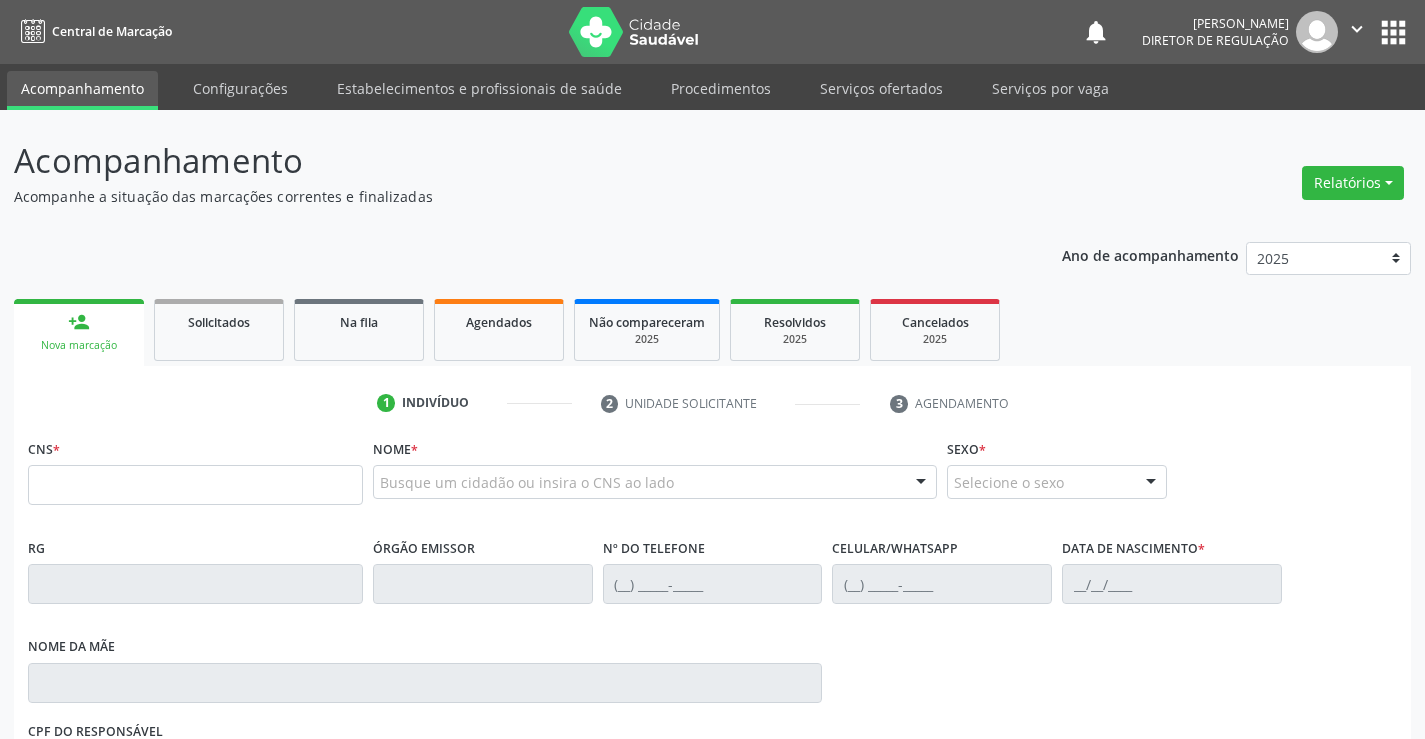 scroll, scrollTop: 0, scrollLeft: 0, axis: both 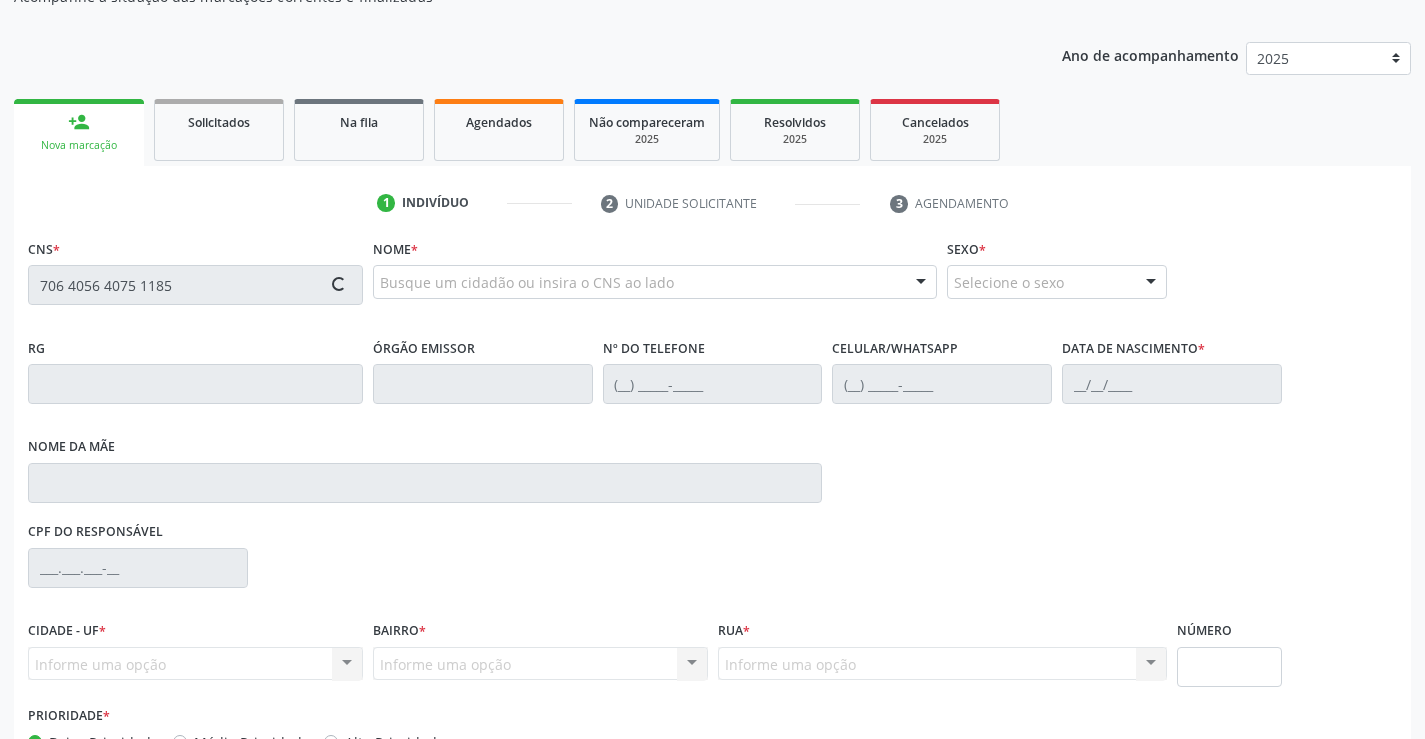 type on "706 4056 4075 1185" 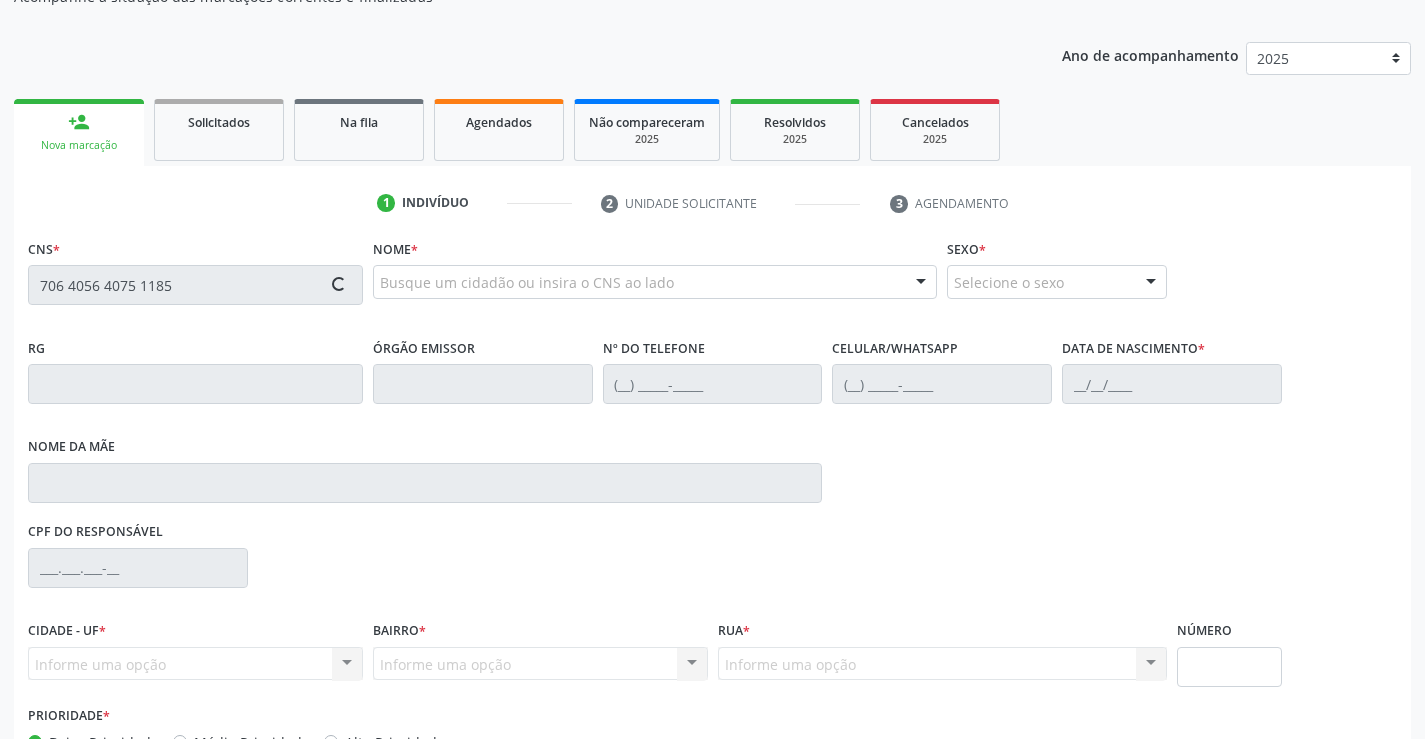 type 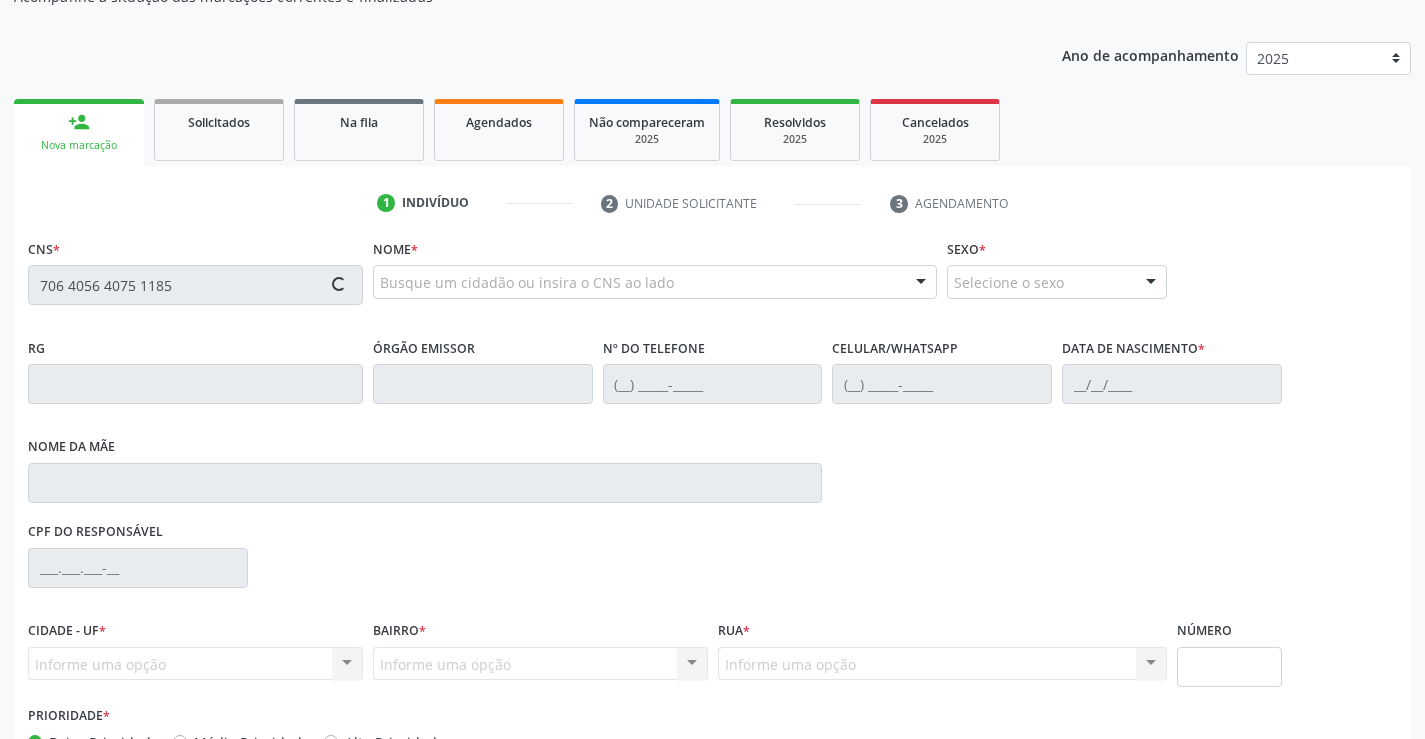type 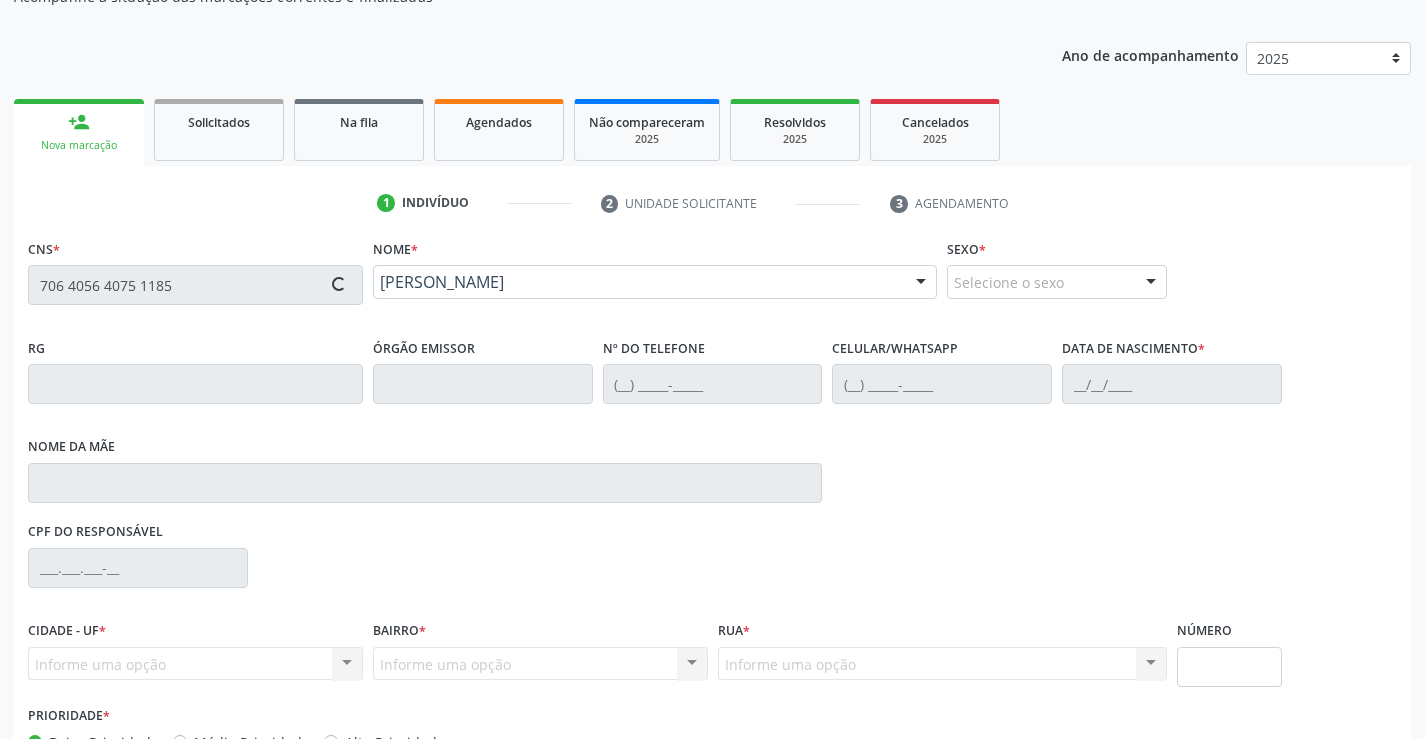 type on "0503783846" 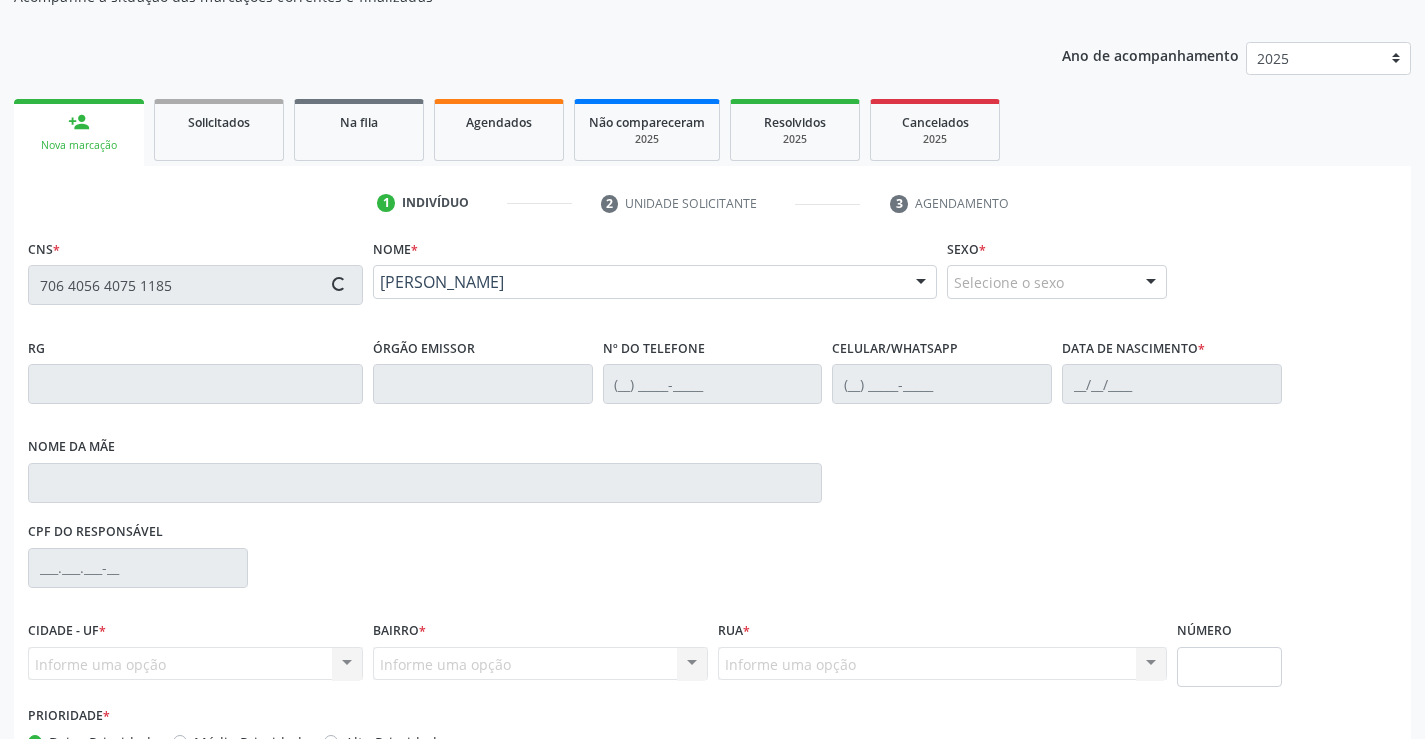 type on "[PHONE_NUMBER]" 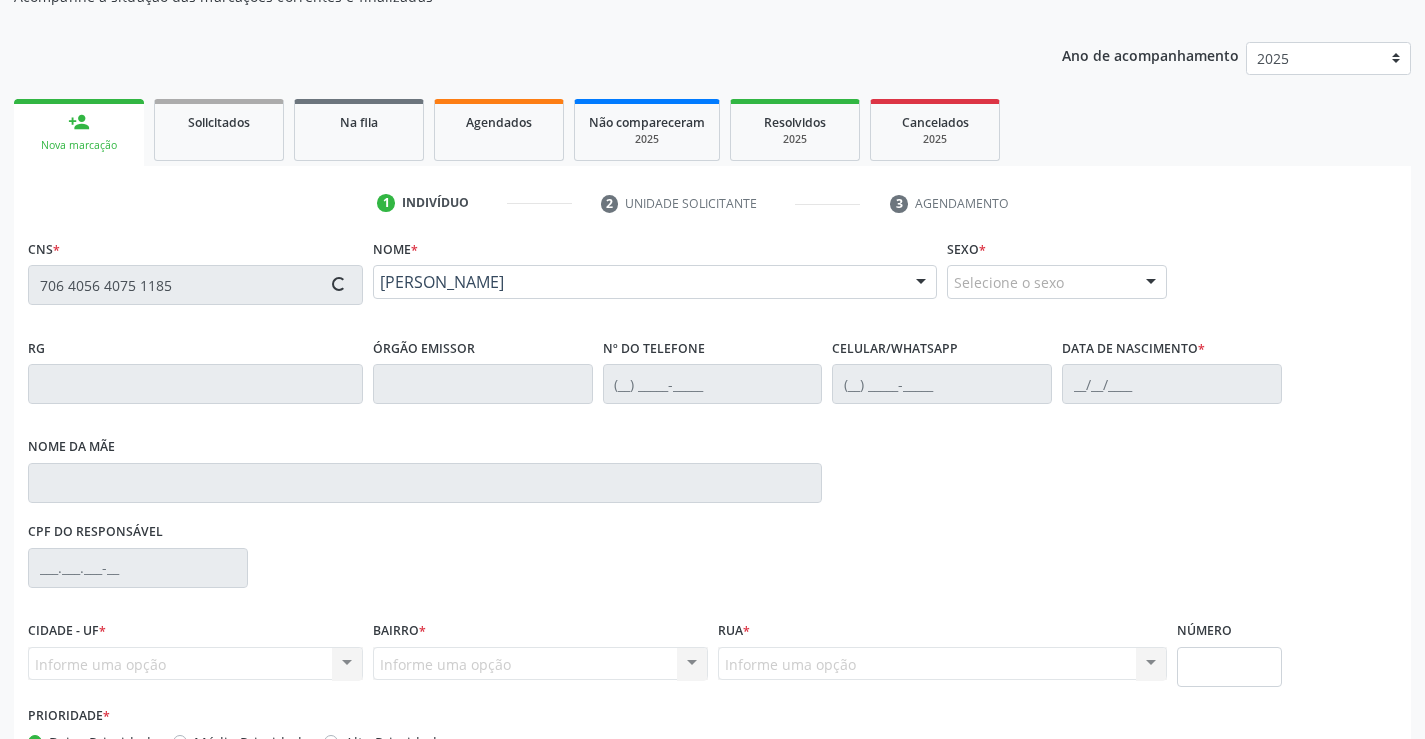 type on "[DATE]" 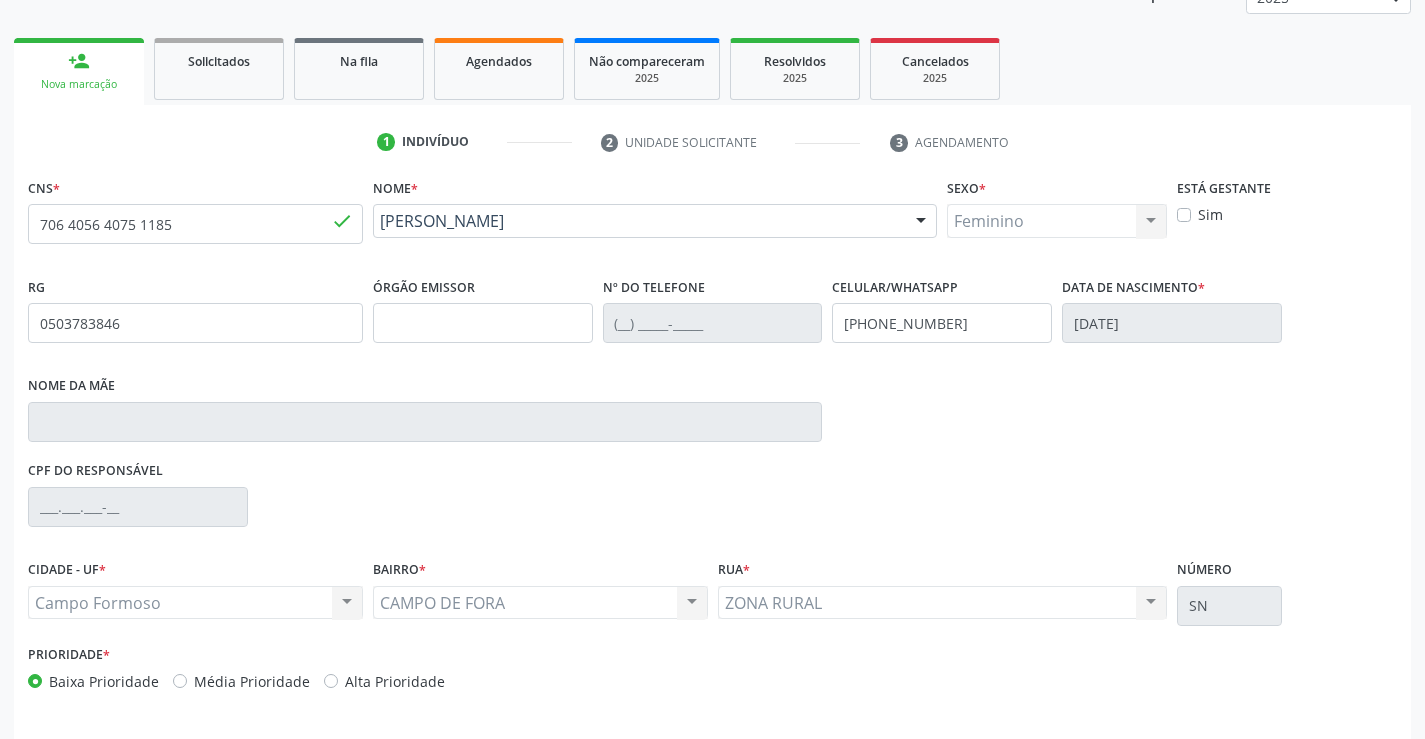scroll, scrollTop: 331, scrollLeft: 0, axis: vertical 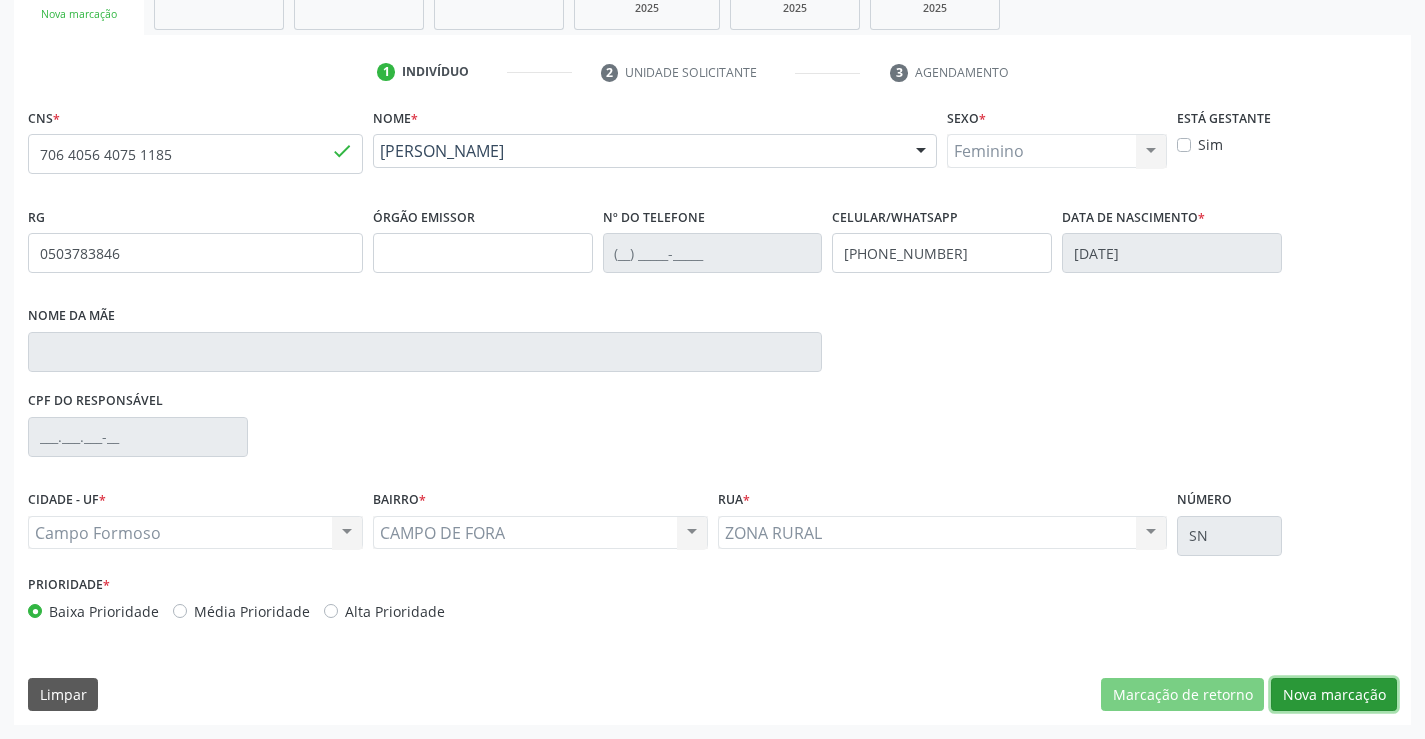 click on "Nova marcação" at bounding box center (1334, 695) 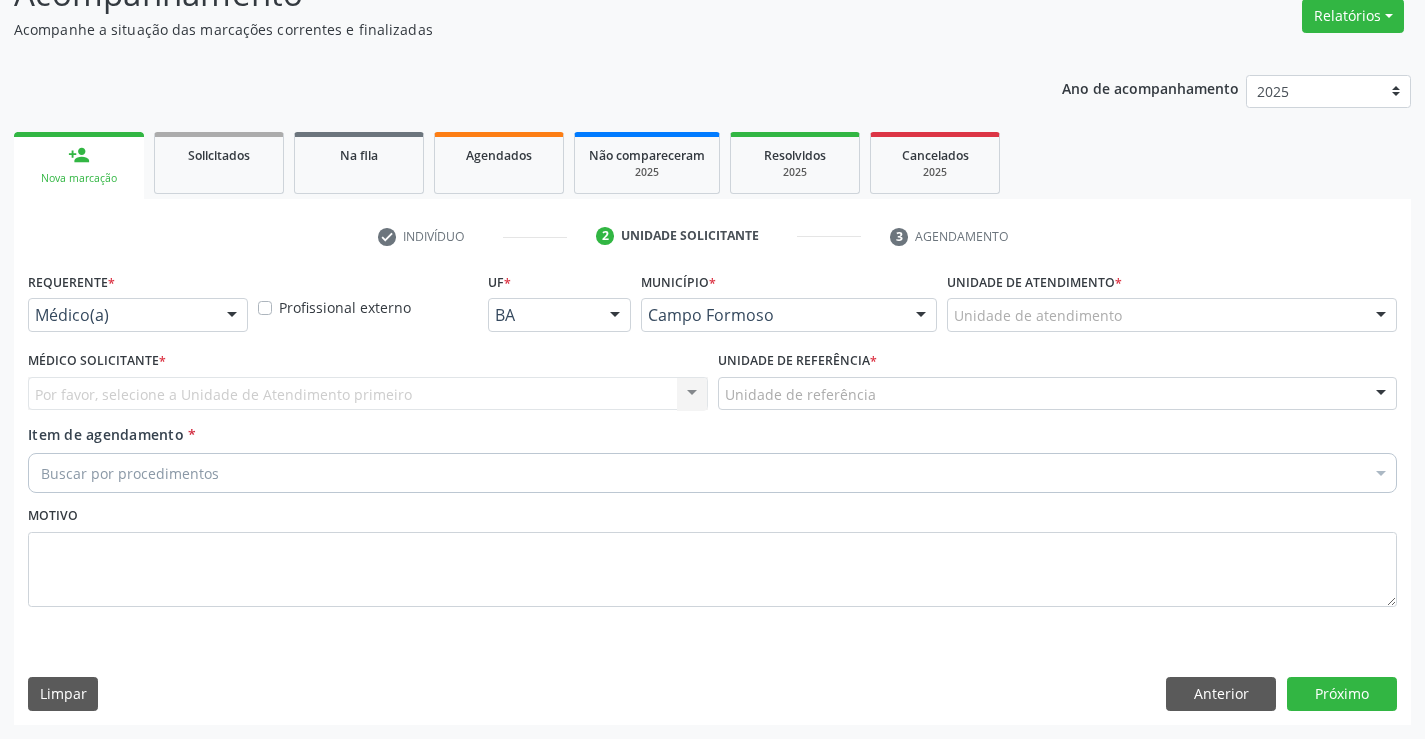 scroll, scrollTop: 167, scrollLeft: 0, axis: vertical 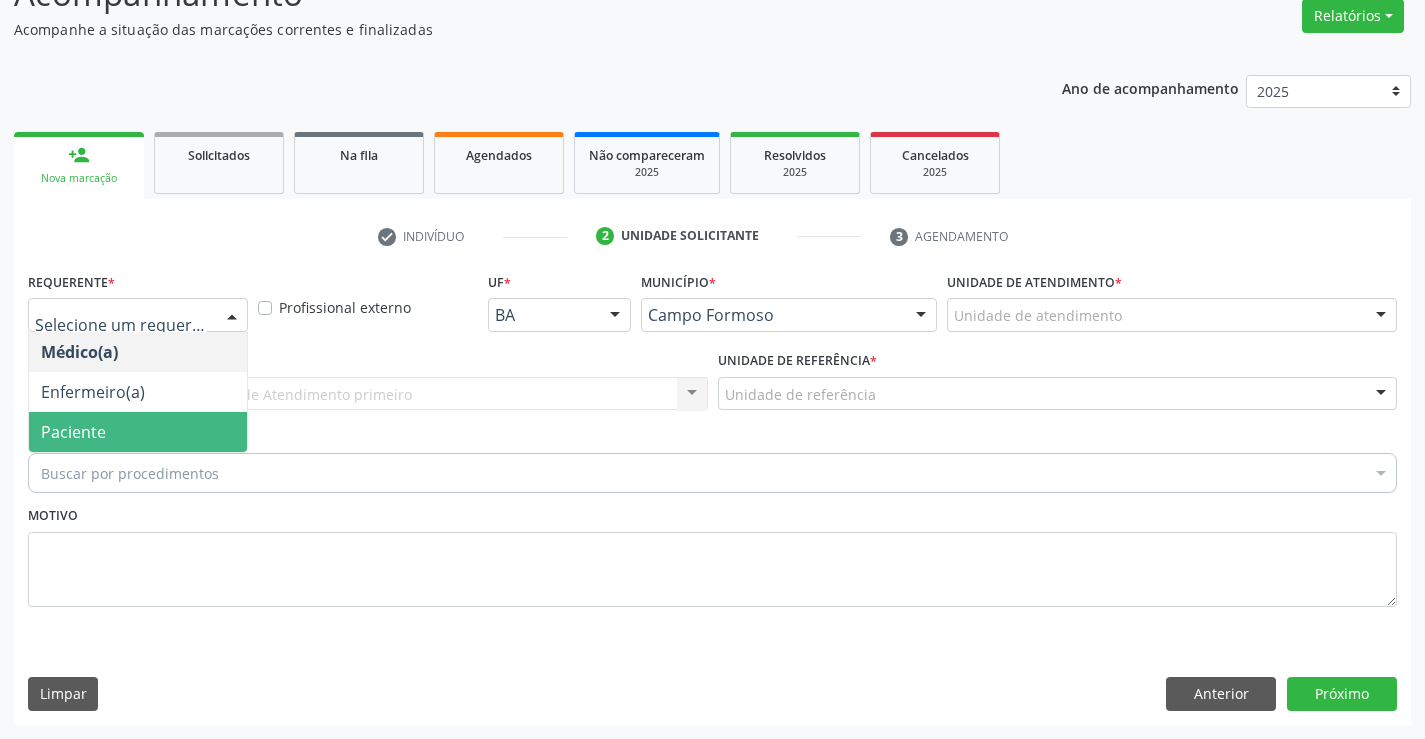 click on "Paciente" at bounding box center [138, 432] 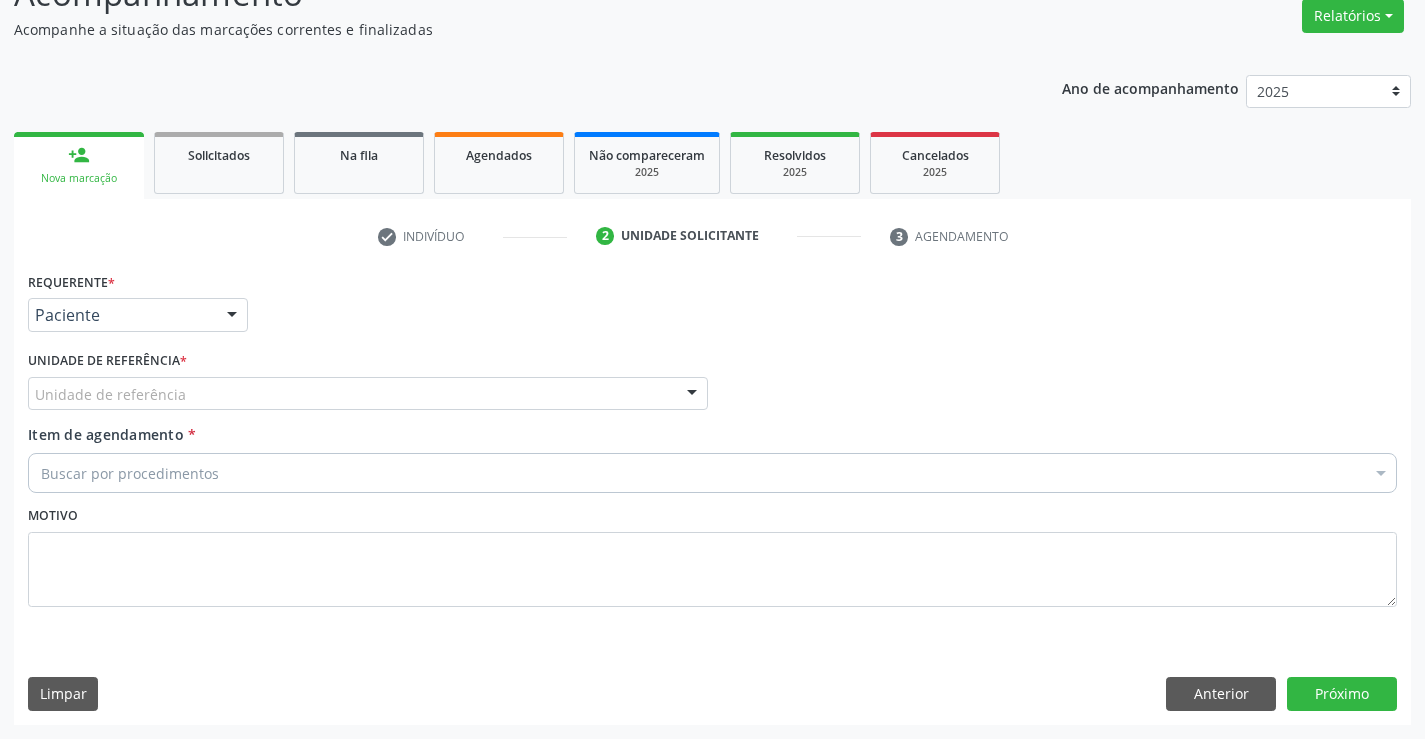 click on "Unidade de referência" at bounding box center [368, 394] 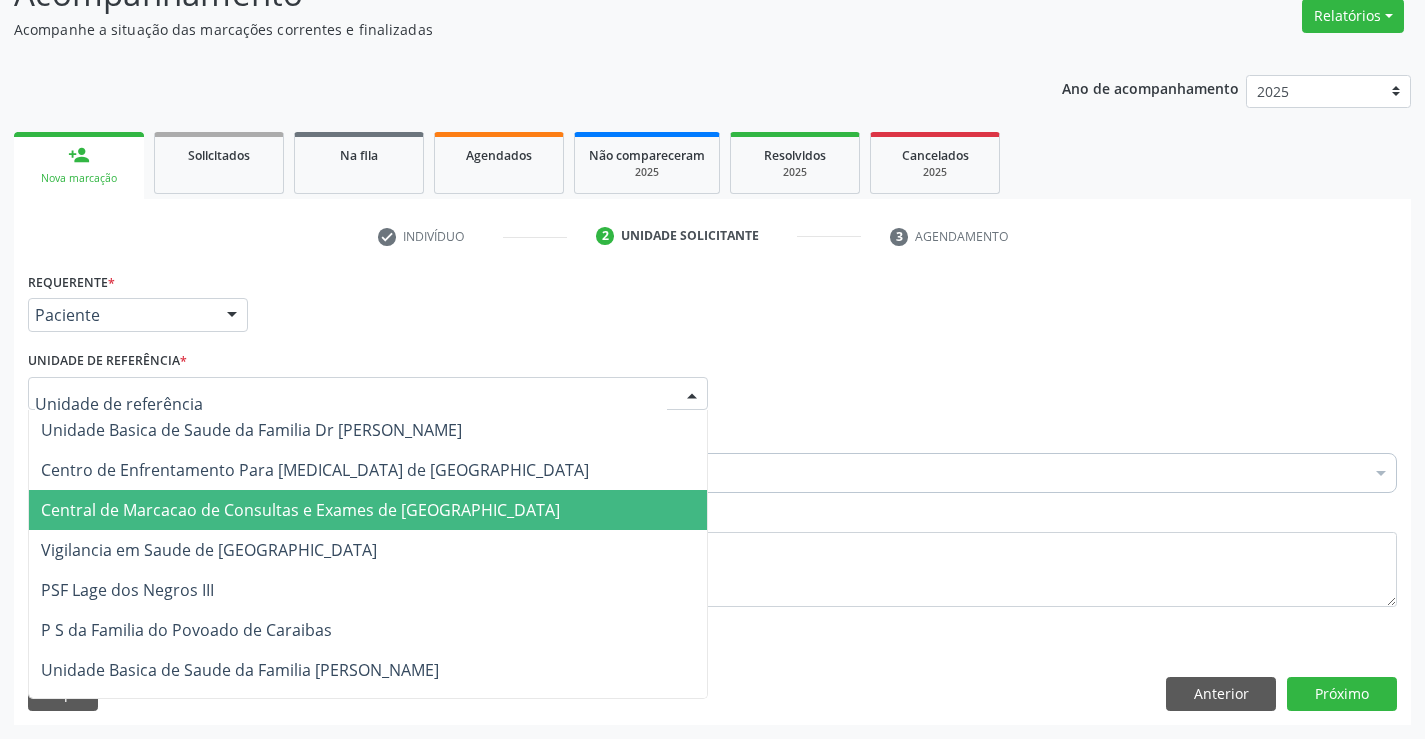 click on "Central de Marcacao de Consultas e Exames de [GEOGRAPHIC_DATA]" at bounding box center (300, 510) 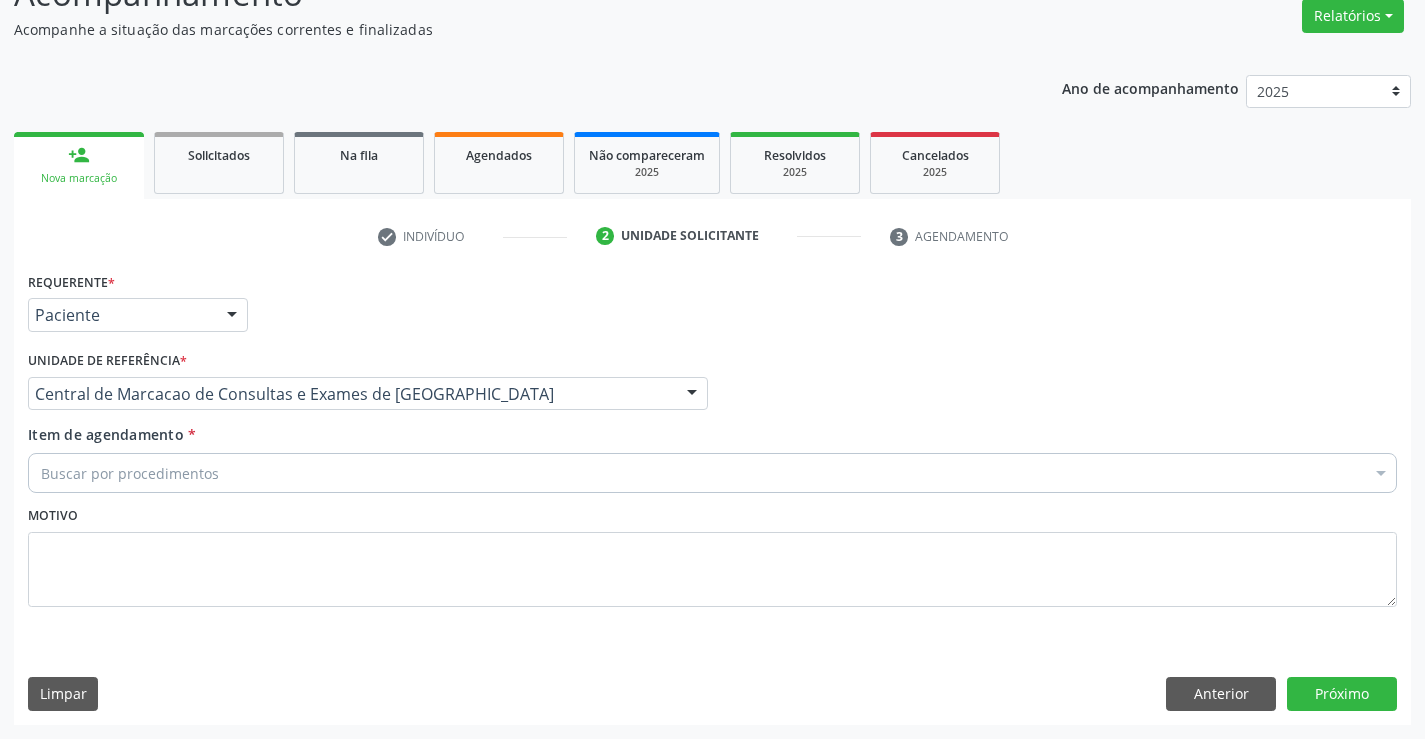 click on "Buscar por procedimentos" at bounding box center [712, 473] 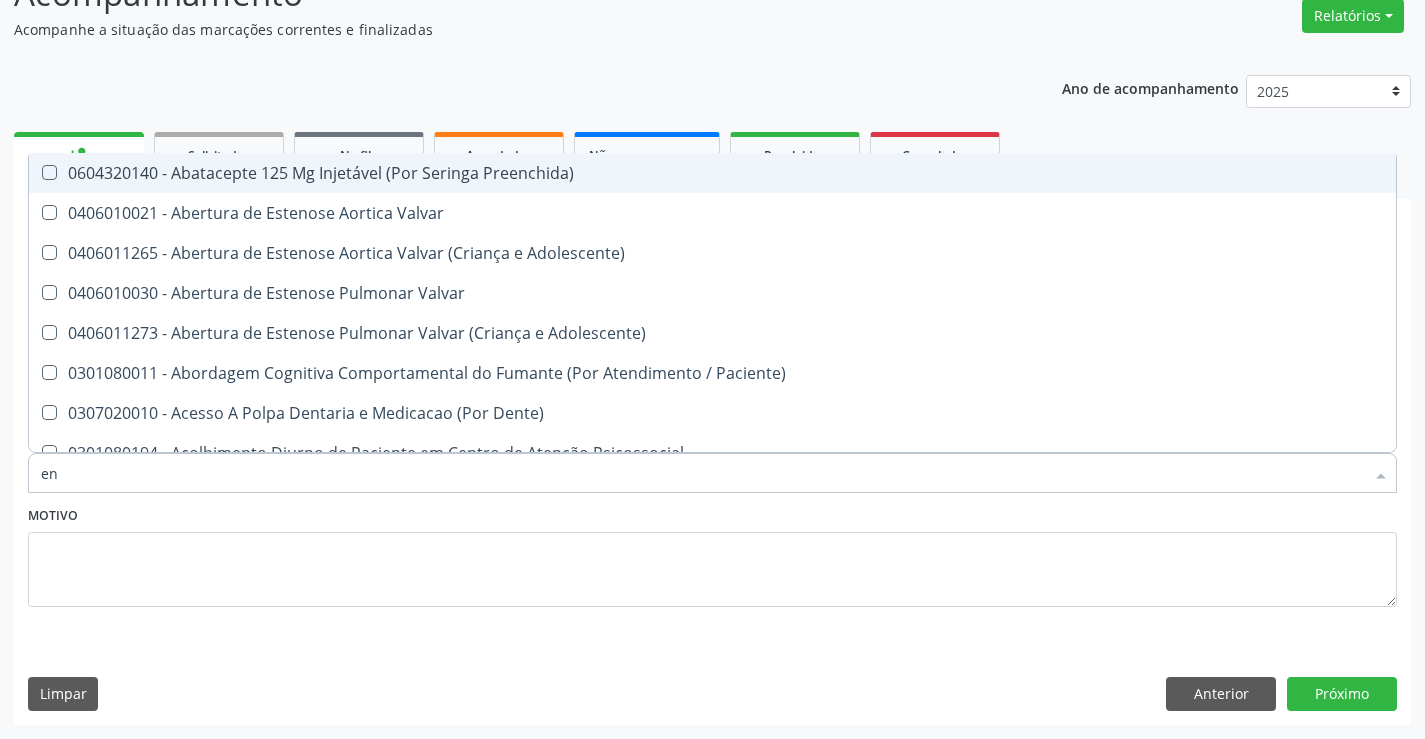 type on "ENDOCRINO" 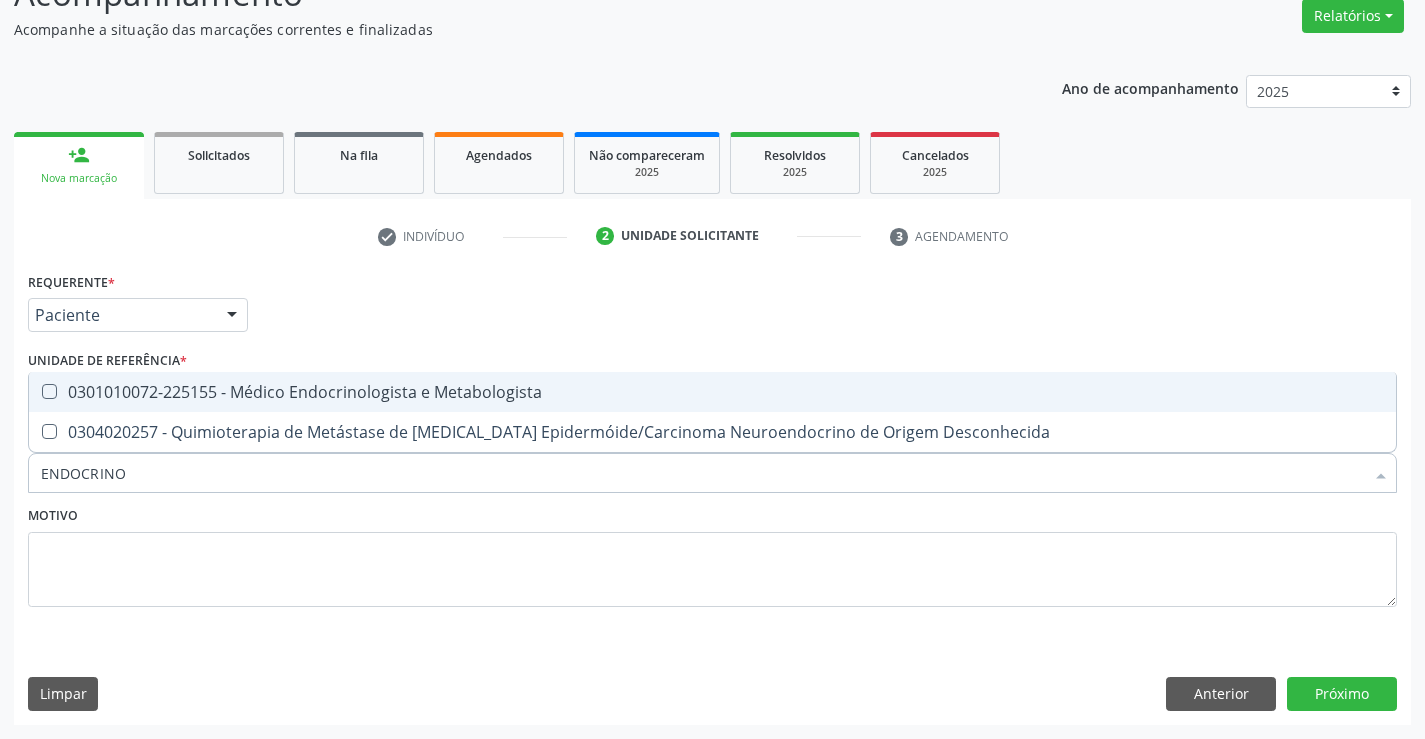 click on "0301010072-225155 - Médico Endocrinologista e Metabologista" at bounding box center (712, 392) 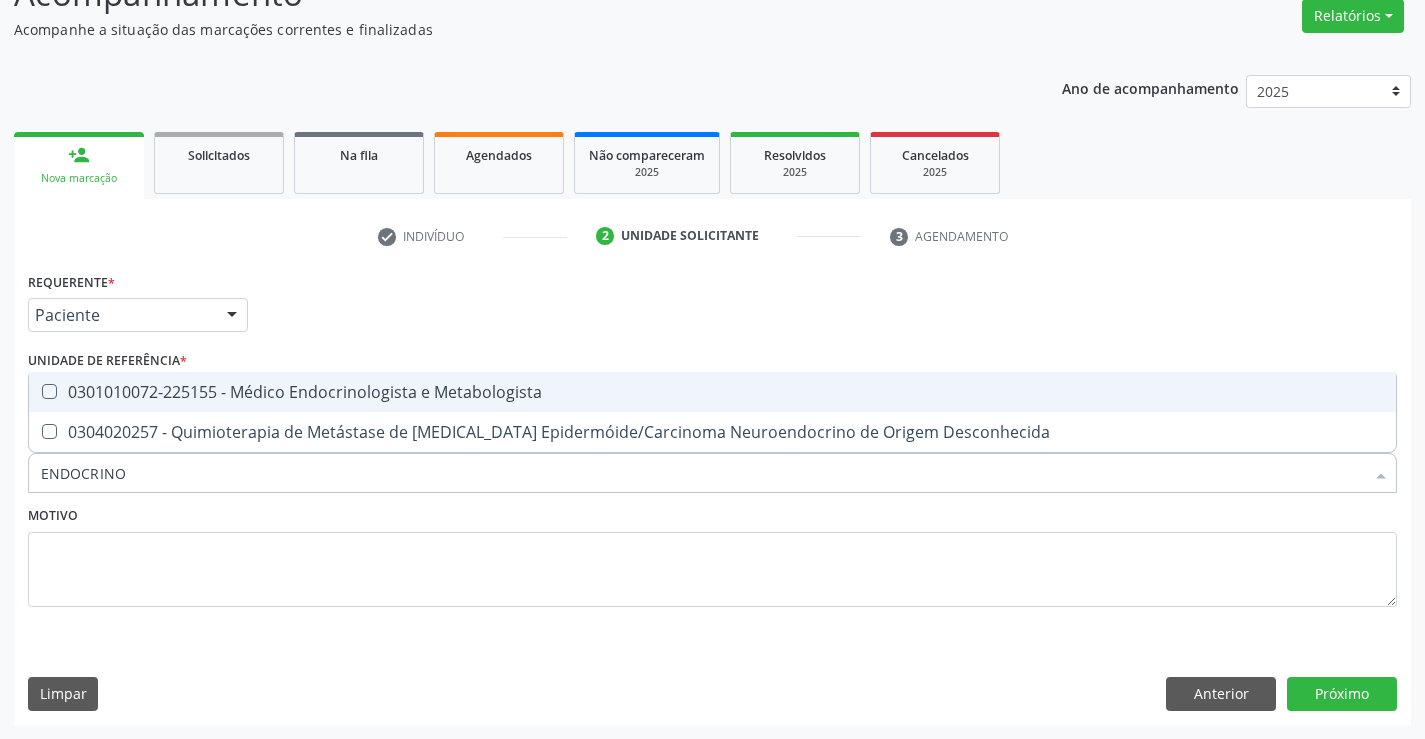 checkbox on "true" 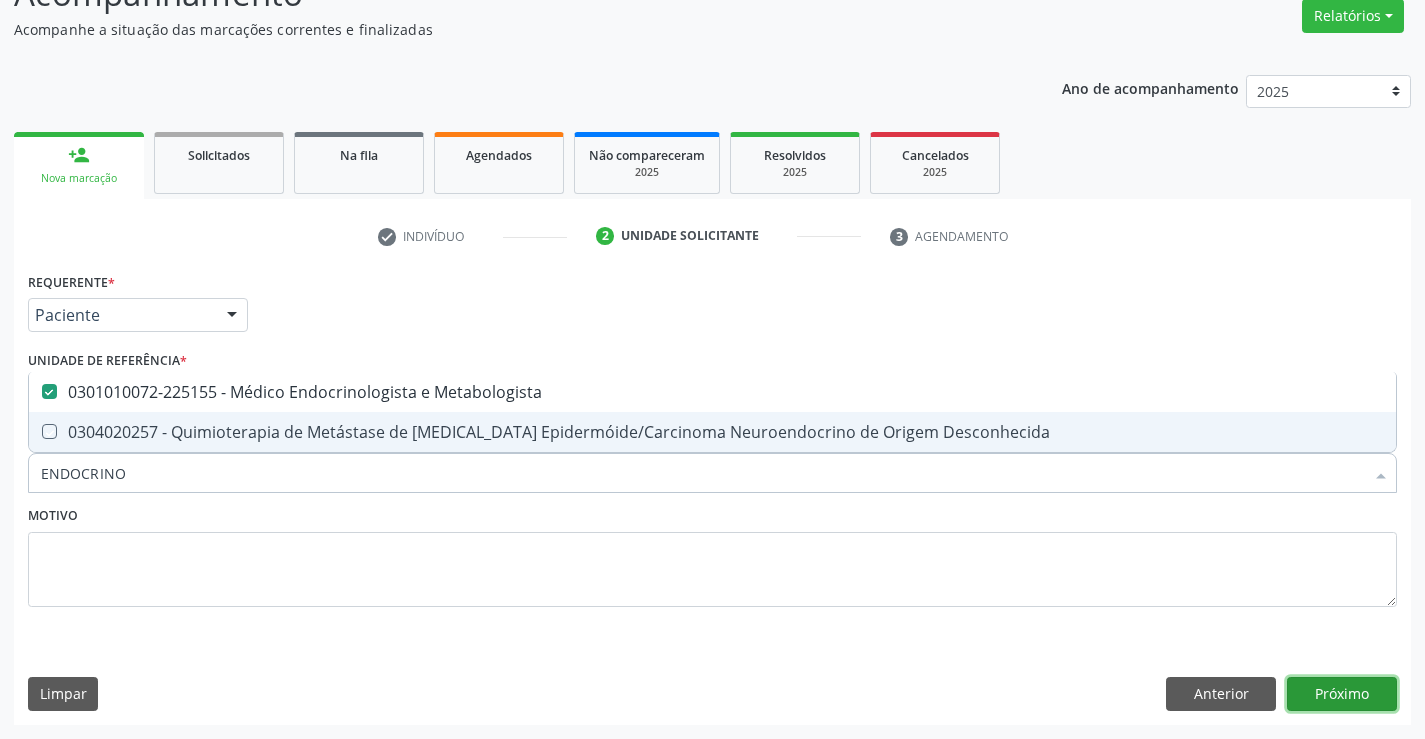 click on "Próximo" at bounding box center (1342, 694) 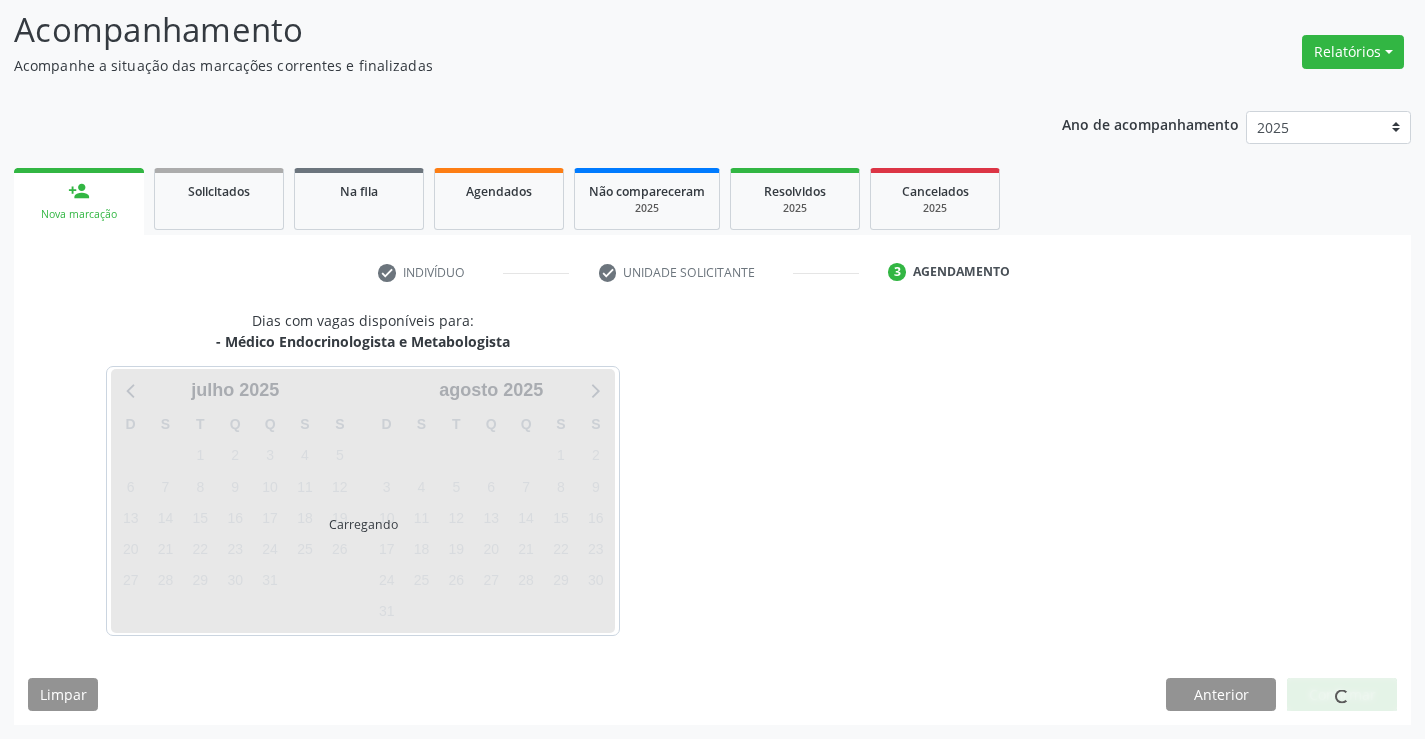 scroll, scrollTop: 131, scrollLeft: 0, axis: vertical 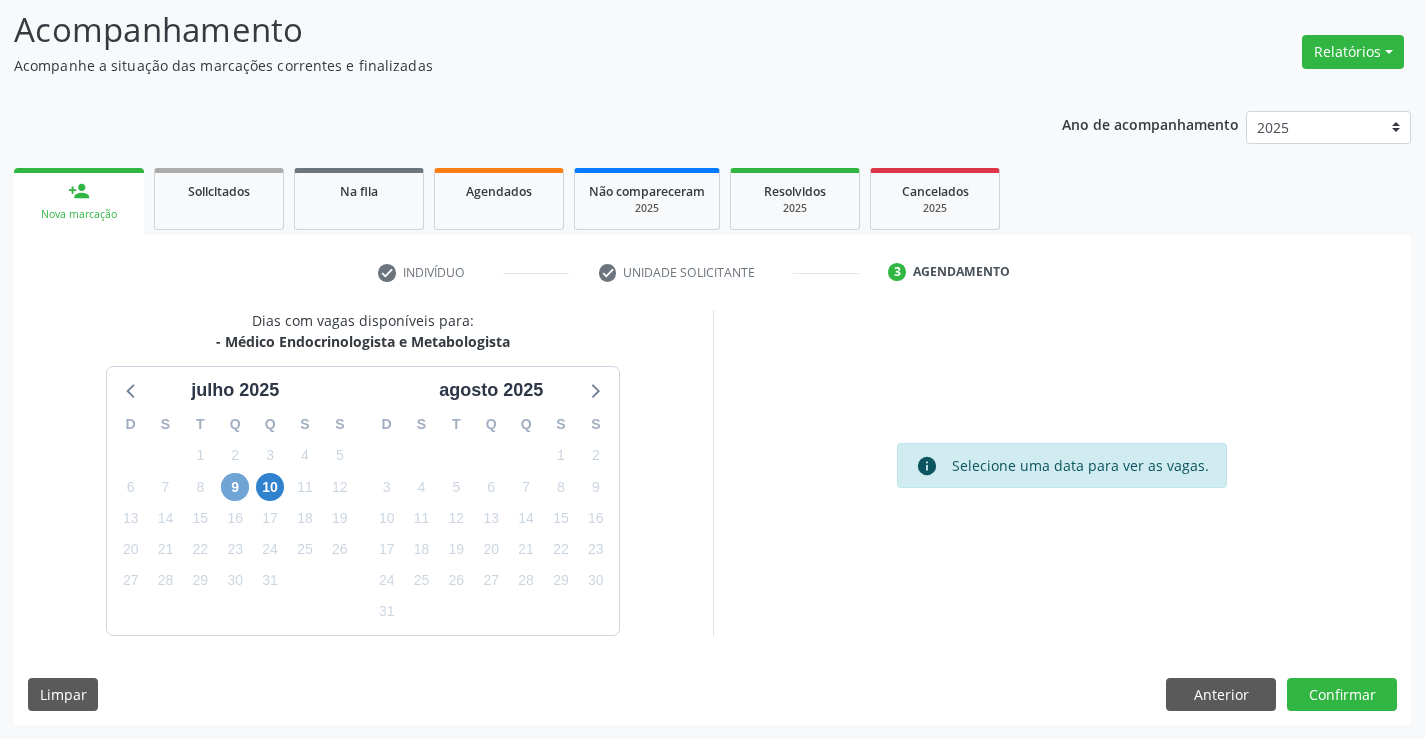 click on "9" at bounding box center [235, 487] 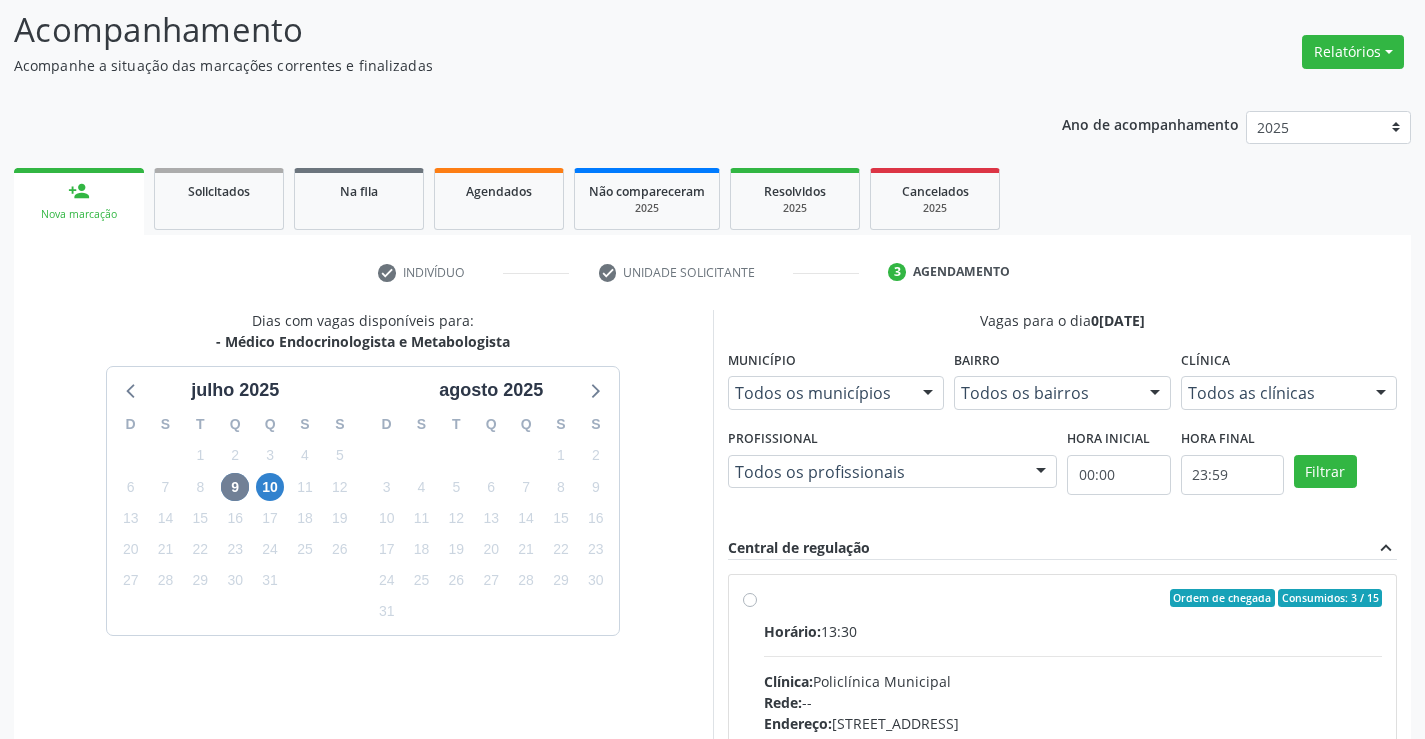 click on "Ordem de chegada
Consumidos: 3 / 15
Horário:   13:30
Clínica:  Policlínica Municipal
Rede:
--
[GEOGRAPHIC_DATA]:   [STREET_ADDRESS]
Telefone:   [PHONE_NUMBER]
Profissional:
[US_STATE] [PERSON_NAME] da Slva
Informações adicionais sobre o atendimento
Idade de atendimento:
de 16 a 100 anos
Gênero(s) atendido(s):
Masculino e Feminino
Informações adicionais:
--" at bounding box center [1073, 742] 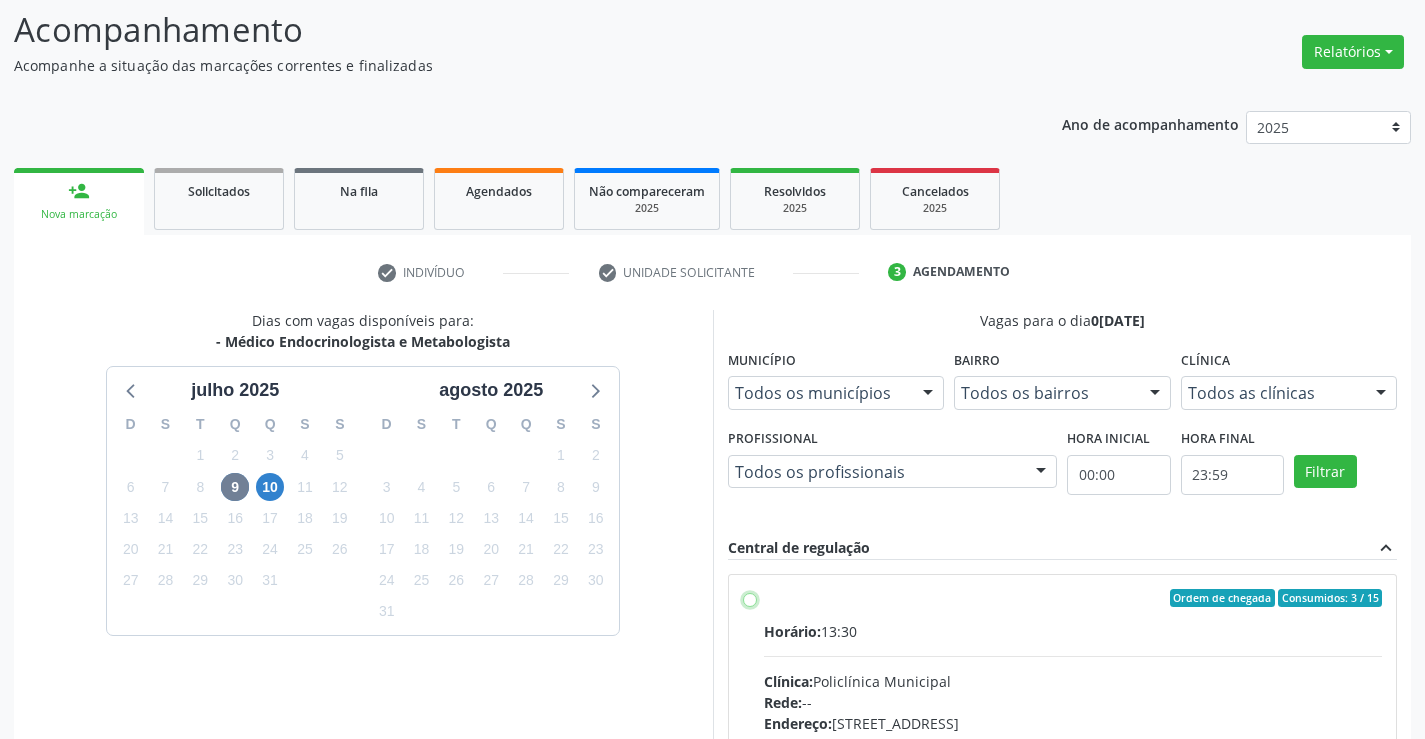 click on "Ordem de chegada
Consumidos: 3 / 15
Horário:   13:30
Clínica:  Policlínica Municipal
Rede:
--
[GEOGRAPHIC_DATA]:   [STREET_ADDRESS]
Telefone:   [PHONE_NUMBER]
Profissional:
[US_STATE] [PERSON_NAME] da Slva
Informações adicionais sobre o atendimento
Idade de atendimento:
de 16 a 100 anos
Gênero(s) atendido(s):
Masculino e Feminino
Informações adicionais:
--" at bounding box center [750, 598] 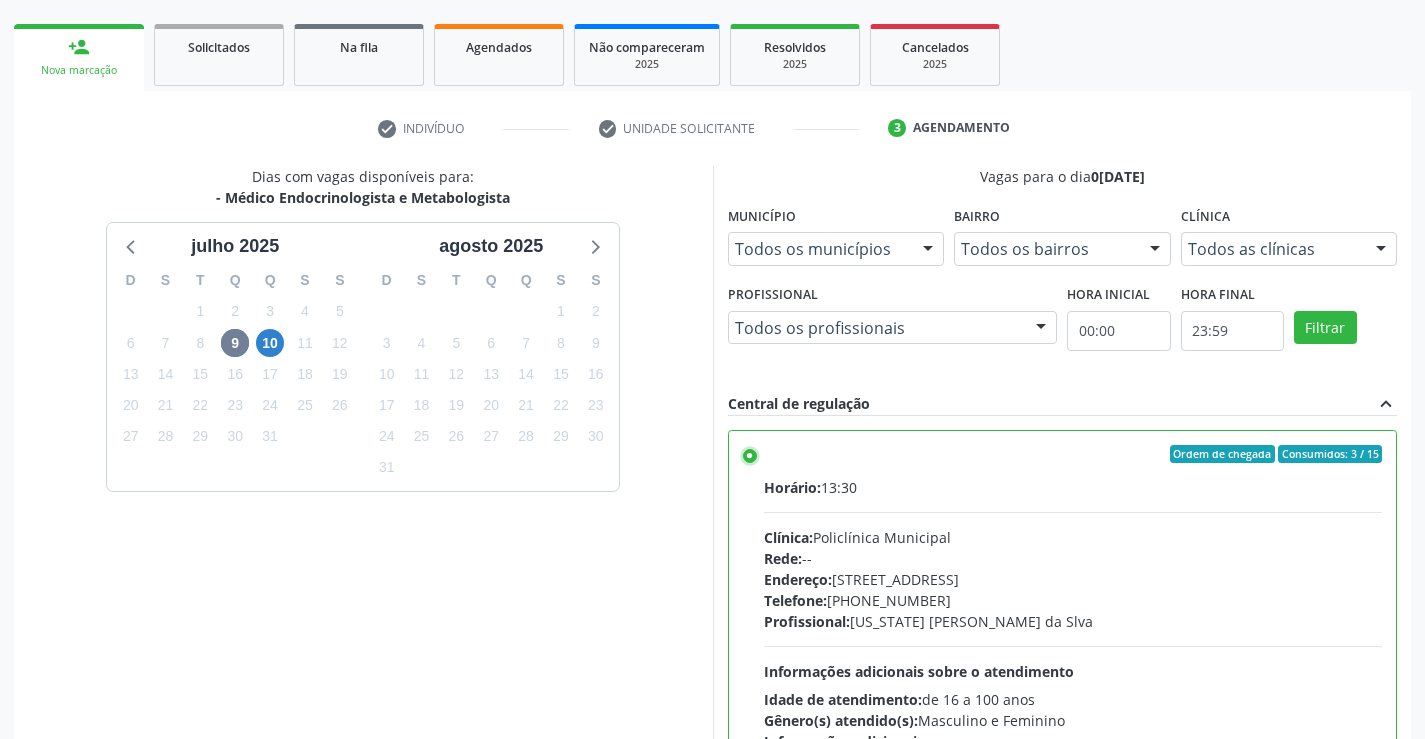 scroll, scrollTop: 456, scrollLeft: 0, axis: vertical 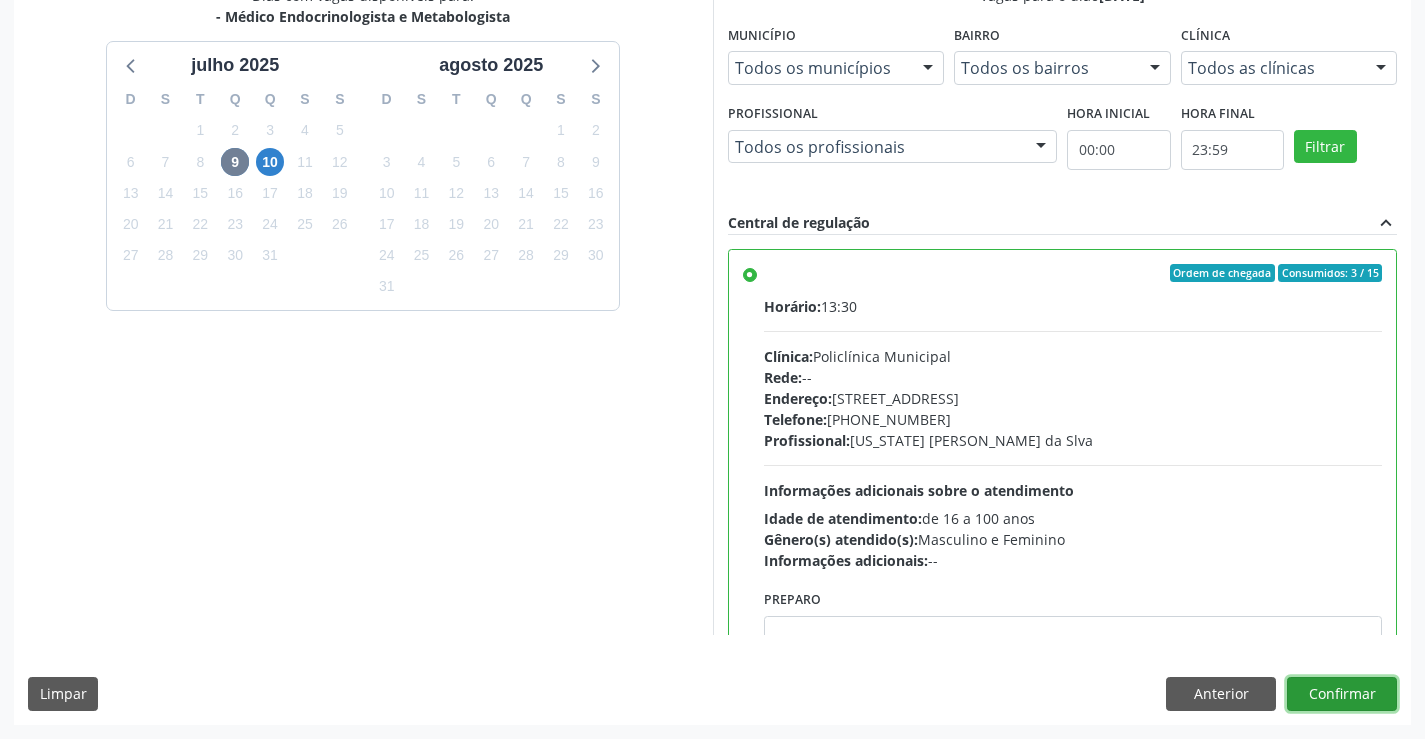 click on "Confirmar" at bounding box center [1342, 694] 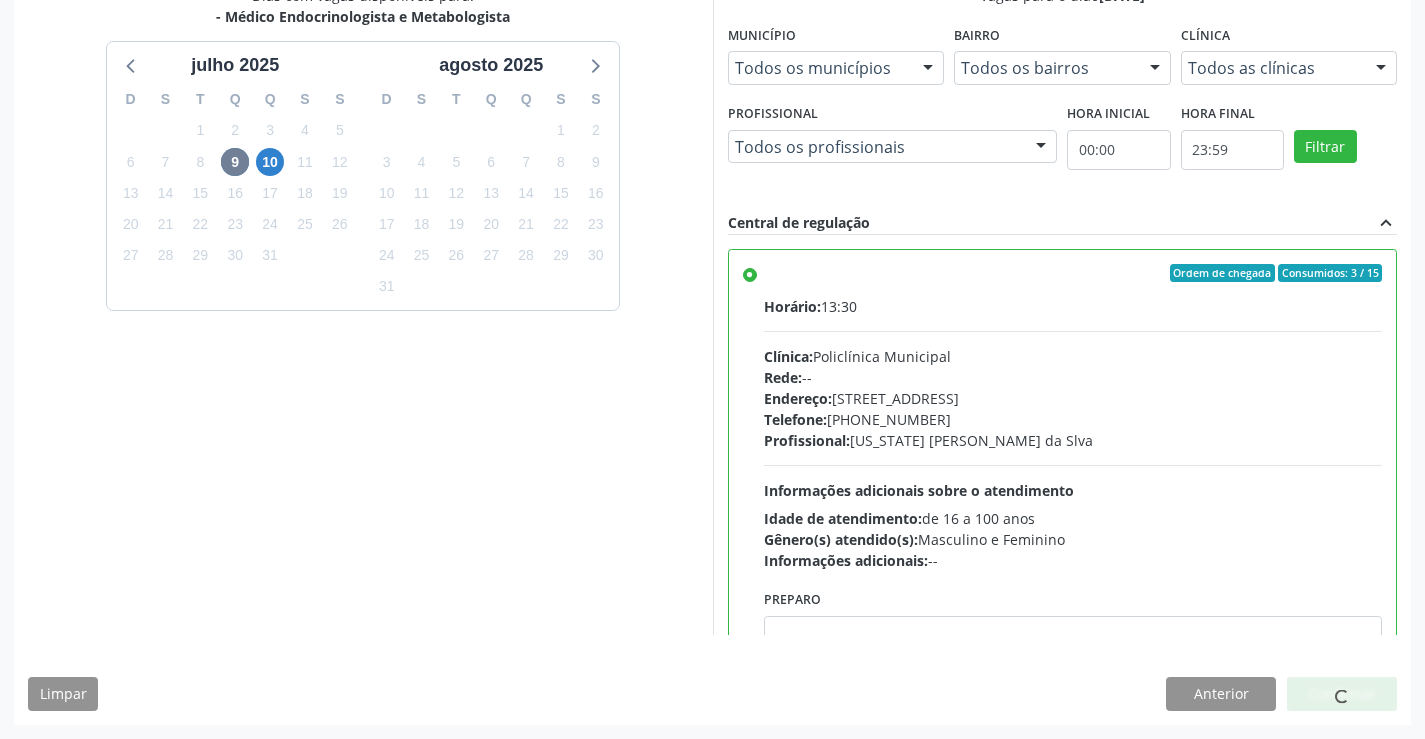 scroll, scrollTop: 0, scrollLeft: 0, axis: both 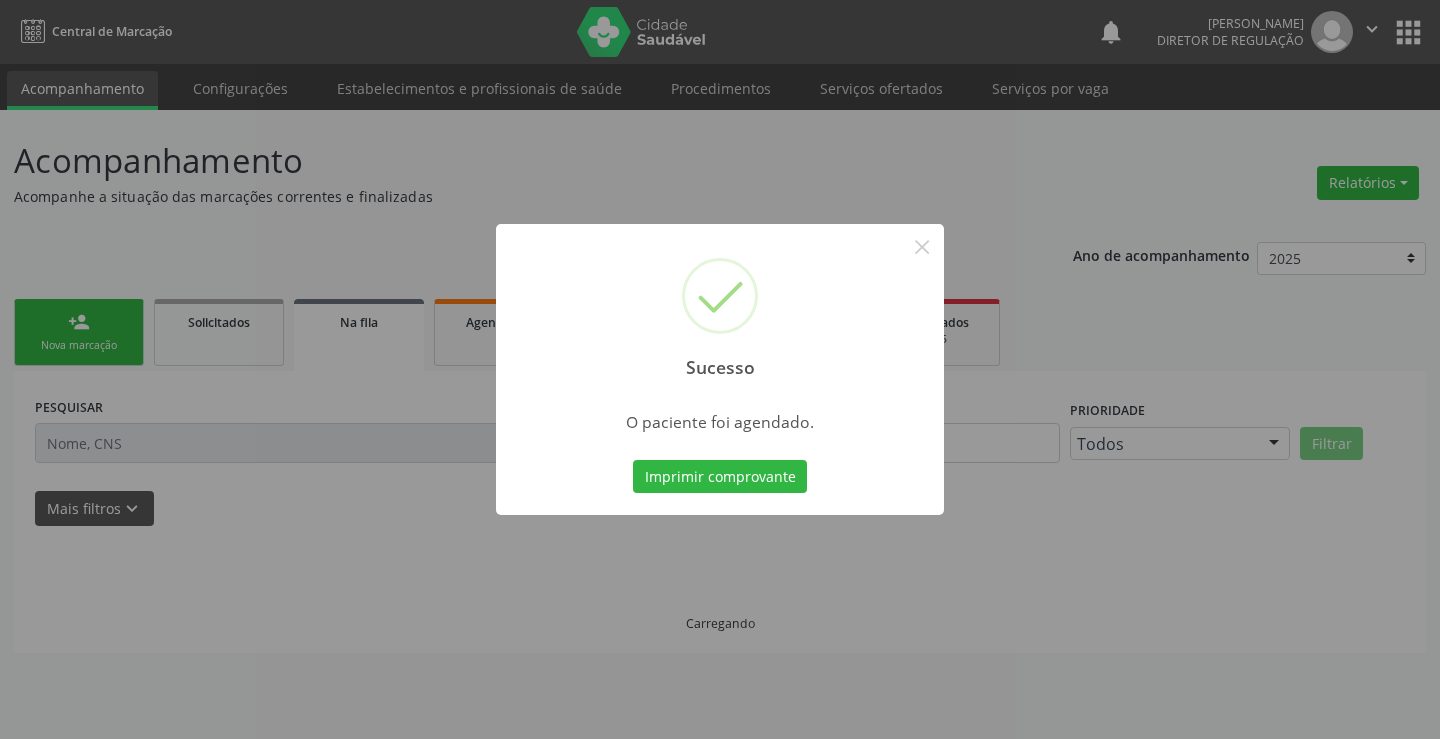 type 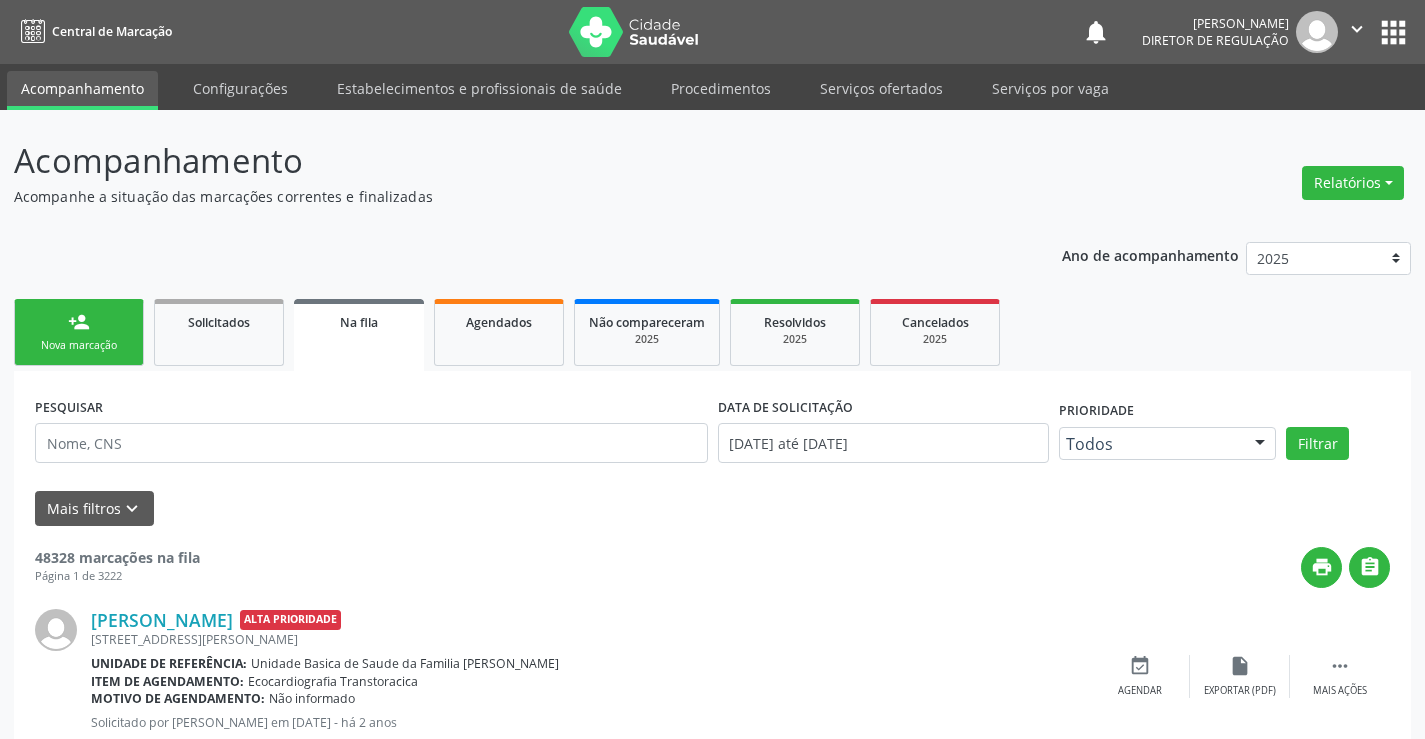 click on "Nova marcação" at bounding box center (79, 345) 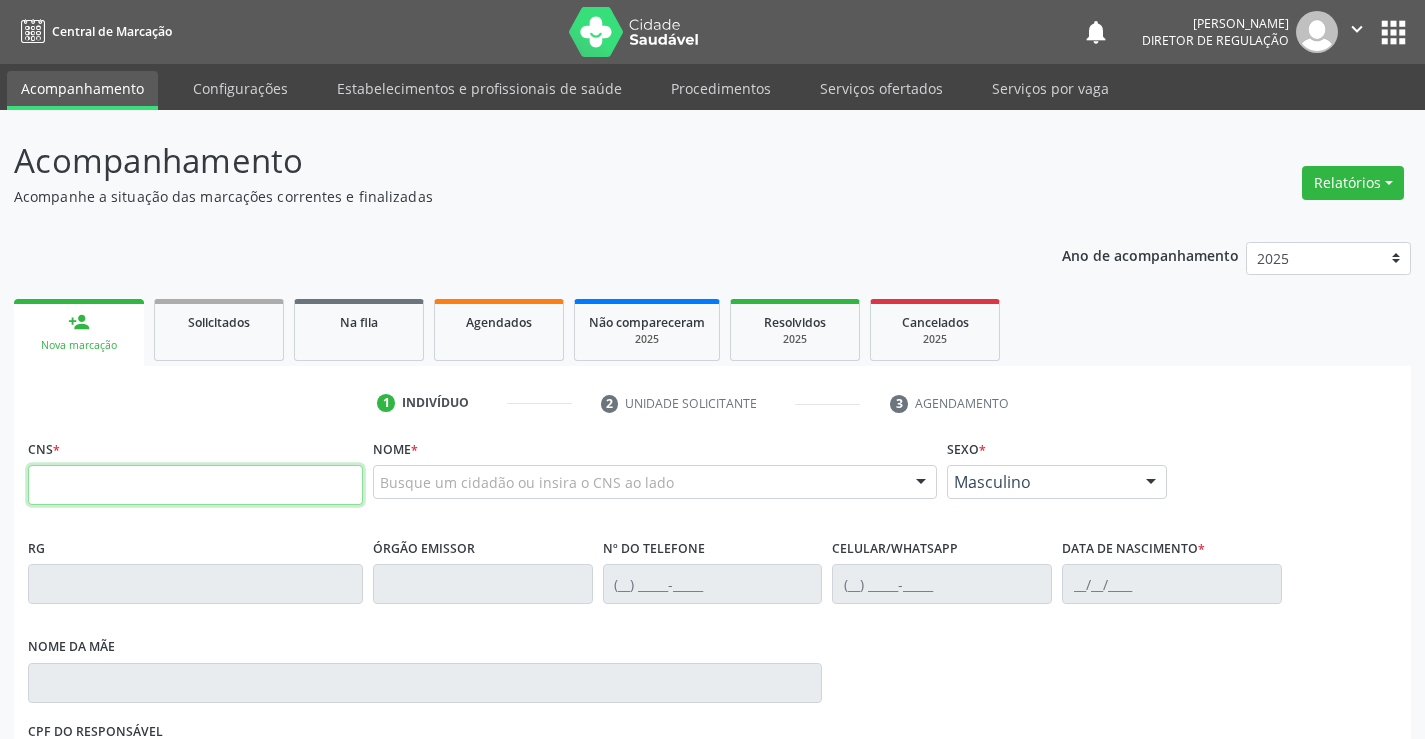 click at bounding box center [195, 485] 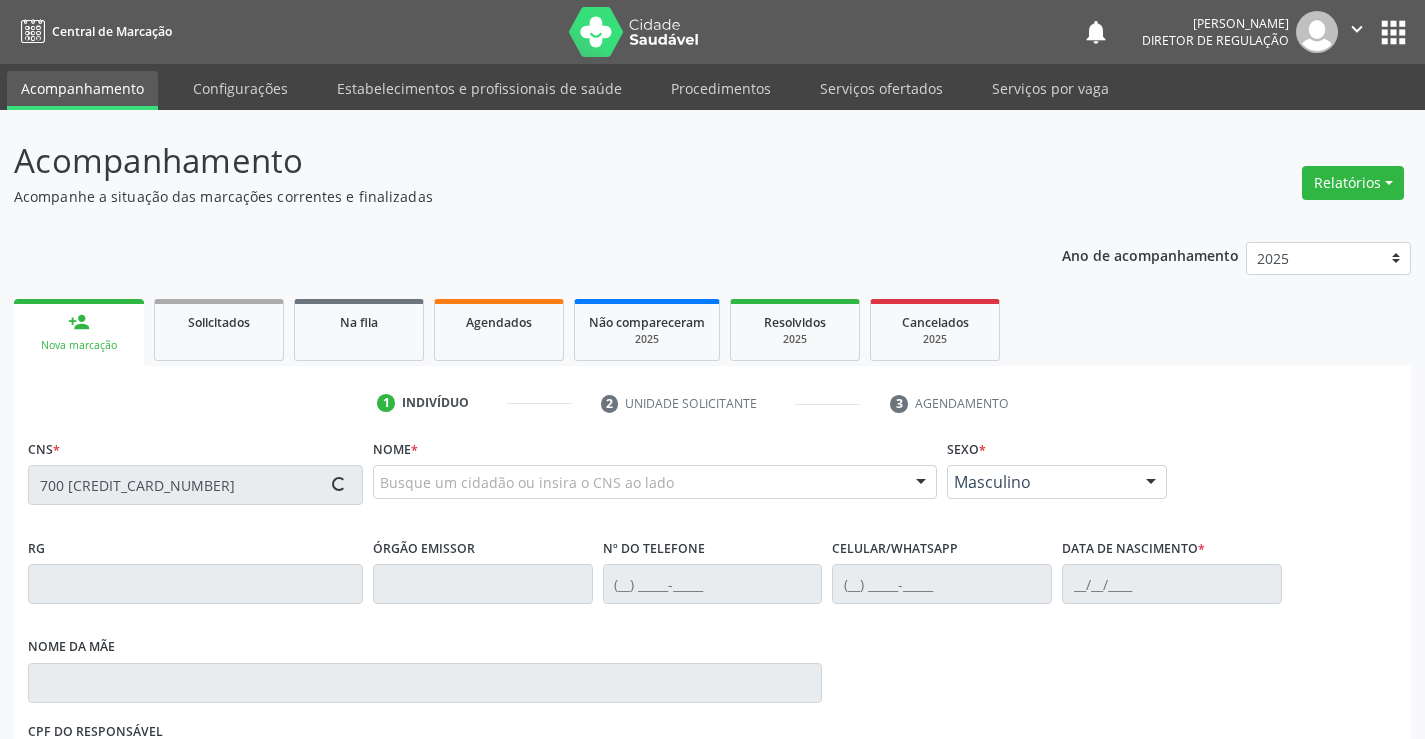type on "700 5027 7939 9554" 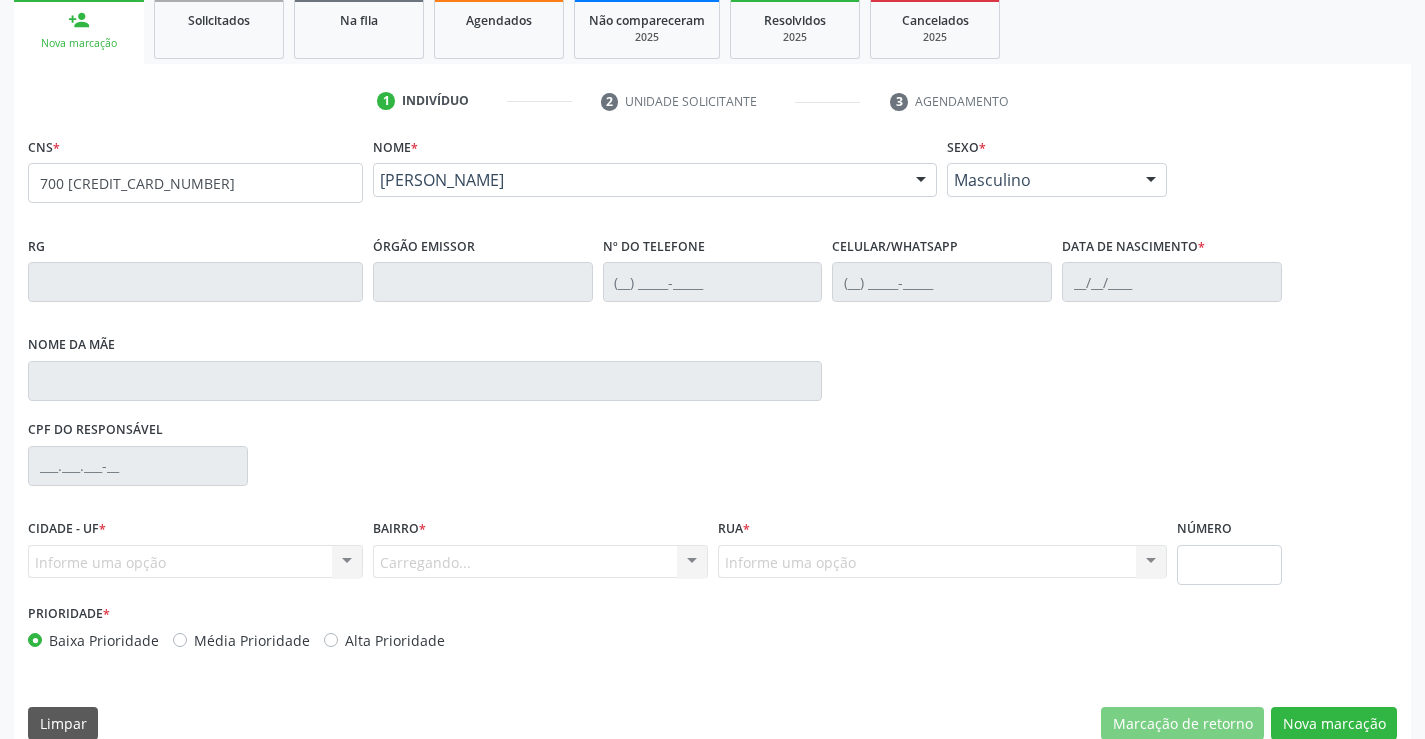 scroll, scrollTop: 331, scrollLeft: 0, axis: vertical 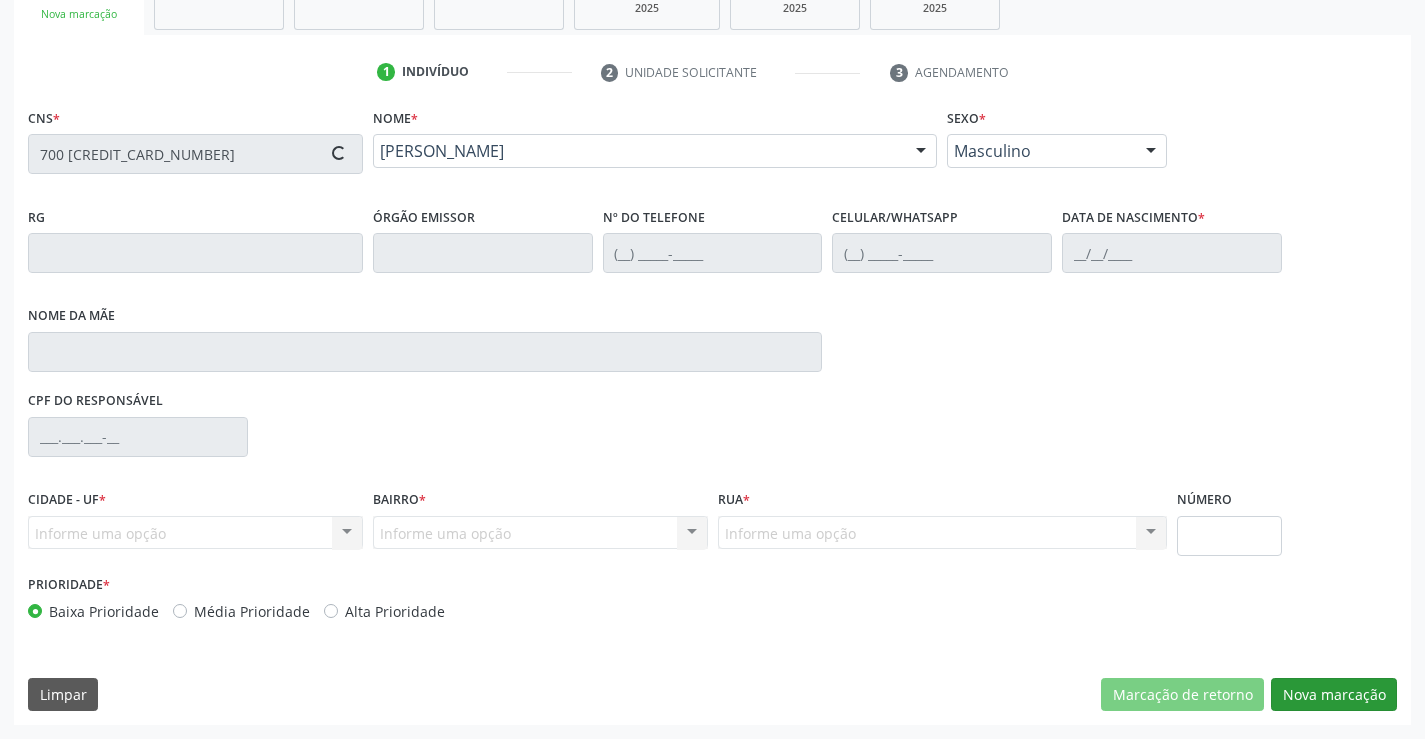 type on "(74) 98816-3803" 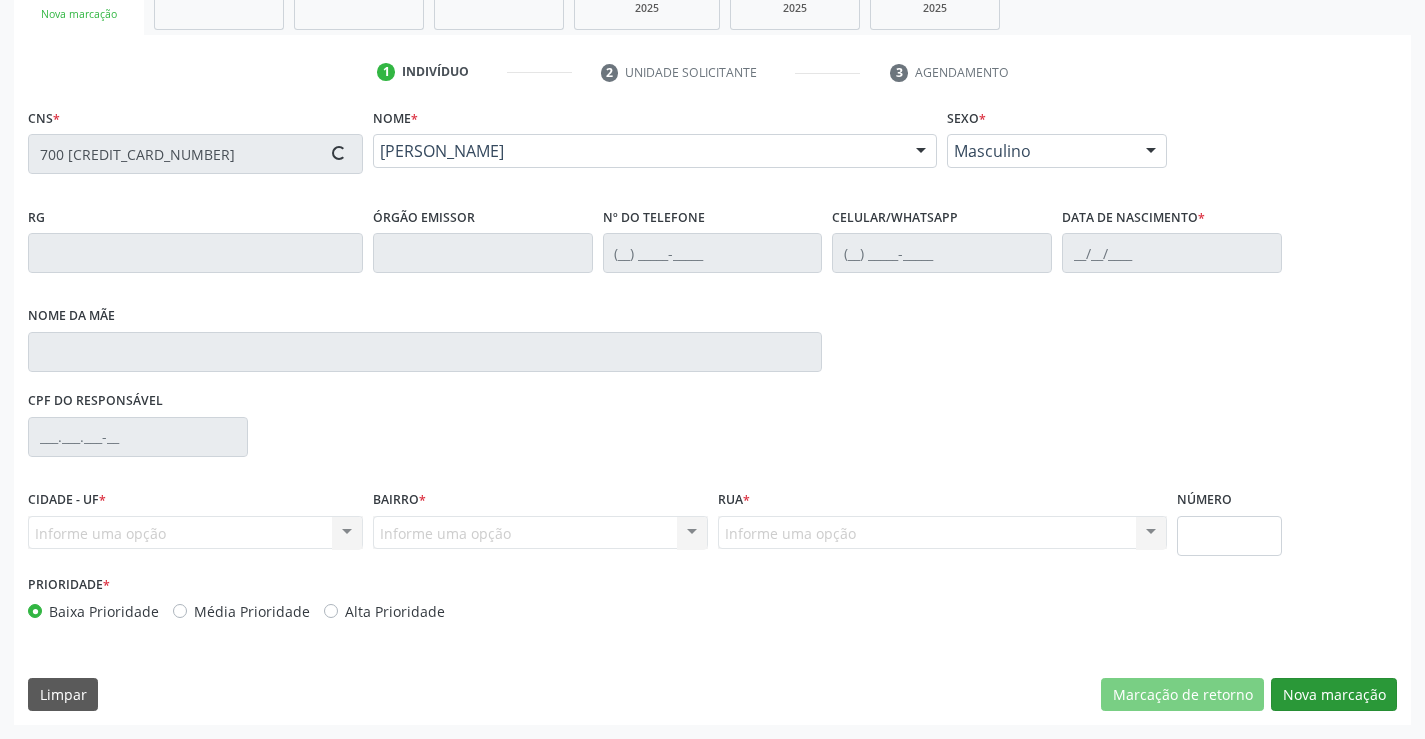type on "(74) 98816-3803" 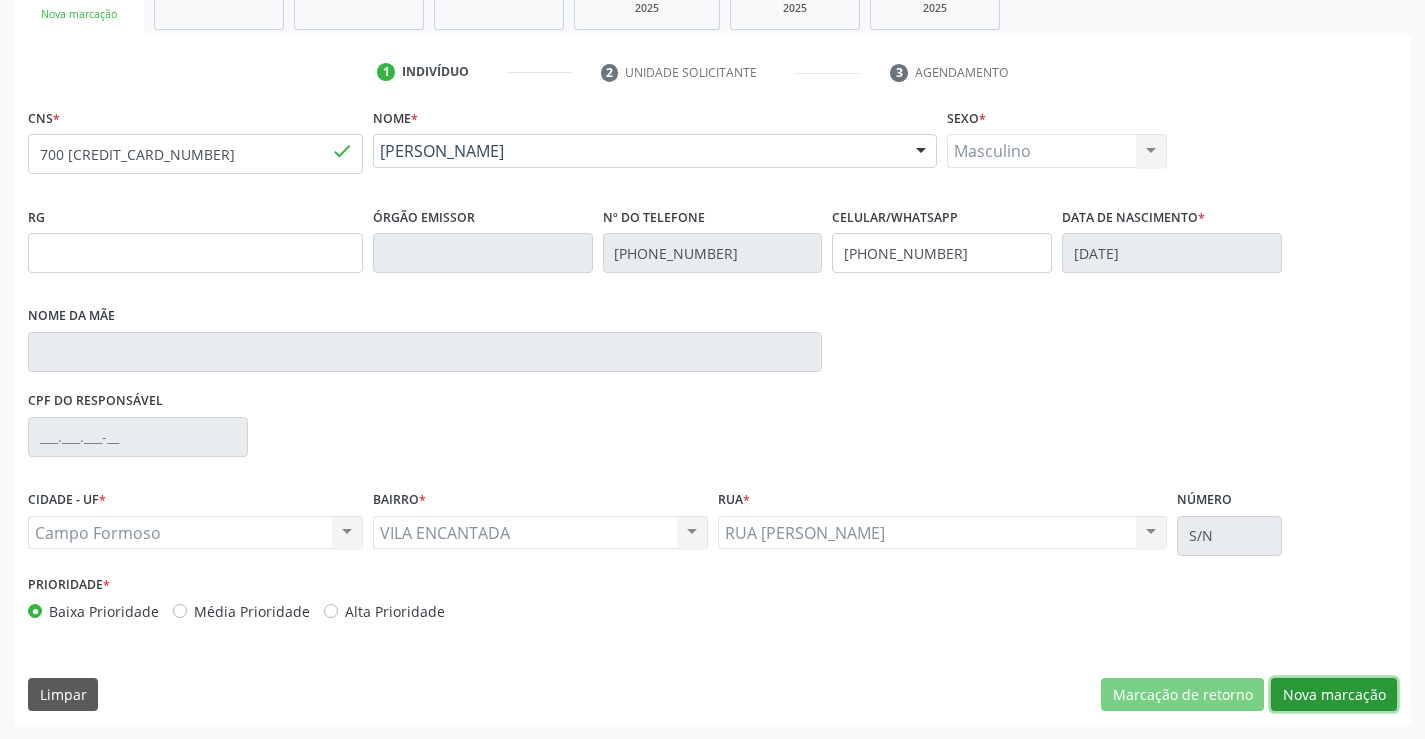 click on "Nova marcação" at bounding box center [1334, 695] 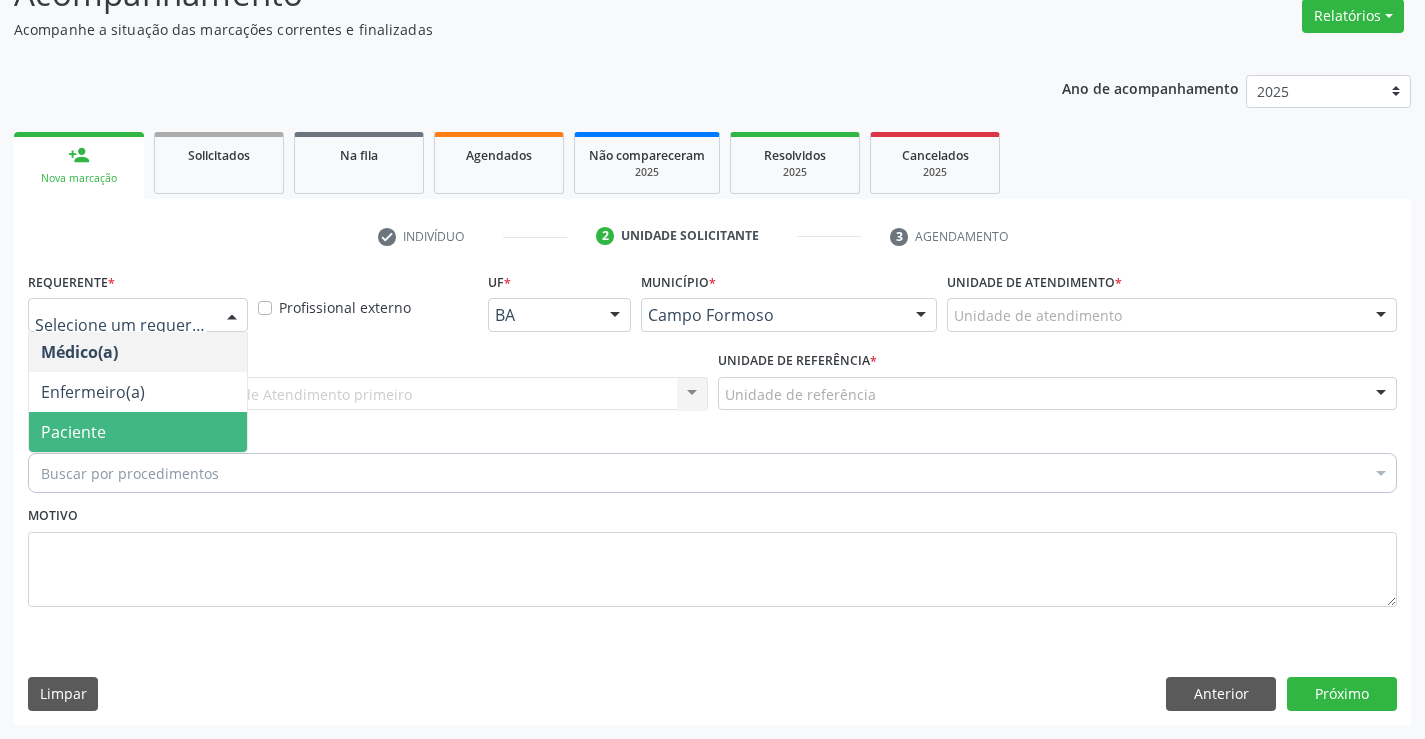 click on "Paciente" at bounding box center (138, 432) 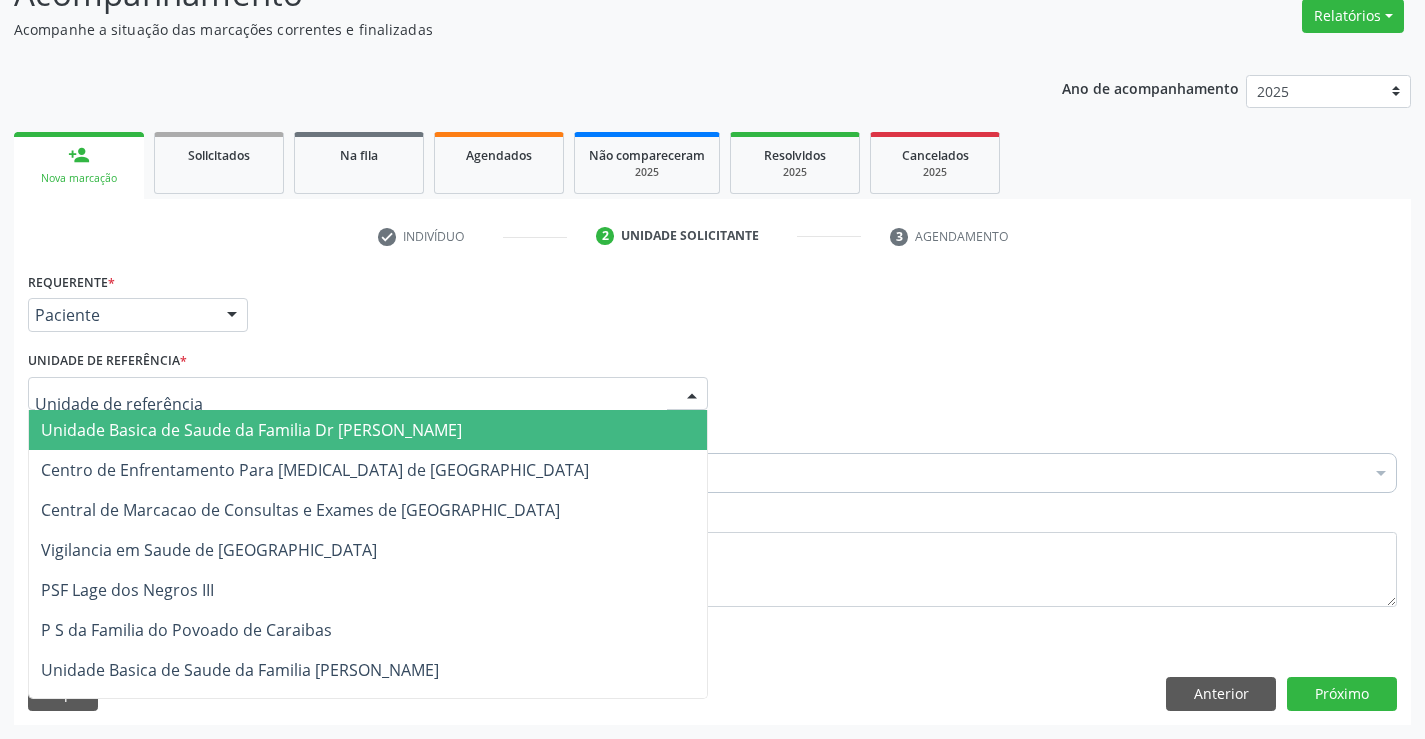 click at bounding box center [368, 394] 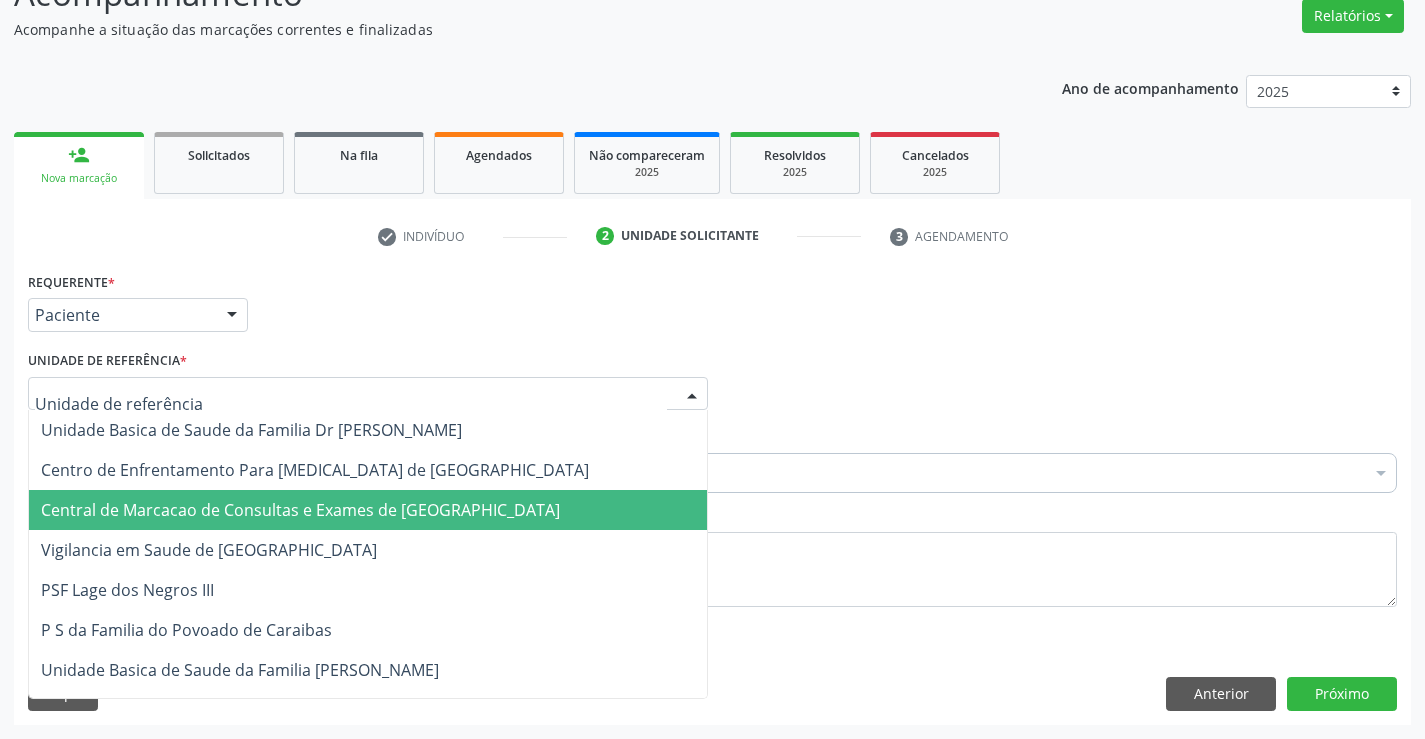 click on "Central de Marcacao de Consultas e Exames de [GEOGRAPHIC_DATA]" at bounding box center [368, 510] 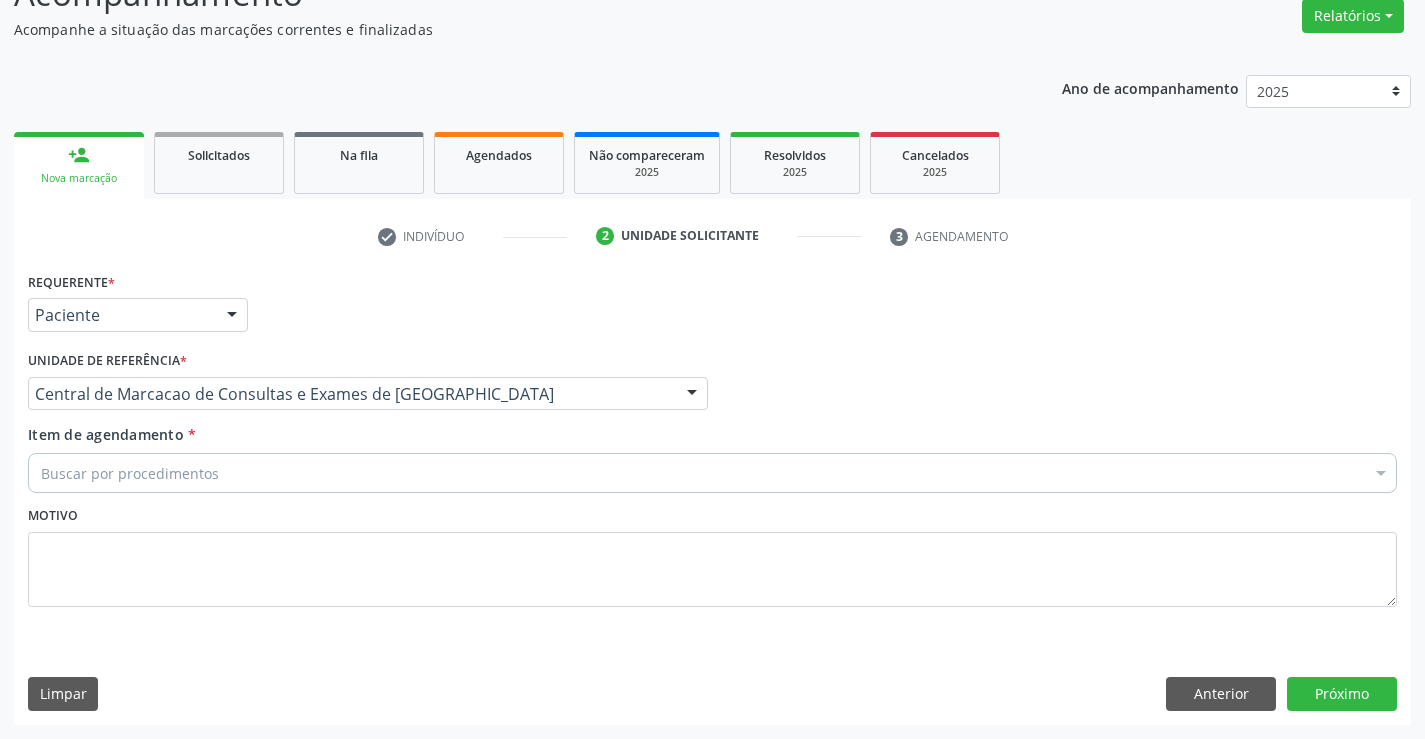 click on "Buscar por procedimentos" at bounding box center [712, 473] 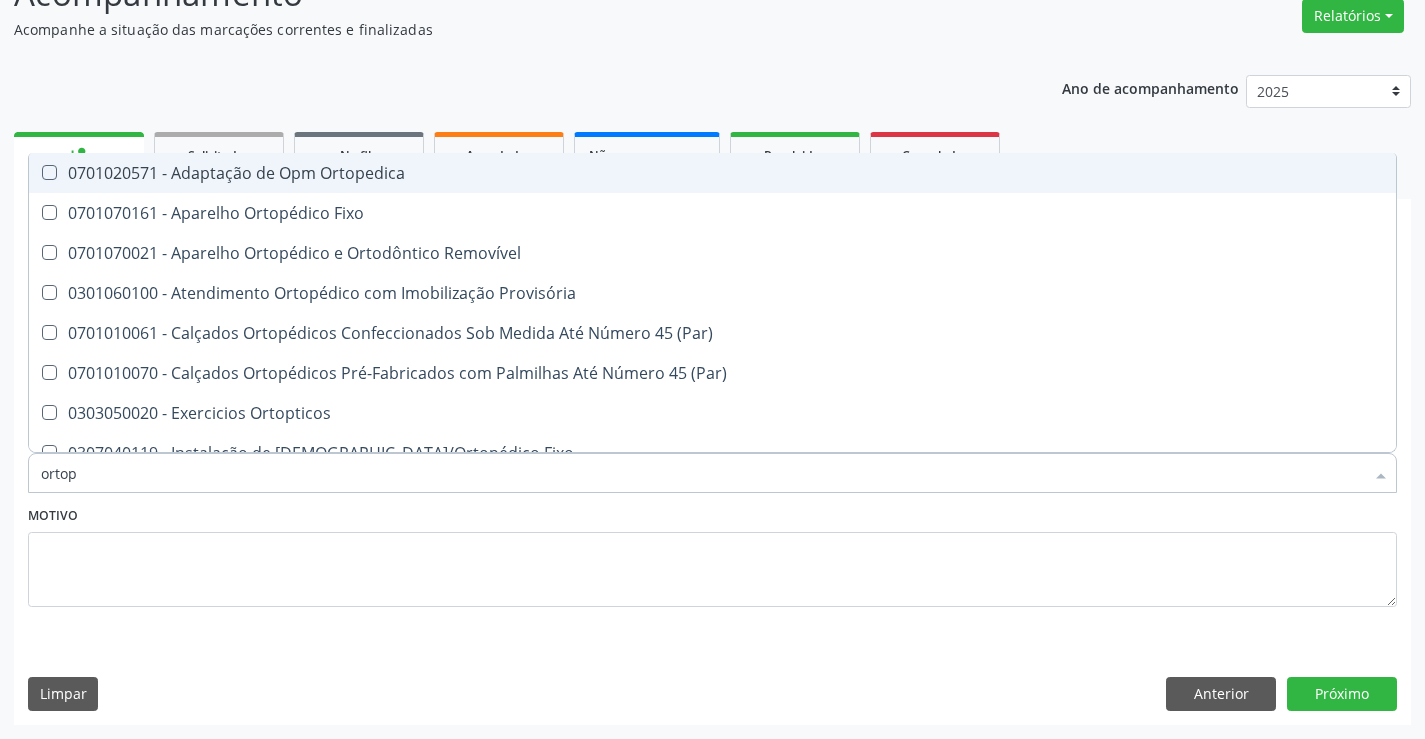 type on "ortope" 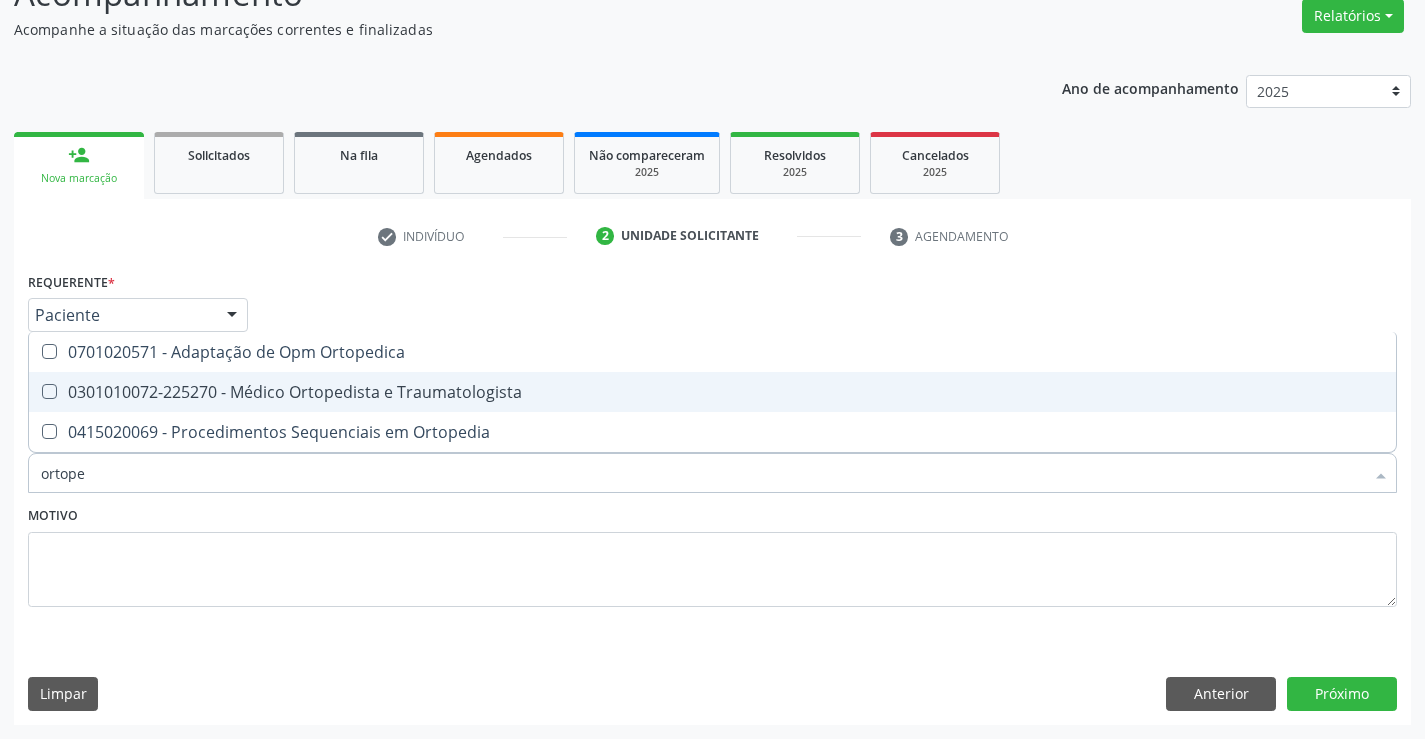 click on "0301010072-225270 - Médico Ortopedista e Traumatologista" at bounding box center [712, 392] 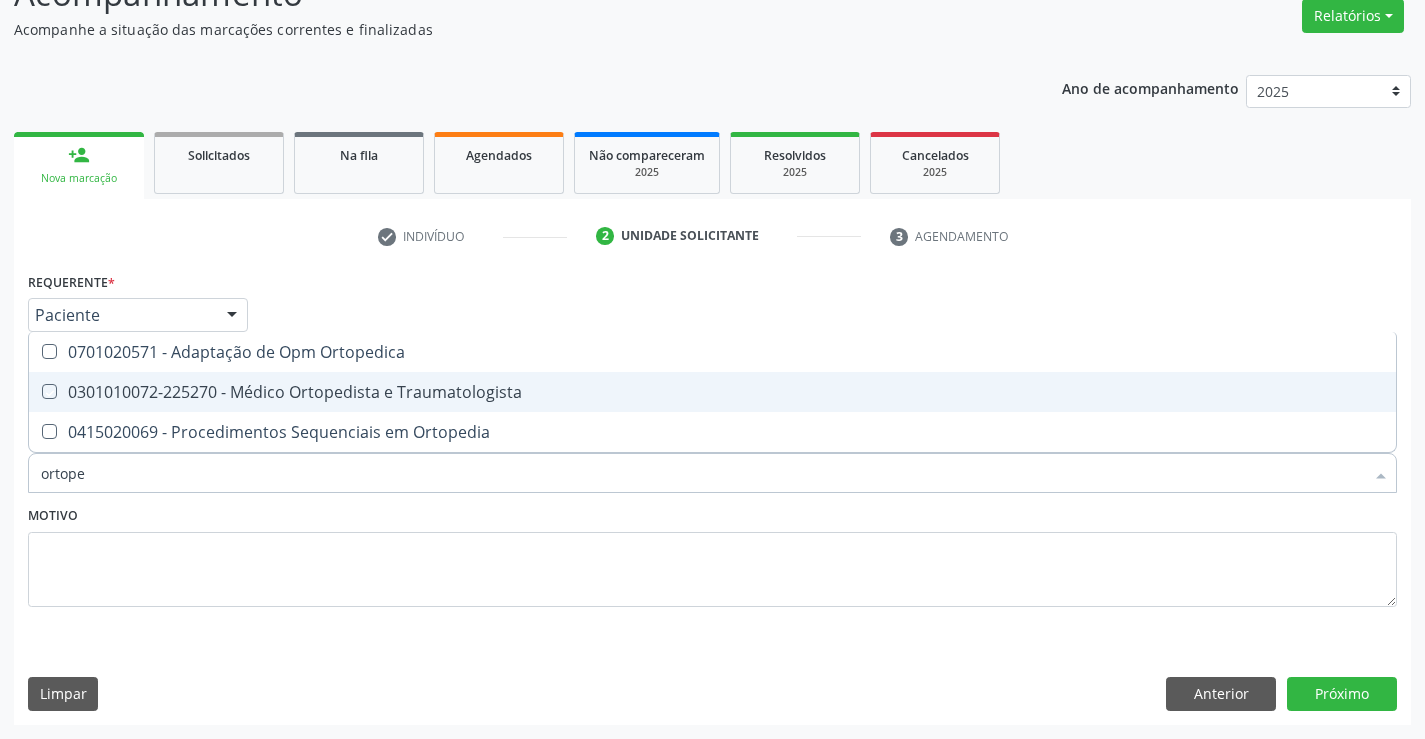 checkbox on "true" 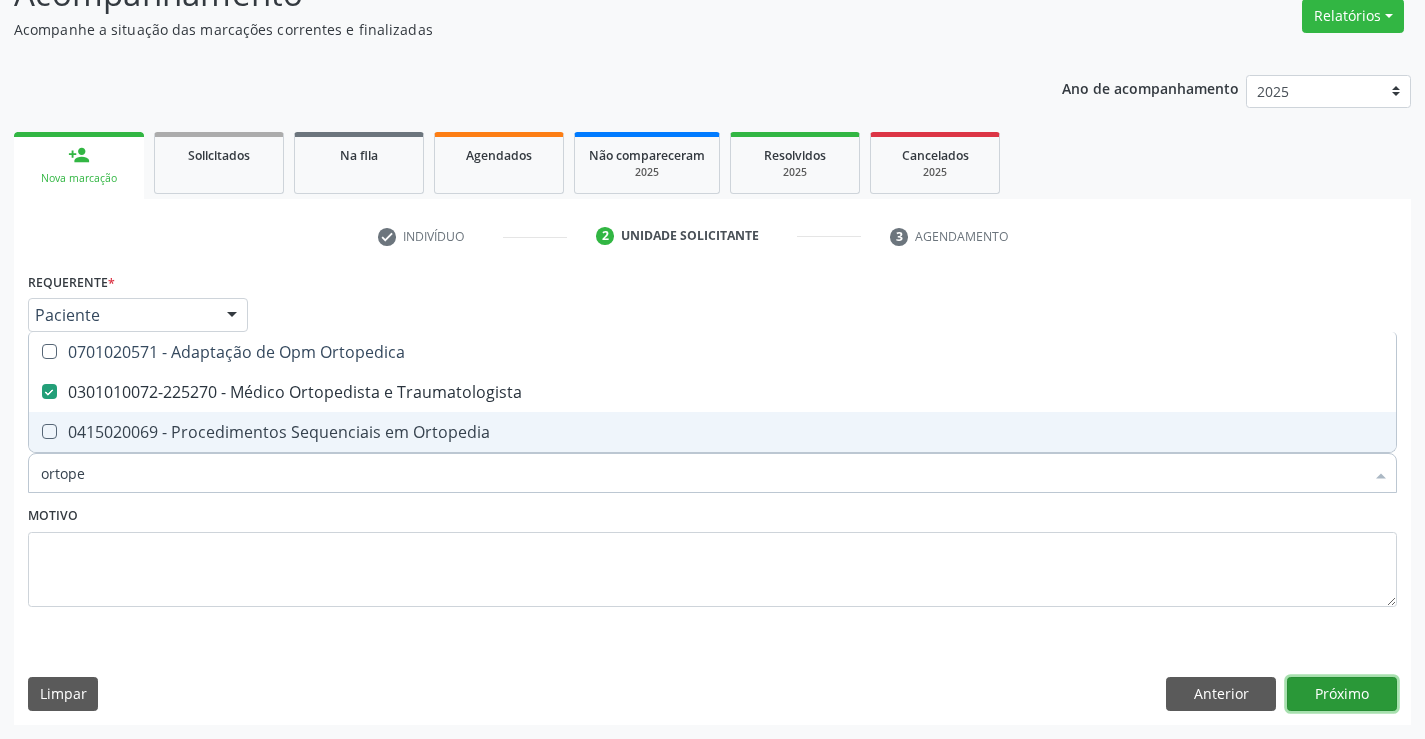 click on "Próximo" at bounding box center (1342, 694) 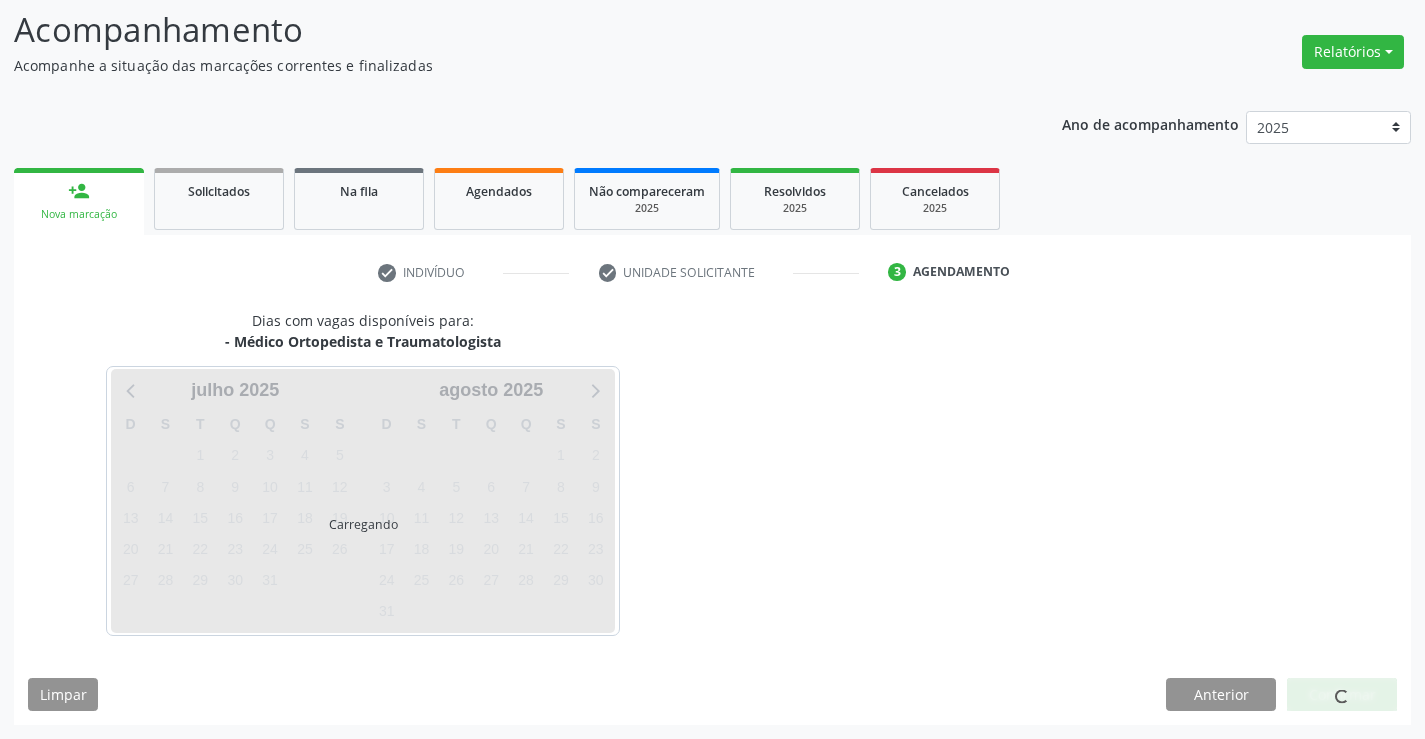 scroll, scrollTop: 131, scrollLeft: 0, axis: vertical 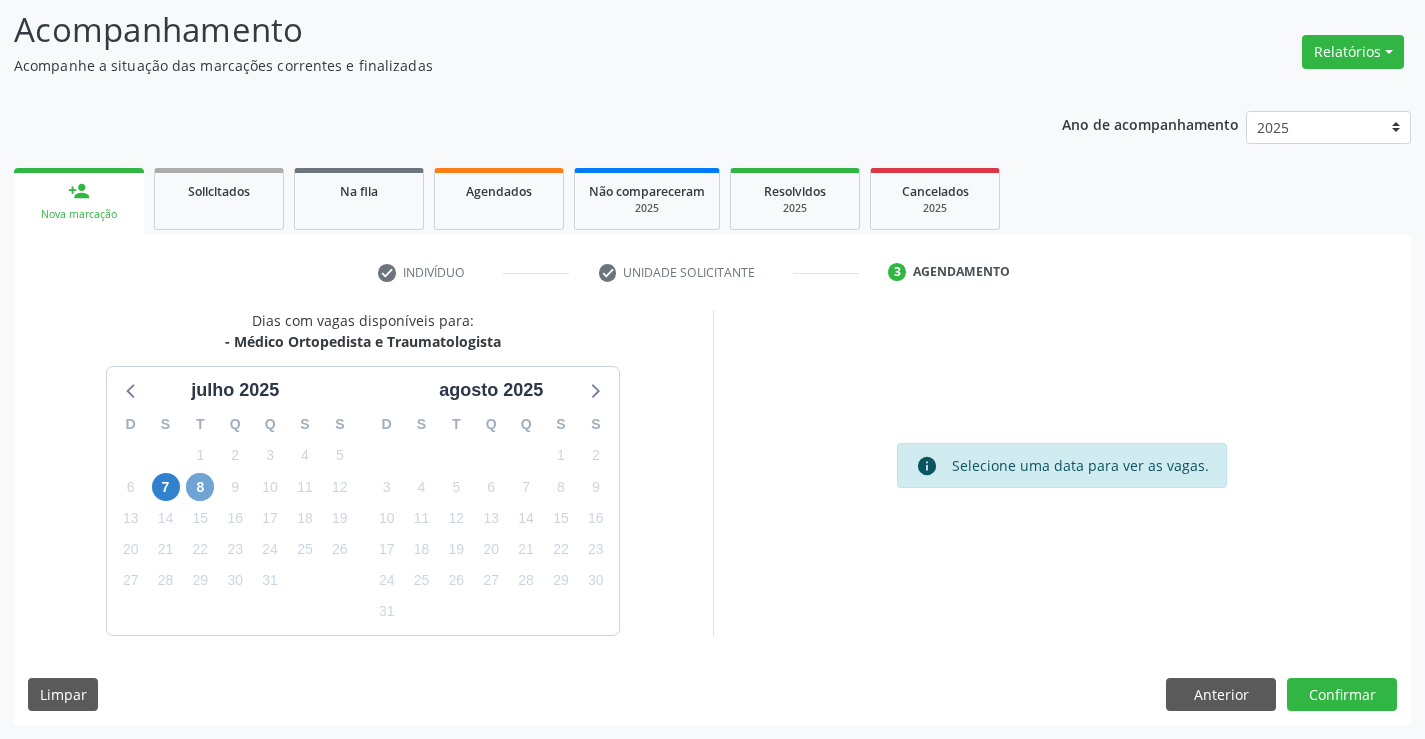 click on "8" at bounding box center [200, 487] 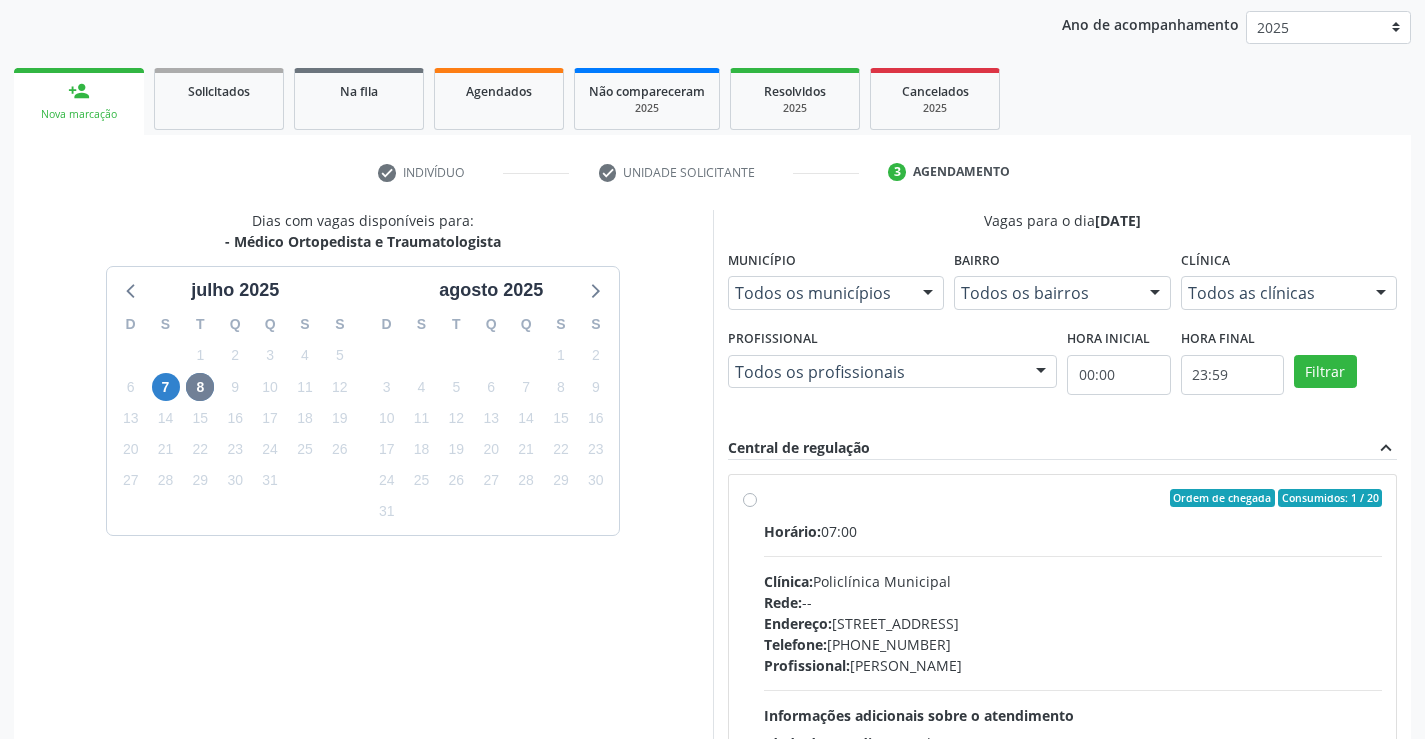 click on "Ordem de chegada
Consumidos: 1 / 20" at bounding box center (1073, 498) 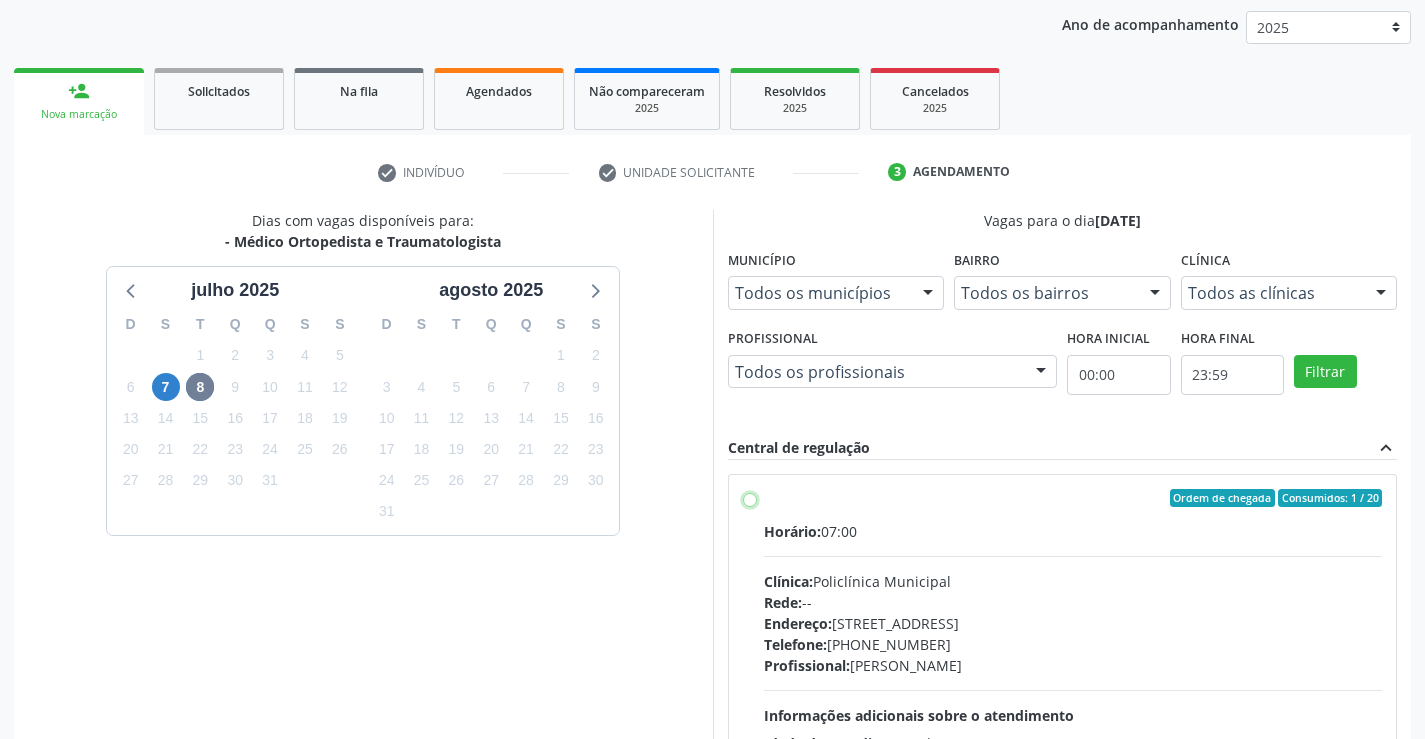 click on "Ordem de chegada
Consumidos: 1 / 20
Horário:   07:00
Clínica:  Policlínica Municipal
Rede:
--
Endereço:   Predio, nº 386, Centro, Campo Formoso - BA
Telefone:   (74) 6451312
Profissional:
Ramon Oliveira Soares
Informações adicionais sobre o atendimento
Idade de atendimento:
de 0 a 120 anos
Gênero(s) atendido(s):
Masculino e Feminino
Informações adicionais:
--" at bounding box center [750, 498] 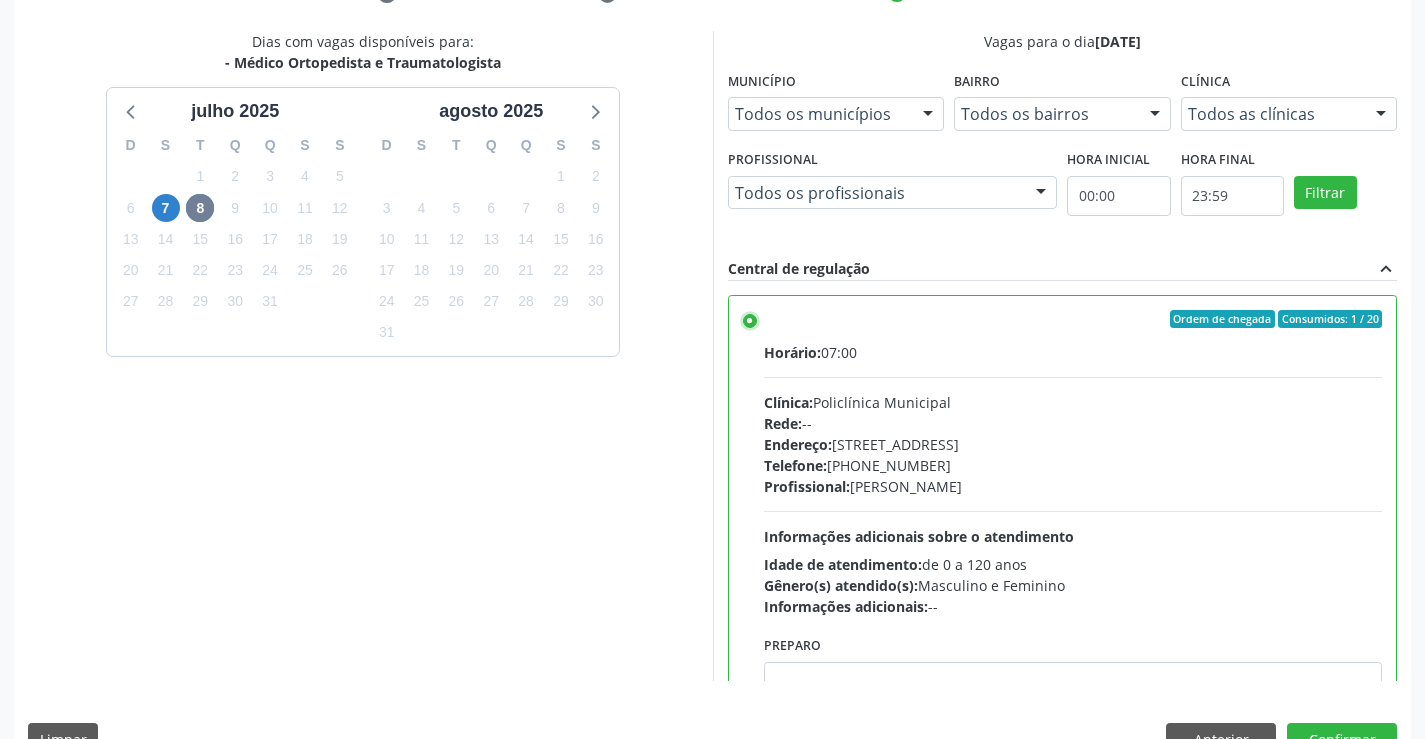 scroll, scrollTop: 456, scrollLeft: 0, axis: vertical 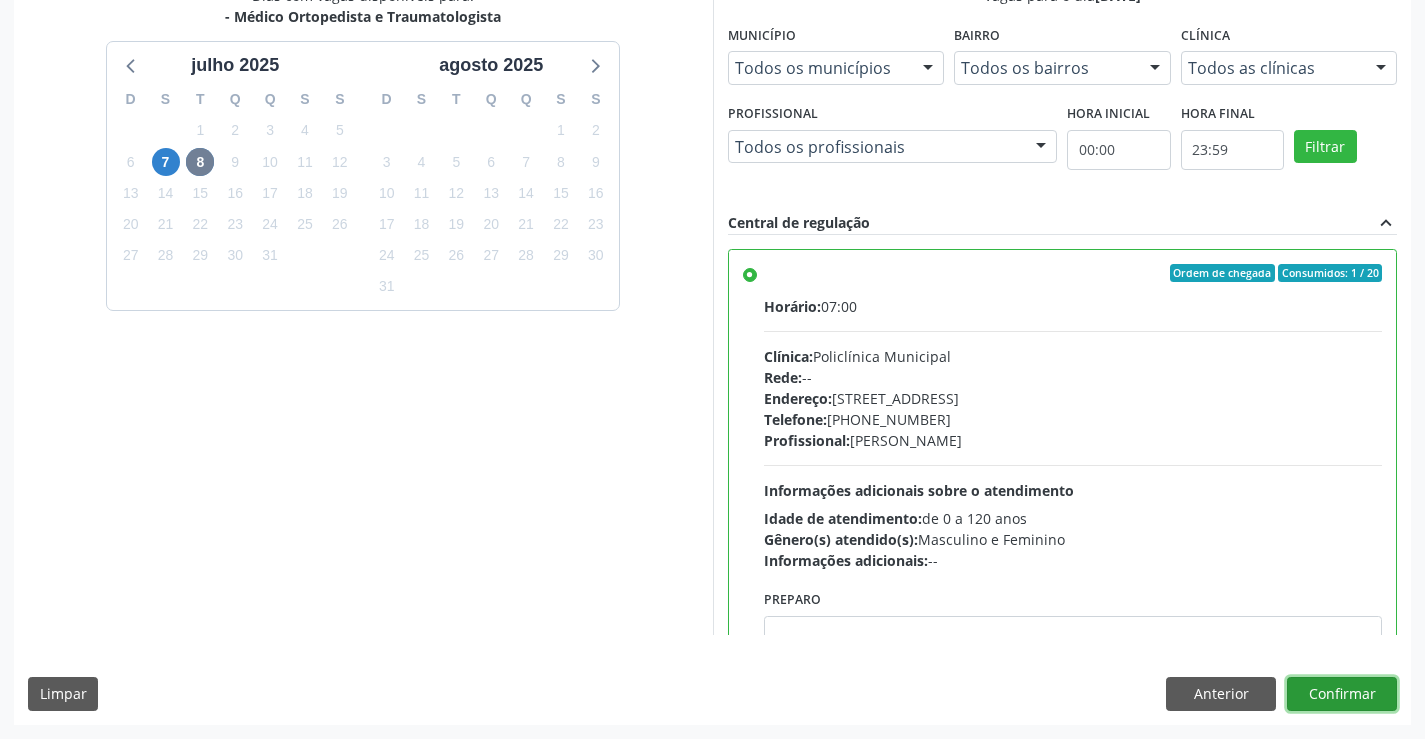 click on "Confirmar" at bounding box center [1342, 694] 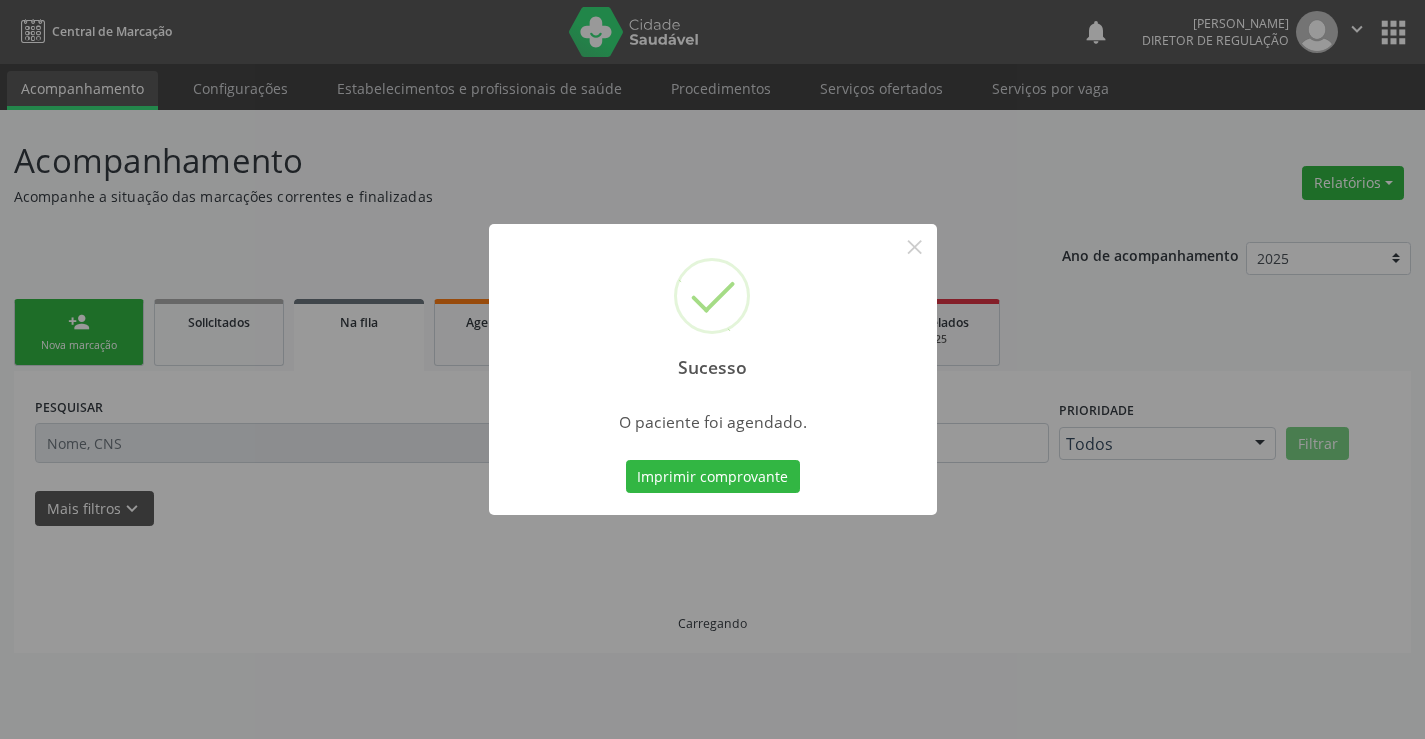 scroll, scrollTop: 0, scrollLeft: 0, axis: both 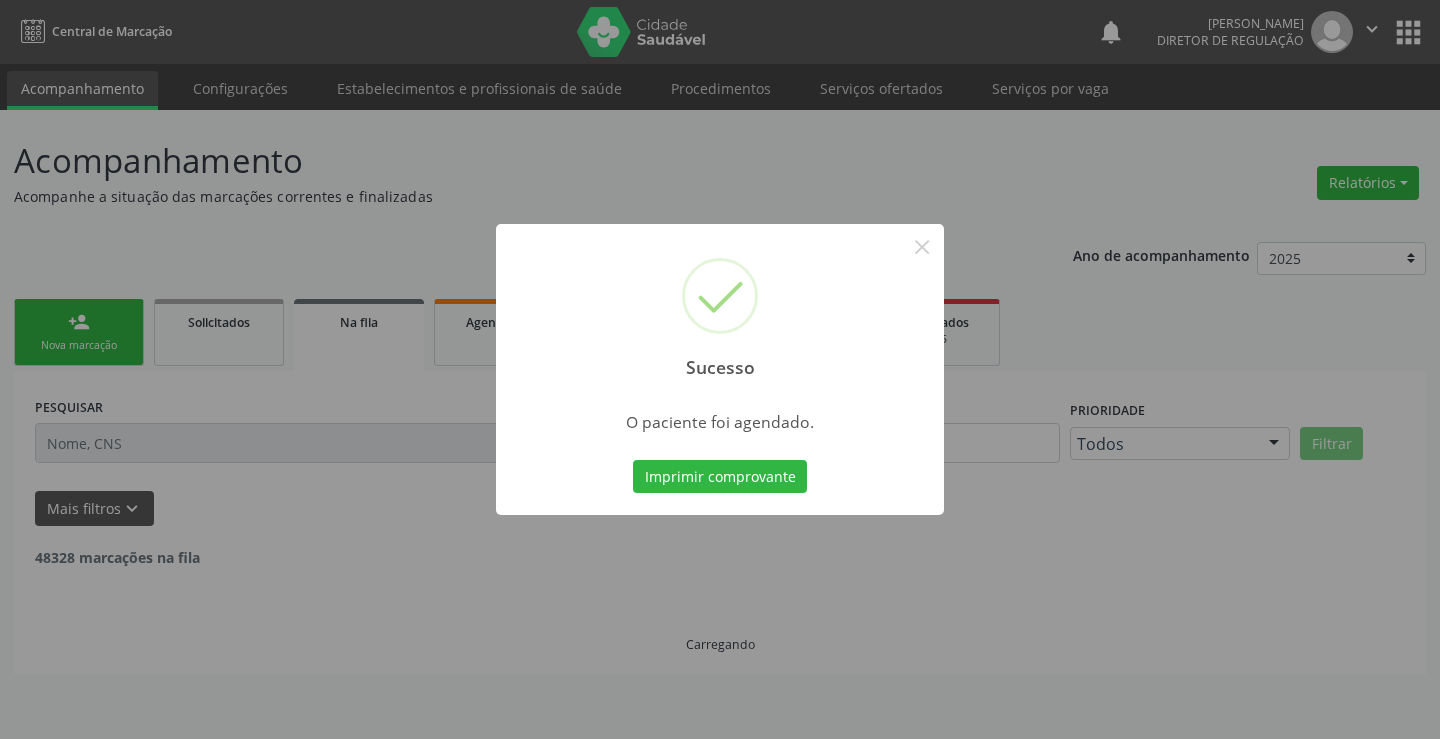type 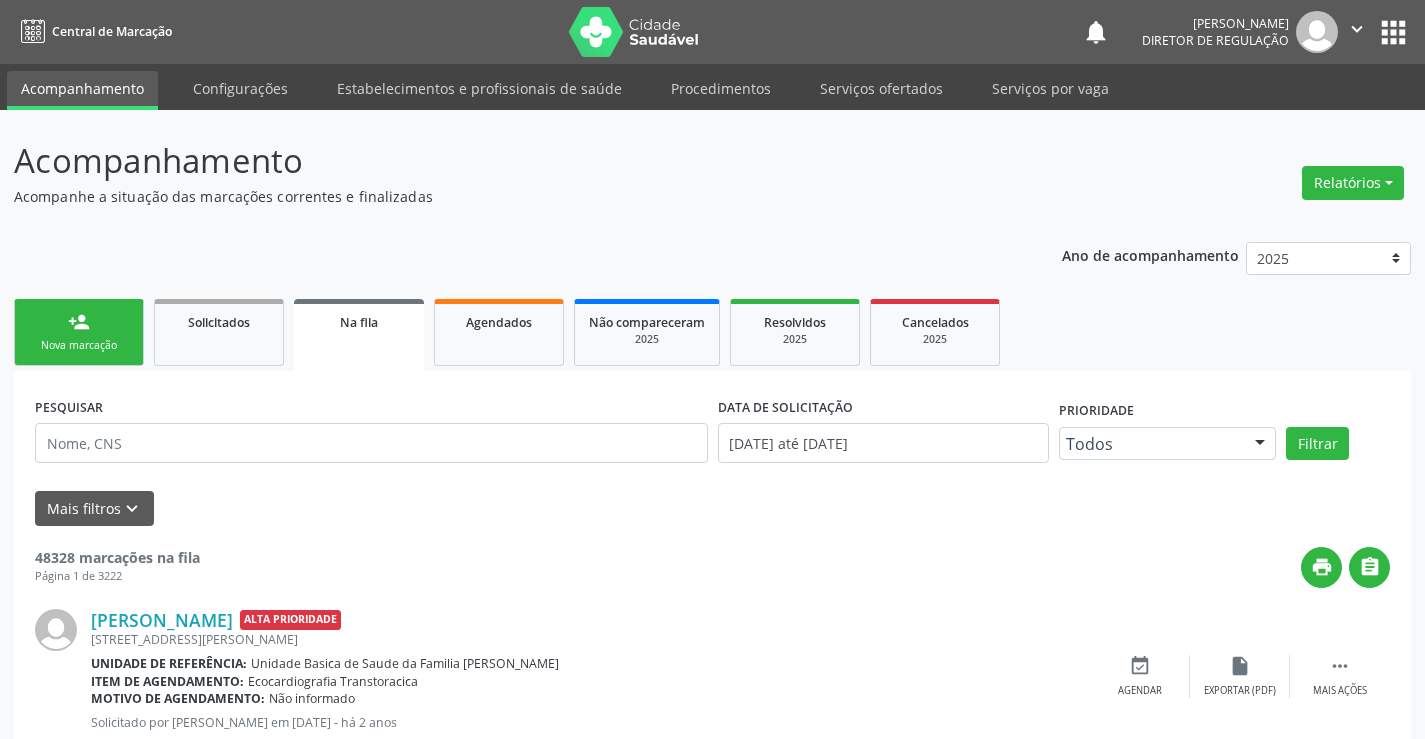 click on "person_add
Nova marcação" at bounding box center (79, 332) 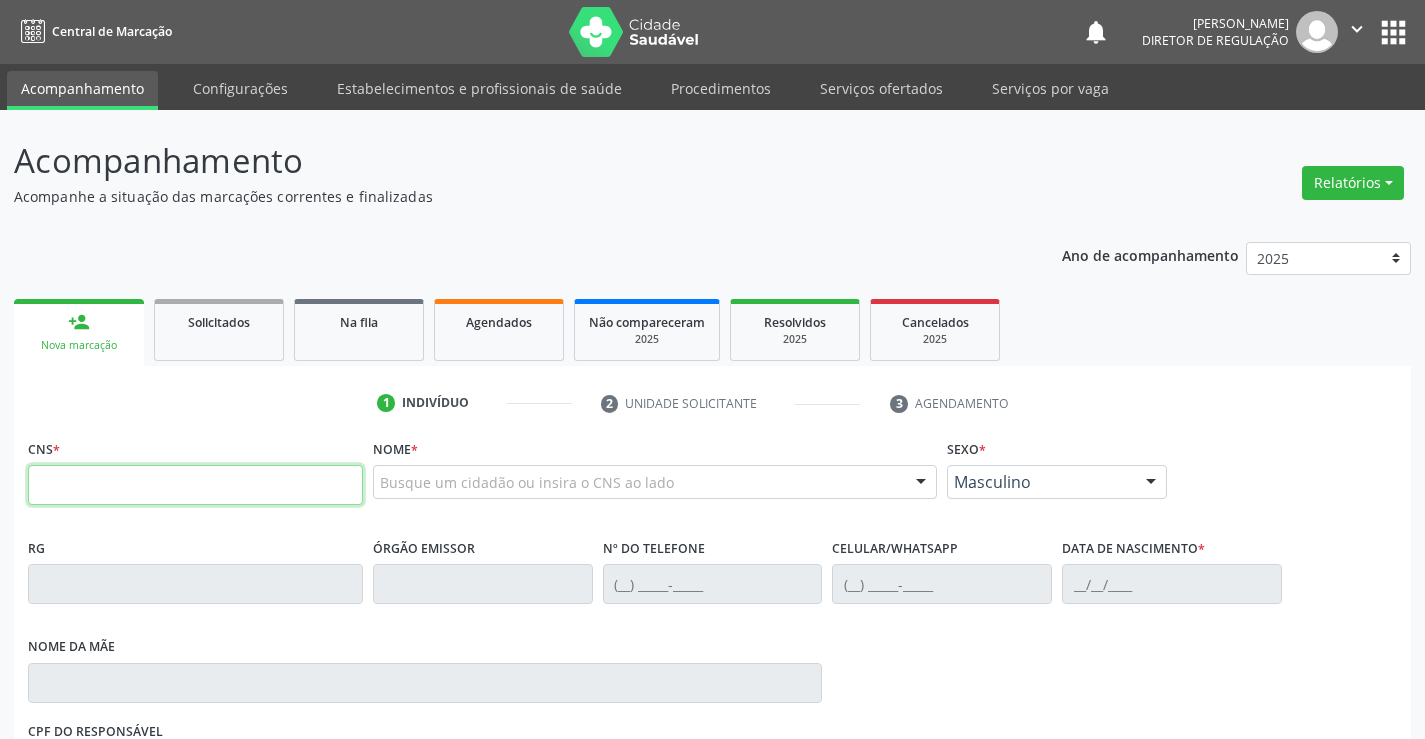 click at bounding box center [195, 485] 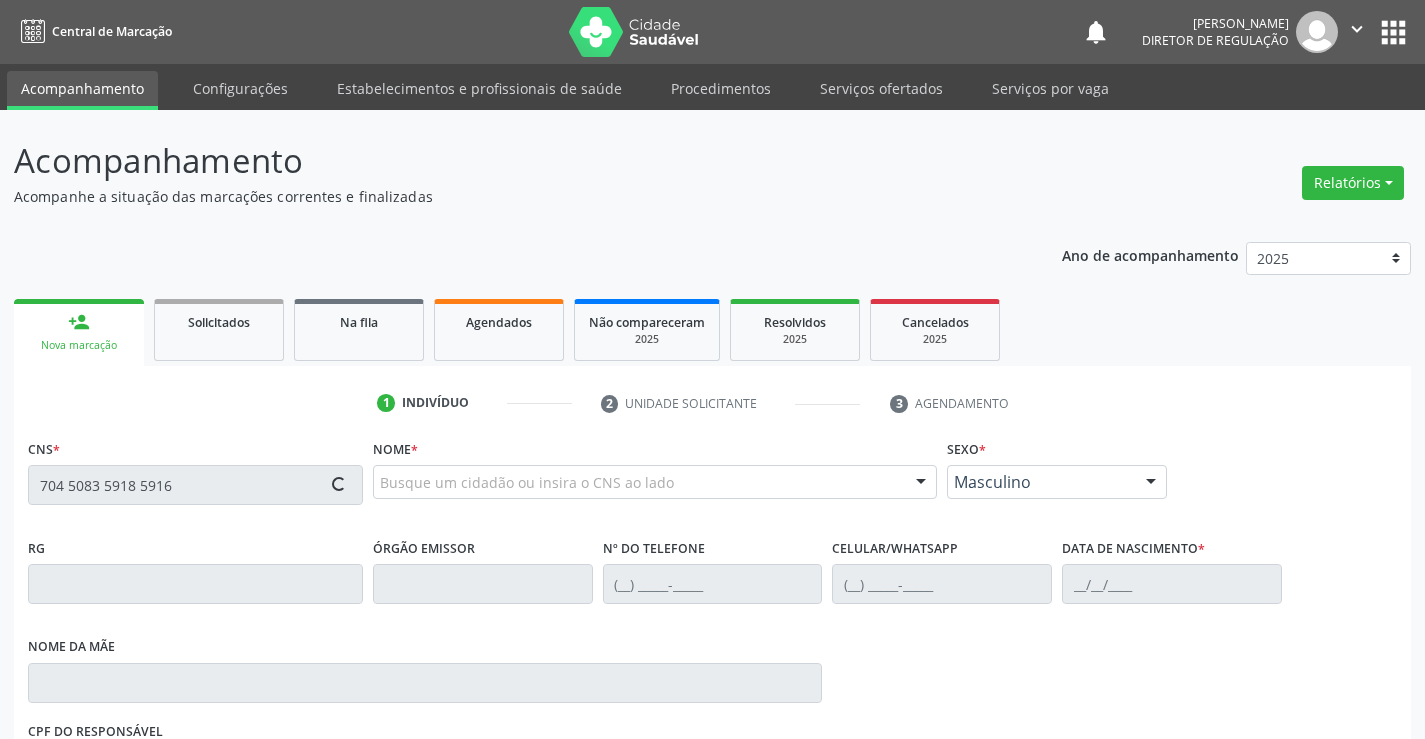 type on "704 5083 5918 5916" 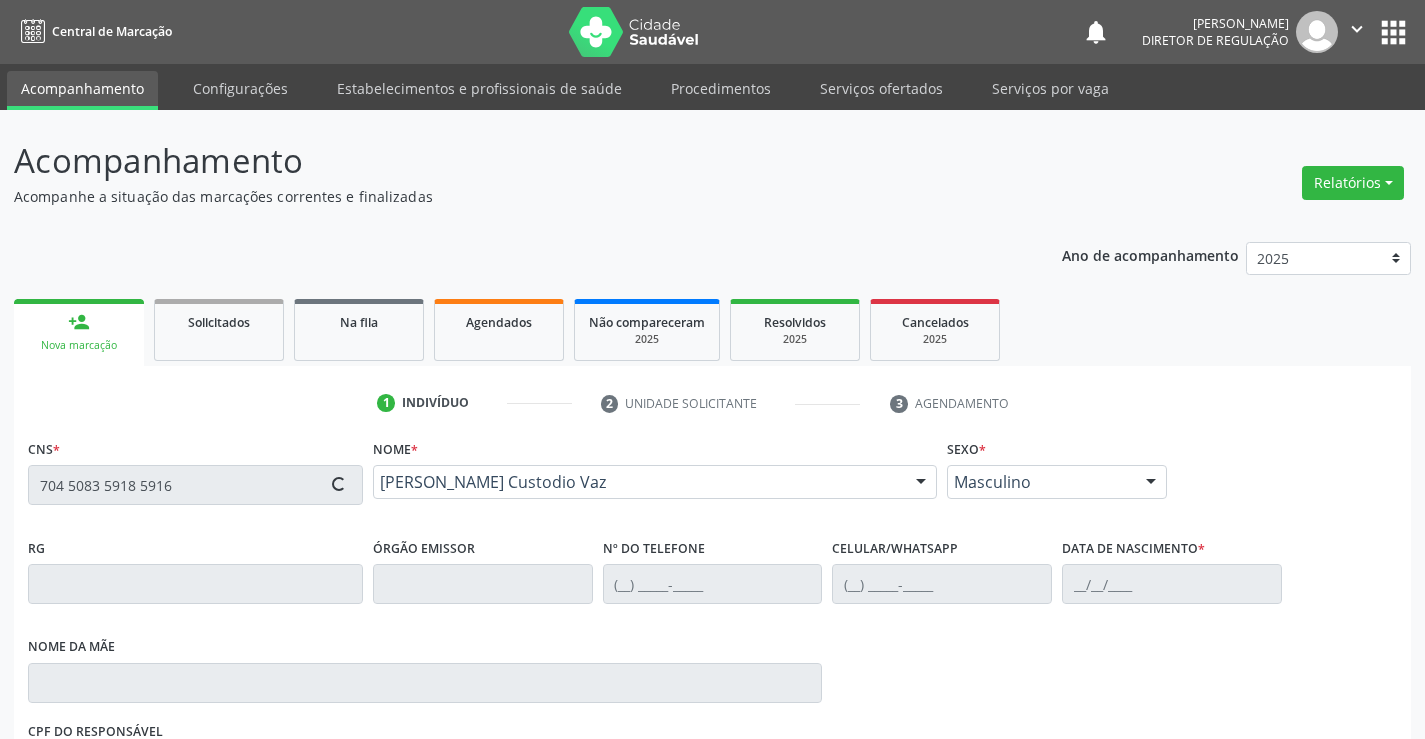 type on "0725634430" 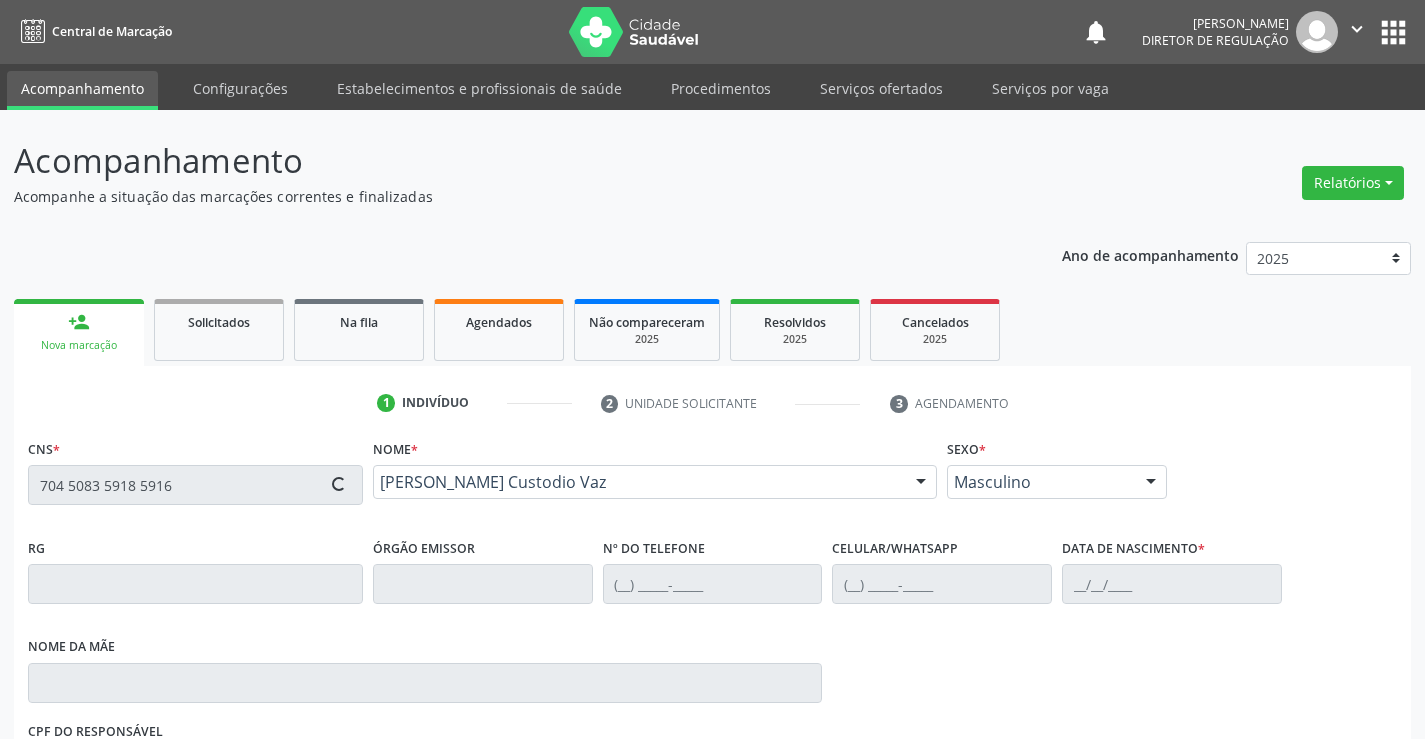 type on "(11) 97013-6016" 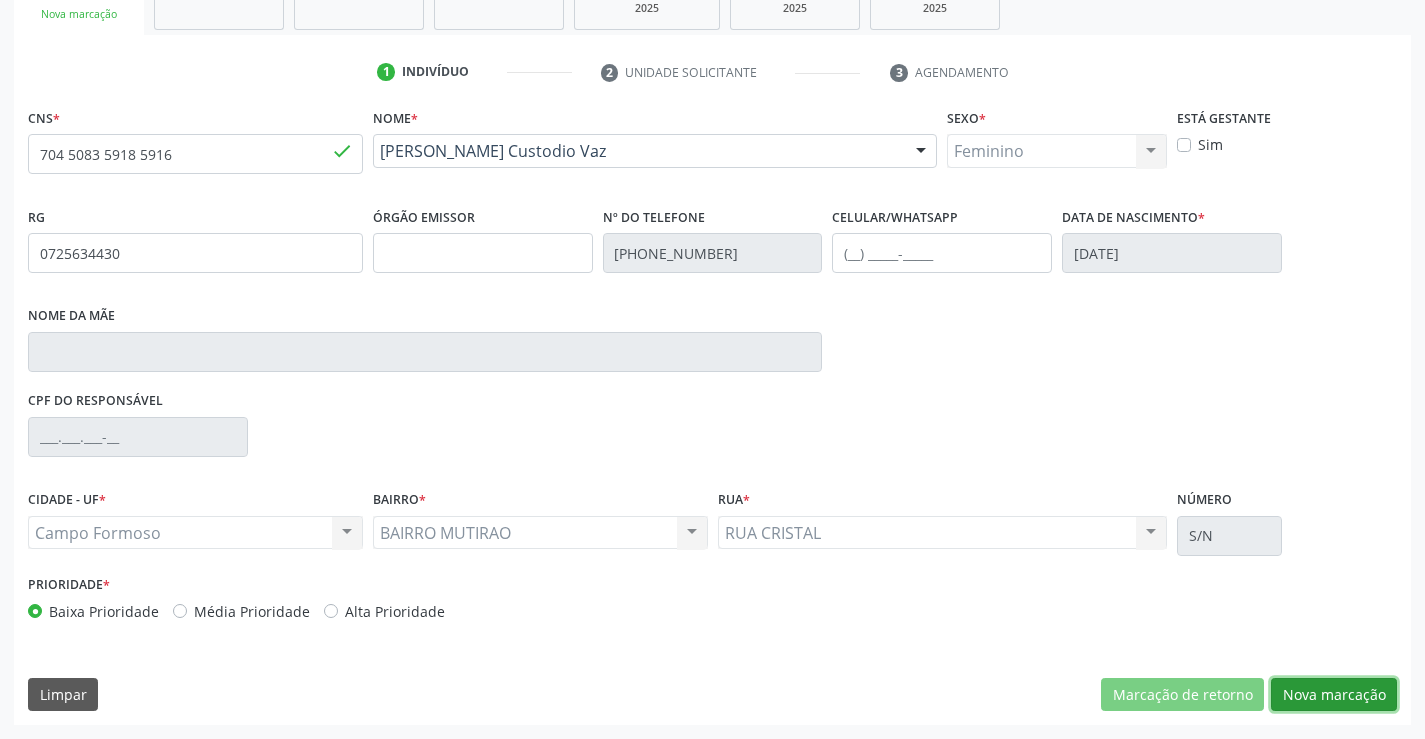 click on "Nova marcação" at bounding box center [1334, 695] 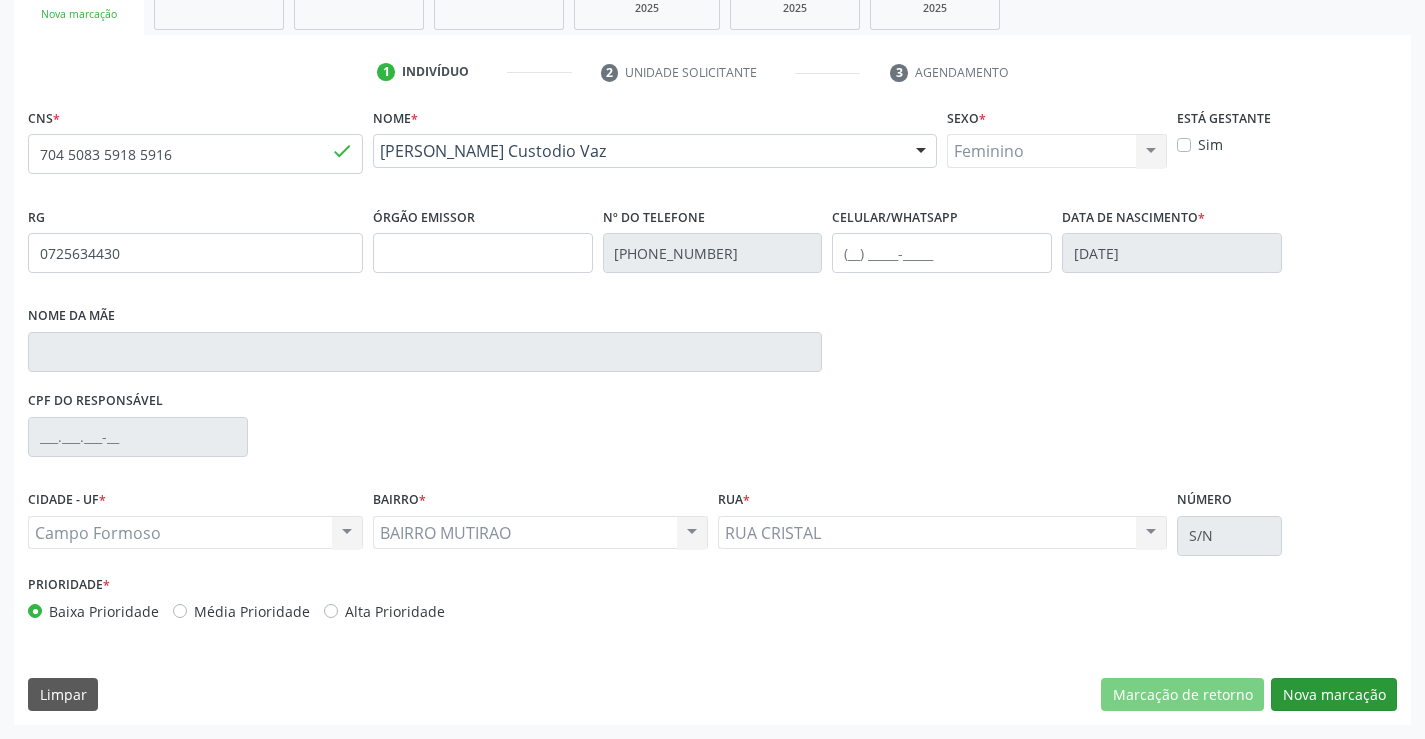 scroll, scrollTop: 167, scrollLeft: 0, axis: vertical 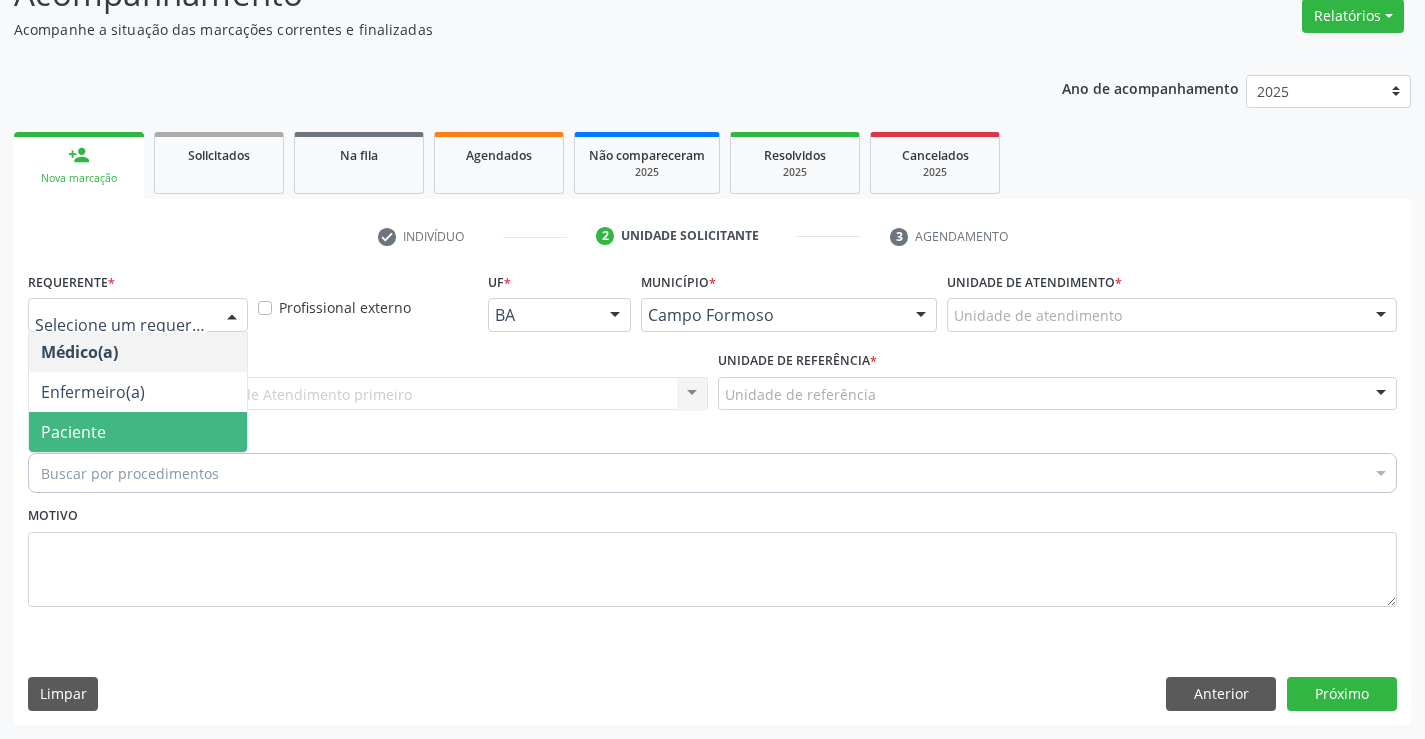 click on "Paciente" at bounding box center (138, 432) 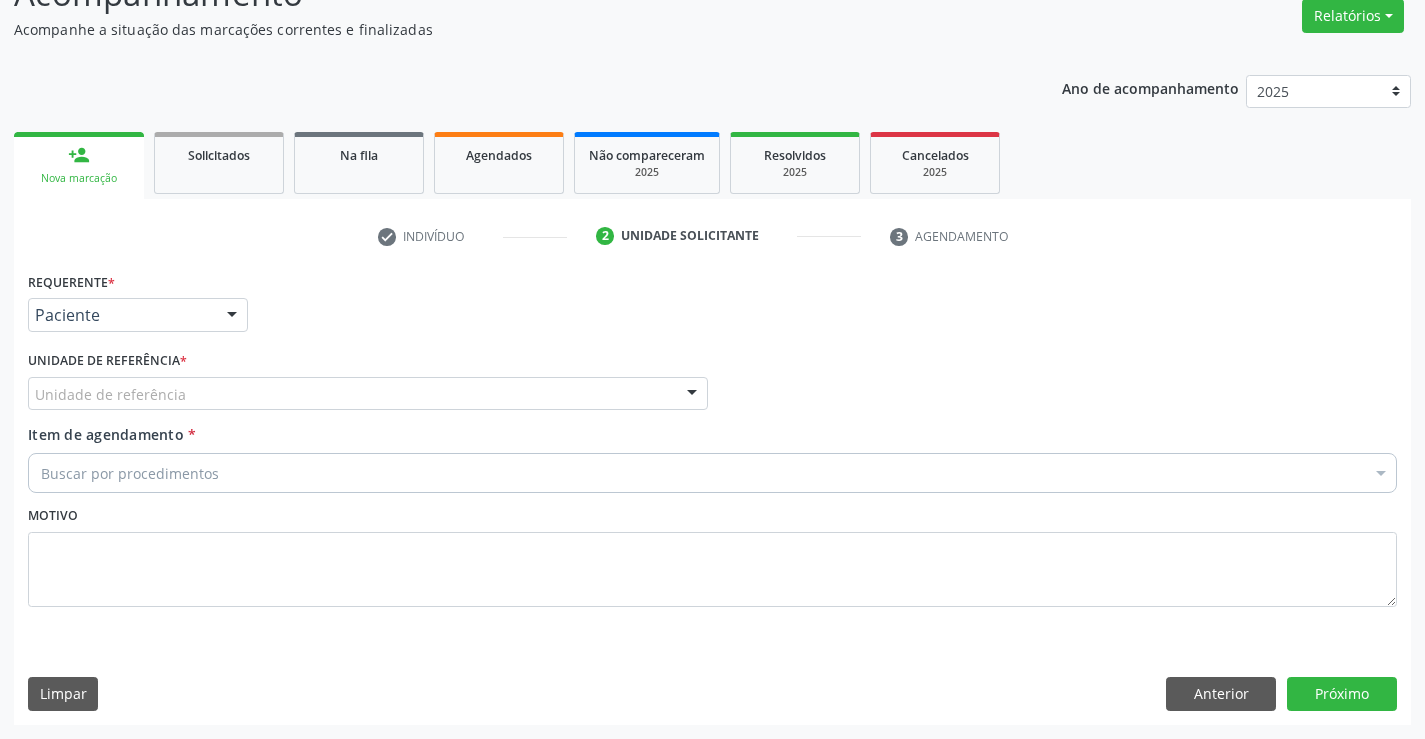 click on "Unidade de referência" at bounding box center [368, 394] 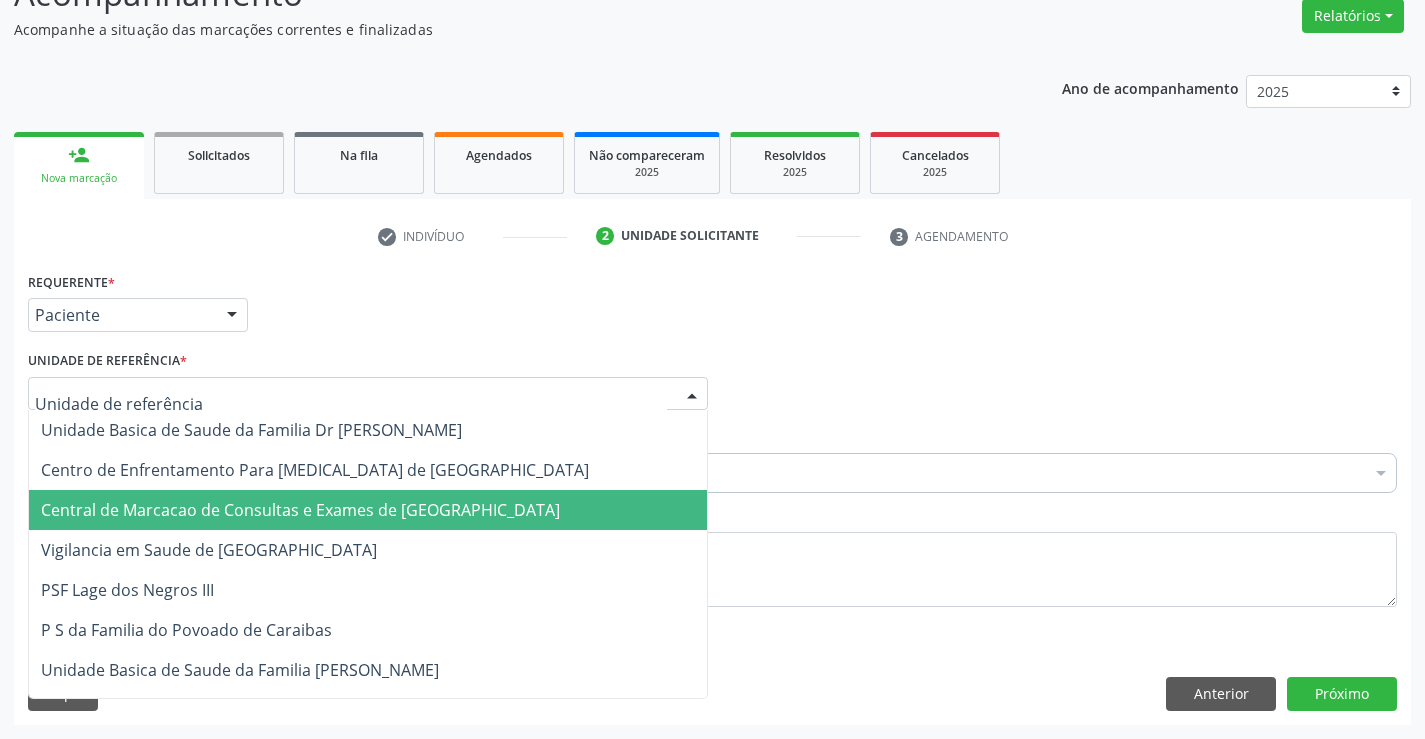 click on "Central de Marcacao de Consultas e Exames de [GEOGRAPHIC_DATA]" at bounding box center [300, 510] 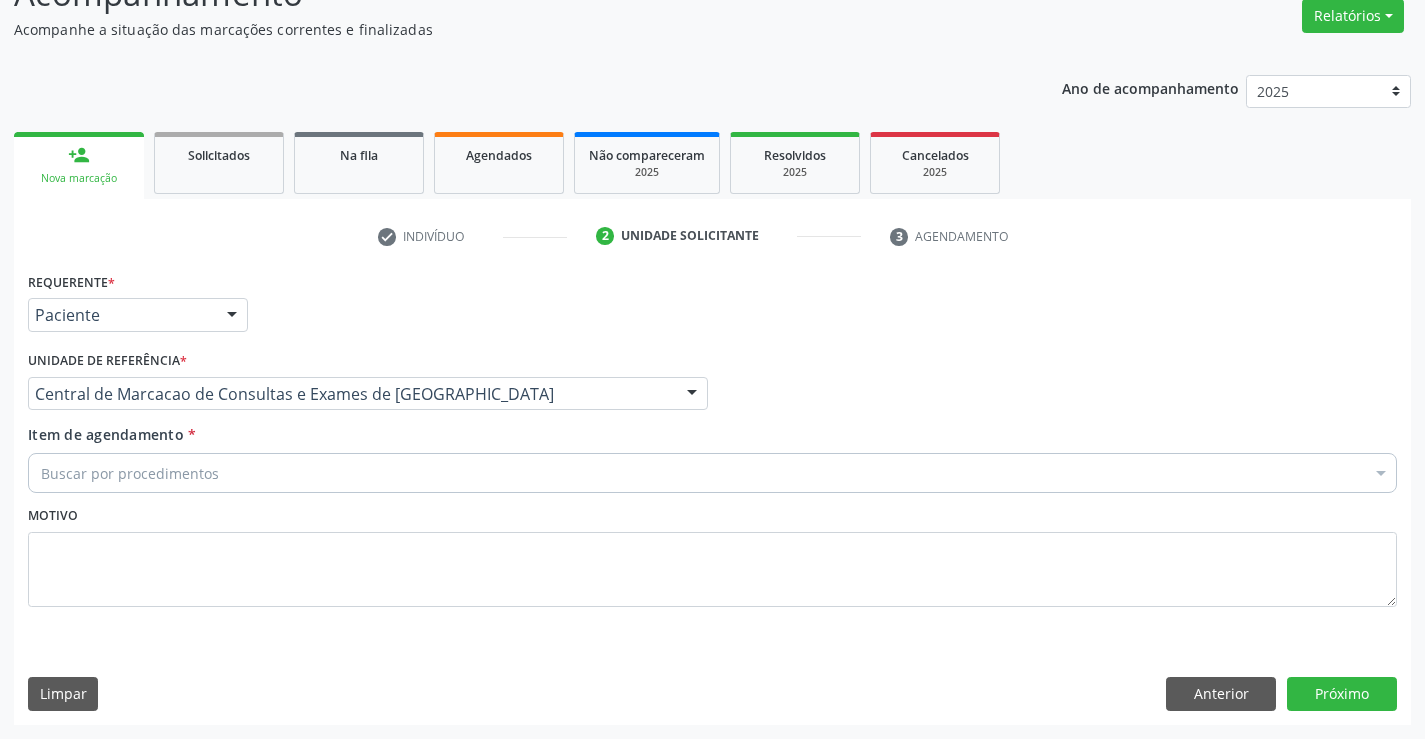 click on "Buscar por procedimentos" at bounding box center [712, 473] 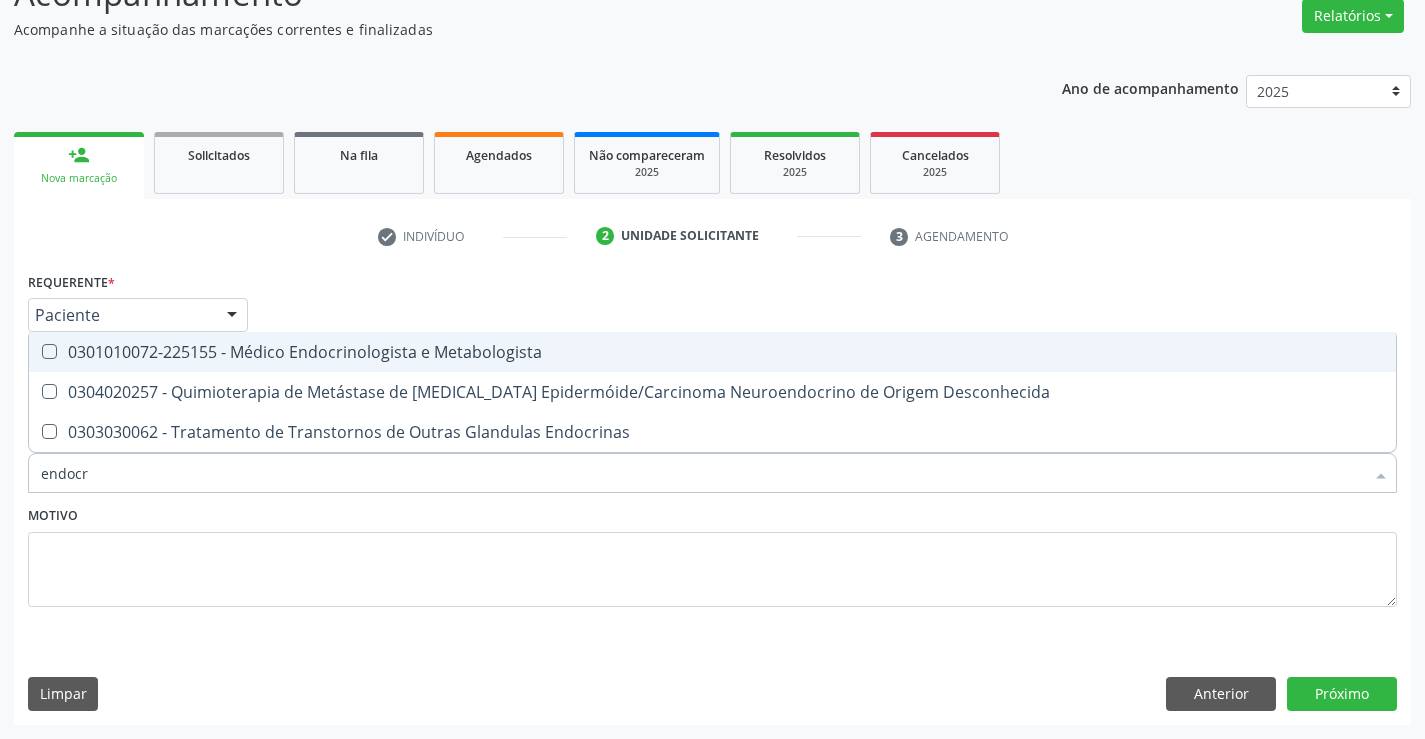 type on "endocri" 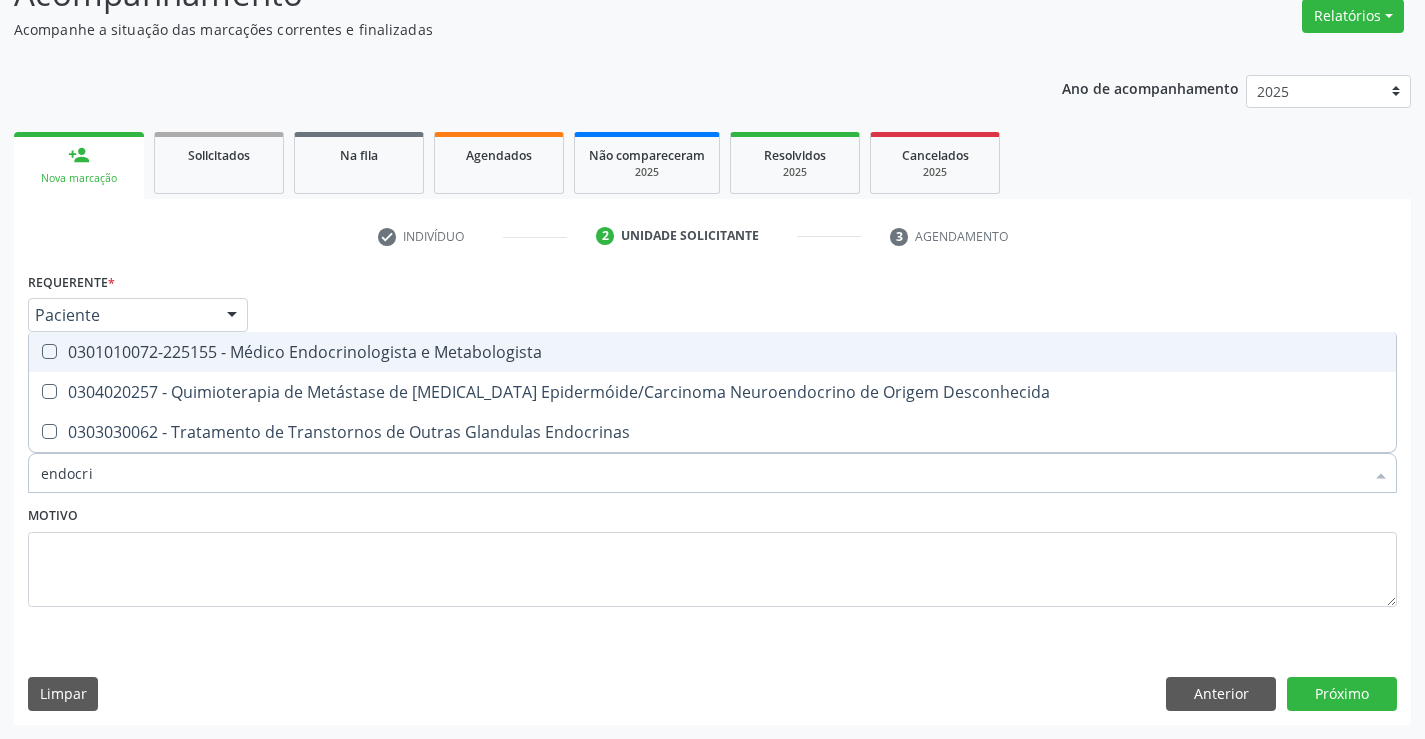 click on "0301010072-225155 - Médico Endocrinologista e Metabologista" at bounding box center [712, 352] 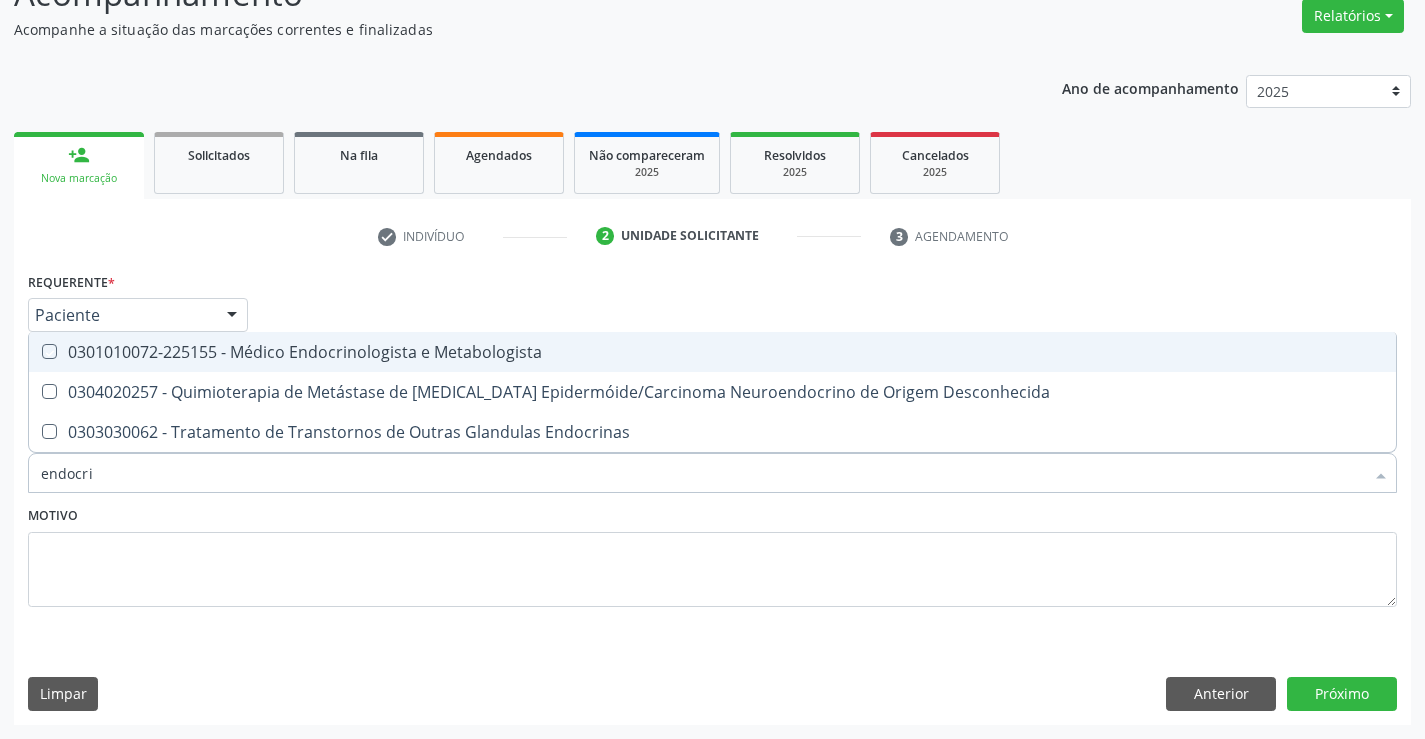 checkbox on "true" 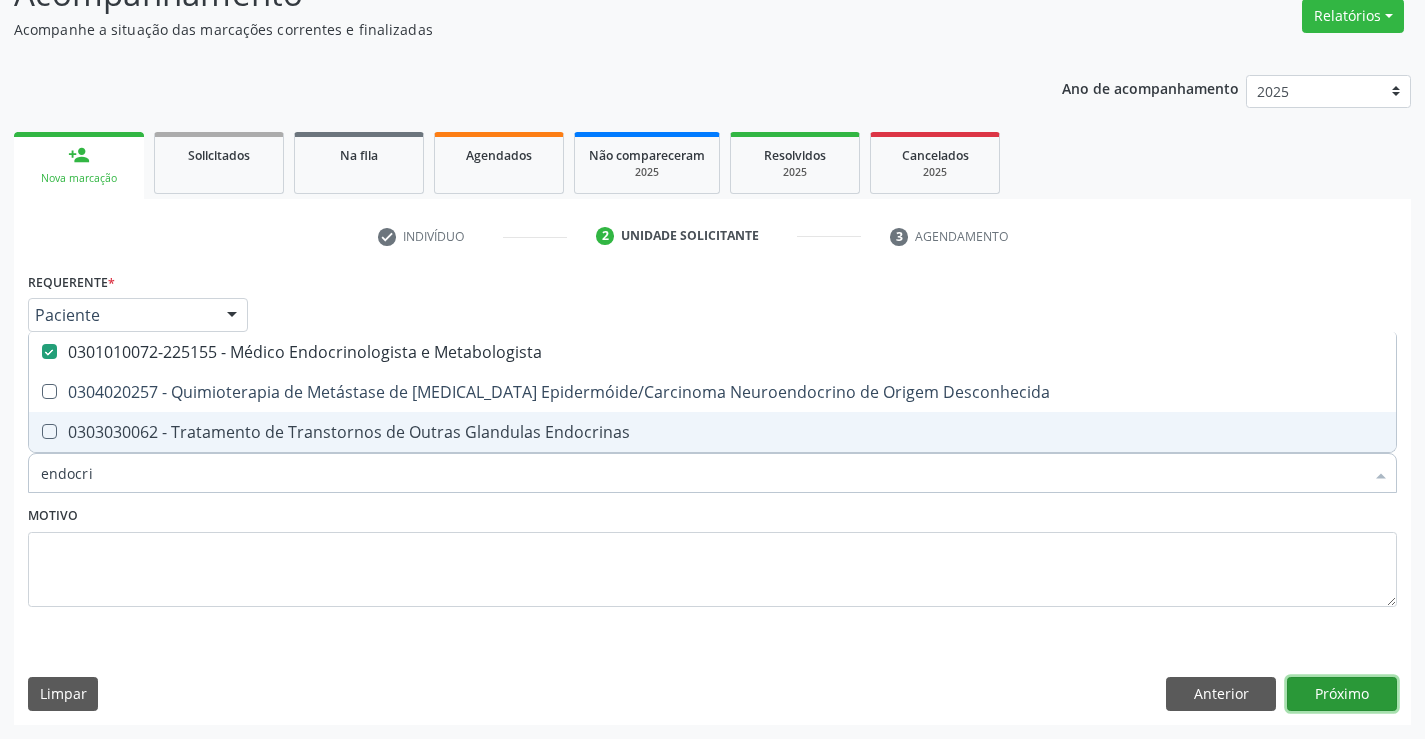 click on "Próximo" at bounding box center [1342, 694] 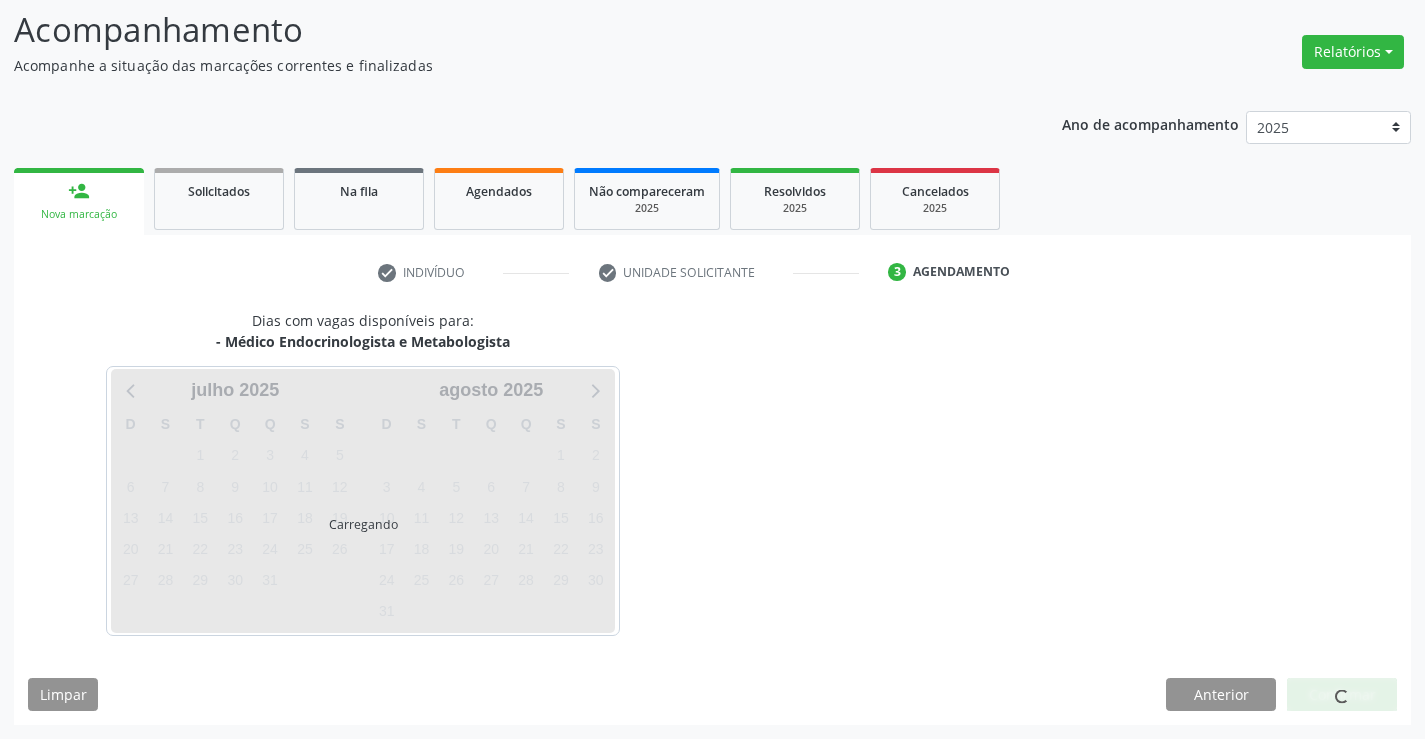 scroll, scrollTop: 131, scrollLeft: 0, axis: vertical 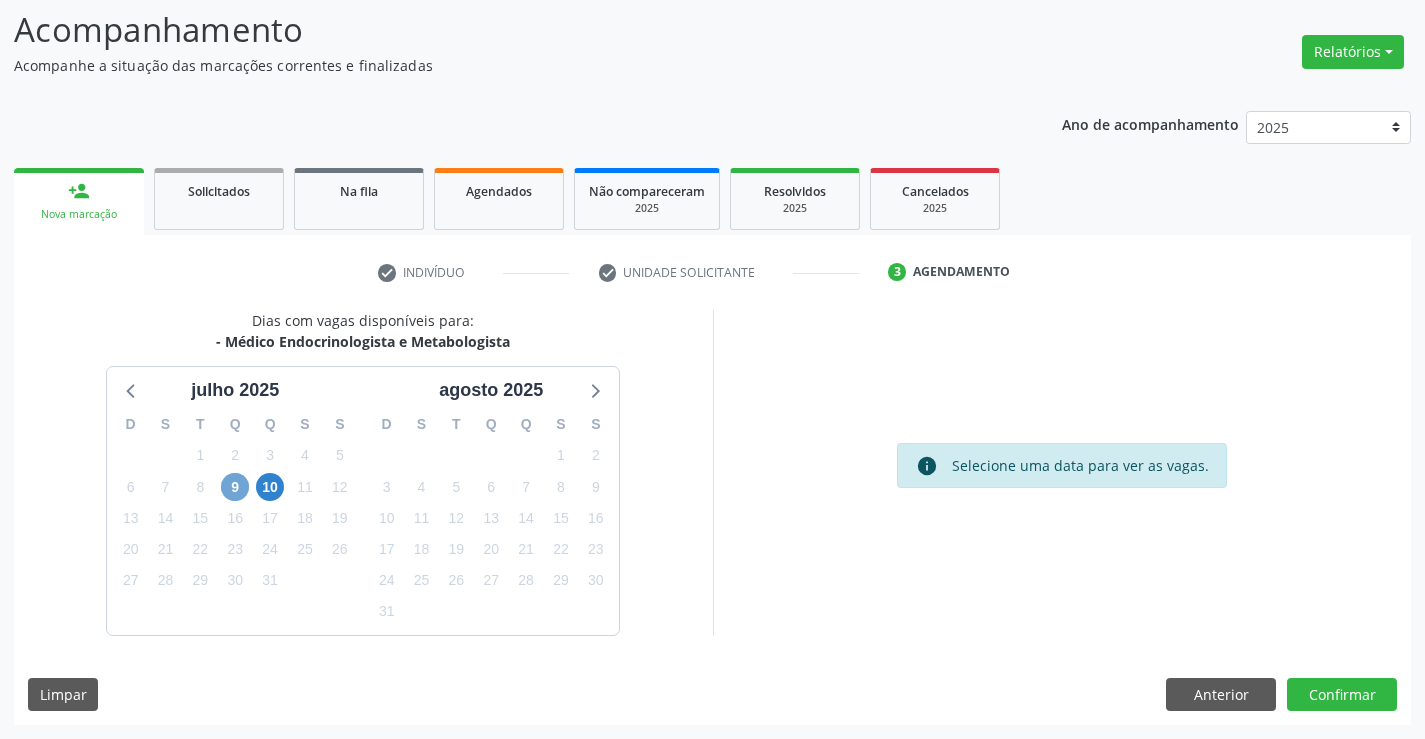 click on "9" at bounding box center [235, 487] 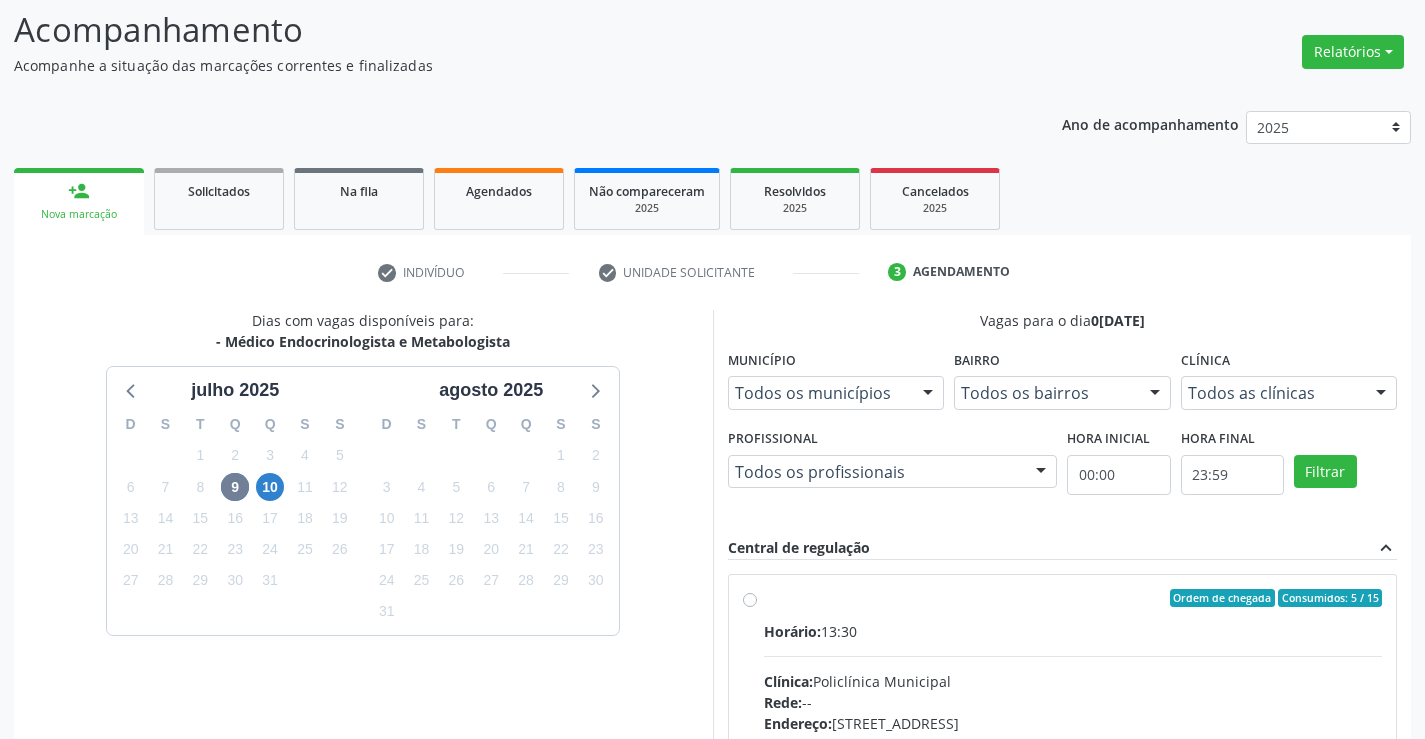 drag, startPoint x: 1019, startPoint y: 606, endPoint x: 1439, endPoint y: 619, distance: 420.20114 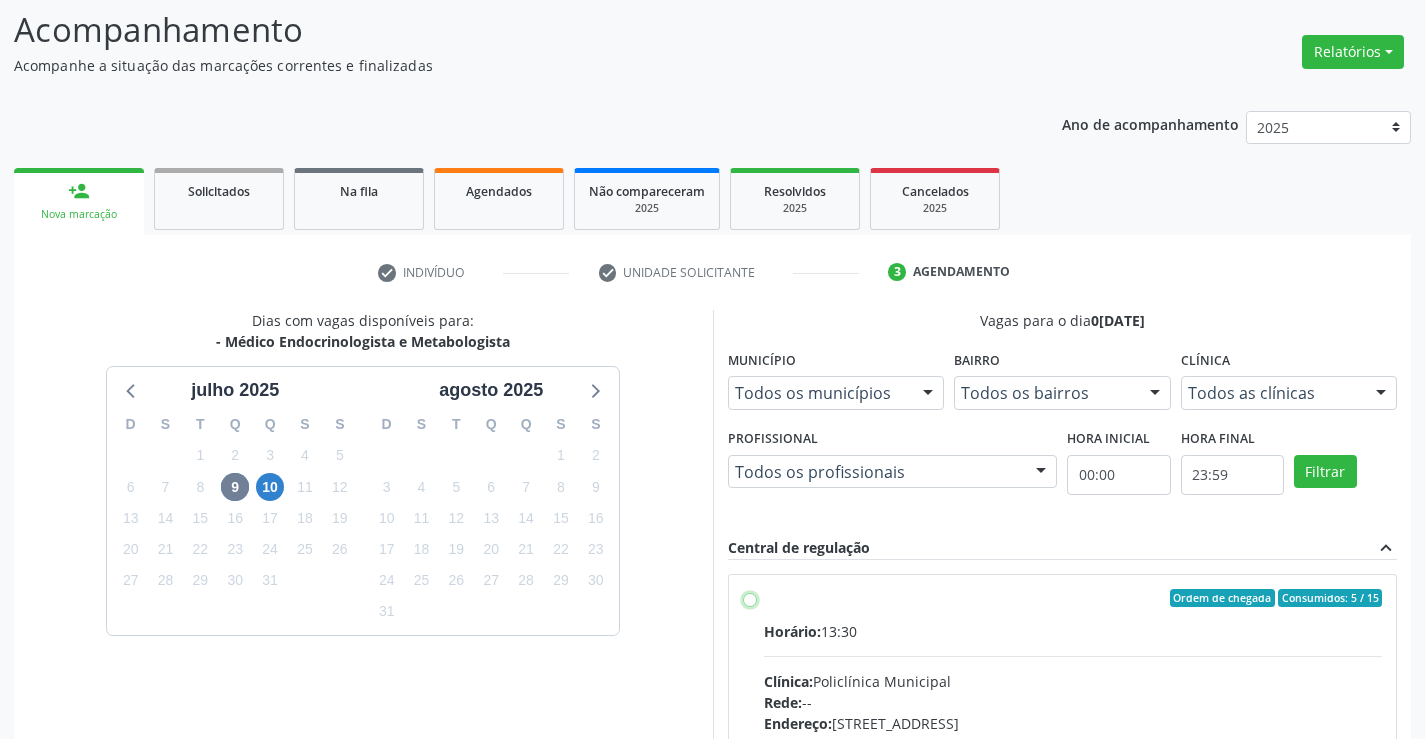 click on "Ordem de chegada
Consumidos: 5 / 15
Horário:   13:30
Clínica:  Policlínica Municipal
Rede:
--
Endereço:   Predio, nº 386, Centro, Campo Formoso - BA
Telefone:   (74) 6451312
Profissional:
Washington Luiz Sobreira da Slva
Informações adicionais sobre o atendimento
Idade de atendimento:
de 16 a 100 anos
Gênero(s) atendido(s):
Masculino e Feminino
Informações adicionais:
--" at bounding box center [750, 598] 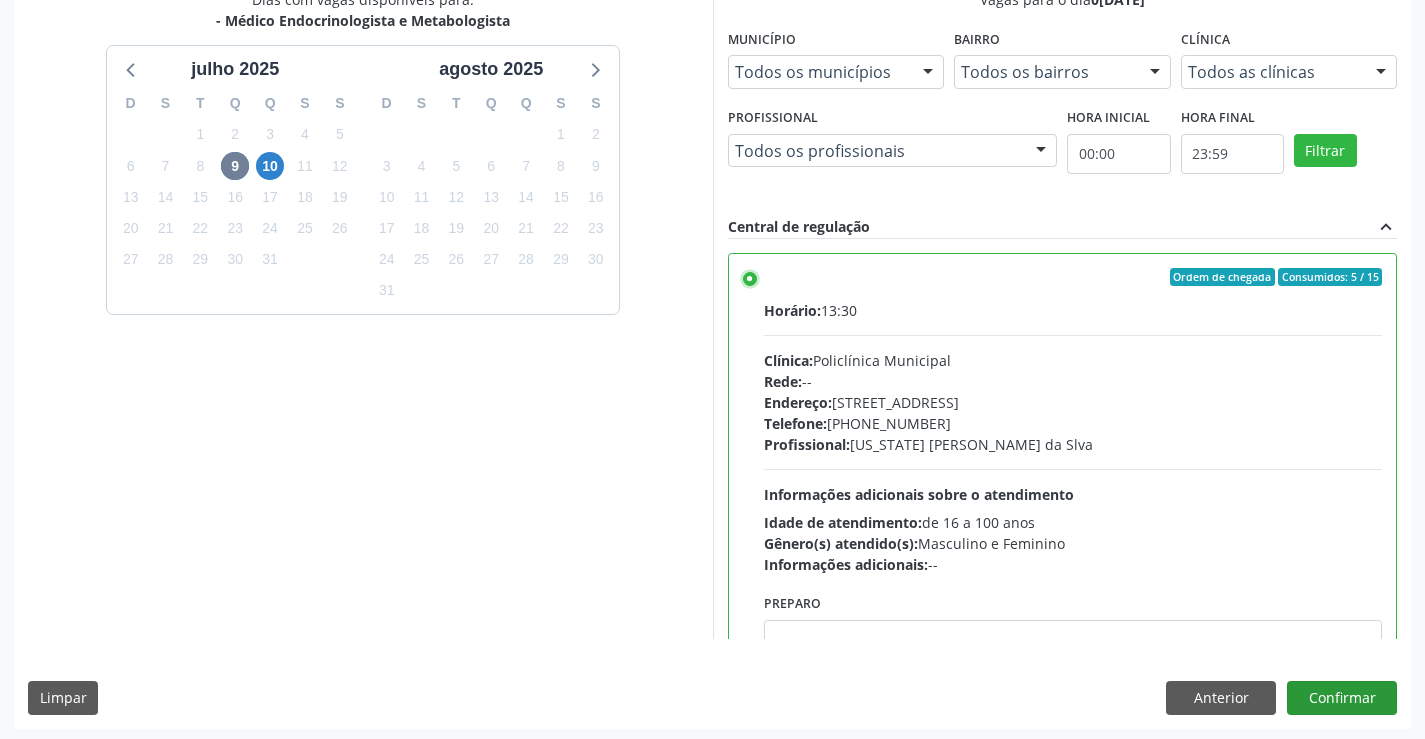 scroll, scrollTop: 456, scrollLeft: 0, axis: vertical 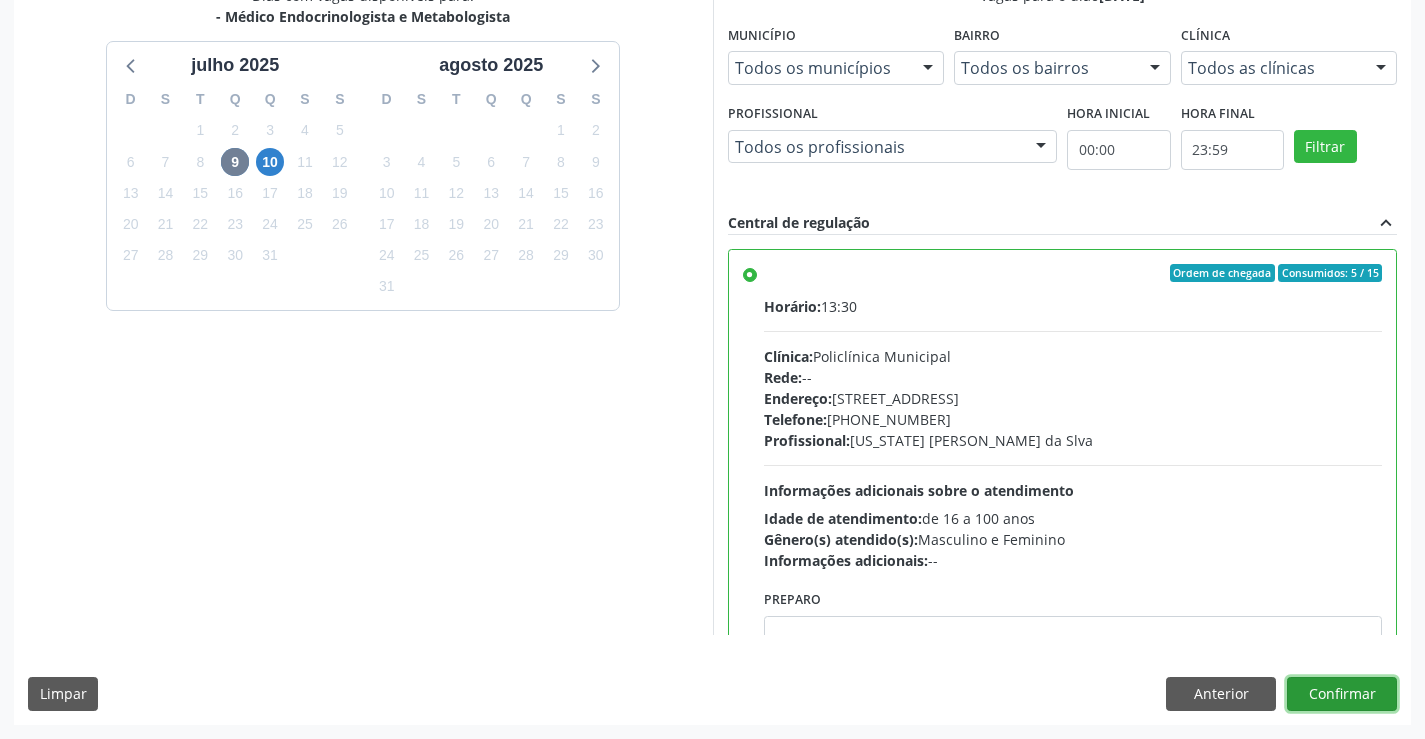click on "Confirmar" at bounding box center [1342, 694] 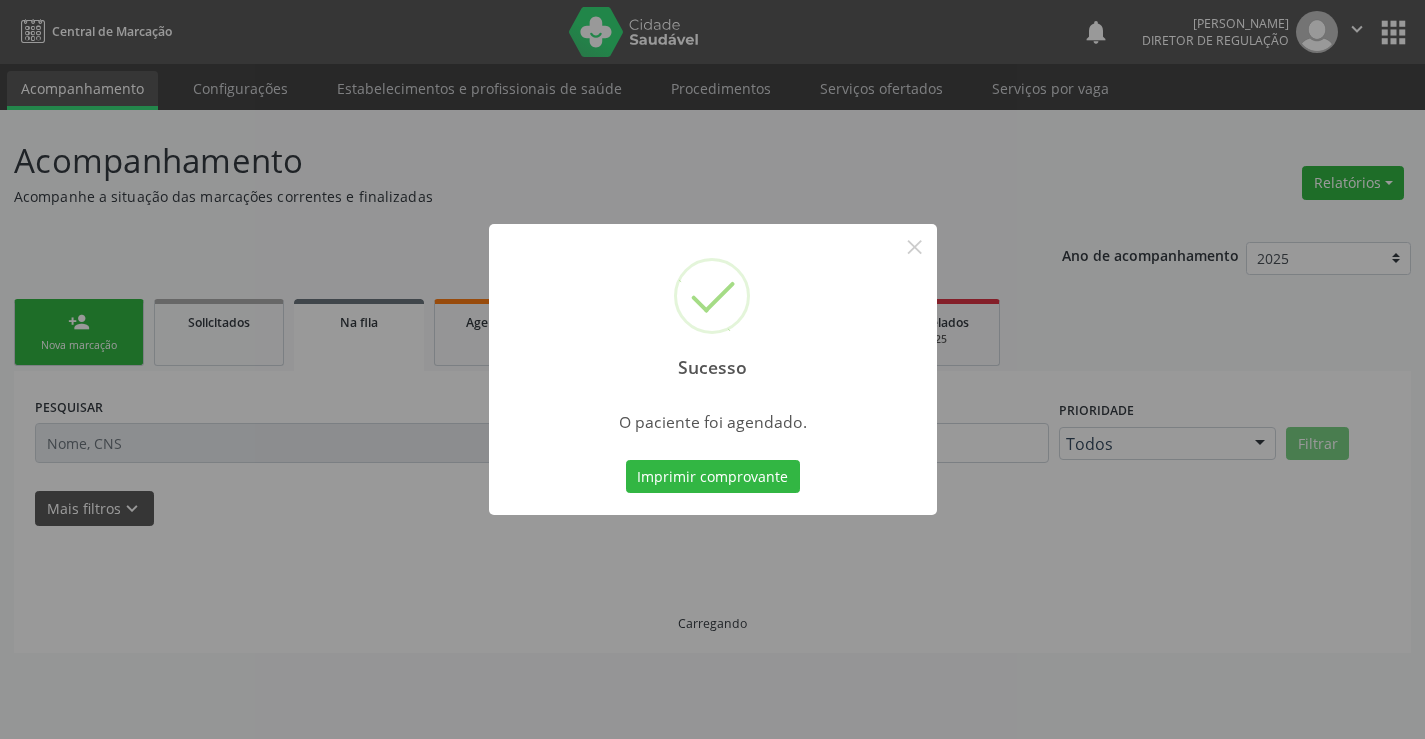 scroll, scrollTop: 0, scrollLeft: 0, axis: both 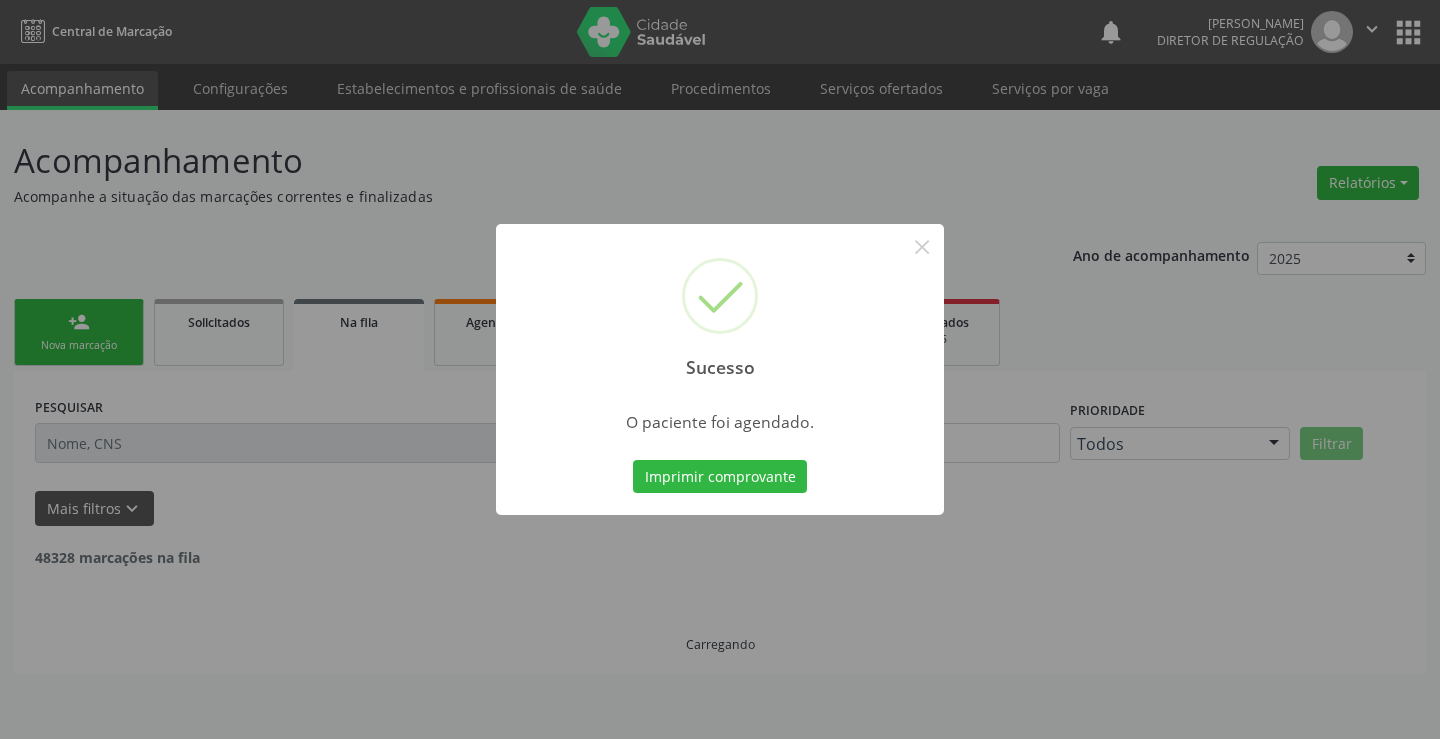 type 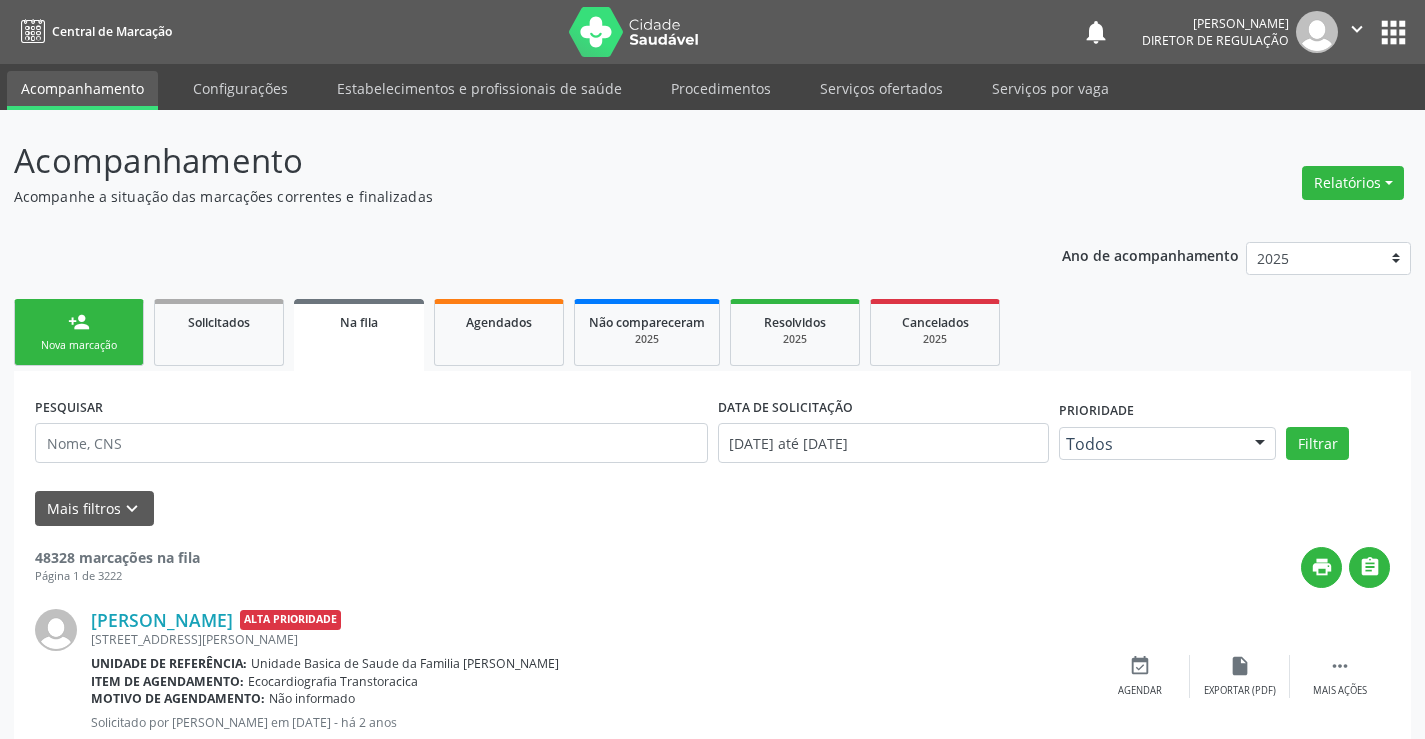 click on "Nova marcação" at bounding box center [79, 345] 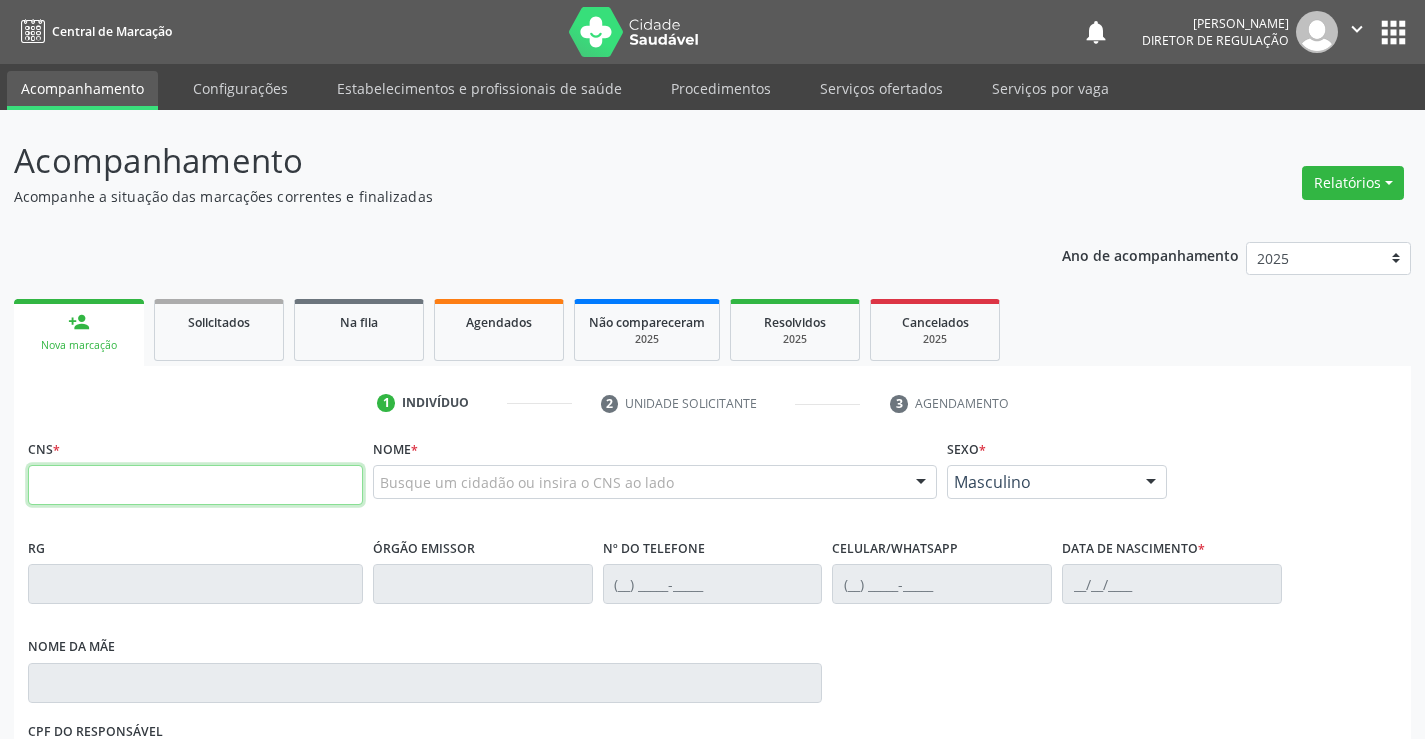 click at bounding box center (195, 485) 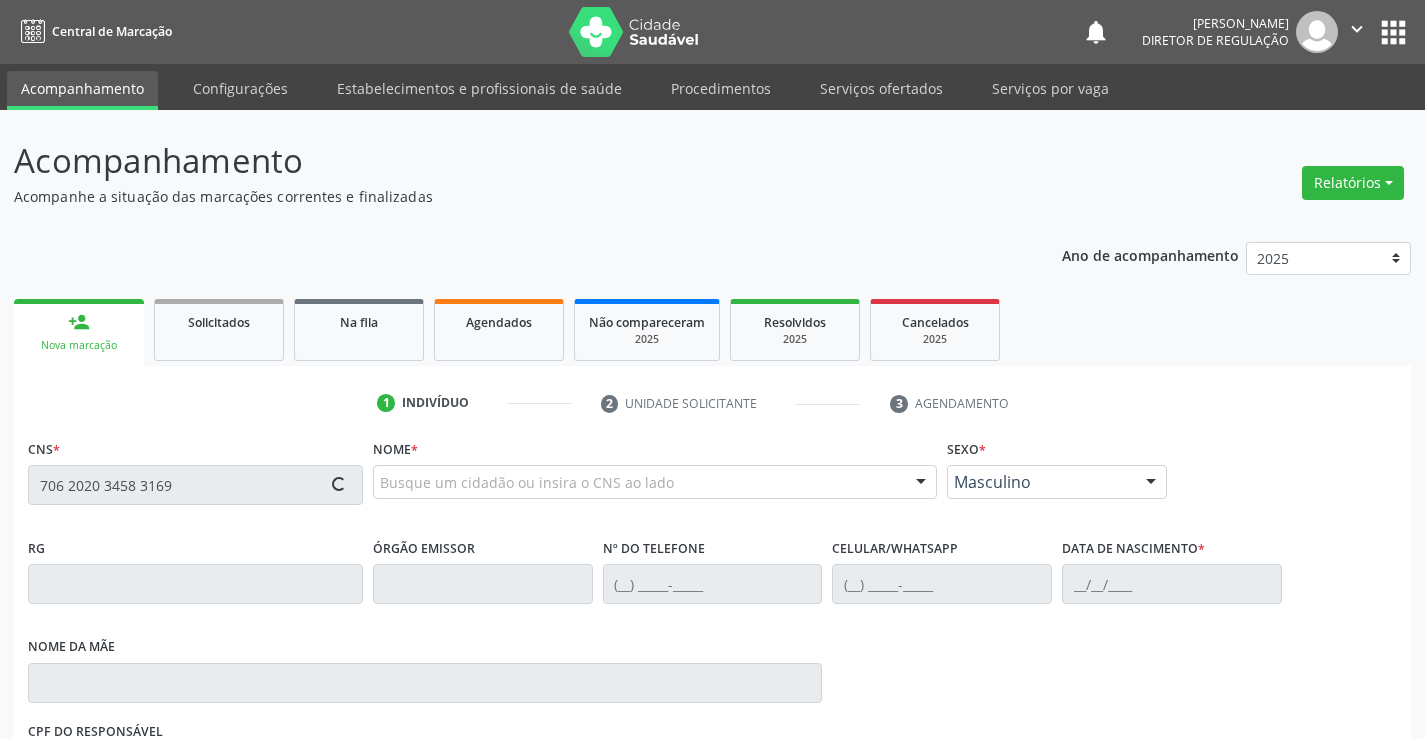 type on "706 2020 3458 3169" 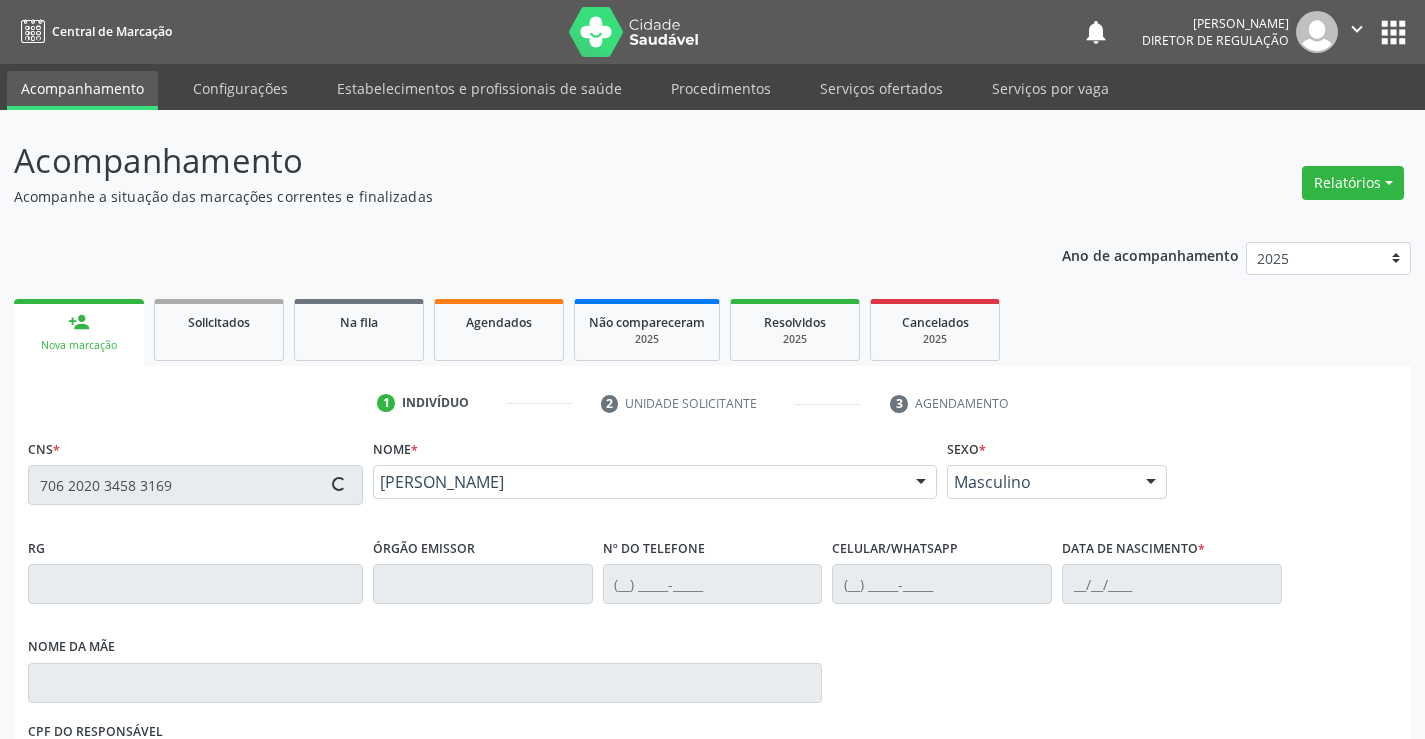 type on "0327848308" 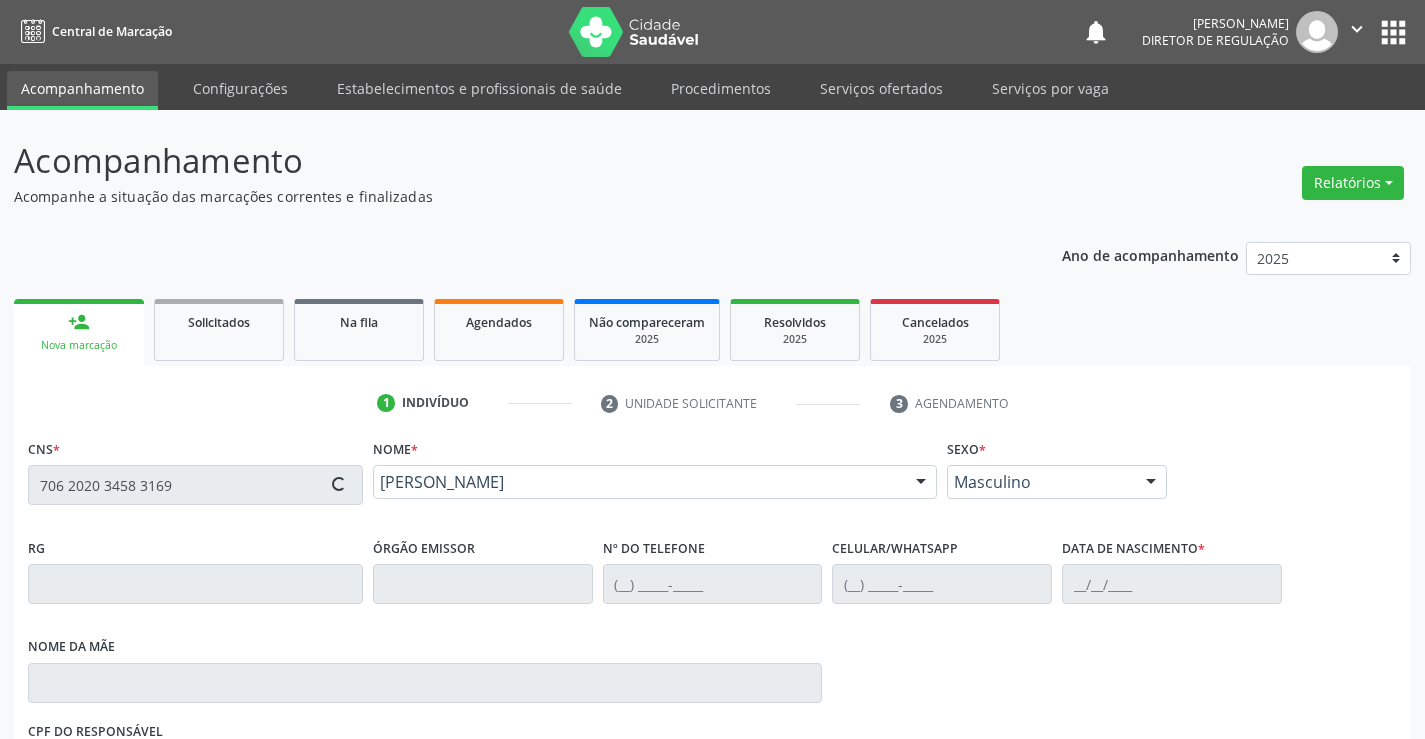 type on "(74) 99971-2717" 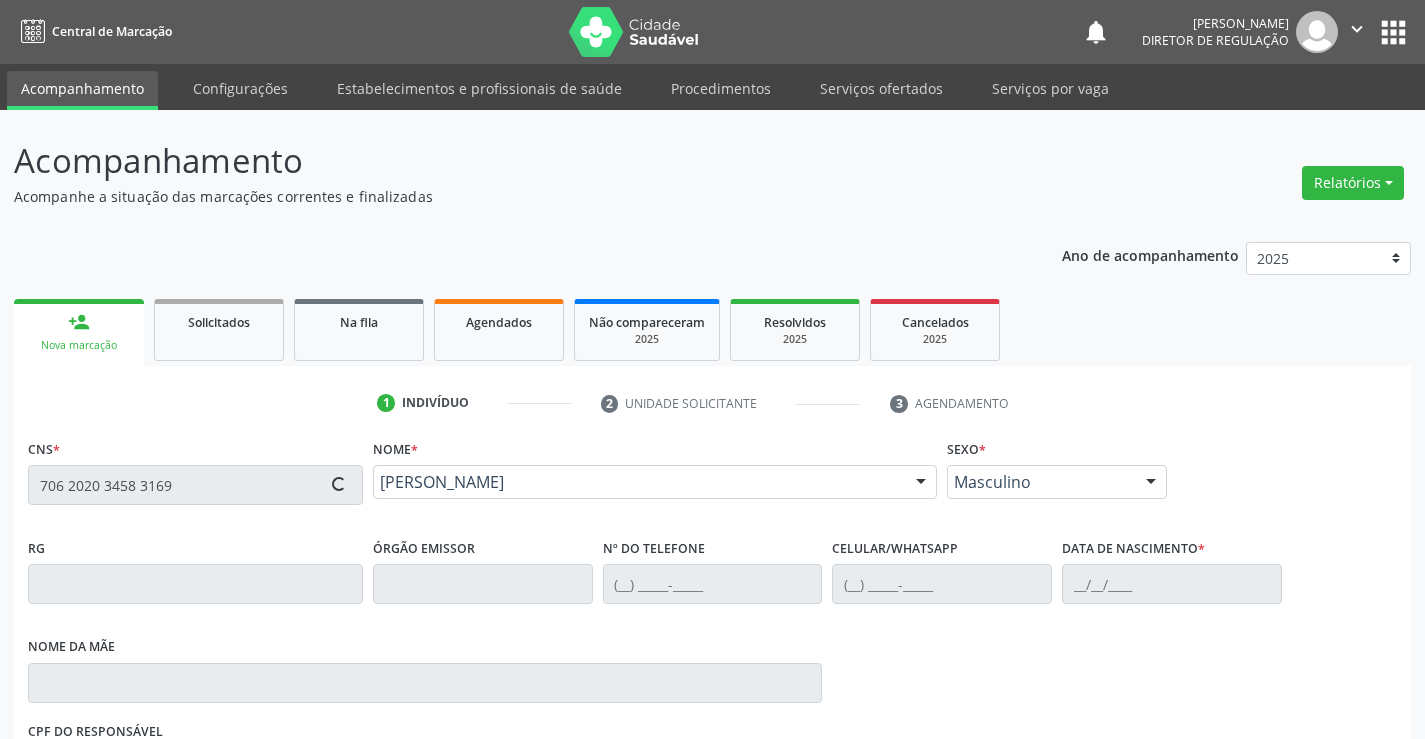 type on "472.599.815-04" 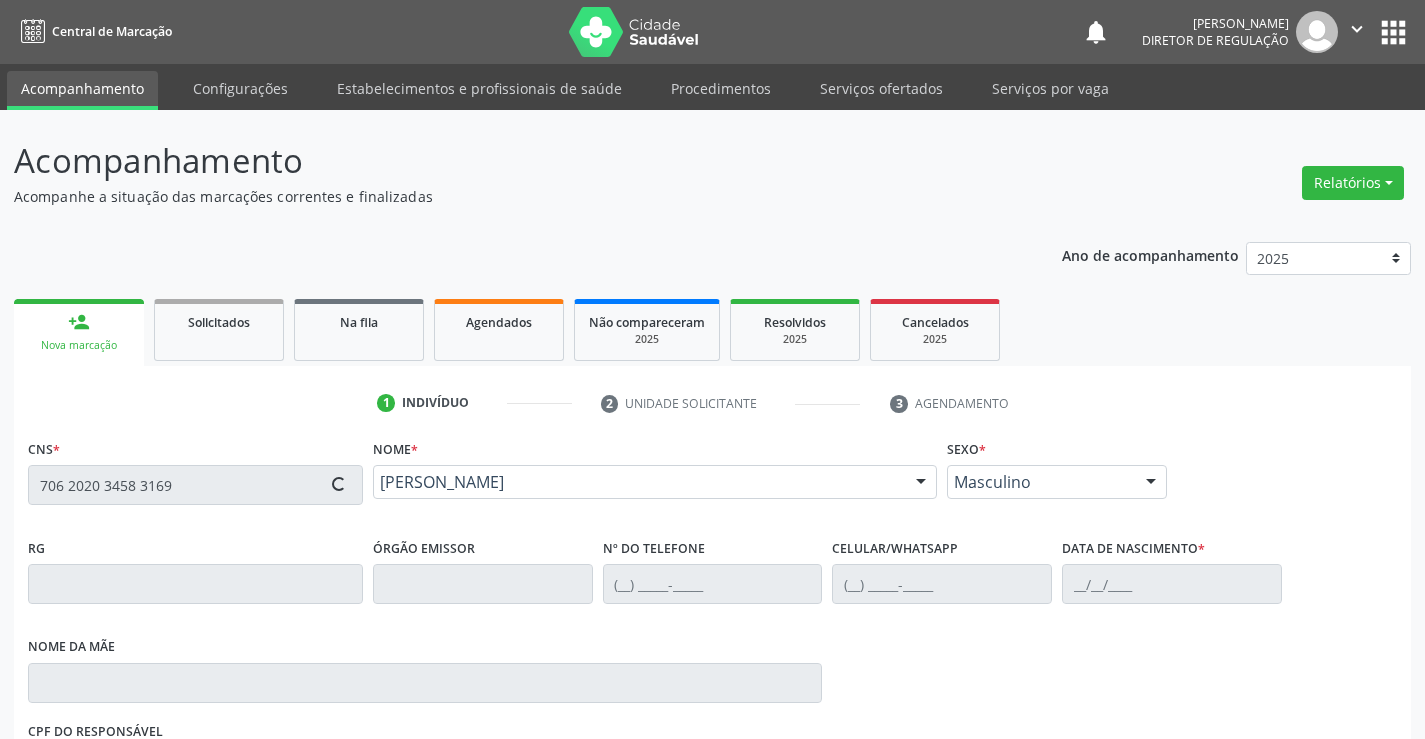type on "123" 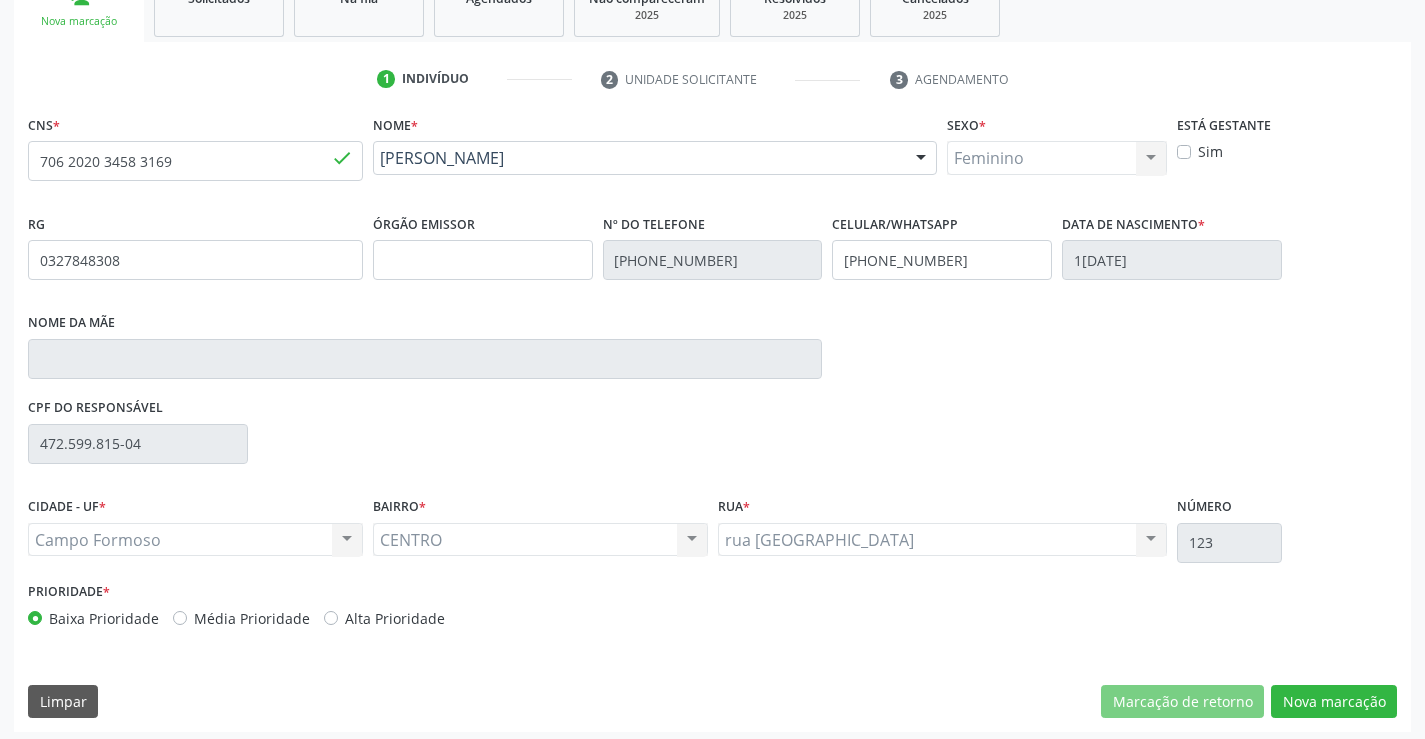 scroll, scrollTop: 331, scrollLeft: 0, axis: vertical 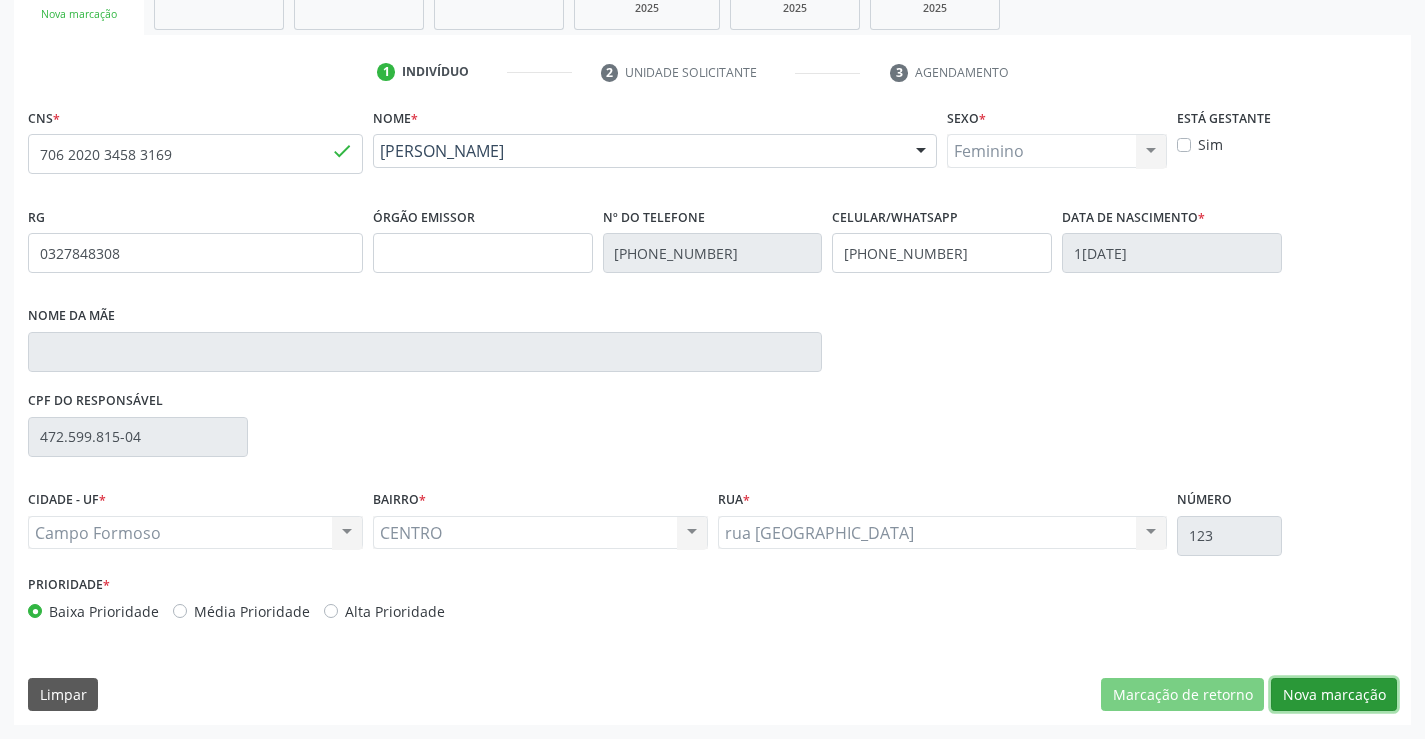 click on "Nova marcação" at bounding box center (1334, 695) 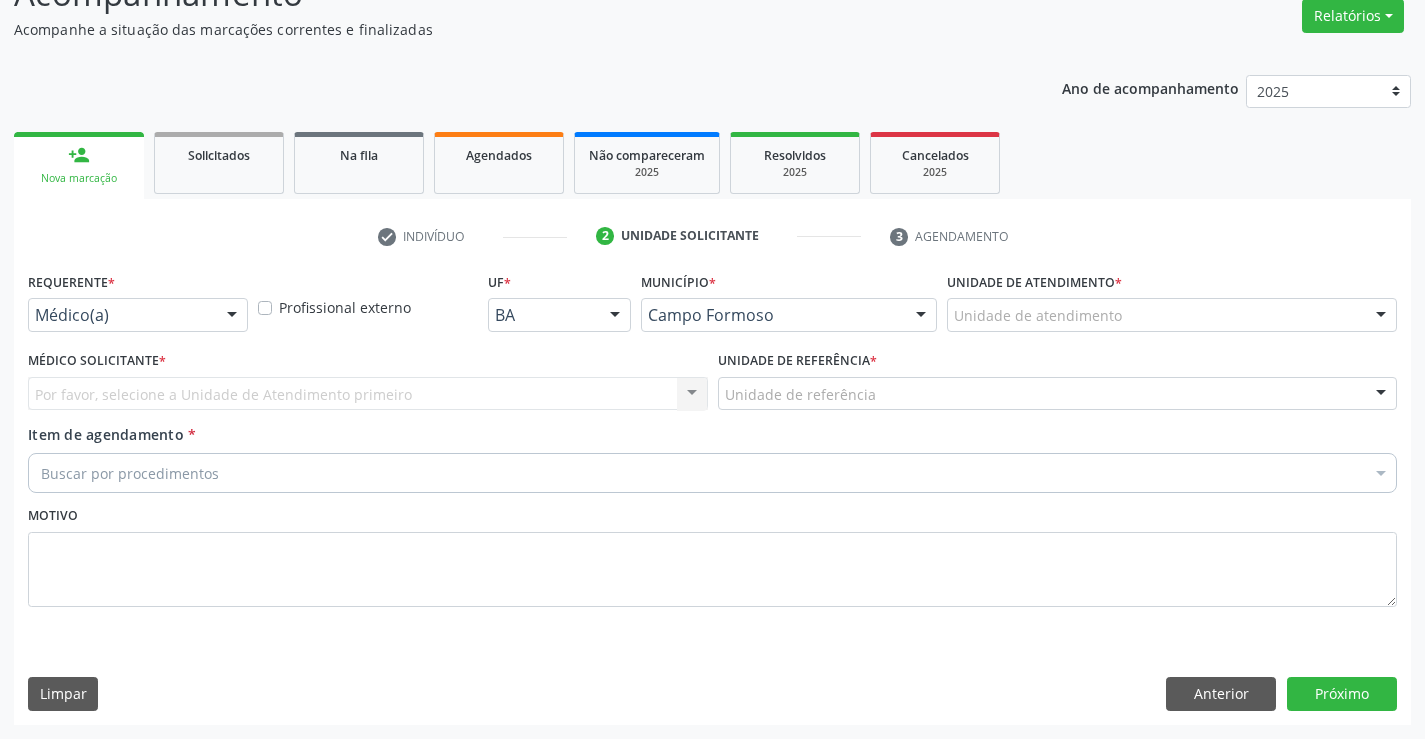 scroll, scrollTop: 167, scrollLeft: 0, axis: vertical 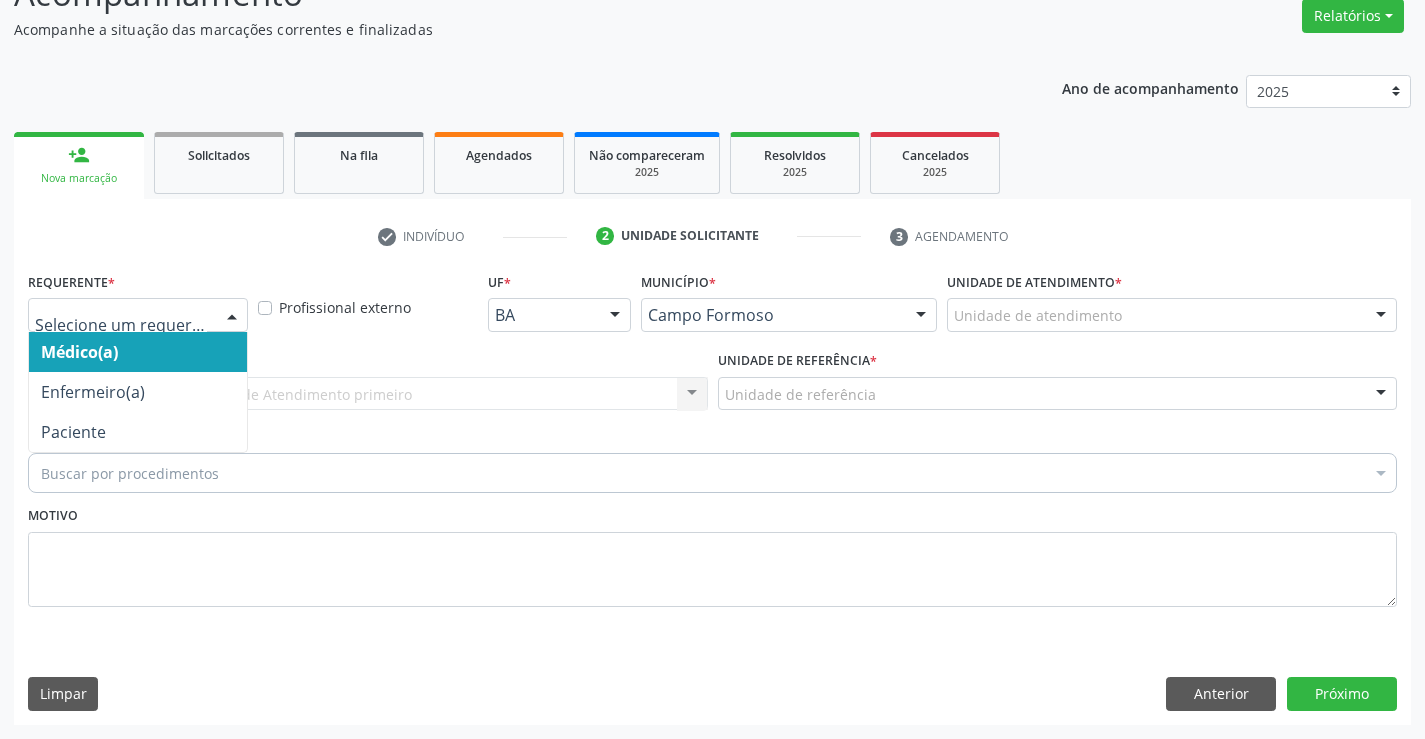 click at bounding box center [138, 315] 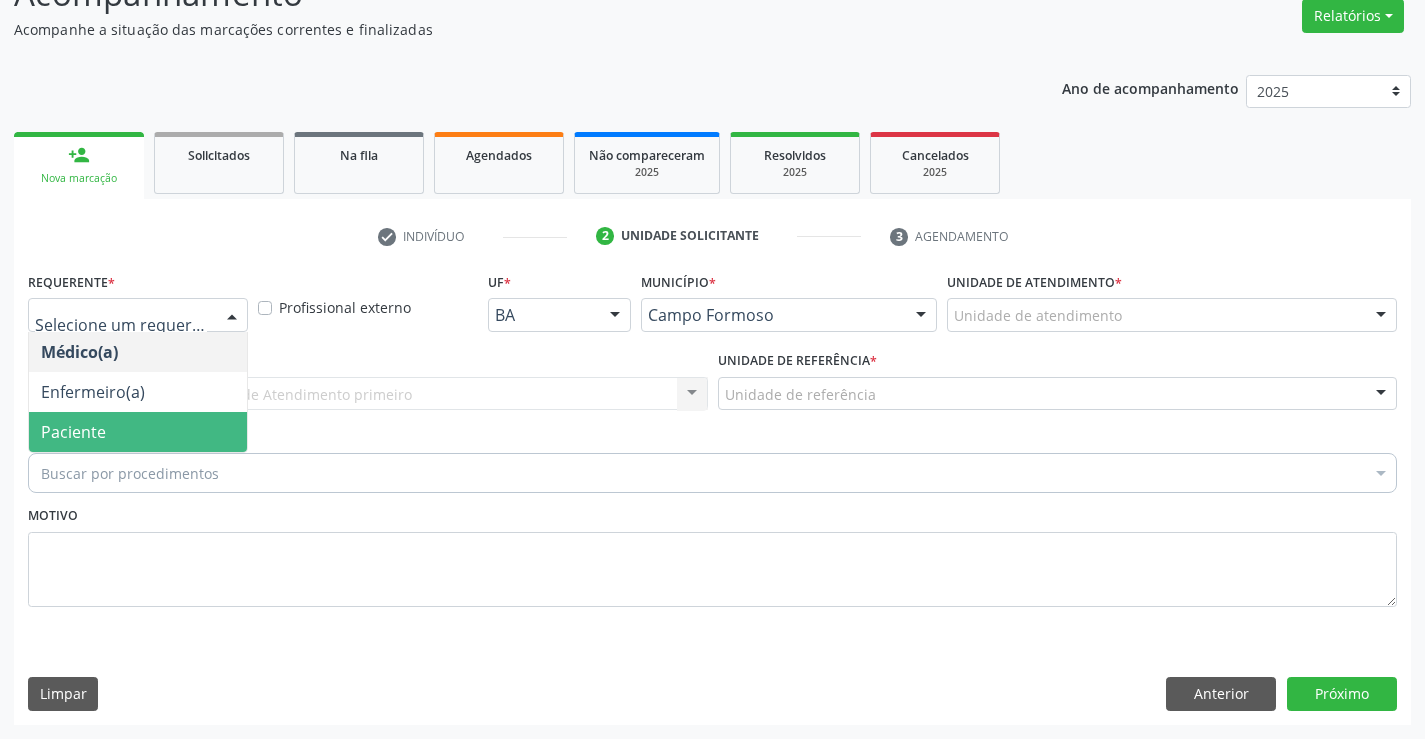click on "Buscar por procedimentos" at bounding box center (712, 473) 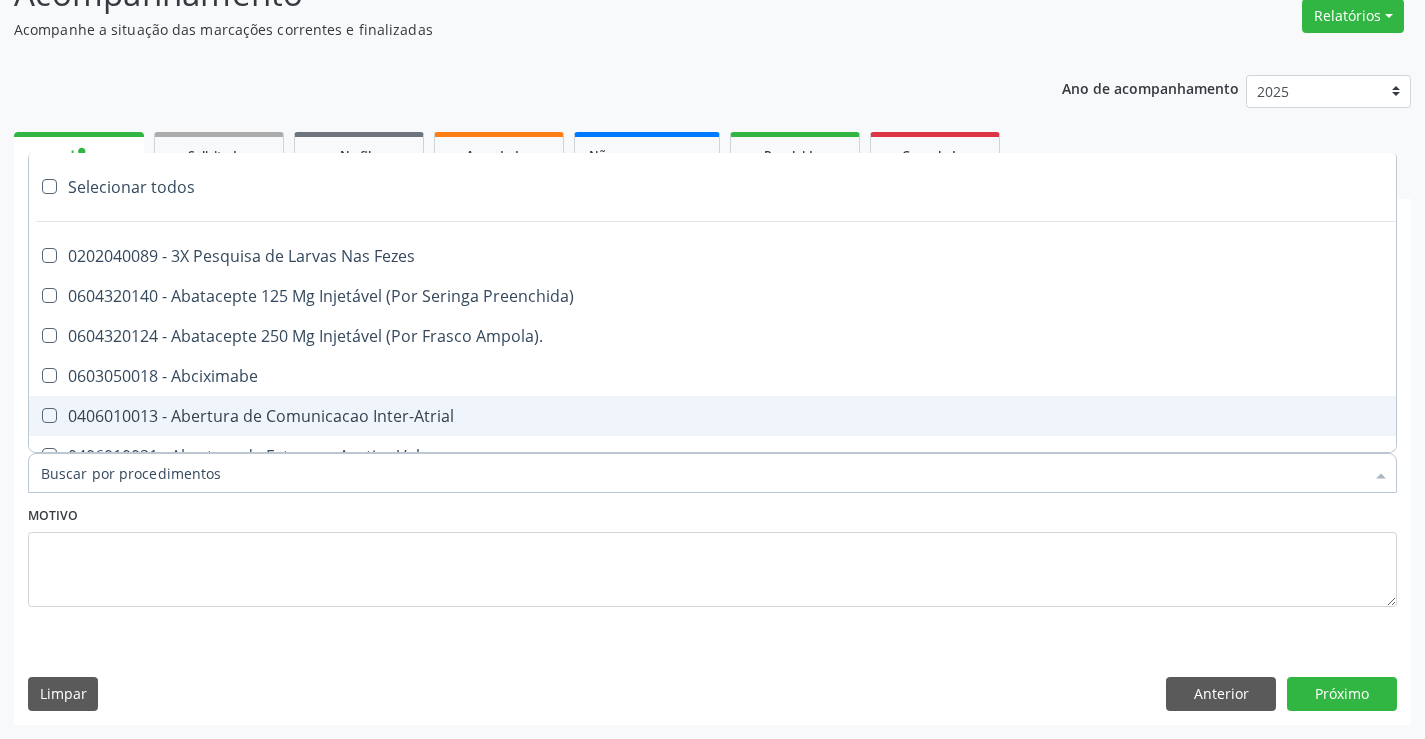 click on "Motivo" at bounding box center [712, 554] 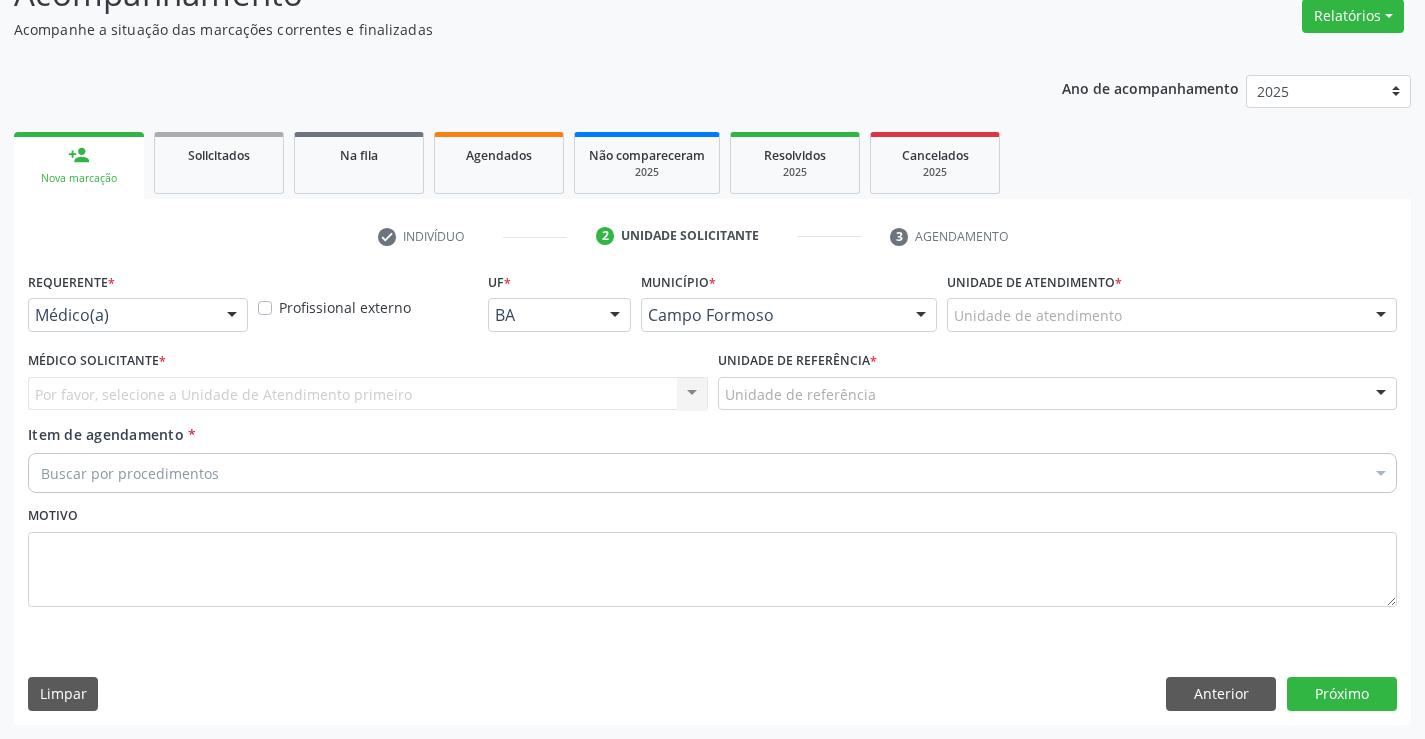 drag, startPoint x: 183, startPoint y: 292, endPoint x: 196, endPoint y: 343, distance: 52.63079 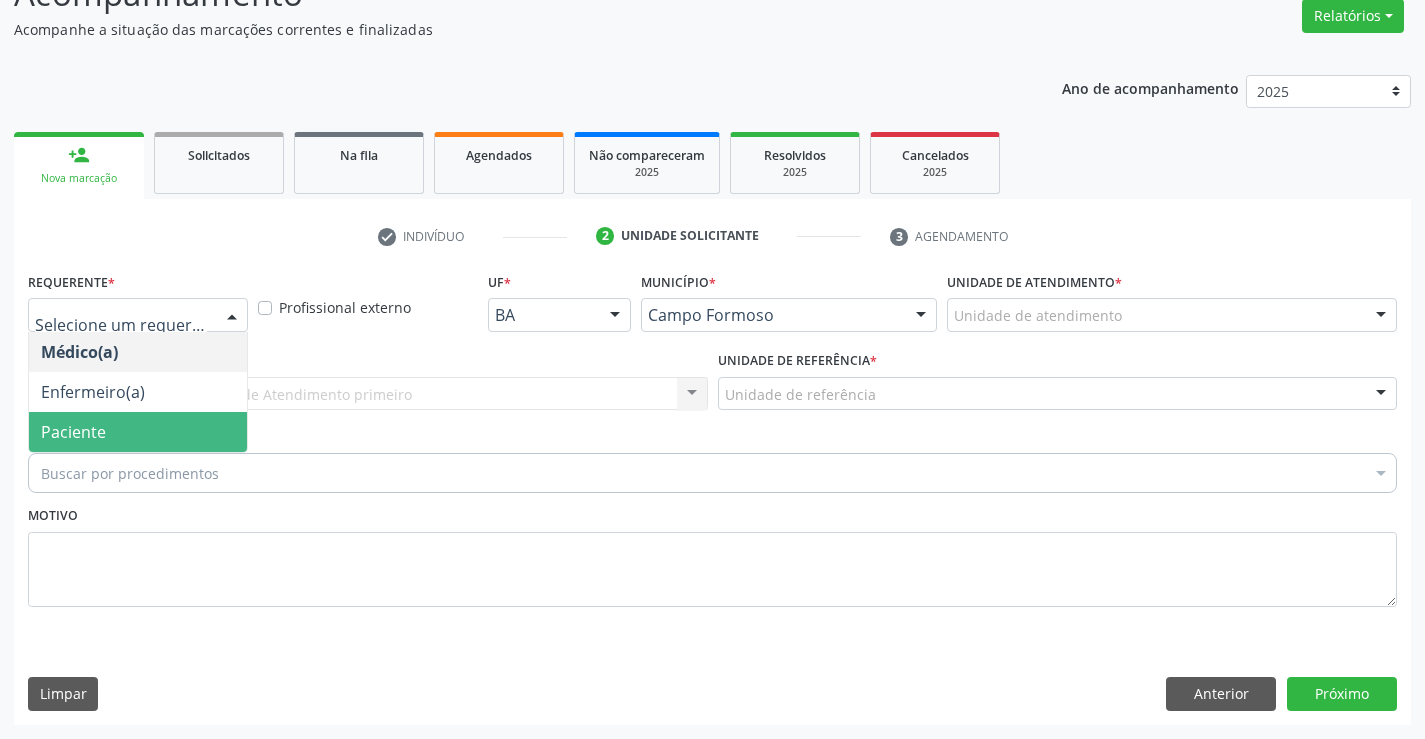 click on "Paciente" at bounding box center (138, 432) 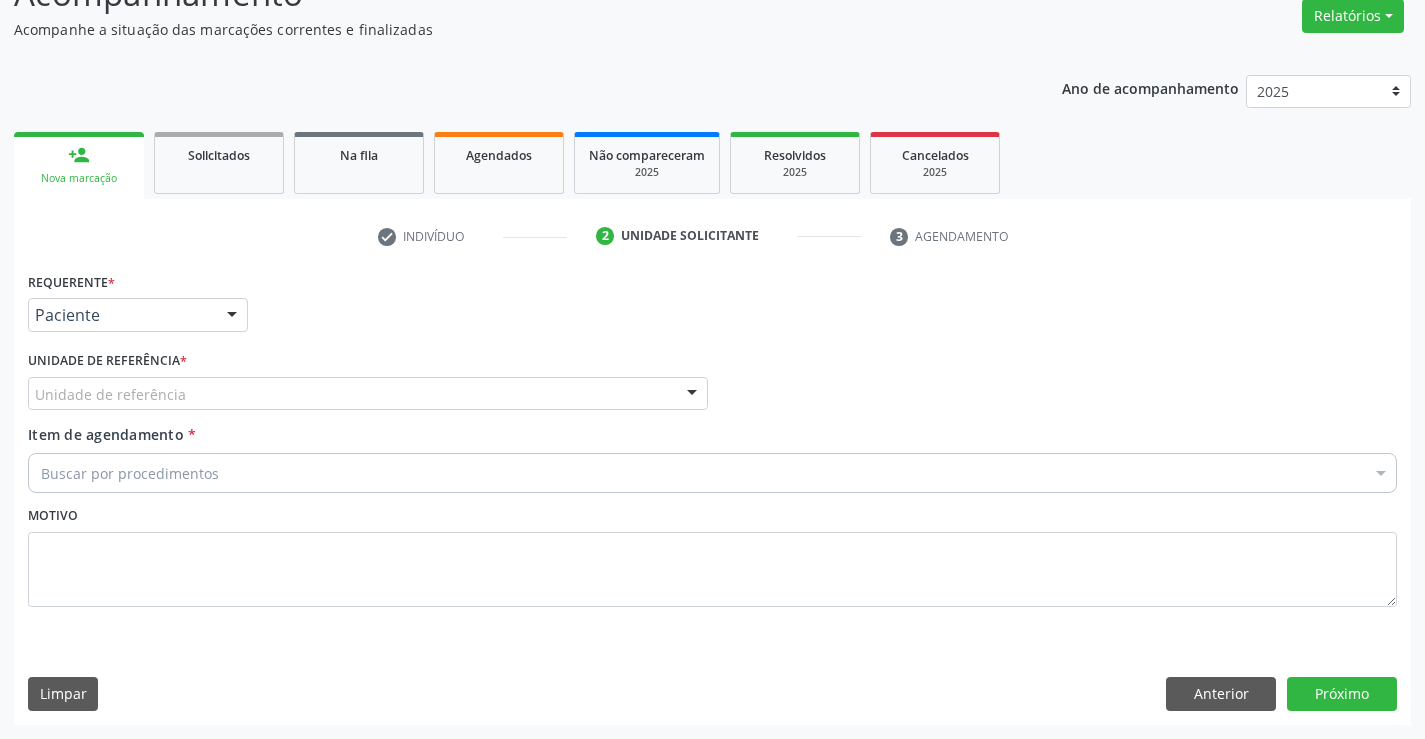 click on "Unidade de referência" at bounding box center [368, 394] 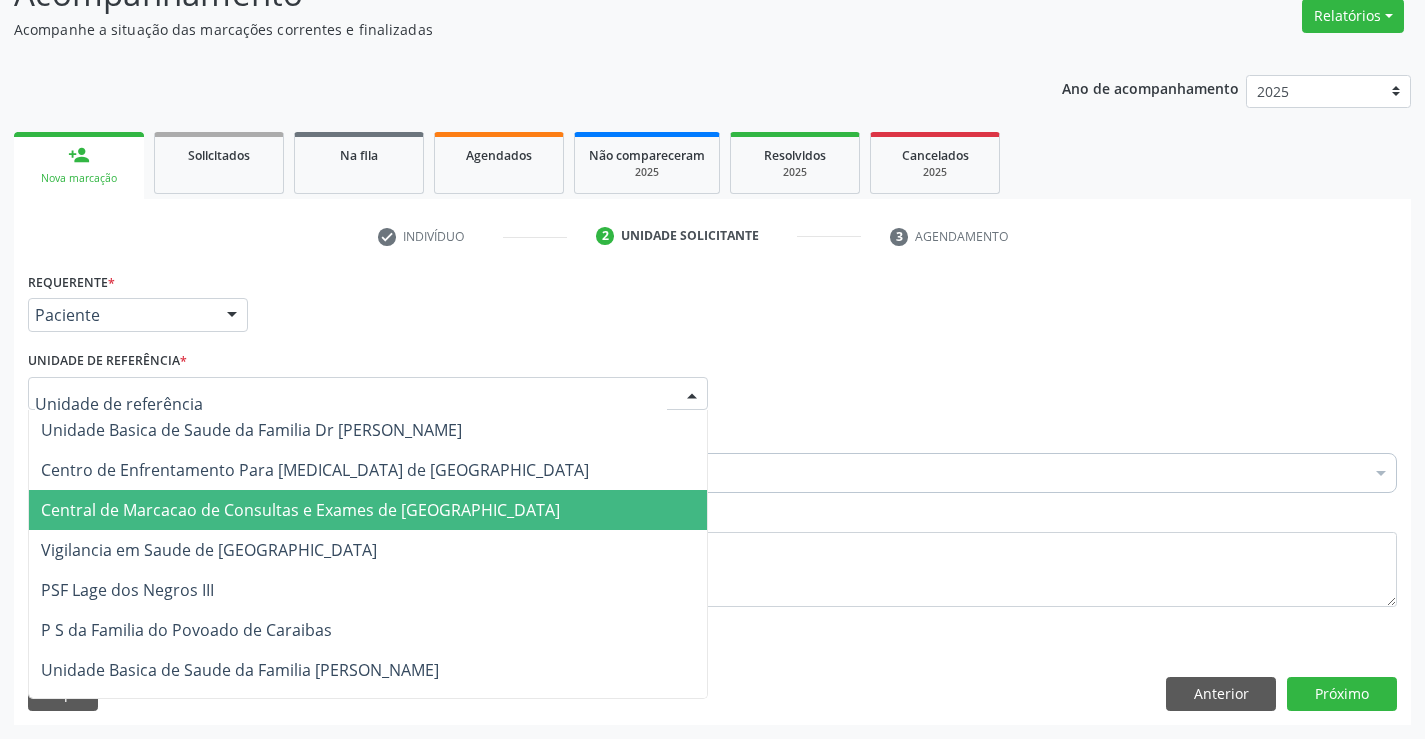 click on "Central de Marcacao de Consultas e Exames de [GEOGRAPHIC_DATA]" at bounding box center [368, 510] 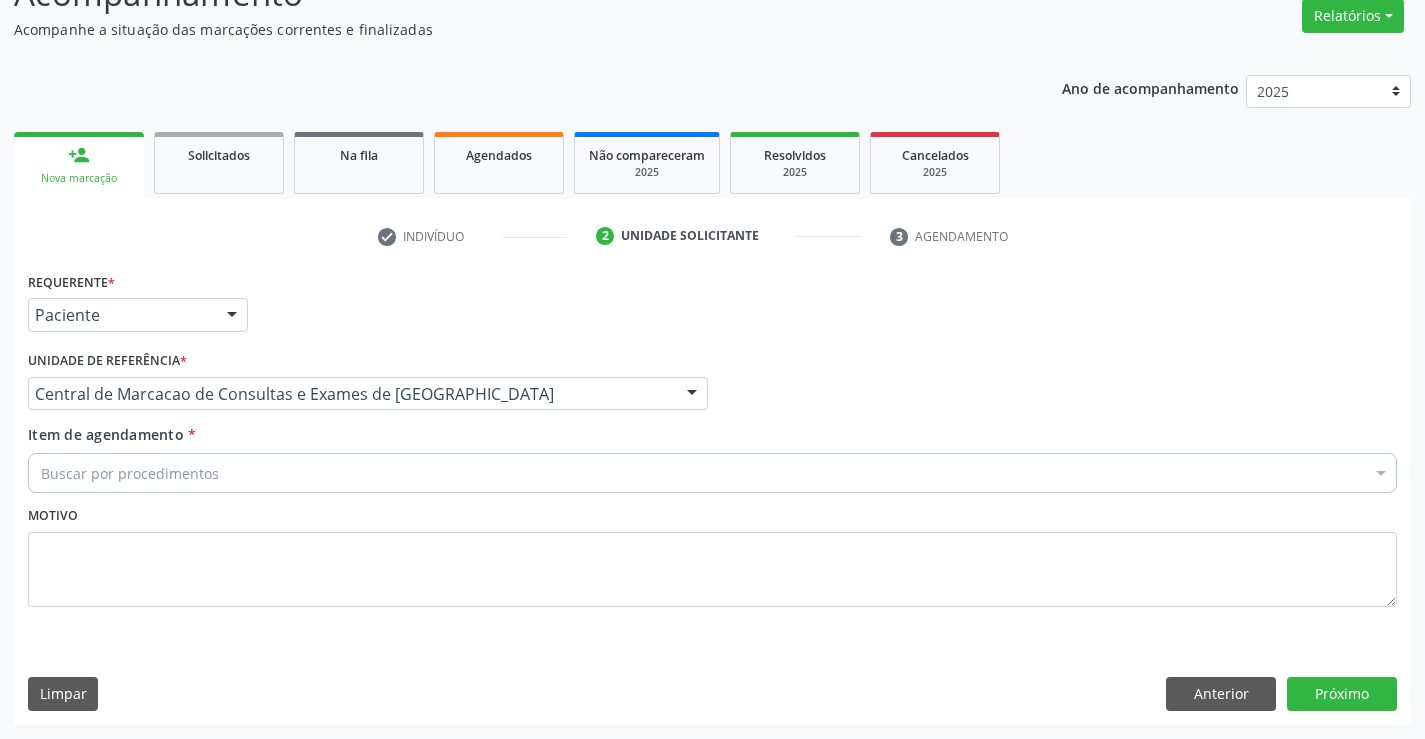 click on "Buscar por procedimentos" at bounding box center (712, 473) 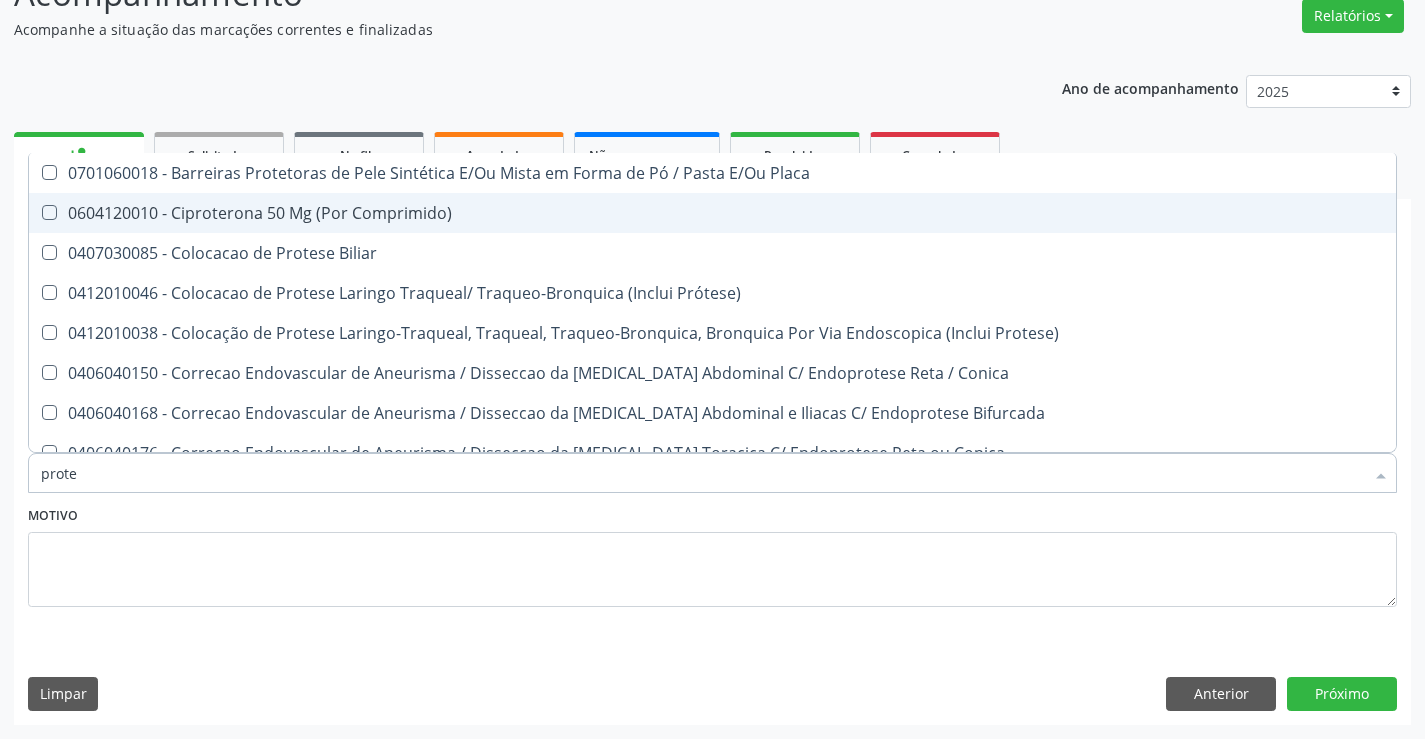type on "protei" 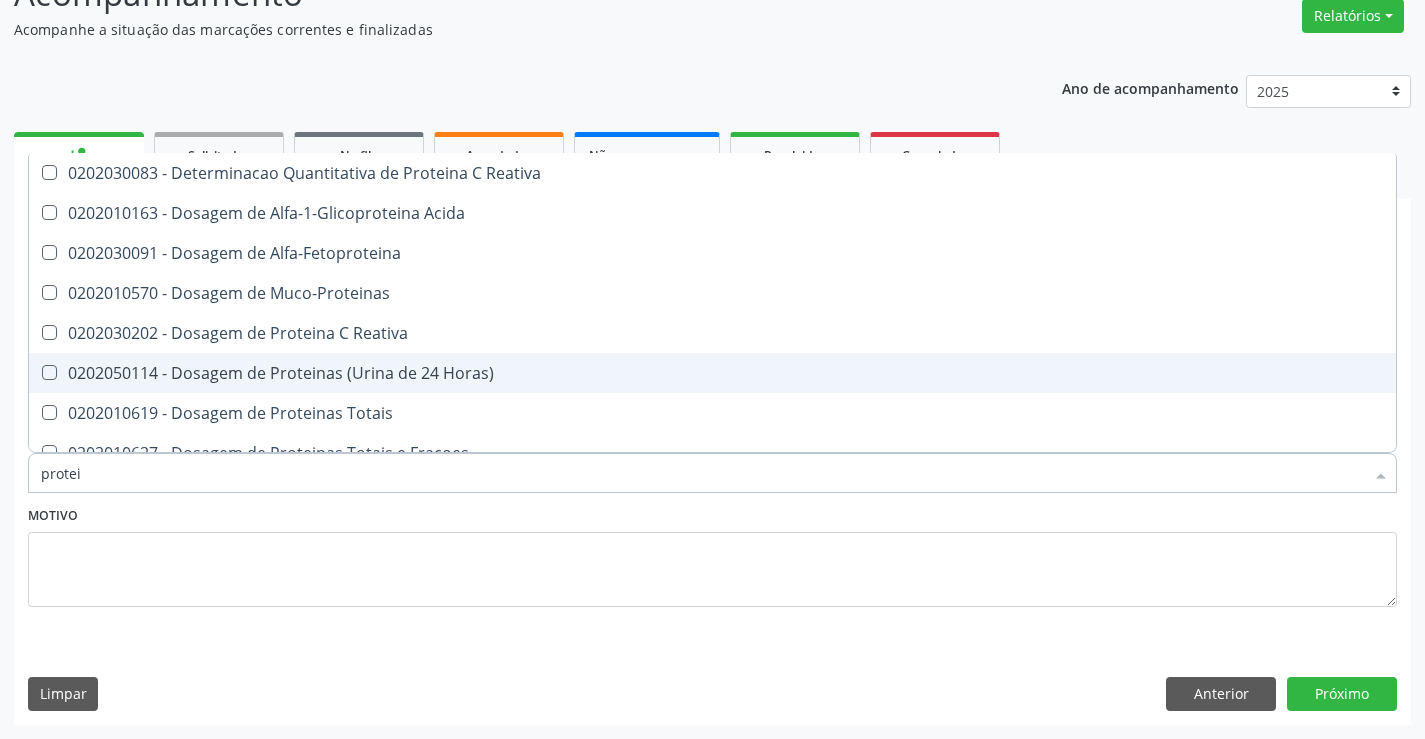 click on "0202050114 - Dosagem de Proteinas (Urina de 24 Horas)" at bounding box center [712, 373] 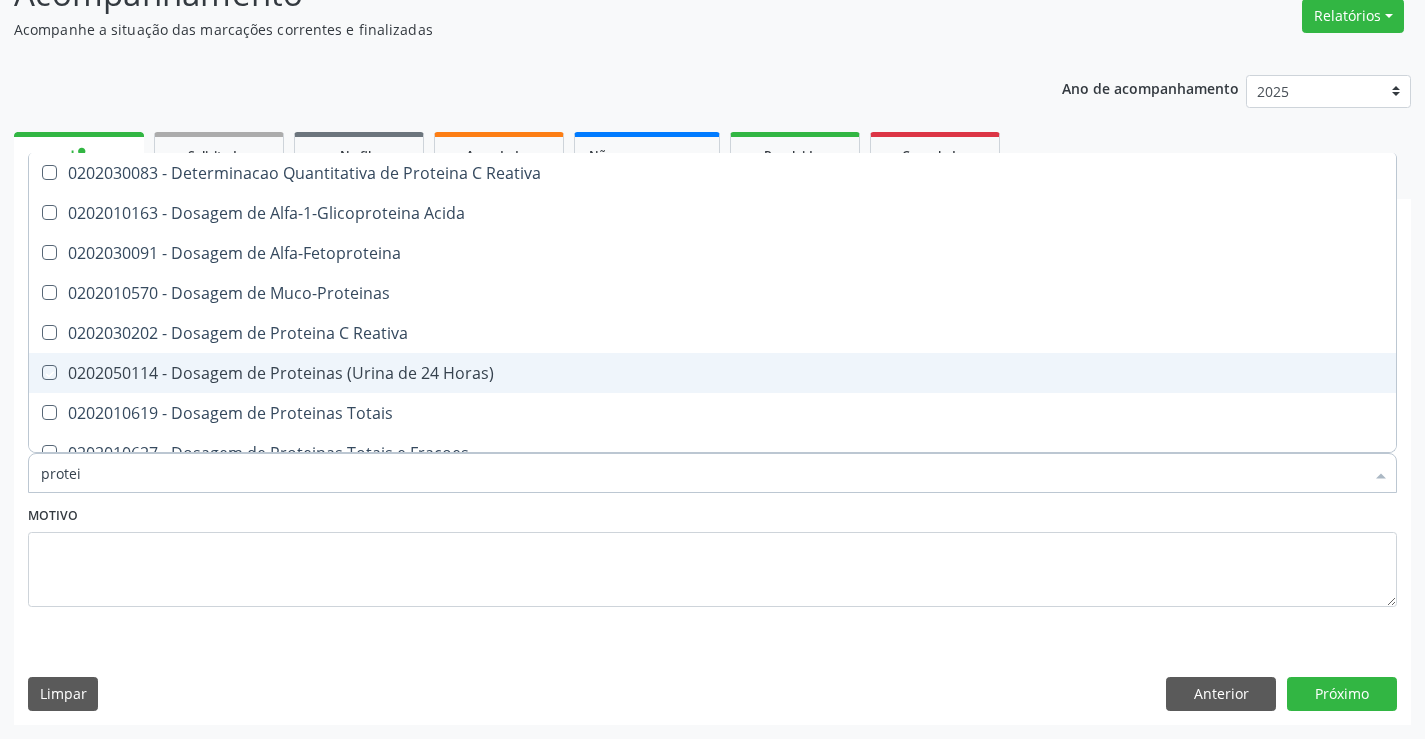 checkbox on "true" 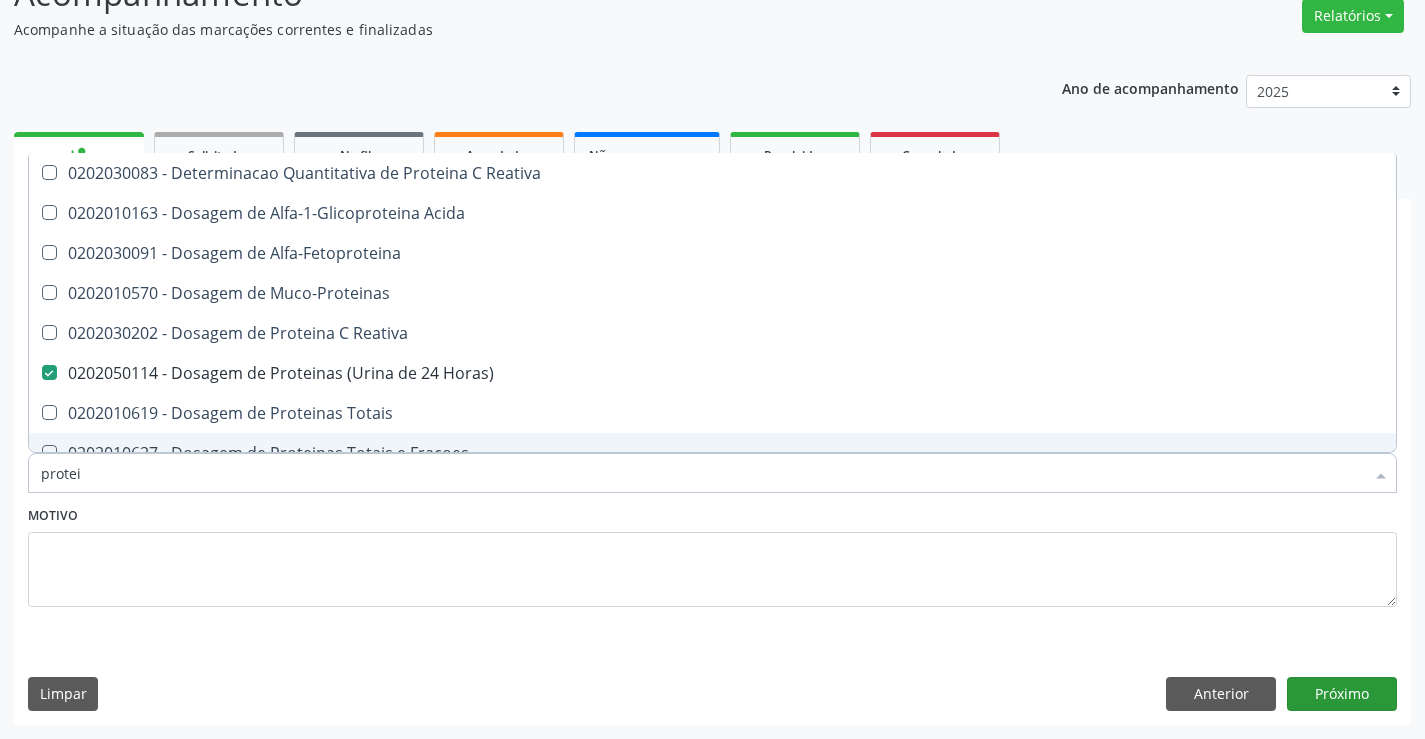 type on "protei" 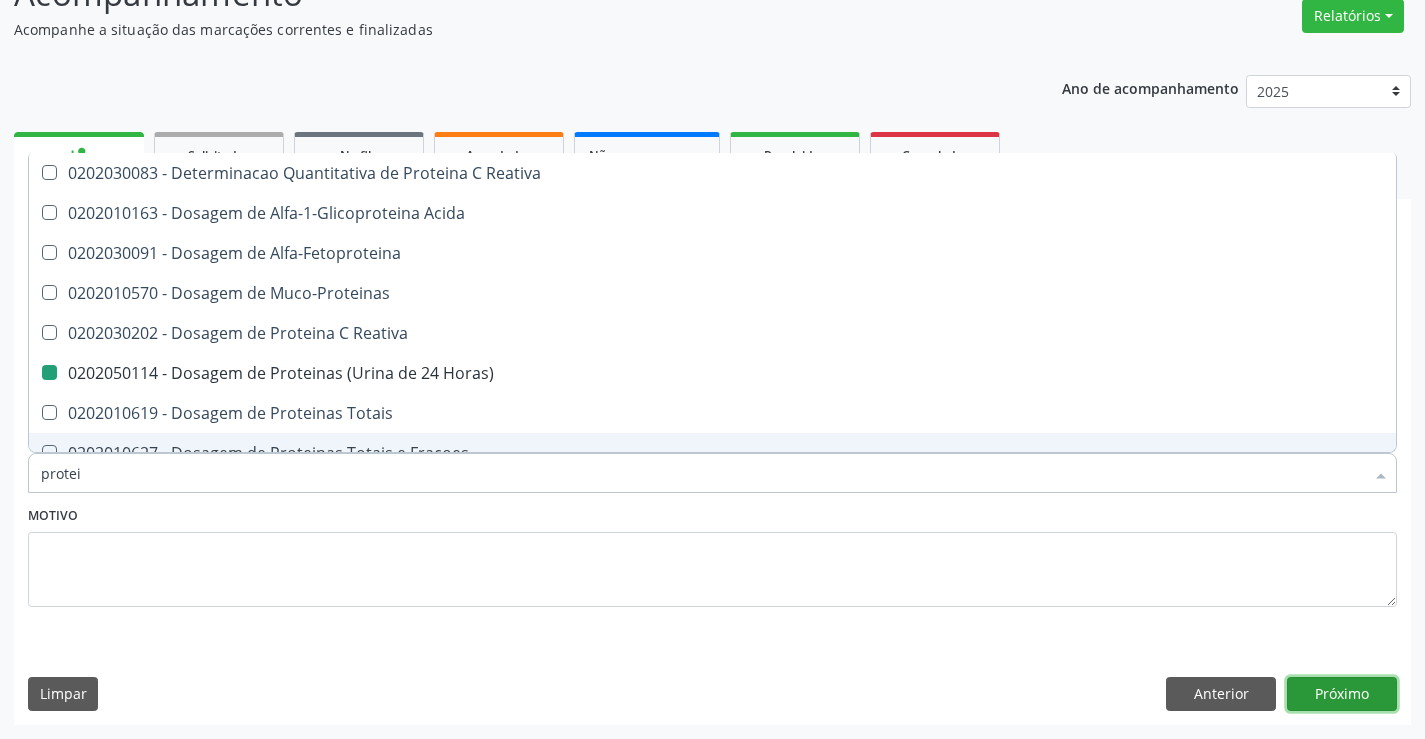 click on "Próximo" at bounding box center (1342, 694) 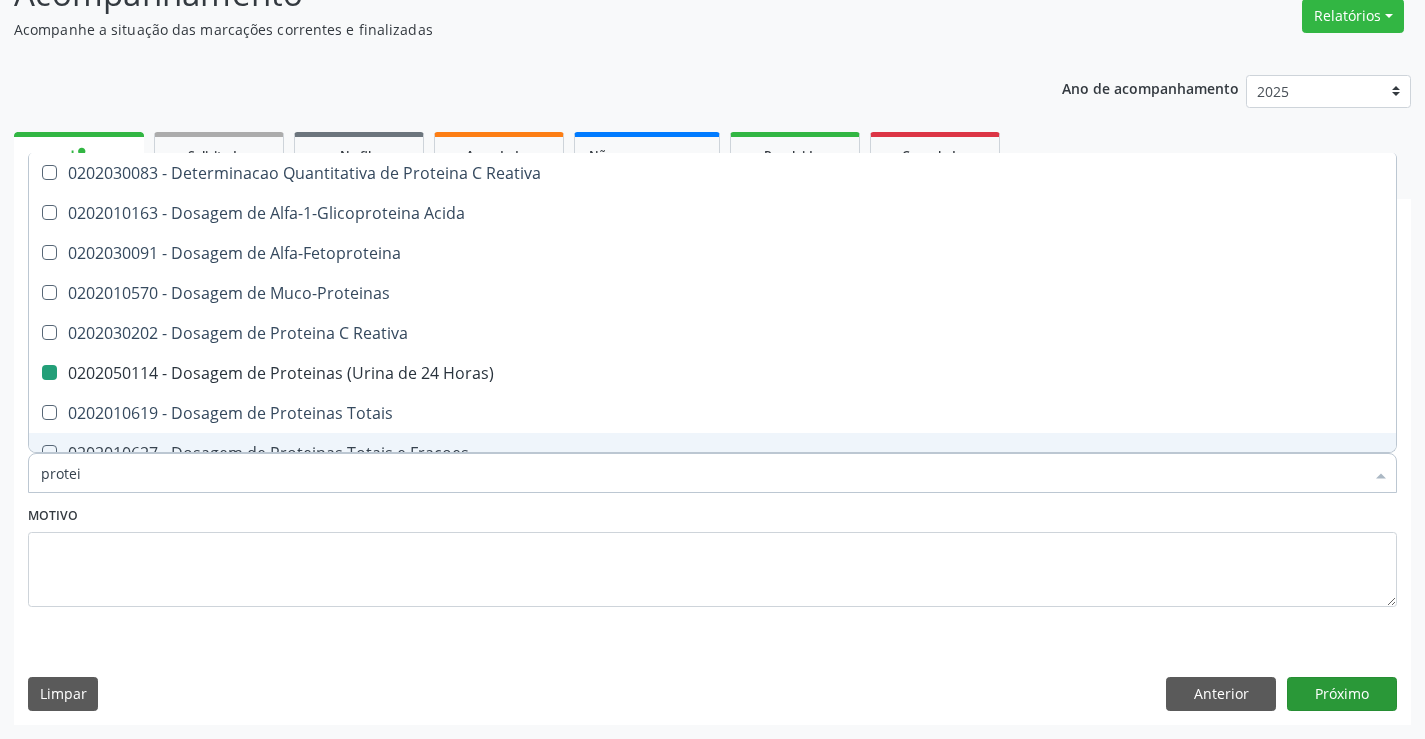 type 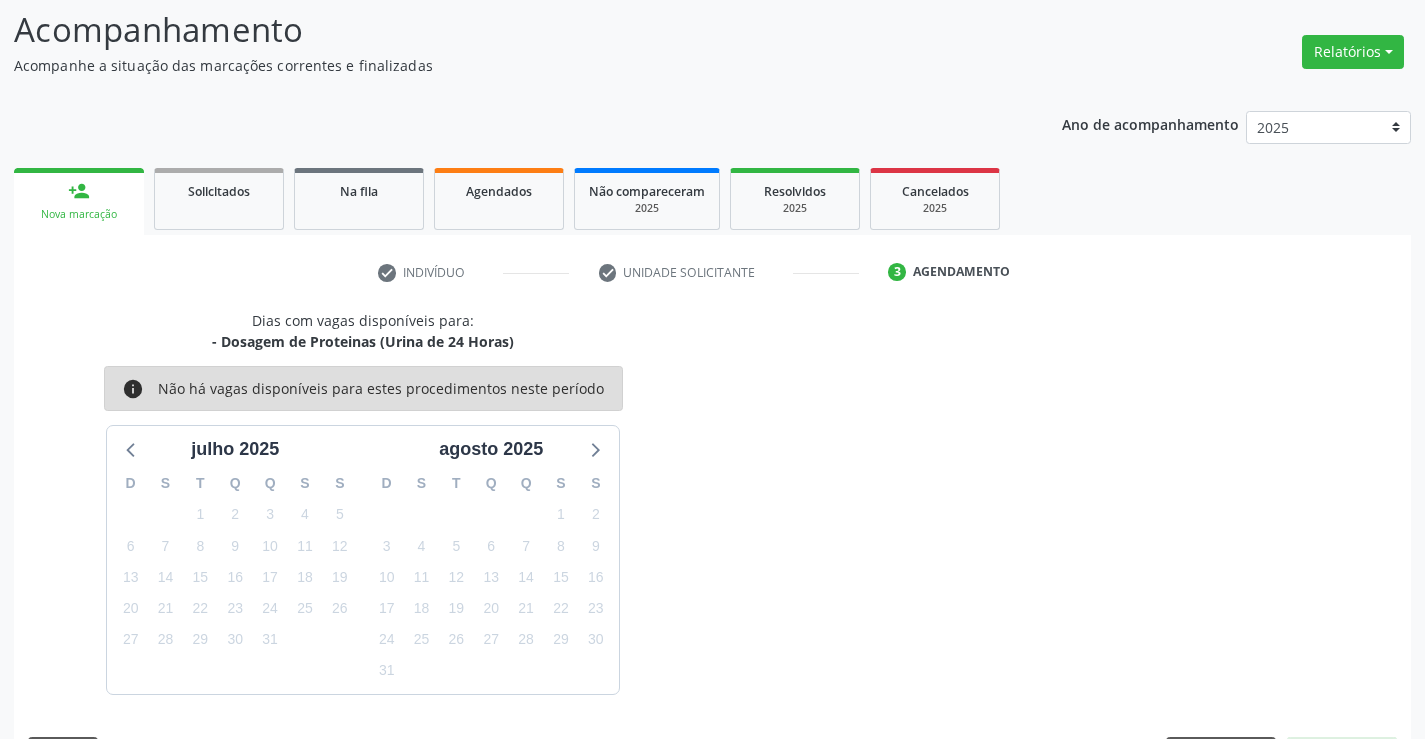 scroll, scrollTop: 167, scrollLeft: 0, axis: vertical 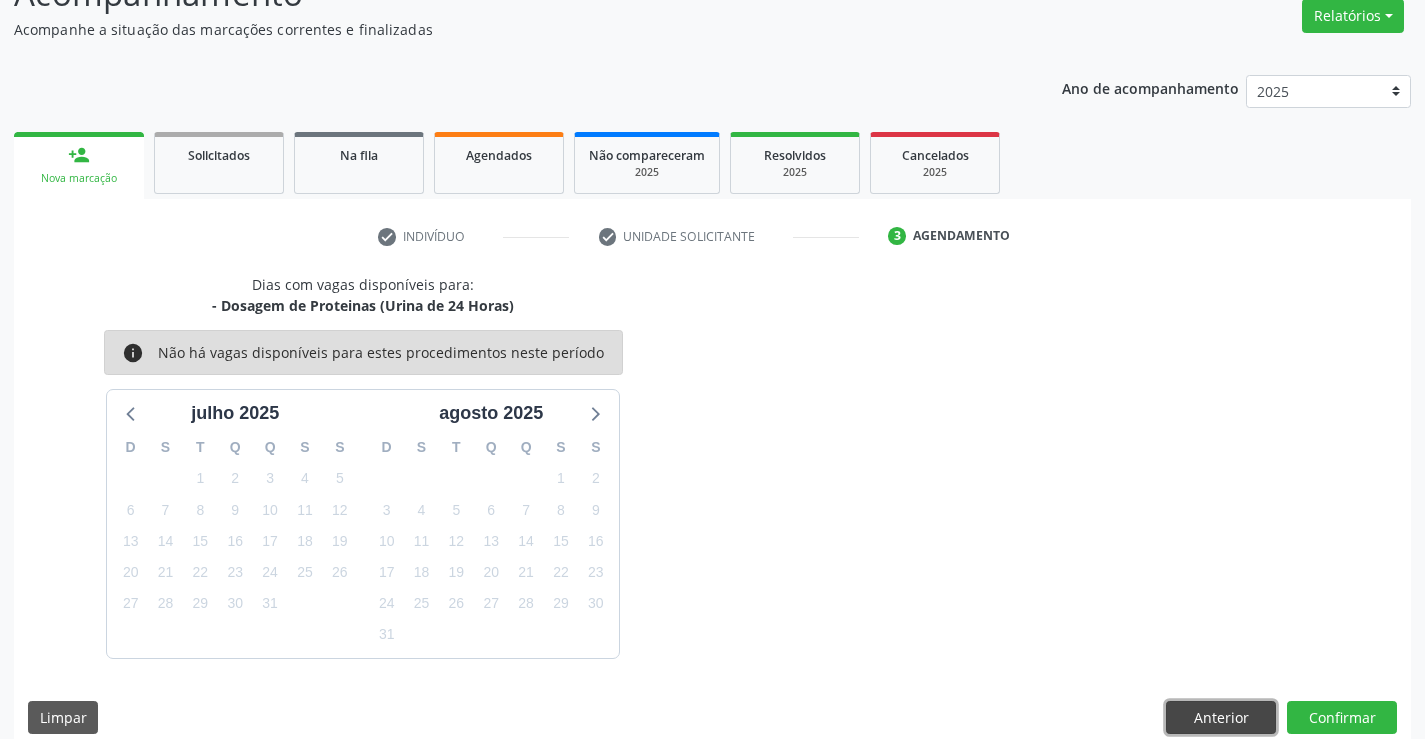 click on "Anterior" at bounding box center [1221, 718] 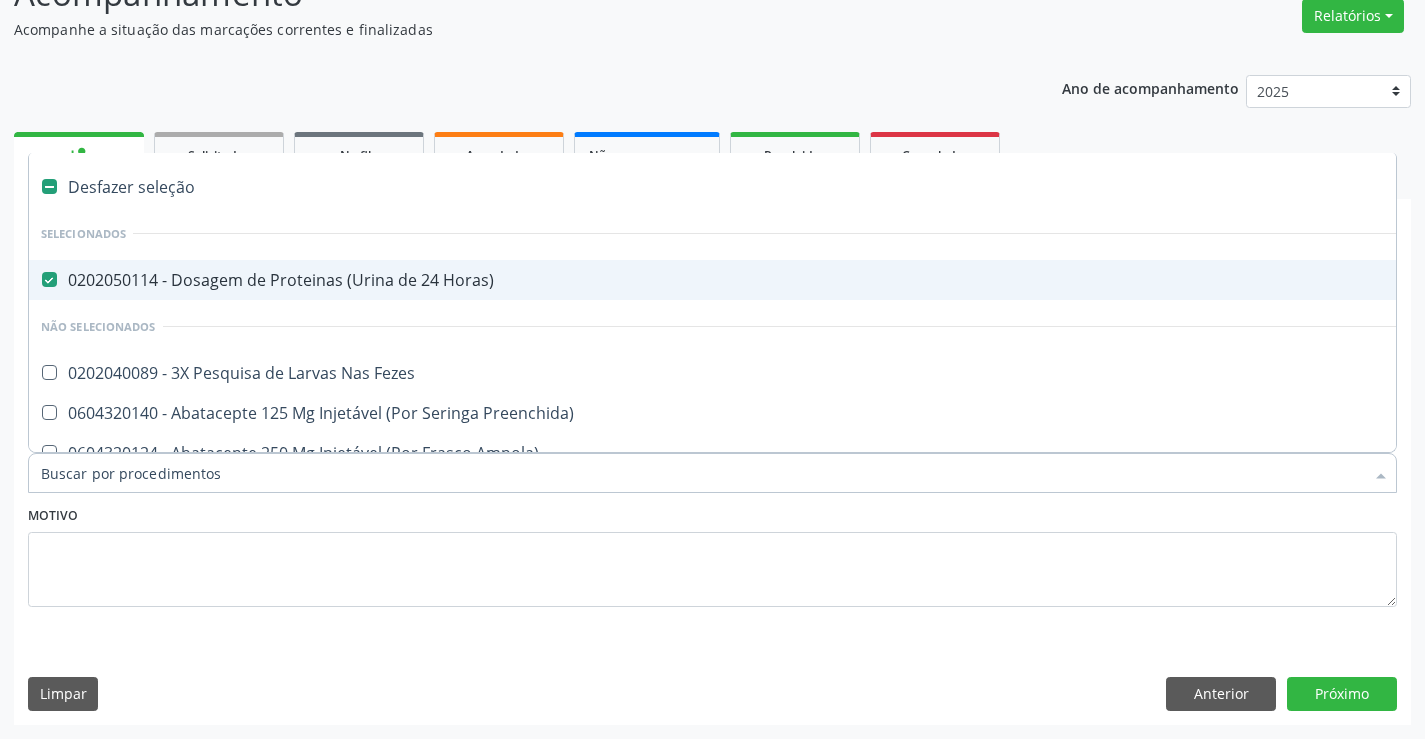 click on "0202050114 - Dosagem de Proteinas (Urina de 24 Horas)" at bounding box center [819, 280] 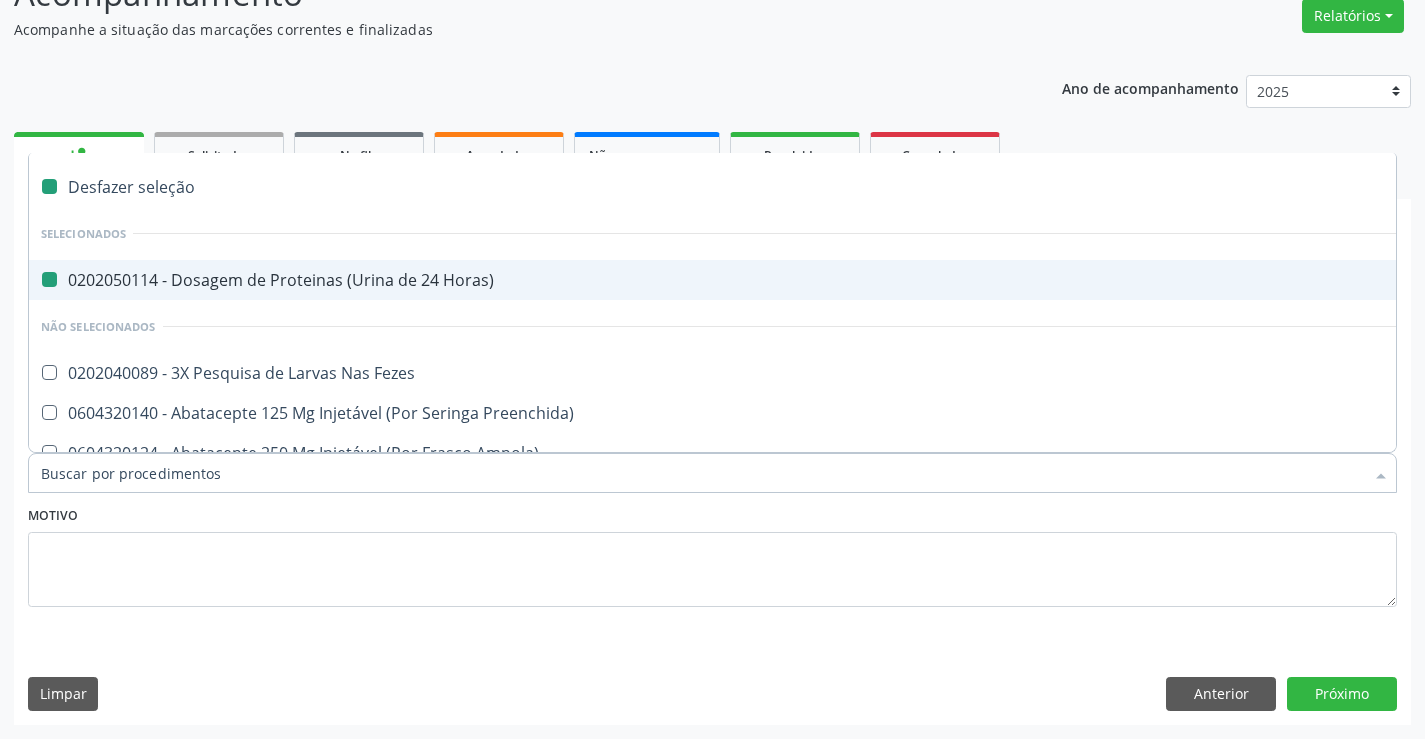 checkbox on "false" 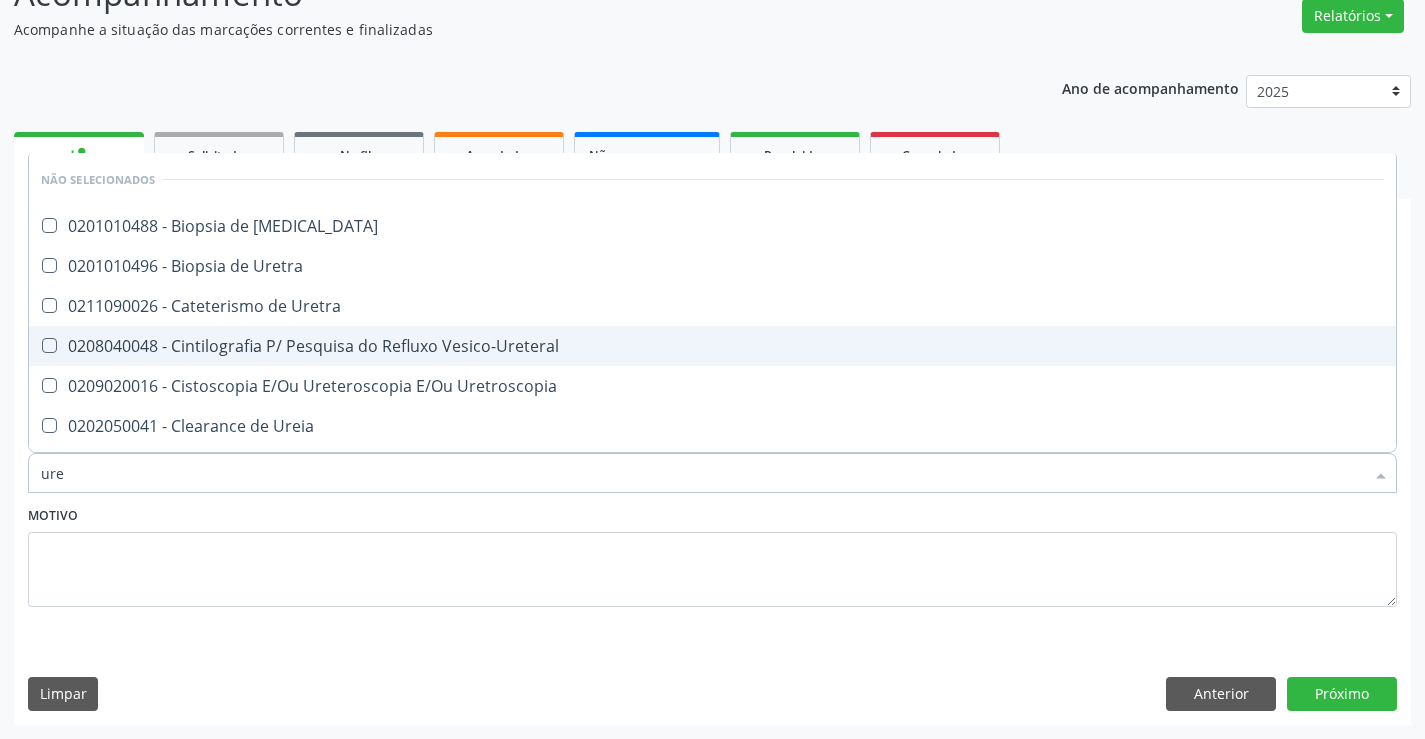 type on "urei" 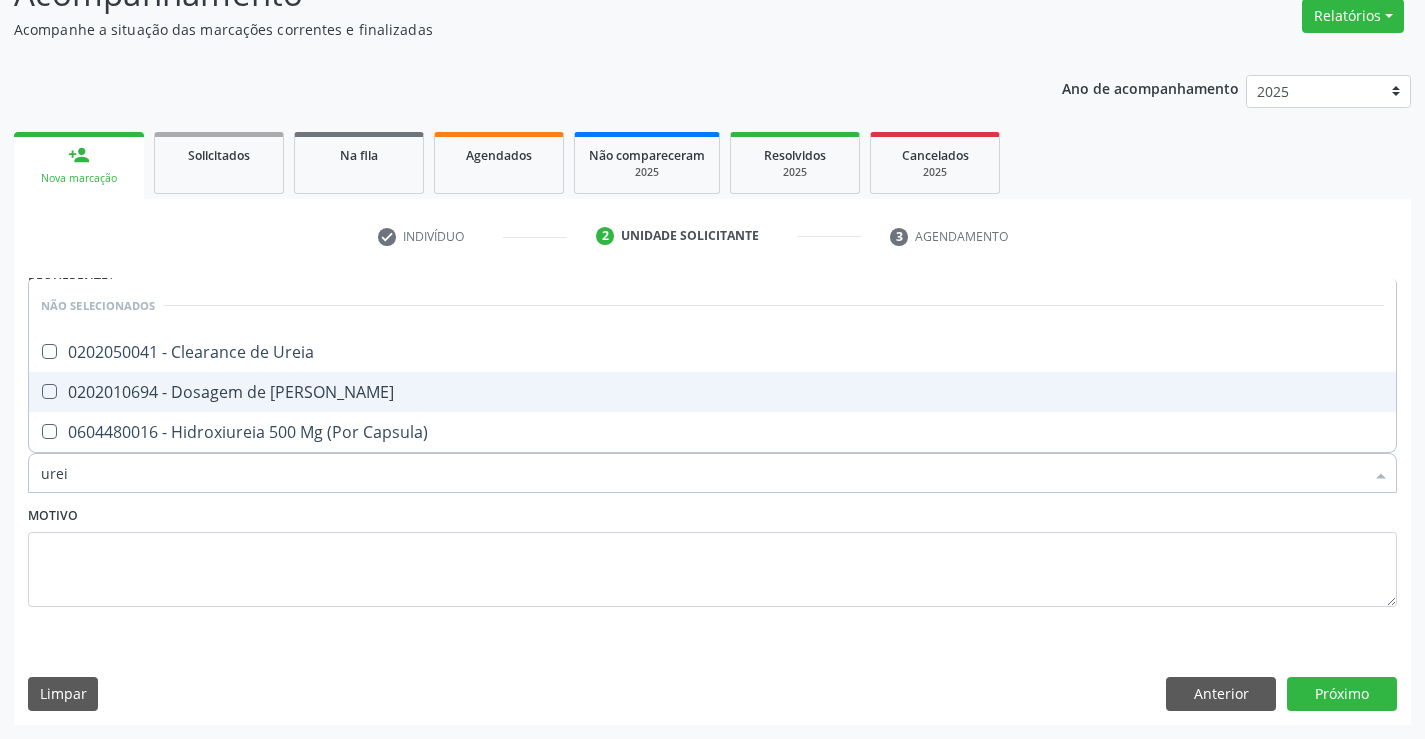 click on "0202010694 - Dosagem de [PERSON_NAME]" at bounding box center (712, 392) 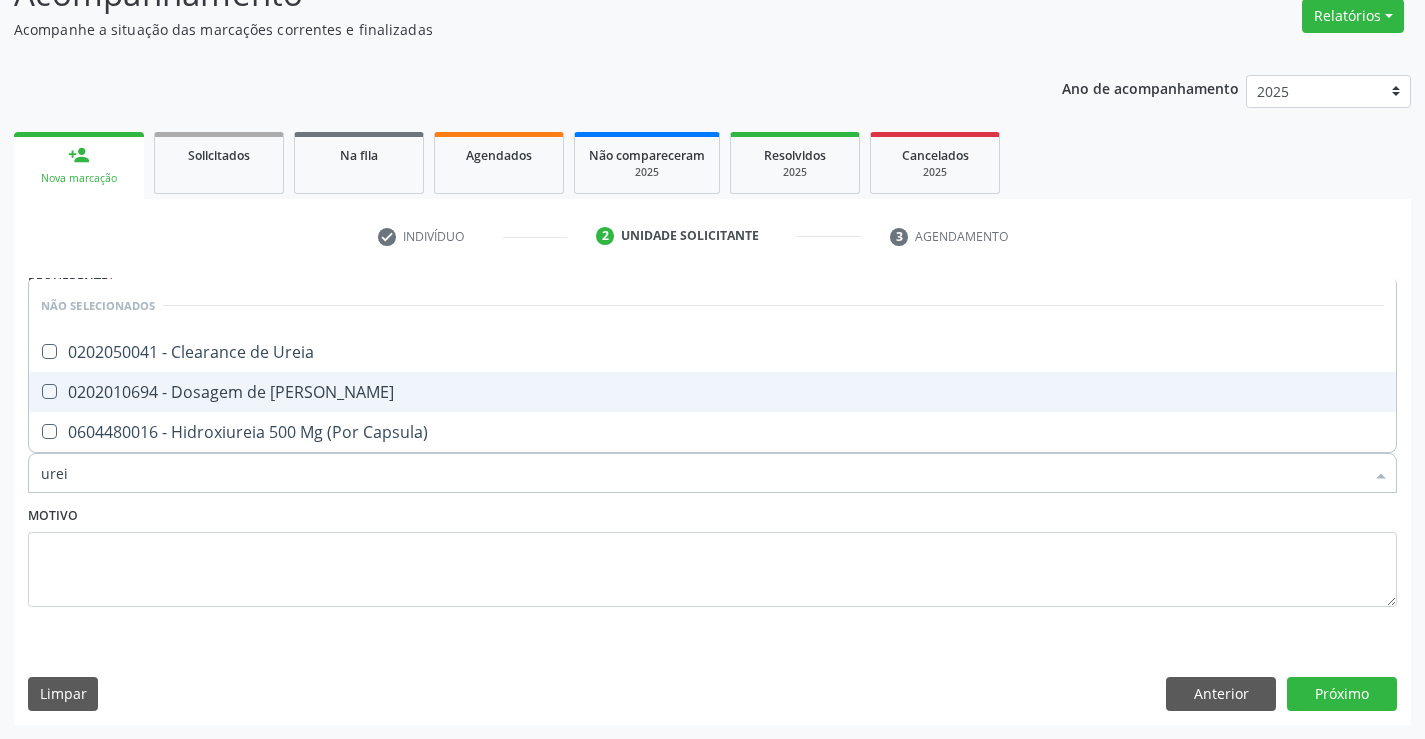 checkbox on "true" 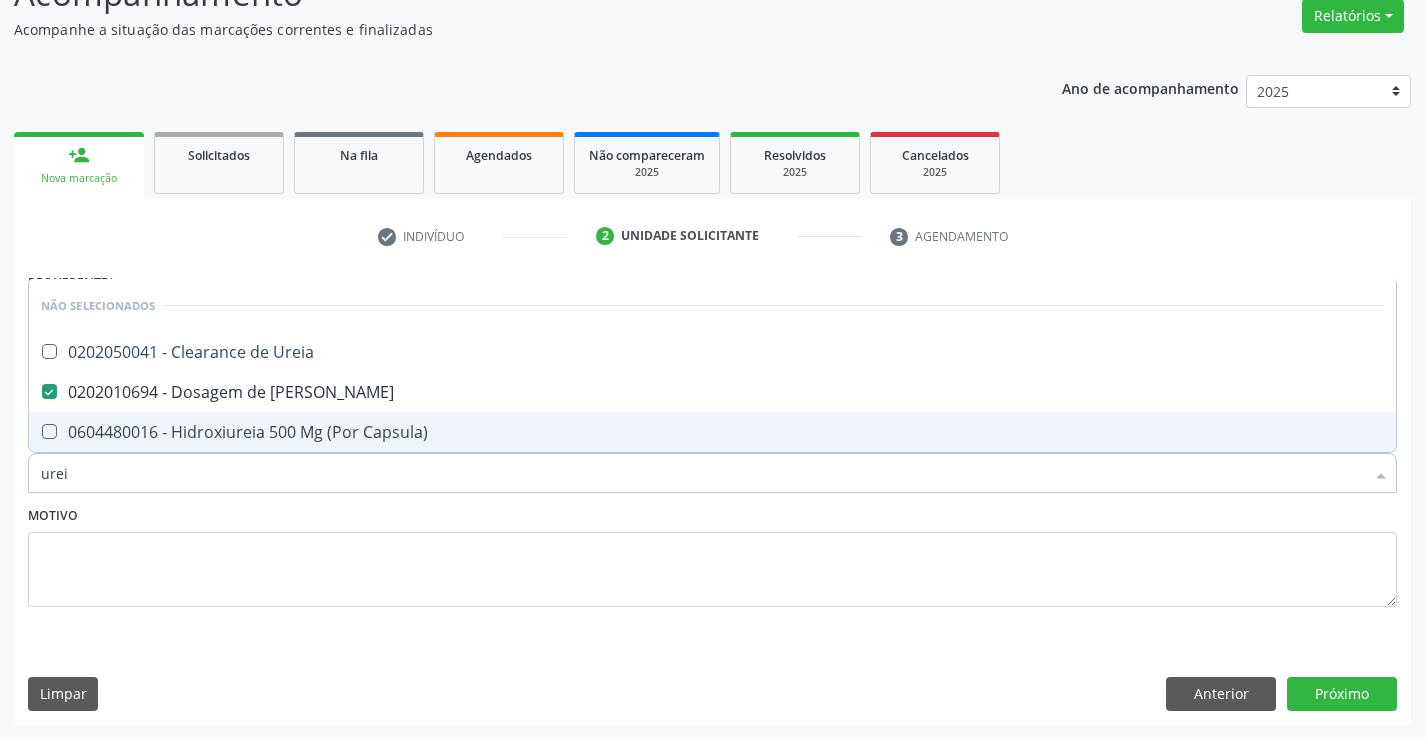 click on "Motivo" at bounding box center [712, 554] 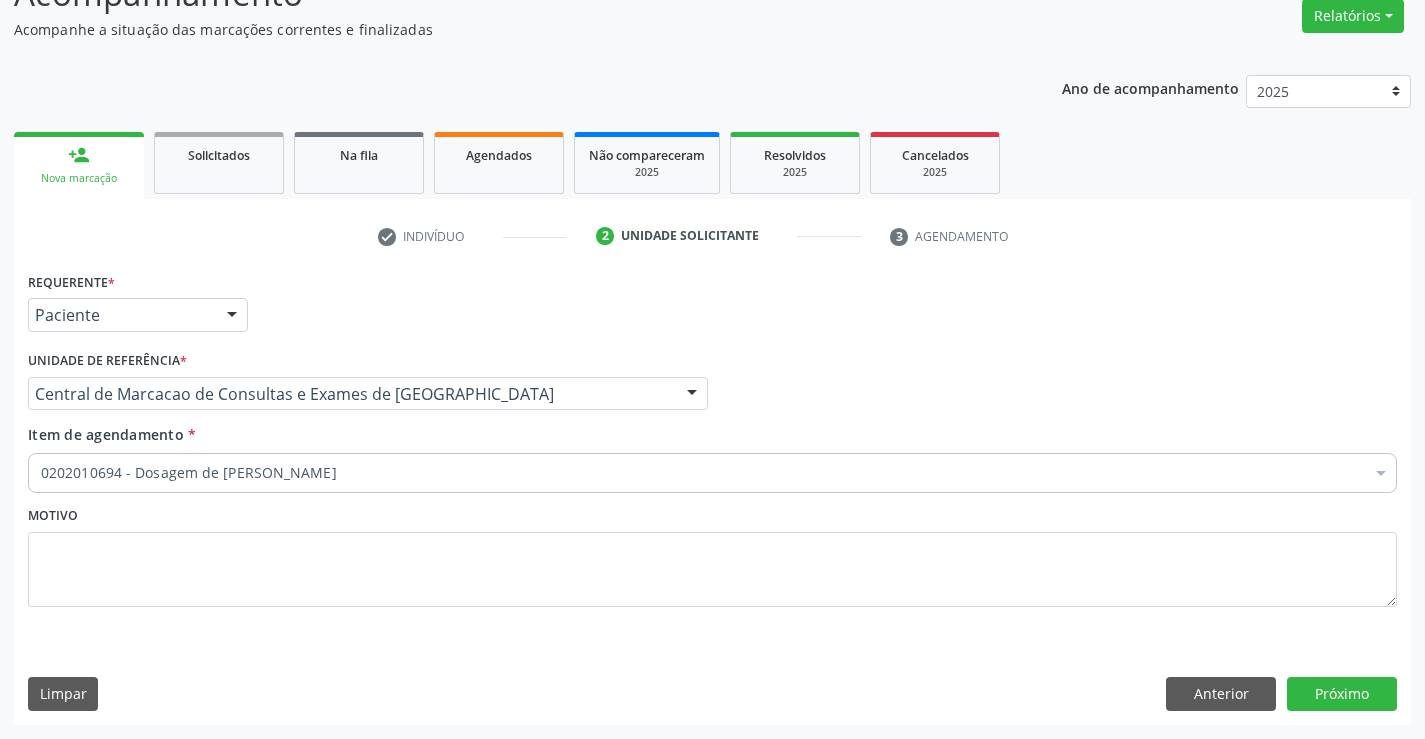 click on "0202010694 - Dosagem de [PERSON_NAME]" at bounding box center (712, 473) 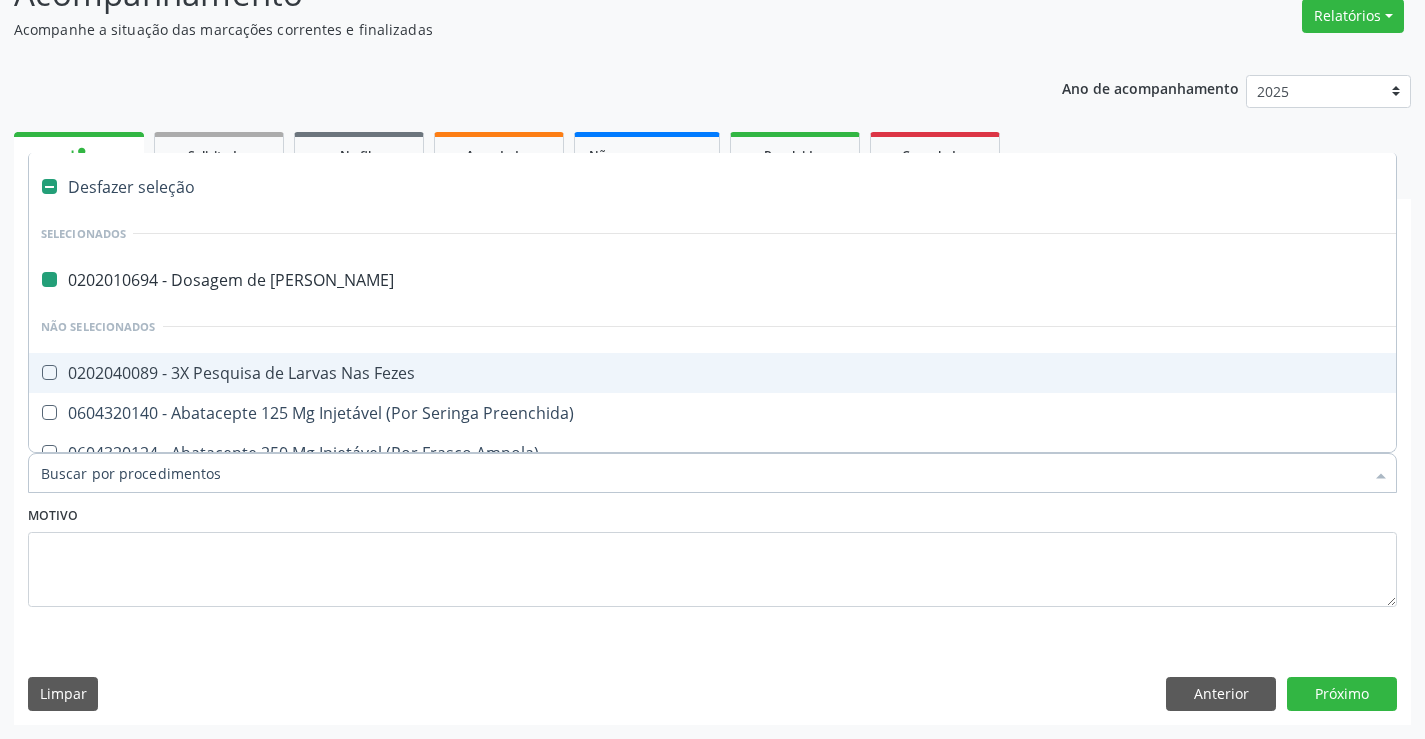type on "c" 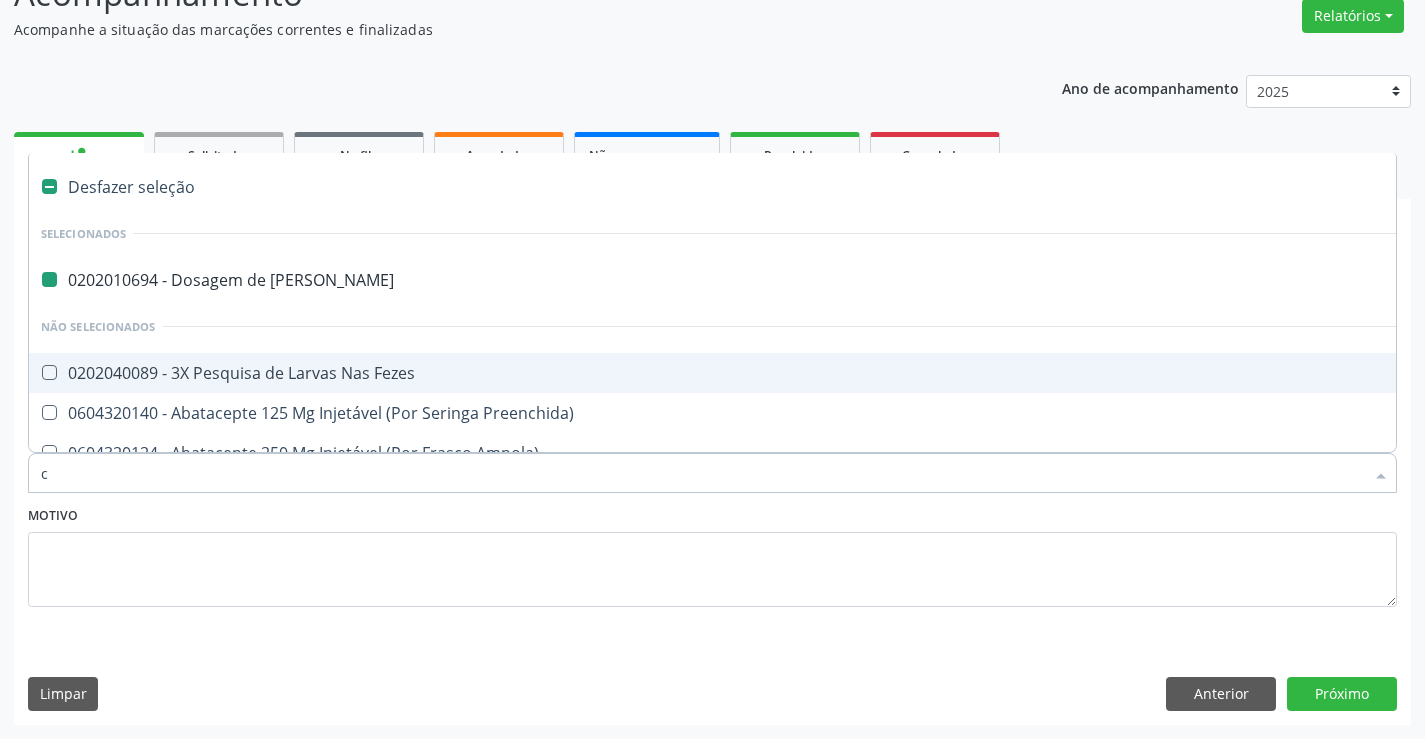 checkbox on "false" 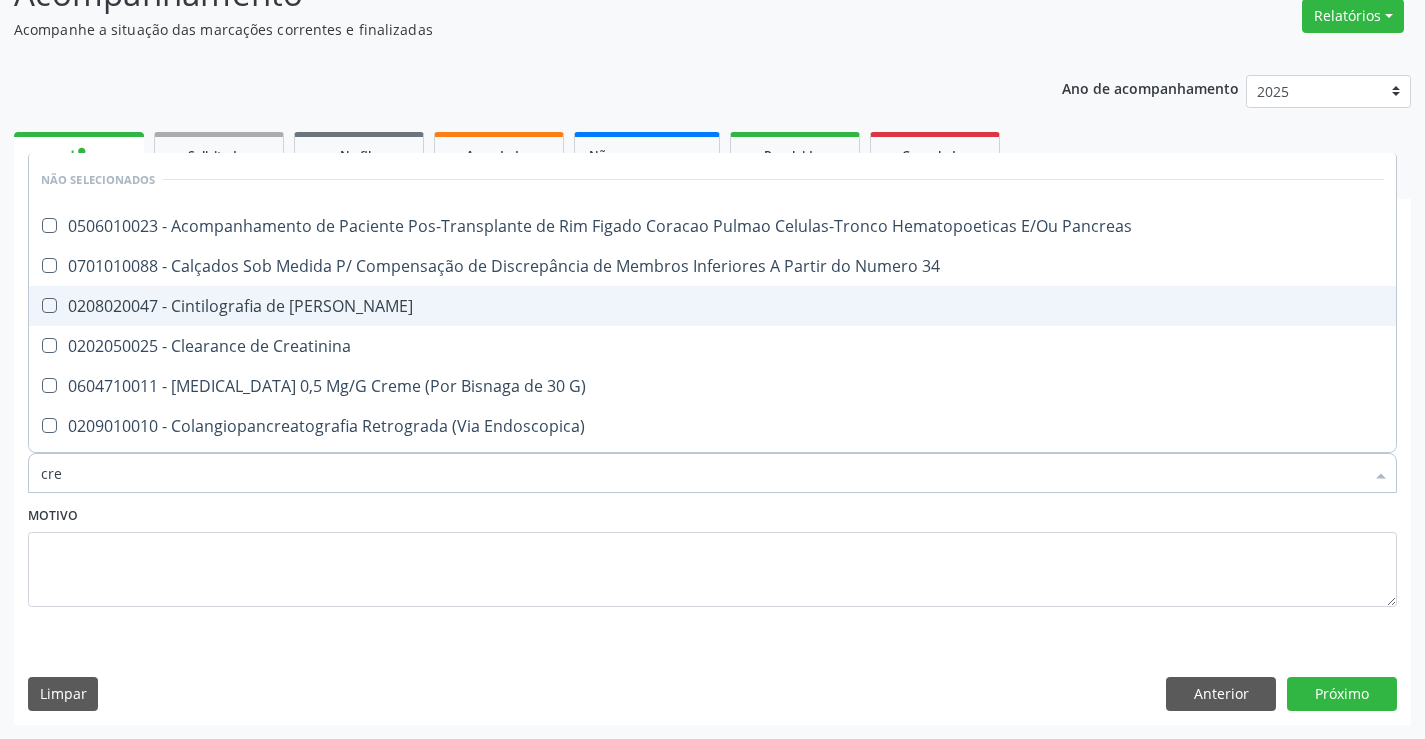 type on "crea" 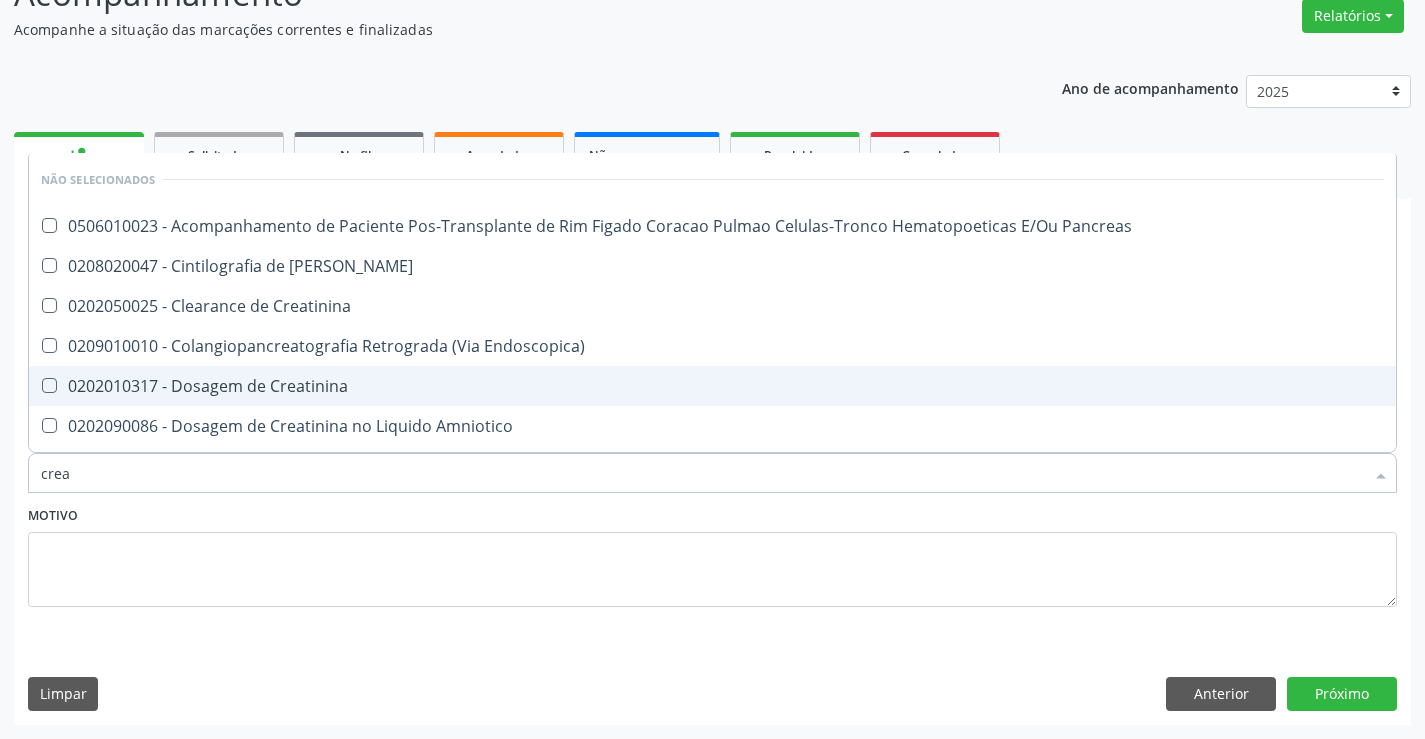 click on "0202010317 - Dosagem de Creatinina" at bounding box center [712, 386] 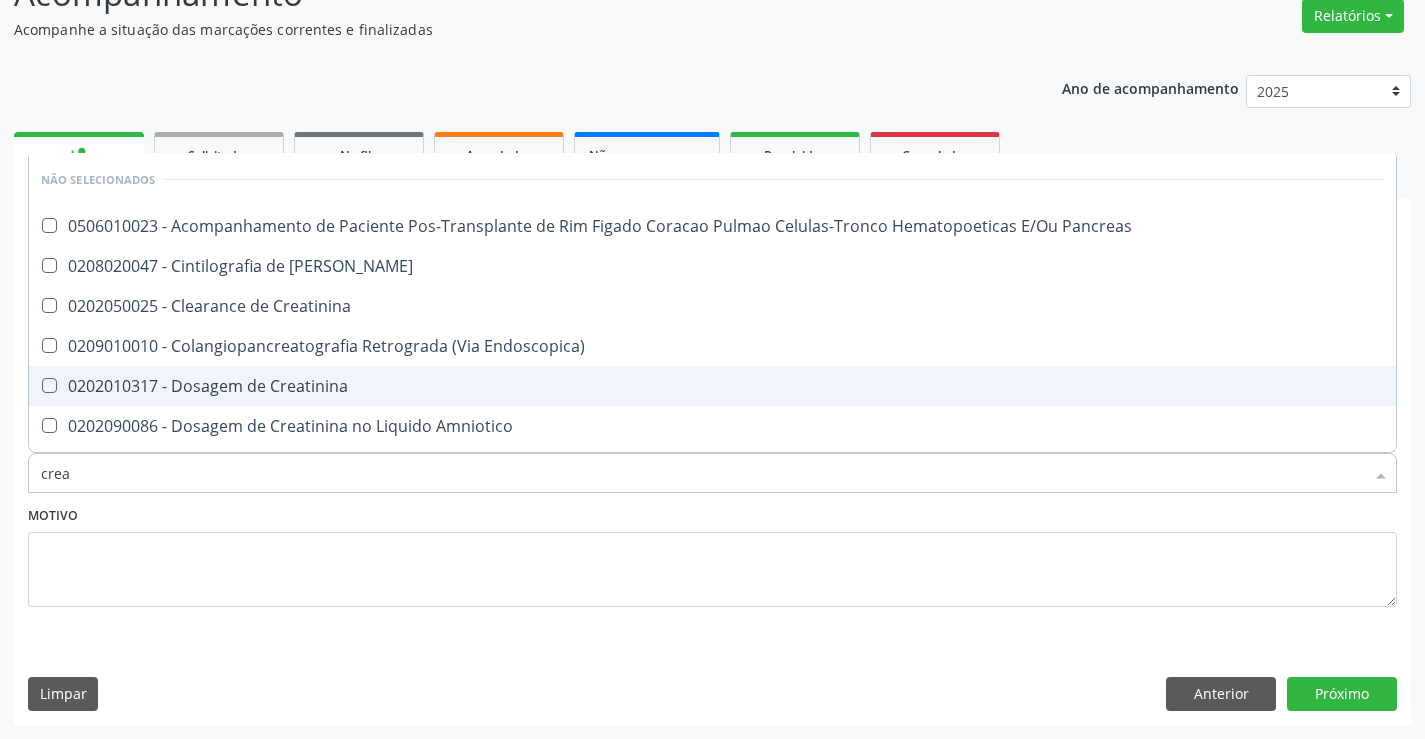 checkbox on "true" 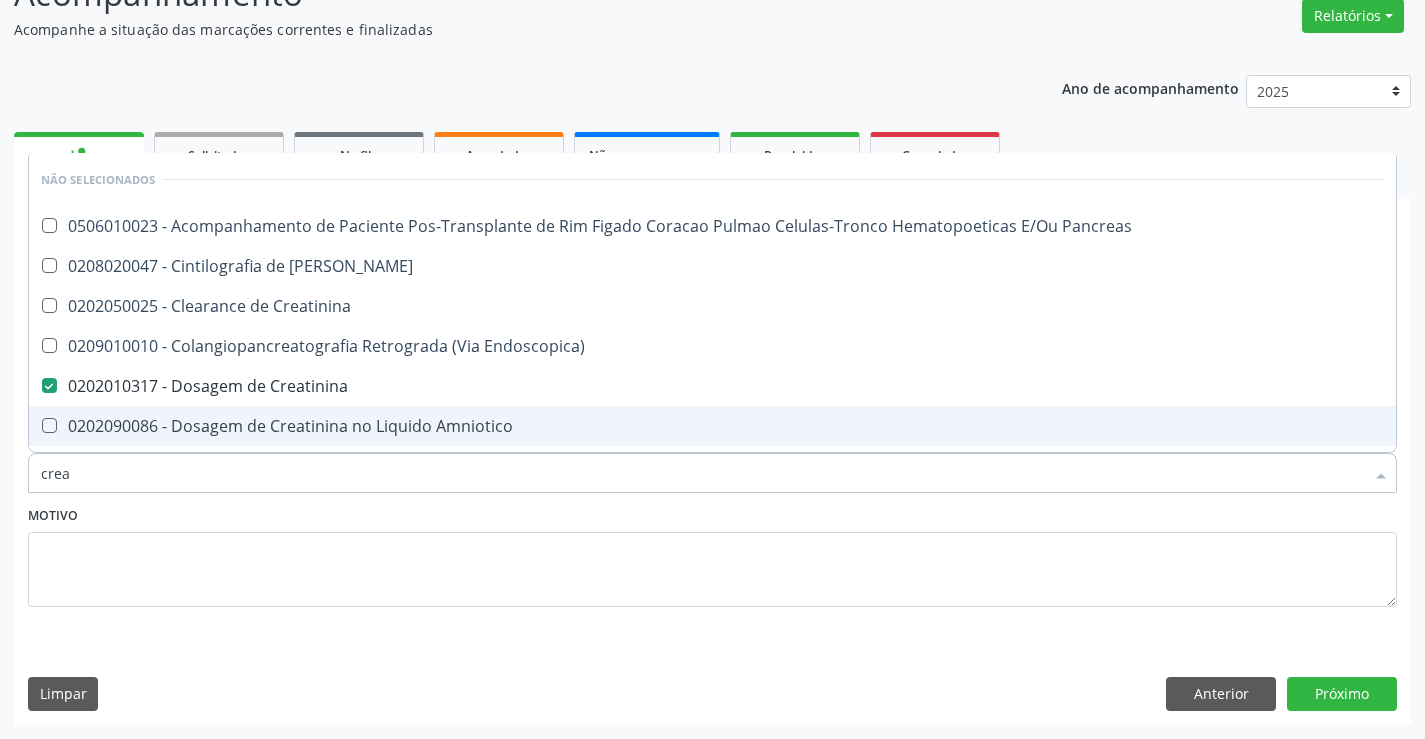 click on "Motivo" at bounding box center (712, 554) 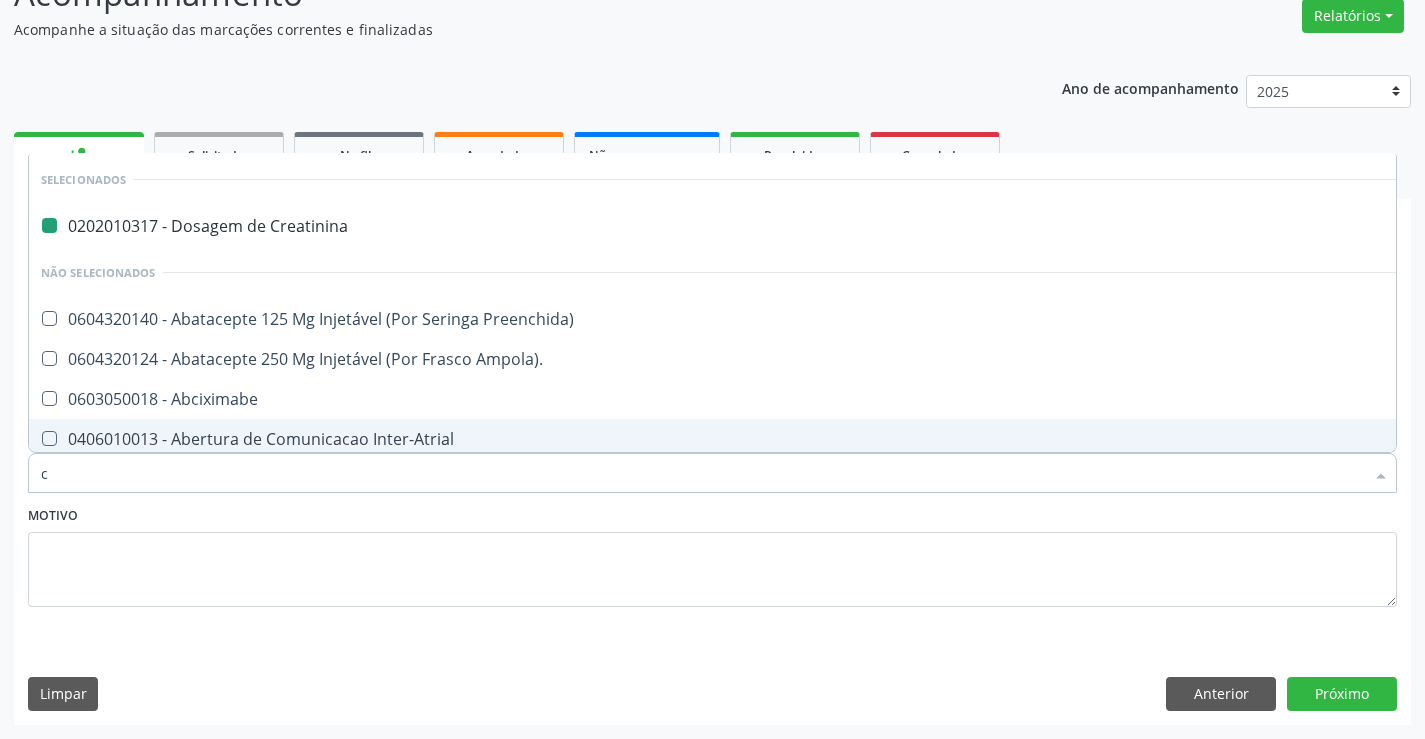 type on "ca" 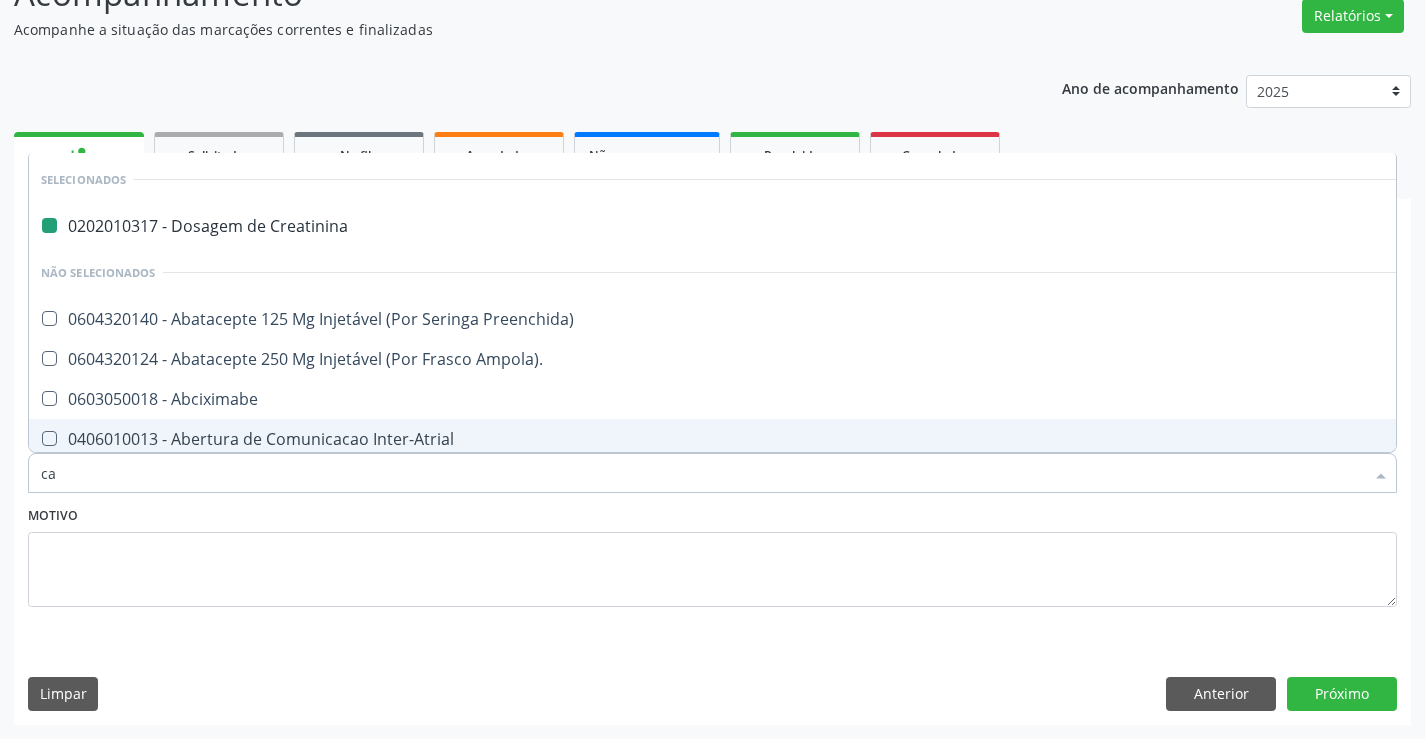 checkbox on "false" 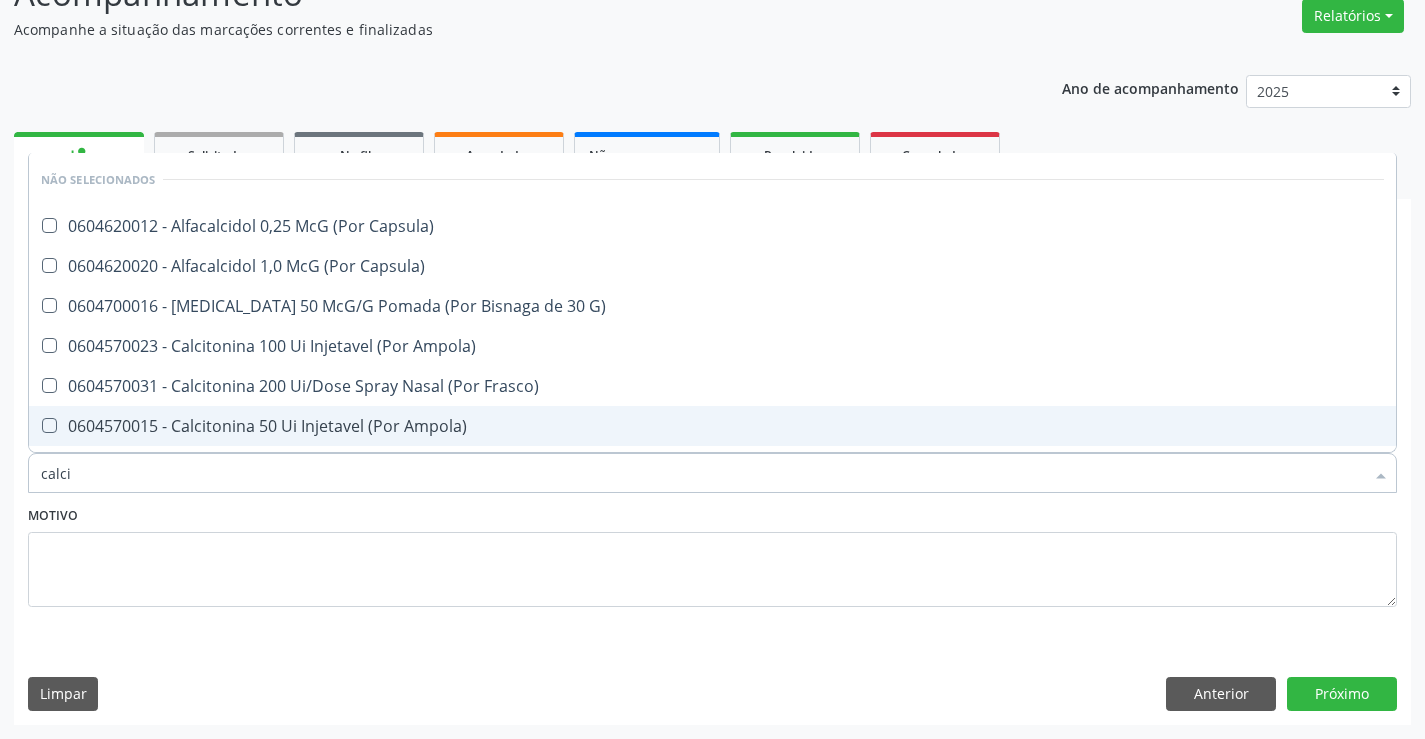 type on "calcio" 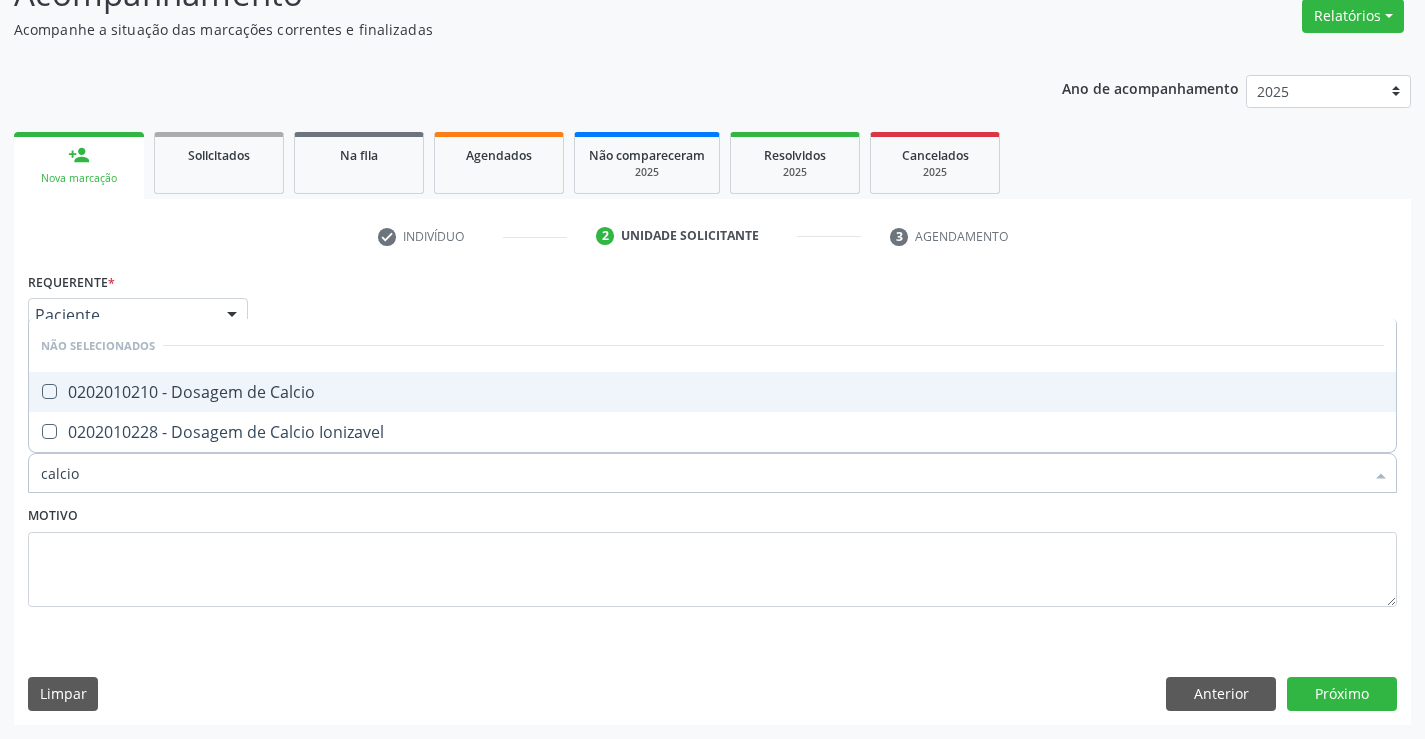 click on "0202010210 - Dosagem de Calcio" at bounding box center [712, 392] 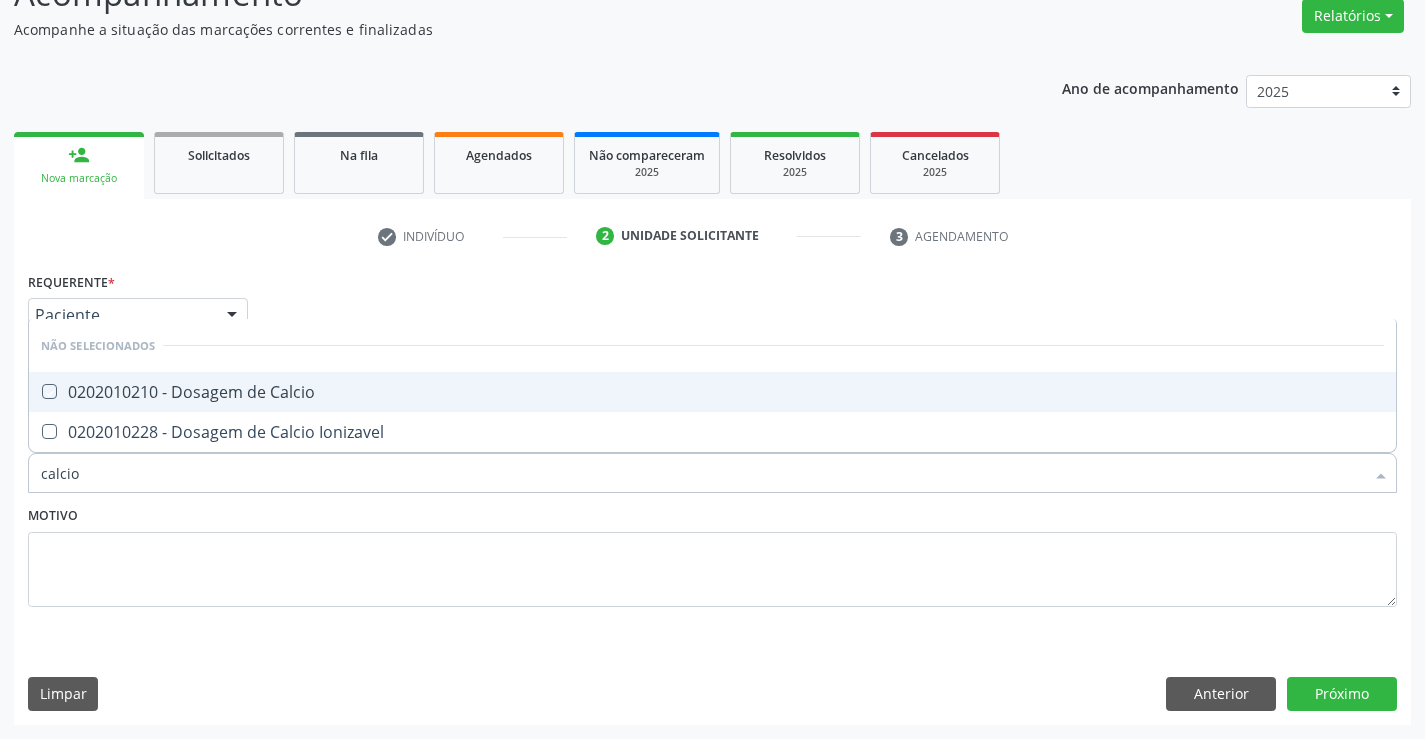 checkbox on "true" 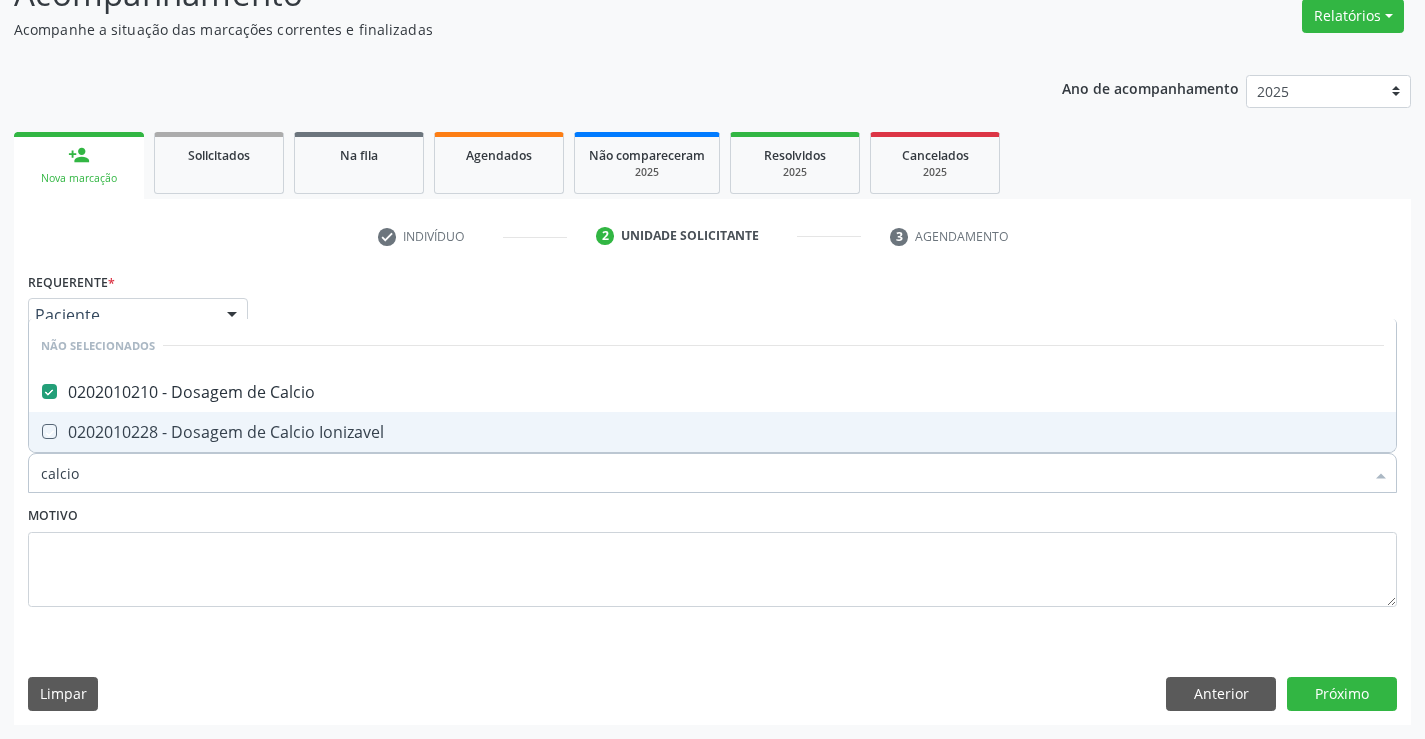 click on "Motivo" at bounding box center [712, 554] 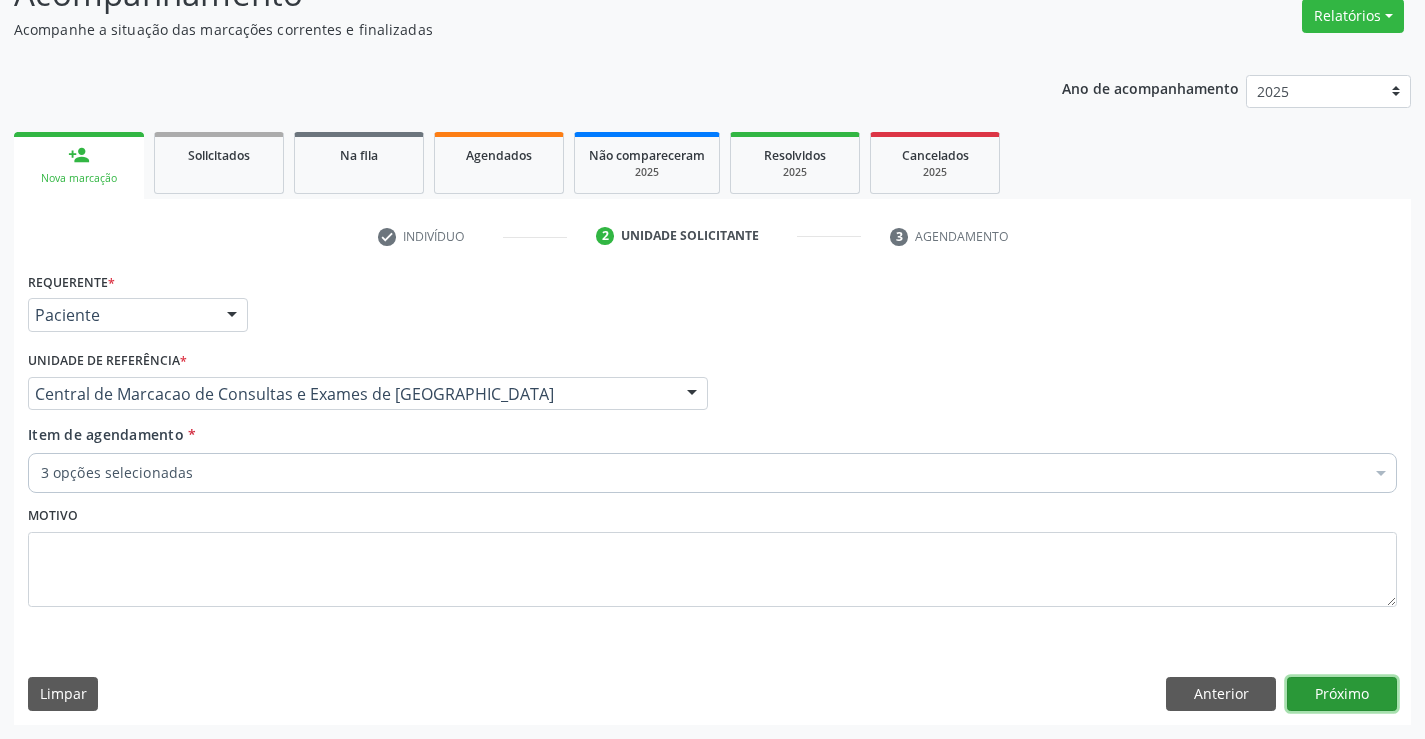 click on "Próximo" at bounding box center (1342, 694) 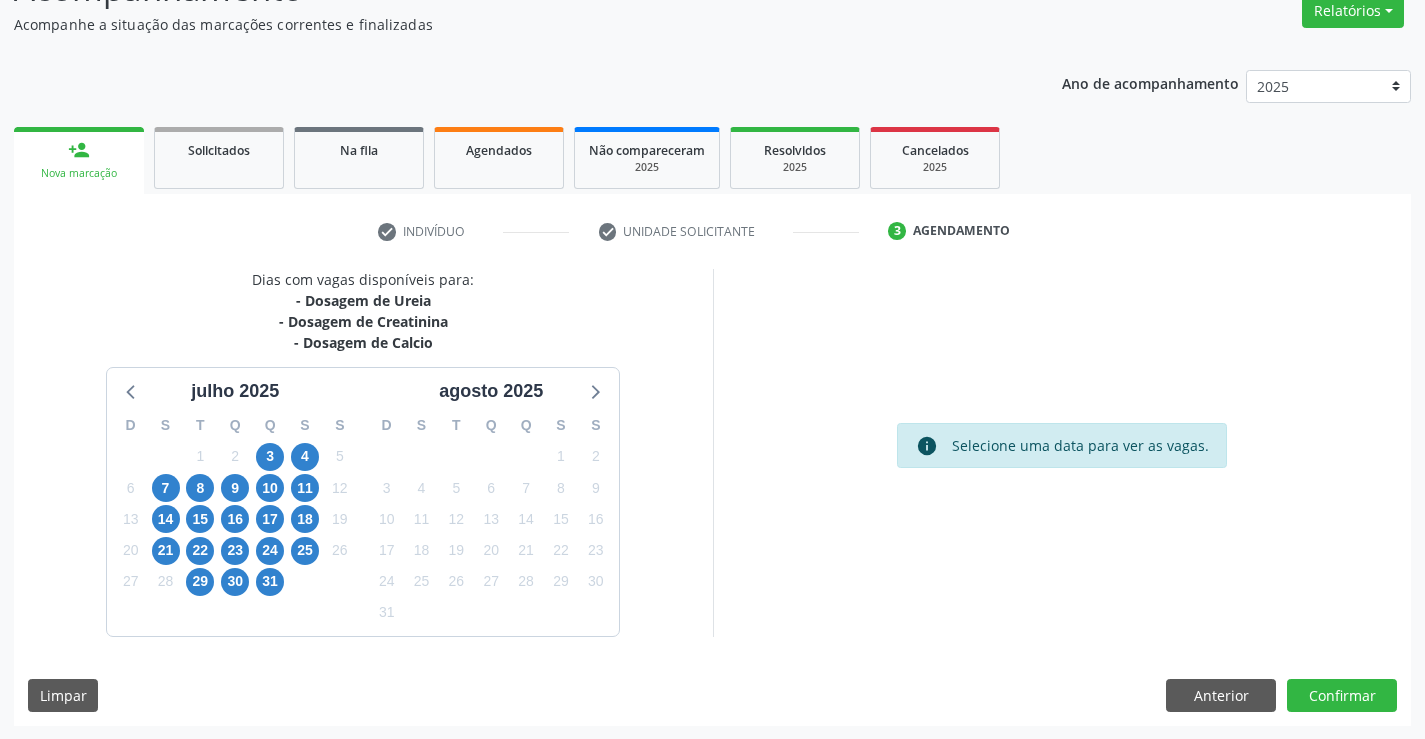 scroll, scrollTop: 173, scrollLeft: 0, axis: vertical 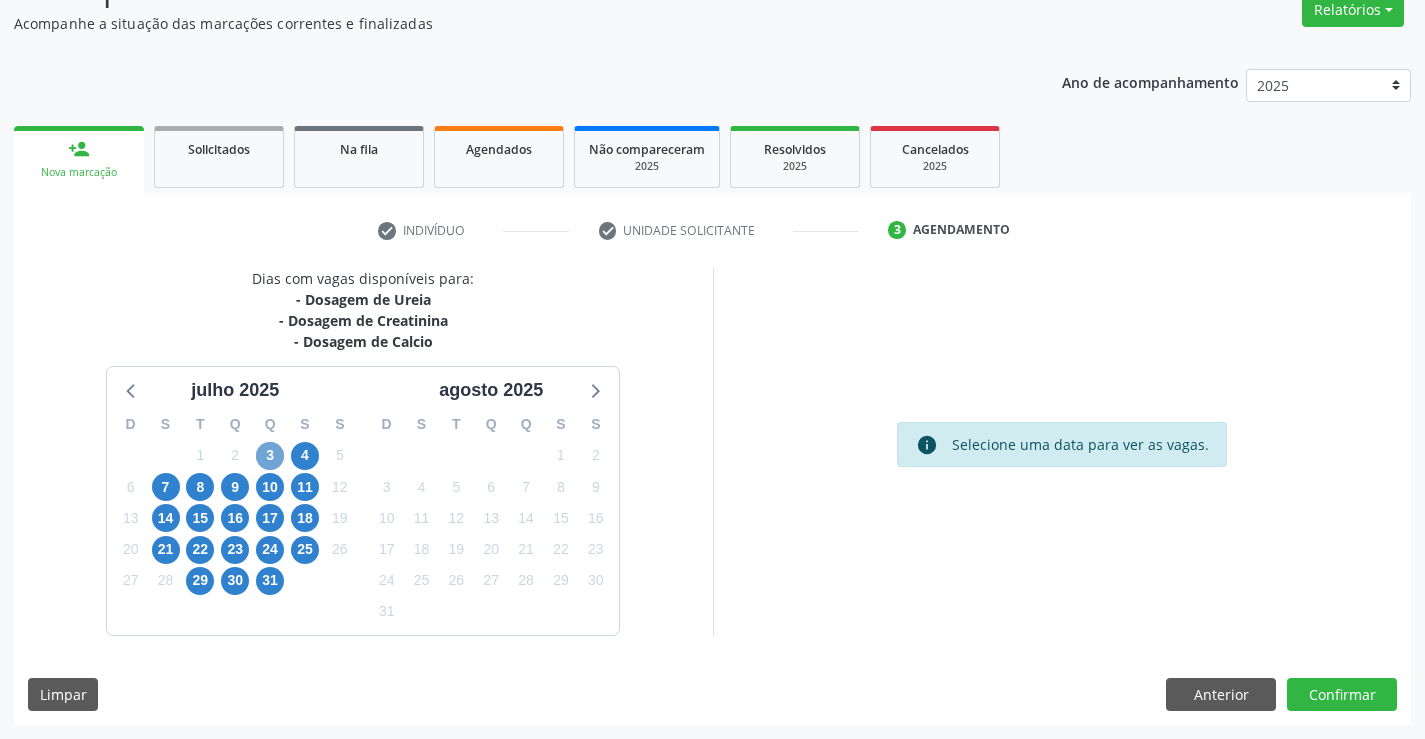 click on "3" at bounding box center (270, 456) 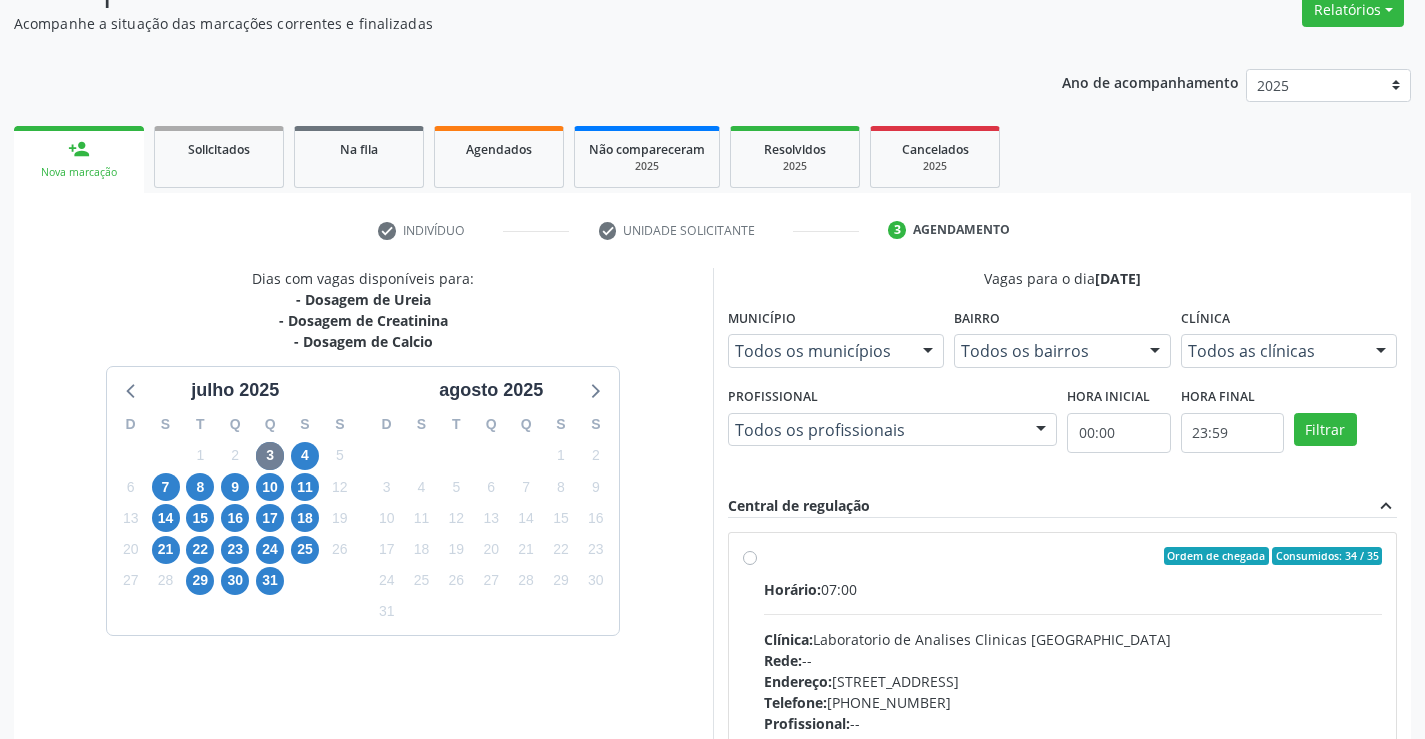 click on "Horário:   07:00" at bounding box center (1073, 589) 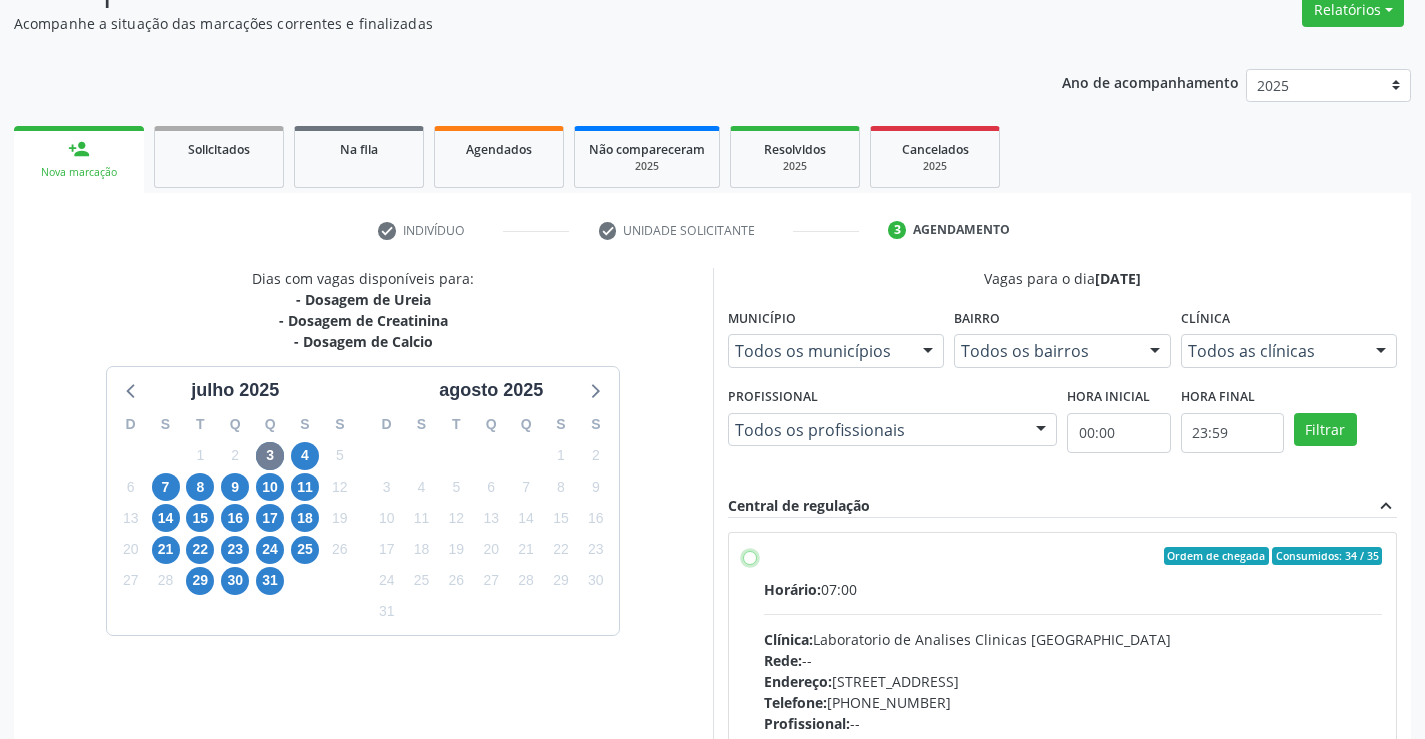 click on "Ordem de chegada
Consumidos: 34 / 35
Horário:   07:00
Clínica:  Laboratorio de Analises Clinicas Sao Francisco
Rede:
--
Endereço:   Terreo, nº 258, Centro, Campo Formoso - BA
Telefone:   (74) 36453588
Profissional:
--
Informações adicionais sobre o atendimento
Idade de atendimento:
Sem restrição
Gênero(s) atendido(s):
Sem restrição
Informações adicionais:
--" at bounding box center [750, 556] 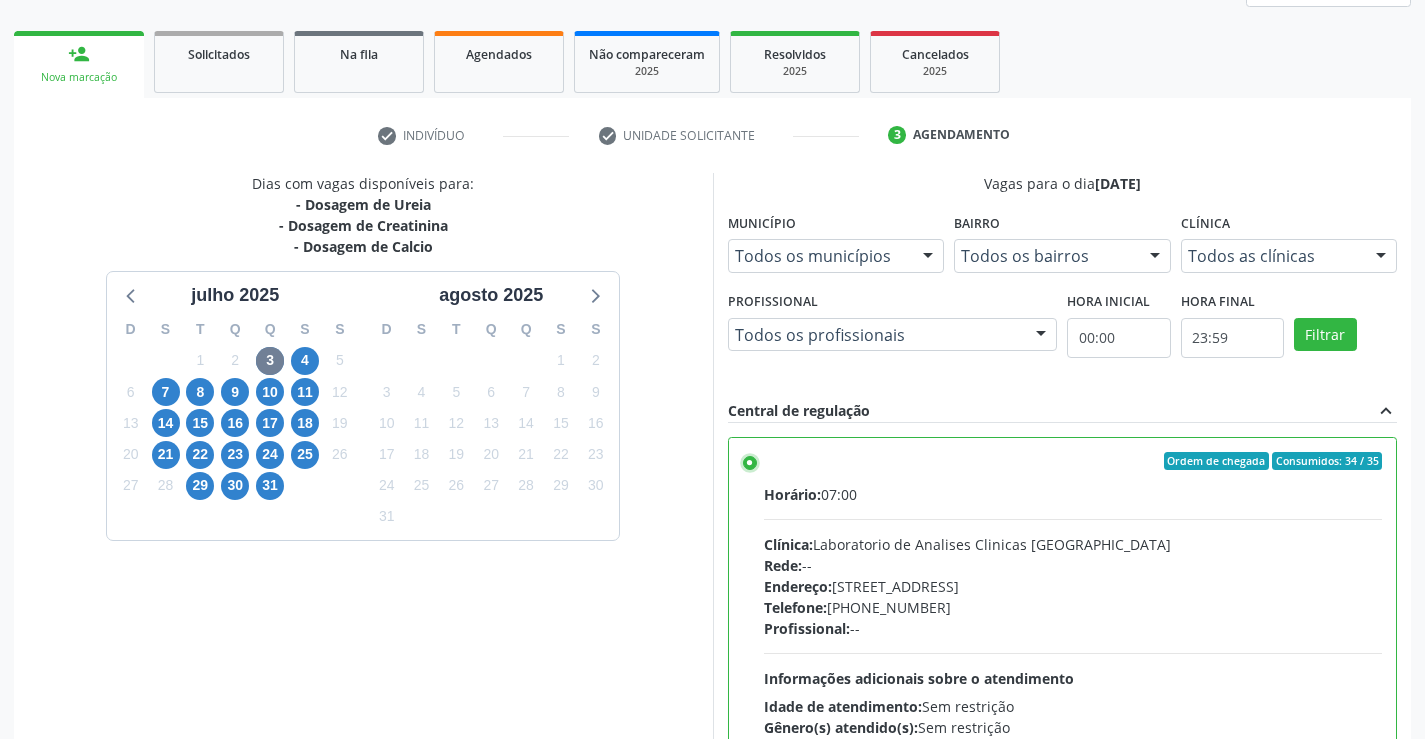 scroll, scrollTop: 456, scrollLeft: 0, axis: vertical 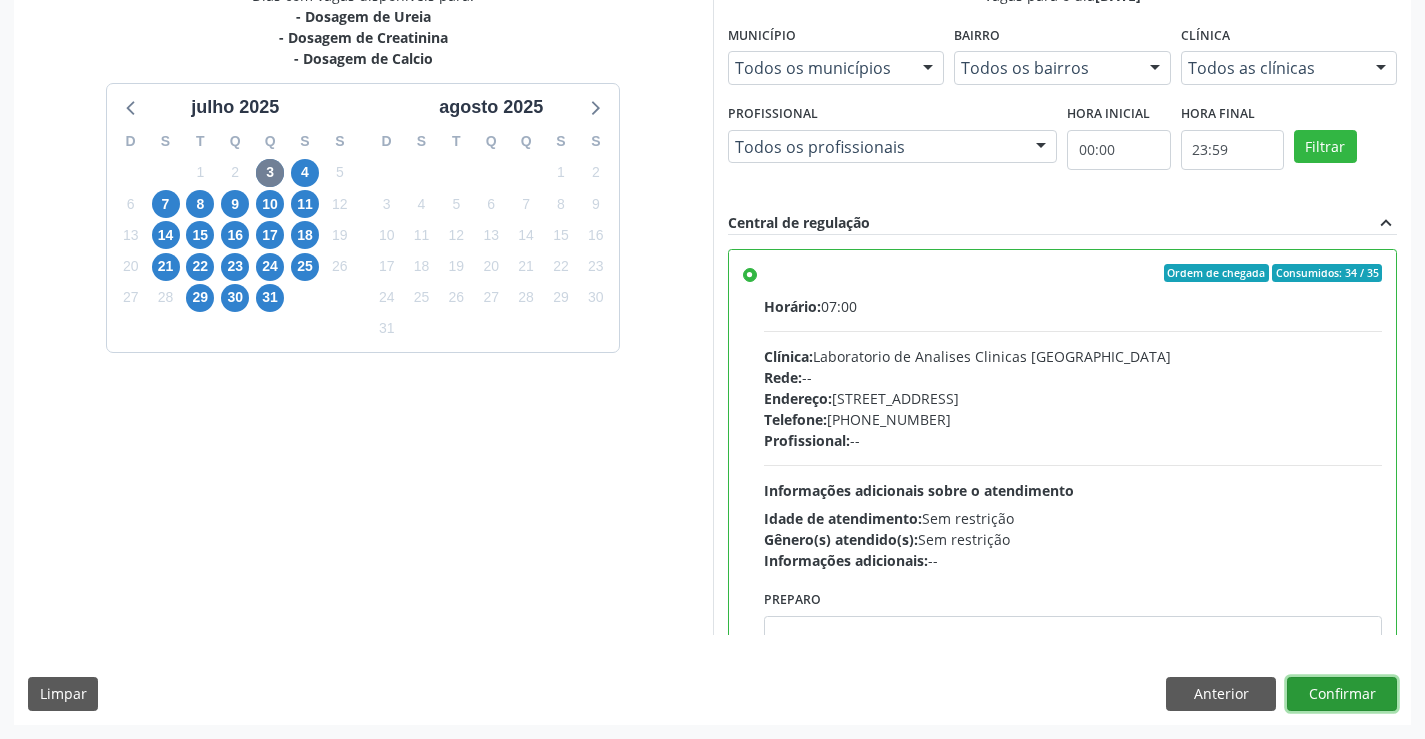 click on "Confirmar" at bounding box center [1342, 694] 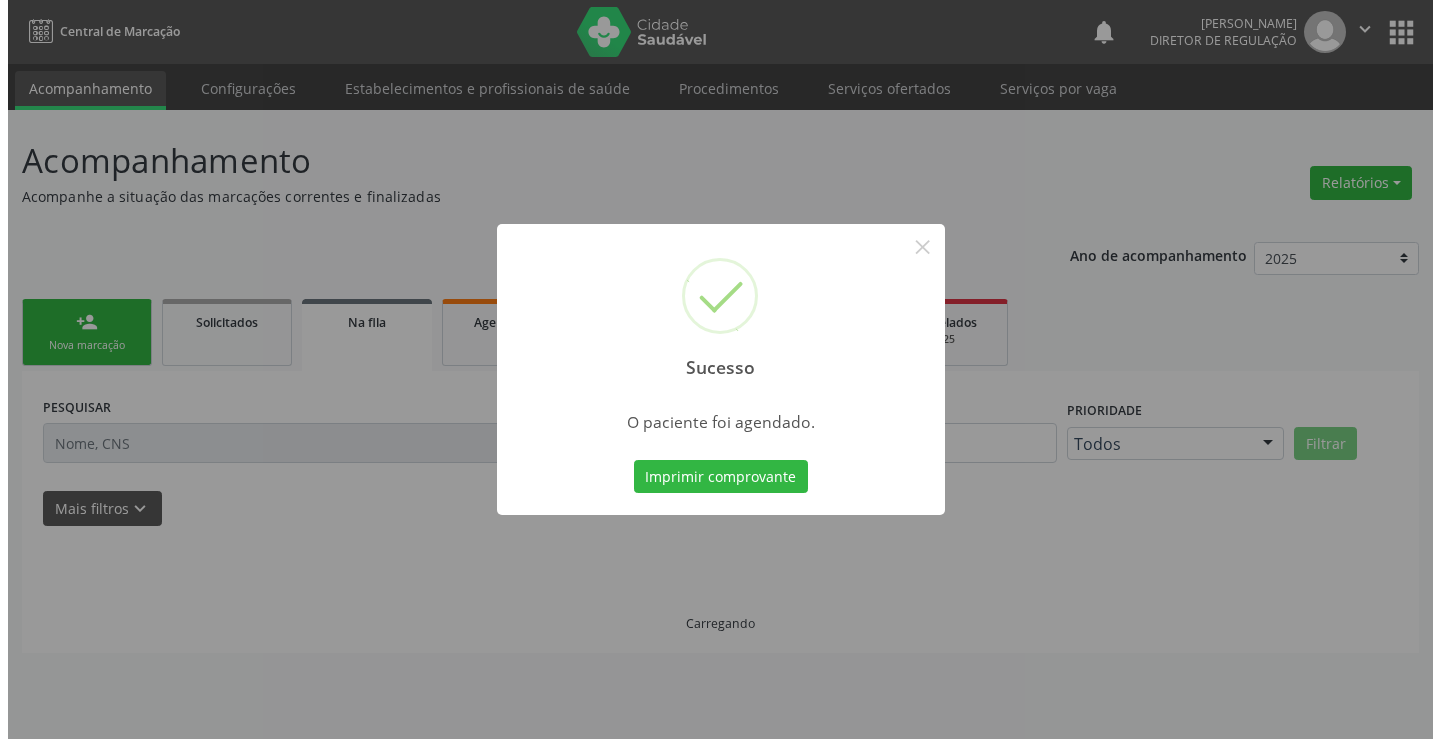 scroll, scrollTop: 0, scrollLeft: 0, axis: both 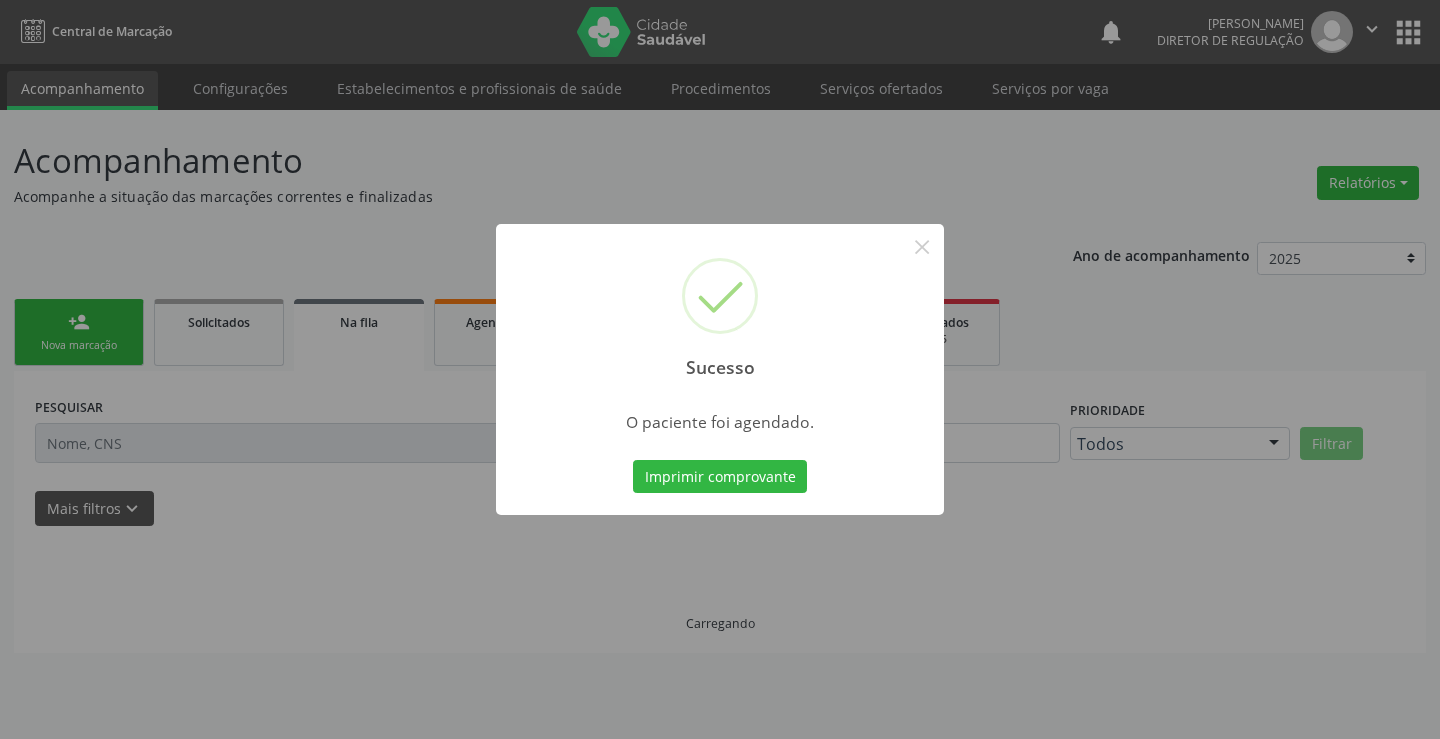 type 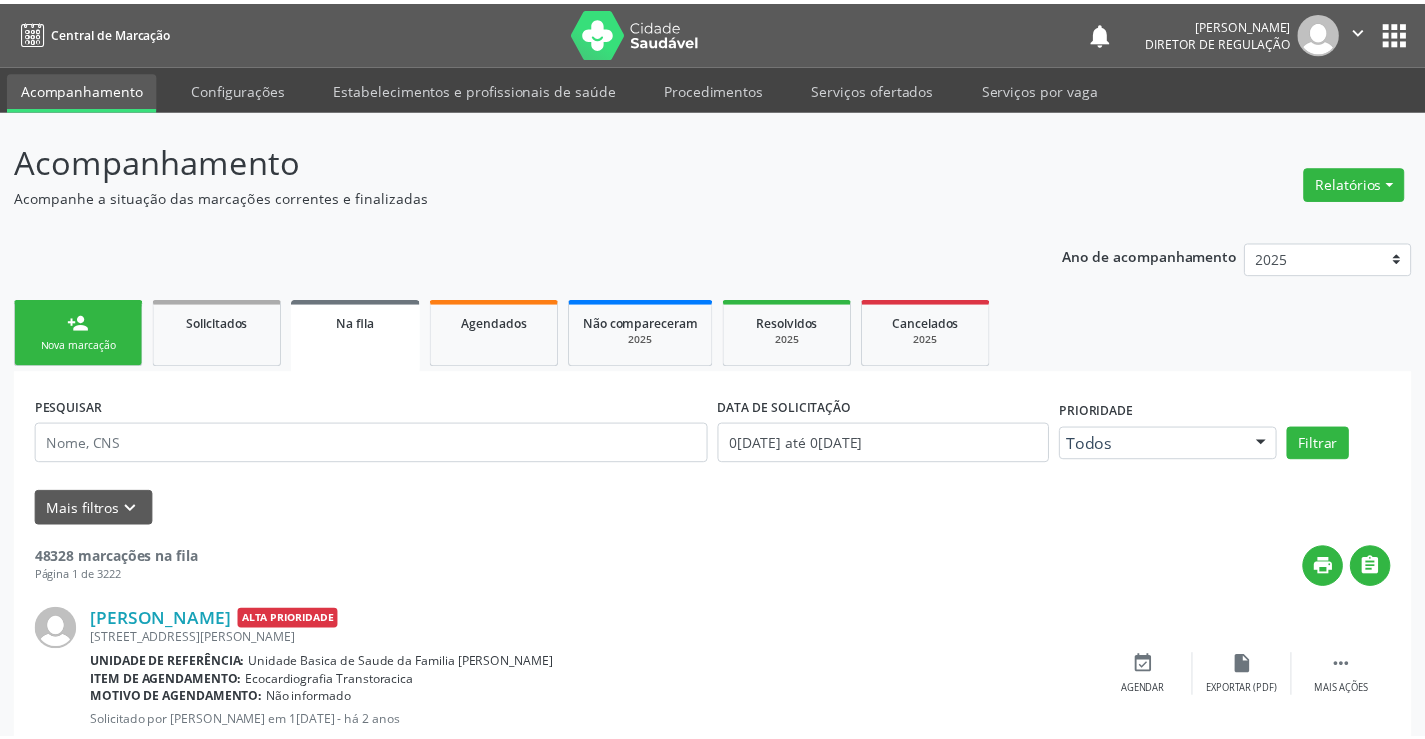 scroll, scrollTop: 0, scrollLeft: 0, axis: both 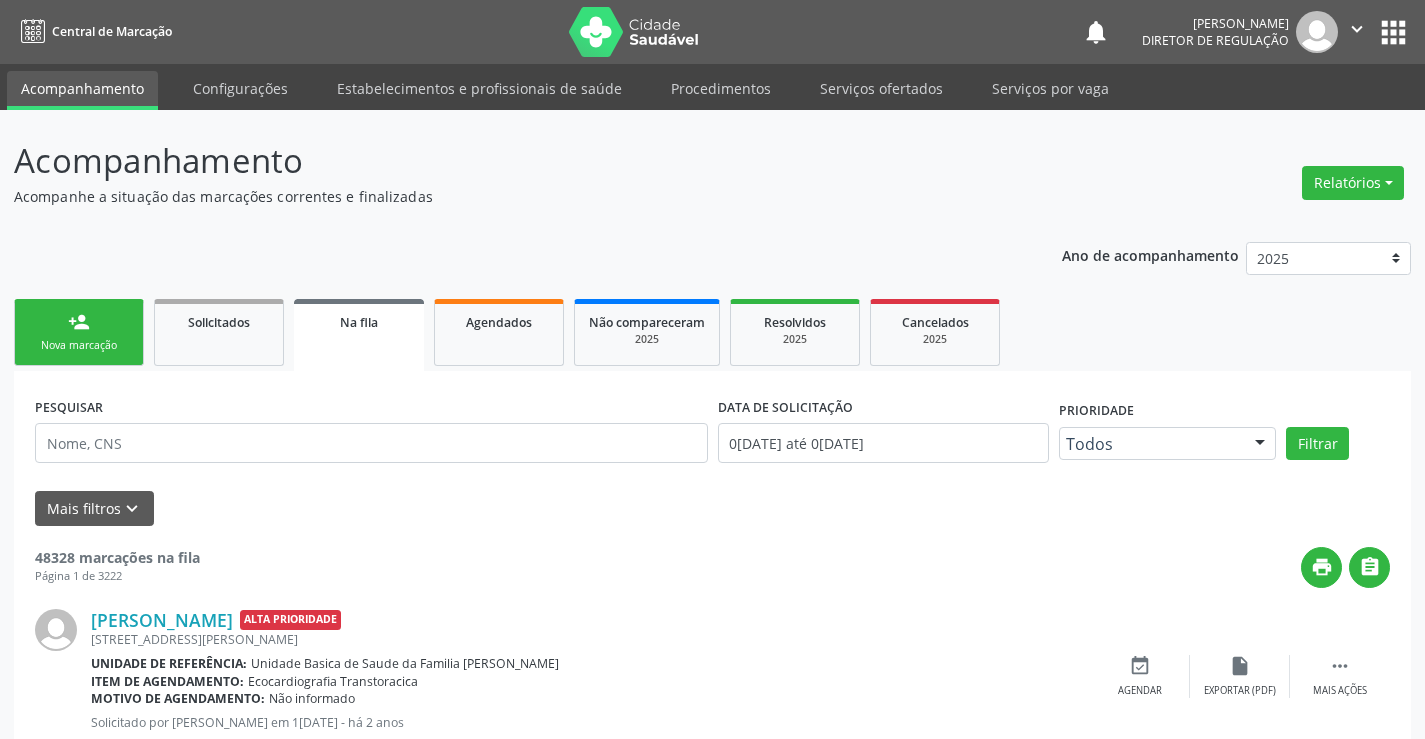 click on "Nova marcação" at bounding box center [79, 345] 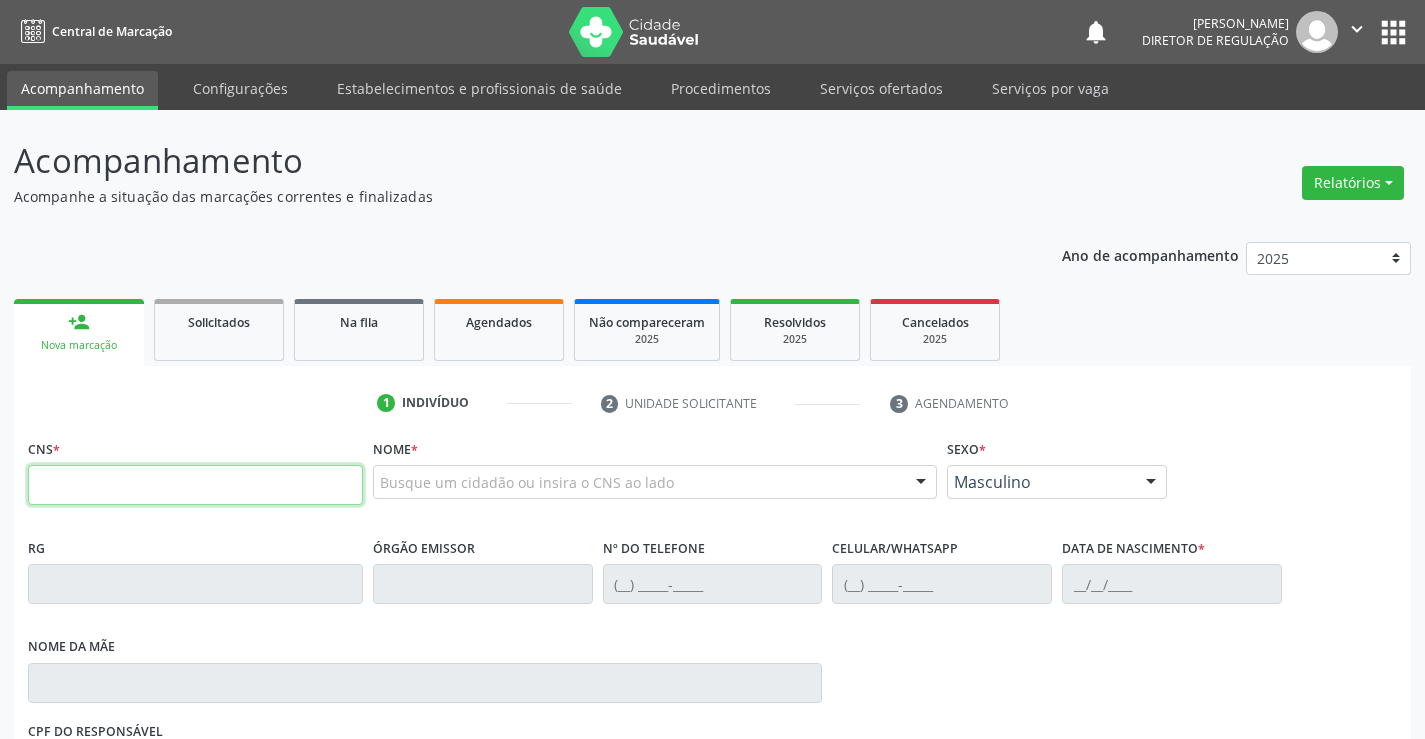 click at bounding box center (195, 485) 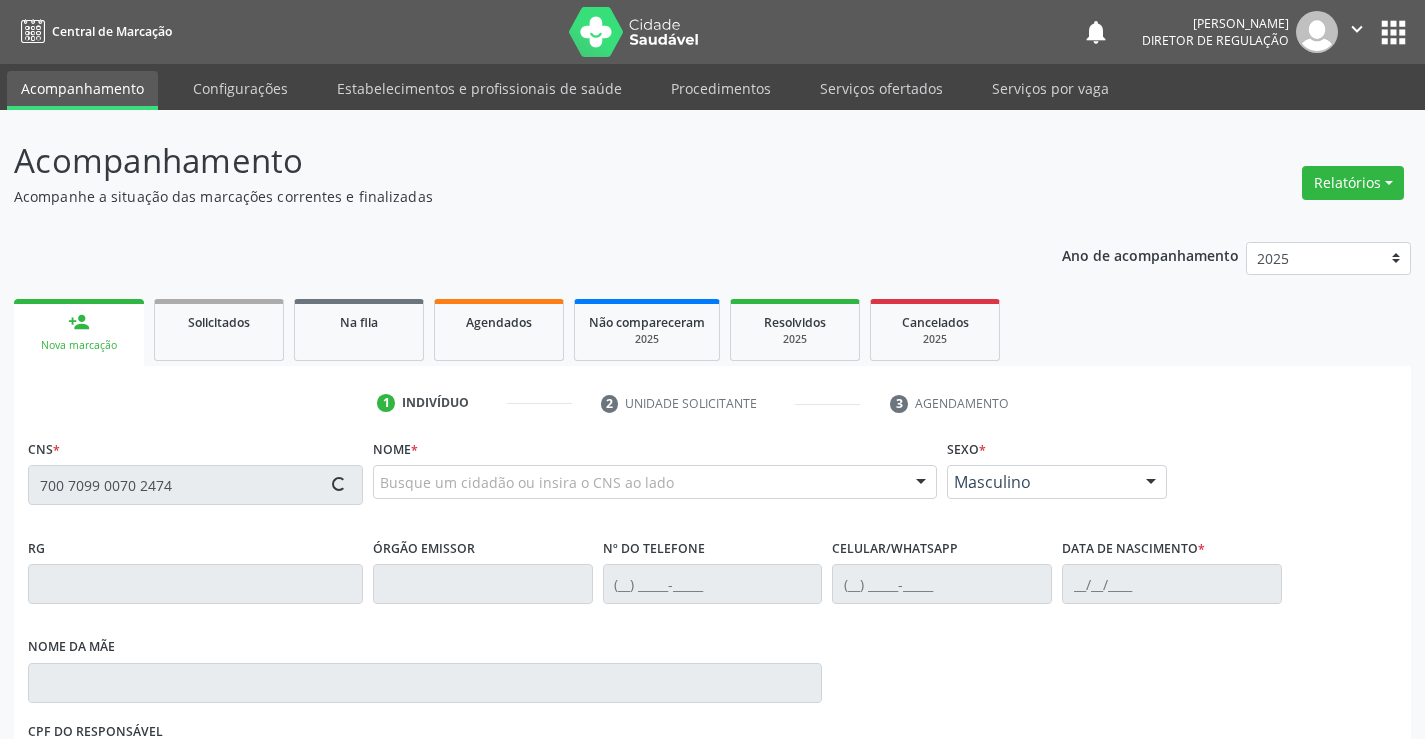 type on "700 7099 0070 2474" 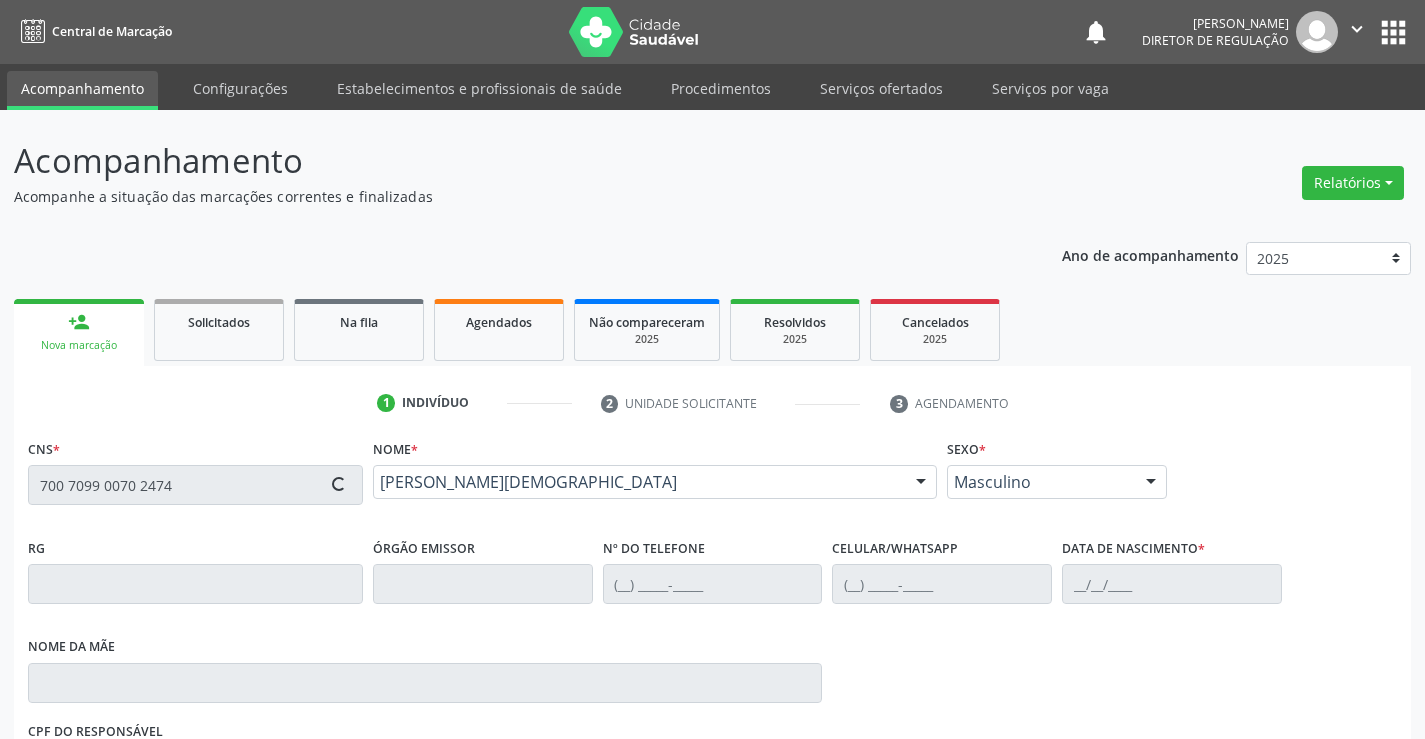 type on "0503362409" 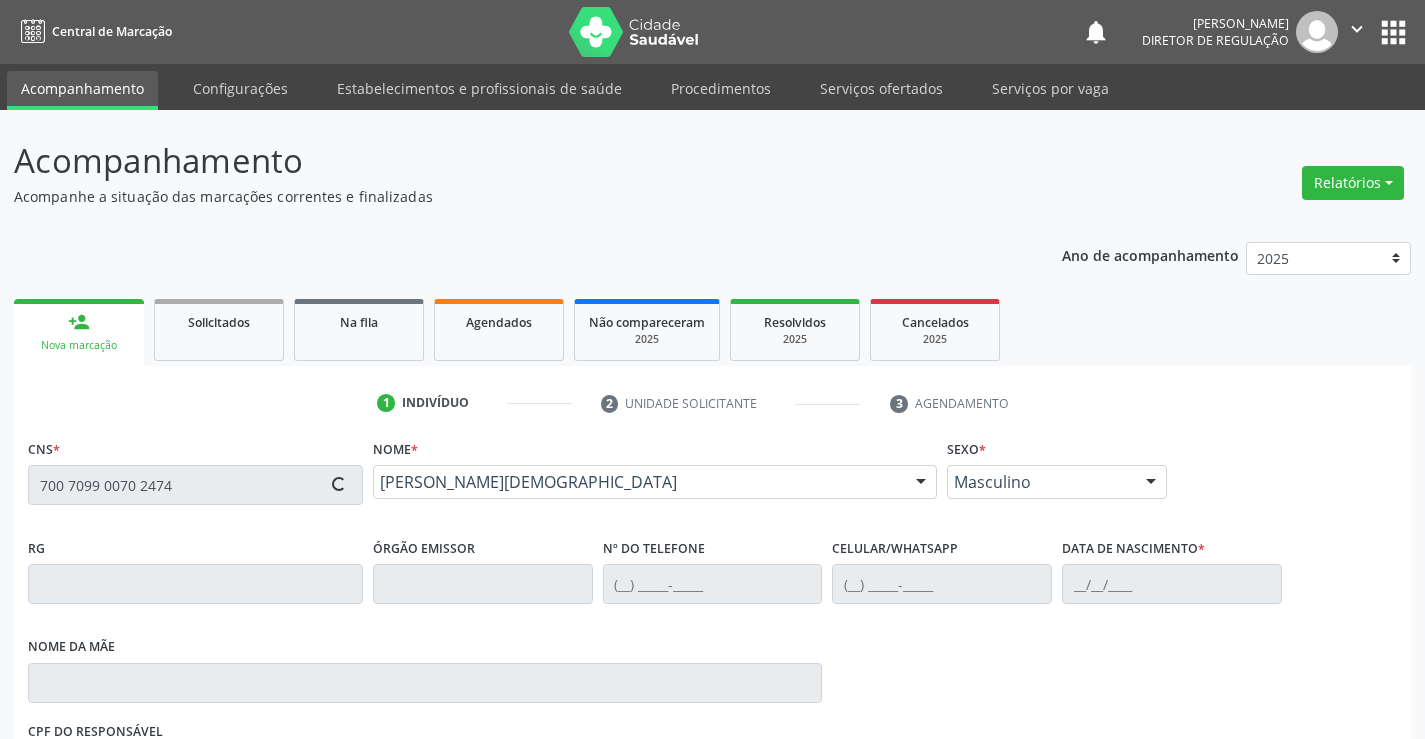 type on "(74) 98834-3630" 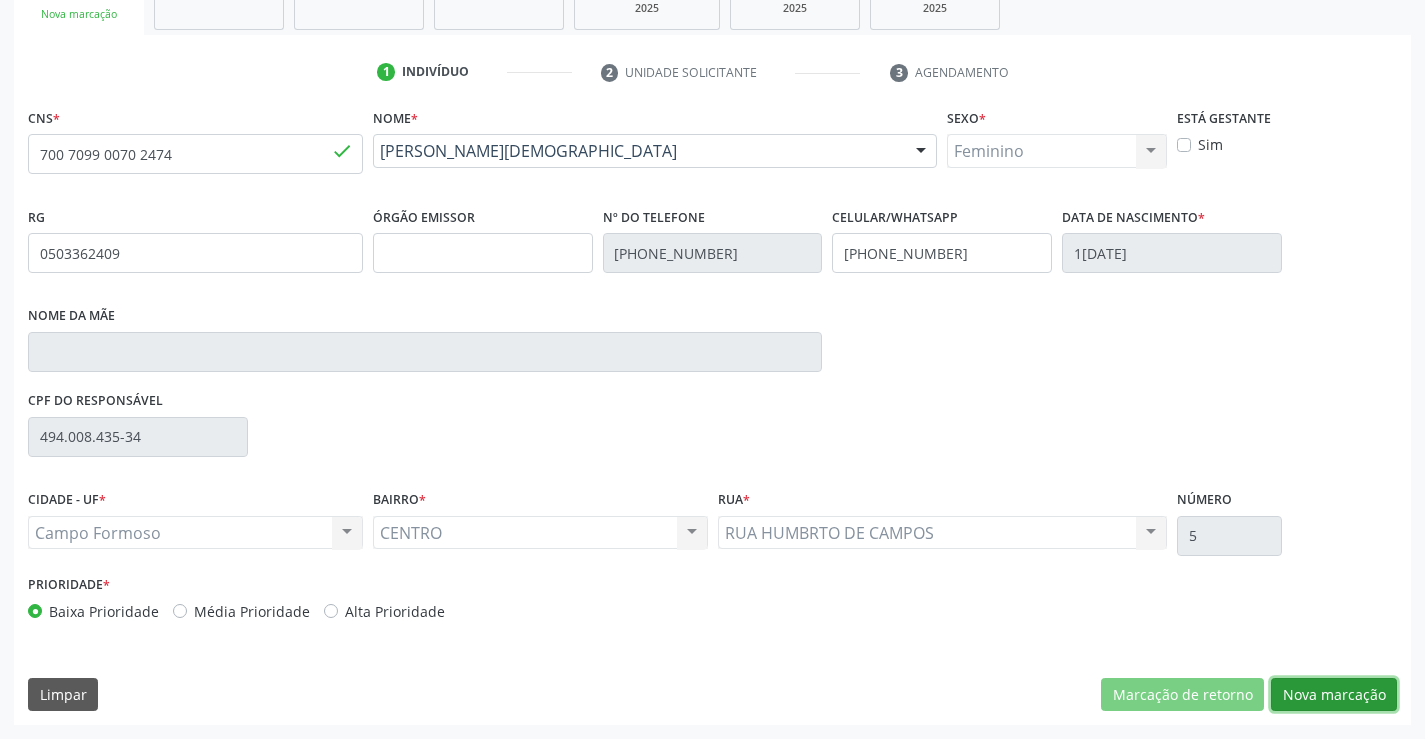 drag, startPoint x: 1295, startPoint y: 692, endPoint x: 728, endPoint y: 451, distance: 616.0925 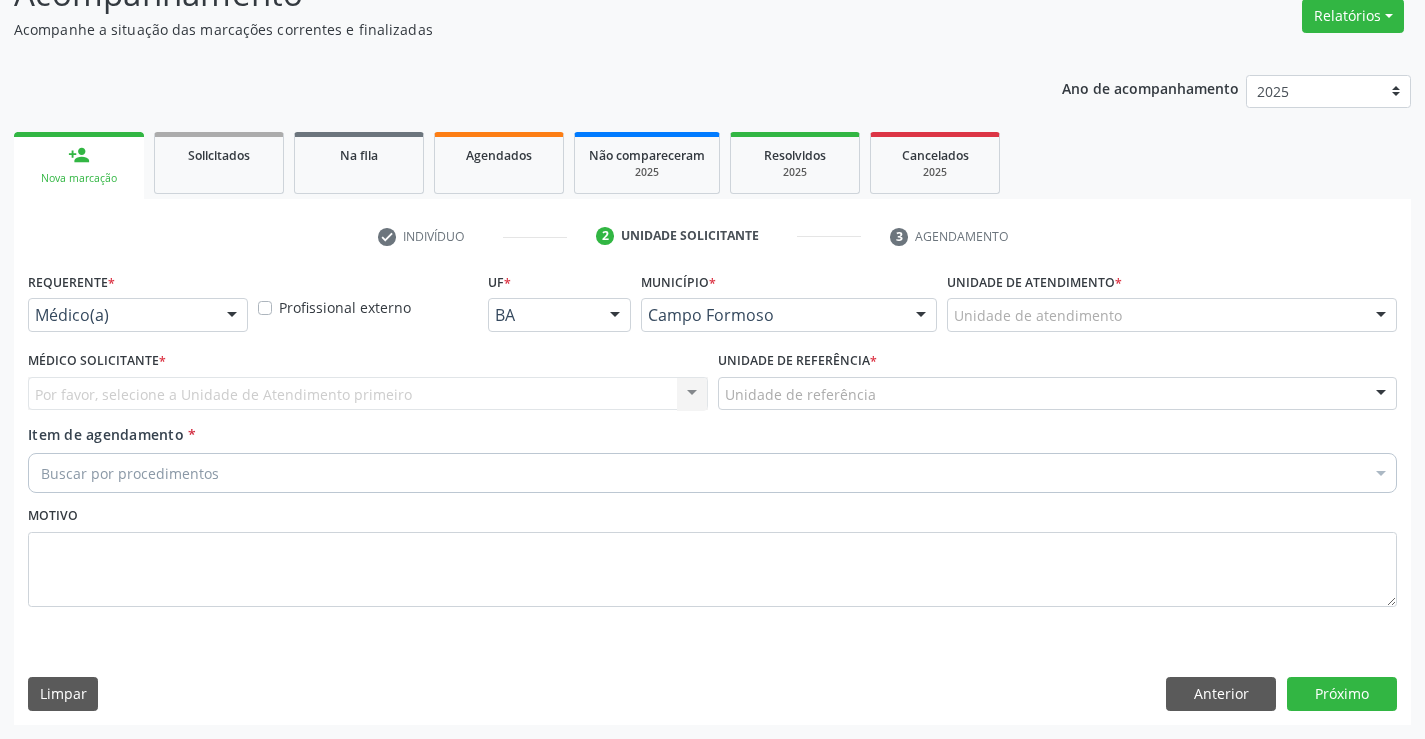 scroll, scrollTop: 167, scrollLeft: 0, axis: vertical 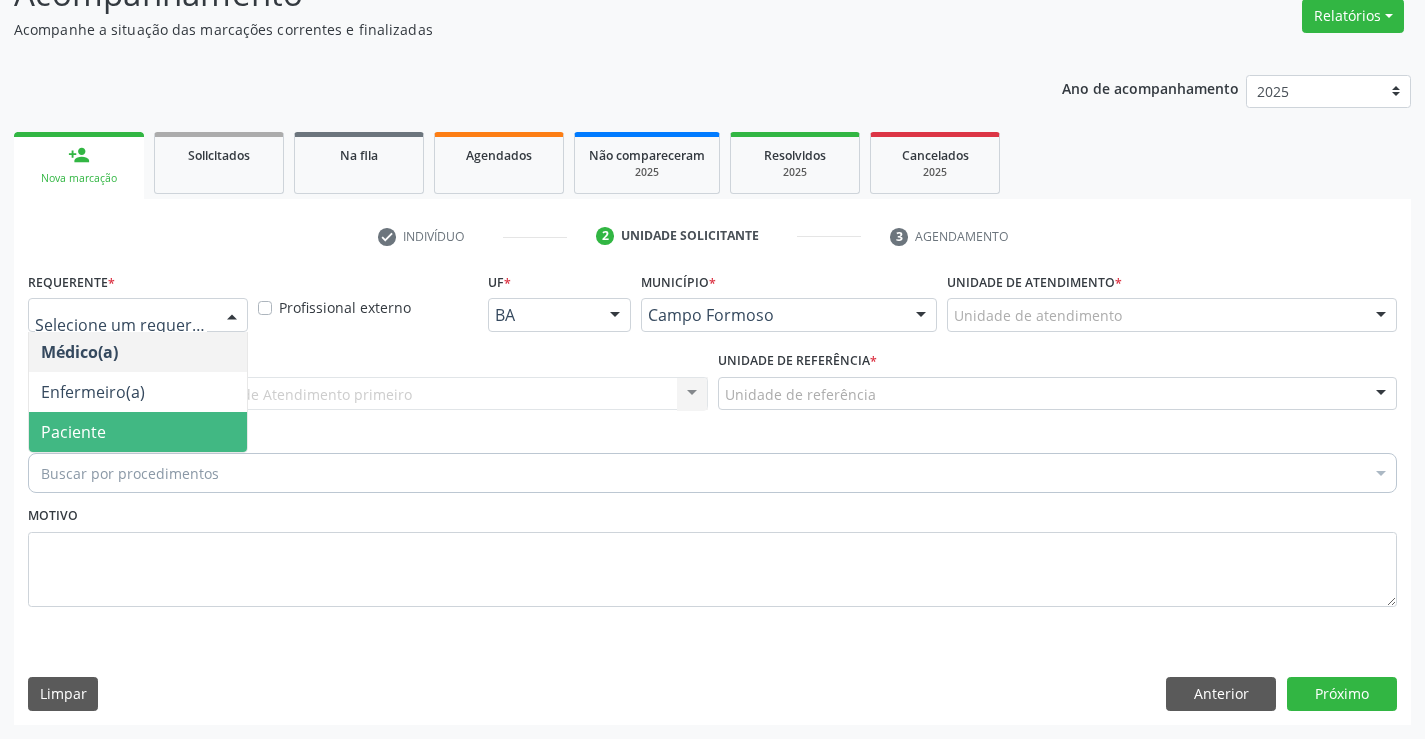 click on "Paciente" at bounding box center (138, 432) 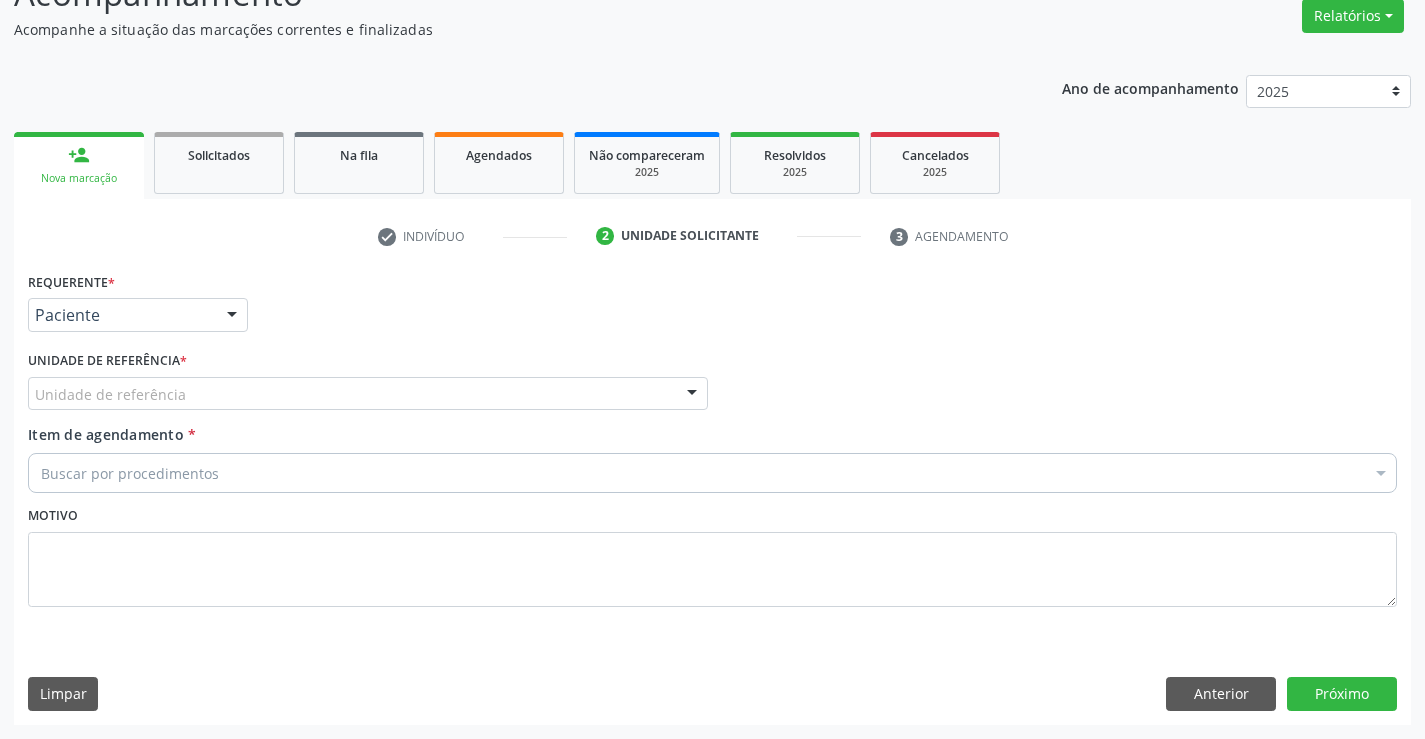 click on "Unidade de referência" at bounding box center [368, 394] 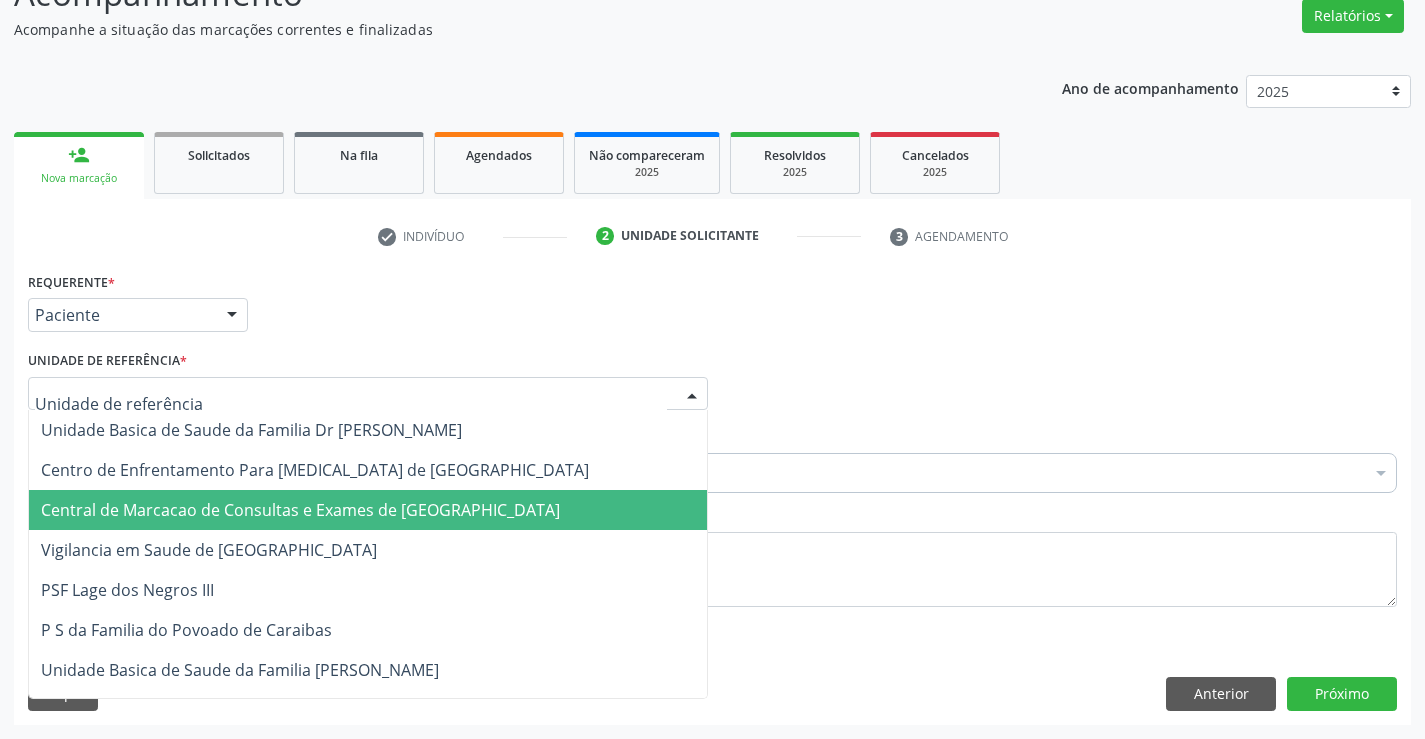 click on "Central de Marcacao de Consultas e Exames de [GEOGRAPHIC_DATA]" at bounding box center (300, 510) 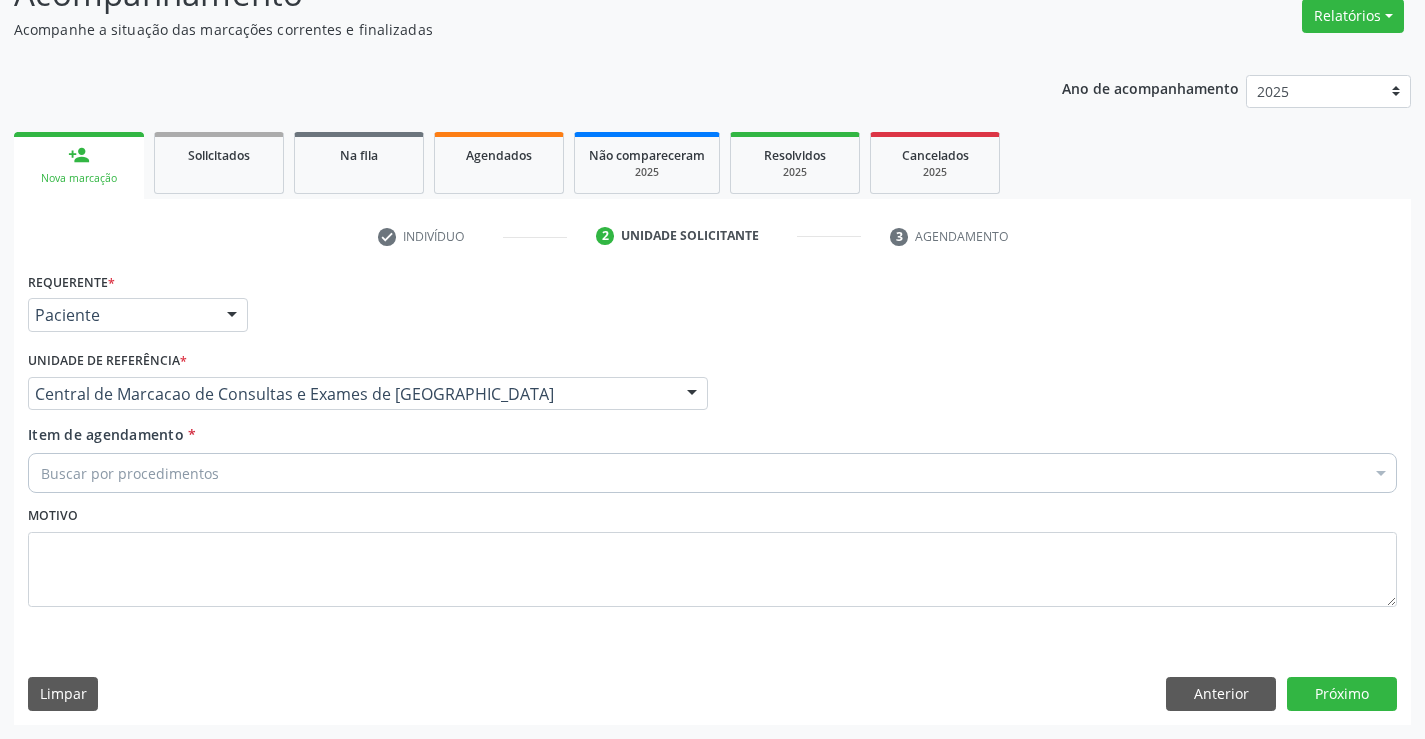click on "Buscar por procedimentos" at bounding box center (712, 473) 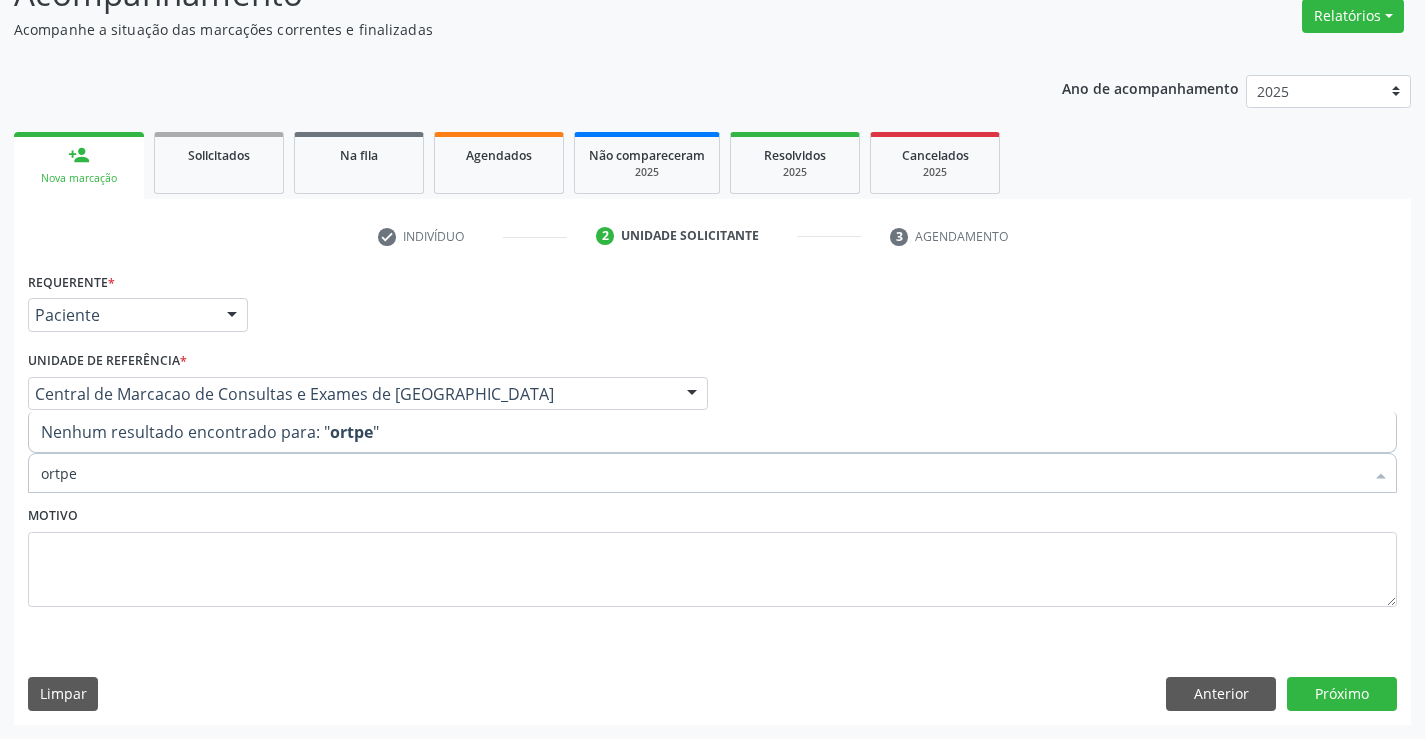 click on "ortpe" at bounding box center (702, 473) 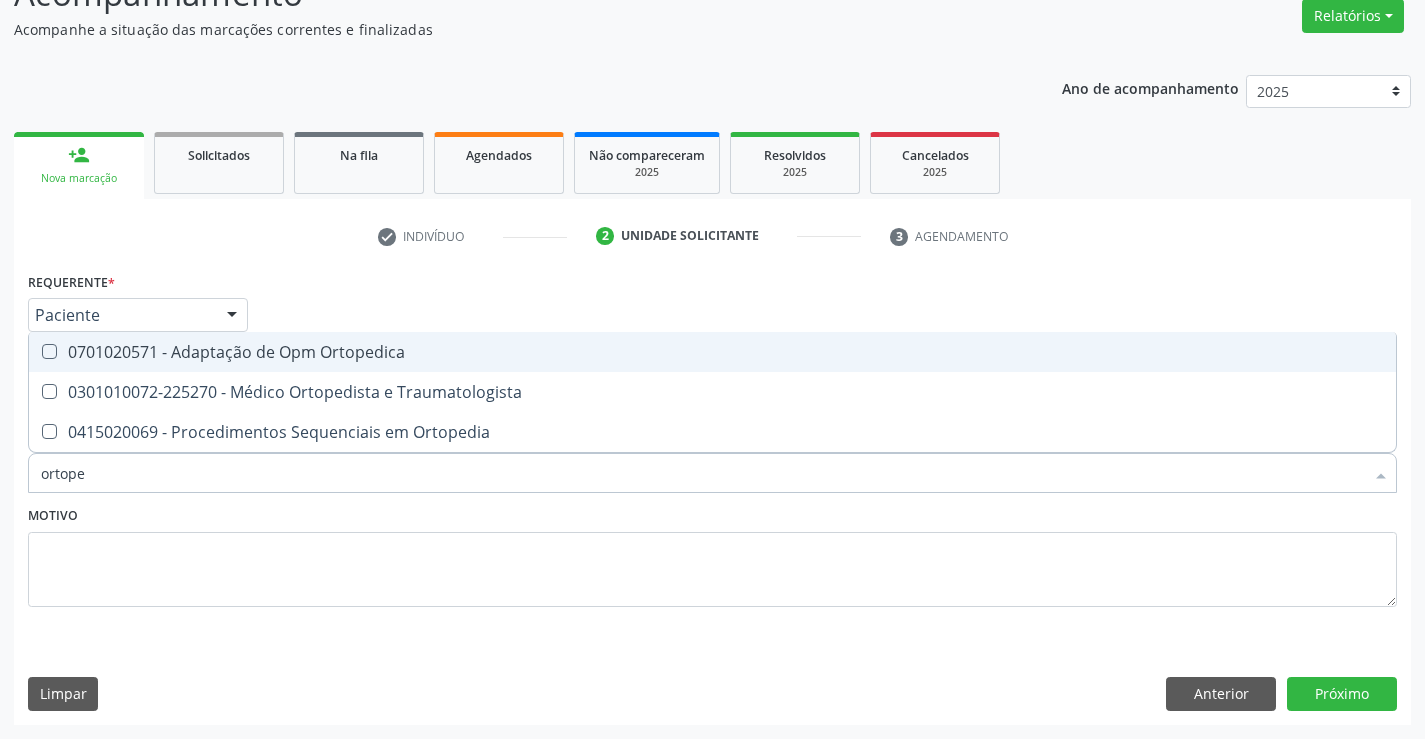 click on "0701020571 - Adaptação de Opm Ortopedica" at bounding box center (712, 352) 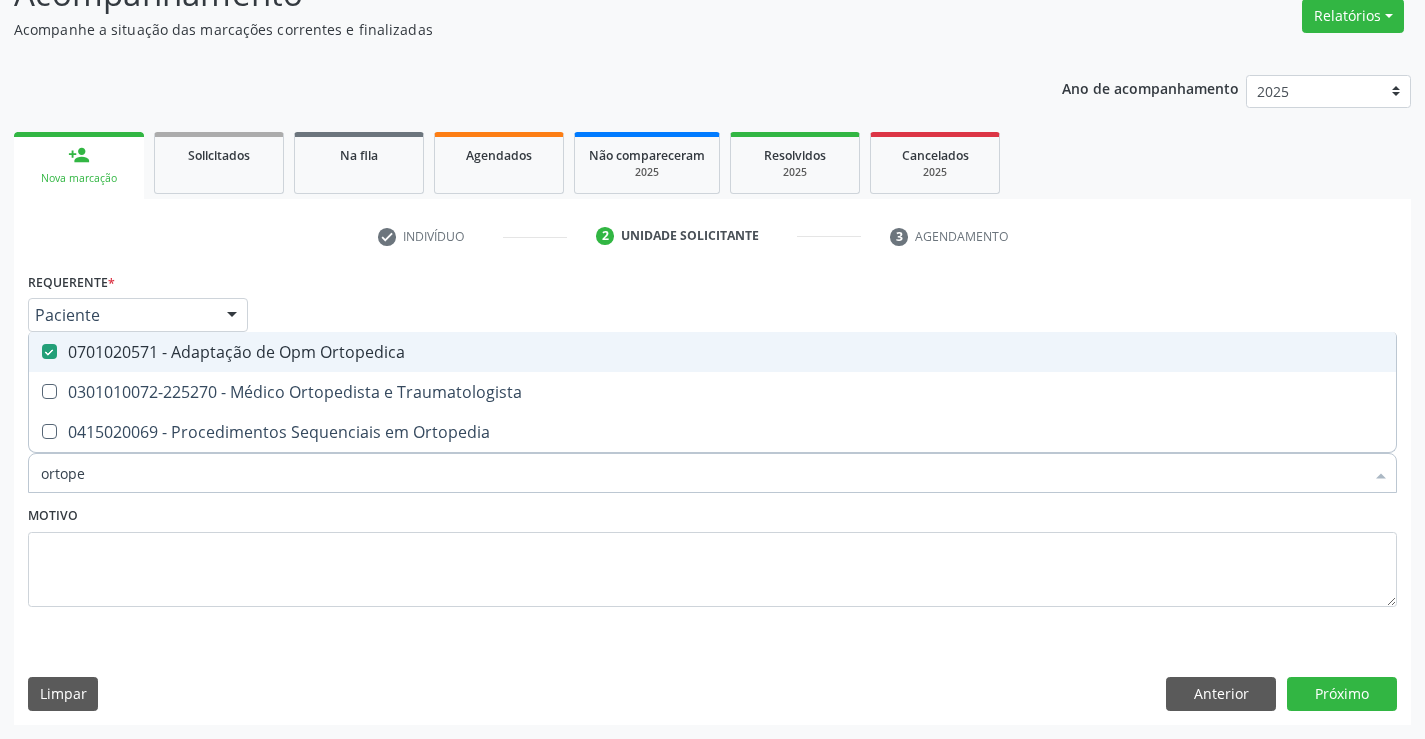 click on "0701020571 - Adaptação de Opm Ortopedica" at bounding box center (712, 352) 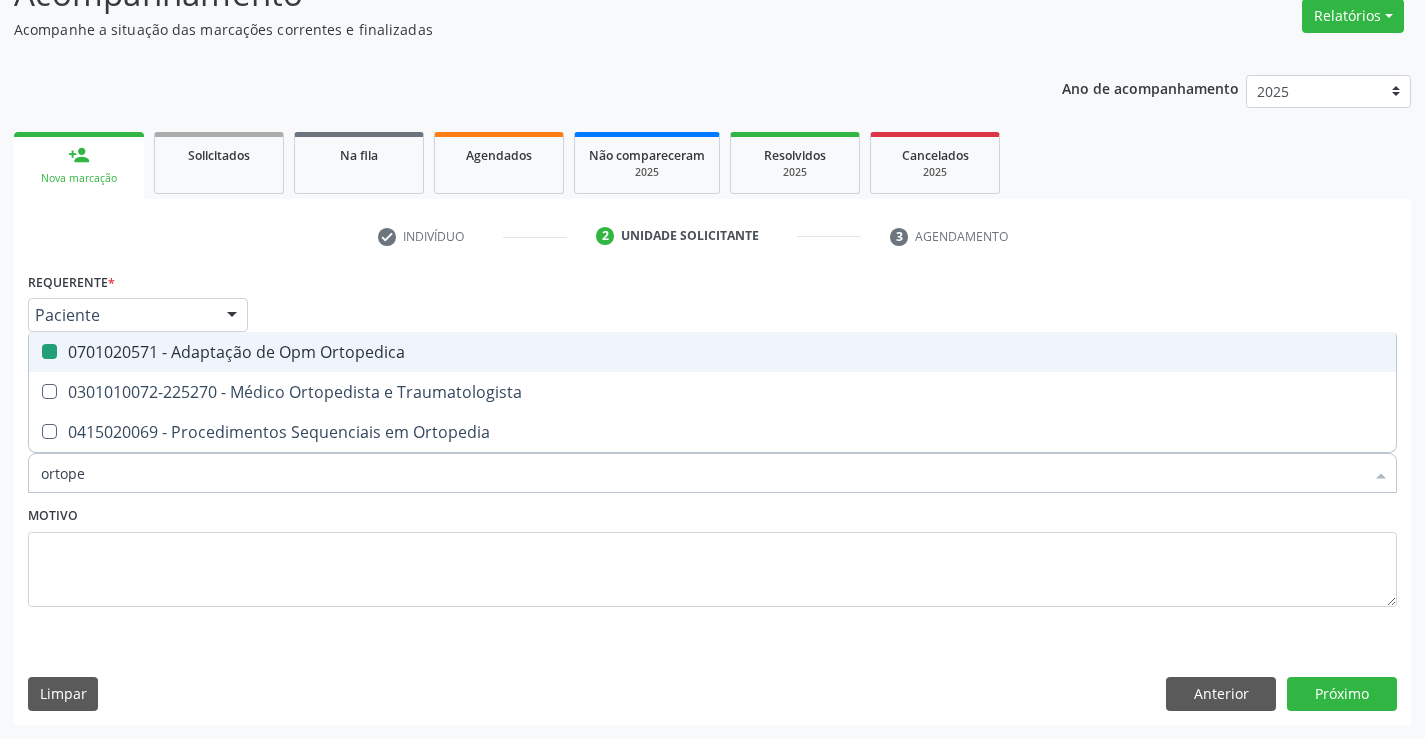 checkbox on "false" 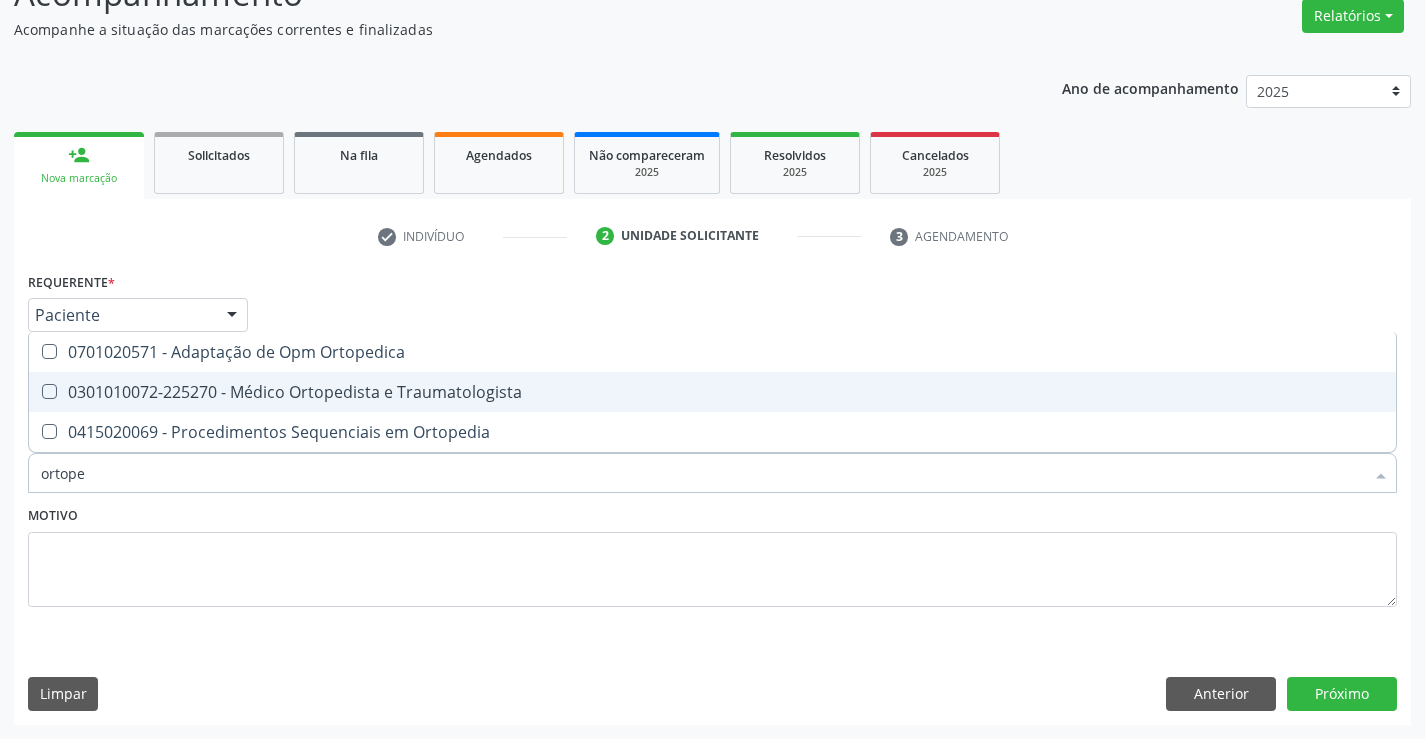 click on "0301010072-225270 - Médico Ortopedista e Traumatologista" at bounding box center [712, 392] 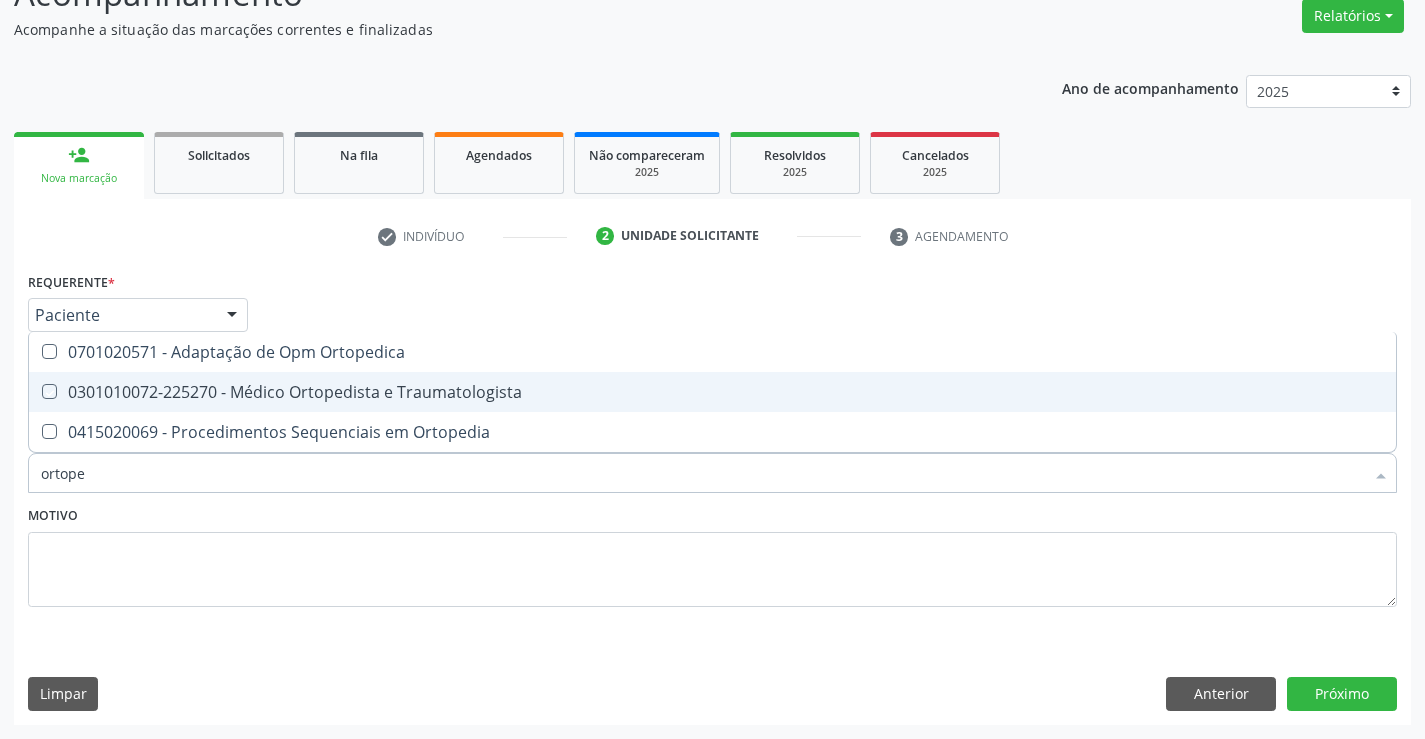 checkbox on "true" 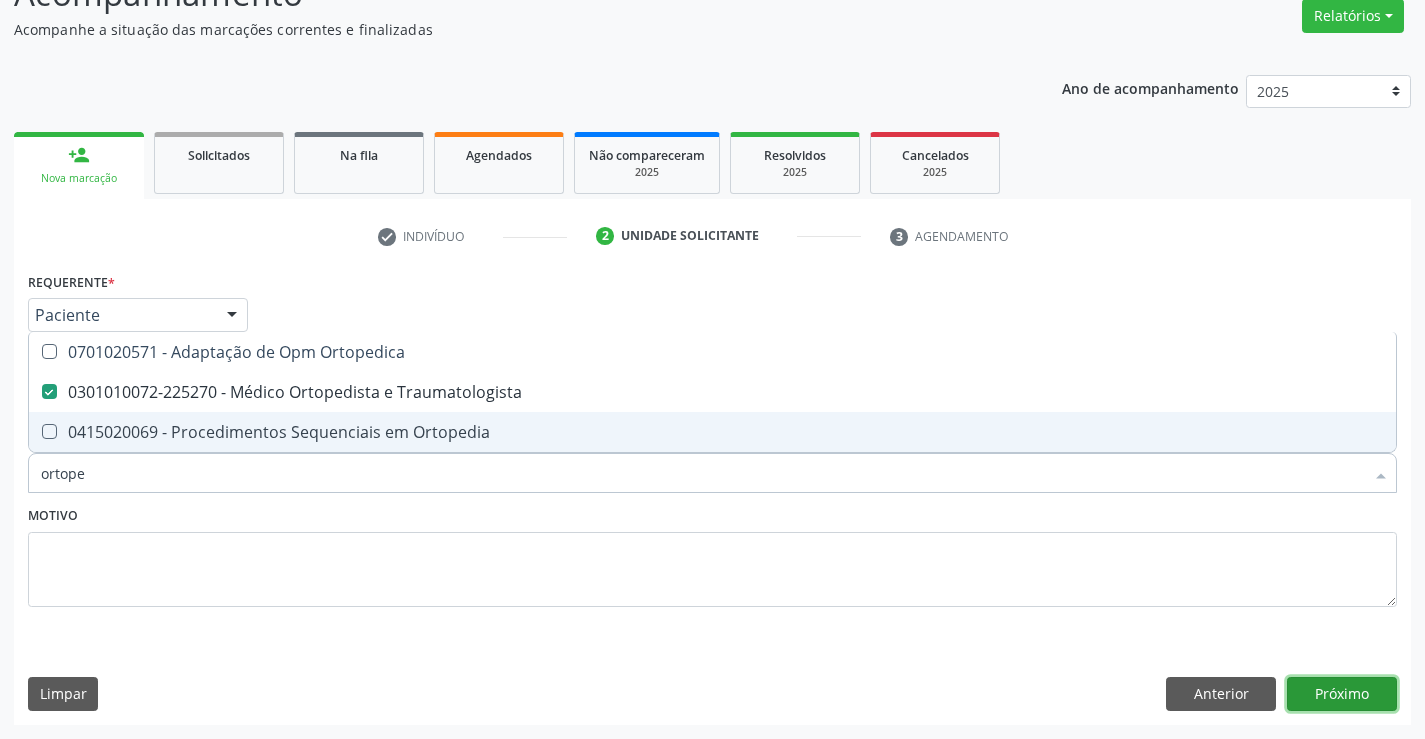 click on "Próximo" at bounding box center (1342, 694) 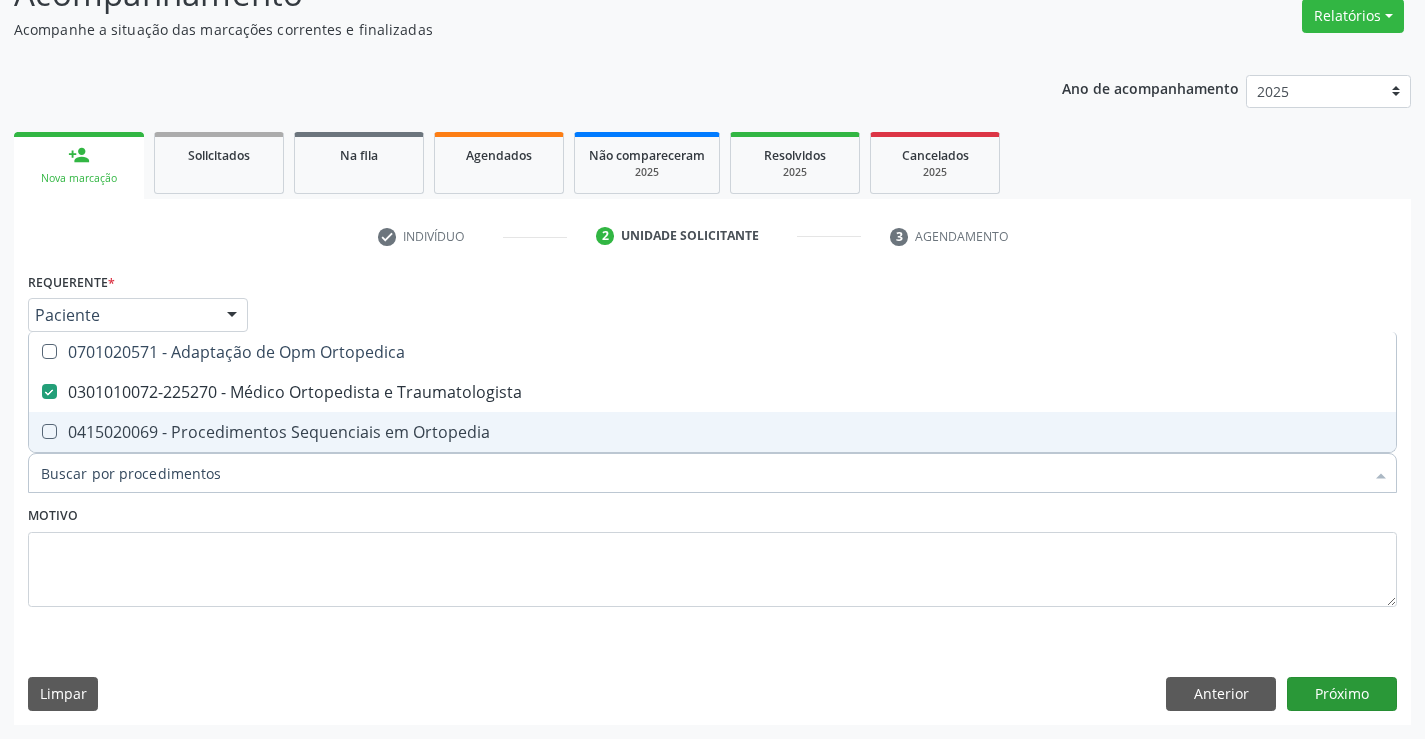 scroll, scrollTop: 131, scrollLeft: 0, axis: vertical 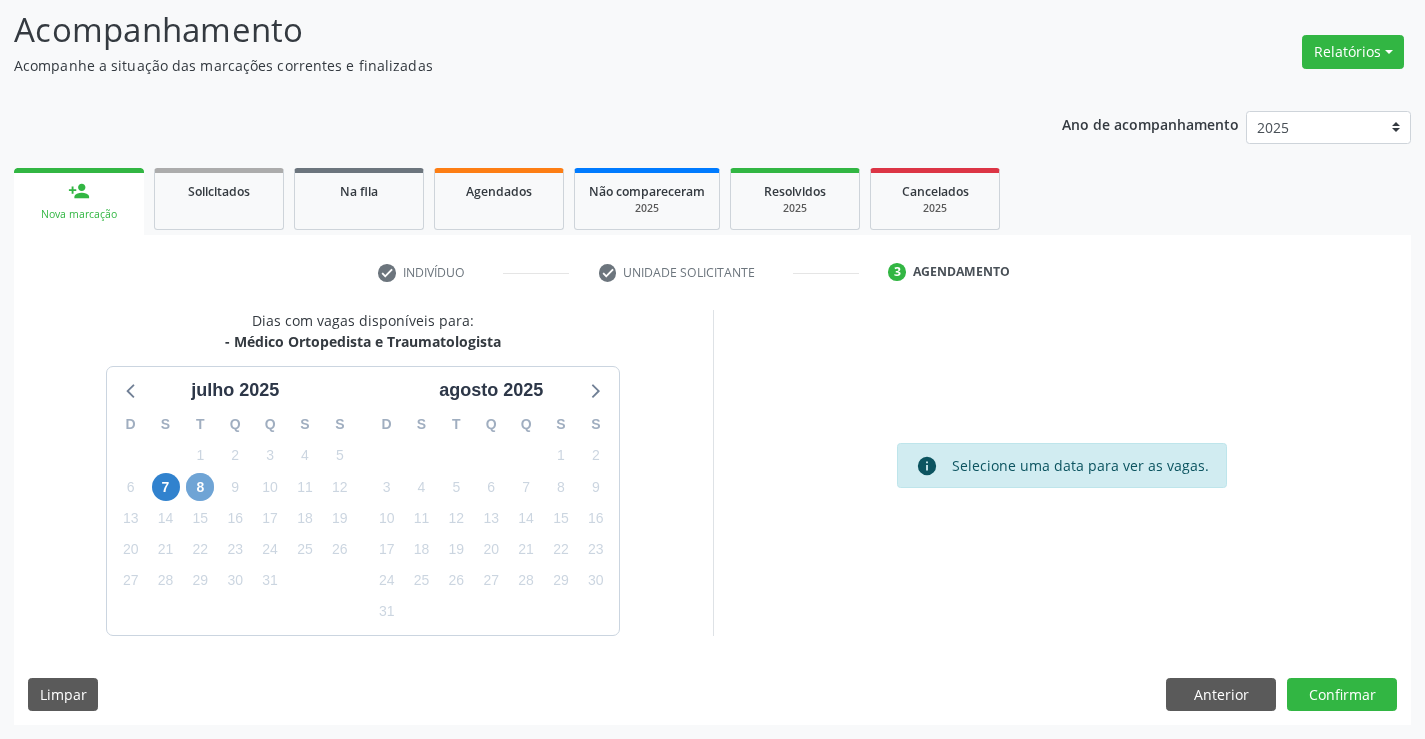 click on "8" at bounding box center (200, 487) 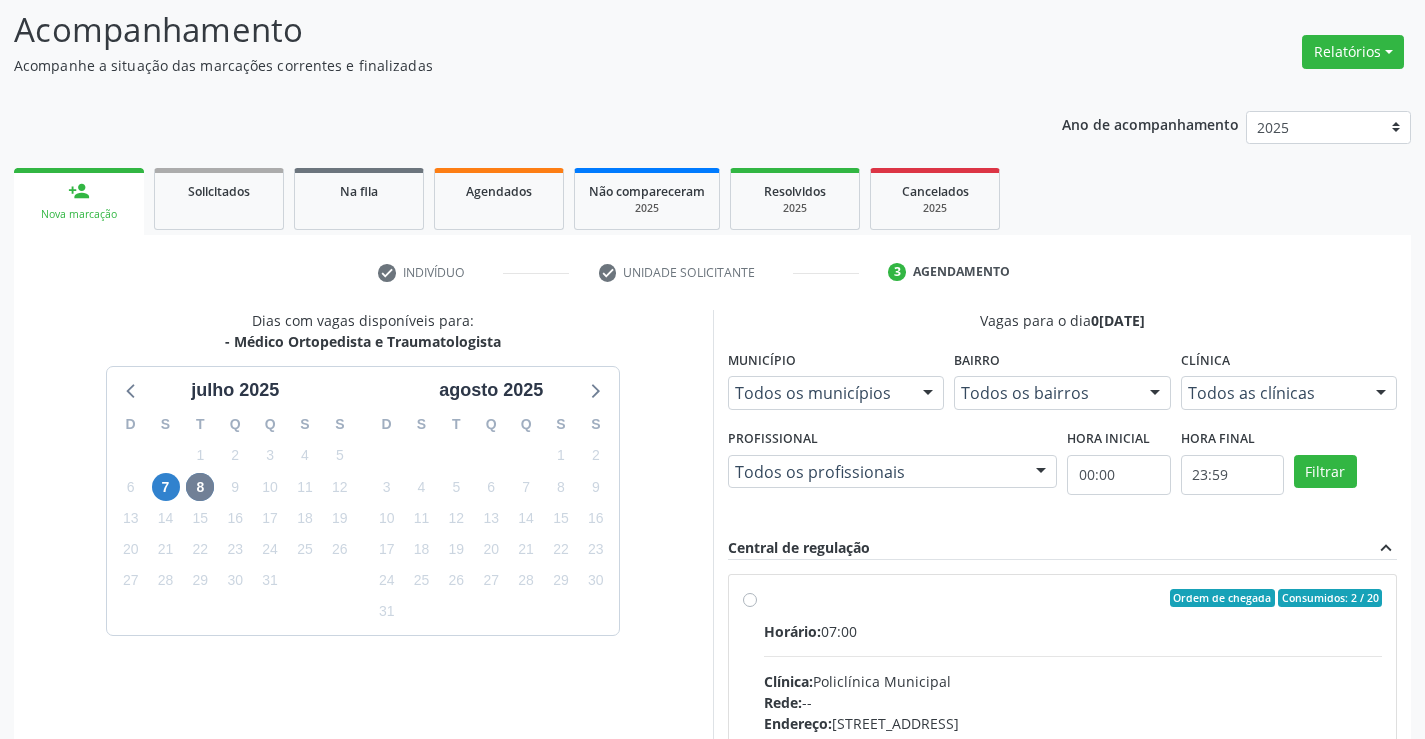 click on "Horário:   07:00" at bounding box center (1073, 631) 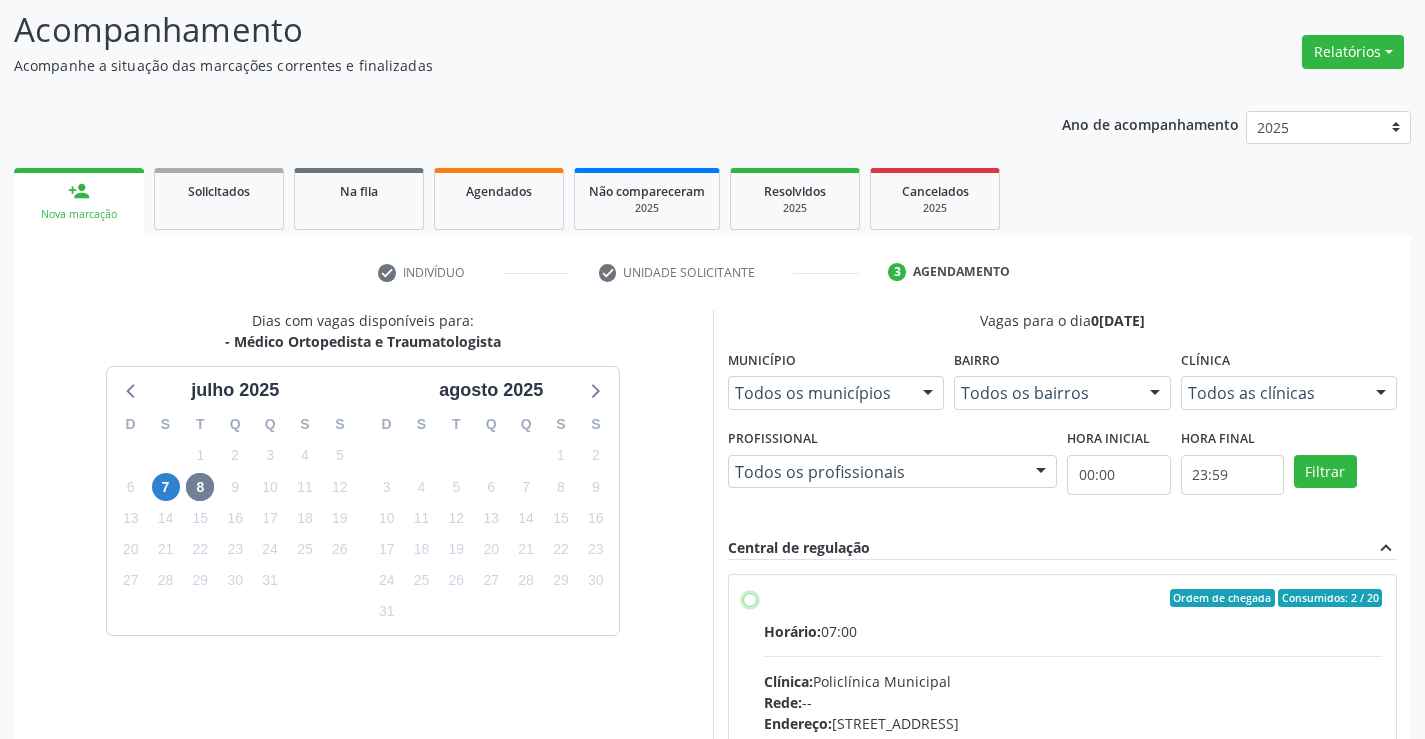 click on "Ordem de chegada
Consumidos: 2 / 20
Horário:   07:00
Clínica:  Policlínica Municipal
Rede:
--
Endereço:   Predio, nº 386, Centro, Campo Formoso - BA
Telefone:   (74) 6451312
Profissional:
Ramon Oliveira Soares
Informações adicionais sobre o atendimento
Idade de atendimento:
de 0 a 120 anos
Gênero(s) atendido(s):
Masculino e Feminino
Informações adicionais:
--" at bounding box center (750, 598) 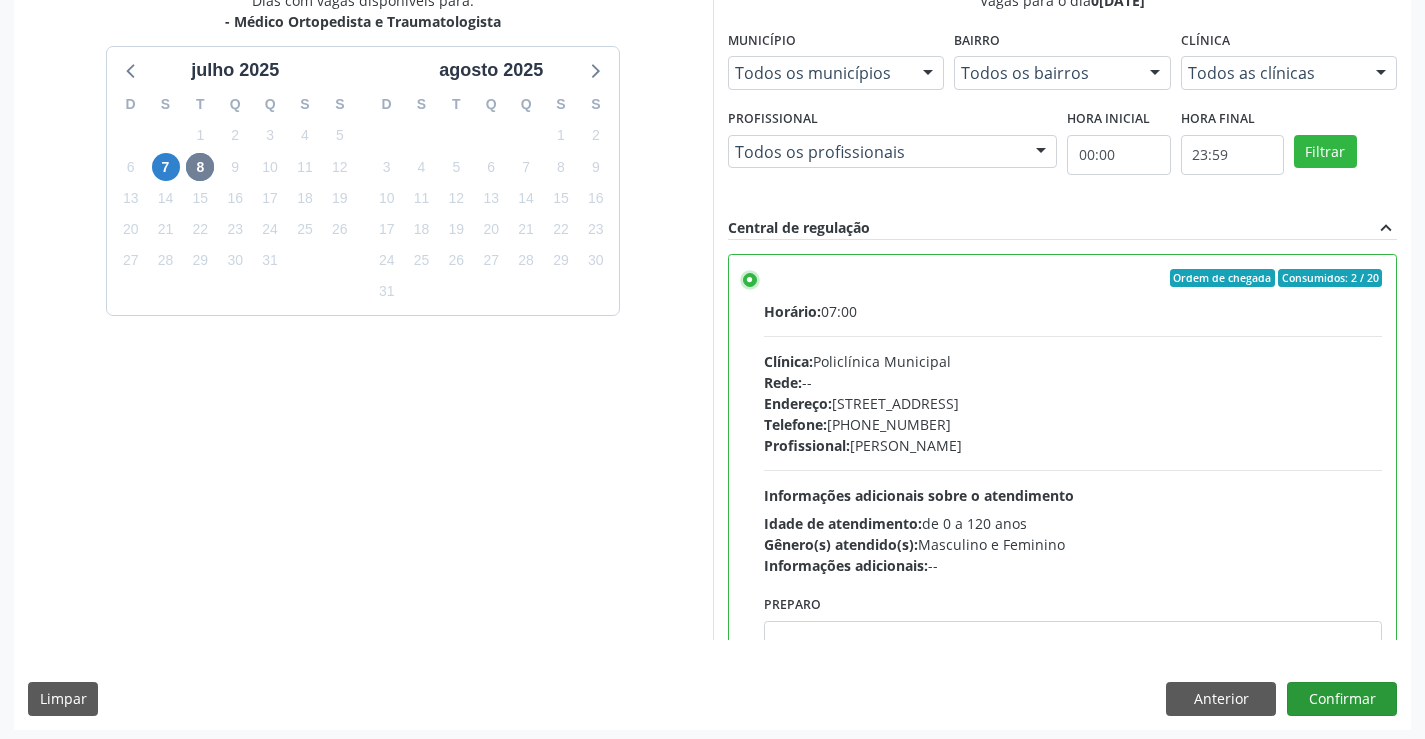 scroll, scrollTop: 456, scrollLeft: 0, axis: vertical 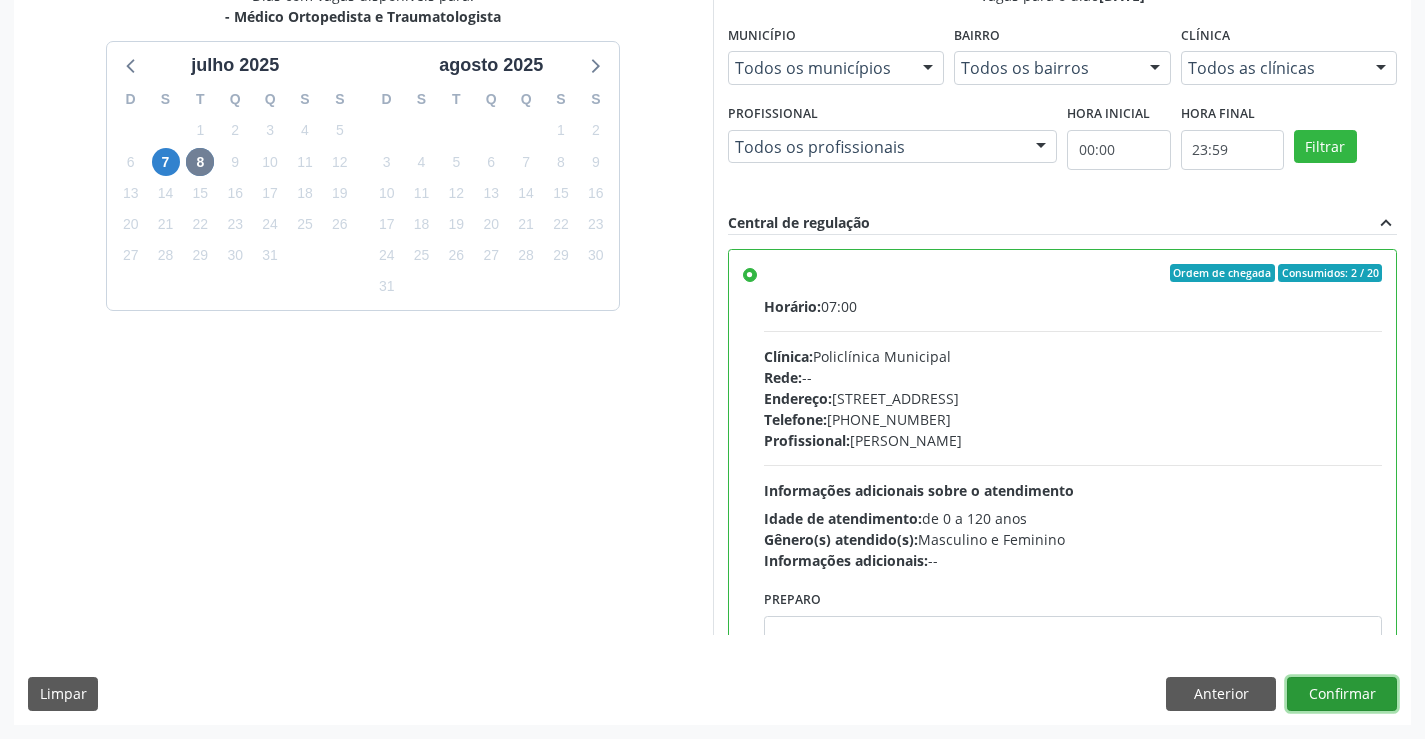 click on "Confirmar" at bounding box center (1342, 694) 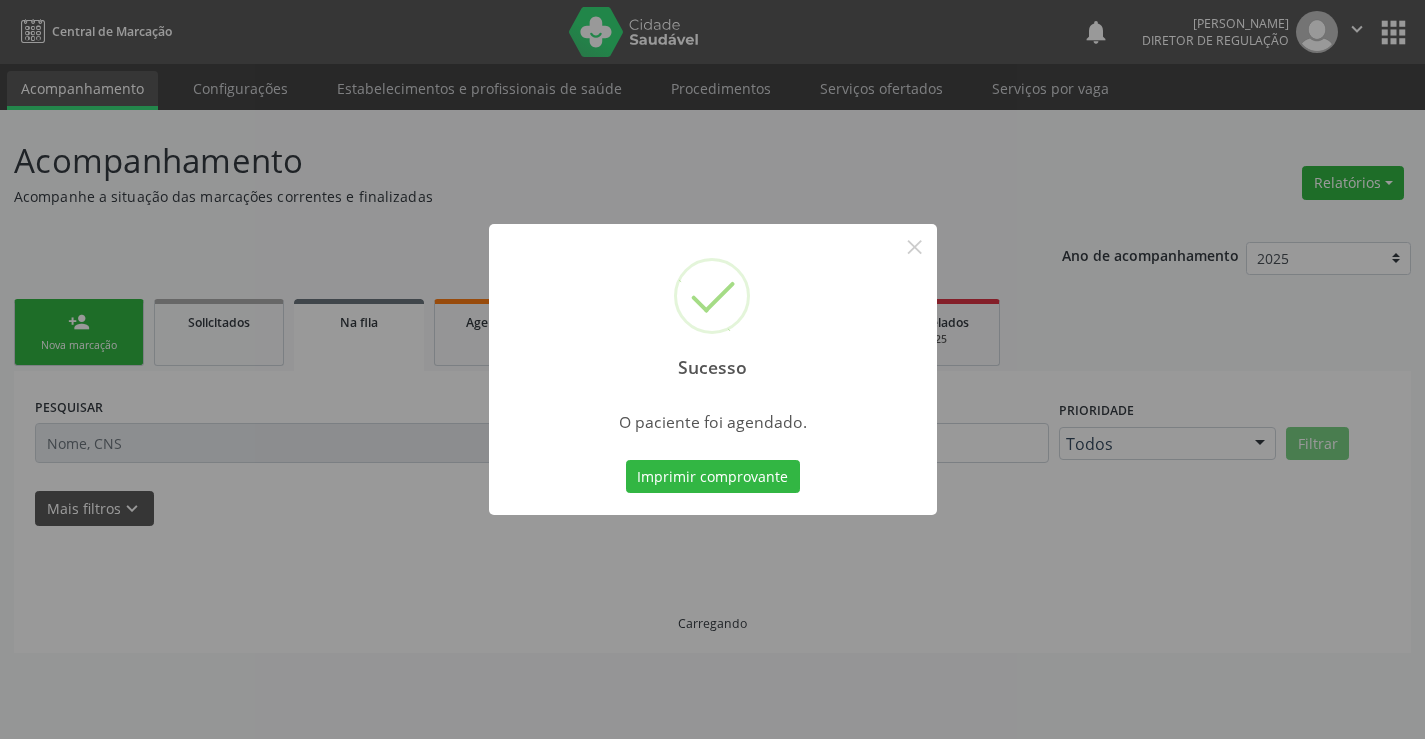 scroll, scrollTop: 0, scrollLeft: 0, axis: both 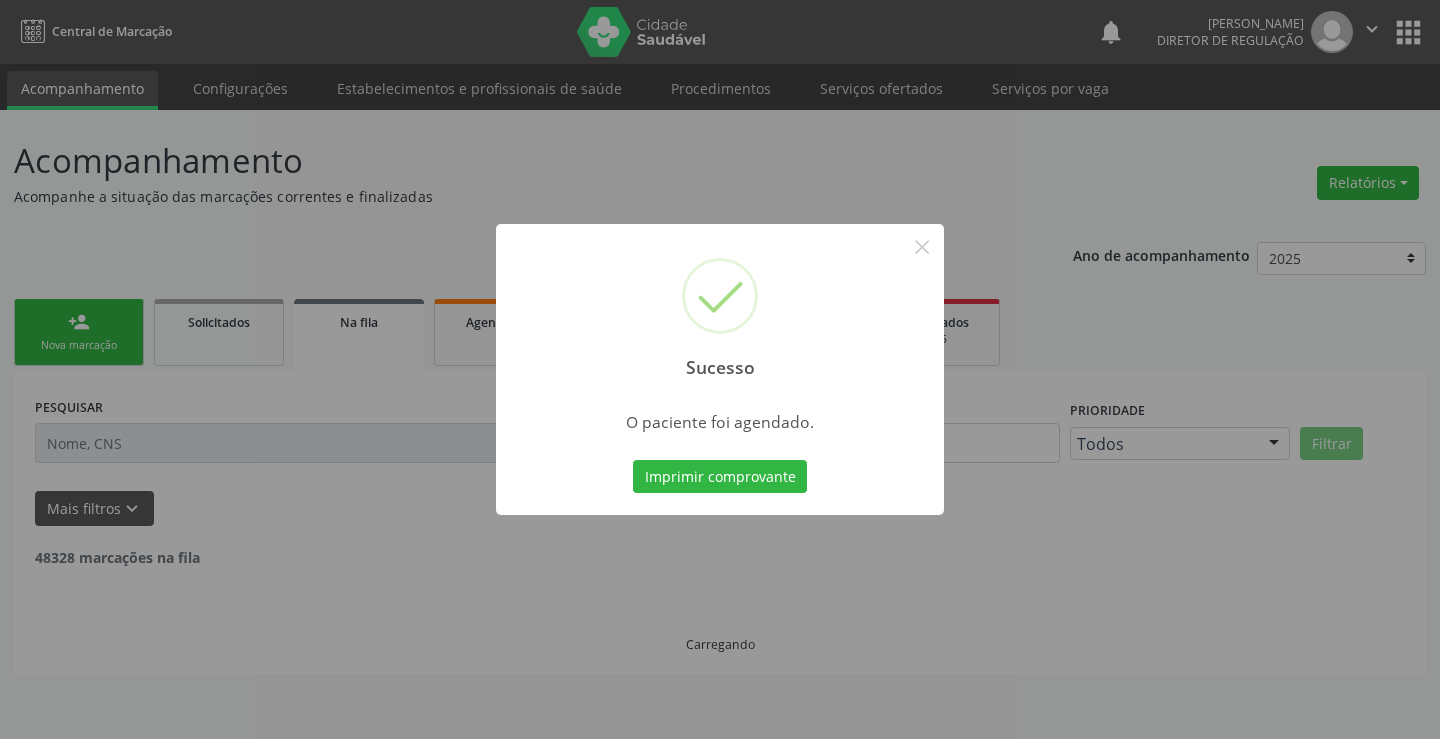 type 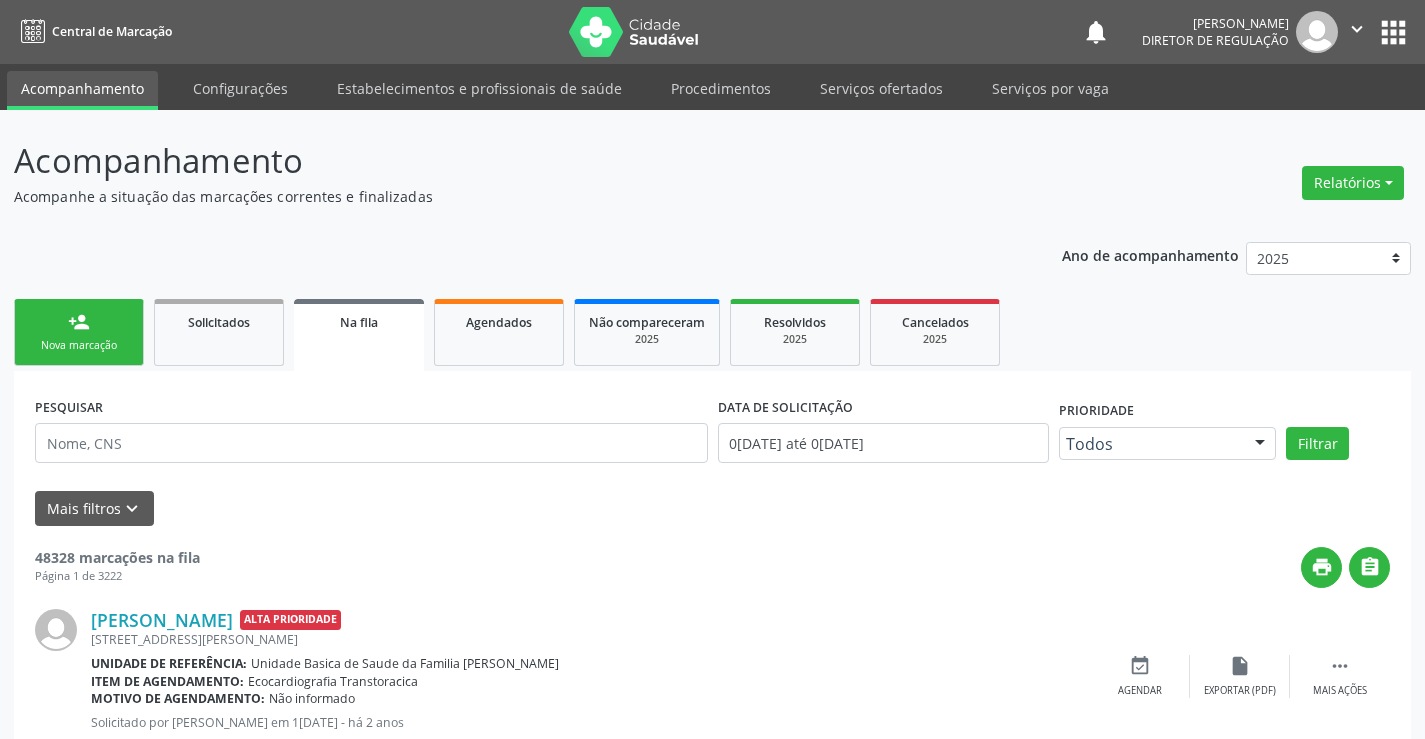 click on "Nova marcação" at bounding box center [79, 345] 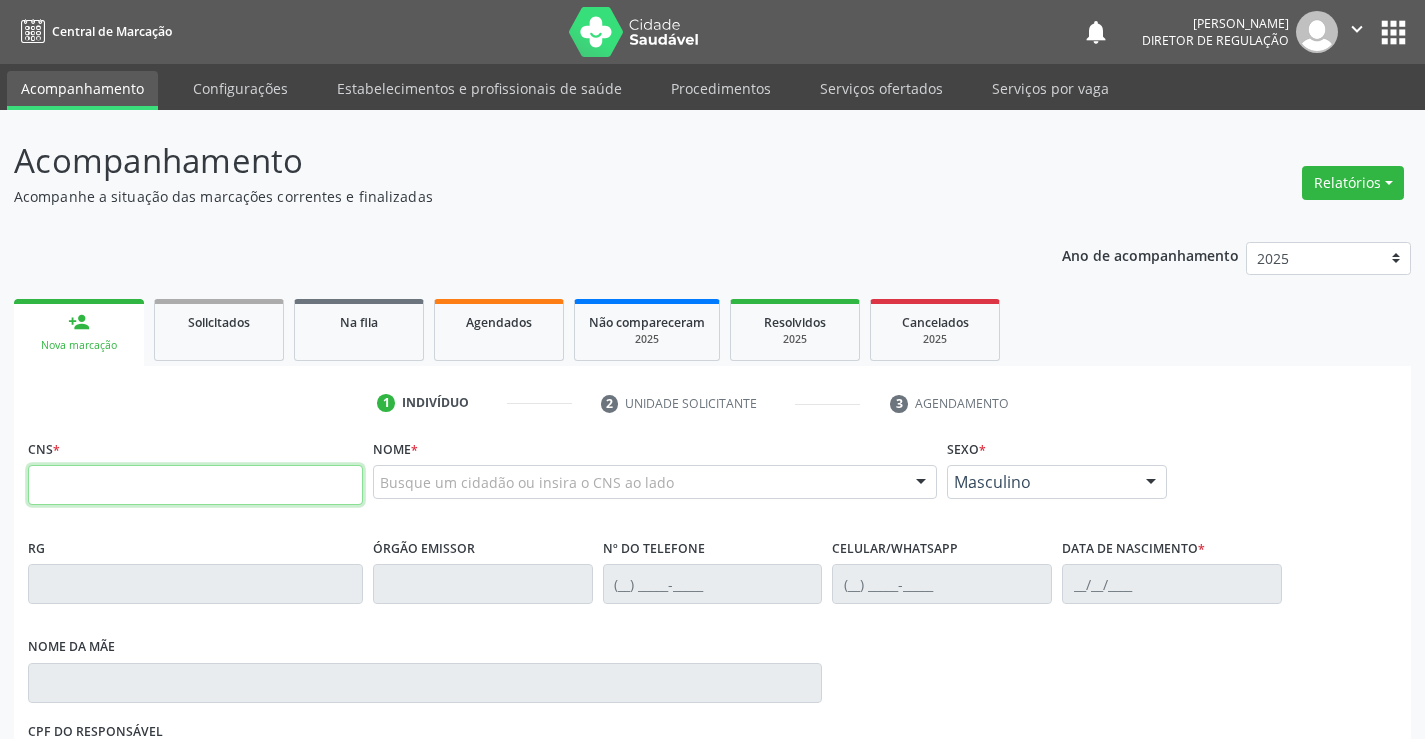 click at bounding box center [195, 485] 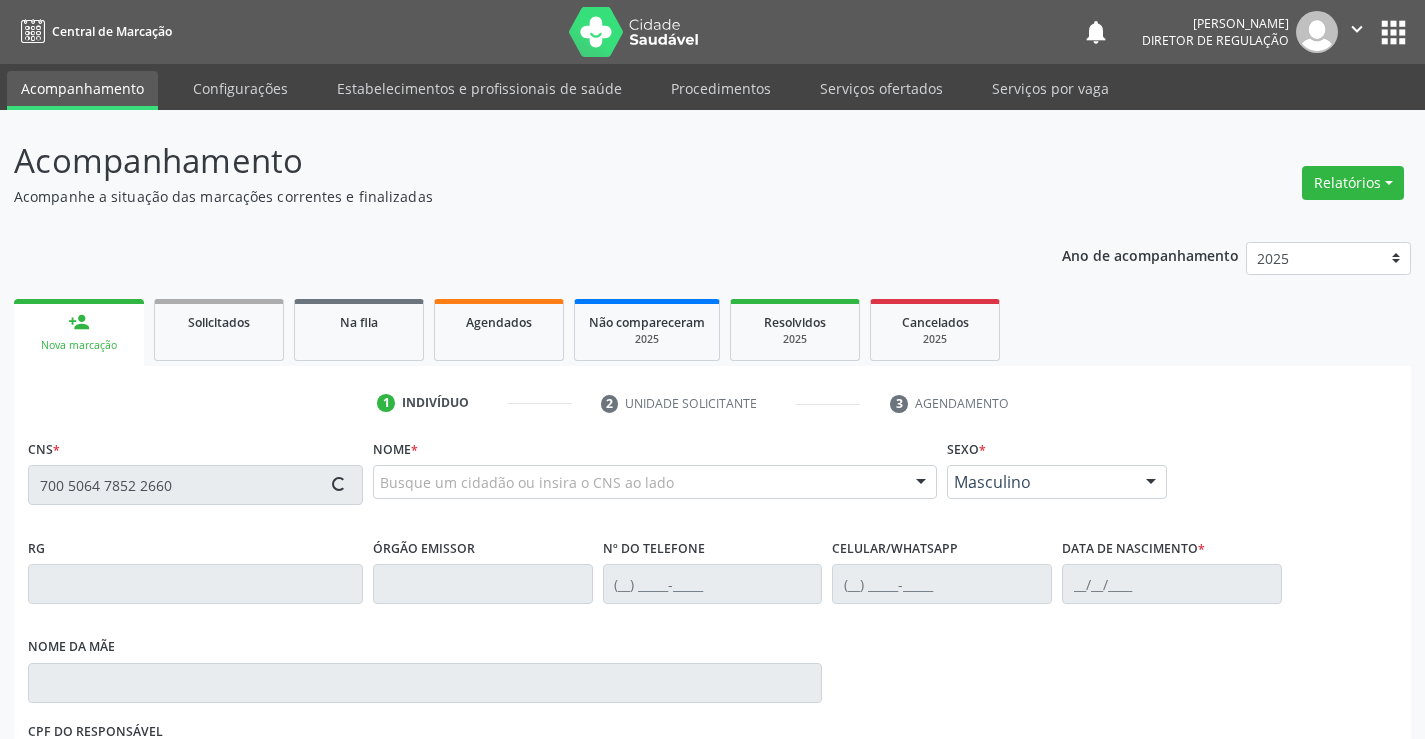 type on "700 5064 7852 2660" 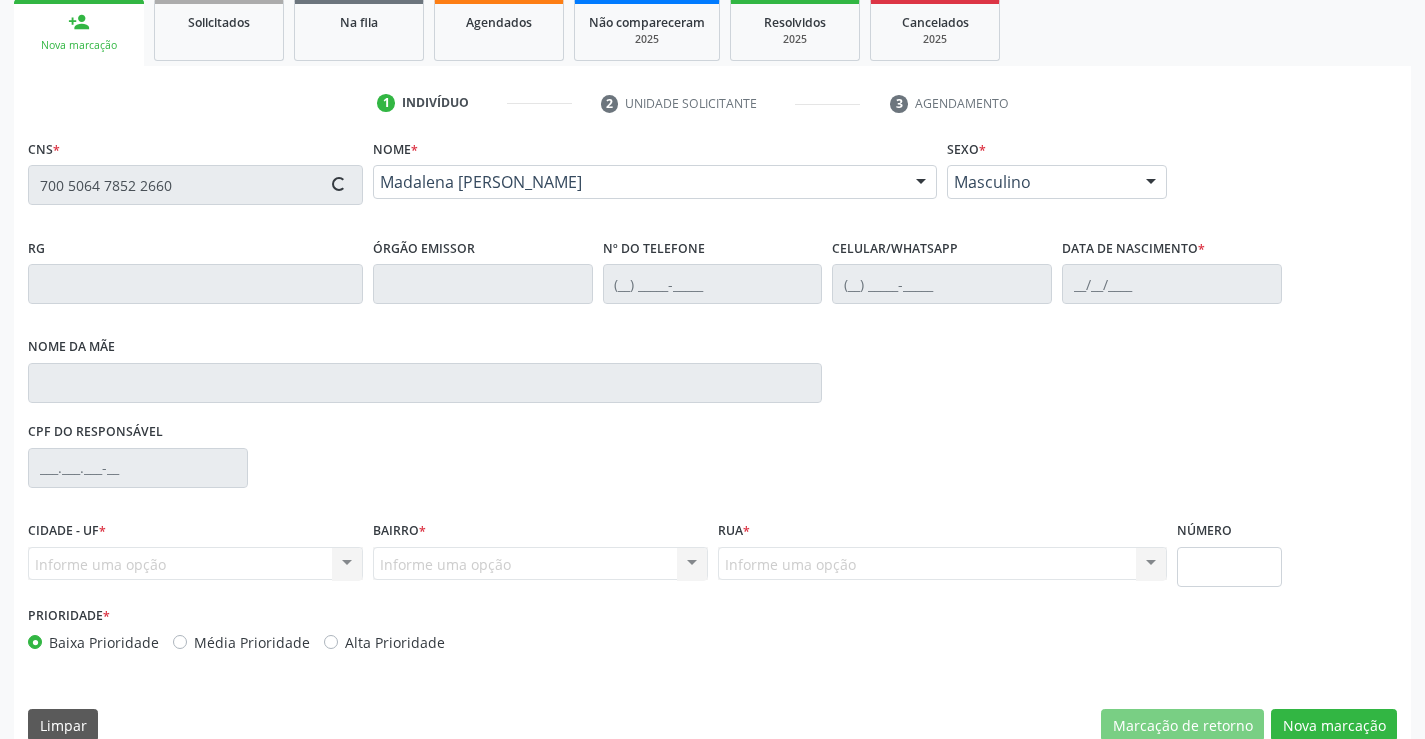 type on "0979791200" 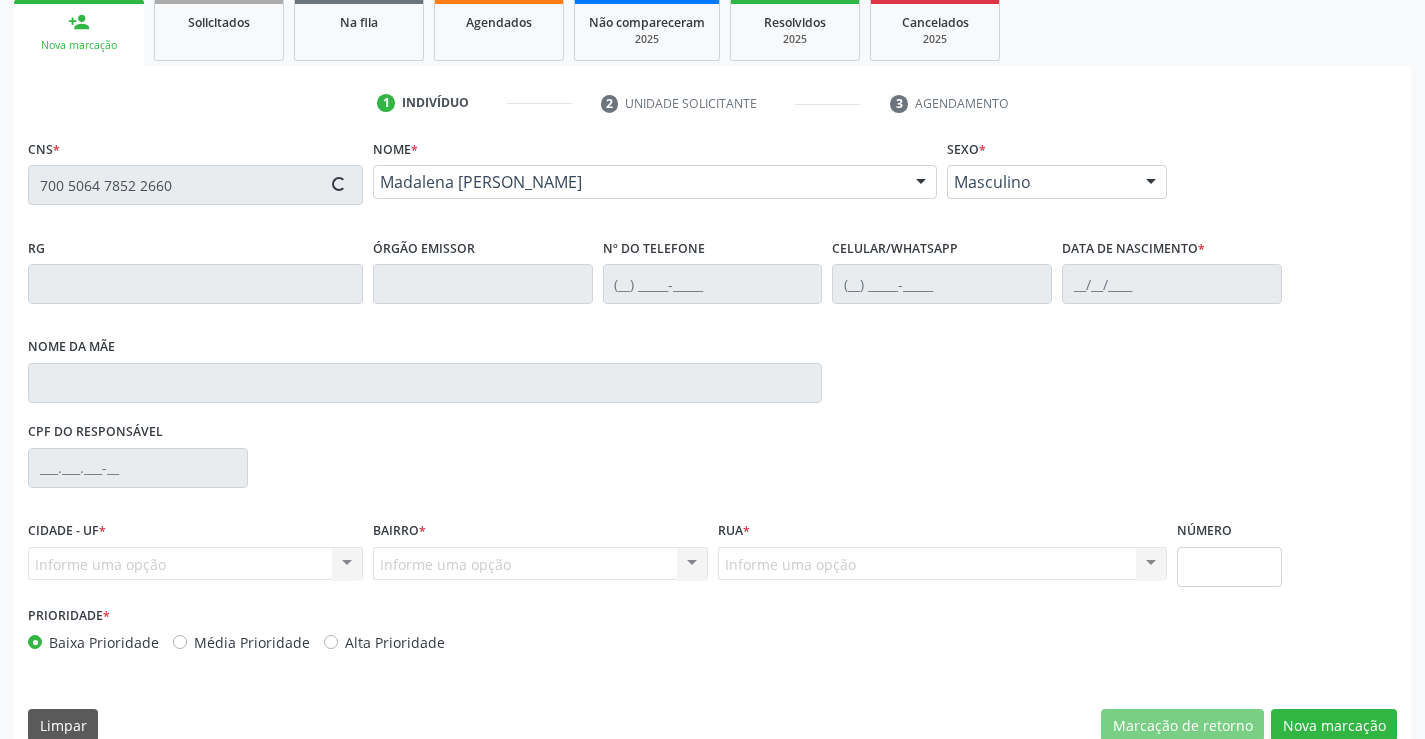 type on "(74) 98137-8284" 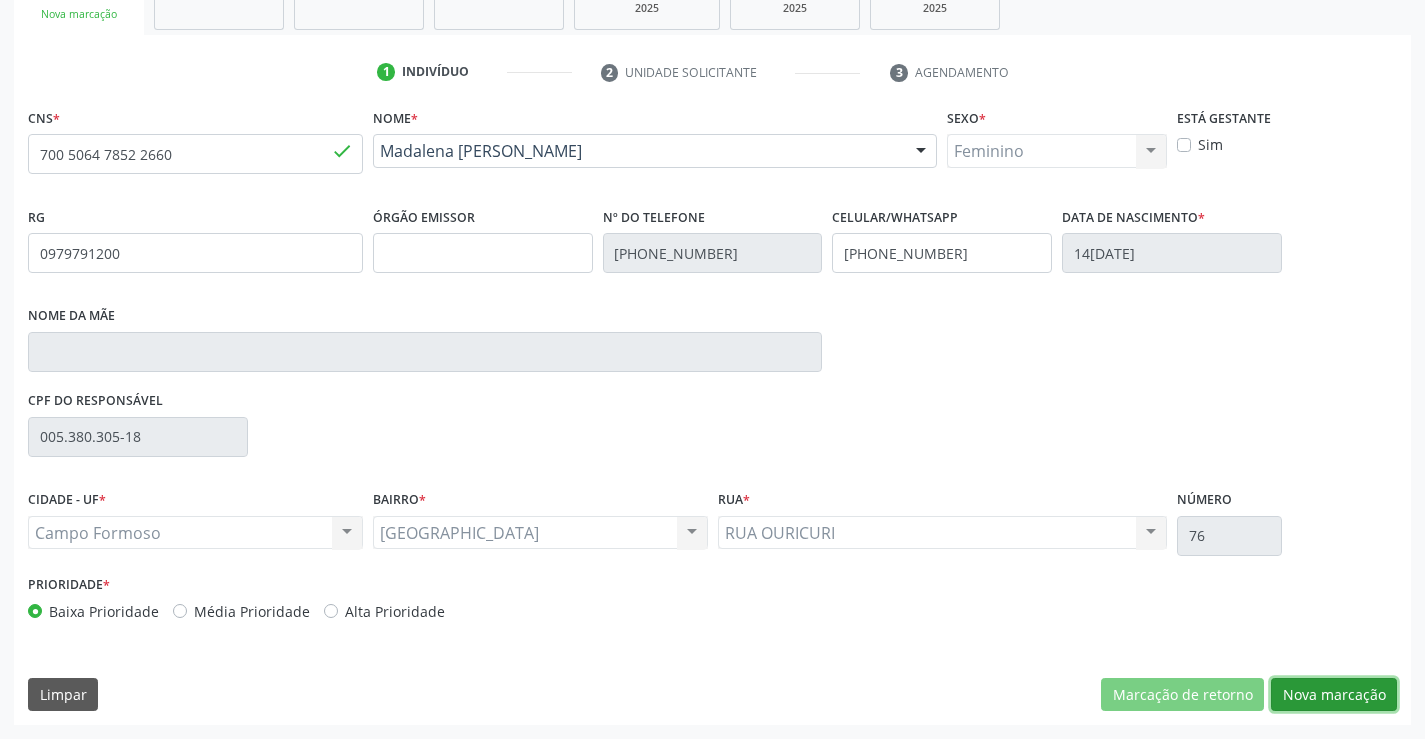 click on "Nova marcação" at bounding box center (1334, 695) 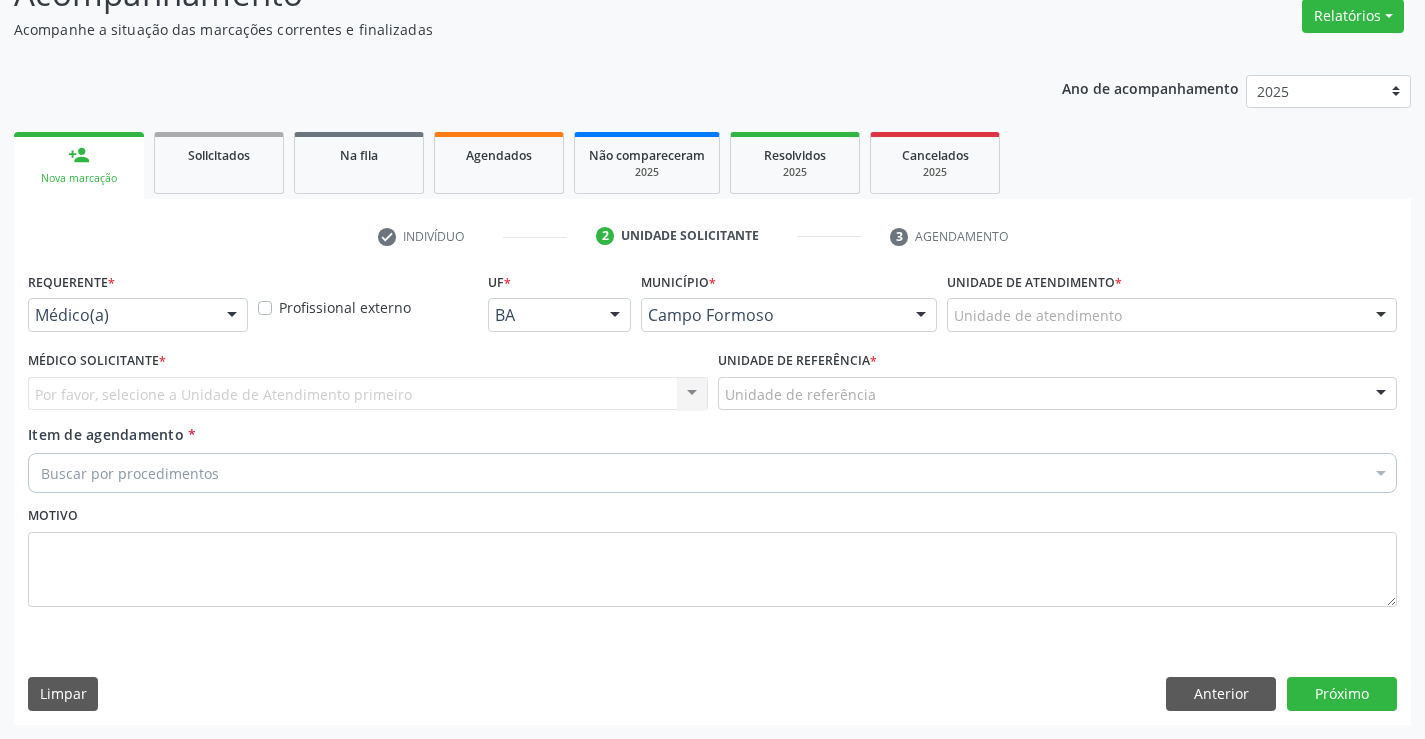 scroll, scrollTop: 167, scrollLeft: 0, axis: vertical 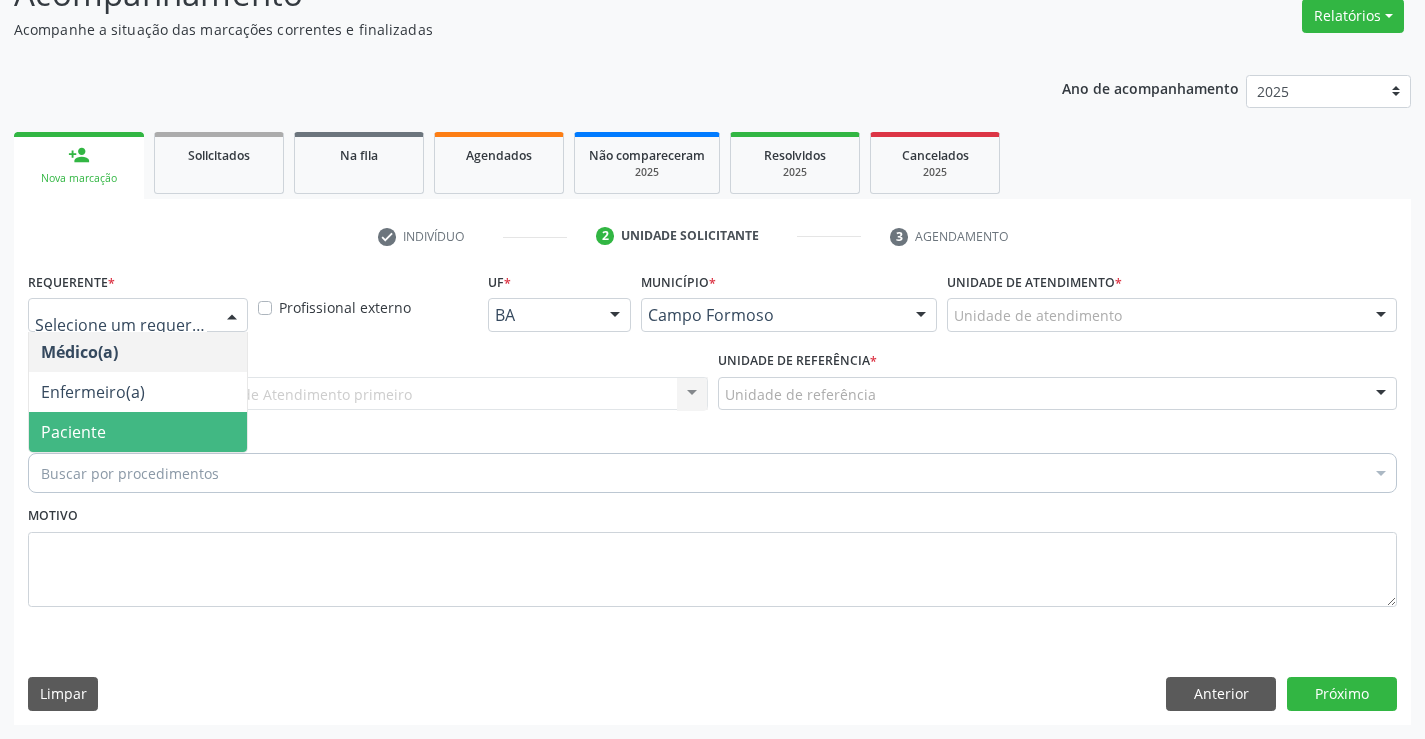 click on "Paciente" at bounding box center (138, 432) 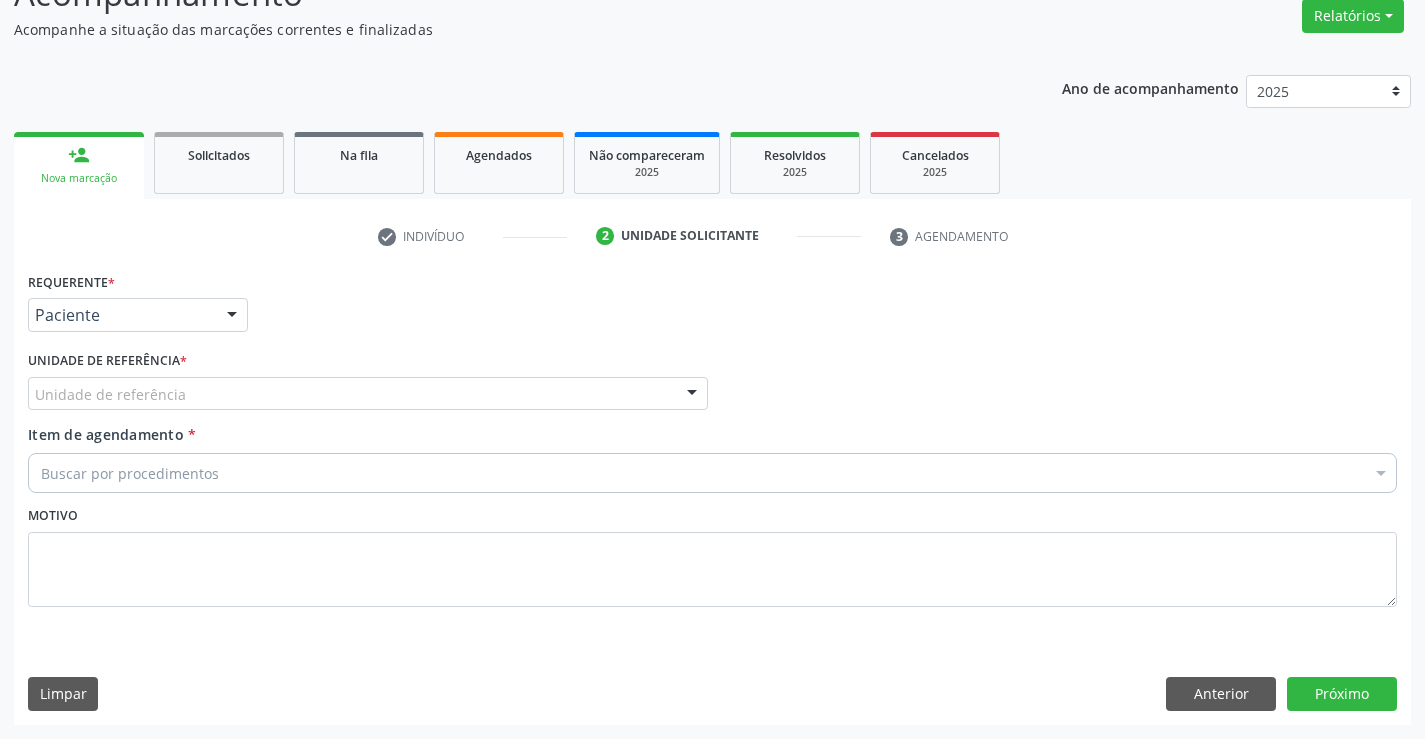 click on "Unidade de referência" at bounding box center [368, 394] 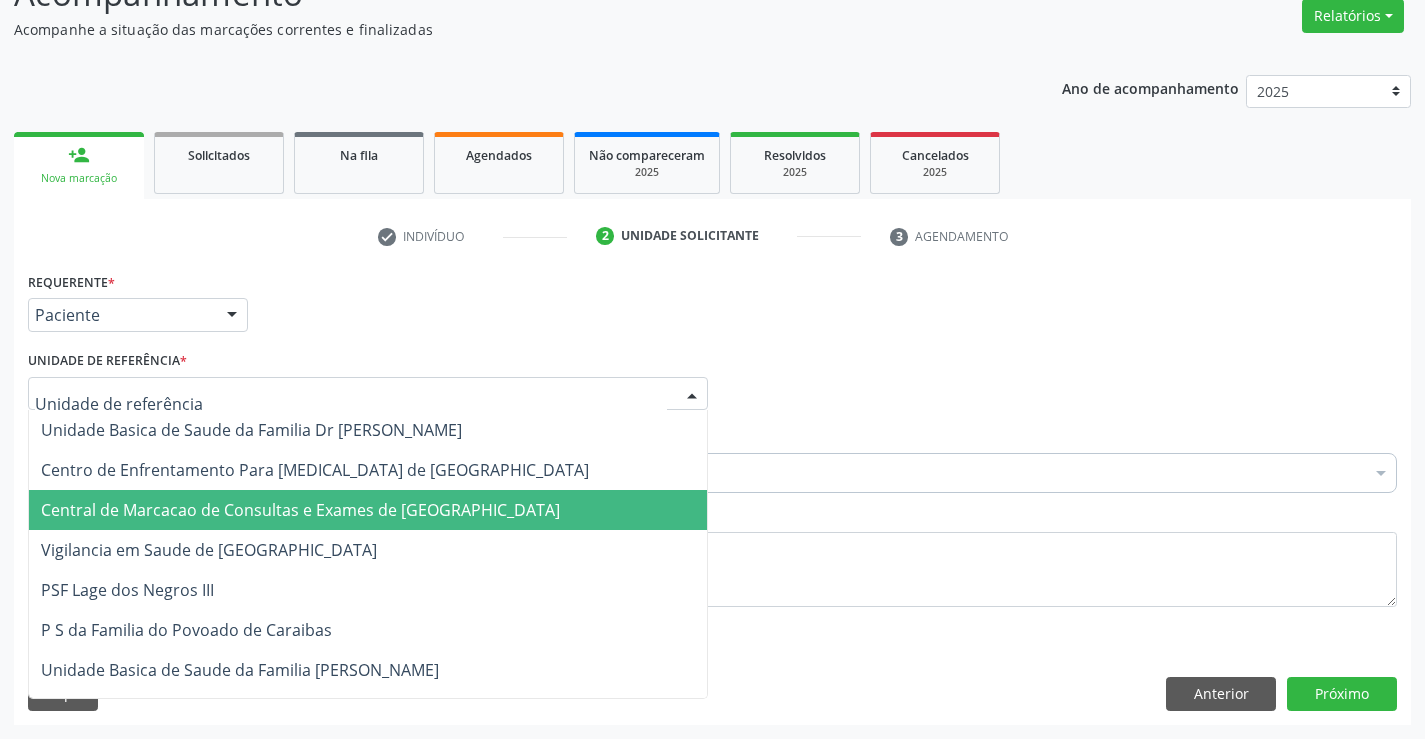 click on "Central de Marcacao de Consultas e Exames de [GEOGRAPHIC_DATA]" at bounding box center (300, 510) 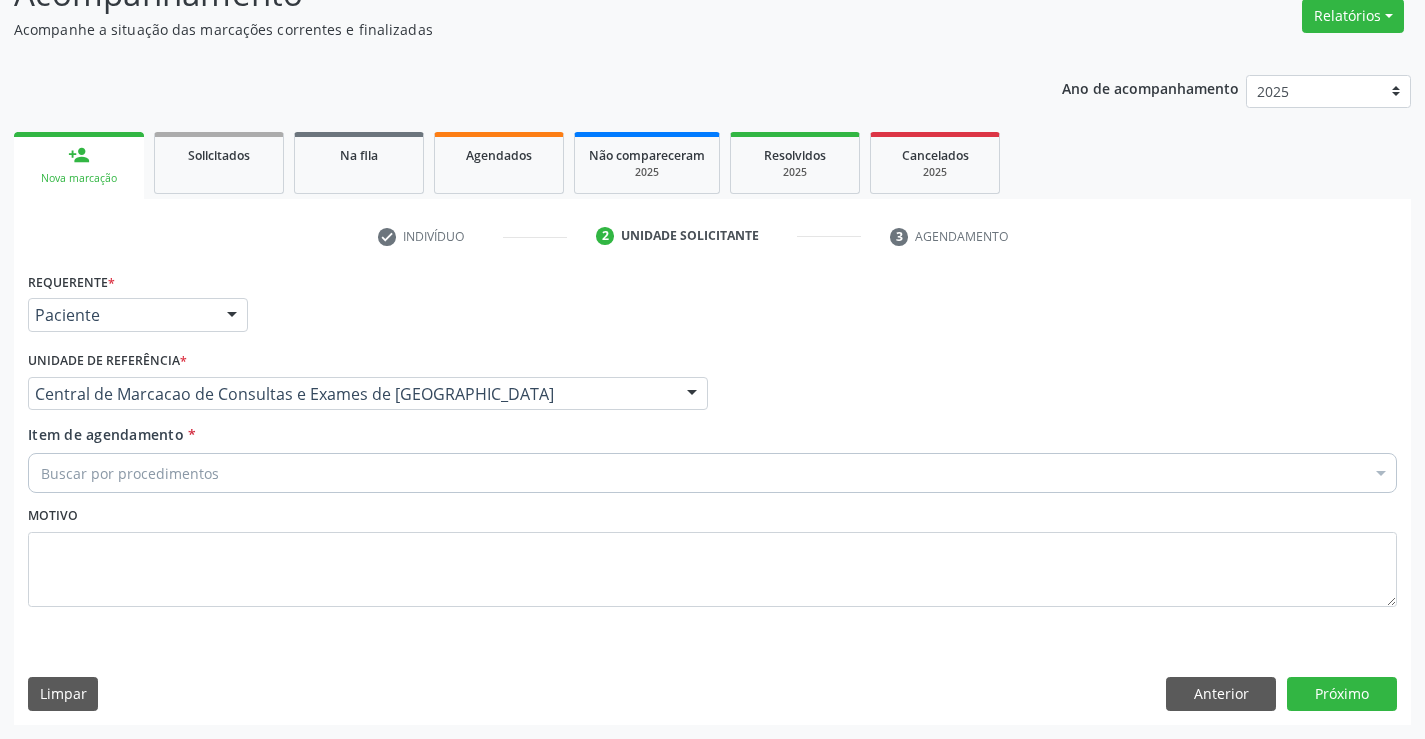 click on "Buscar por procedimentos" at bounding box center [712, 473] 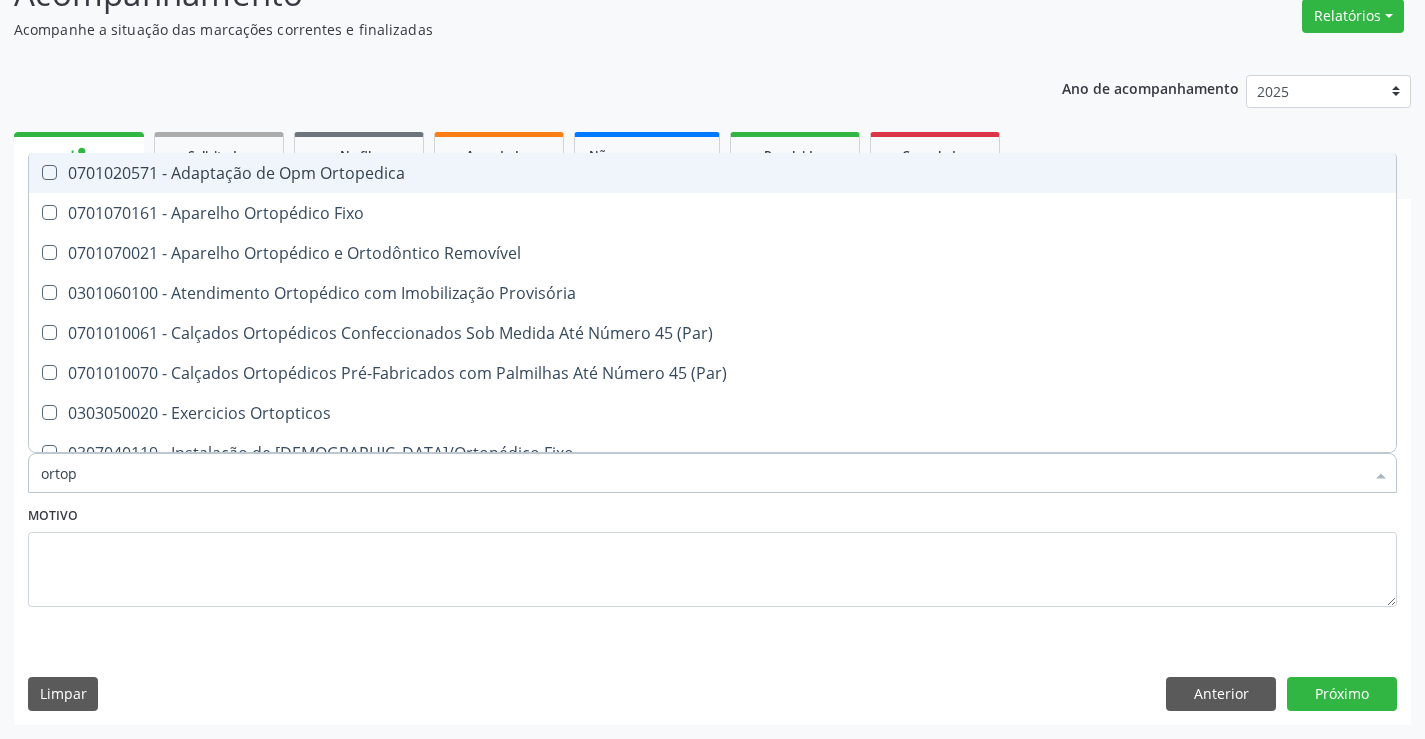 type on "ortope" 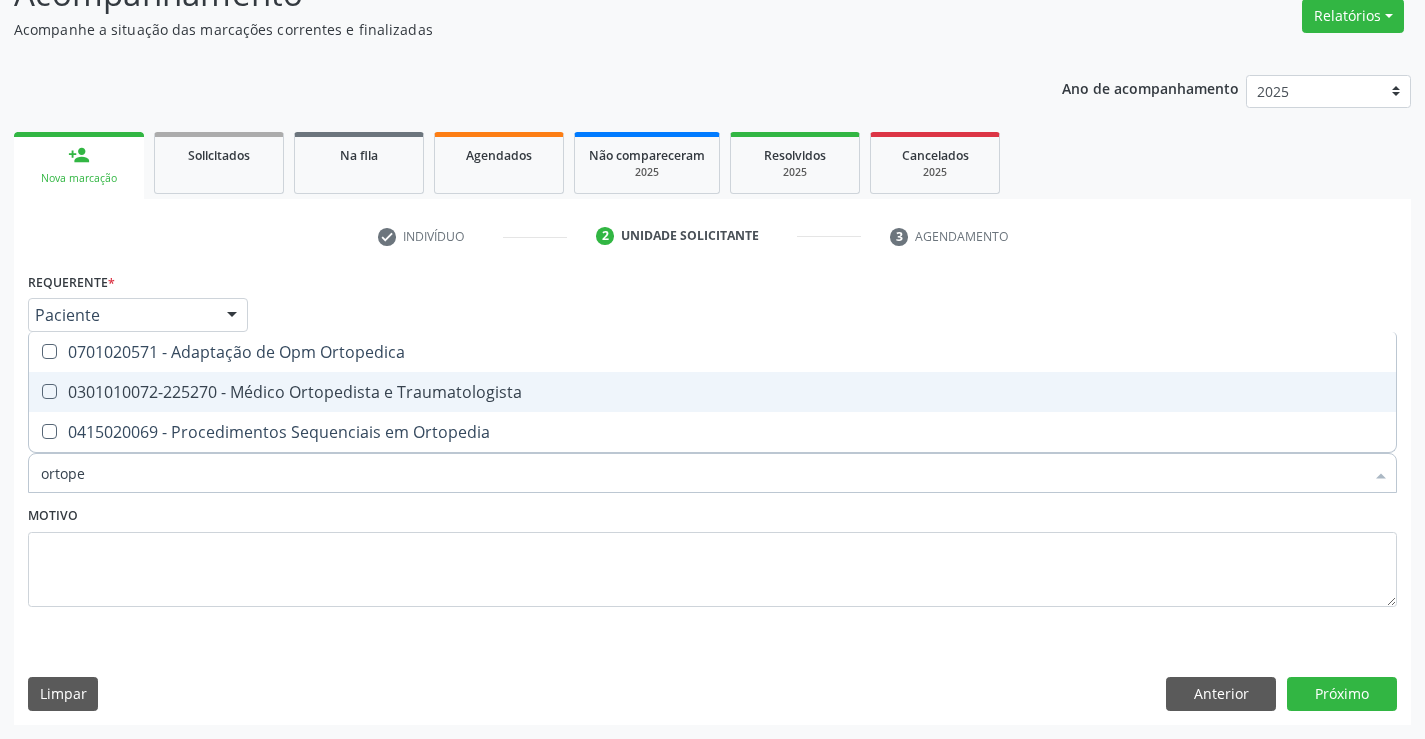 click on "0301010072-225270 - Médico Ortopedista e Traumatologista" at bounding box center [712, 392] 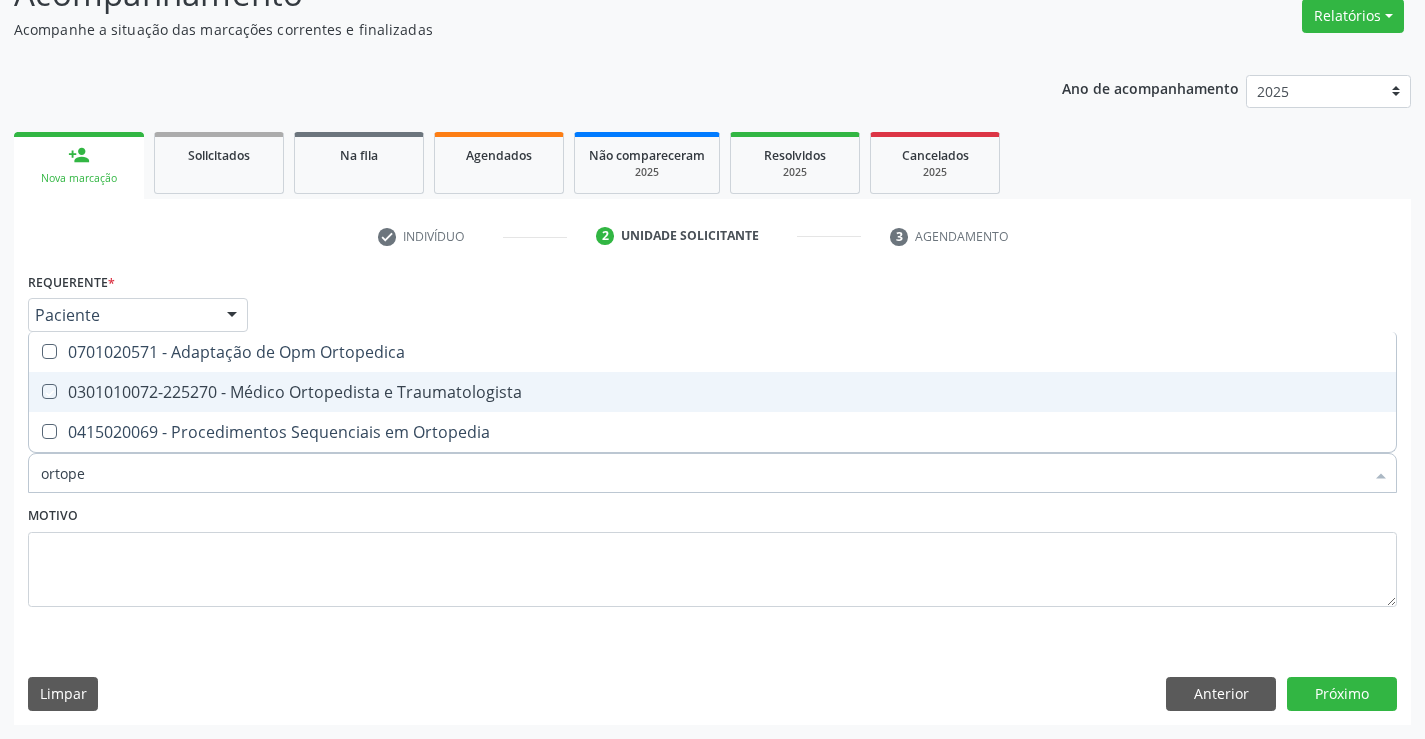 checkbox on "true" 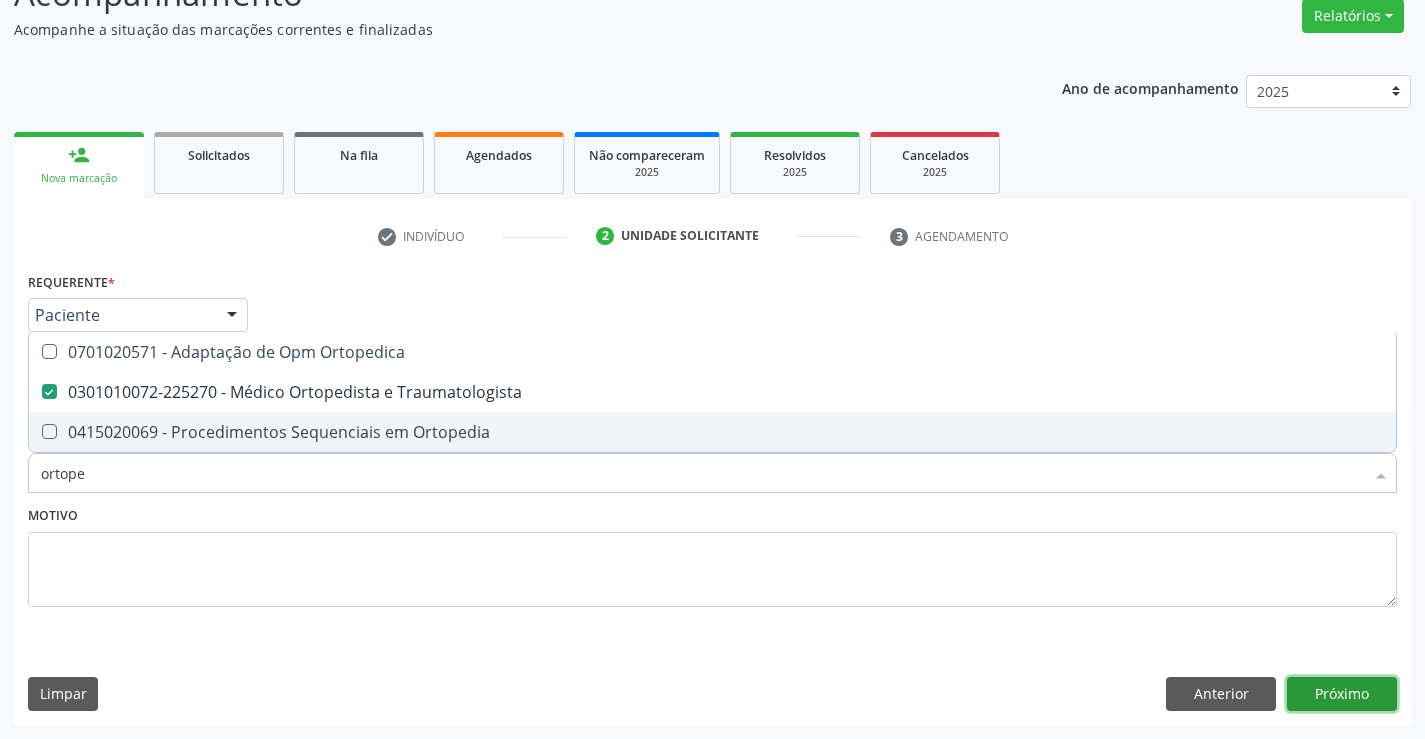 click on "Próximo" at bounding box center (1342, 694) 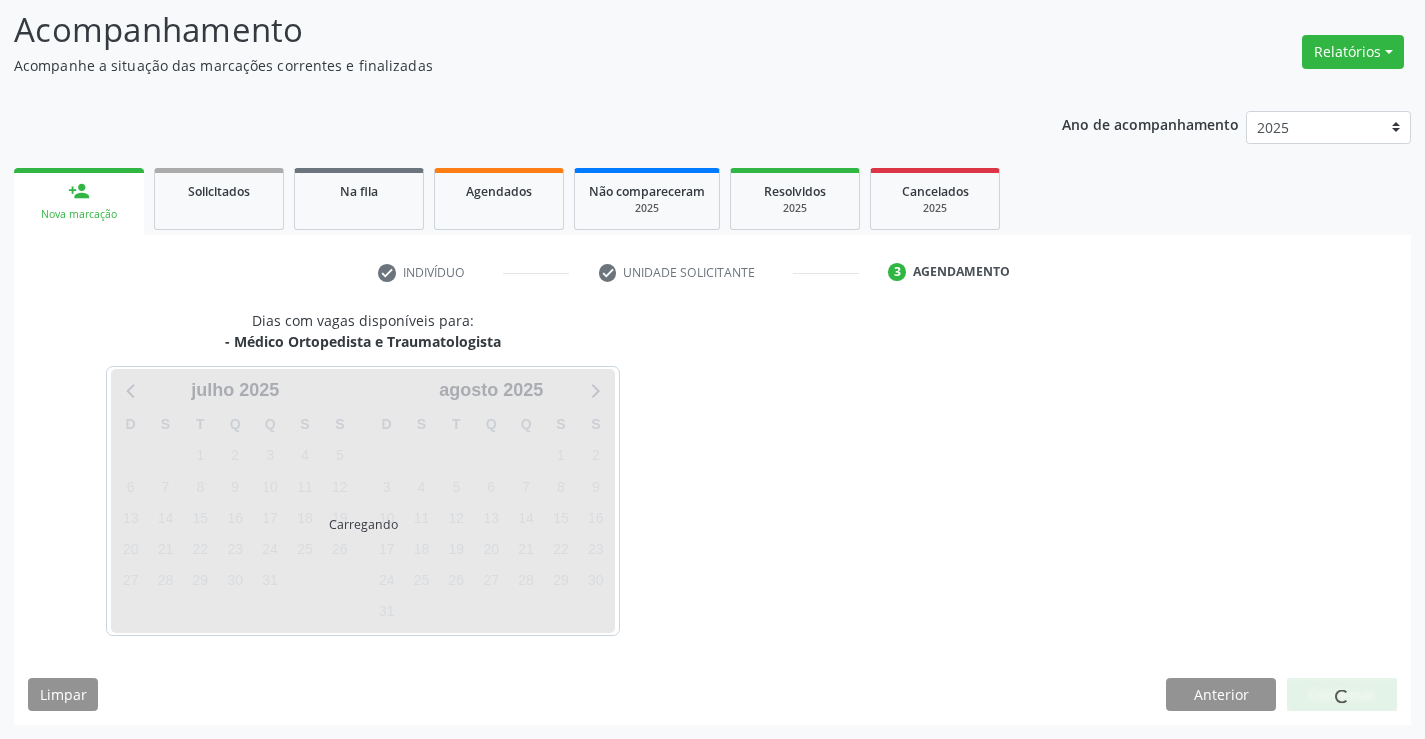 scroll, scrollTop: 131, scrollLeft: 0, axis: vertical 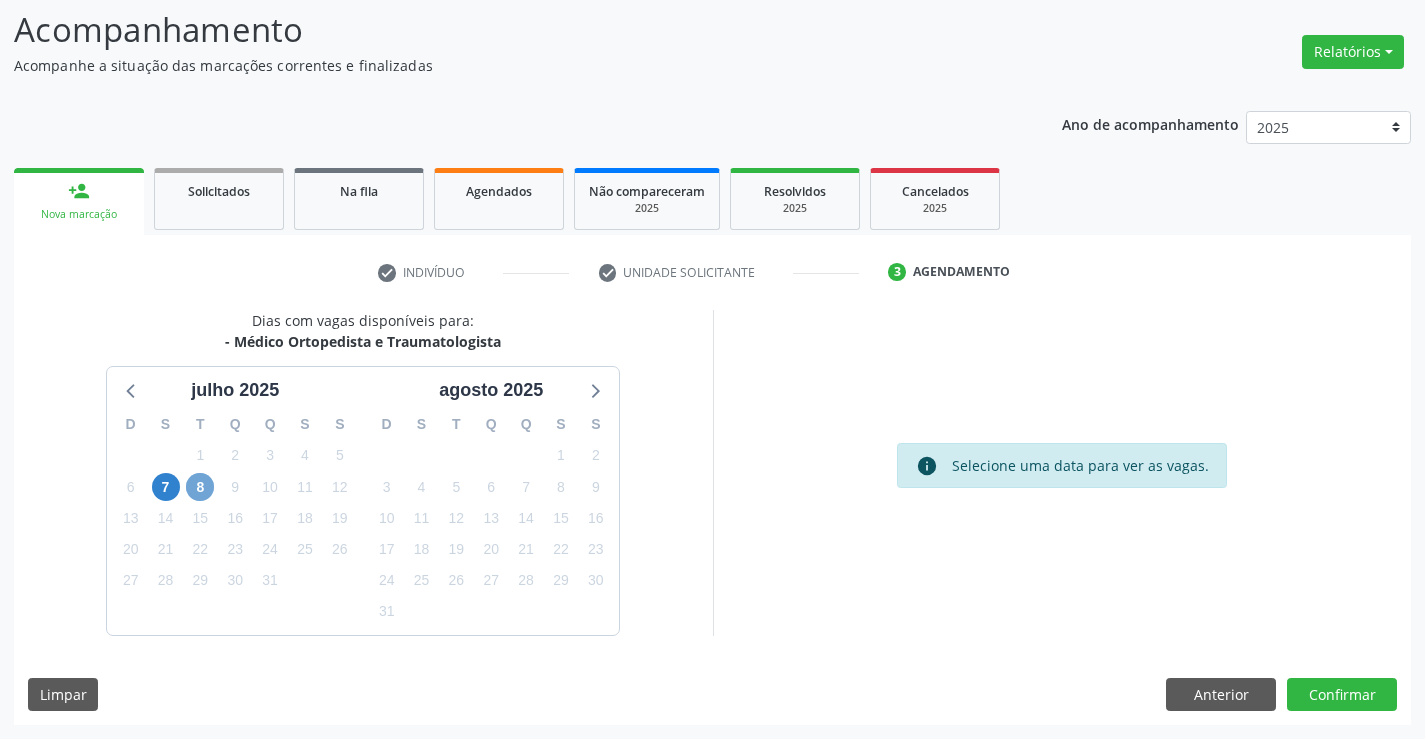 click on "8" at bounding box center (200, 487) 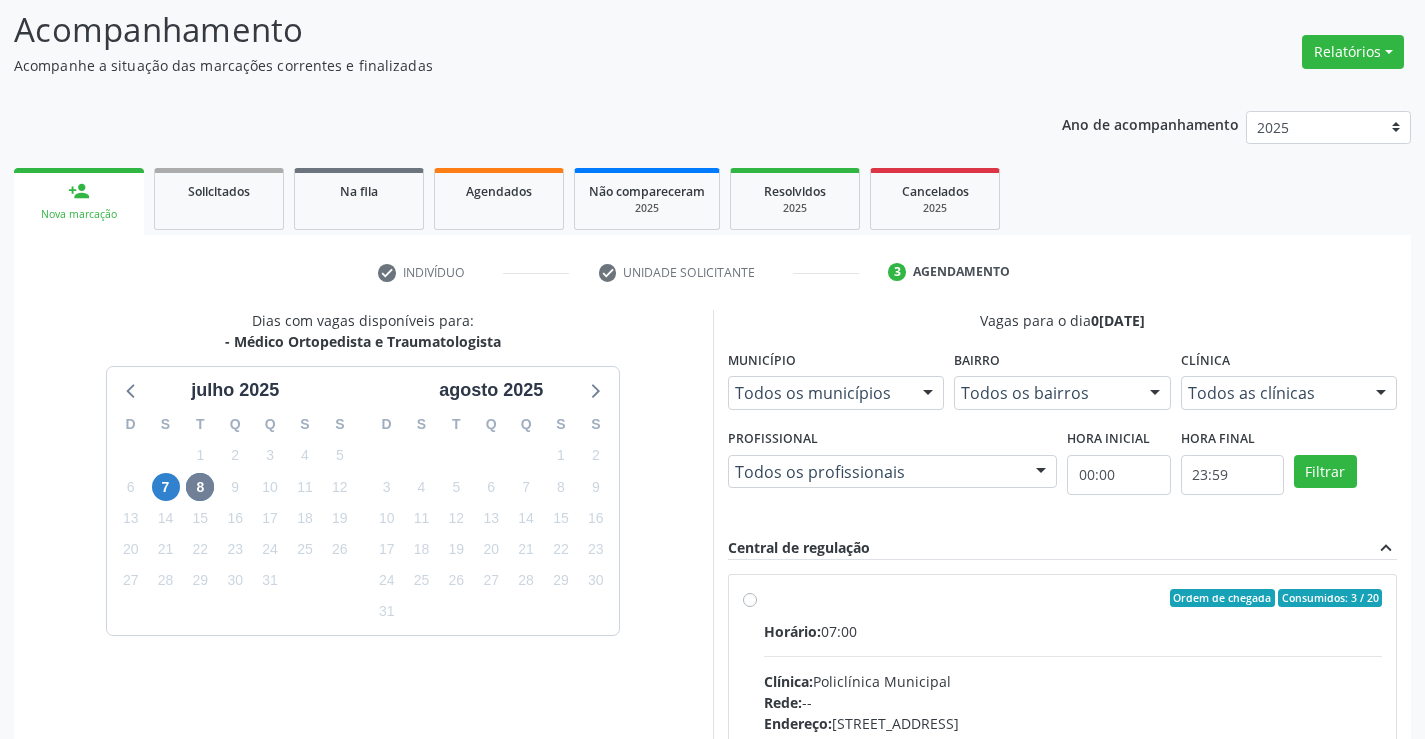 click at bounding box center (1073, 656) 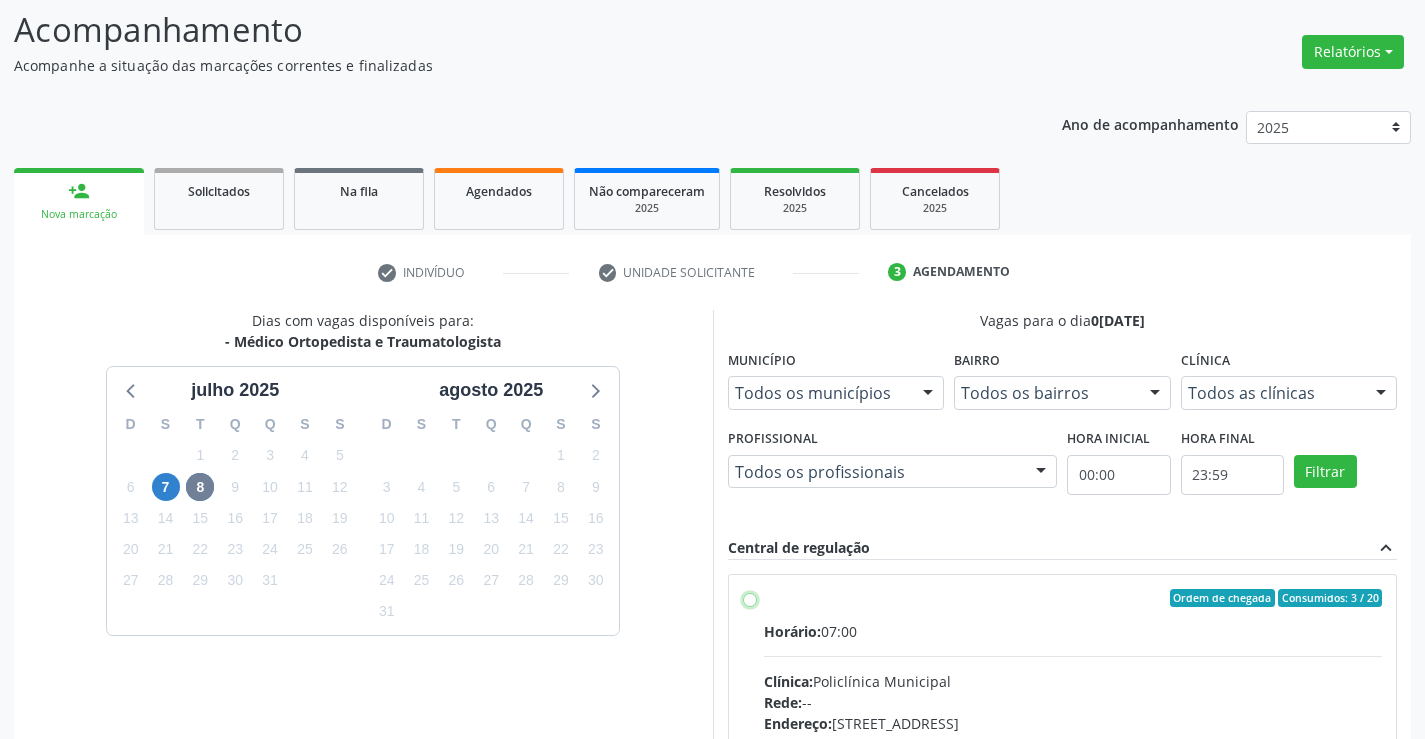 click on "Ordem de chegada
Consumidos: 3 / 20
Horário:   07:00
Clínica:  Policlínica Municipal
Rede:
--
Endereço:   Predio, nº 386, Centro, Campo Formoso - BA
Telefone:   (74) 6451312
Profissional:
Ramon Oliveira Soares
Informações adicionais sobre o atendimento
Idade de atendimento:
de 0 a 120 anos
Gênero(s) atendido(s):
Masculino e Feminino
Informações adicionais:
--" at bounding box center (750, 598) 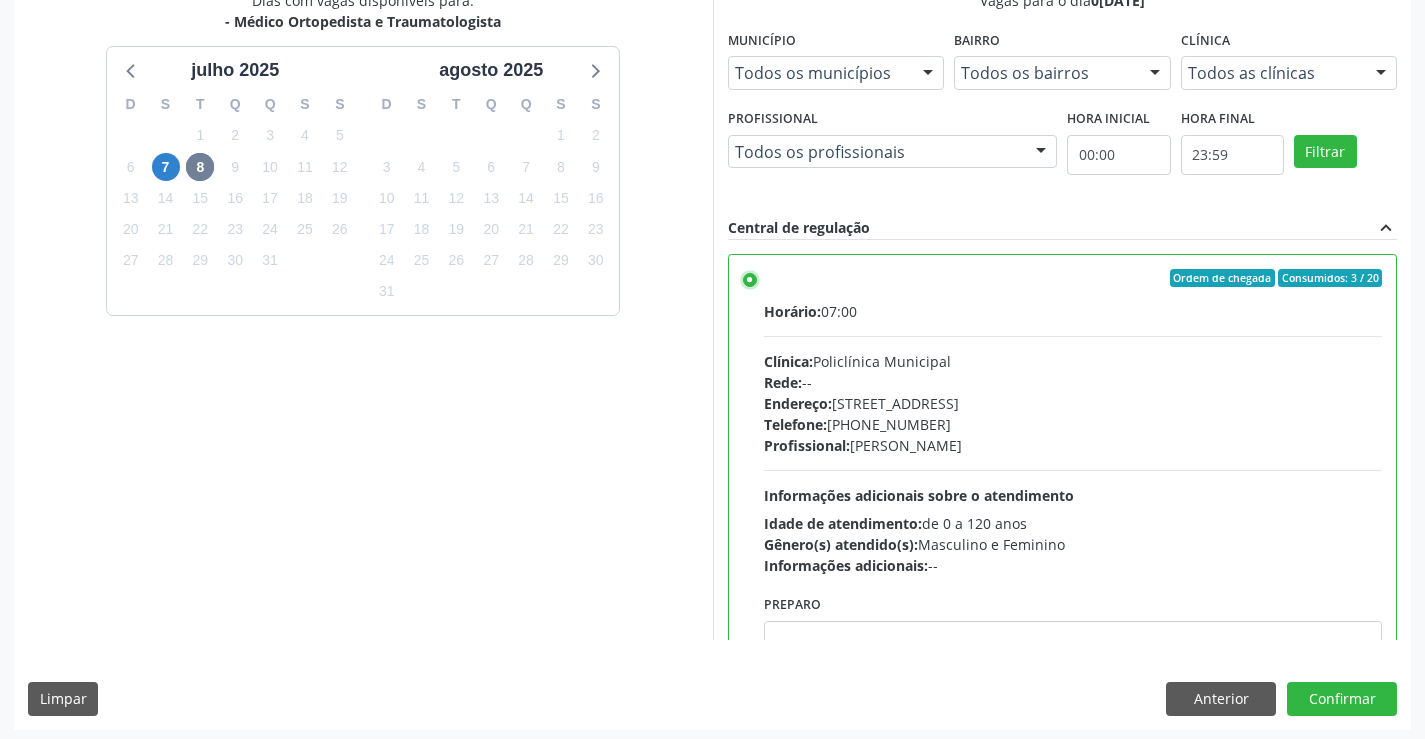 scroll, scrollTop: 456, scrollLeft: 0, axis: vertical 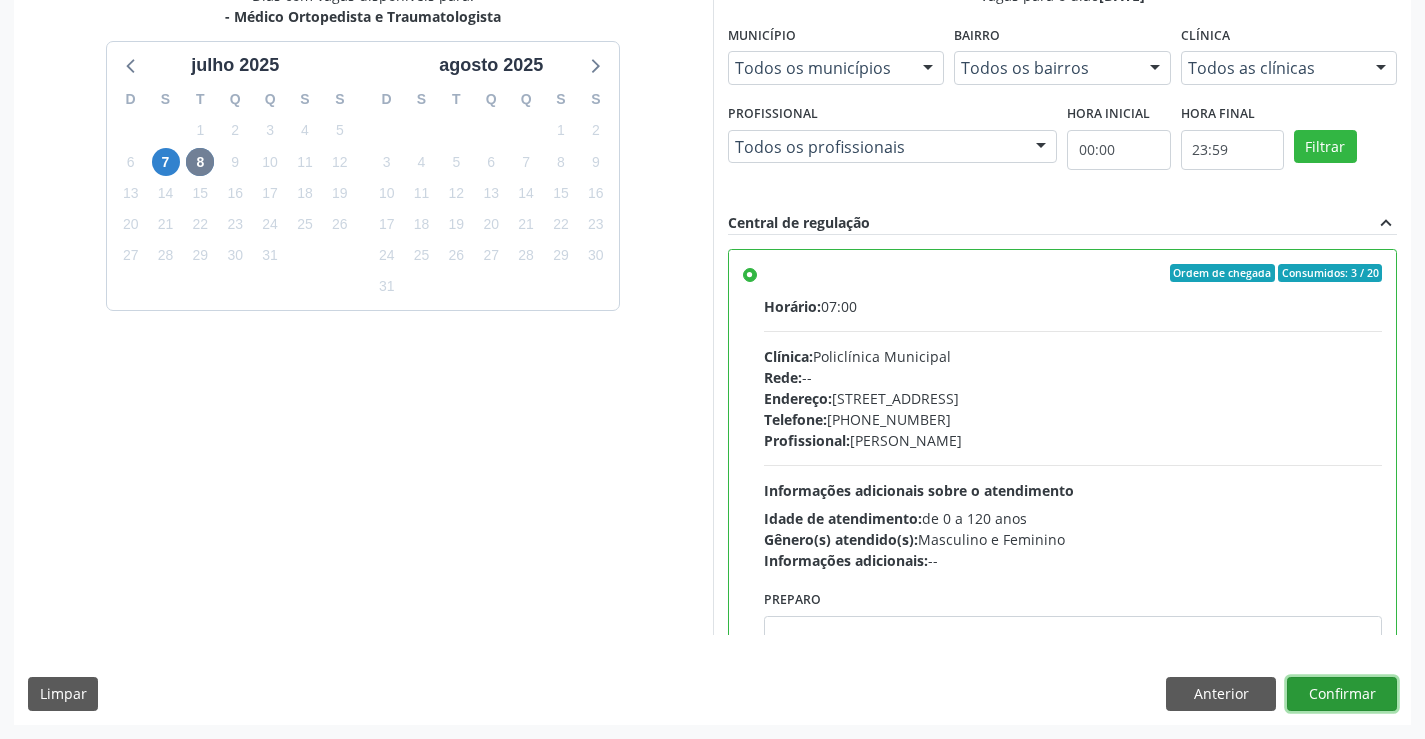 click on "Confirmar" at bounding box center [1342, 694] 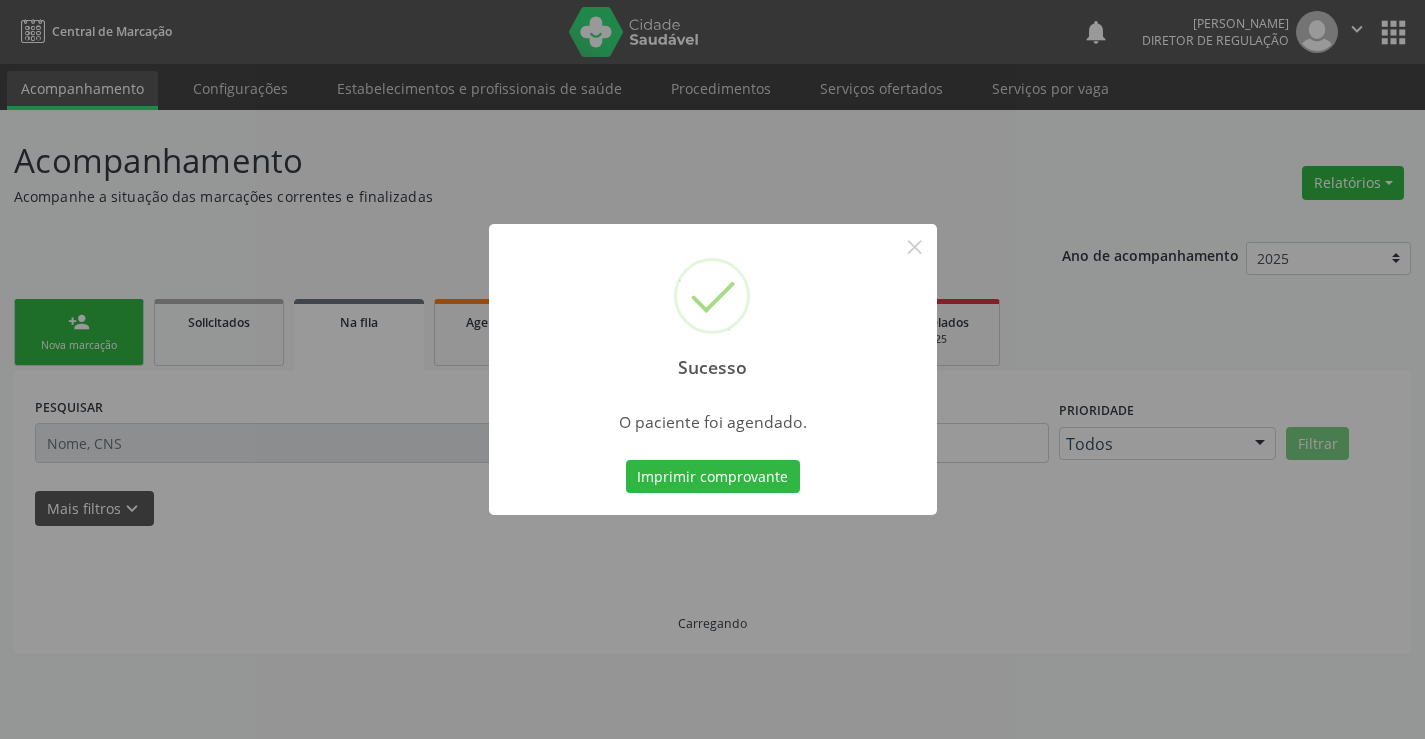 scroll, scrollTop: 0, scrollLeft: 0, axis: both 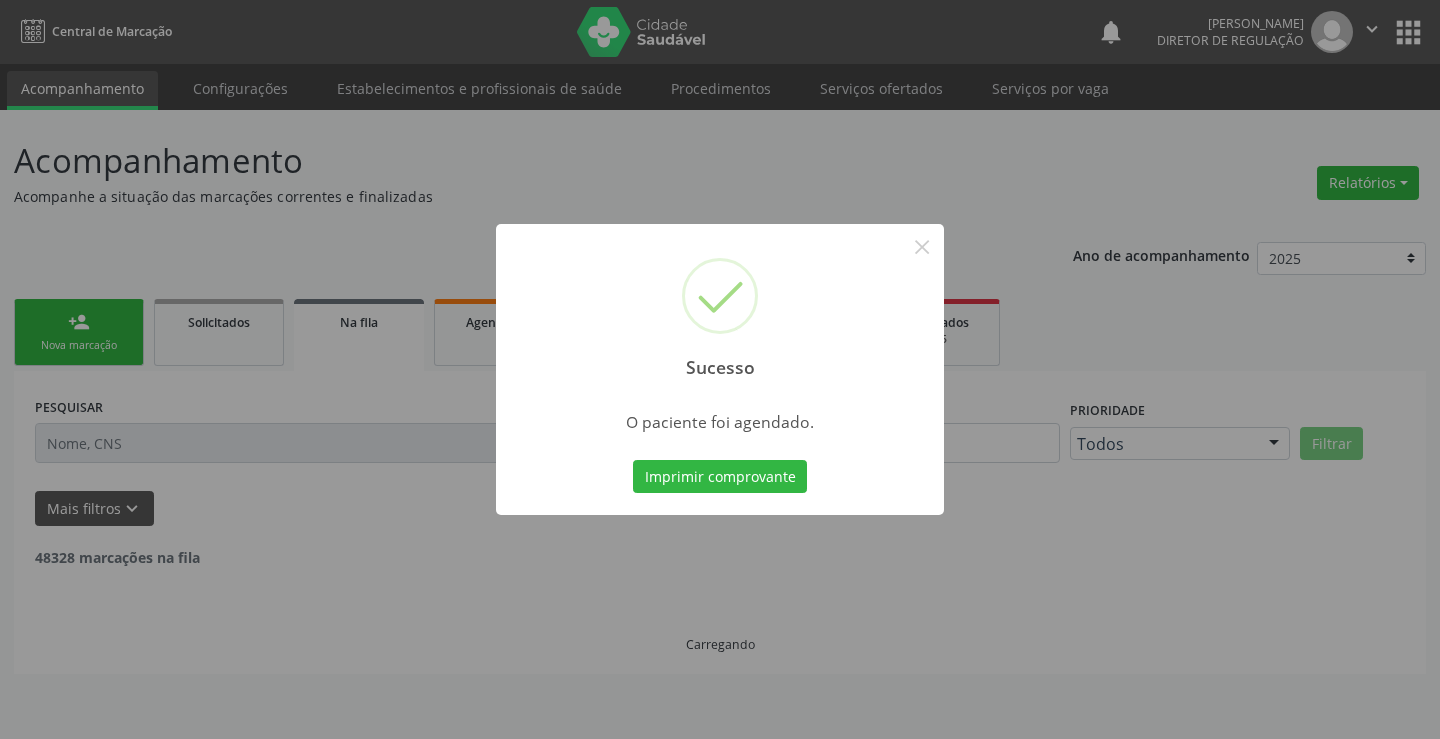 type 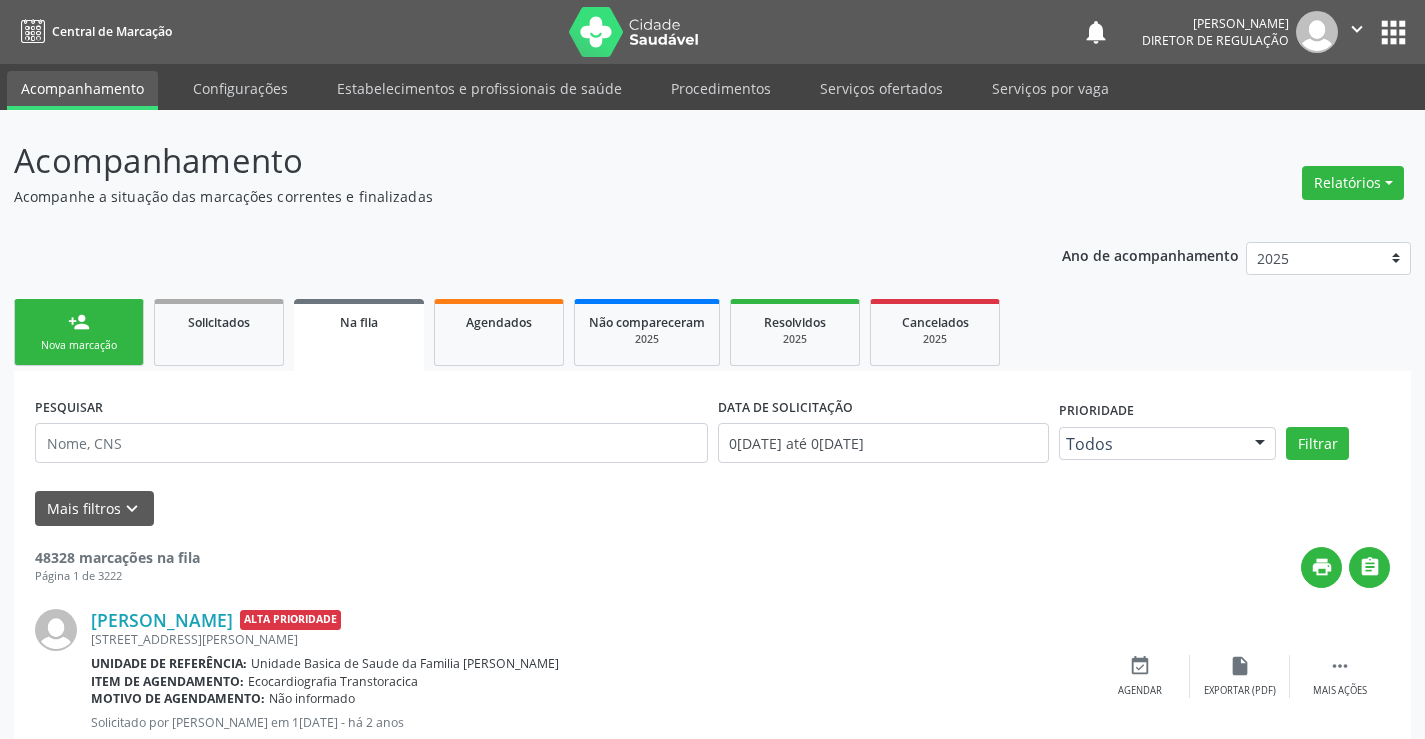 click on "Nova marcação" at bounding box center [79, 345] 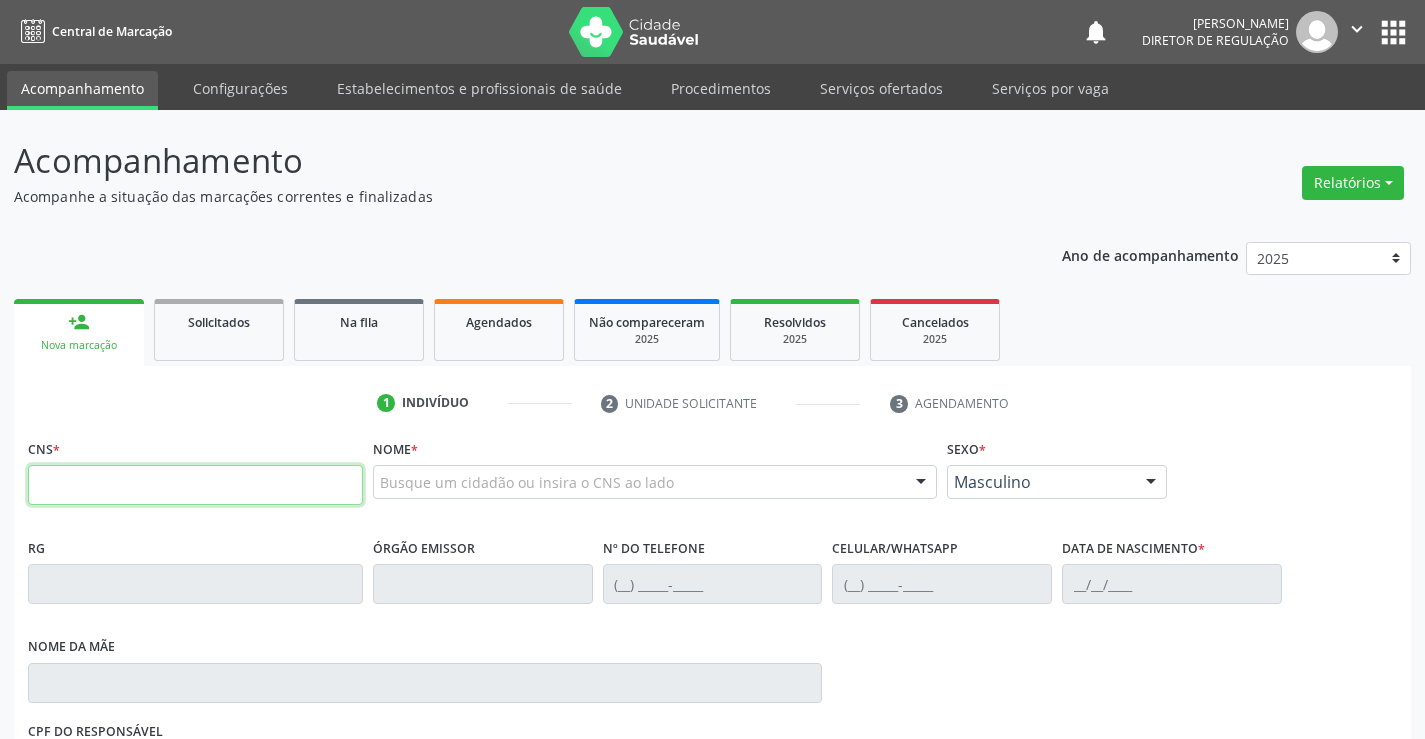 click at bounding box center (195, 485) 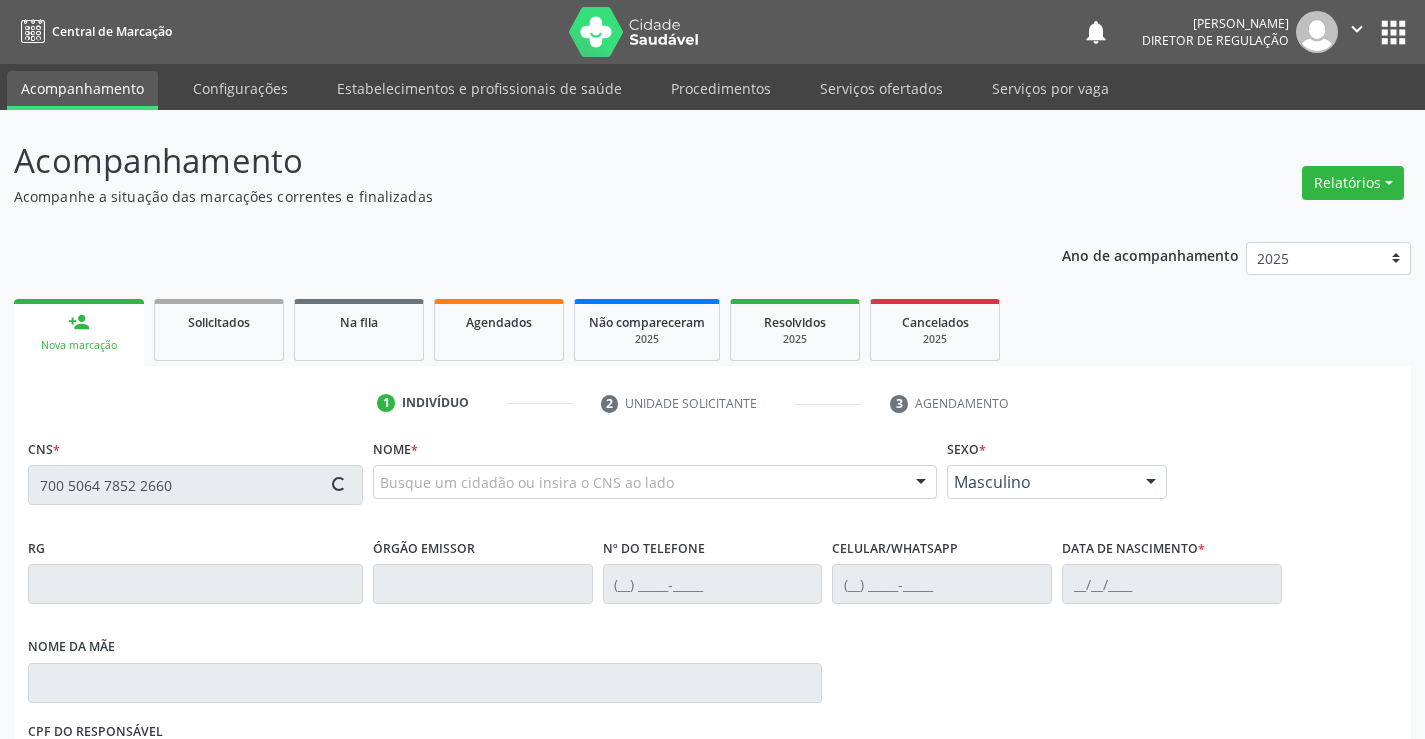 type on "700 5064 7852 2660" 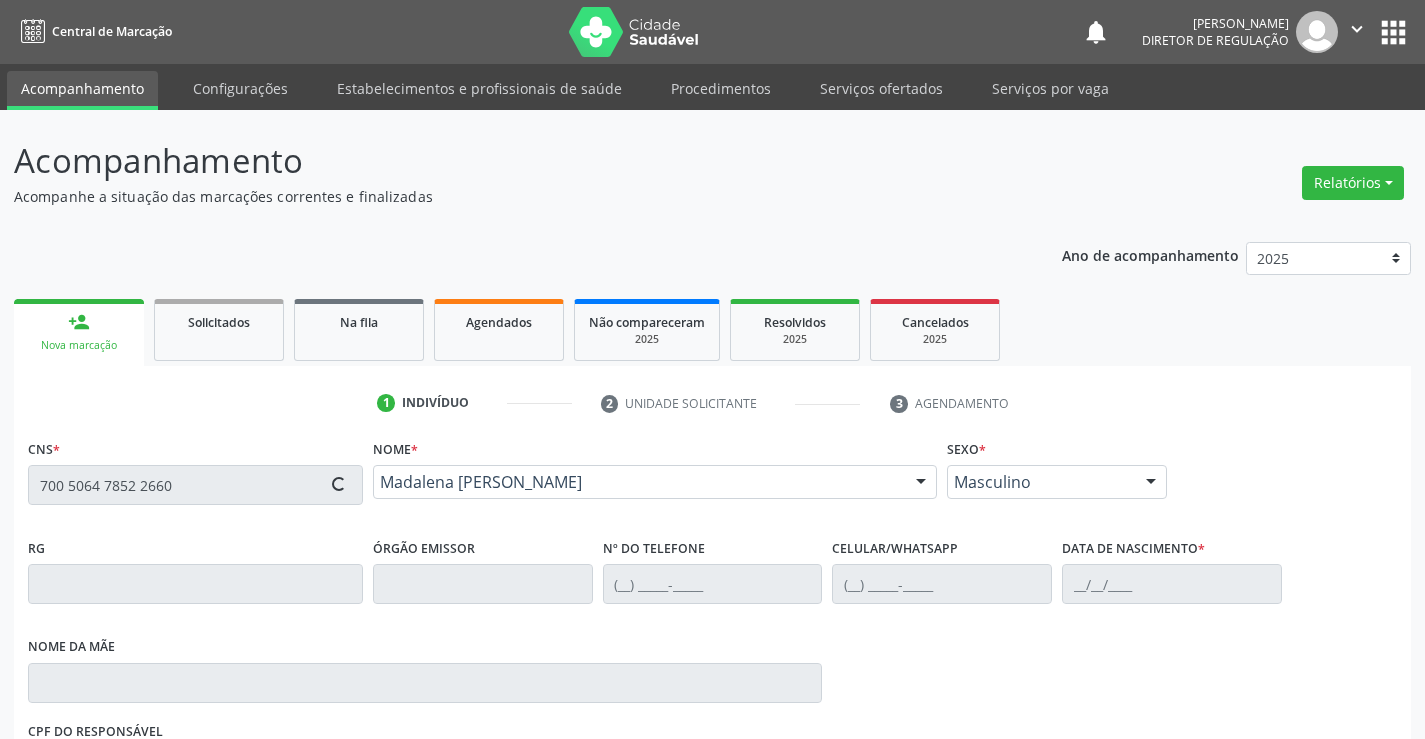type on "0979791200" 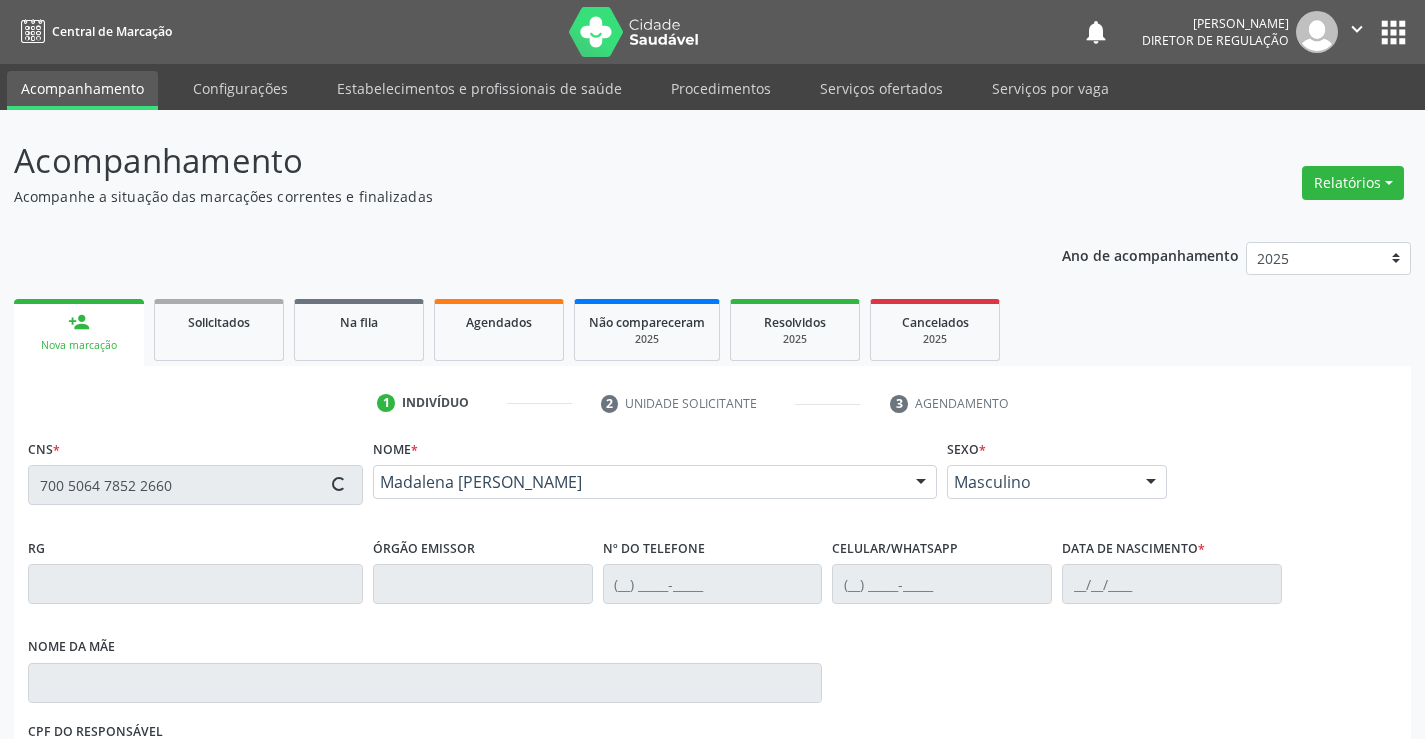 type on "(74) 98137-8284" 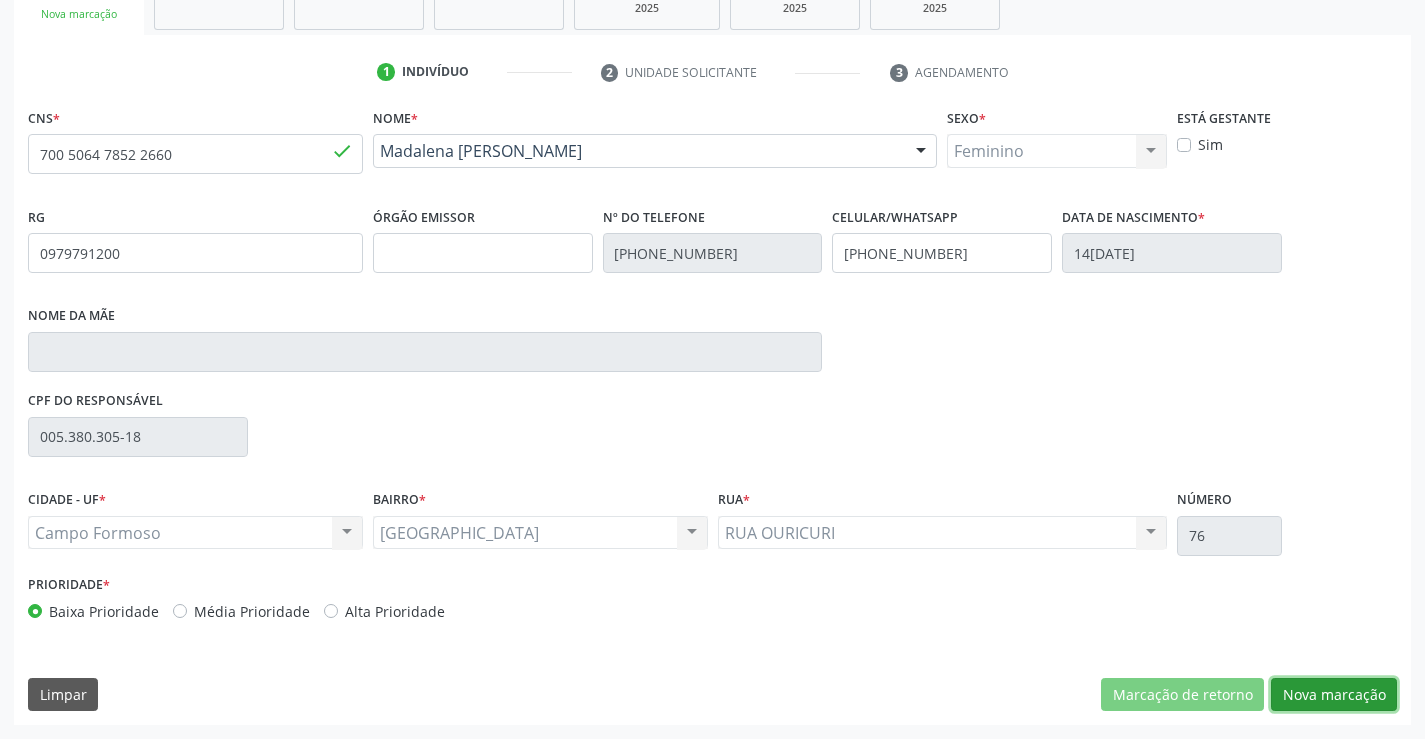 click on "Nova marcação" at bounding box center (1334, 695) 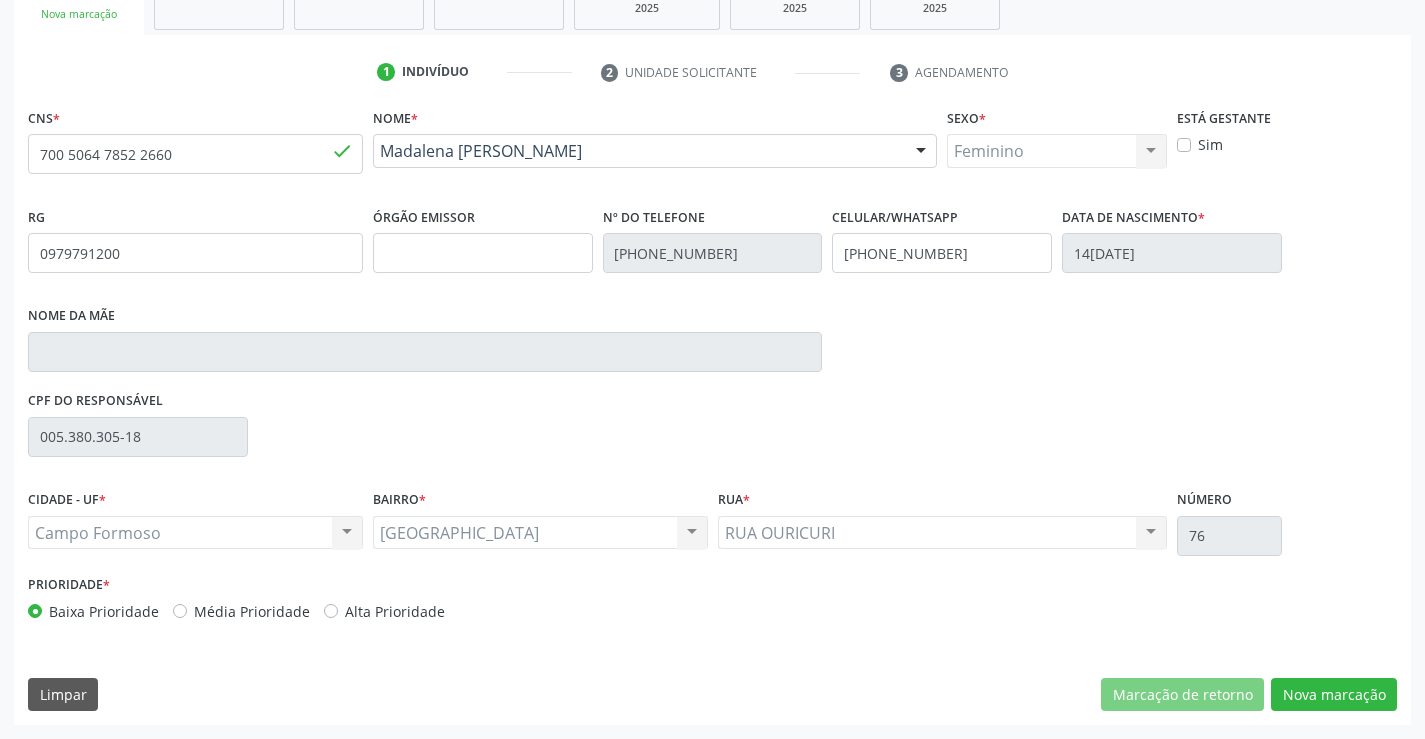 scroll, scrollTop: 167, scrollLeft: 0, axis: vertical 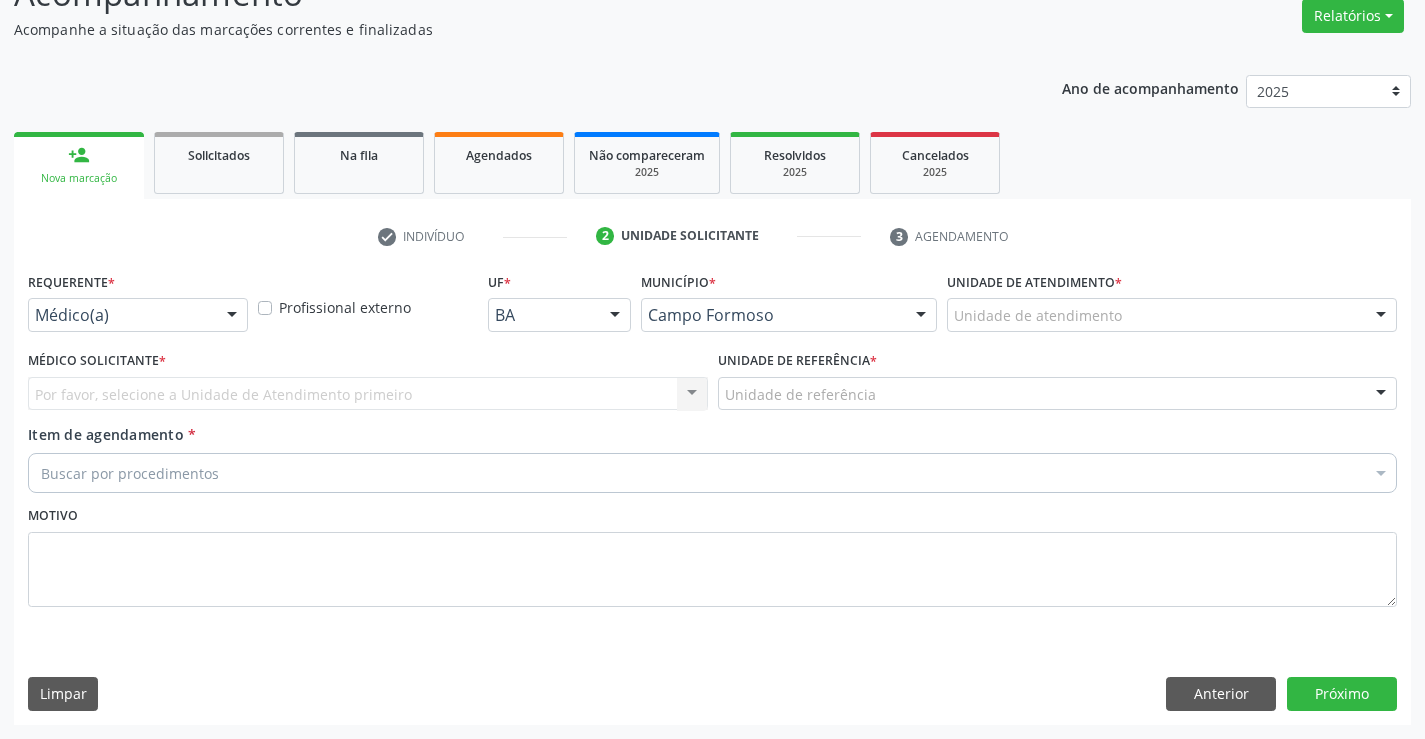 click at bounding box center [232, 316] 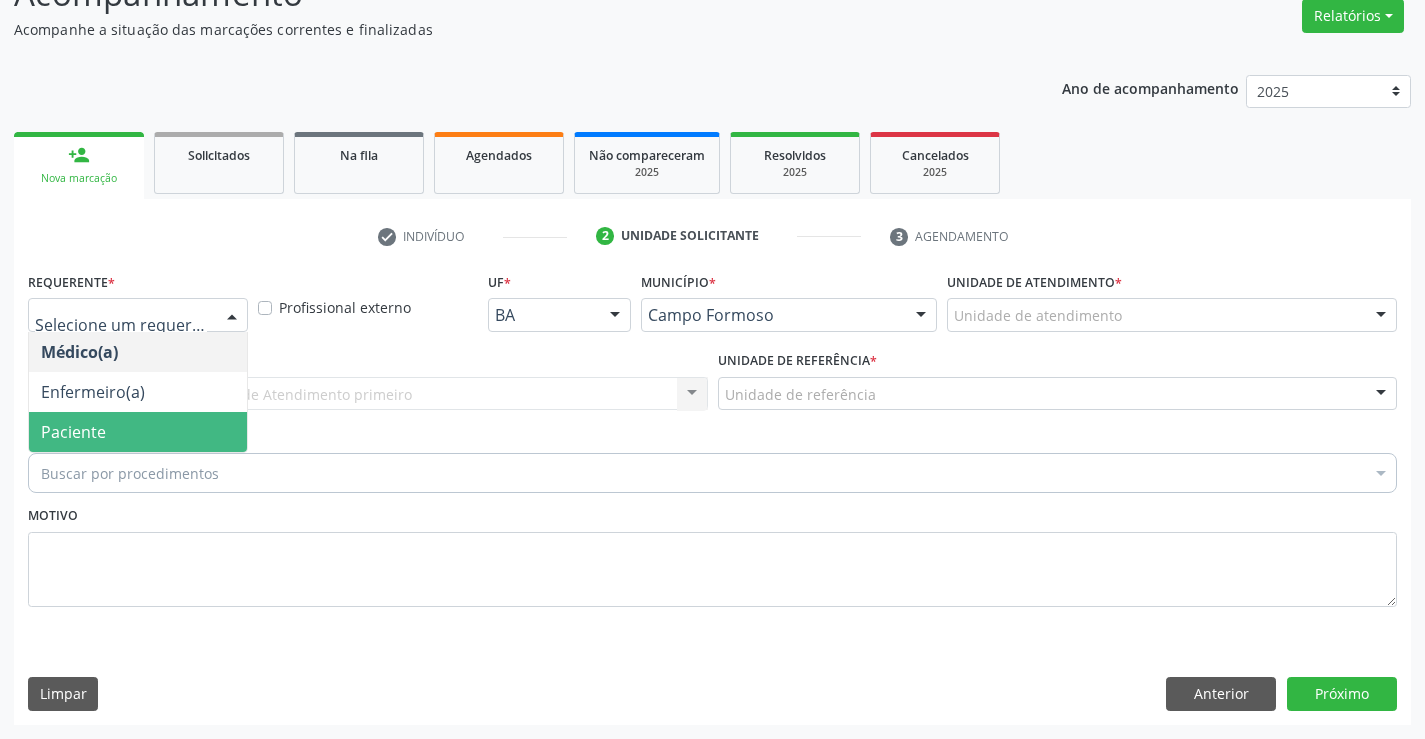 click on "Paciente" at bounding box center [138, 432] 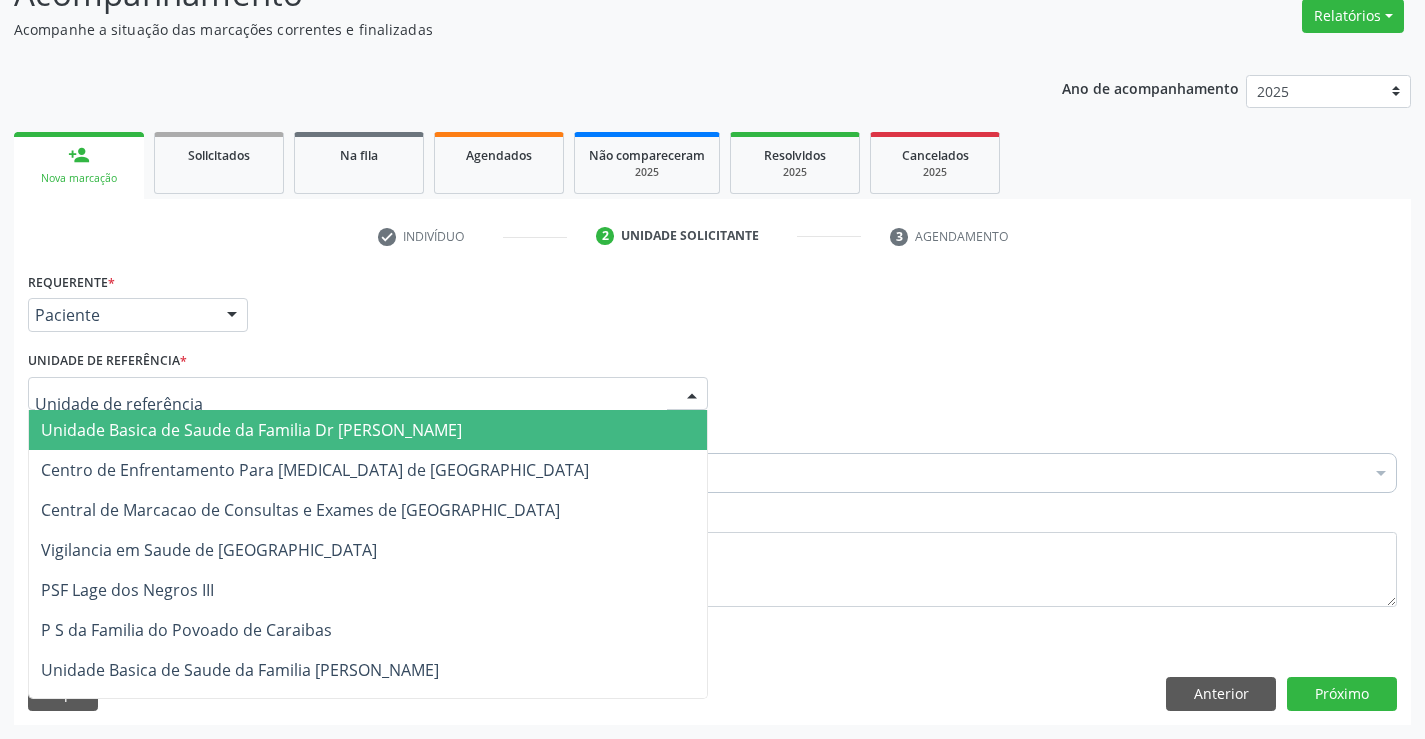 click at bounding box center (368, 394) 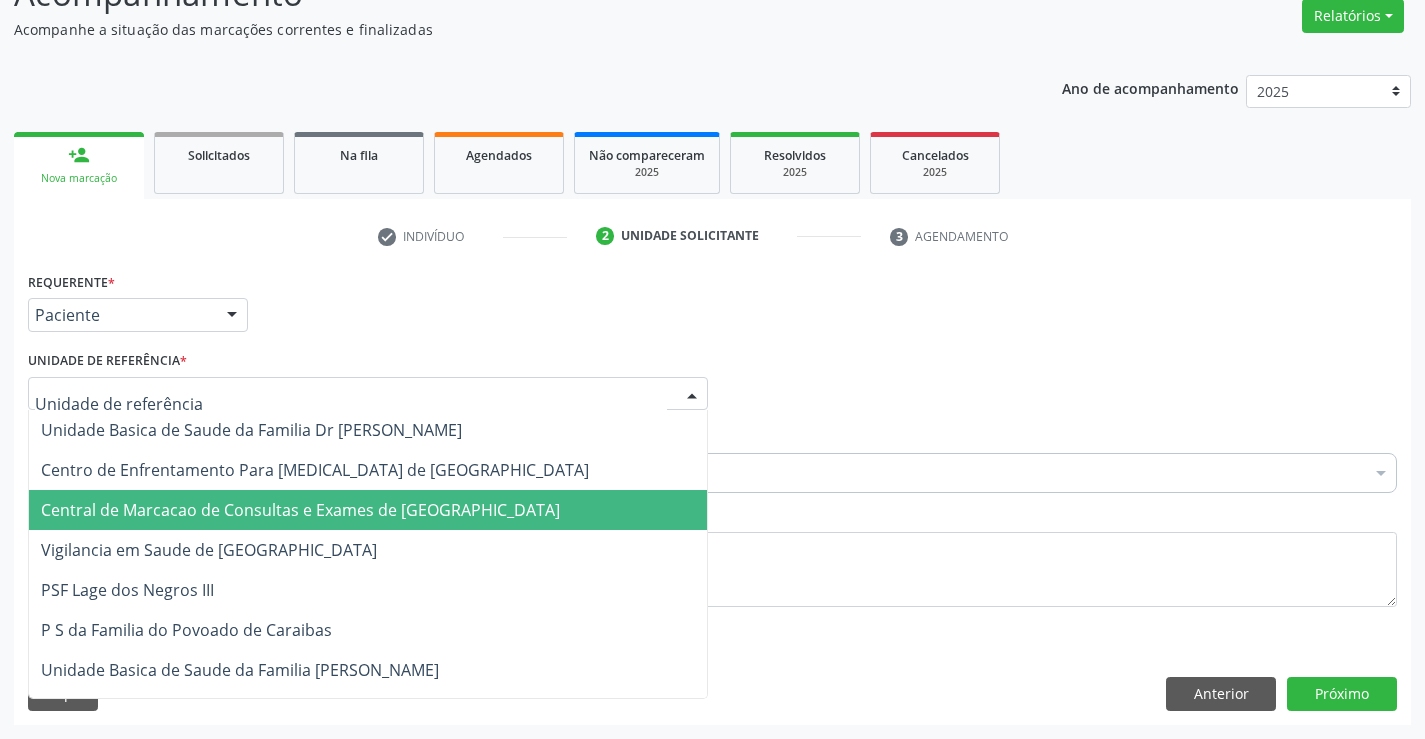 click on "Central de Marcacao de Consultas e Exames de [GEOGRAPHIC_DATA]" at bounding box center (300, 510) 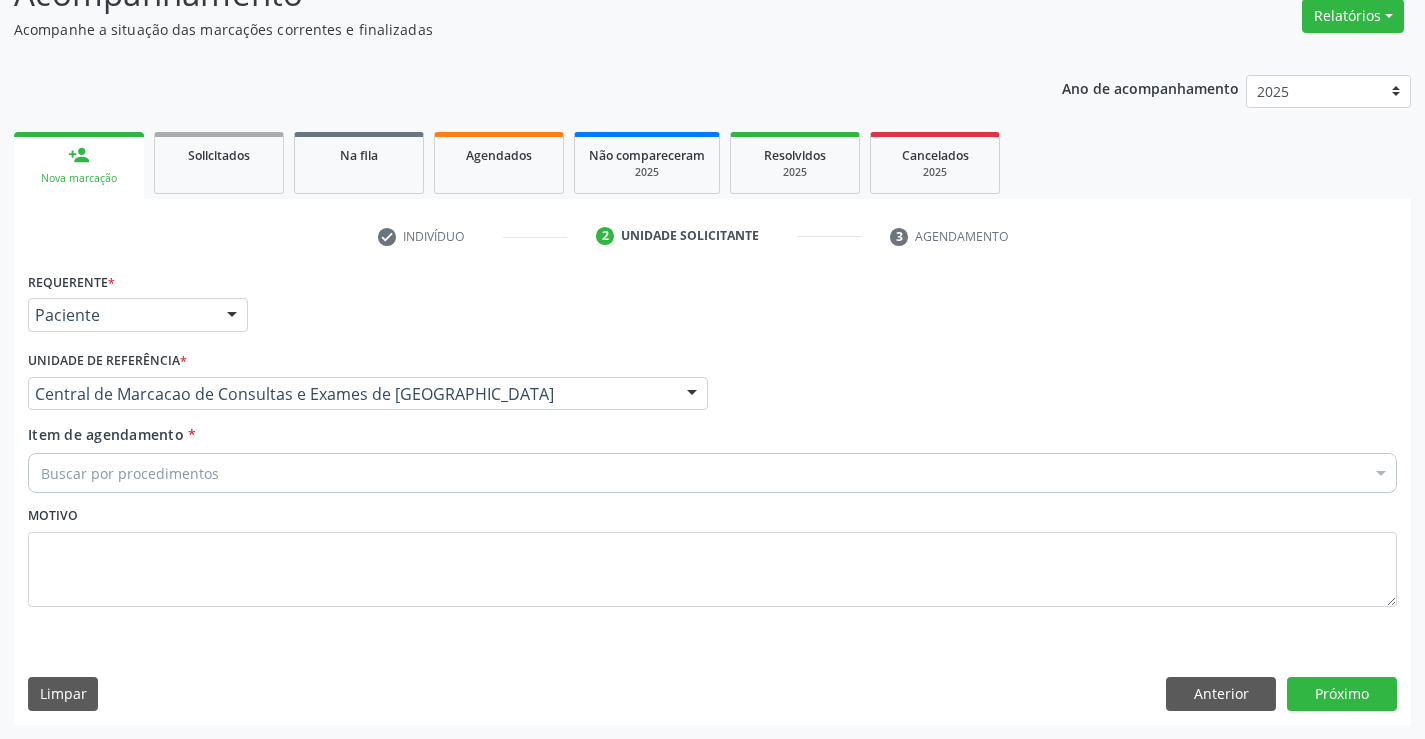 click on "Buscar por procedimentos" at bounding box center [712, 473] 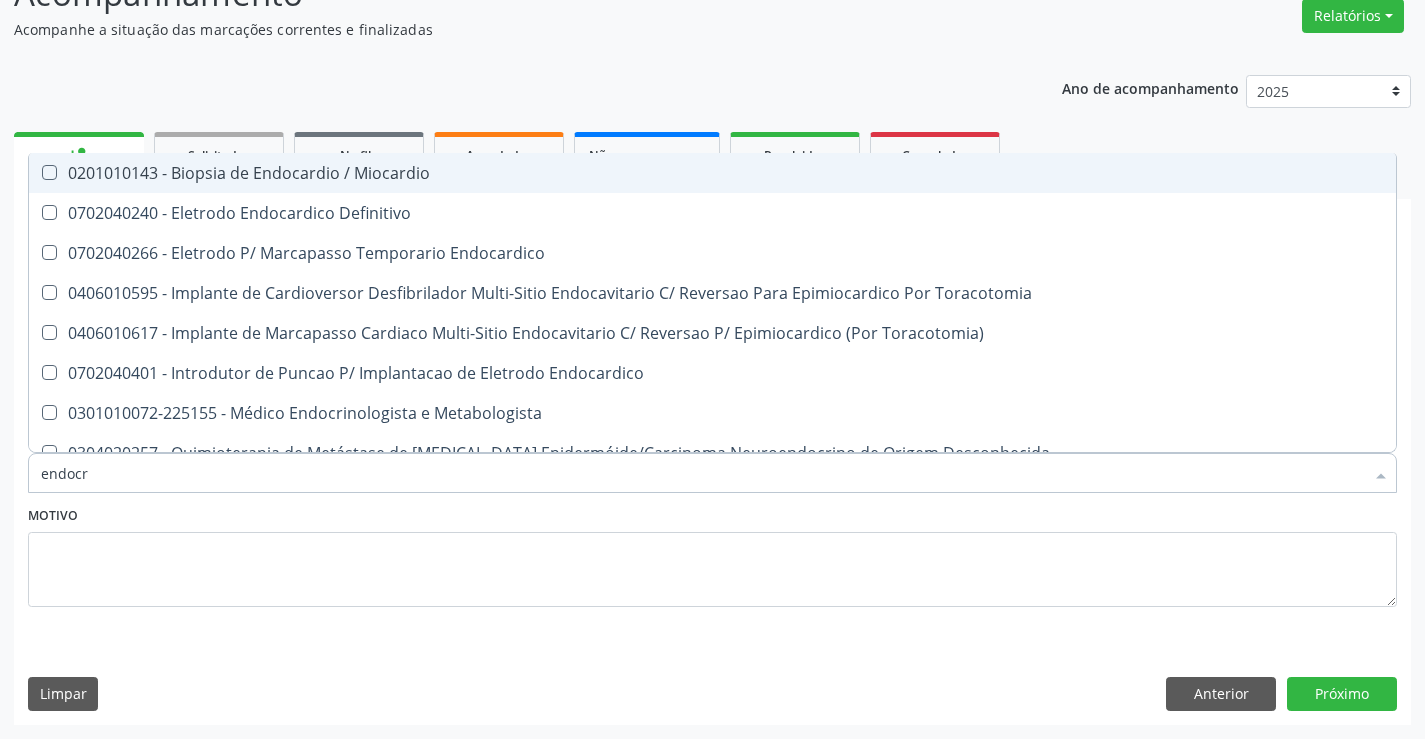 type on "endocri" 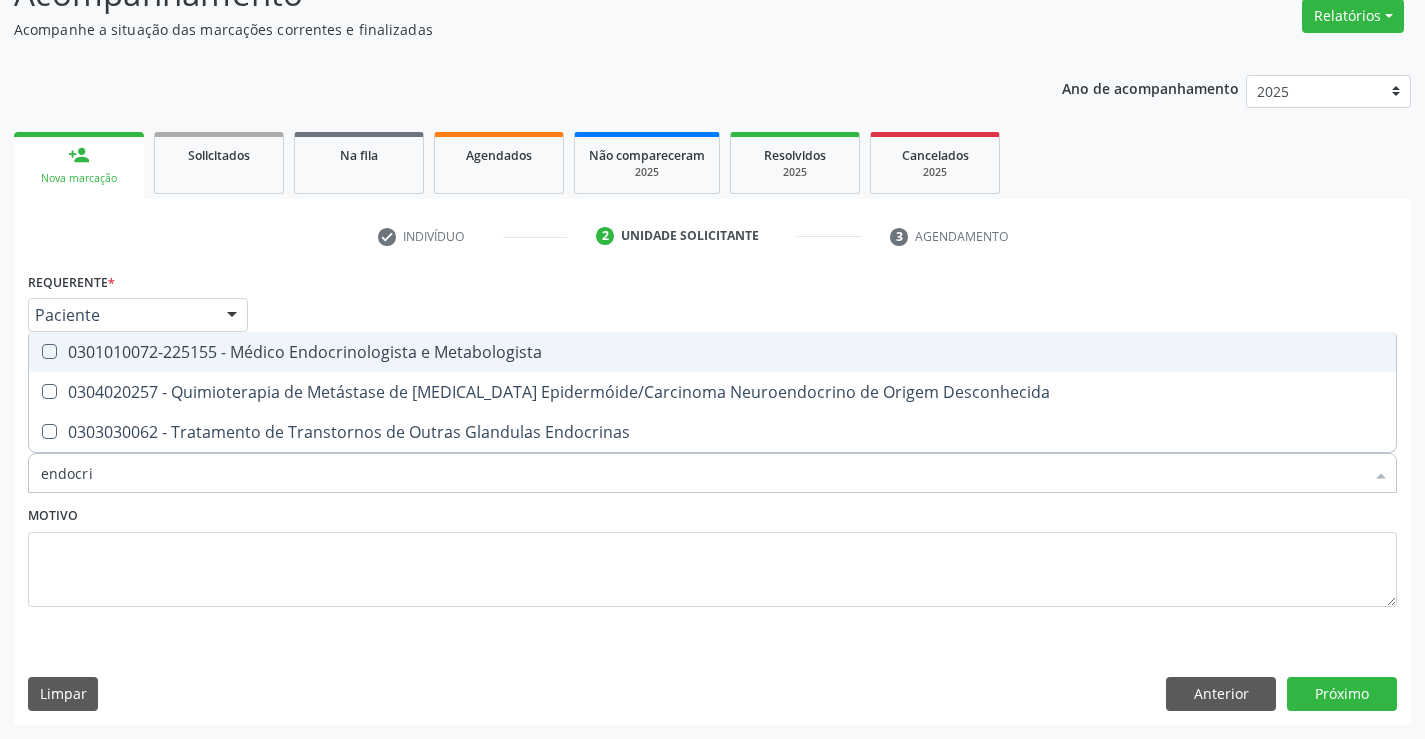 click on "0301010072-225155 - Médico Endocrinologista e Metabologista" at bounding box center [712, 352] 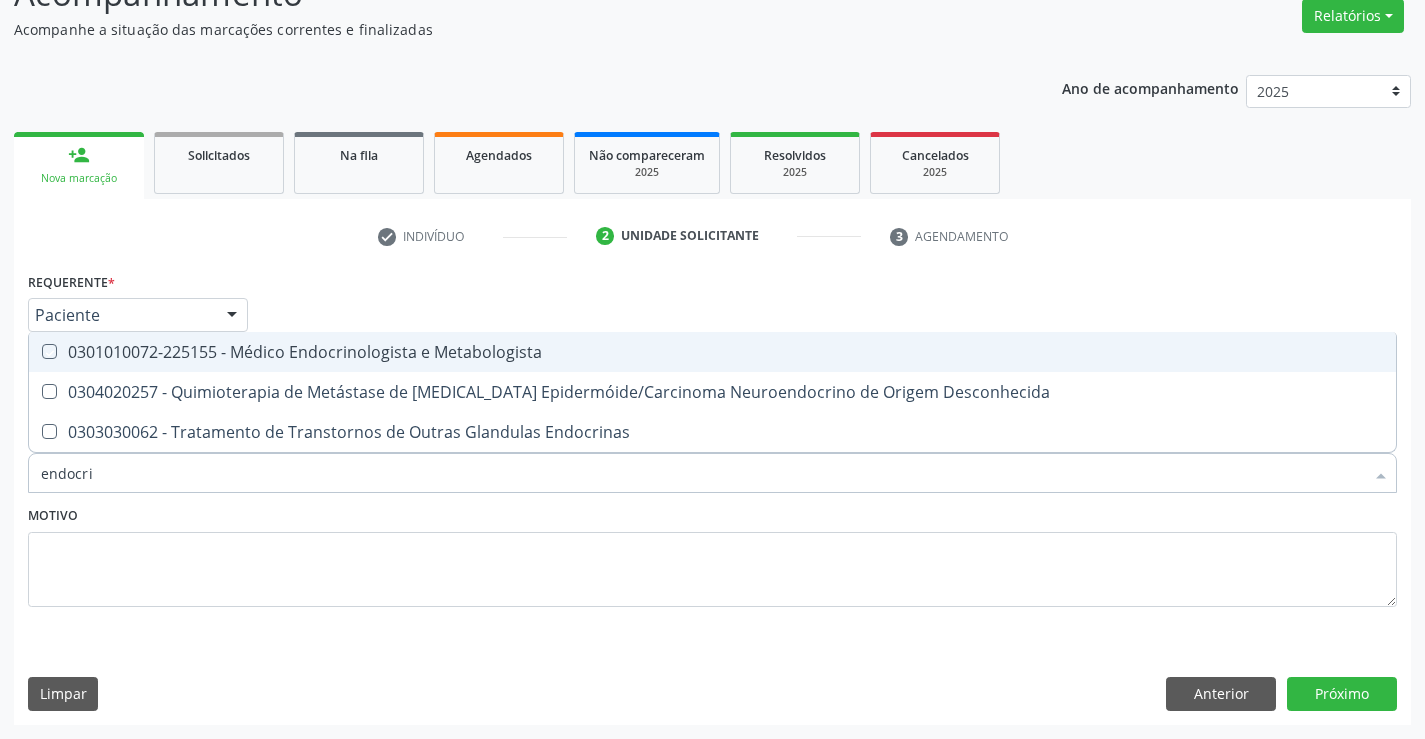 checkbox on "true" 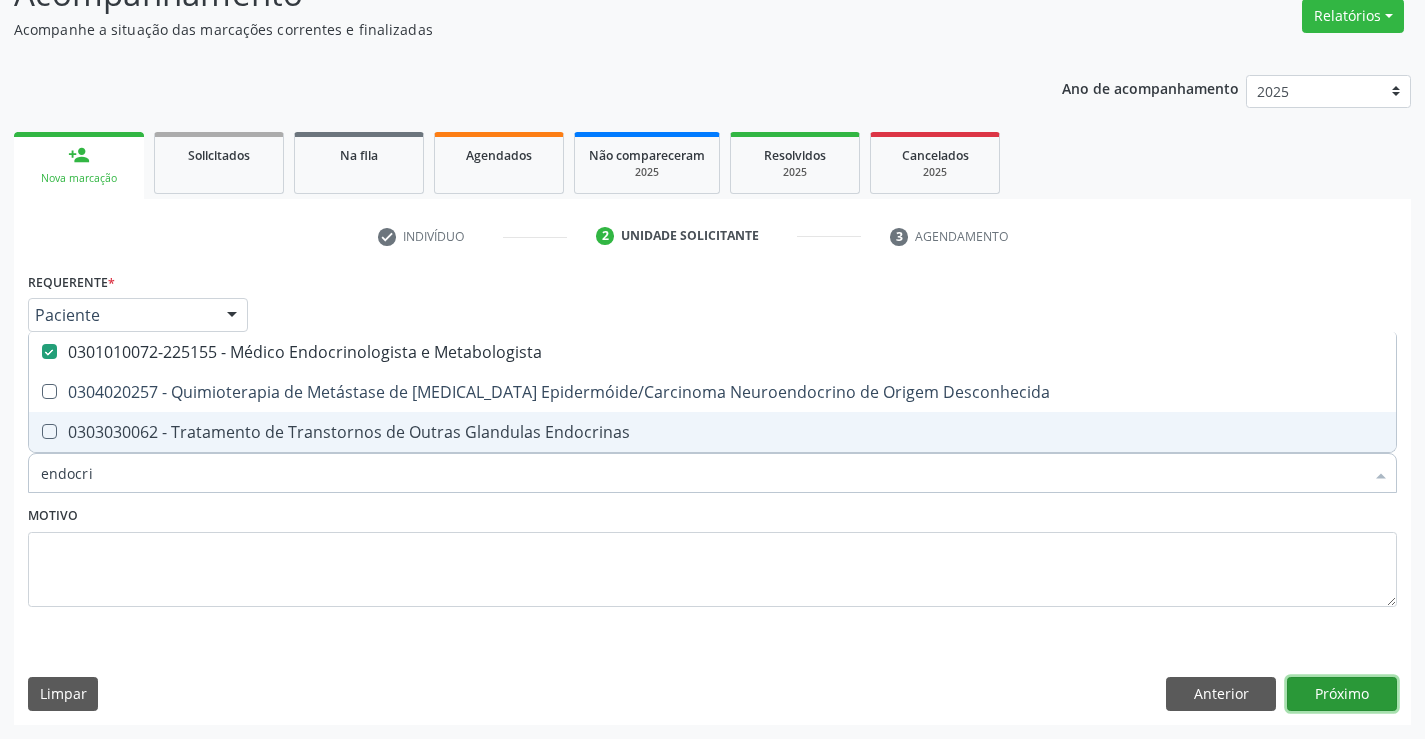 click on "Próximo" at bounding box center (1342, 694) 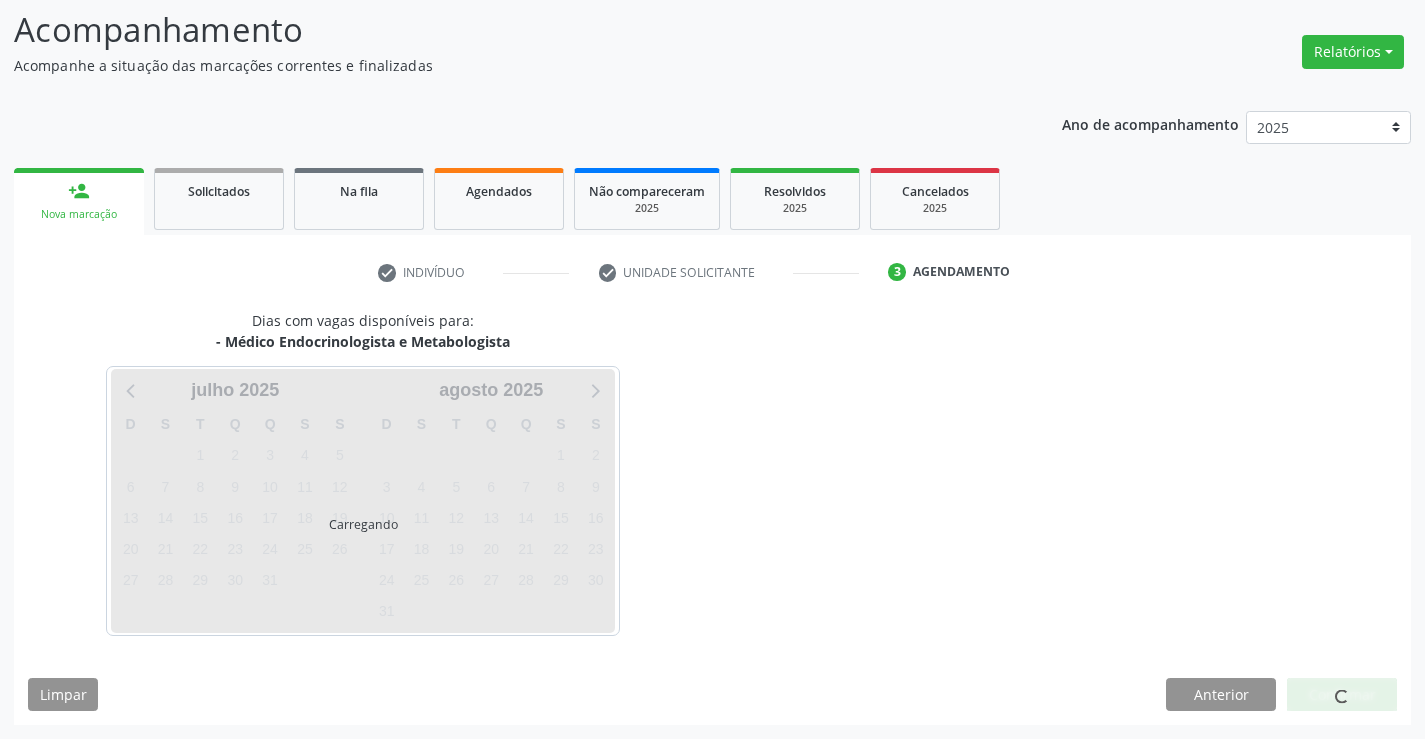 scroll, scrollTop: 131, scrollLeft: 0, axis: vertical 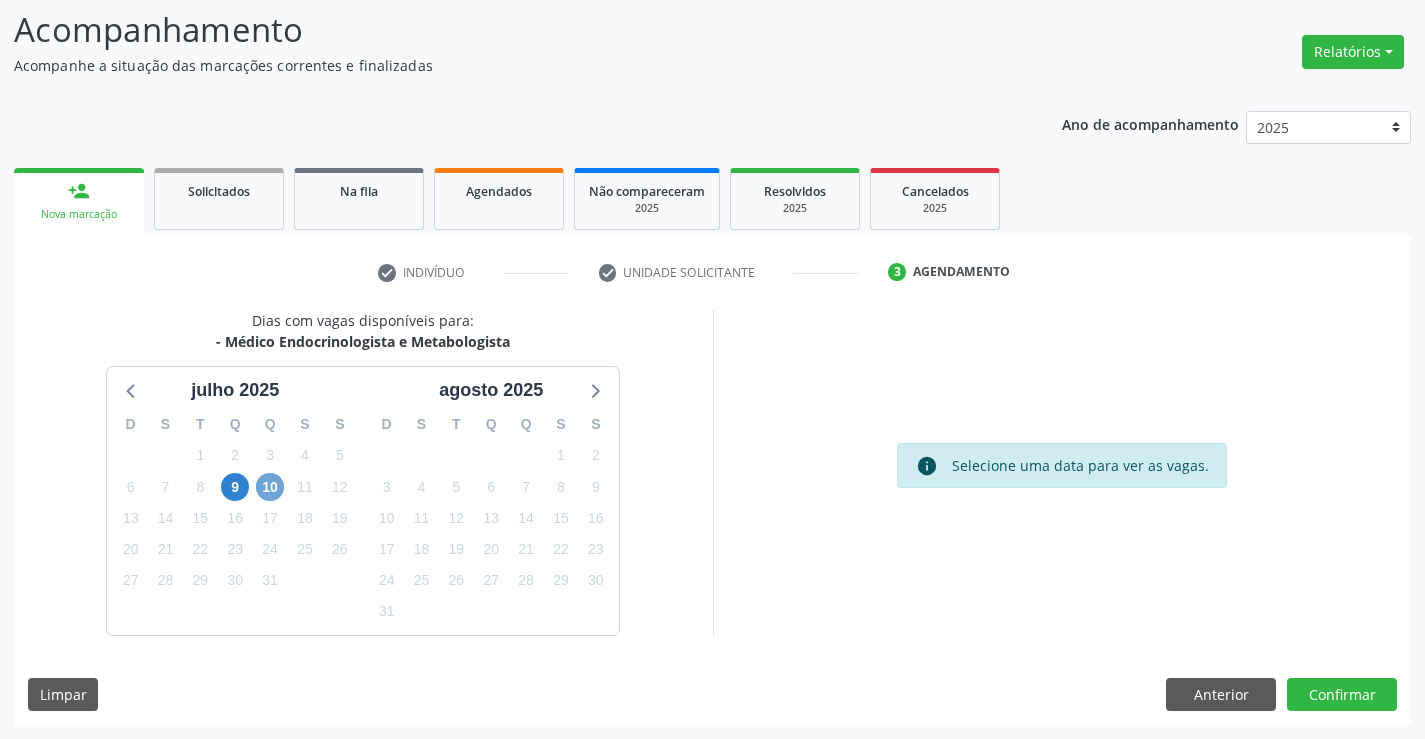click on "10" at bounding box center (270, 487) 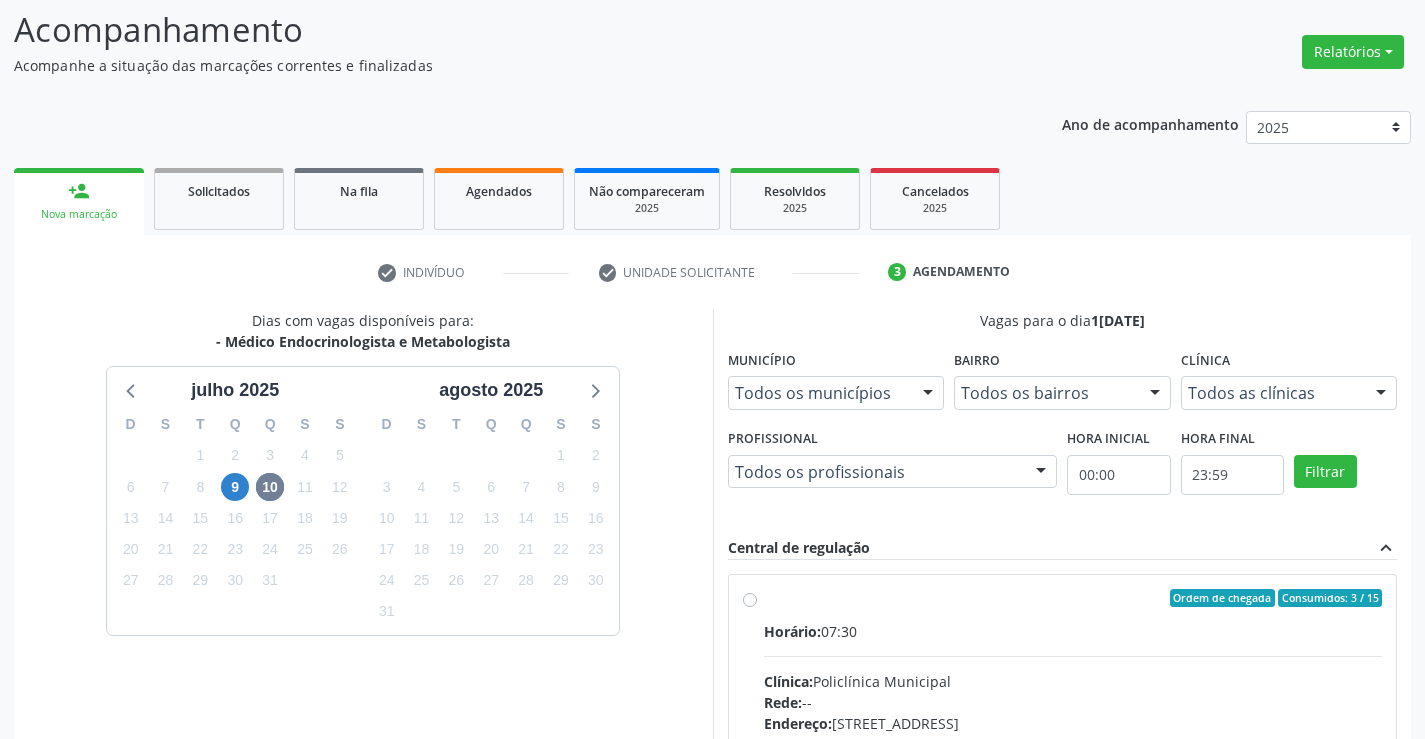click on "Horário:   07:30" at bounding box center (1073, 631) 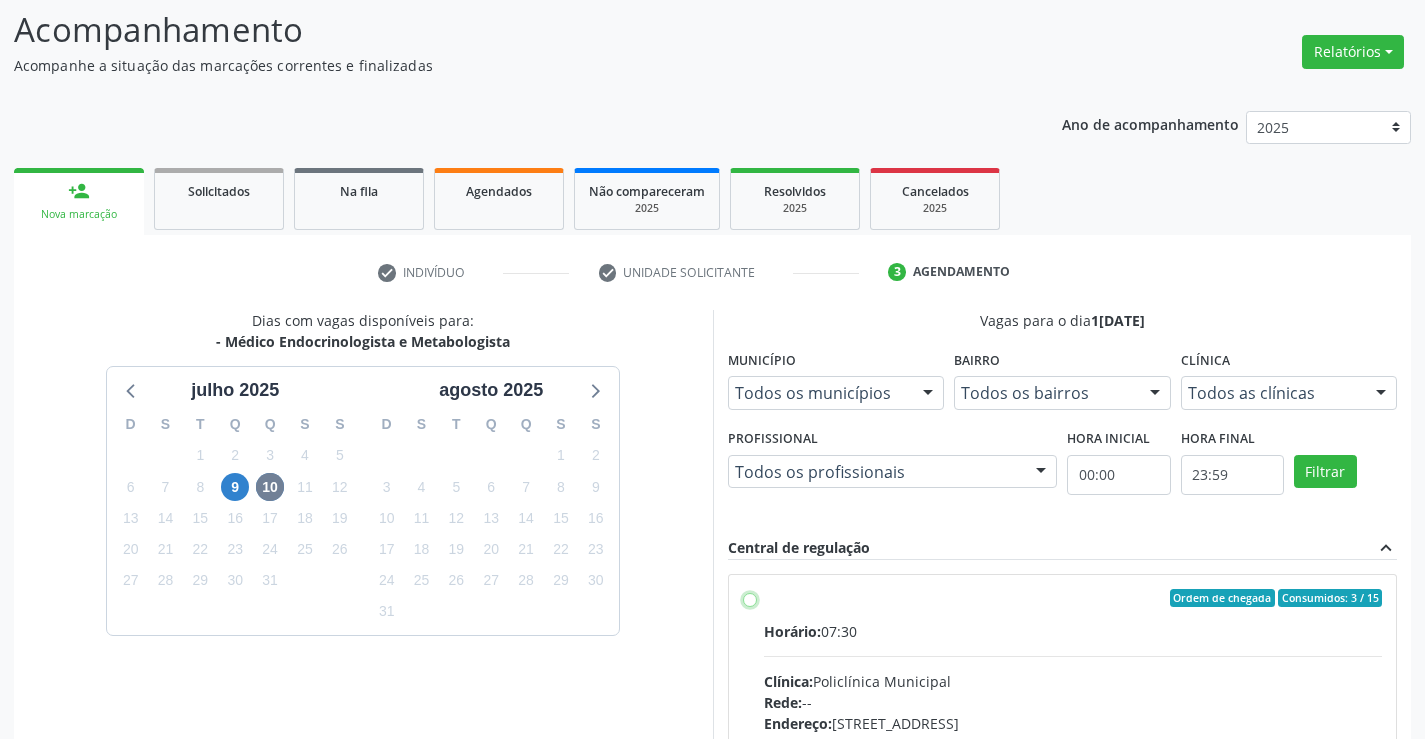 click on "Ordem de chegada
Consumidos: 3 / 15
Horário:   07:30
Clínica:  Policlínica Municipal
Rede:
--
Endereço:   Predio, nº 386, Centro, Campo Formoso - BA
Telefone:   (74) 6451312
Profissional:
Poliecio de Matos Lacerda
Informações adicionais sobre o atendimento
Idade de atendimento:
de 10 a 120 anos
Gênero(s) atendido(s):
Masculino e Feminino
Informações adicionais:
--" at bounding box center (750, 598) 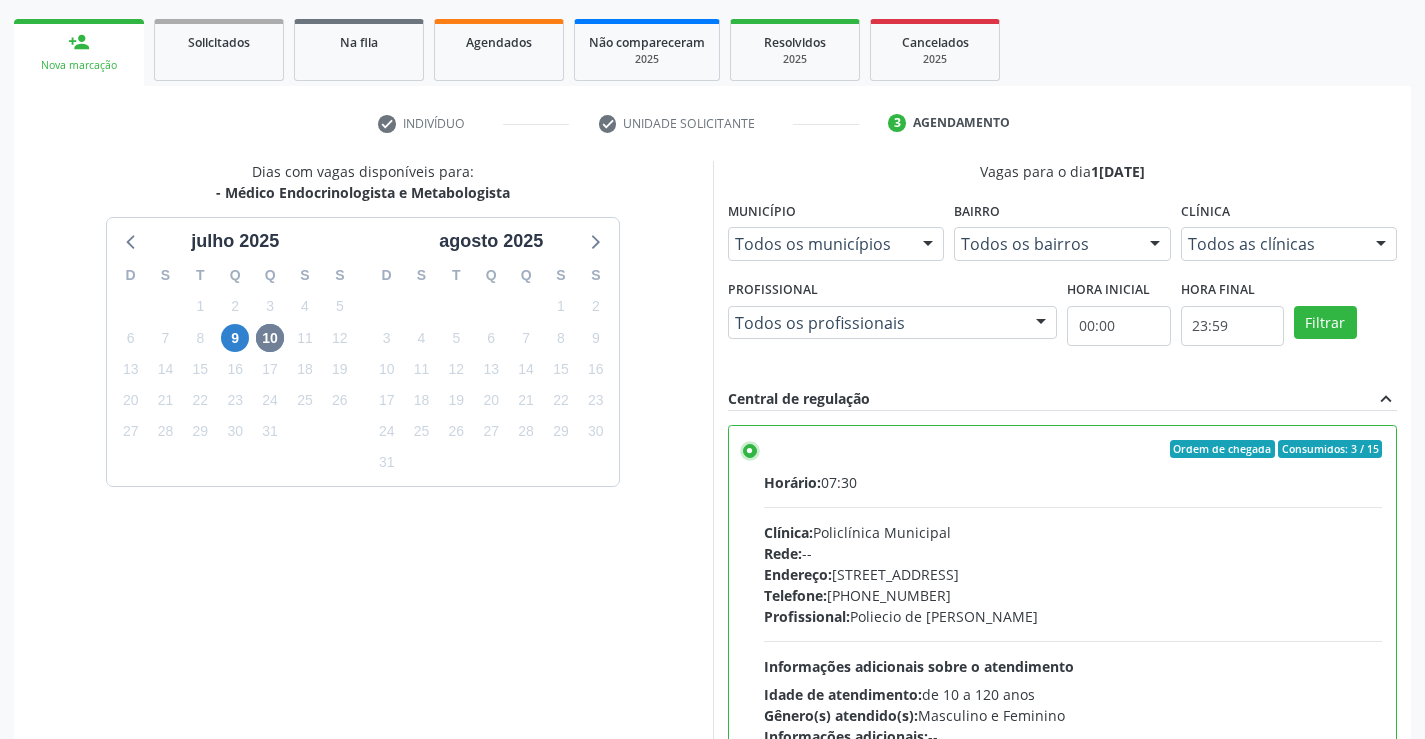 scroll, scrollTop: 456, scrollLeft: 0, axis: vertical 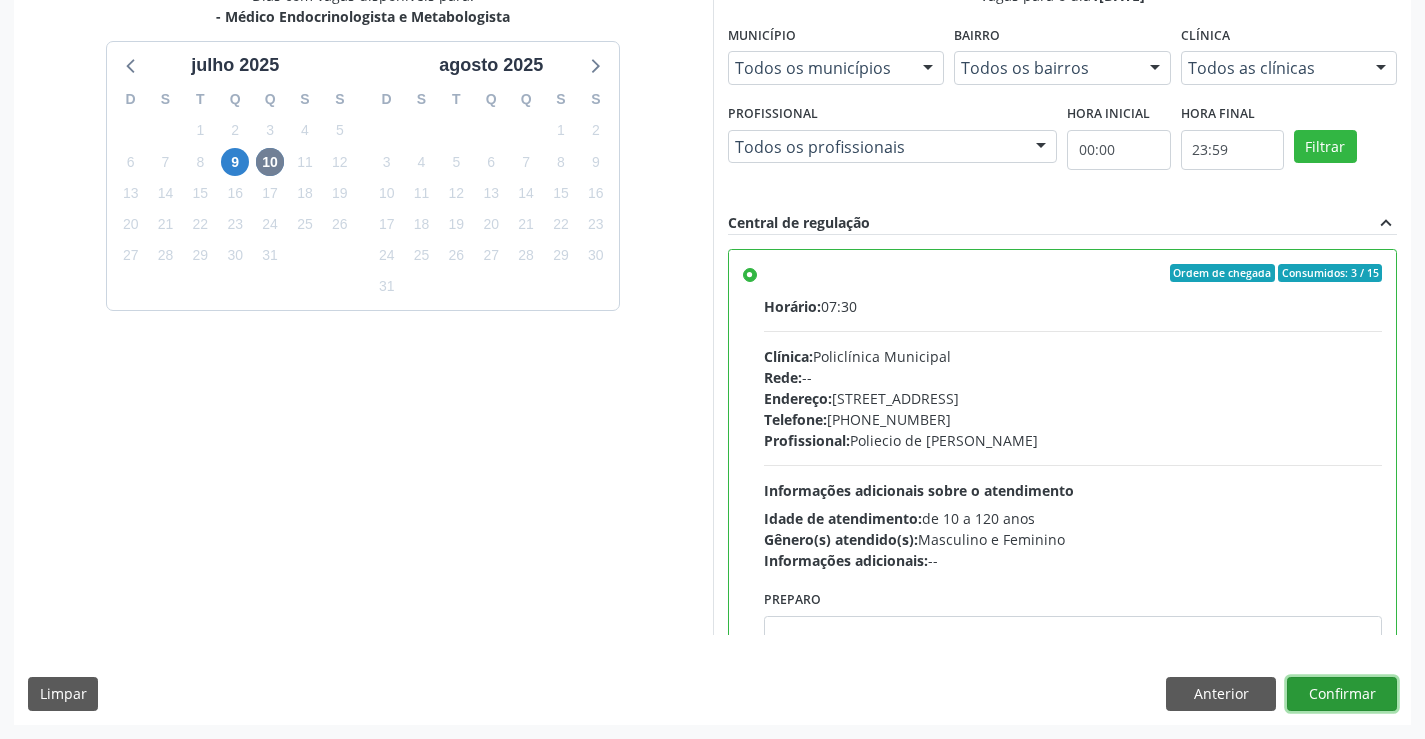 click on "Confirmar" at bounding box center (1342, 694) 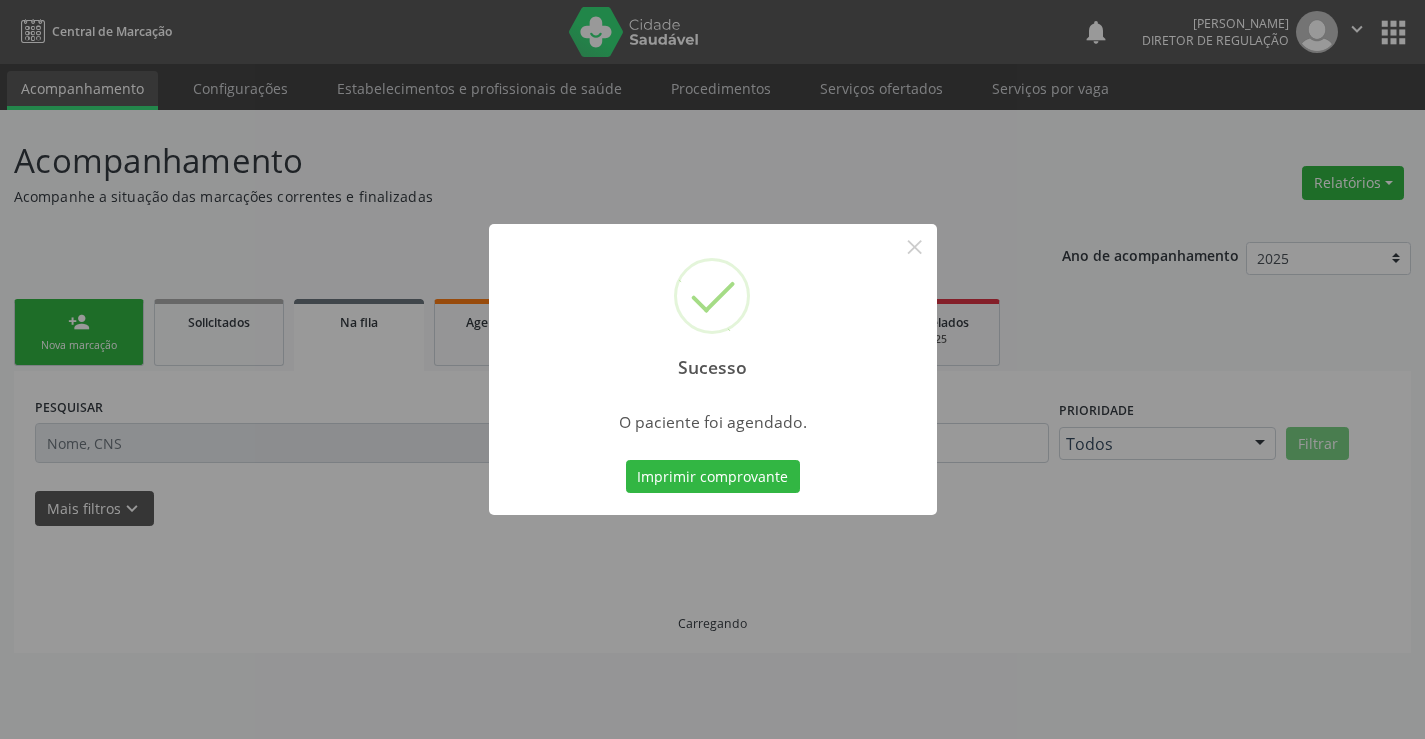 scroll, scrollTop: 0, scrollLeft: 0, axis: both 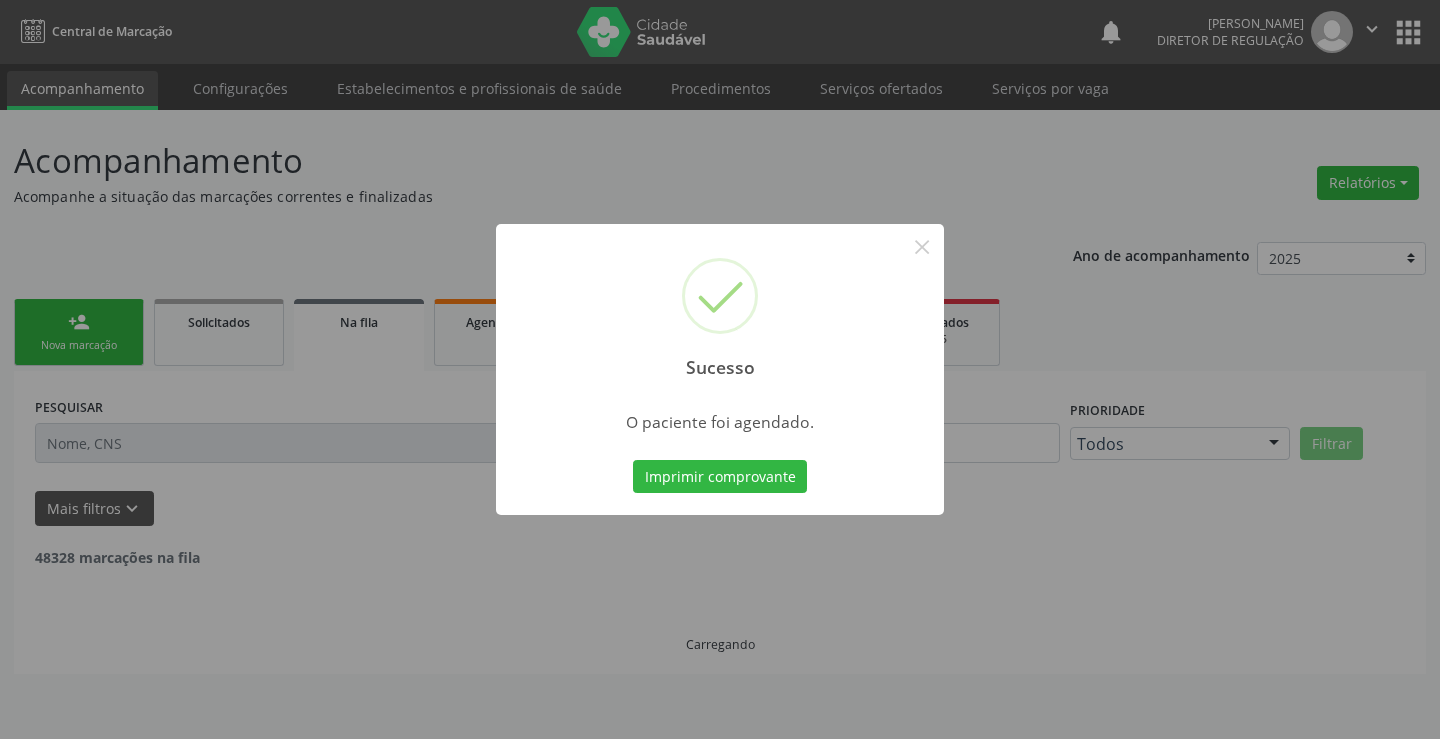 type 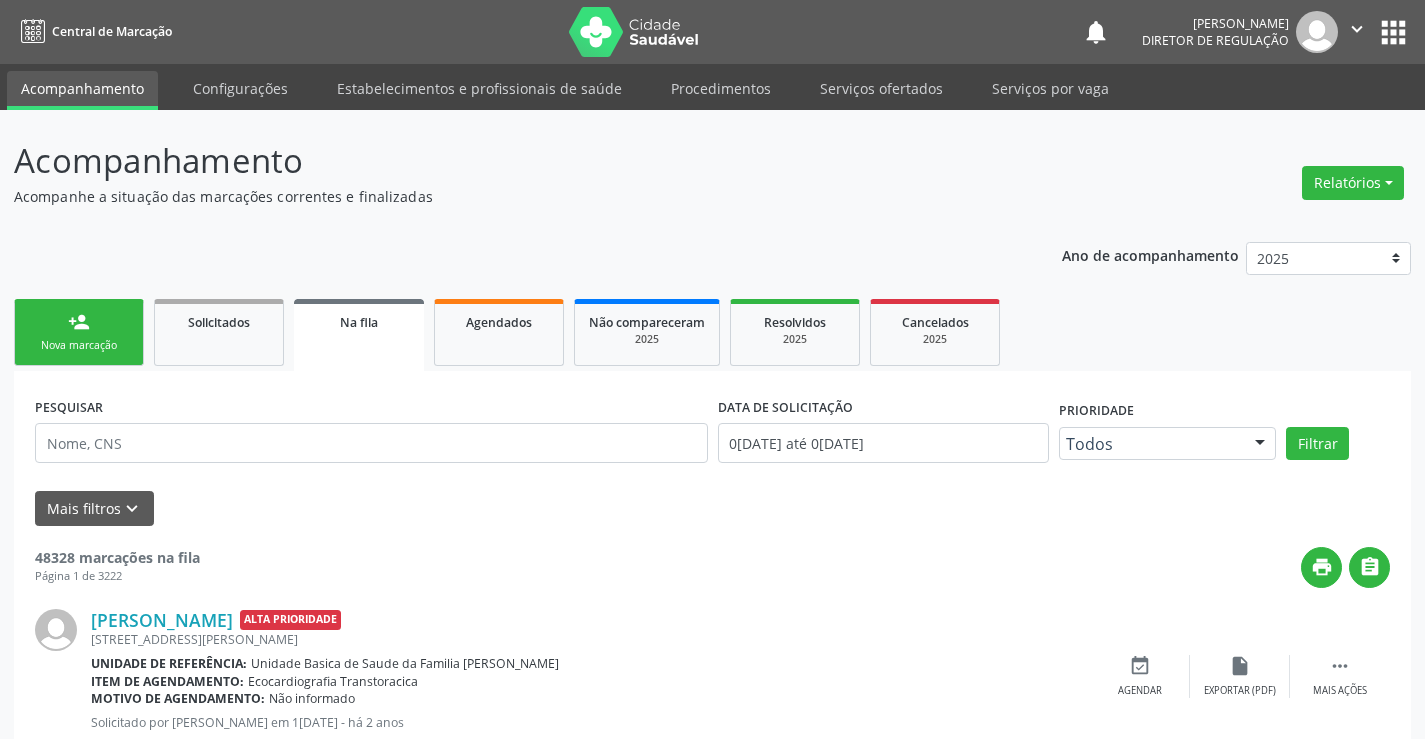 click on "person_add
Nova marcação" at bounding box center [79, 332] 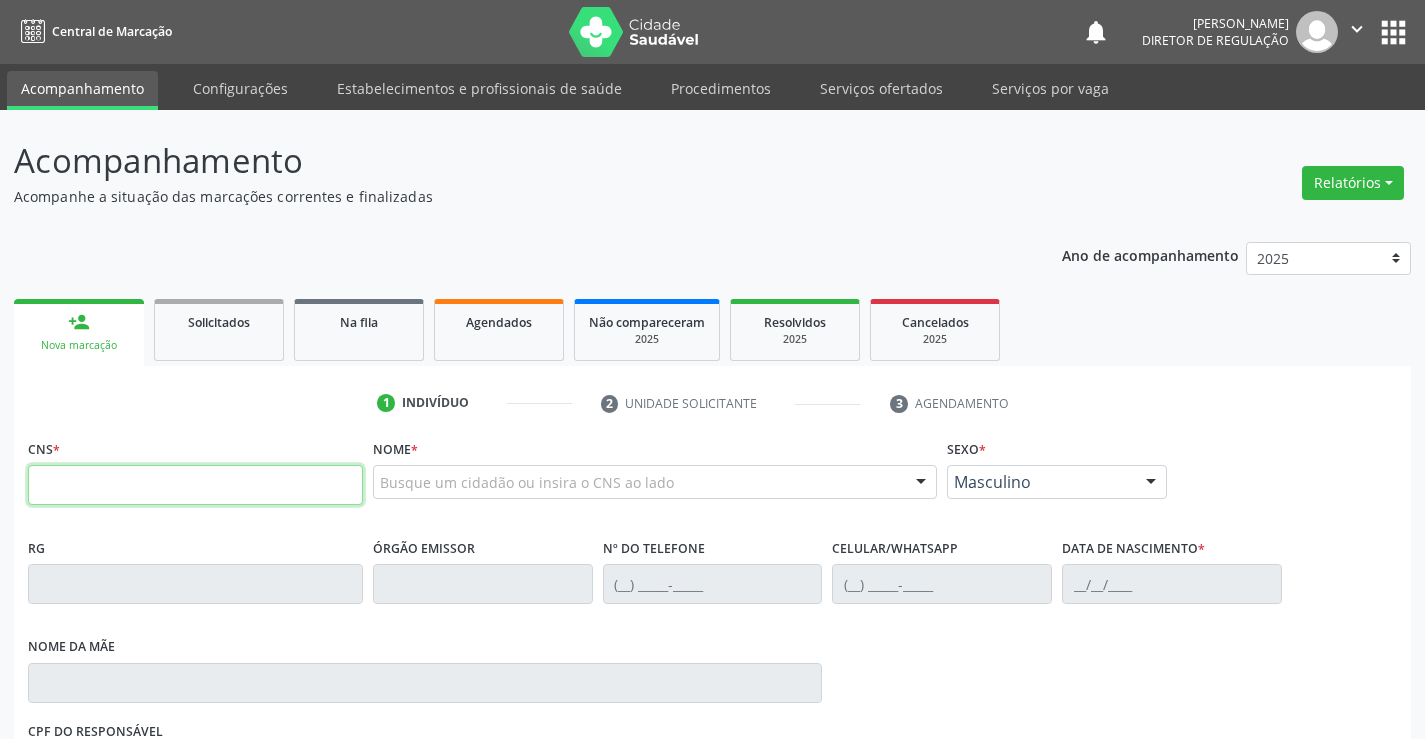 click at bounding box center [195, 485] 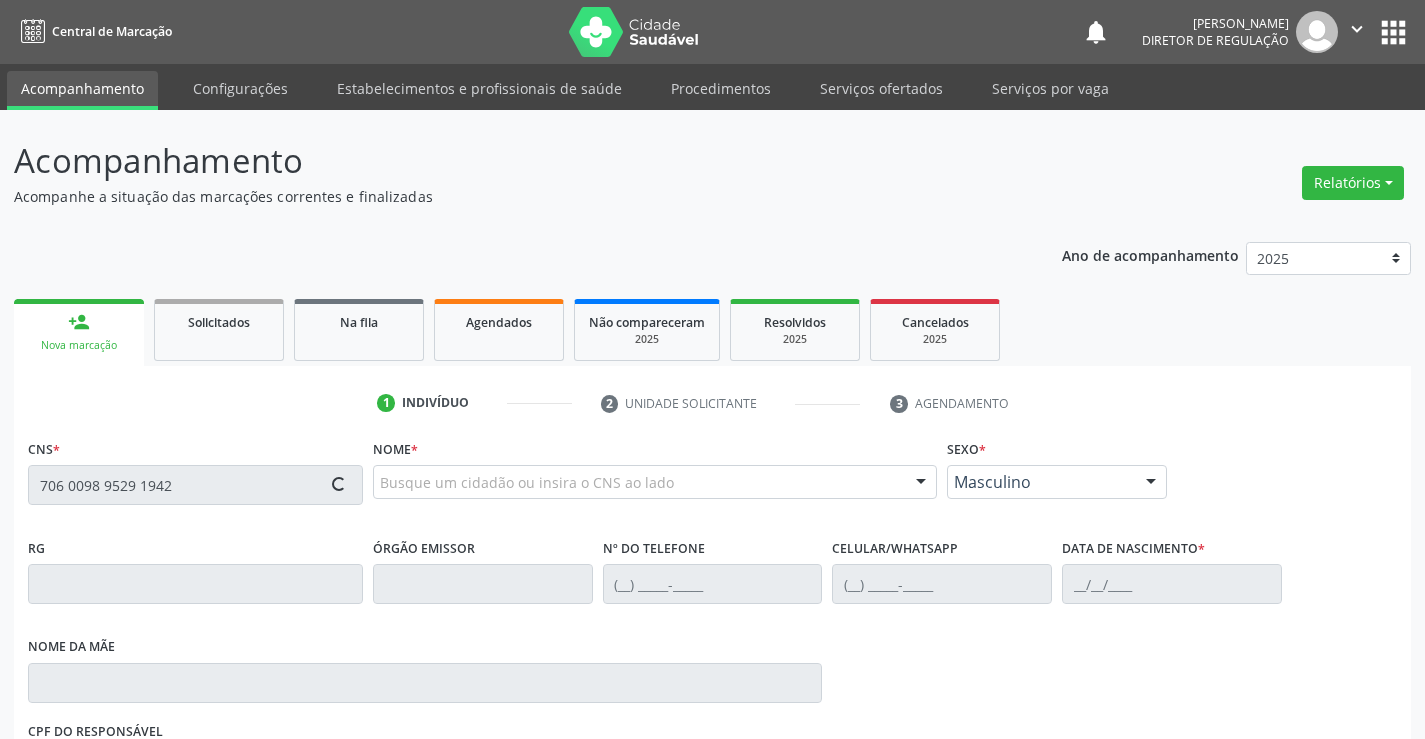 type on "706 0098 9529 1942" 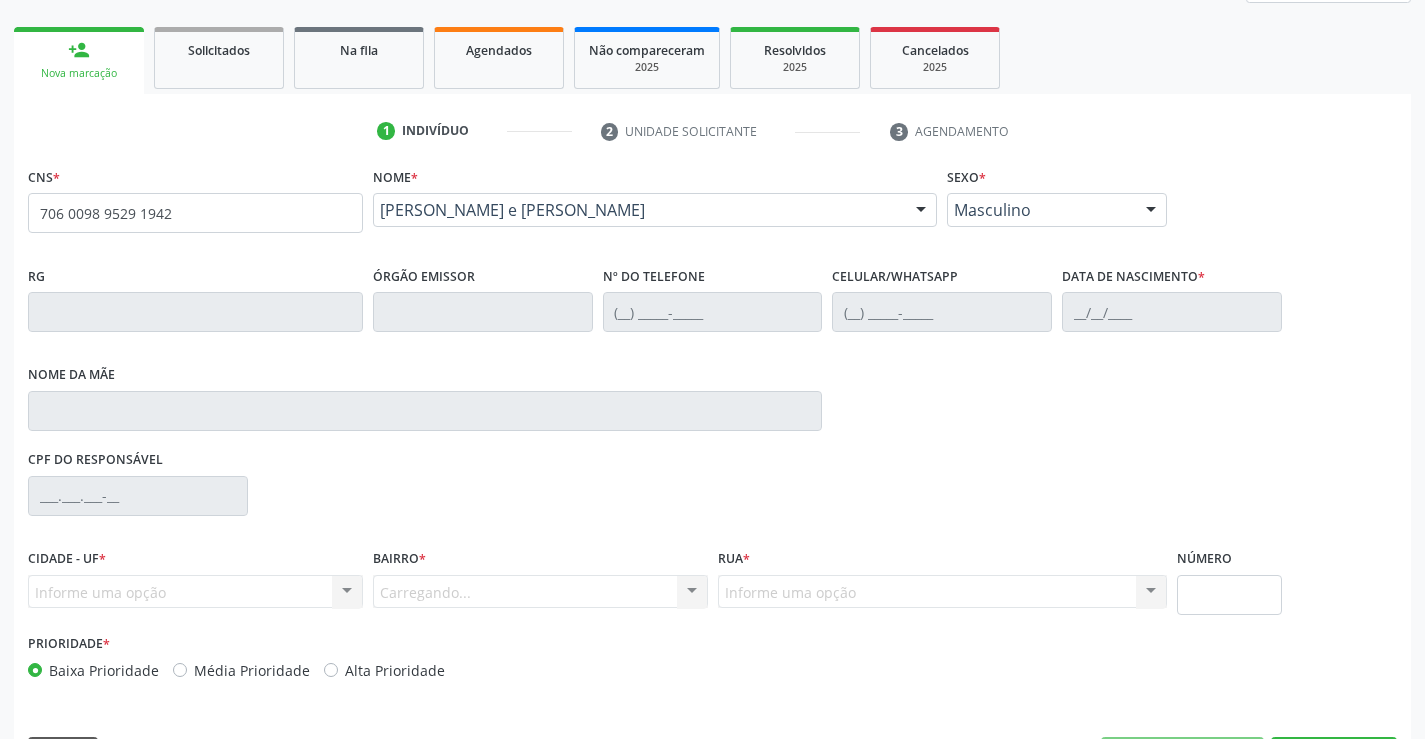 scroll, scrollTop: 300, scrollLeft: 0, axis: vertical 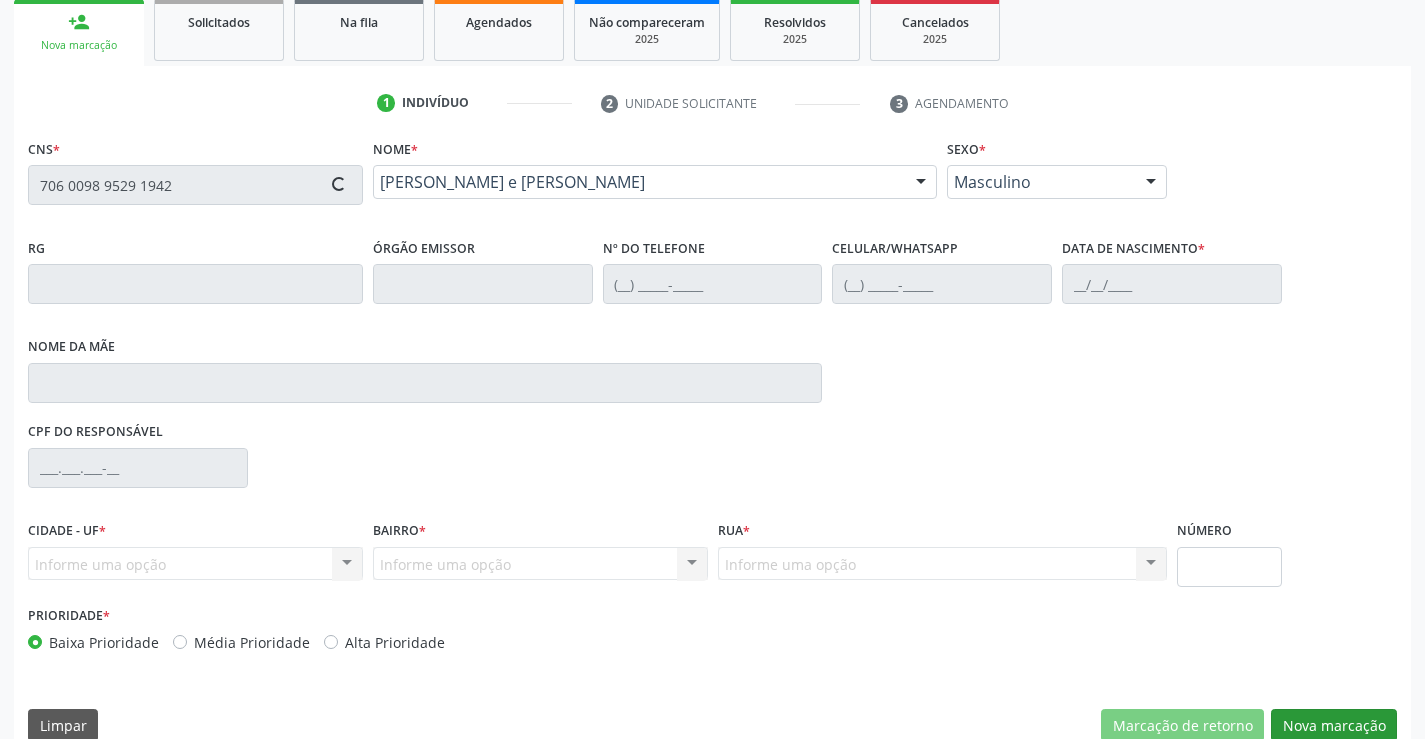 type on "1541928997" 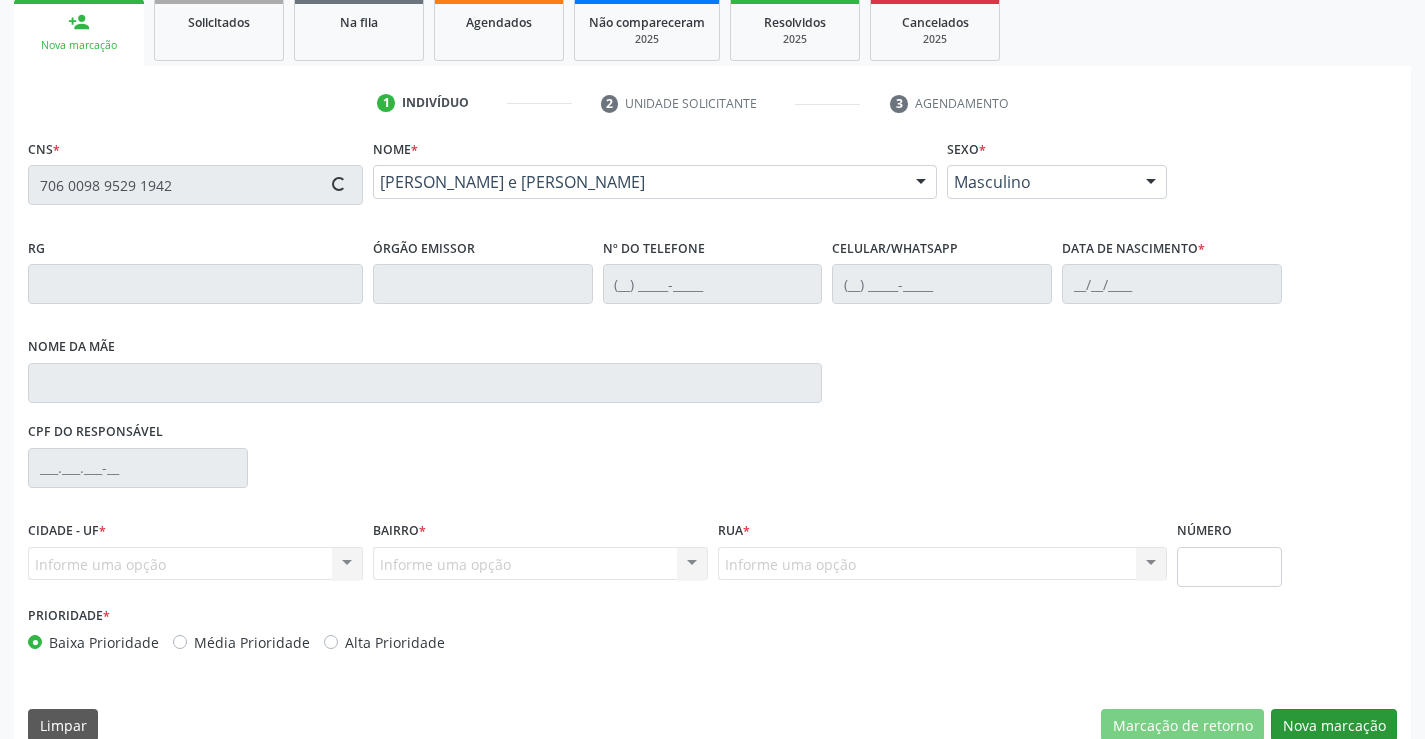 type on "(74) 99979-2467" 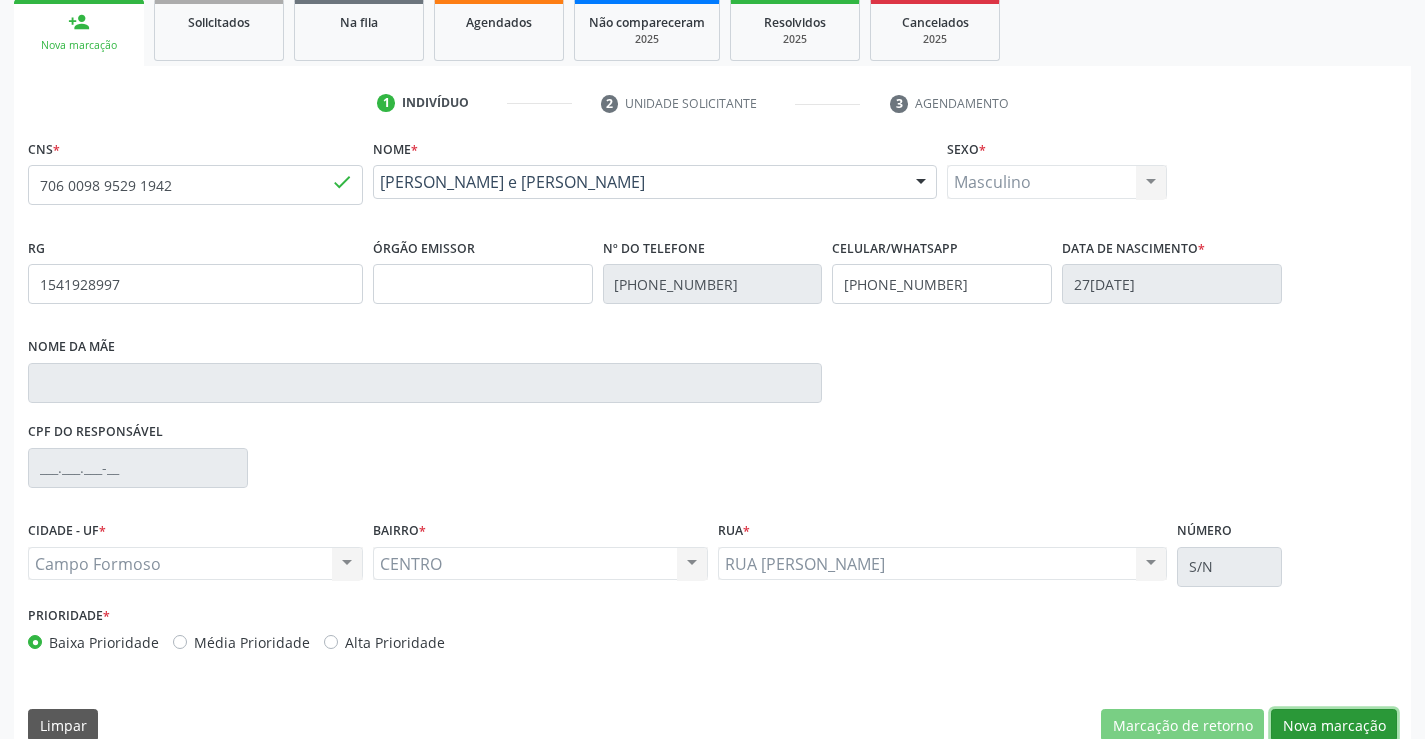 click on "Nova marcação" at bounding box center [1334, 726] 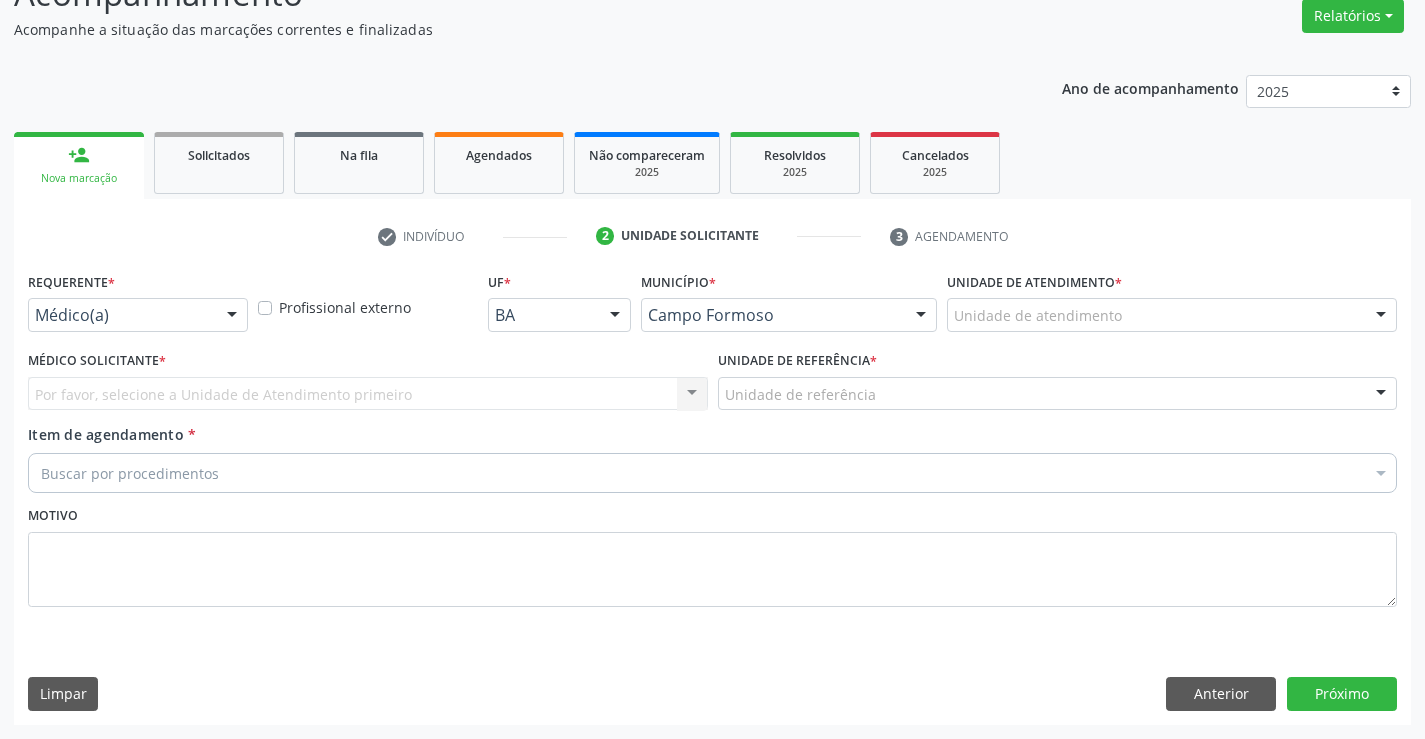 scroll, scrollTop: 167, scrollLeft: 0, axis: vertical 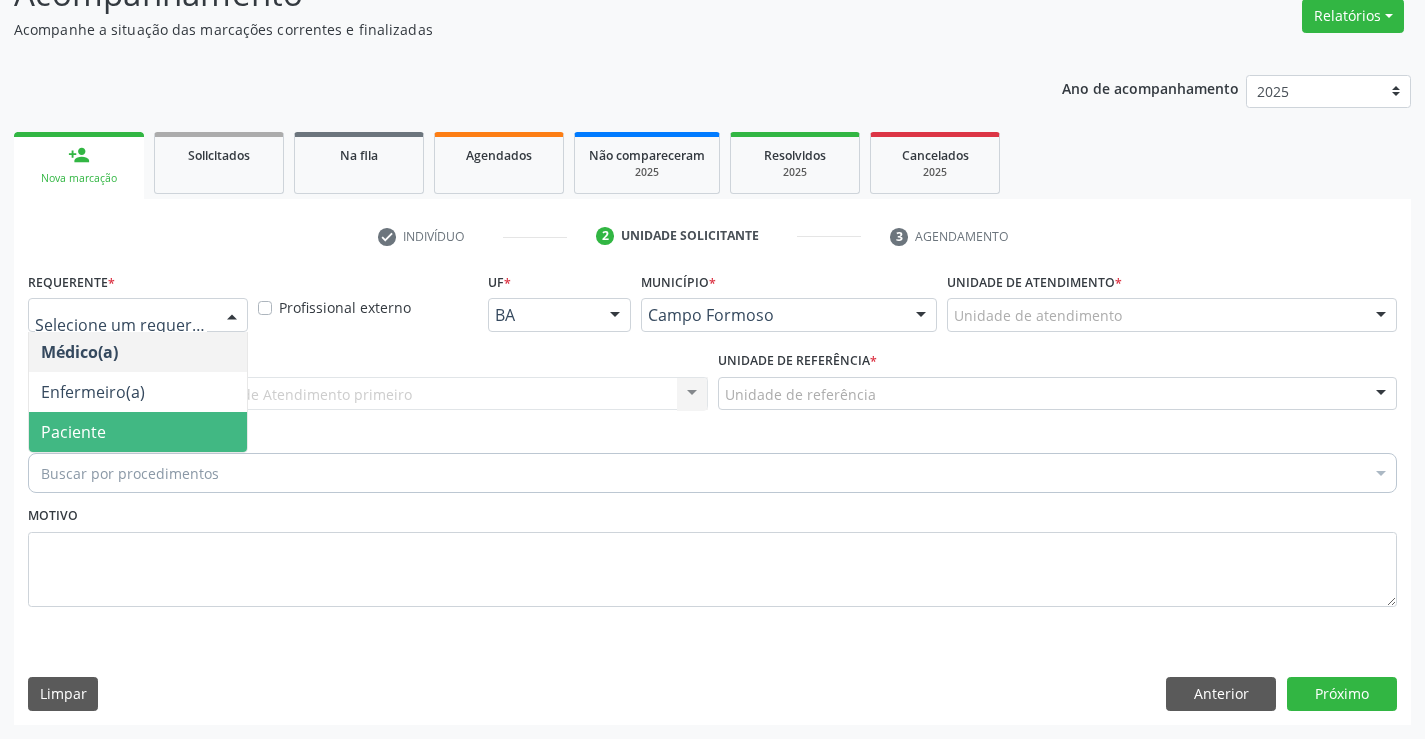 click on "Paciente" at bounding box center [138, 432] 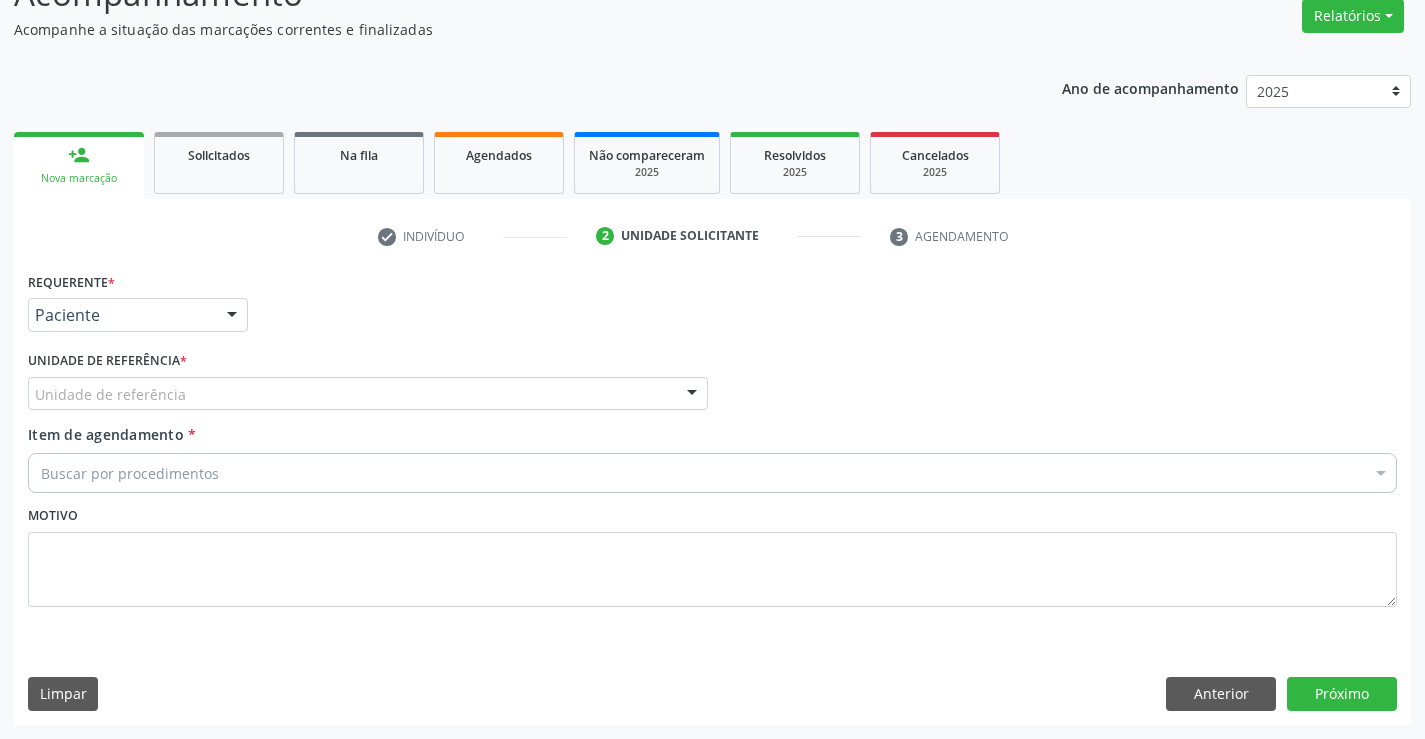 click on "Unidade de referência" at bounding box center (368, 394) 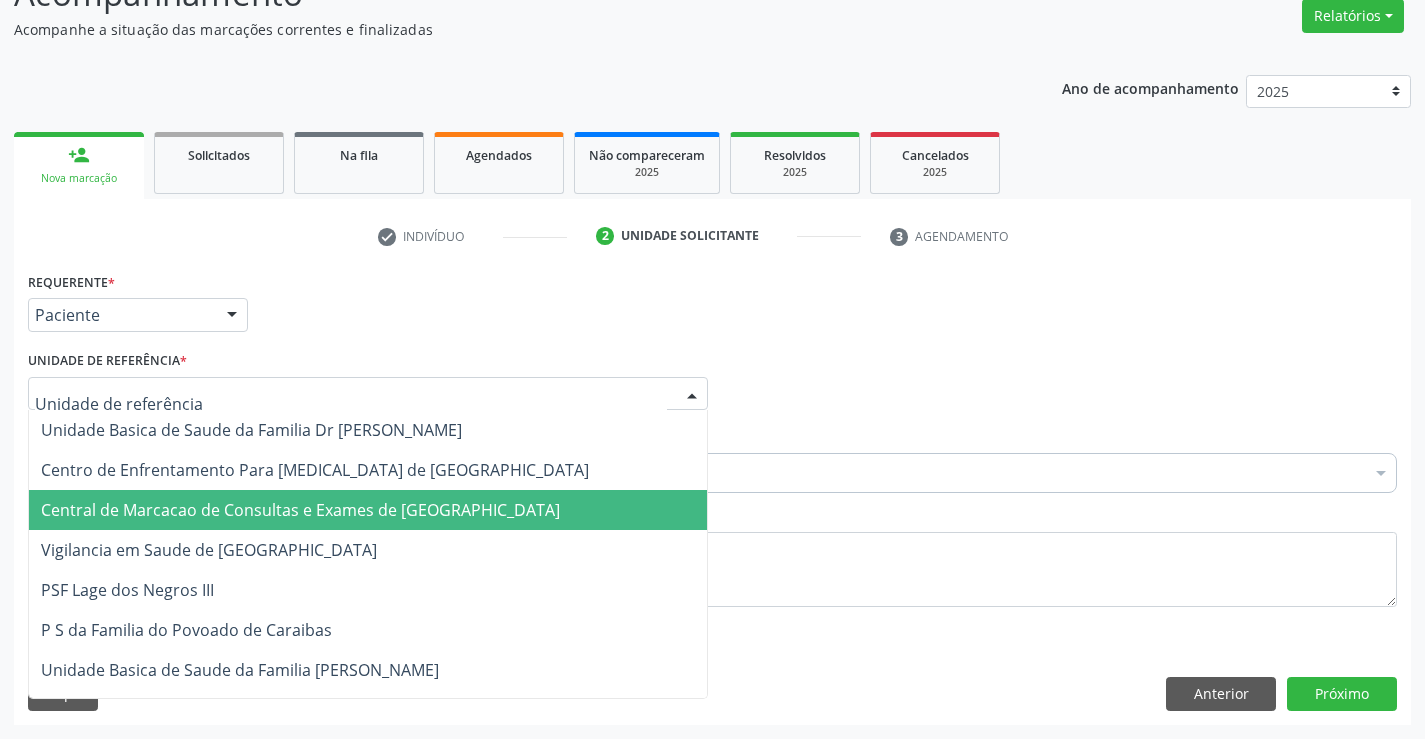 click on "Central de Marcacao de Consultas e Exames de [GEOGRAPHIC_DATA]" at bounding box center (300, 510) 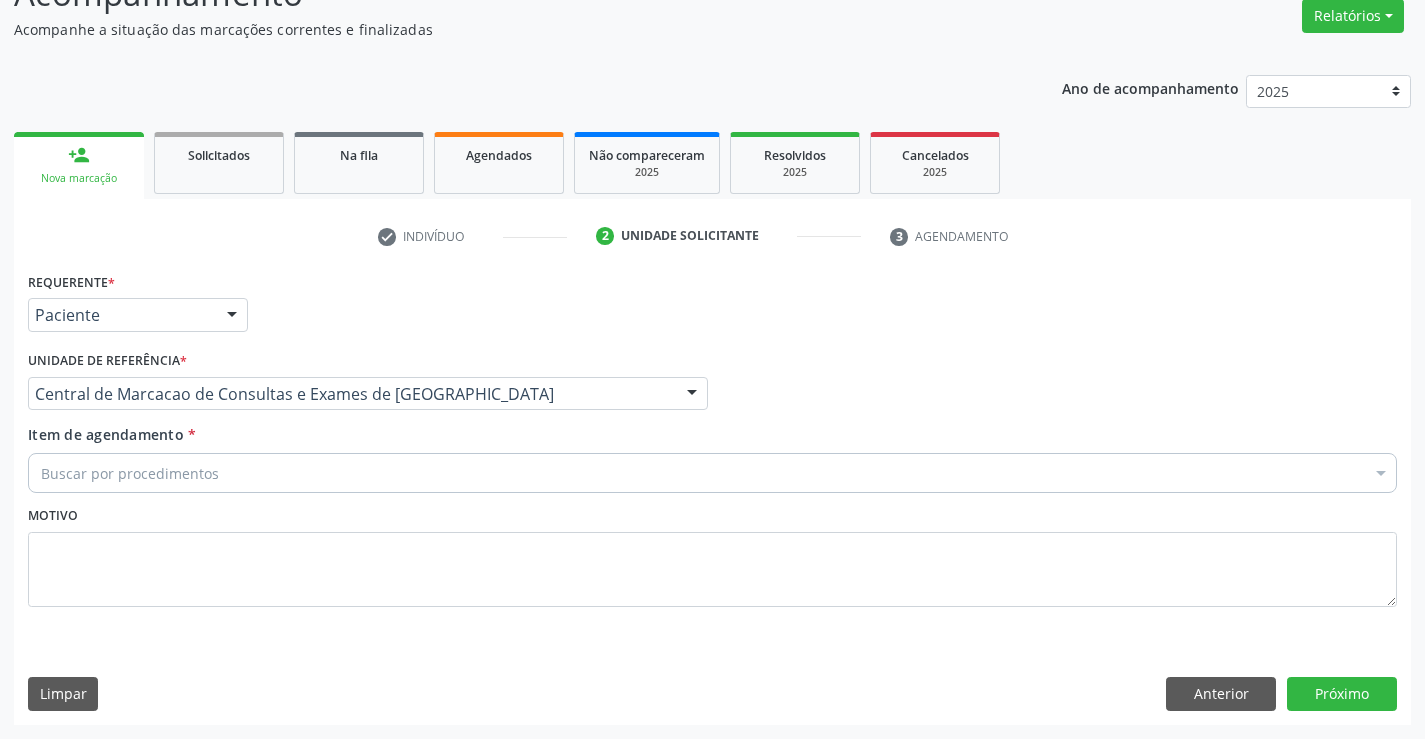 click on "Buscar por procedimentos" at bounding box center (712, 473) 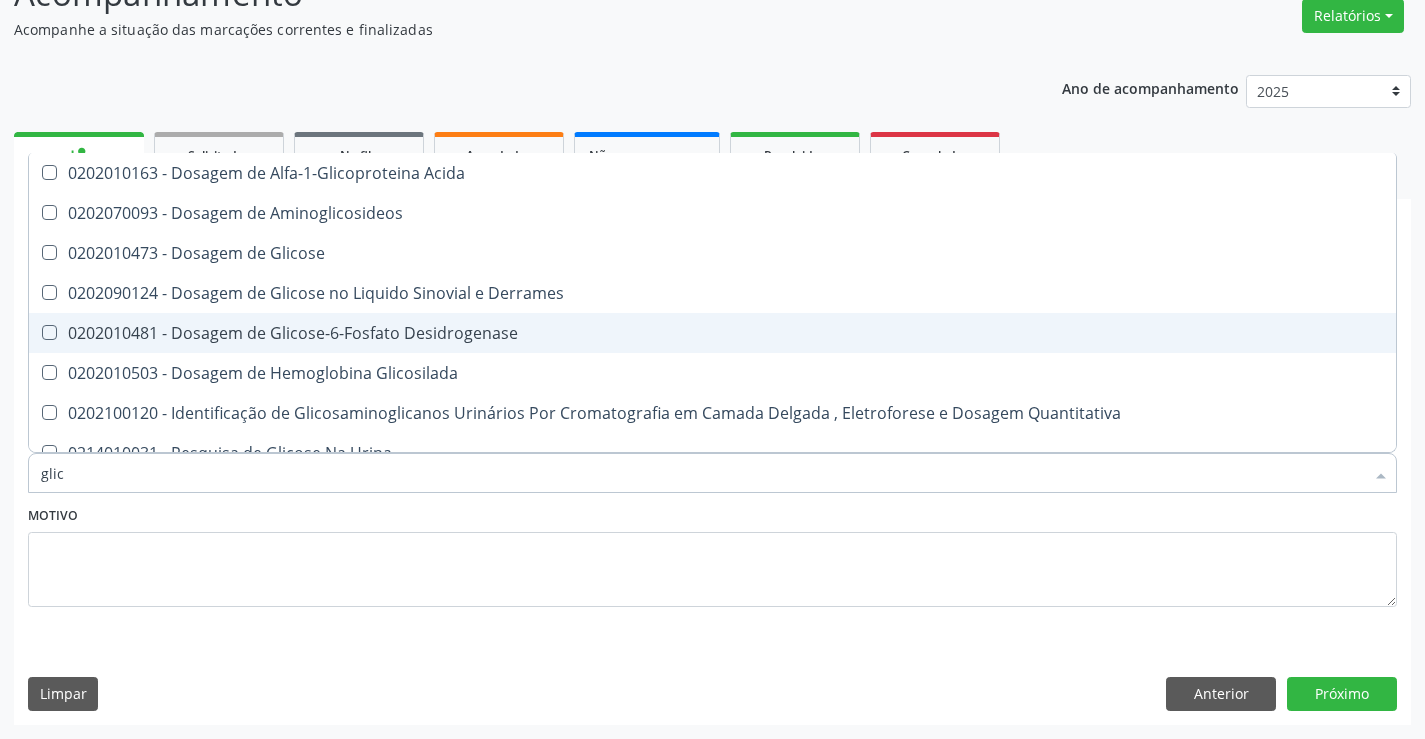type on "glico" 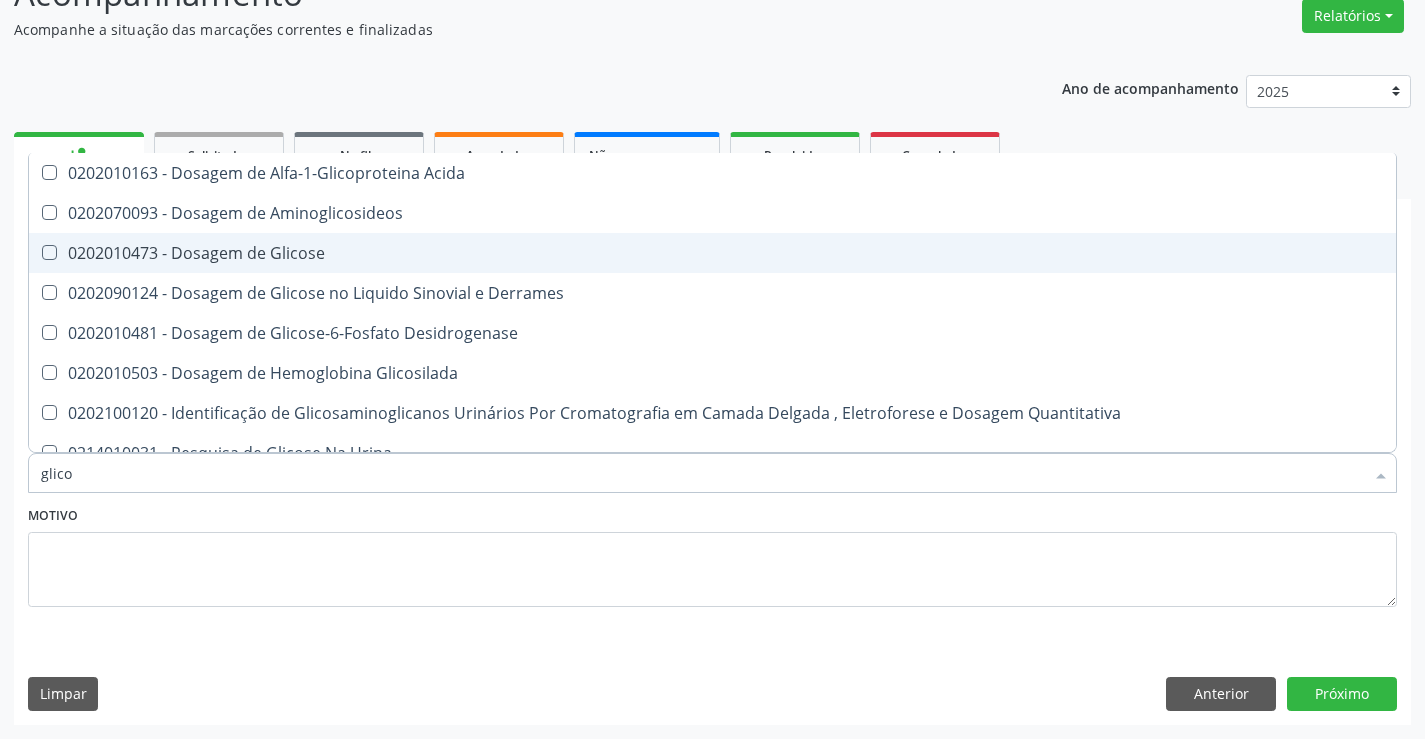 click on "0202010473 - Dosagem de Glicose" at bounding box center (712, 253) 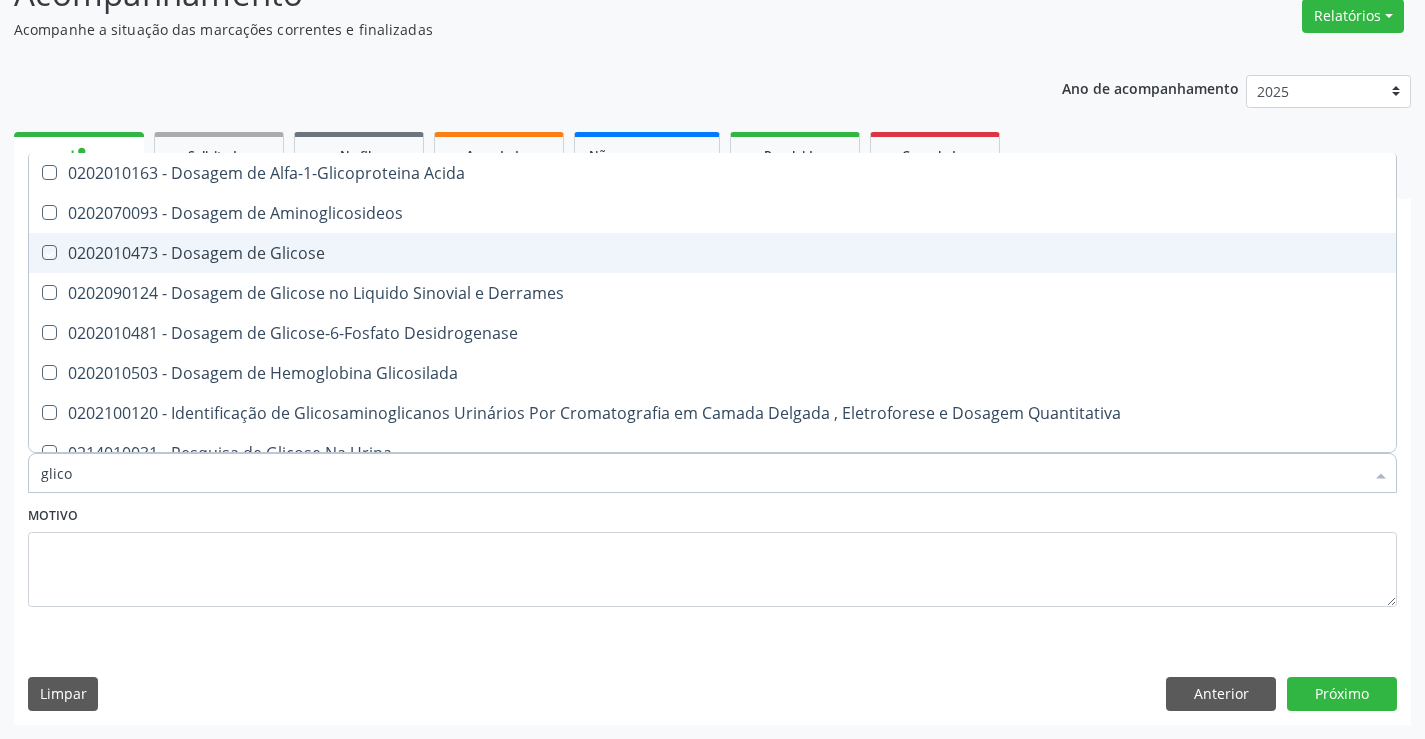 checkbox on "true" 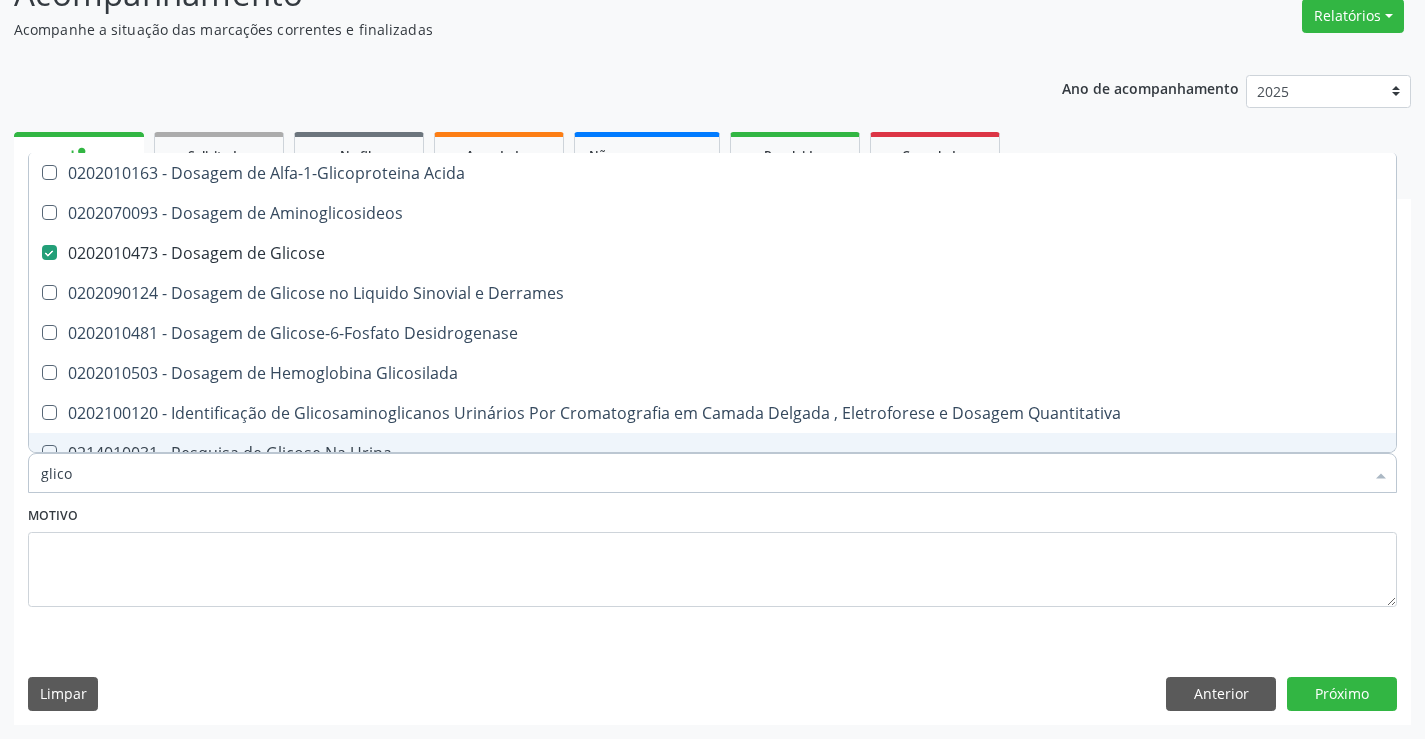 type on "glico" 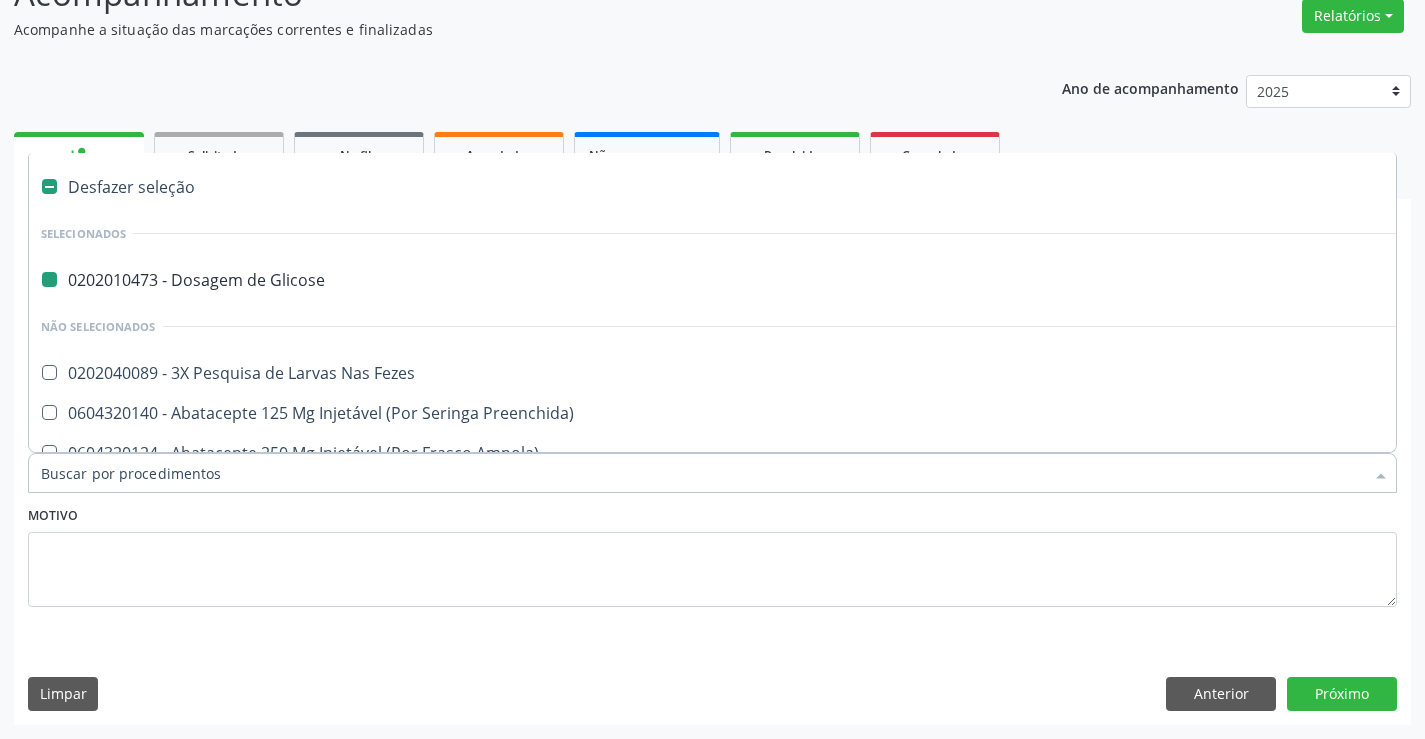type on "t" 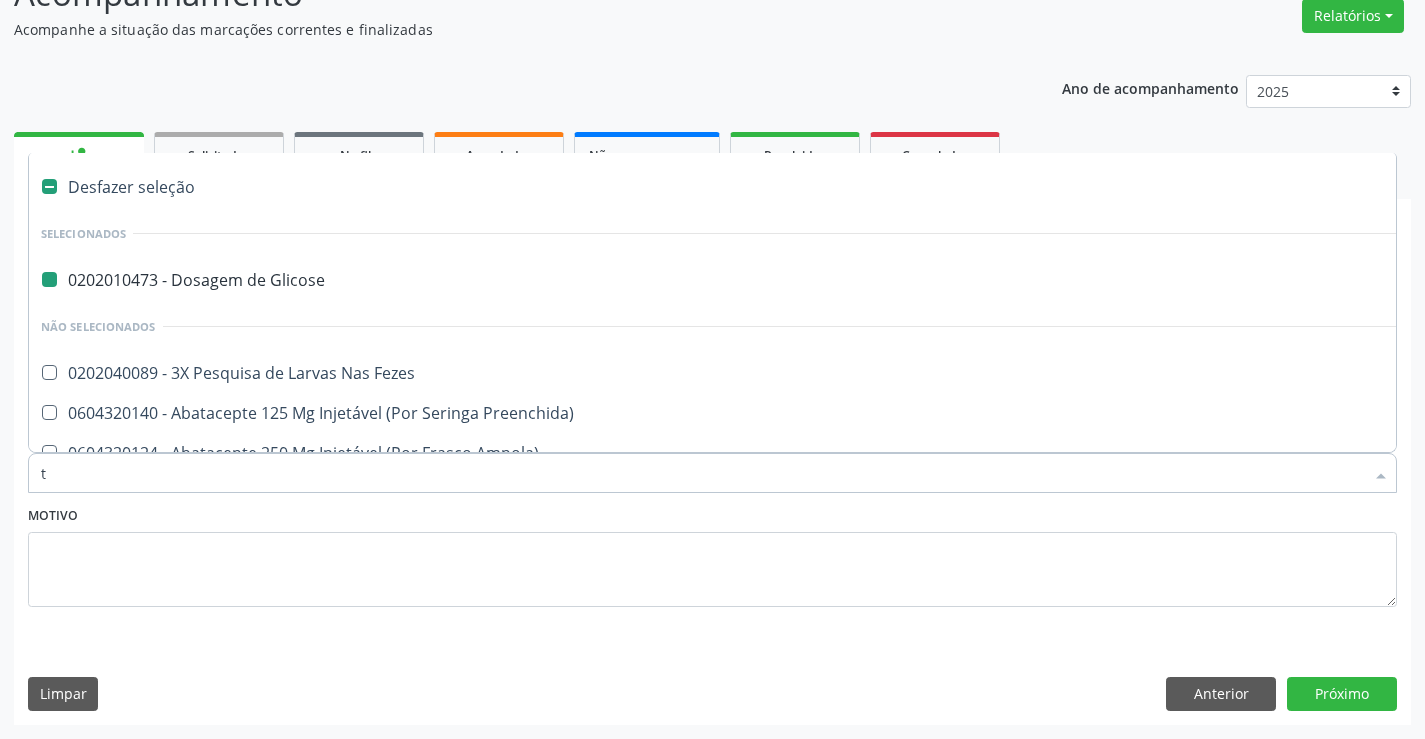 checkbox on "false" 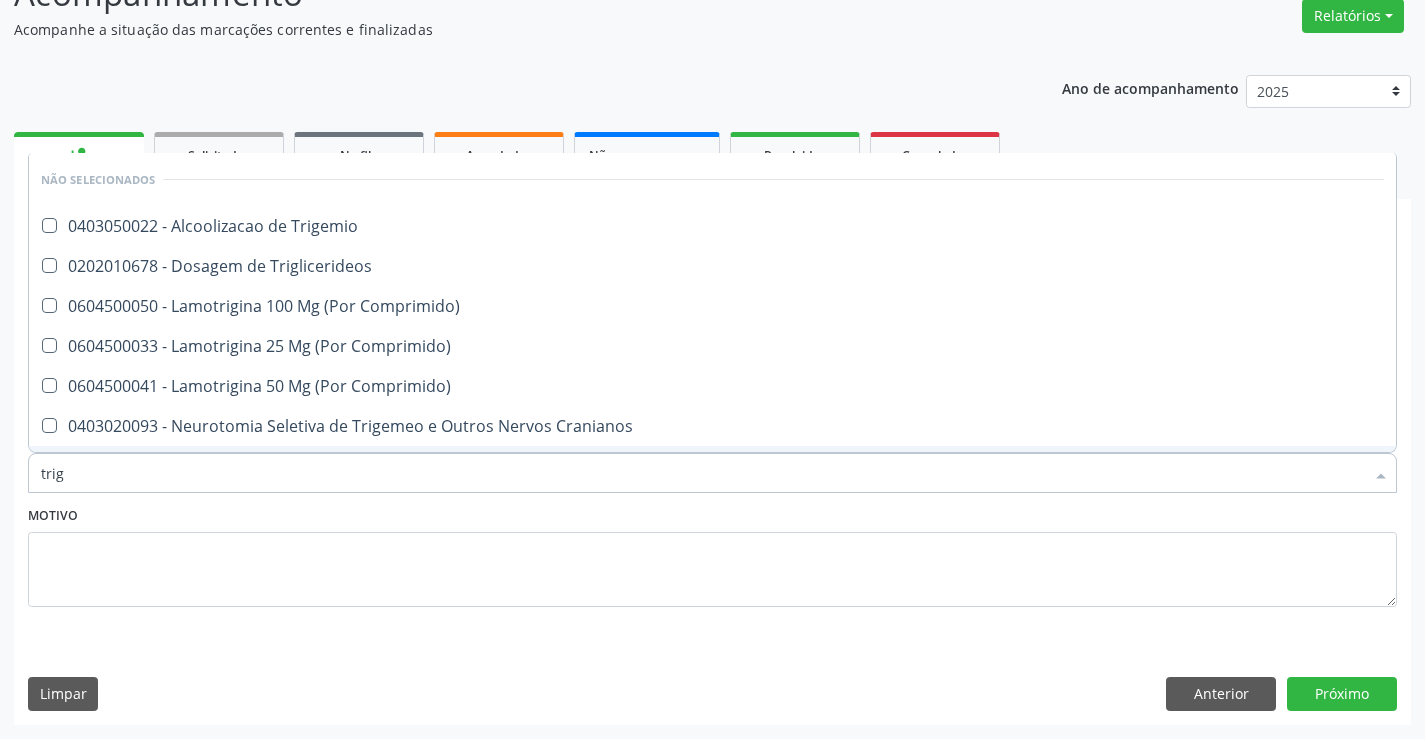 type on "trigl" 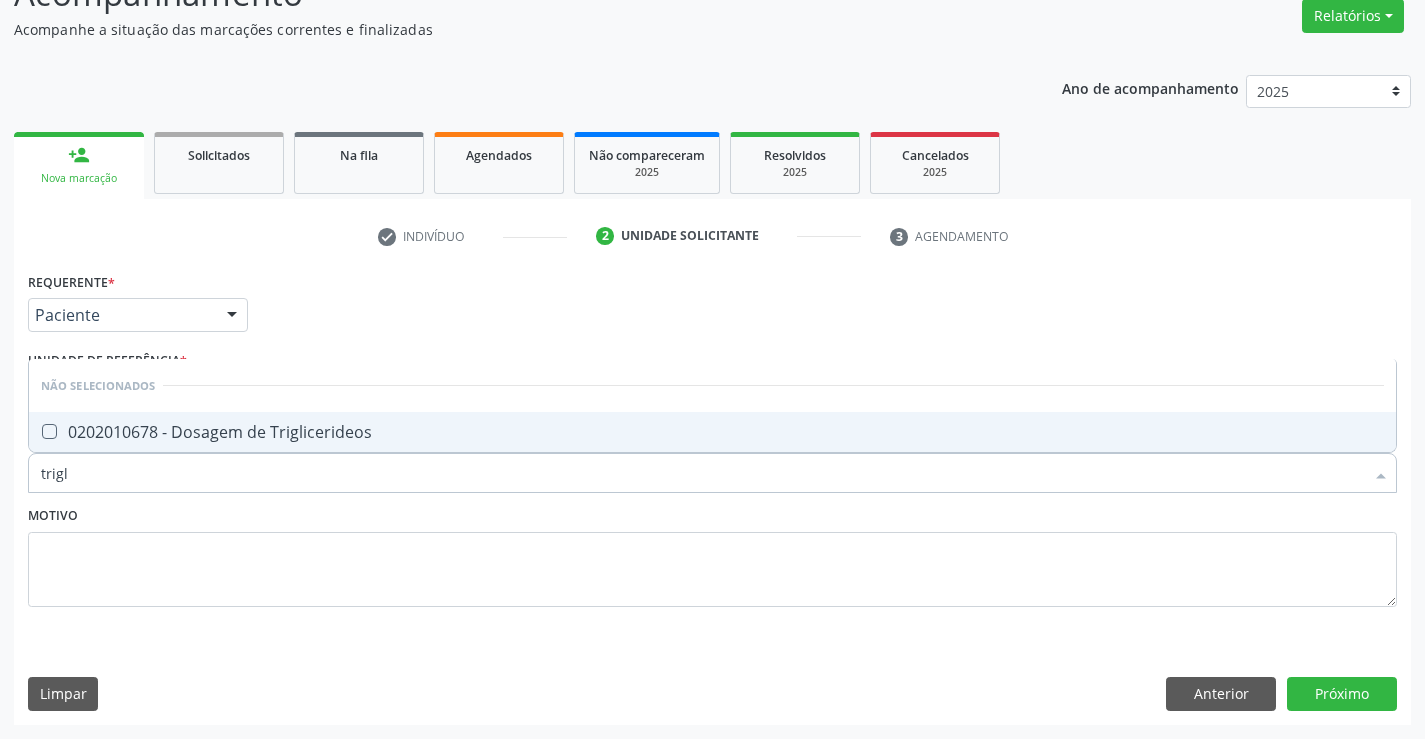 click on "0202010678 - Dosagem de Triglicerideos" at bounding box center [712, 432] 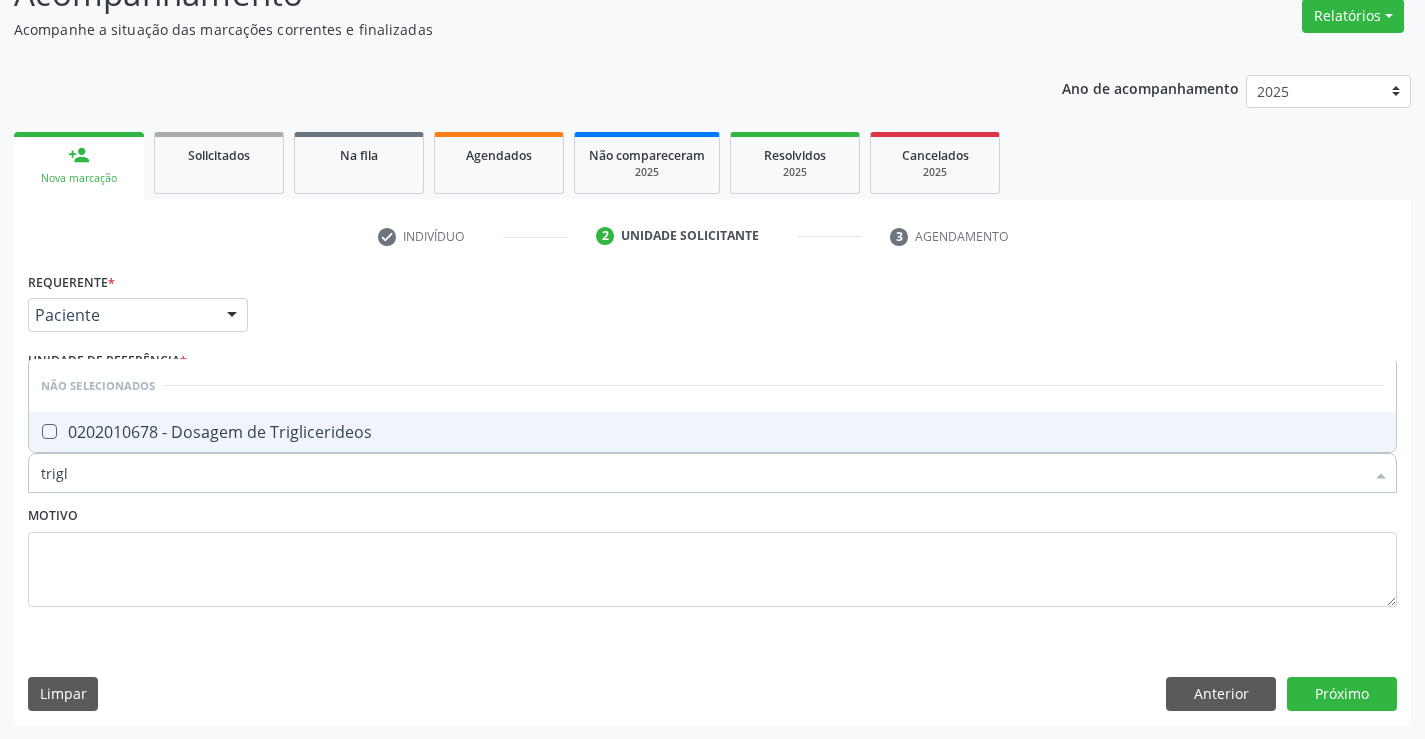checkbox on "true" 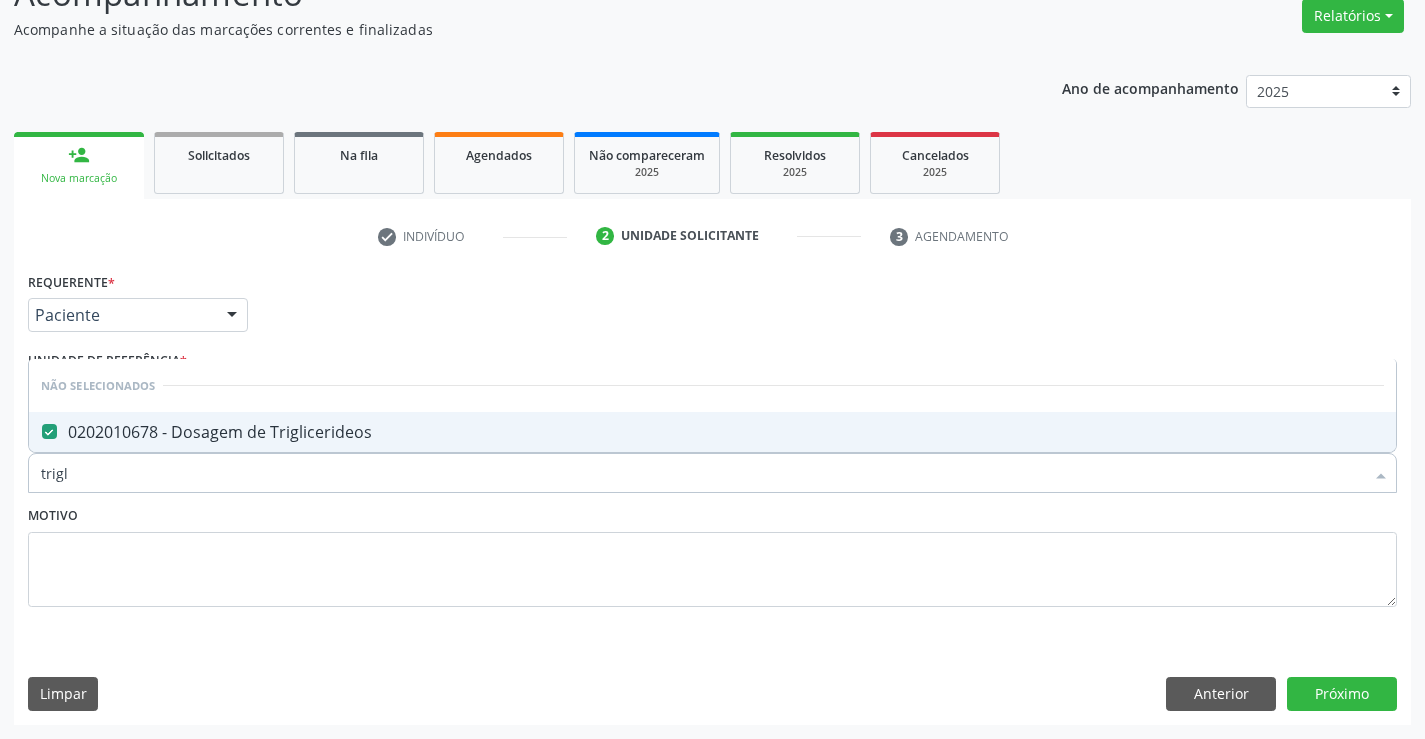 click on "Motivo" at bounding box center (712, 554) 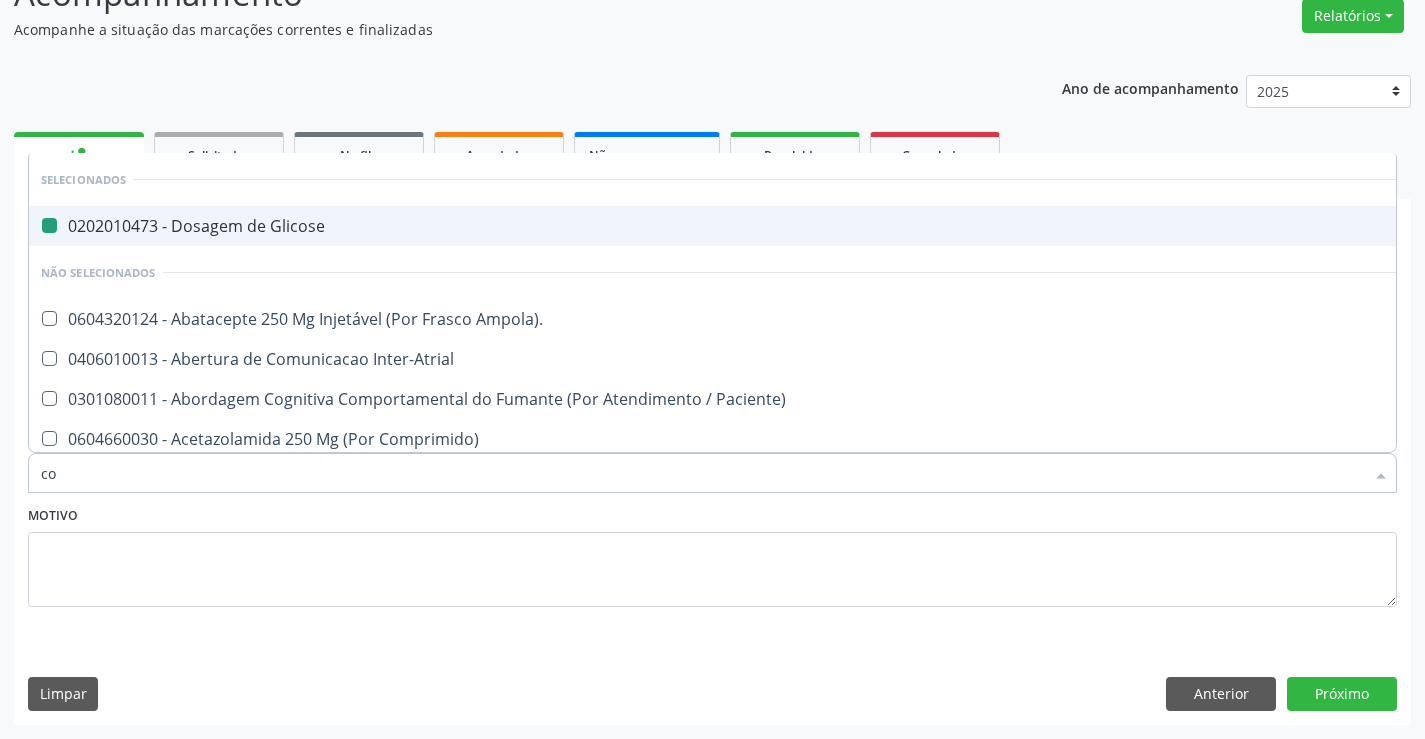 type on "col" 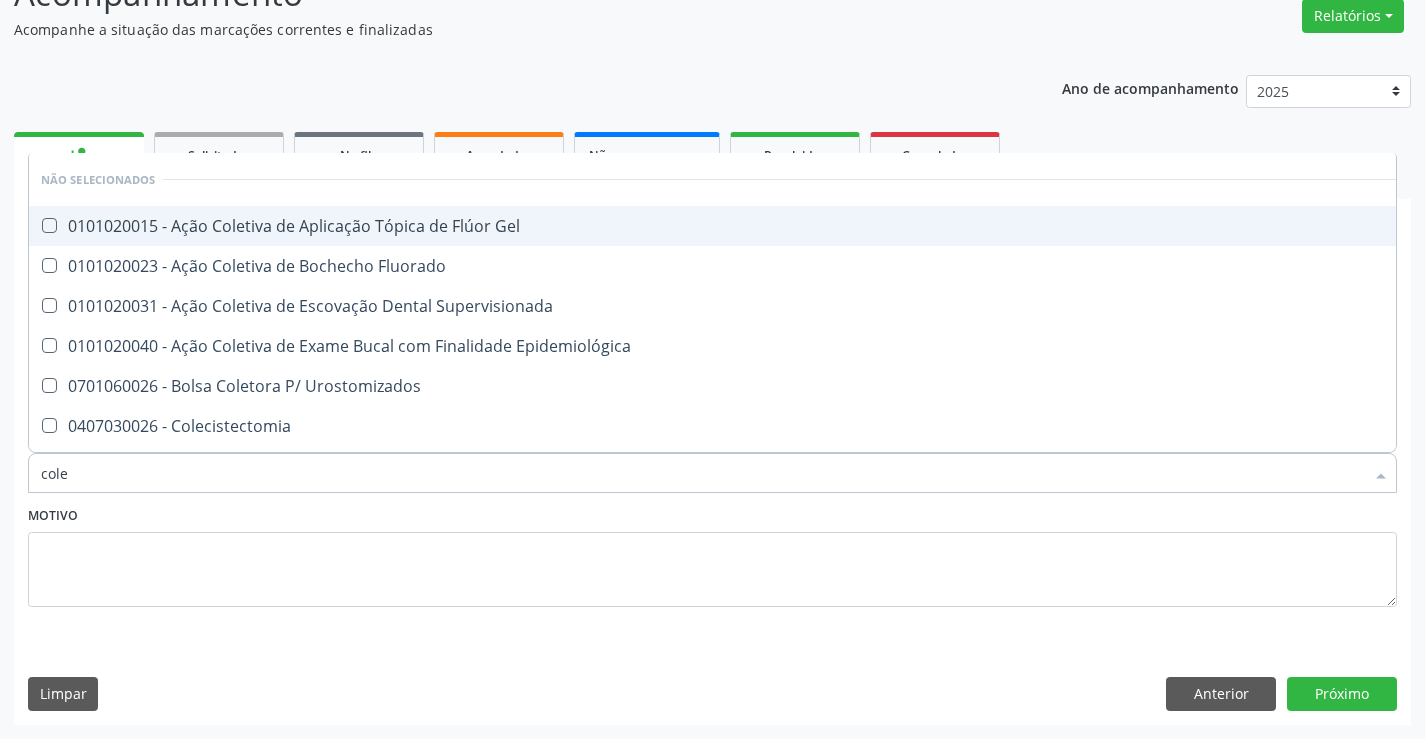 type on "coles" 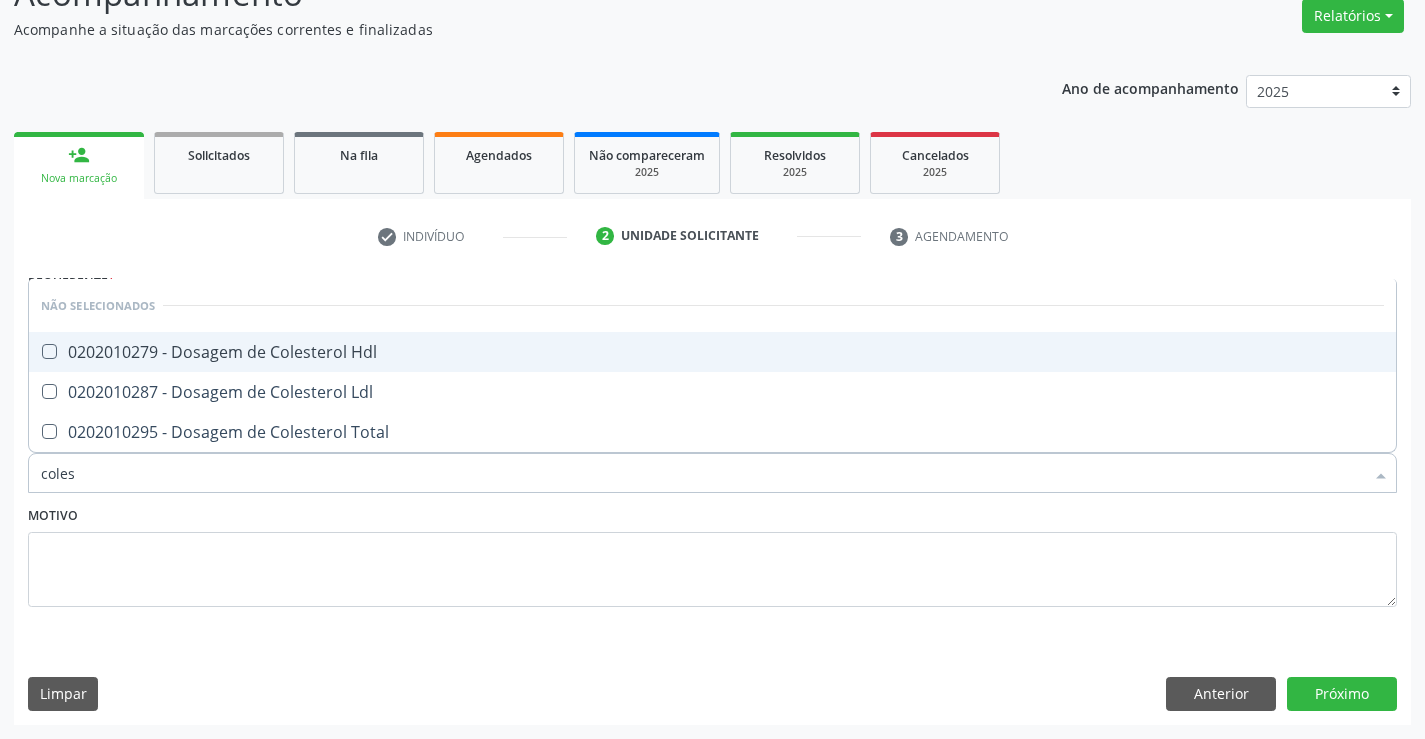 click on "0202010279 - Dosagem de Colesterol Hdl" at bounding box center [712, 352] 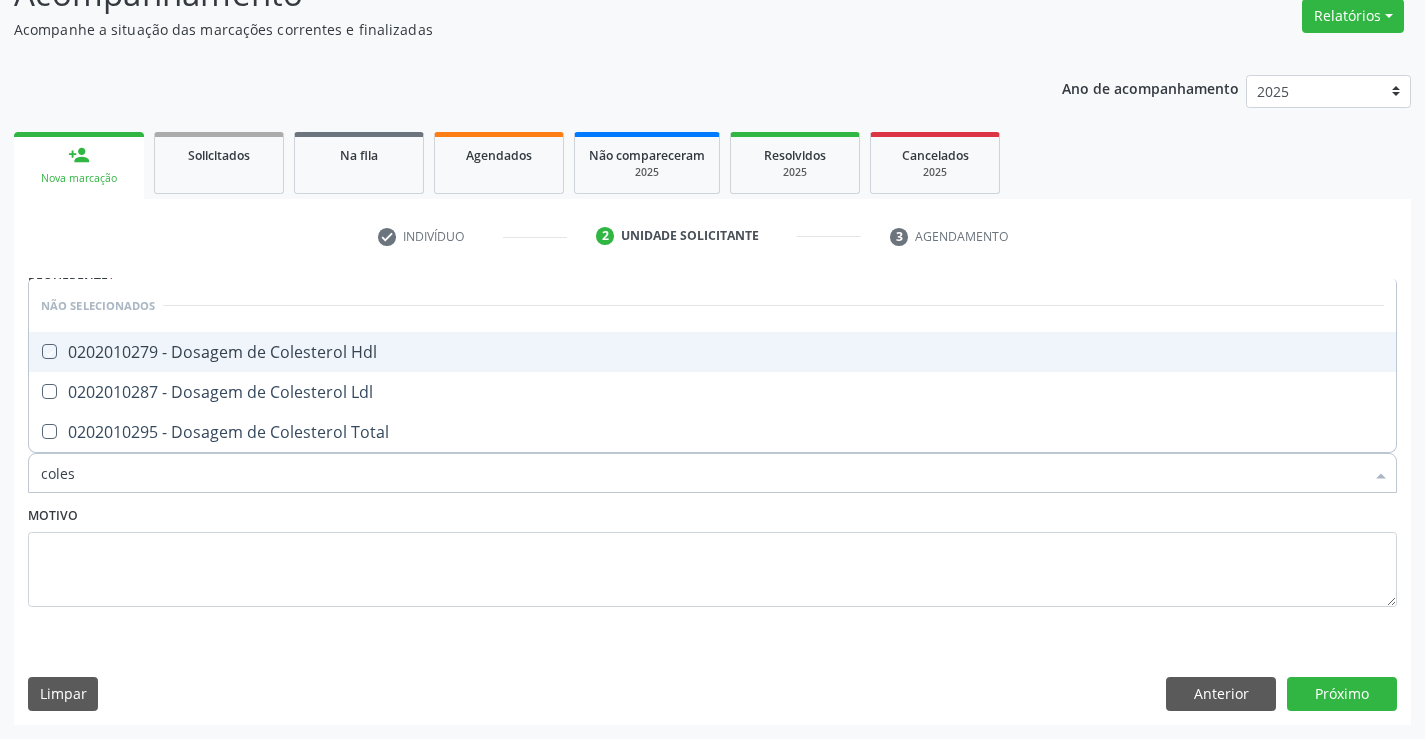 checkbox on "true" 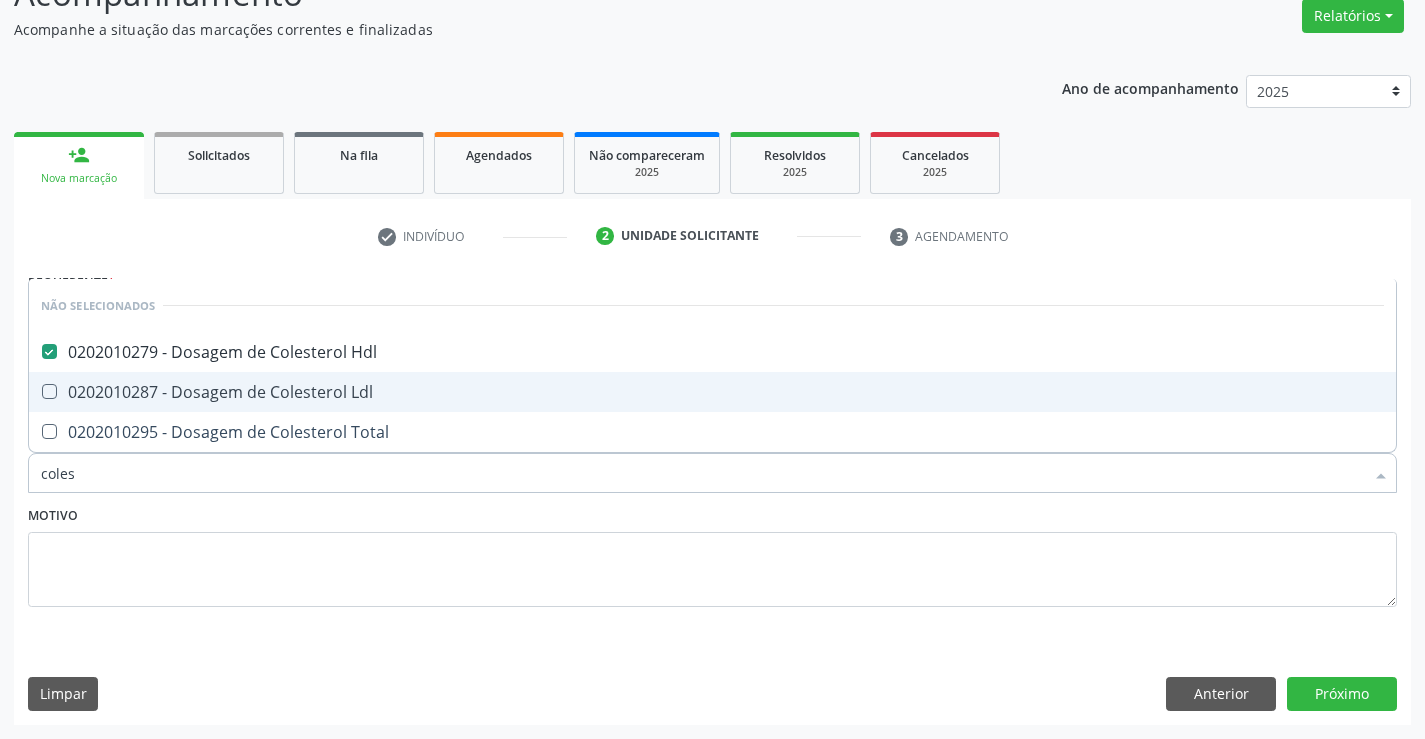 click on "0202010287 - Dosagem de Colesterol Ldl" at bounding box center [712, 392] 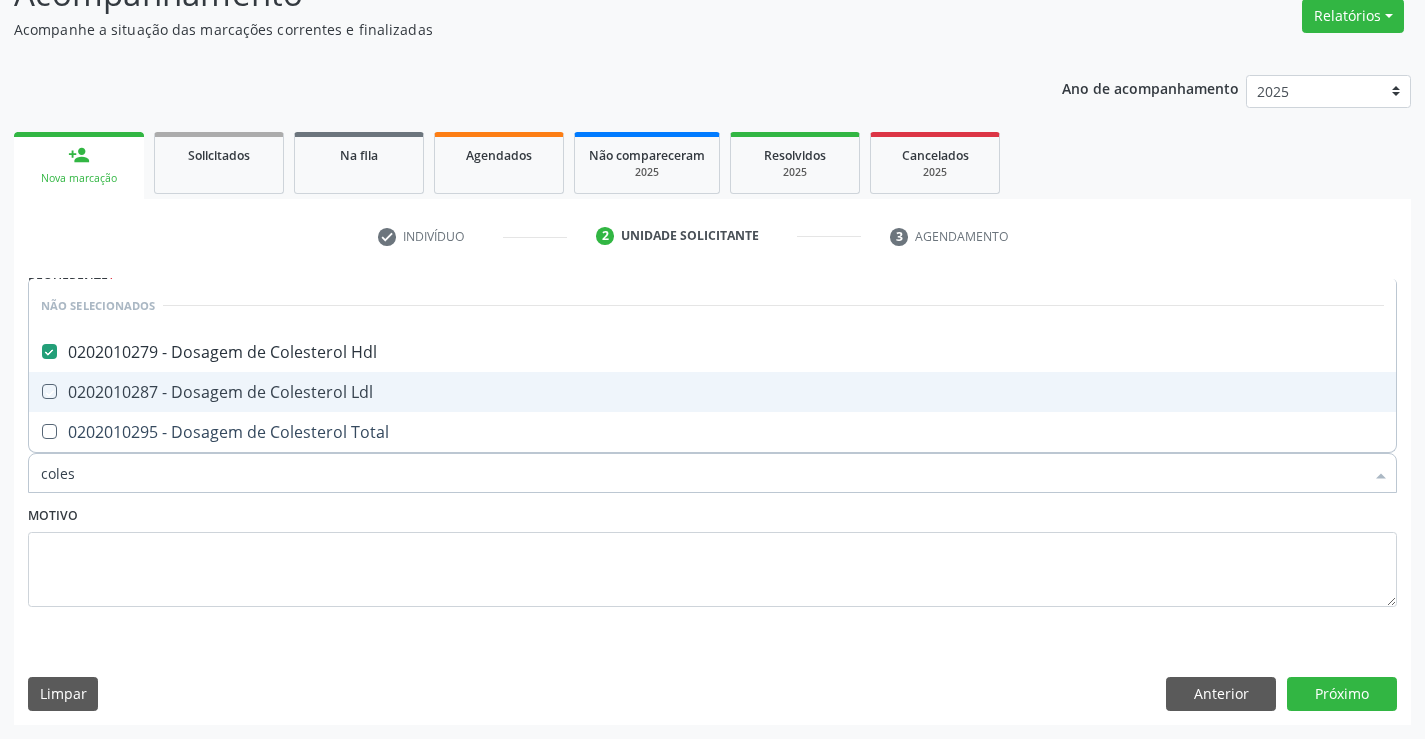 checkbox on "true" 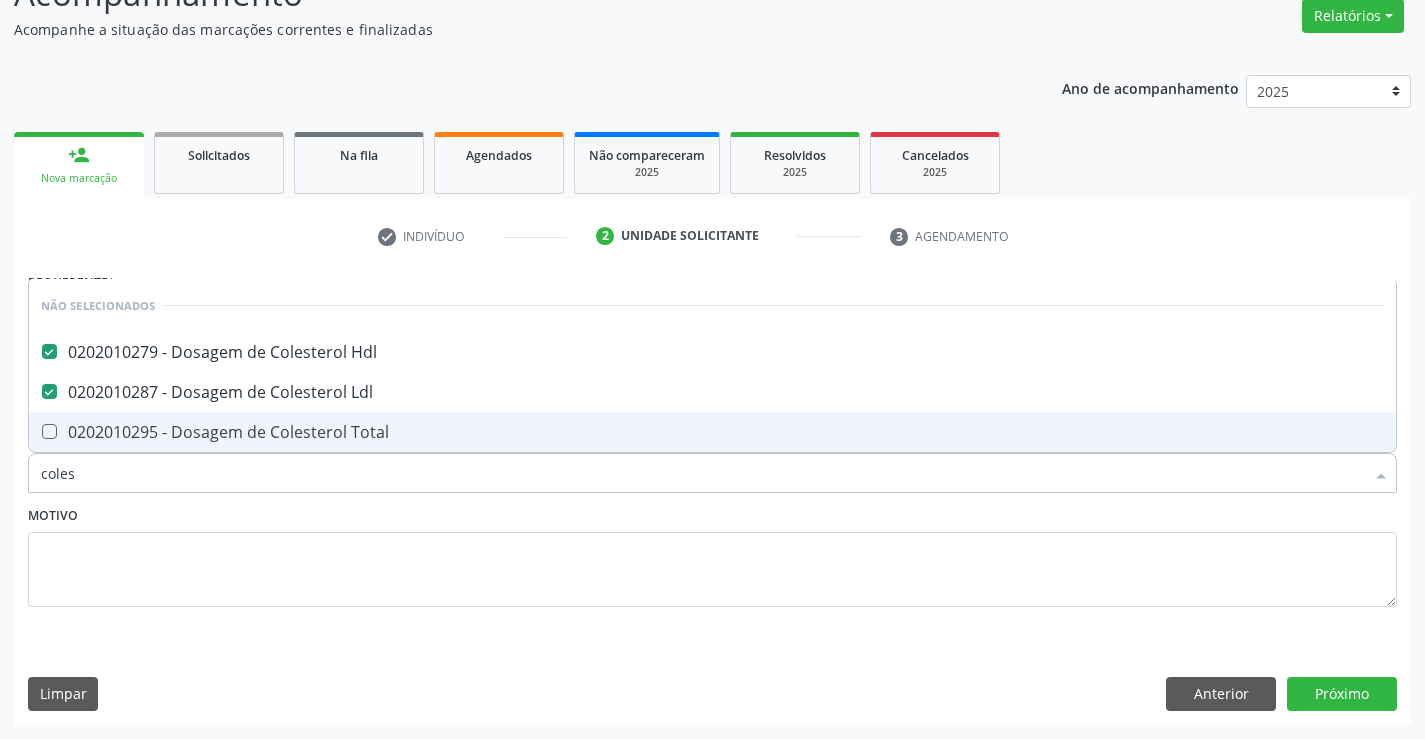 click on "0202010295 - Dosagem de Colesterol Total" at bounding box center (712, 432) 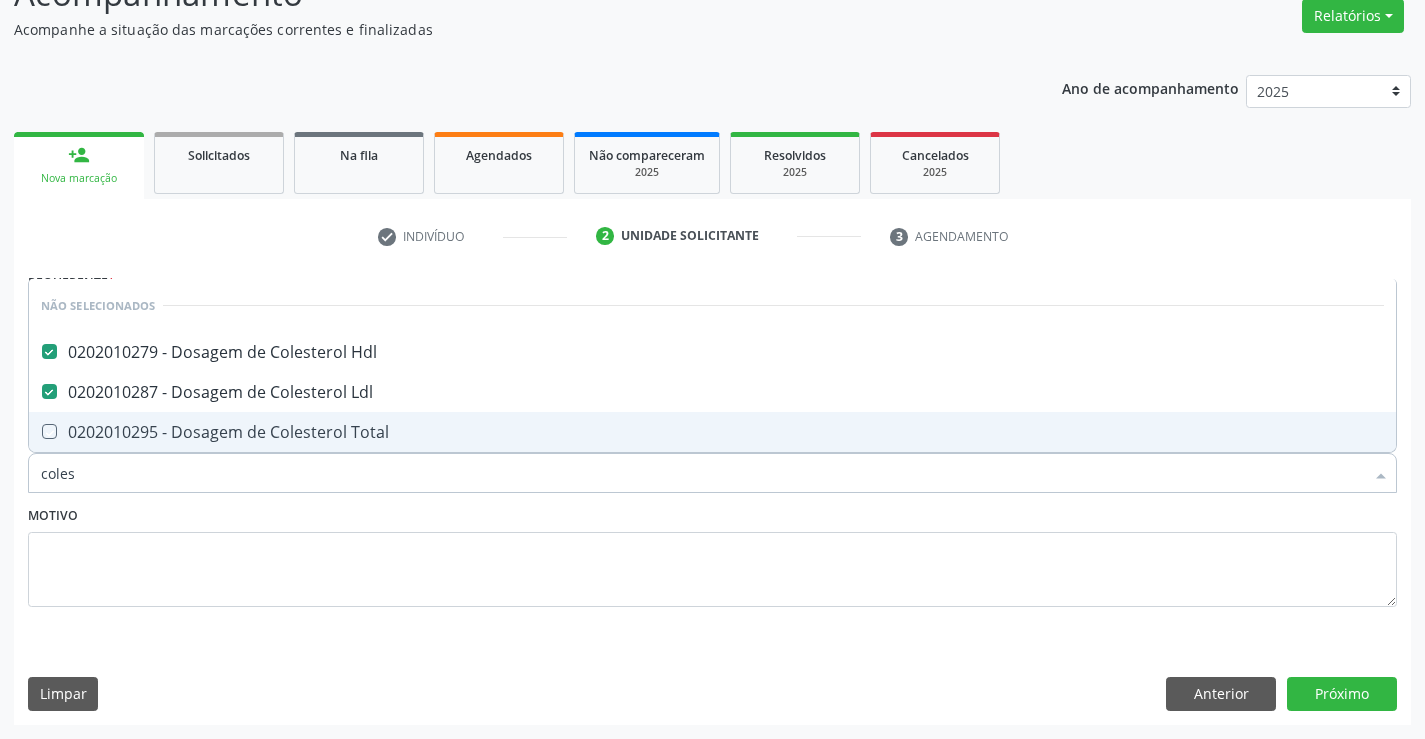 checkbox on "true" 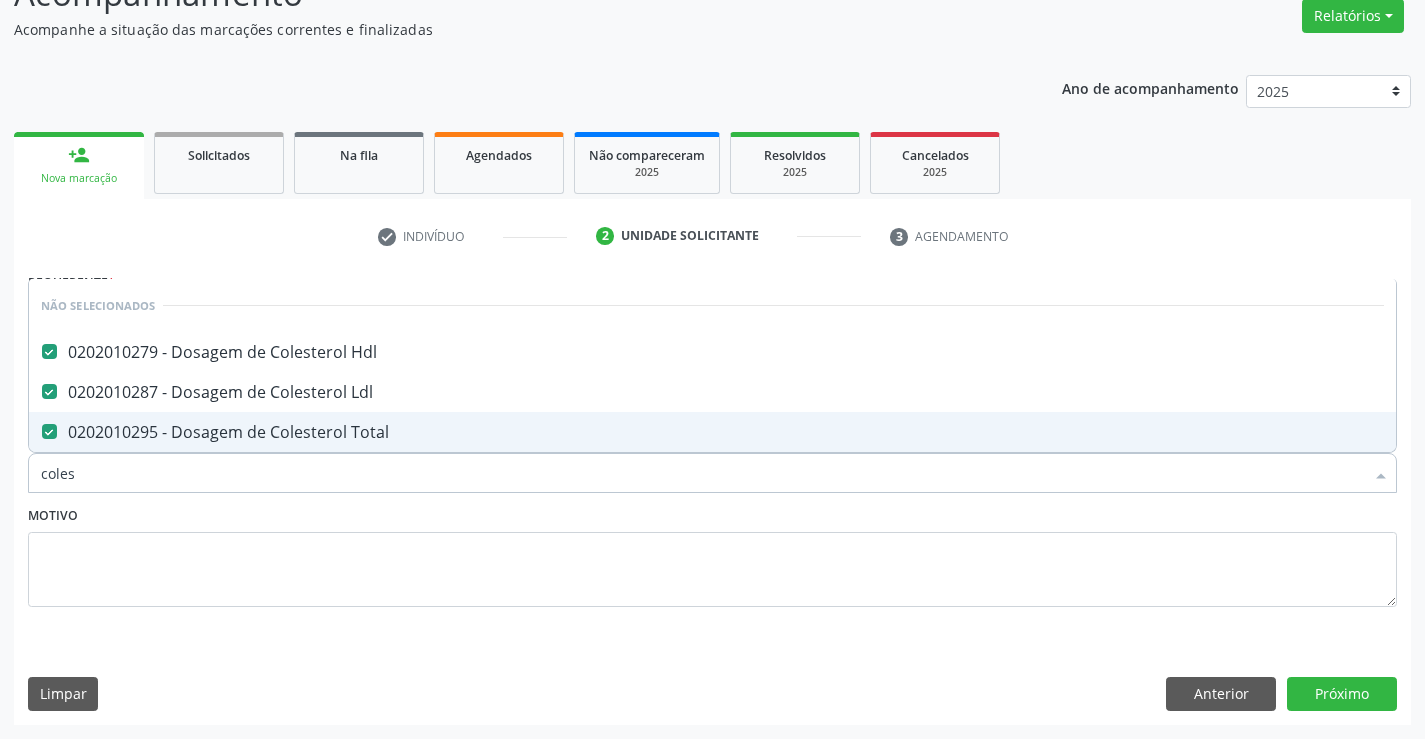 type on "coles" 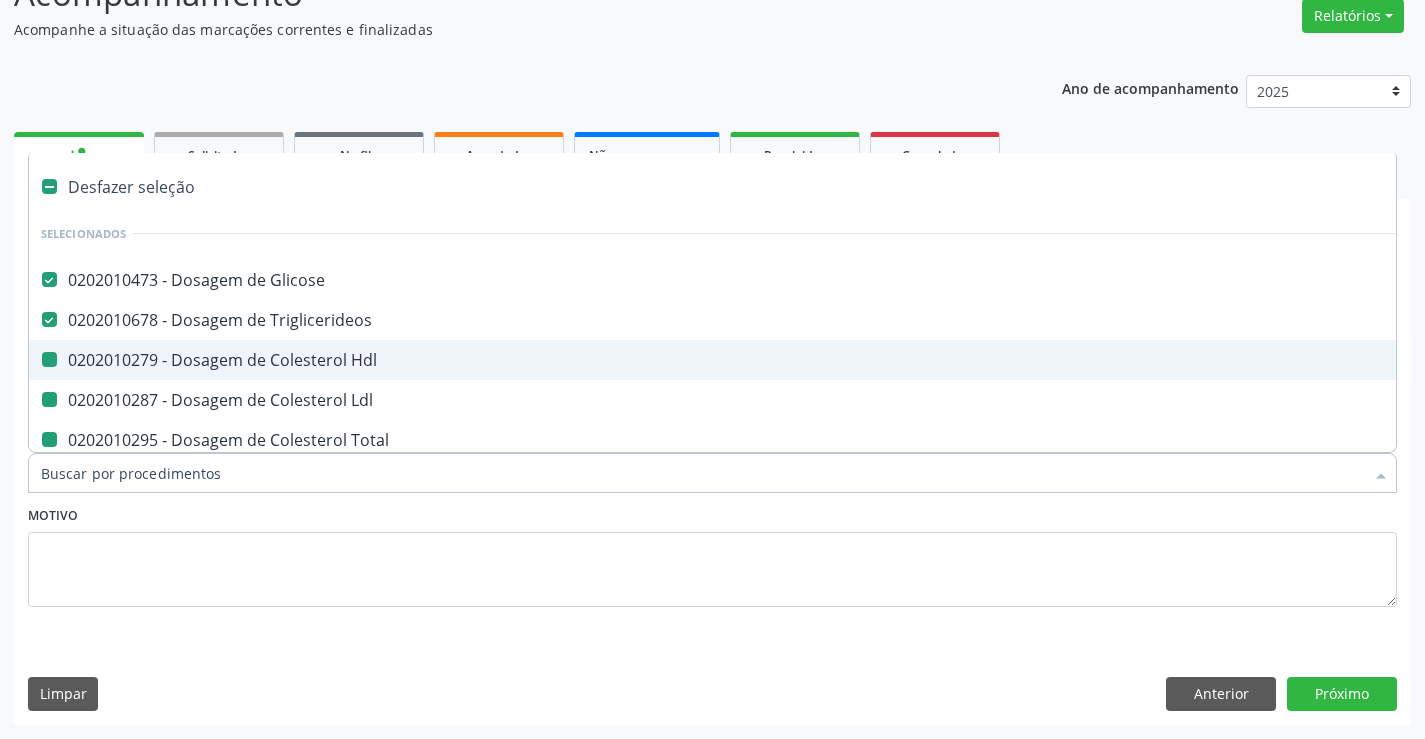 type on "h" 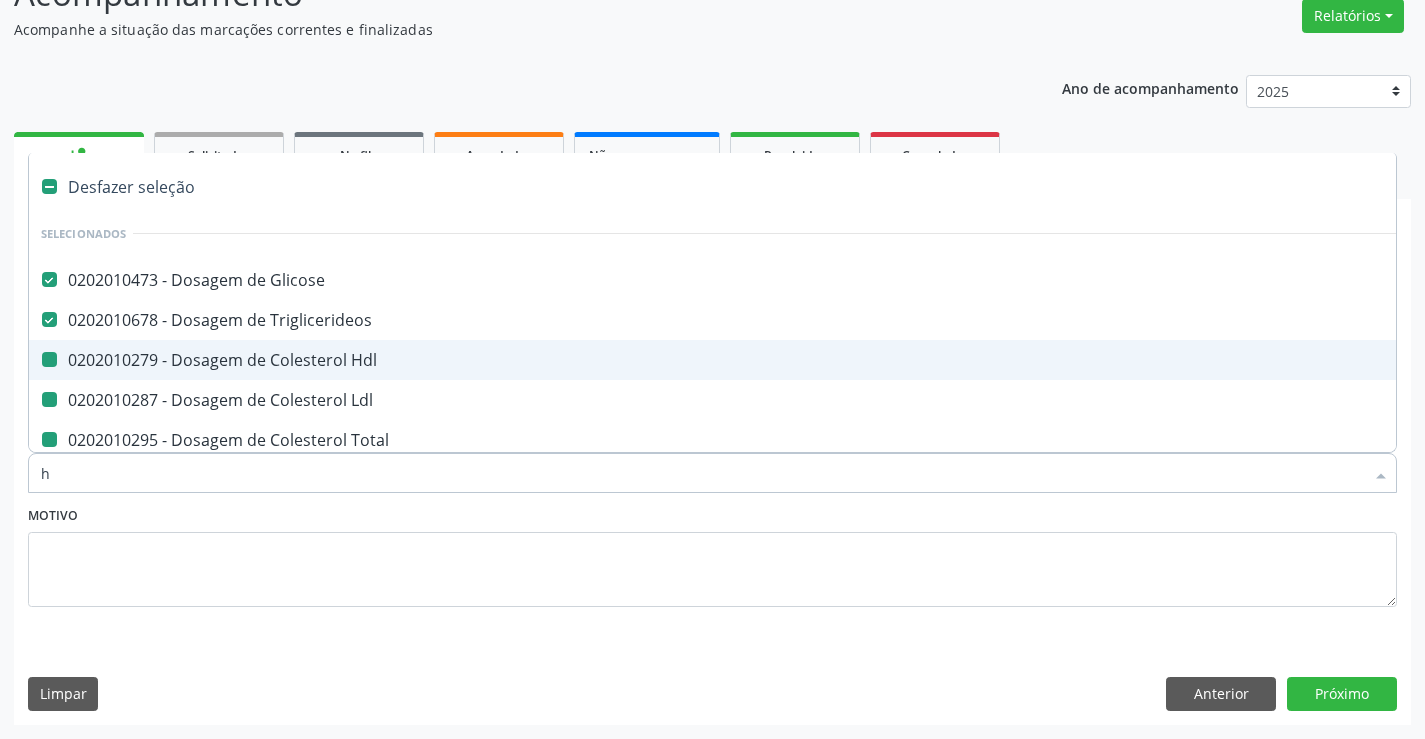 checkbox on "false" 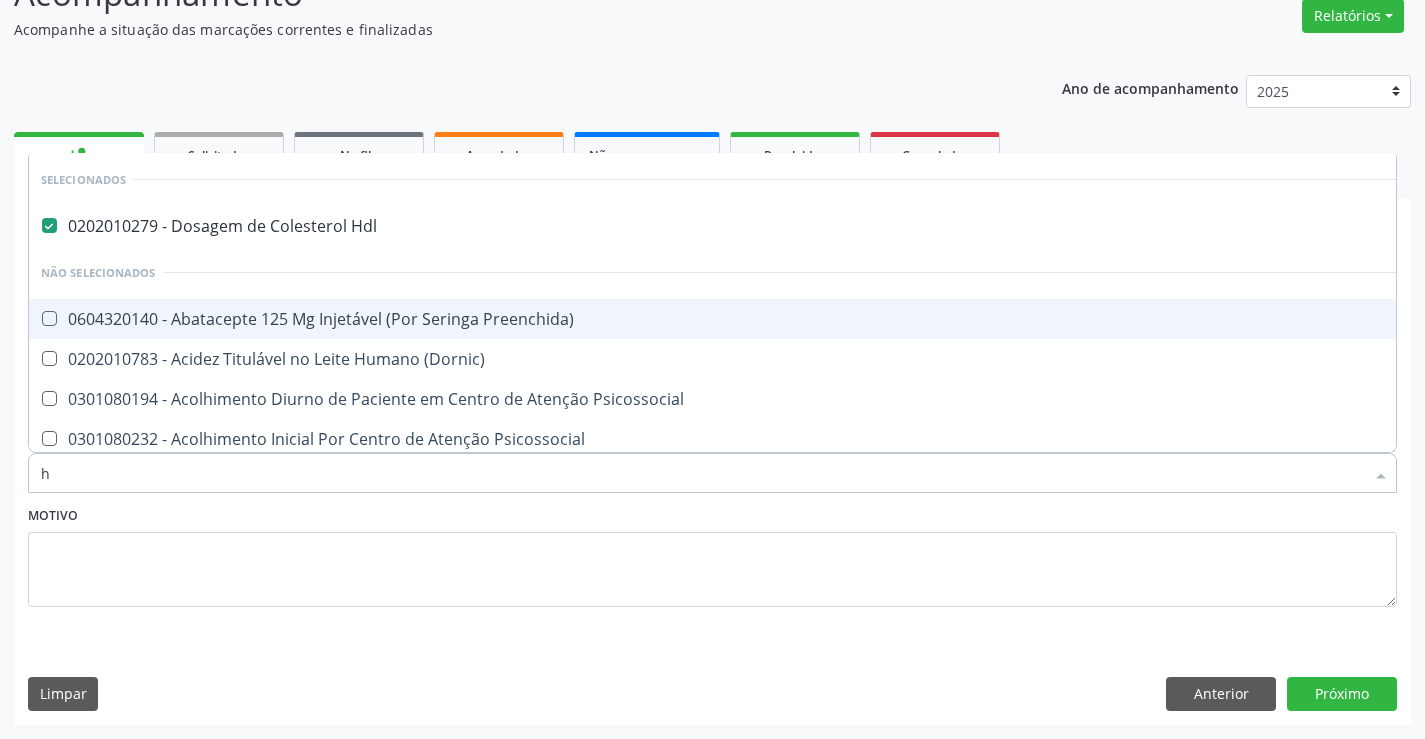type 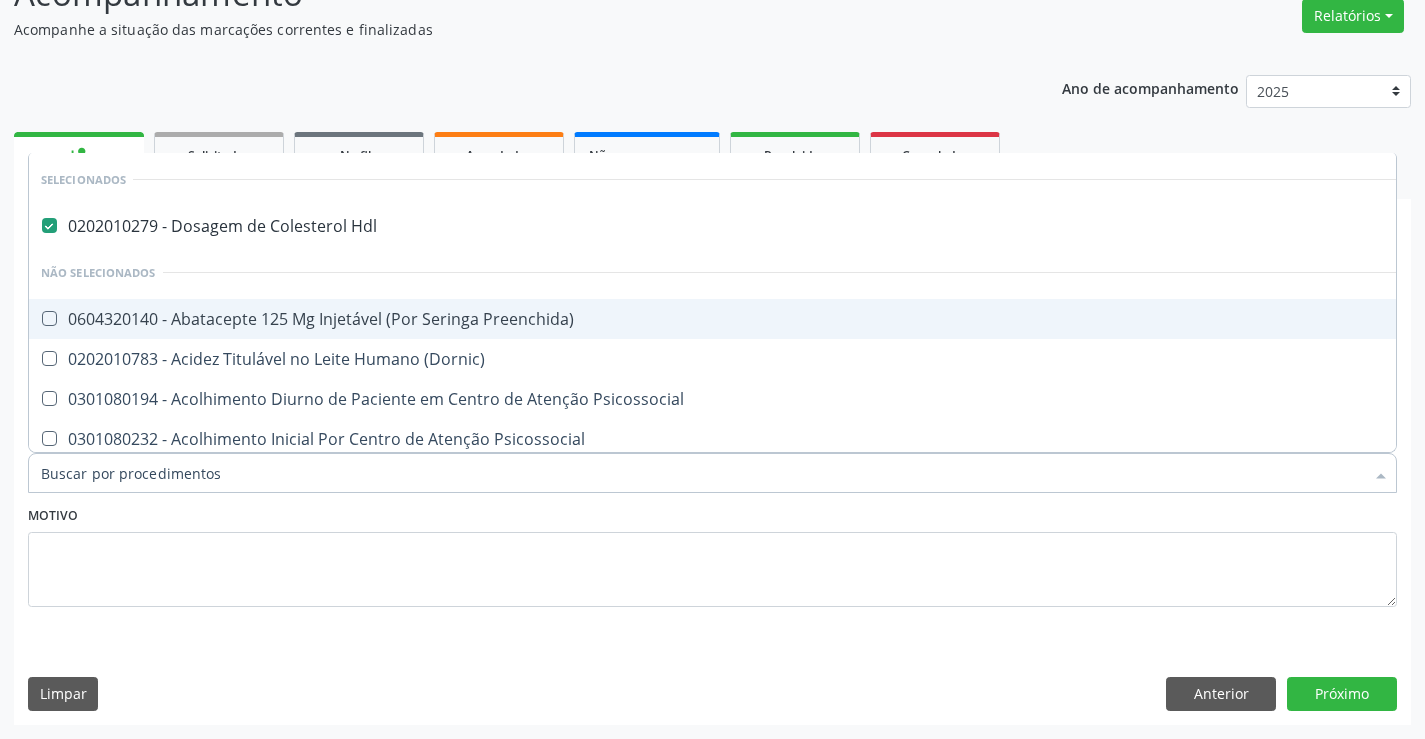 checkbox on "true" 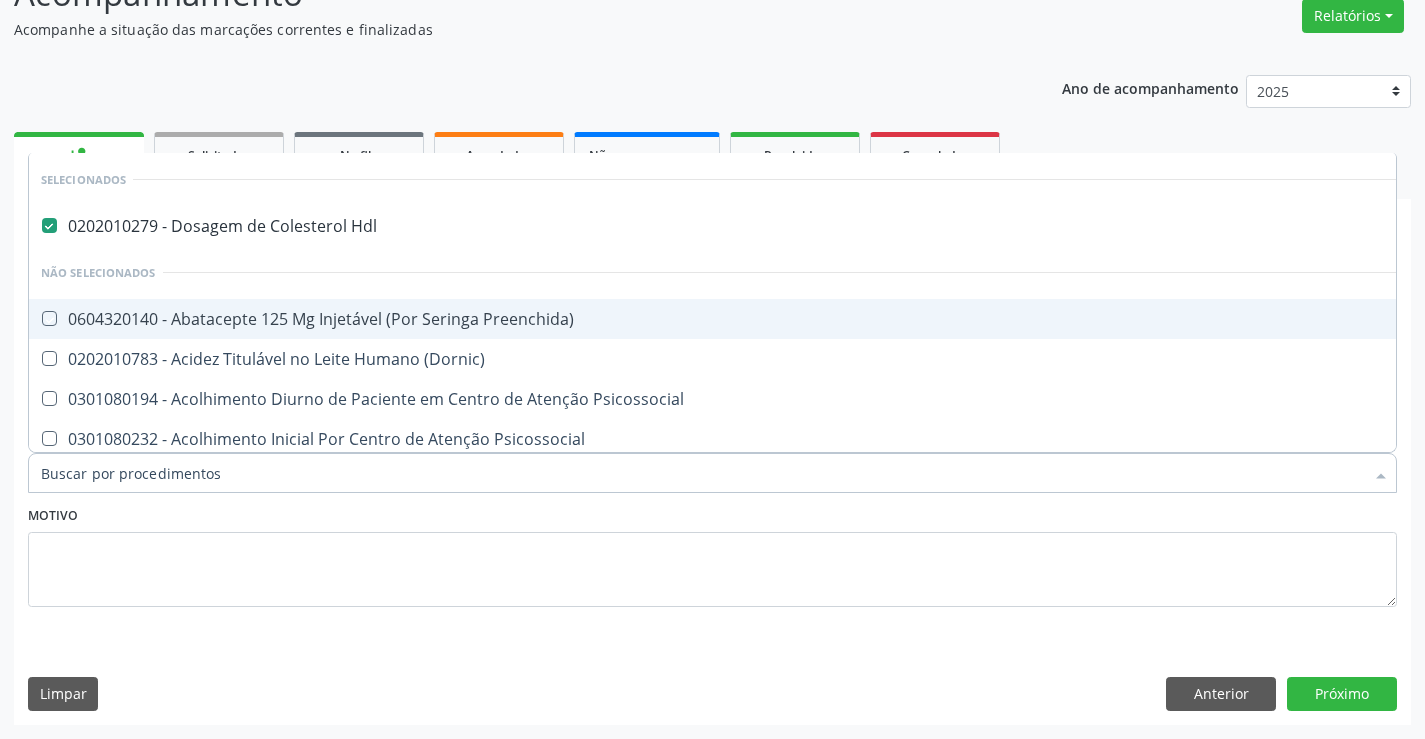 checkbox on "true" 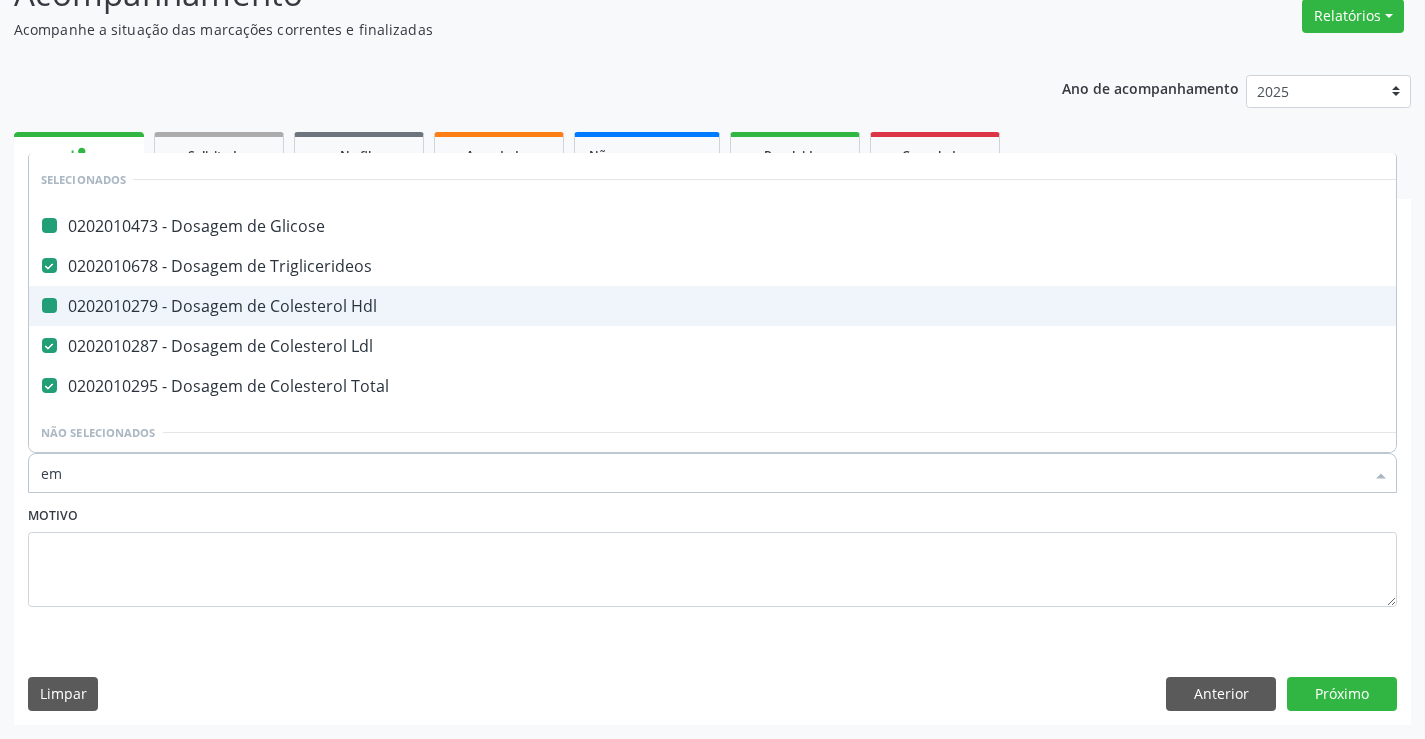 type on "emo" 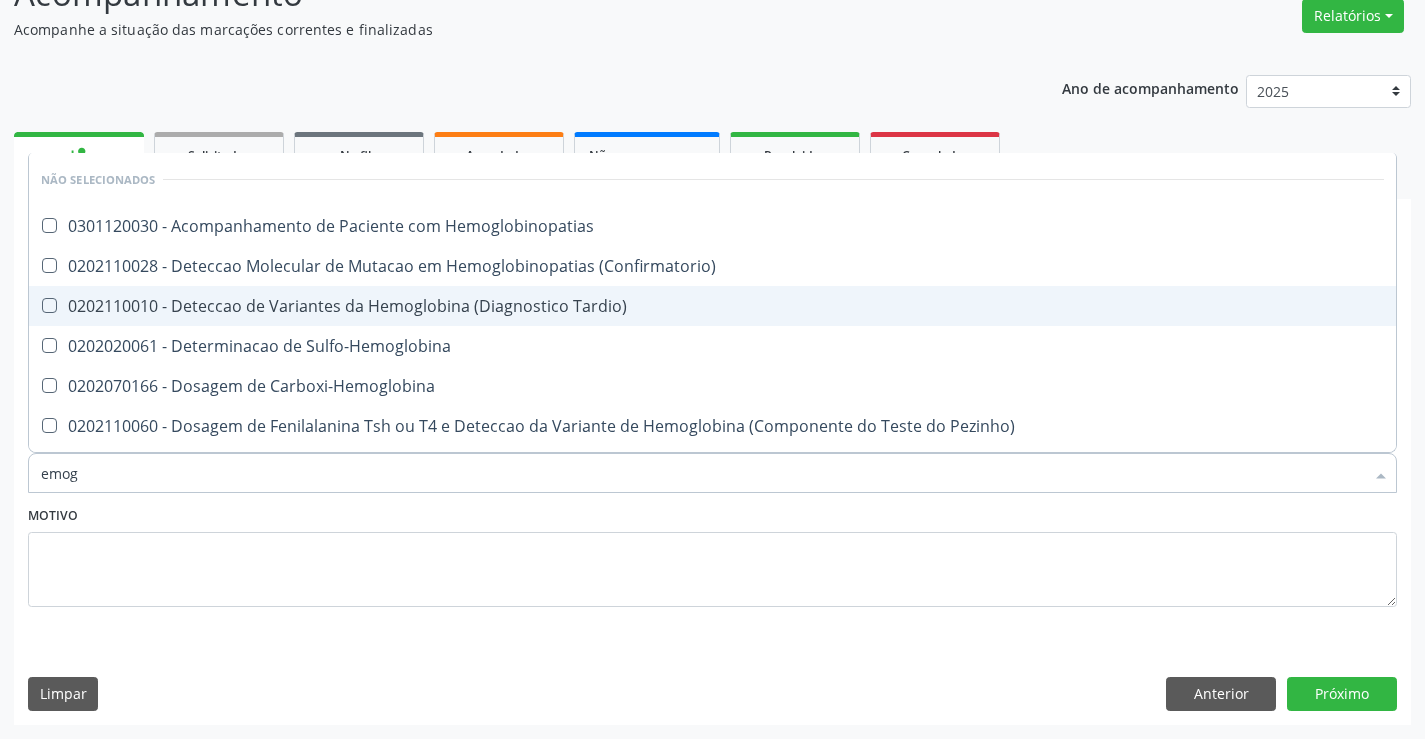 type on "emogr" 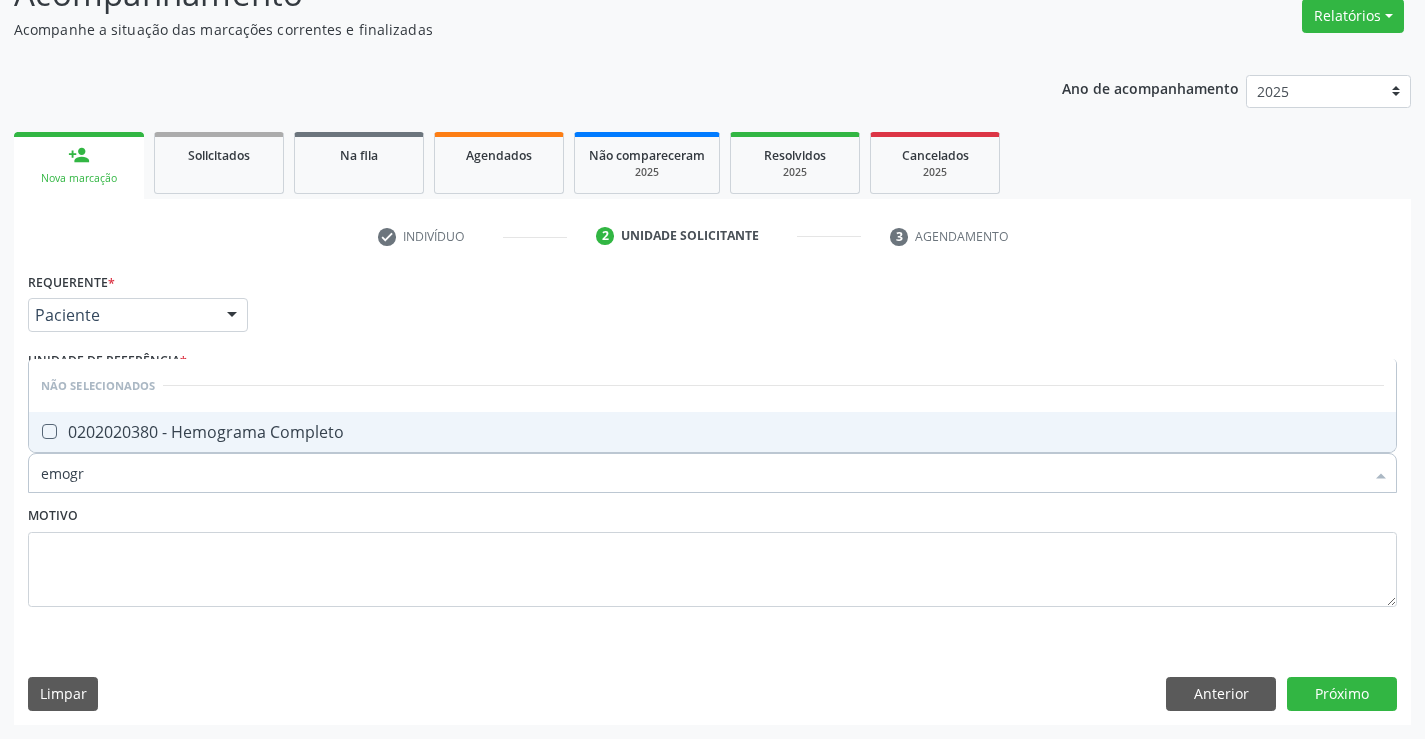 click on "0202020380 - Hemograma Completo" at bounding box center [712, 432] 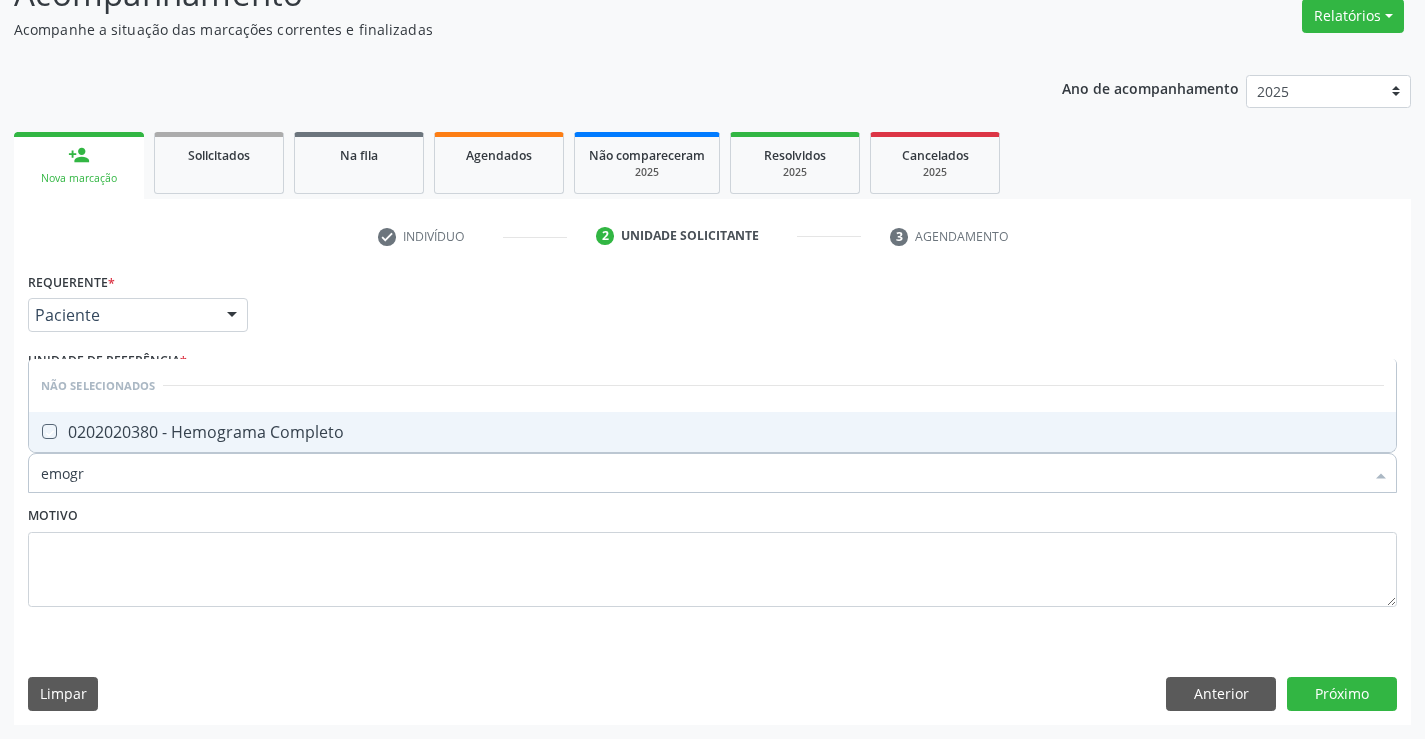 checkbox on "true" 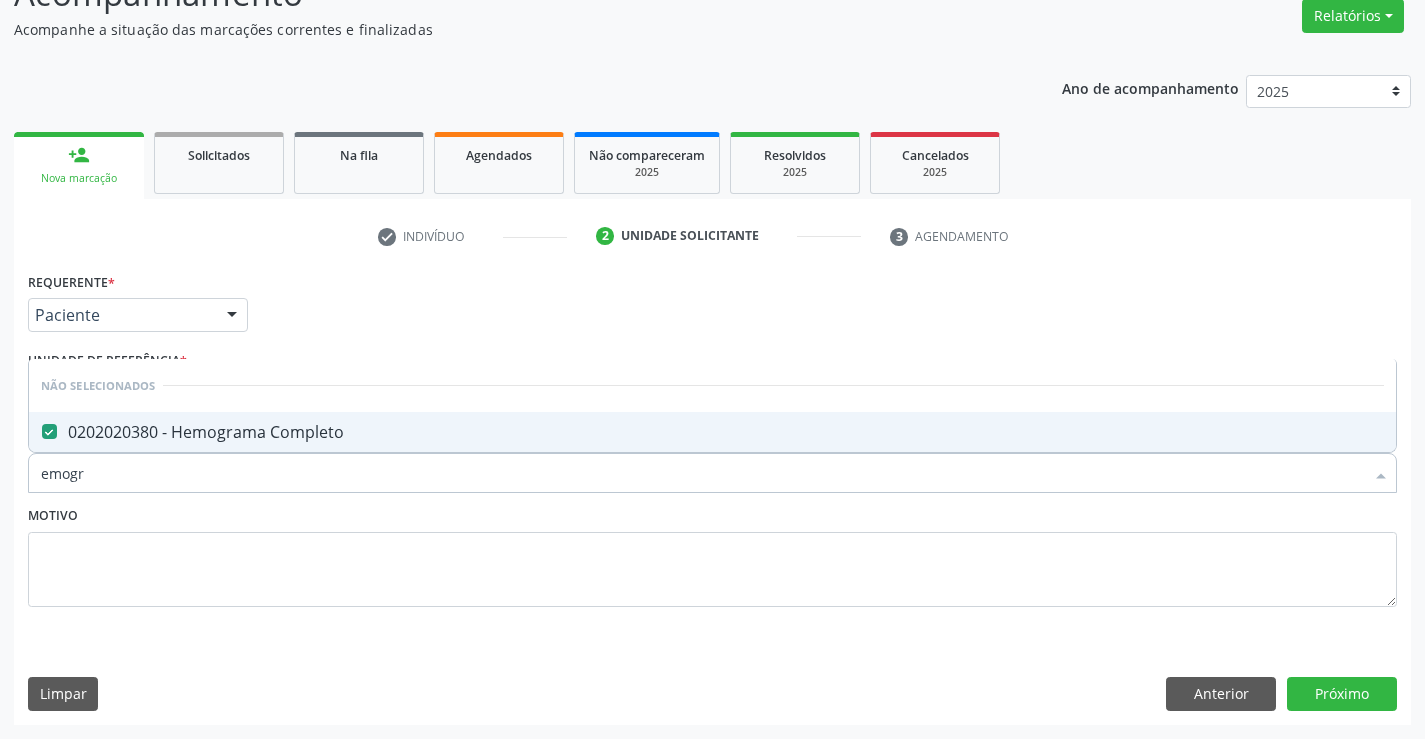 type on "emogr" 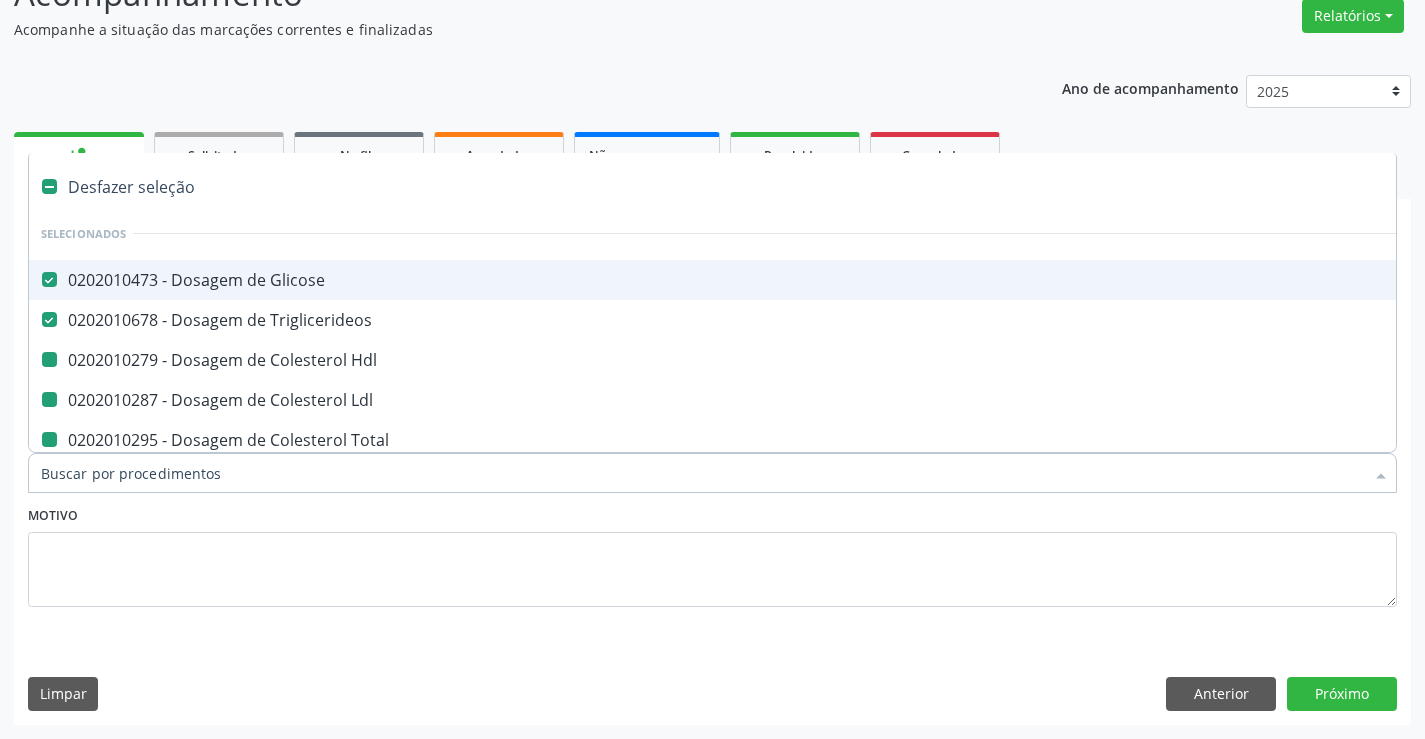 type on "p" 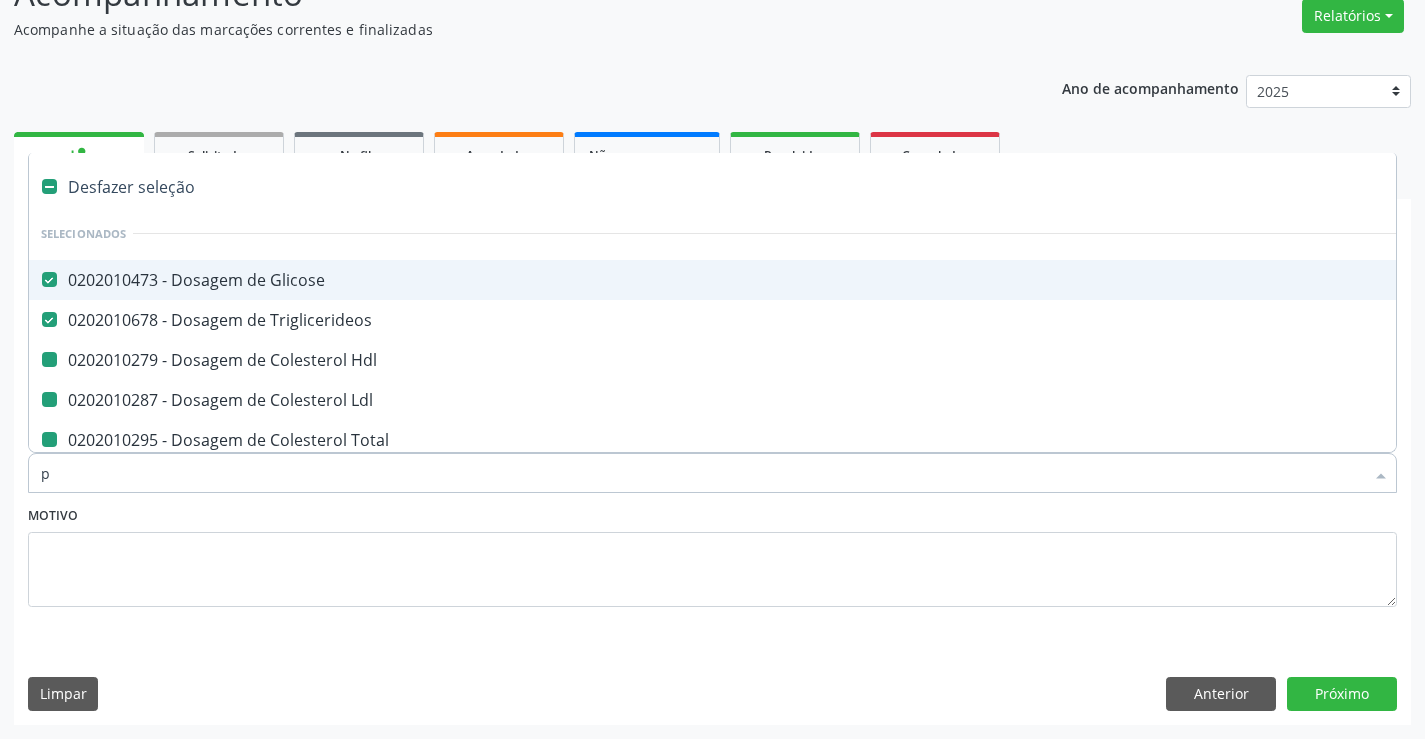checkbox on "false" 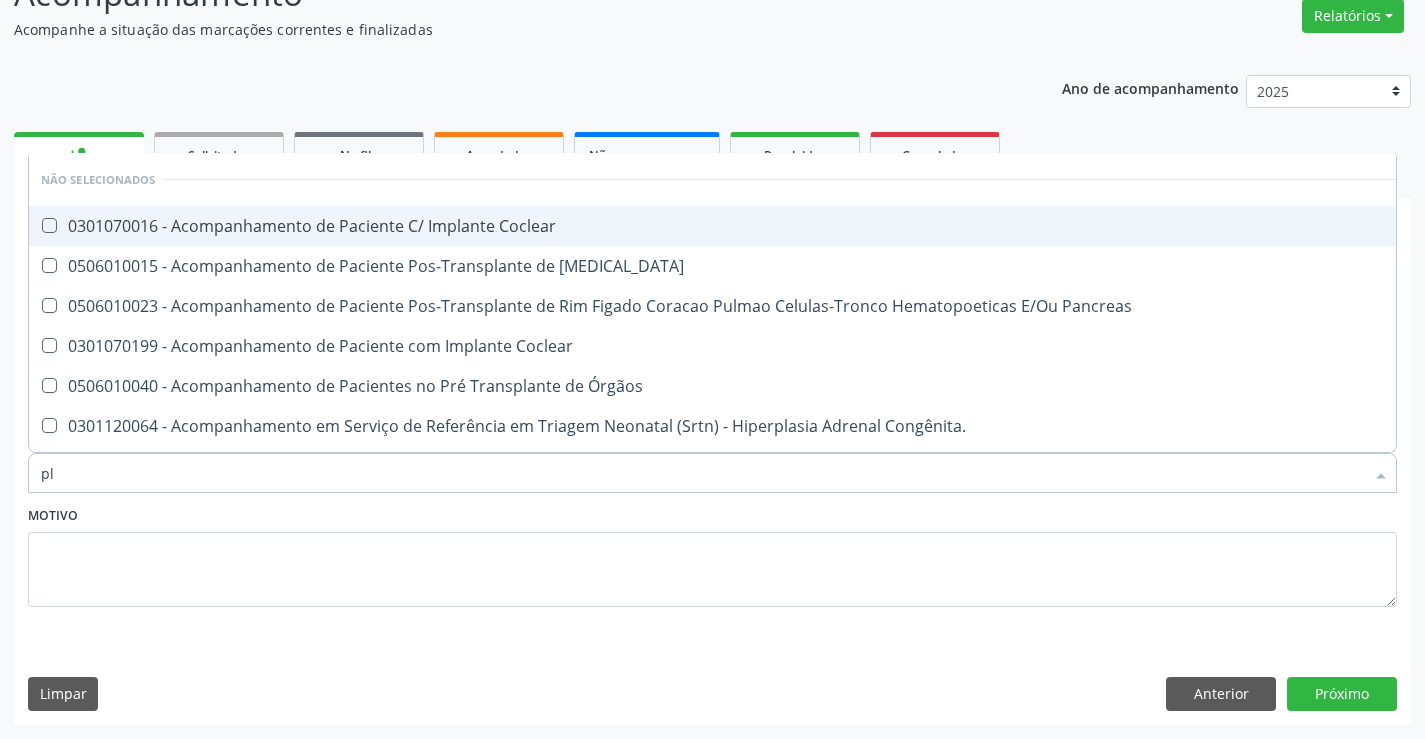 type on "pla" 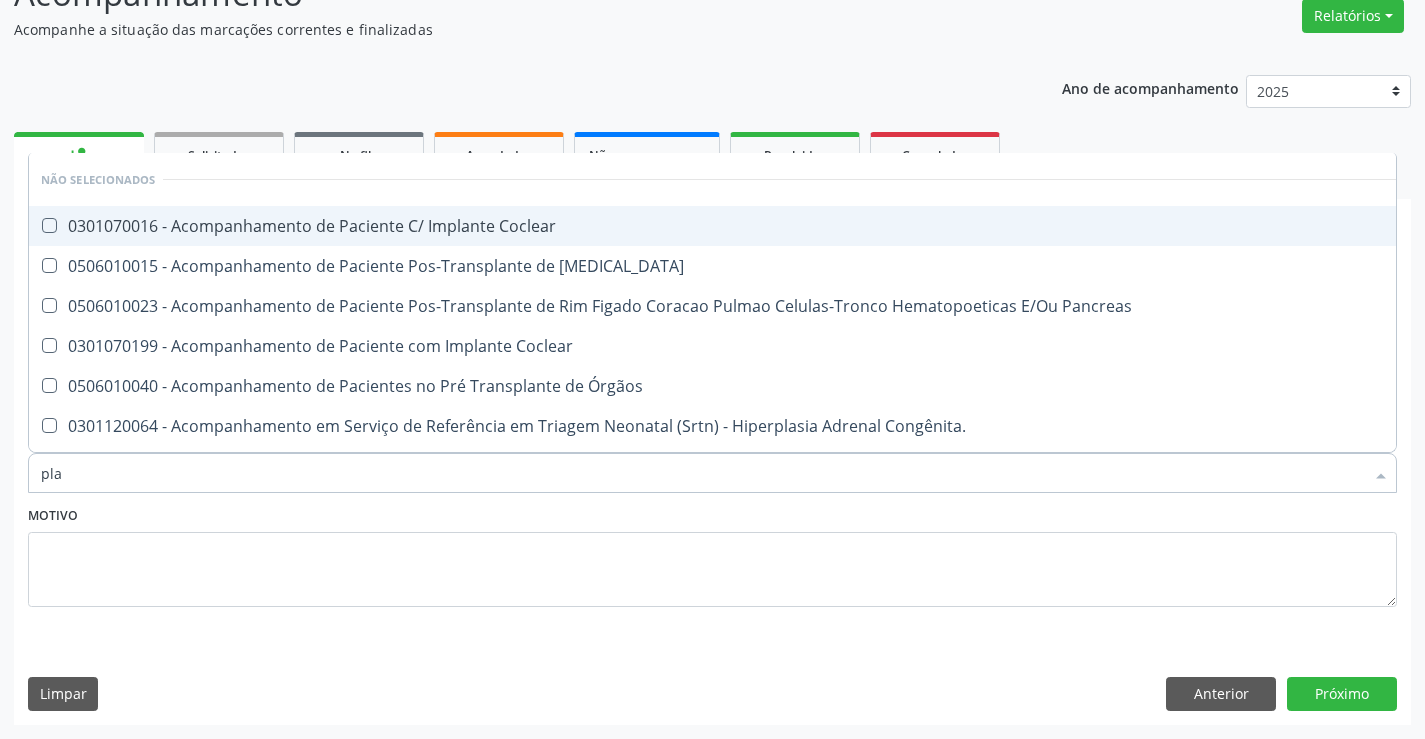 type on "plaq" 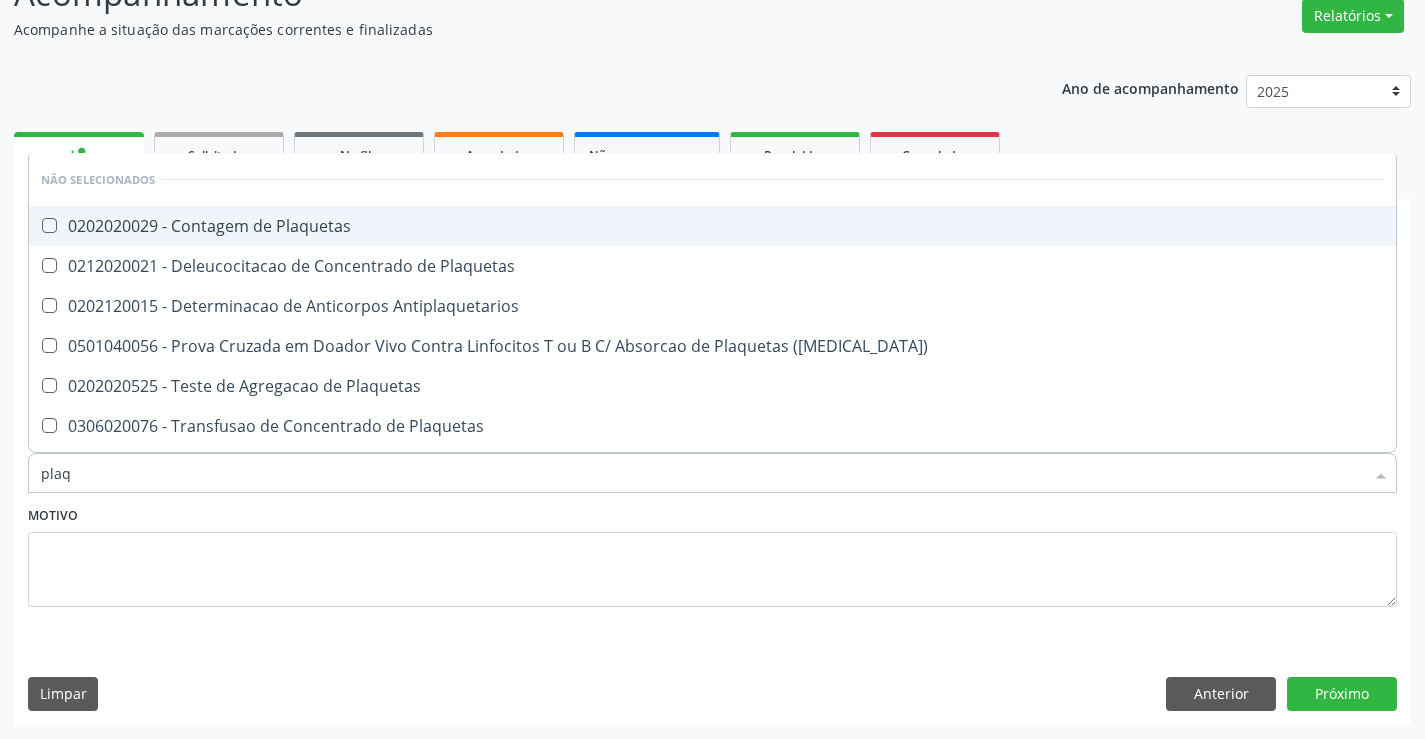 click on "0202020029 - Contagem de Plaquetas" at bounding box center [712, 226] 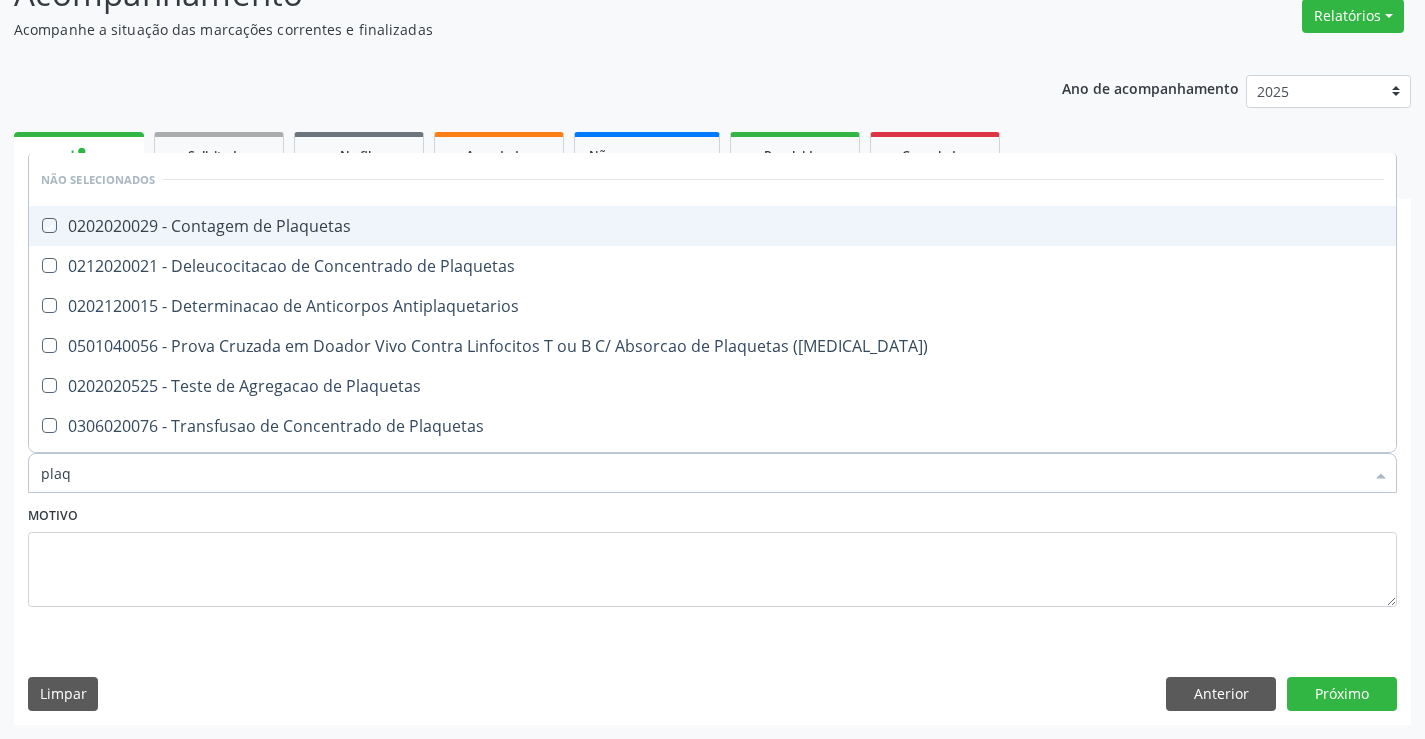 checkbox on "true" 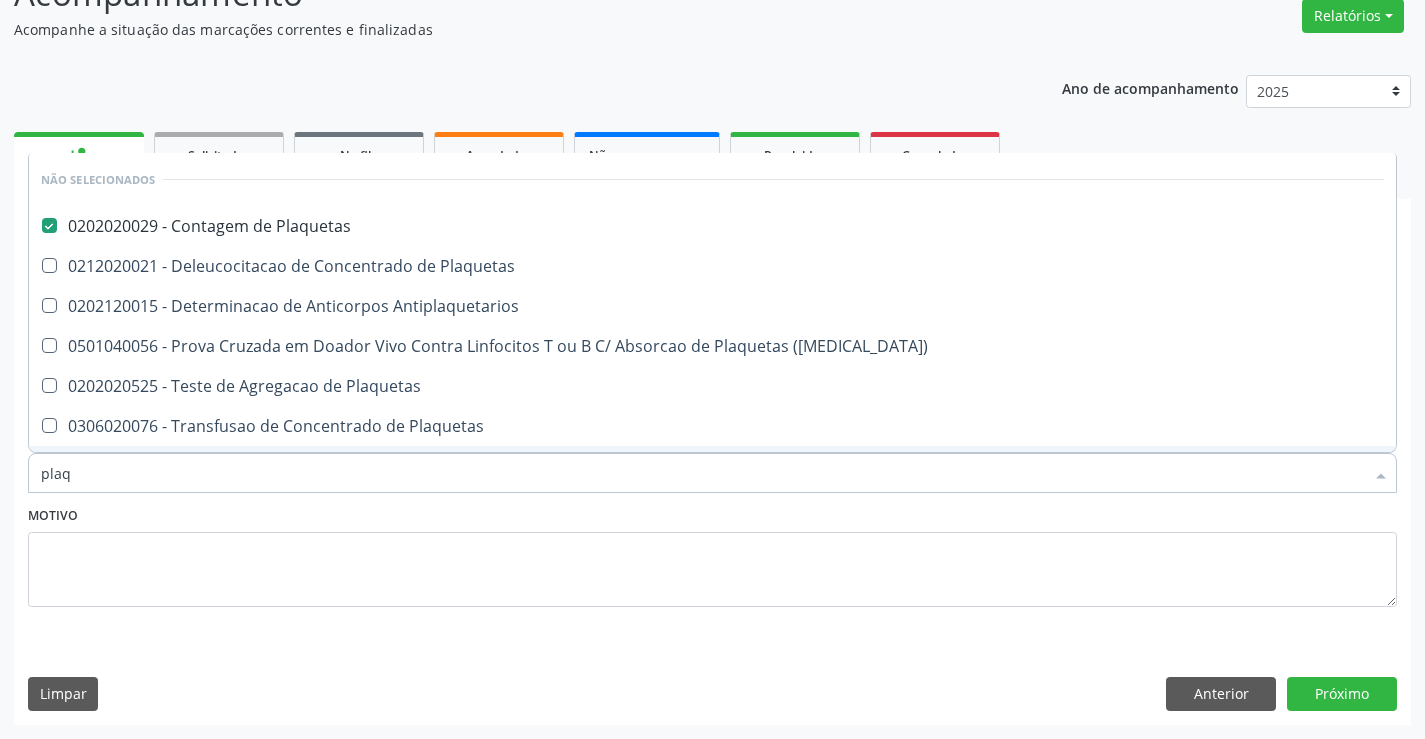 click on "Motivo" at bounding box center [712, 554] 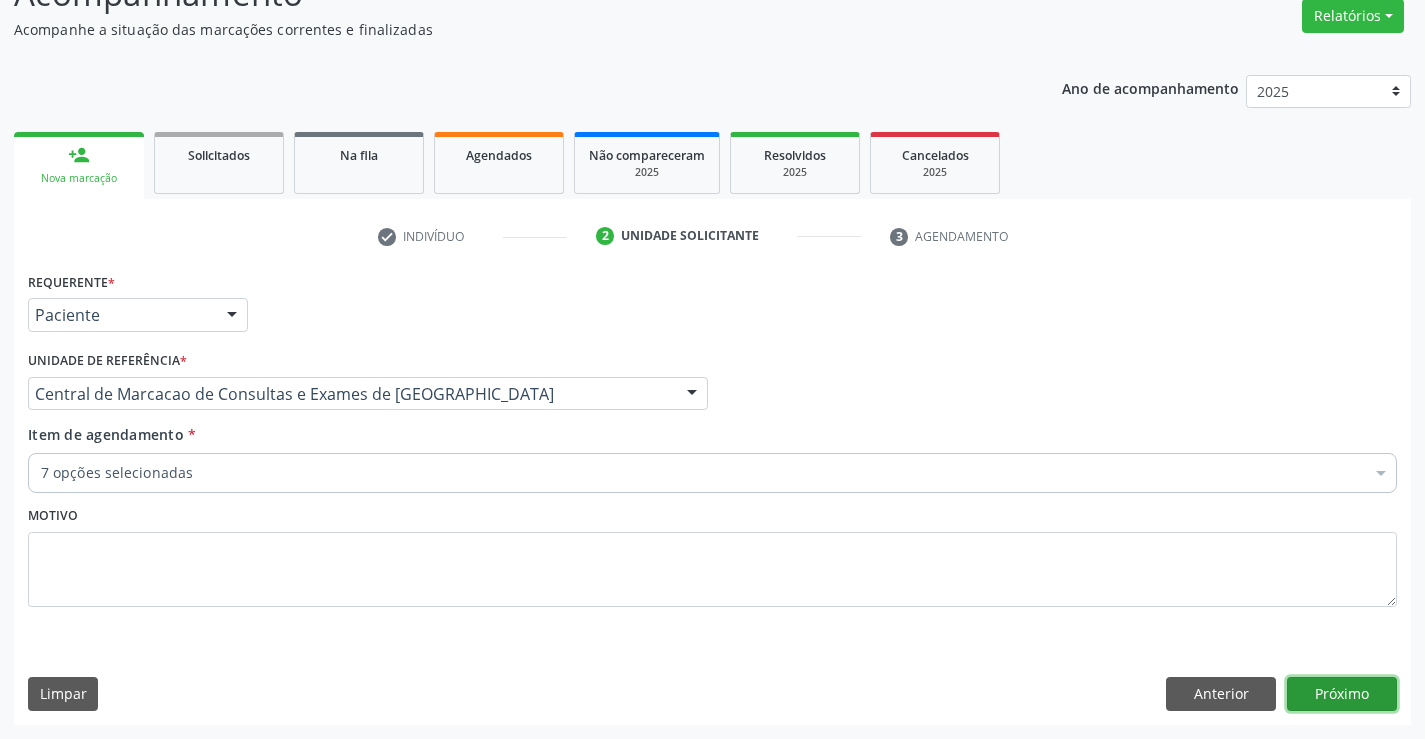click on "Próximo" at bounding box center (1342, 694) 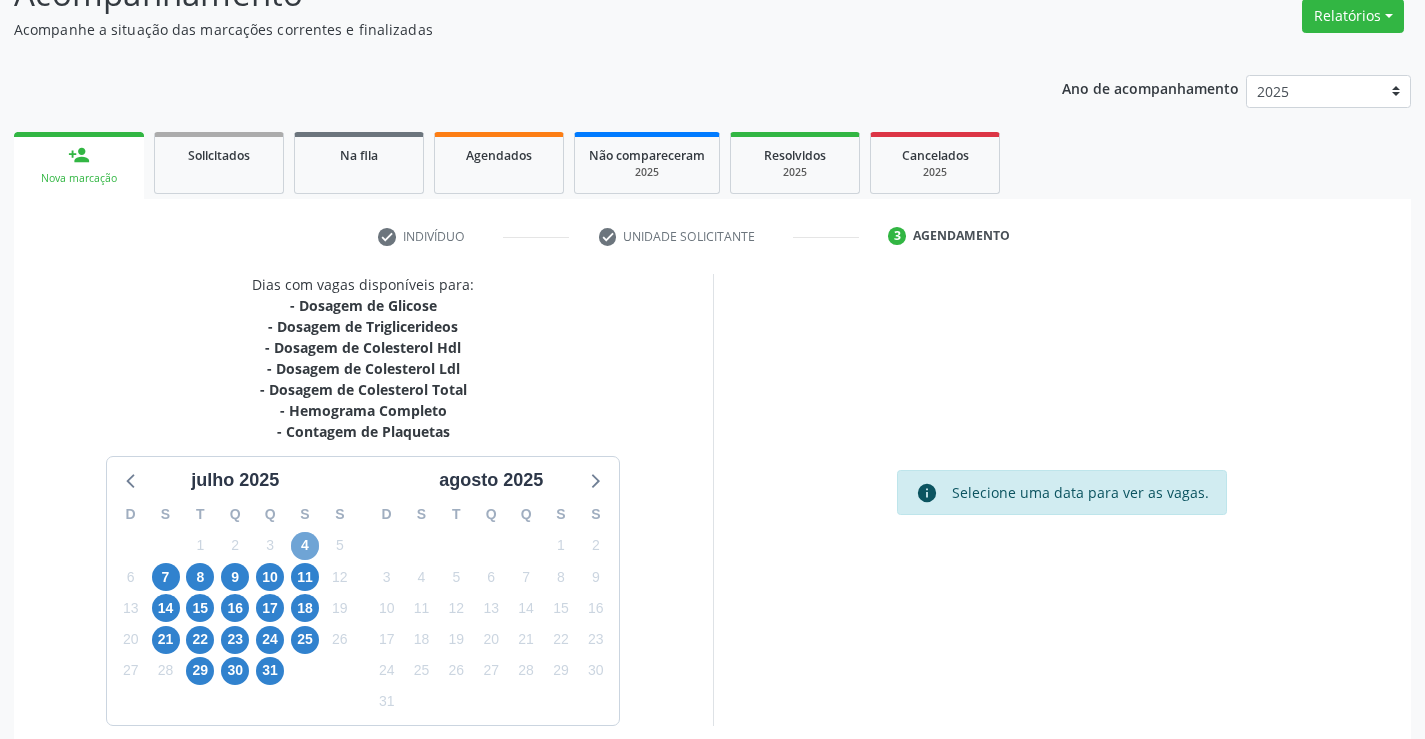 click on "4" at bounding box center (305, 546) 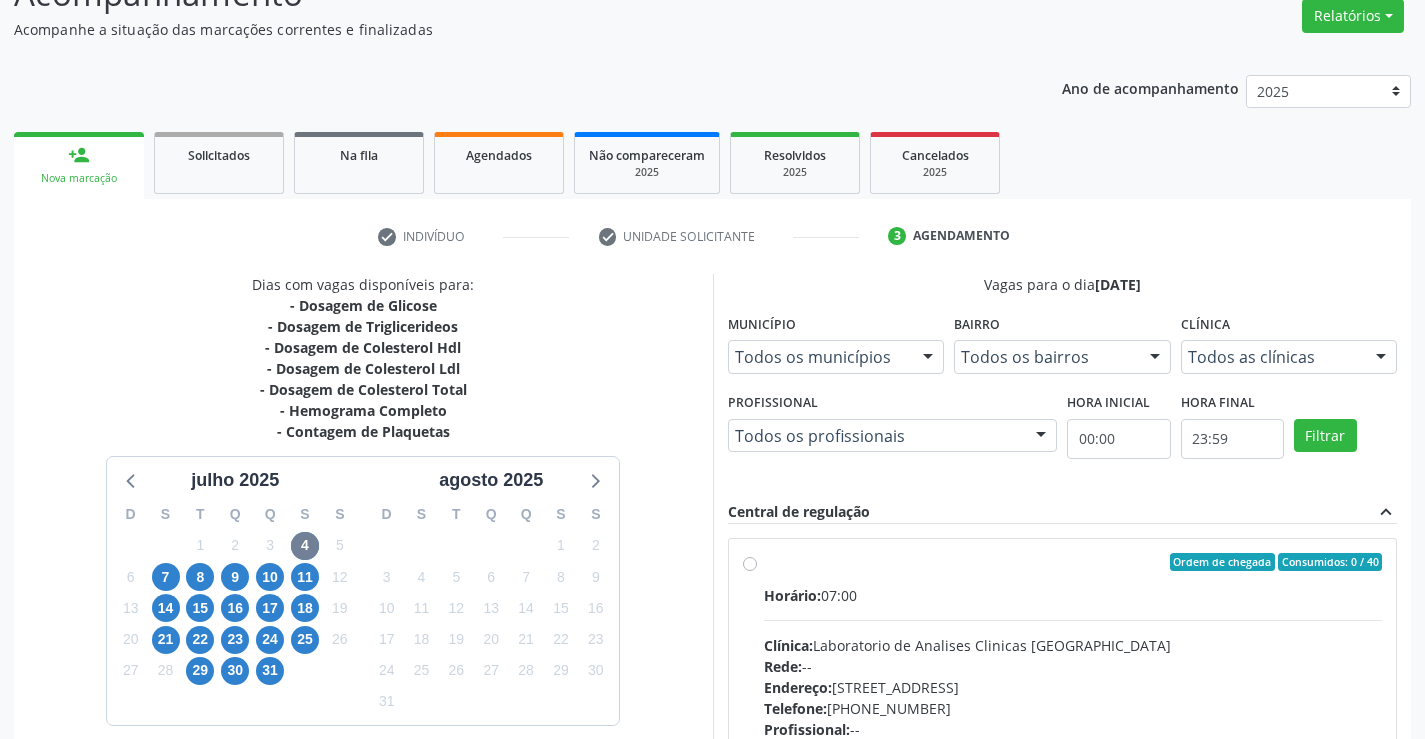 click on "Horário:   07:00" at bounding box center (1073, 595) 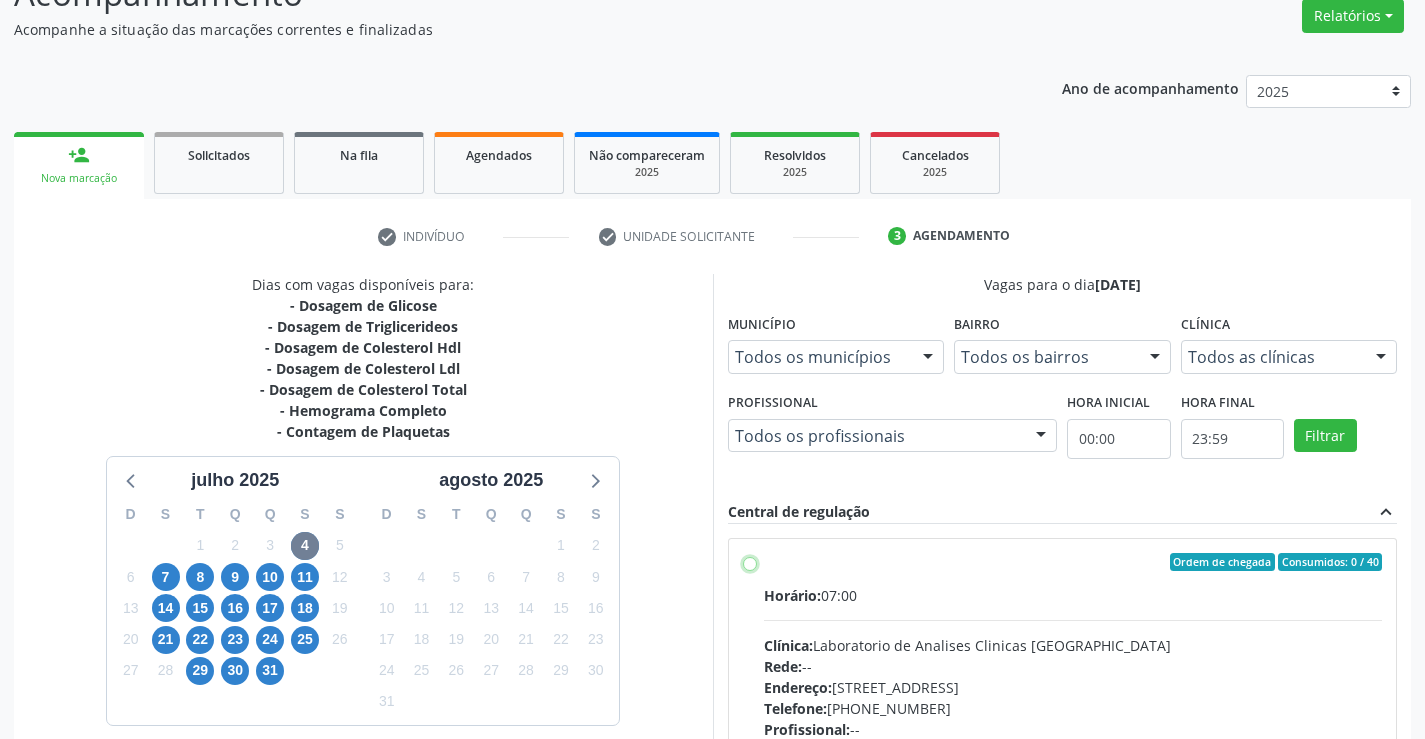 click on "Ordem de chegada
Consumidos: 0 / 40
Horário:   07:00
Clínica:  Laboratorio de Analises Clinicas Sao Francisco
Rede:
--
Endereço:   Terreo, nº 258, Centro, Campo Formoso - BA
Telefone:   (74) 36453588
Profissional:
--
Informações adicionais sobre o atendimento
Idade de atendimento:
Sem restrição
Gênero(s) atendido(s):
Sem restrição
Informações adicionais:
--" at bounding box center (750, 562) 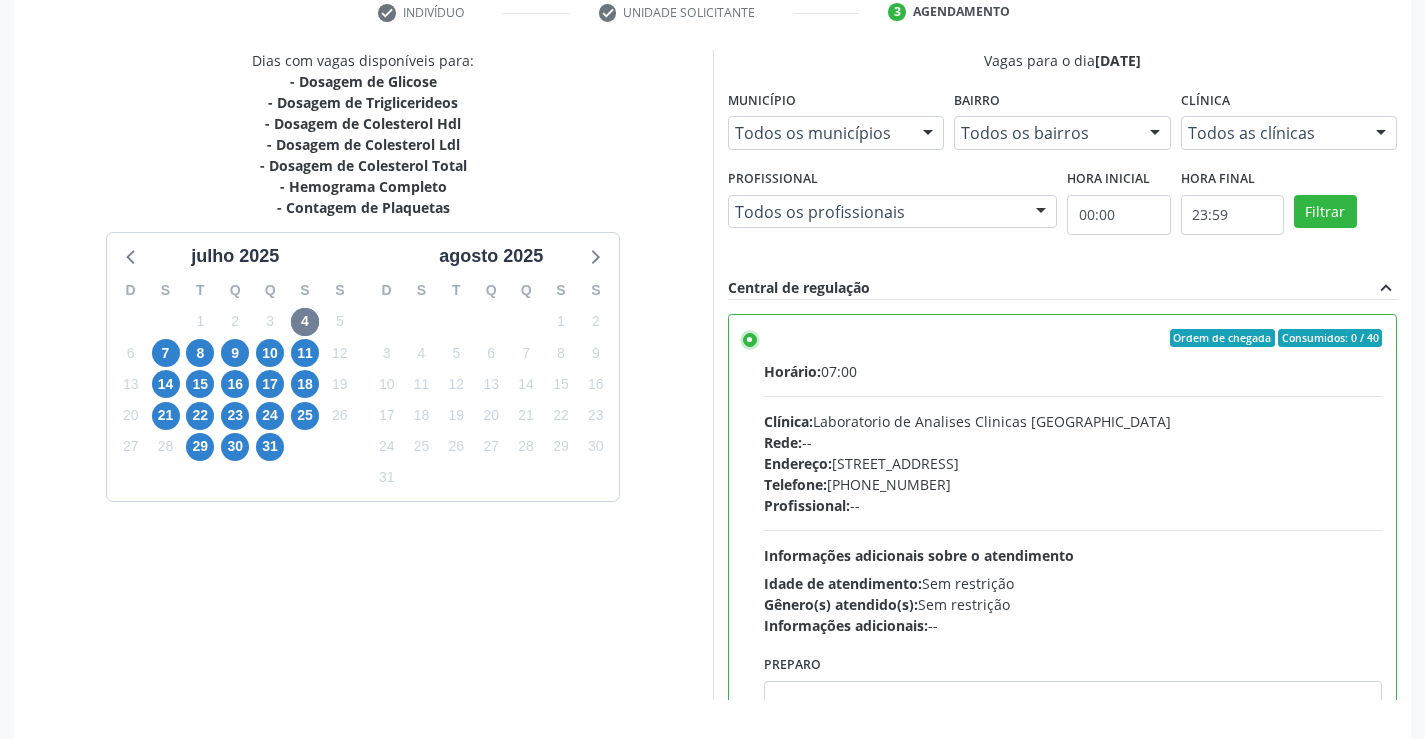 scroll, scrollTop: 456, scrollLeft: 0, axis: vertical 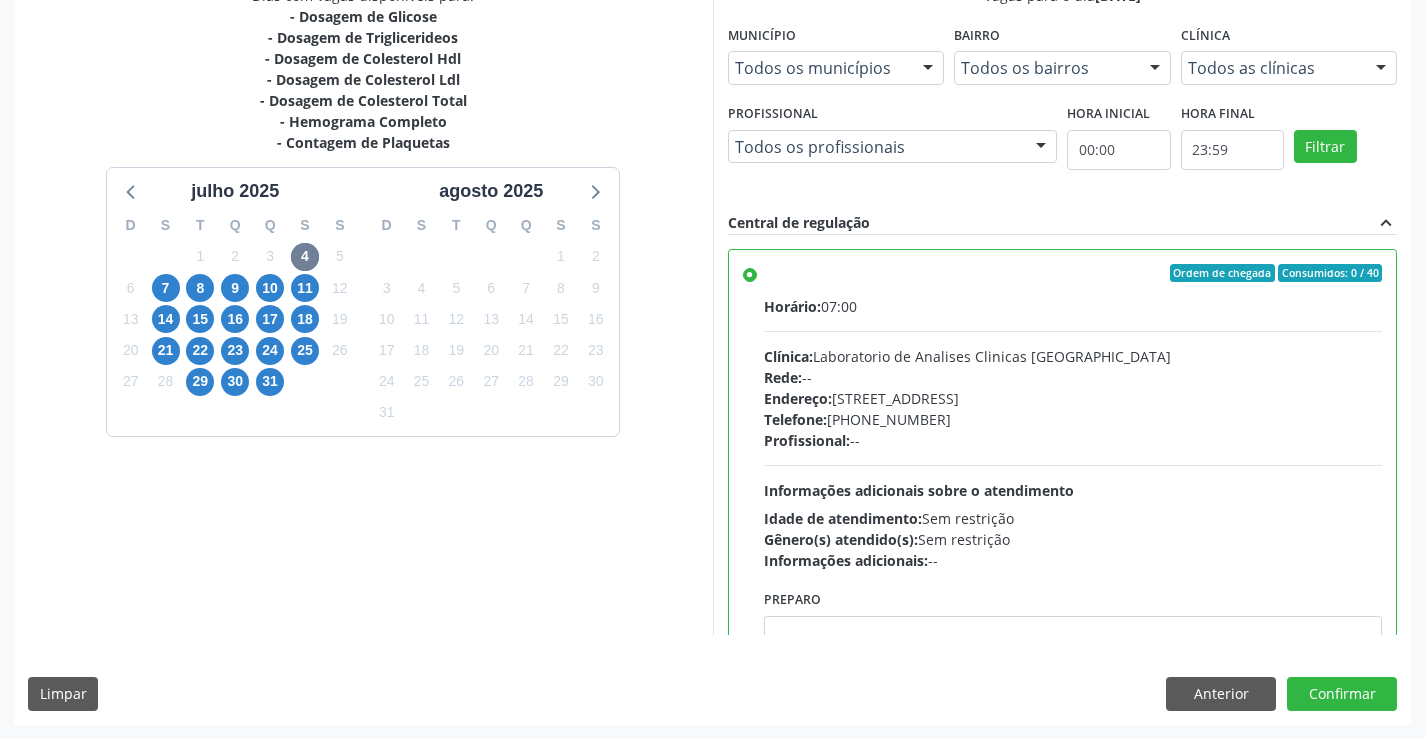 click on "Dias com vagas disponíveis para:
- Dosagem de Glicose
- Dosagem de Triglicerideos
- Dosagem de Colesterol Hdl
- Dosagem de Colesterol Ldl
- Dosagem de Colesterol Total
- Hemograma Completo
- Contagem de Plaquetas
julho 2025 D S T Q Q S S 29 30 1 2 3 4 5 6 7 8 9 10 11 12 13 14 15 16 17 18 19 20 21 22 23 24 25 26 27 28 29 30 31 1 2 3 4 5 6 7 8 9 agosto 2025 D S T Q Q S S 27 28 29 30 31 1 2 3 4 5 6 7 8 9 10 11 12 13 14 15 16 17 18 19 20 21 22 23 24 25 26 27 28 29 30 31 1 2 3 4 5 6
Vagas para o dia
04/07/2025
Município
Todos os municípios         Todos os municípios   Campo Formoso - BA
Nenhum resultado encontrado para: "   "
Não há nenhuma opção para ser exibida.
Bairro
Todos os bairros         Todos os bairros   Centro
Nenhum resultado encontrado para: "   "
Clínica" at bounding box center [712, 354] 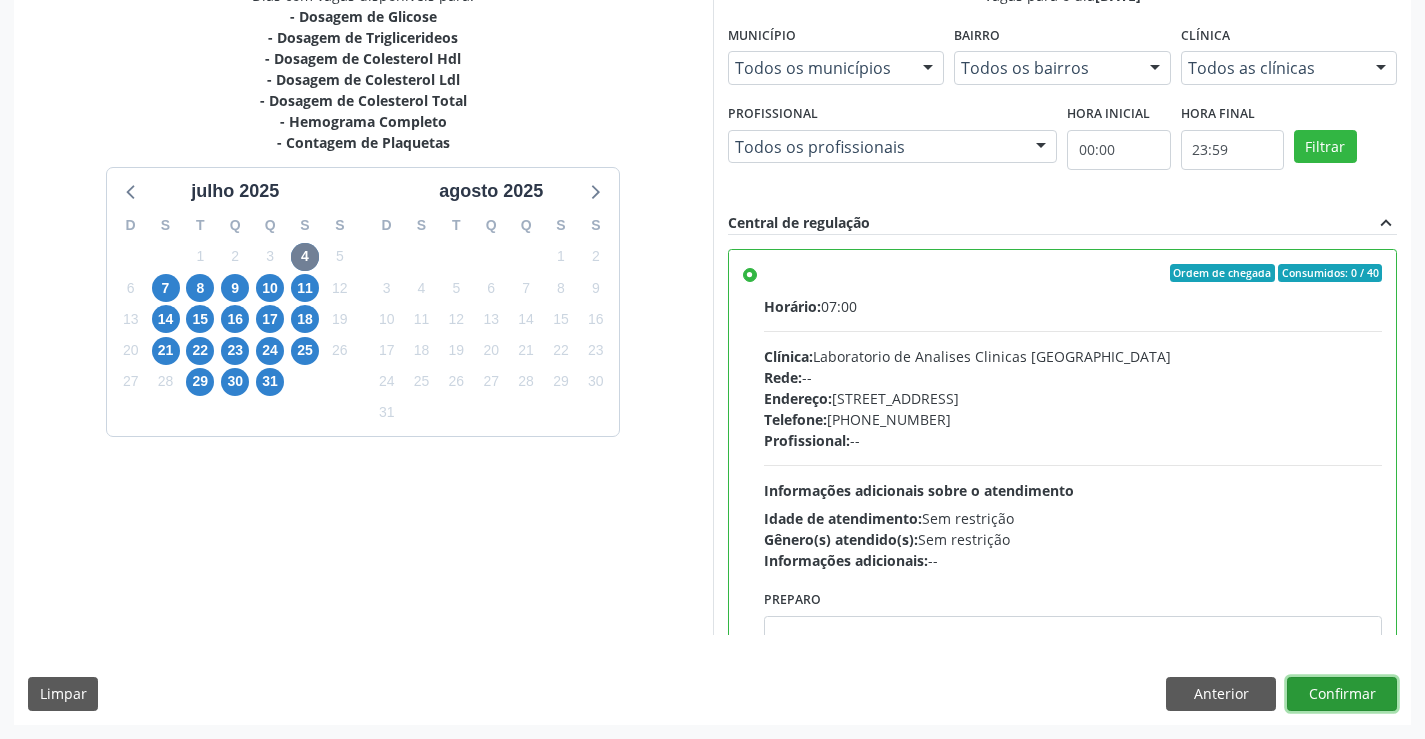 click on "Confirmar" at bounding box center [1342, 694] 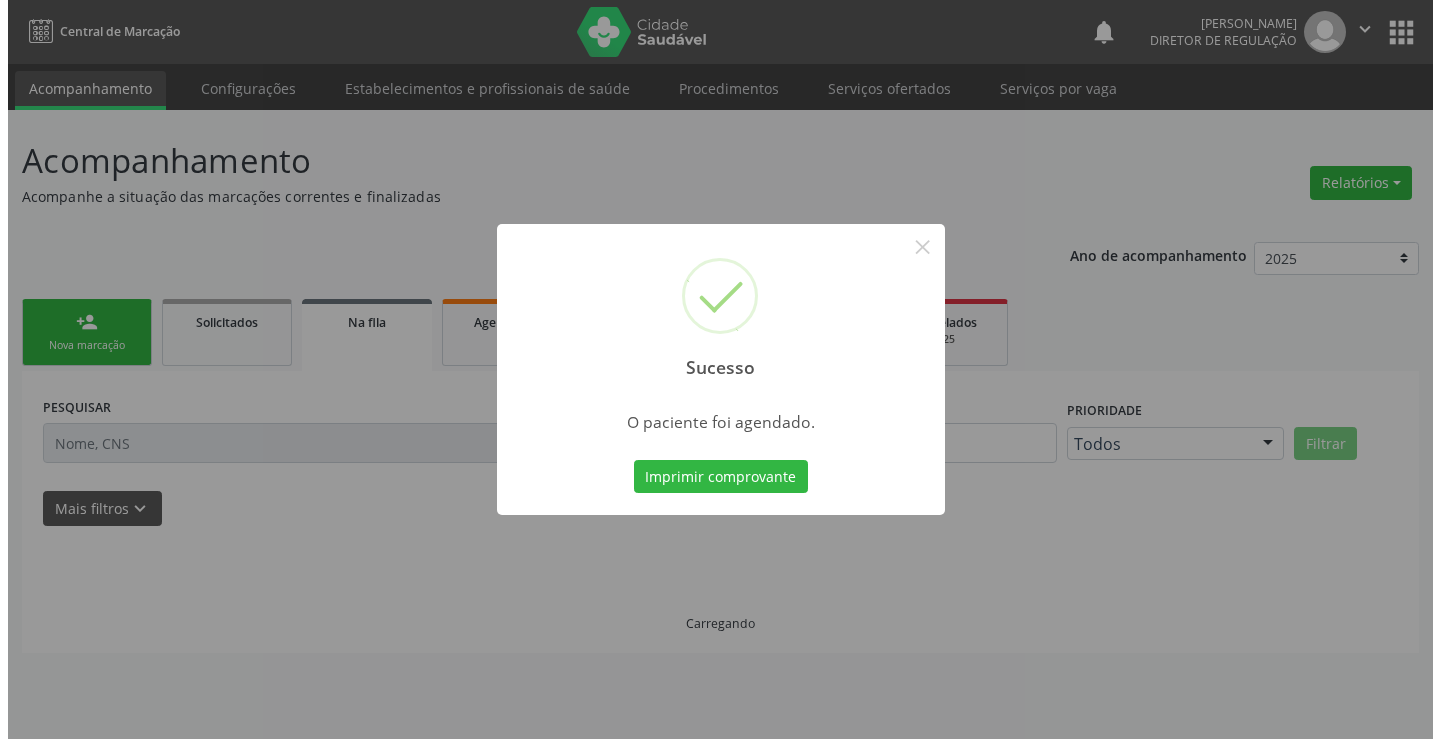 scroll, scrollTop: 0, scrollLeft: 0, axis: both 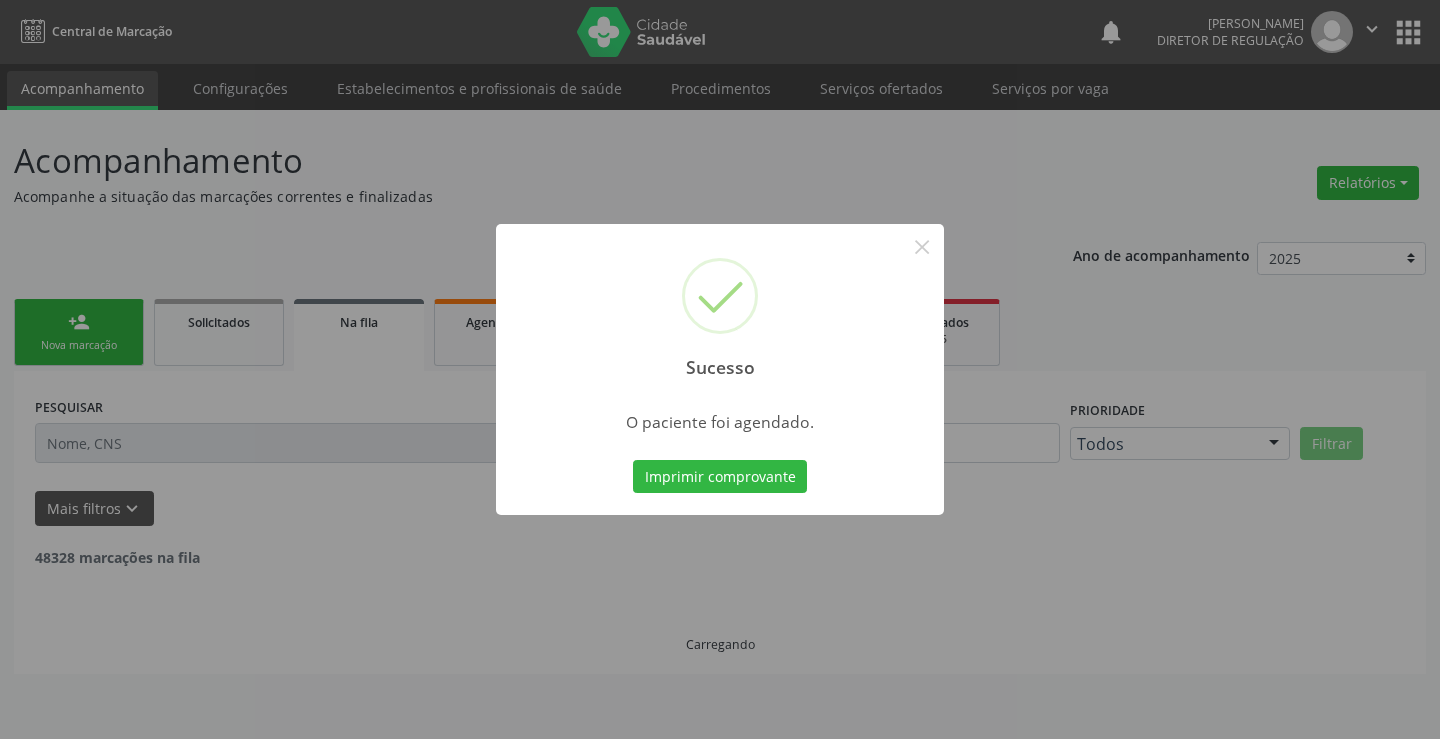 type 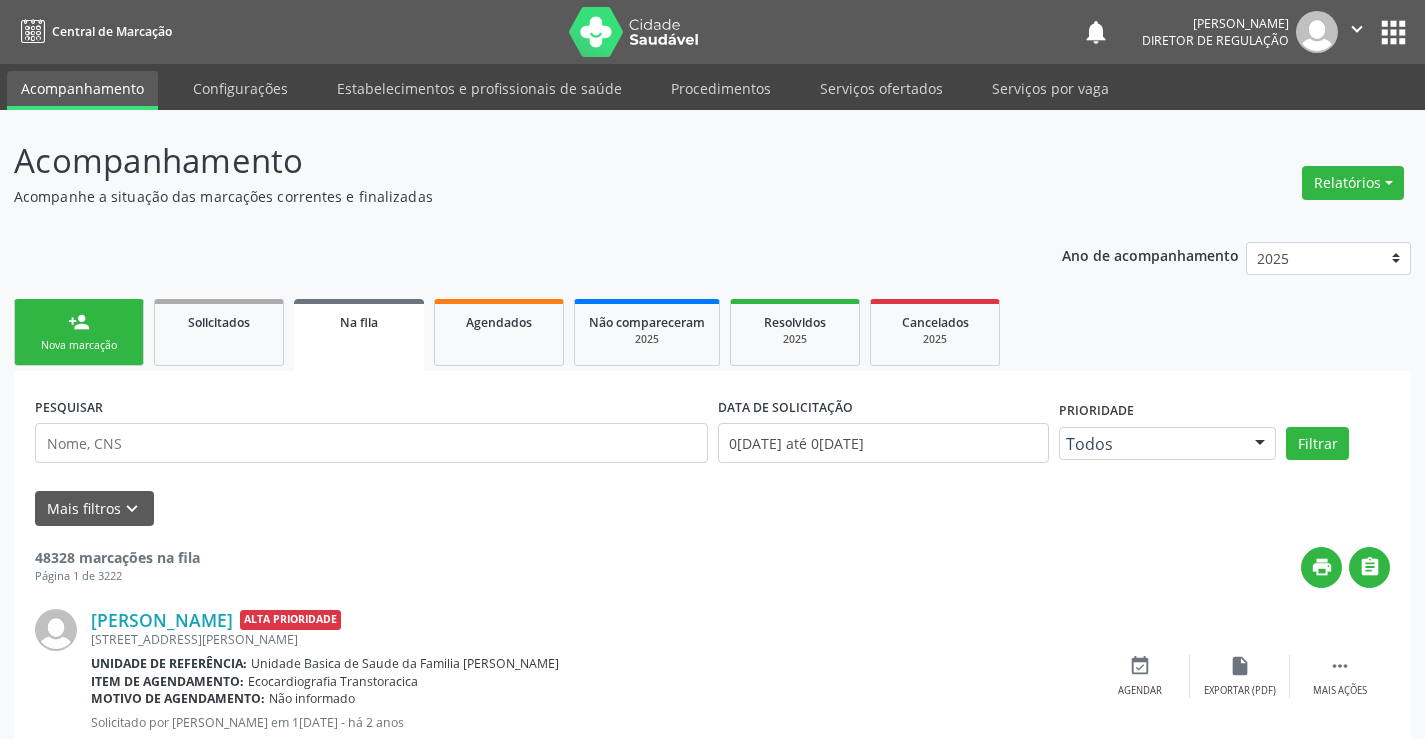 scroll, scrollTop: 0, scrollLeft: 0, axis: both 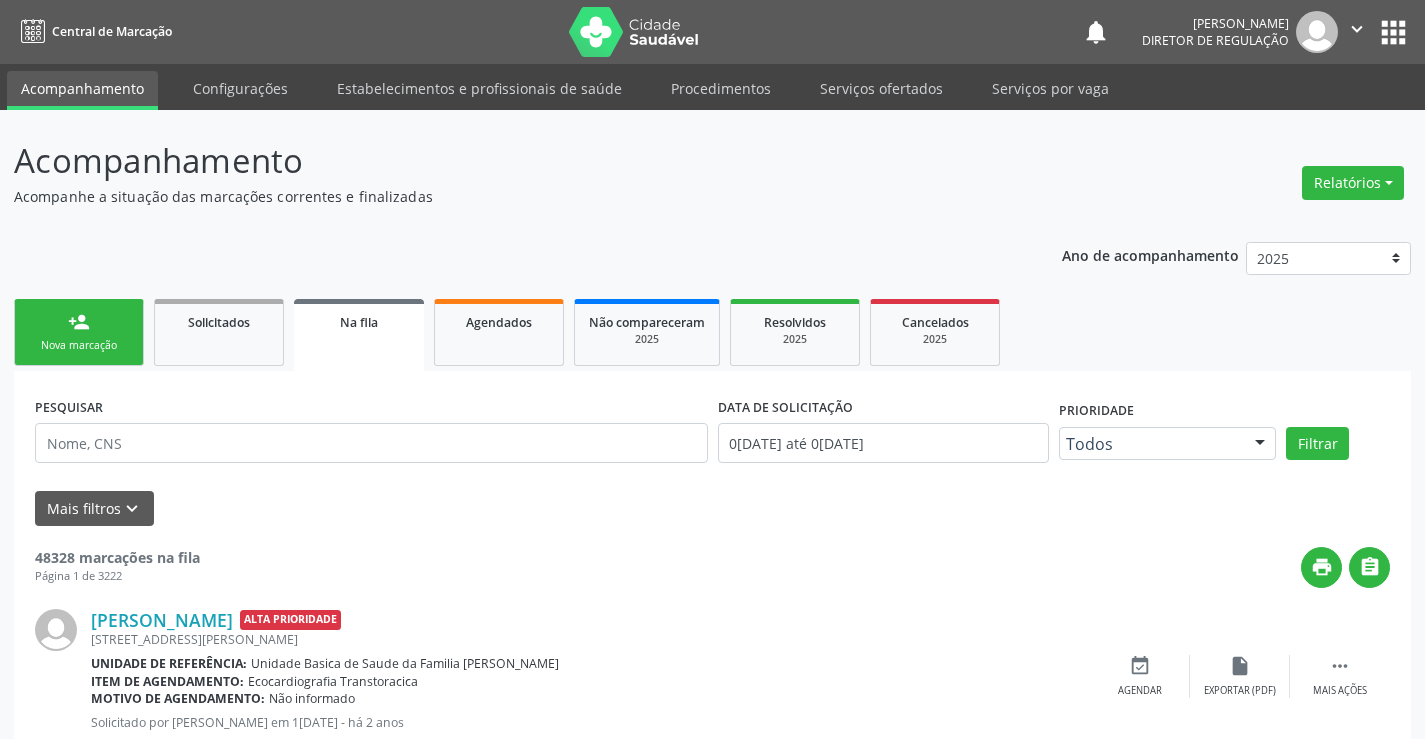 click on "person_add
Nova marcação" at bounding box center [79, 332] 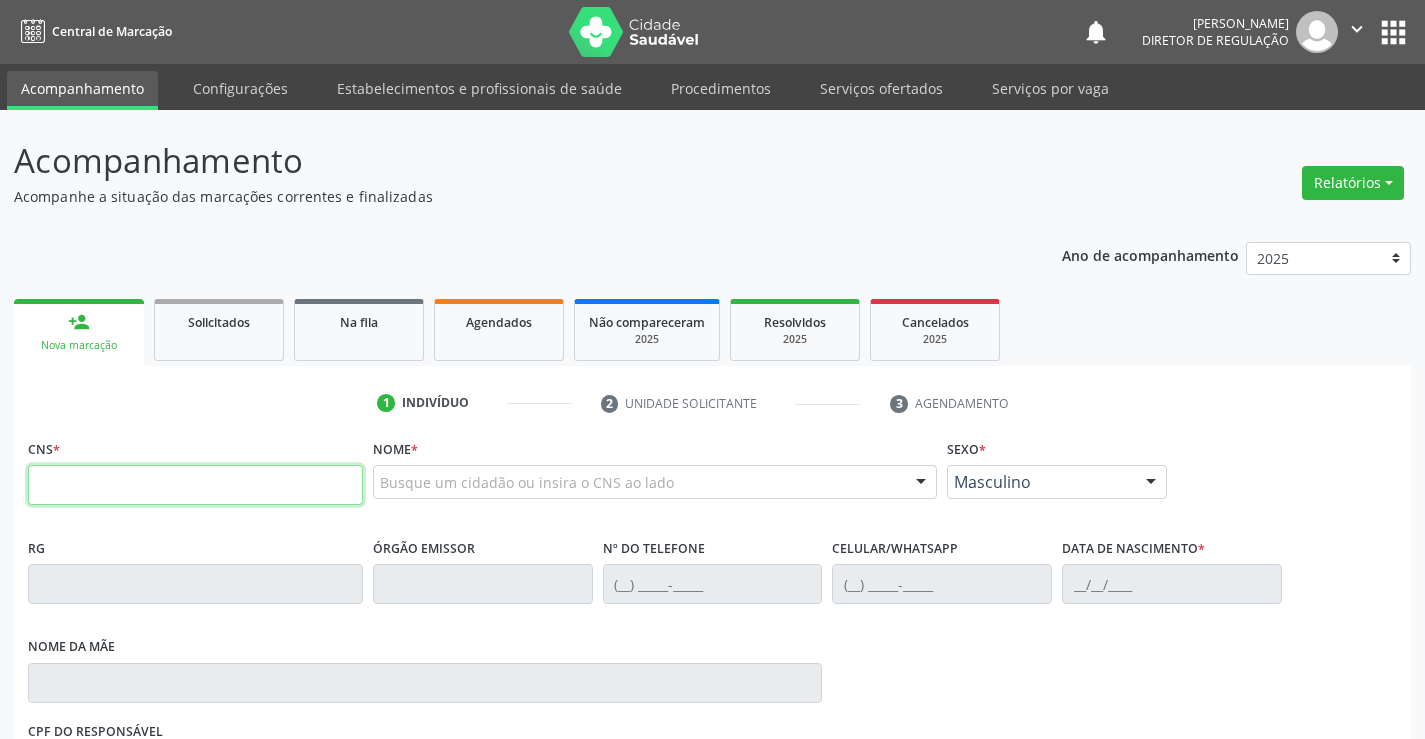 click at bounding box center (195, 485) 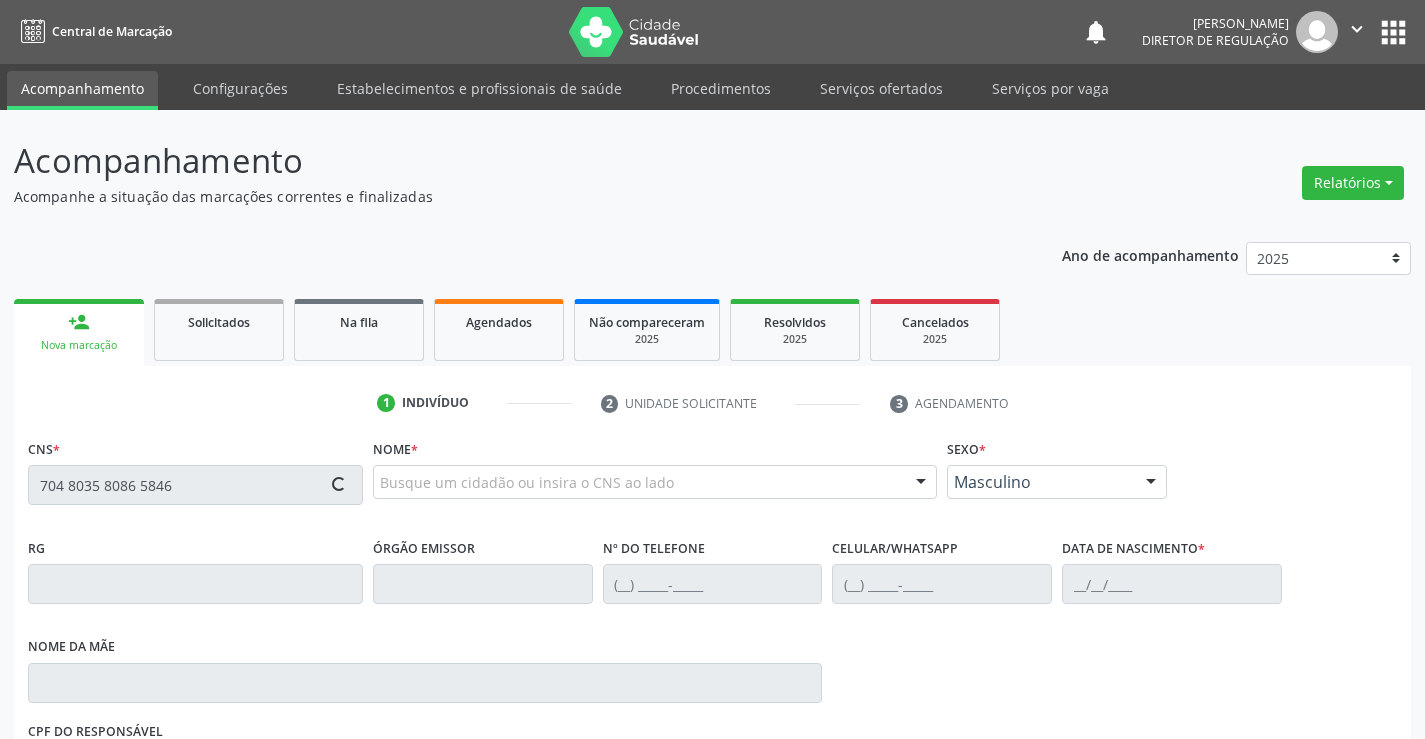 type on "704 8035 8086 5846" 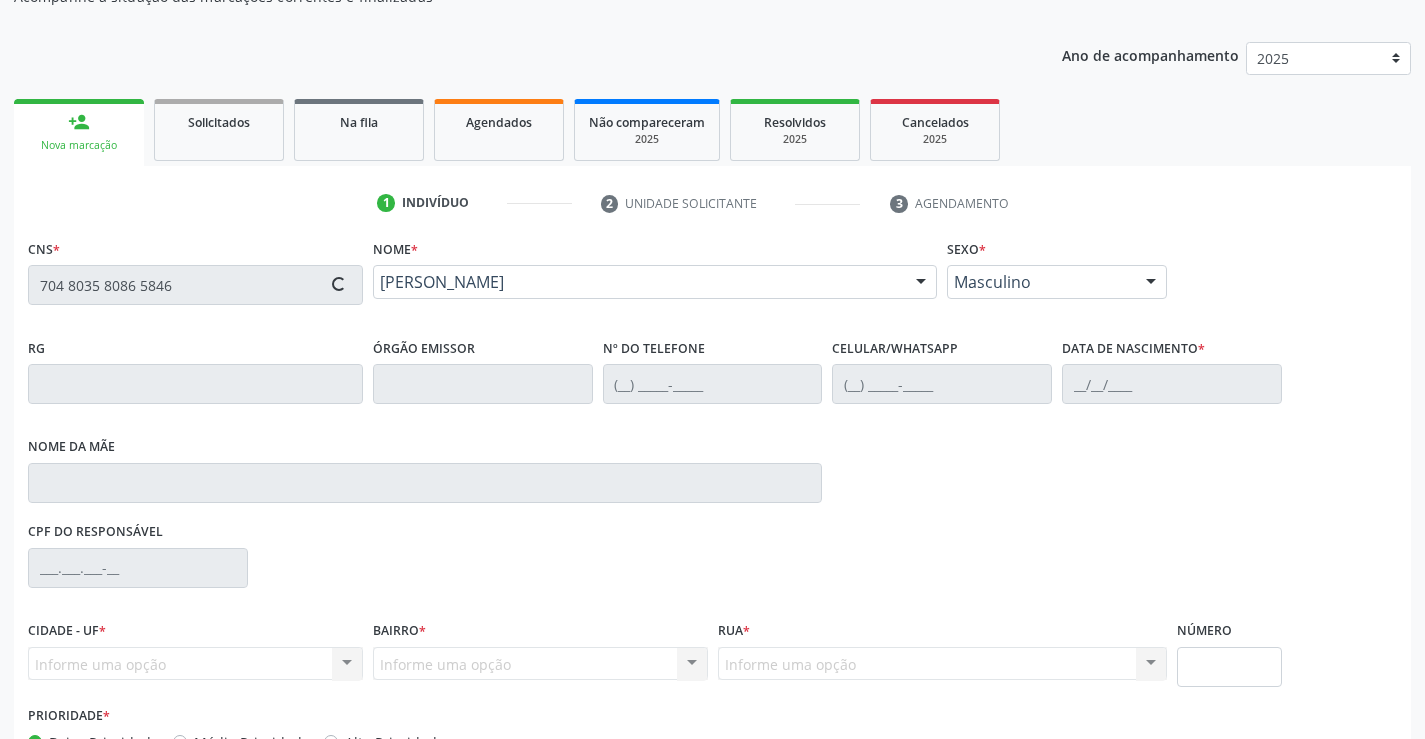 type on "0431411883" 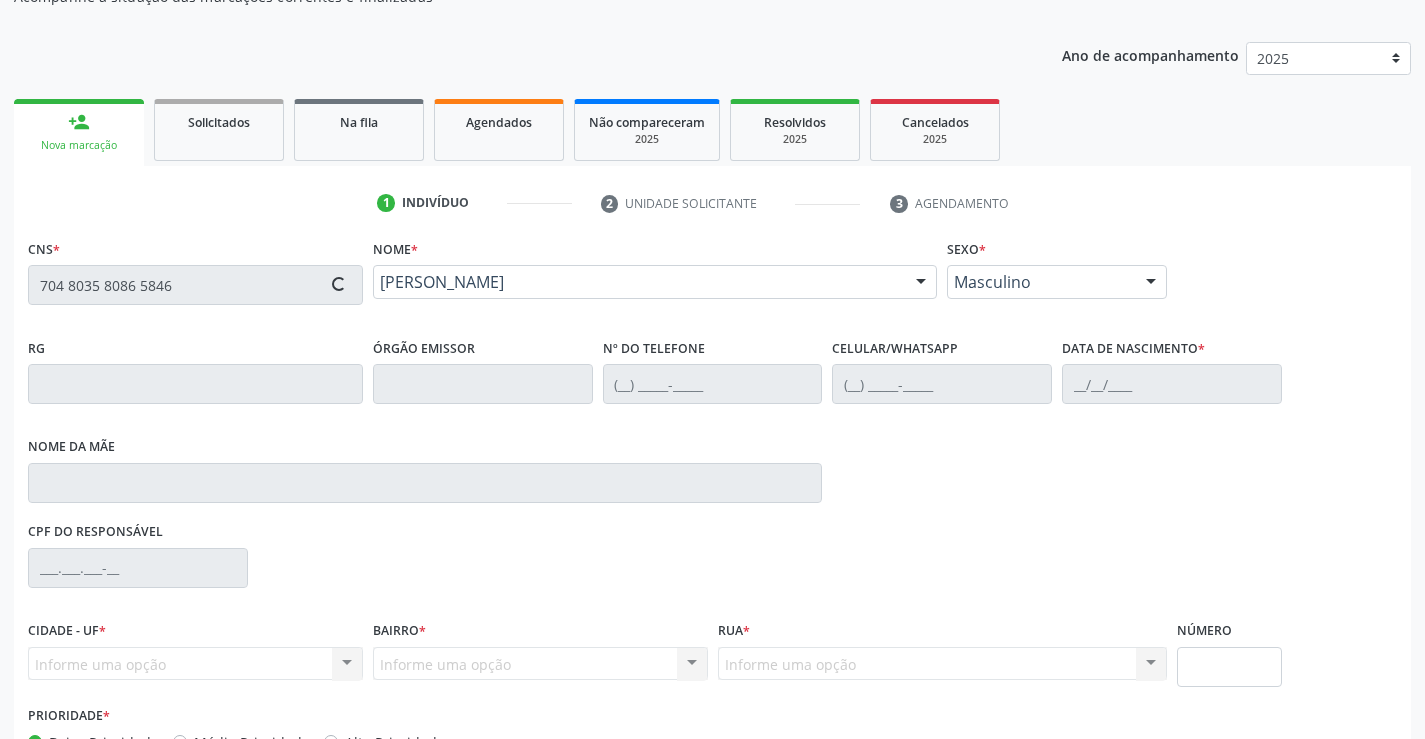 type on "(74) 98110-0048" 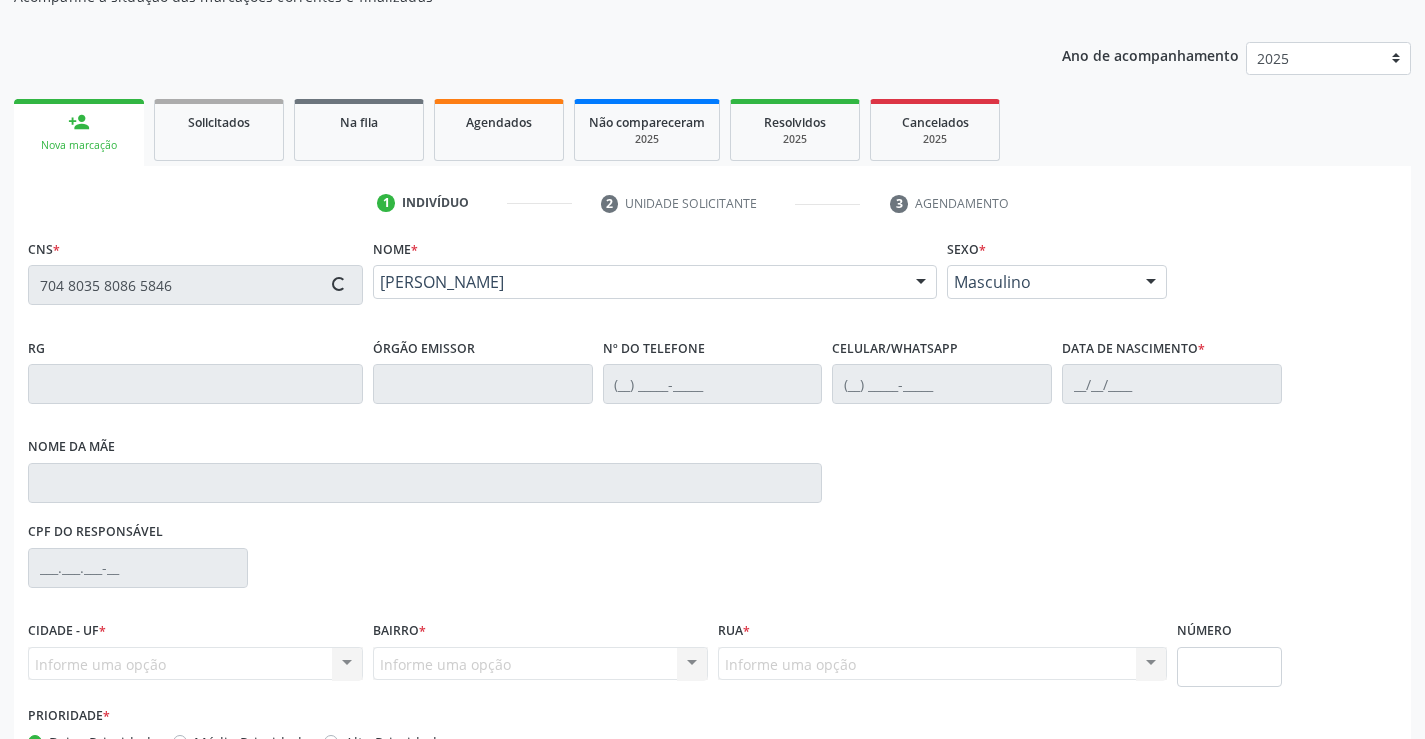 type on "(74) 98110-0048" 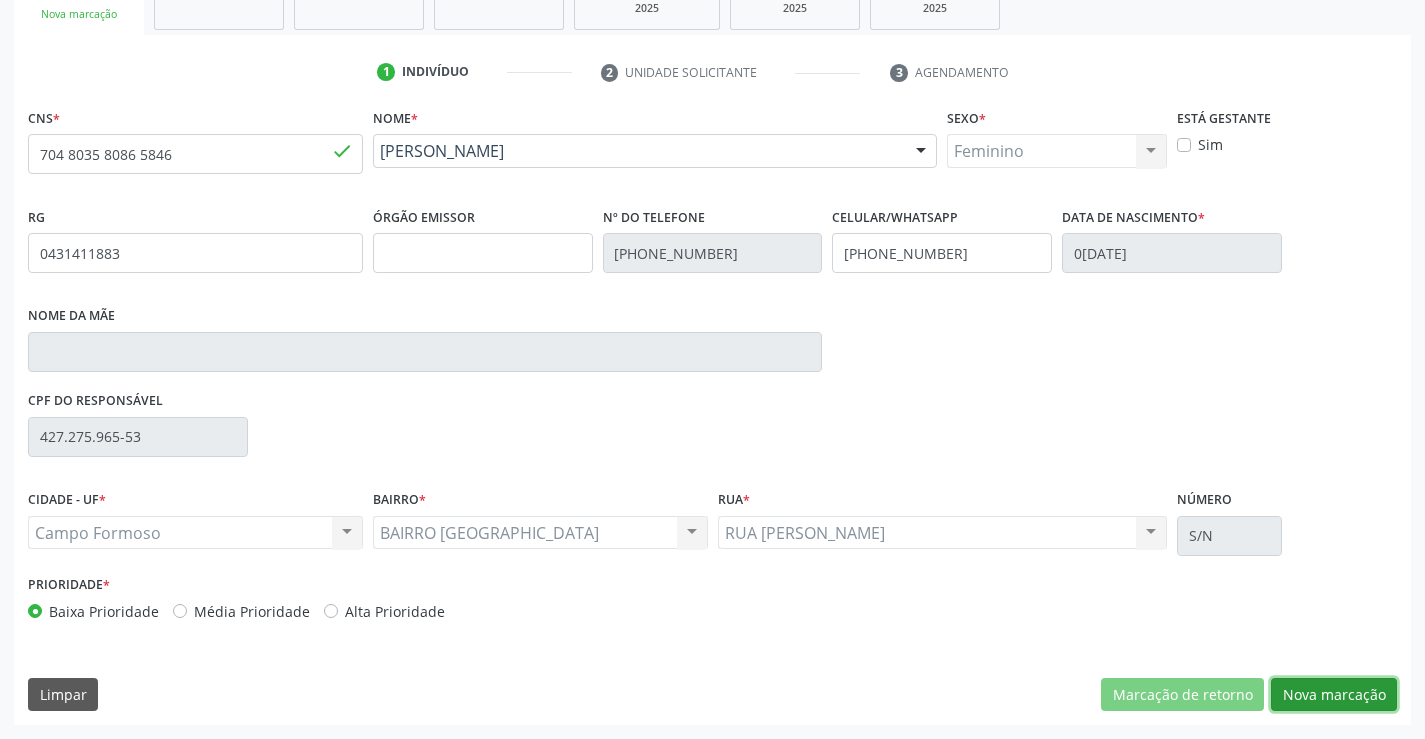 click on "Nova marcação" at bounding box center [1334, 695] 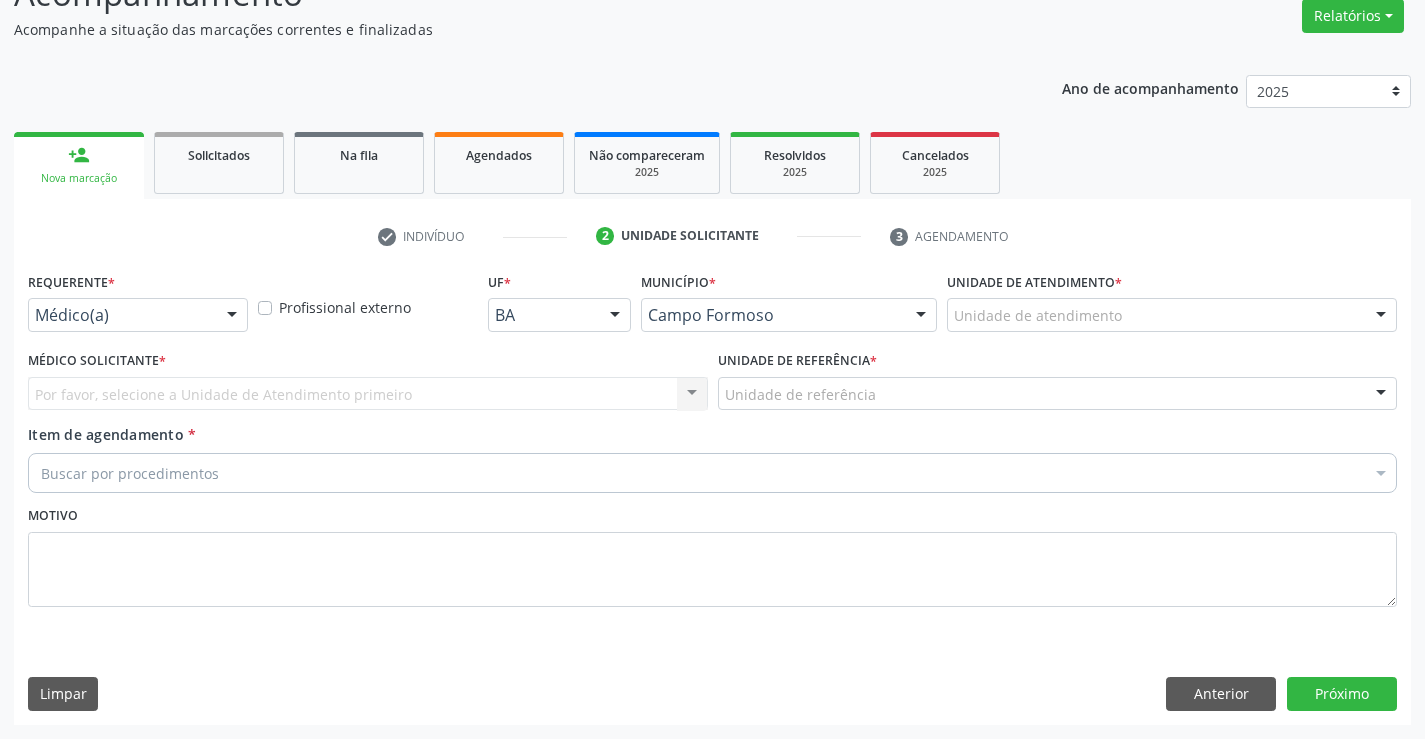 scroll, scrollTop: 167, scrollLeft: 0, axis: vertical 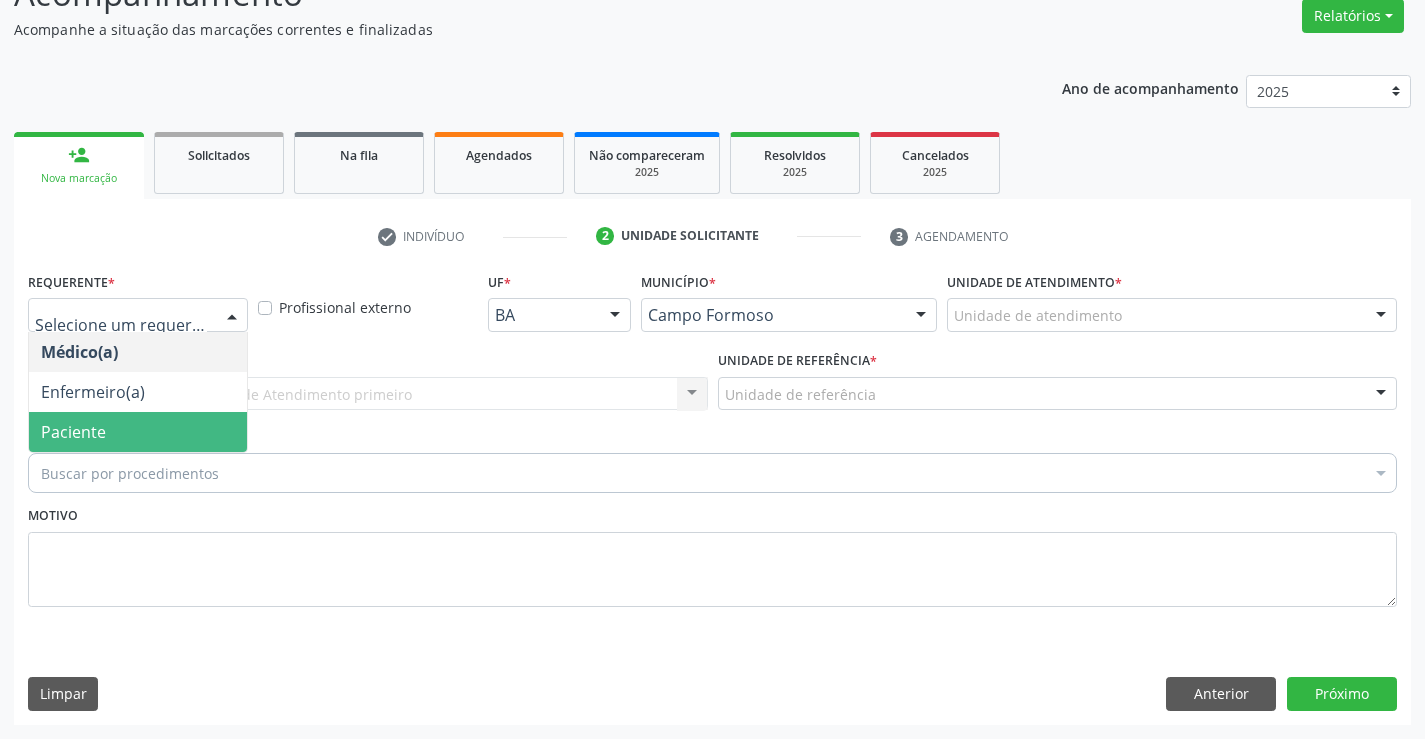 click on "Paciente" at bounding box center (138, 432) 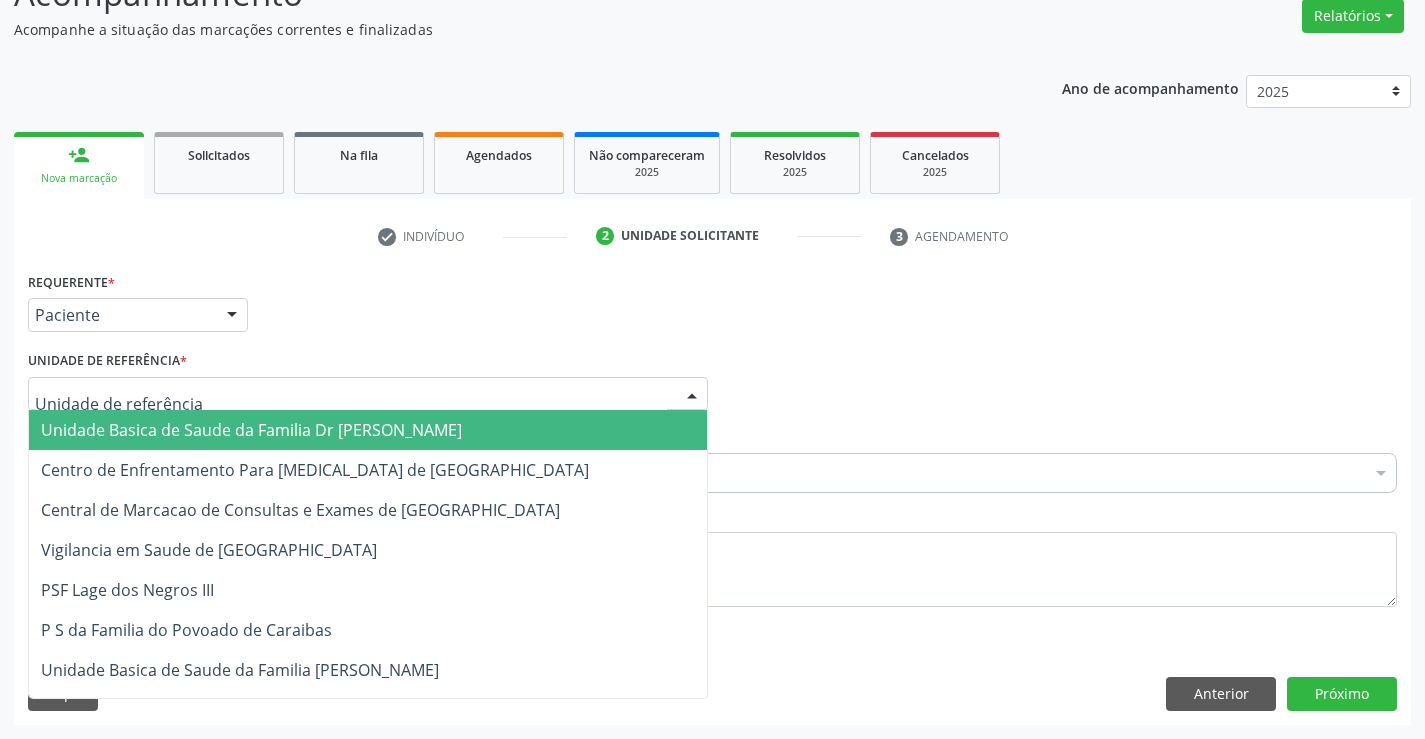 click at bounding box center (368, 394) 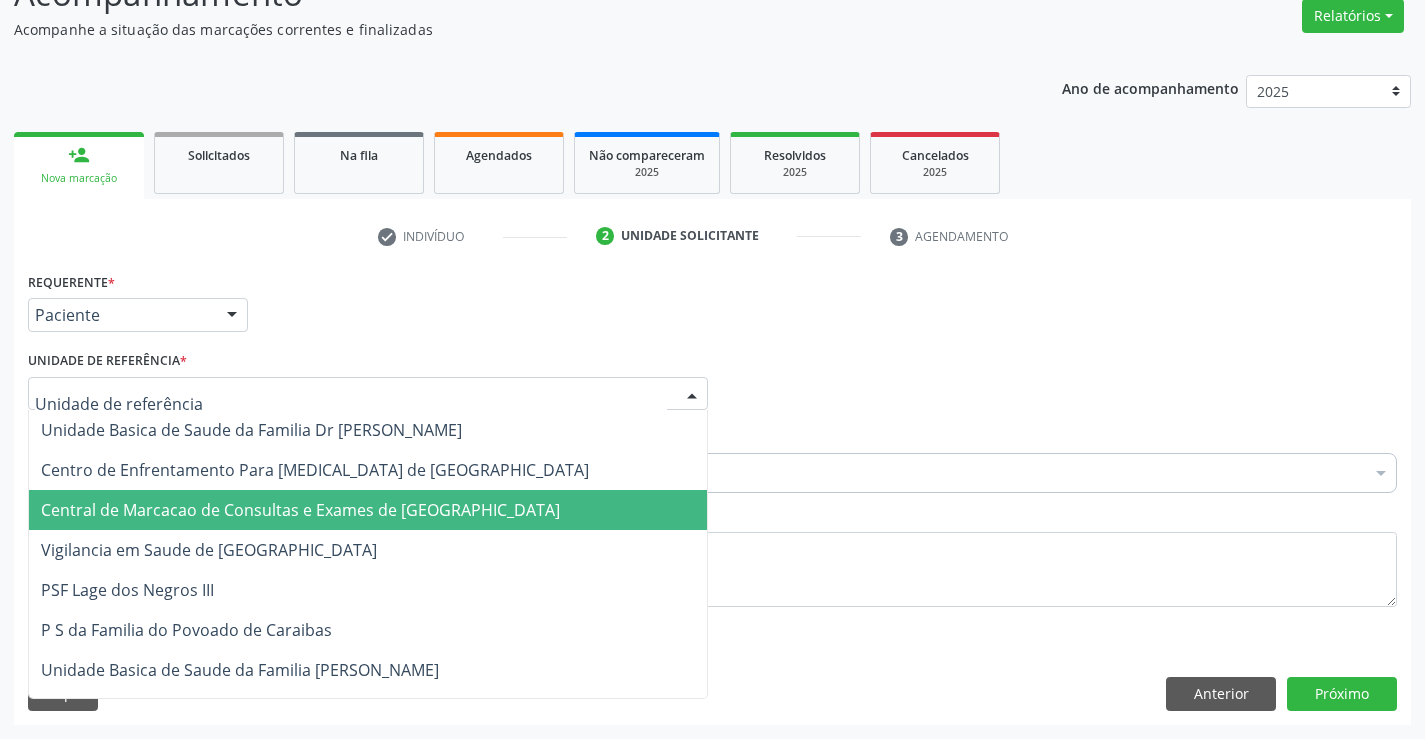 click on "Central de Marcacao de Consultas e Exames de [GEOGRAPHIC_DATA]" at bounding box center (300, 510) 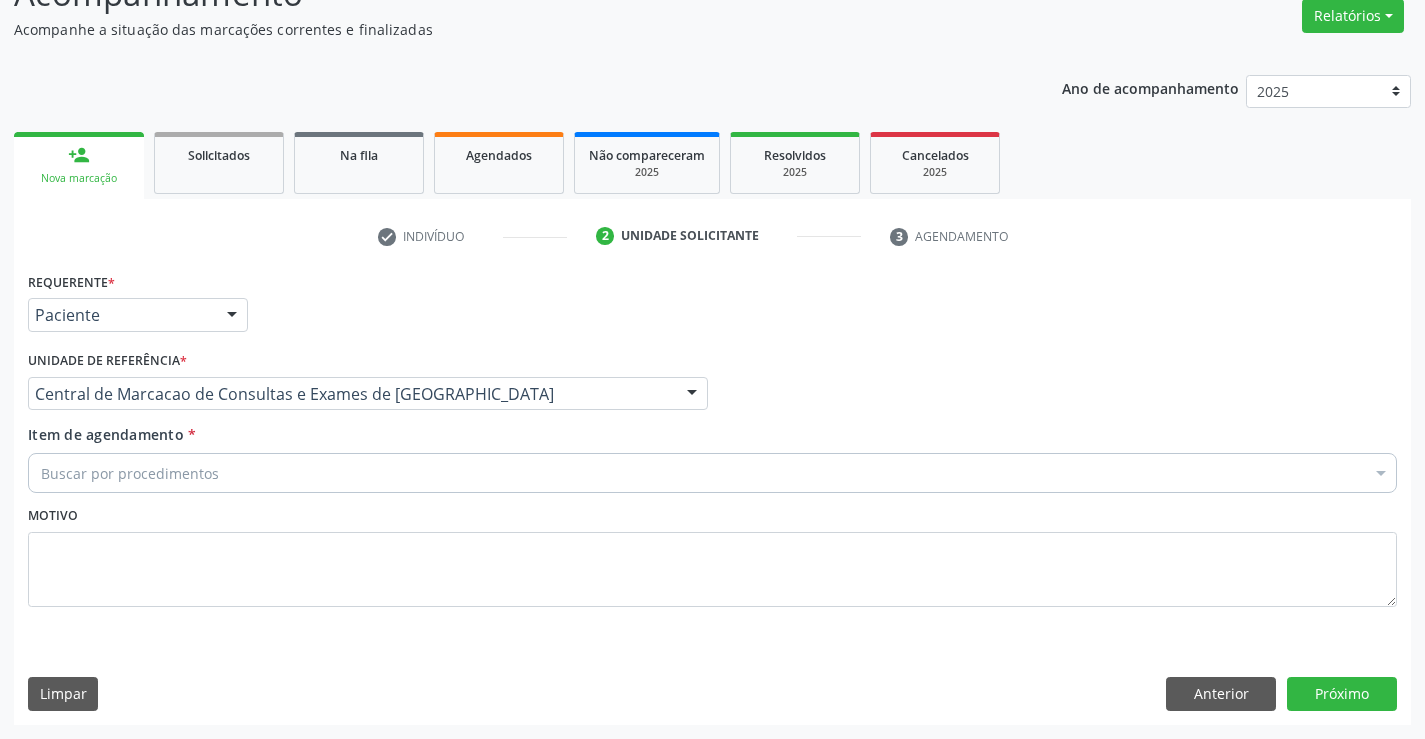 click on "Buscar por procedimentos" at bounding box center (712, 473) 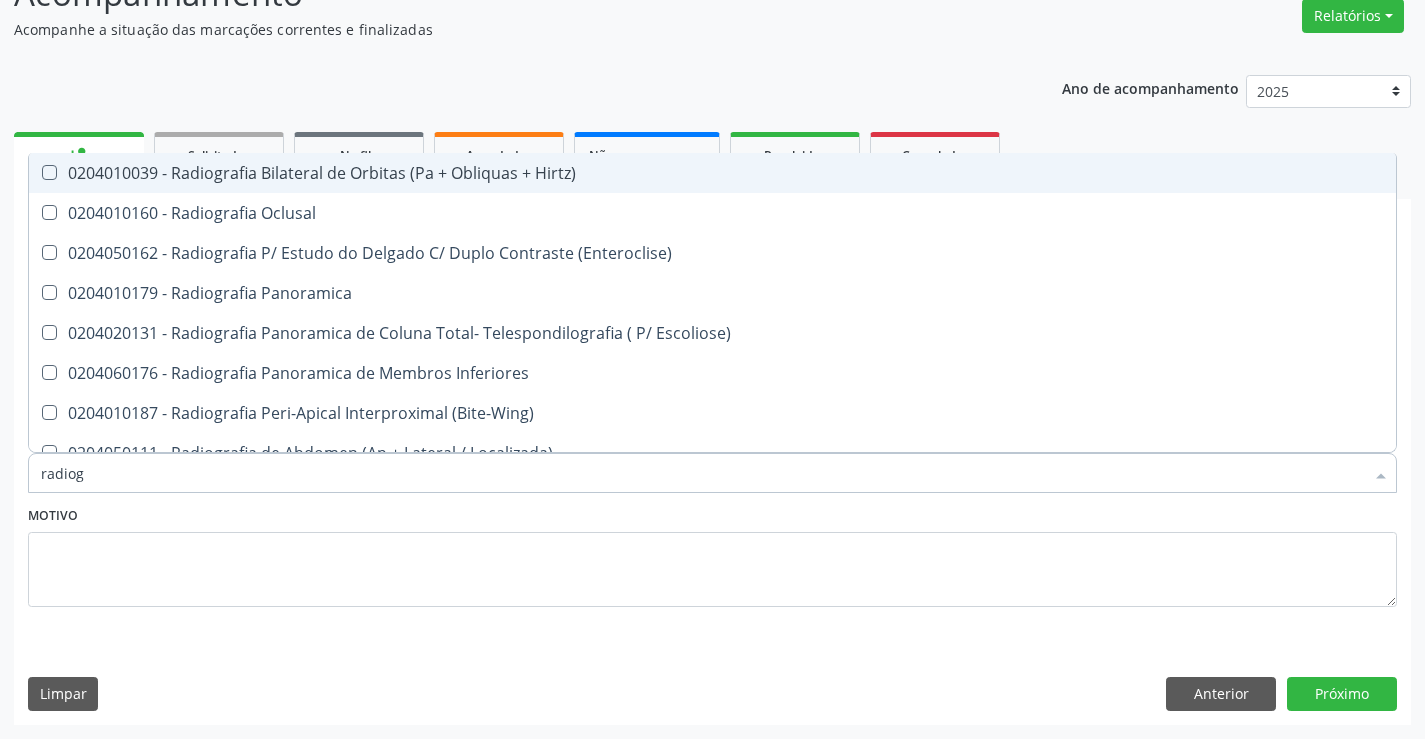 type on "radiogr" 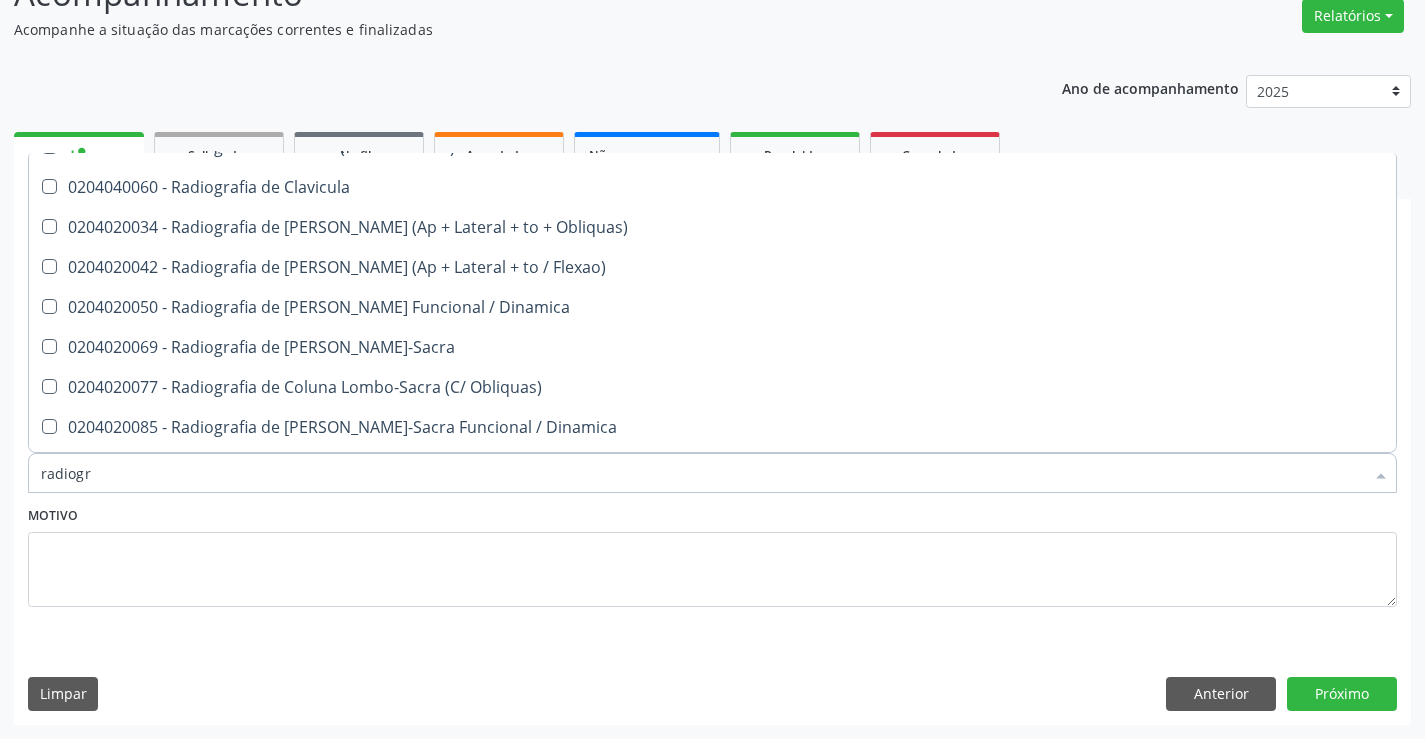 scroll, scrollTop: 1000, scrollLeft: 0, axis: vertical 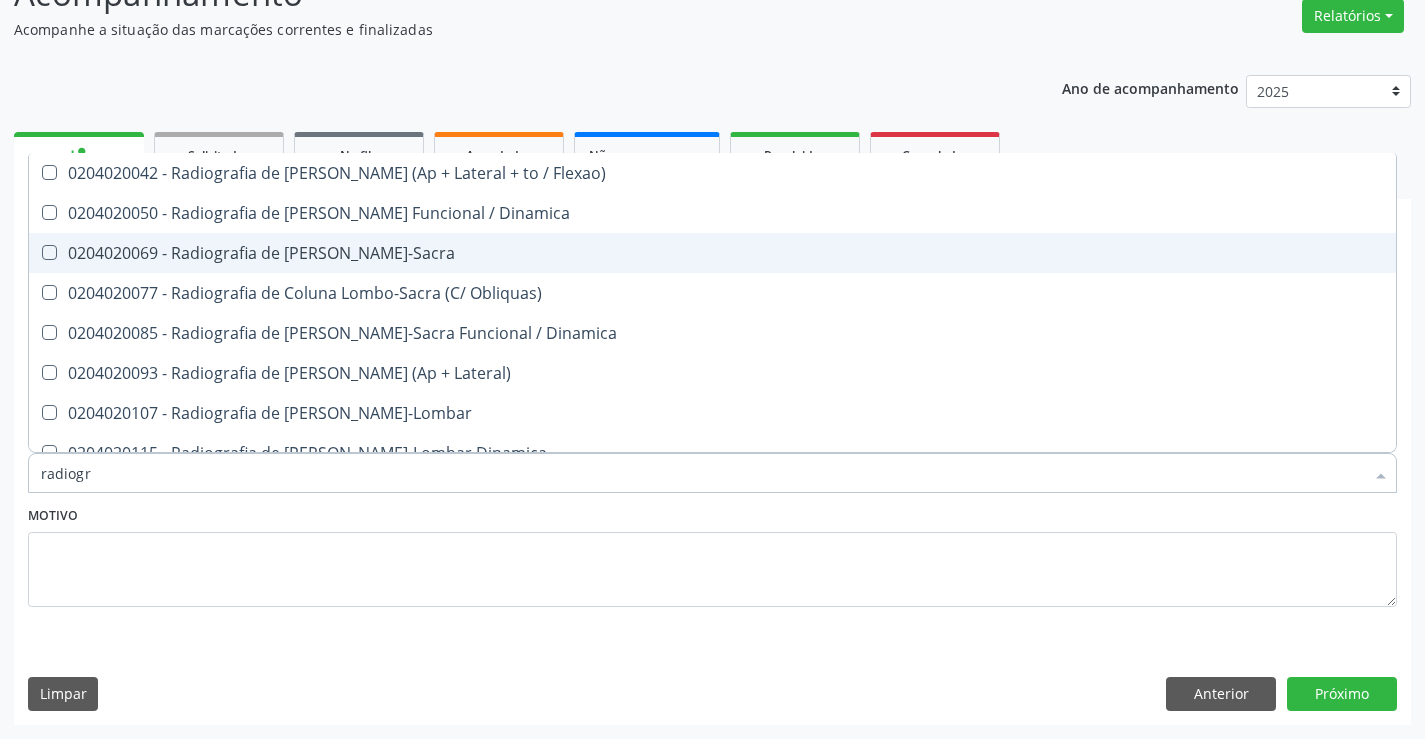 click on "0204020069 - Radiografia de [PERSON_NAME]-Sacra" at bounding box center (712, 253) 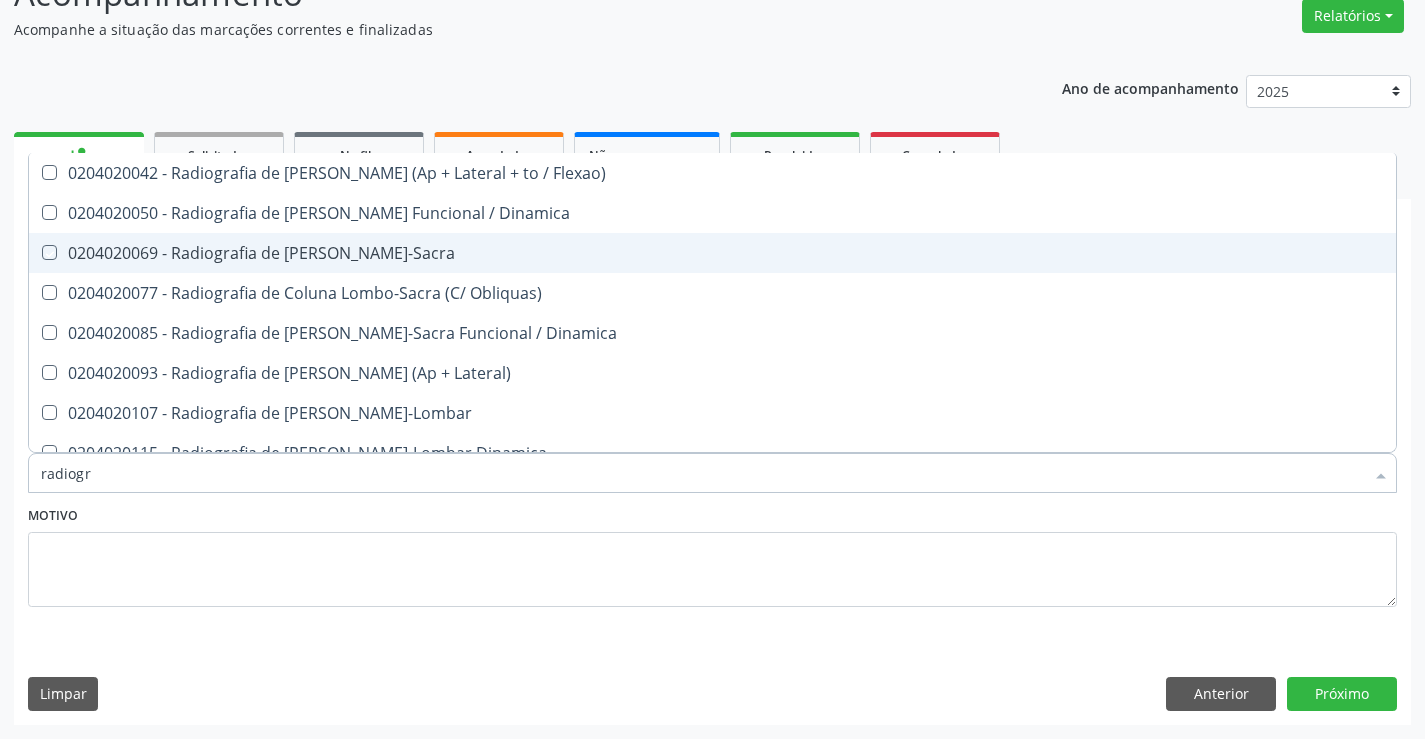 checkbox on "true" 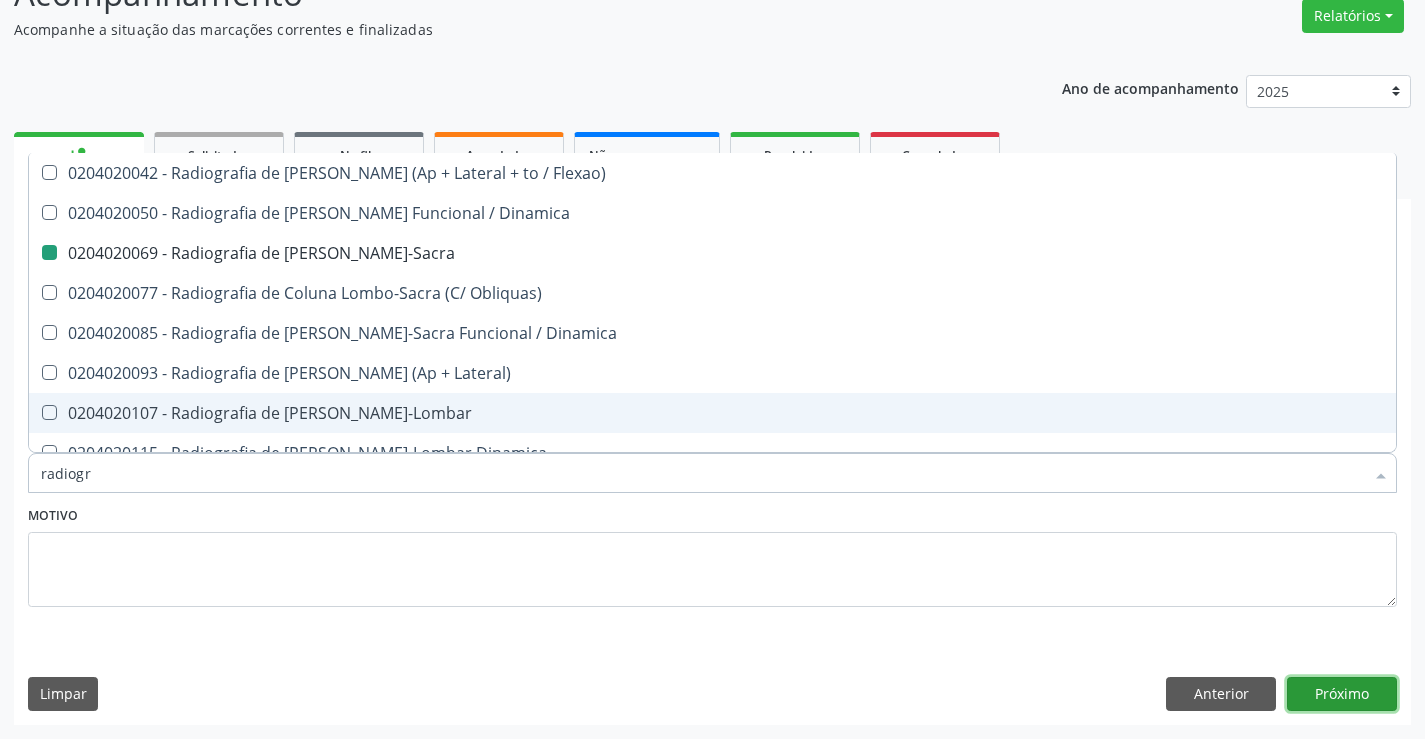 click on "Próximo" at bounding box center [1342, 694] 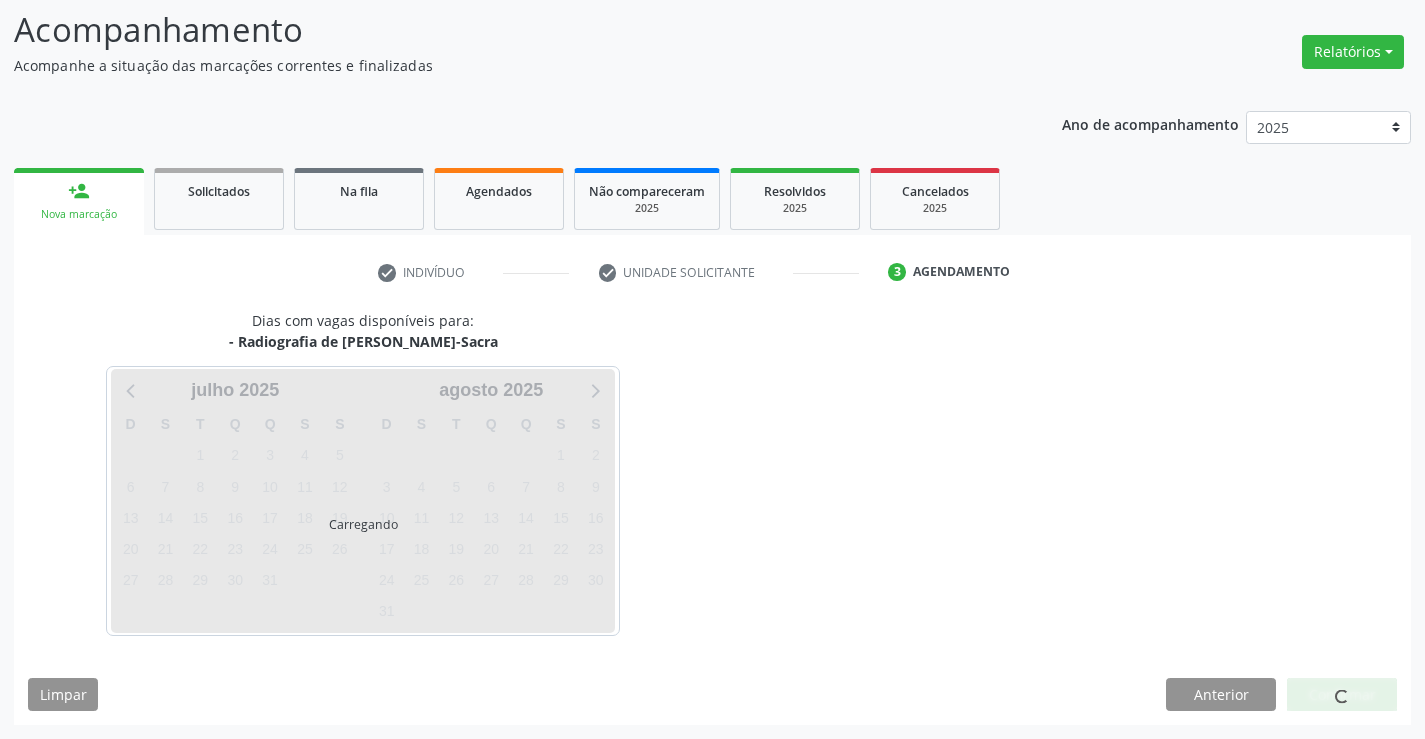 scroll, scrollTop: 131, scrollLeft: 0, axis: vertical 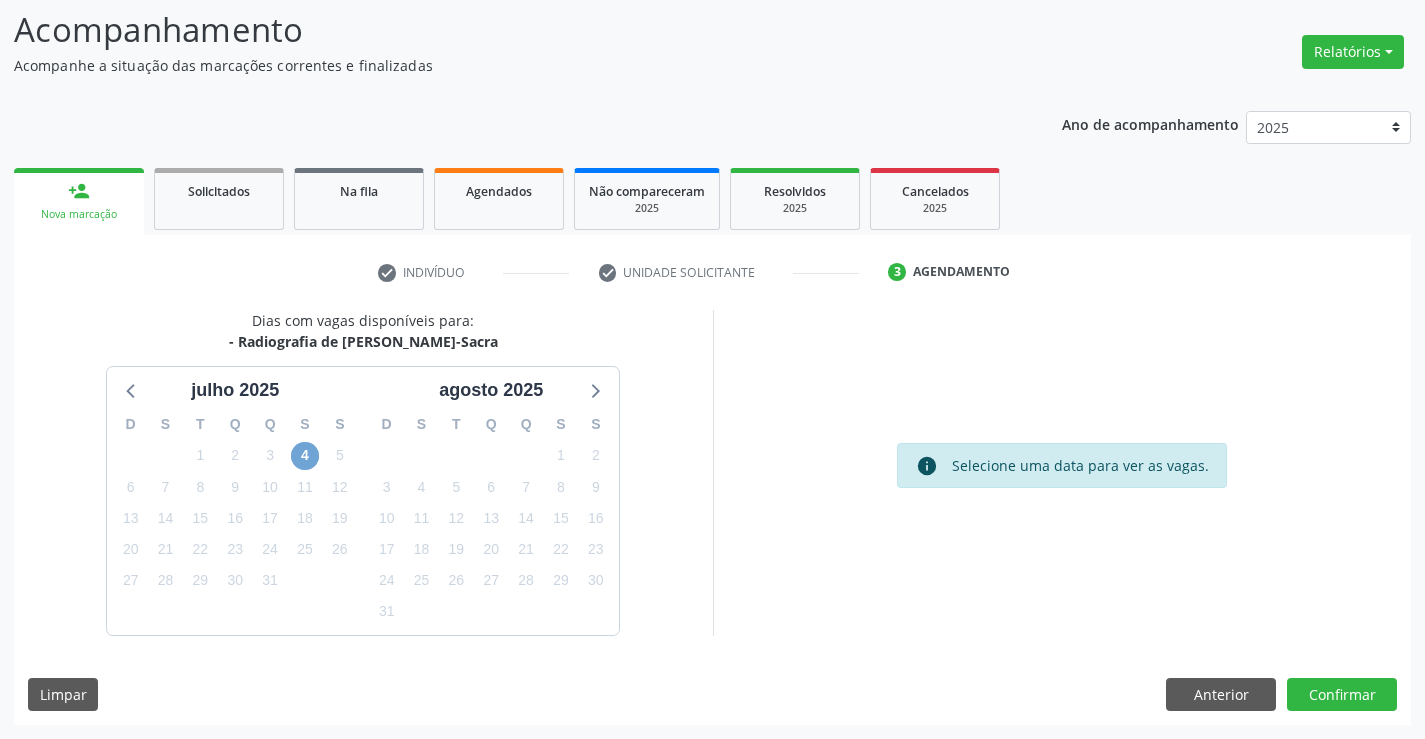click on "4" at bounding box center [305, 456] 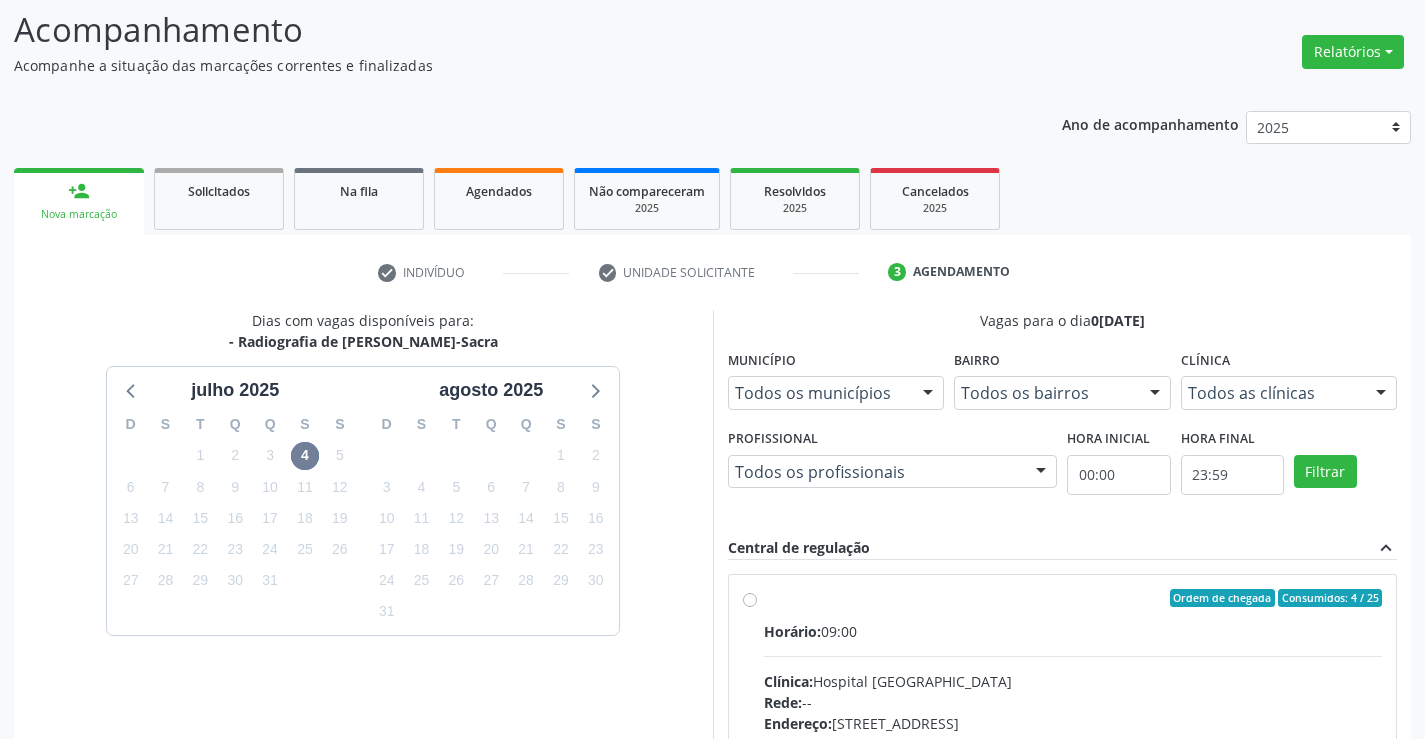 click on "Horário:   09:00" at bounding box center [1073, 631] 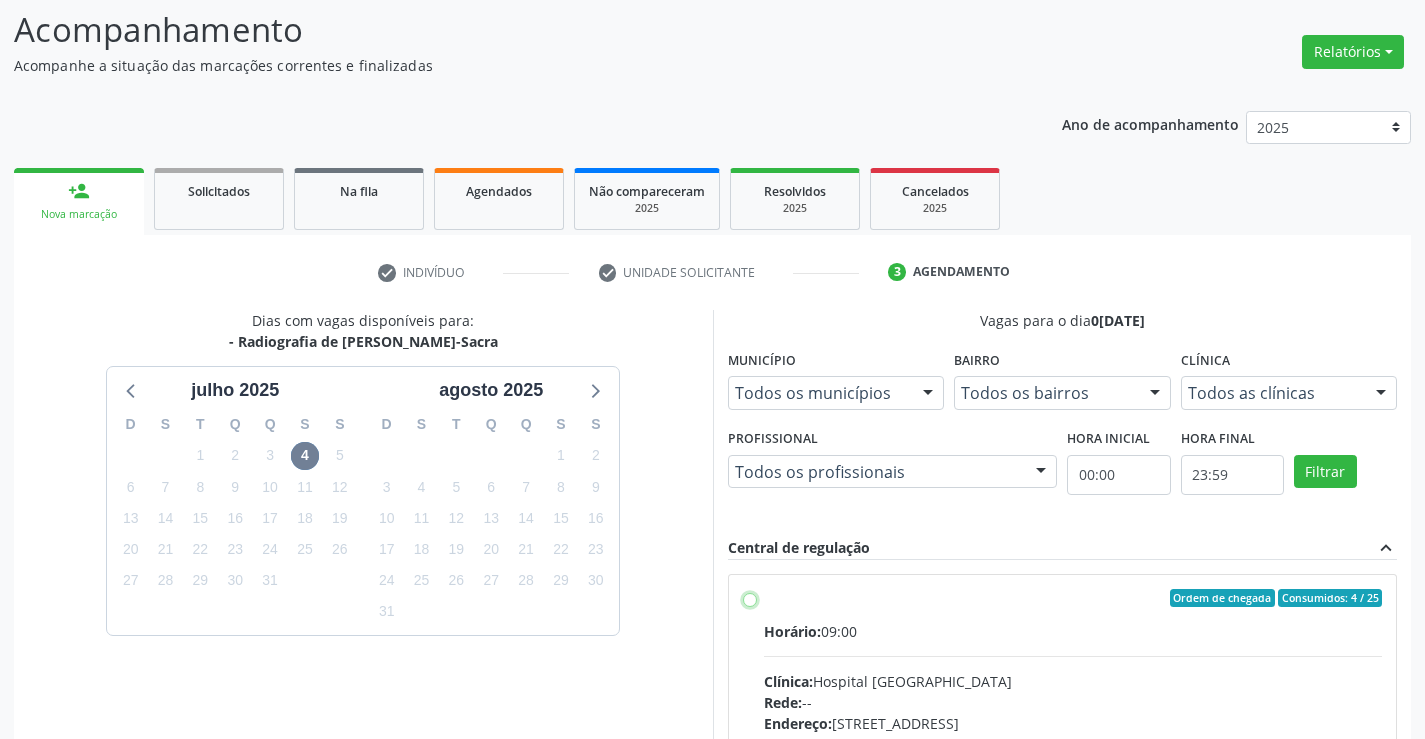 click on "Ordem de chegada
Consumidos: 4 / 25
Horário:   09:00
Clínica:  Hospital Sao Francisco
Rede:
--
Endereço:   Blocos, nº 258, Centro, Campo Formoso - BA
Telefone:   (74) 36451217
Profissional:
Joel da Rocha Almeida
Informações adicionais sobre o atendimento
Idade de atendimento:
de 0 a 120 anos
Gênero(s) atendido(s):
Masculino e Feminino
Informações adicionais:
--" at bounding box center [750, 598] 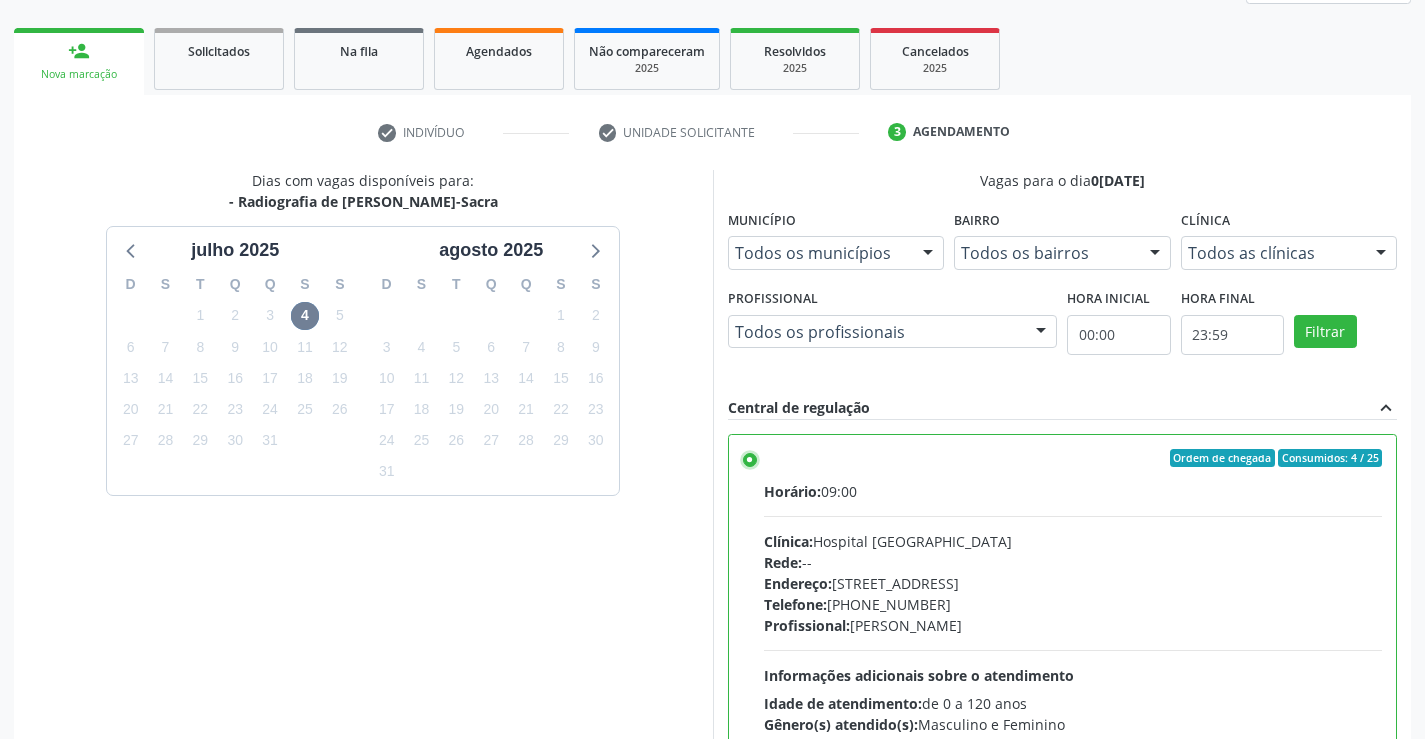 scroll, scrollTop: 456, scrollLeft: 0, axis: vertical 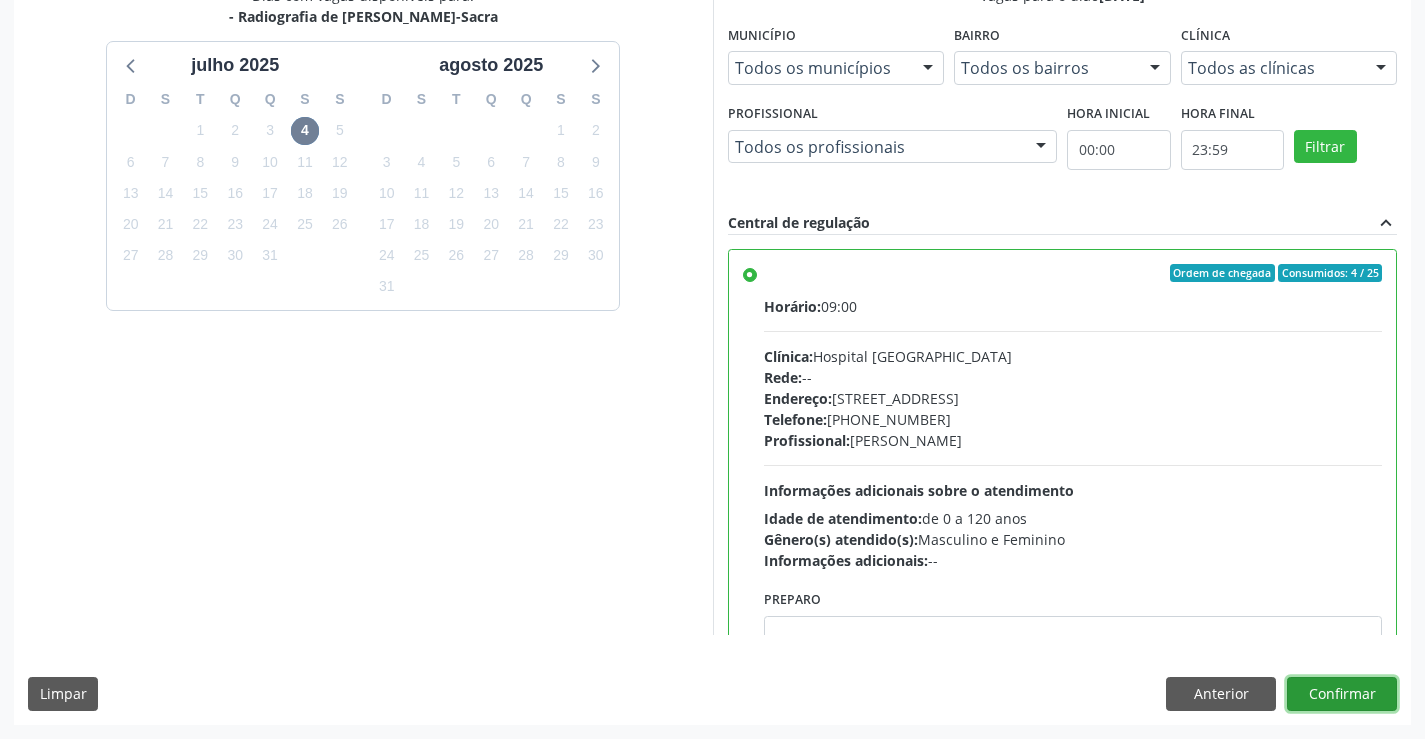click on "Confirmar" at bounding box center (1342, 694) 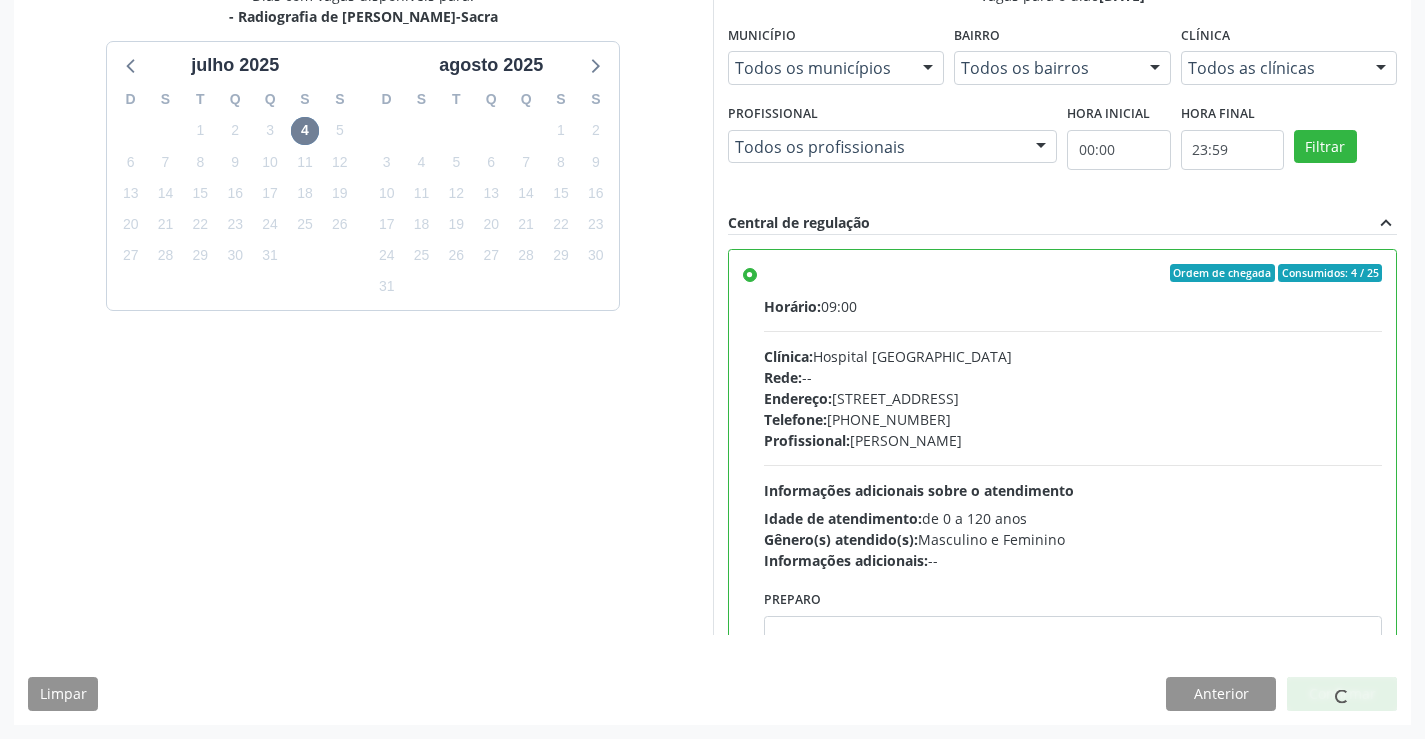 scroll, scrollTop: 0, scrollLeft: 0, axis: both 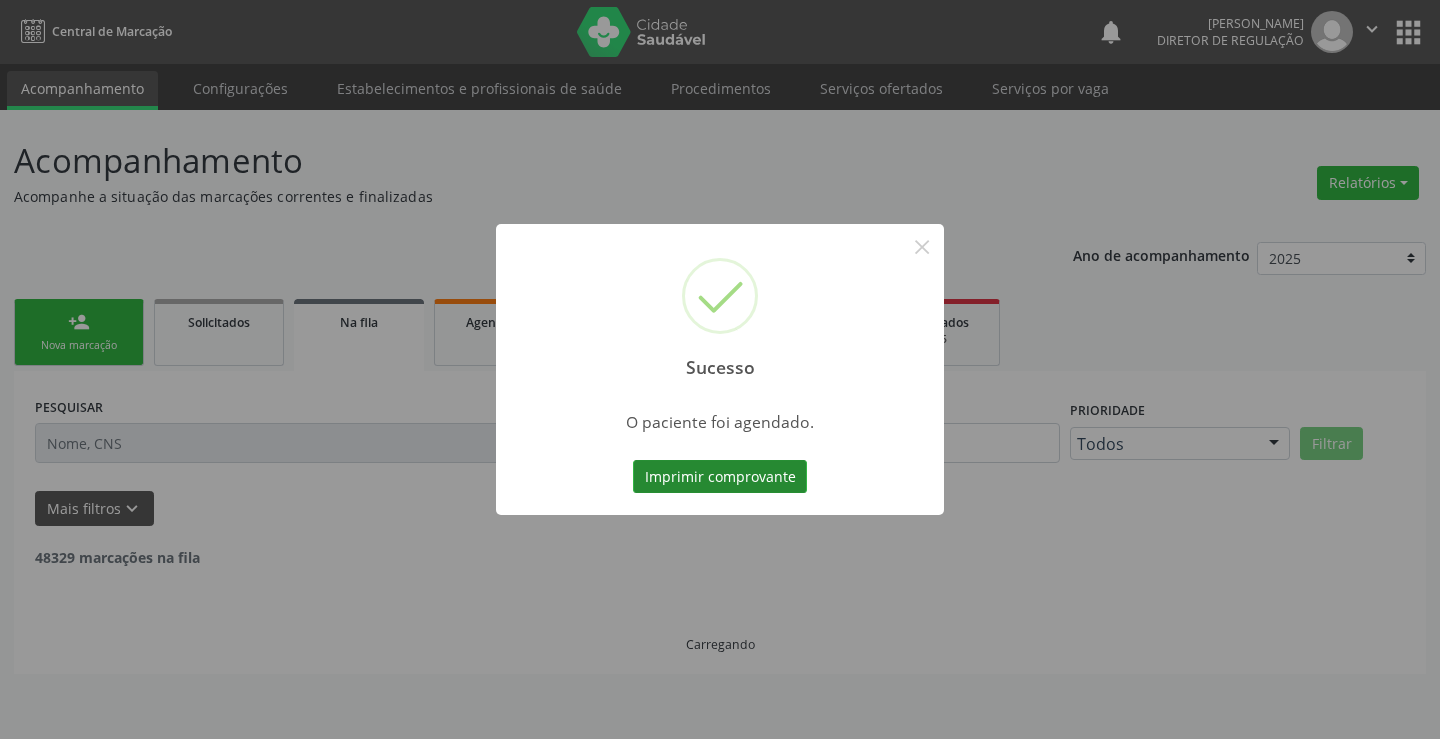 click on "Imprimir comprovante" at bounding box center [720, 477] 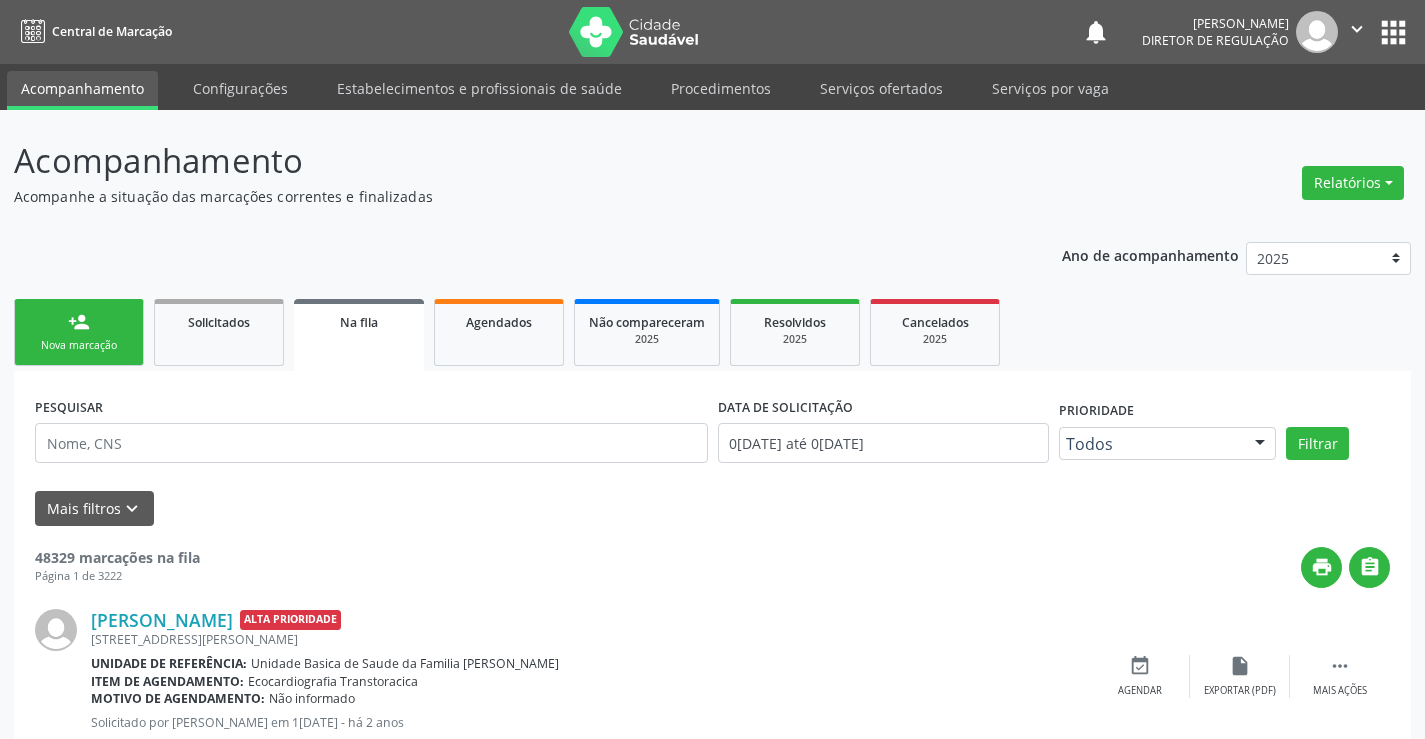 click on "person_add
Nova marcação" at bounding box center (79, 332) 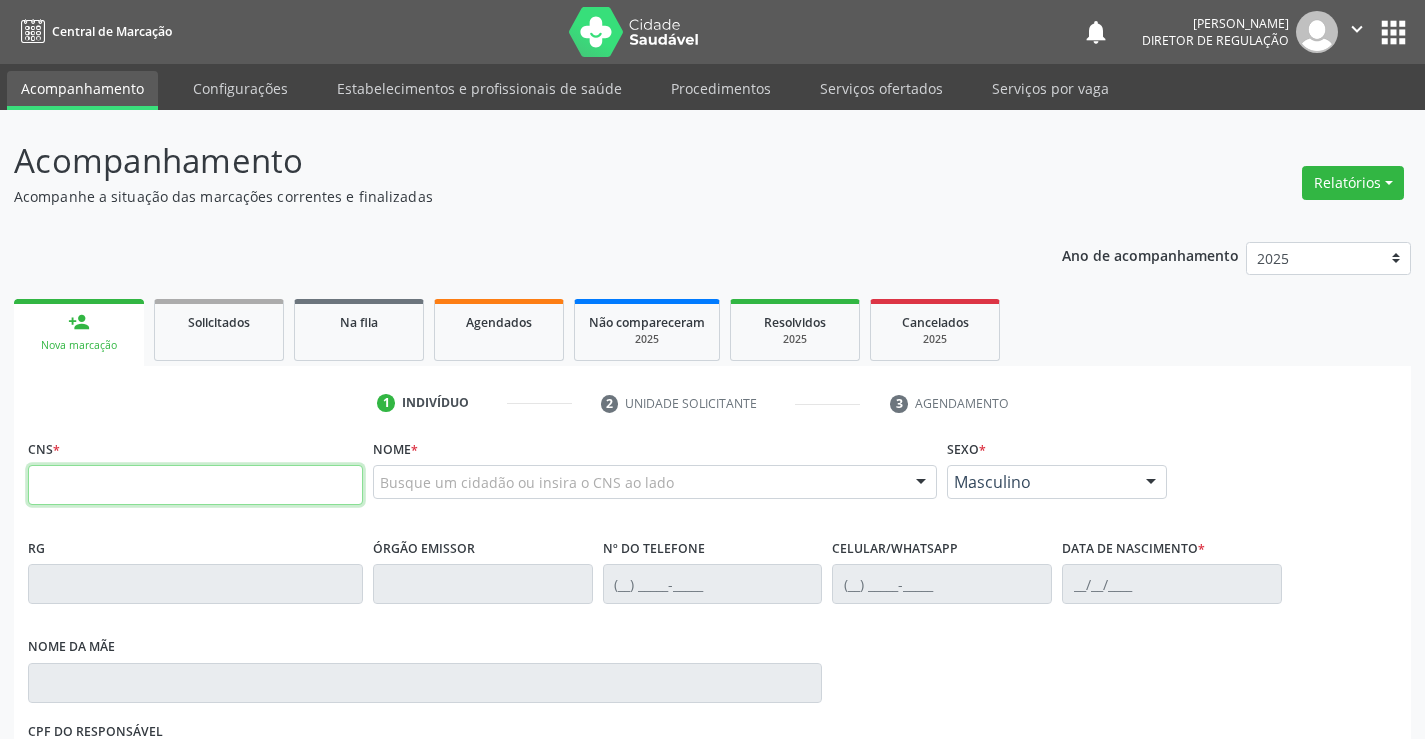 click at bounding box center (195, 485) 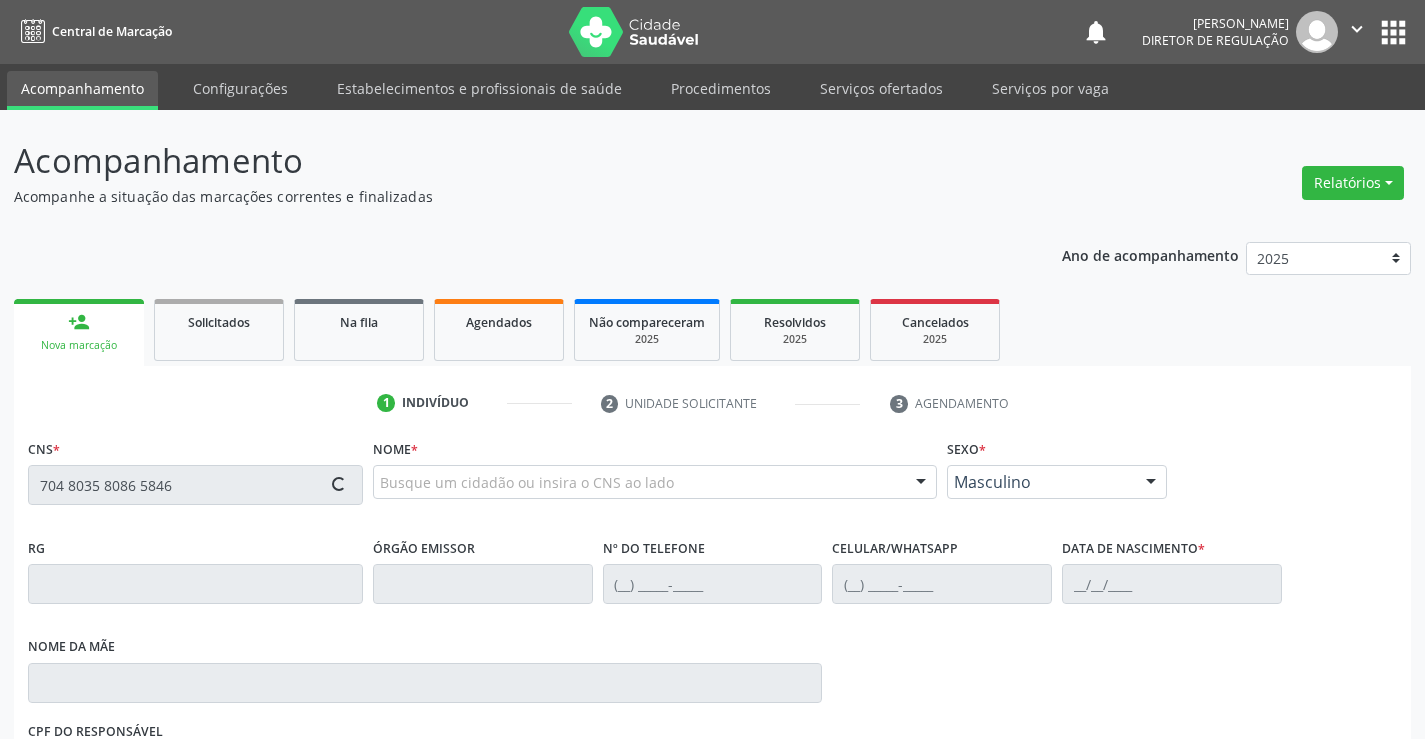 type on "704 8035 8086 5846" 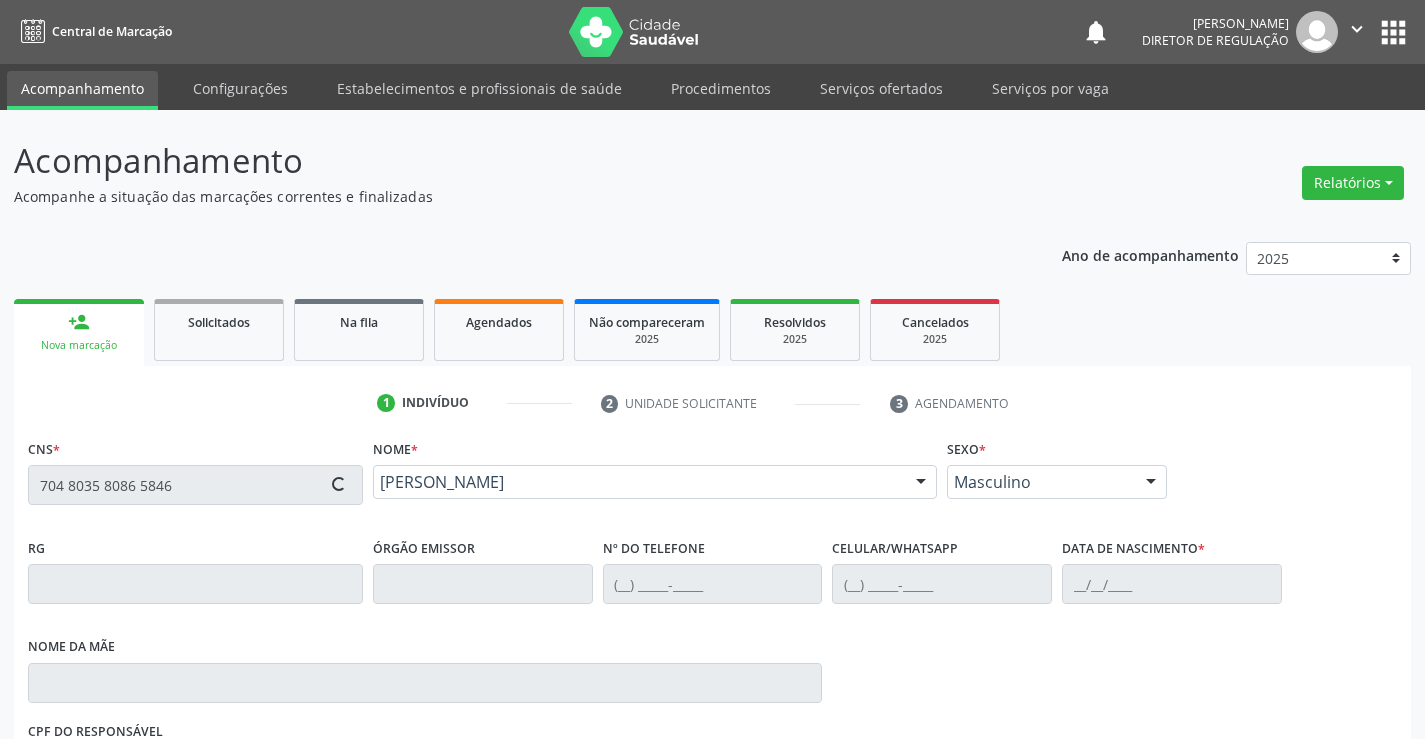 type on "0431411883" 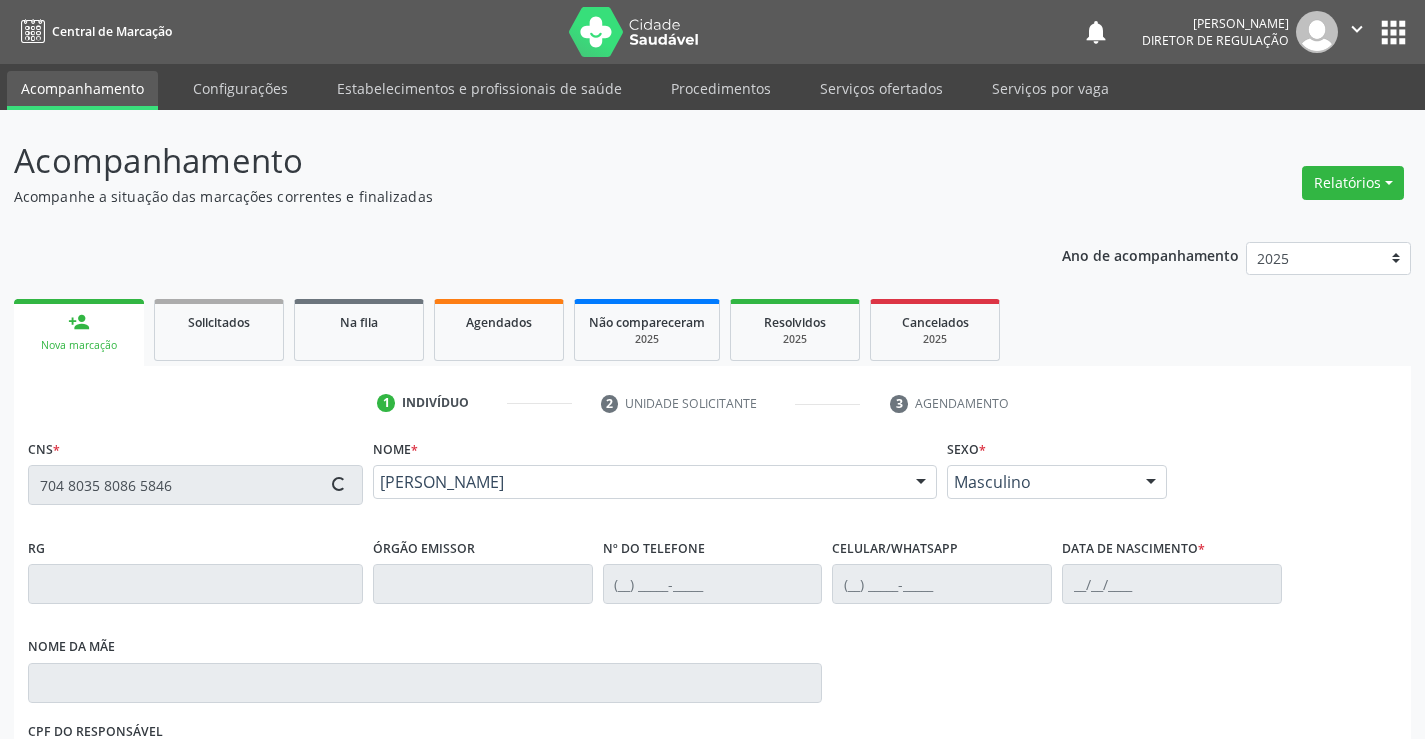 type on "(74) 98110-0048" 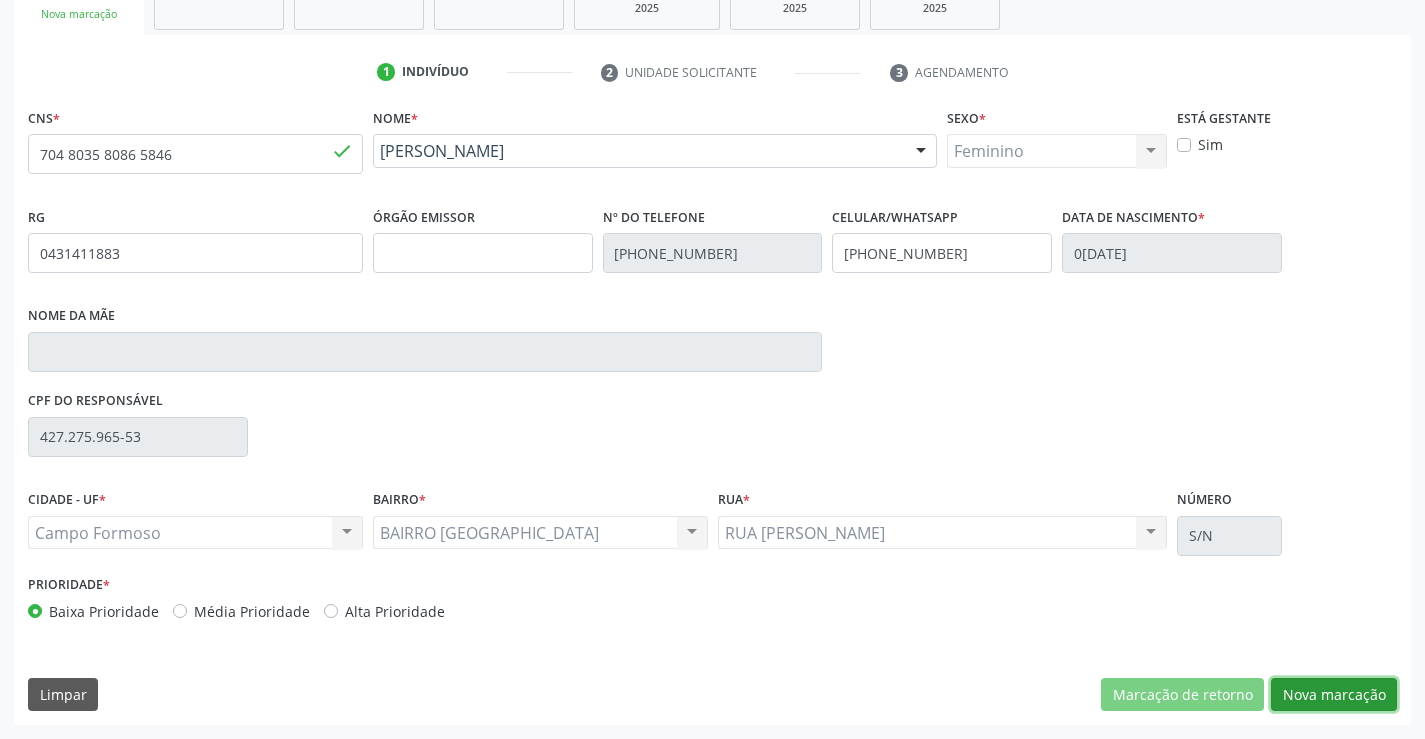click on "Nova marcação" at bounding box center (1334, 695) 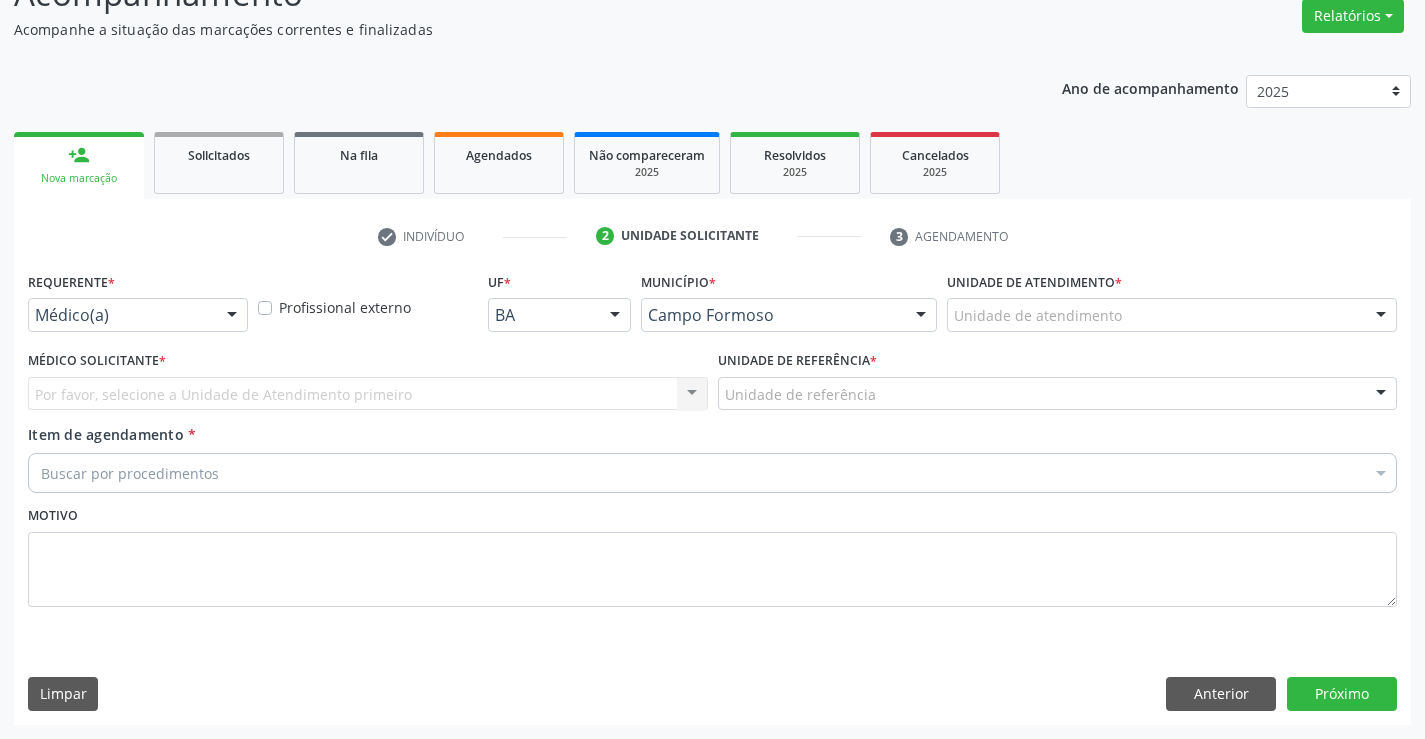 scroll, scrollTop: 167, scrollLeft: 0, axis: vertical 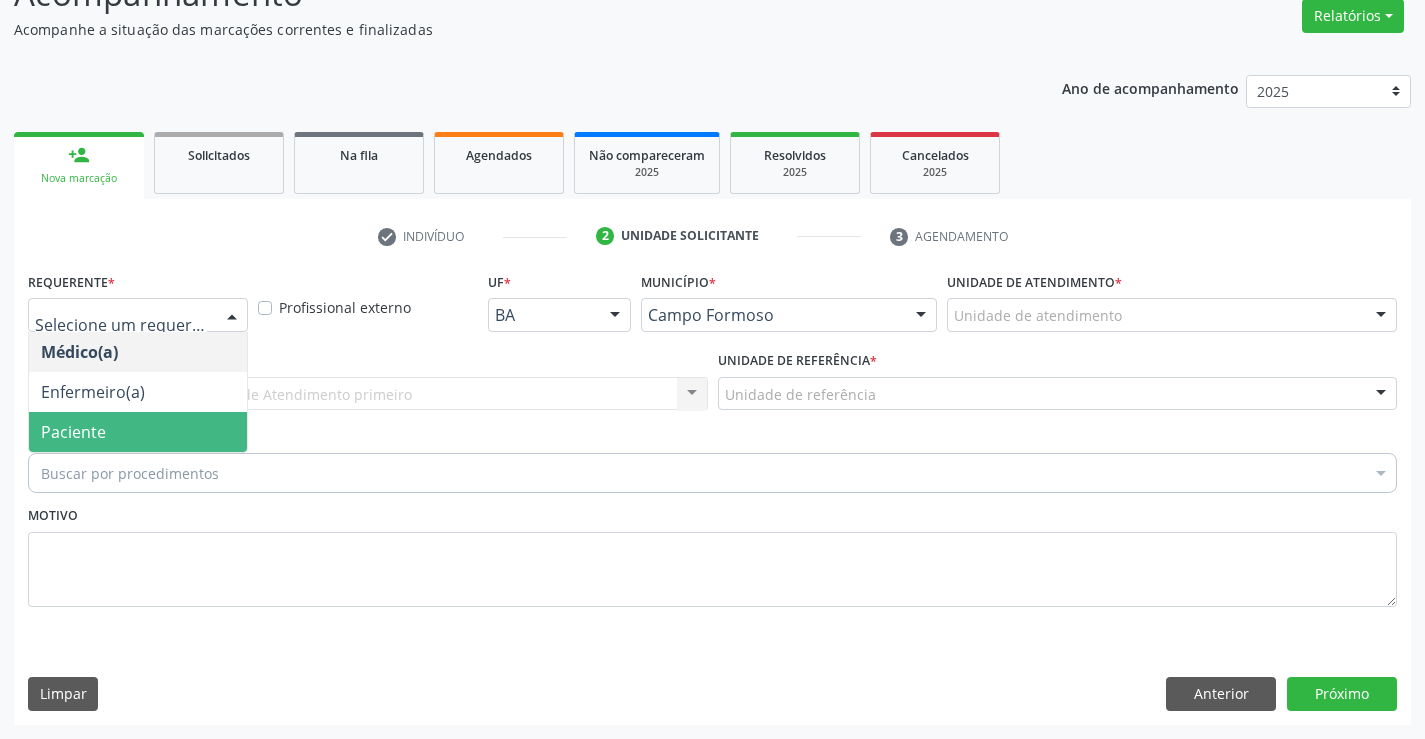 click on "Buscar por procedimentos" at bounding box center [712, 473] 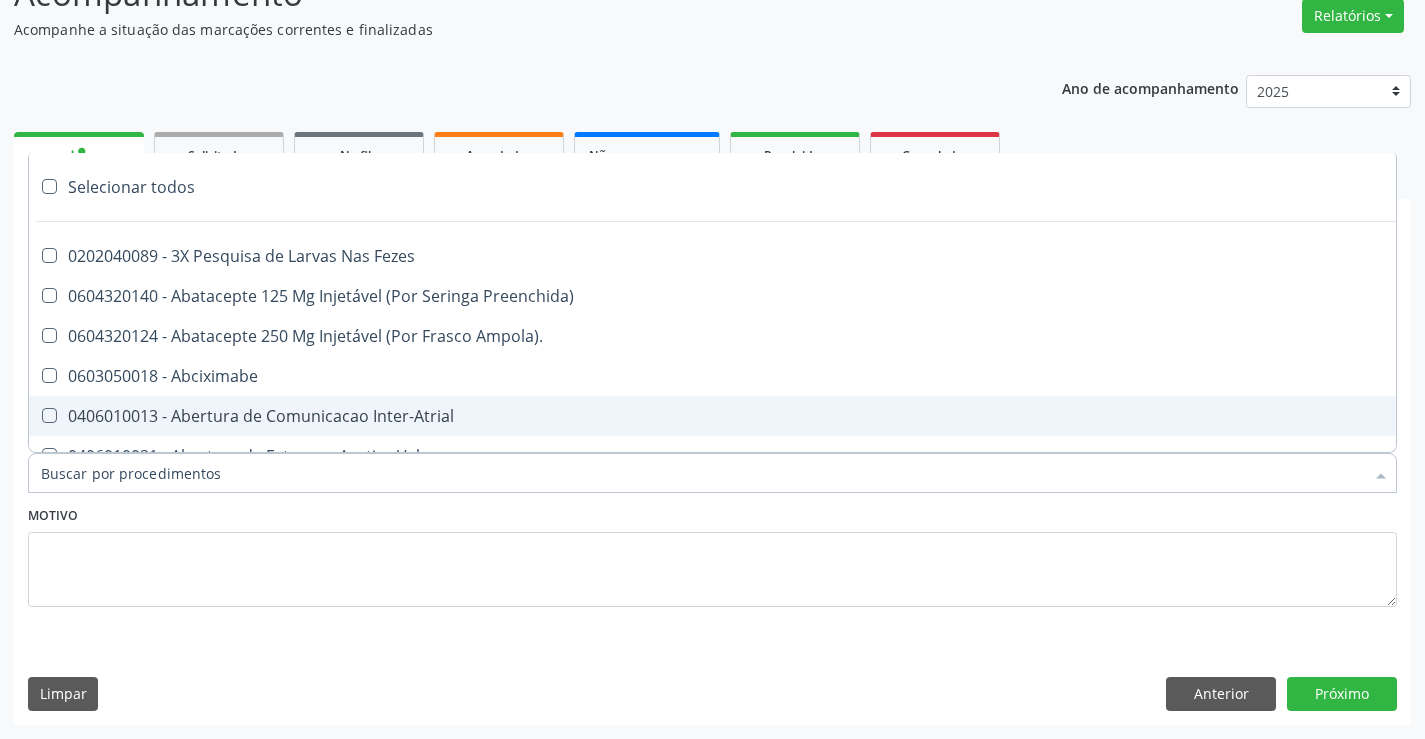 click on "Motivo" at bounding box center [712, 554] 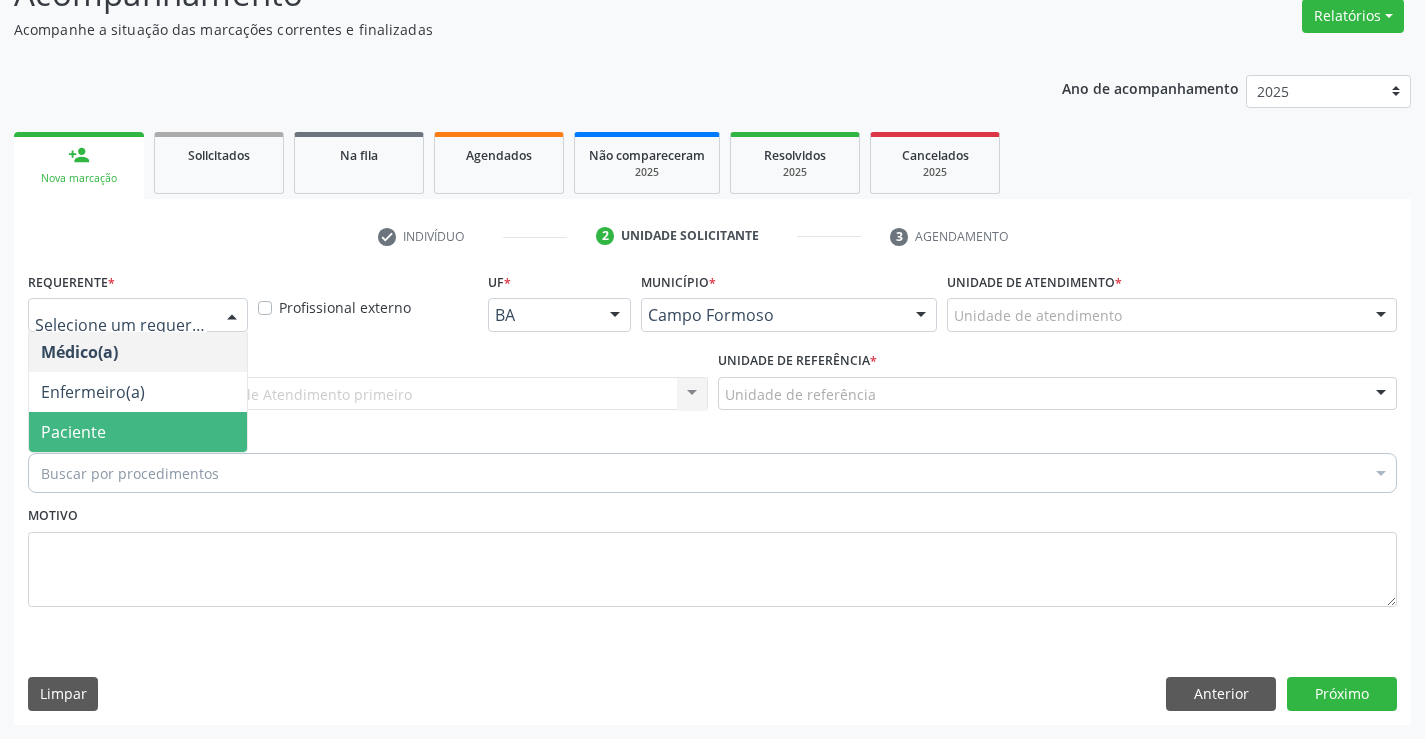 click on "Paciente" at bounding box center (138, 432) 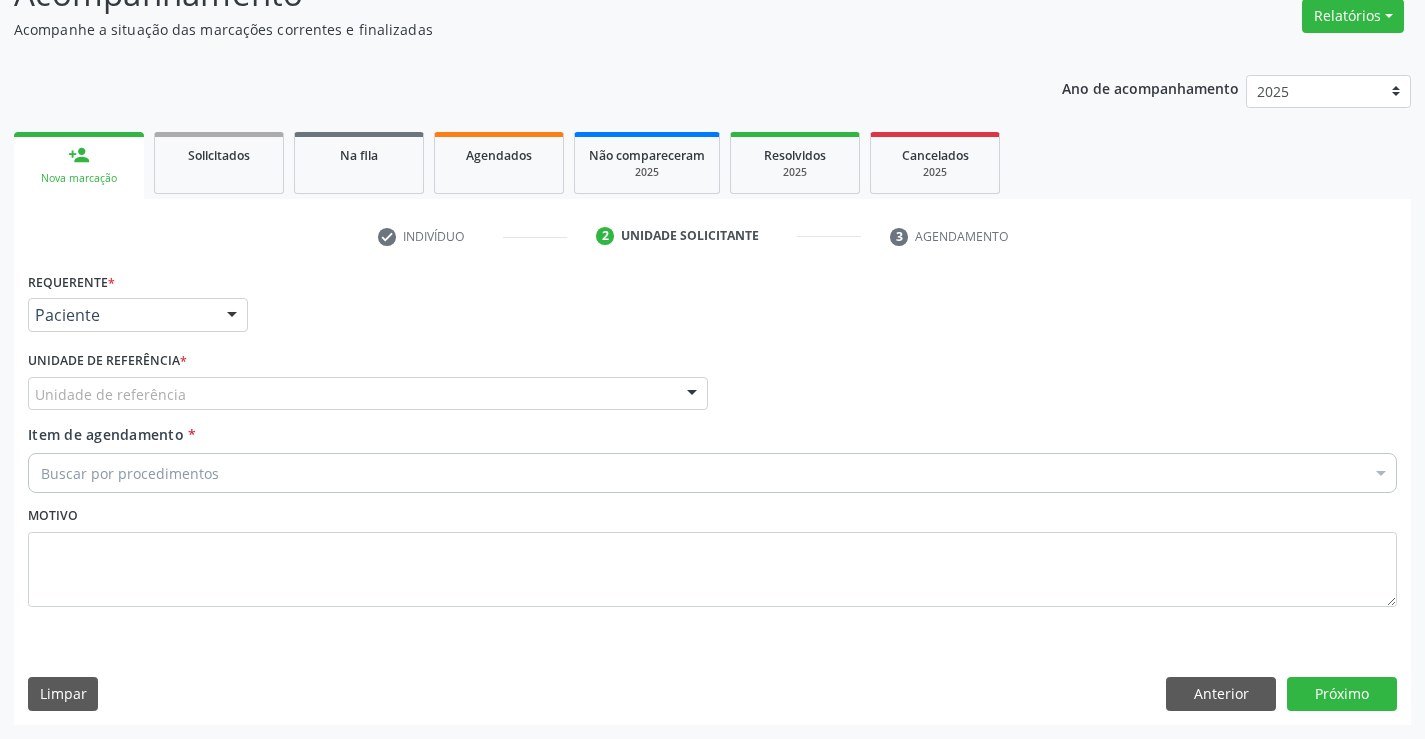 click on "Unidade de referência" at bounding box center (368, 394) 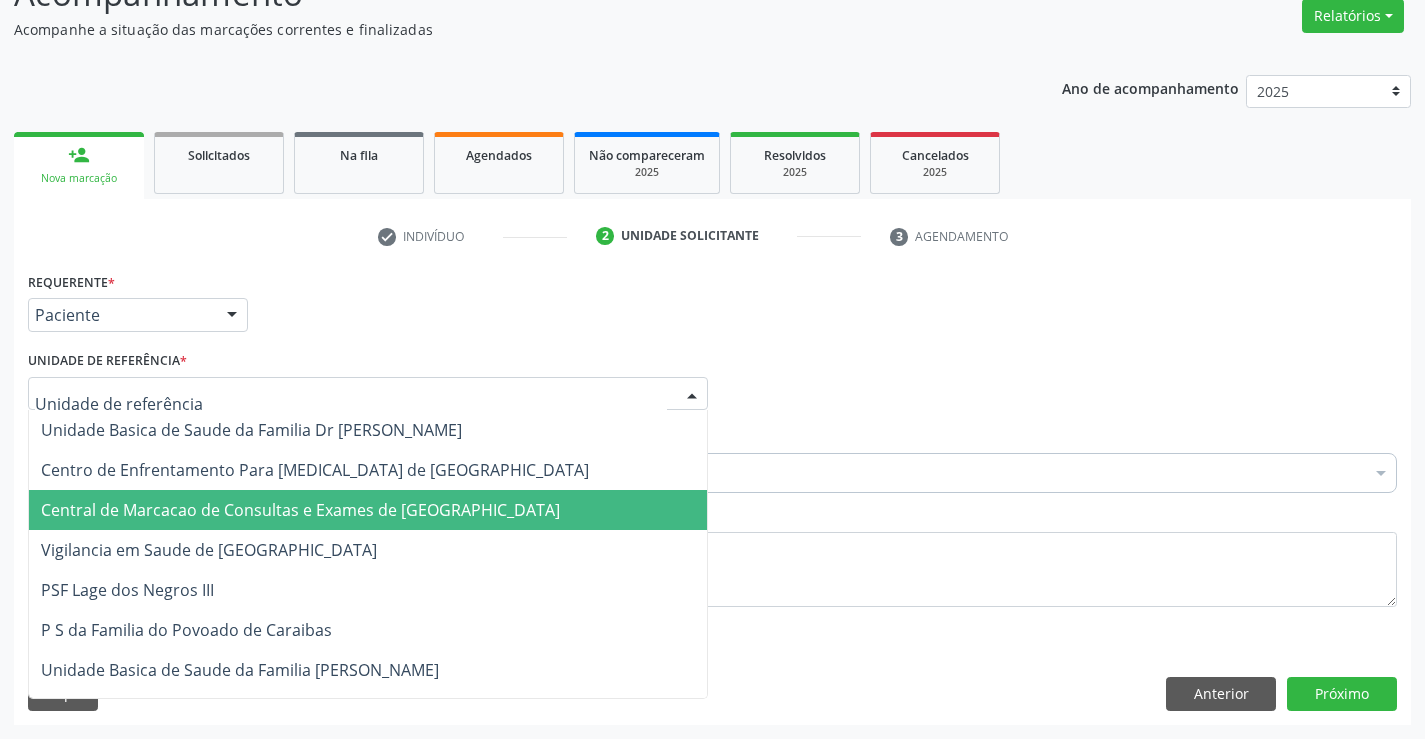click on "Central de Marcacao de Consultas e Exames de [GEOGRAPHIC_DATA]" at bounding box center (300, 510) 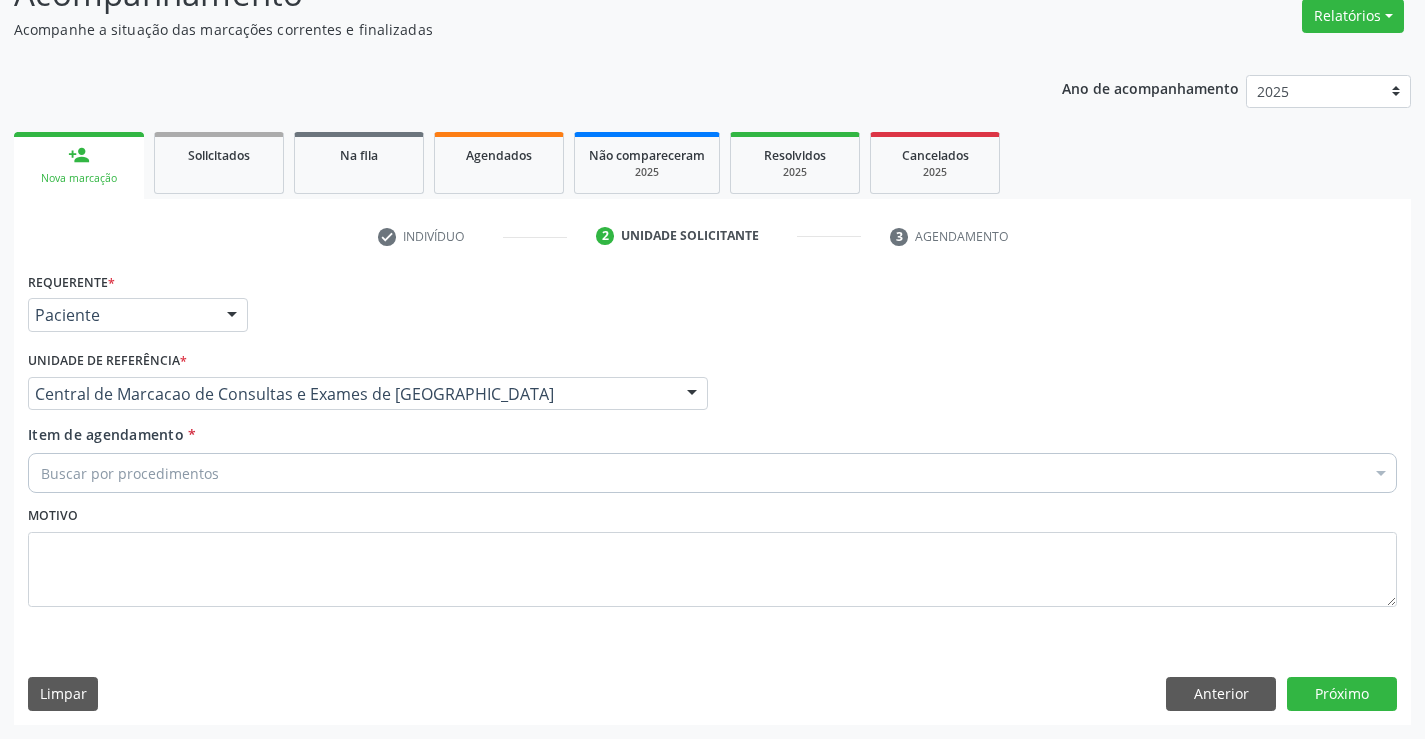 click on "Buscar por procedimentos" at bounding box center [712, 473] 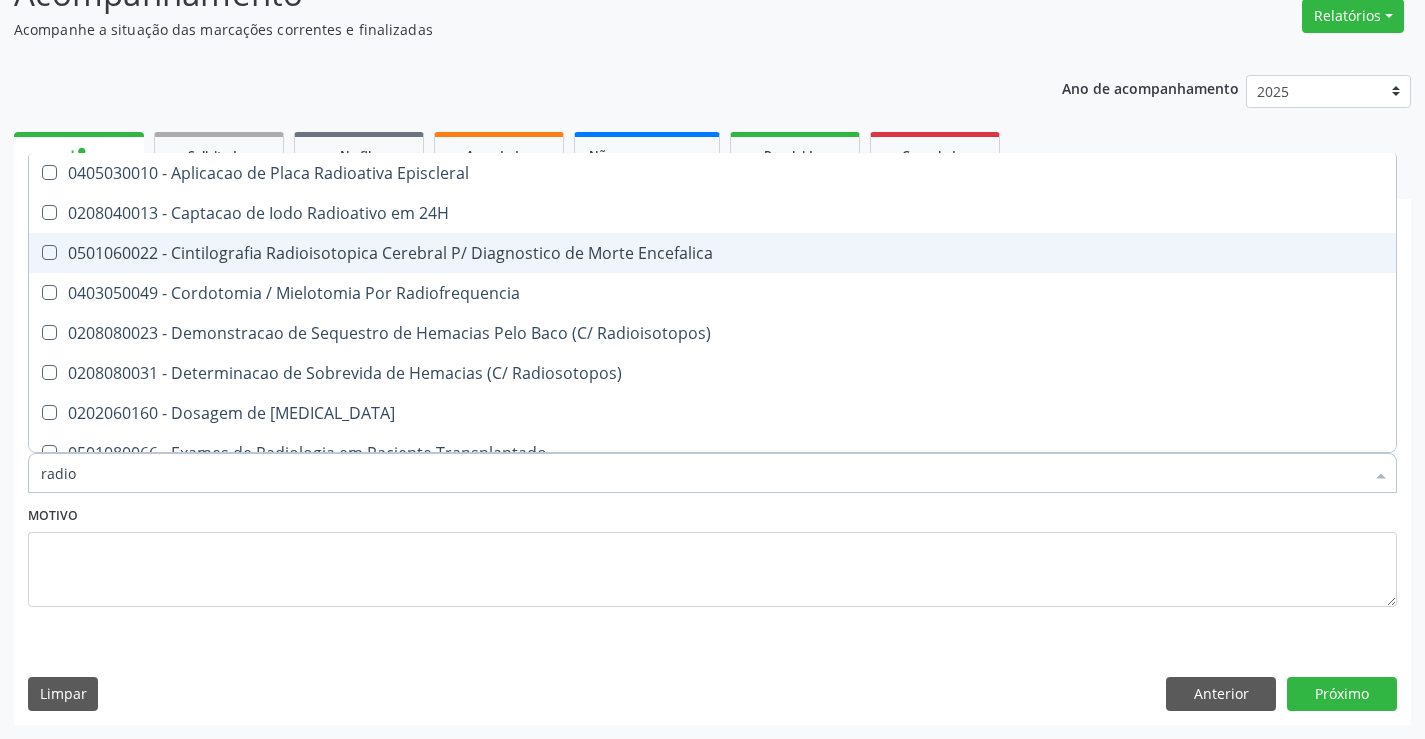 type on "radiog" 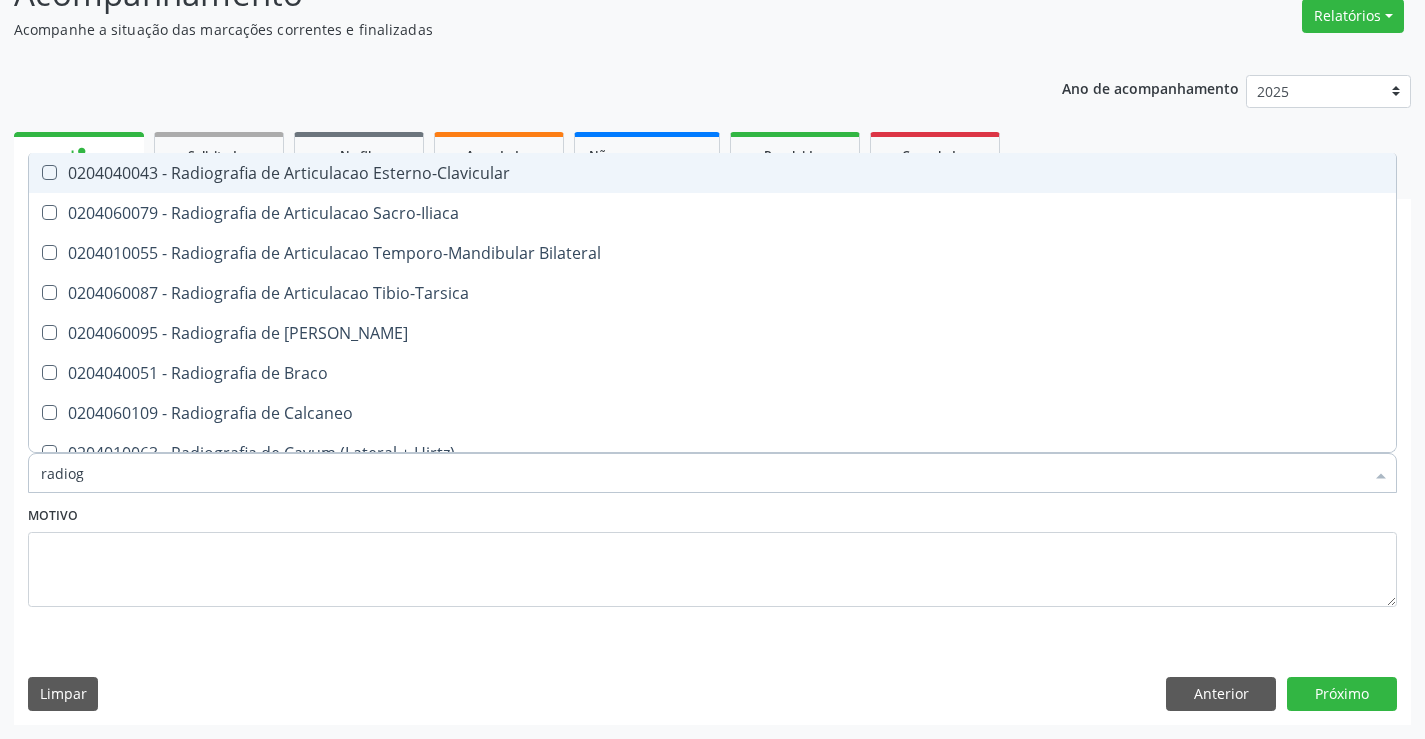 scroll, scrollTop: 700, scrollLeft: 0, axis: vertical 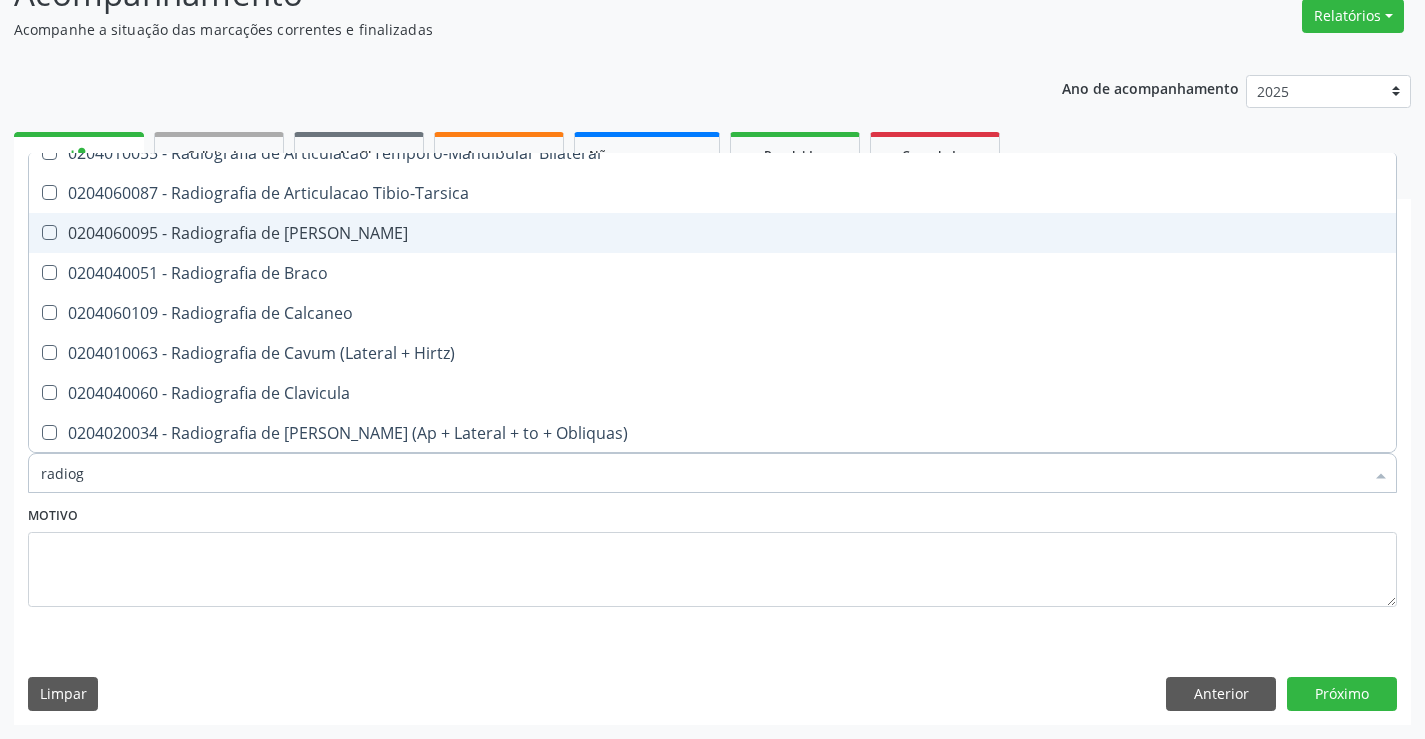 click on "0204060095 - Radiografia de Bacia" at bounding box center (712, 233) 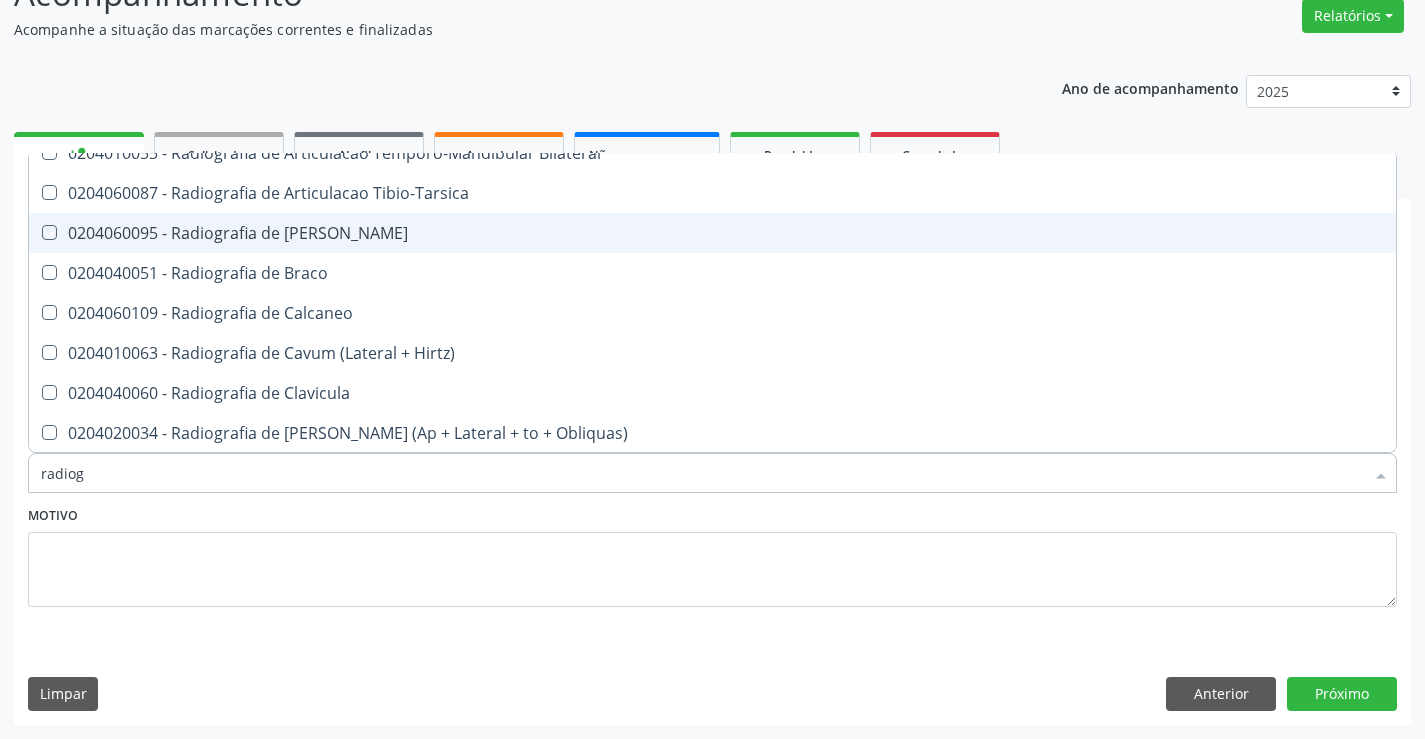 checkbox on "true" 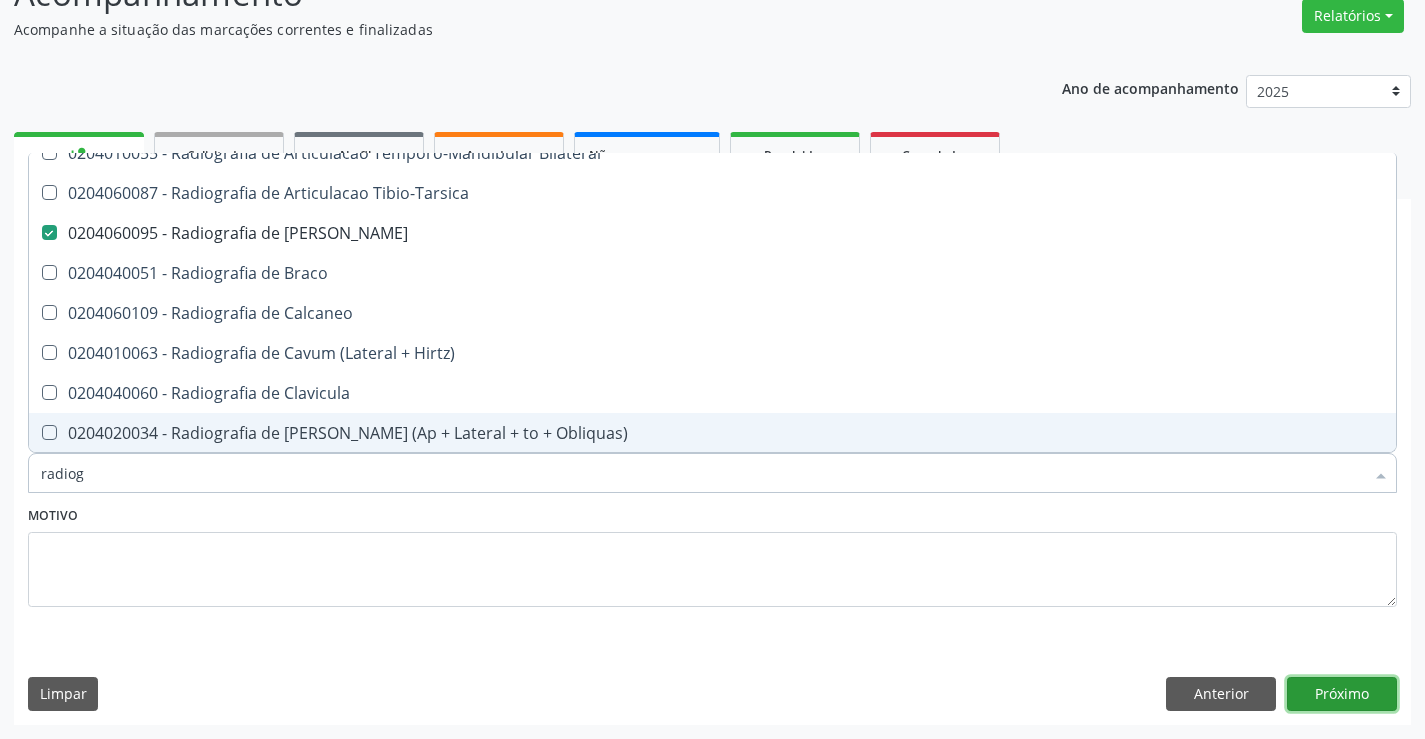 click on "Próximo" at bounding box center [1342, 694] 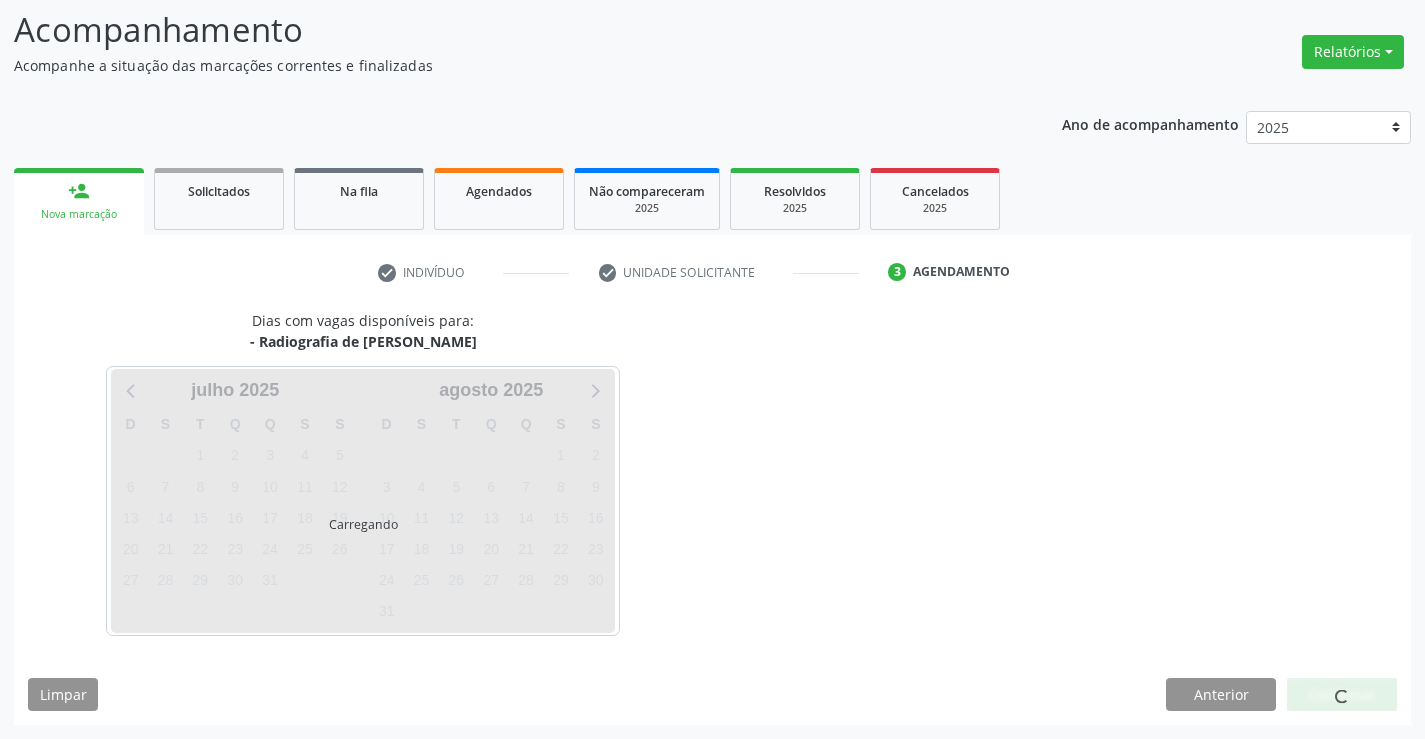 scroll, scrollTop: 131, scrollLeft: 0, axis: vertical 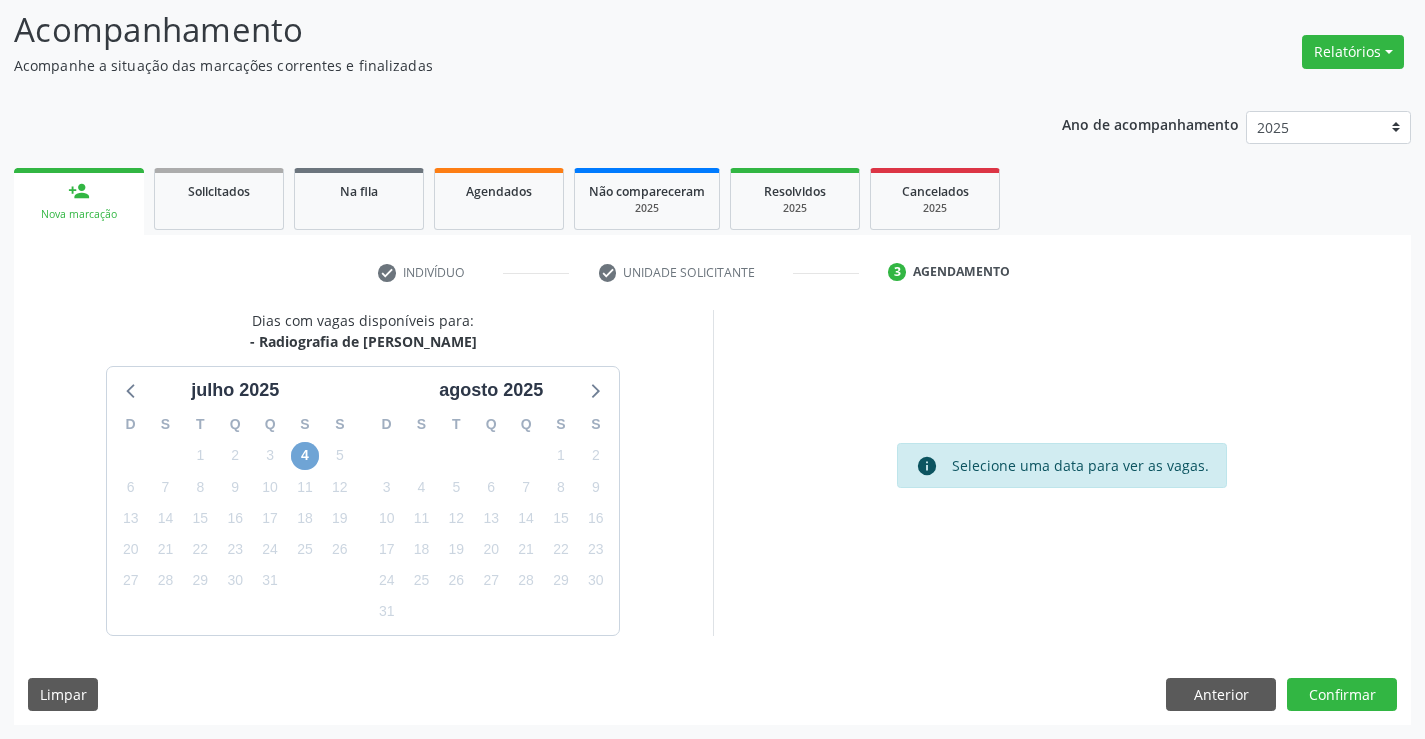 click on "4" at bounding box center [305, 456] 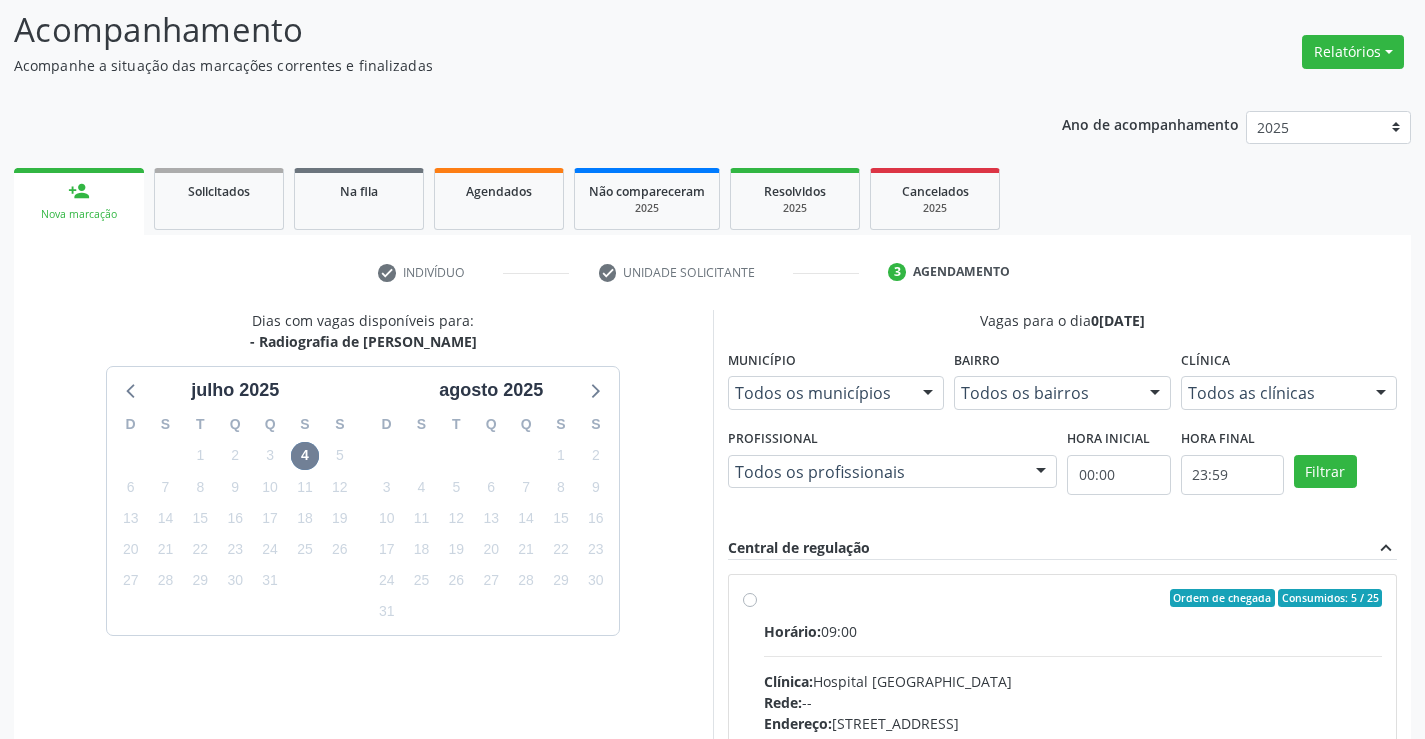 click on "Ordem de chegada
Consumidos: 5 / 25" at bounding box center [1073, 598] 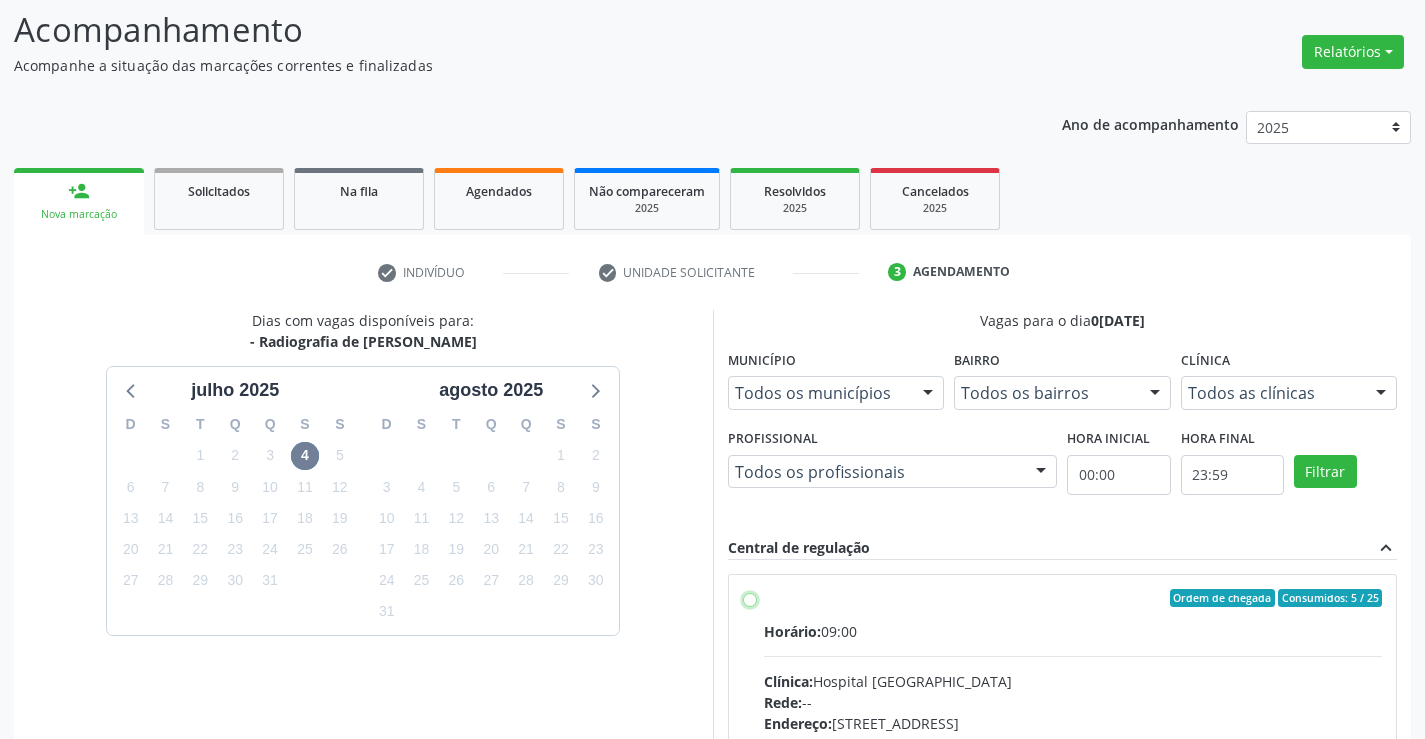 click on "Ordem de chegada
Consumidos: 5 / 25
Horário:   09:00
Clínica:  Hospital Sao Francisco
Rede:
--
Endereço:   Blocos, nº 258, Centro, Campo Formoso - BA
Telefone:   (74) 36451217
Profissional:
Joel da Rocha Almeida
Informações adicionais sobre o atendimento
Idade de atendimento:
de 0 a 120 anos
Gênero(s) atendido(s):
Masculino e Feminino
Informações adicionais:
--" at bounding box center (750, 598) 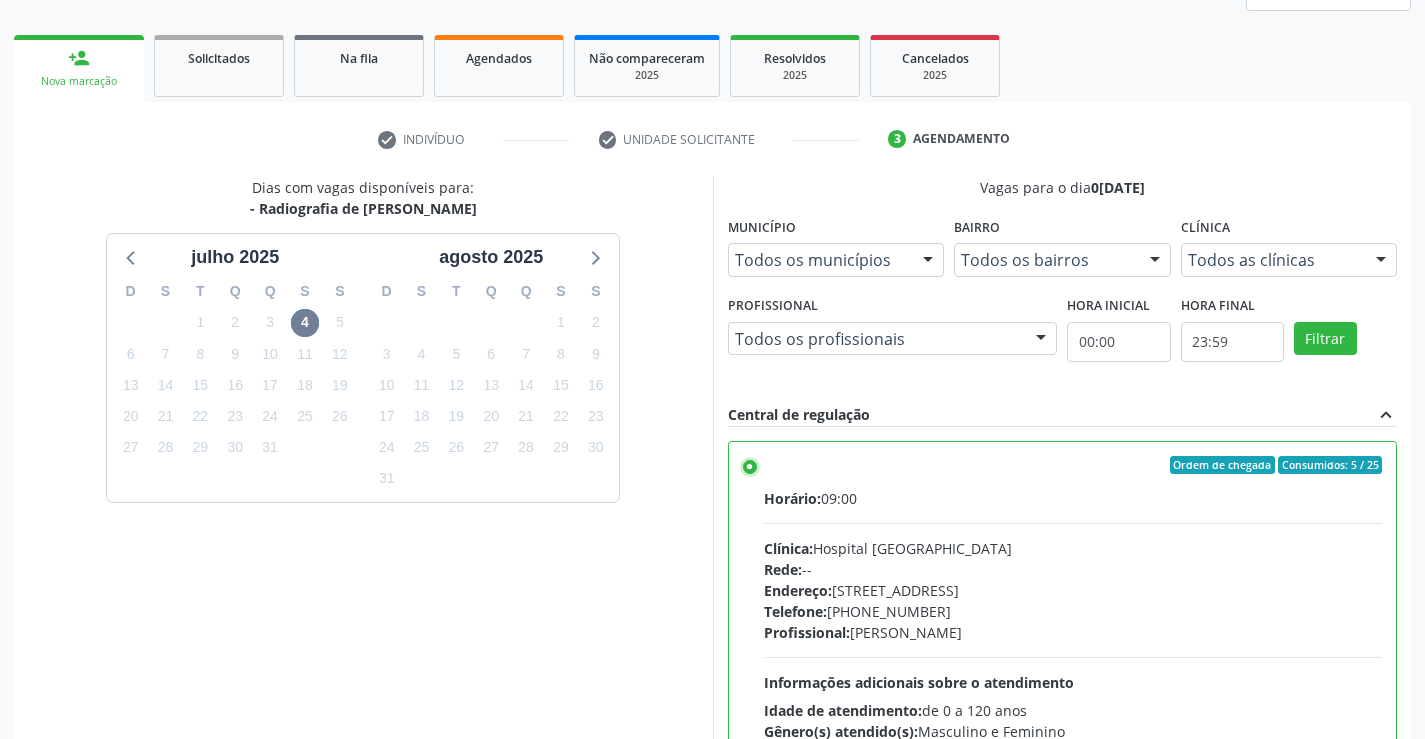 scroll, scrollTop: 456, scrollLeft: 0, axis: vertical 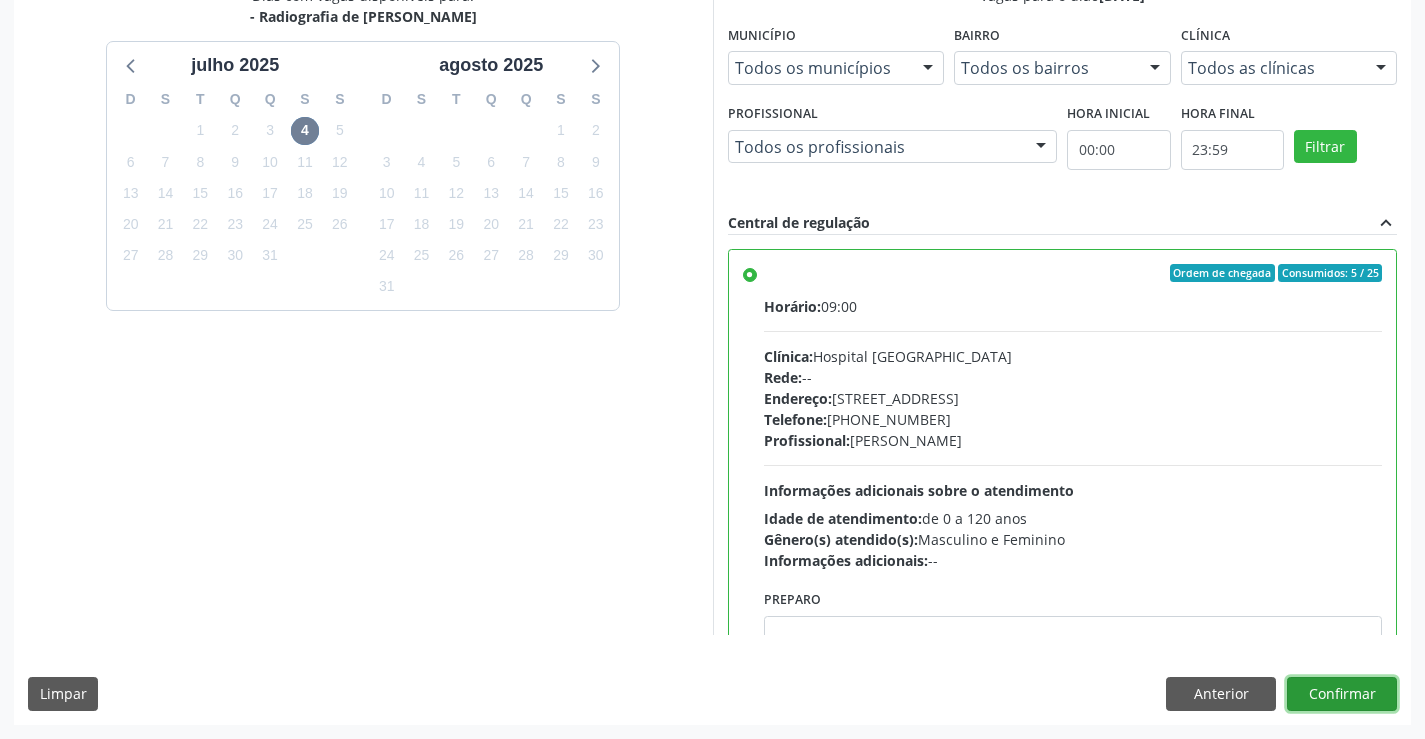 click on "Confirmar" at bounding box center [1342, 694] 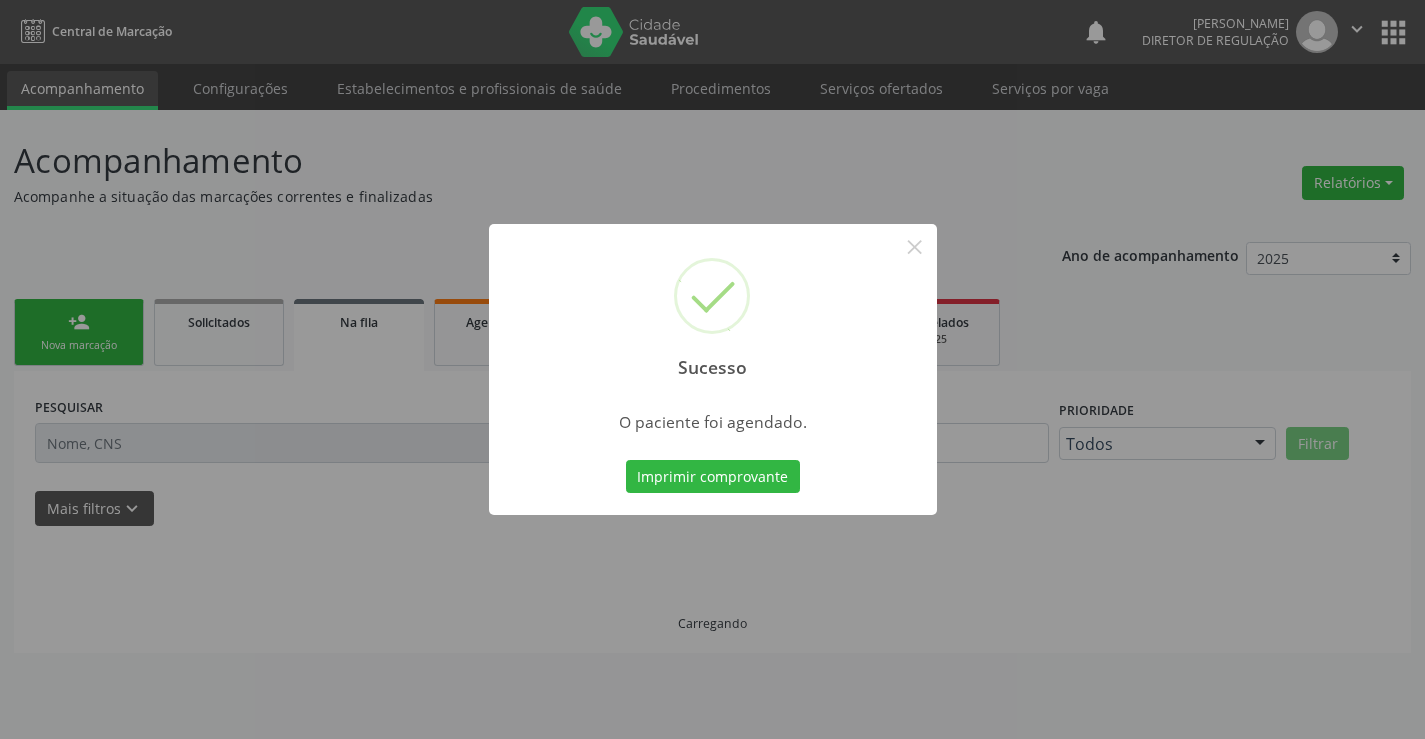 scroll, scrollTop: 0, scrollLeft: 0, axis: both 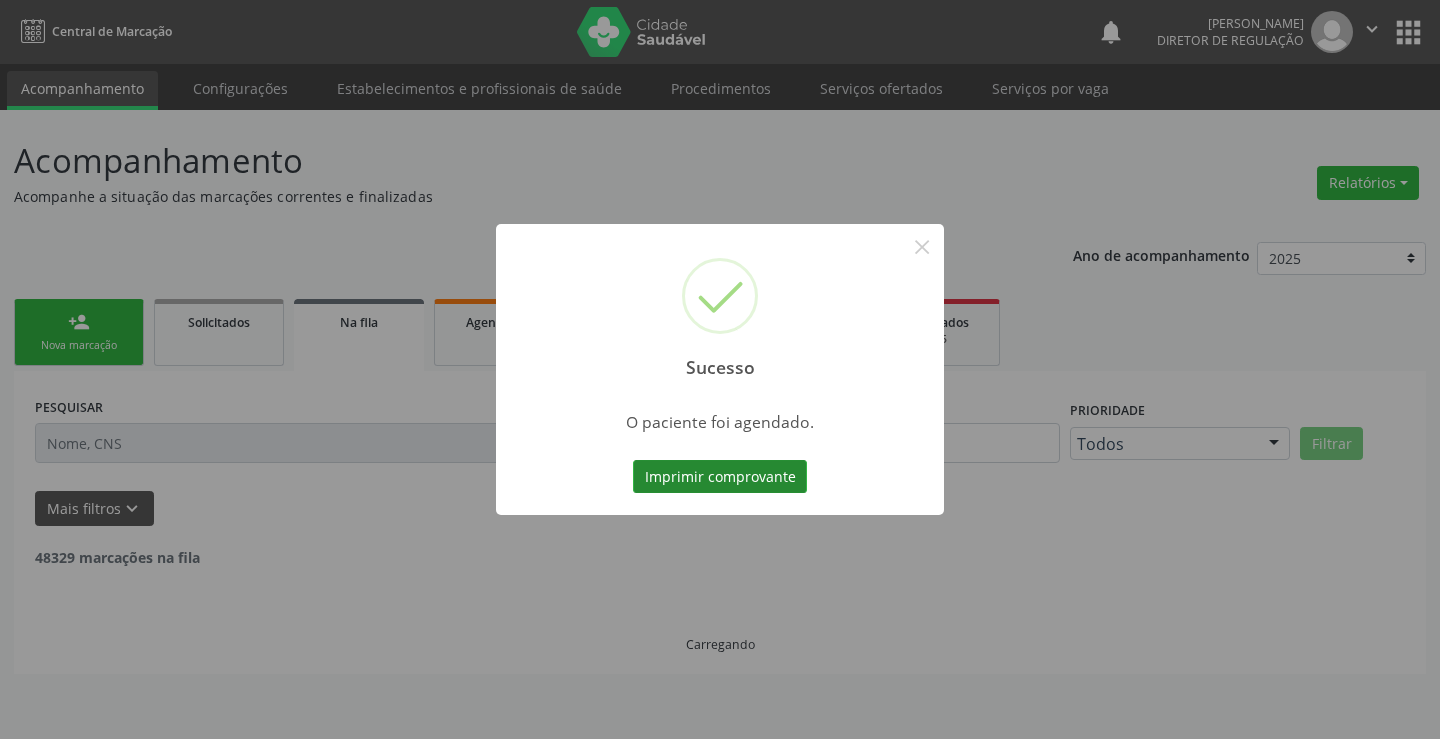 click on "Imprimir comprovante" at bounding box center (720, 477) 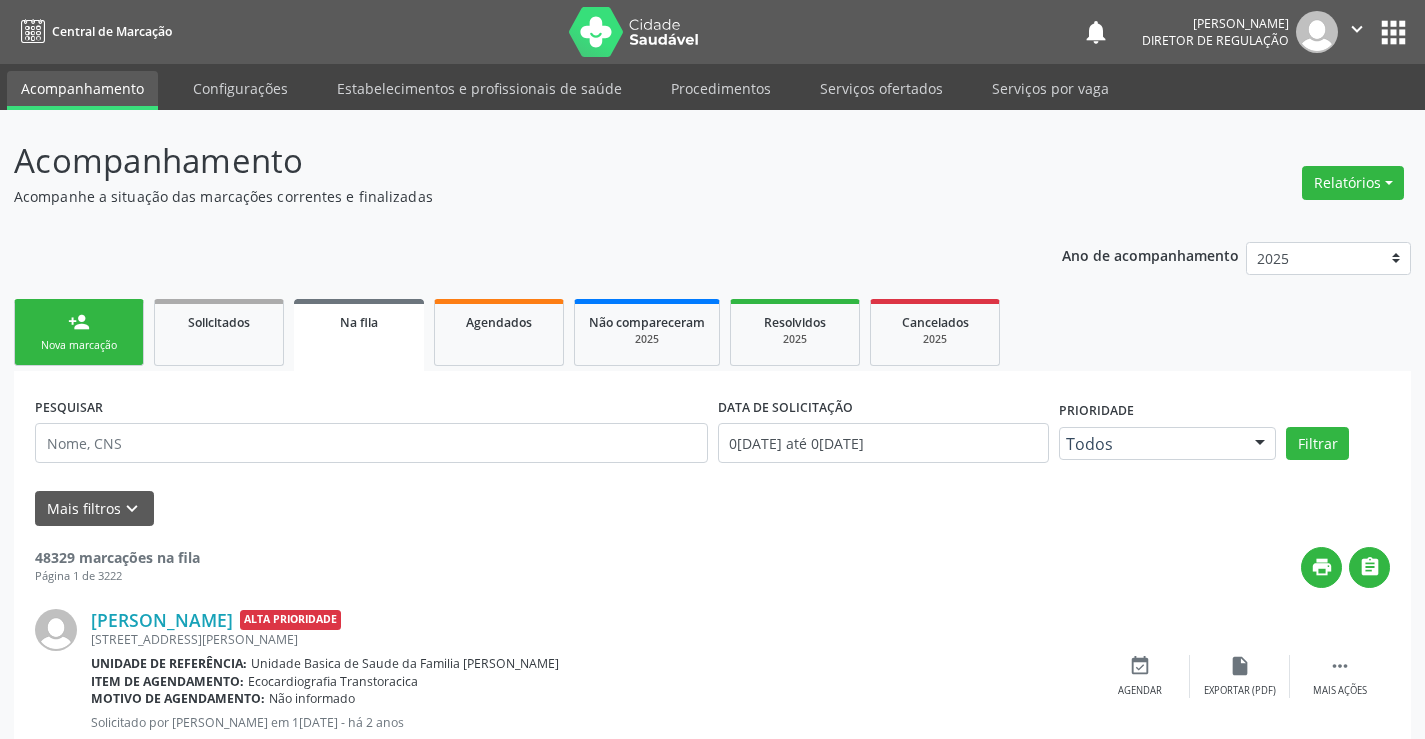 click on "person_add
Nova marcação" at bounding box center [79, 332] 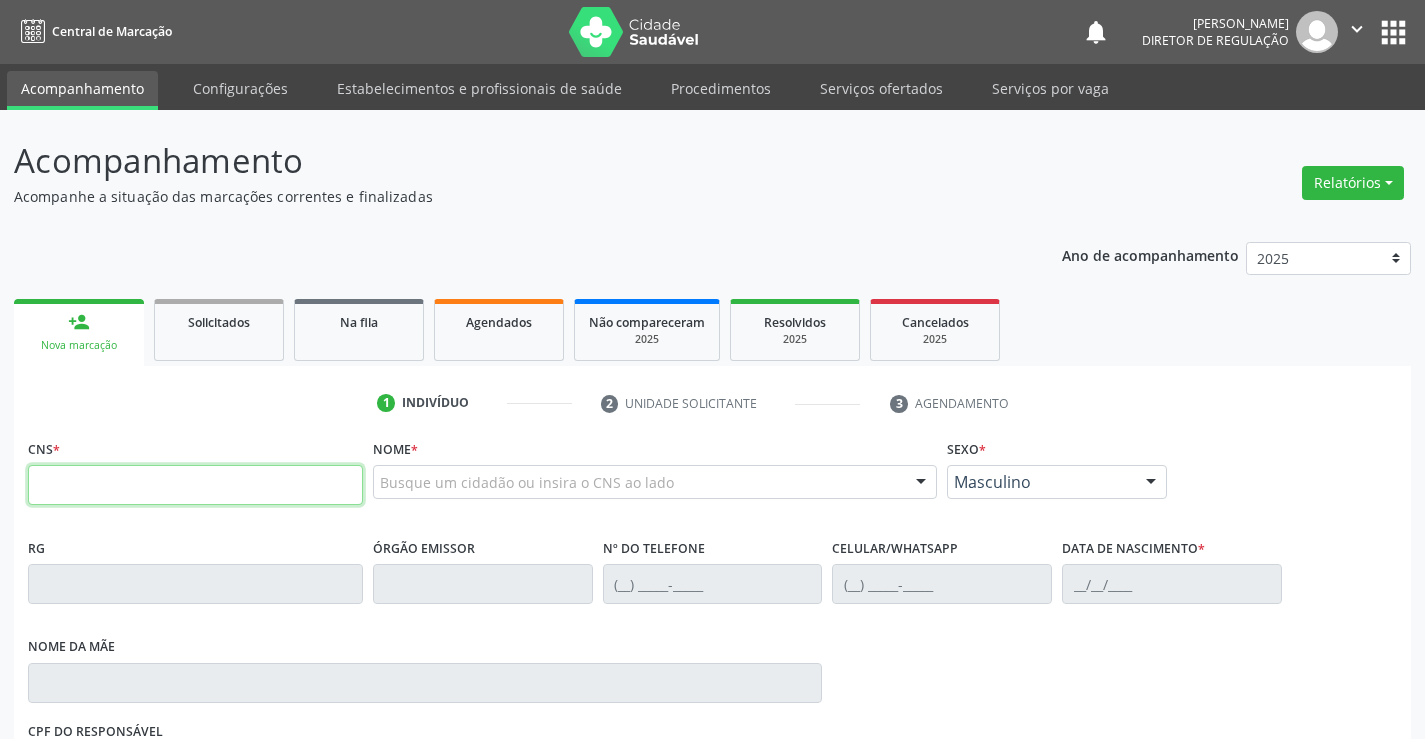 click at bounding box center [195, 485] 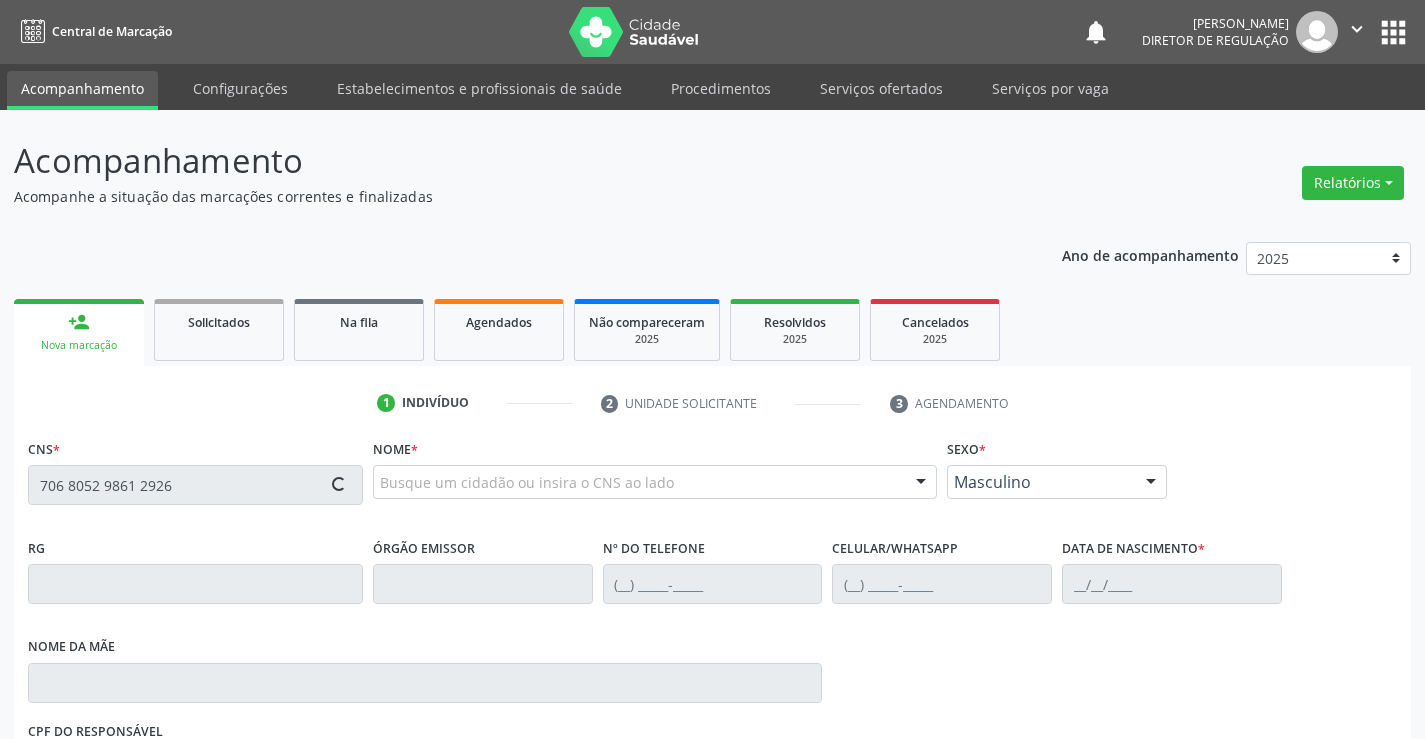 type on "706 8052 9861 2926" 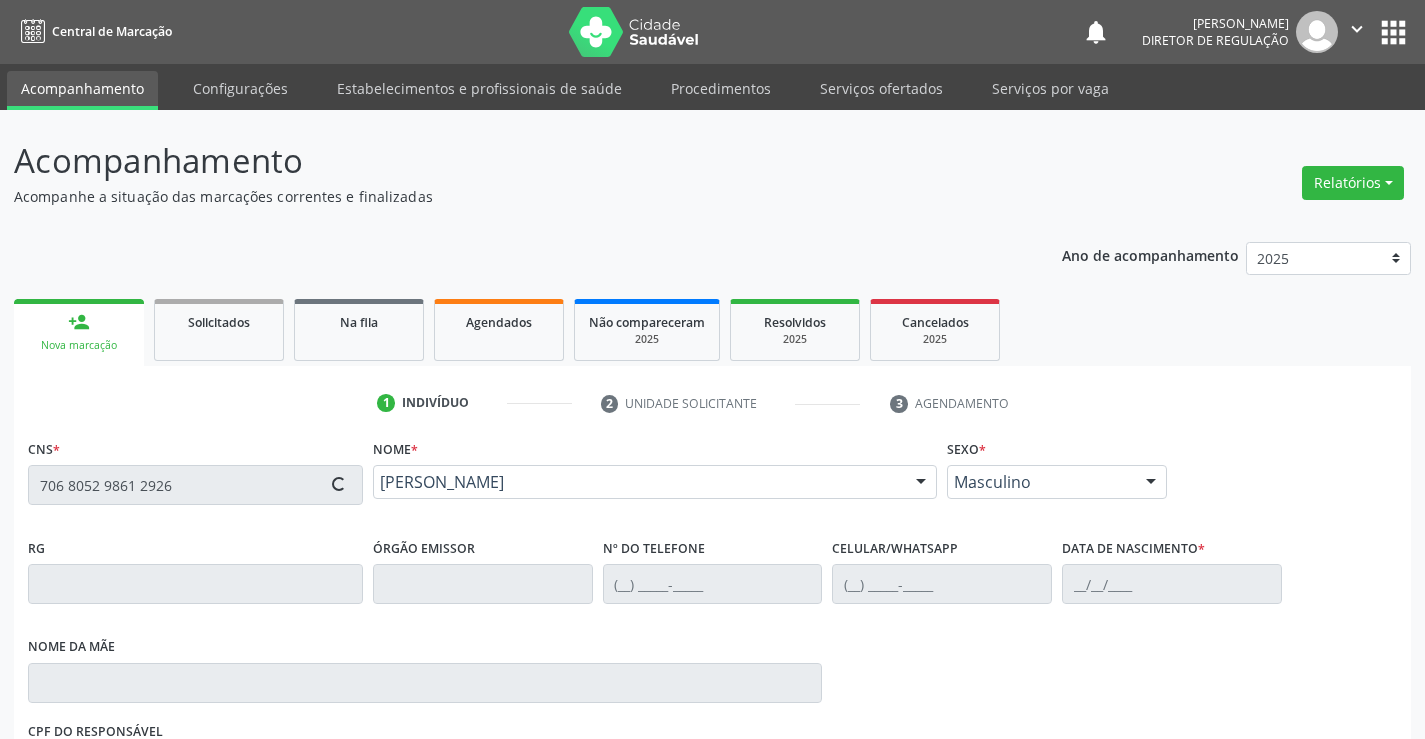 type on "03/05/2024" 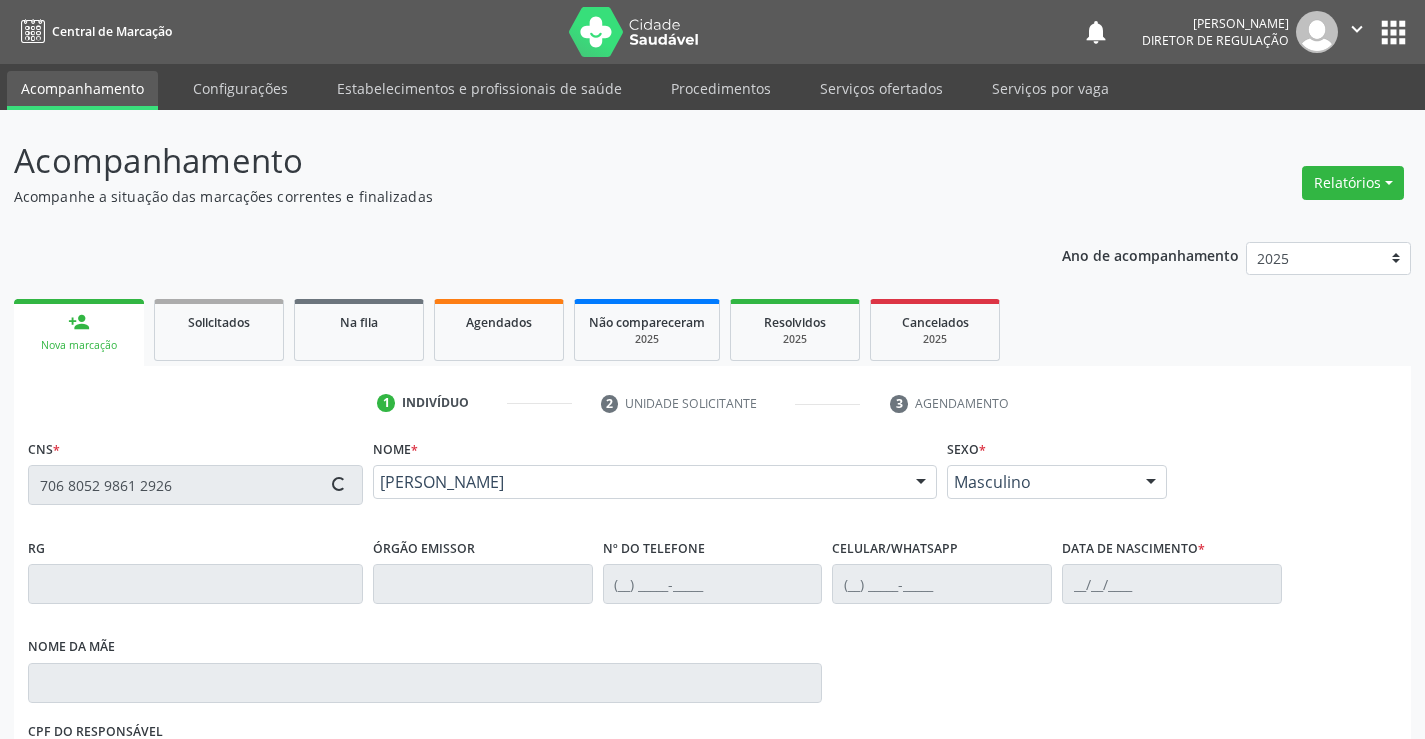 type on "163" 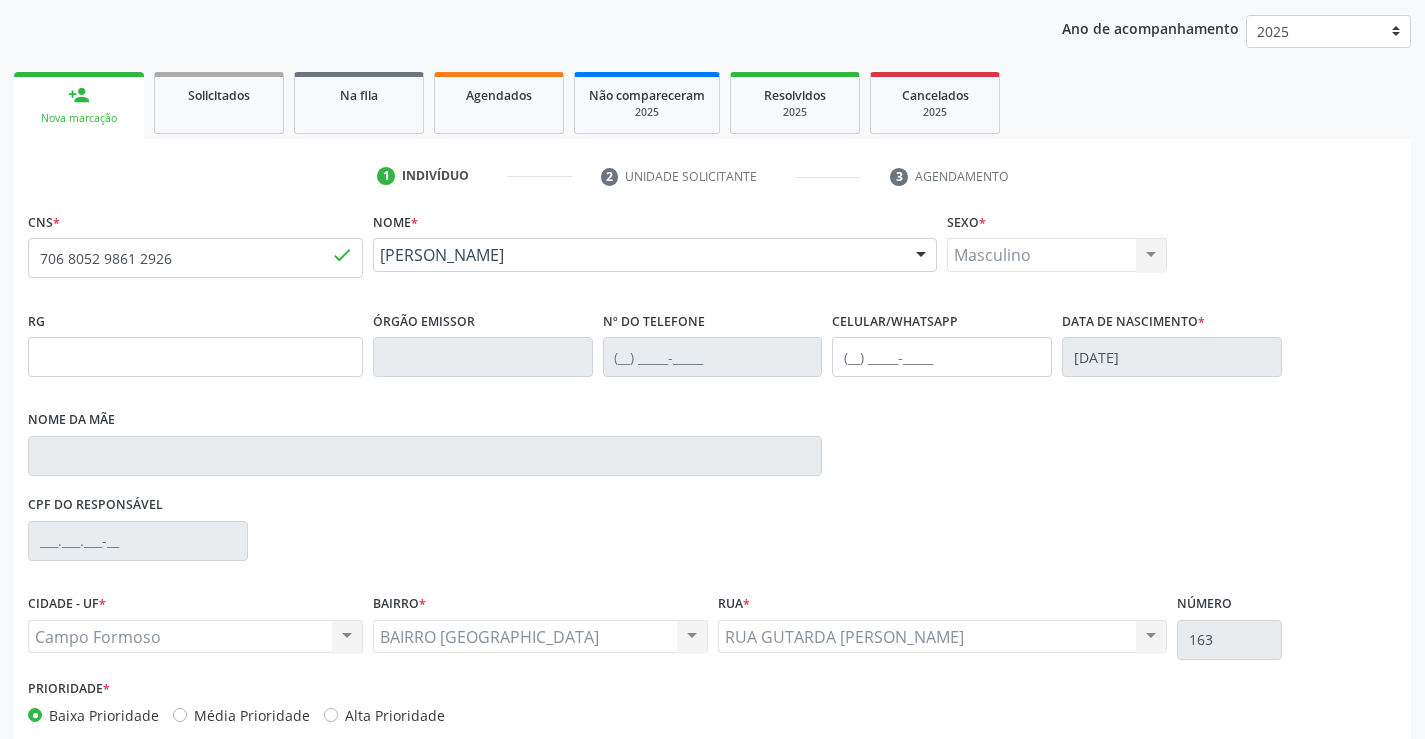scroll, scrollTop: 300, scrollLeft: 0, axis: vertical 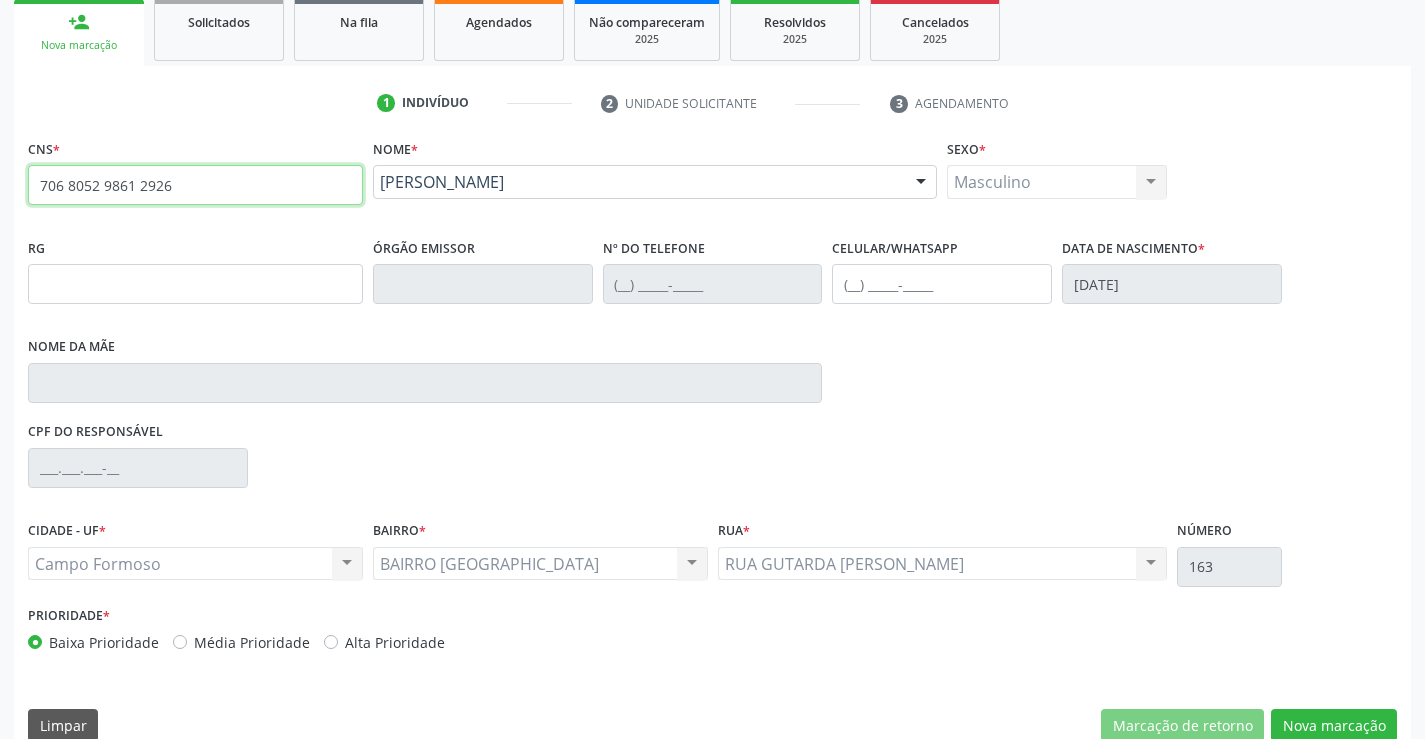 drag, startPoint x: 38, startPoint y: 187, endPoint x: 197, endPoint y: 181, distance: 159.11317 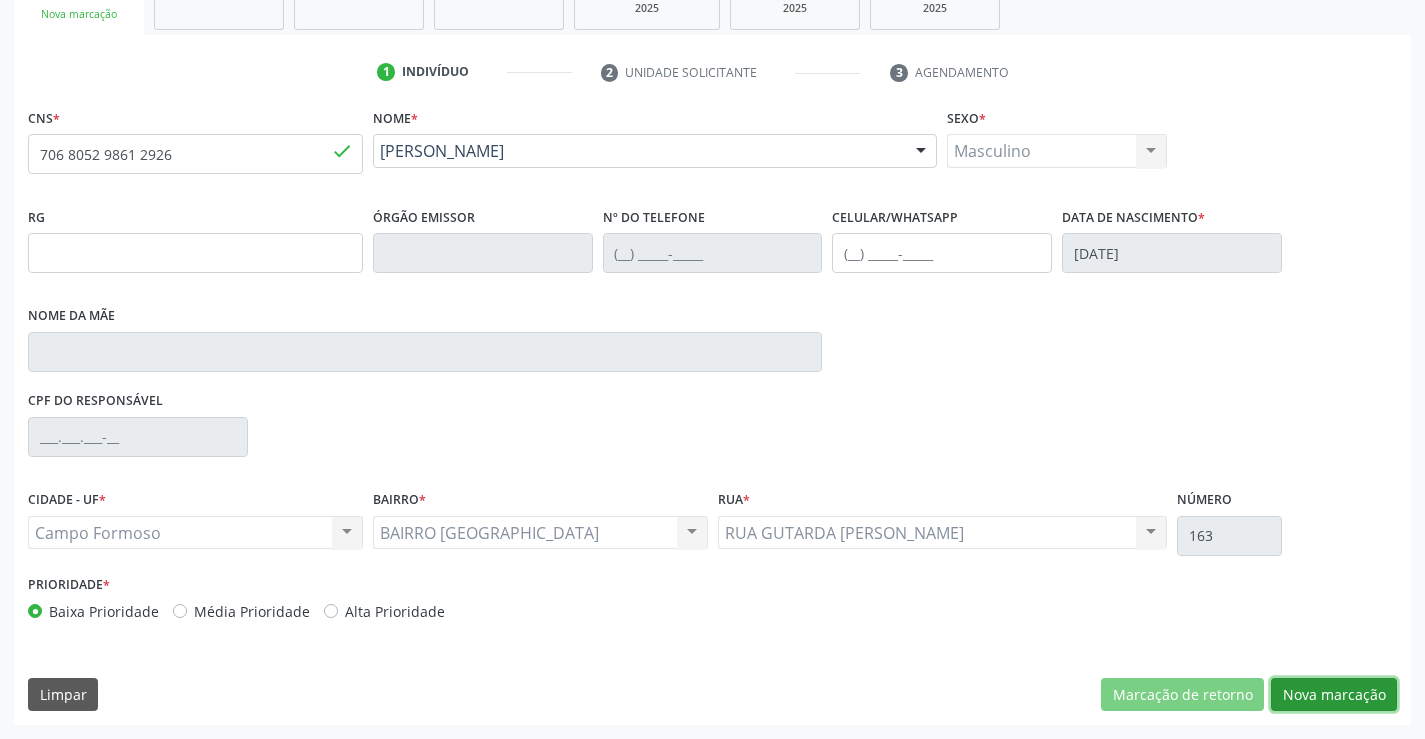 click on "Nova marcação" at bounding box center (1334, 695) 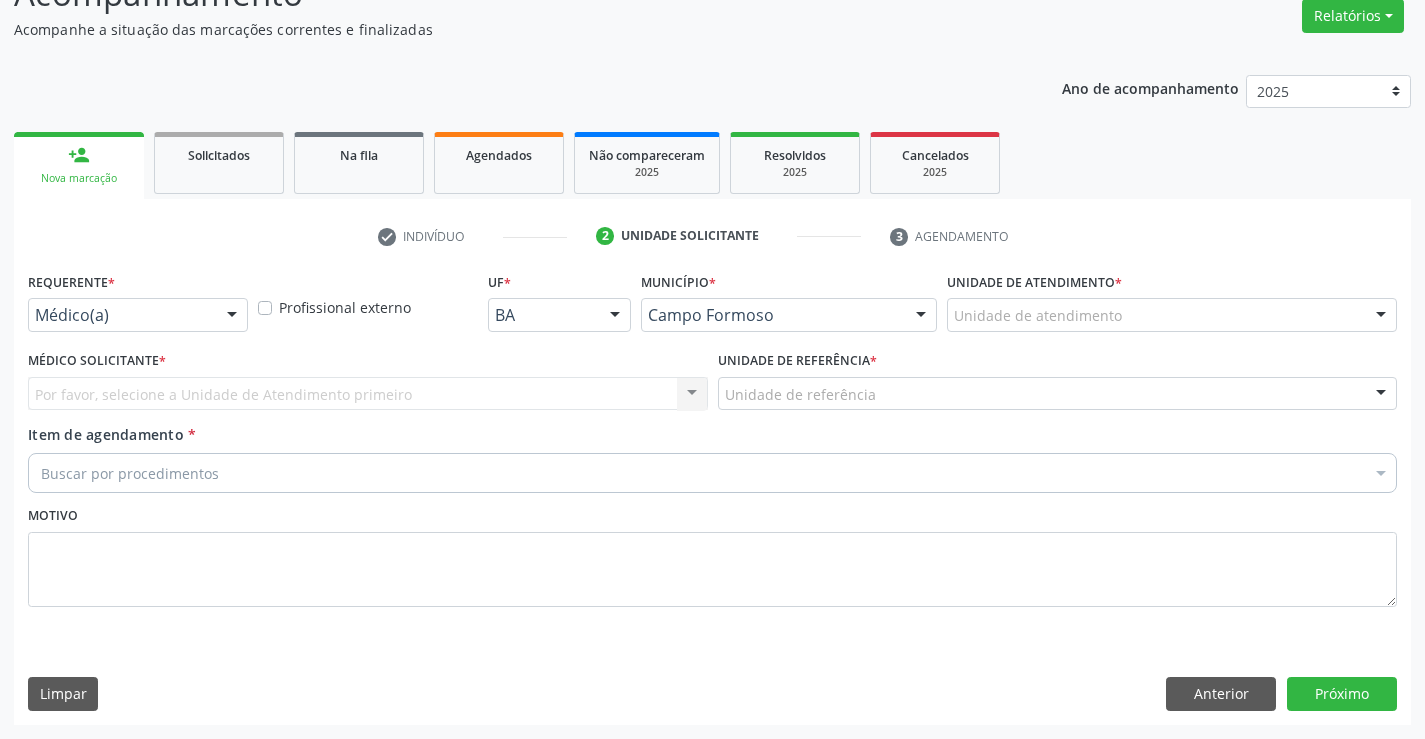 scroll, scrollTop: 167, scrollLeft: 0, axis: vertical 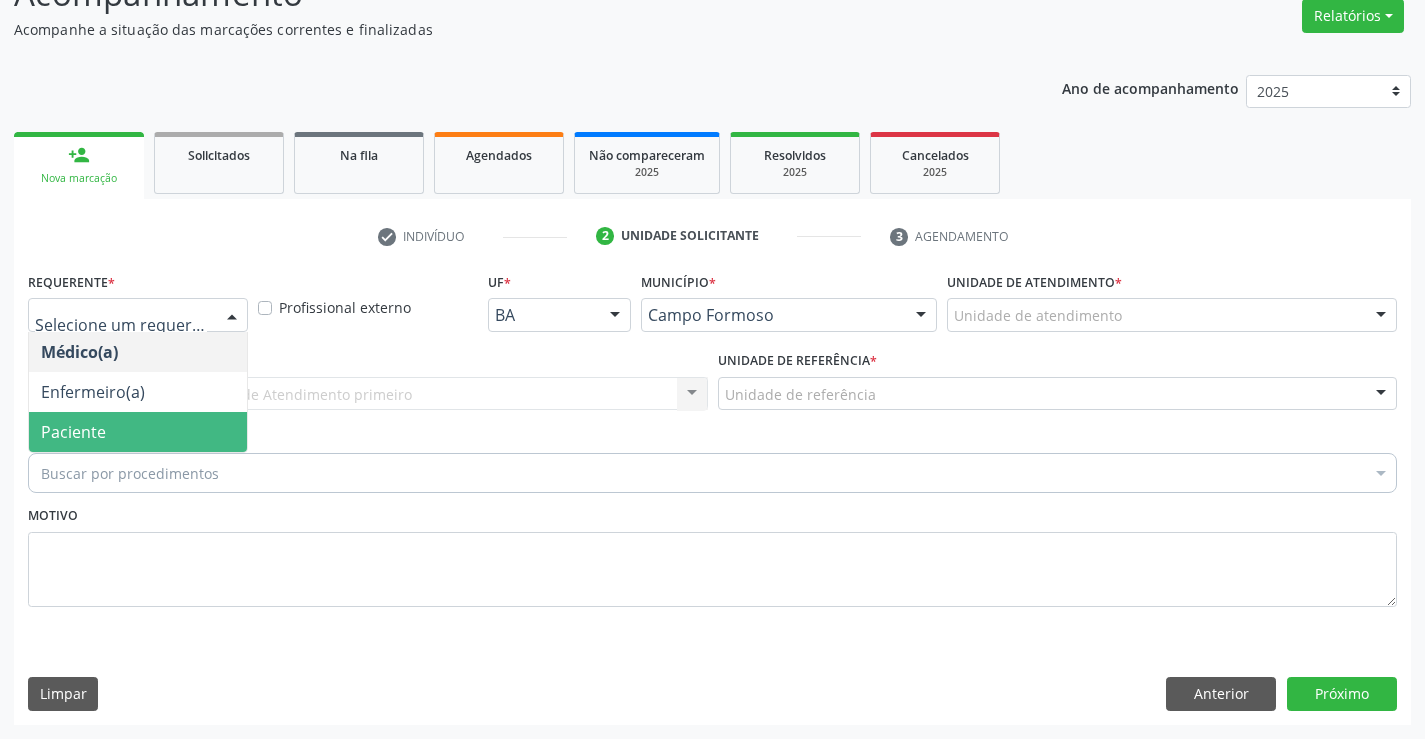 click on "Paciente" at bounding box center [138, 432] 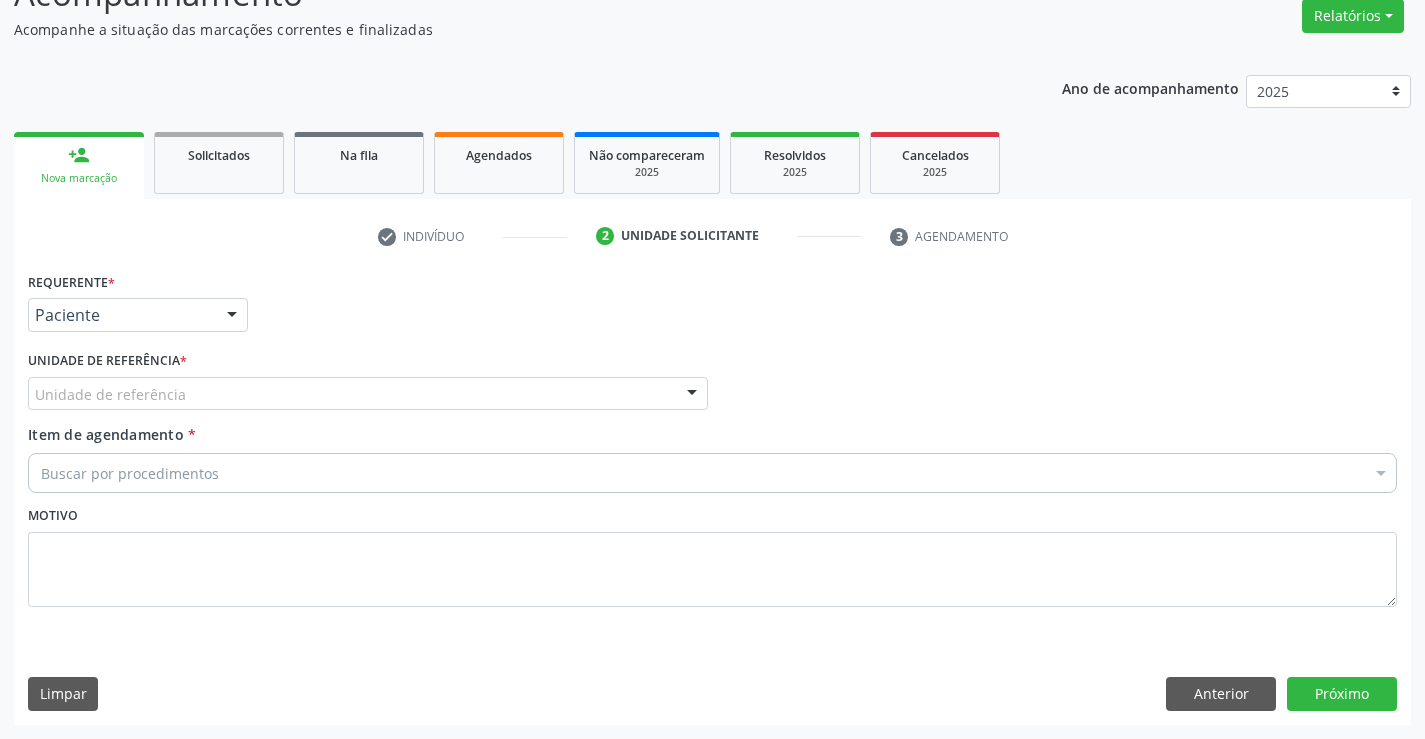click on "Unidade de referência" at bounding box center [368, 394] 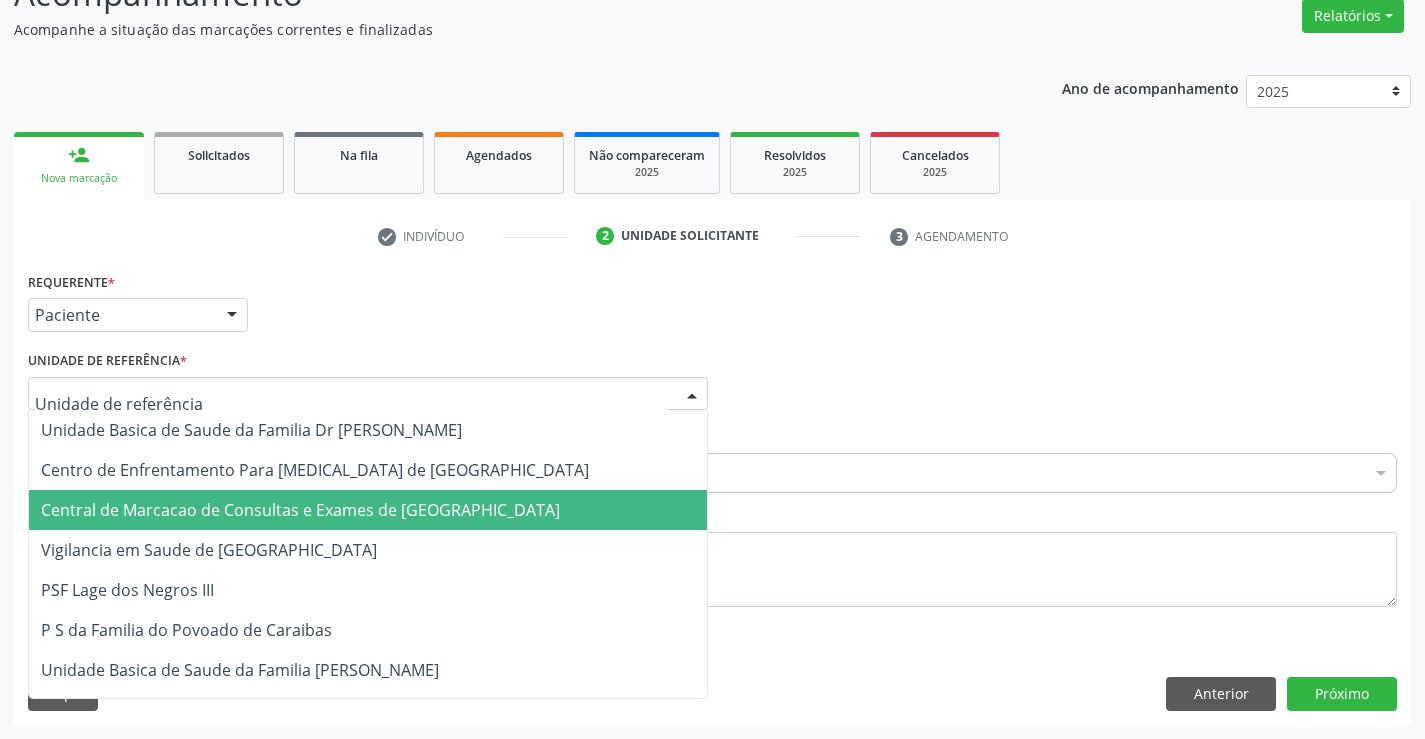 click on "Central de Marcacao de Consultas e Exames de [GEOGRAPHIC_DATA]" at bounding box center [300, 510] 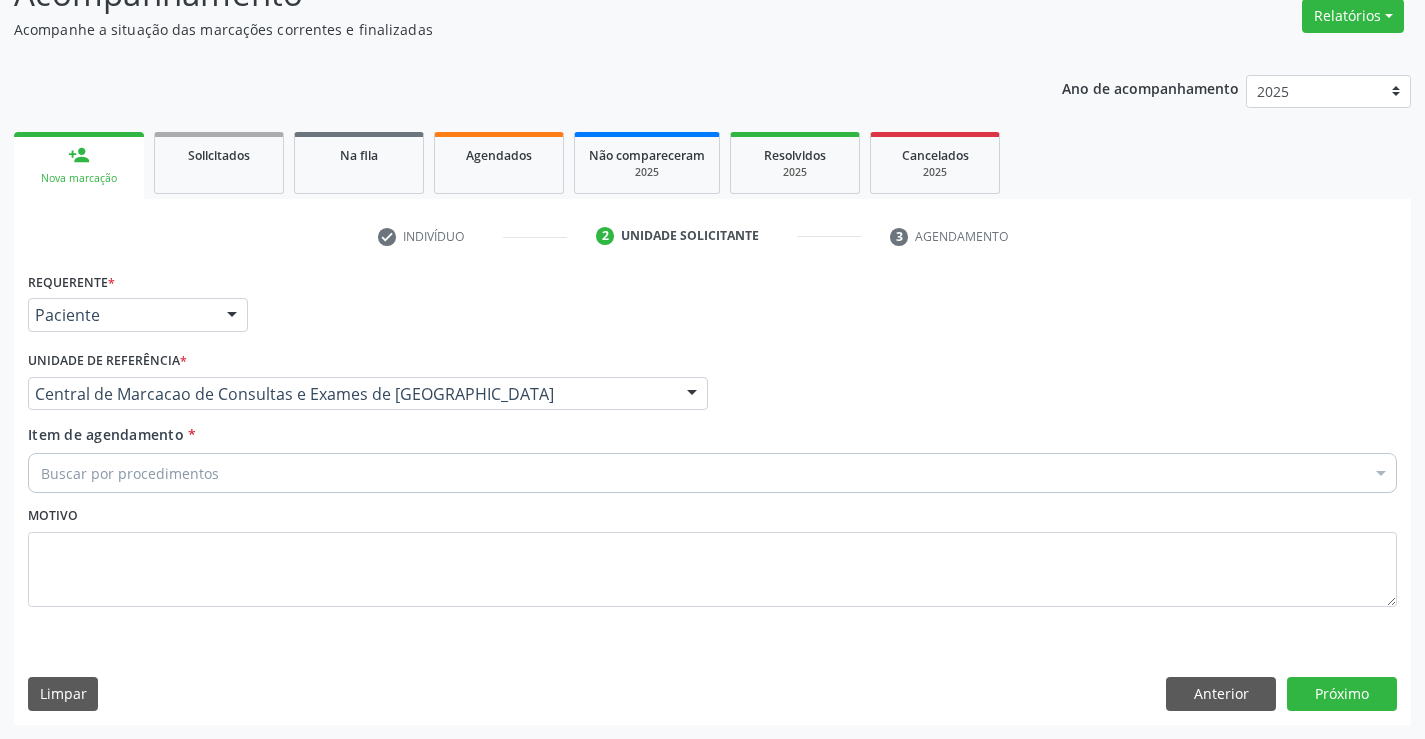 click on "Buscar por procedimentos" at bounding box center [712, 473] 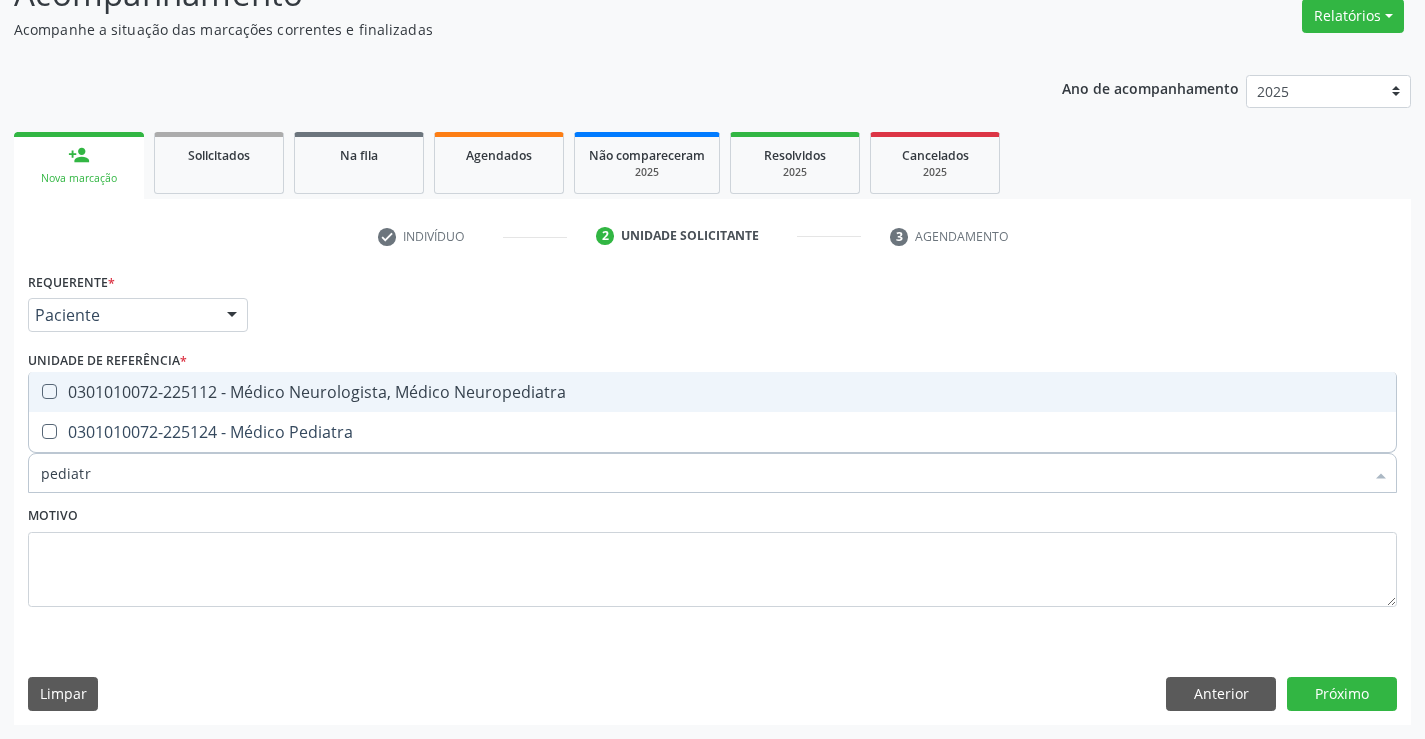 type on "pediatra" 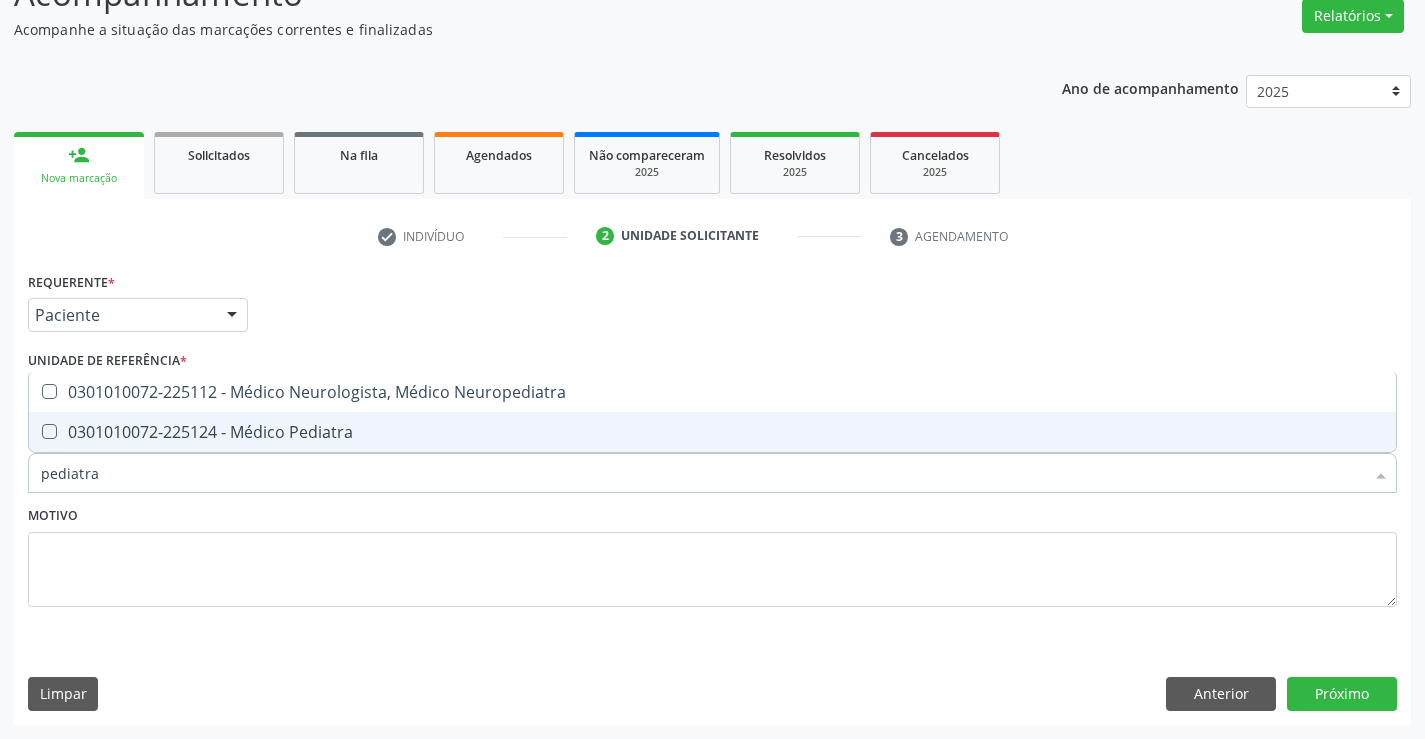 click on "0301010072-225124 - Médico Pediatra" at bounding box center [712, 432] 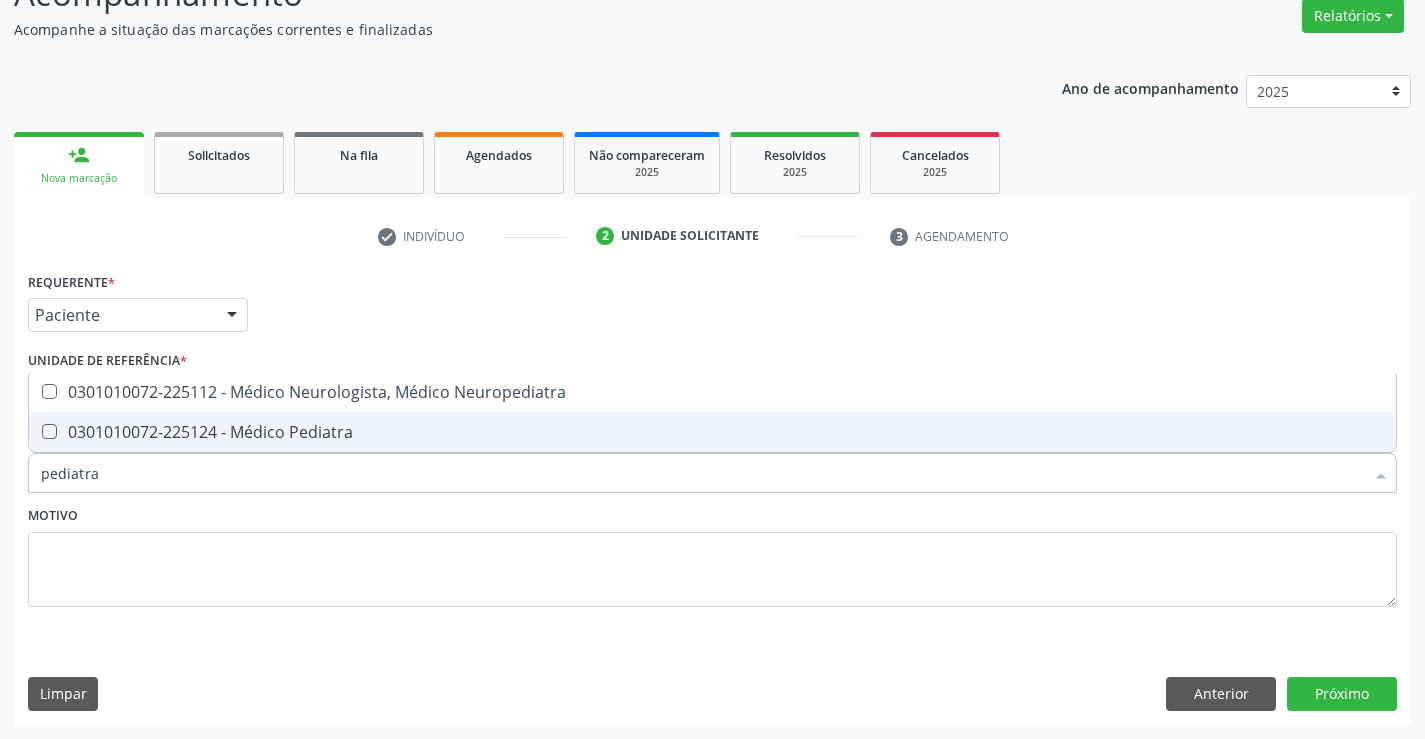 checkbox on "true" 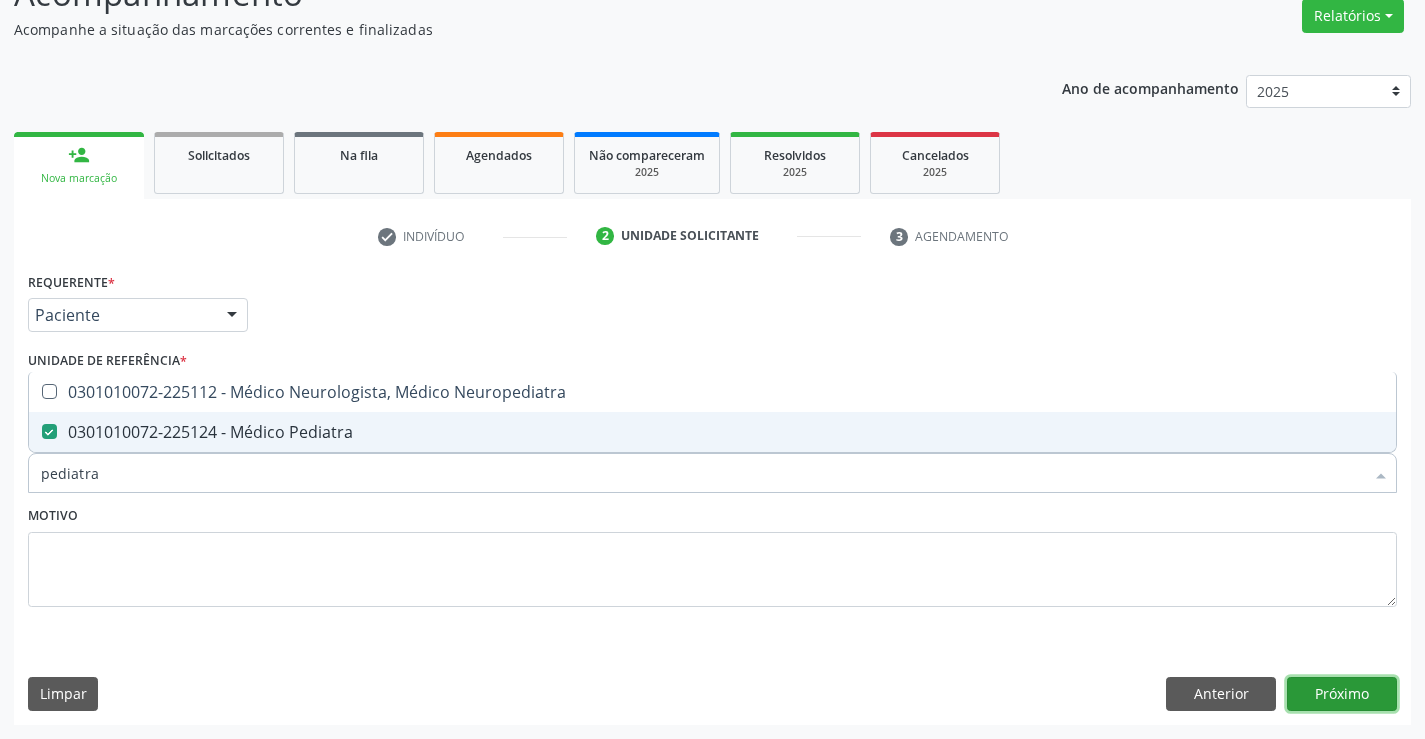 click on "Próximo" at bounding box center [1342, 694] 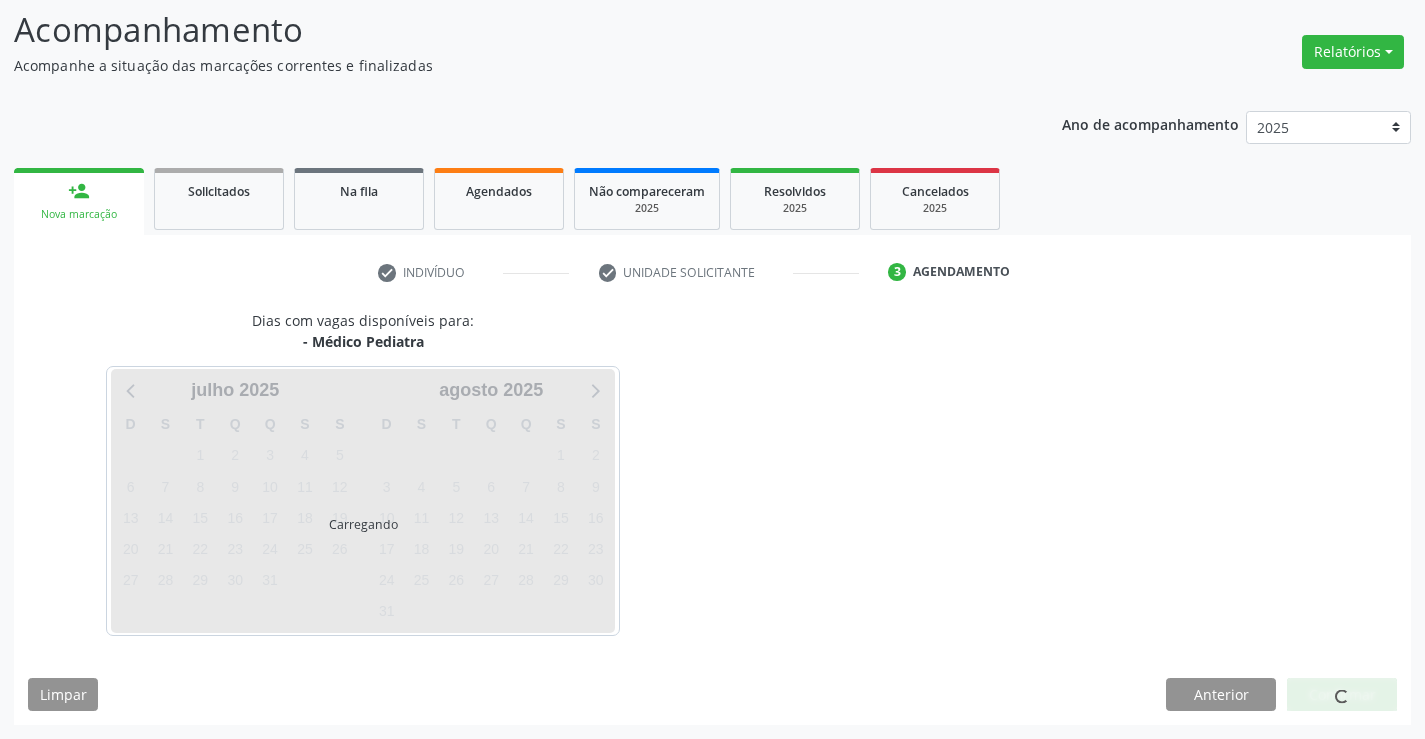 scroll, scrollTop: 131, scrollLeft: 0, axis: vertical 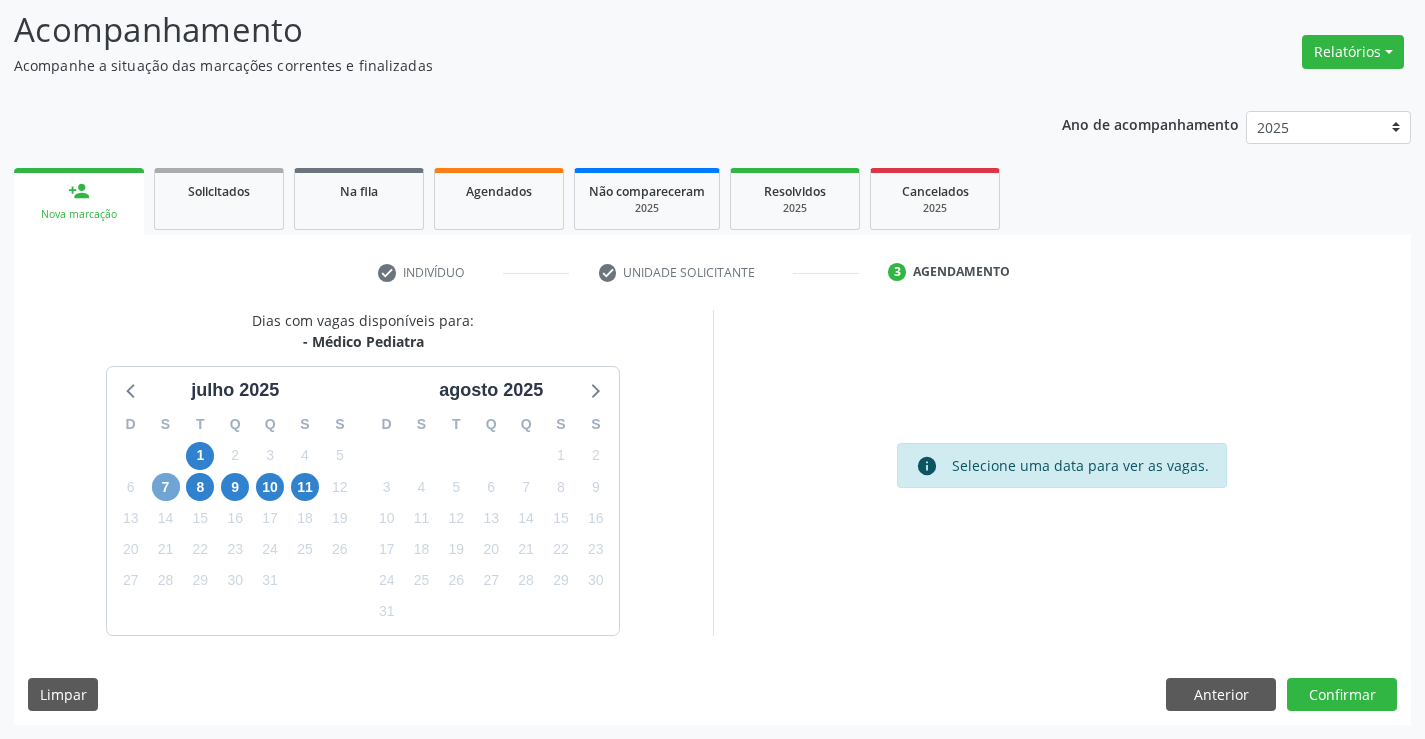 click on "7" at bounding box center [166, 487] 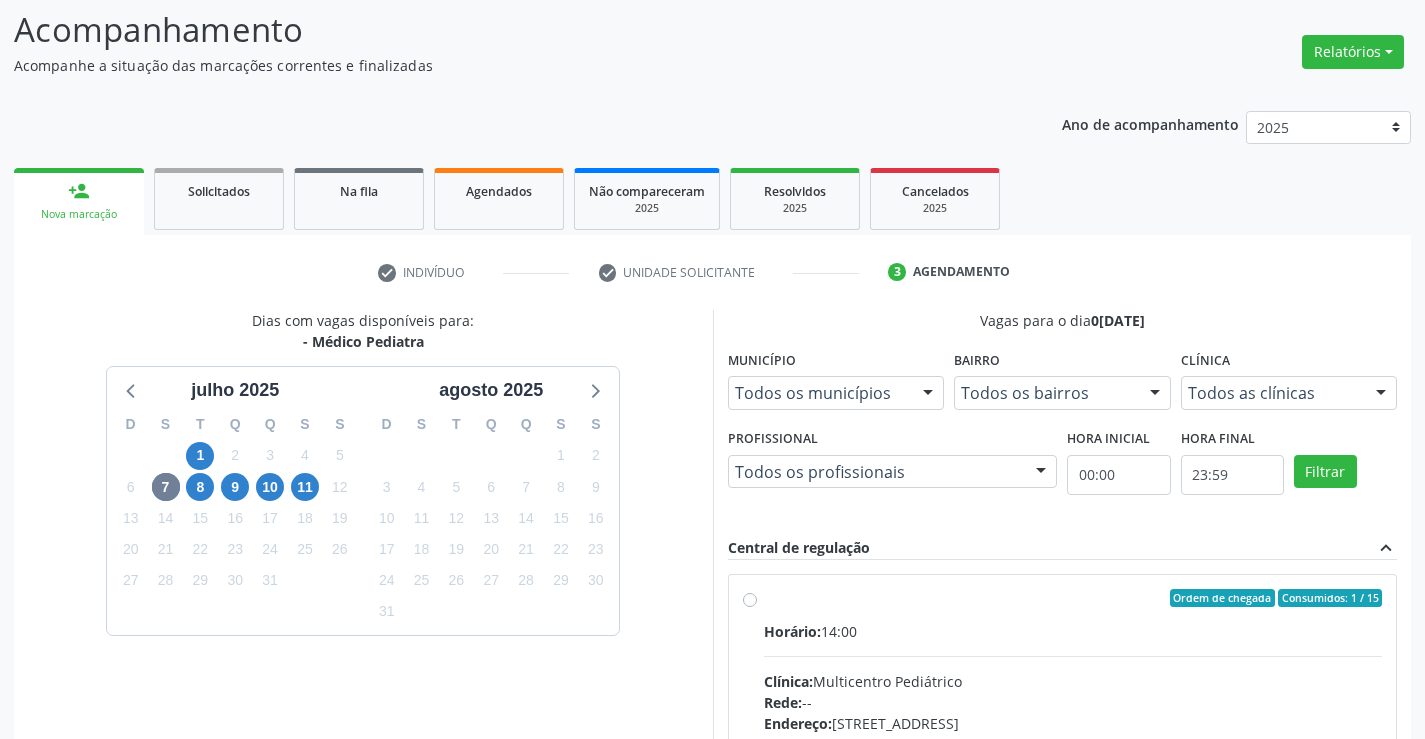 click on "Ordem de chegada
Consumidos: 1 / 15
Horário:   14:00
Clínica:  Multicentro Pediátrico
Rede:
--
Endereço:   Antigo Casa Grande, nº 37, Centro, Campo Formoso - BA
Telefone:   --
Profissional:
Maria Eleny Goncalves de Oliveira Porto
Informações adicionais sobre o atendimento
Idade de atendimento:
de 0 a 11 anos
Gênero(s) atendido(s):
Masculino e Feminino
Informações adicionais:
--" at bounding box center (1073, 742) 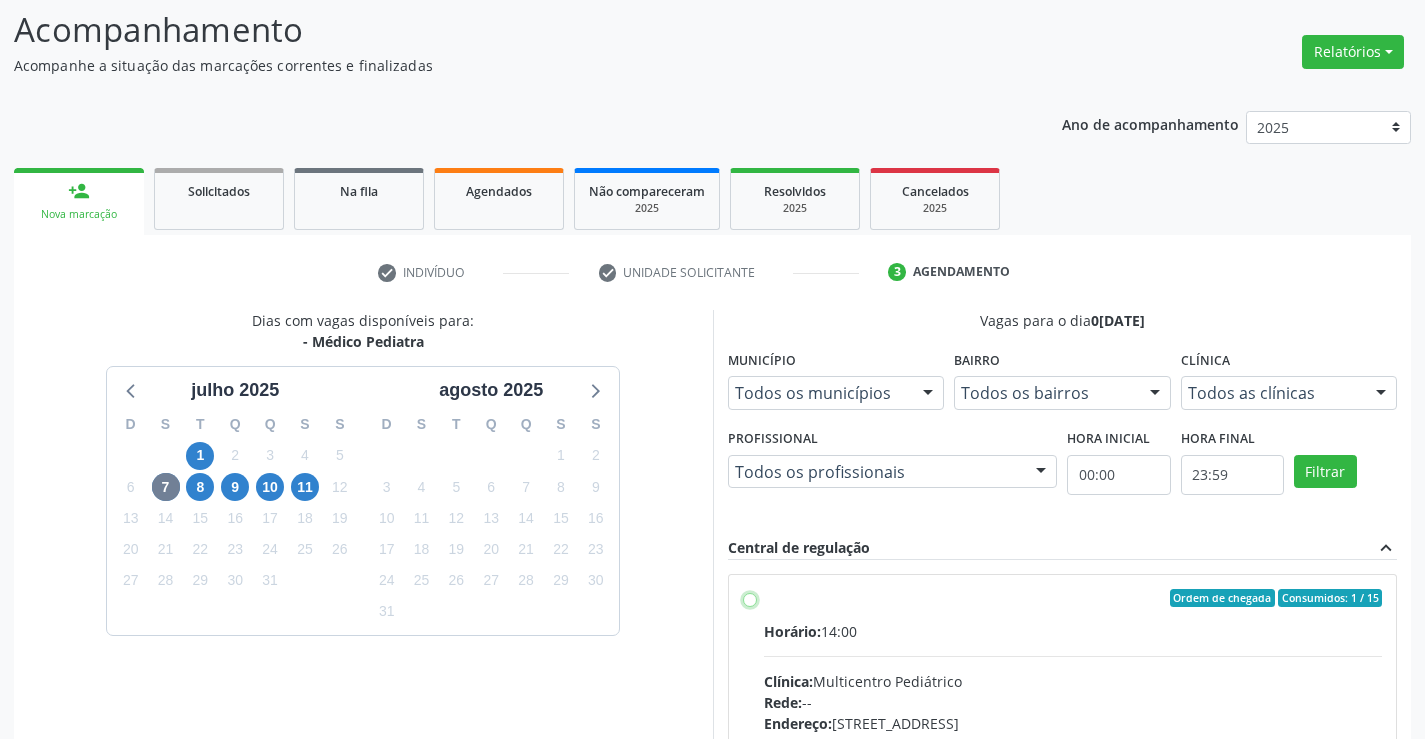 click on "Ordem de chegada
Consumidos: 1 / 15
Horário:   14:00
Clínica:  Multicentro Pediátrico
Rede:
--
Endereço:   Antigo Casa Grande, nº 37, Centro, Campo Formoso - BA
Telefone:   --
Profissional:
Maria Eleny Goncalves de Oliveira Porto
Informações adicionais sobre o atendimento
Idade de atendimento:
de 0 a 11 anos
Gênero(s) atendido(s):
Masculino e Feminino
Informações adicionais:
--" at bounding box center [750, 598] 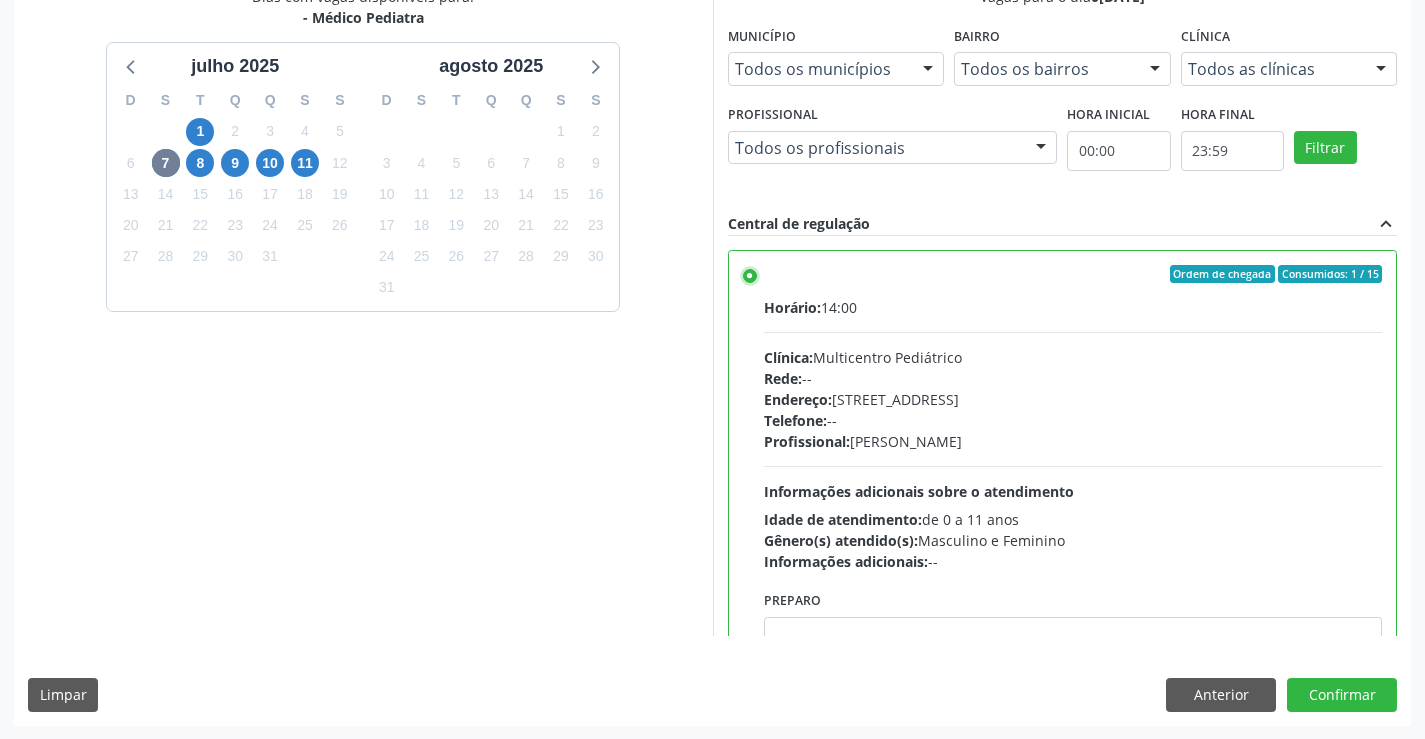 scroll, scrollTop: 456, scrollLeft: 0, axis: vertical 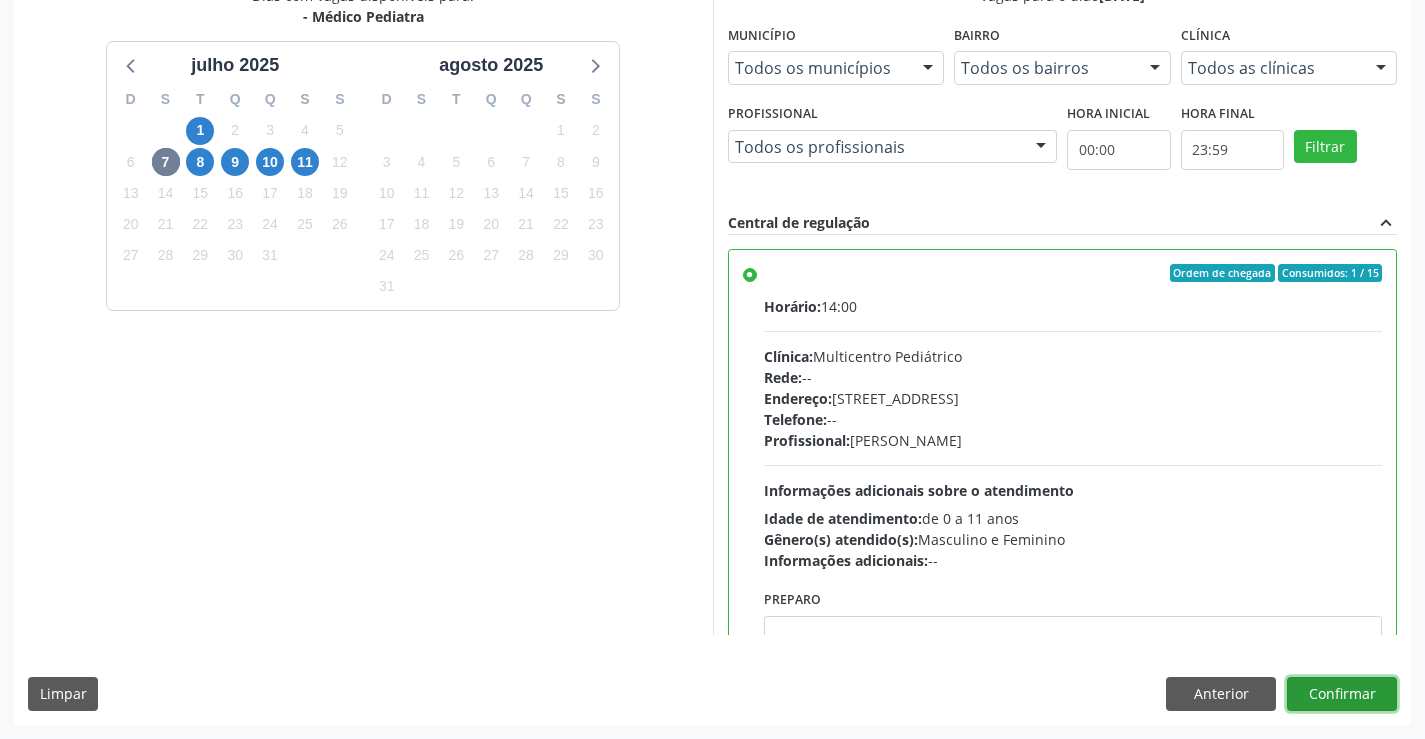 click on "Confirmar" at bounding box center (1342, 694) 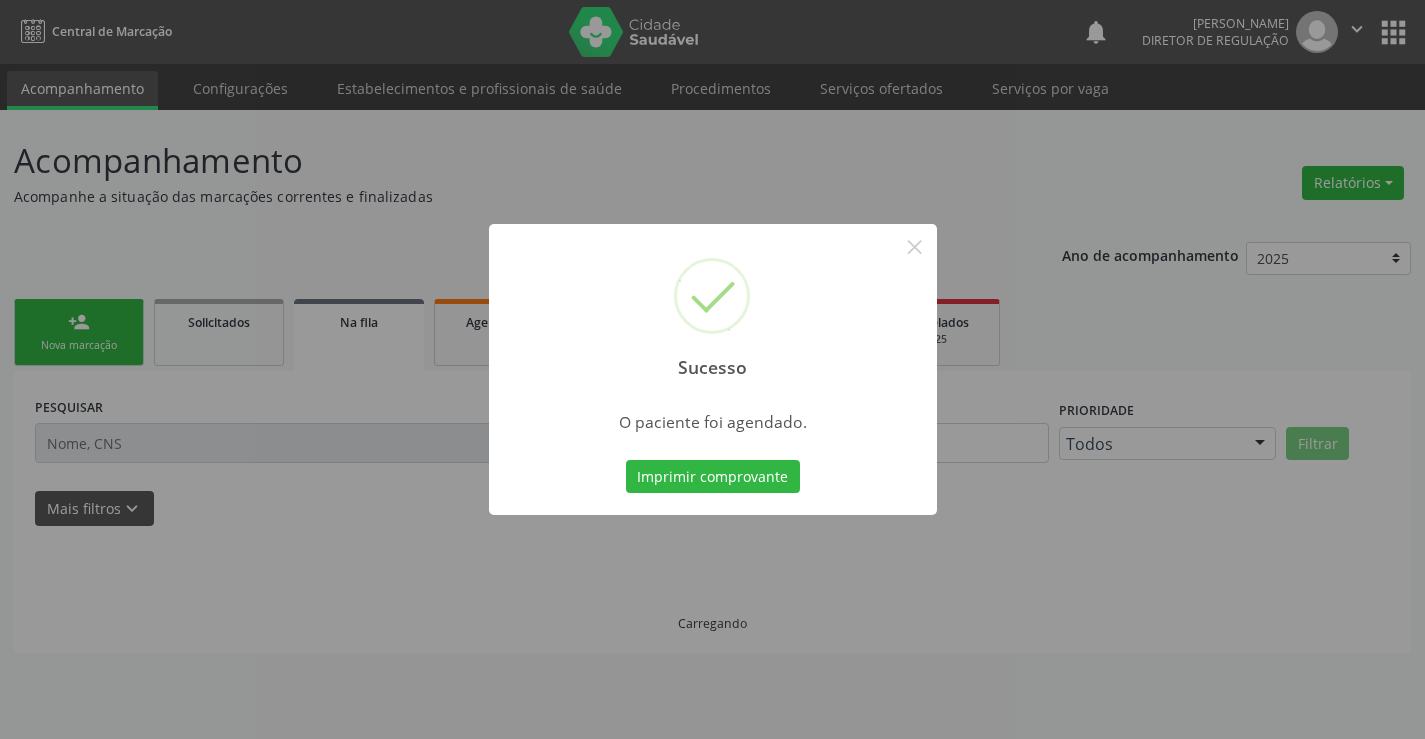 scroll, scrollTop: 0, scrollLeft: 0, axis: both 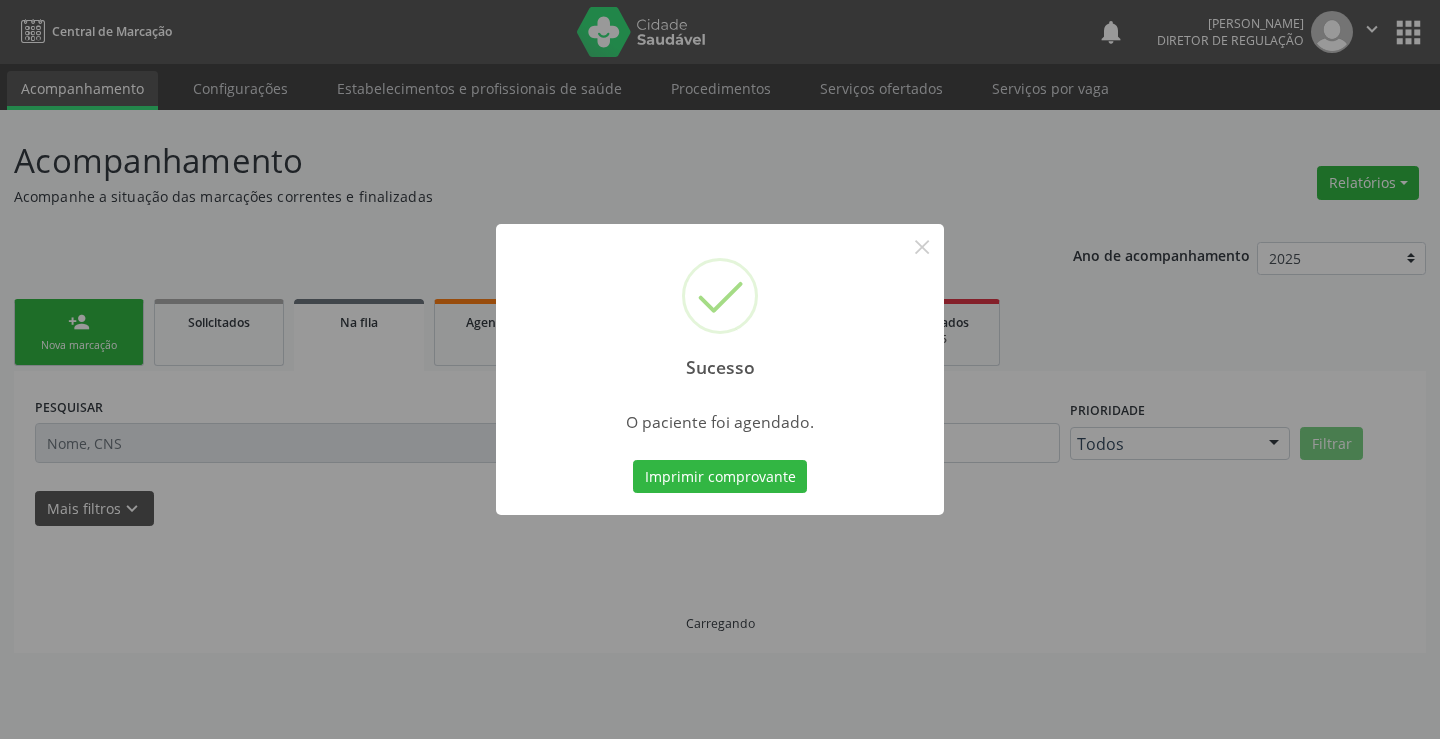 type 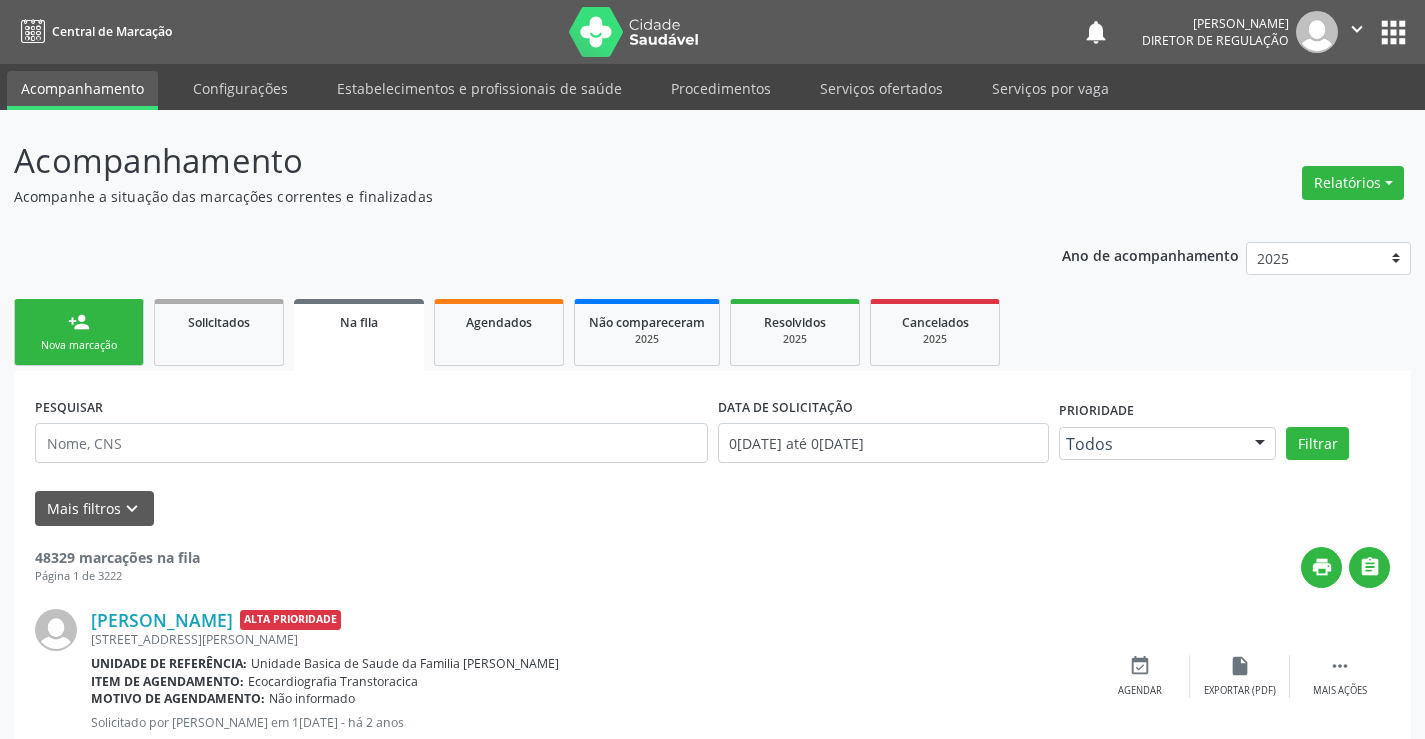 click on "person_add
Nova marcação" at bounding box center [79, 332] 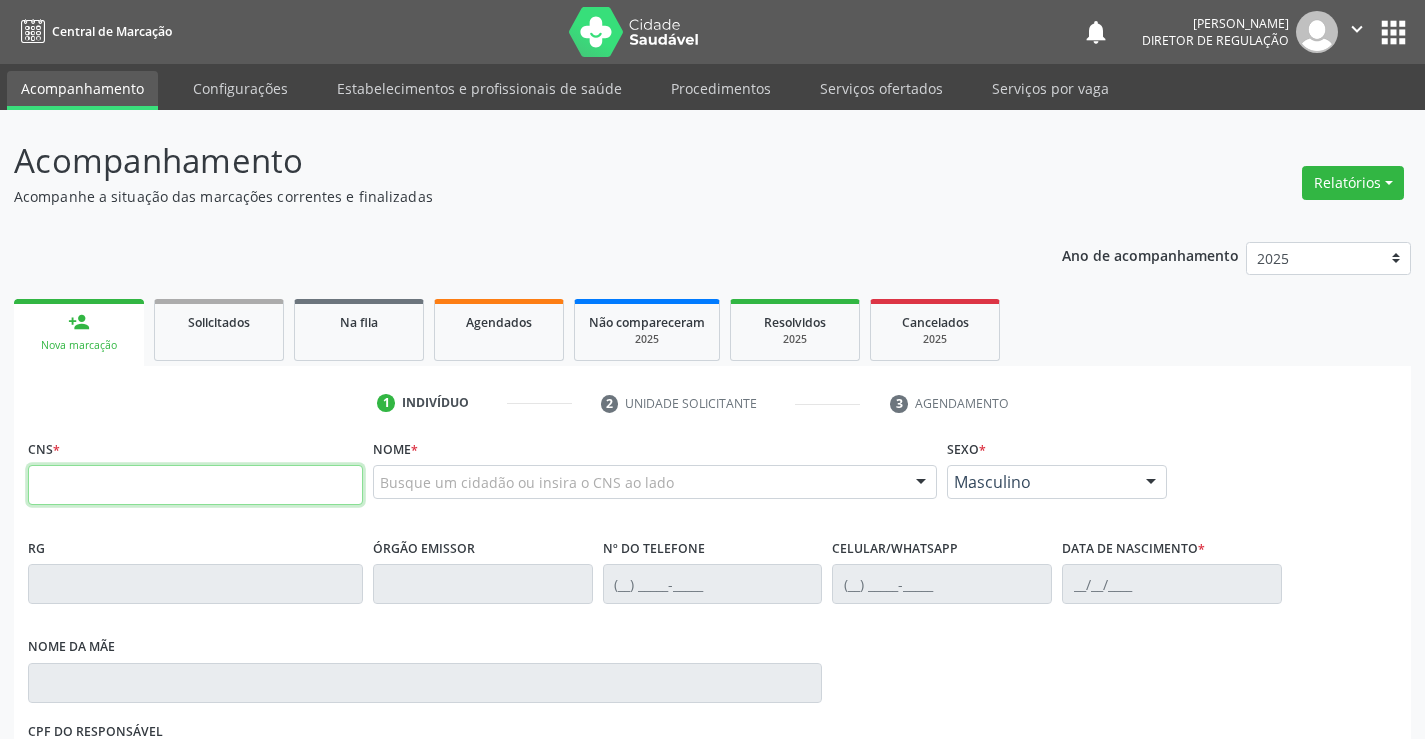click at bounding box center (195, 485) 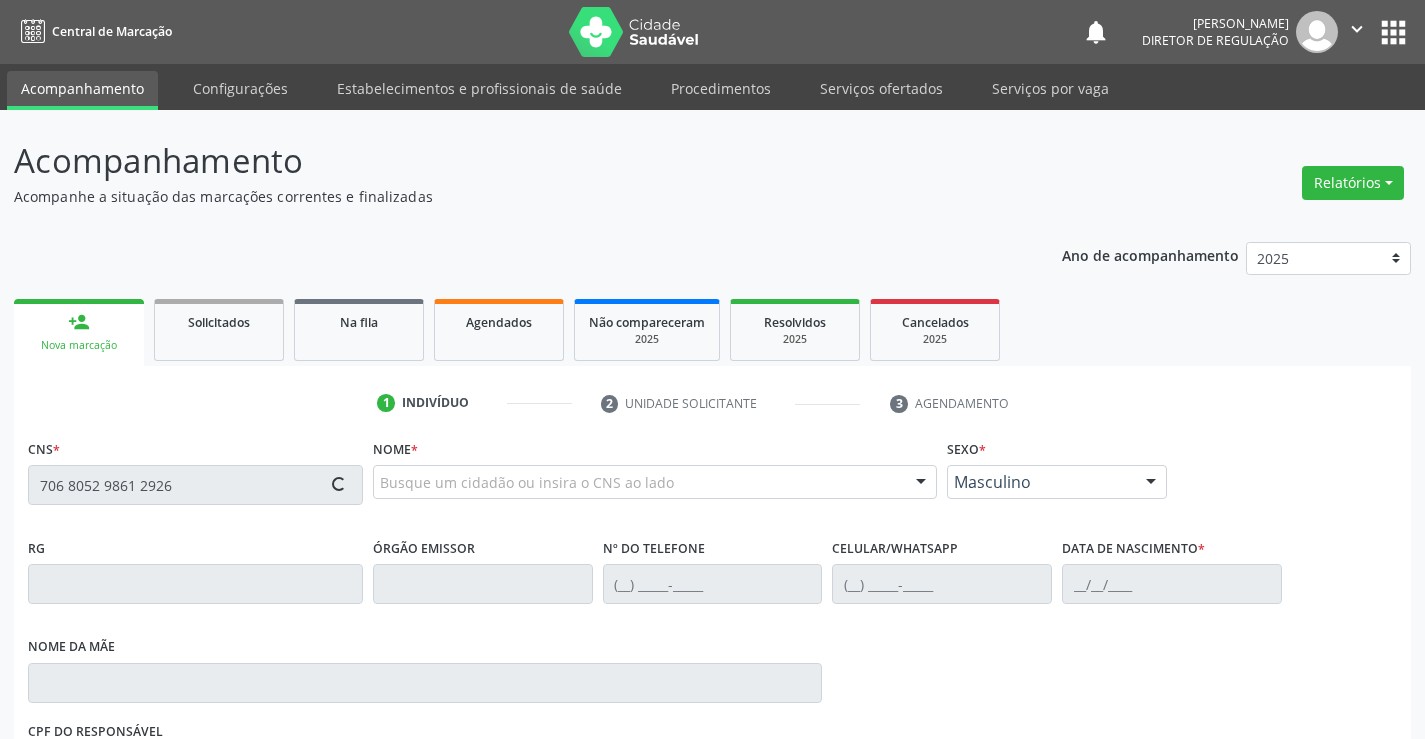 type on "706 8052 9861 2926" 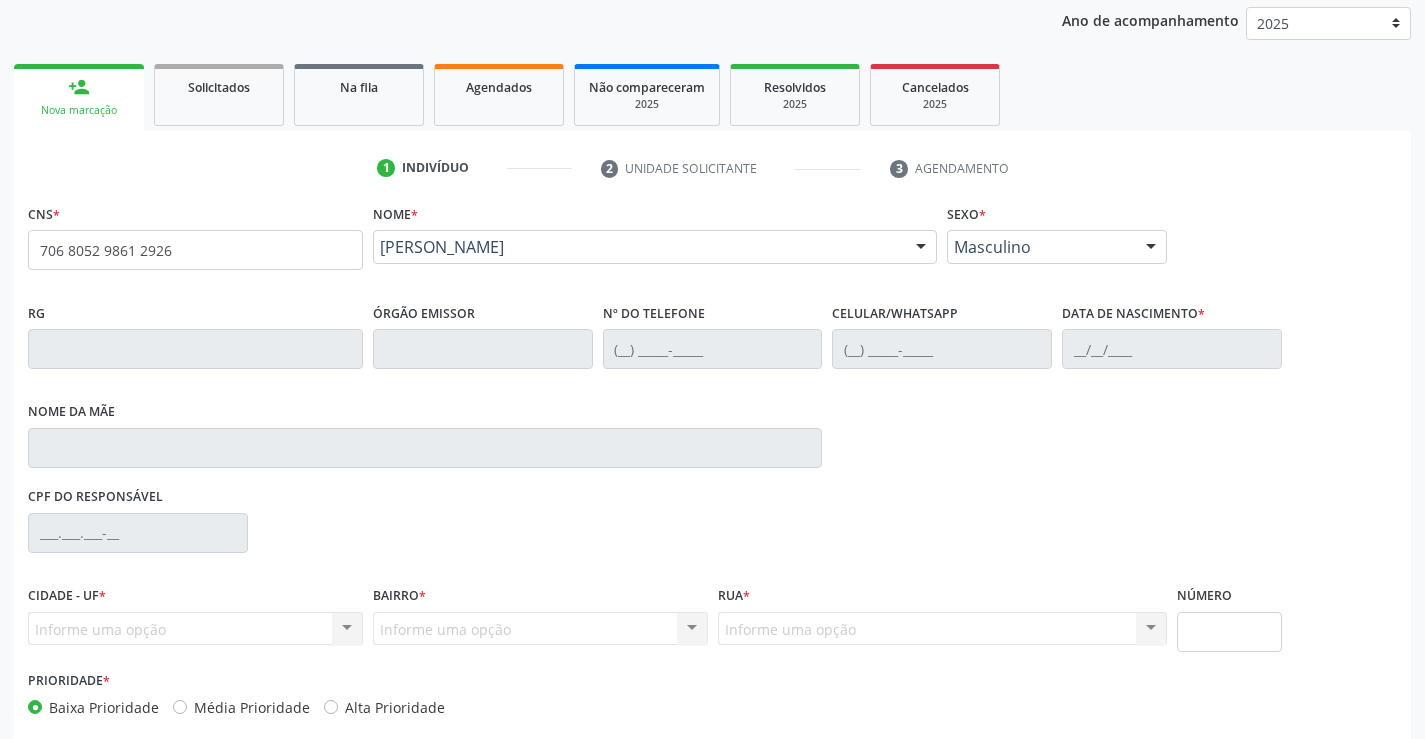 scroll, scrollTop: 331, scrollLeft: 0, axis: vertical 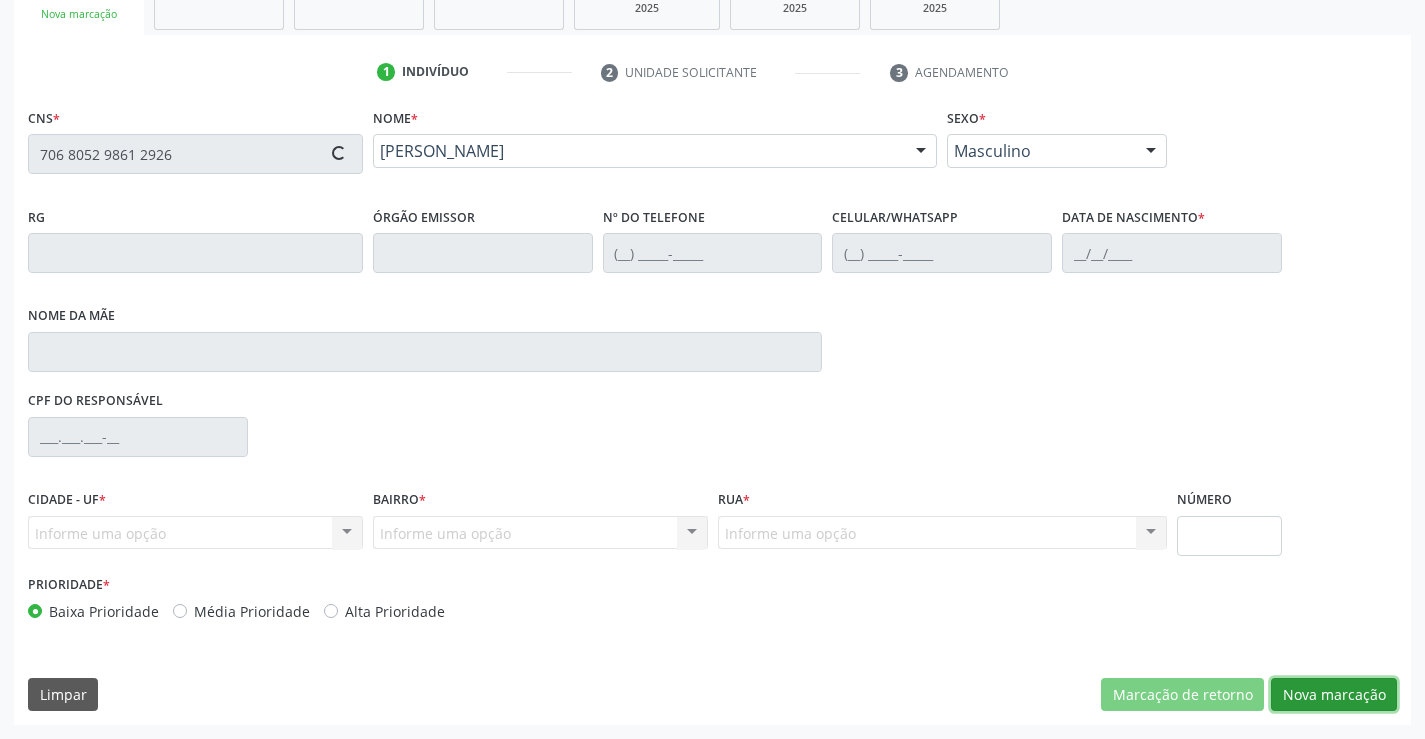 type on "03/05/2024" 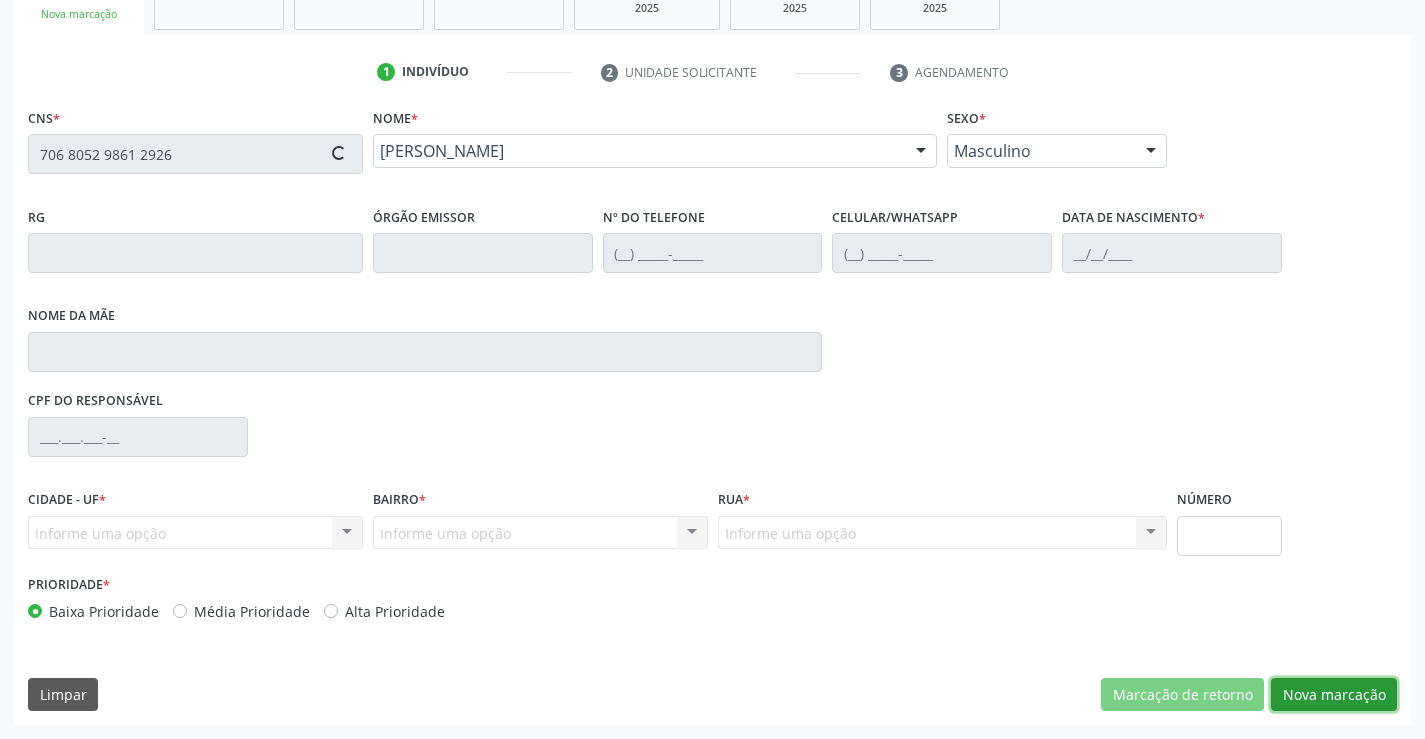 type on "163" 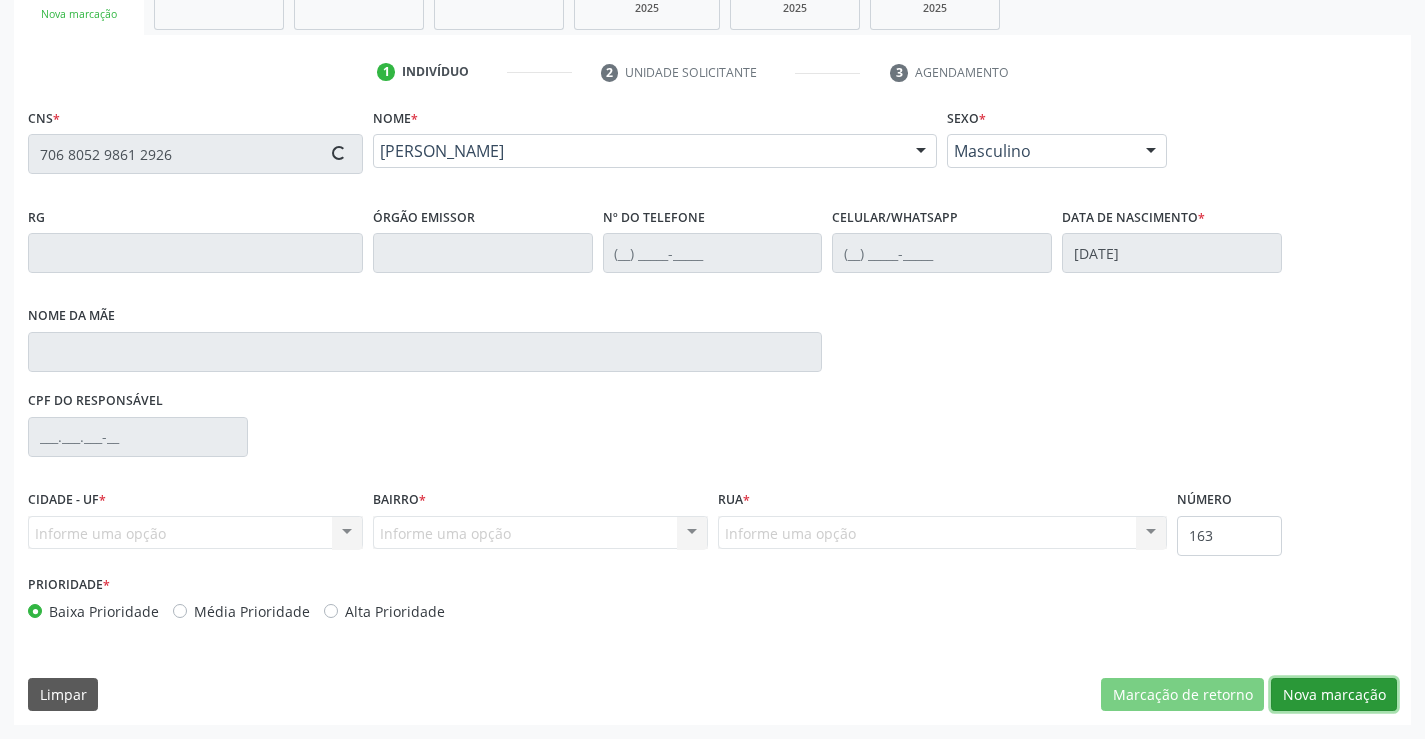click on "Nova marcação" at bounding box center [1334, 695] 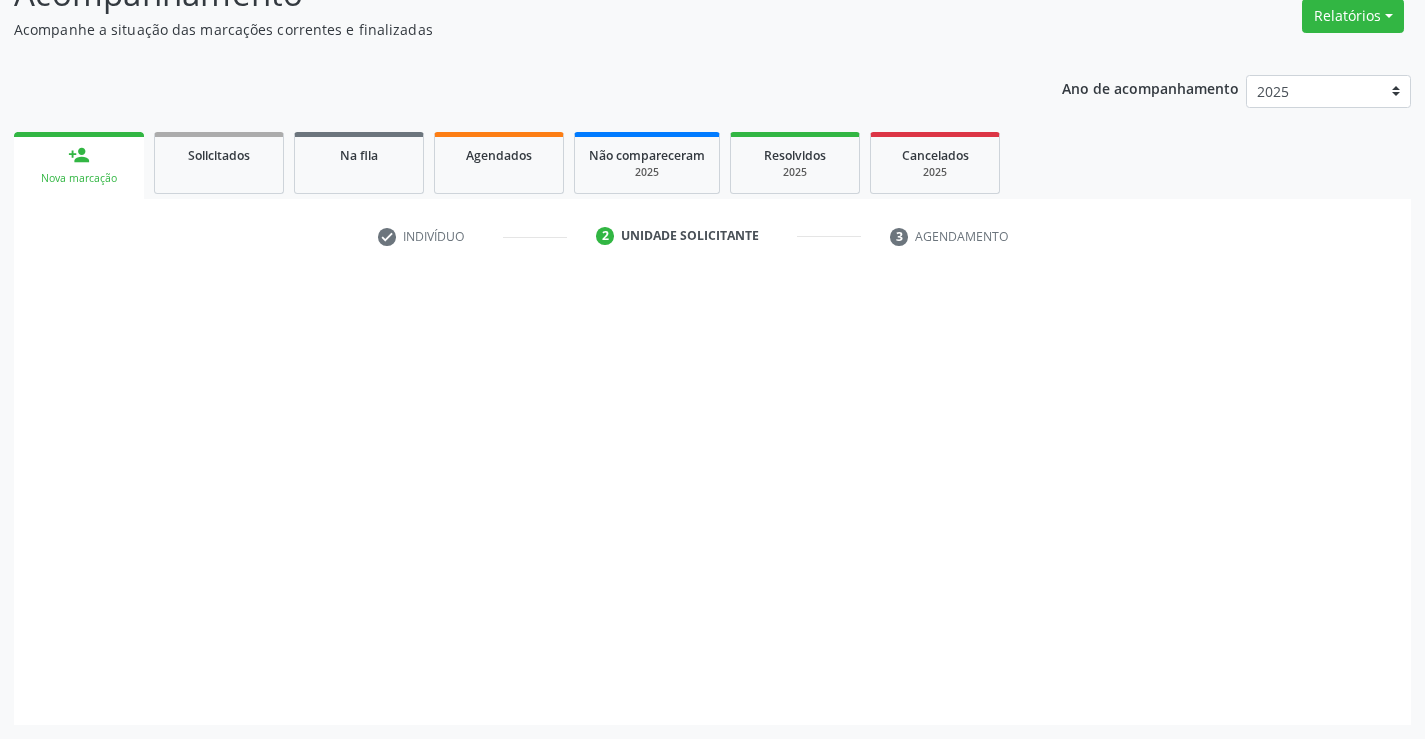 scroll, scrollTop: 167, scrollLeft: 0, axis: vertical 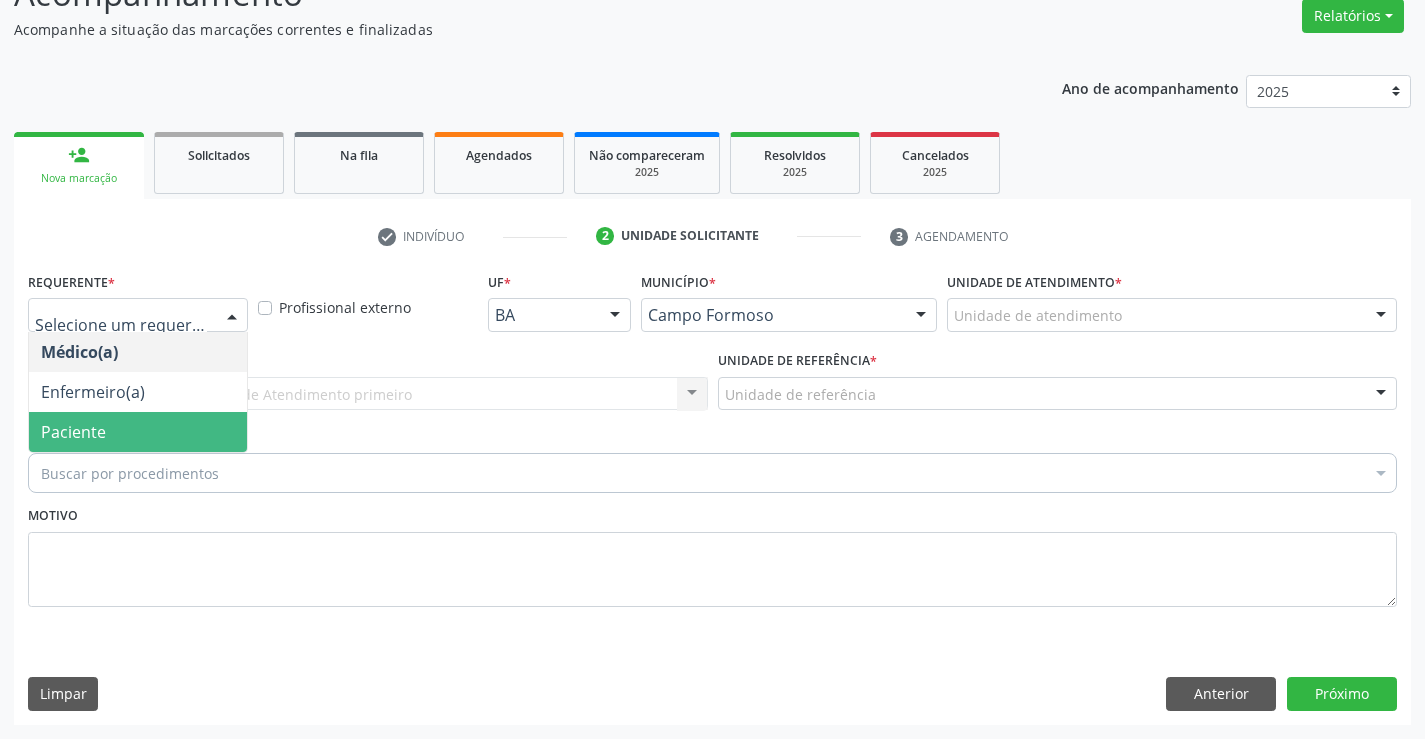 click on "Paciente" at bounding box center (138, 432) 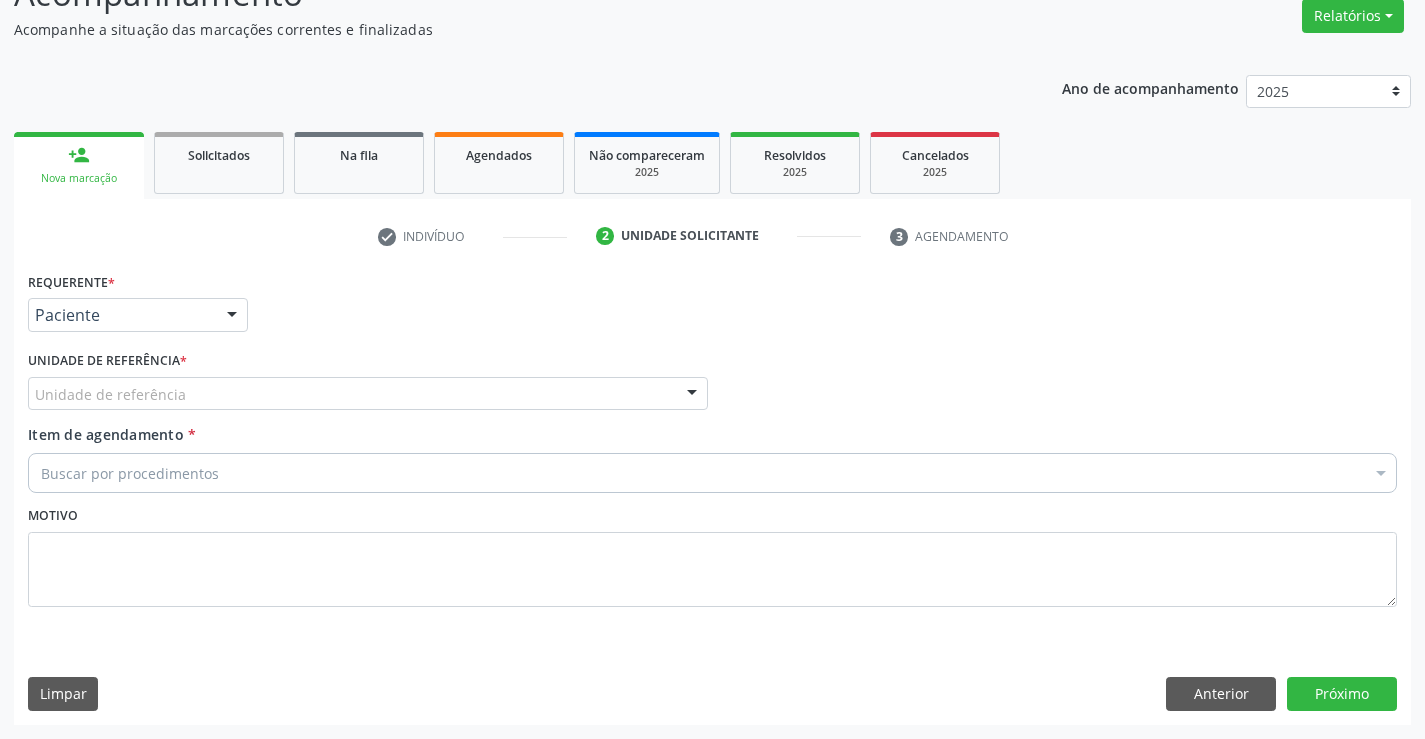 click on "Unidade de referência" at bounding box center [368, 394] 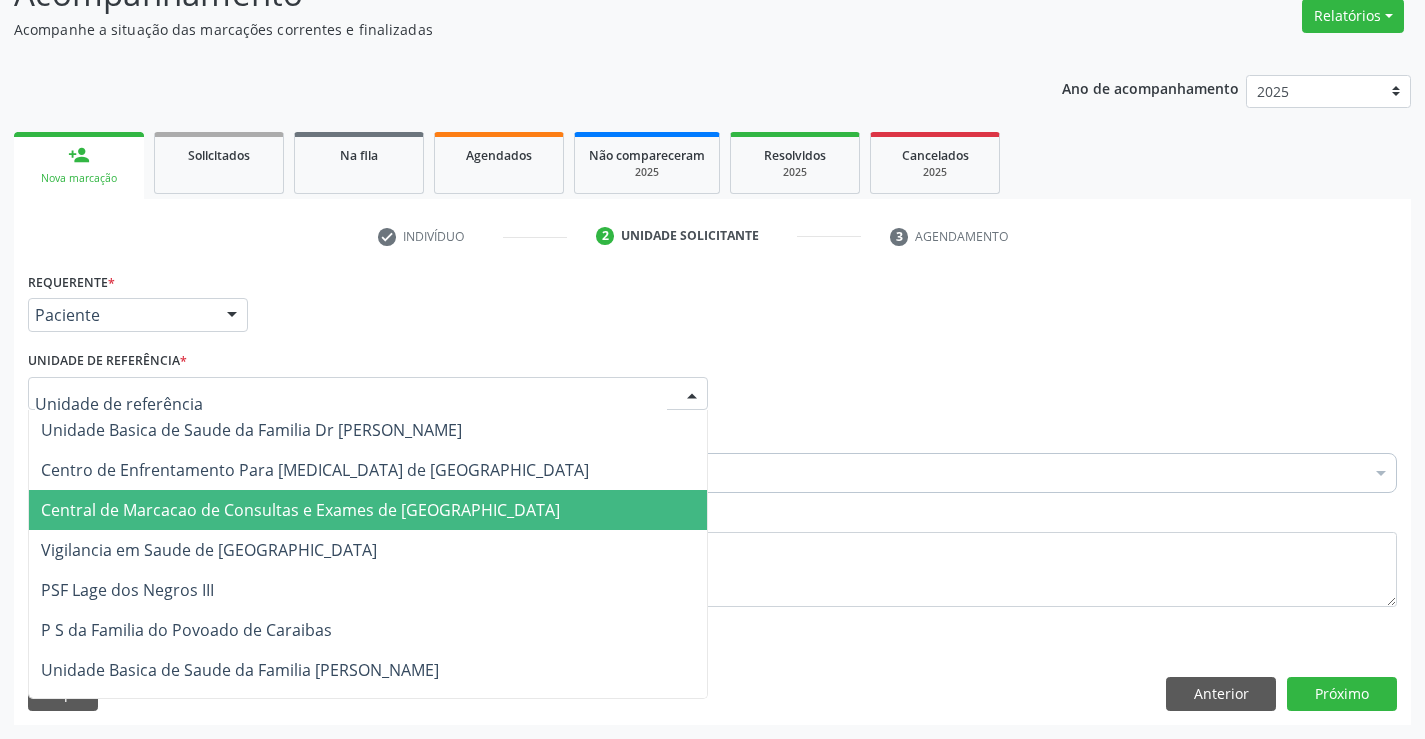 drag, startPoint x: 364, startPoint y: 515, endPoint x: 548, endPoint y: 474, distance: 188.5126 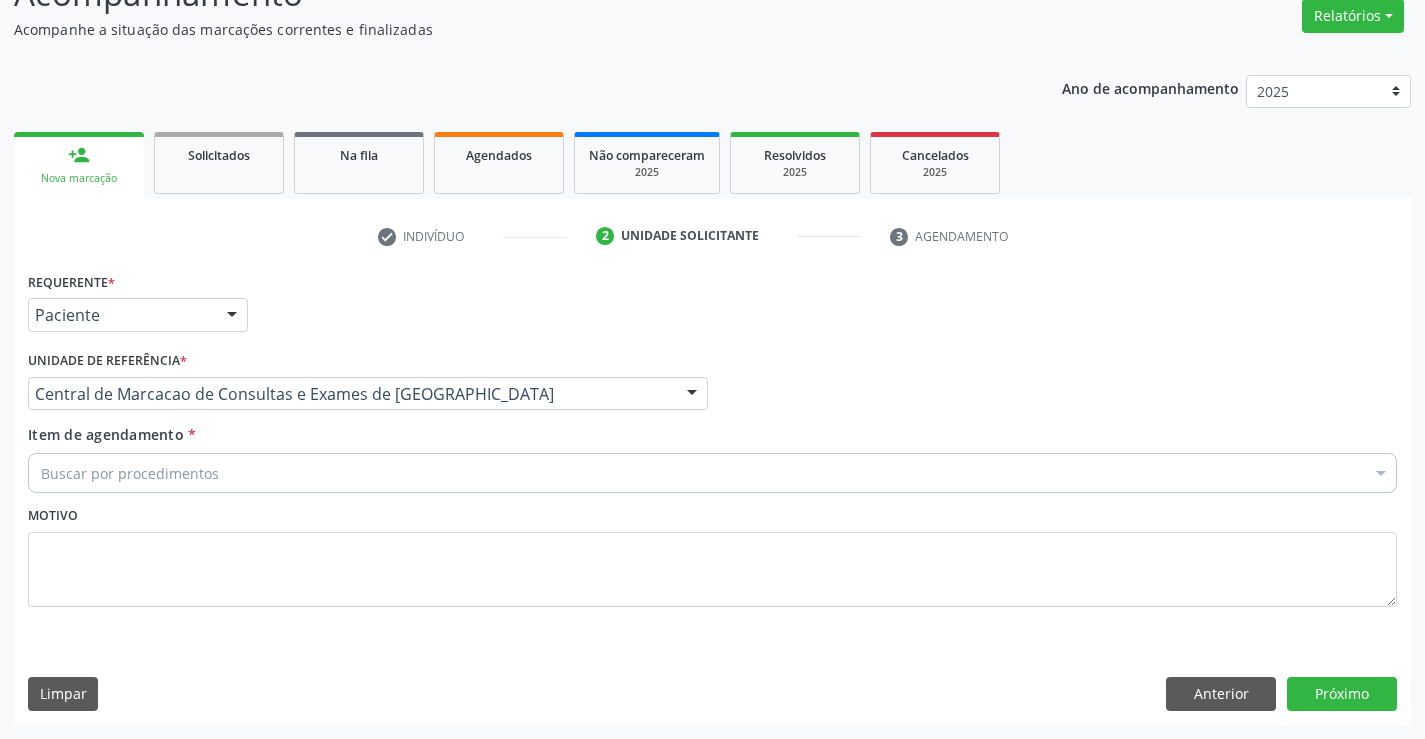 click on "Buscar por procedimentos" at bounding box center (712, 473) 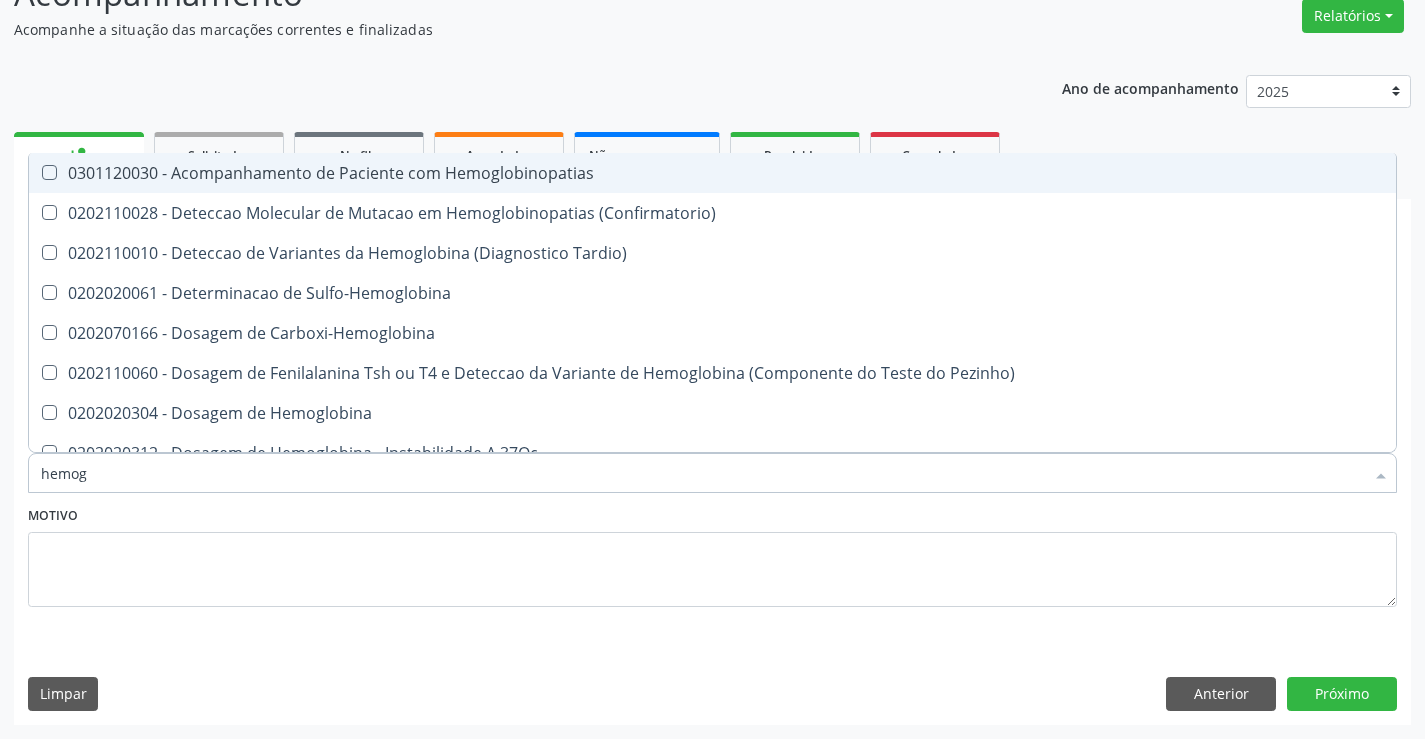 type on "hemogr" 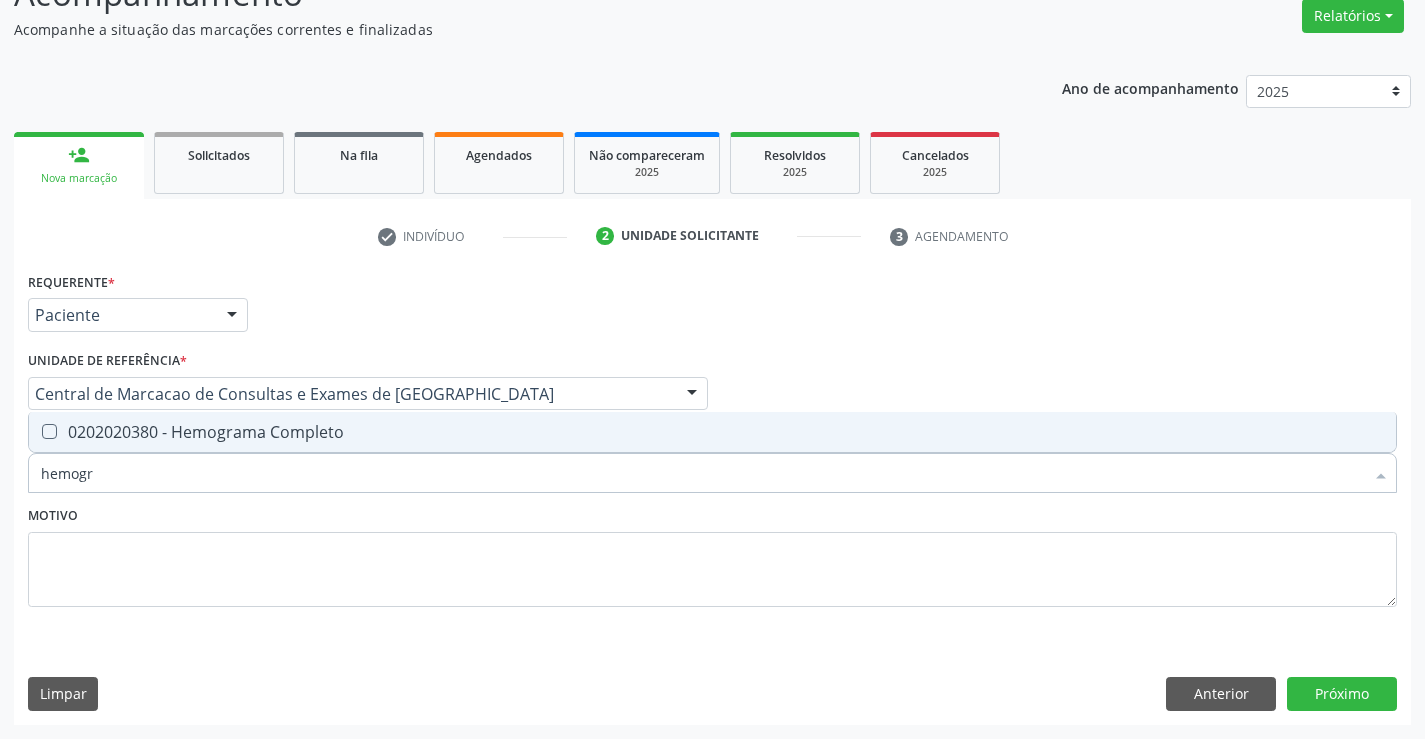 click on "0202020380 - Hemograma Completo" at bounding box center (712, 432) 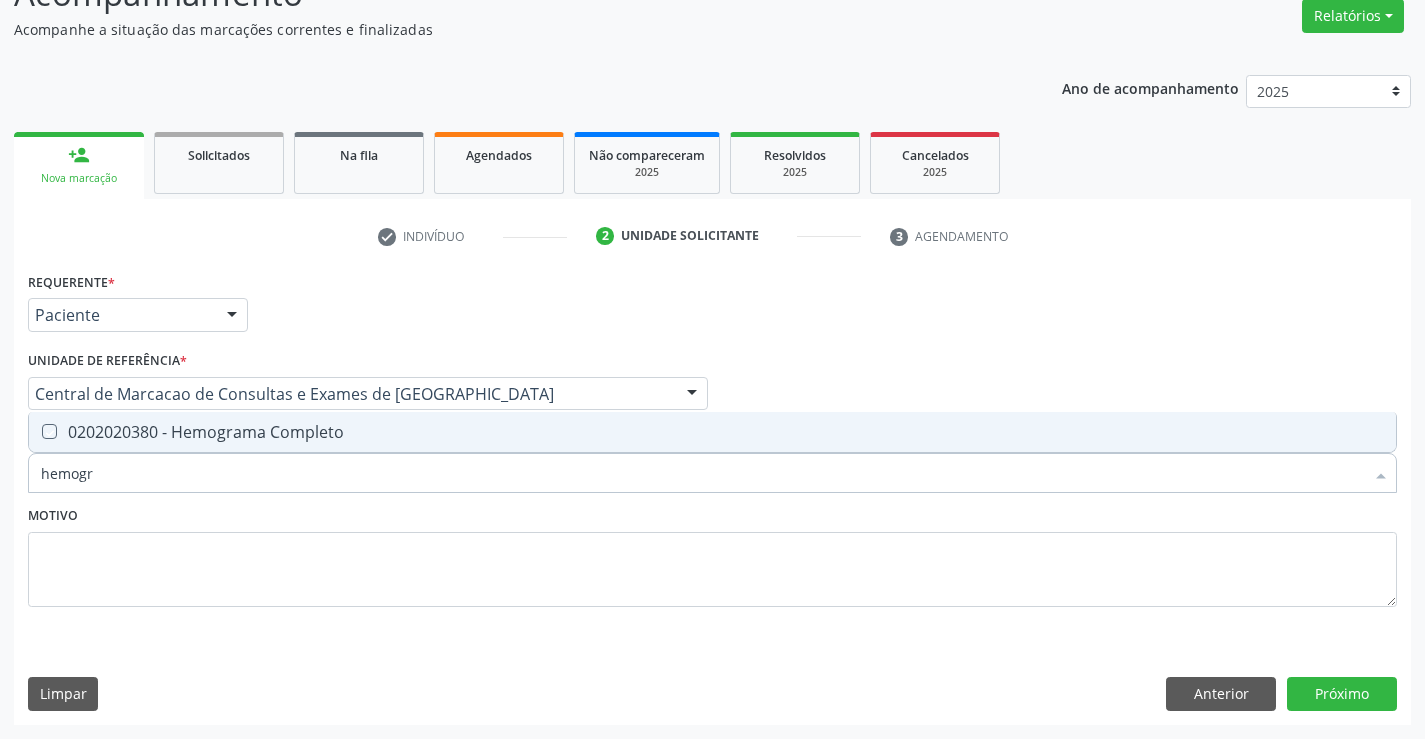 checkbox on "true" 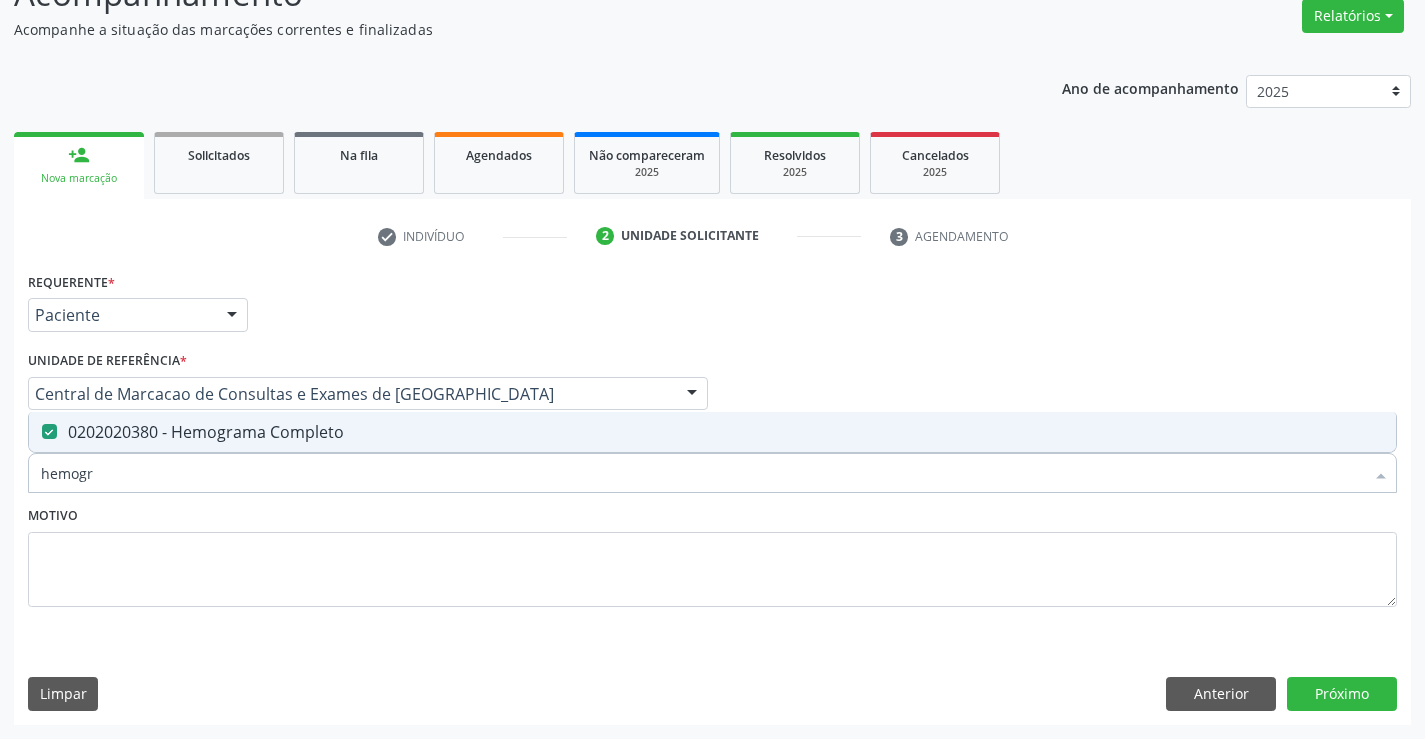 type on "hemogr" 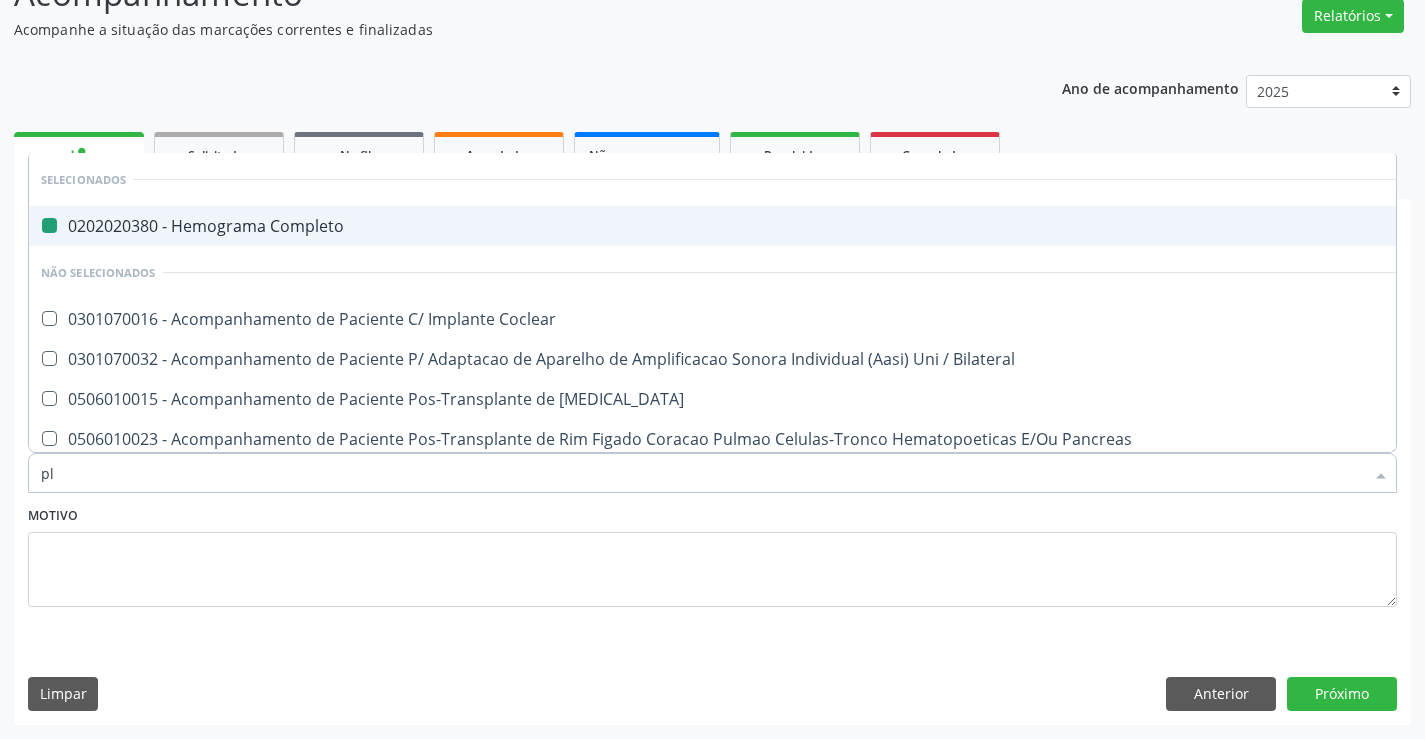 type on "pla" 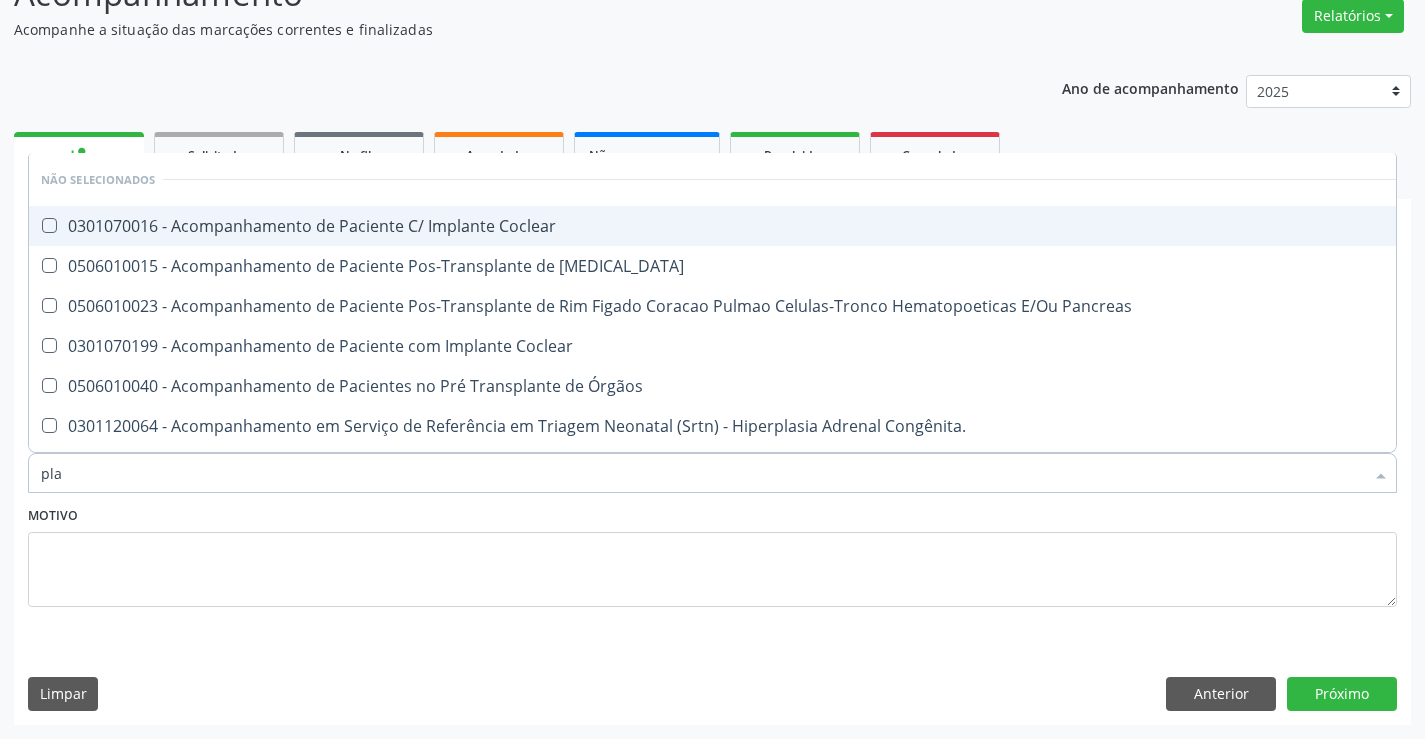 type on "plaq" 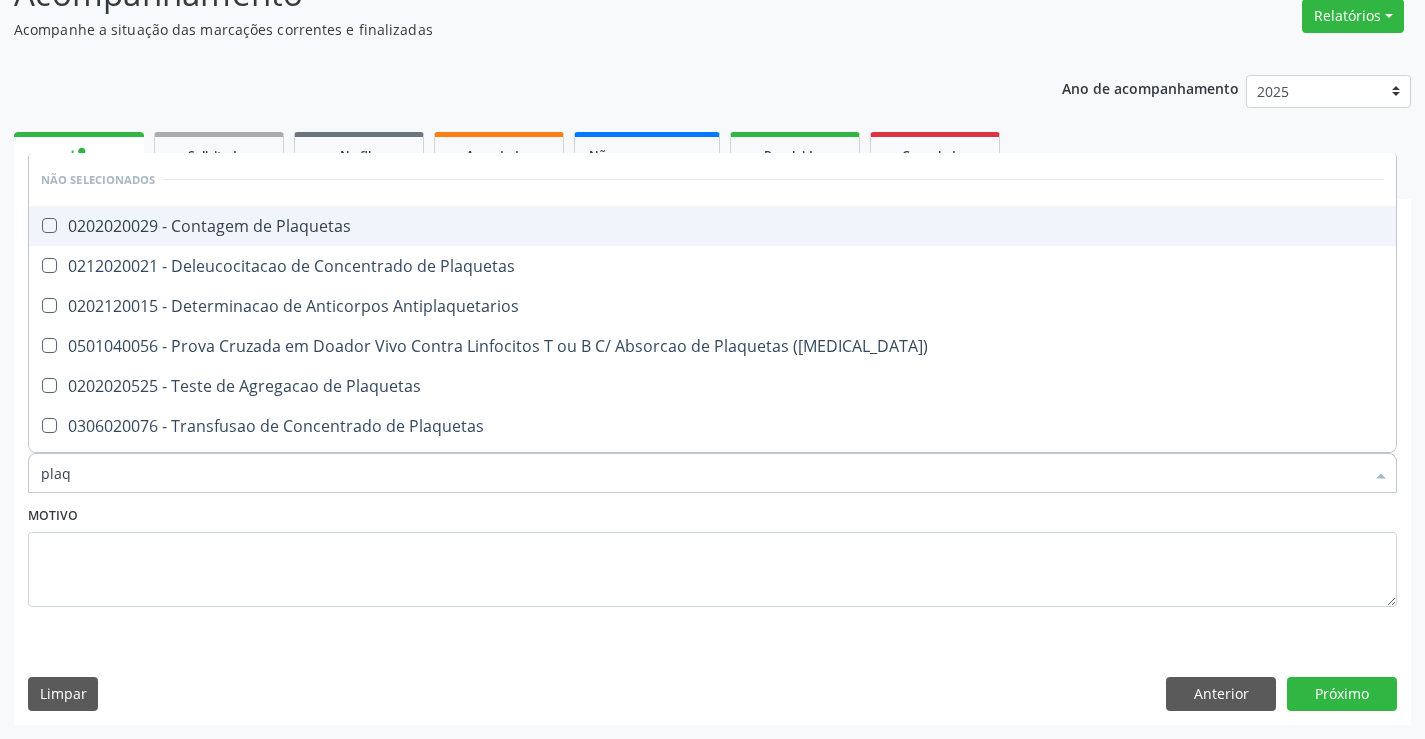 click on "0202020029 - Contagem de Plaquetas" at bounding box center [712, 226] 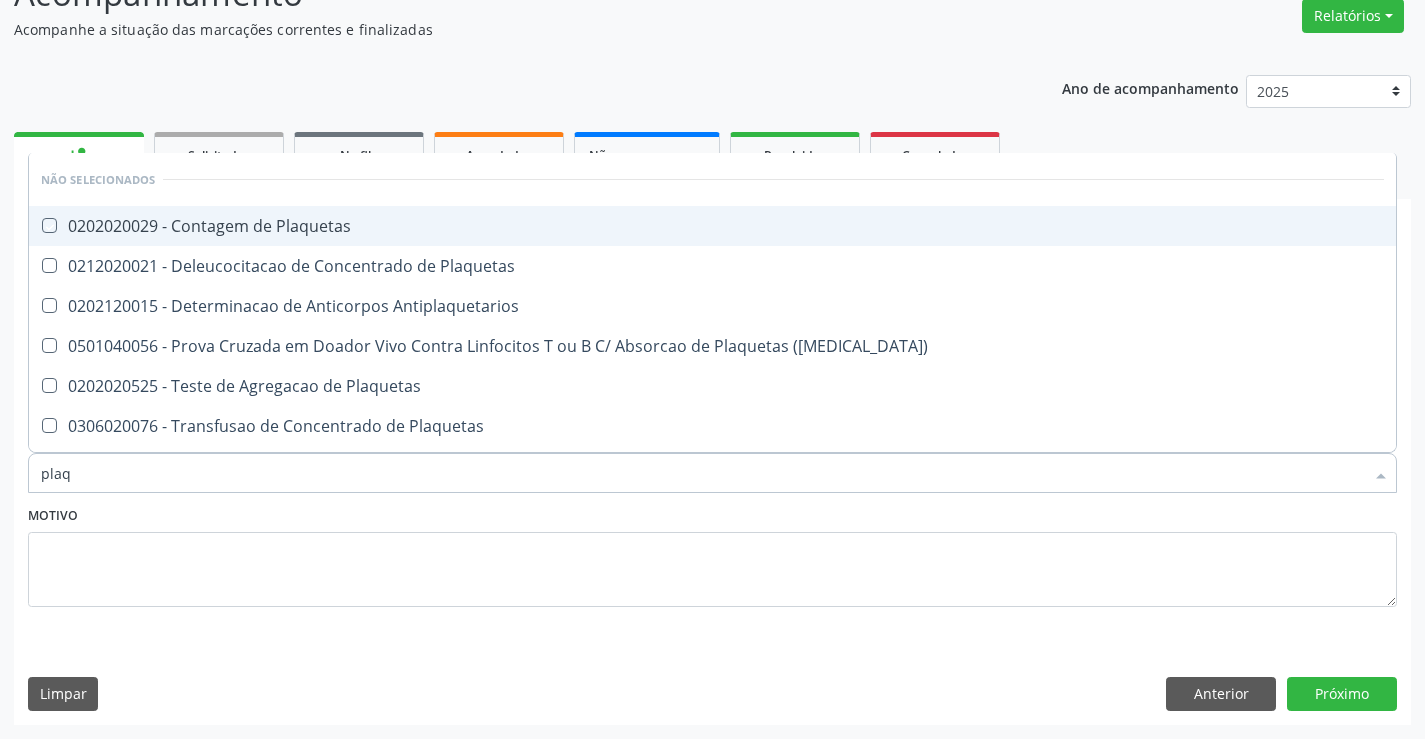 checkbox on "true" 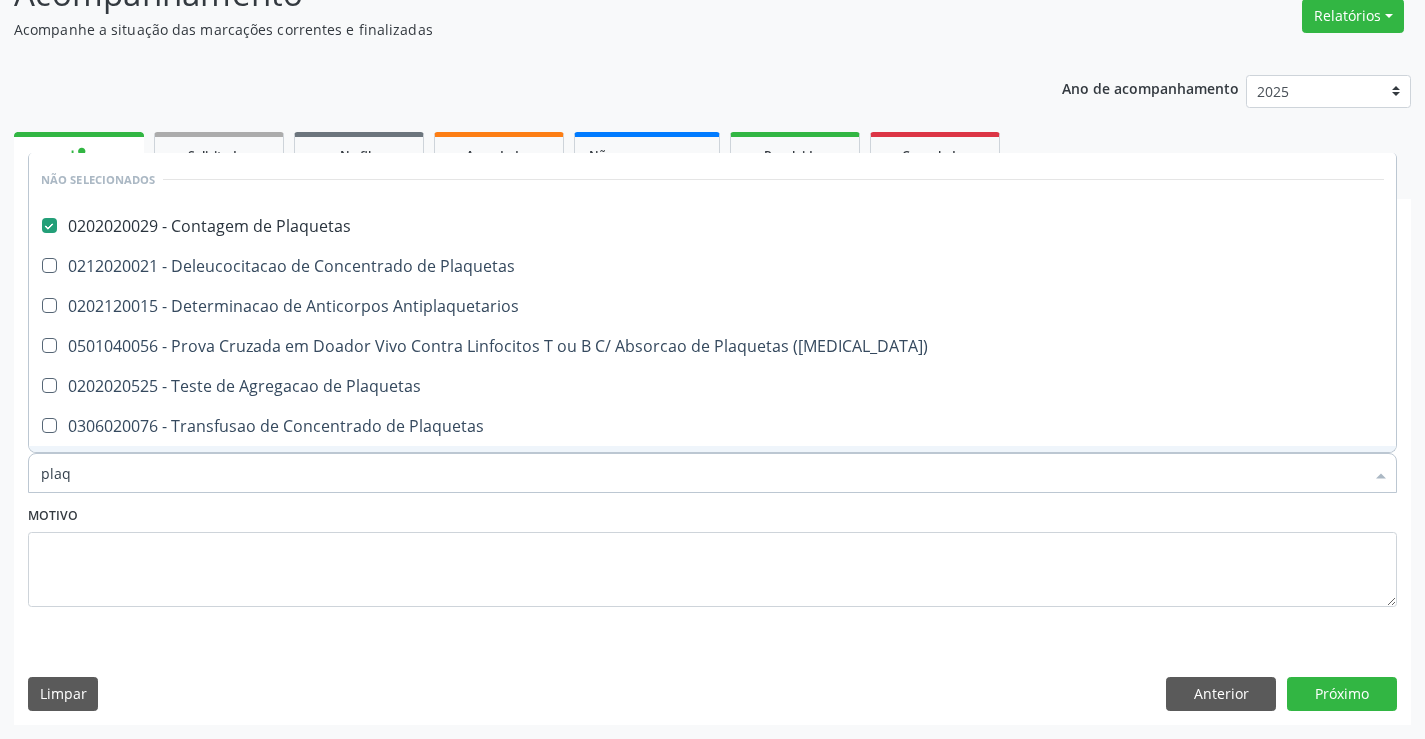 click on "Item de agendamento
*
plaq
Desfazer seleção
Não selecionados
0202020029 - Contagem de Plaquetas
0212020021 - Deleucocitacao de Concentrado de Plaquetas
0202120015 - Determinacao de Anticorpos Antiplaquetarios
0501040056 - Prova Cruzada em Doador Vivo Contra Linfocitos T ou B C/ Absorcao de Plaquetas (Cross Match)
0202020525 - Teste de Agregacao de Plaquetas
0306020076 - Transfusao de Concentrado de Plaquetas
0306020092 - Transfusao de Plaquetas Por Aferese
Nenhum resultado encontrado para: " plaq  "
Não há nenhuma opção para ser exibida." at bounding box center [712, 462] 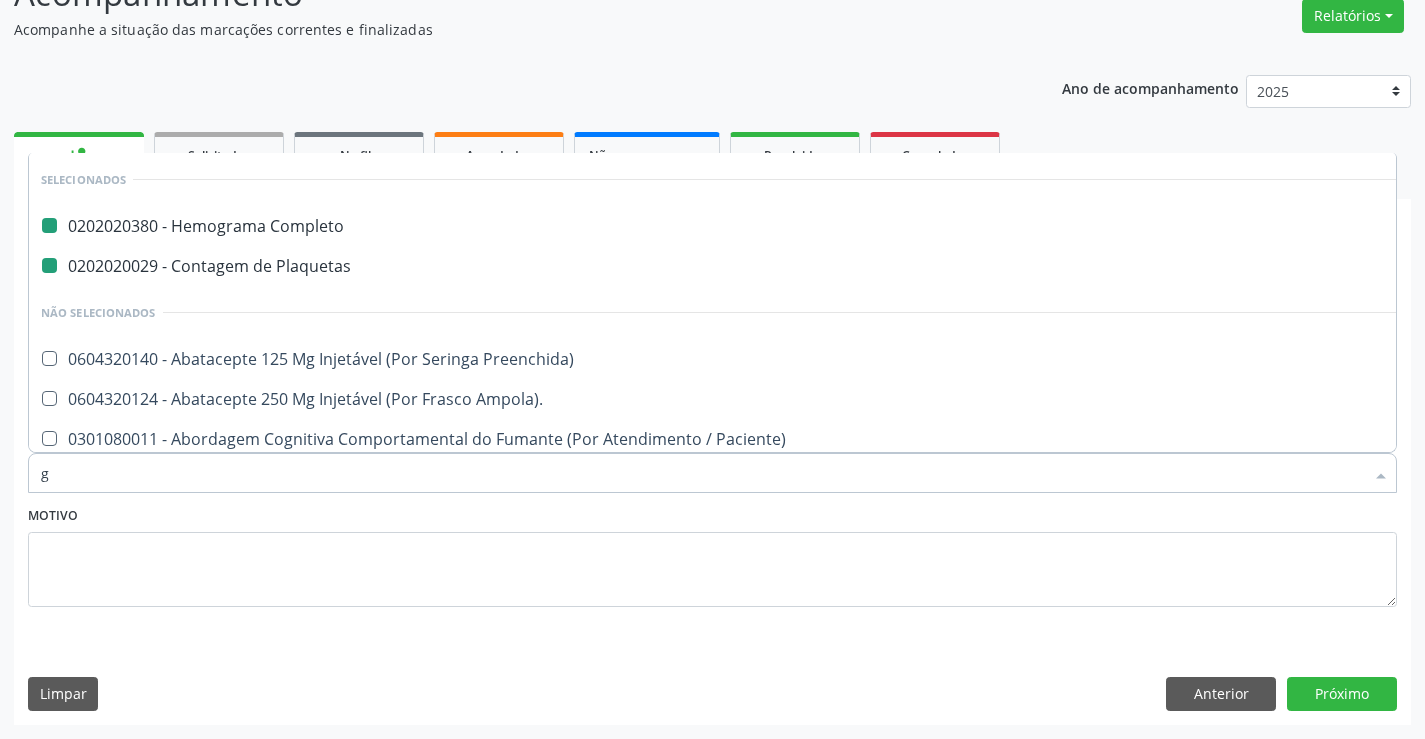type on "gl" 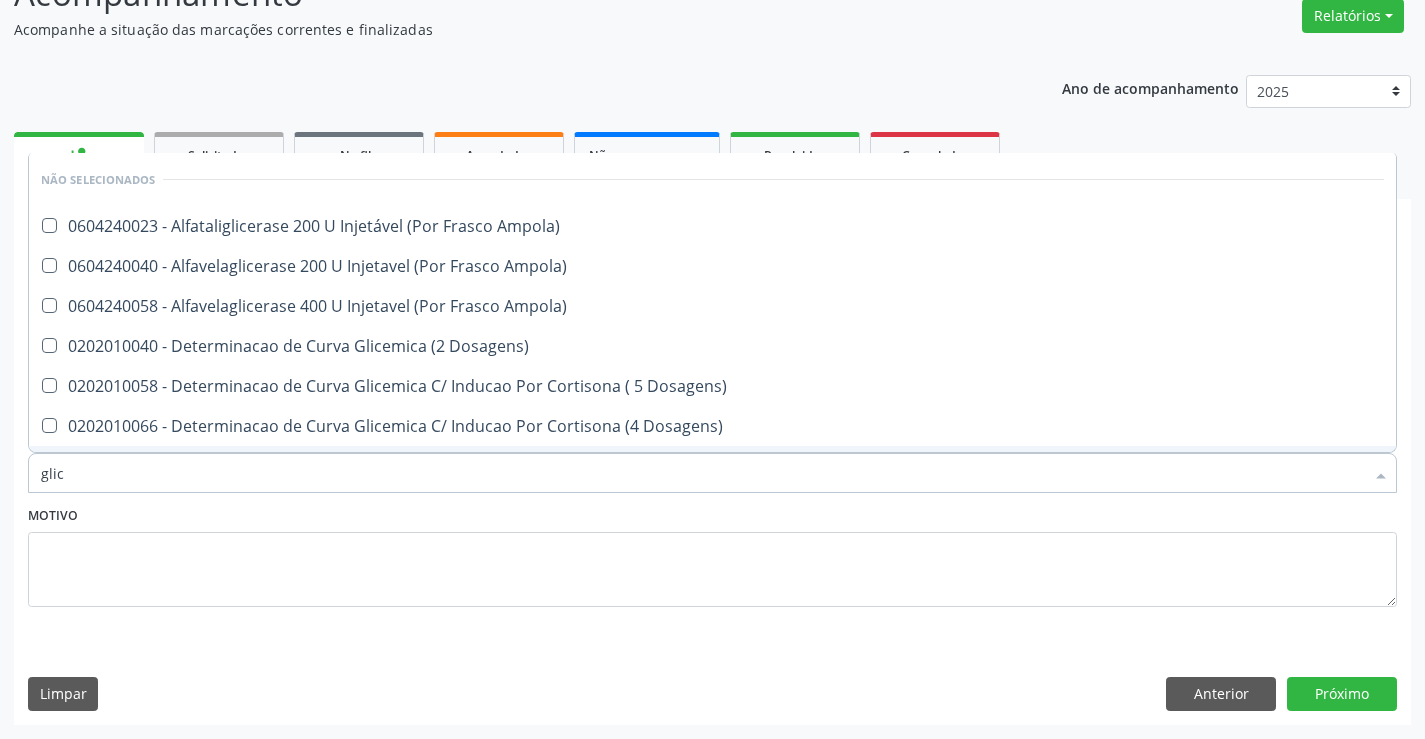 type on "glico" 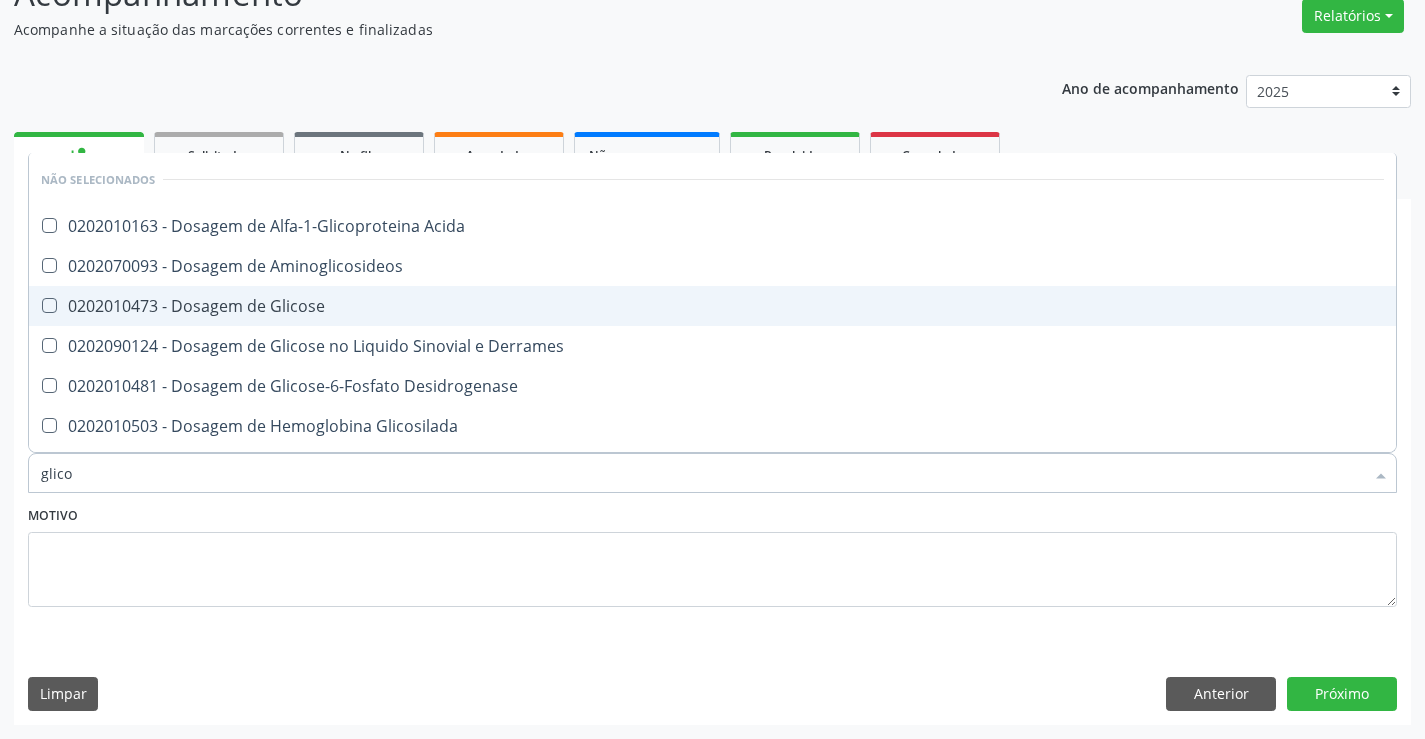 click on "0202010473 - Dosagem de Glicose" at bounding box center (712, 306) 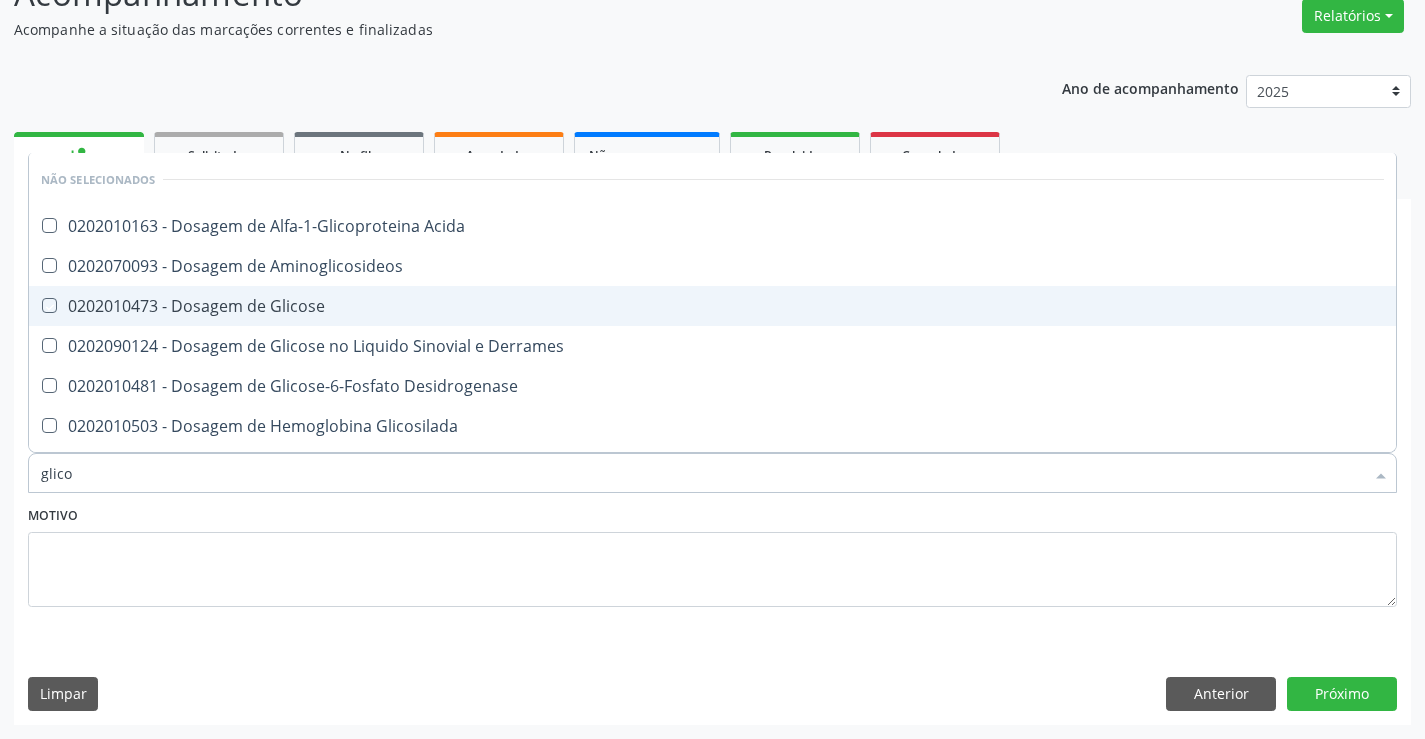 checkbox on "true" 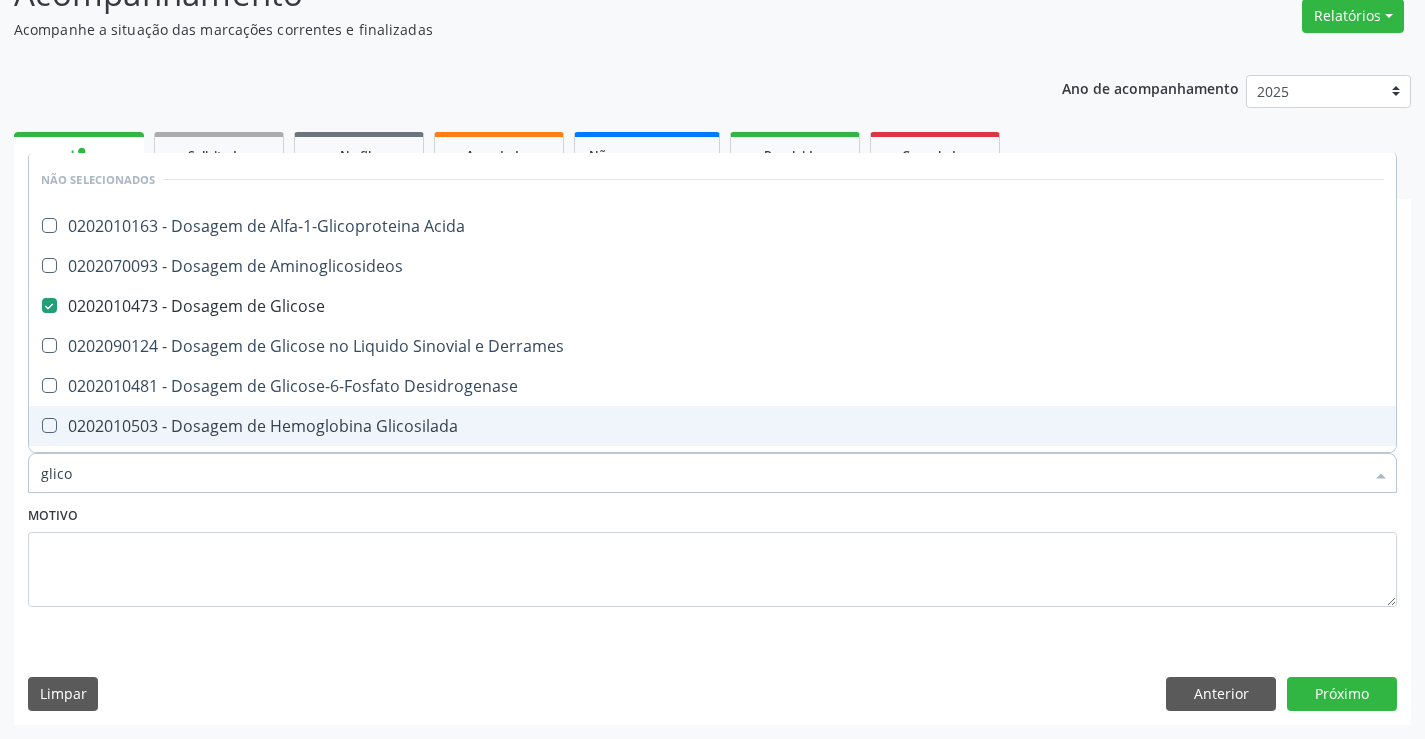 click on "Motivo" at bounding box center [712, 554] 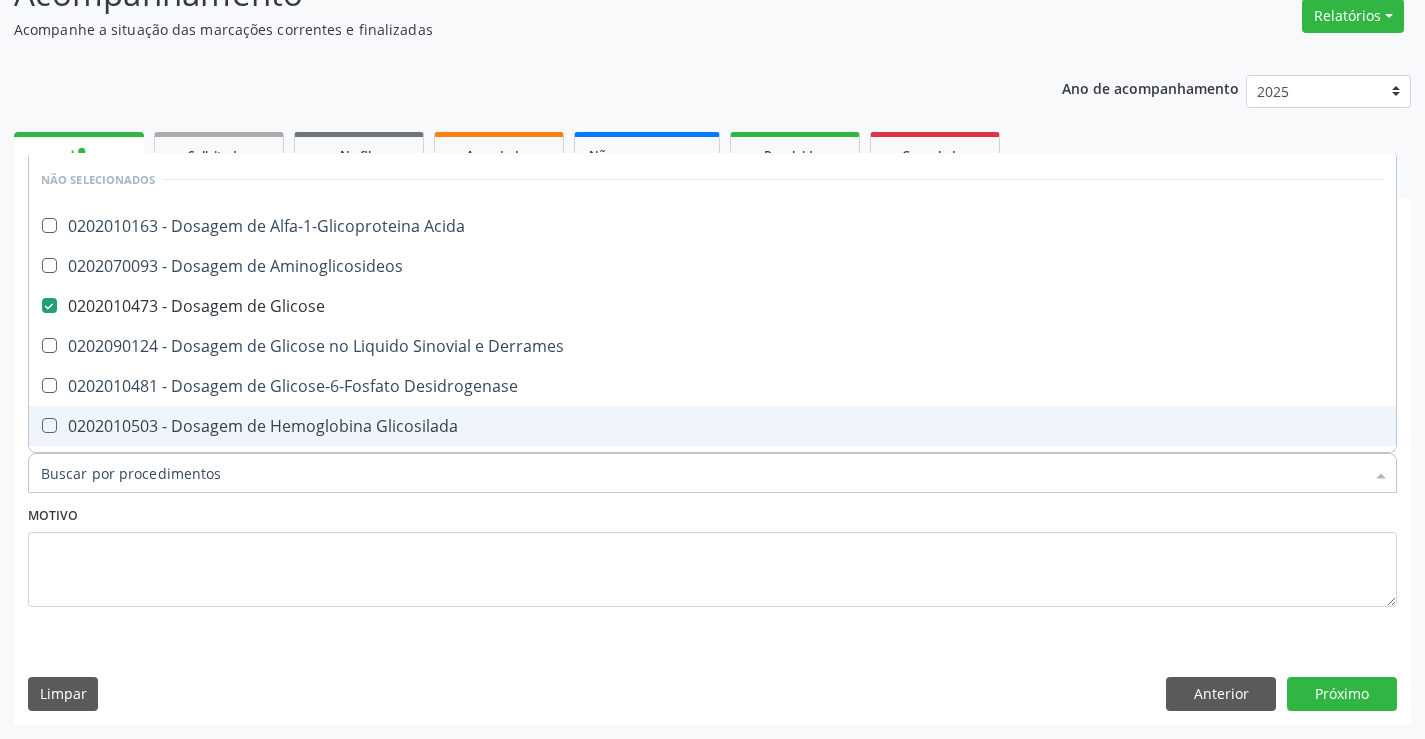 checkbox on "true" 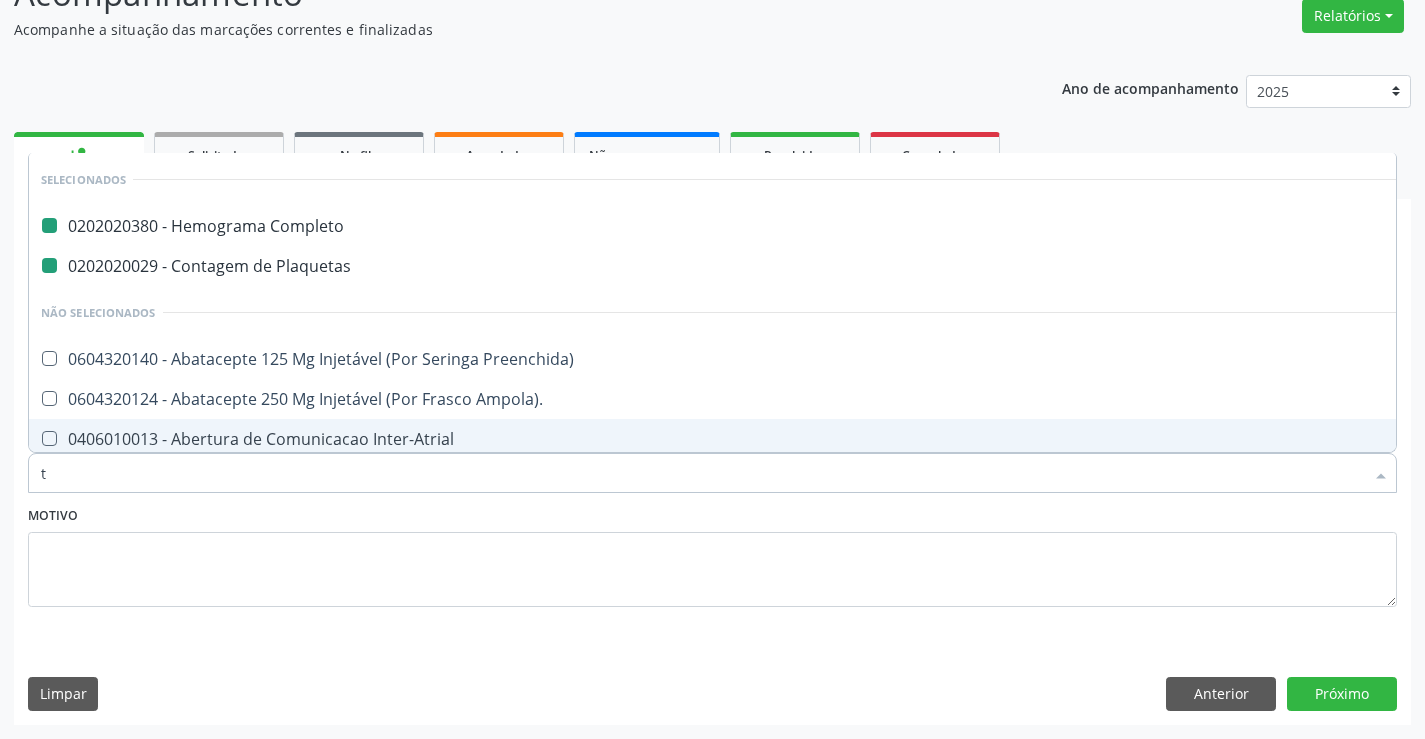 type on "tg" 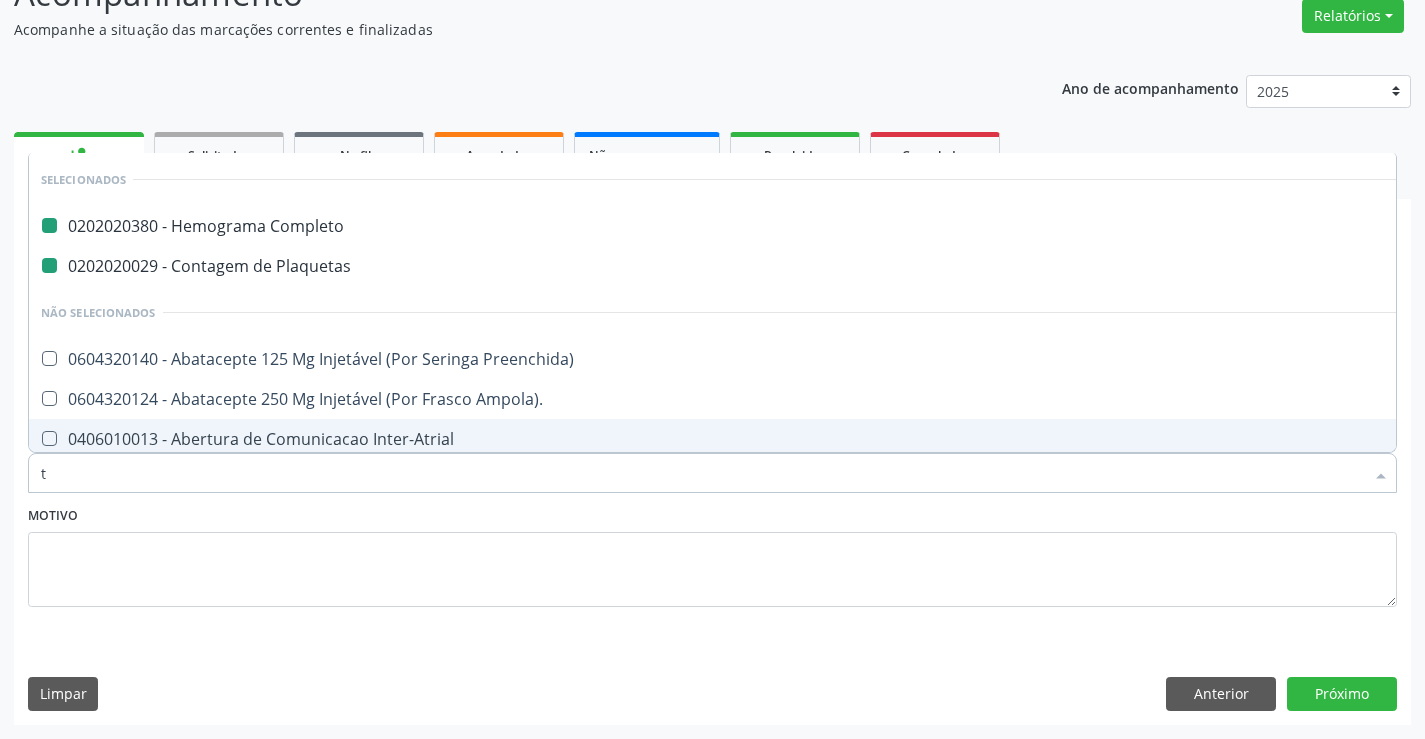 checkbox on "false" 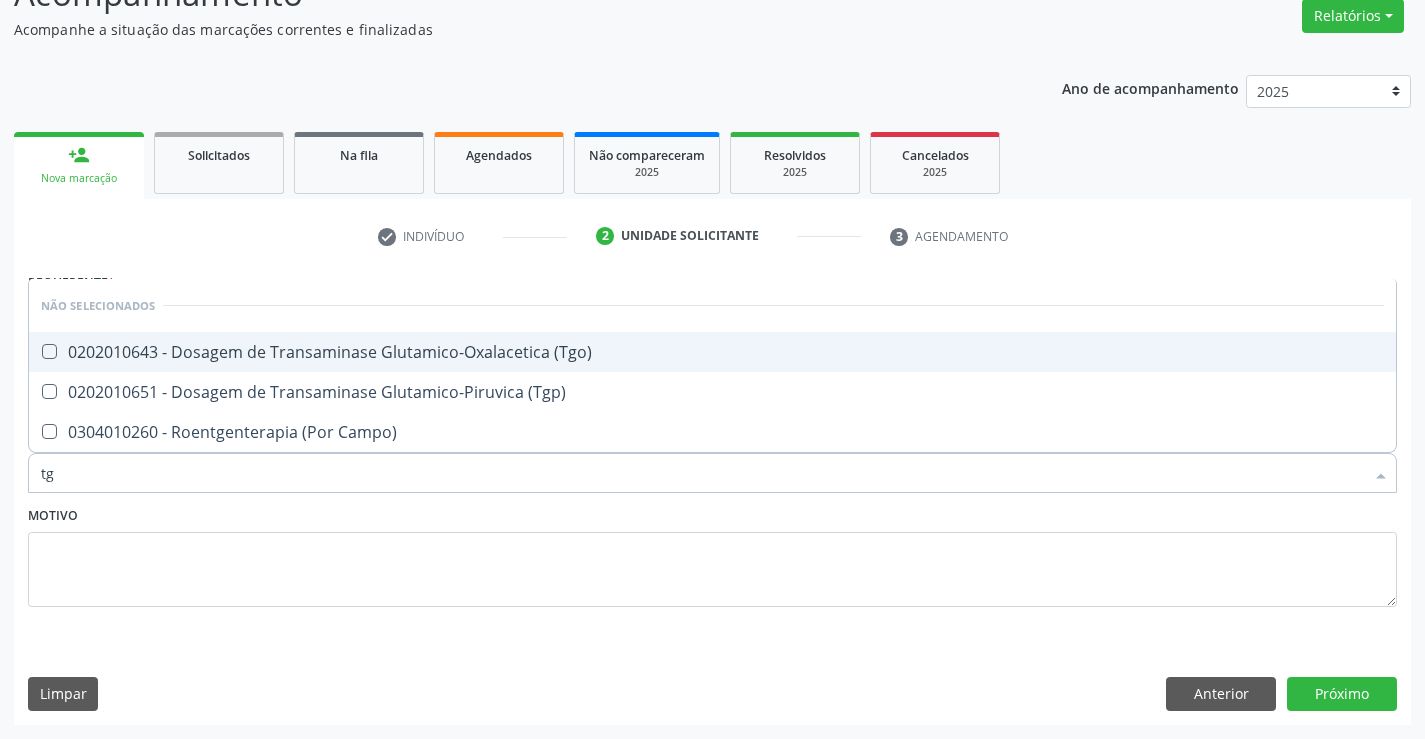 click on "0202010643 - Dosagem de Transaminase Glutamico-Oxalacetica (Tgo)" at bounding box center (712, 352) 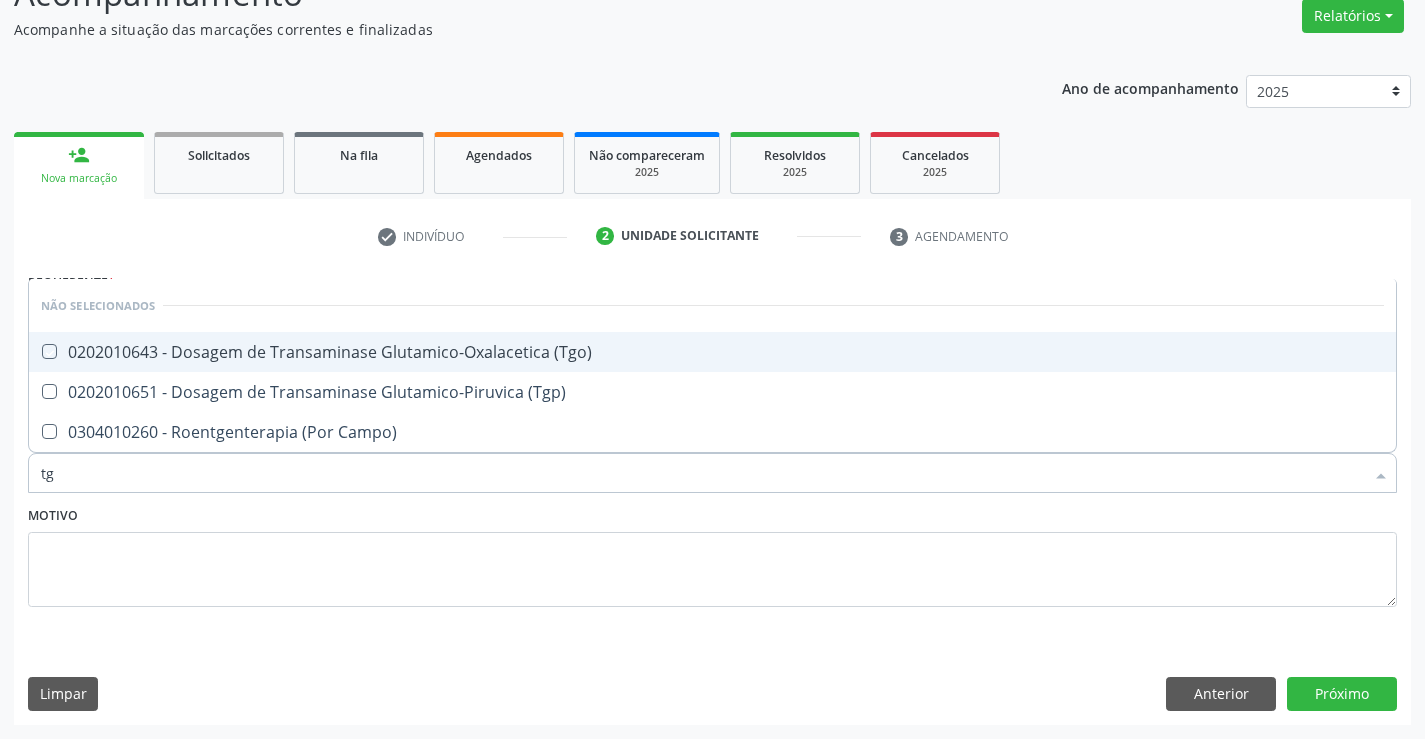 checkbox on "true" 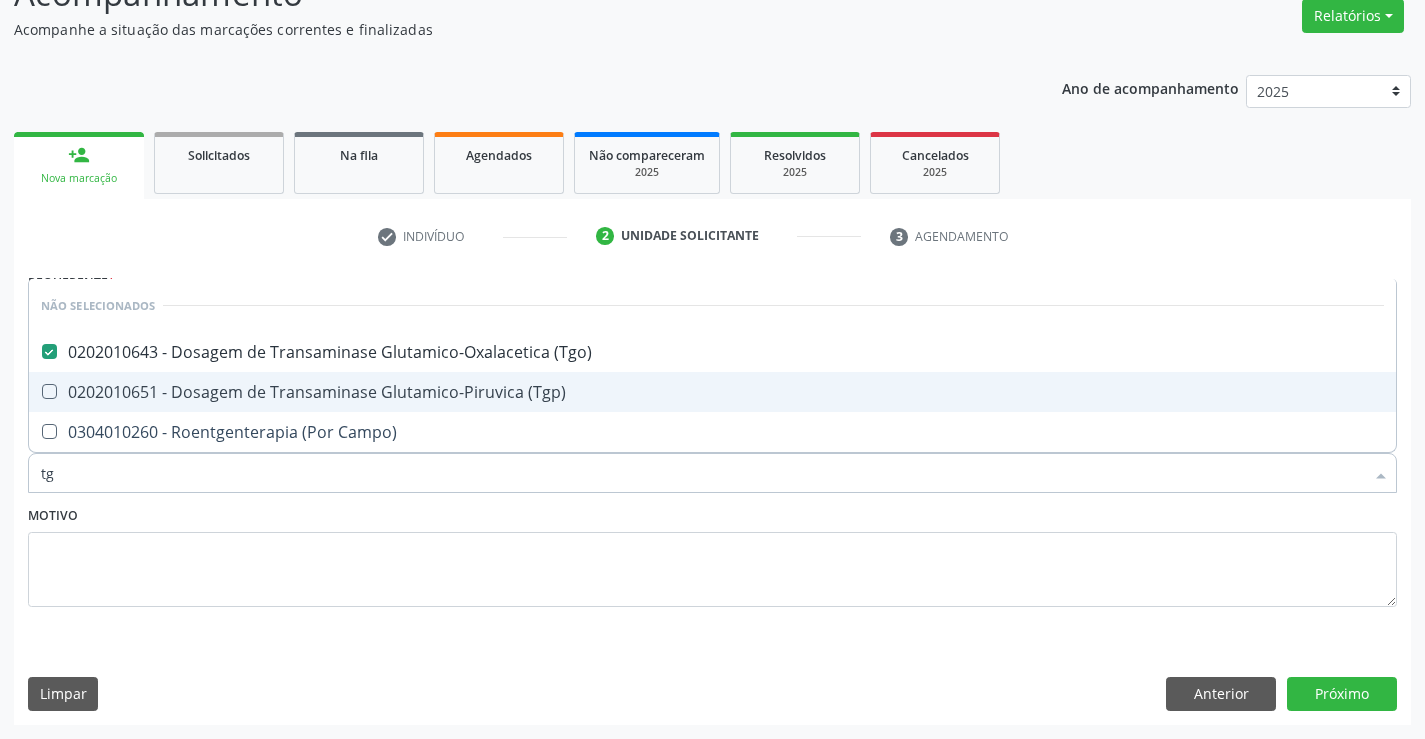 drag, startPoint x: 537, startPoint y: 386, endPoint x: 540, endPoint y: 429, distance: 43.104523 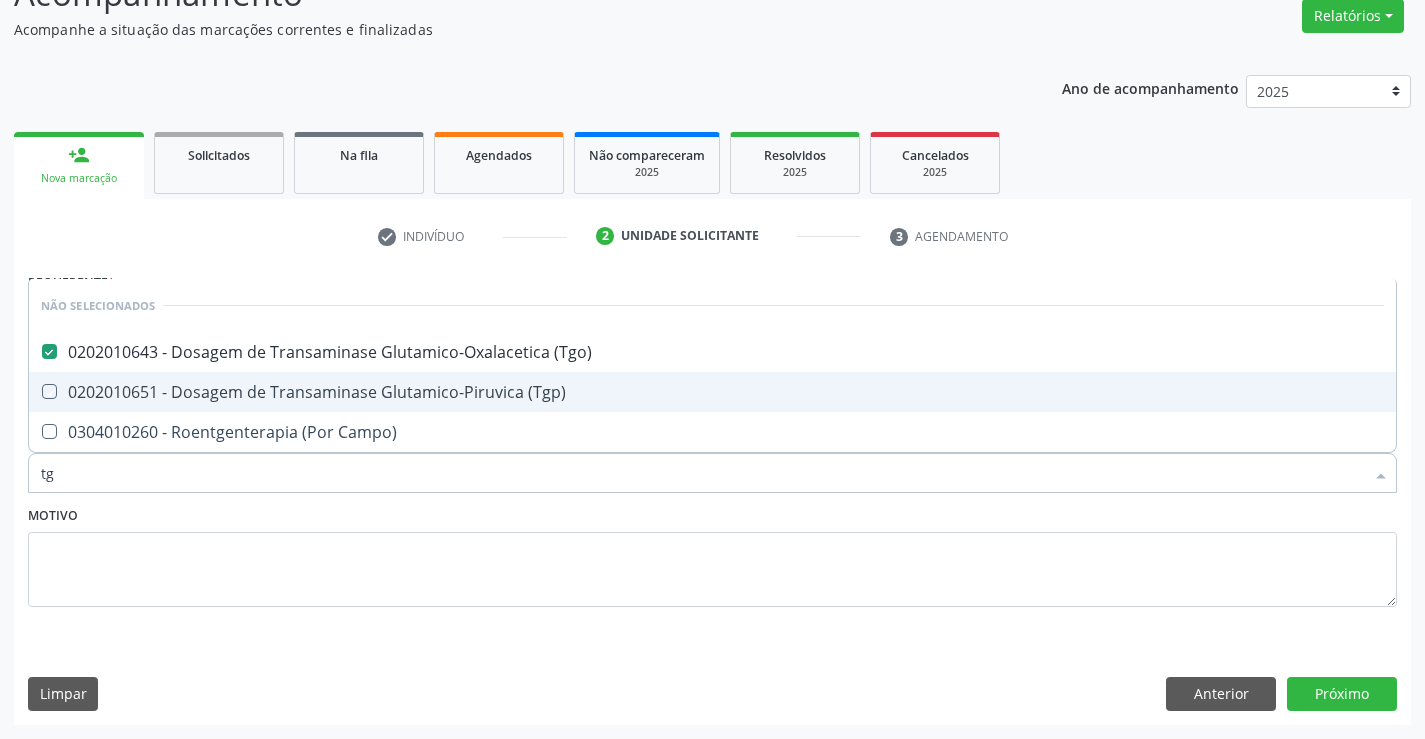 checkbox on "true" 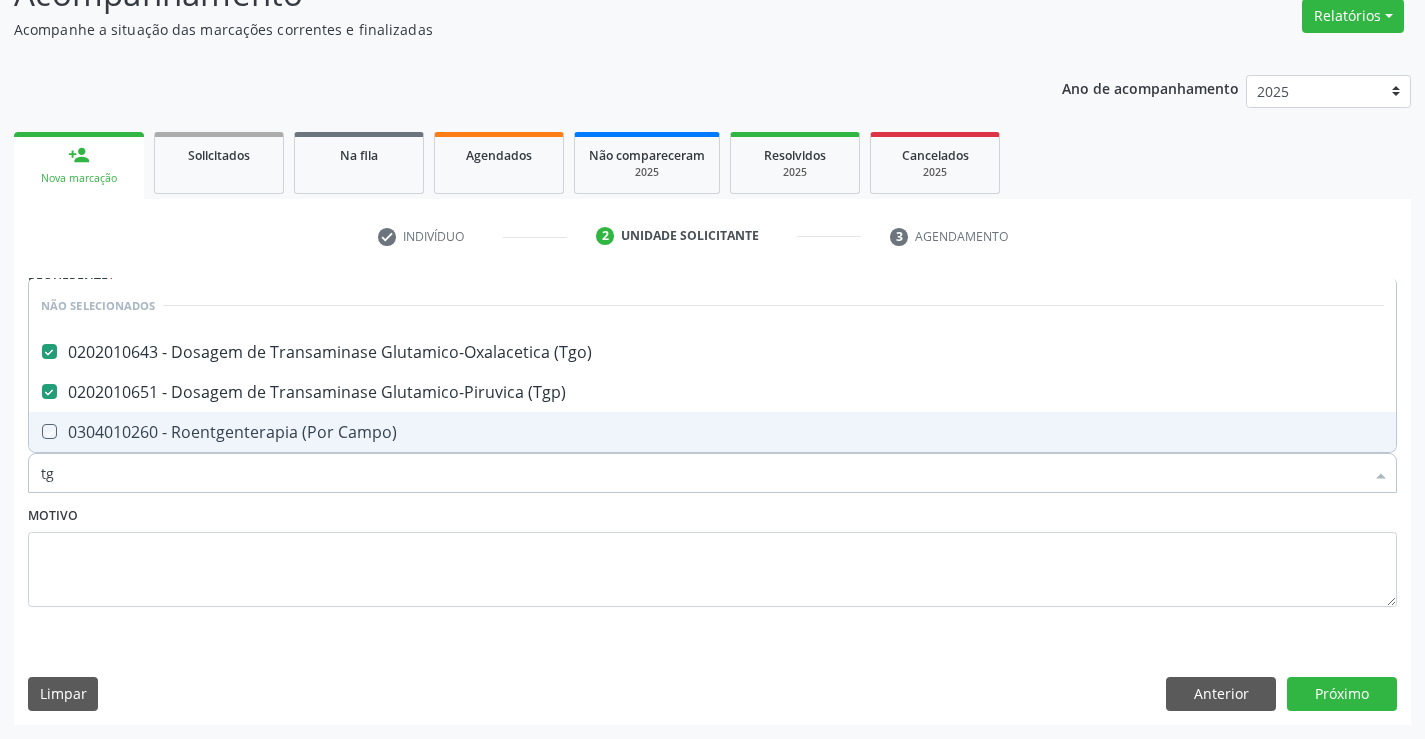 click on "Motivo" at bounding box center [712, 554] 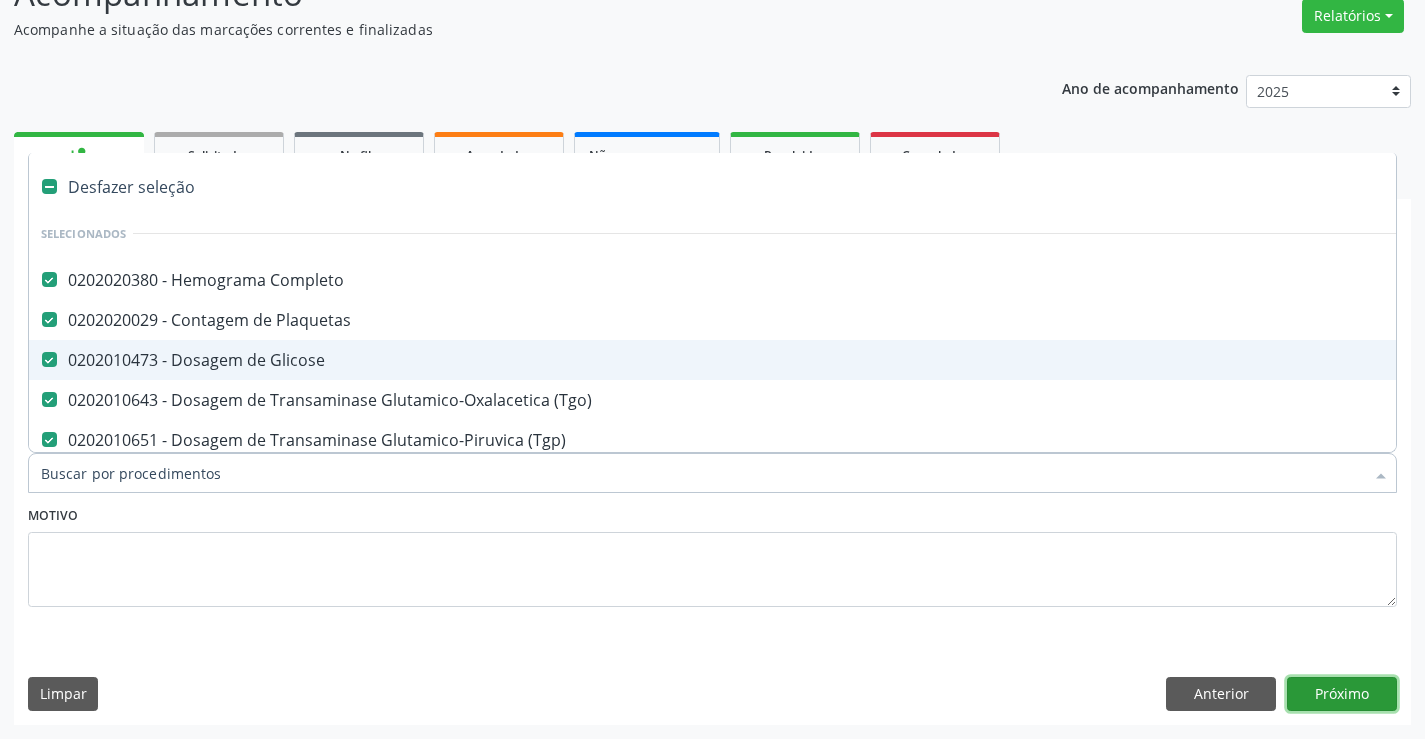 click on "Próximo" at bounding box center [1342, 694] 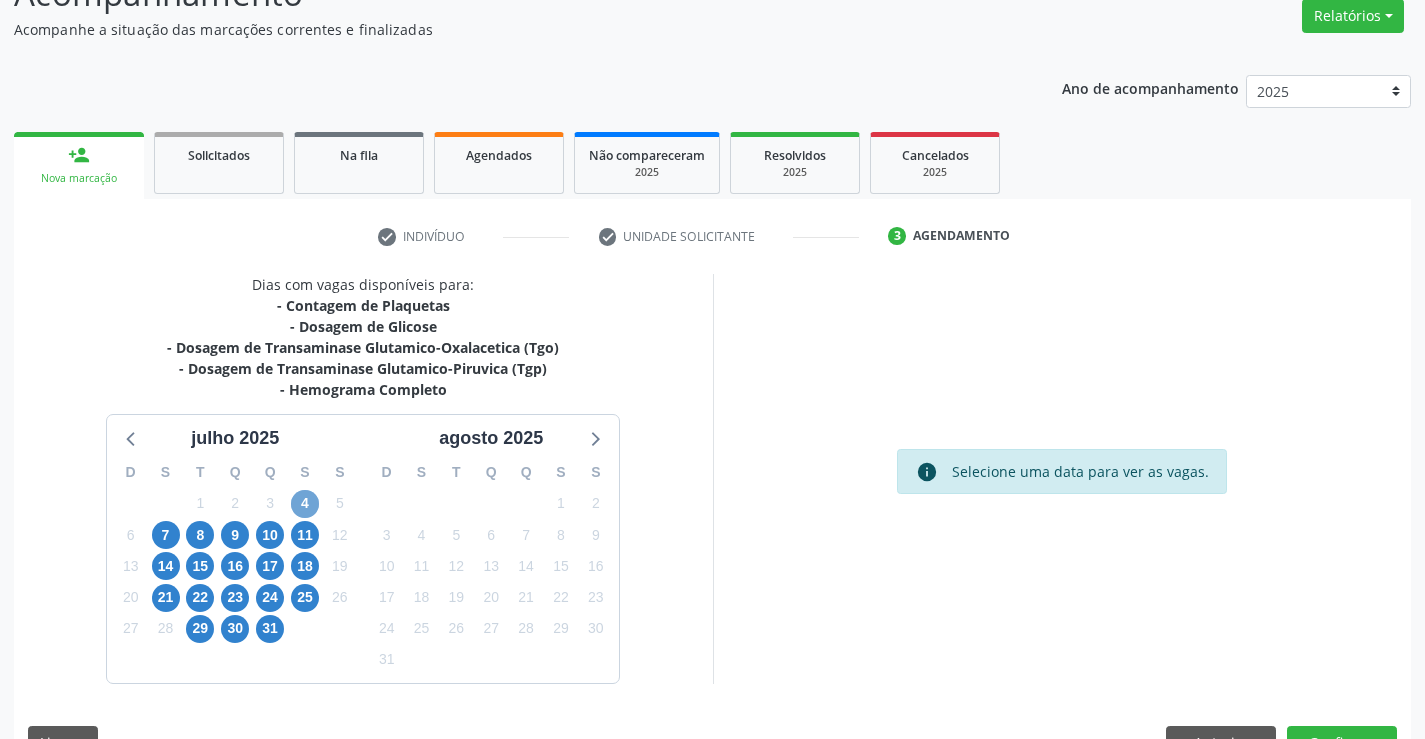 click on "4" at bounding box center [305, 504] 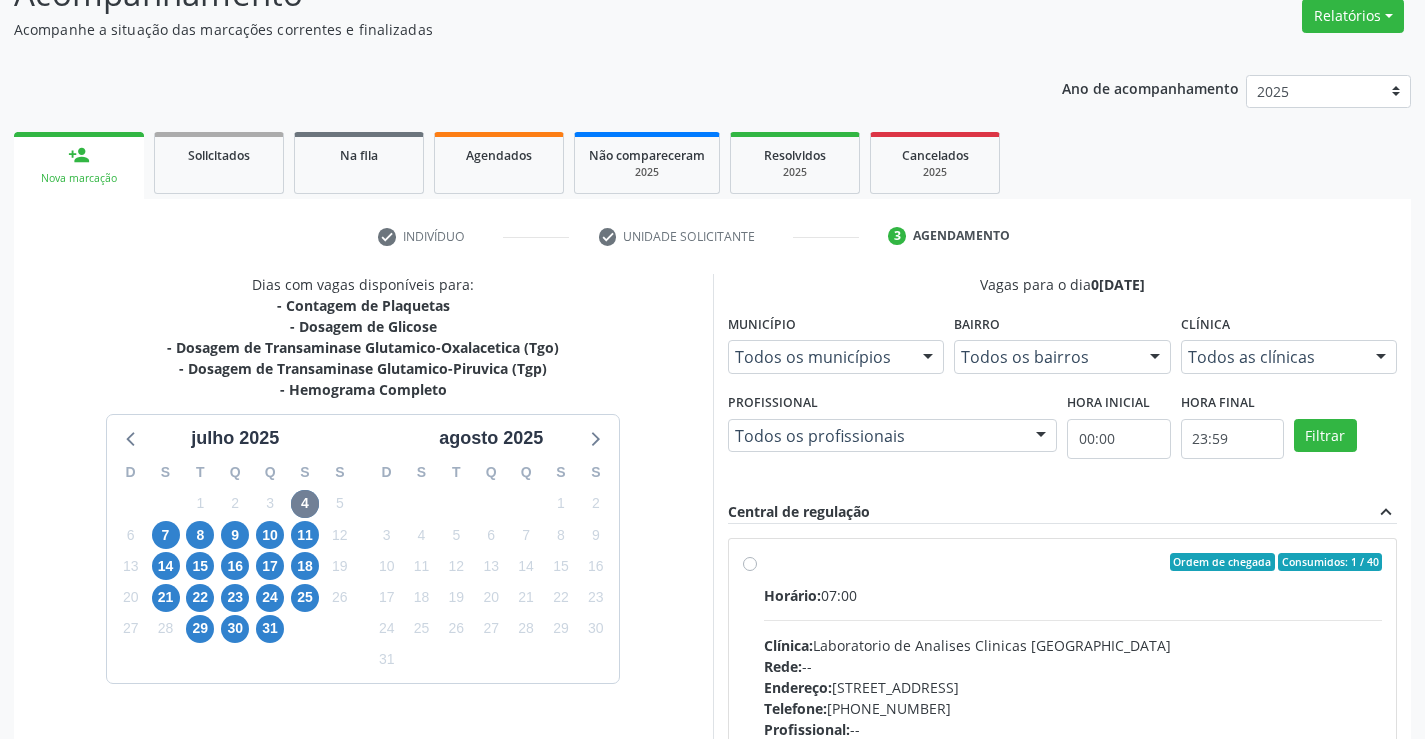 click on "Ordem de chegada
Consumidos: 1 / 40
Horário:   07:00
Clínica:  Laboratorio de Analises Clinicas Sao Francisco
Rede:
--
Endereço:   Terreo, nº 258, Centro, Campo Formoso - BA
Telefone:   (74) 36453588
Profissional:
--
Informações adicionais sobre o atendimento
Idade de atendimento:
Sem restrição
Gênero(s) atendido(s):
Sem restrição
Informações adicionais:
--" at bounding box center [1073, 706] 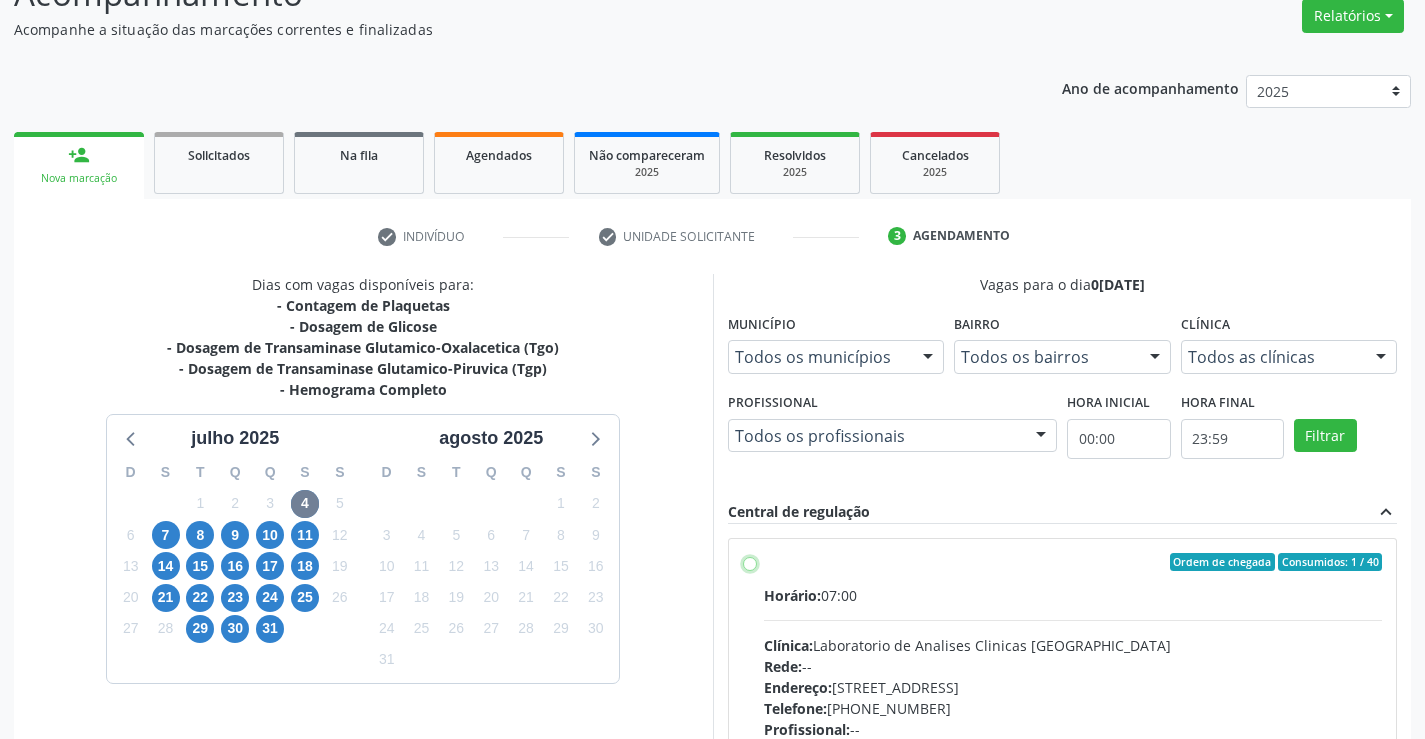 click on "Ordem de chegada
Consumidos: 1 / 40
Horário:   07:00
Clínica:  Laboratorio de Analises Clinicas Sao Francisco
Rede:
--
Endereço:   Terreo, nº 258, Centro, Campo Formoso - BA
Telefone:   (74) 36453588
Profissional:
--
Informações adicionais sobre o atendimento
Idade de atendimento:
Sem restrição
Gênero(s) atendido(s):
Sem restrição
Informações adicionais:
--" at bounding box center (750, 562) 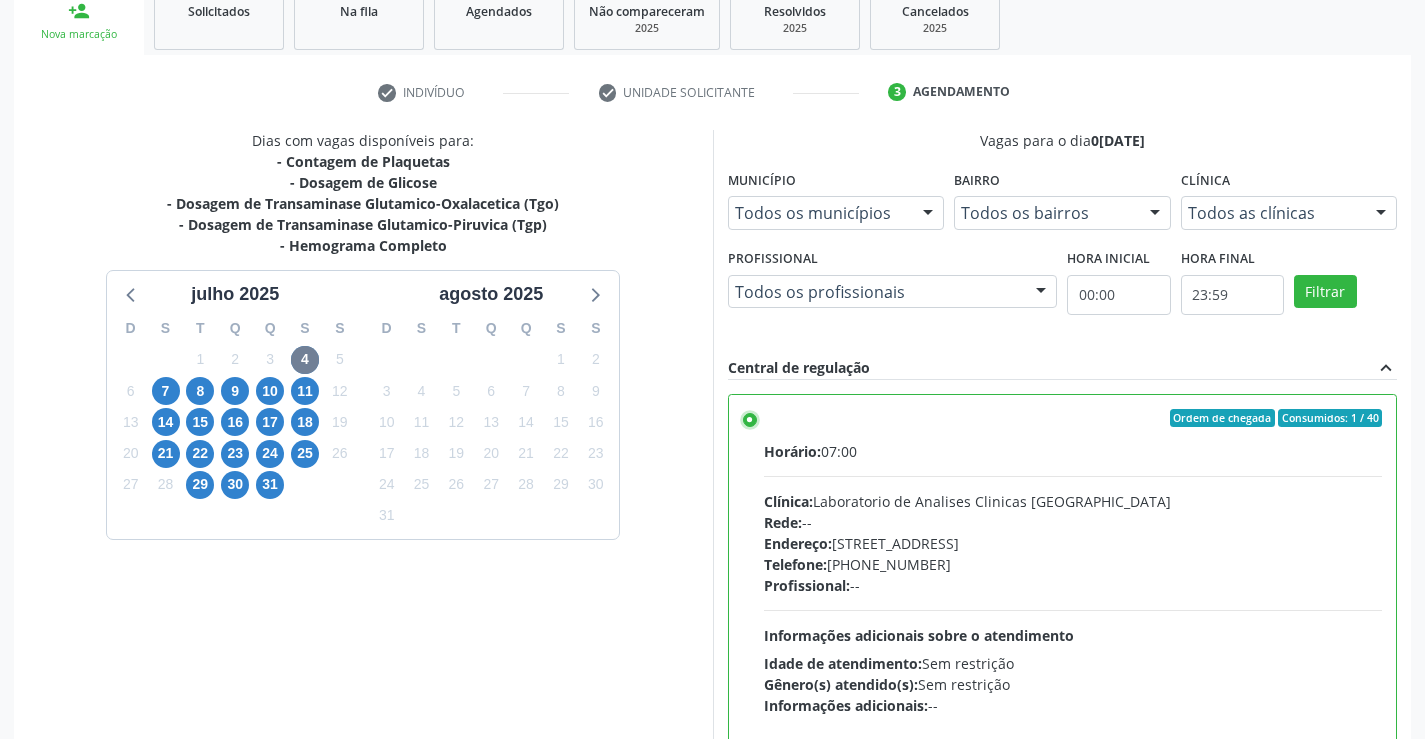 scroll, scrollTop: 456, scrollLeft: 0, axis: vertical 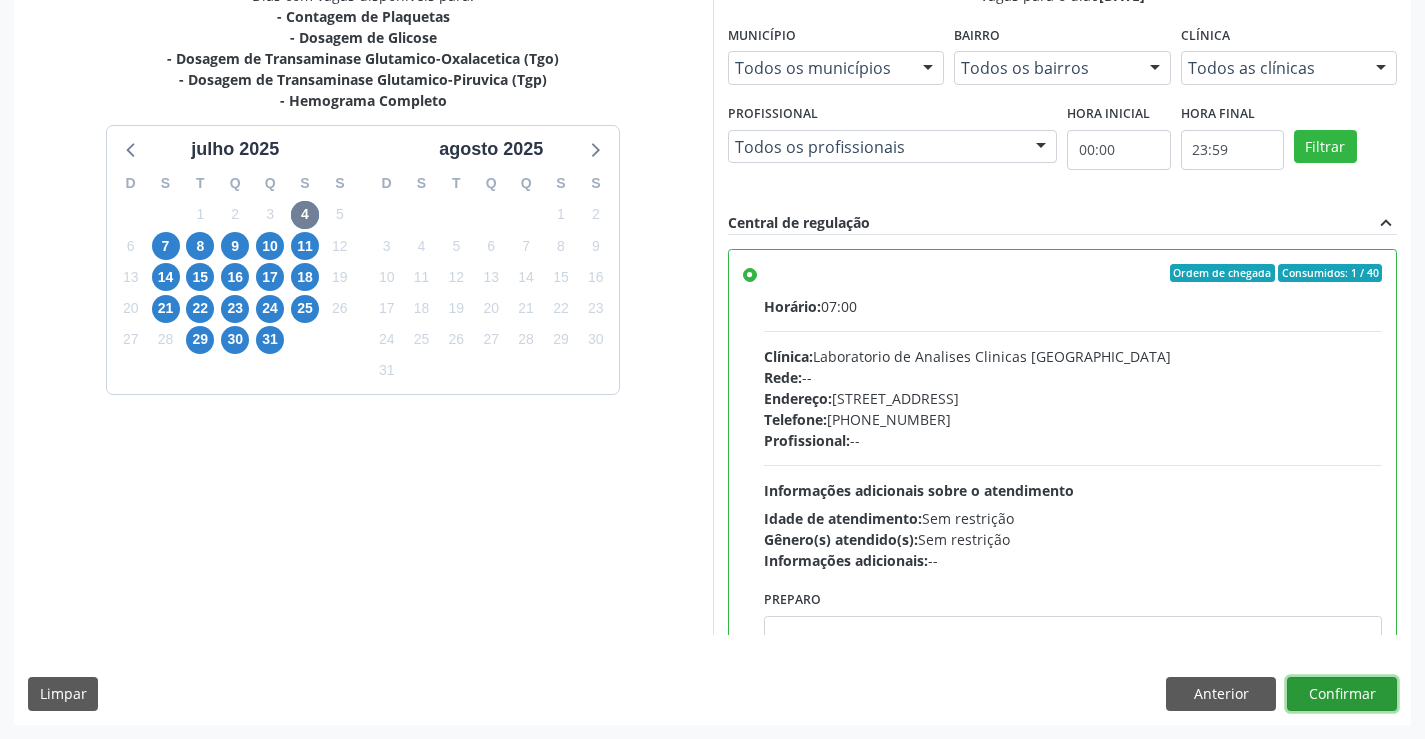 click on "Confirmar" at bounding box center (1342, 694) 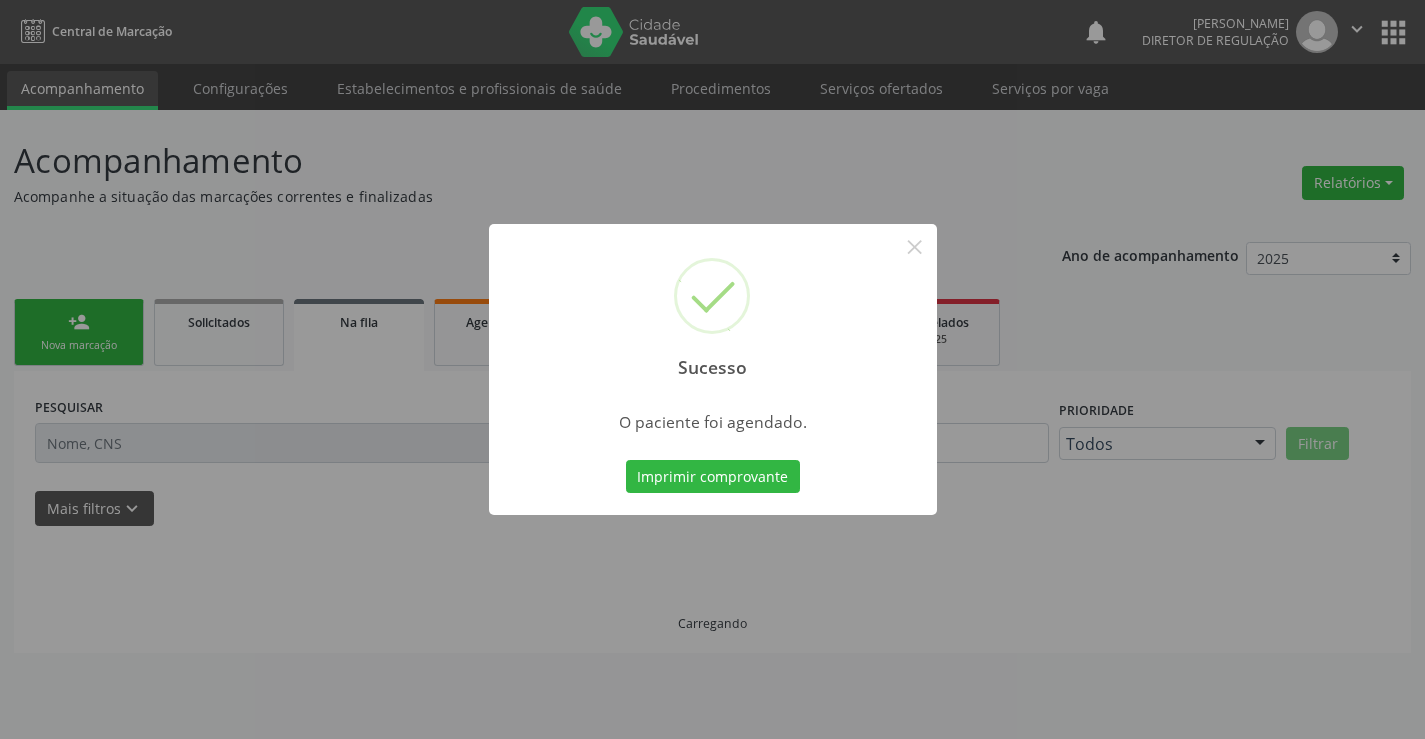 scroll, scrollTop: 0, scrollLeft: 0, axis: both 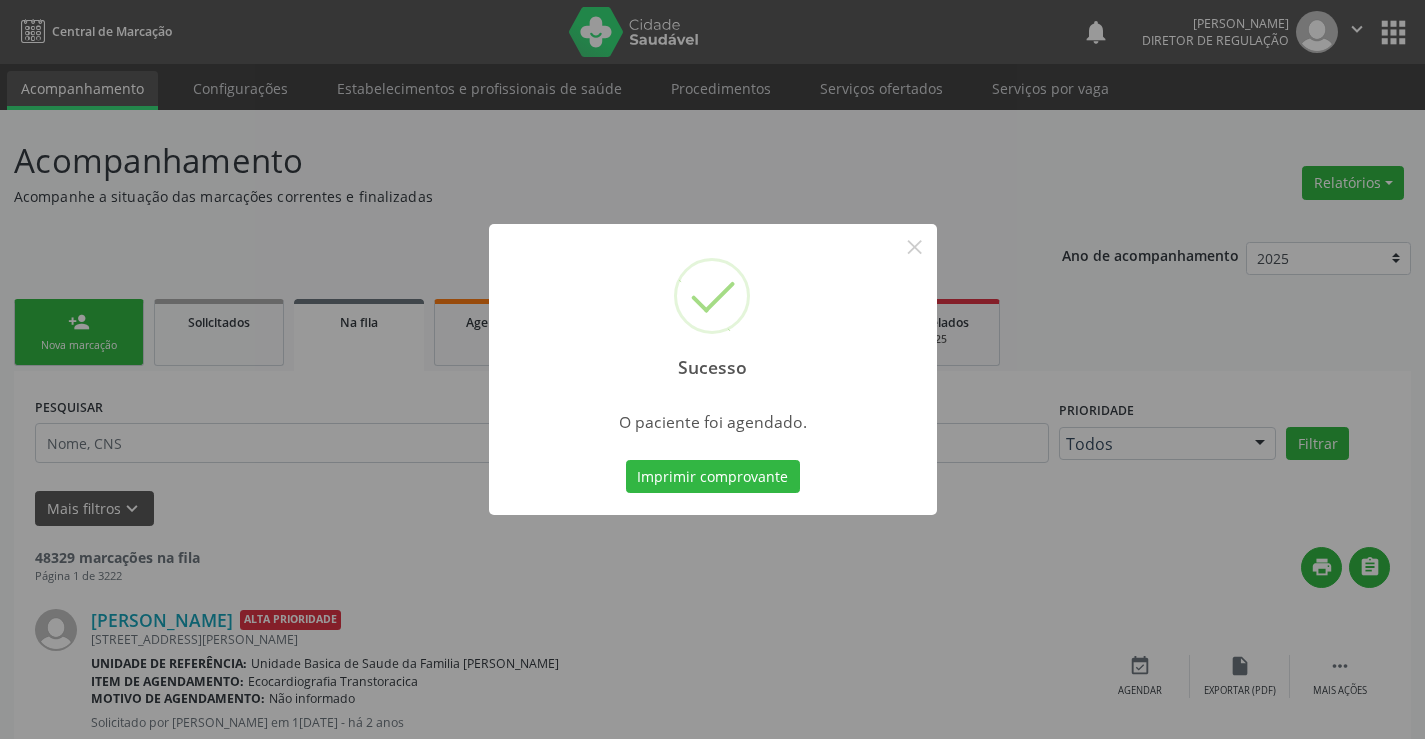 type 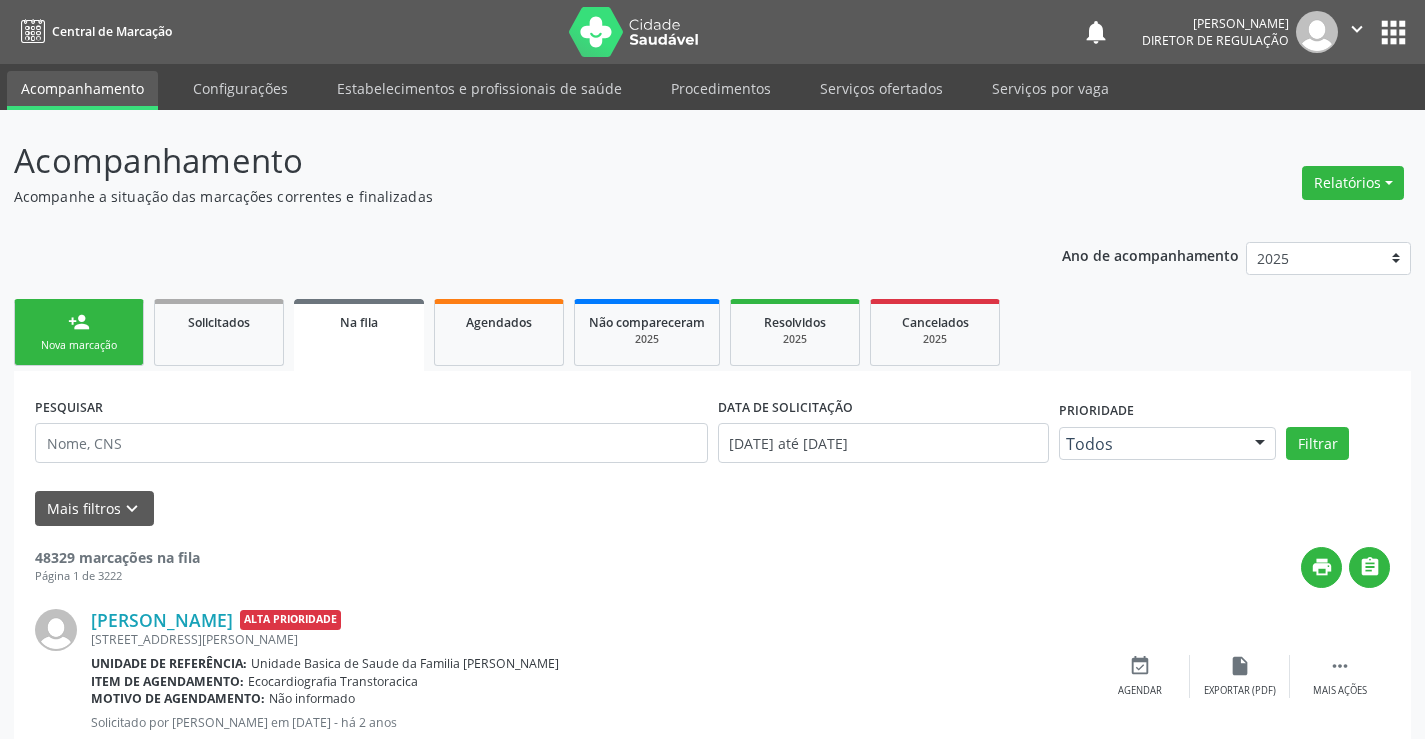 scroll, scrollTop: 0, scrollLeft: 0, axis: both 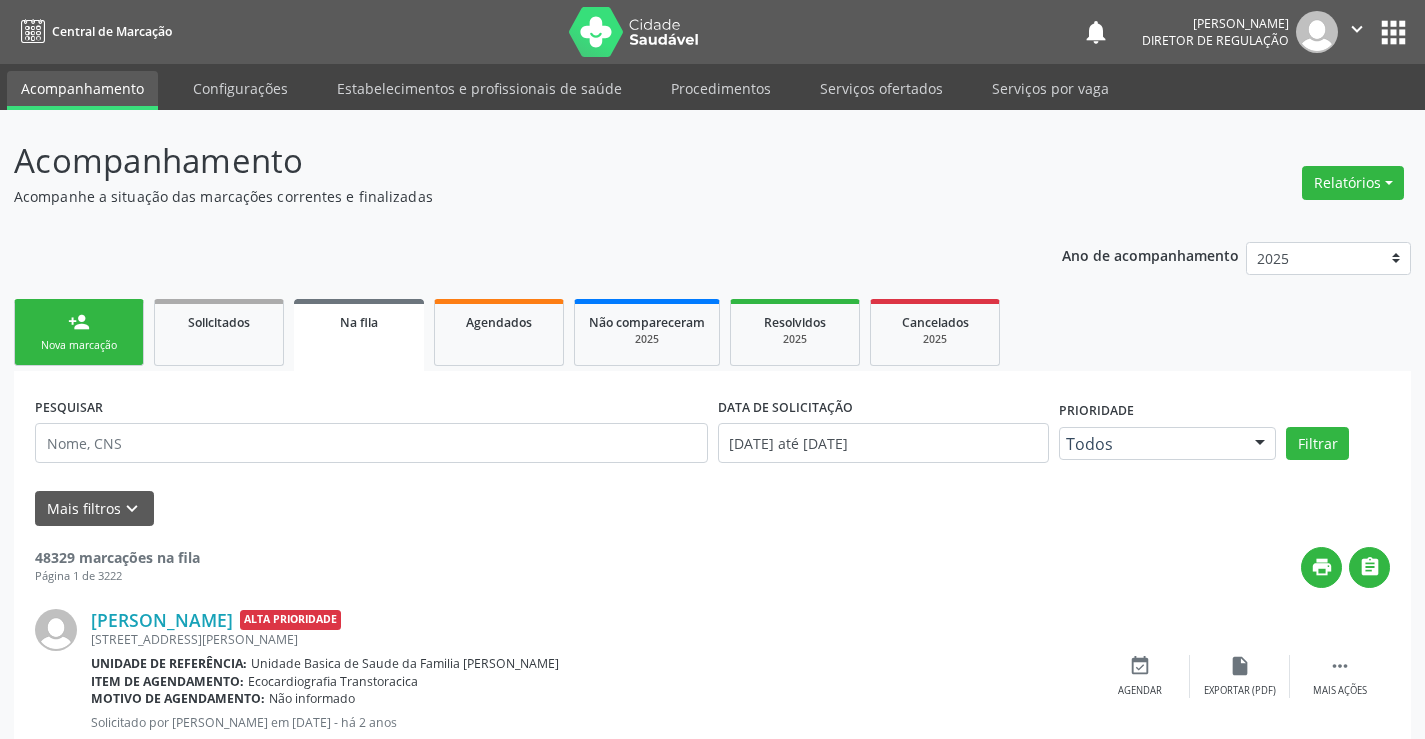 click on "person_add
Nova marcação" at bounding box center (79, 332) 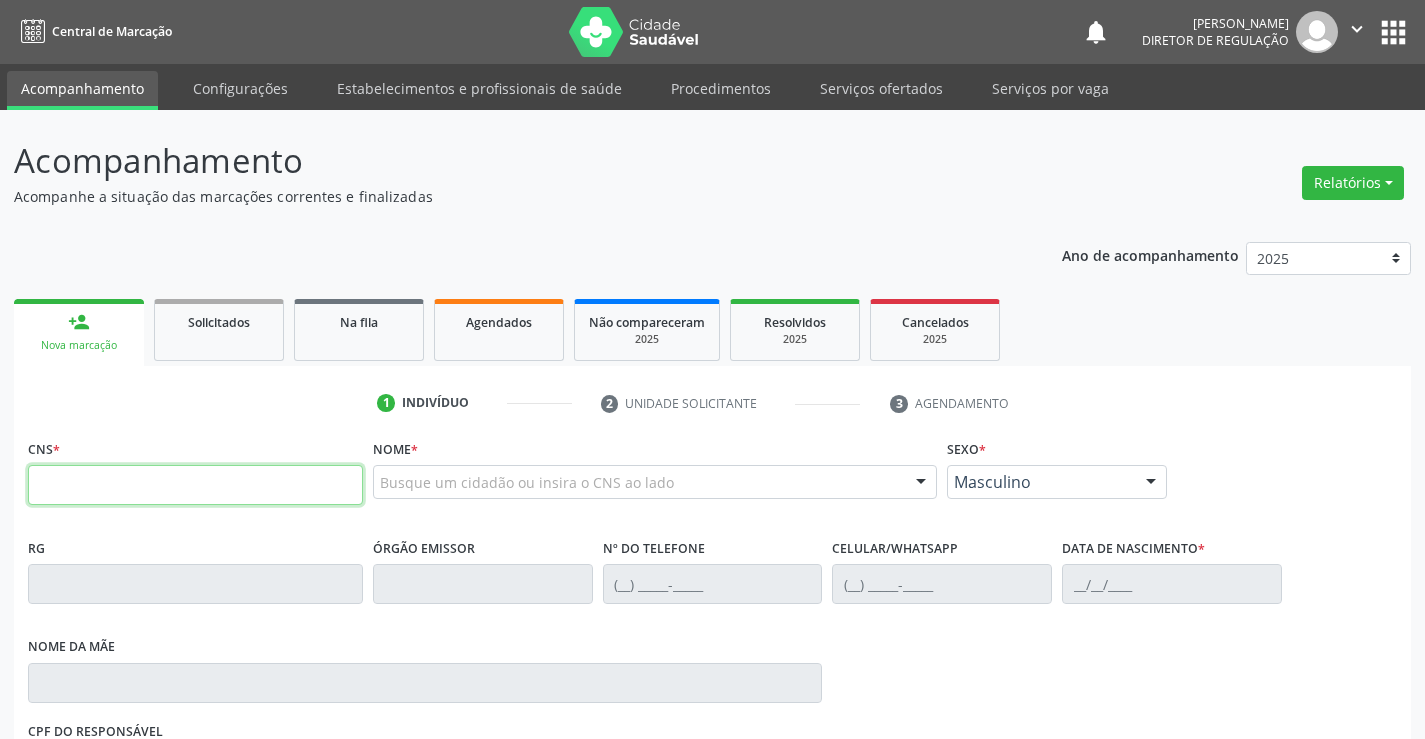 click at bounding box center (195, 485) 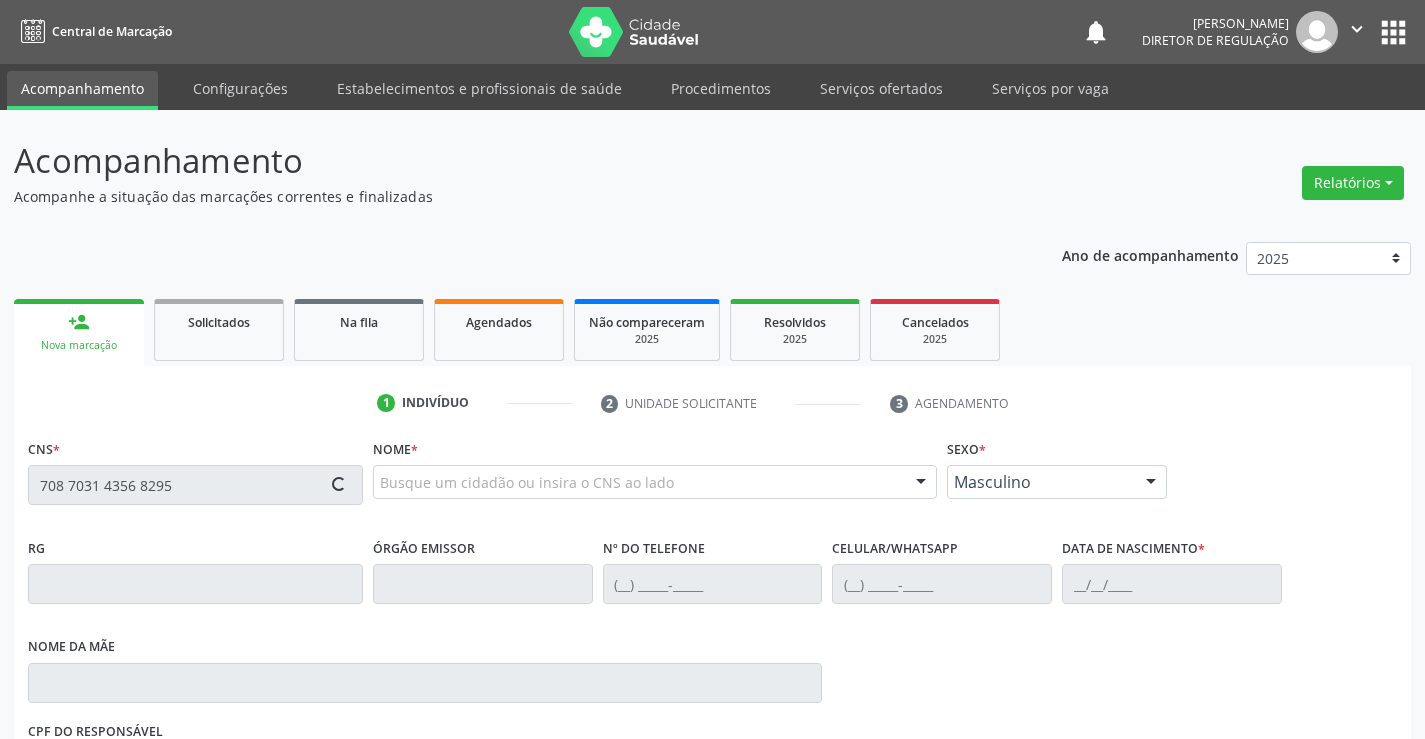 type on "708 7031 4356 8295" 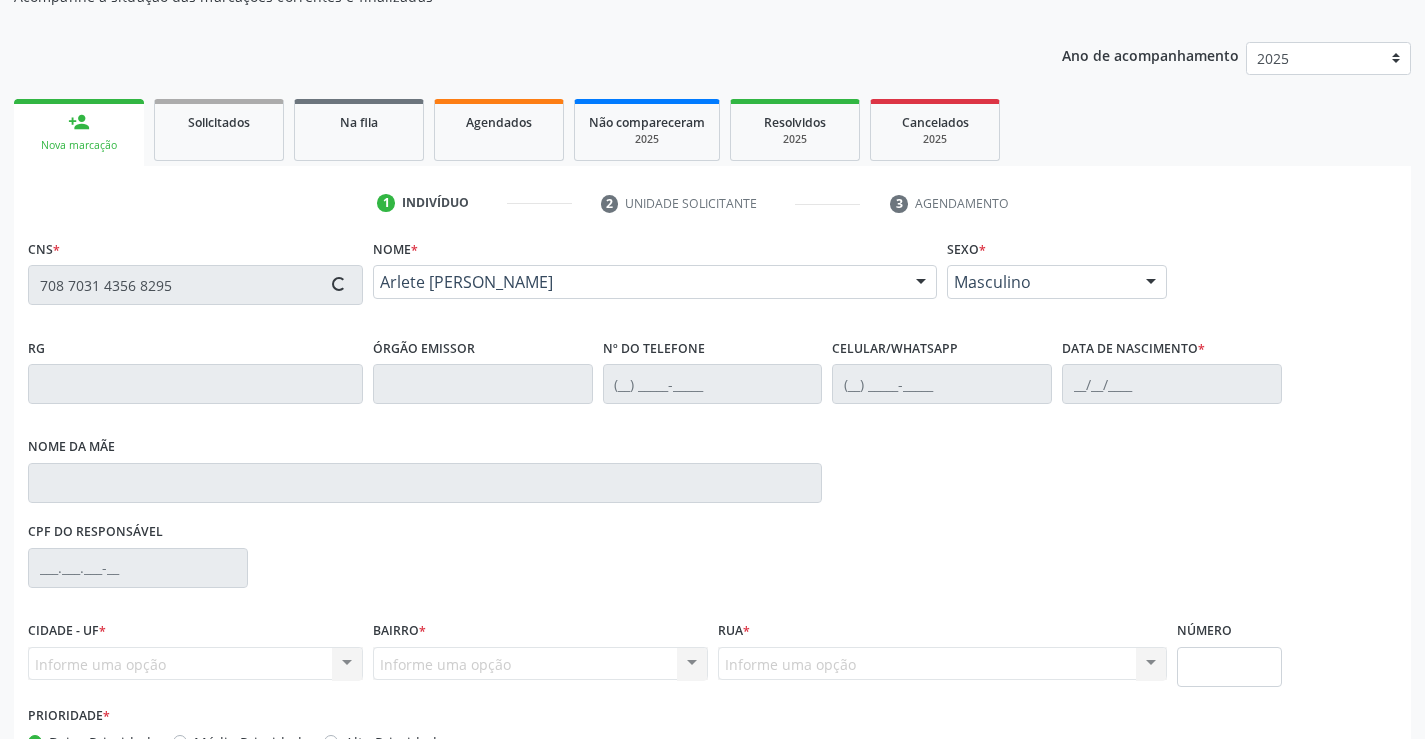 type on "0804289409" 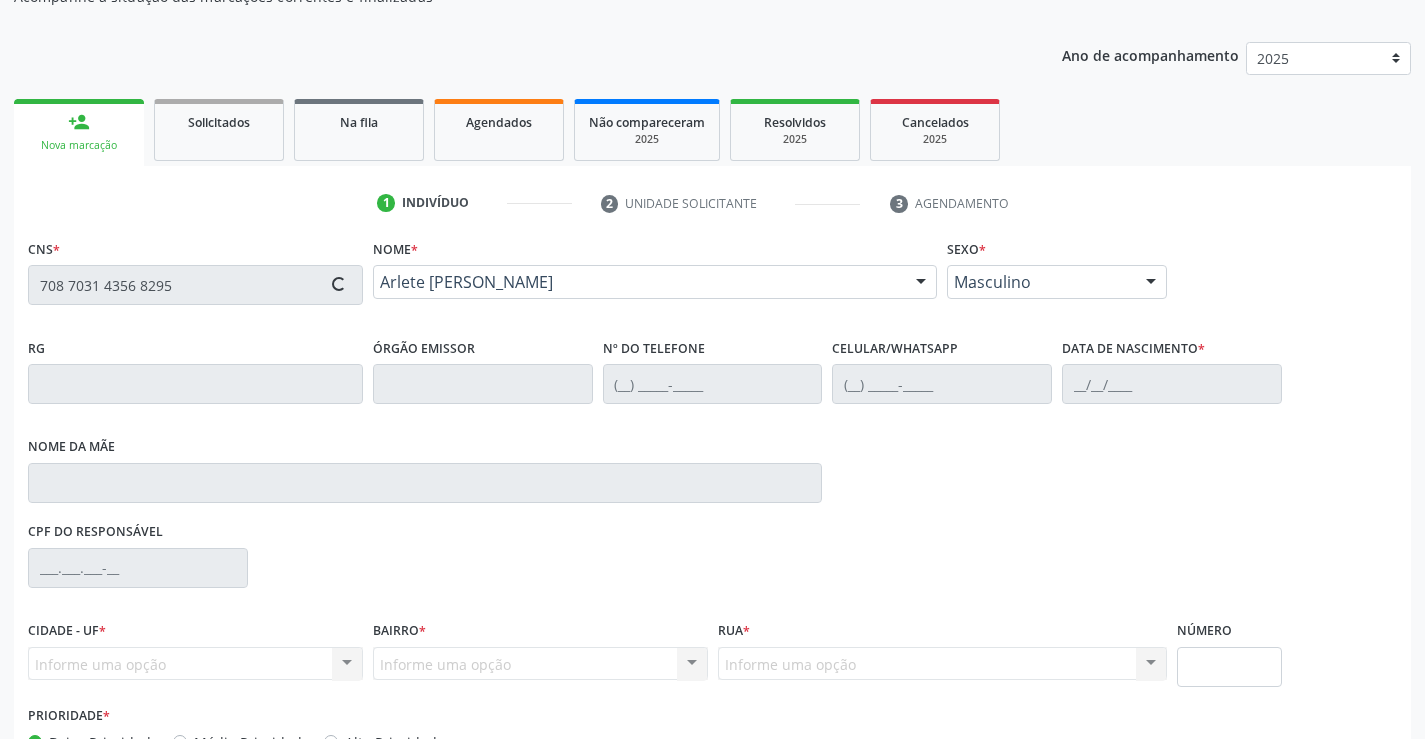 type on "(74) 99939-3250" 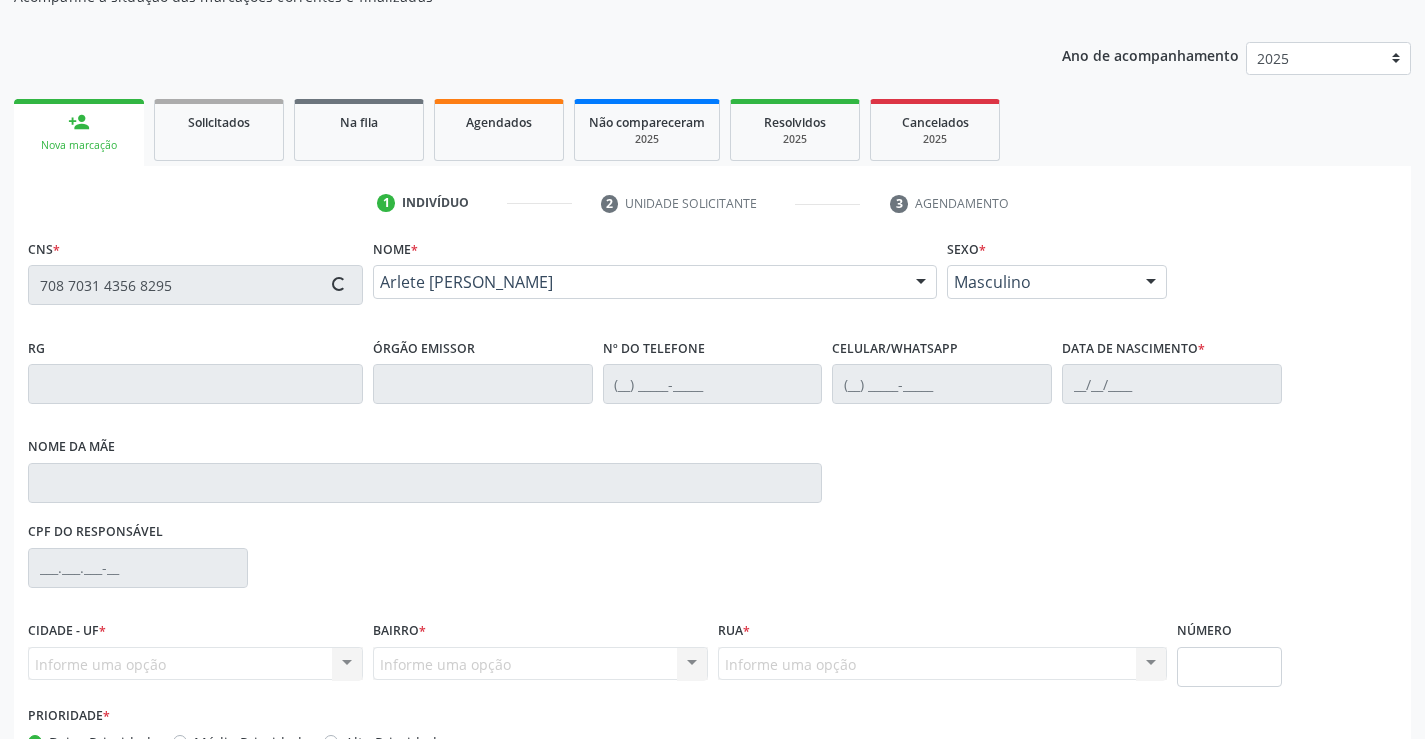 type on "25/08/1973" 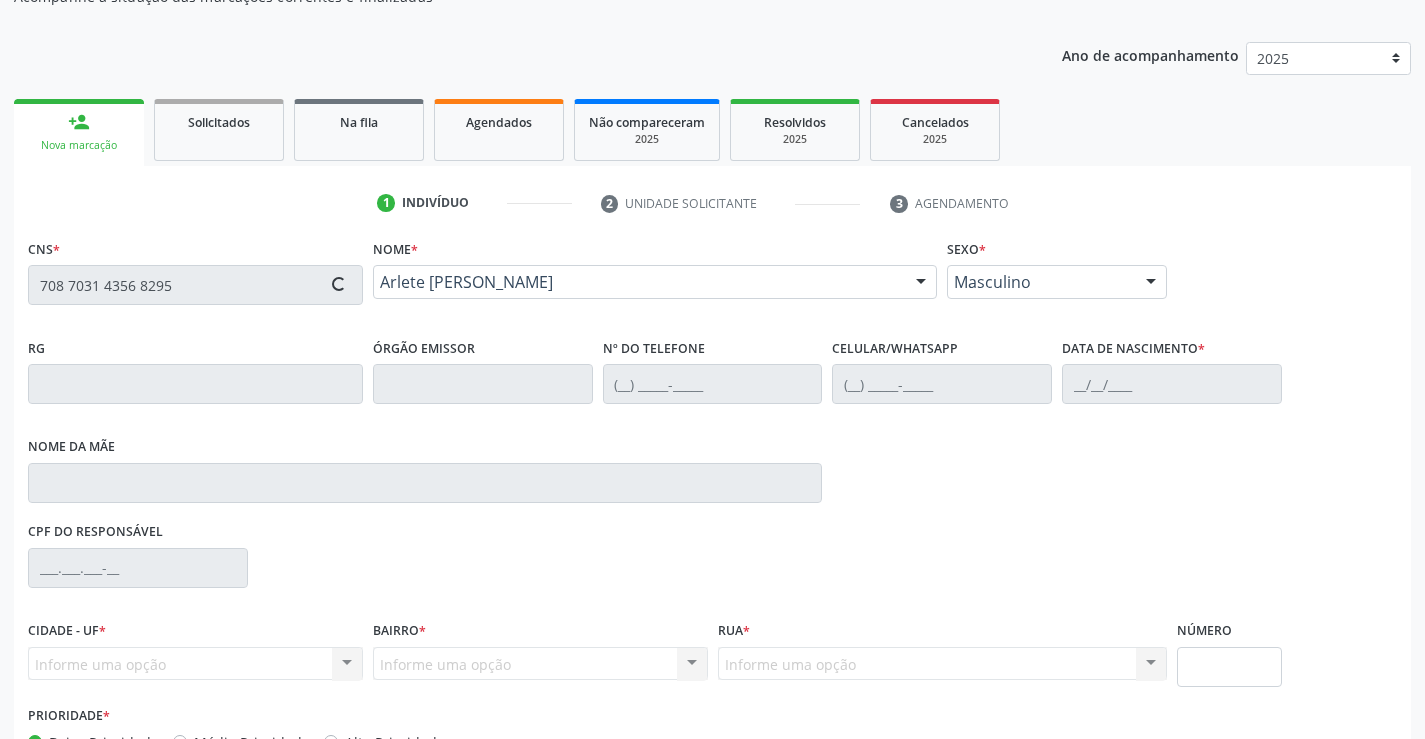 type on "S/N" 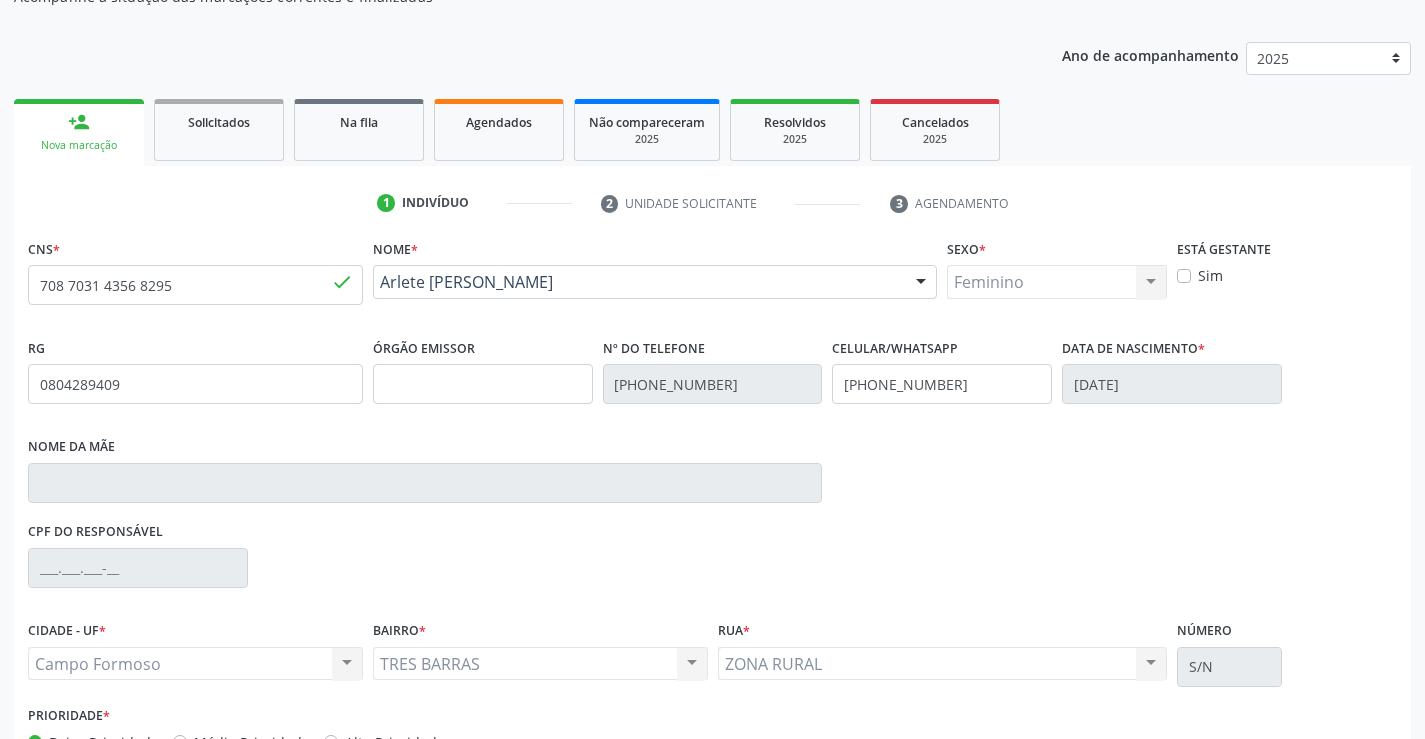 scroll, scrollTop: 331, scrollLeft: 0, axis: vertical 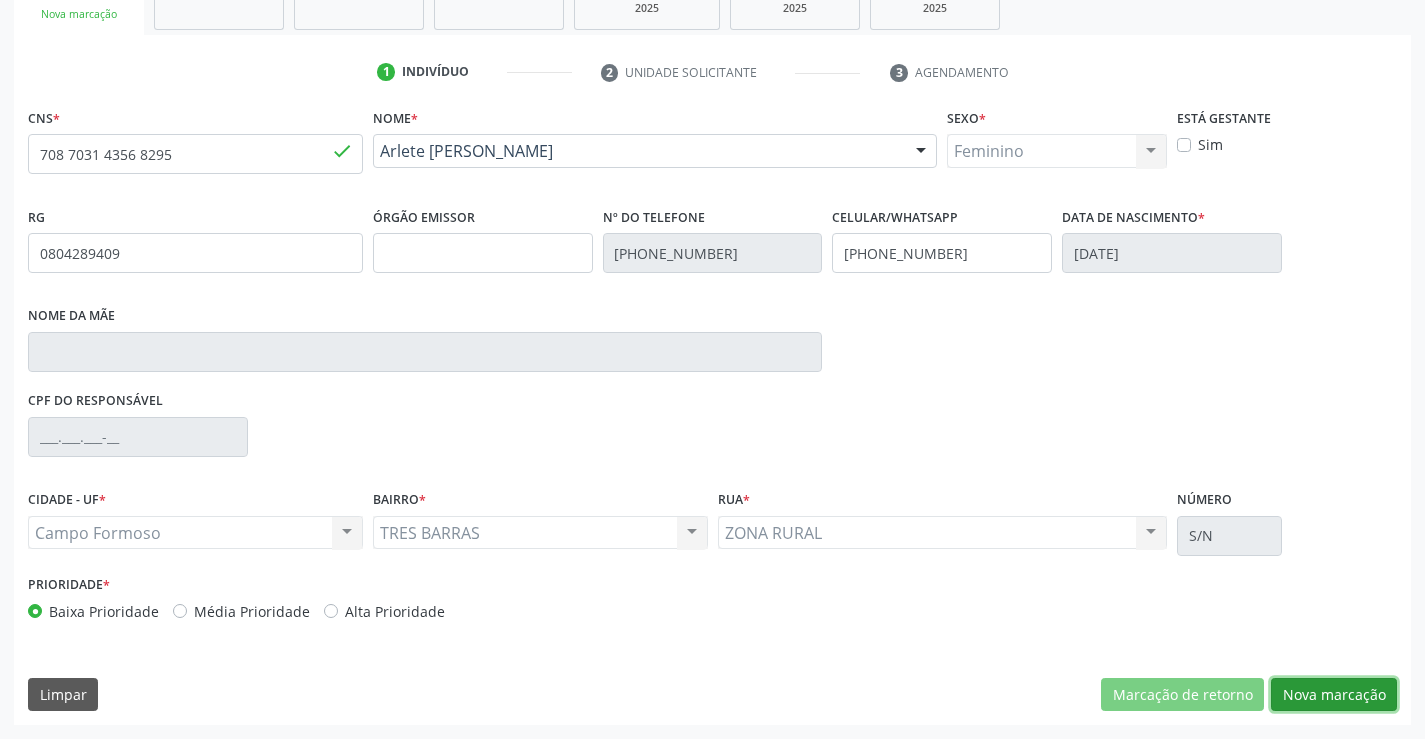click on "Nova marcação" at bounding box center [1334, 695] 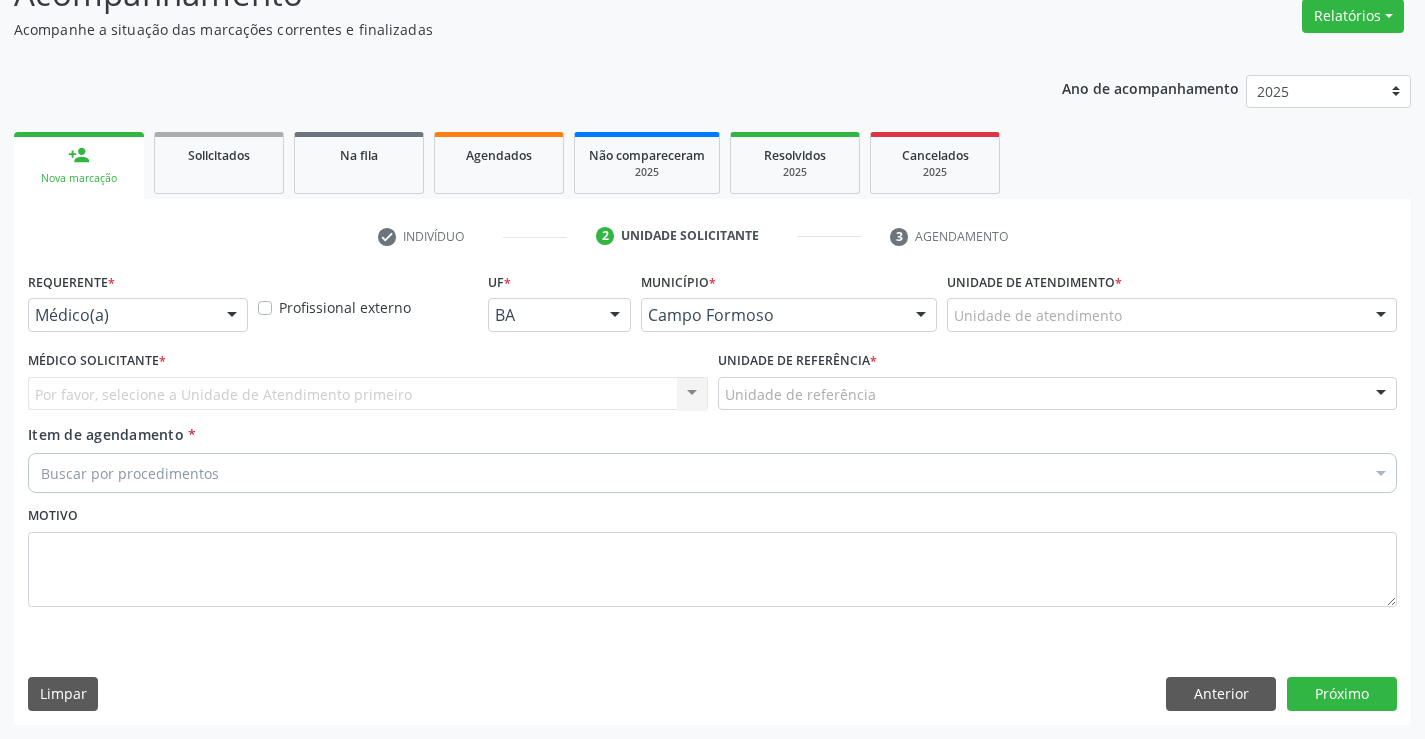 scroll, scrollTop: 167, scrollLeft: 0, axis: vertical 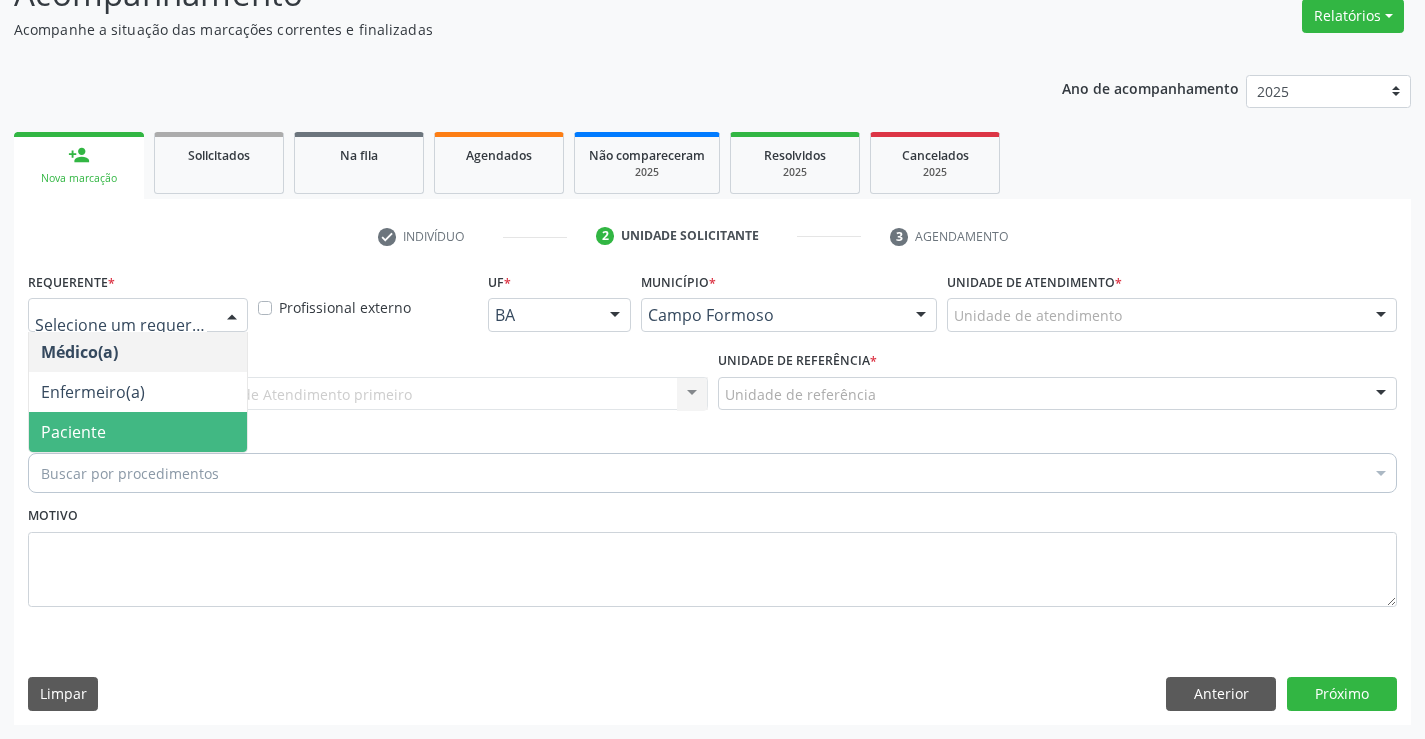 click on "Paciente" at bounding box center [138, 432] 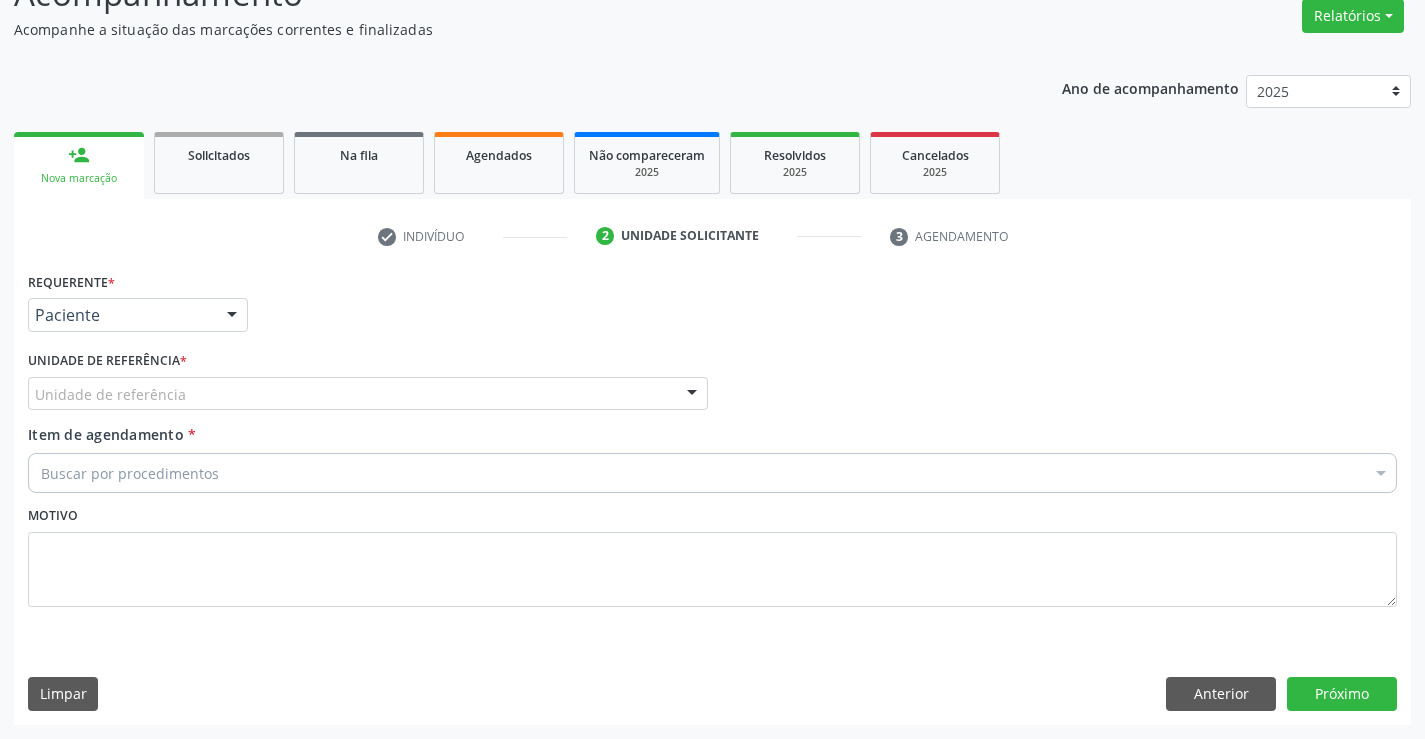 click on "Unidade de referência" at bounding box center [368, 394] 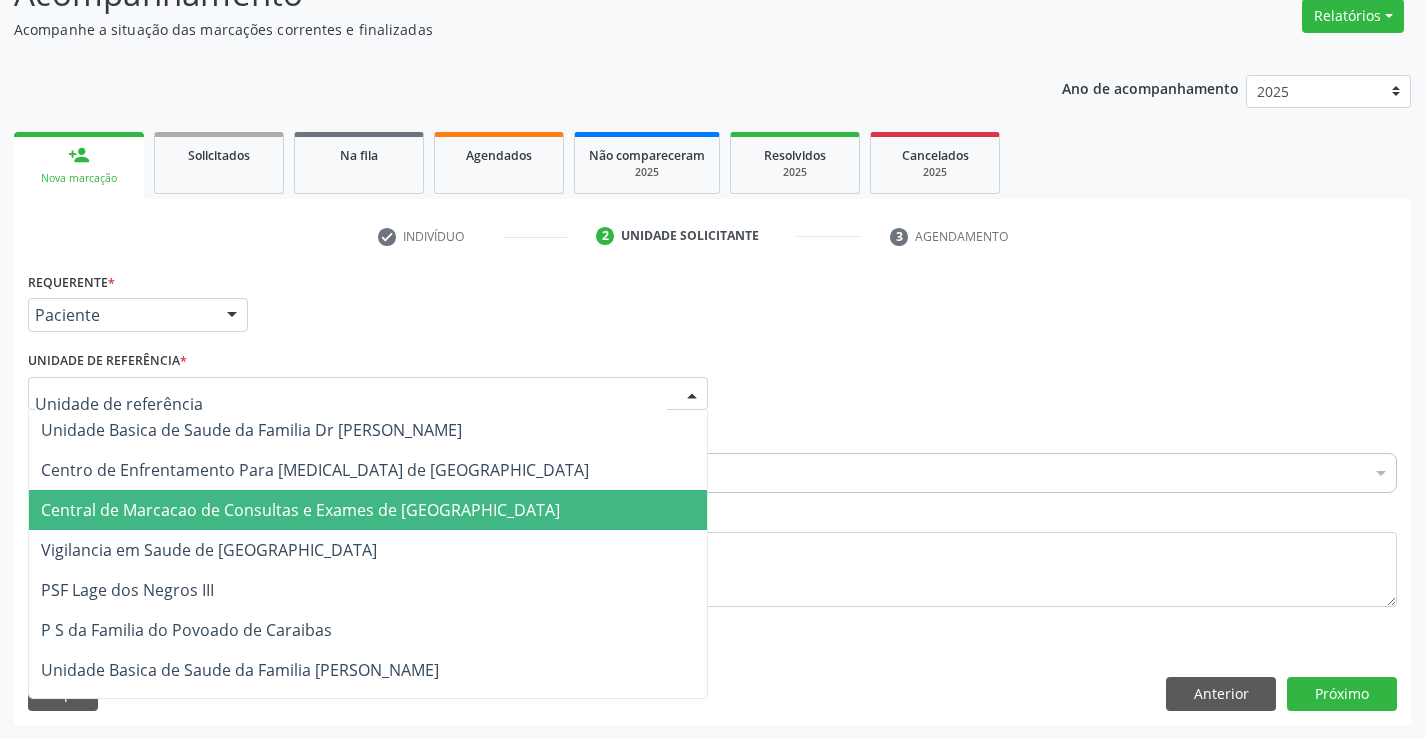 drag, startPoint x: 415, startPoint y: 503, endPoint x: 518, endPoint y: 475, distance: 106.738 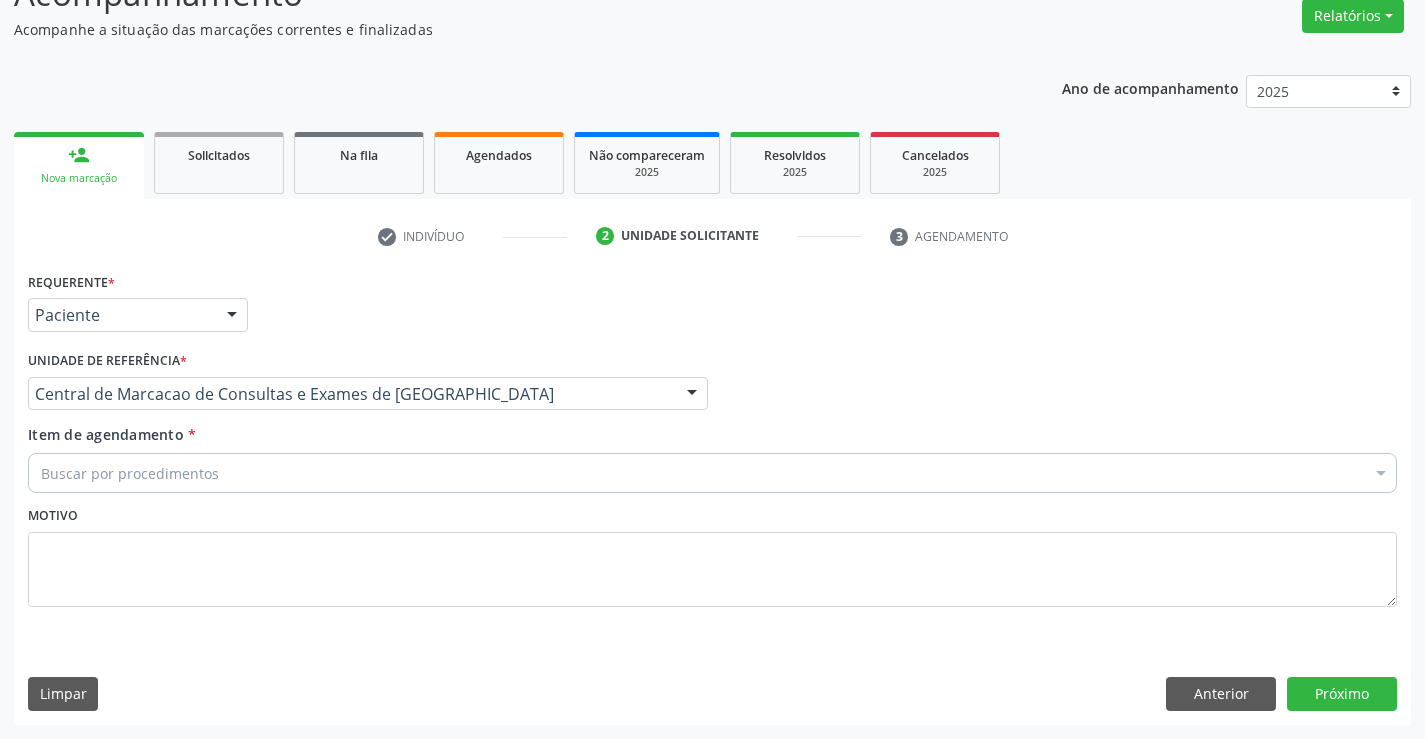 click on "Buscar por procedimentos" at bounding box center [712, 473] 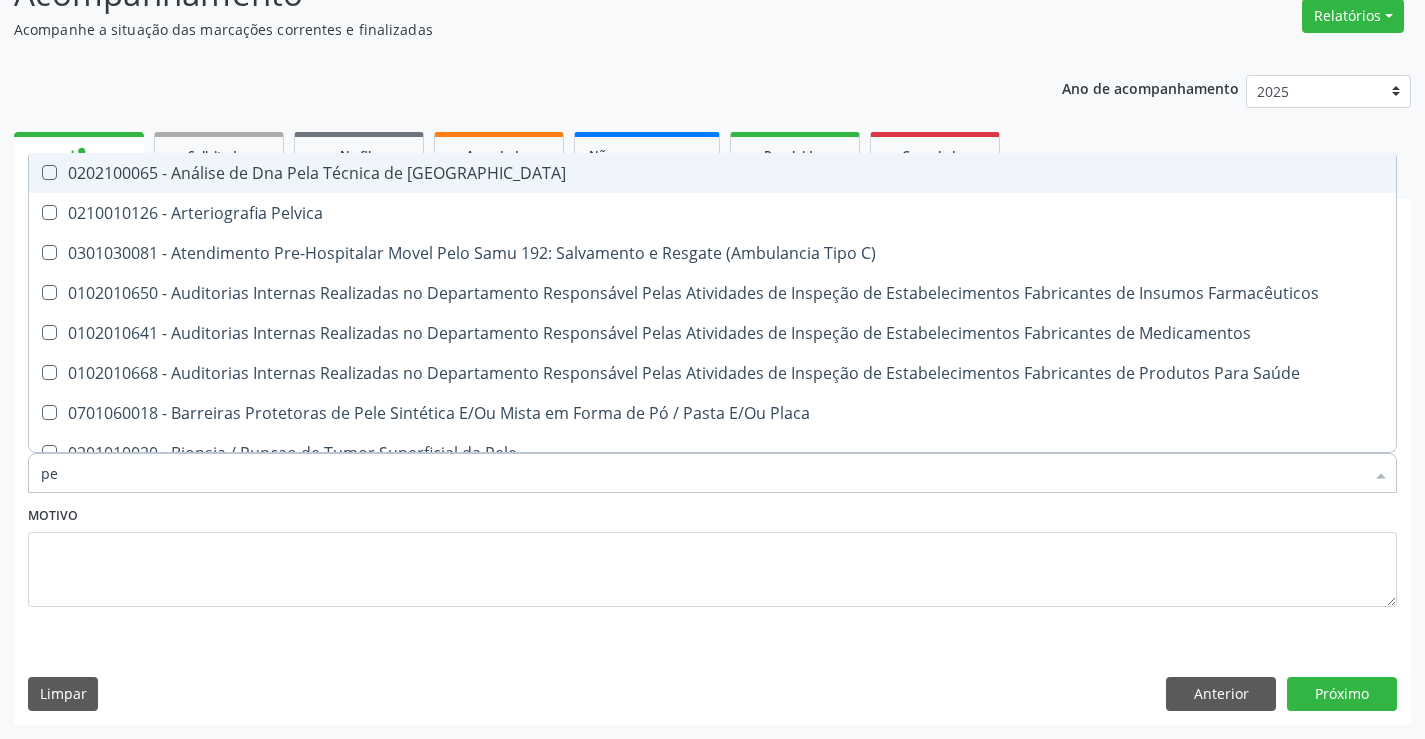 type on "p" 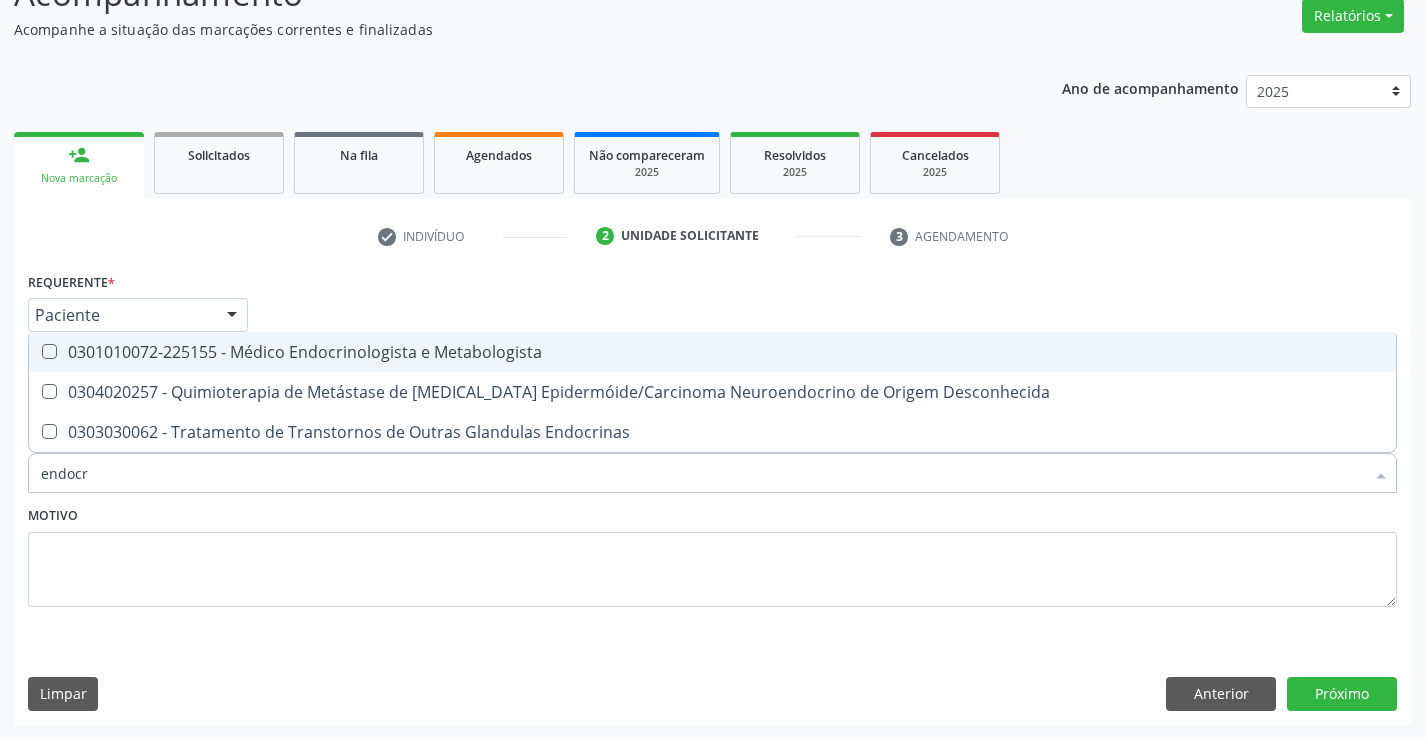 type on "endocri" 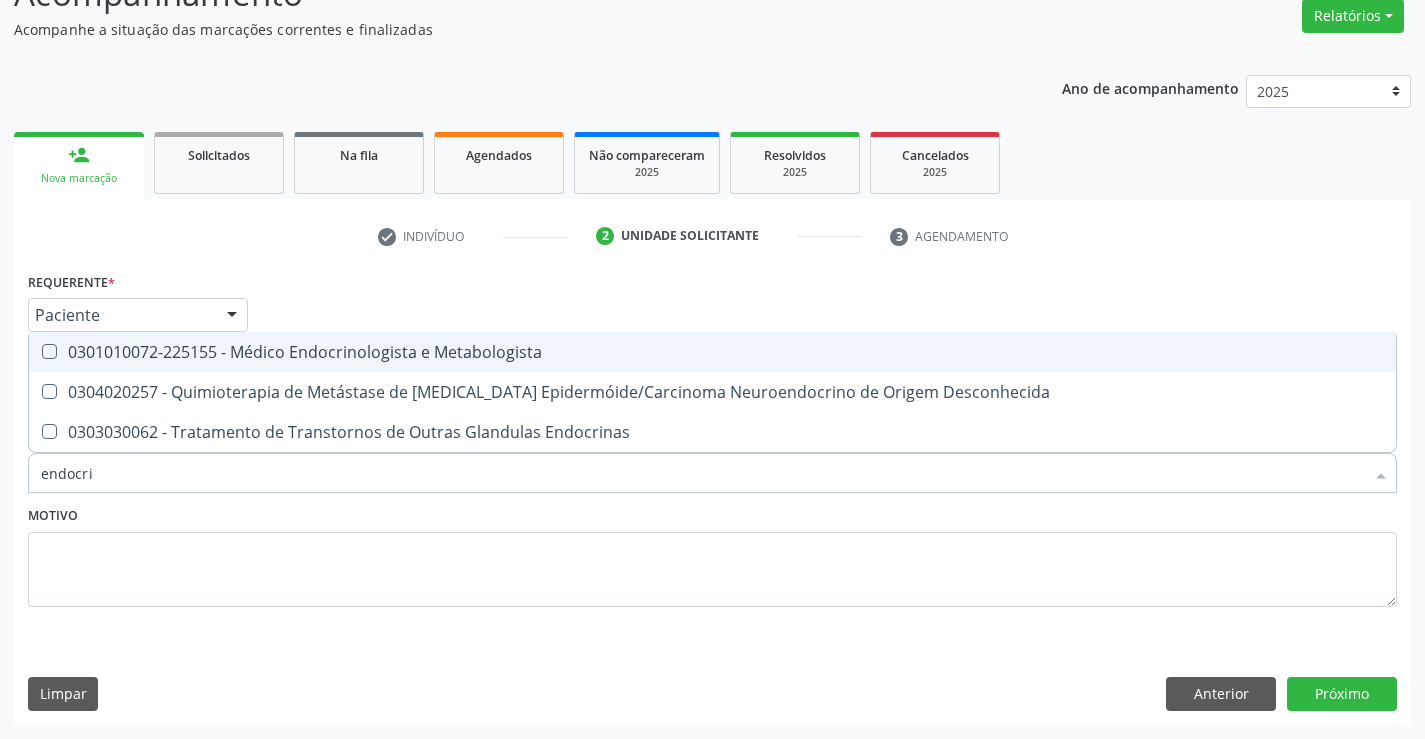 click on "0301010072-225155 - Médico Endocrinologista e Metabologista" at bounding box center (712, 352) 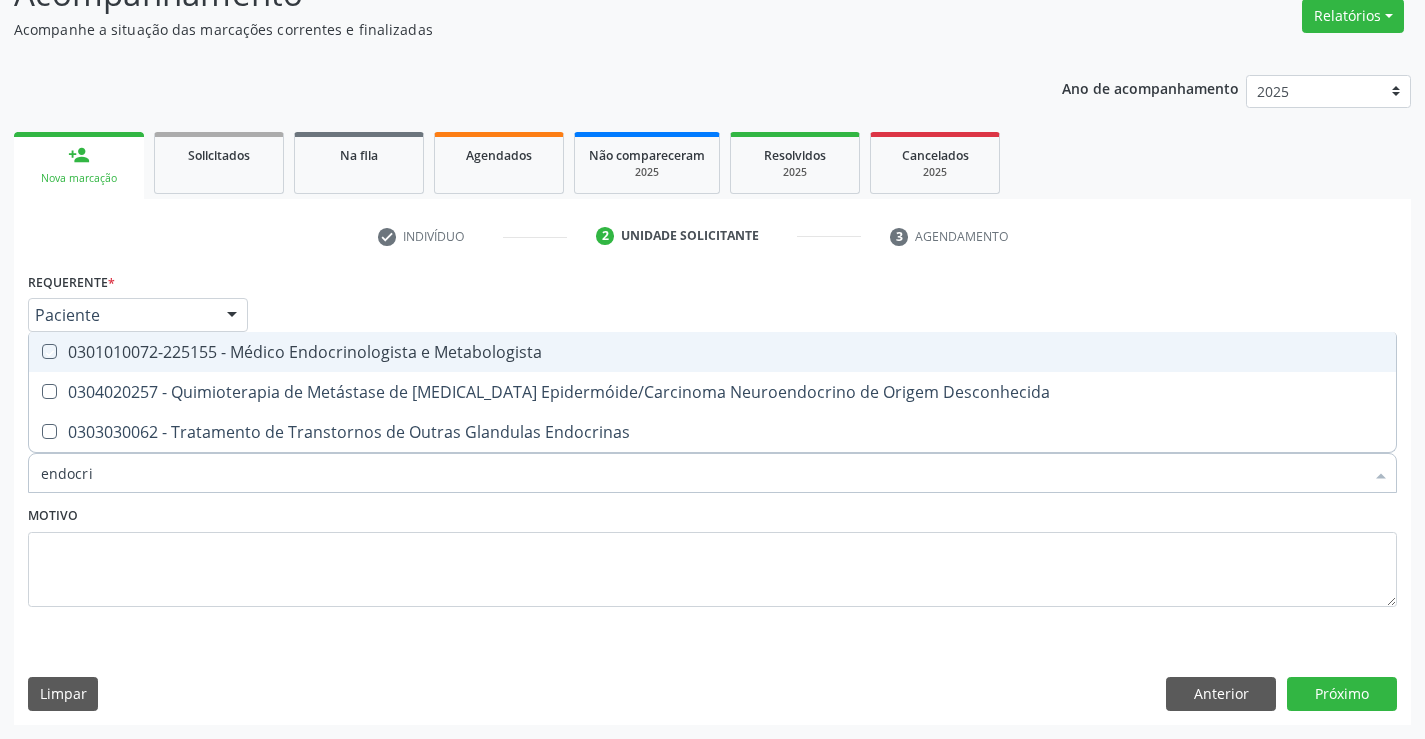 checkbox on "true" 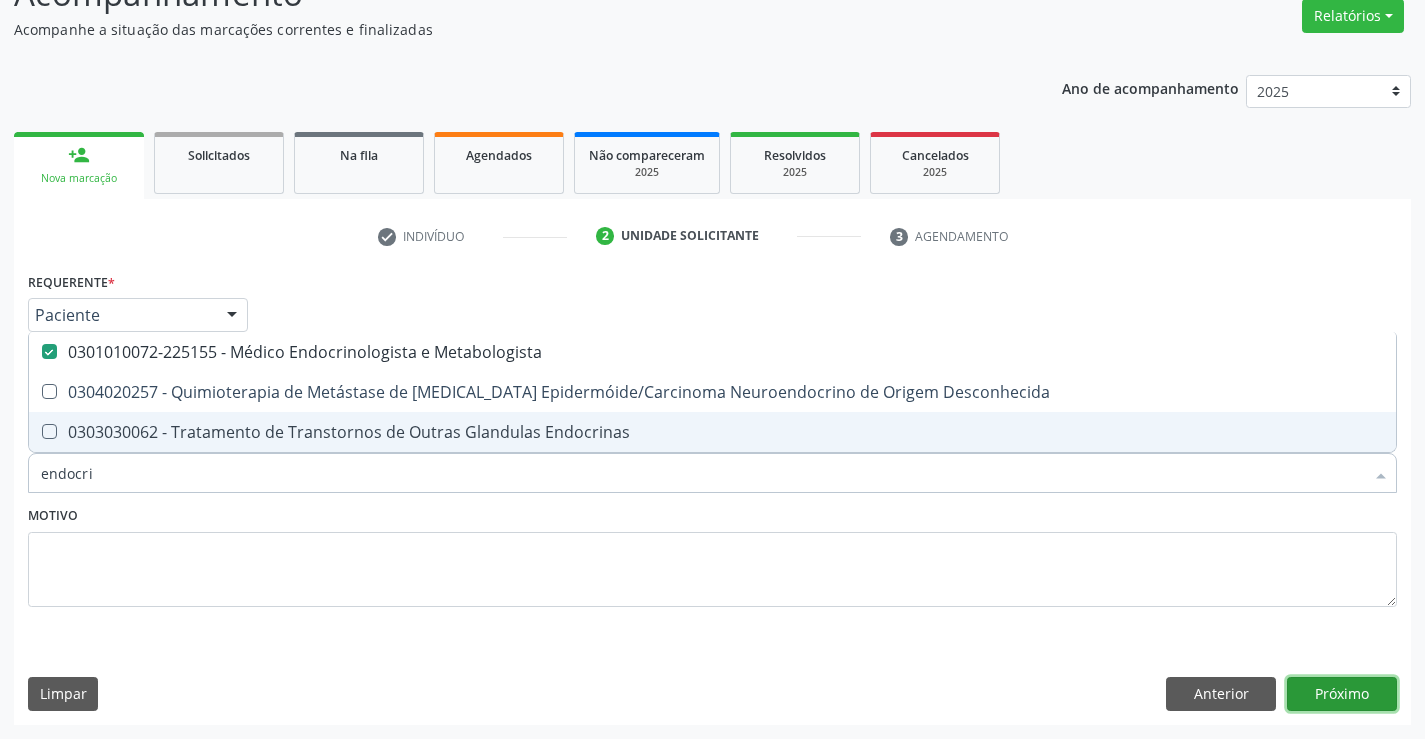 click on "Próximo" at bounding box center [1342, 694] 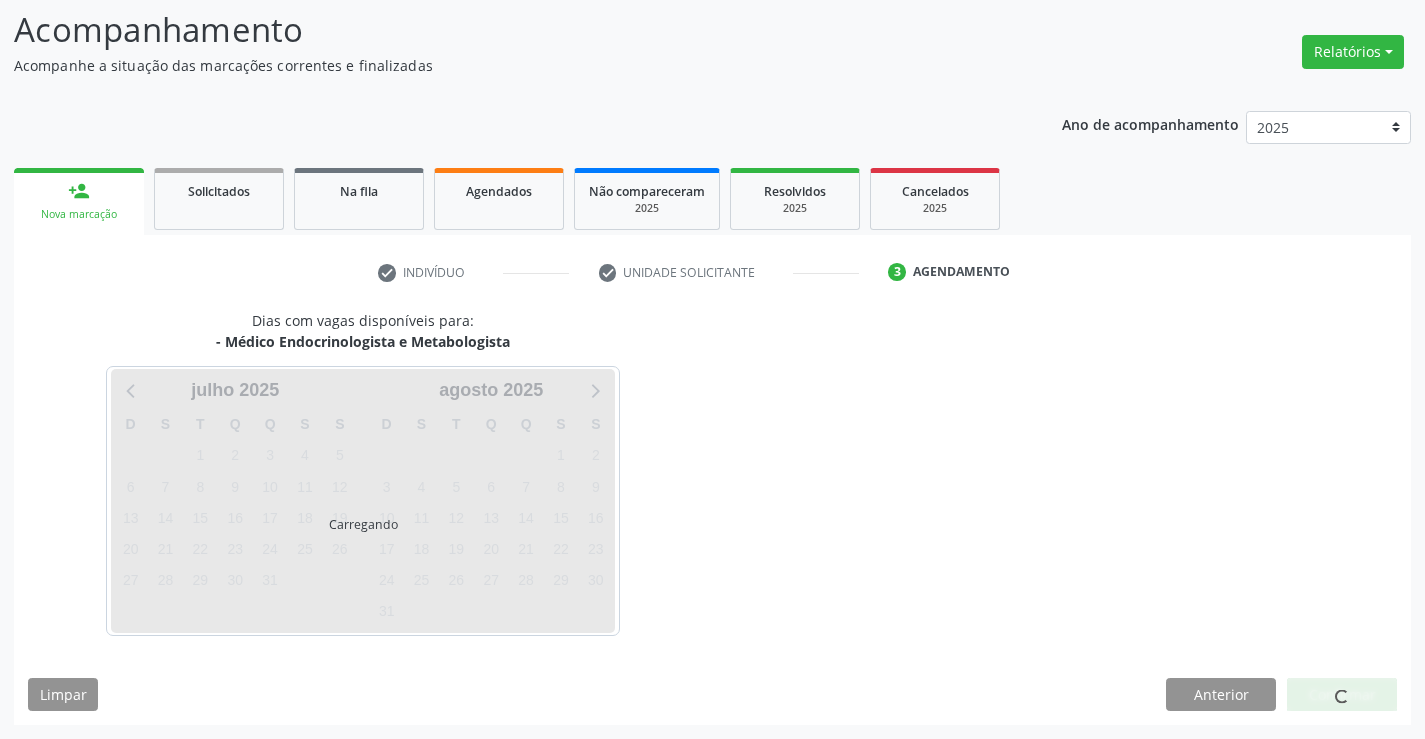 scroll, scrollTop: 131, scrollLeft: 0, axis: vertical 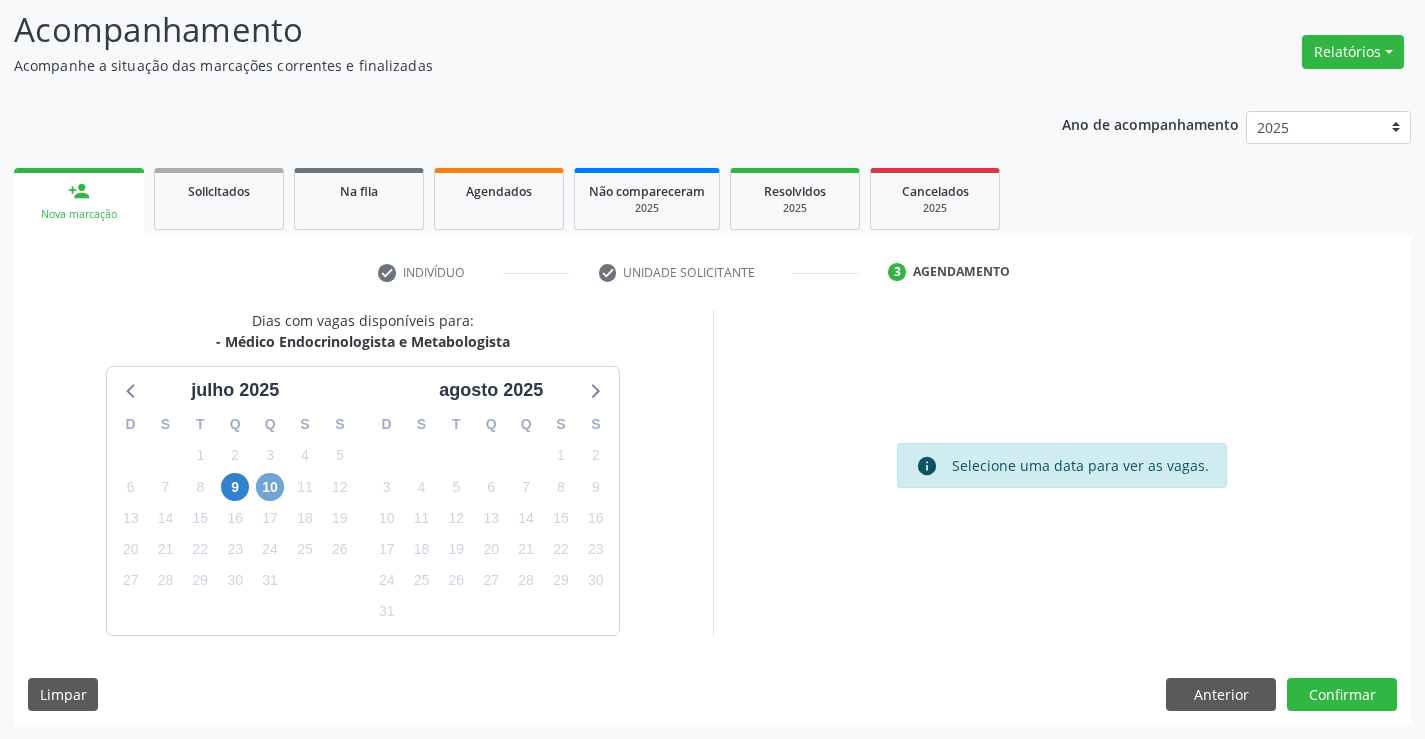 click on "10" at bounding box center [270, 487] 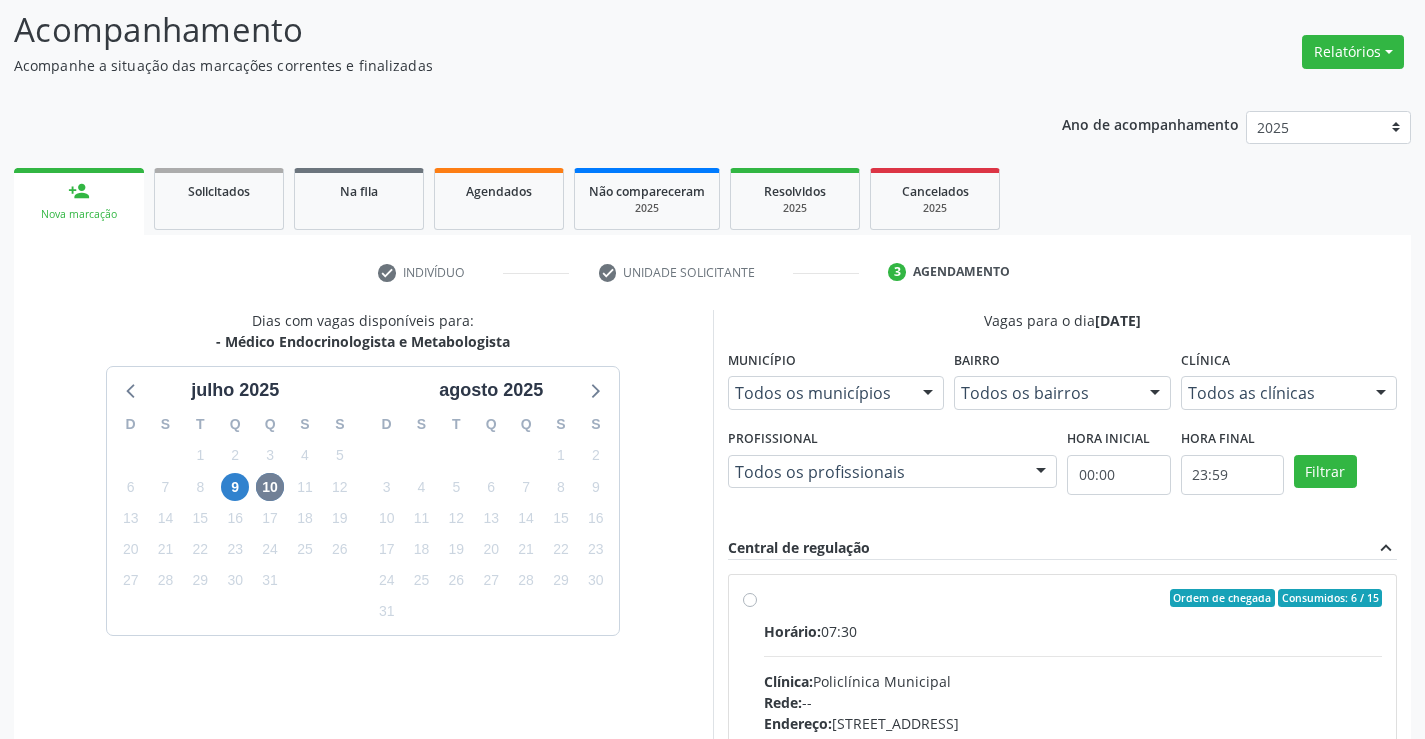 drag, startPoint x: 905, startPoint y: 616, endPoint x: 1179, endPoint y: 611, distance: 274.04562 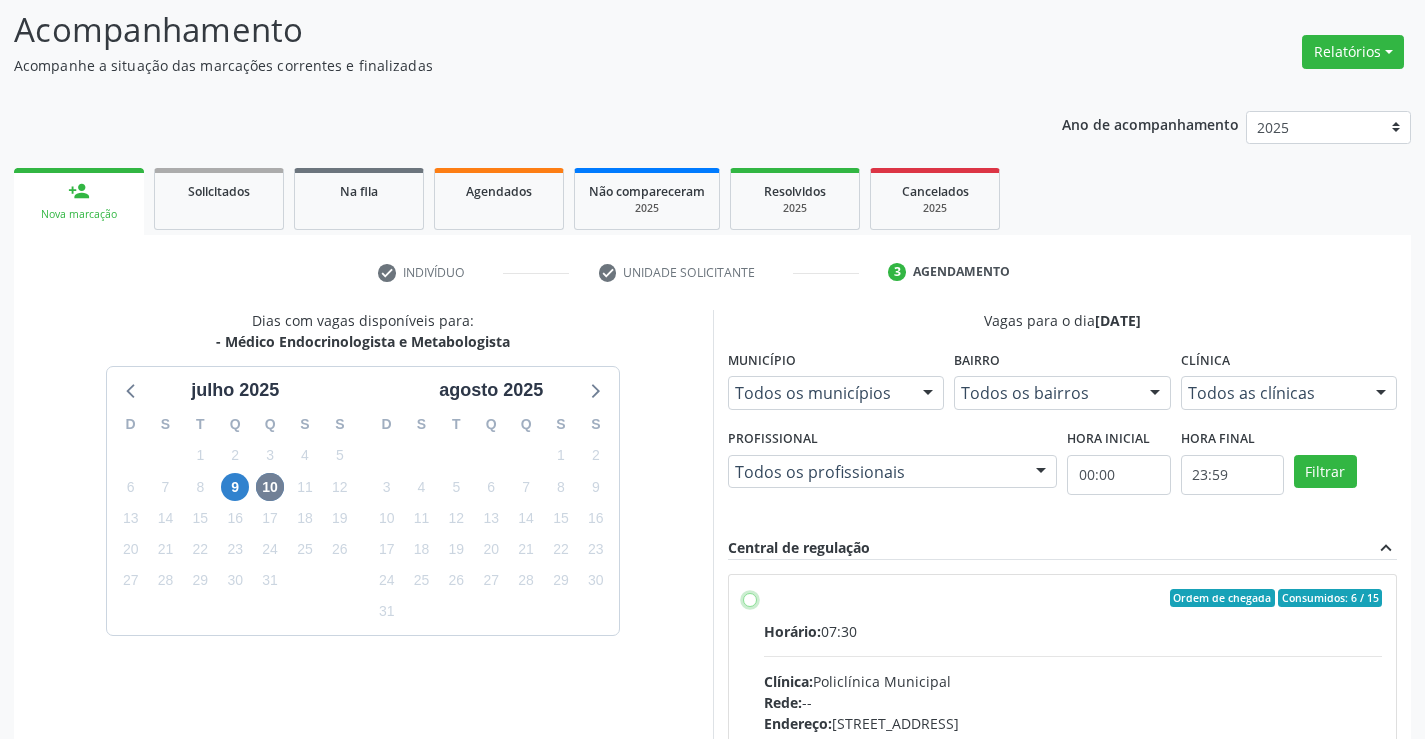 click on "Ordem de chegada
Consumidos: 6 / 15
Horário:   07:30
Clínica:  Policlínica Municipal
Rede:
--
Endereço:   Predio, nº 386, Centro, Campo Formoso - BA
Telefone:   (74) 6451312
Profissional:
Poliecio de Matos Lacerda
Informações adicionais sobre o atendimento
Idade de atendimento:
de 10 a 120 anos
Gênero(s) atendido(s):
Masculino e Feminino
Informações adicionais:
--" at bounding box center (750, 598) 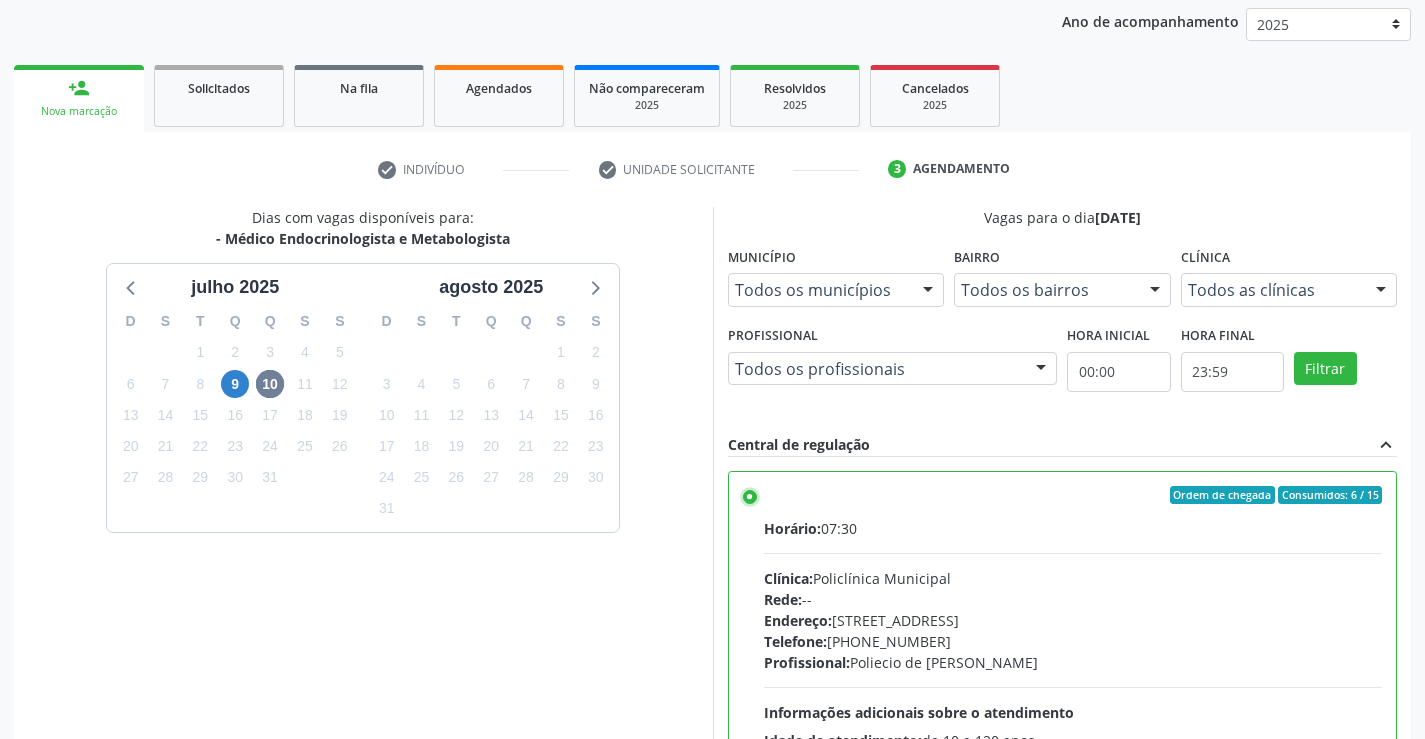 scroll, scrollTop: 456, scrollLeft: 0, axis: vertical 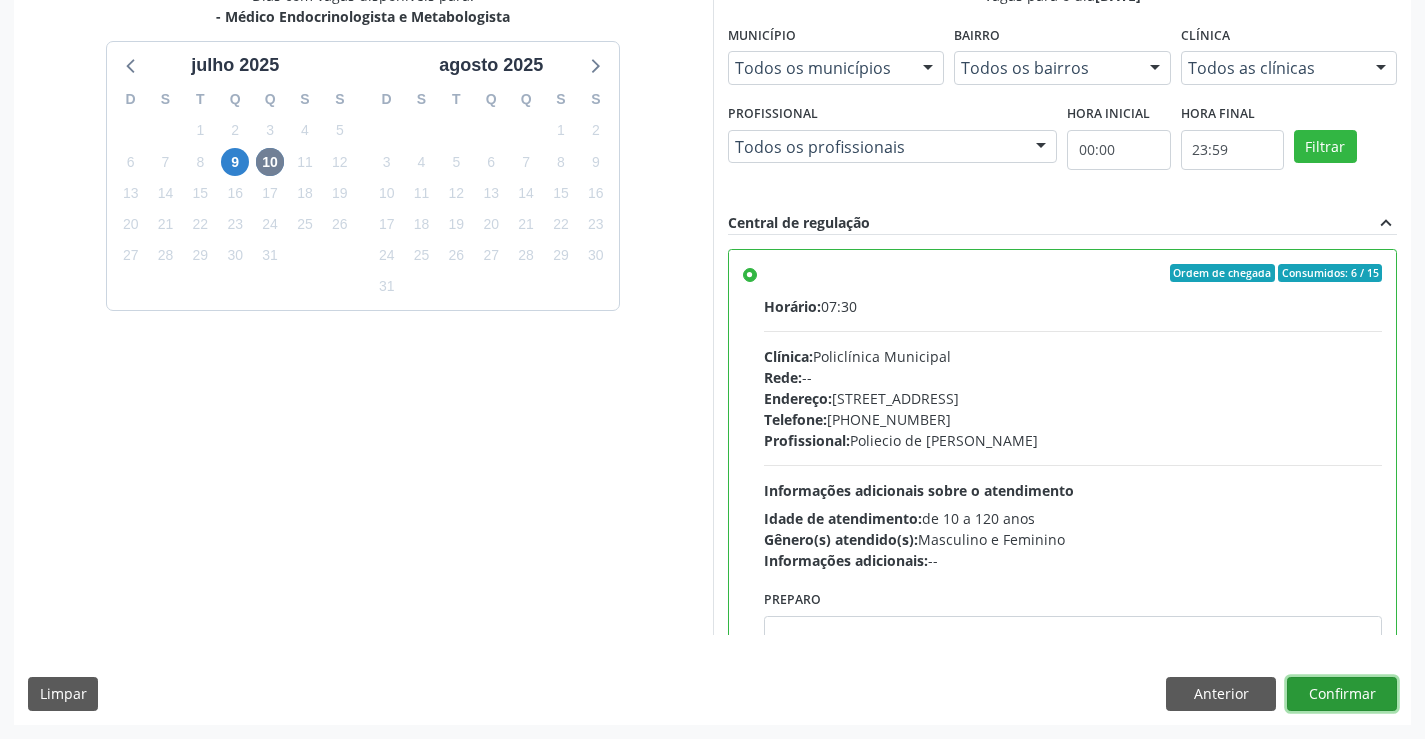 click on "Confirmar" at bounding box center (1342, 694) 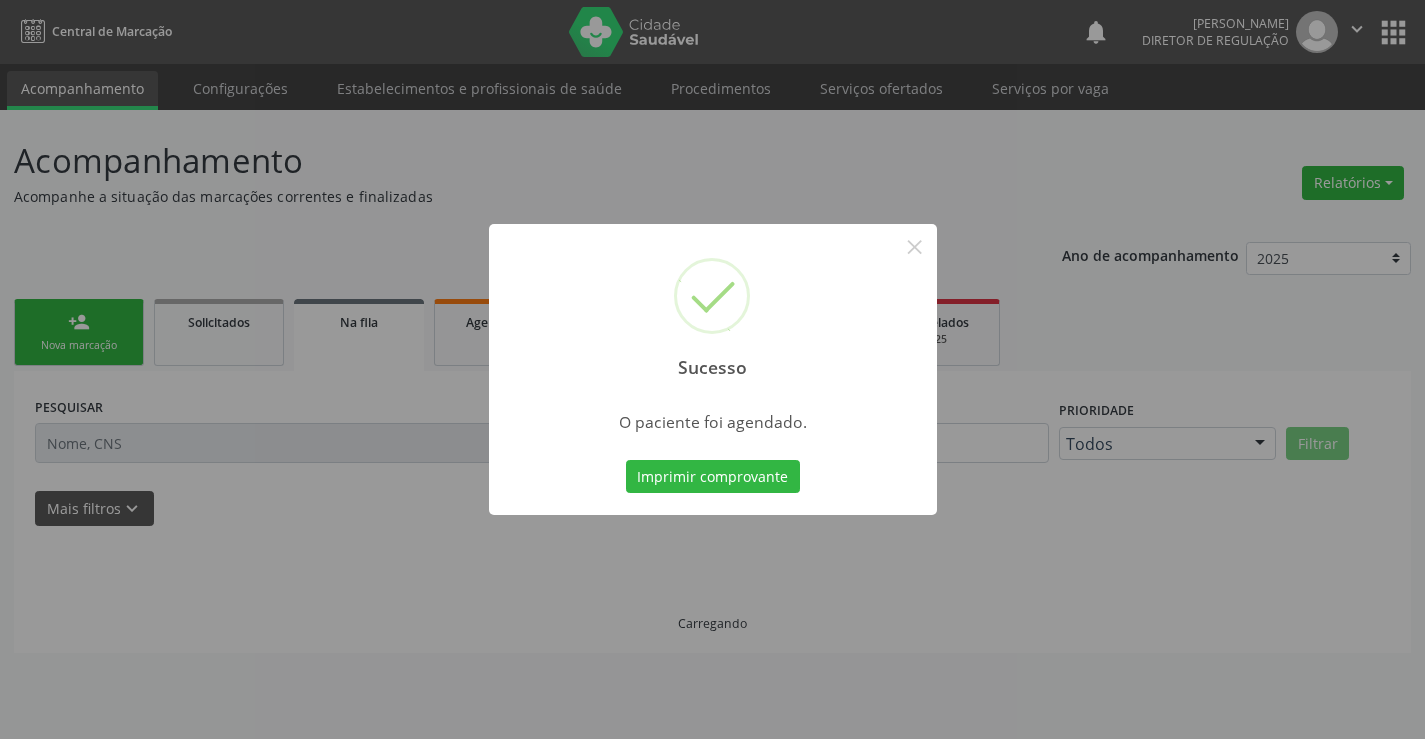 scroll, scrollTop: 0, scrollLeft: 0, axis: both 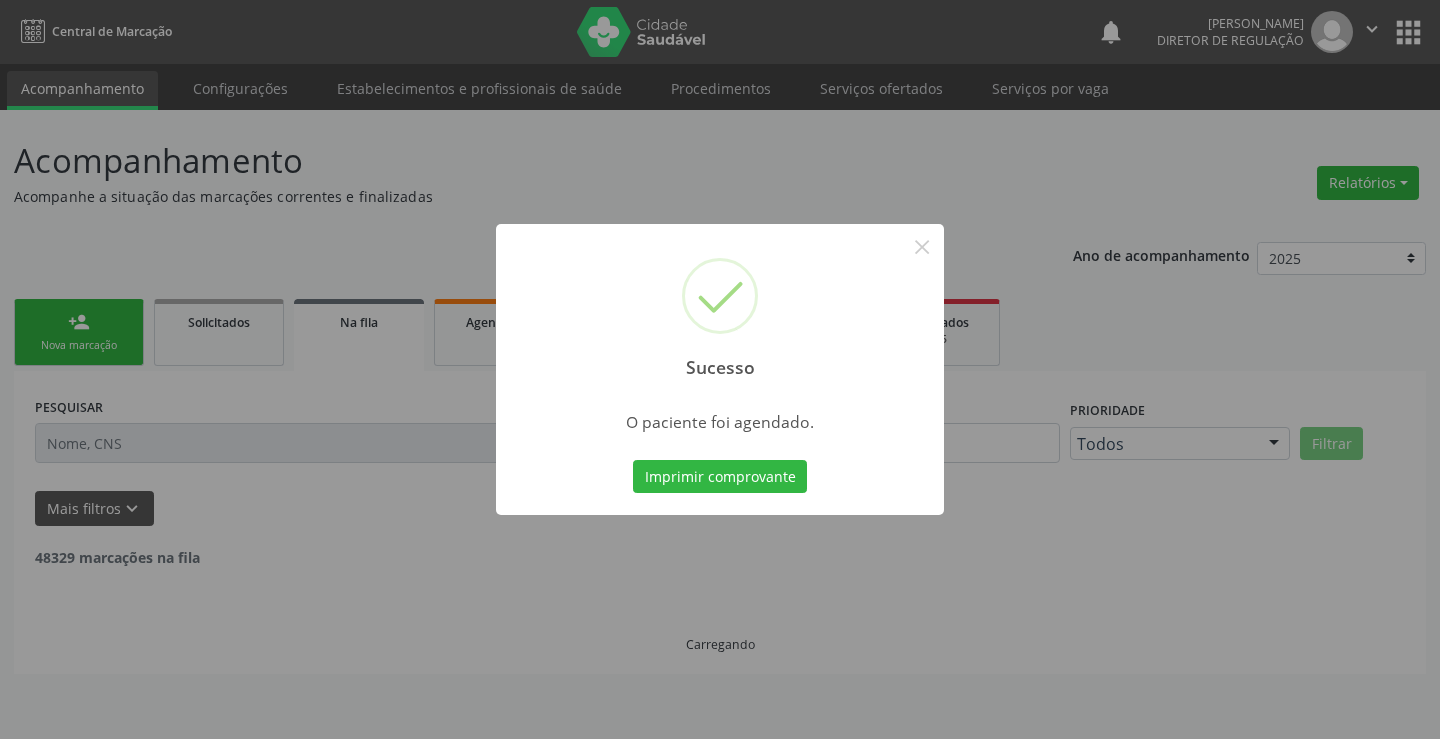 type 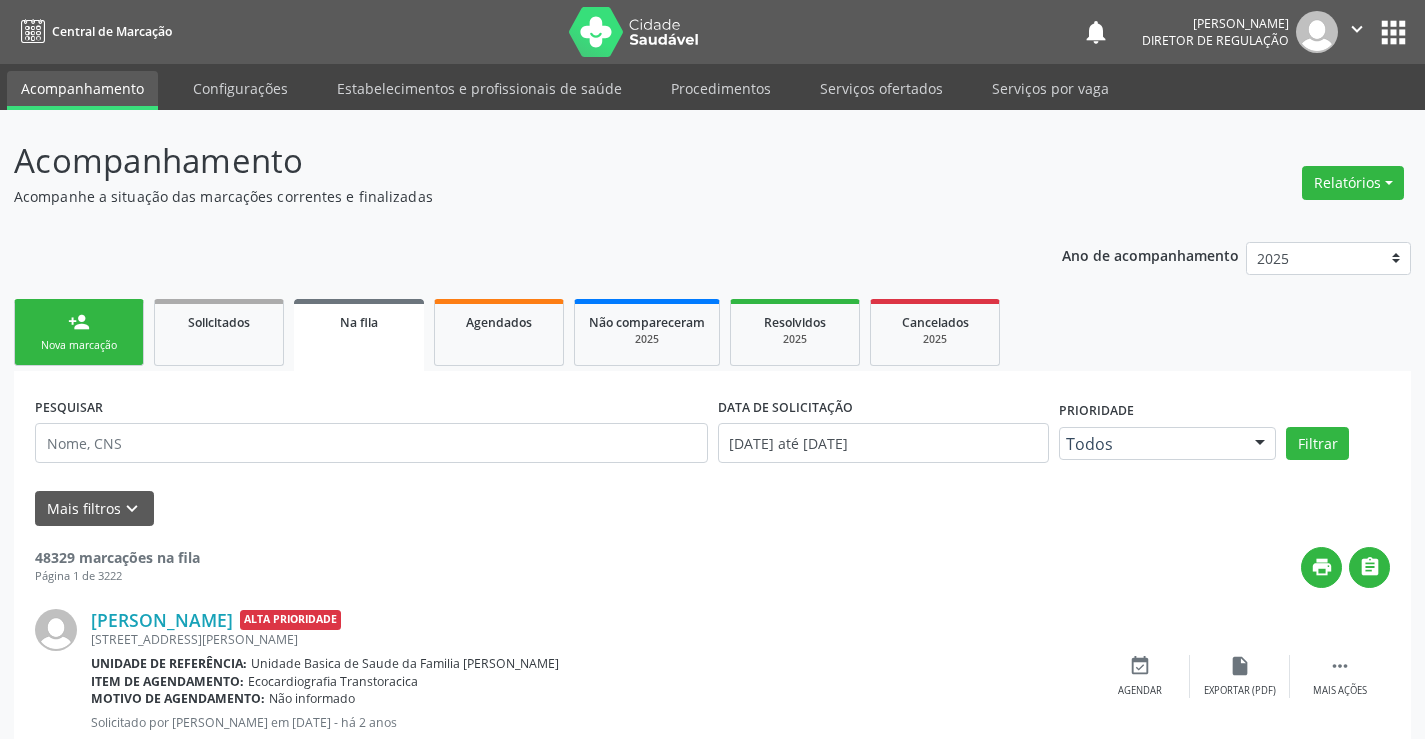 click on "person_add
Nova marcação" at bounding box center [79, 332] 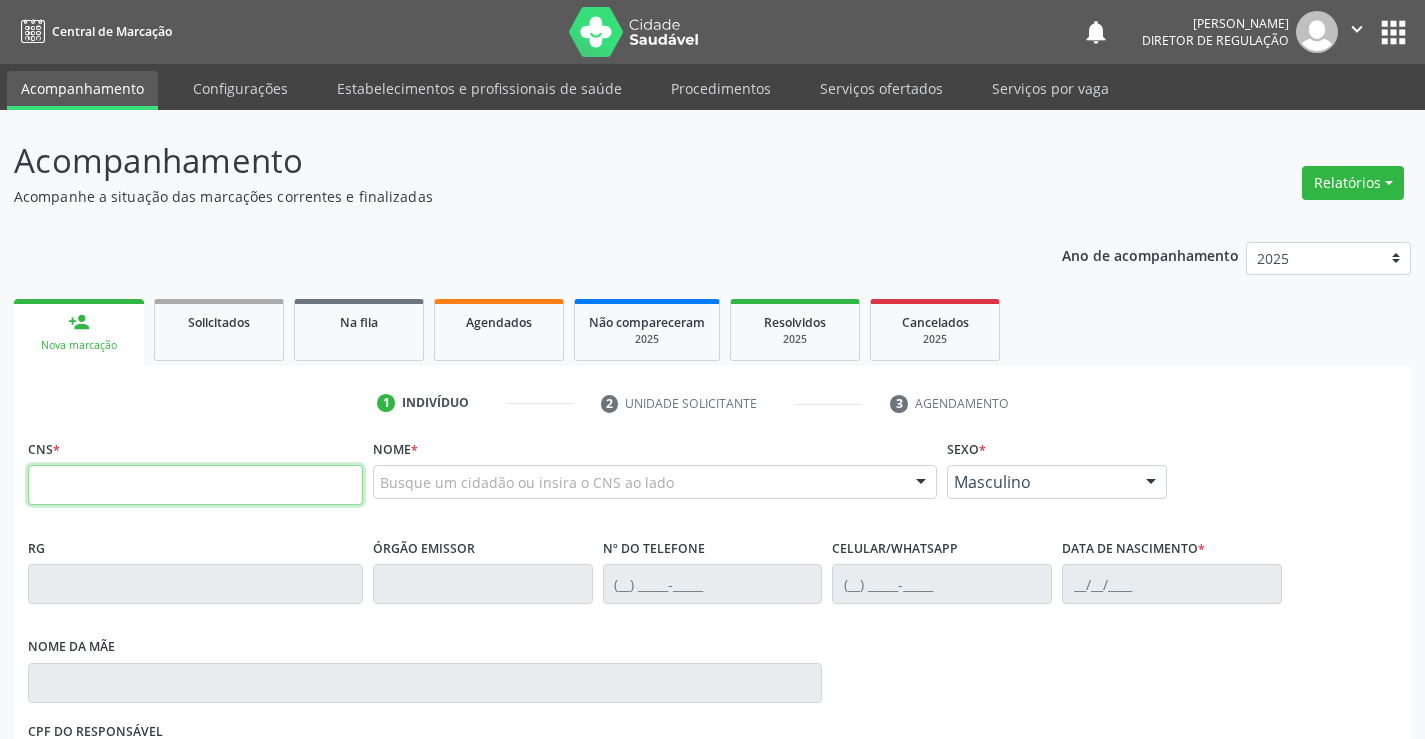 click at bounding box center [195, 485] 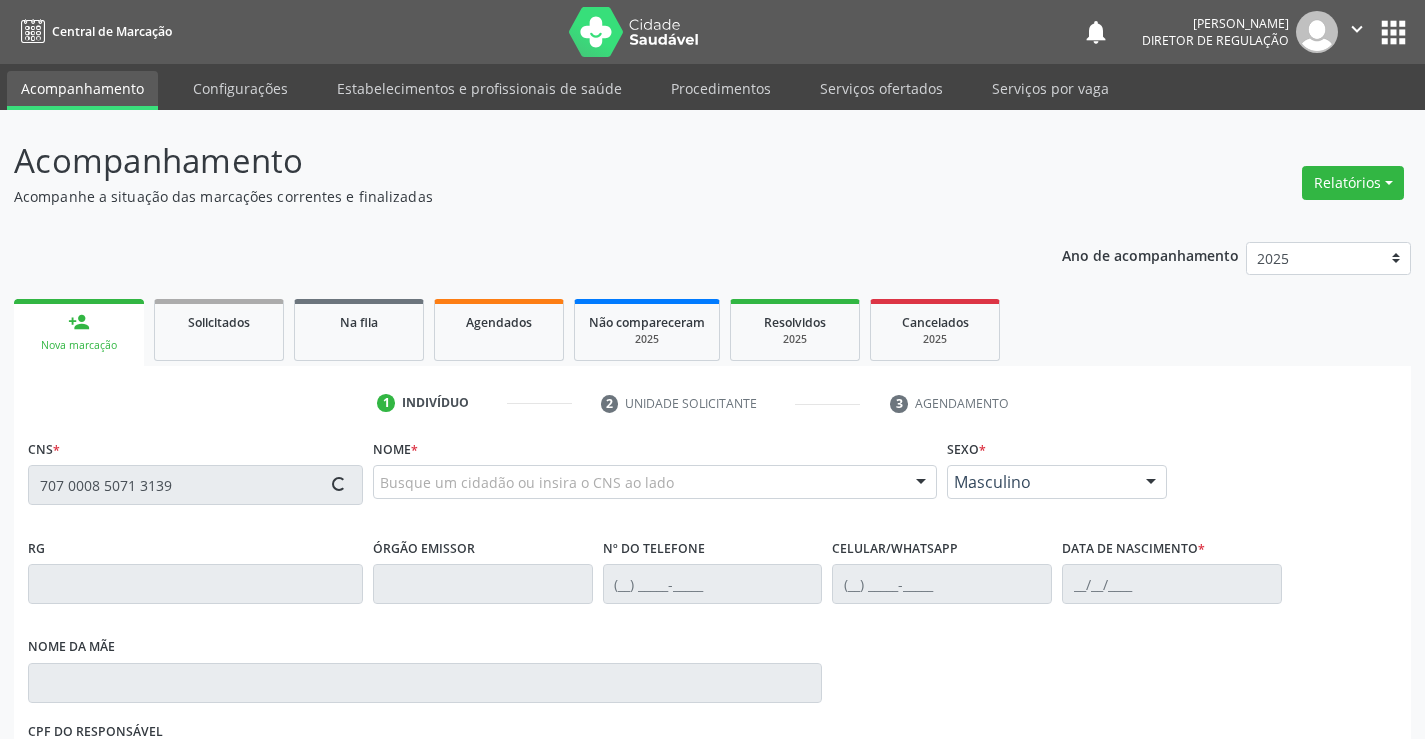 type on "707 0008 5071 3139" 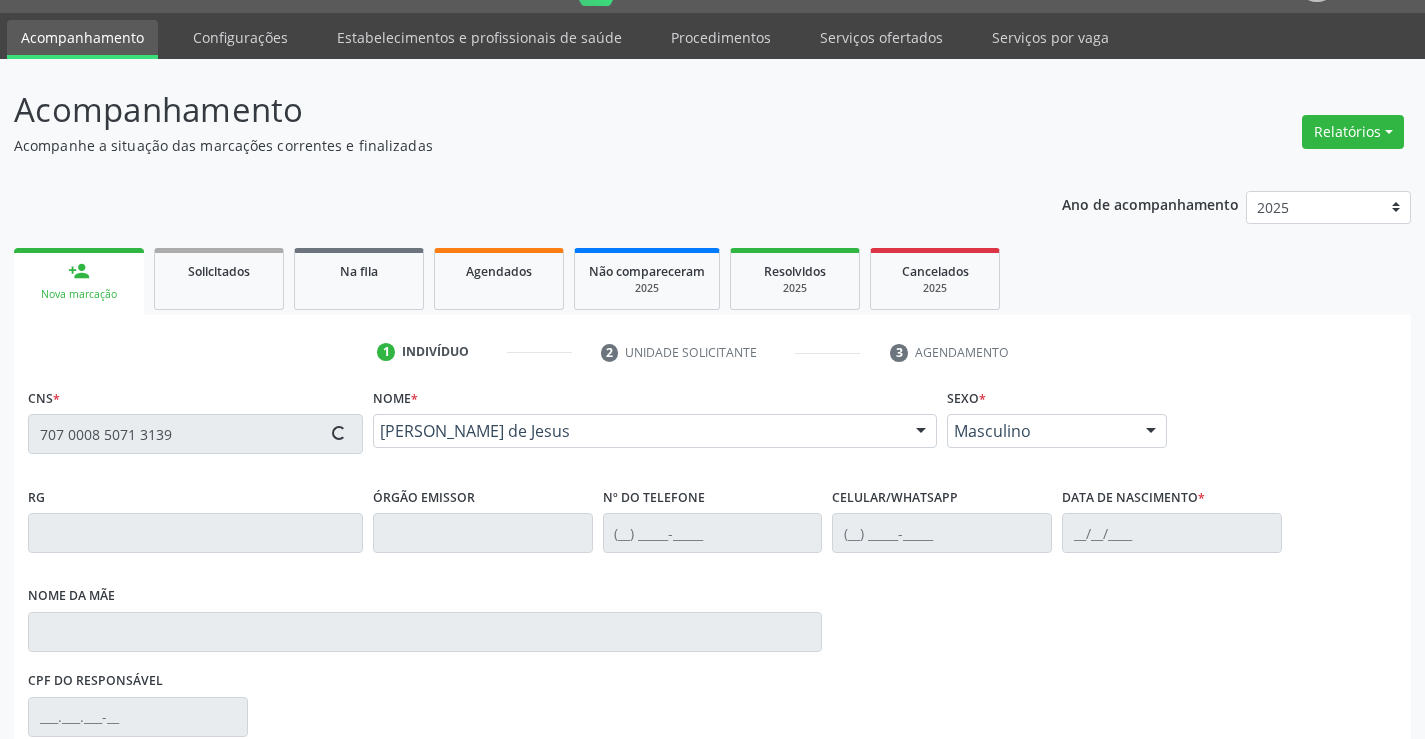 type on "2111698385" 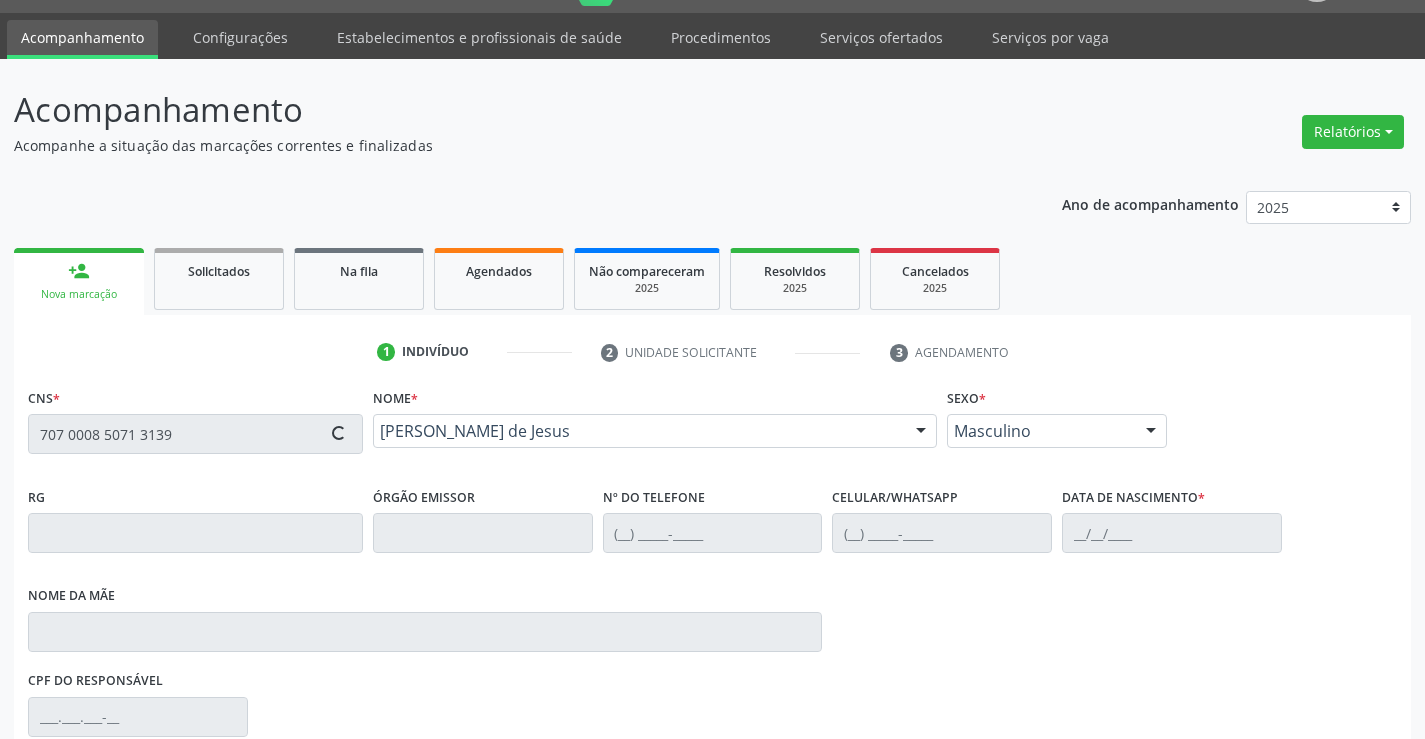 type on "28/01/1997" 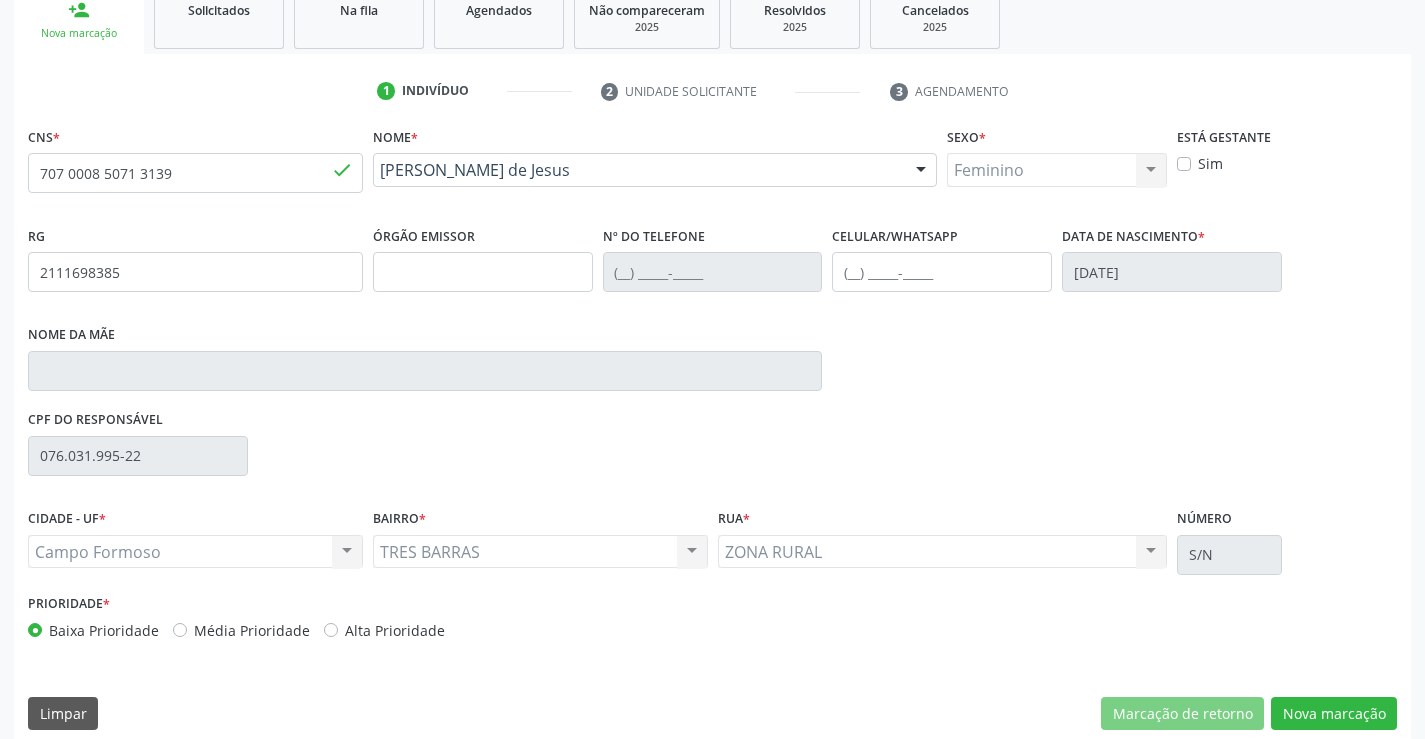 scroll, scrollTop: 331, scrollLeft: 0, axis: vertical 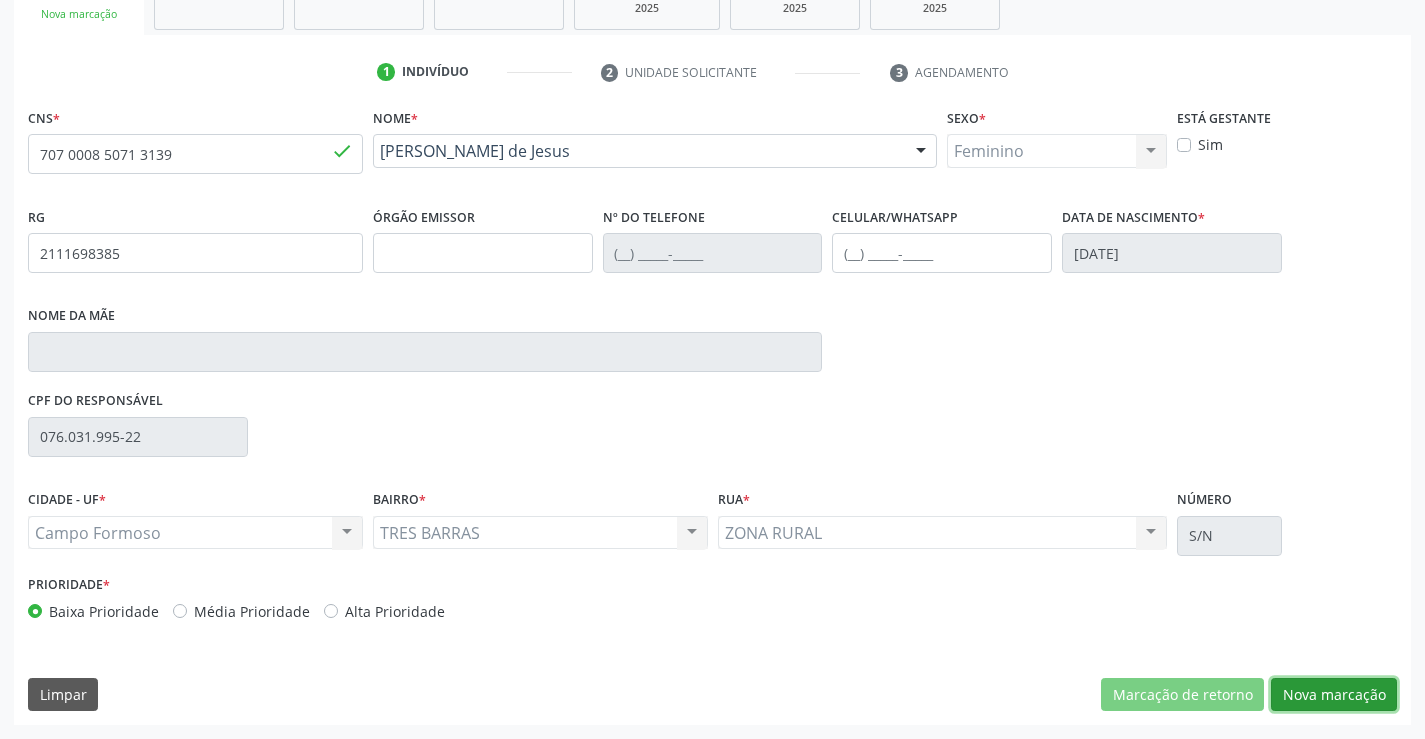 click on "Nova marcação" at bounding box center [1334, 695] 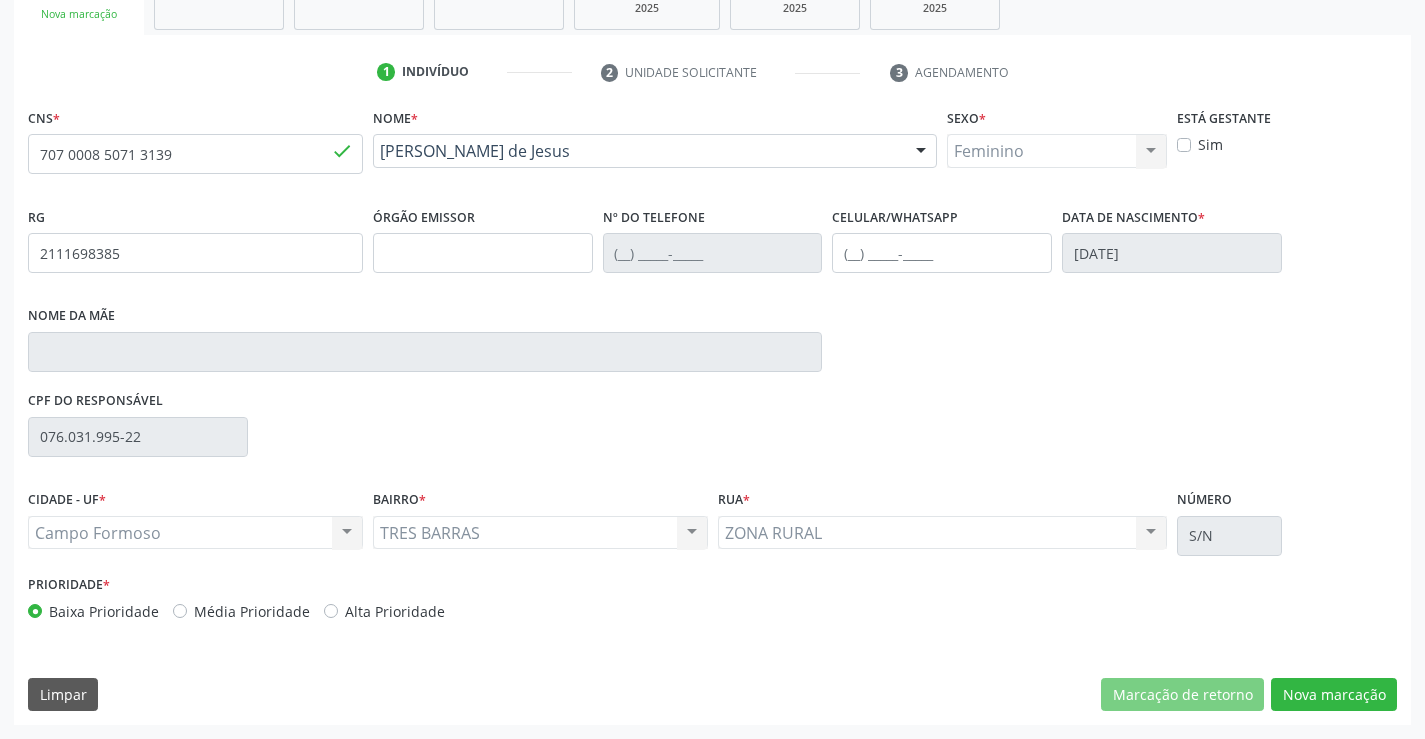 scroll, scrollTop: 167, scrollLeft: 0, axis: vertical 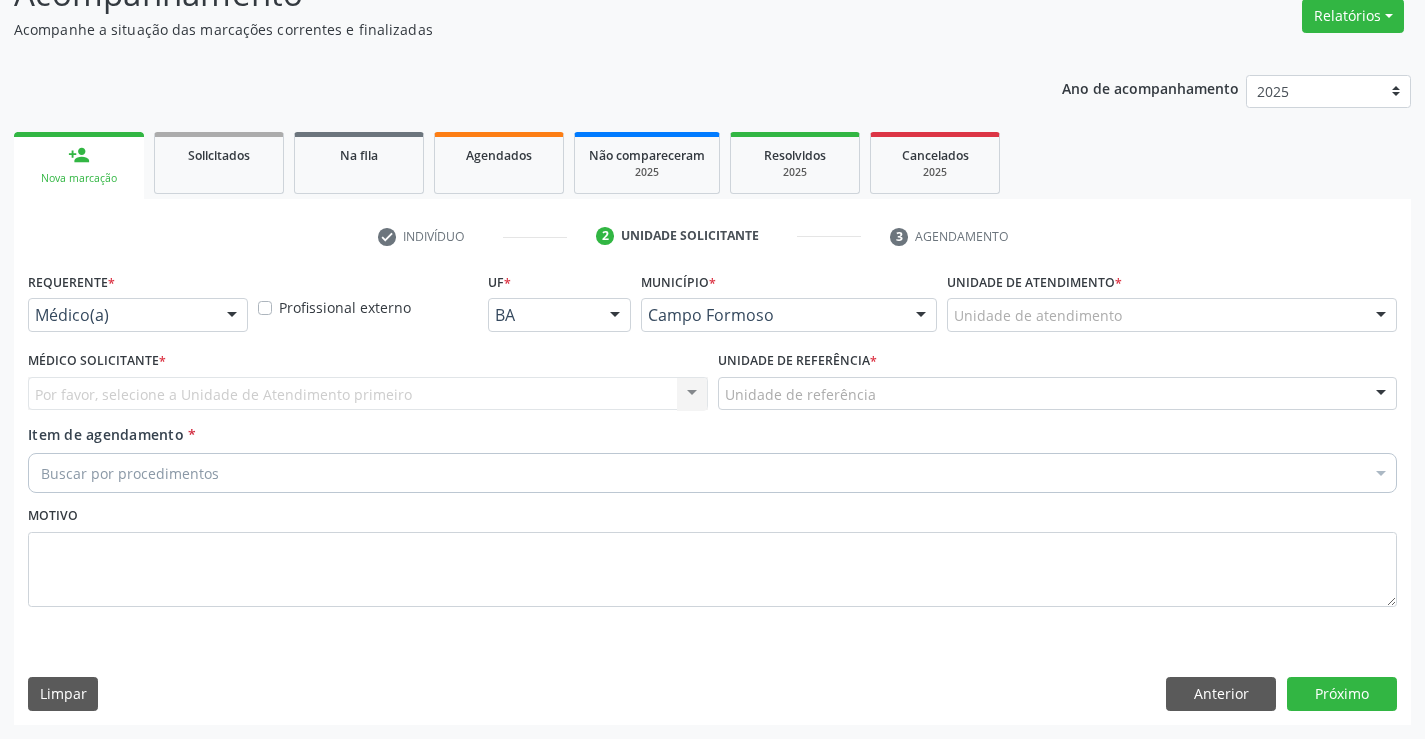 click on "Médico(a)         Médico(a)   Enfermeiro(a)   Paciente
Nenhum resultado encontrado para: "   "
Não há nenhuma opção para ser exibida." at bounding box center [138, 315] 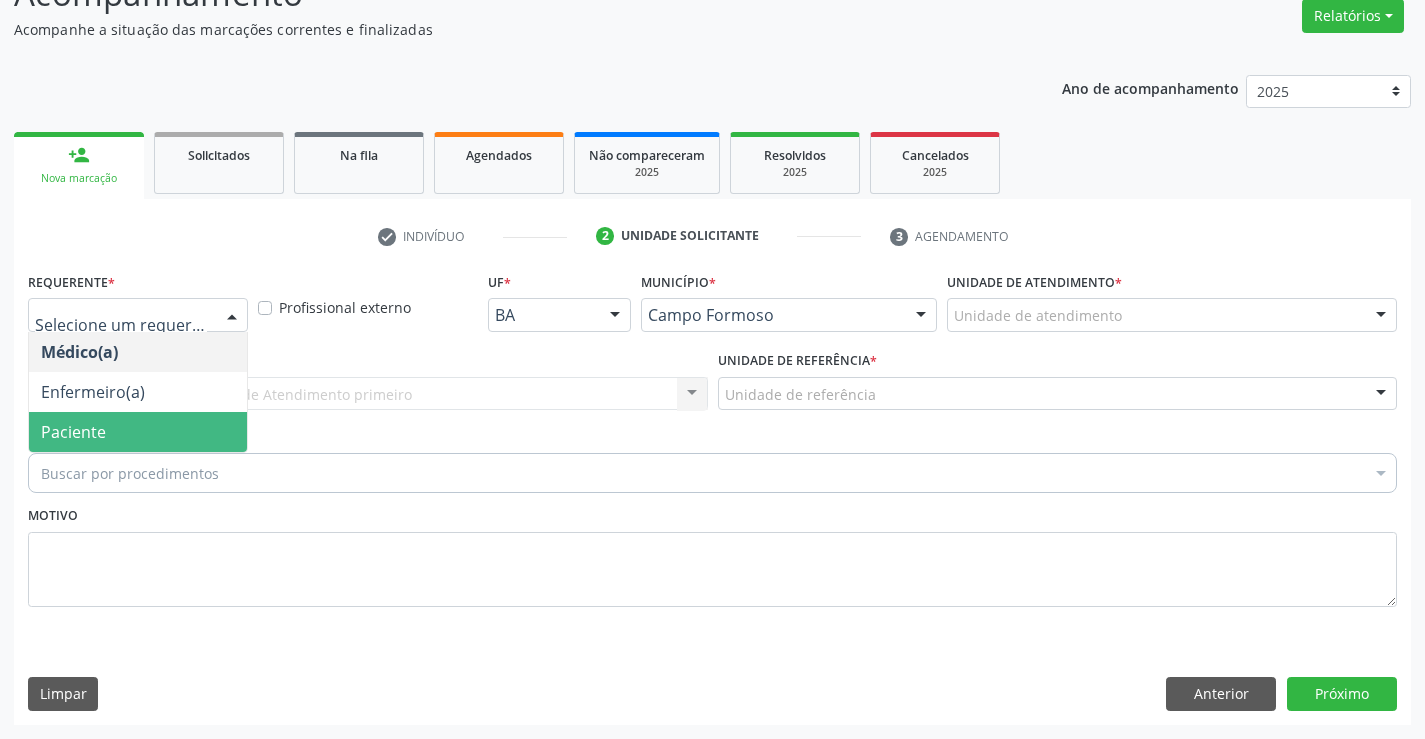 drag, startPoint x: 158, startPoint y: 446, endPoint x: 306, endPoint y: 421, distance: 150.09663 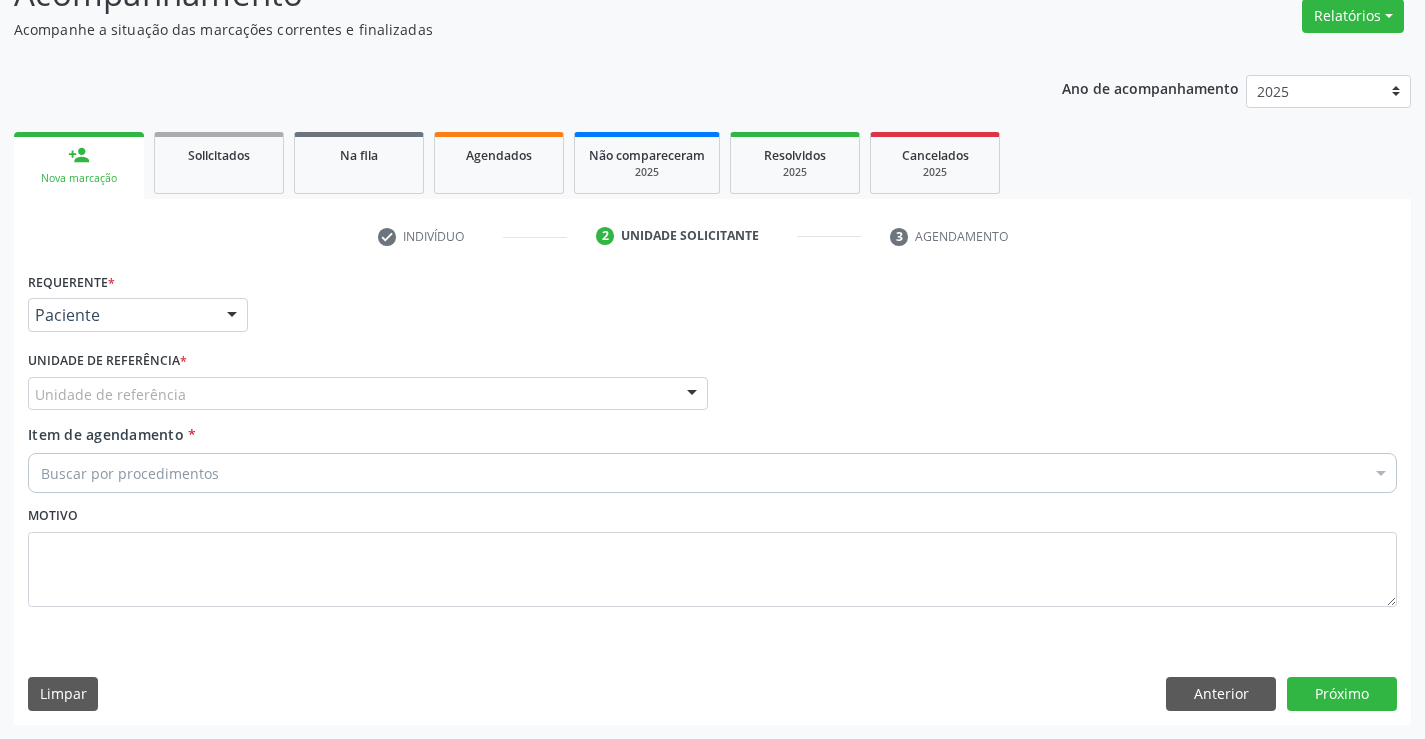 click on "Unidade de referência
*
Unidade de referência
Unidade Basica de Saude da Familia Dr Paulo Sudre   Centro de Enfrentamento Para Covid 19 de Campo Formoso   Central de Marcacao de Consultas e Exames de Campo Formoso   Vigilancia em Saude de Campo Formoso   PSF Lage dos Negros III   P S da Familia do Povoado de Caraibas   Unidade Basica de Saude da Familia Maninho Ferreira   P S de Curral da Ponta Psf Oseas Manoel da Silva   Farmacia Basica   Unidade Basica de Saude da Familia de Brejao da Caatinga   P S da Familia do Povoado de Pocos   P S da Familia do Povoado de Tiquara   P S da Familia do Povoado de Sao Tome   P S de Lages dos Negros   P S da Familia do Povoado de Tuiutiba   P S de Curral Velho   Centro de Saude Mutirao   Caps Centro de Atencao Psicossocial   Unidade Odontologica Movel   Unidade Basica de Saude da Familia Limoeiro   Unidade Basica de Saude da Familia Izabel Godinho de Freitas   Unidade Basica de Saude da Familia de Olho Dagua das Pombas" at bounding box center [368, 385] 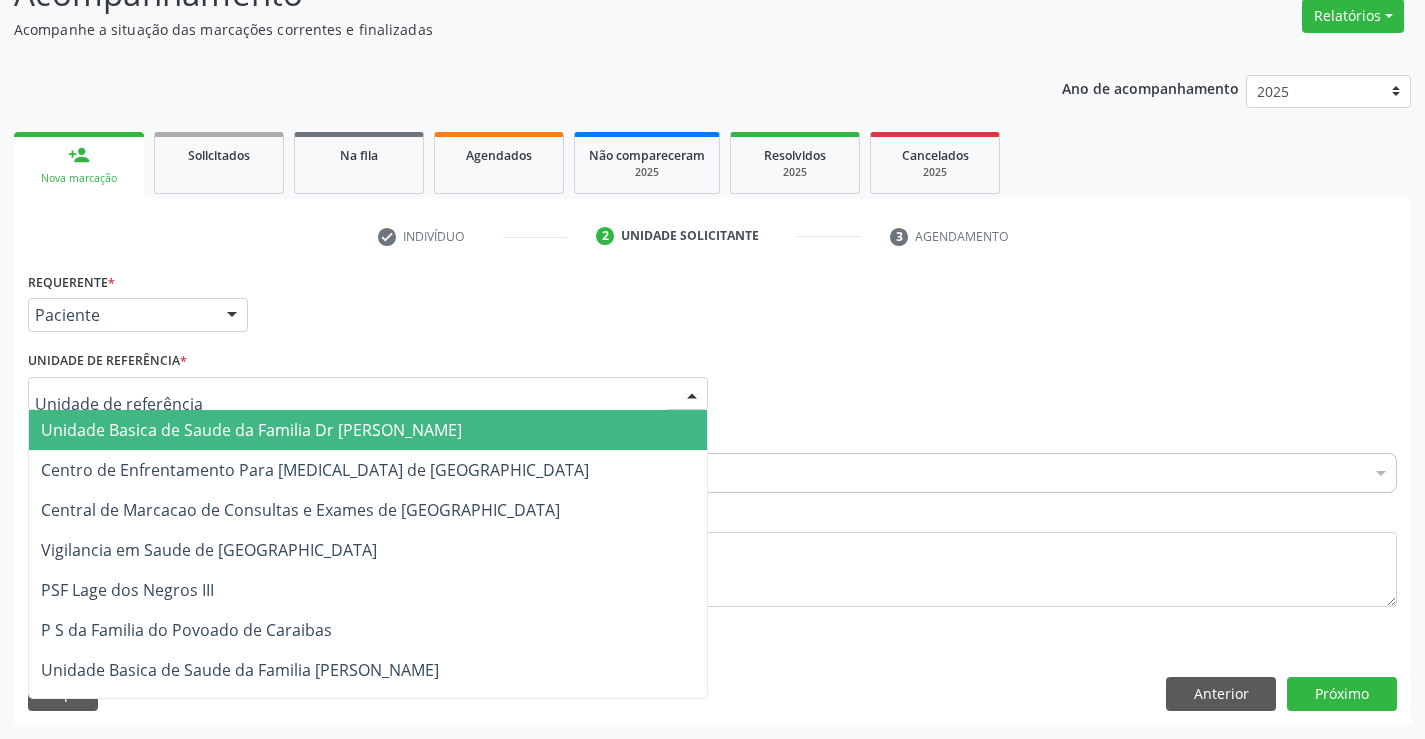 drag, startPoint x: 337, startPoint y: 401, endPoint x: 338, endPoint y: 502, distance: 101.00495 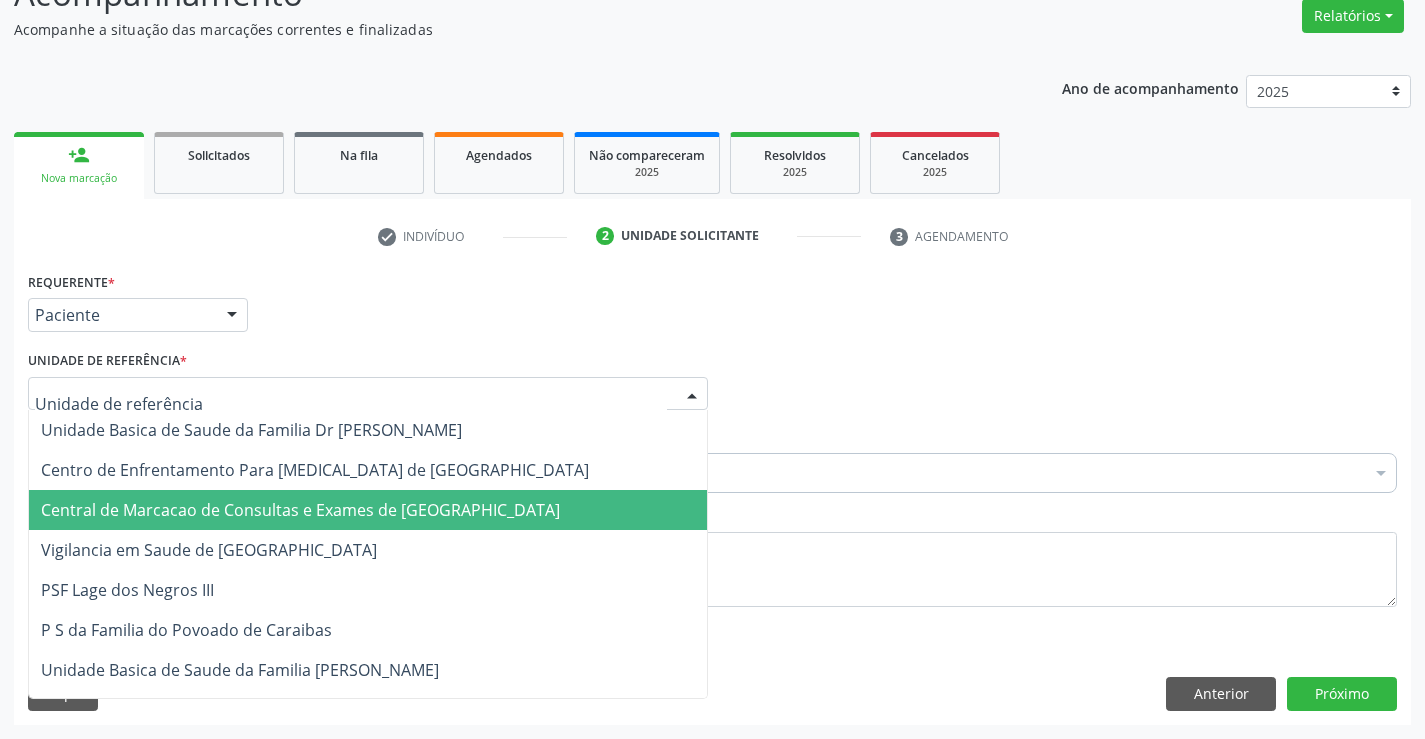 click on "Central de Marcacao de Consultas e Exames de [GEOGRAPHIC_DATA]" at bounding box center [300, 510] 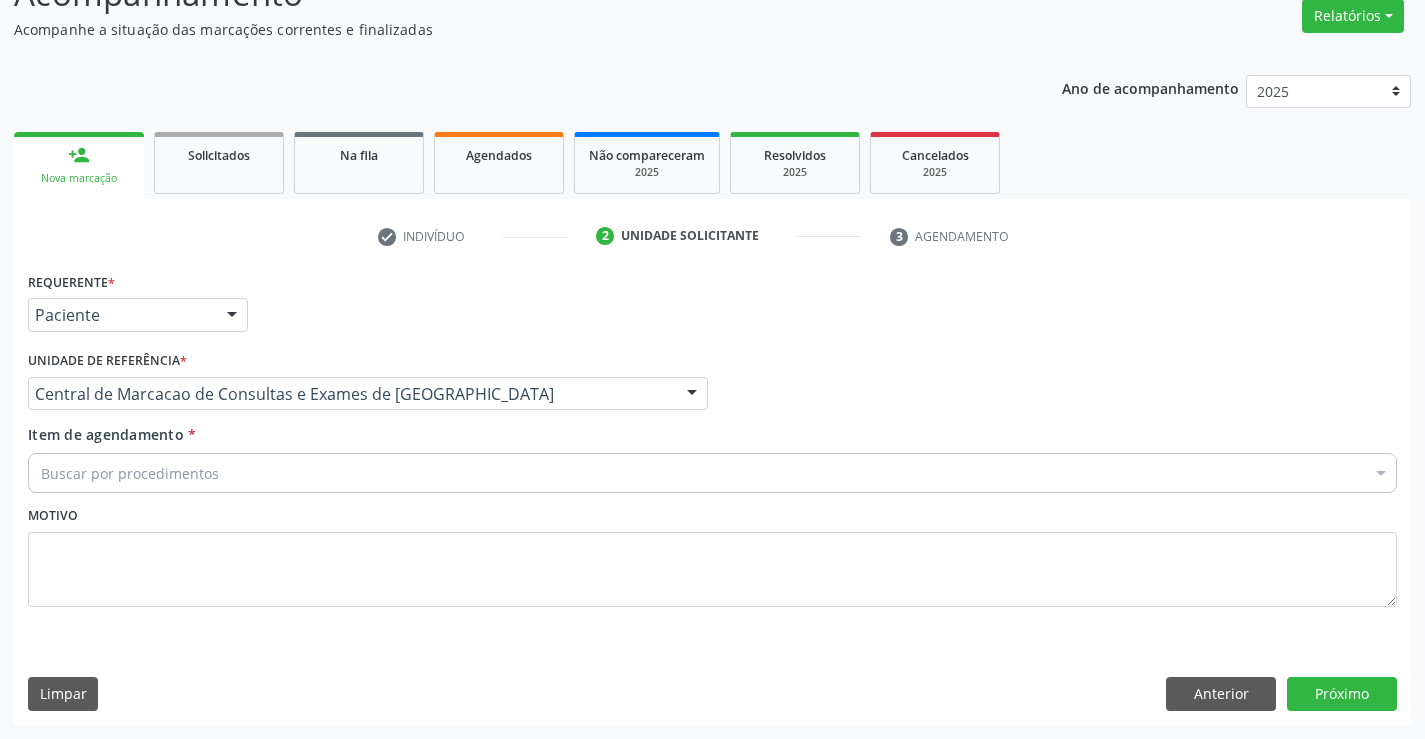 click on "Buscar por procedimentos" at bounding box center (712, 473) 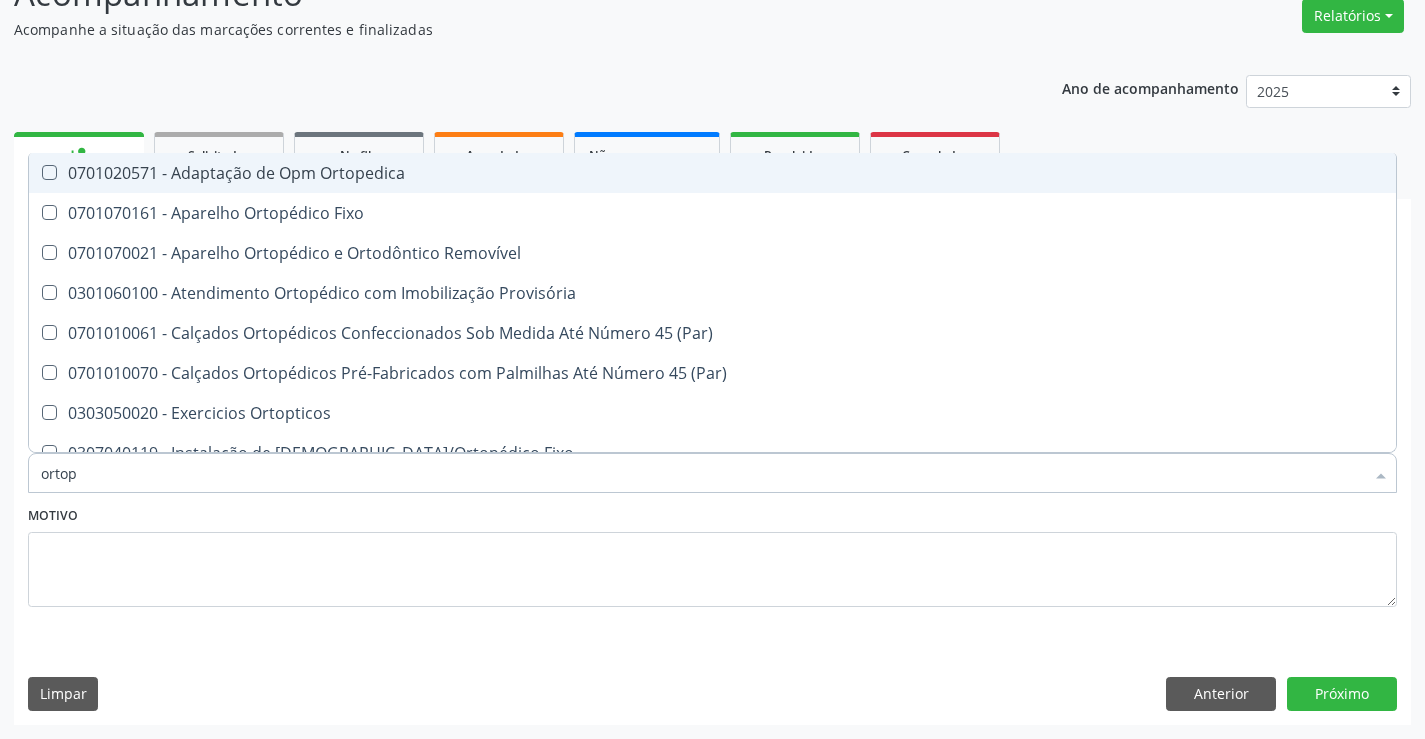 type on "ortope" 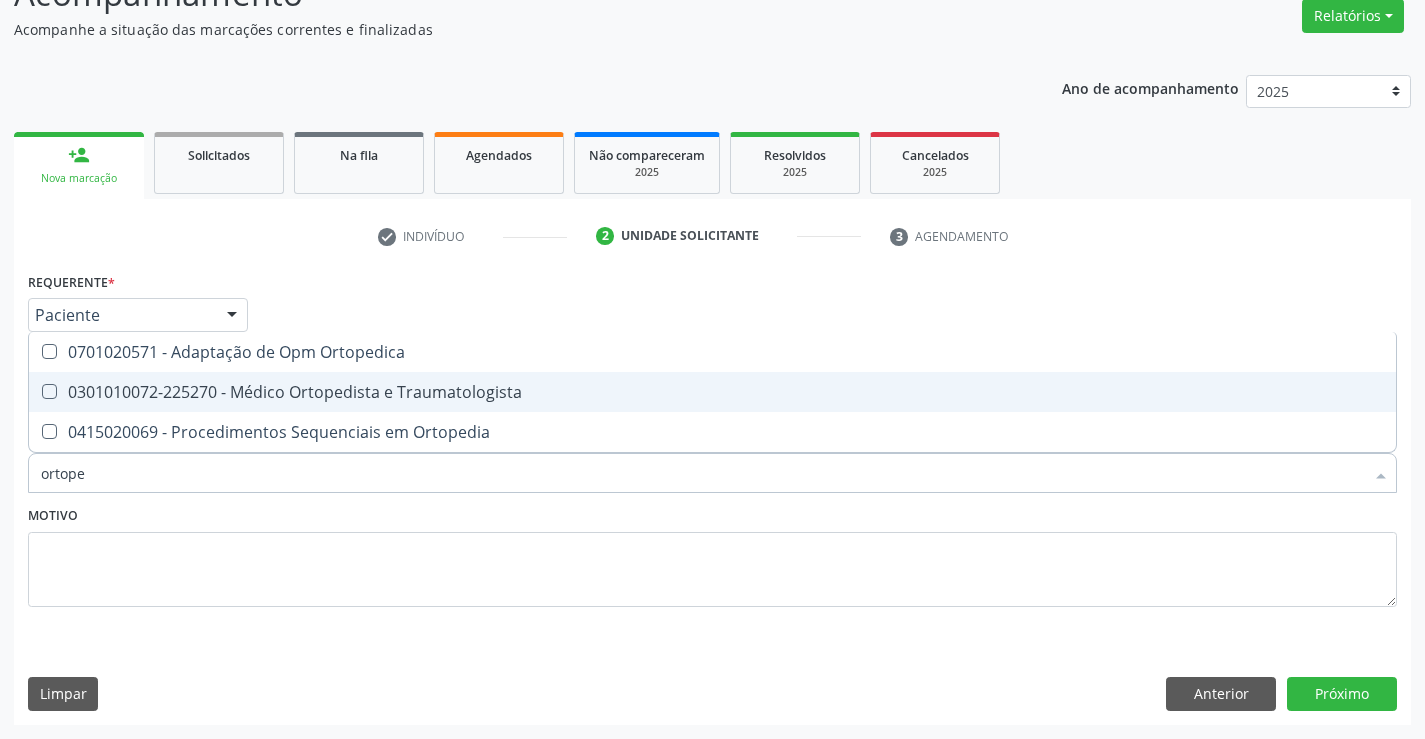 click on "0301010072-225270 - Médico Ortopedista e Traumatologista" at bounding box center [712, 392] 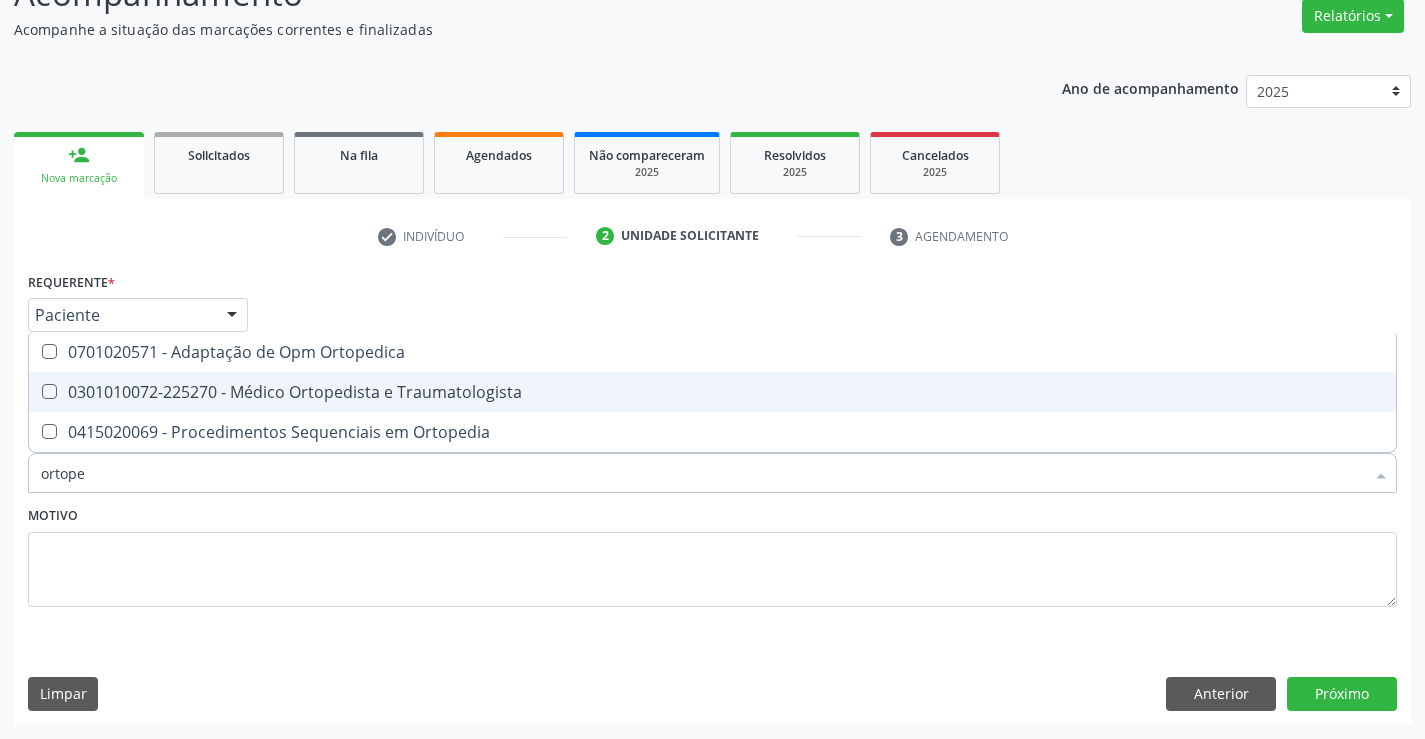 checkbox on "true" 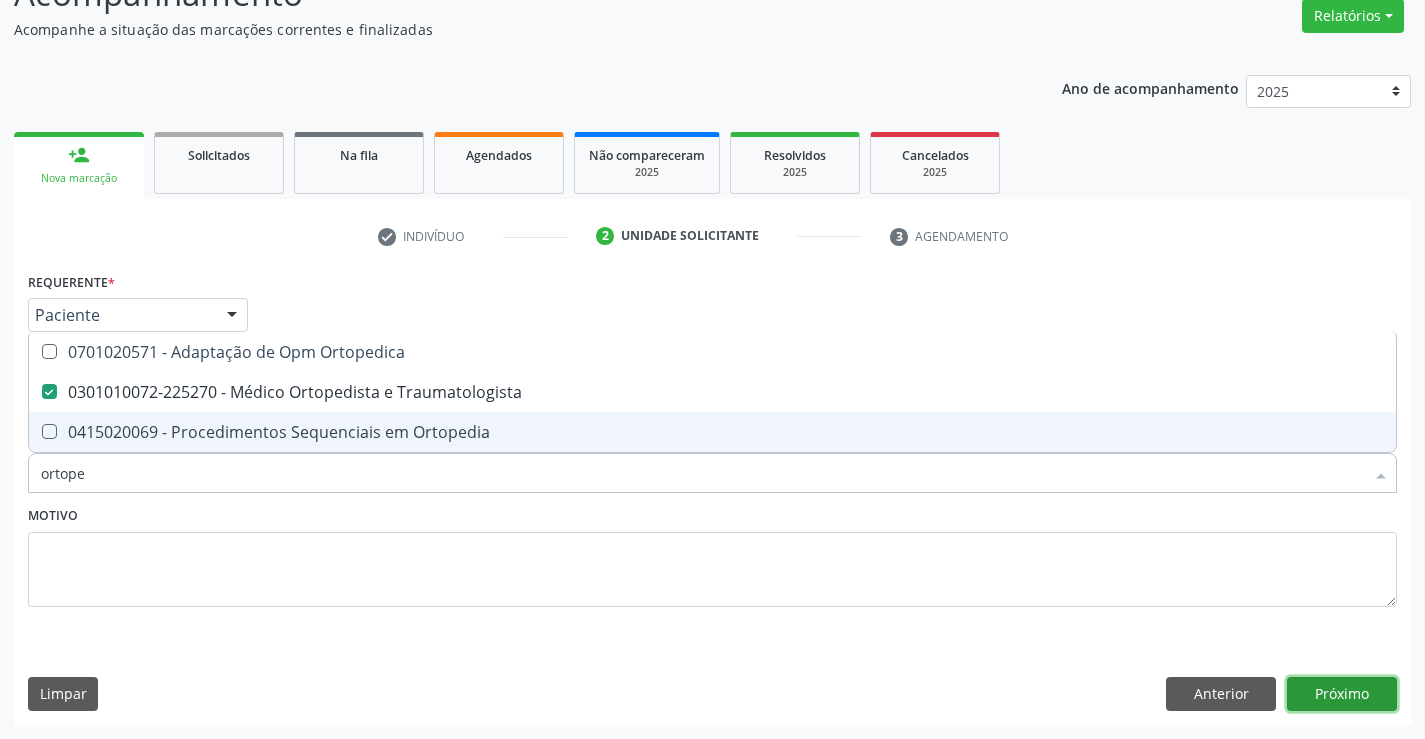click on "Próximo" at bounding box center (1342, 694) 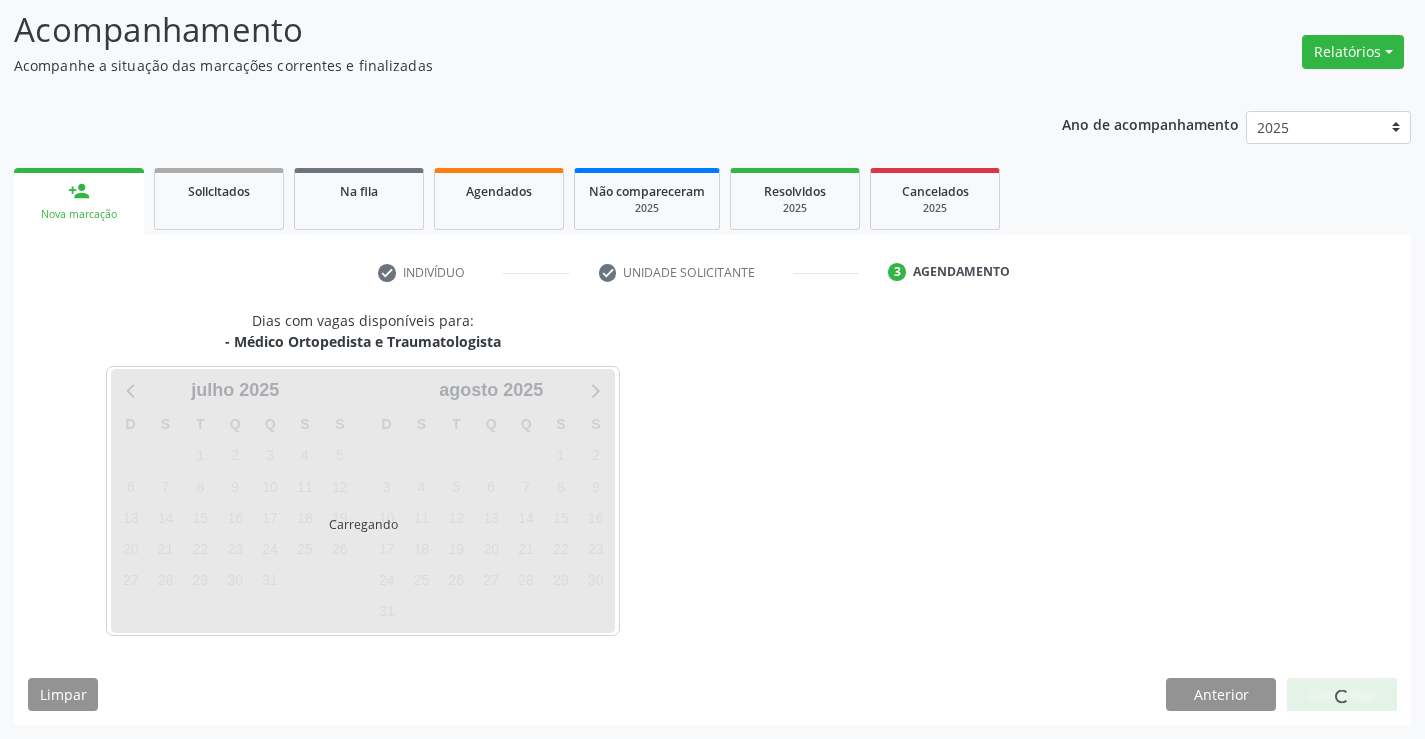 scroll, scrollTop: 131, scrollLeft: 0, axis: vertical 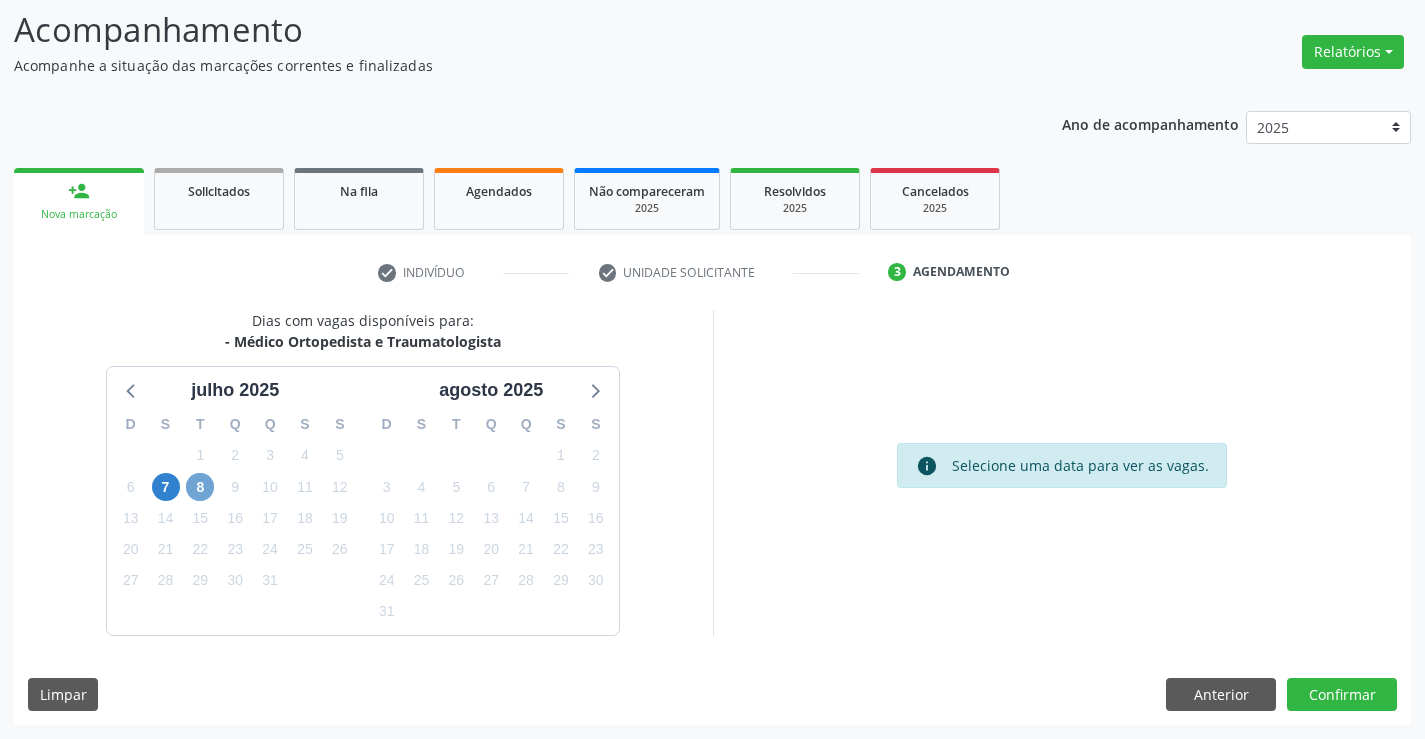 click on "8" at bounding box center [200, 487] 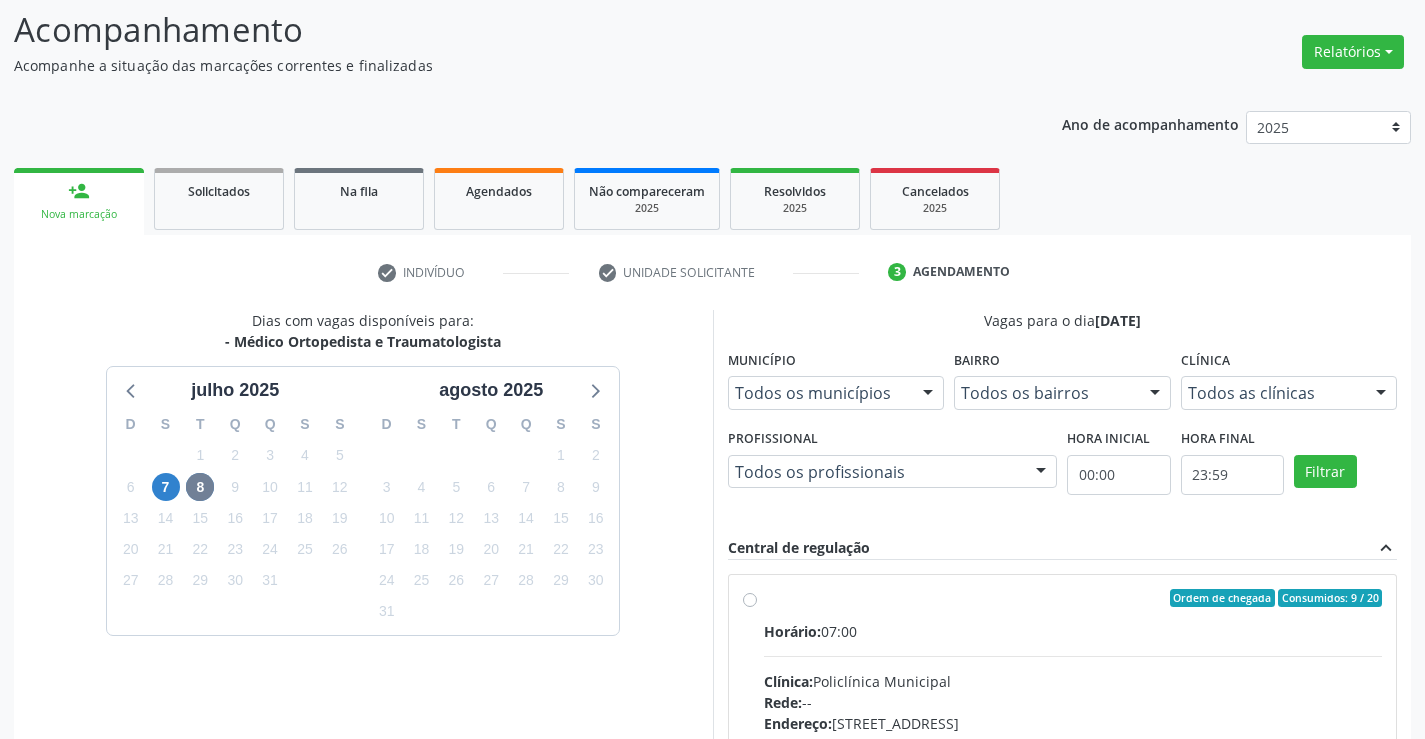 drag, startPoint x: 799, startPoint y: 656, endPoint x: 833, endPoint y: 649, distance: 34.713108 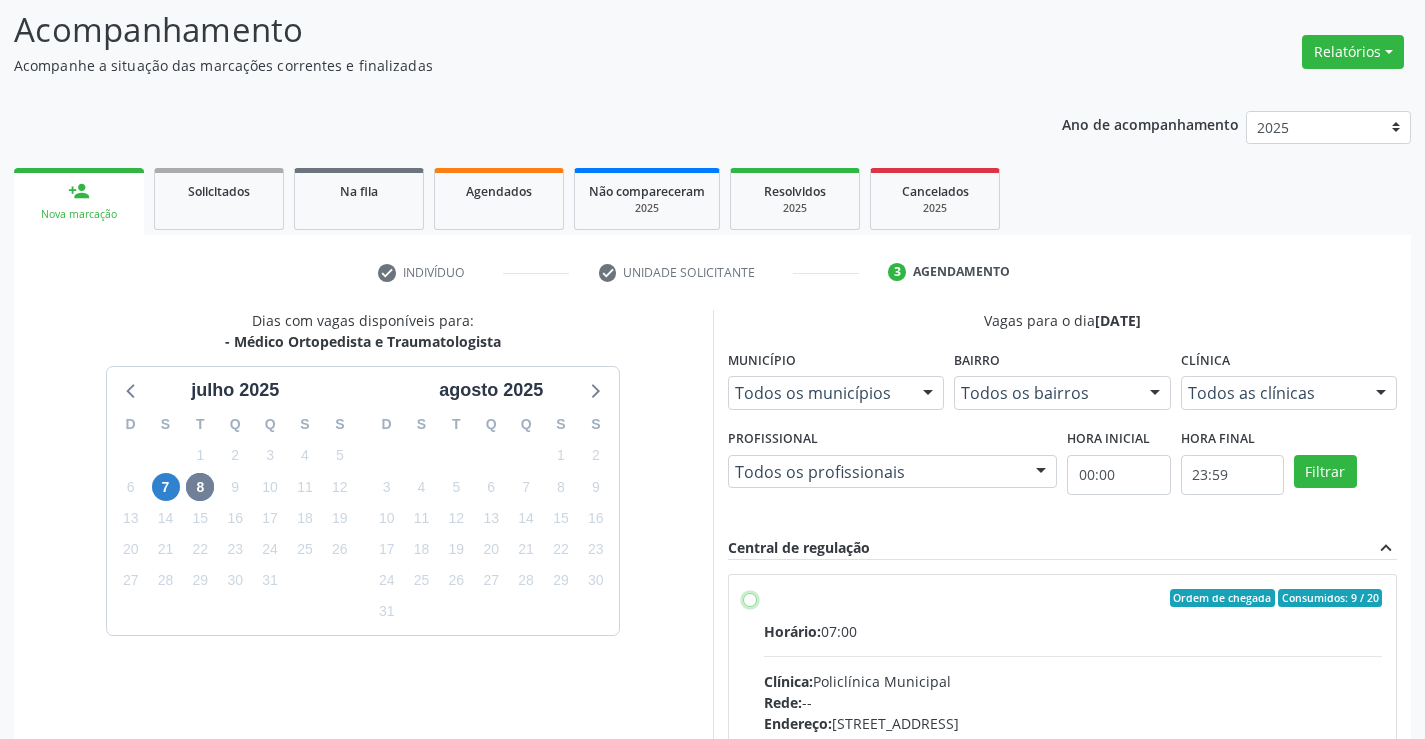 click on "Ordem de chegada
Consumidos: 9 / 20
Horário:   07:00
Clínica:  Policlínica Municipal
Rede:
--
Endereço:   Predio, nº 386, Centro, Campo Formoso - BA
Telefone:   (74) 6451312
Profissional:
Ramon Oliveira Soares
Informações adicionais sobre o atendimento
Idade de atendimento:
de 0 a 120 anos
Gênero(s) atendido(s):
Masculino e Feminino
Informações adicionais:
--" at bounding box center [750, 598] 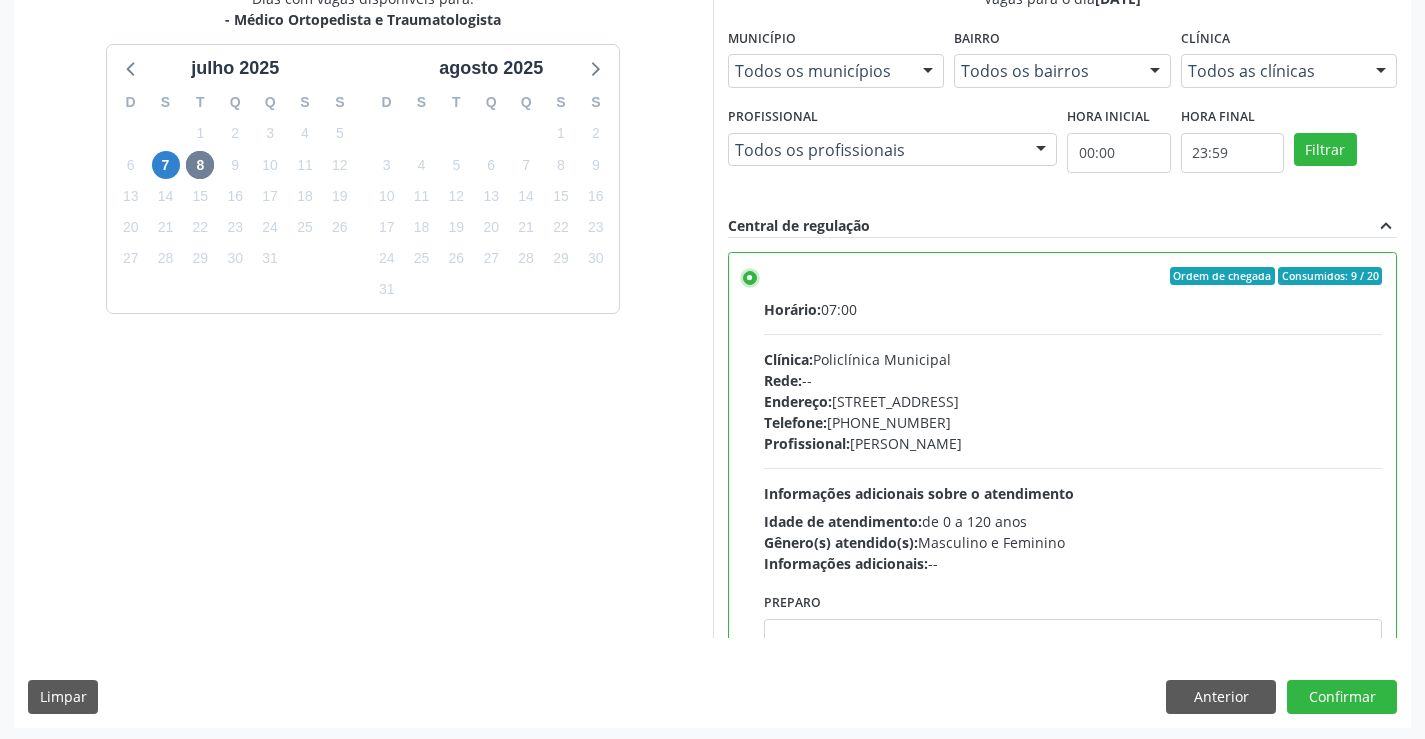 scroll, scrollTop: 456, scrollLeft: 0, axis: vertical 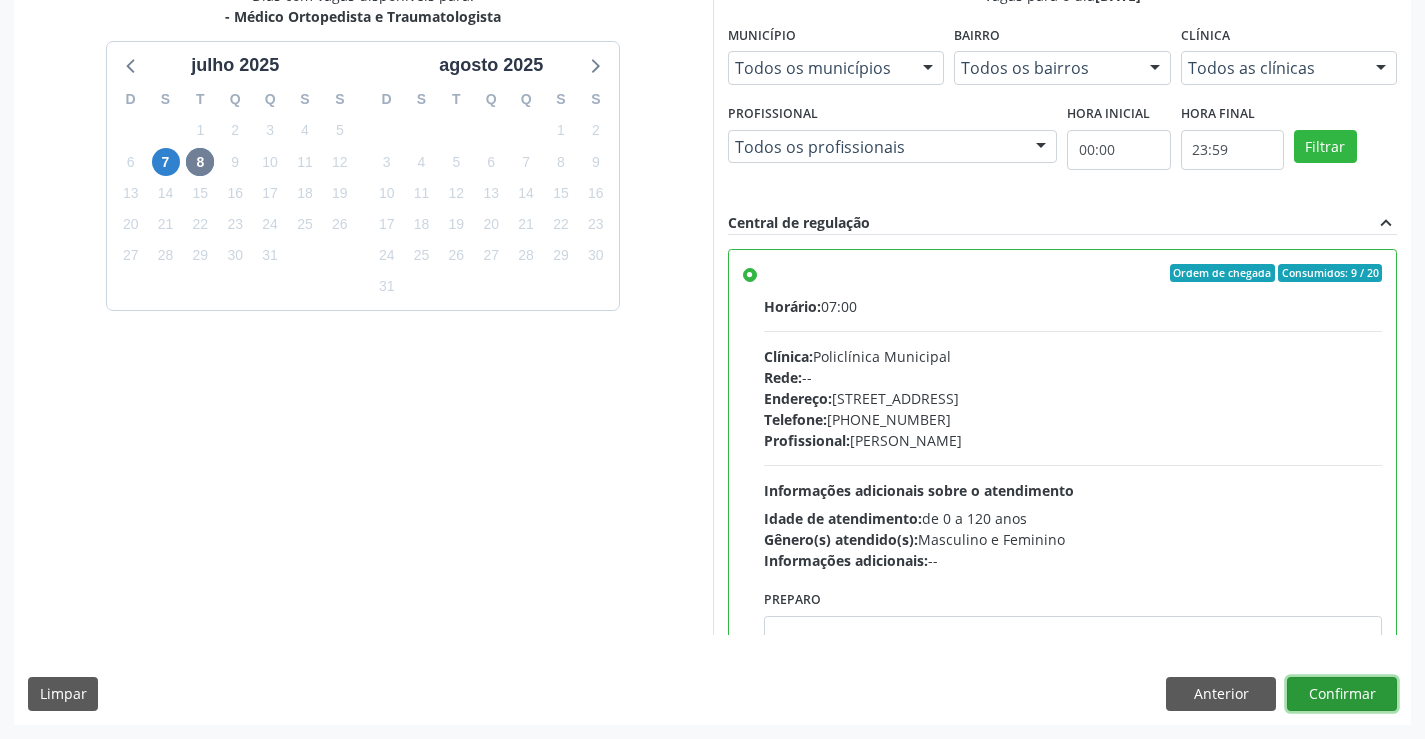 click on "Confirmar" at bounding box center [1342, 694] 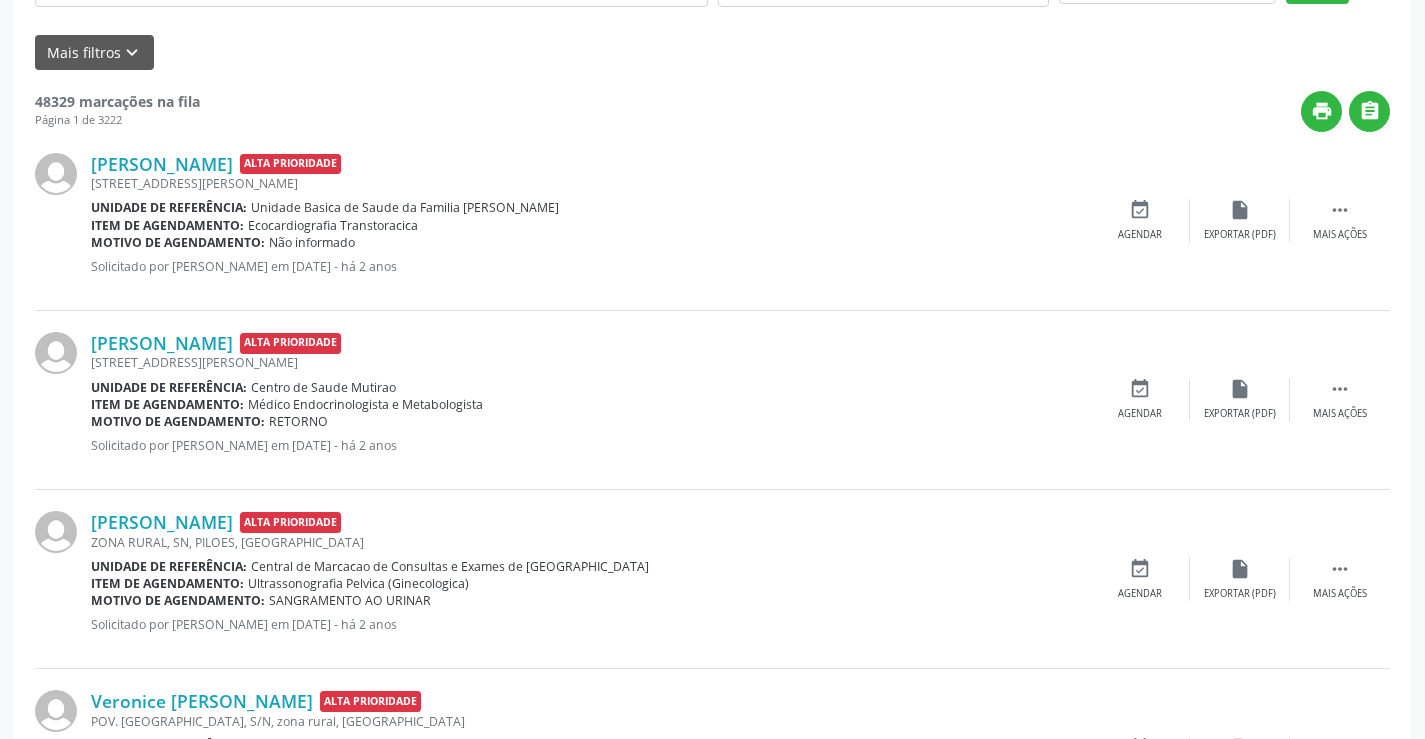 scroll, scrollTop: 0, scrollLeft: 0, axis: both 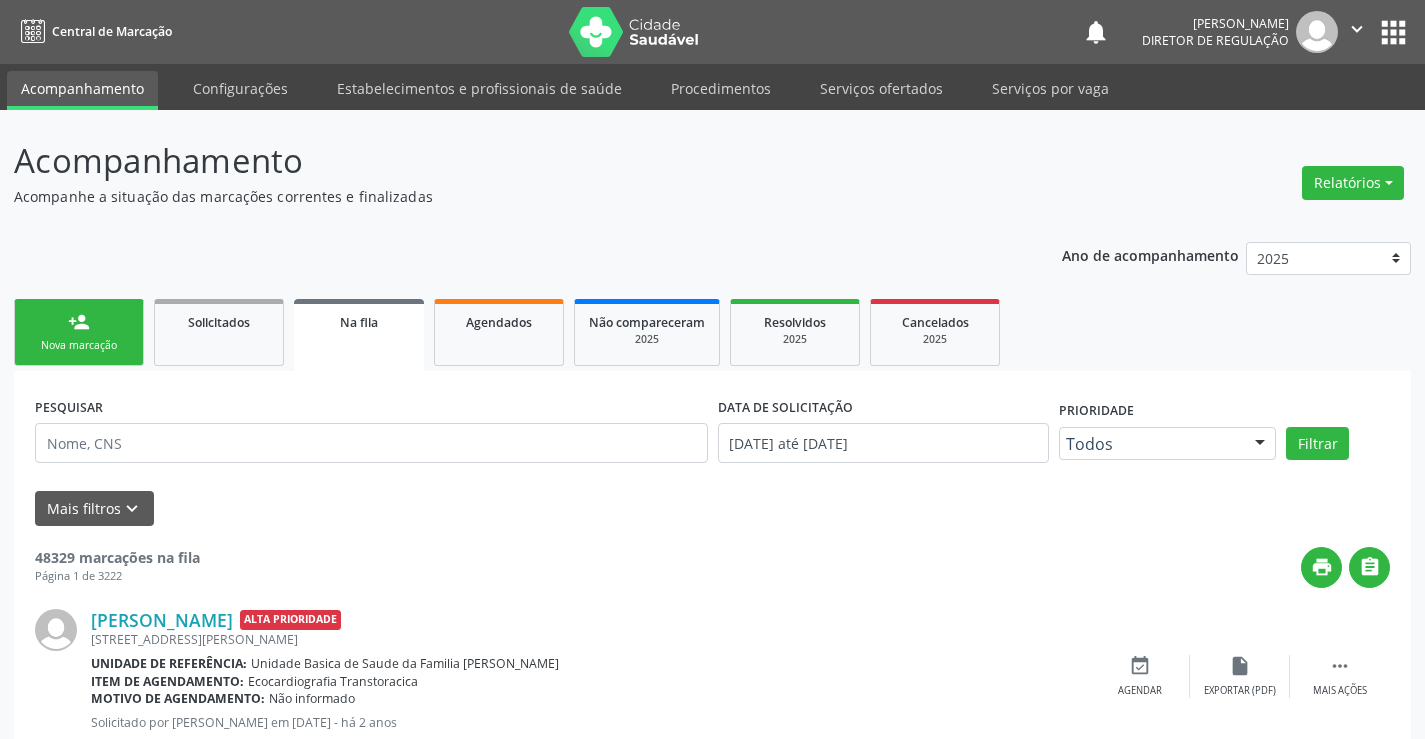 click on "Nova marcação" at bounding box center (79, 345) 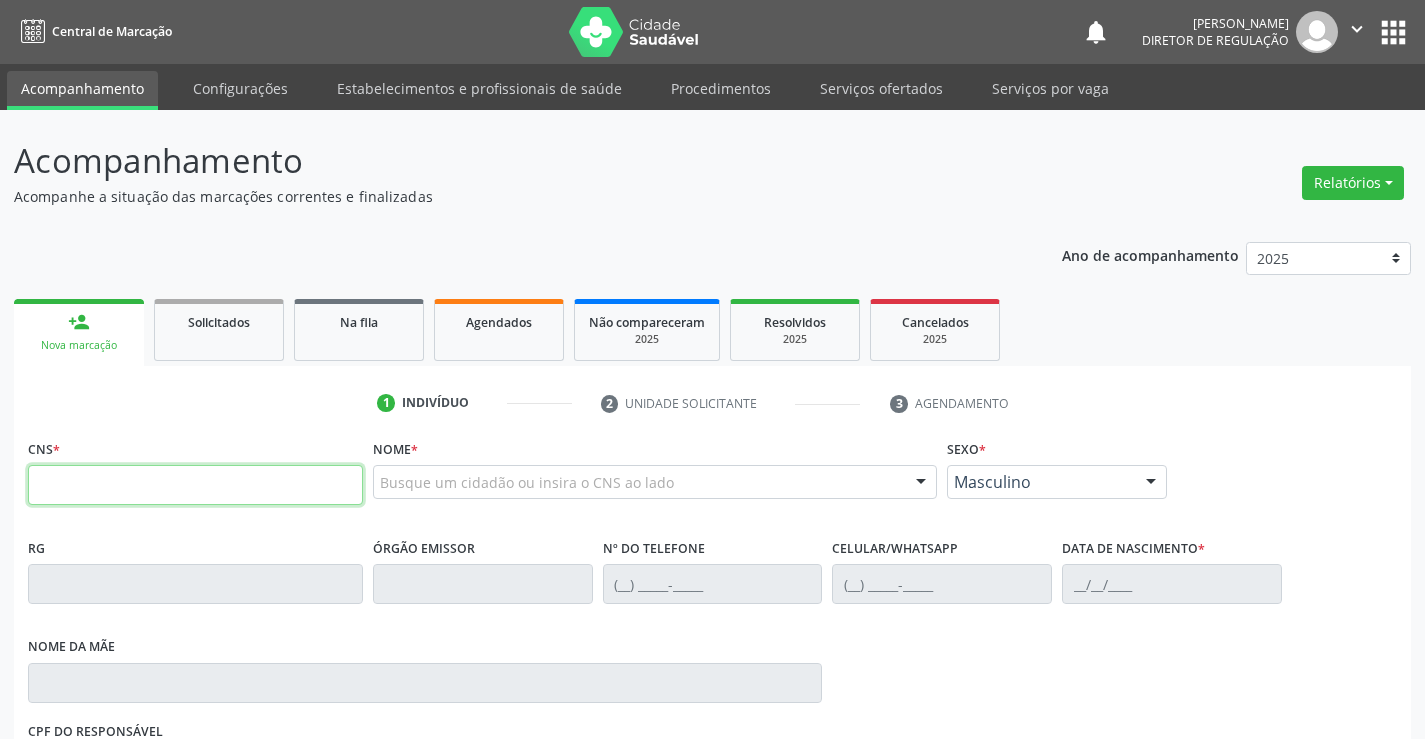 click at bounding box center [195, 485] 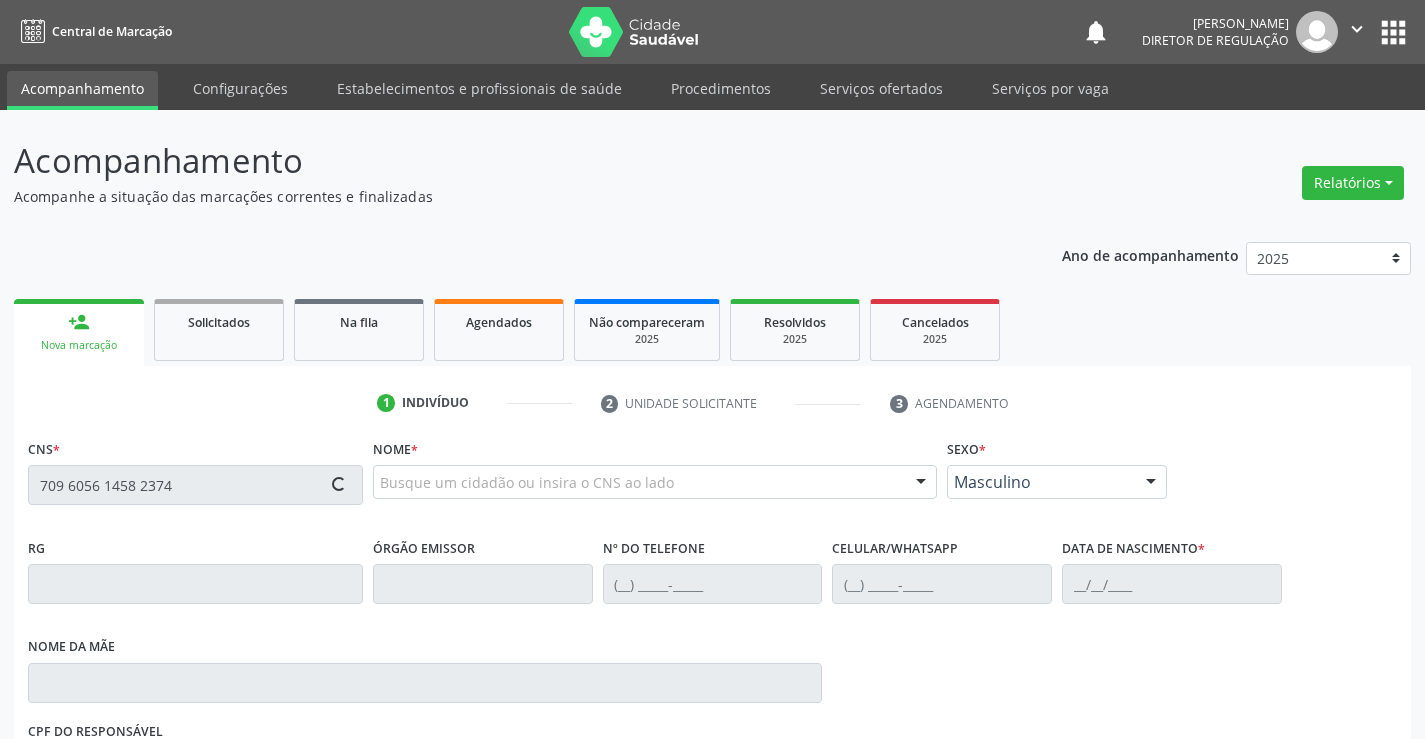 type on "709 6056 1458 2374" 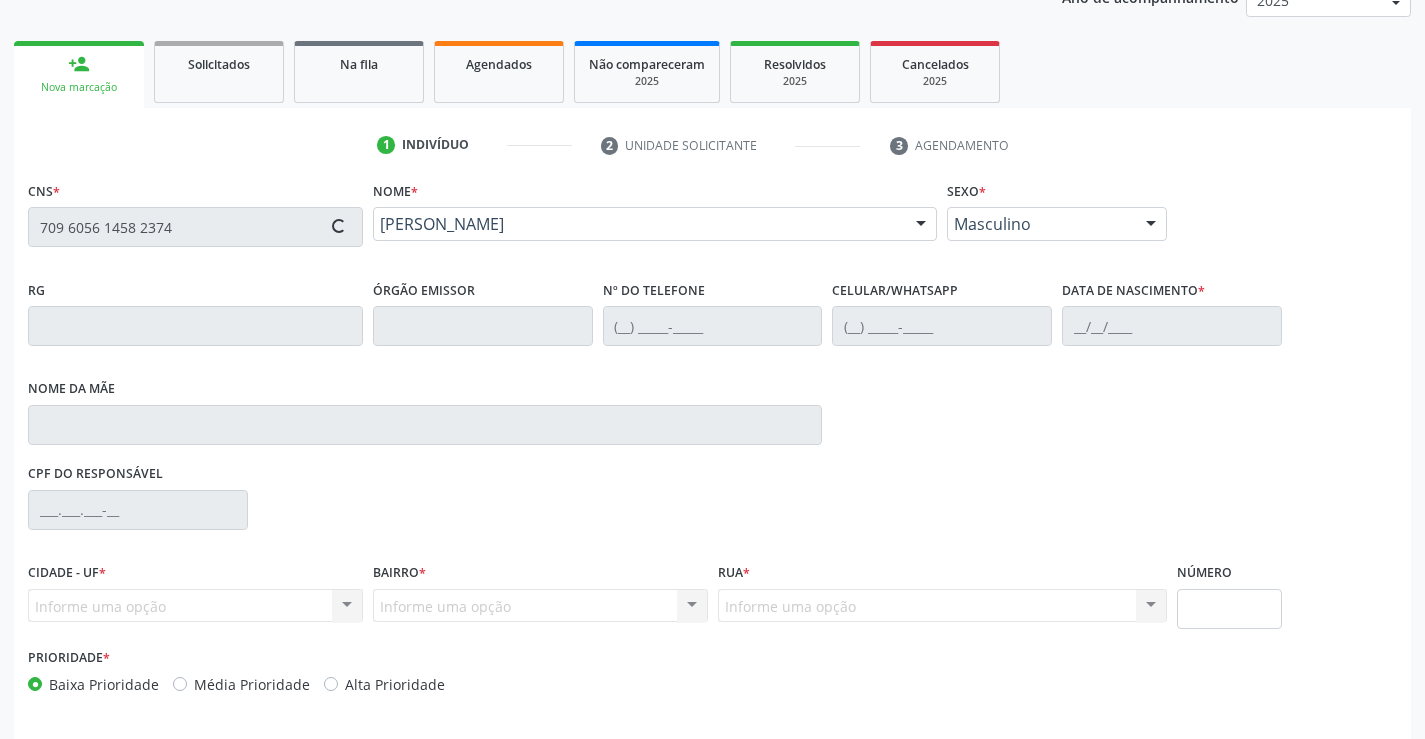 scroll, scrollTop: 331, scrollLeft: 0, axis: vertical 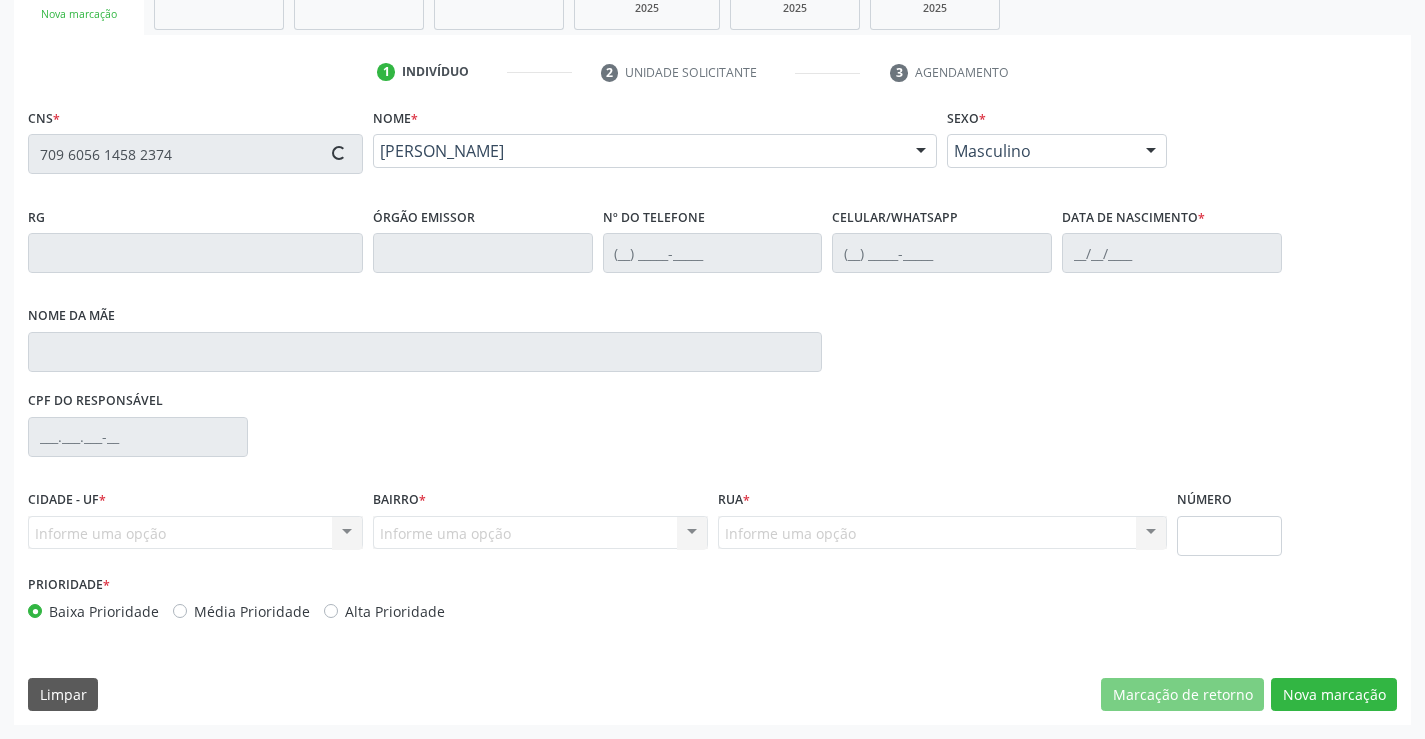 type on "0277236312" 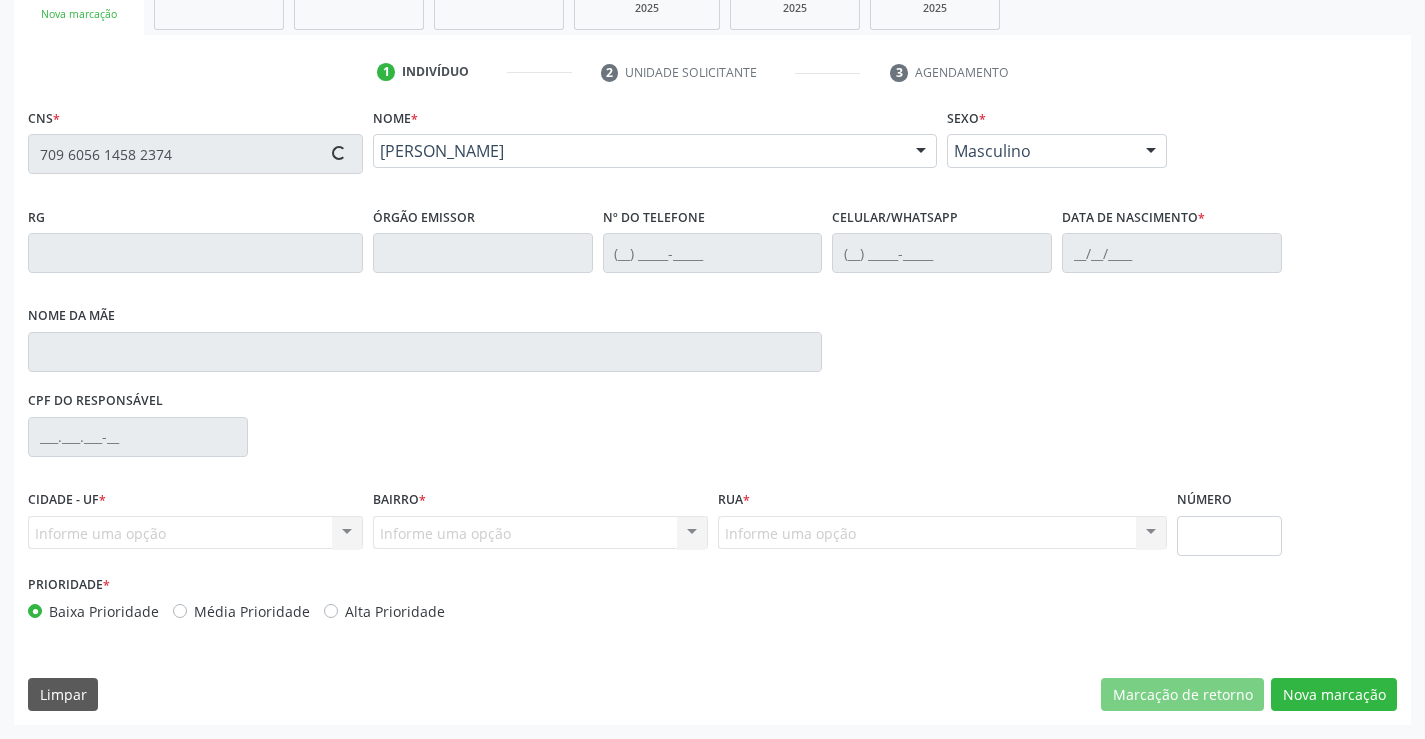type on "12/03/1947" 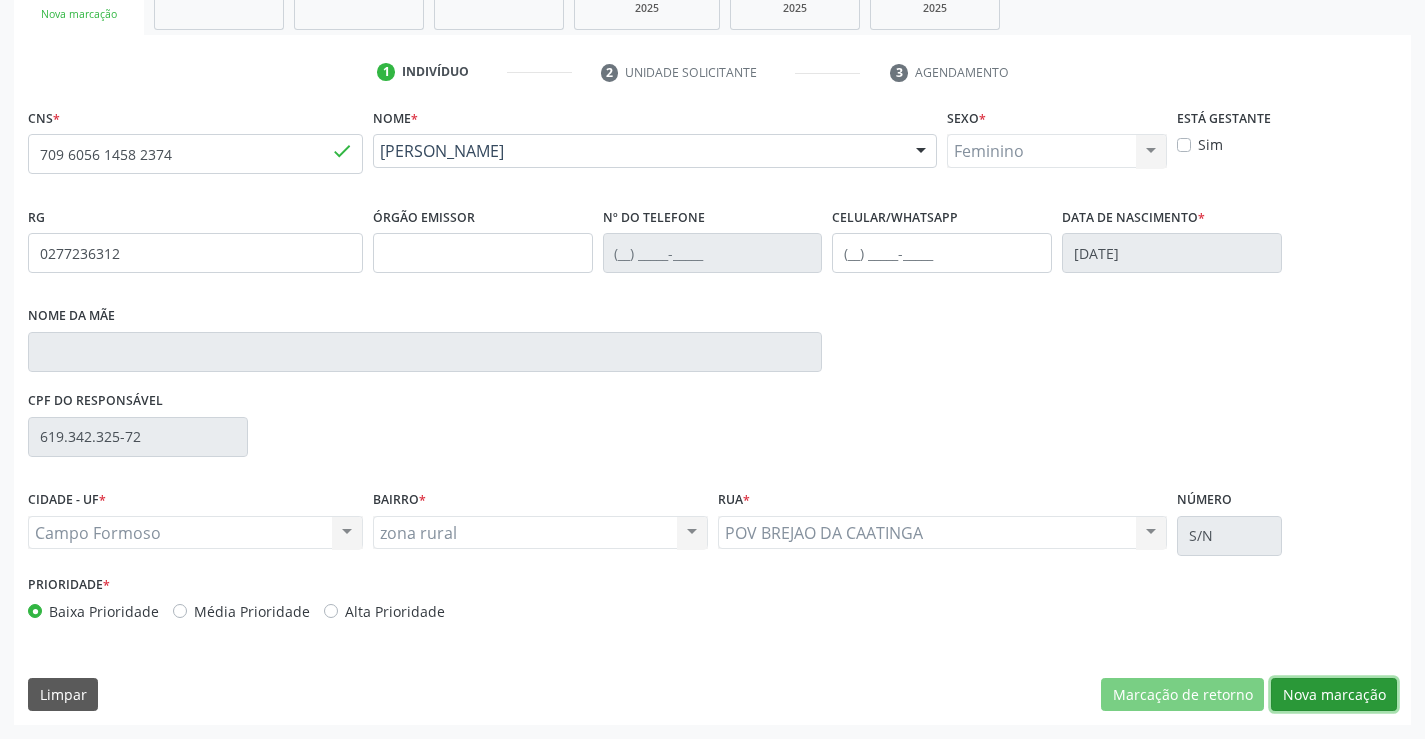 click on "Nova marcação" at bounding box center (1334, 695) 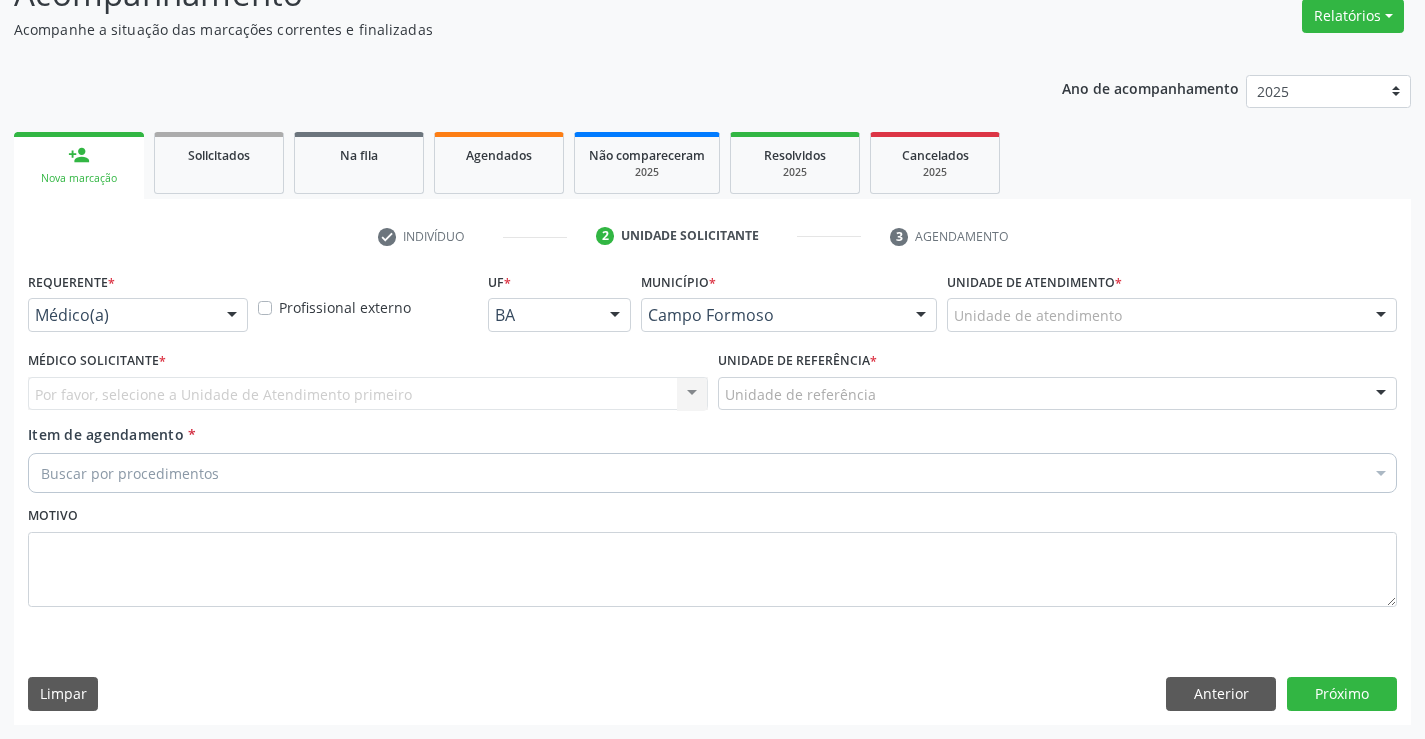 scroll, scrollTop: 167, scrollLeft: 0, axis: vertical 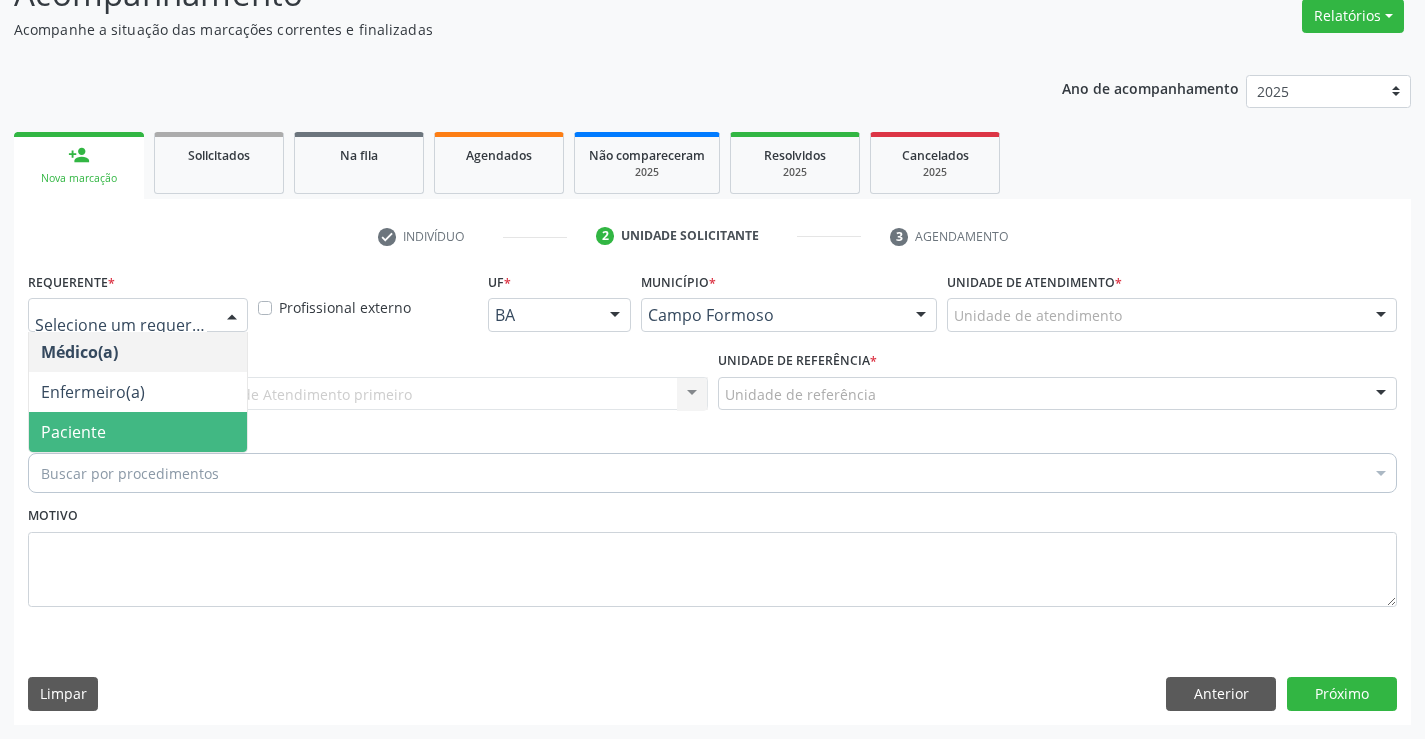 click on "Paciente" at bounding box center (138, 432) 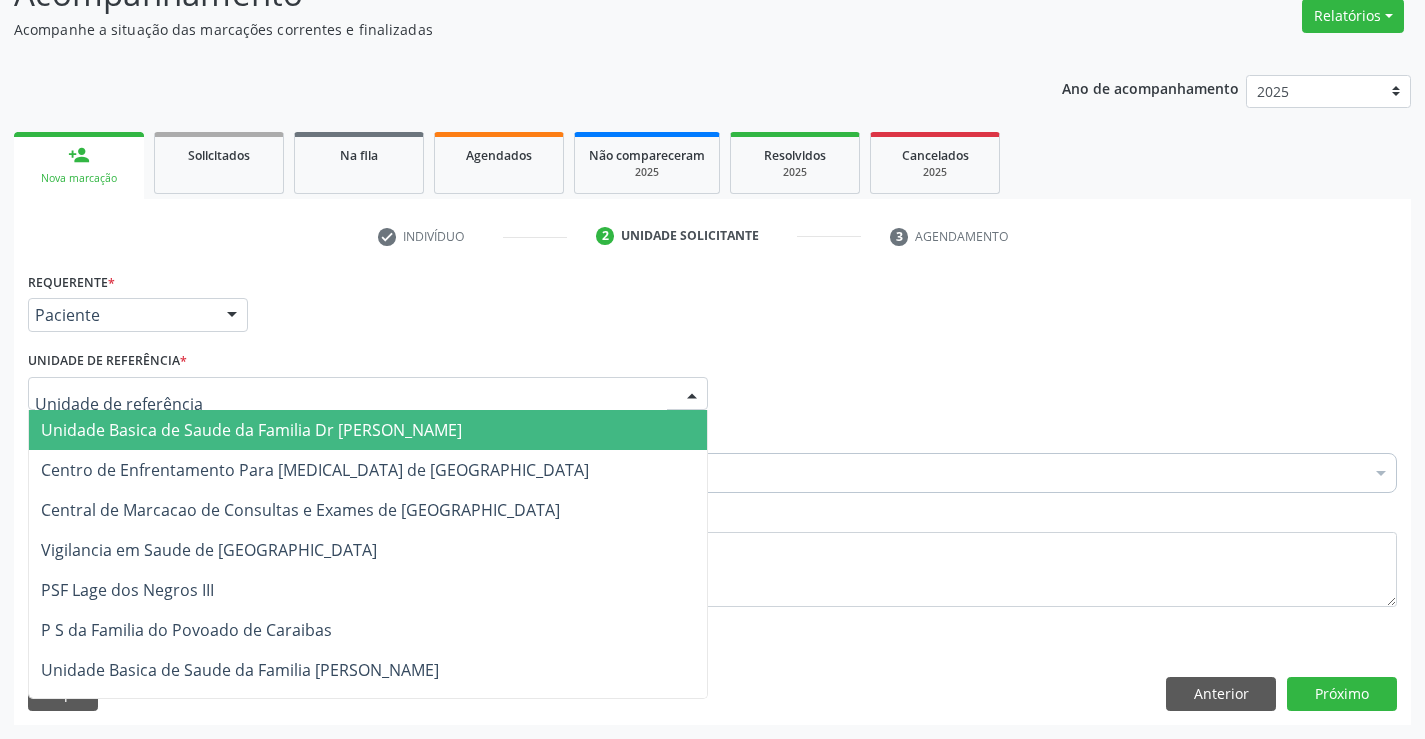 click at bounding box center (368, 394) 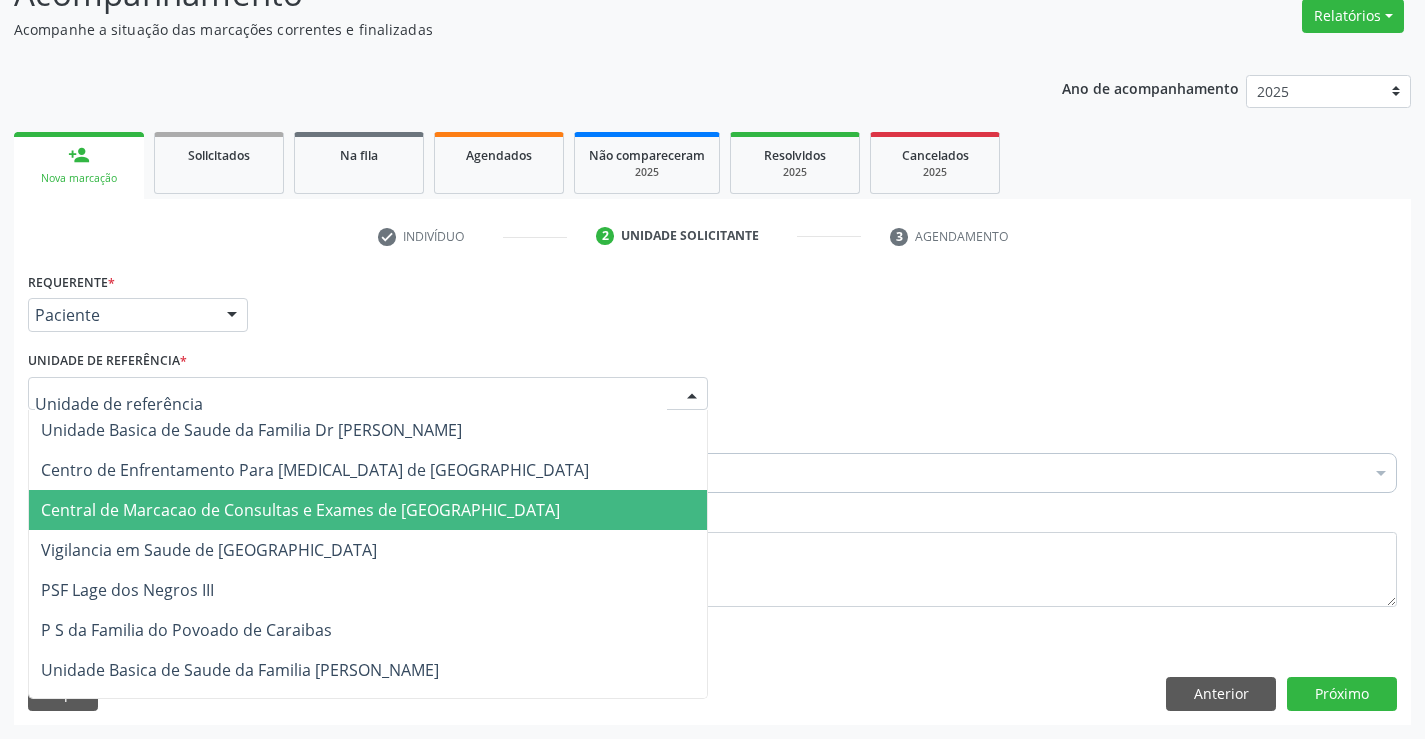 click on "Central de Marcacao de Consultas e Exames de [GEOGRAPHIC_DATA]" at bounding box center (300, 510) 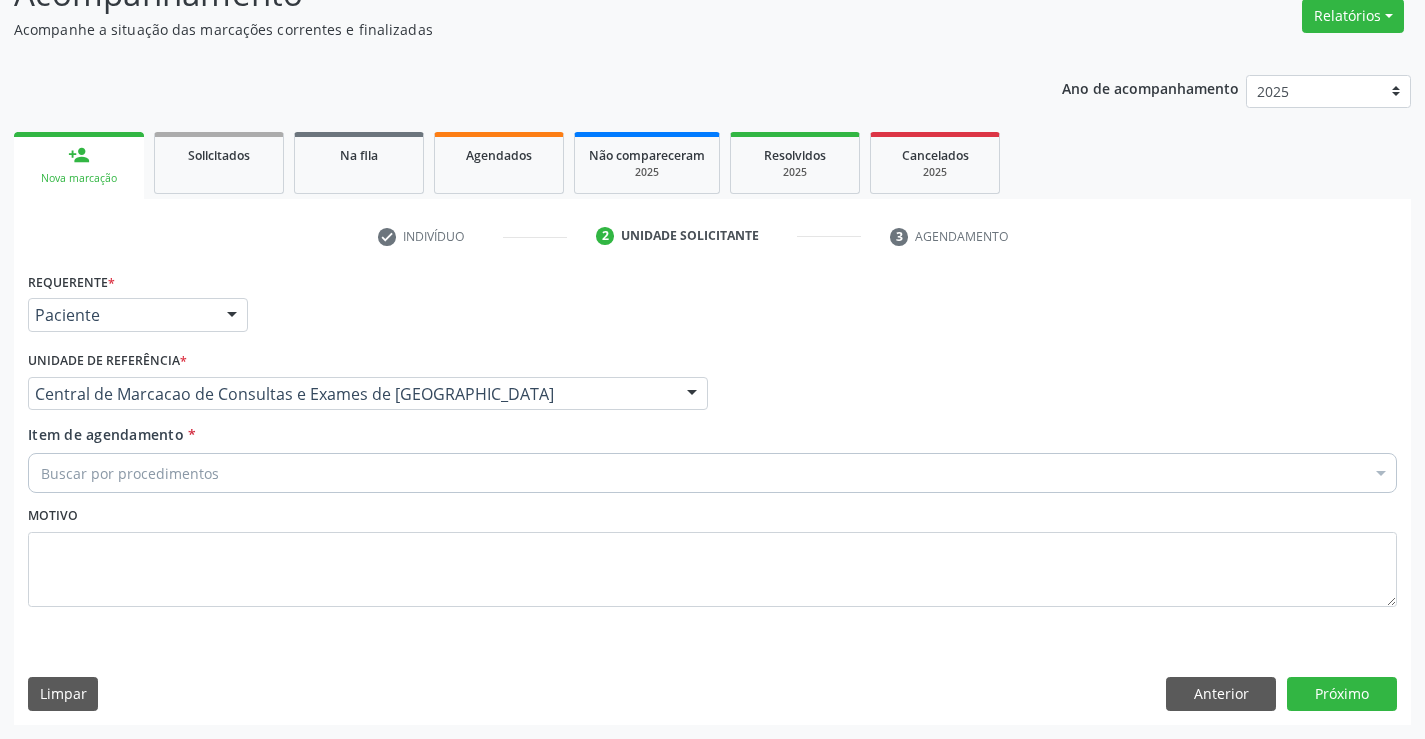 click on "Buscar por procedimentos" at bounding box center [712, 473] 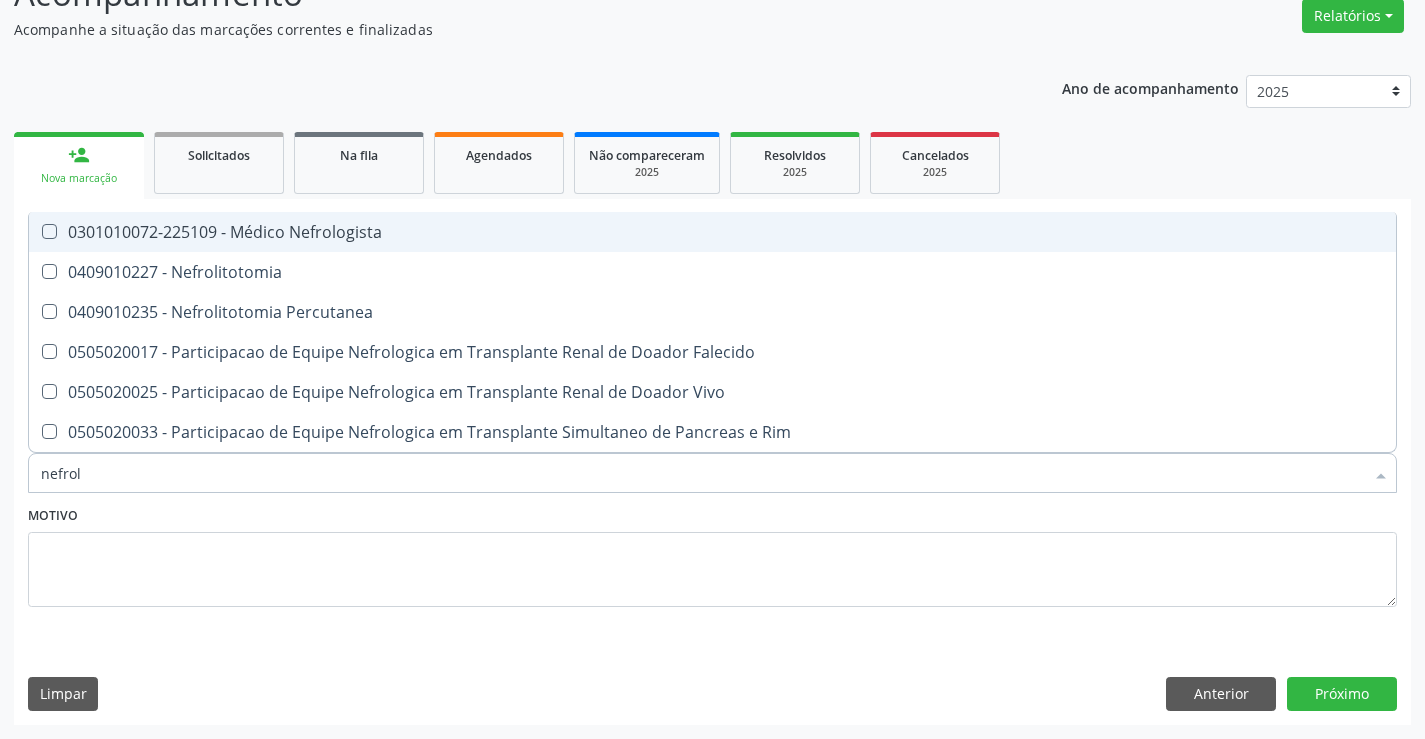 type on "nefrolo" 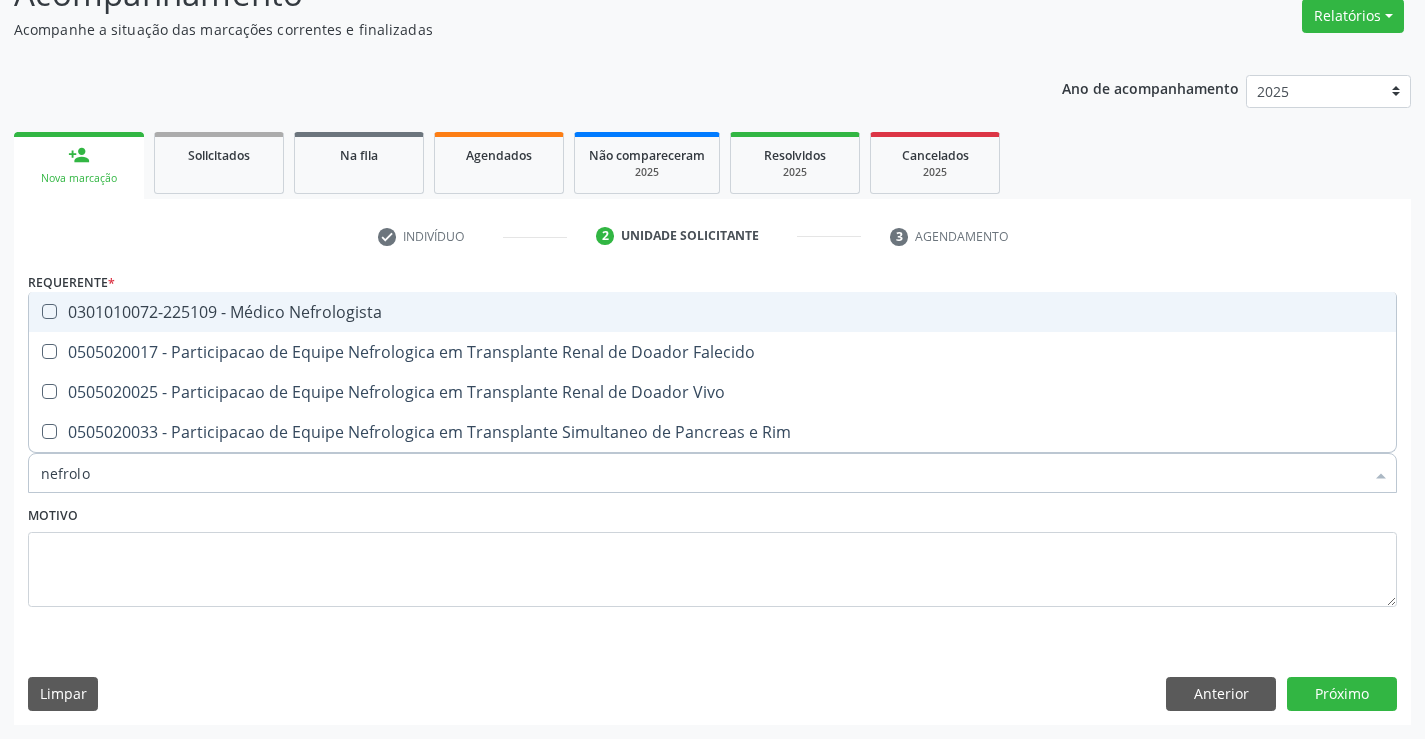 click on "0301010072-225109 - Médico Nefrologista" at bounding box center (712, 312) 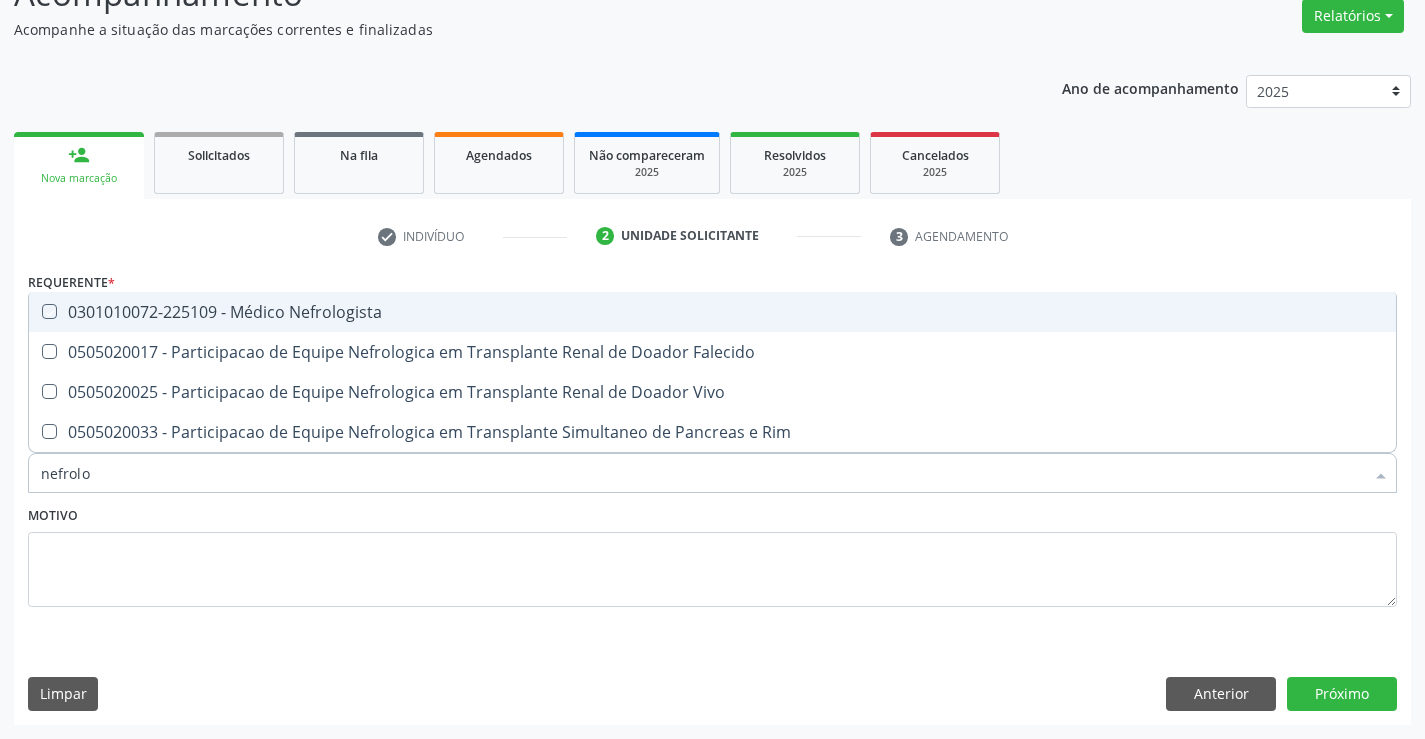 checkbox on "true" 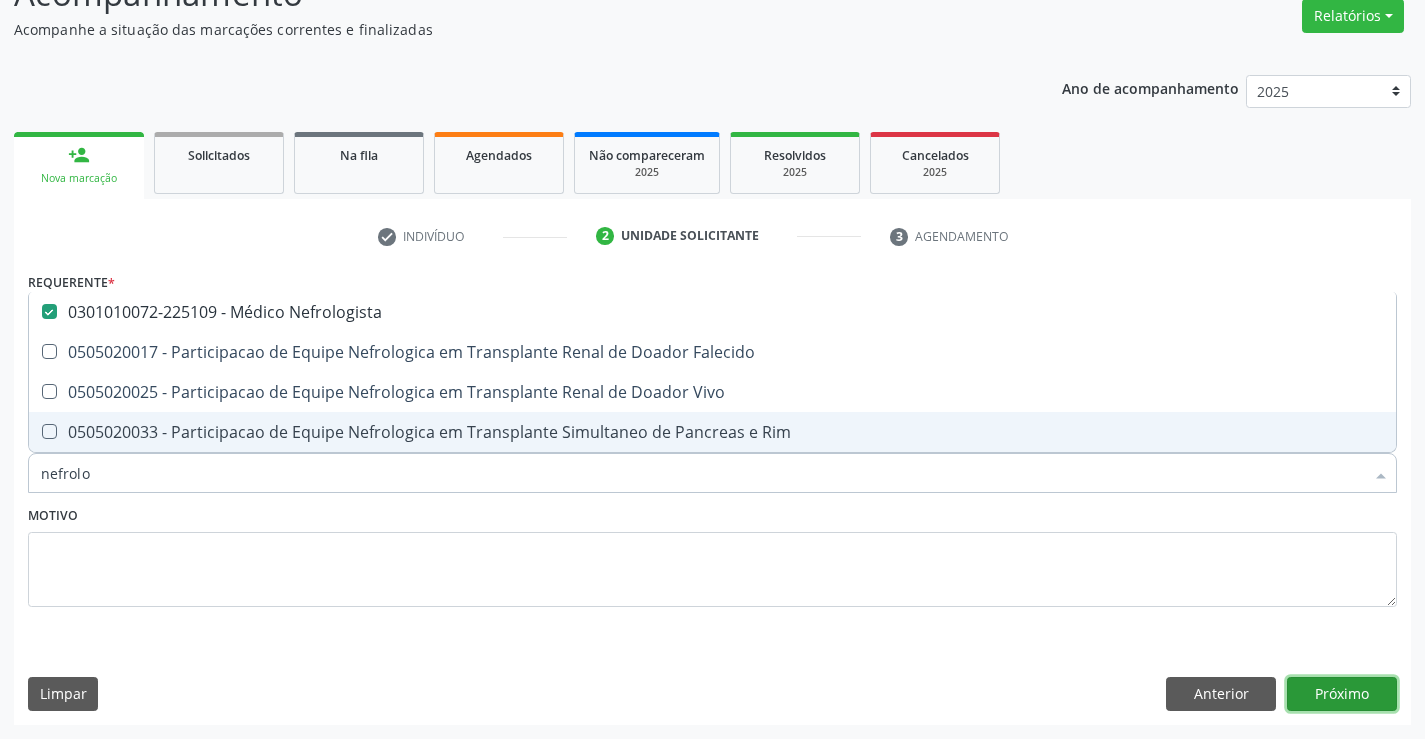click on "Próximo" at bounding box center (1342, 694) 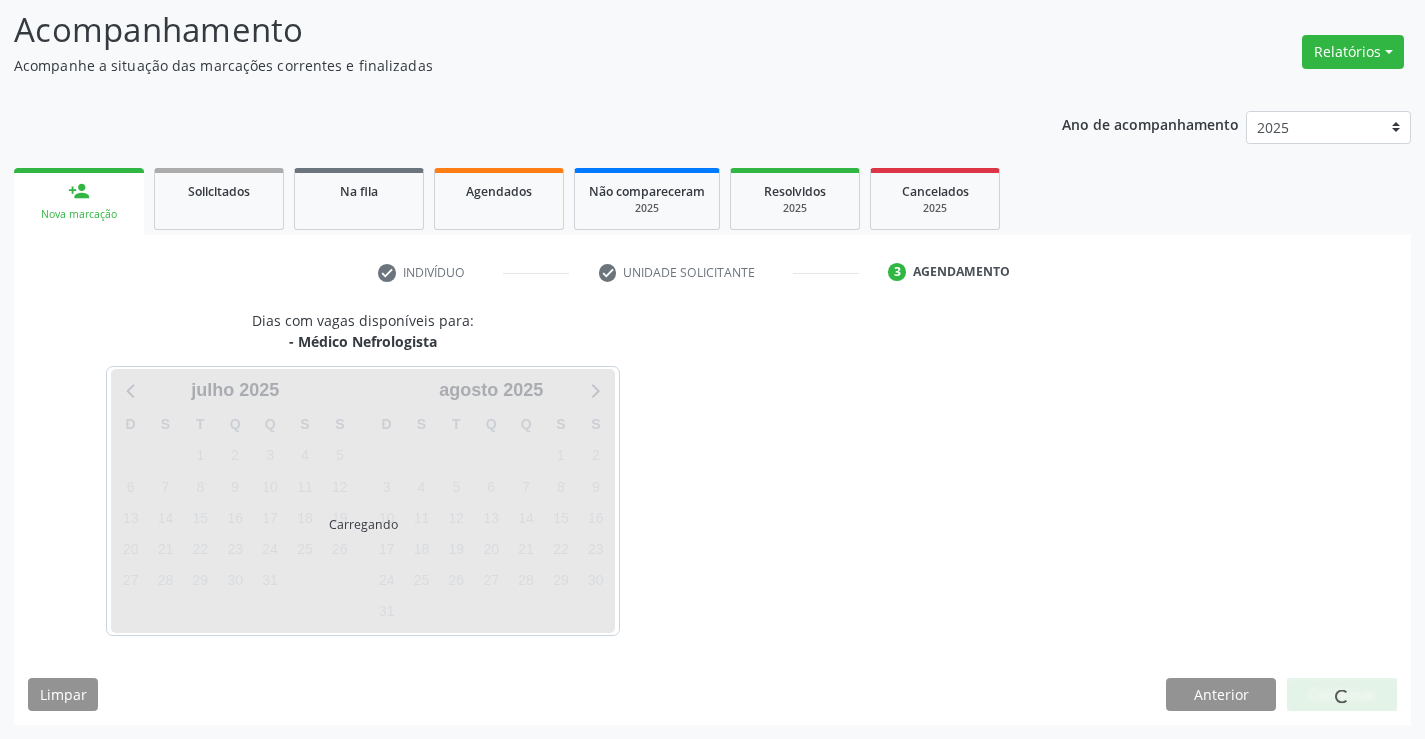 scroll, scrollTop: 131, scrollLeft: 0, axis: vertical 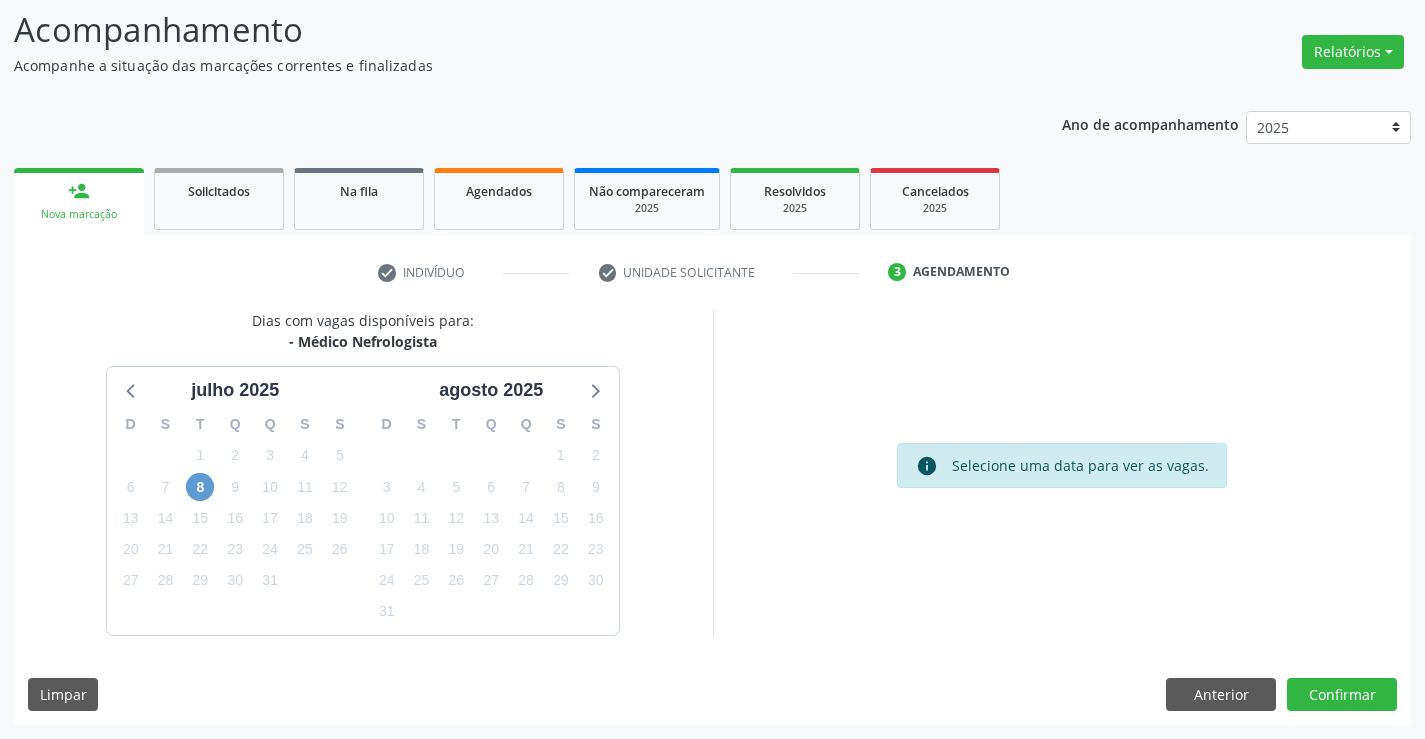 drag, startPoint x: 216, startPoint y: 480, endPoint x: 201, endPoint y: 486, distance: 16.155495 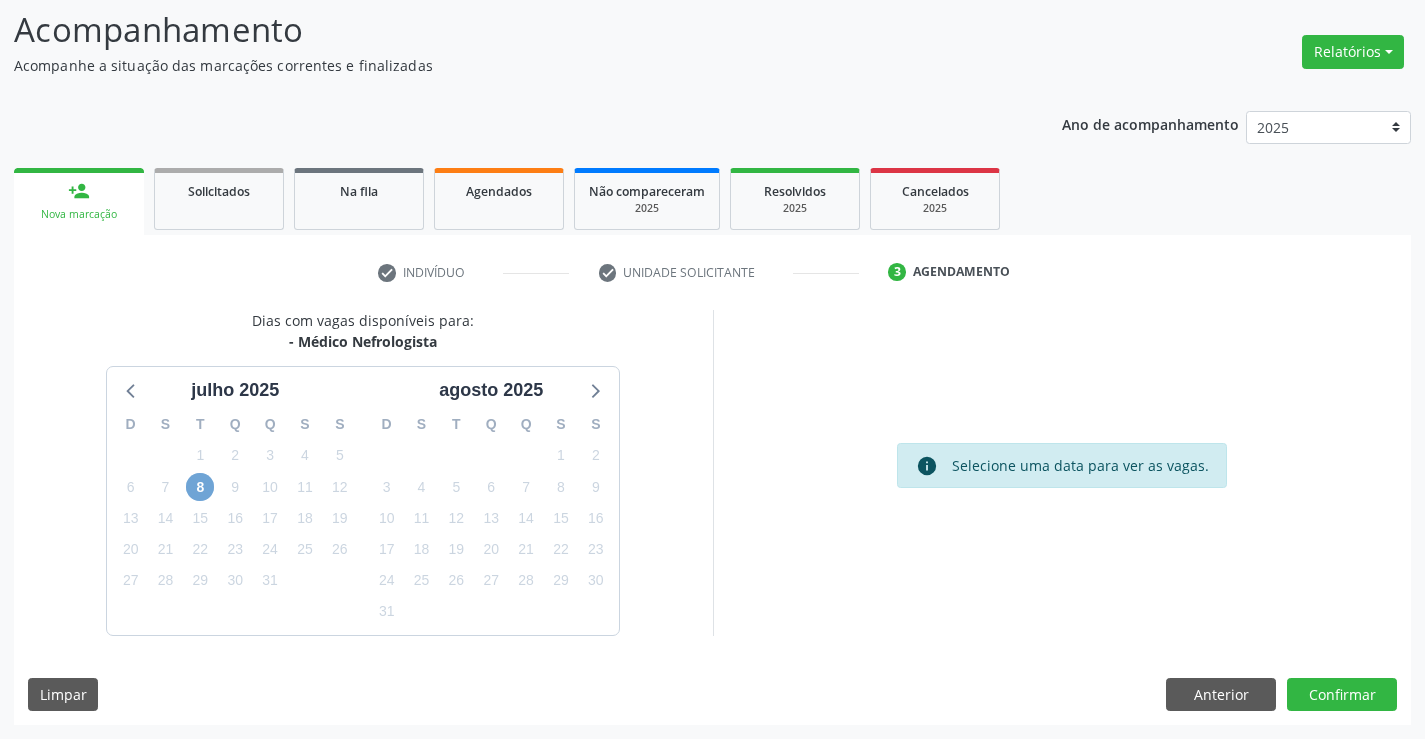 click on "8" at bounding box center [200, 487] 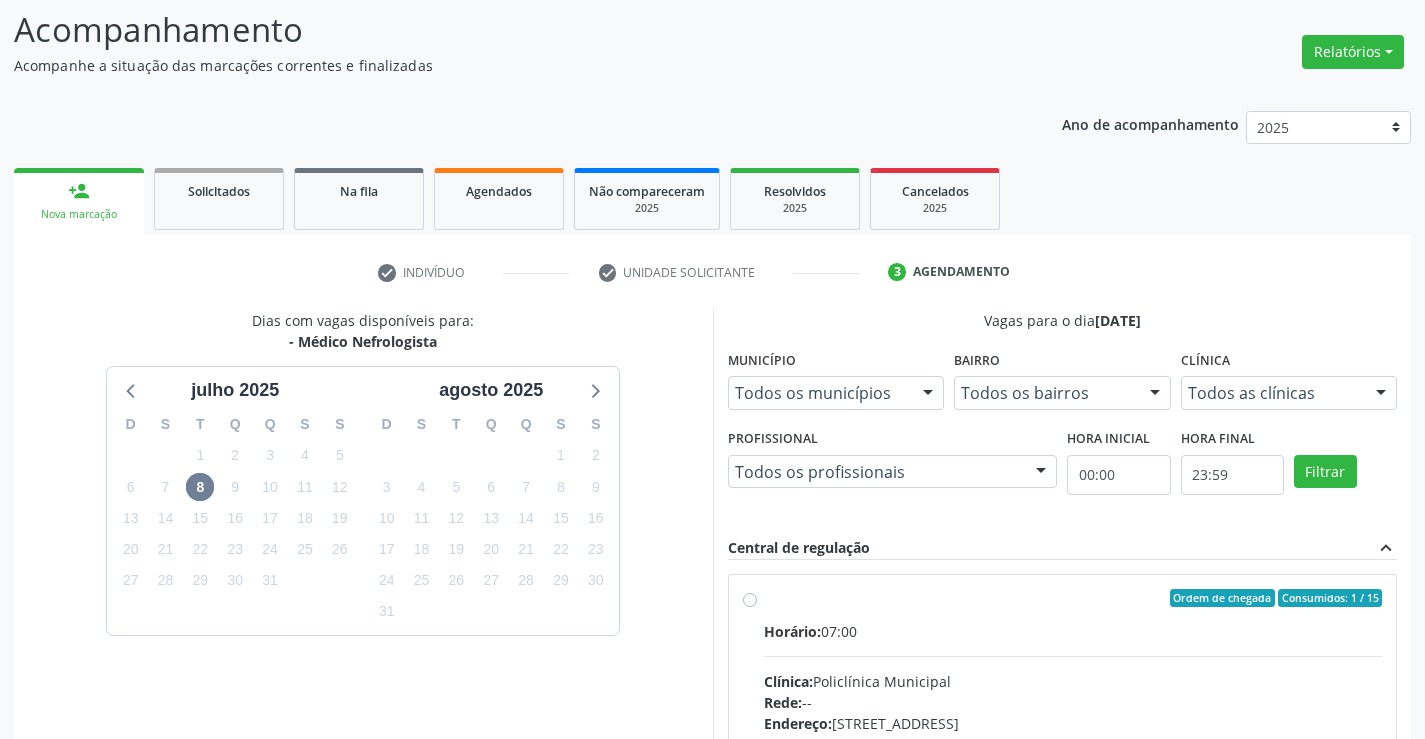click on "Horário:   07:00" at bounding box center [1073, 631] 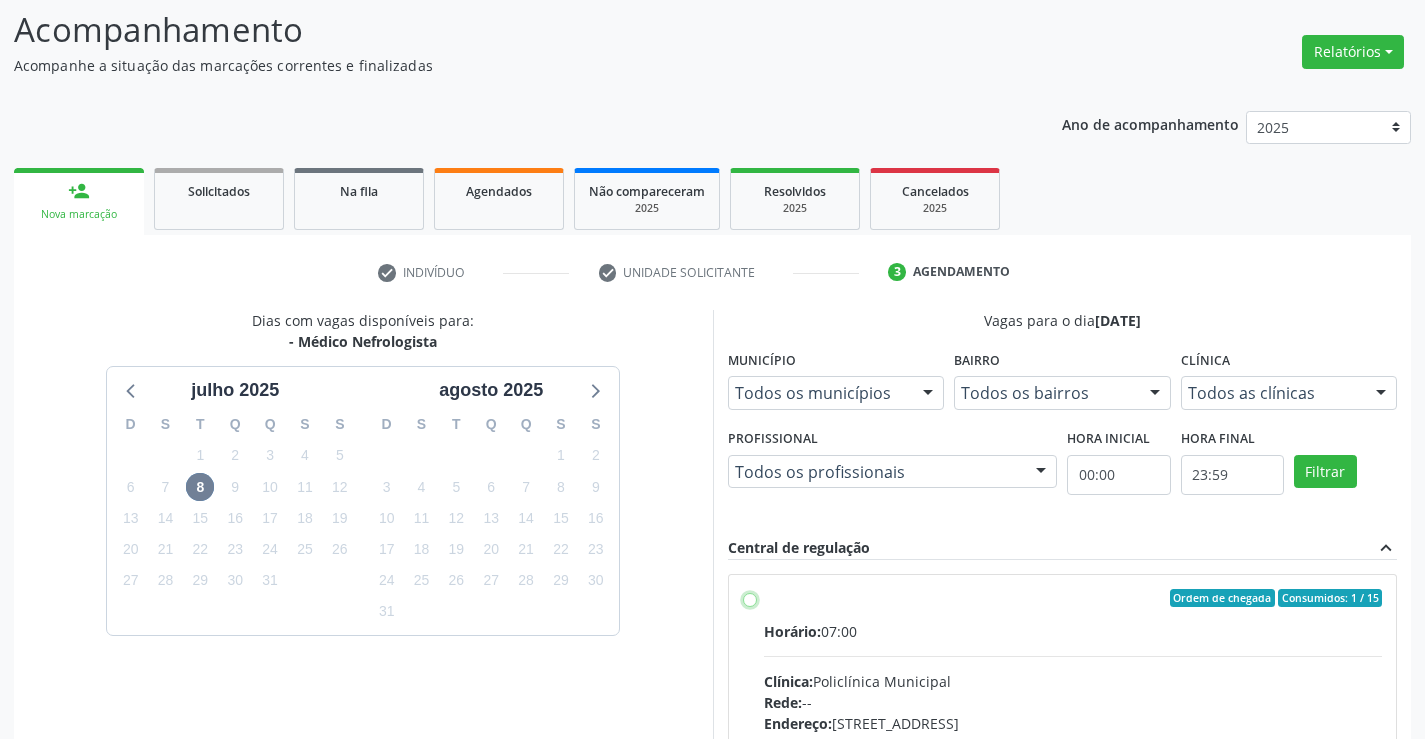 click on "Ordem de chegada
Consumidos: 1 / 15
Horário:   07:00
Clínica:  Policlínica Municipal
Rede:
--
Endereço:   Predio, nº 386, Centro, Campo Formoso - BA
Telefone:   (74) 6451312
Profissional:
Edvaldo Alves Costa Neto
Informações adicionais sobre o atendimento
Idade de atendimento:
de 0 a 120 anos
Gênero(s) atendido(s):
Masculino e Feminino
Informações adicionais:
--" at bounding box center (750, 598) 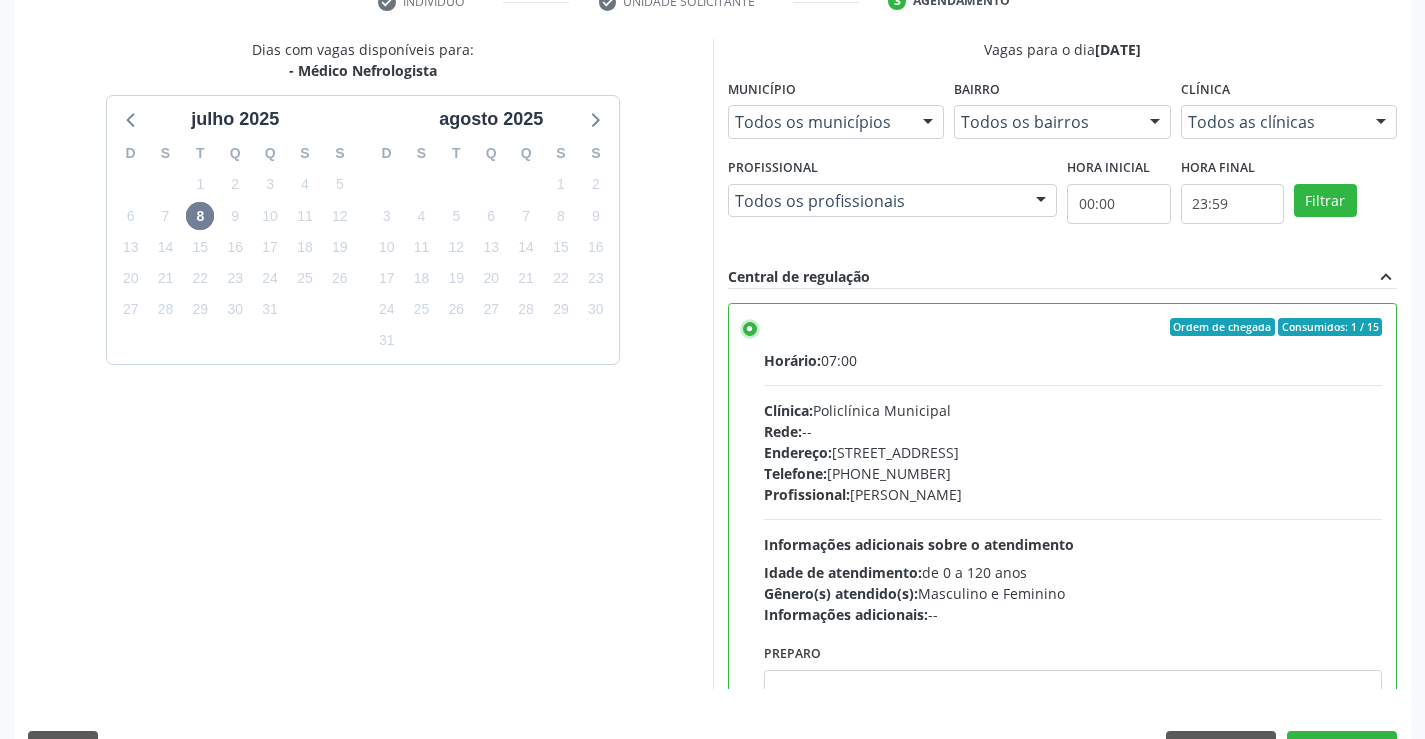 scroll, scrollTop: 456, scrollLeft: 0, axis: vertical 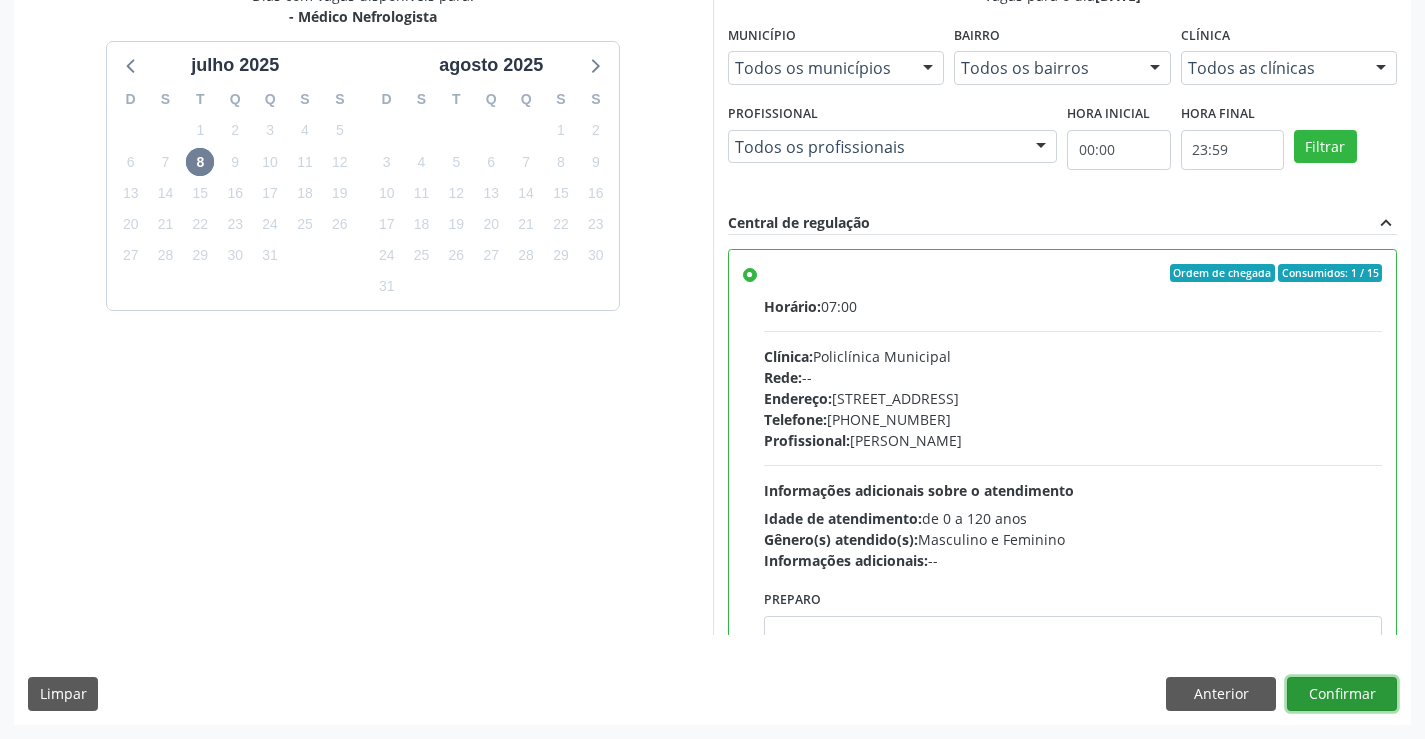 click on "Confirmar" at bounding box center (1342, 694) 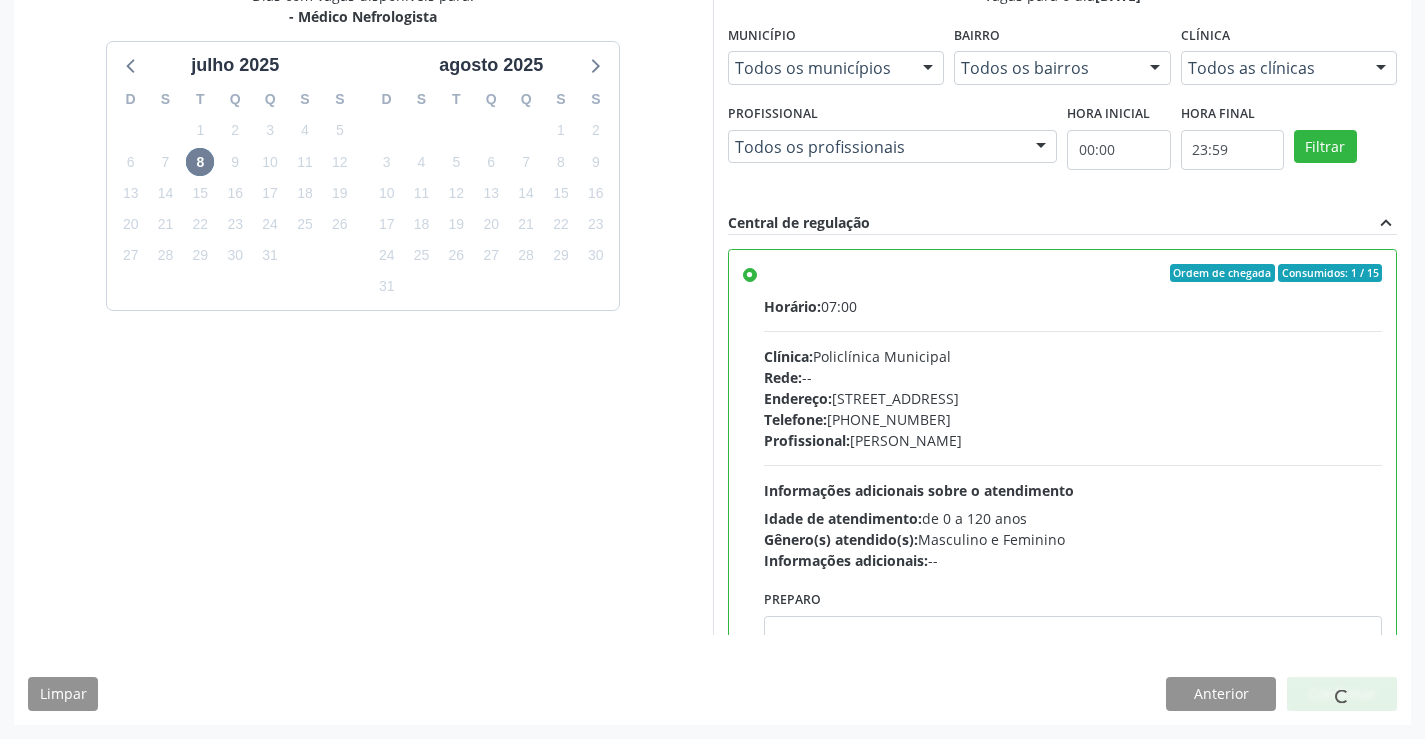 scroll, scrollTop: 0, scrollLeft: 0, axis: both 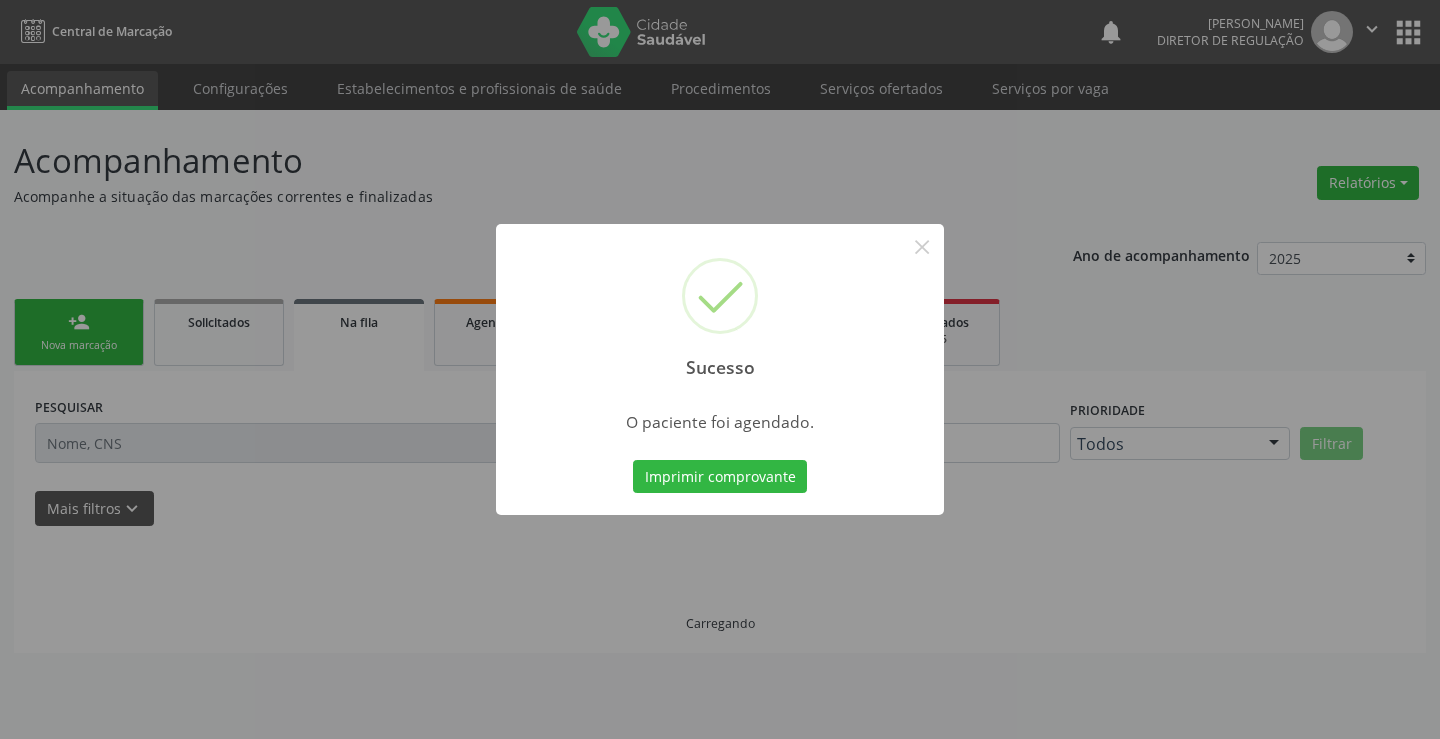 type 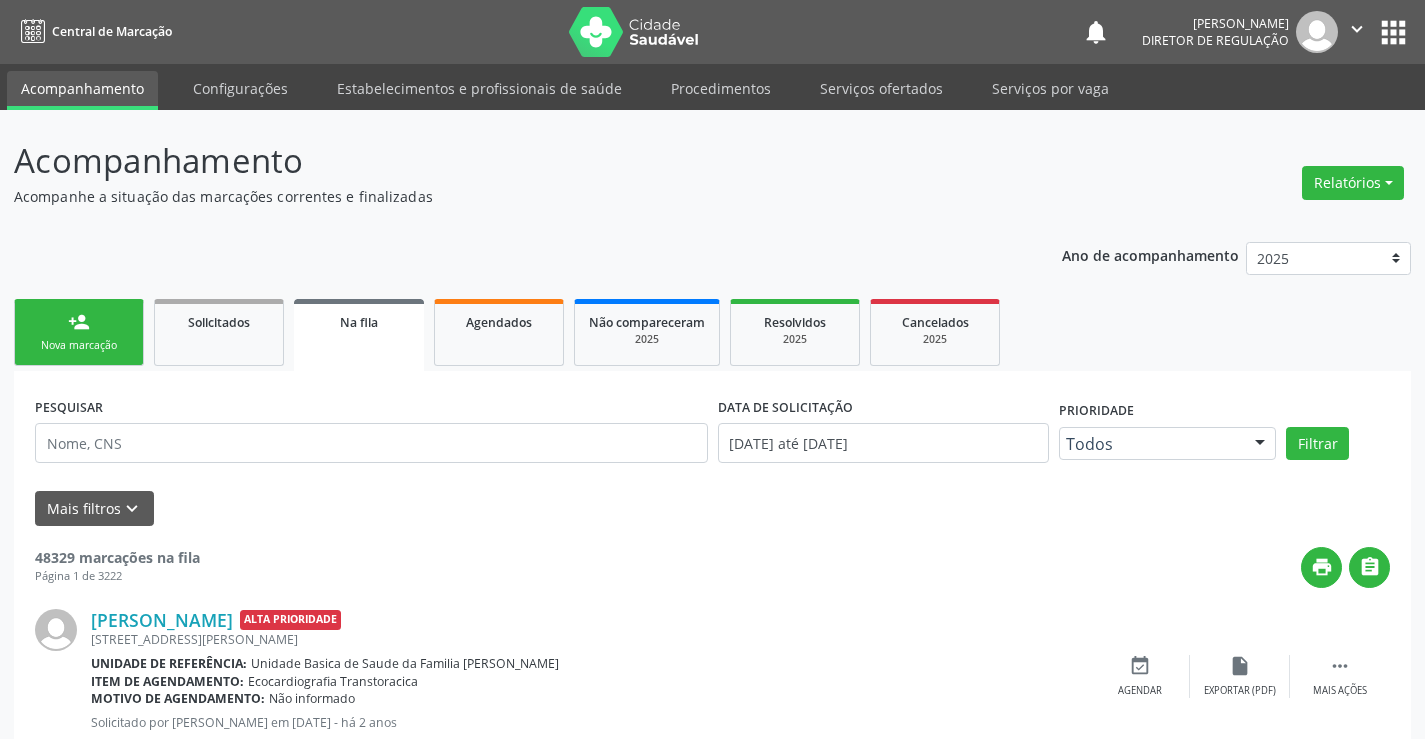 click on "Sucesso × O paciente foi agendado. Imprimir comprovante Cancel" at bounding box center (712, 369) 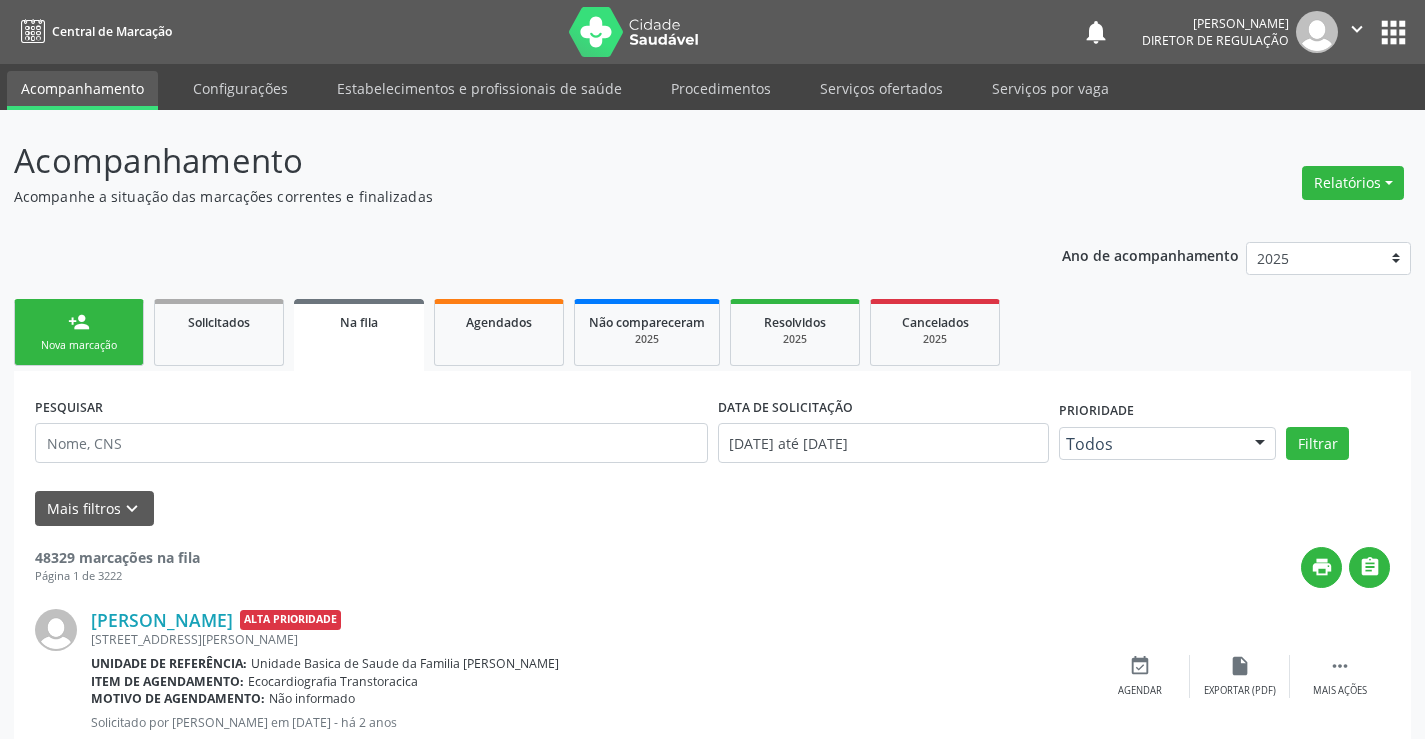 click on "person_add" at bounding box center (79, 322) 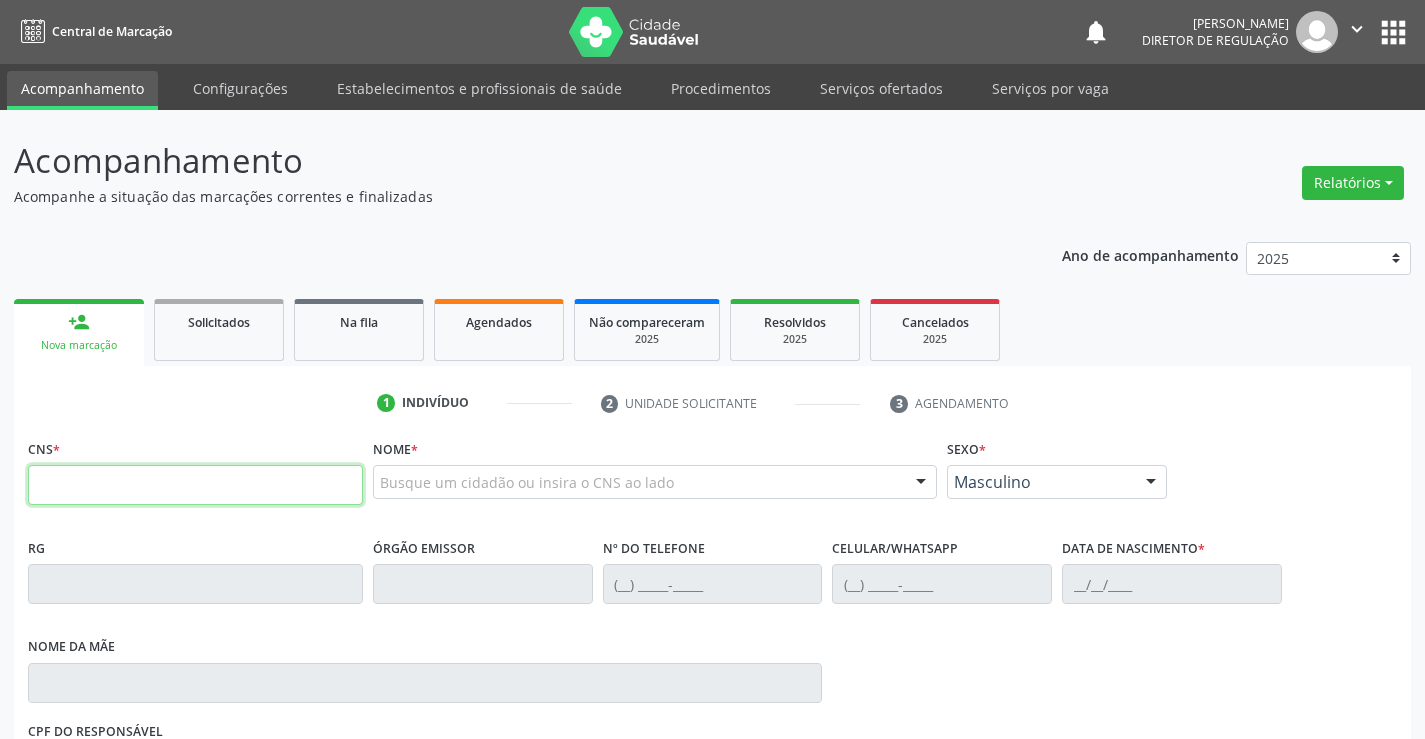 click at bounding box center (195, 485) 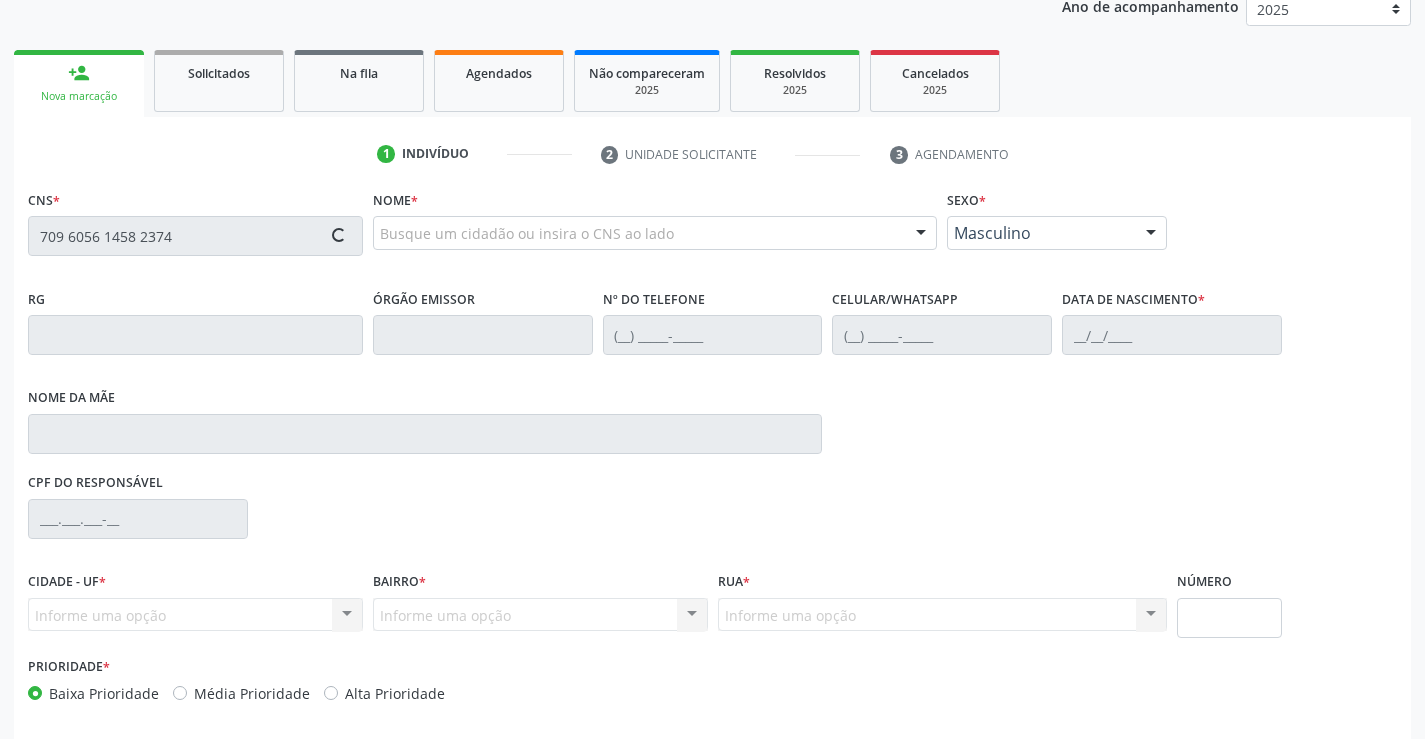 scroll, scrollTop: 331, scrollLeft: 0, axis: vertical 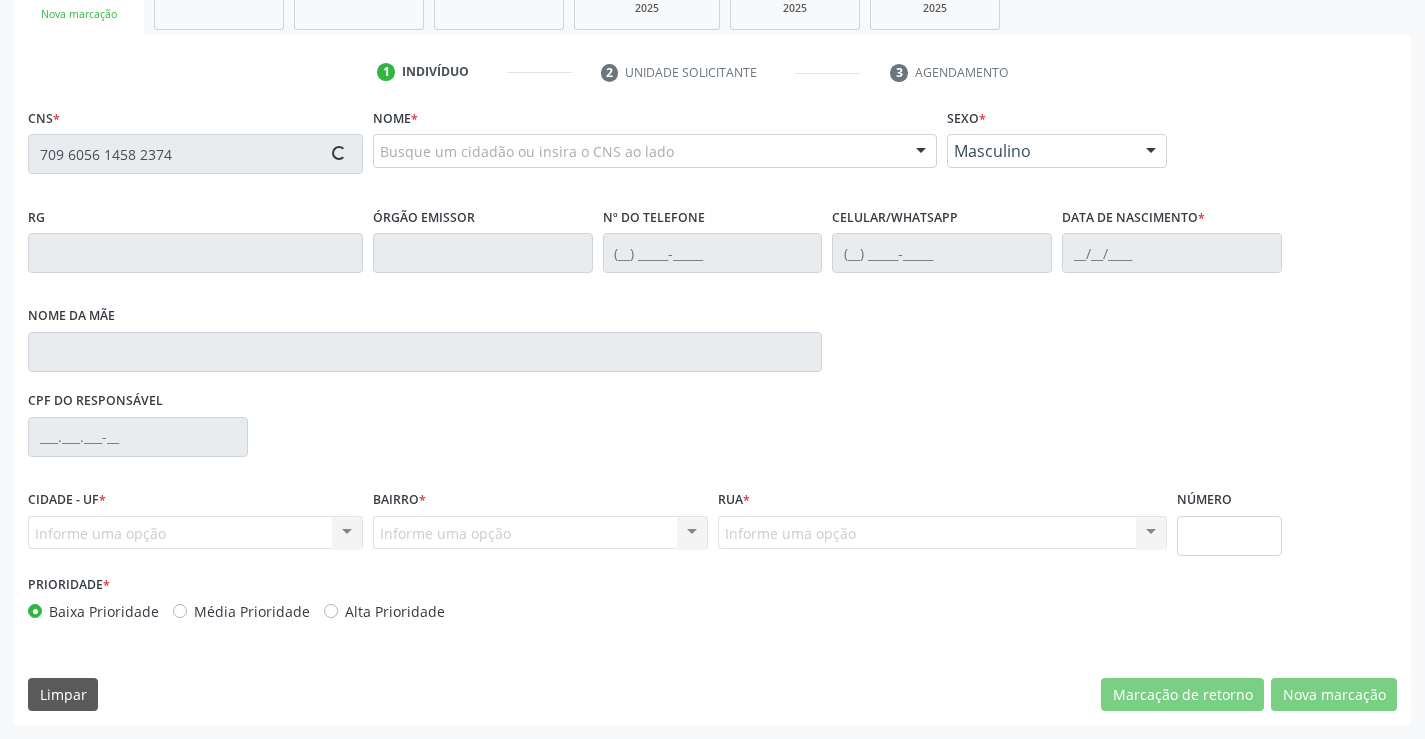 type on "709 6056 1458 2374" 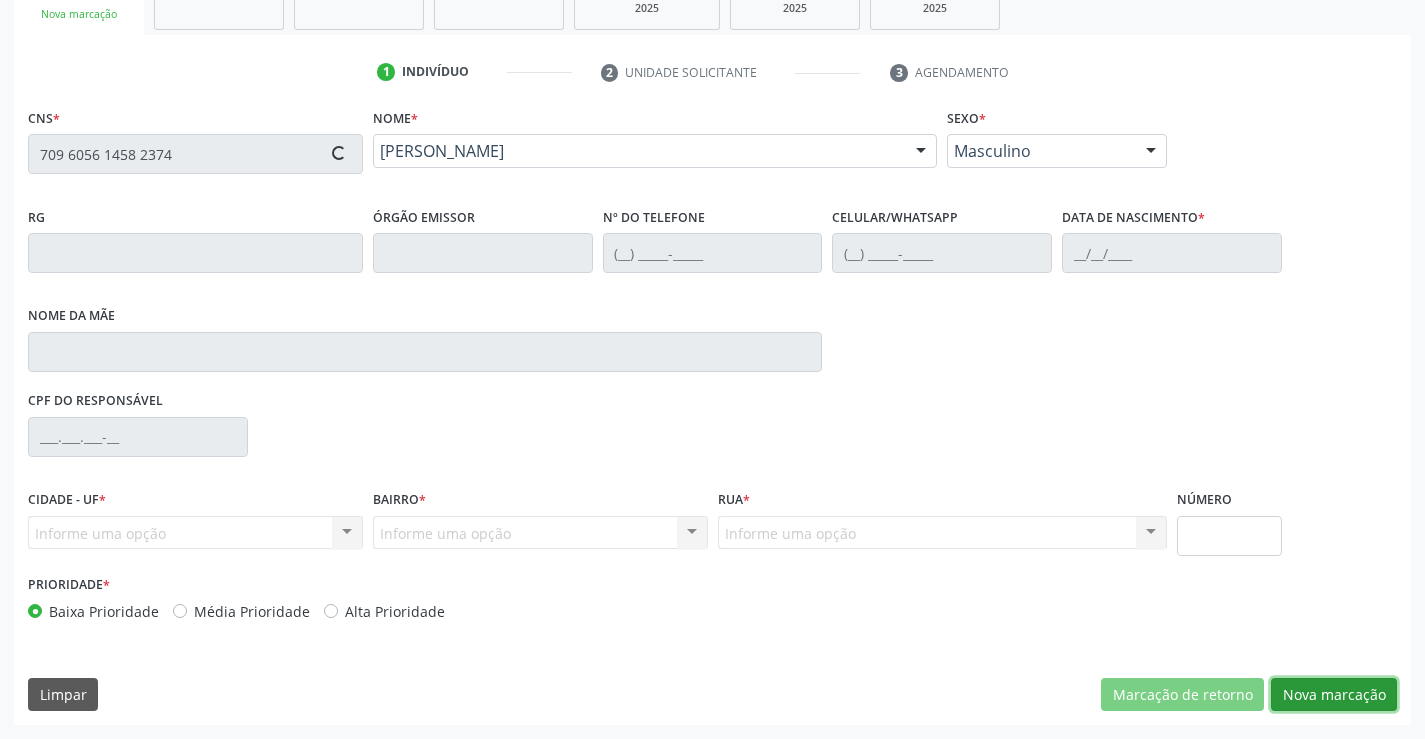 click on "Nova marcação" at bounding box center (1334, 695) 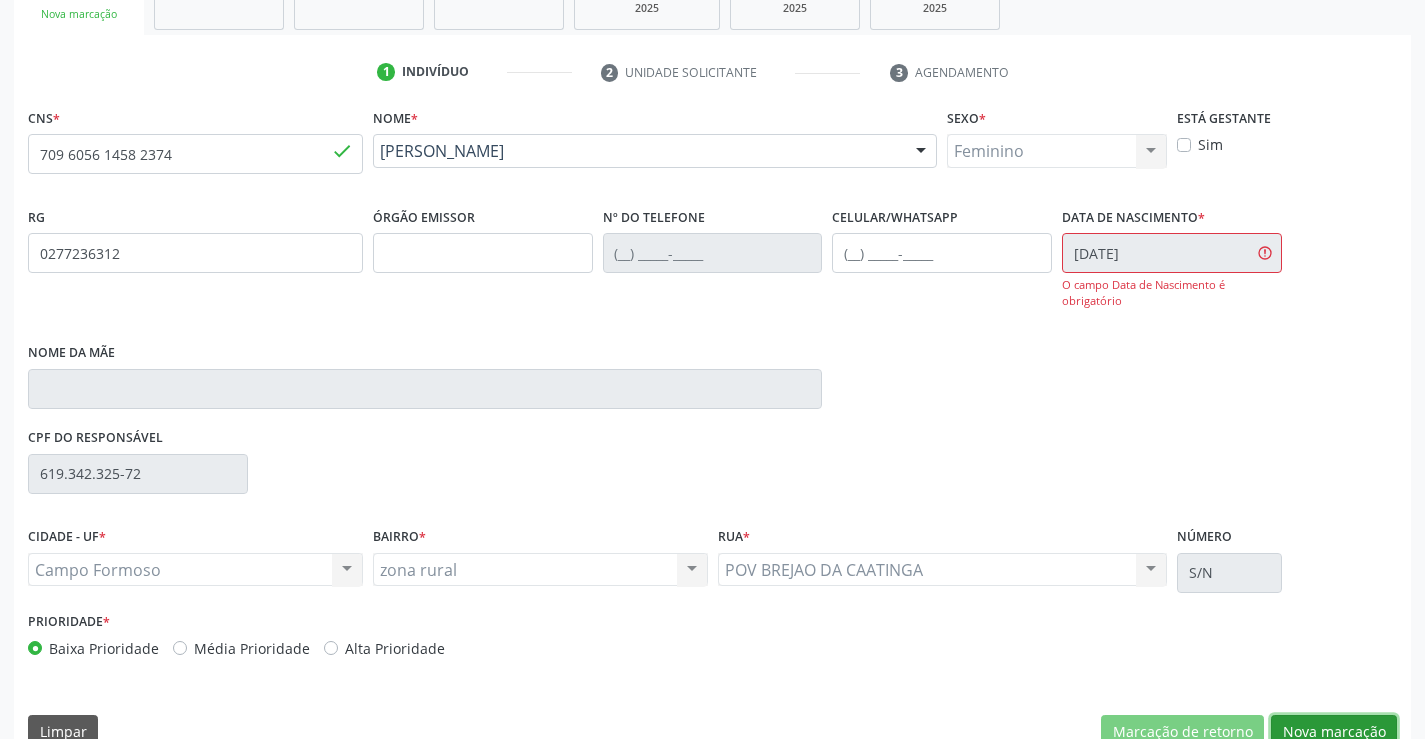 click on "Nova marcação" at bounding box center [1334, 732] 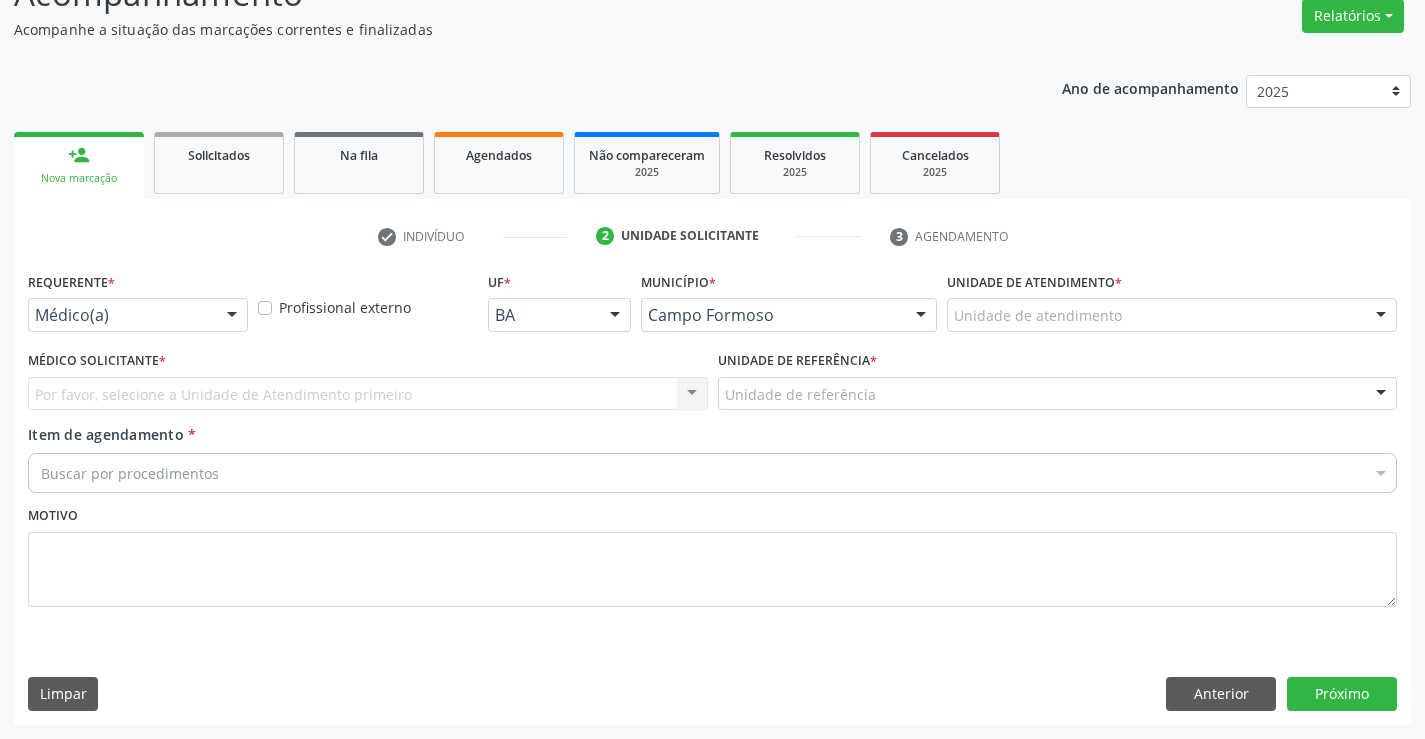 scroll, scrollTop: 167, scrollLeft: 0, axis: vertical 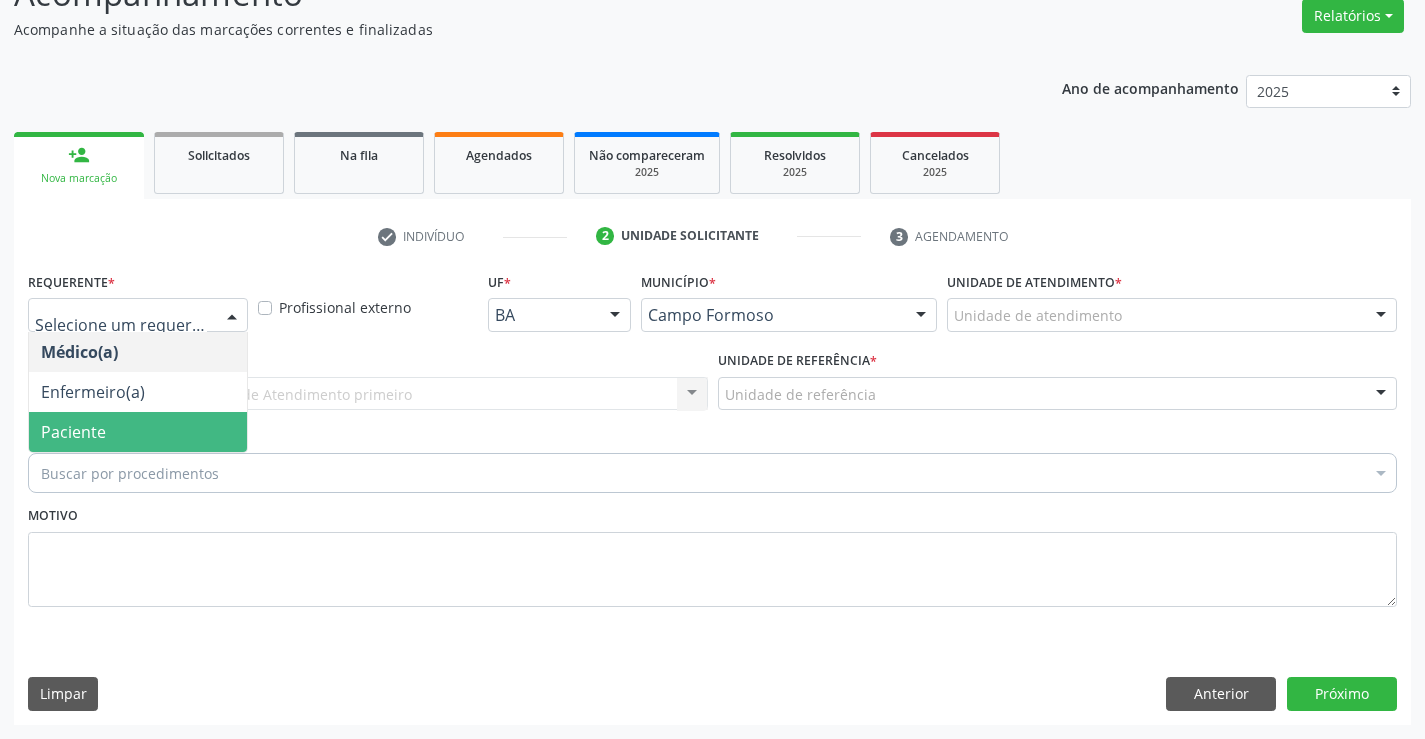 drag, startPoint x: 174, startPoint y: 415, endPoint x: 370, endPoint y: 392, distance: 197.34488 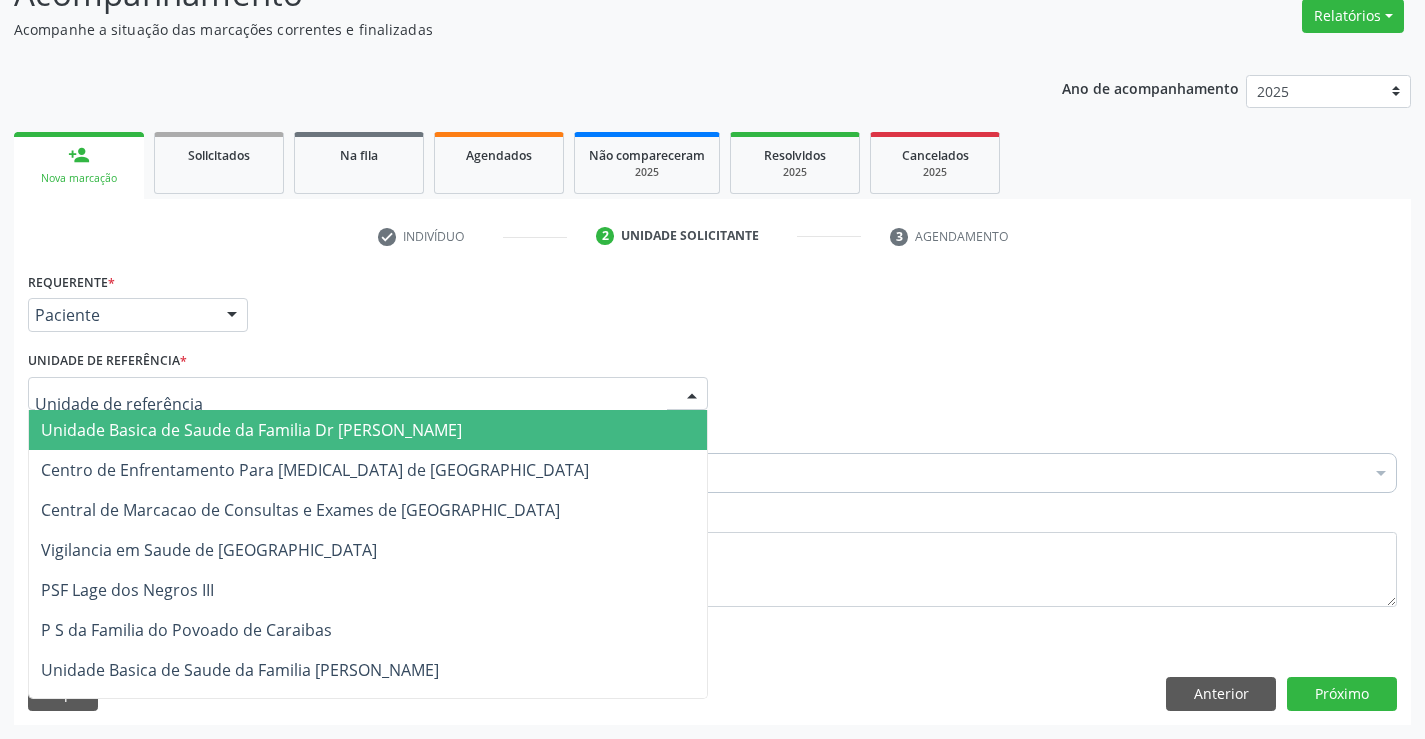 drag, startPoint x: 370, startPoint y: 392, endPoint x: 397, endPoint y: 489, distance: 100.68764 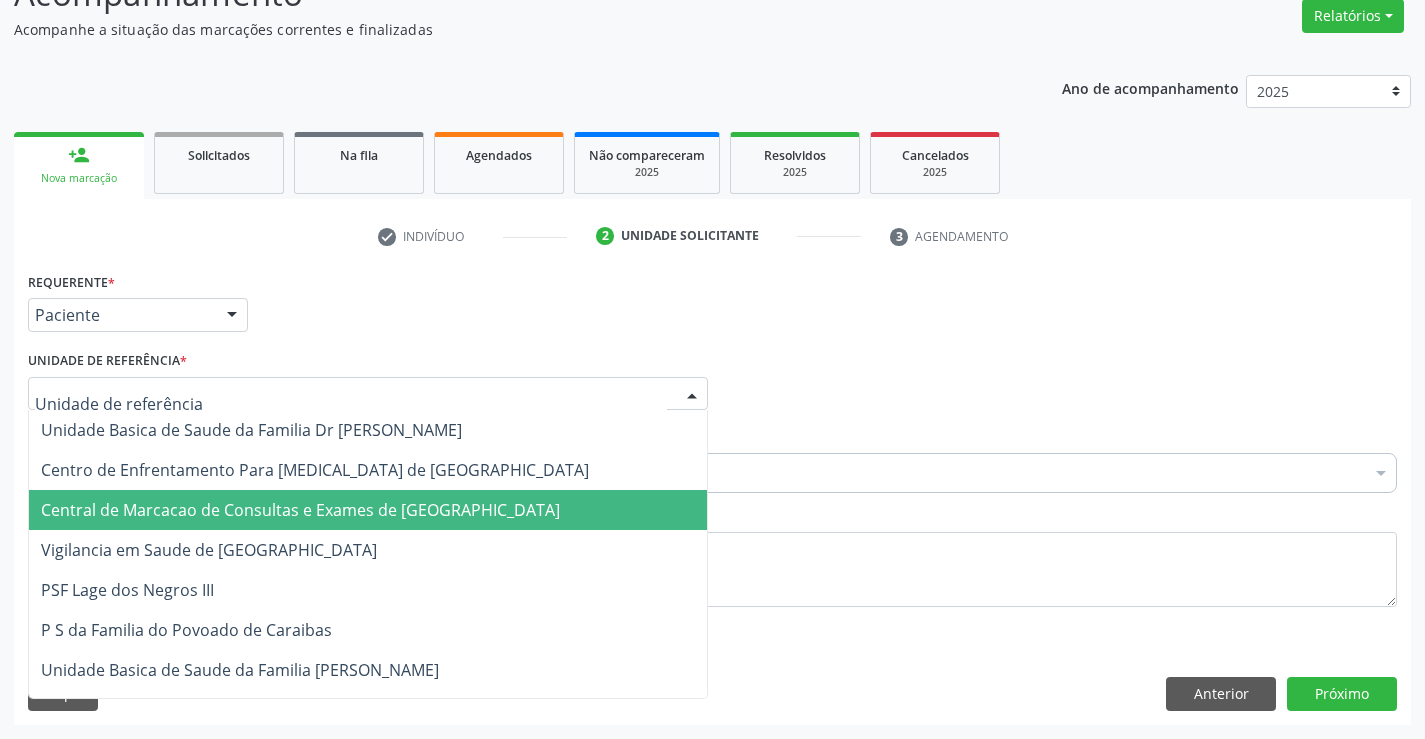 click on "Central de Marcacao de Consultas e Exames de [GEOGRAPHIC_DATA]" at bounding box center [300, 510] 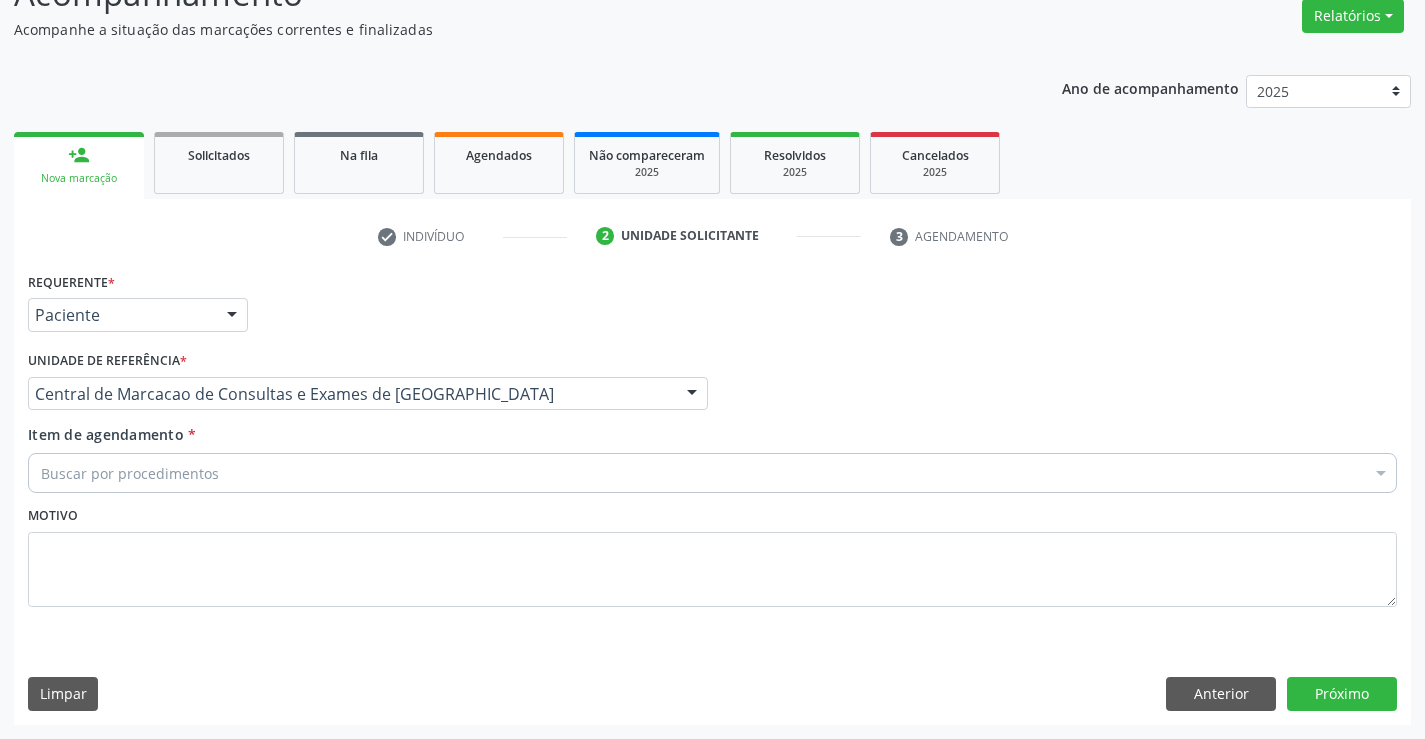 click on "Buscar por procedimentos" at bounding box center (712, 473) 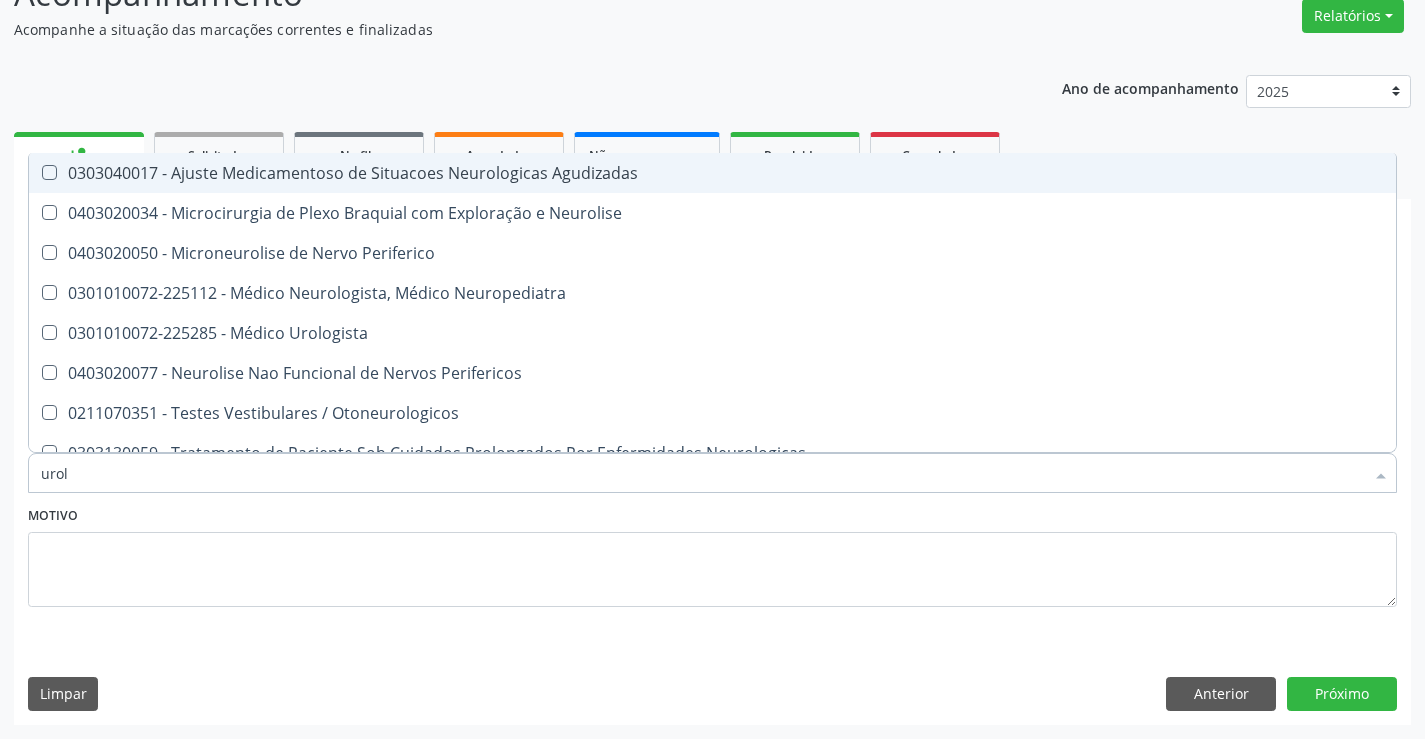 type on "urolo" 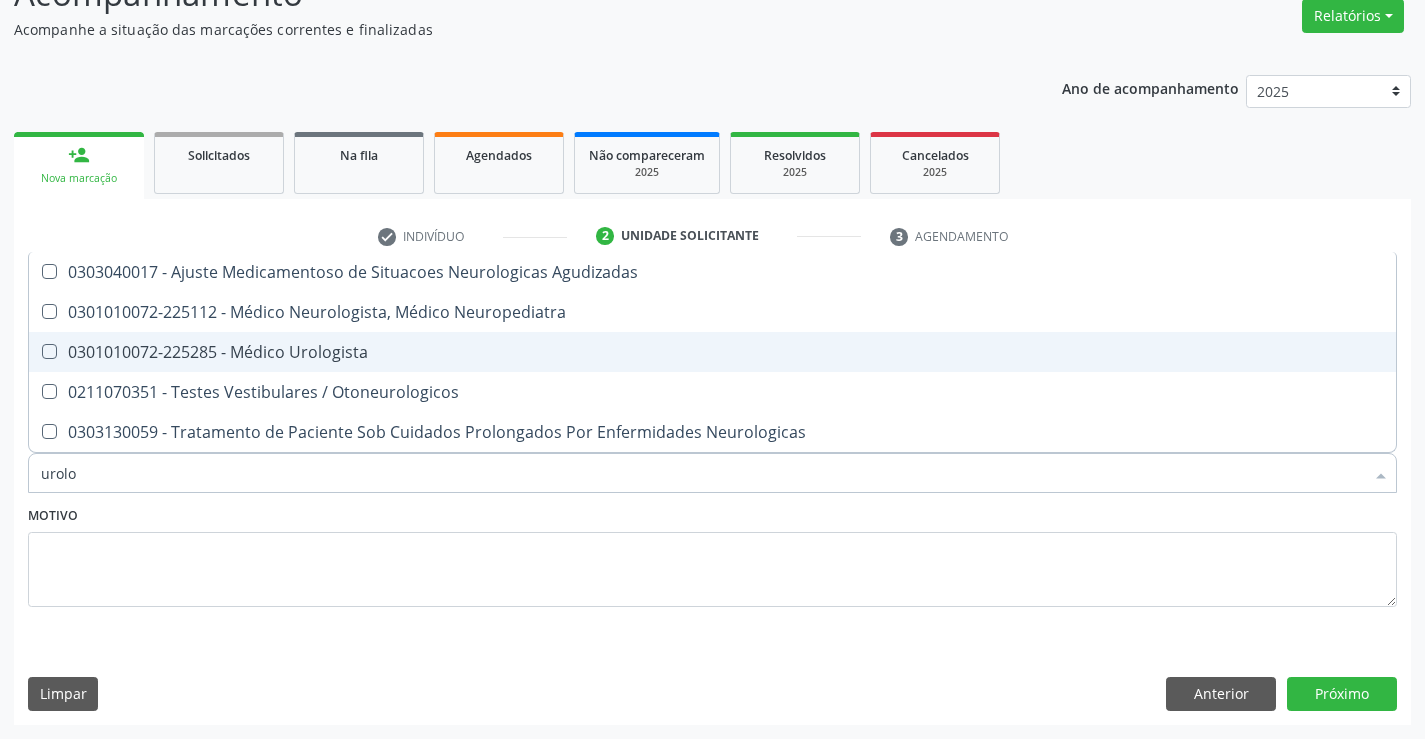 click on "0301010072-225285 - Médico Urologista" at bounding box center (712, 352) 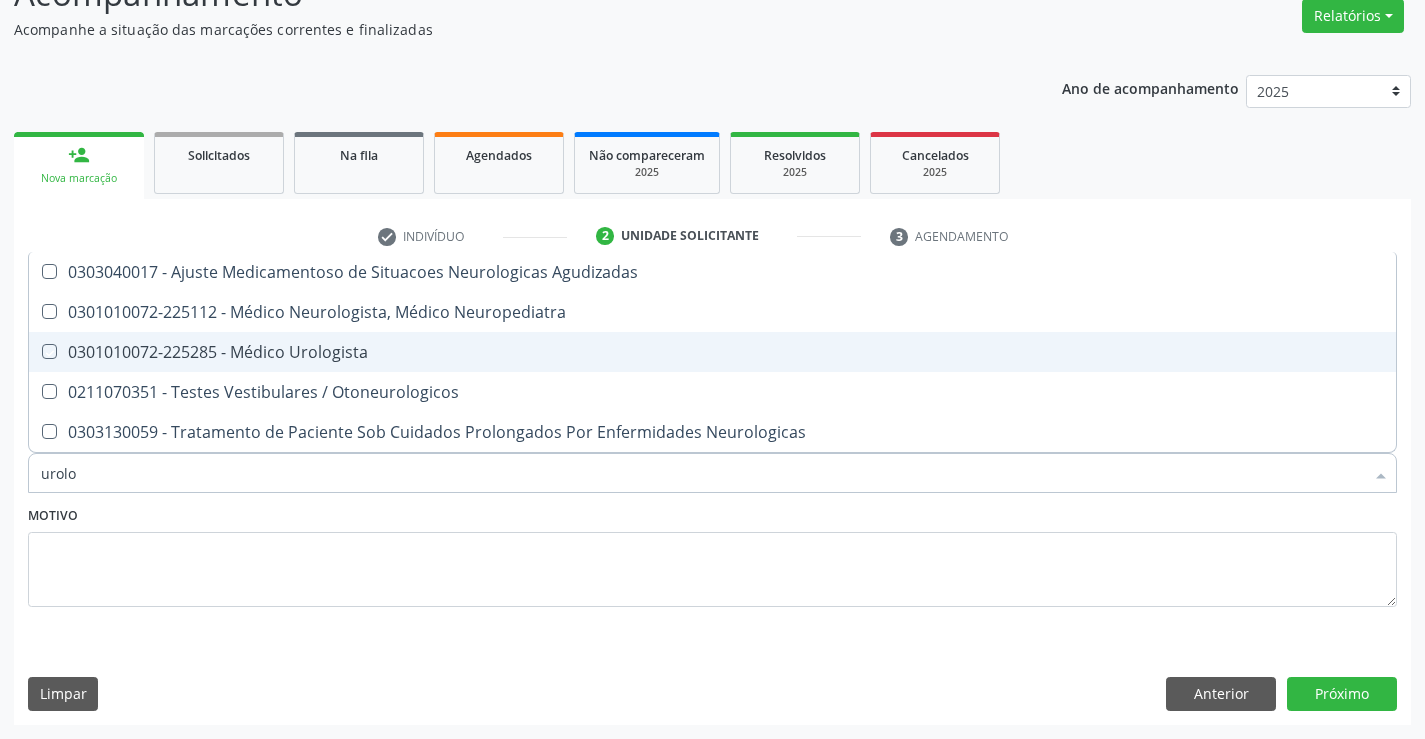 checkbox on "true" 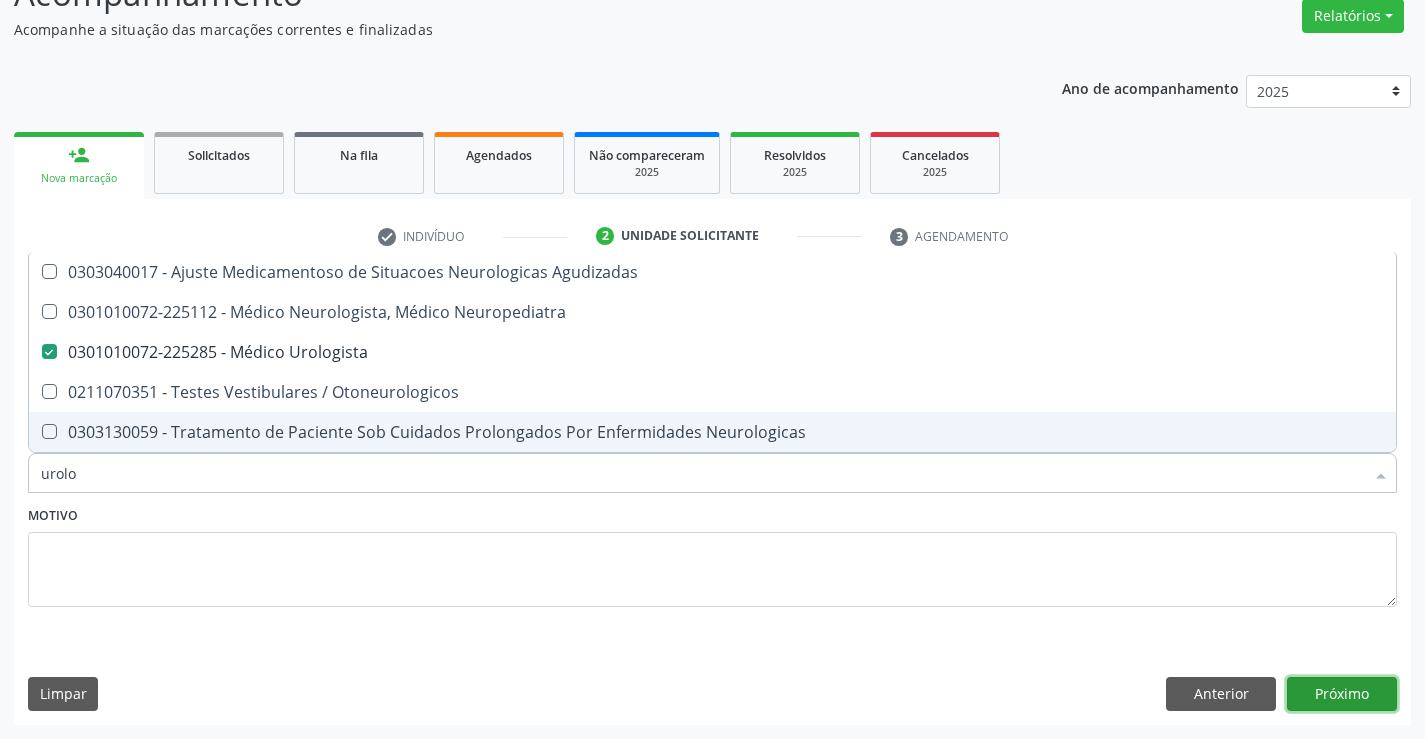click on "Próximo" at bounding box center [1342, 694] 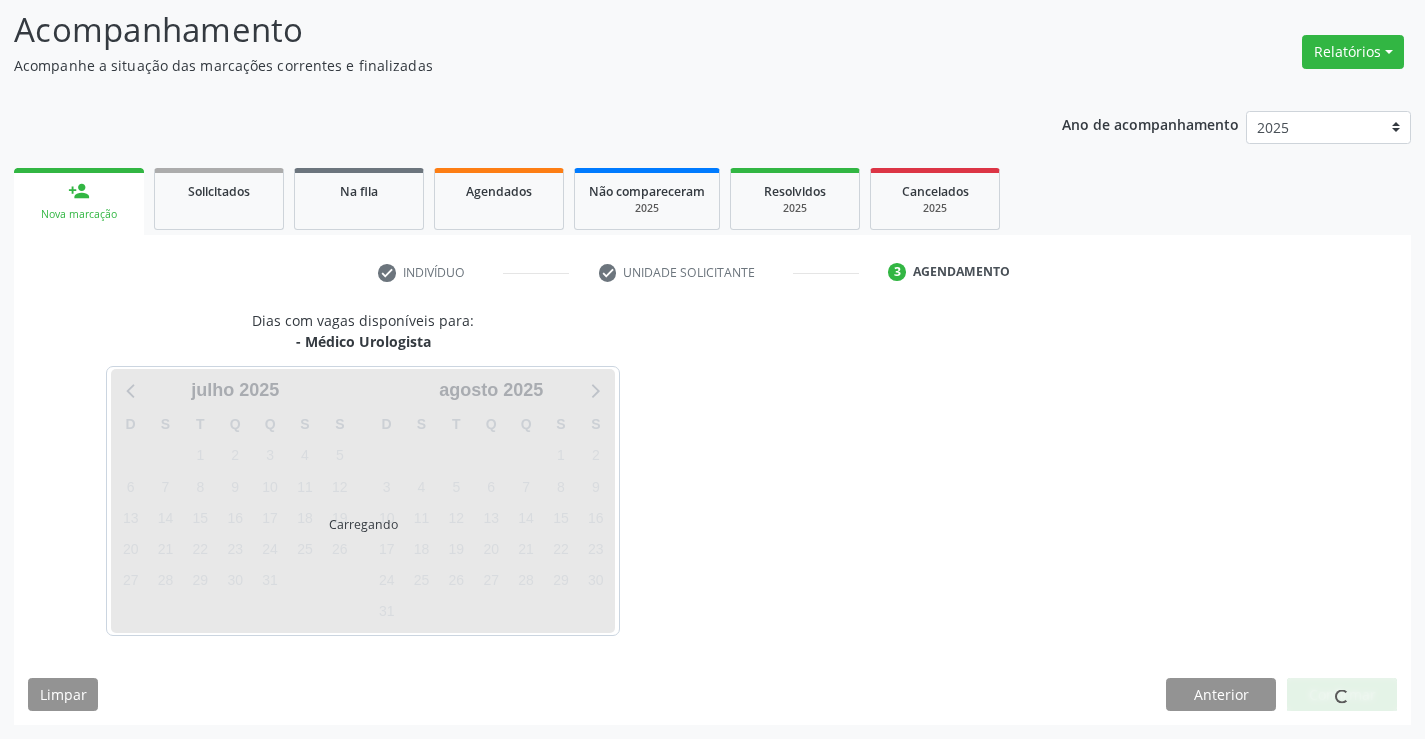 scroll, scrollTop: 167, scrollLeft: 0, axis: vertical 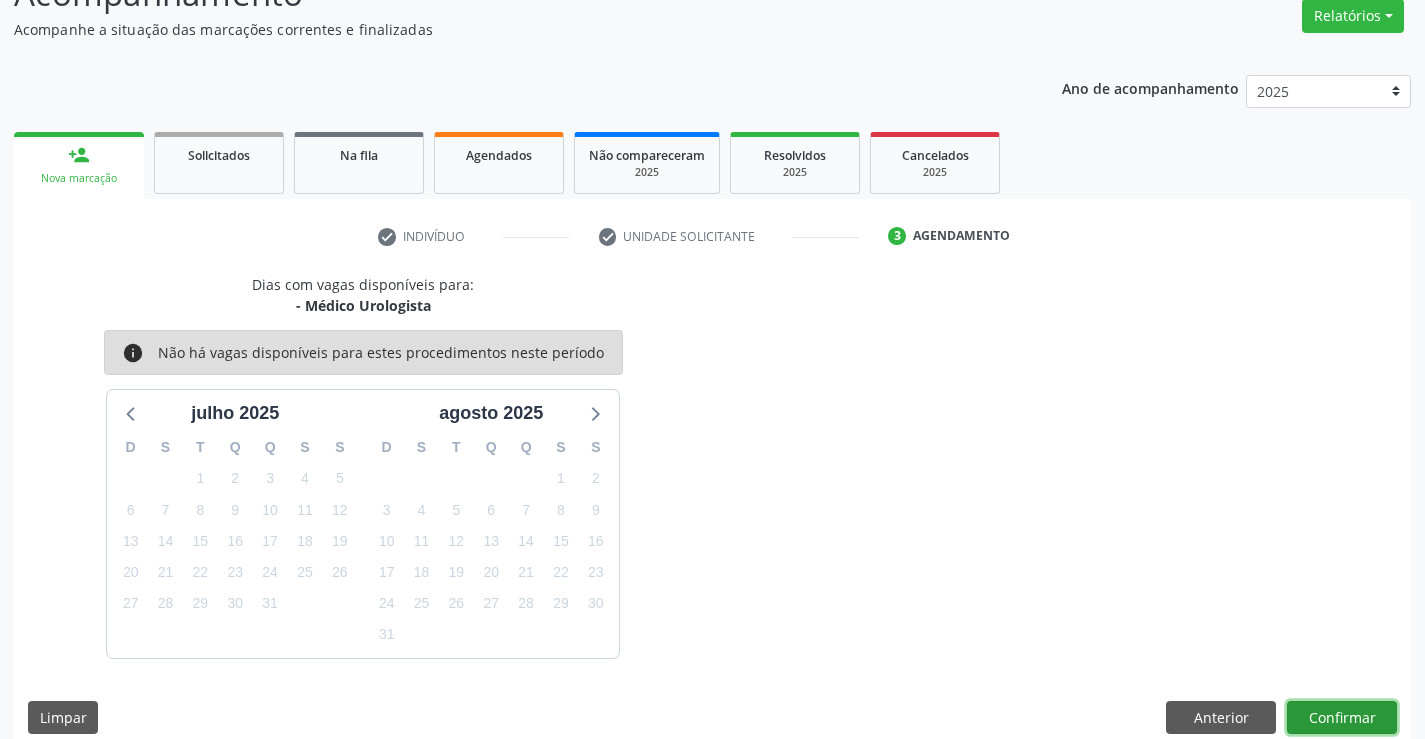click on "Confirmar" at bounding box center (1342, 718) 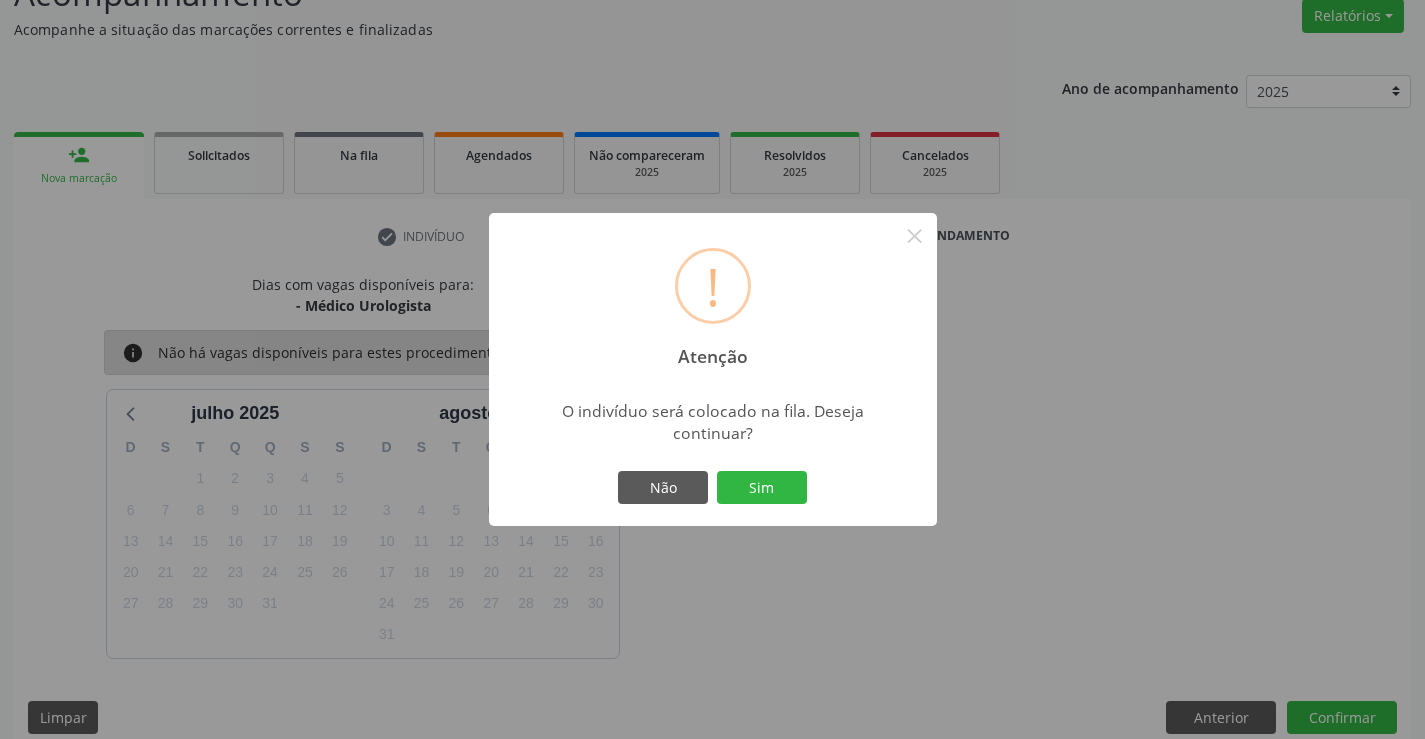 type 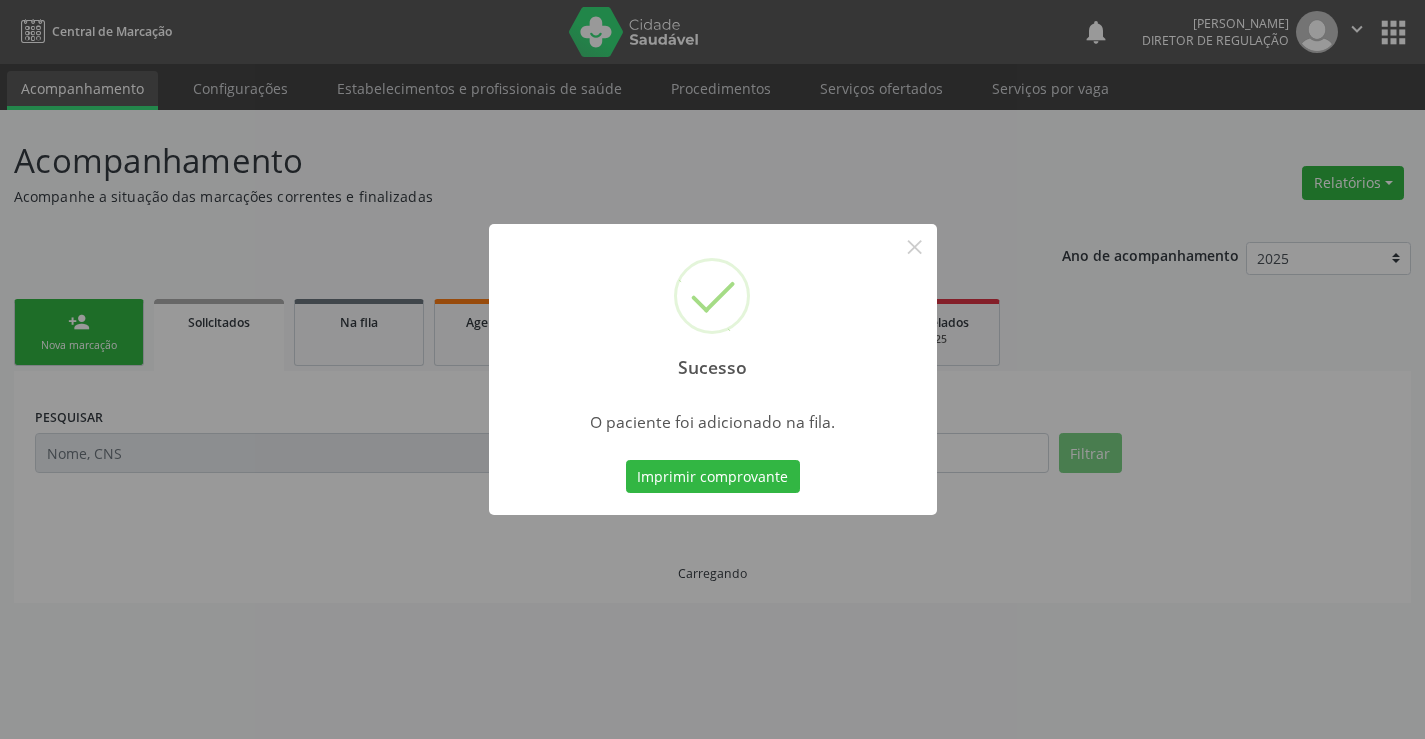 scroll, scrollTop: 0, scrollLeft: 0, axis: both 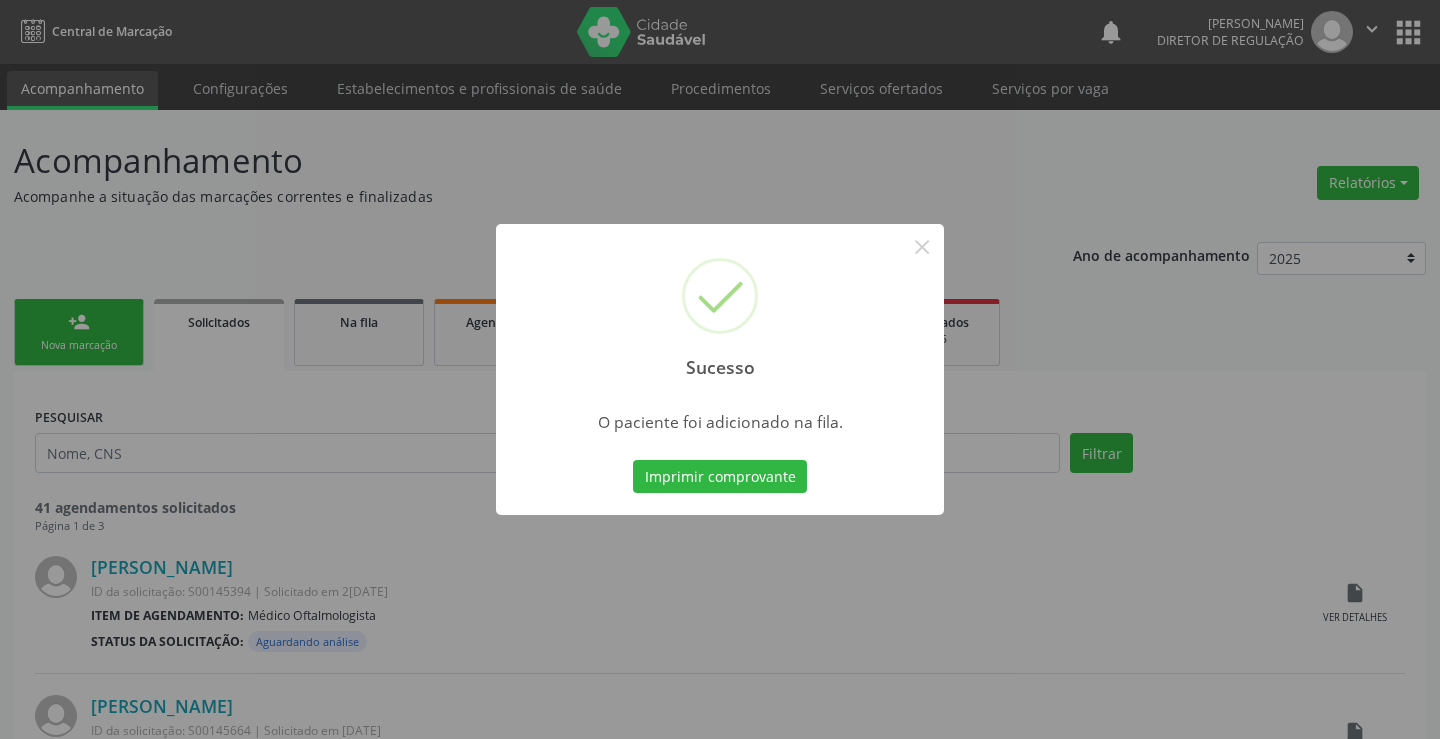 type 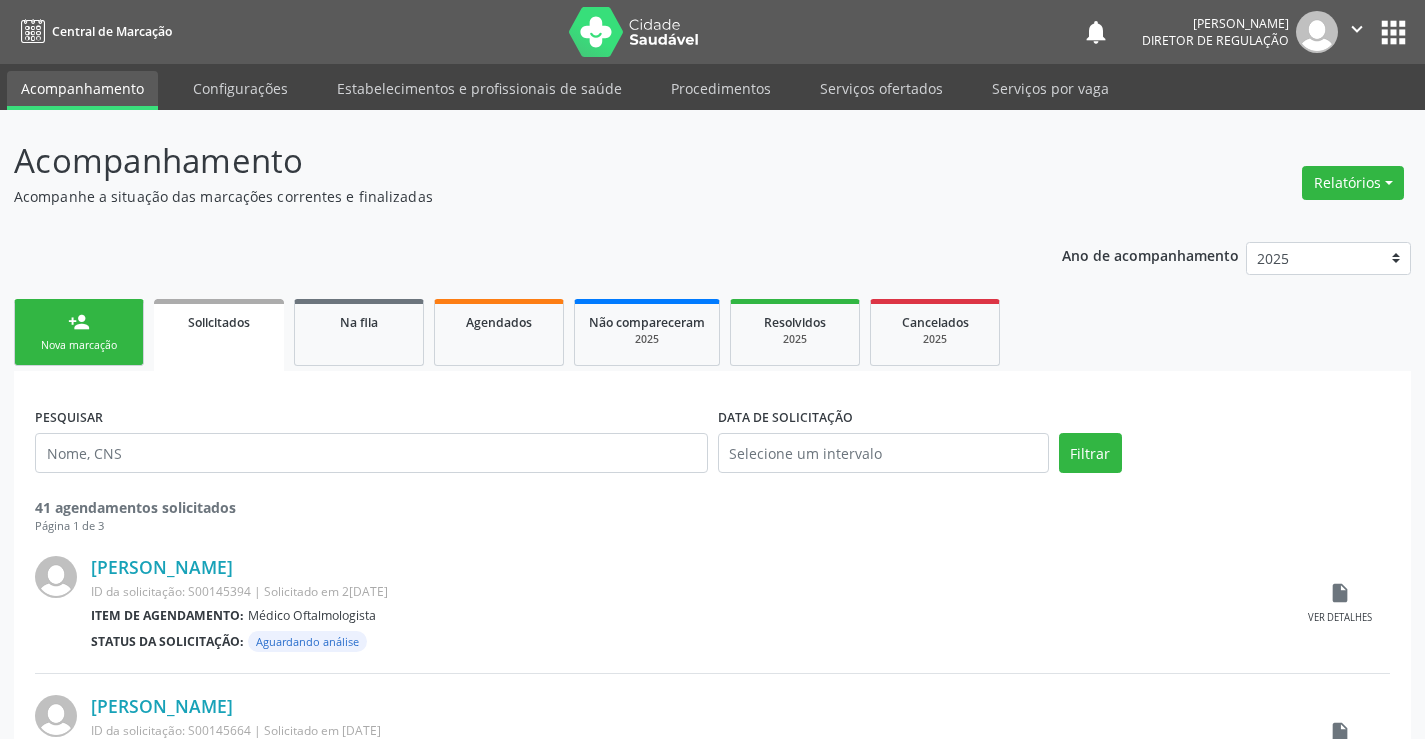 click on "Nova marcação" at bounding box center [79, 345] 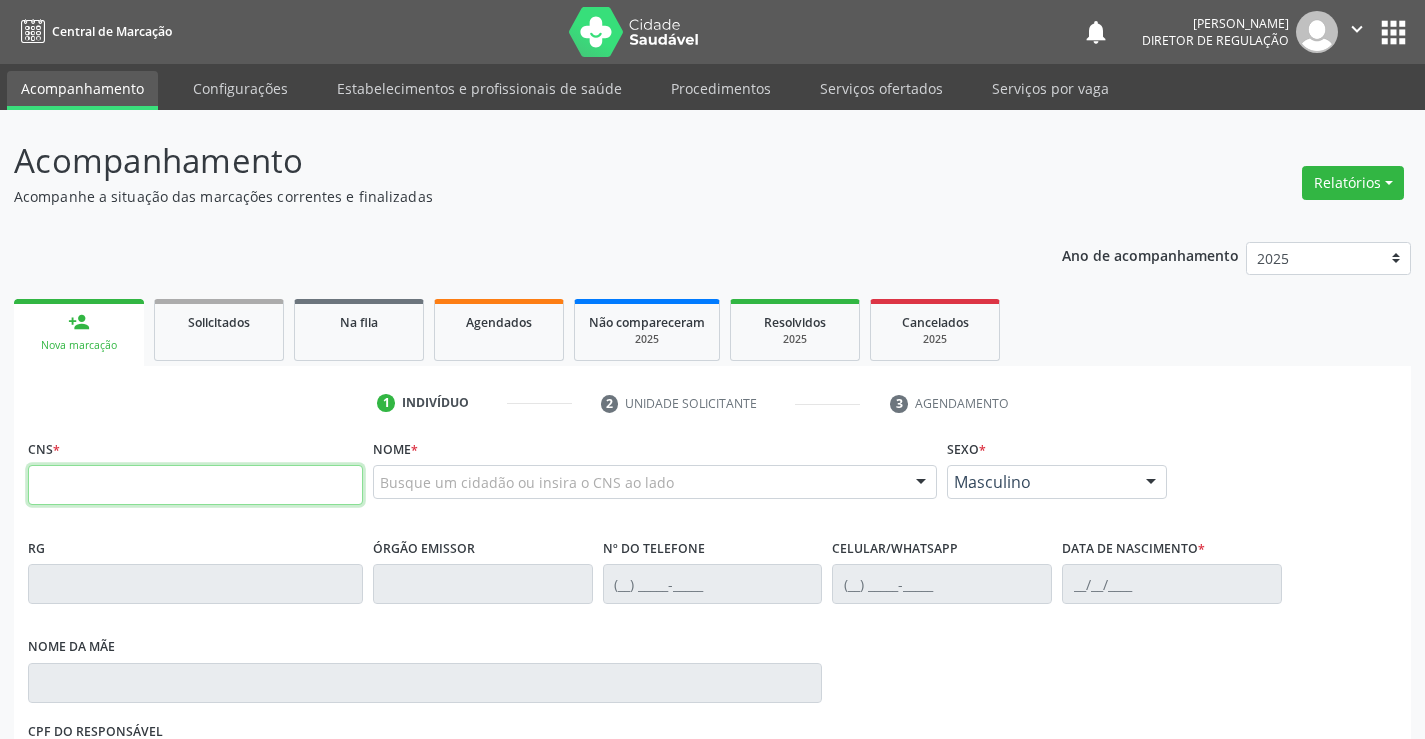 click at bounding box center [195, 485] 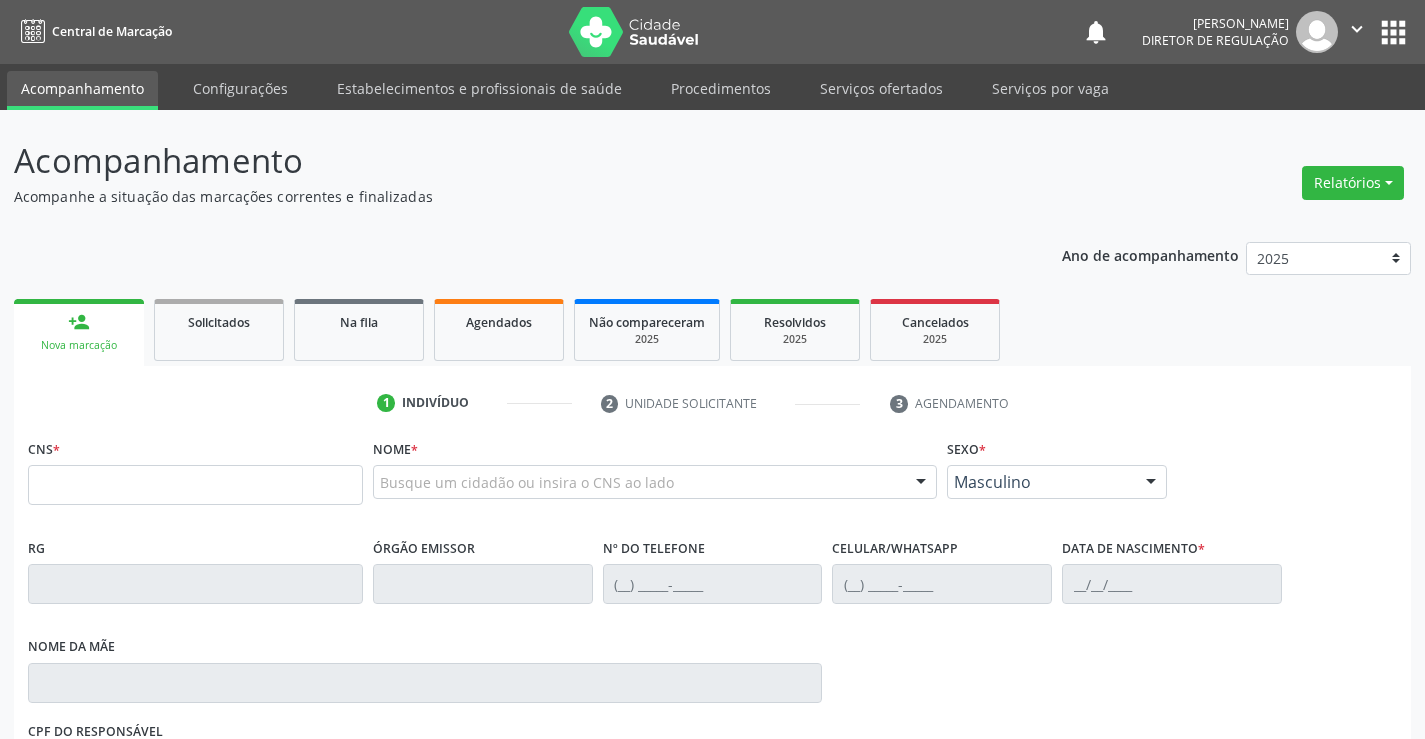 scroll, scrollTop: 0, scrollLeft: 0, axis: both 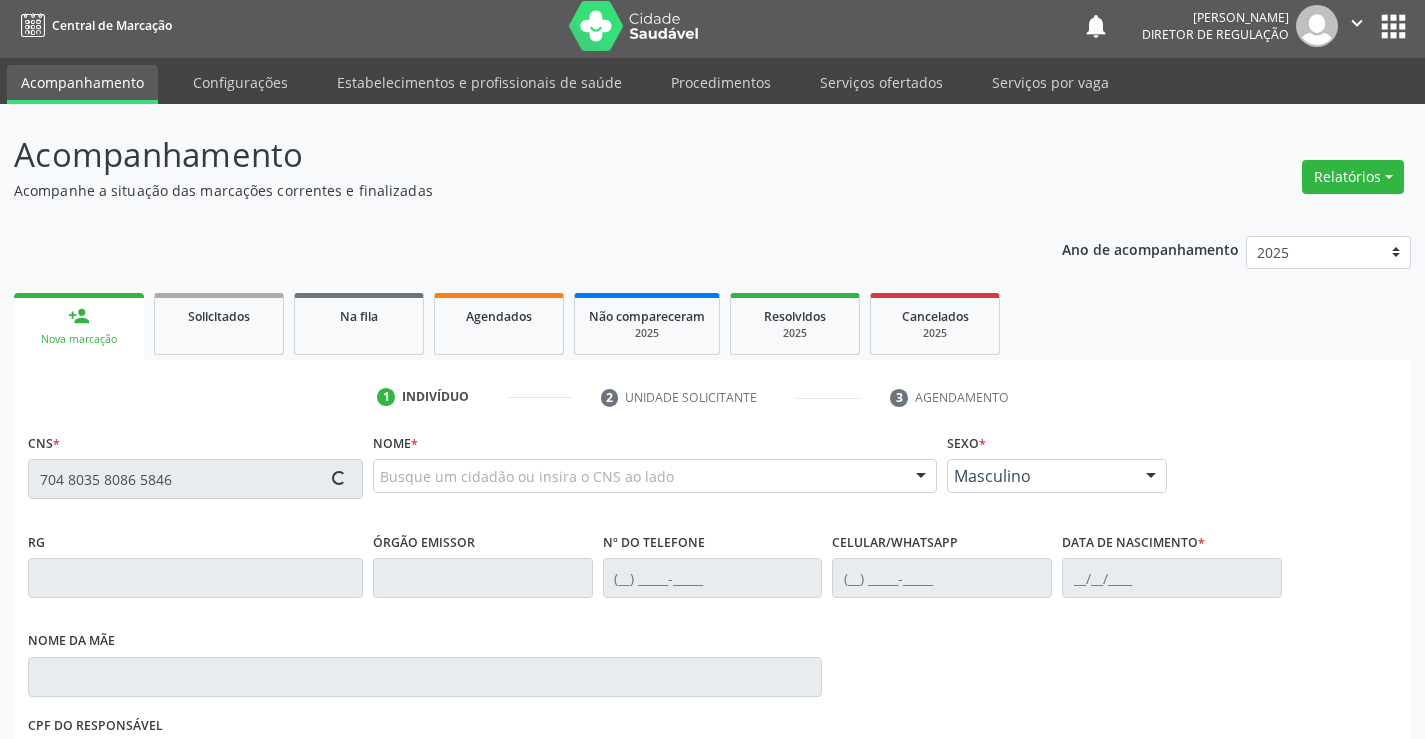 type on "704 8035 8086 5846" 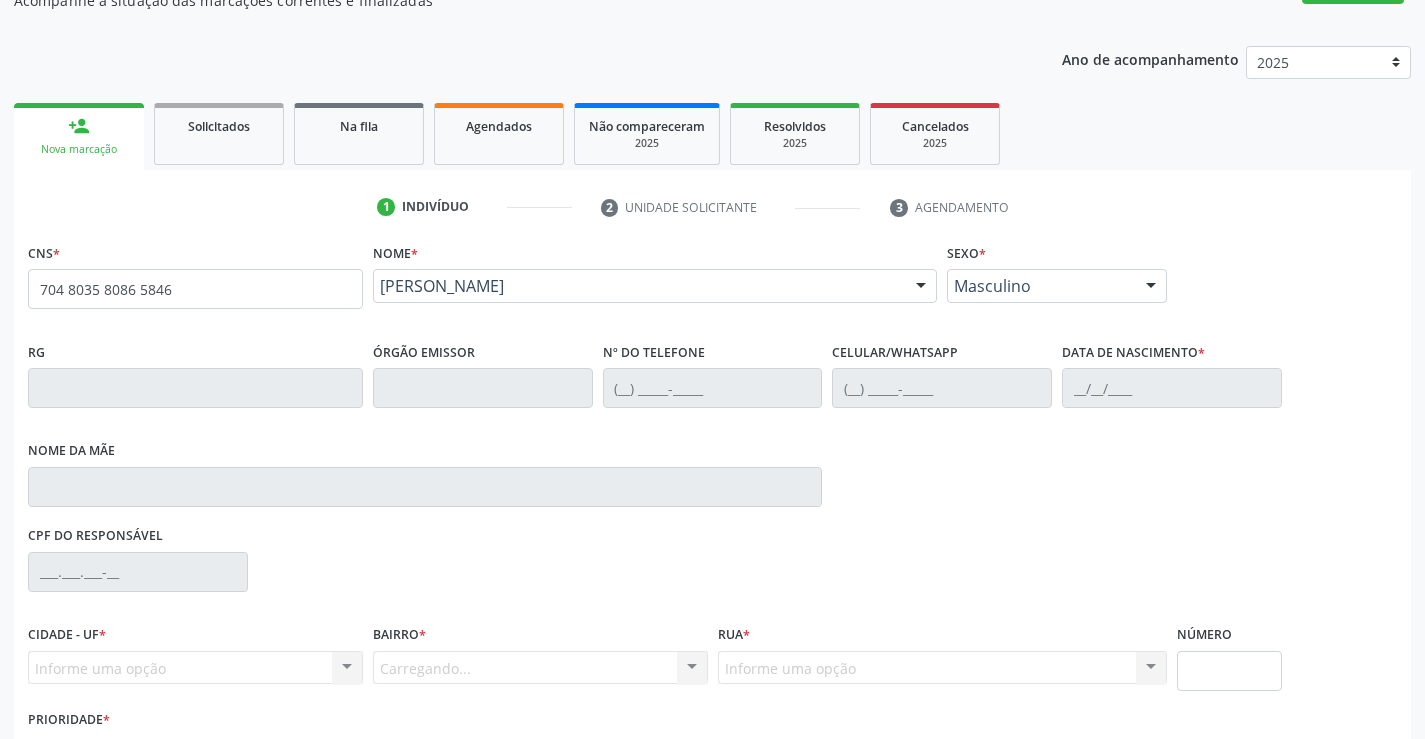 scroll, scrollTop: 300, scrollLeft: 0, axis: vertical 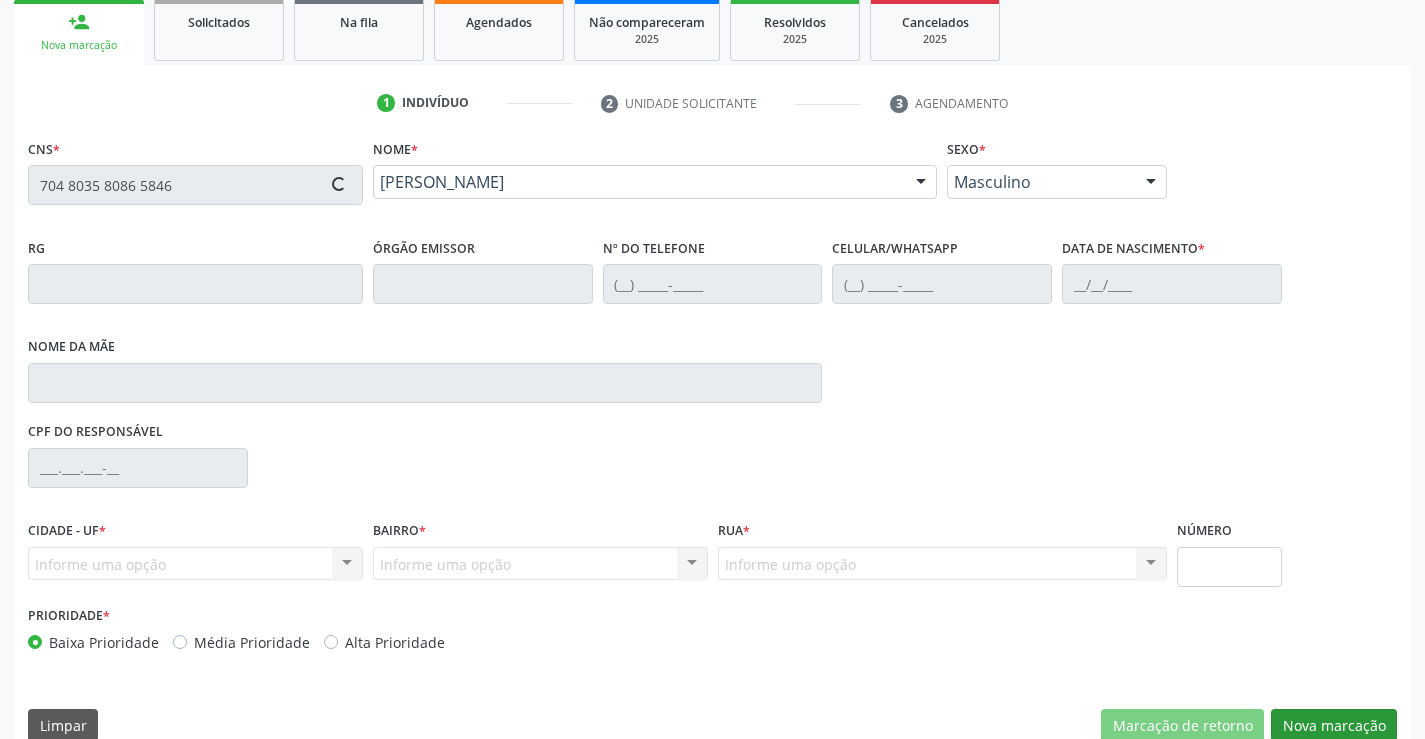 type on "0431411883" 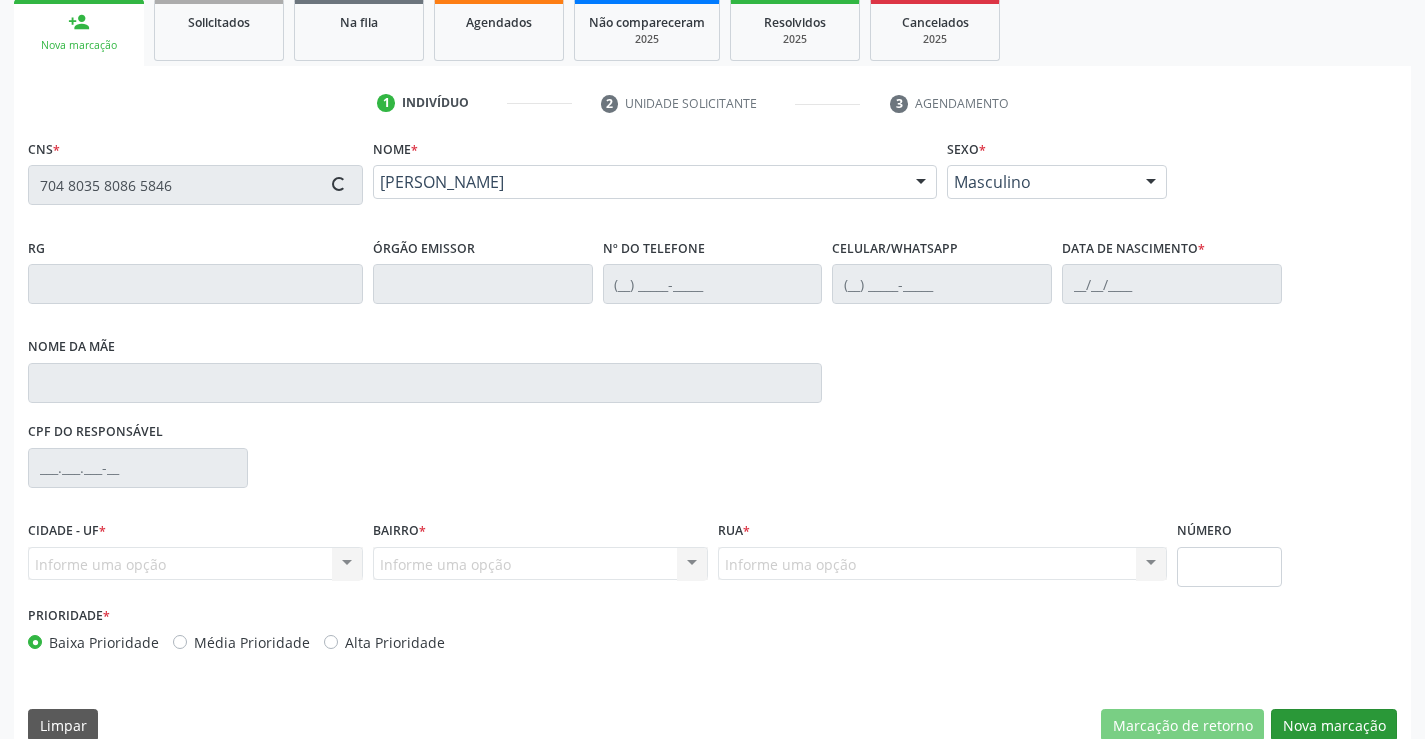 type on "(74) 98110-0048" 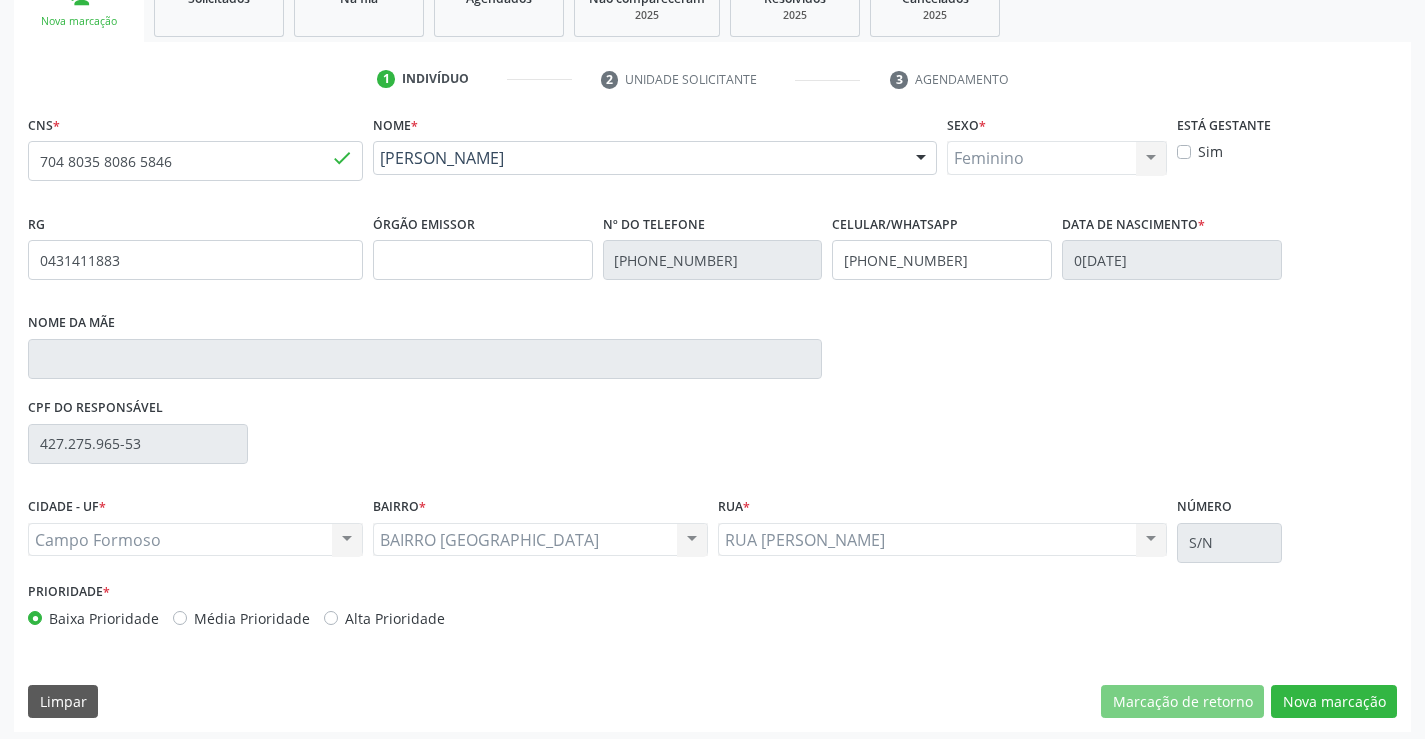 scroll, scrollTop: 331, scrollLeft: 0, axis: vertical 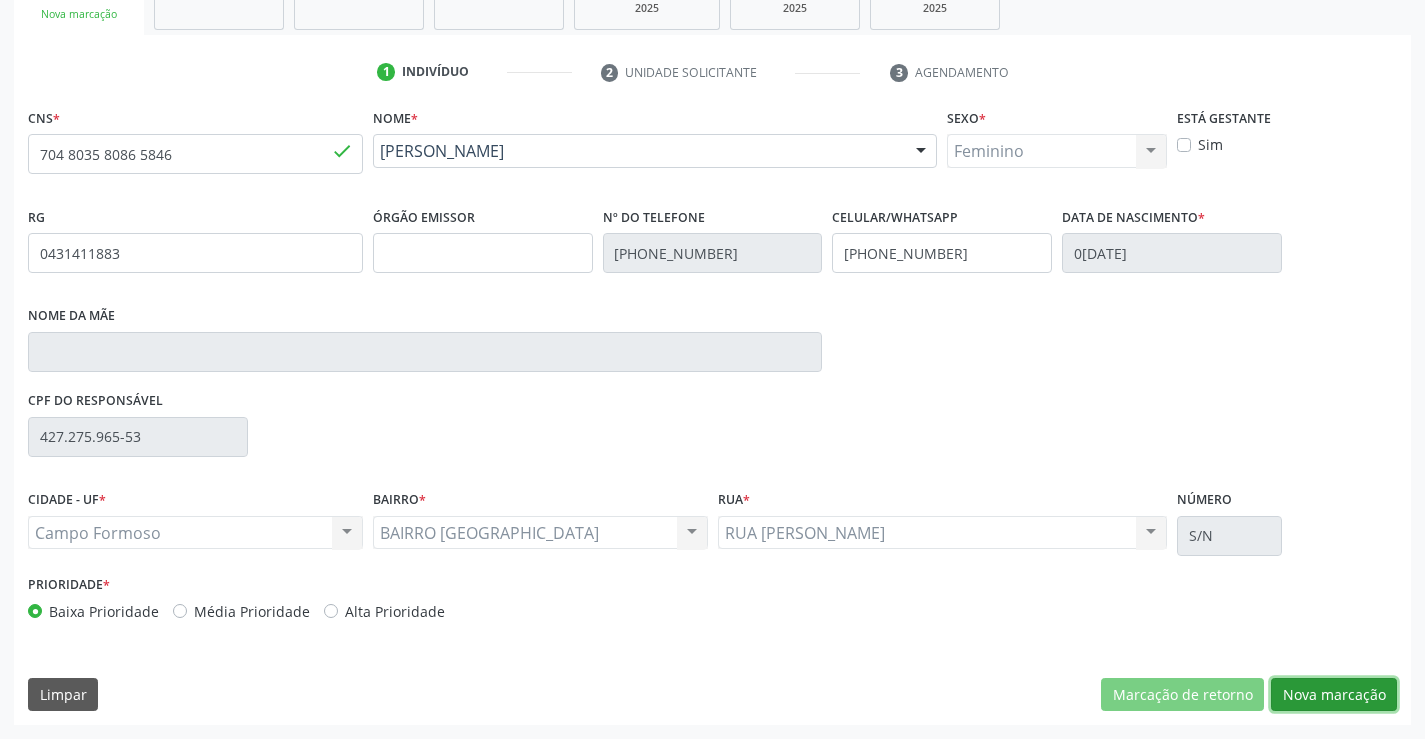 drag, startPoint x: 1338, startPoint y: 693, endPoint x: 793, endPoint y: 471, distance: 588.4802 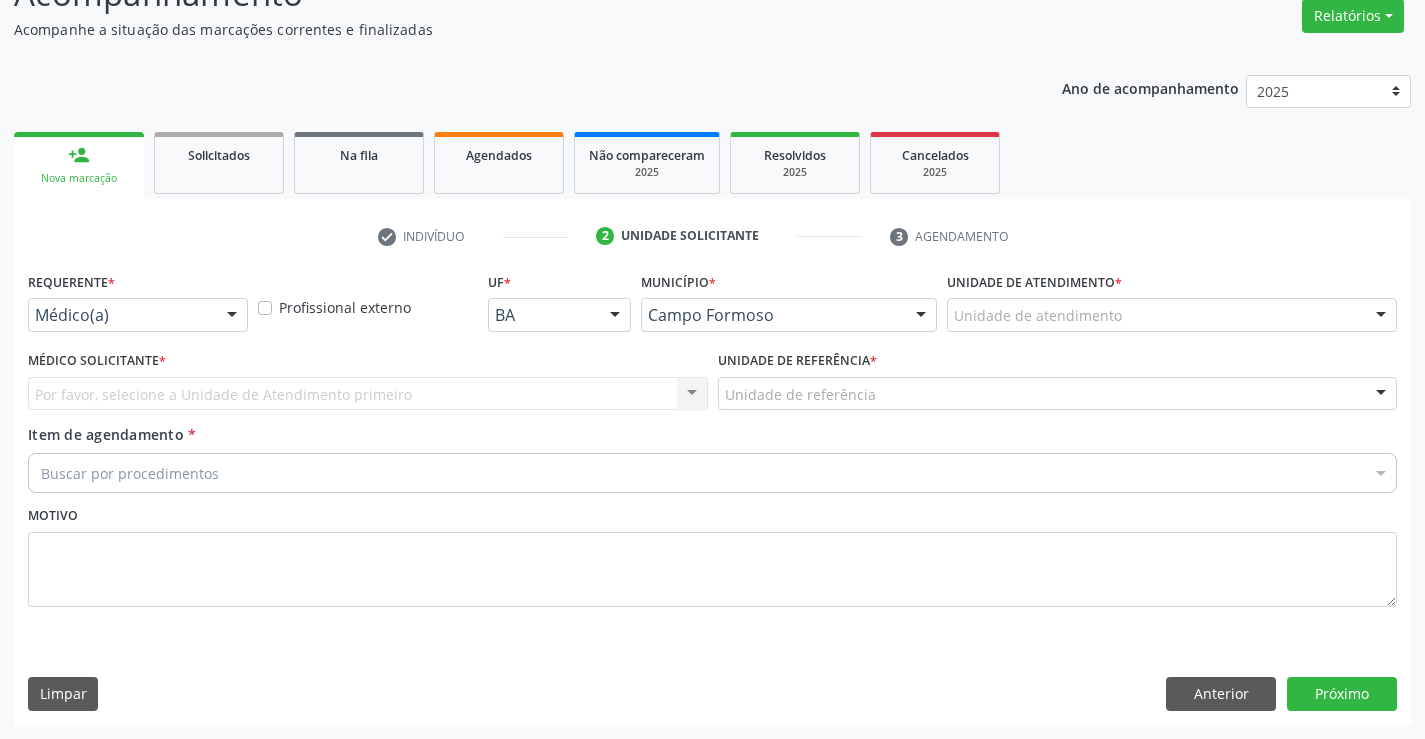 scroll, scrollTop: 167, scrollLeft: 0, axis: vertical 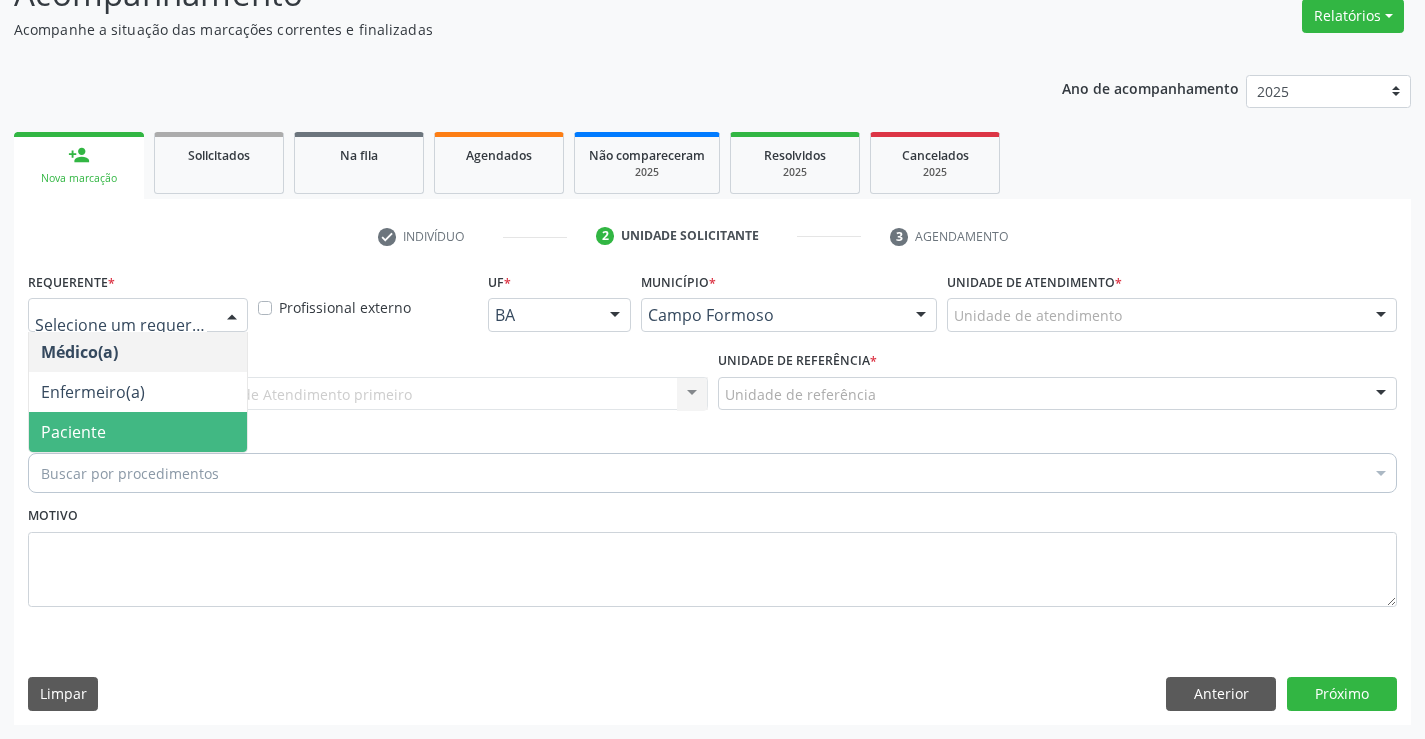 click on "Paciente" at bounding box center [138, 432] 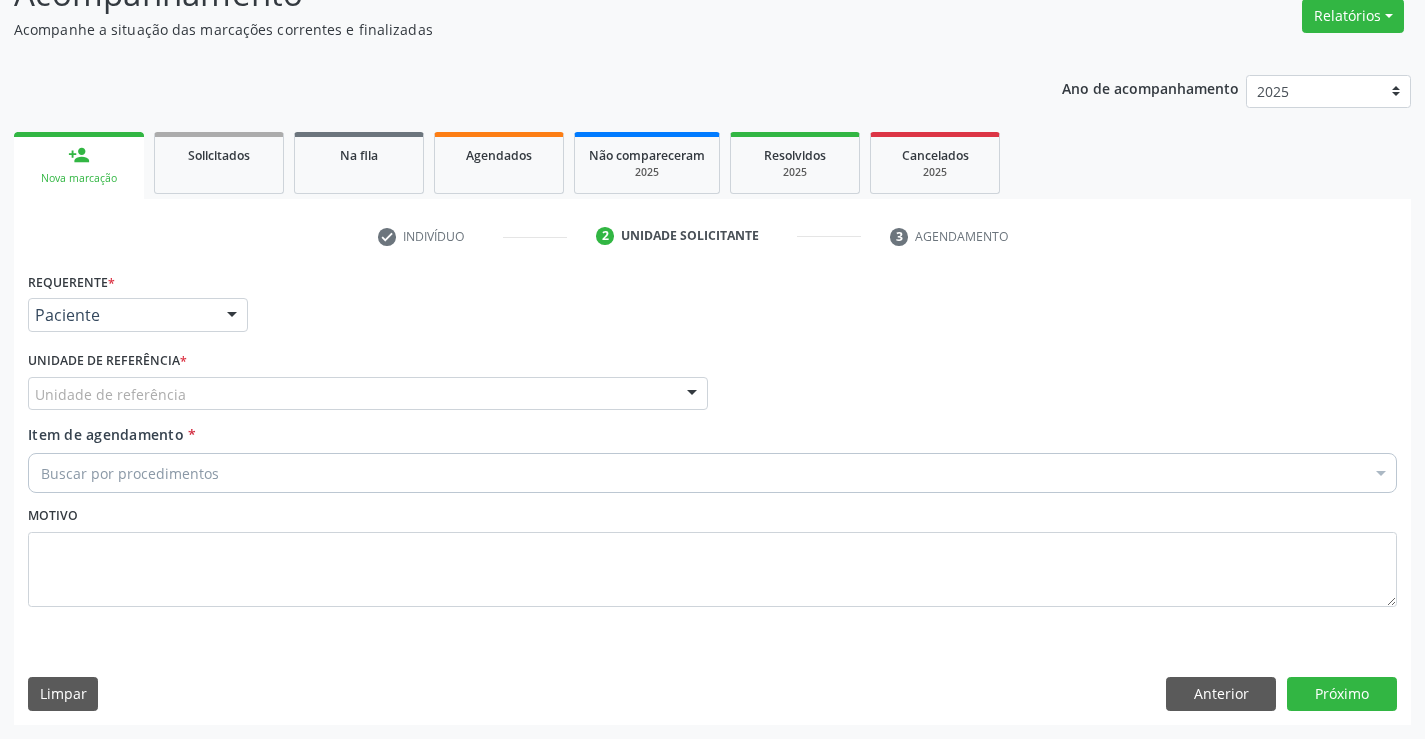 click on "Unidade de referência" at bounding box center (368, 394) 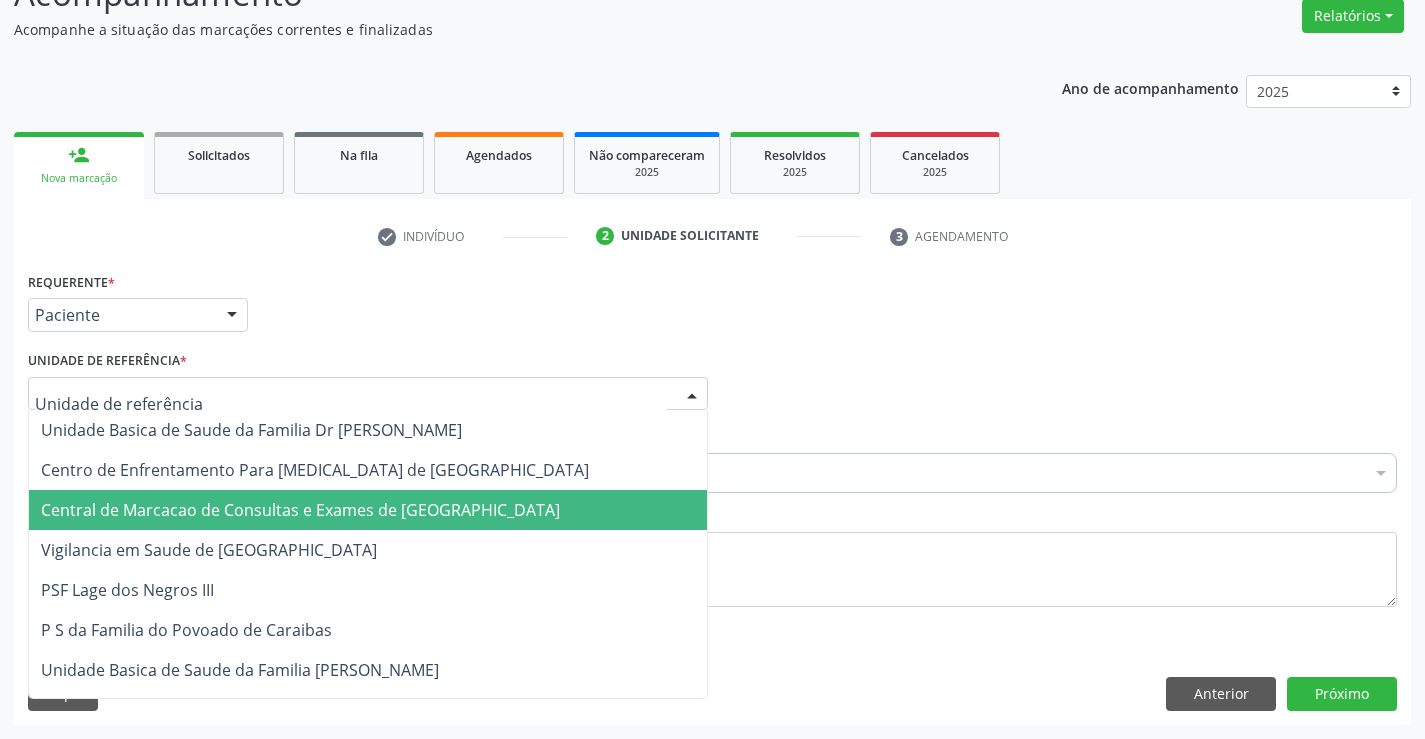 click on "Central de Marcacao de Consultas e Exames de [GEOGRAPHIC_DATA]" at bounding box center (368, 510) 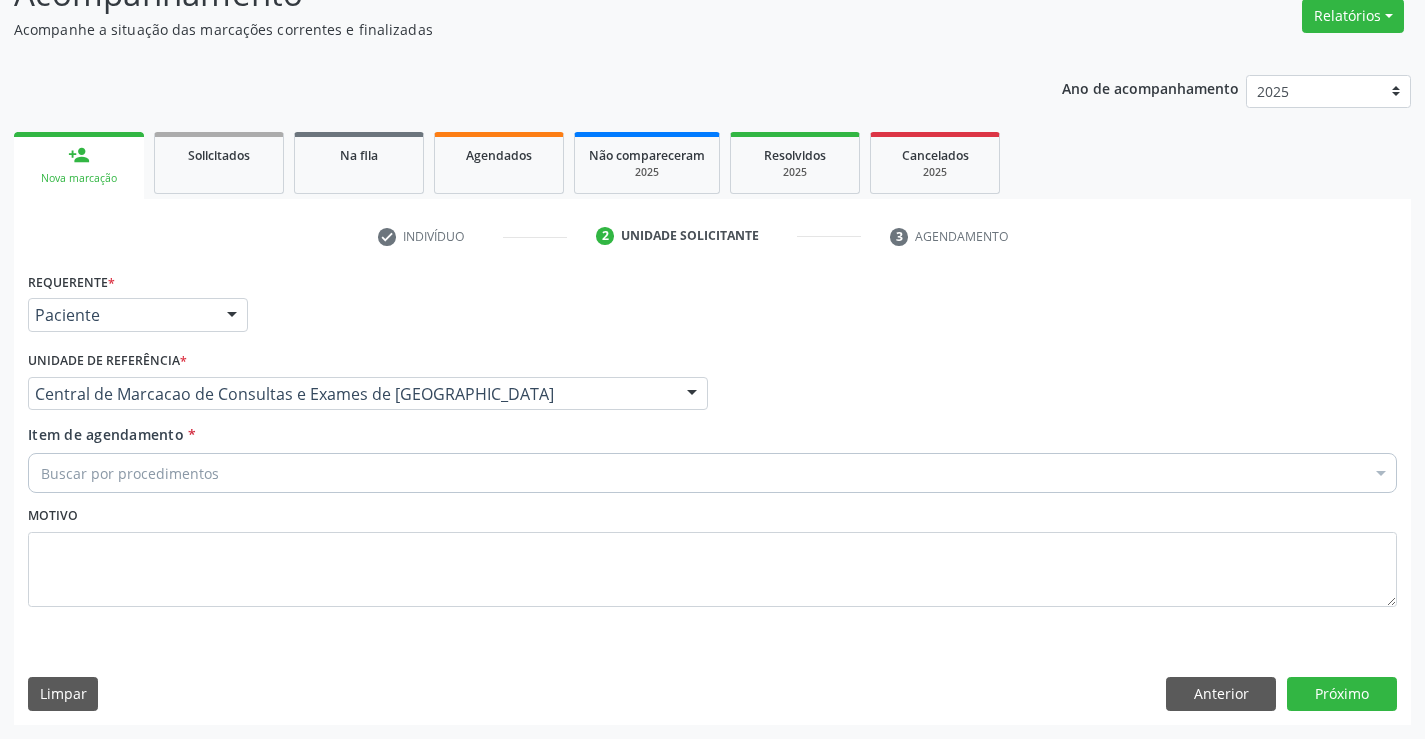 click on "Buscar por procedimentos" at bounding box center [712, 473] 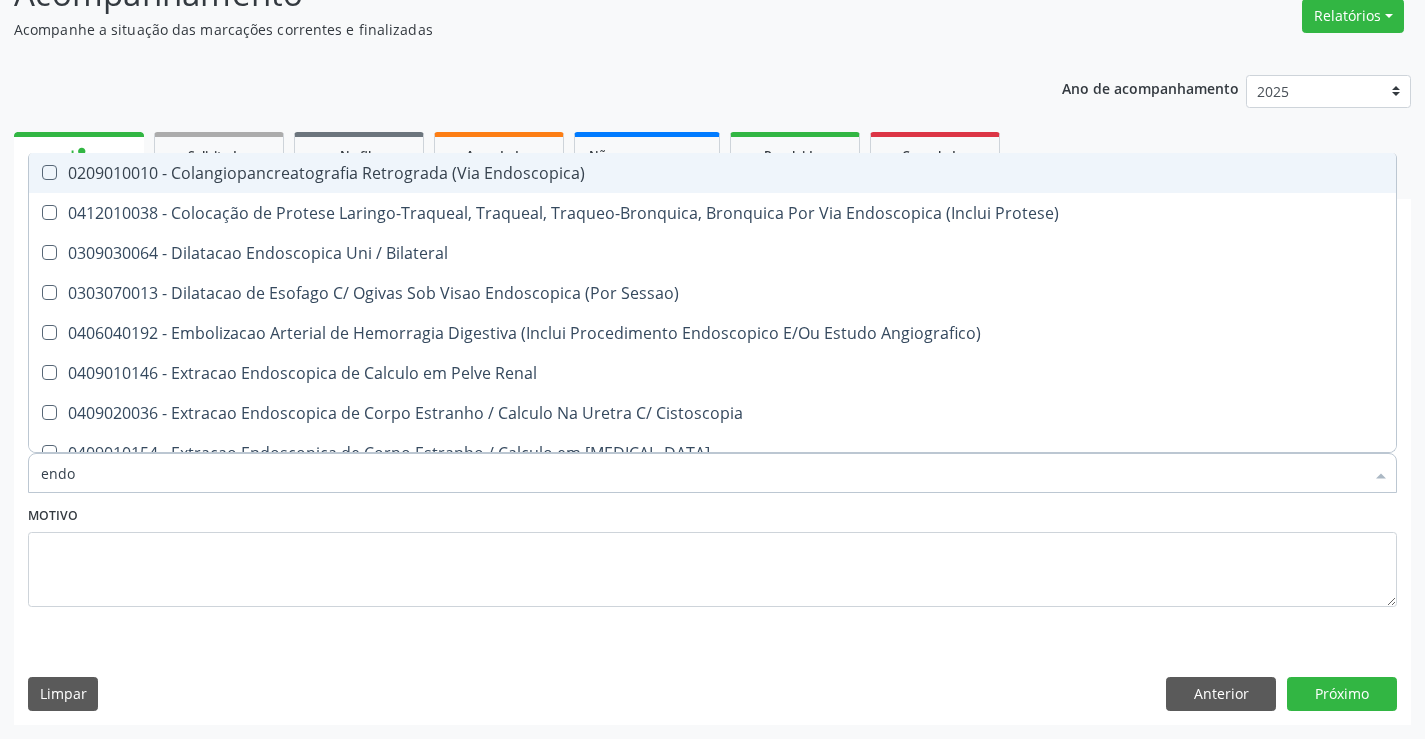 type on "endos" 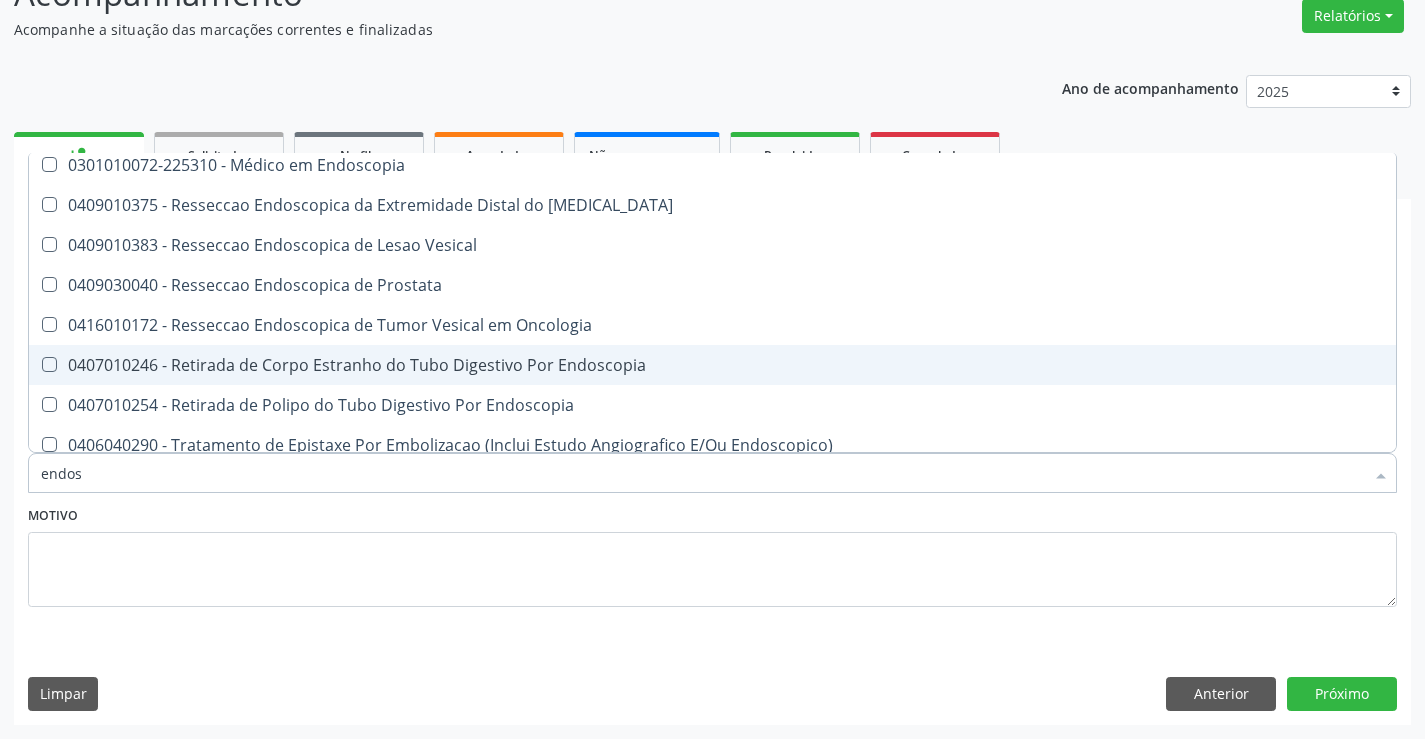 scroll, scrollTop: 441, scrollLeft: 0, axis: vertical 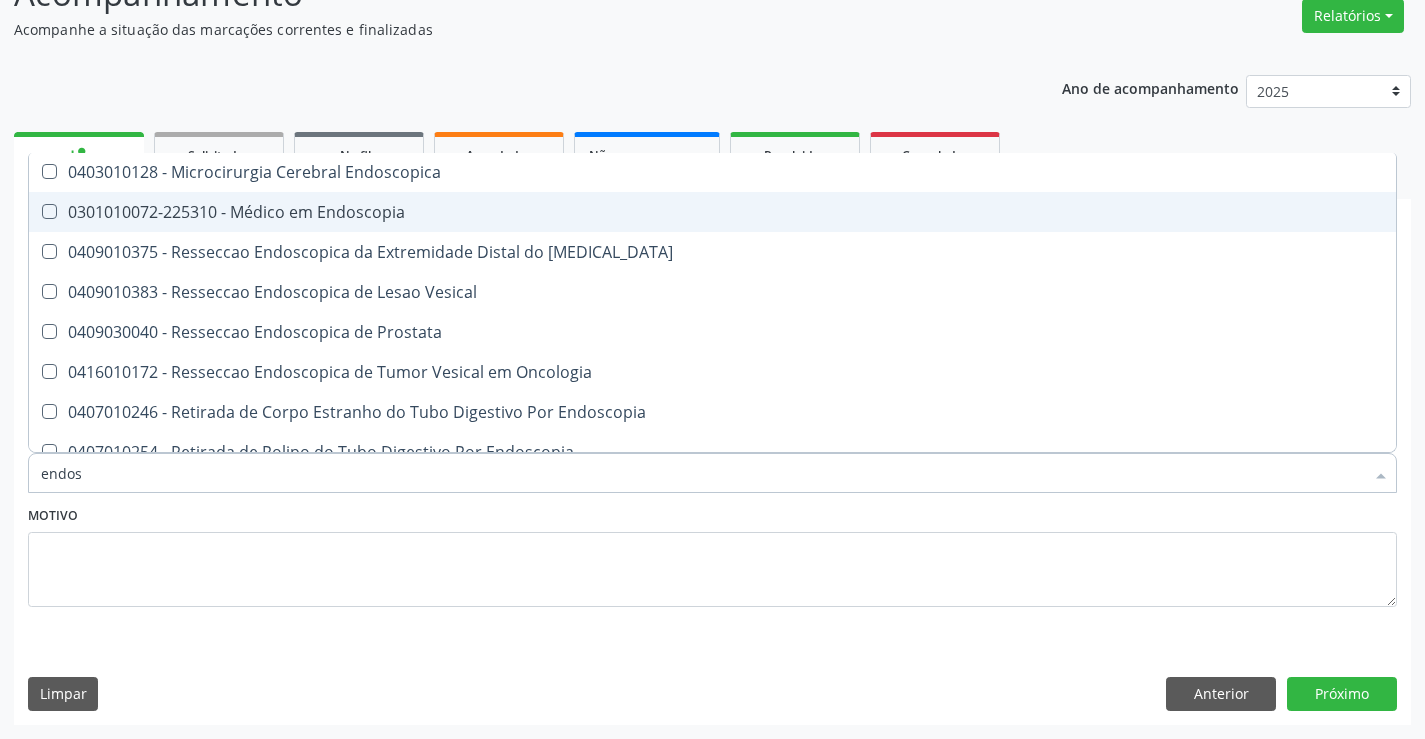 click on "0301010072-225310 - Médico em Endoscopia" at bounding box center (712, 212) 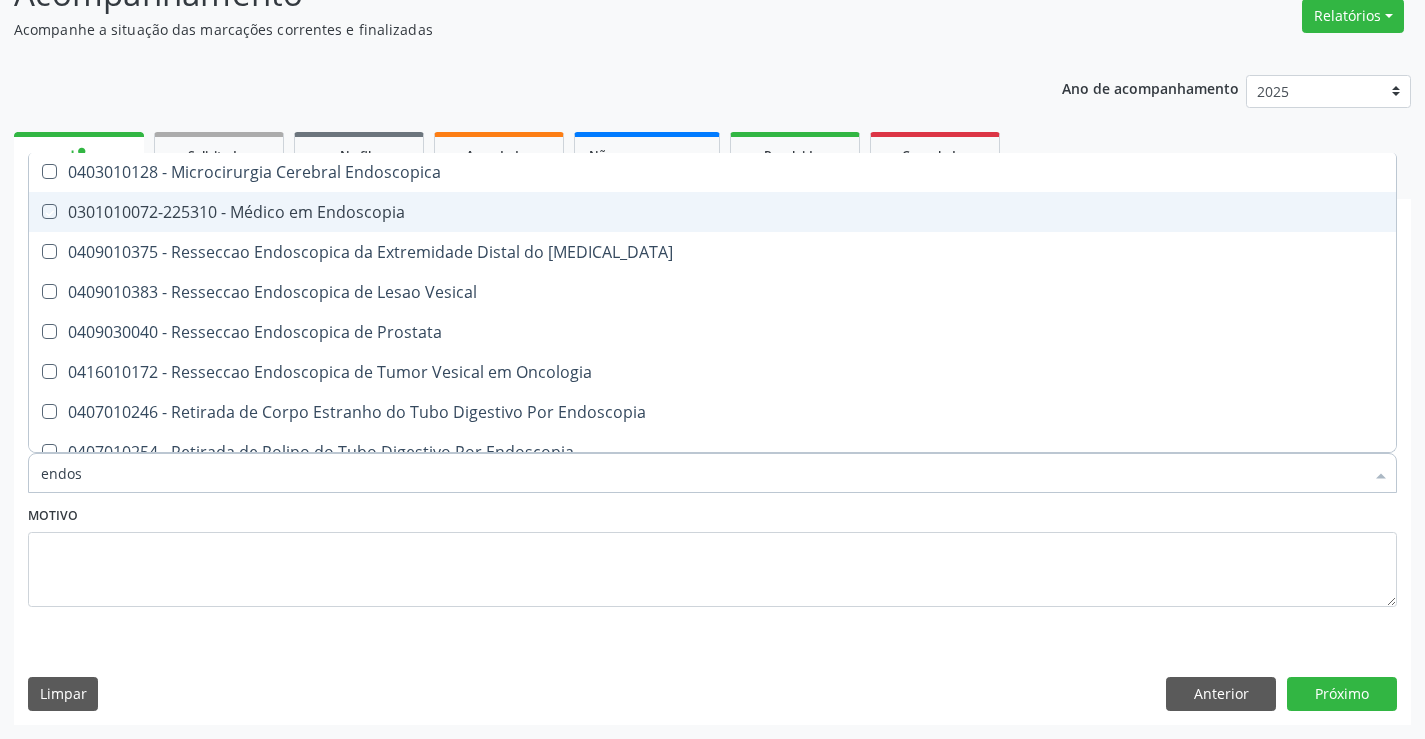 checkbox on "true" 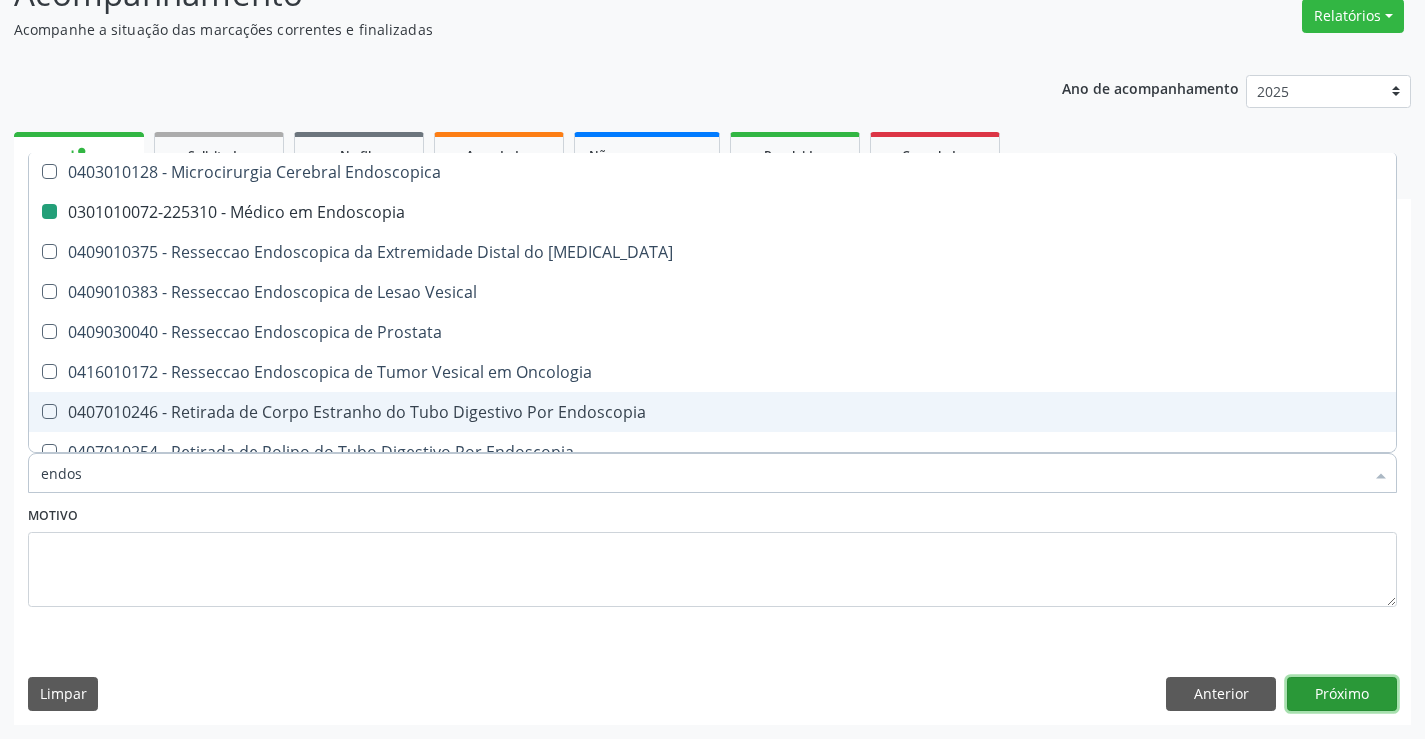 click on "Próximo" at bounding box center [1342, 694] 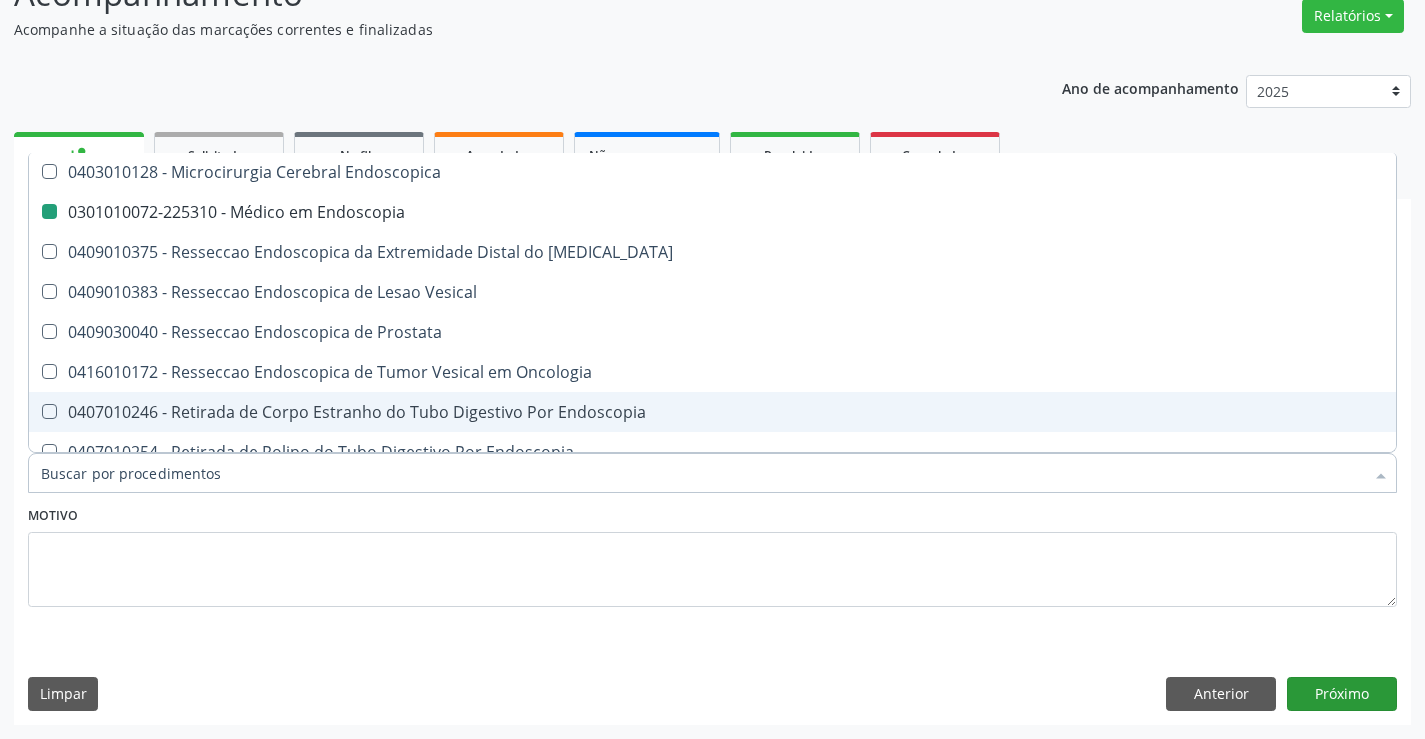 scroll, scrollTop: 131, scrollLeft: 0, axis: vertical 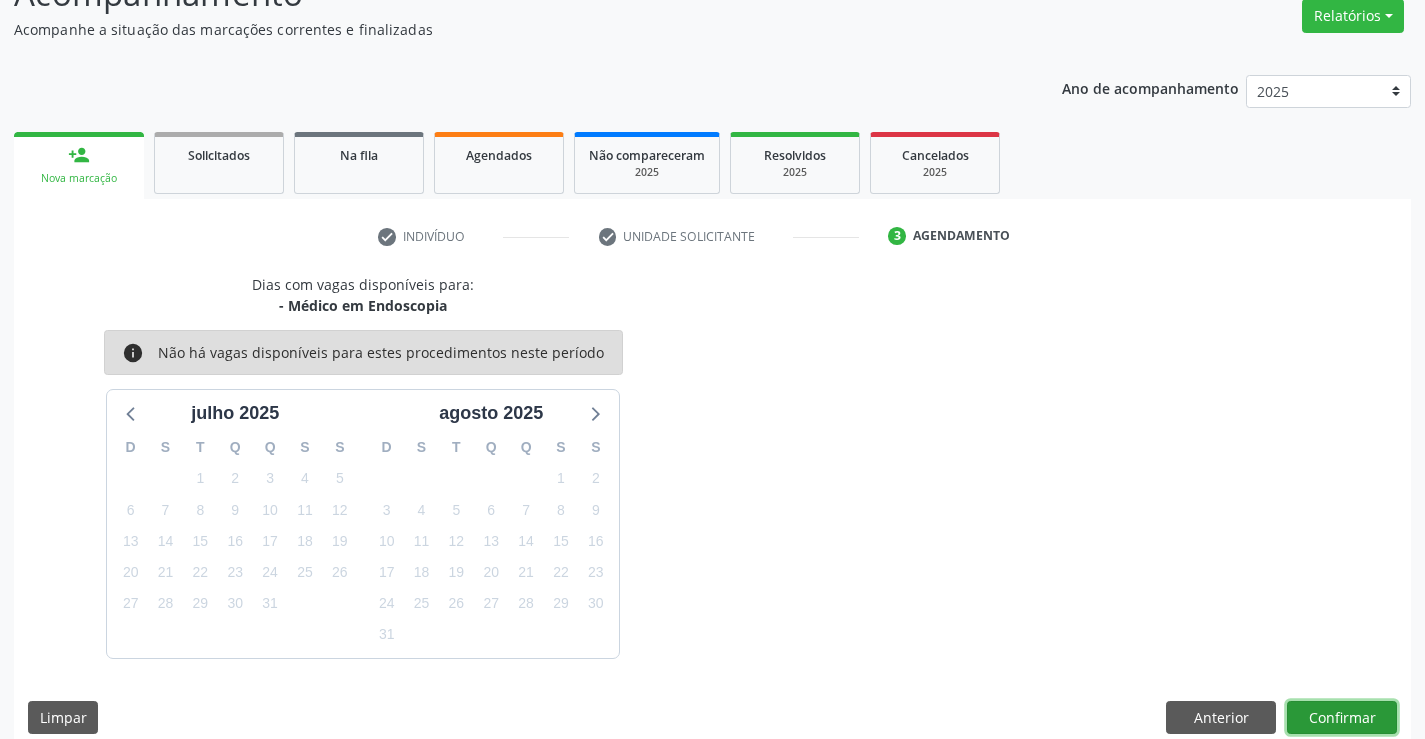 click on "Confirmar" at bounding box center (1342, 718) 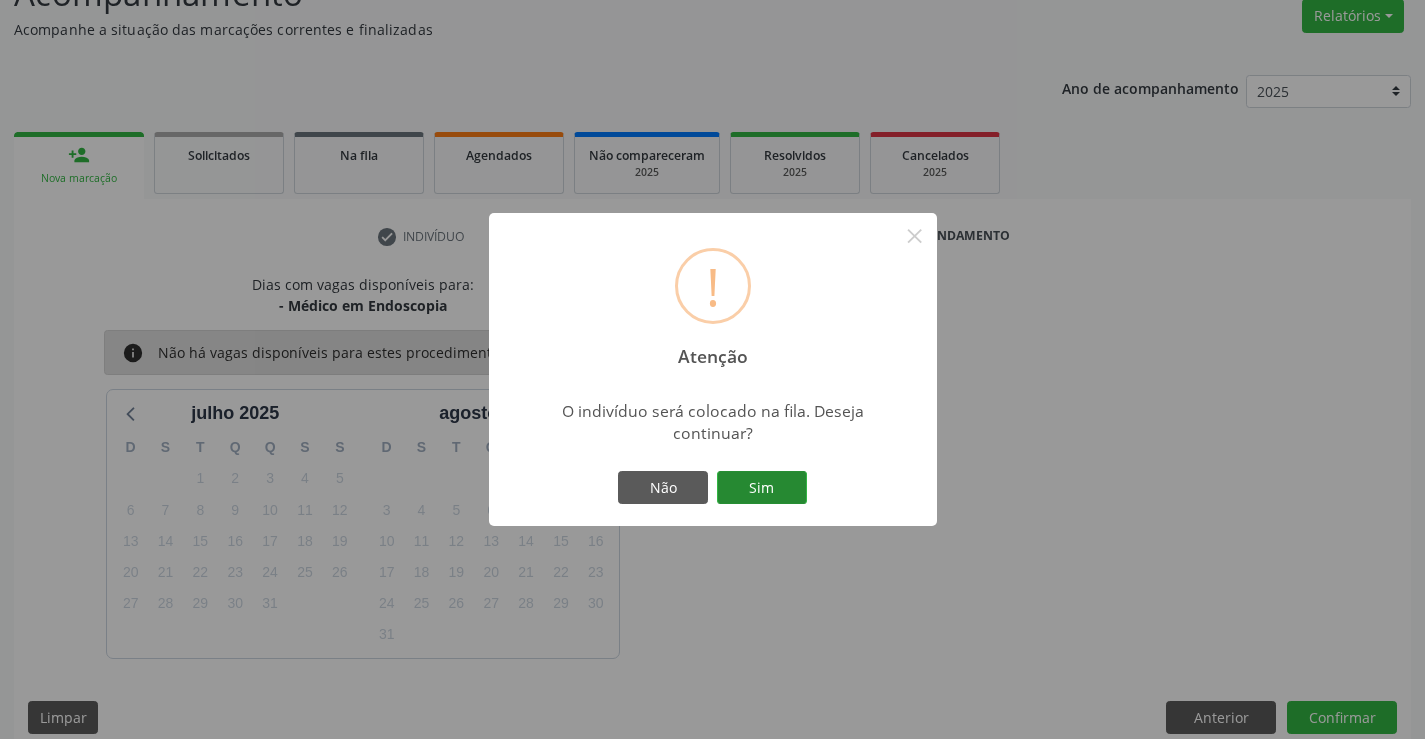 click on "Sim" at bounding box center (762, 488) 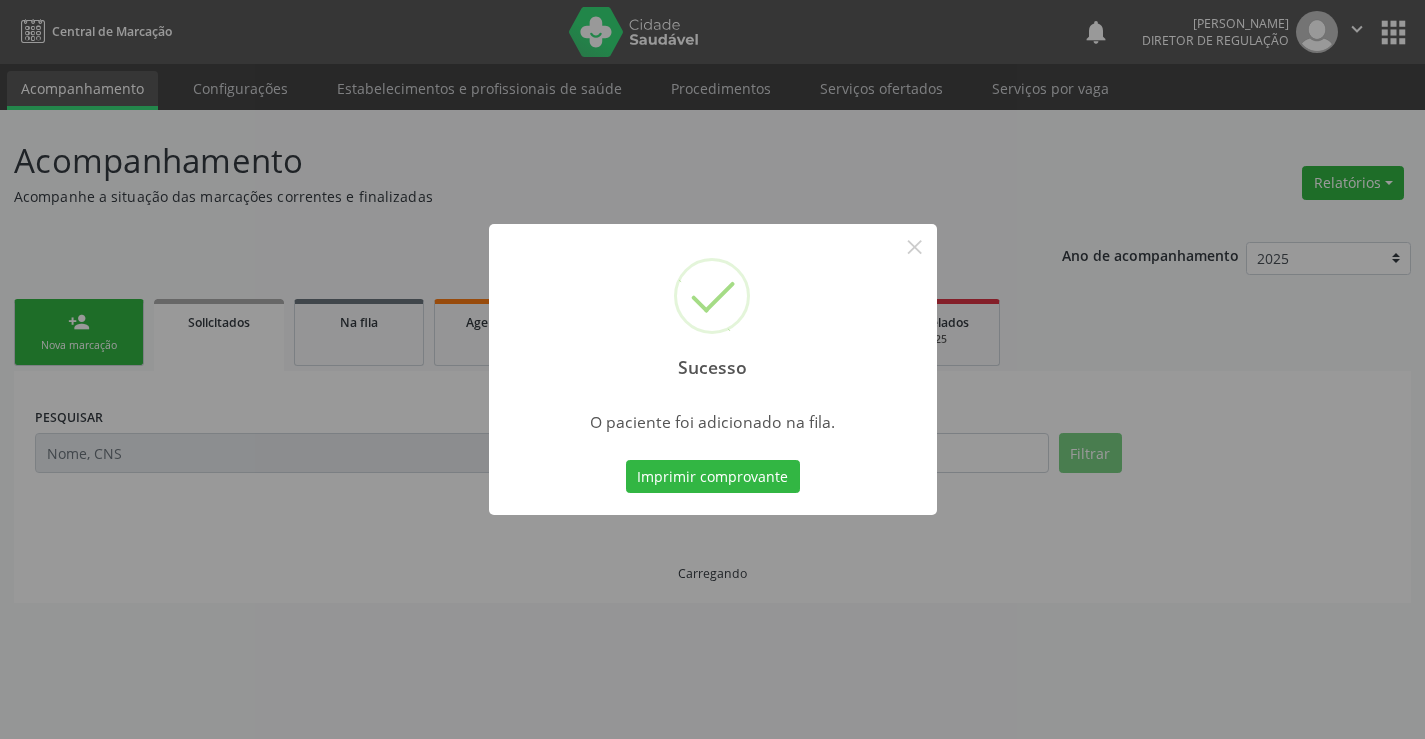scroll, scrollTop: 0, scrollLeft: 0, axis: both 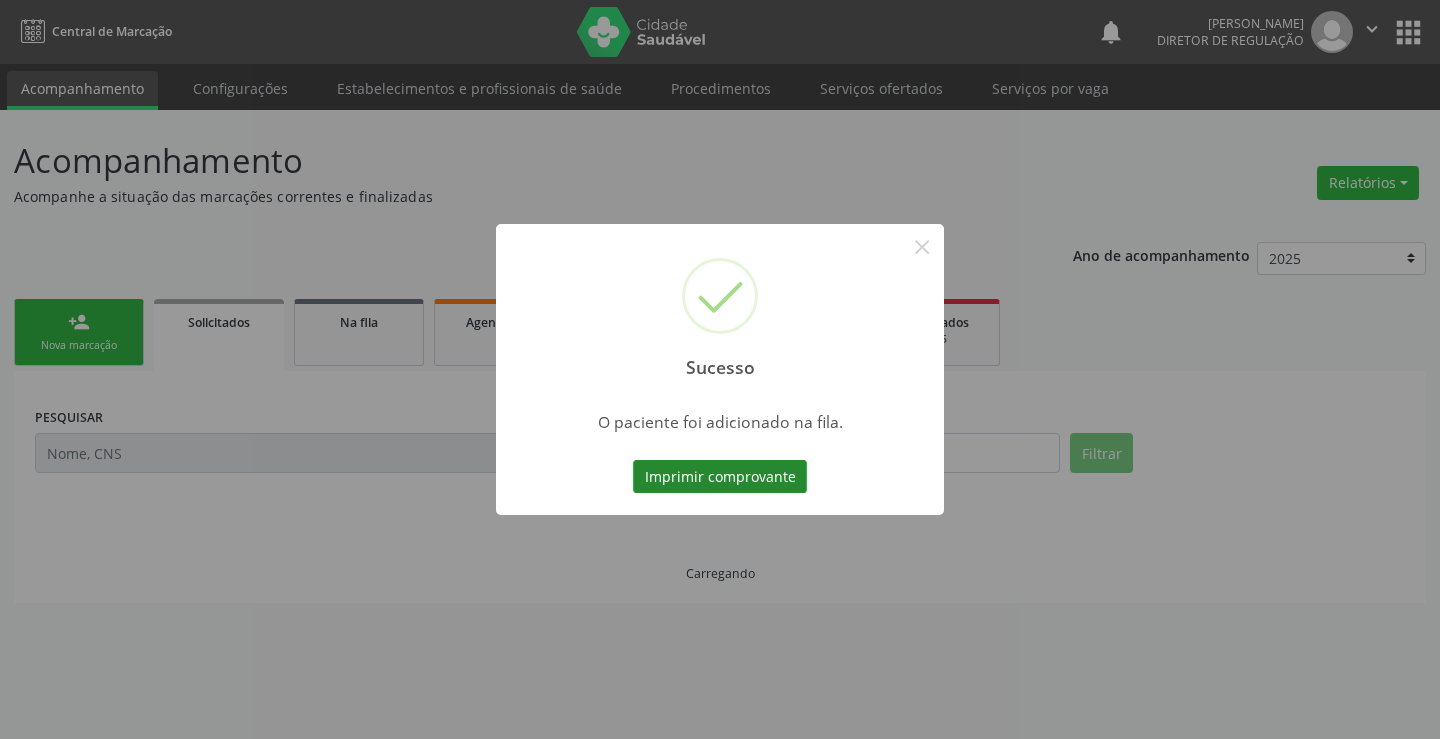 type 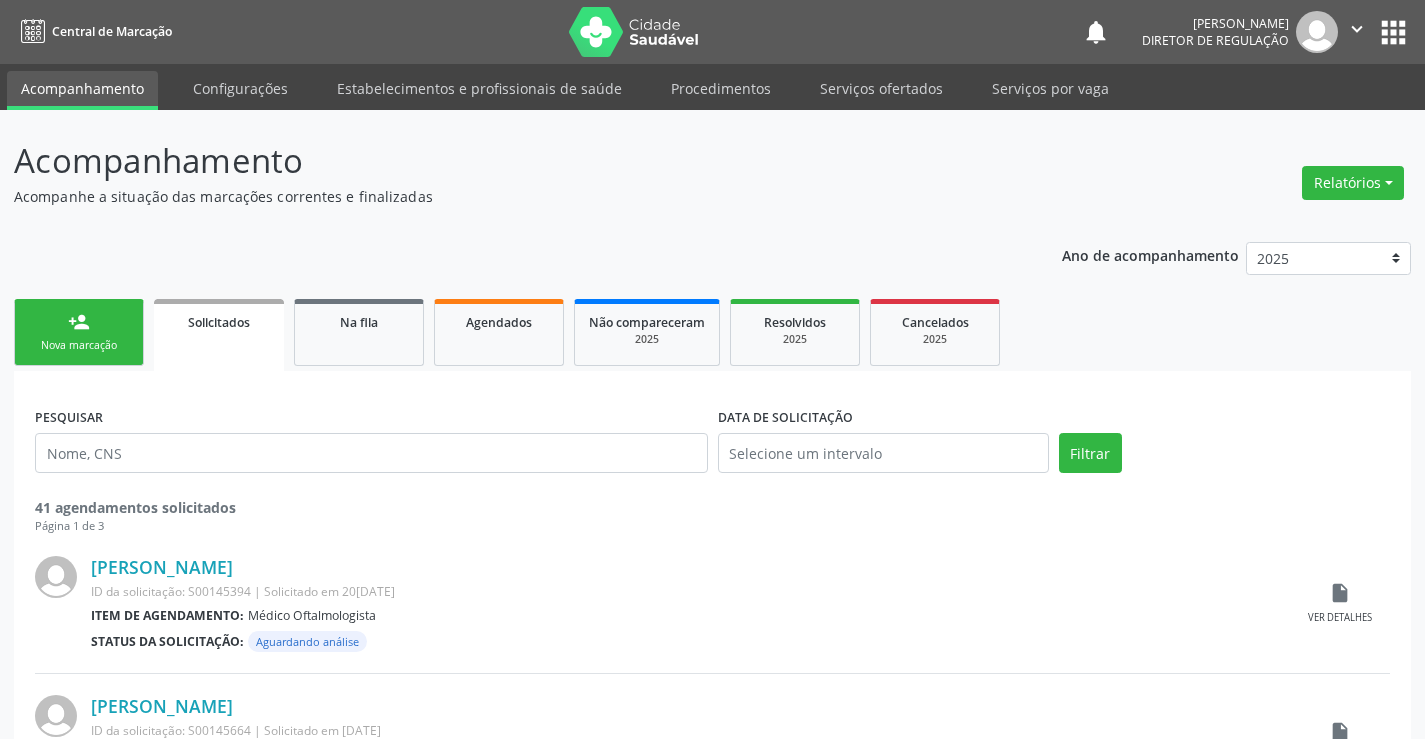 click on "person_add
Nova marcação" at bounding box center (79, 332) 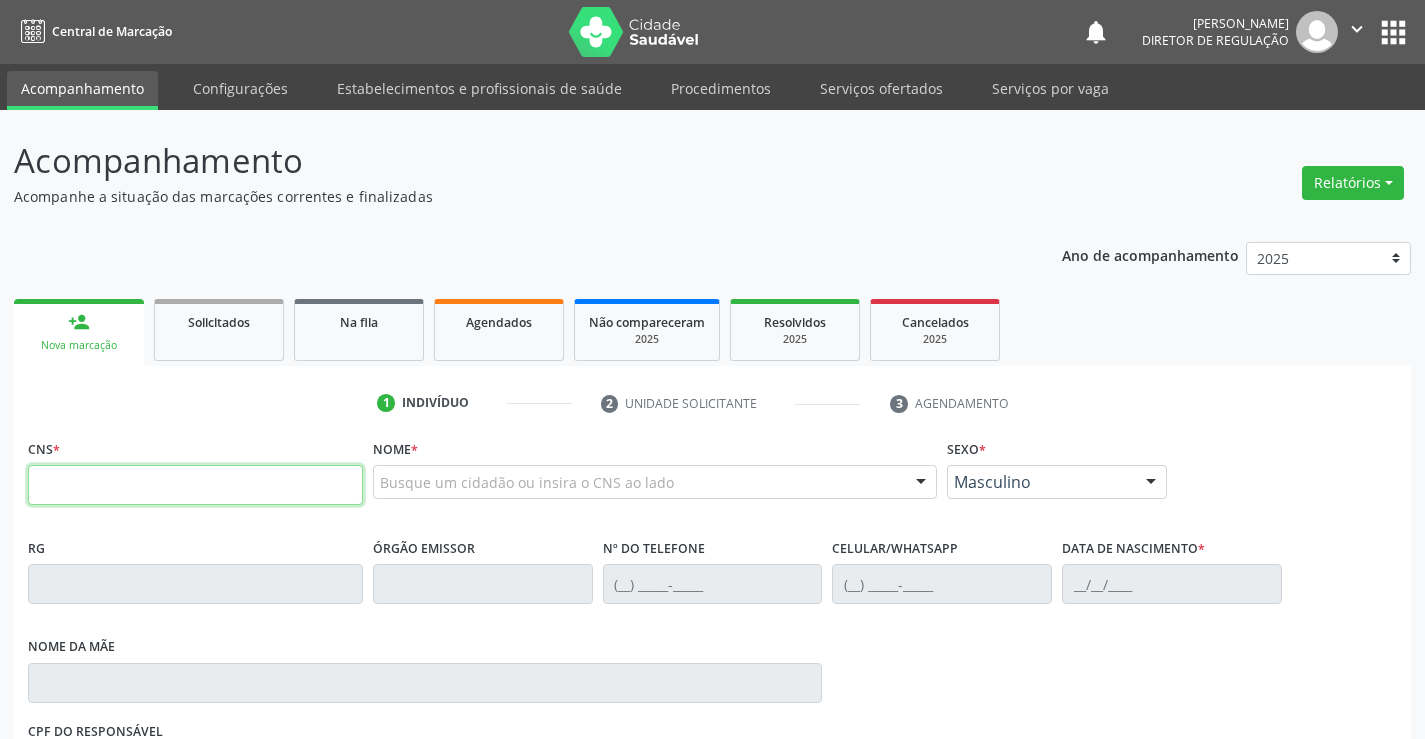click at bounding box center (195, 485) 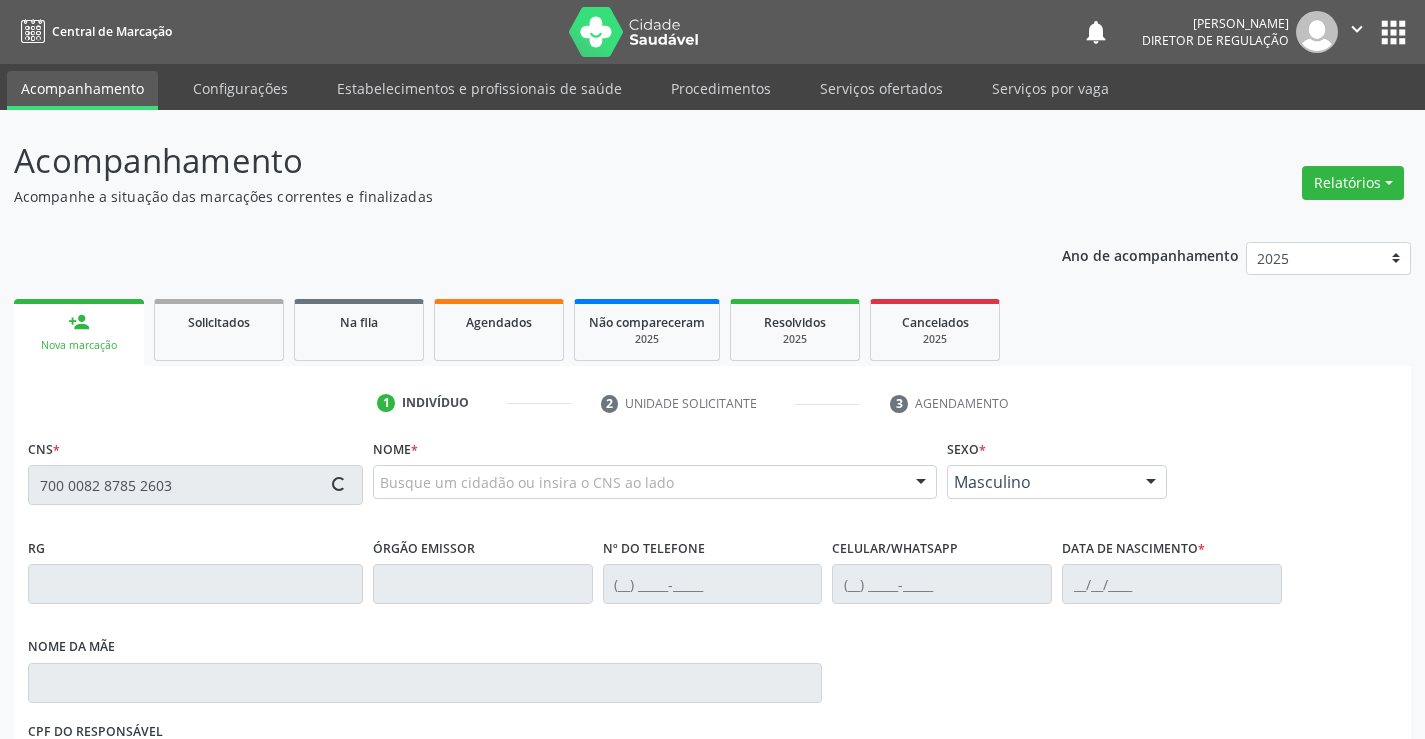 type on "700 0082 8785 2603" 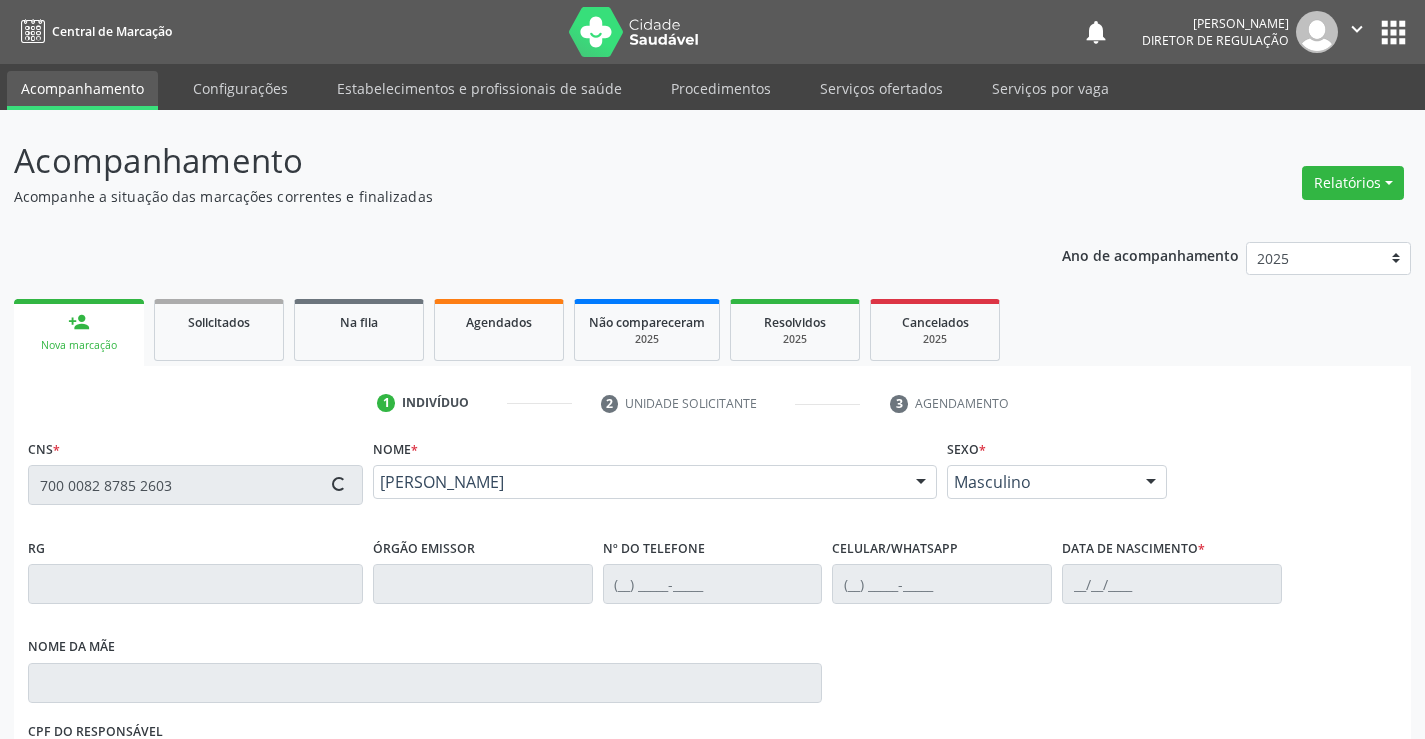 type on "007522731" 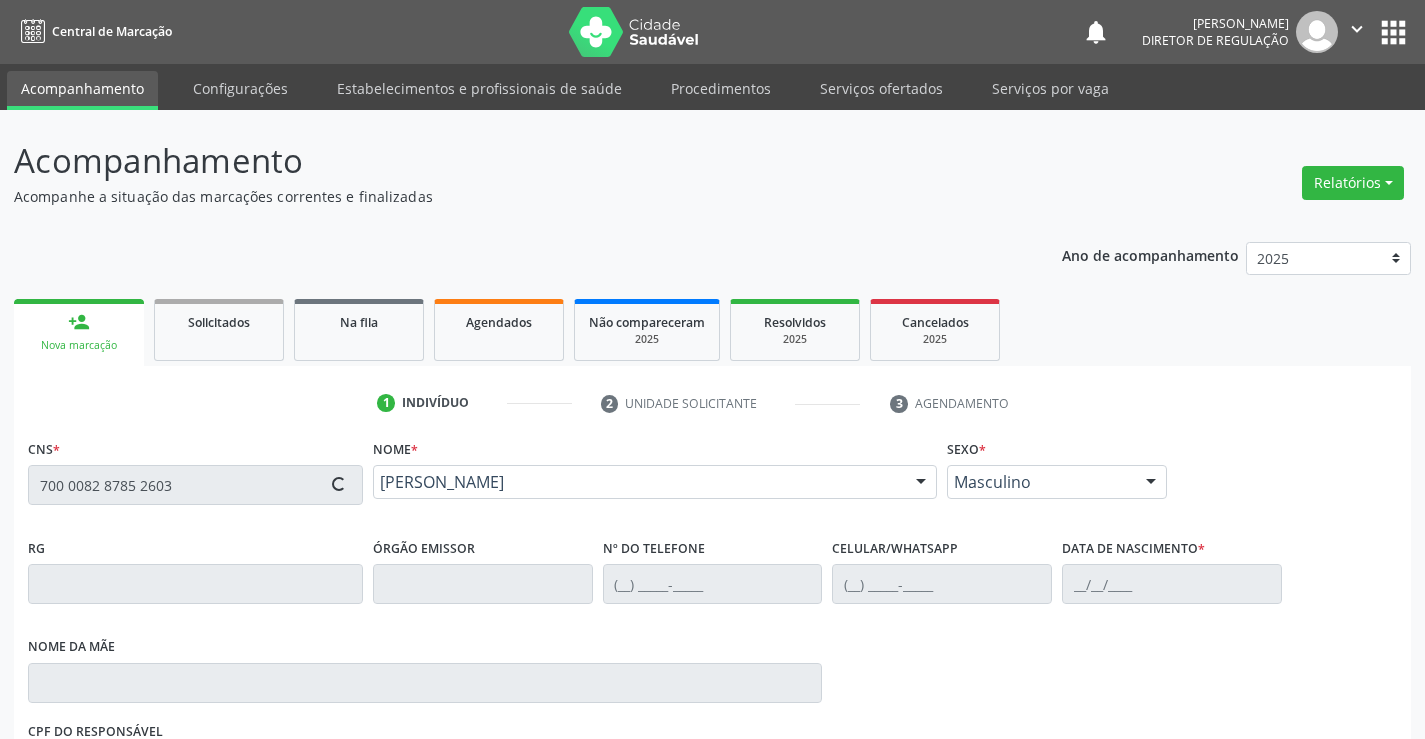 type on "[PHONE_NUMBER]" 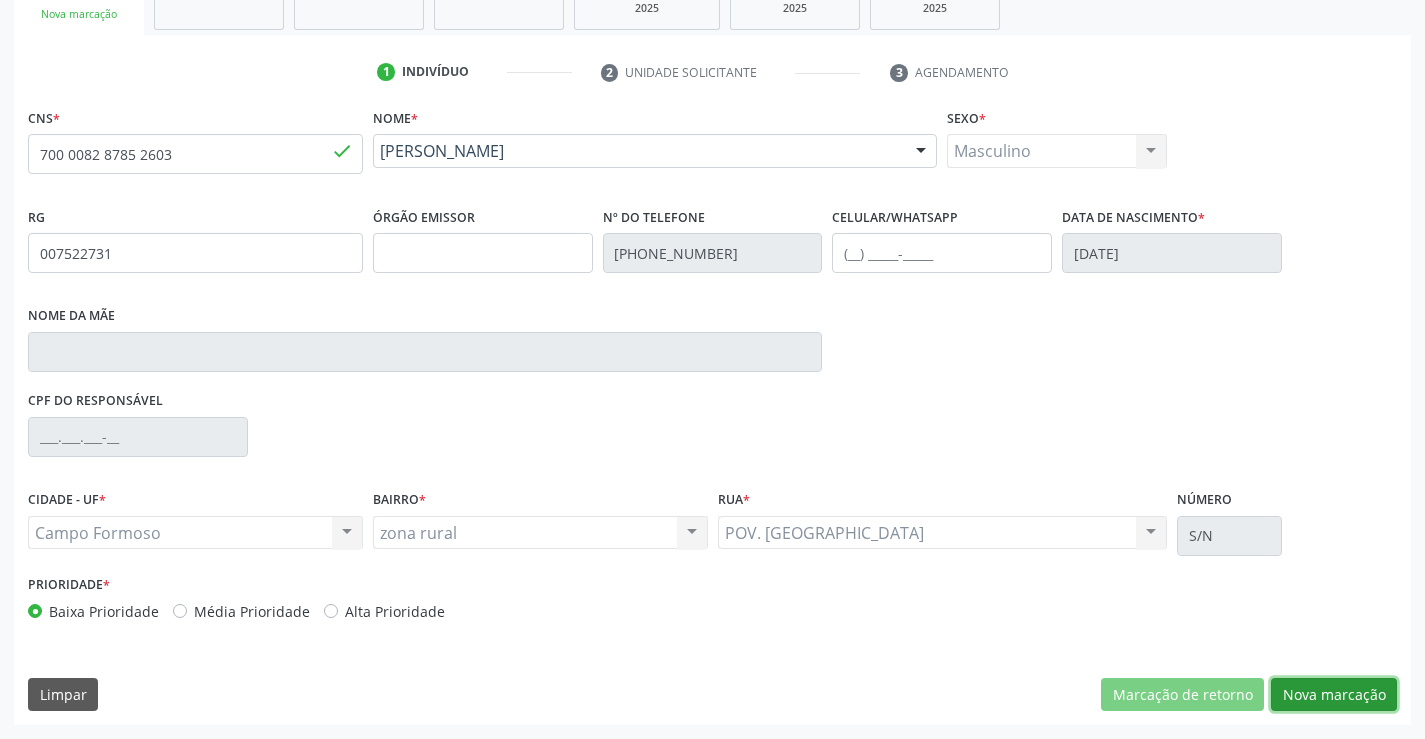 click on "Nova marcação" at bounding box center (1334, 695) 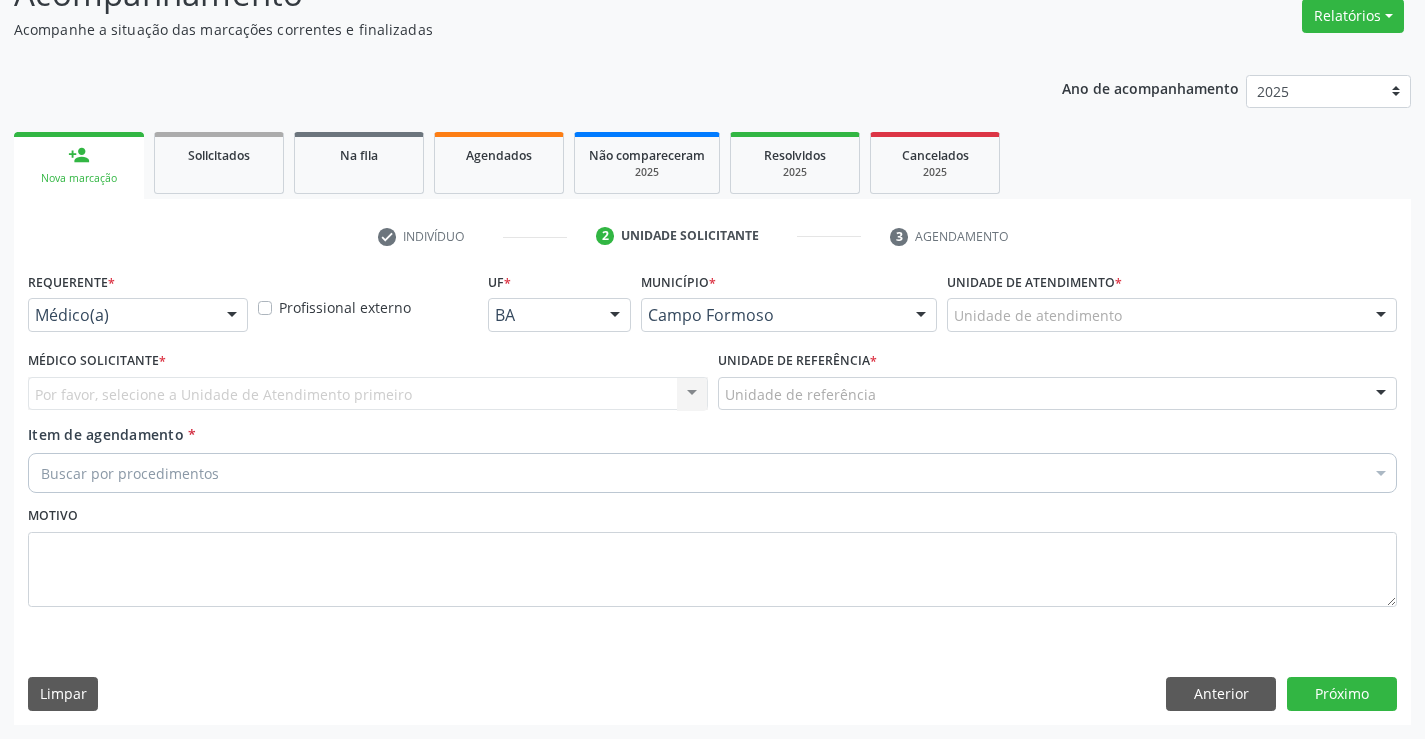 scroll, scrollTop: 167, scrollLeft: 0, axis: vertical 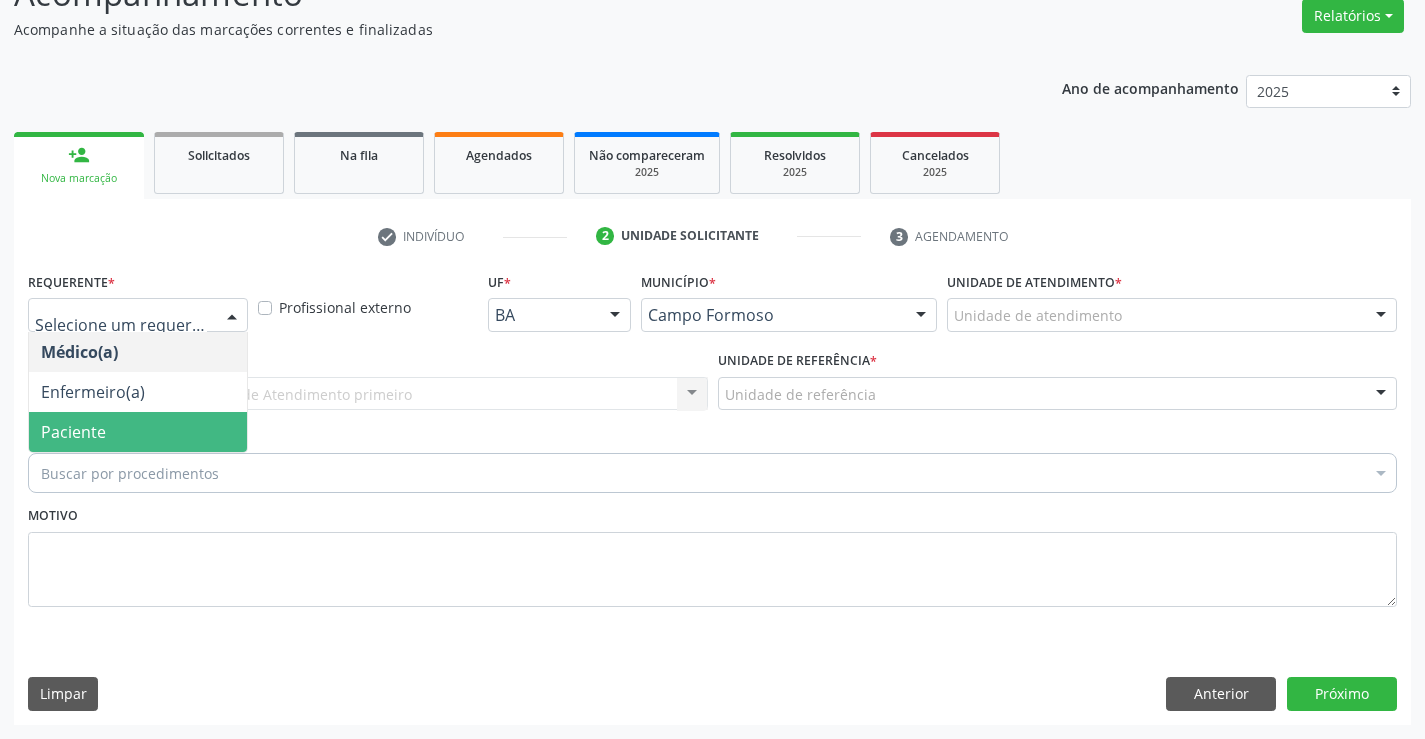 click on "Paciente" at bounding box center [138, 432] 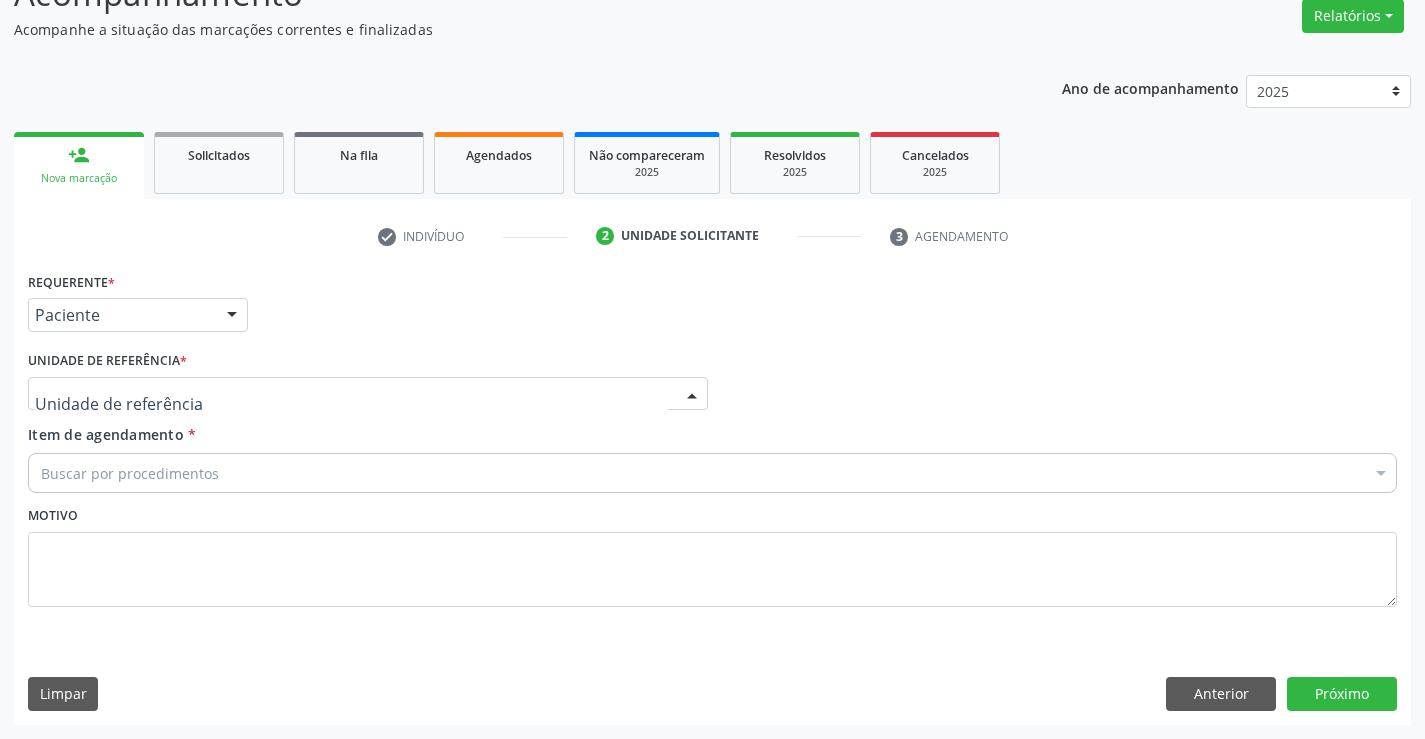 click at bounding box center (368, 394) 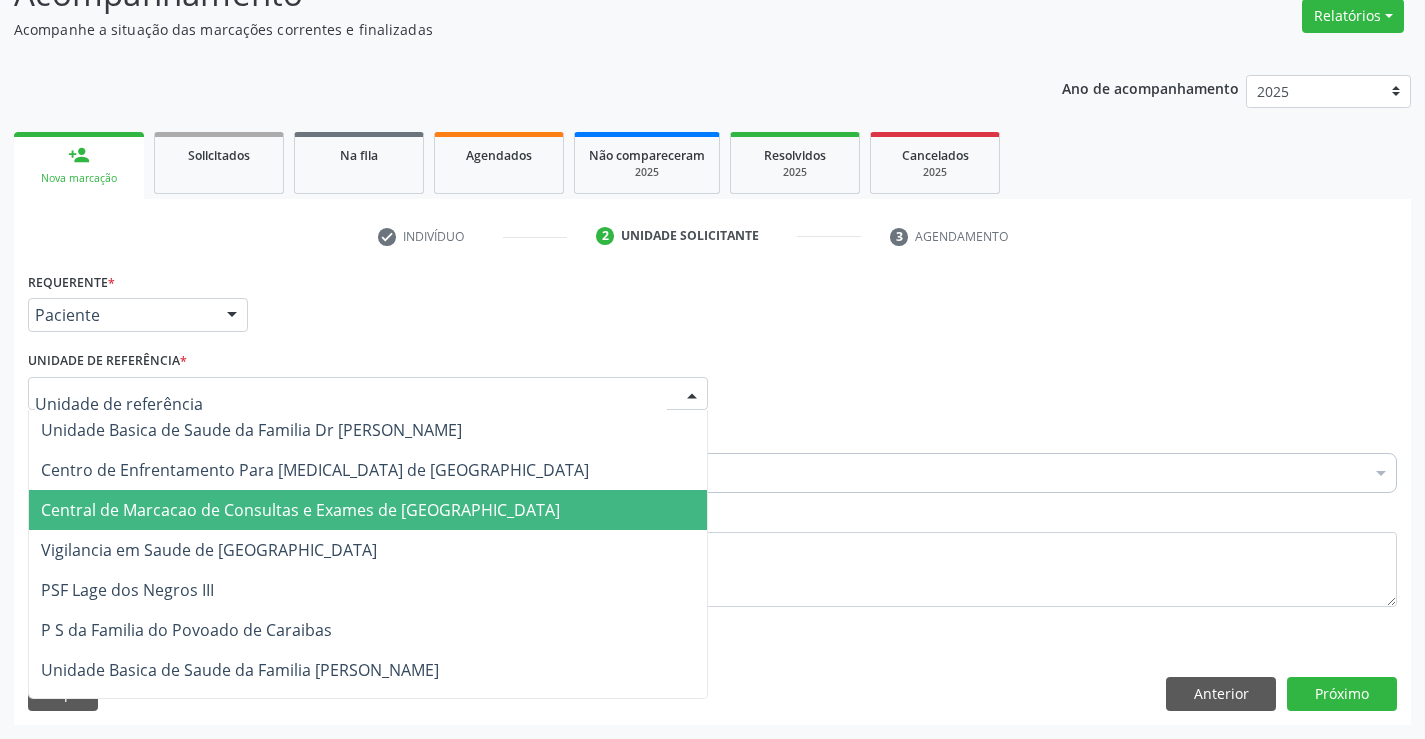 click on "Central de Marcacao de Consultas e Exames de [GEOGRAPHIC_DATA]" at bounding box center (300, 510) 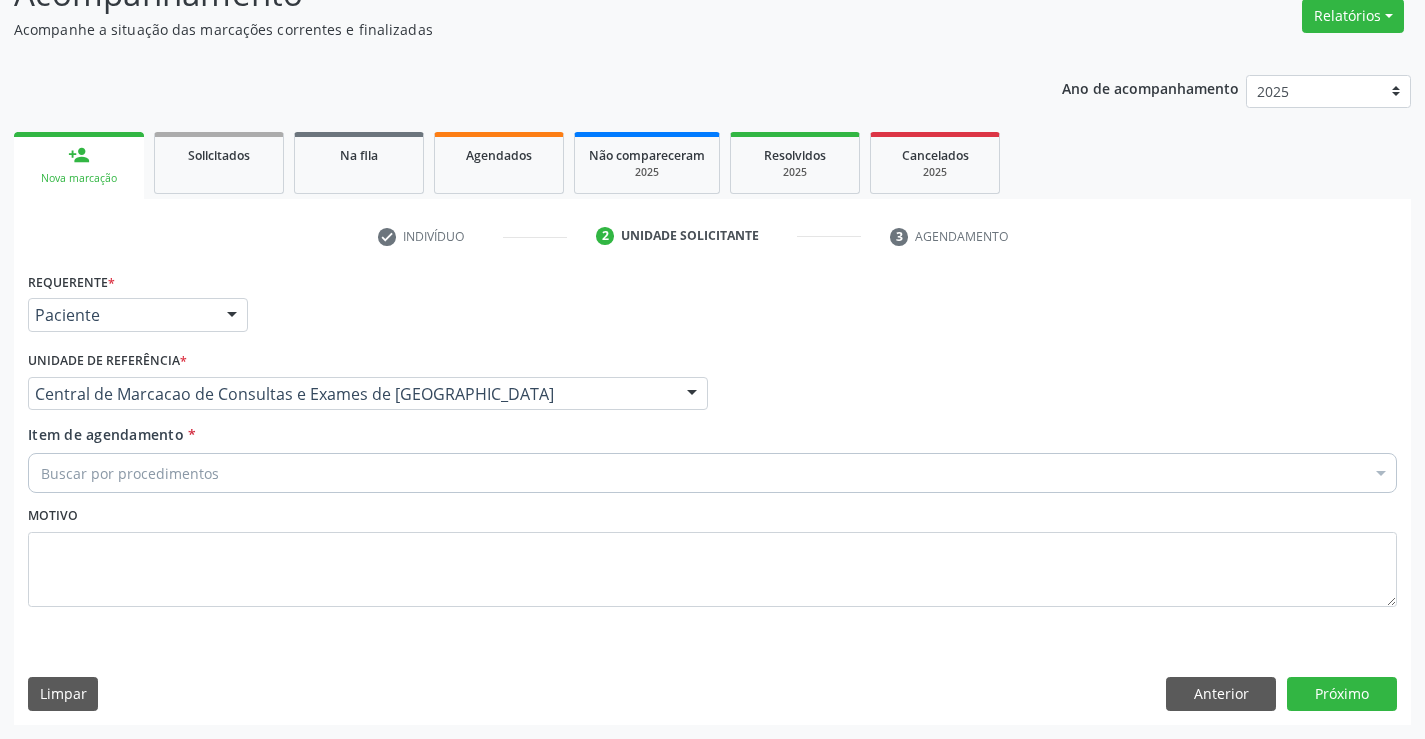 click on "Buscar por procedimentos" at bounding box center [712, 473] 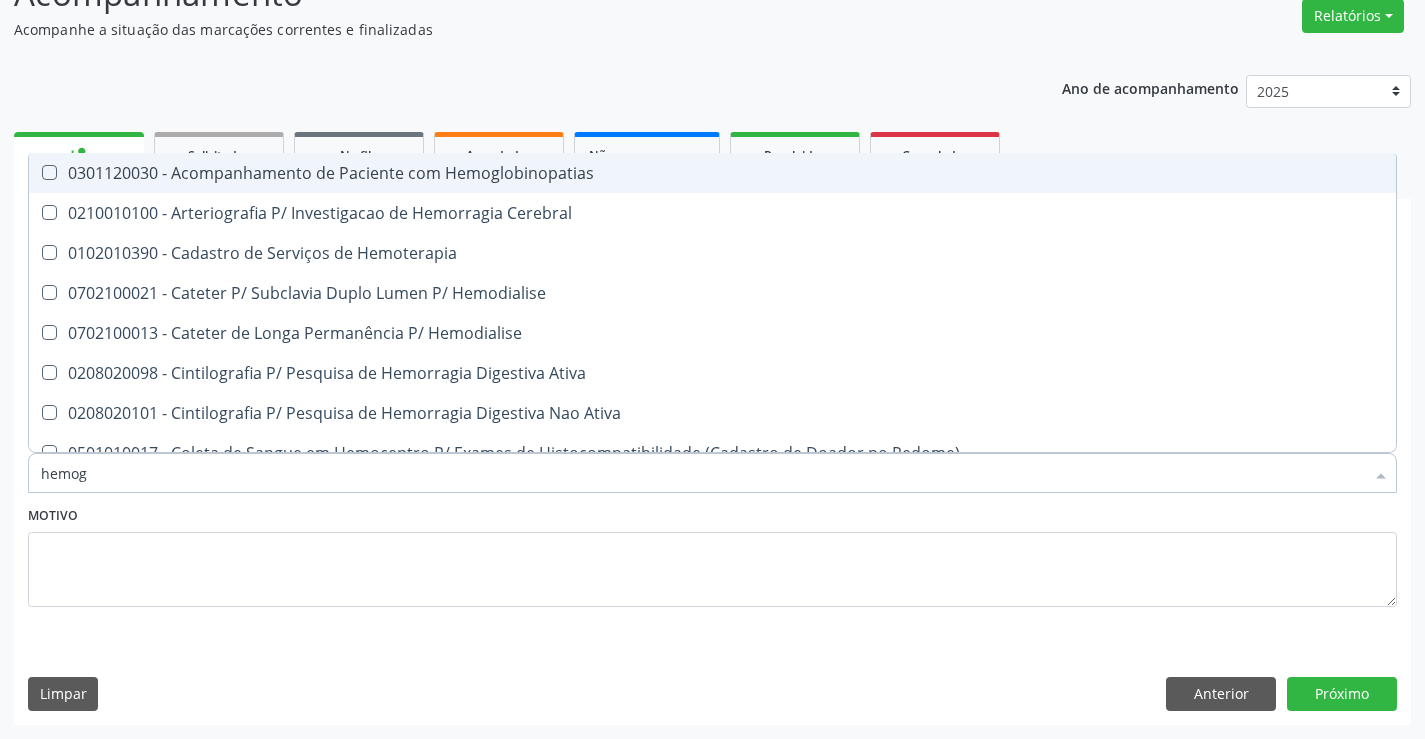 type on "hemogr" 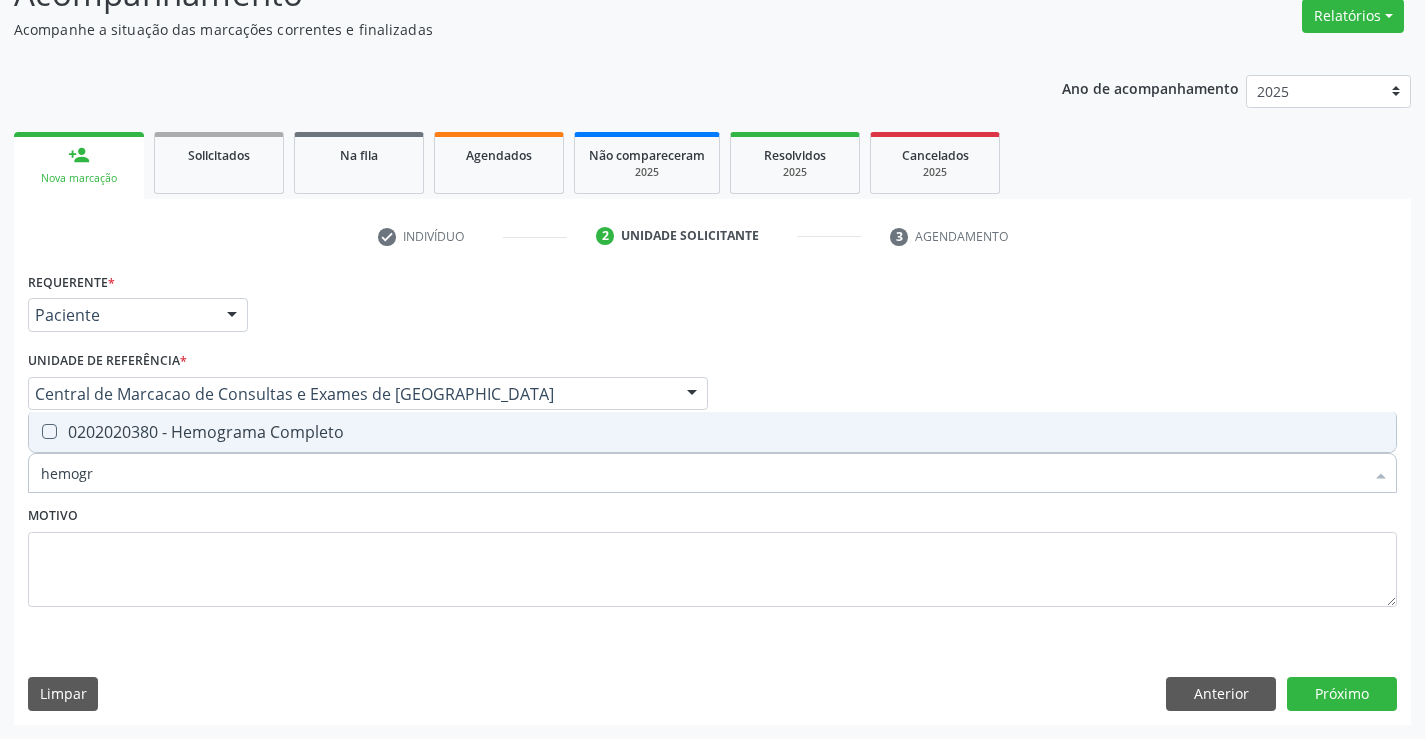 click on "0202020380 - Hemograma Completo" at bounding box center (712, 432) 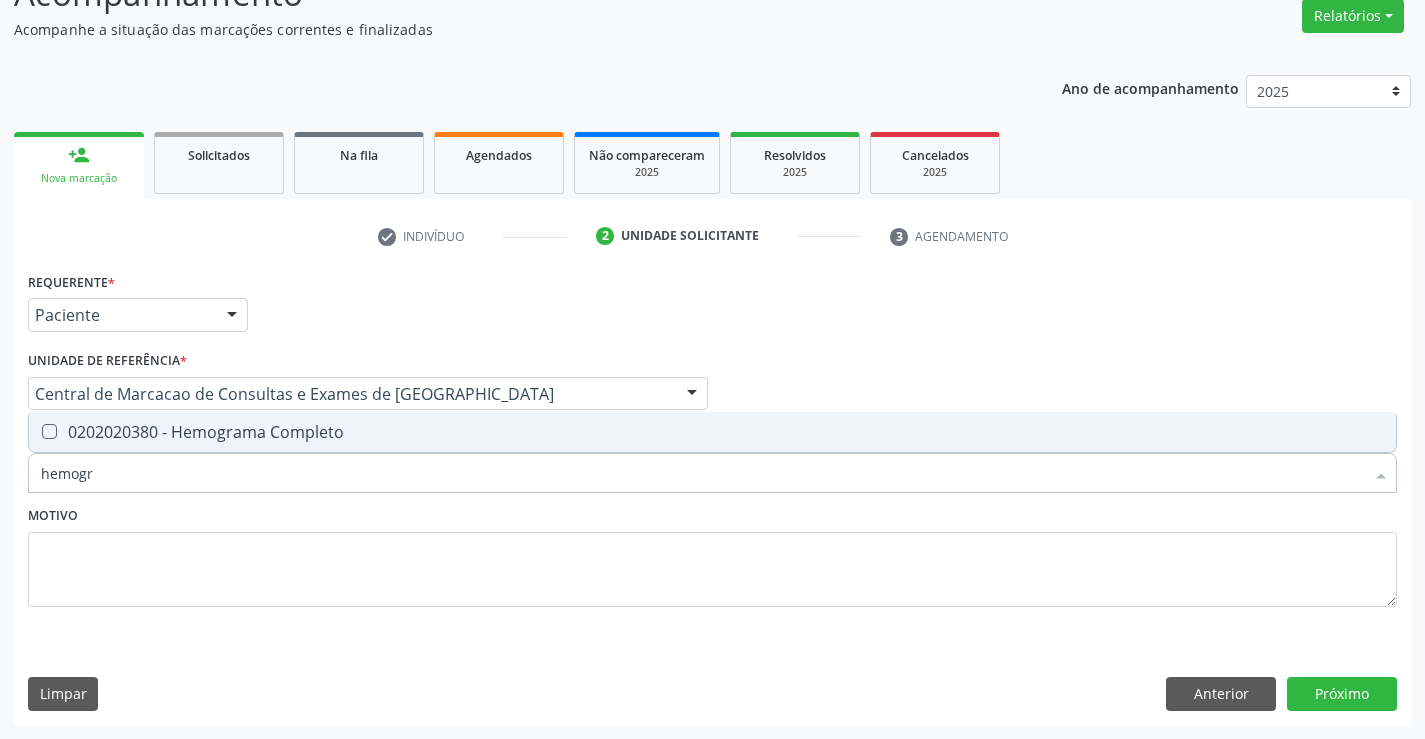checkbox on "true" 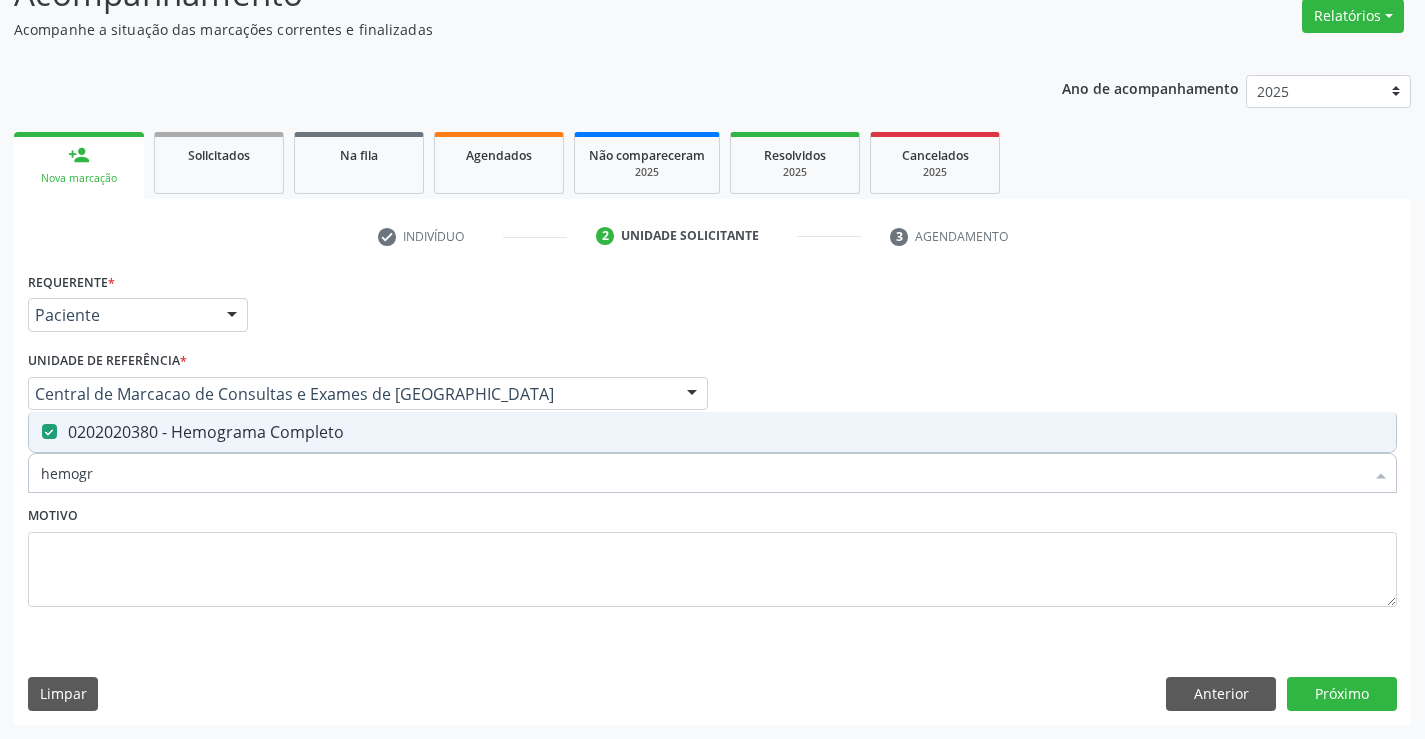 type on "hemogr" 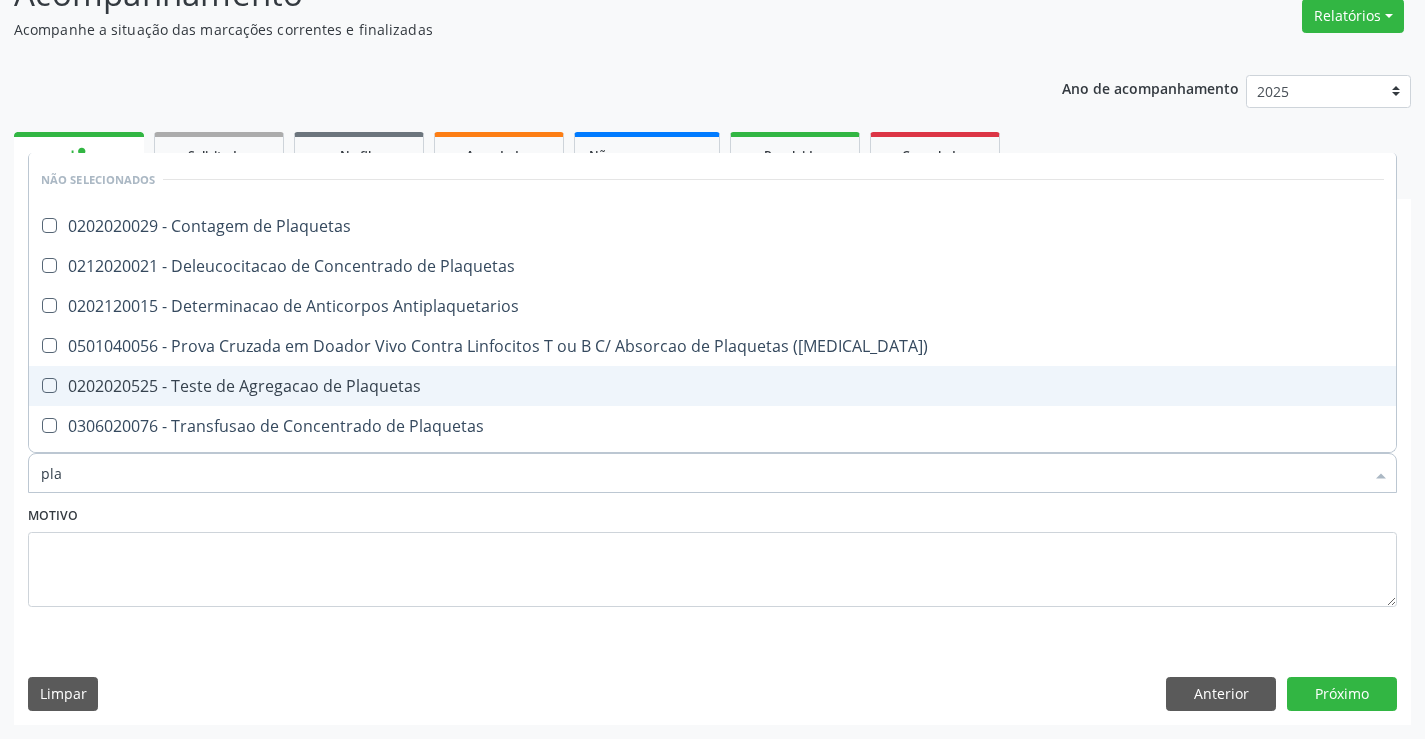 type on "plaq" 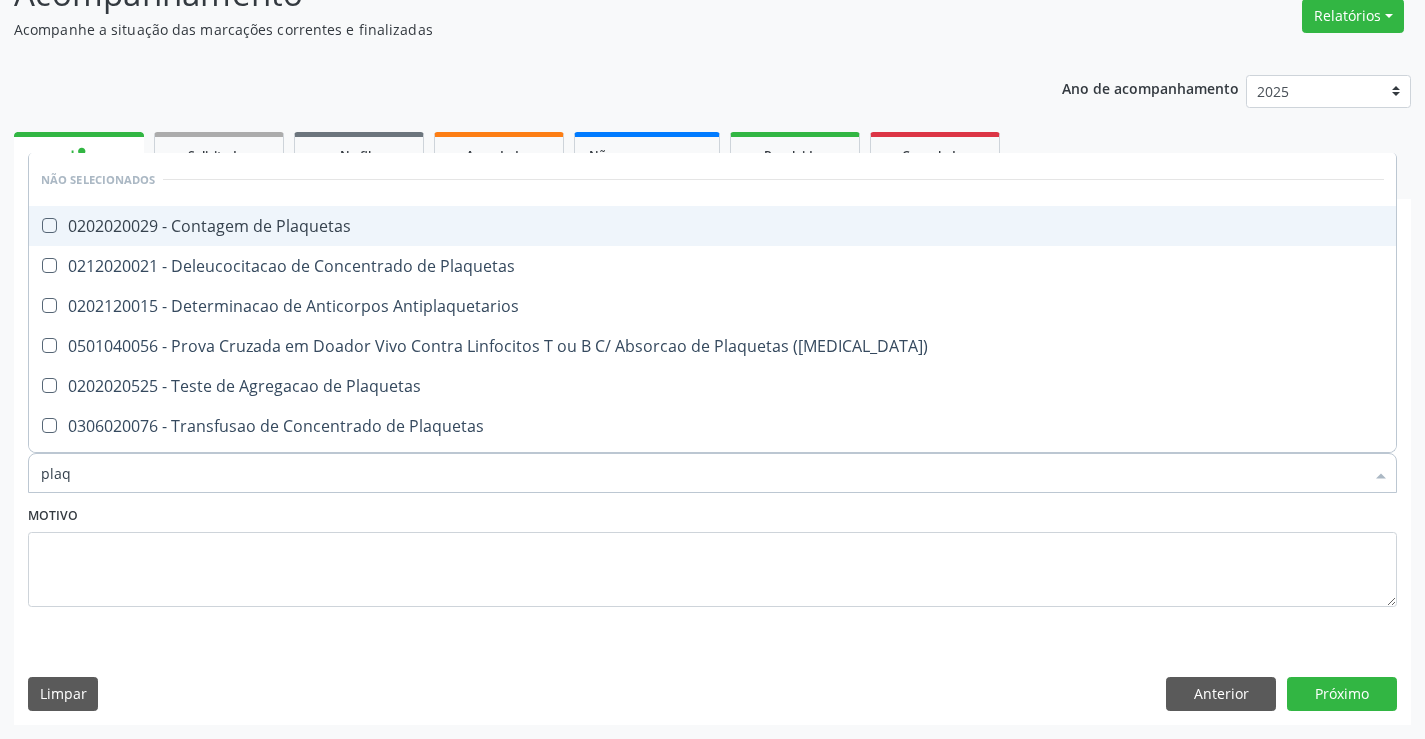 click on "0202020029 - Contagem de Plaquetas" at bounding box center [712, 226] 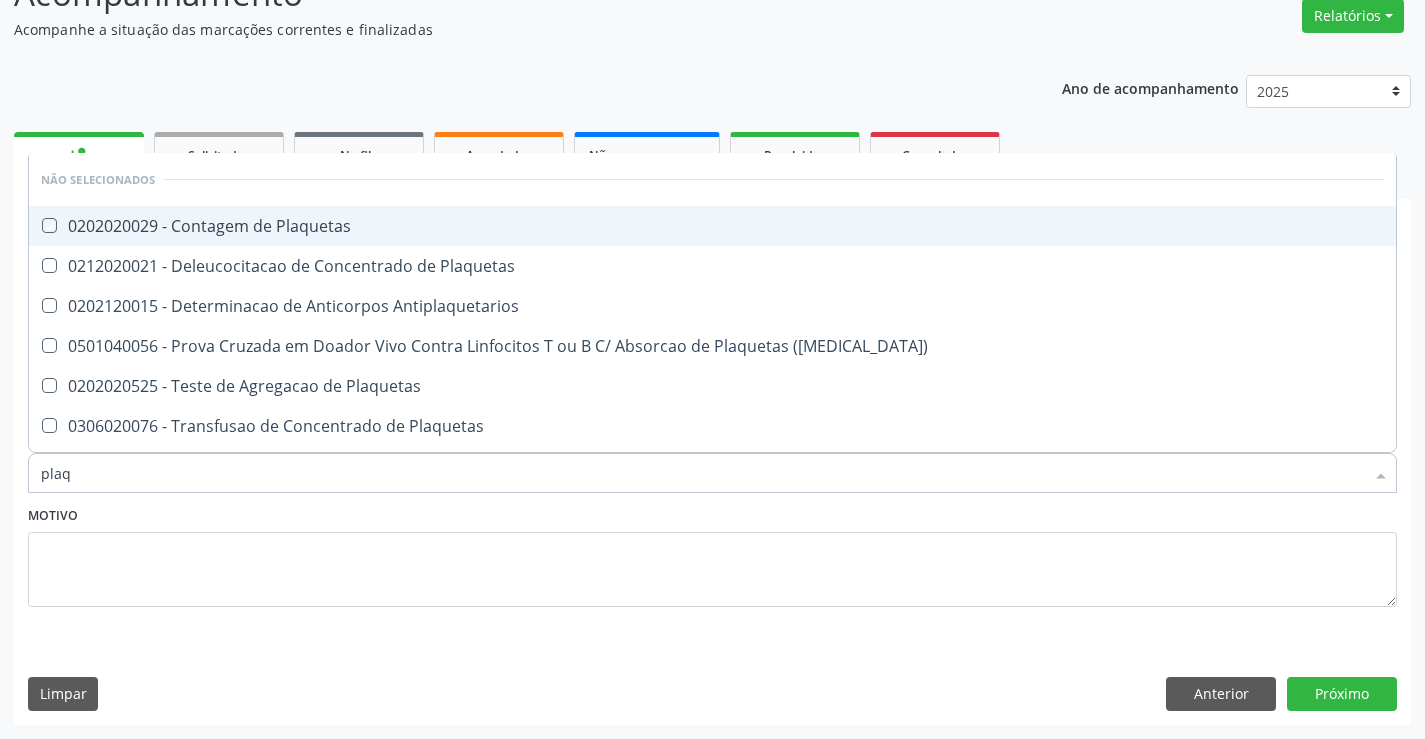 checkbox on "true" 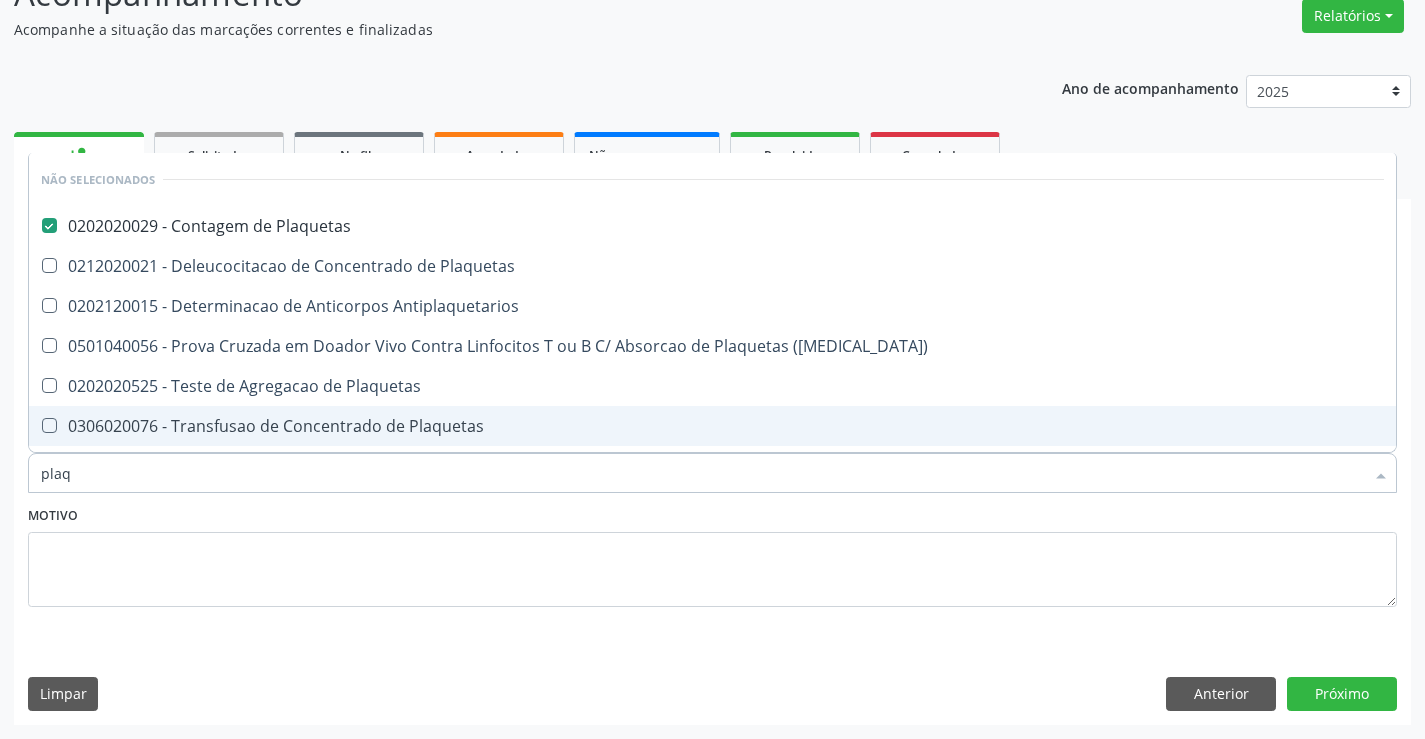 type on "plaq" 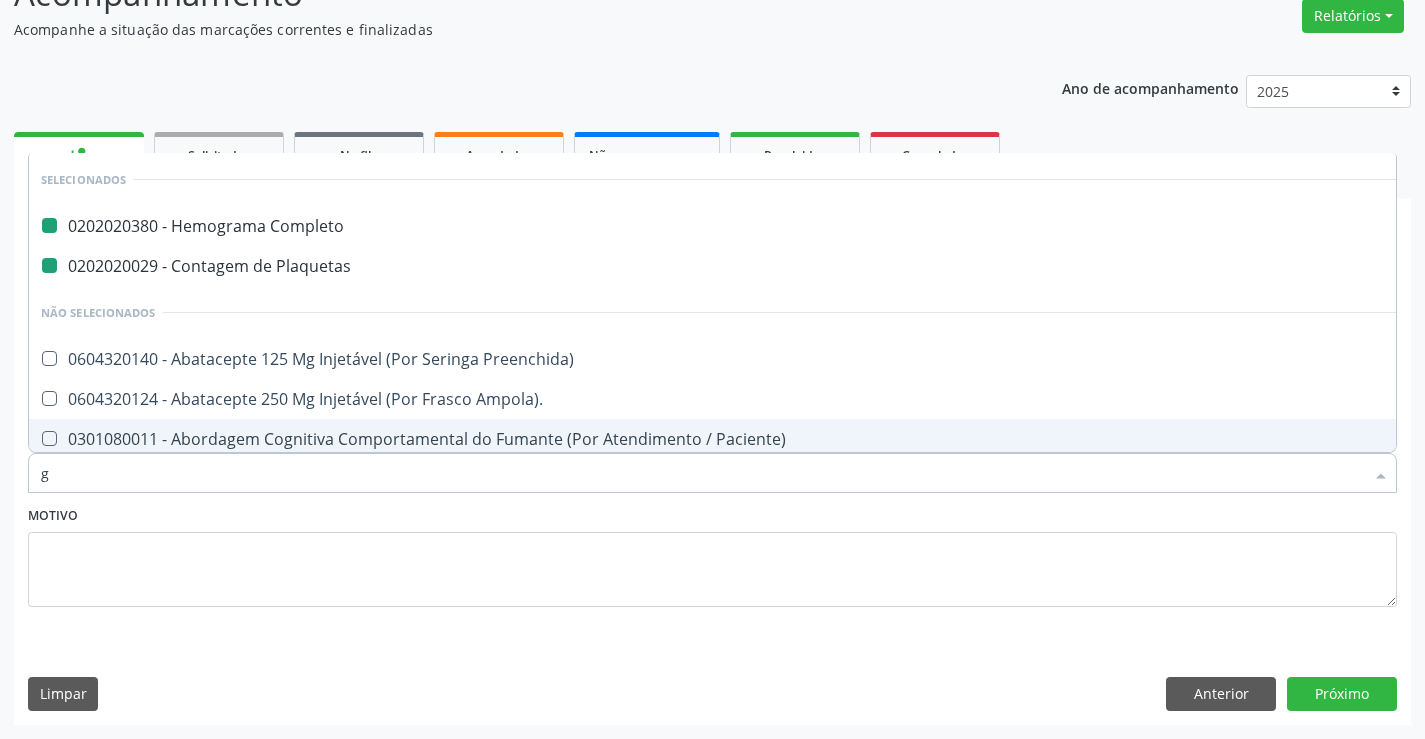 type on "gl" 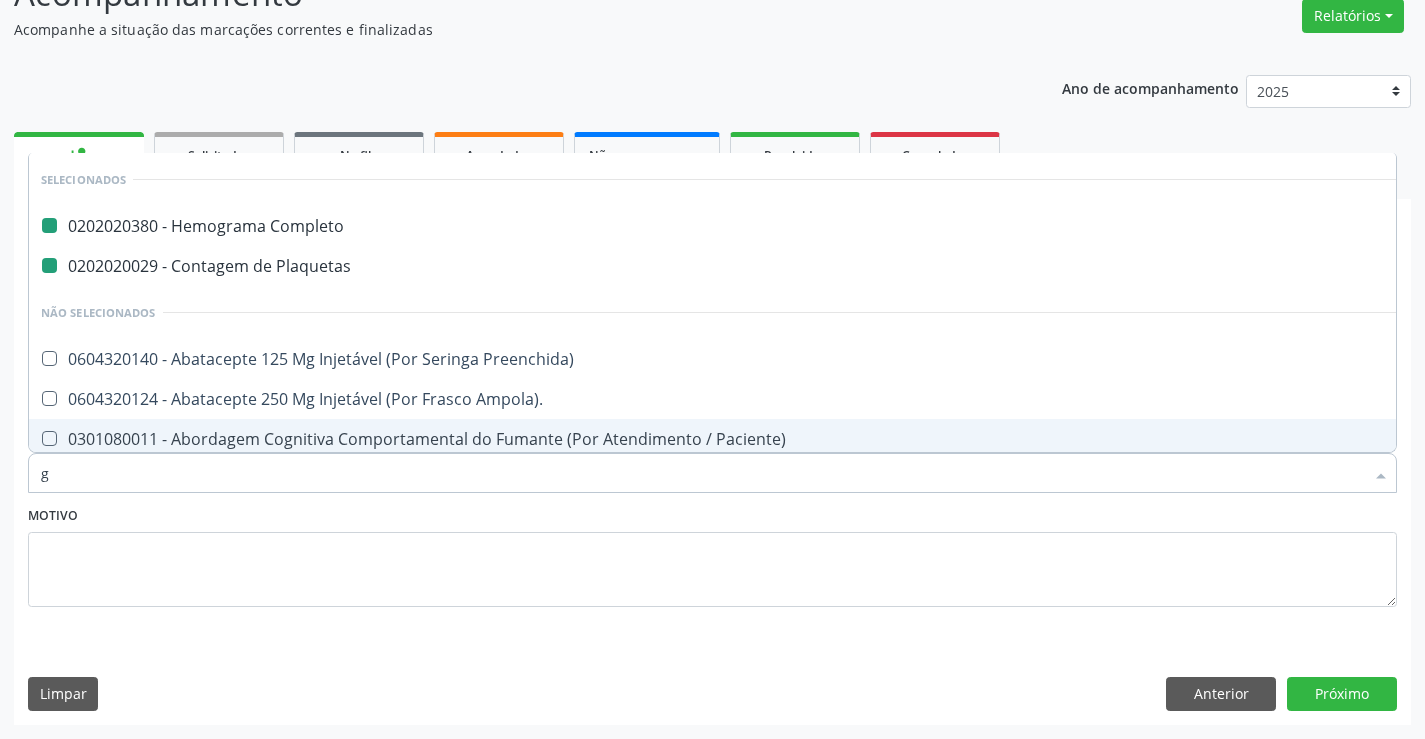 checkbox on "false" 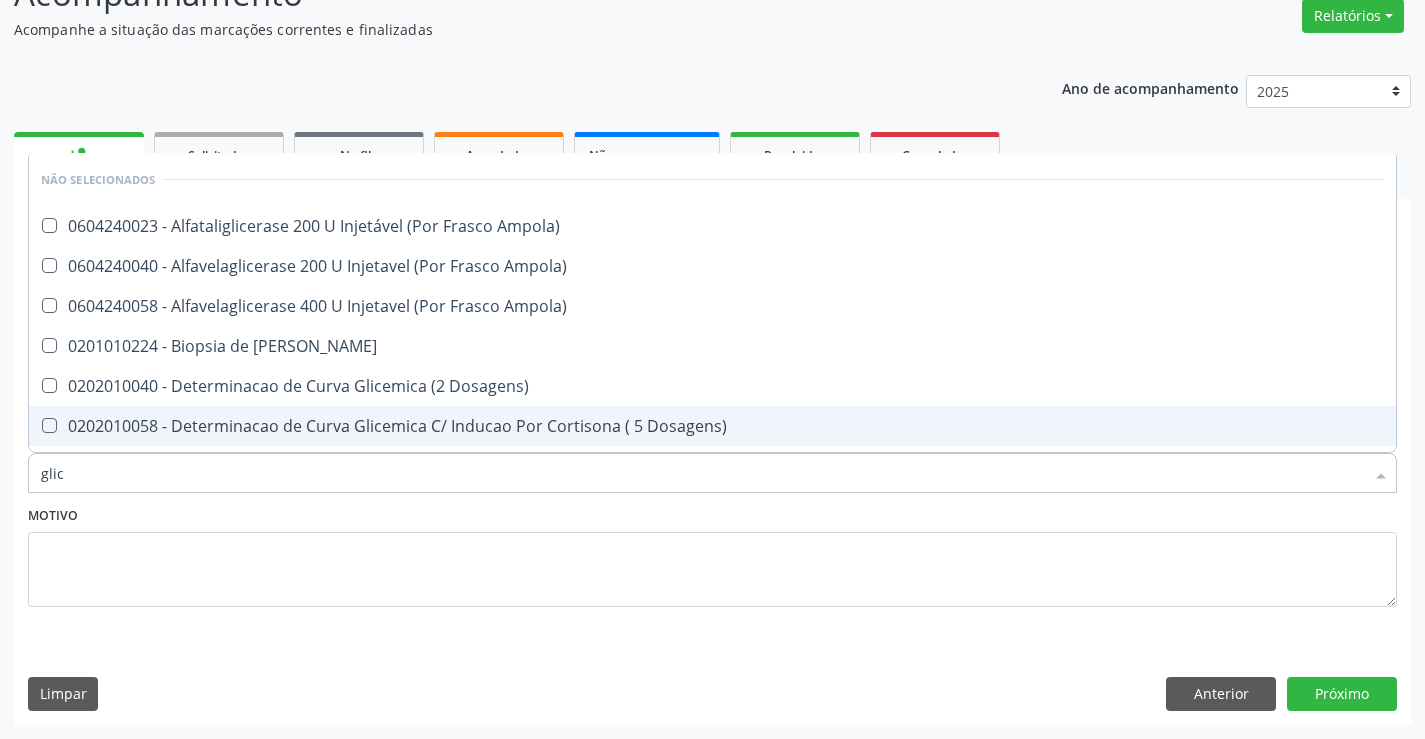 type on "glico" 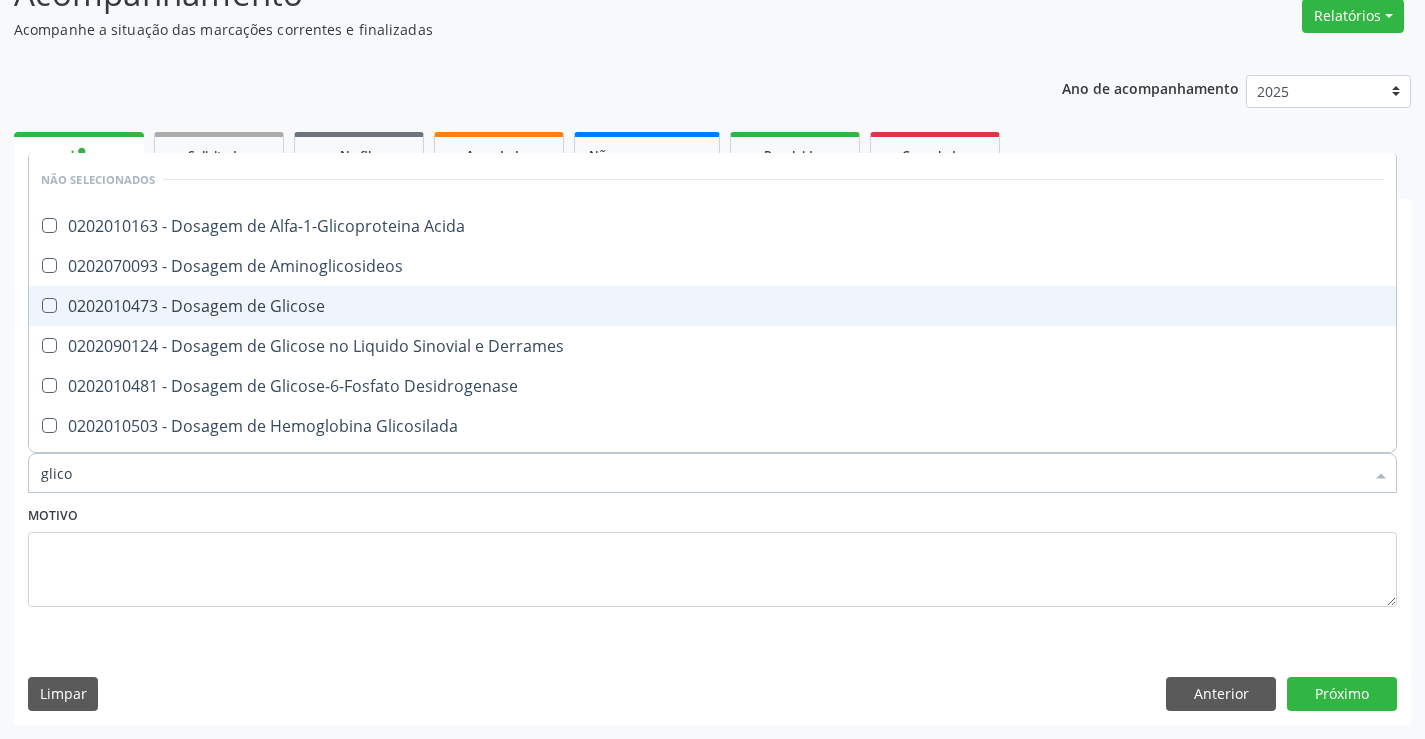 click on "0202010473 - Dosagem de Glicose" at bounding box center (712, 306) 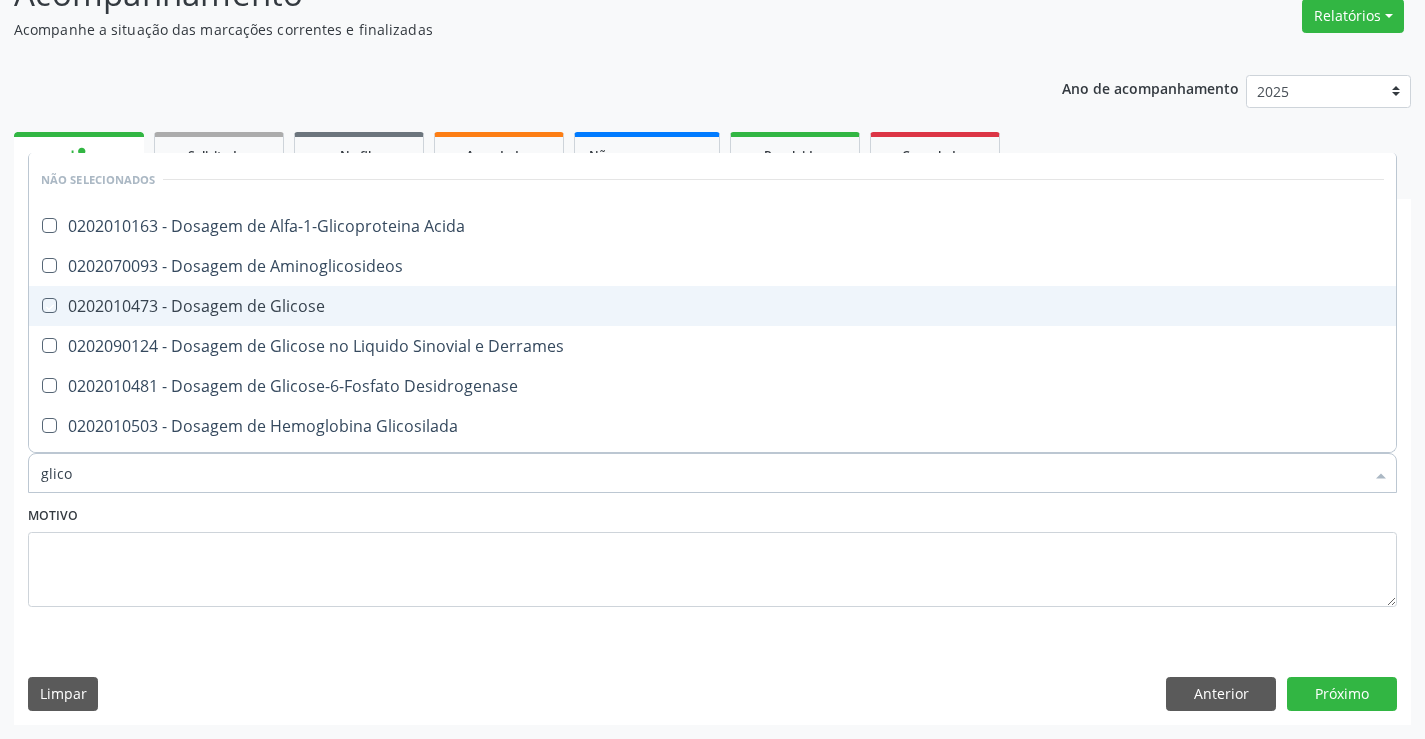 checkbox on "true" 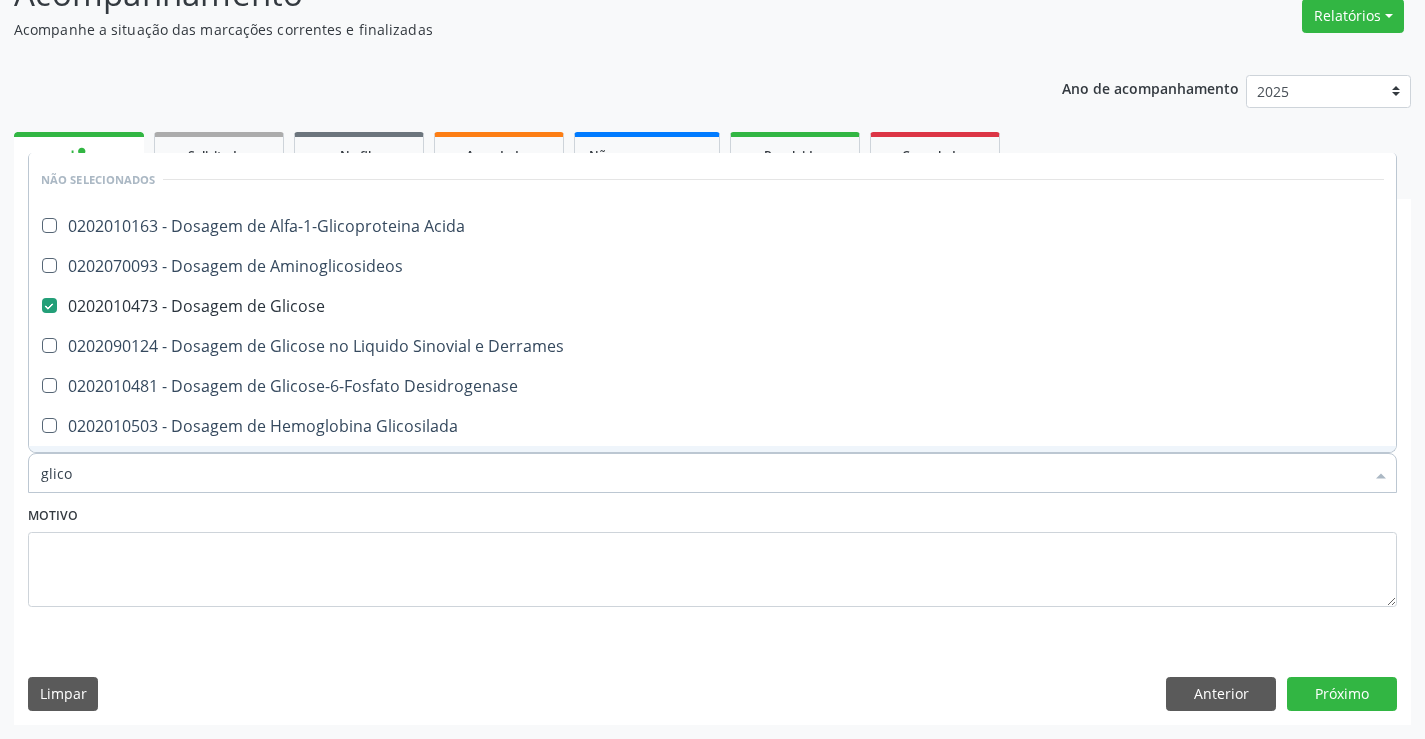 click on "Motivo" at bounding box center (712, 554) 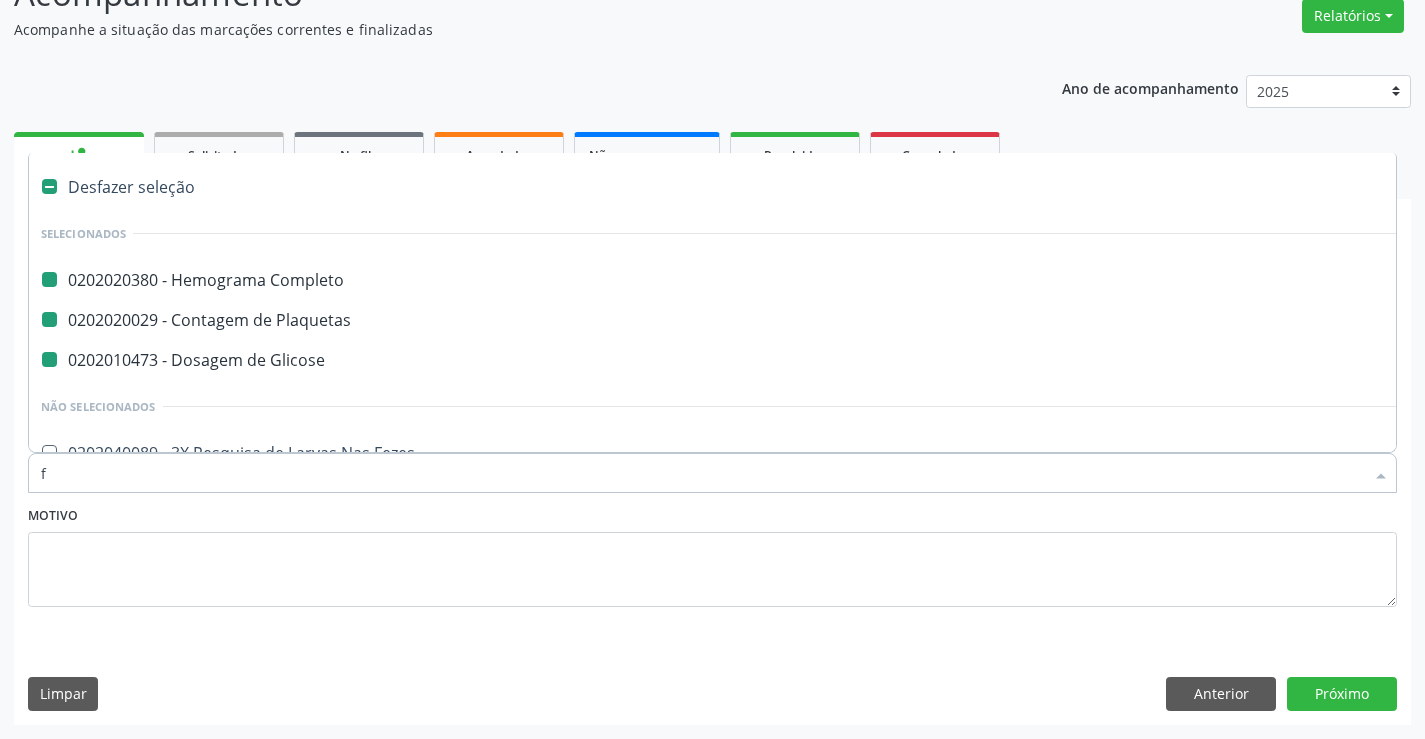 type on "fe" 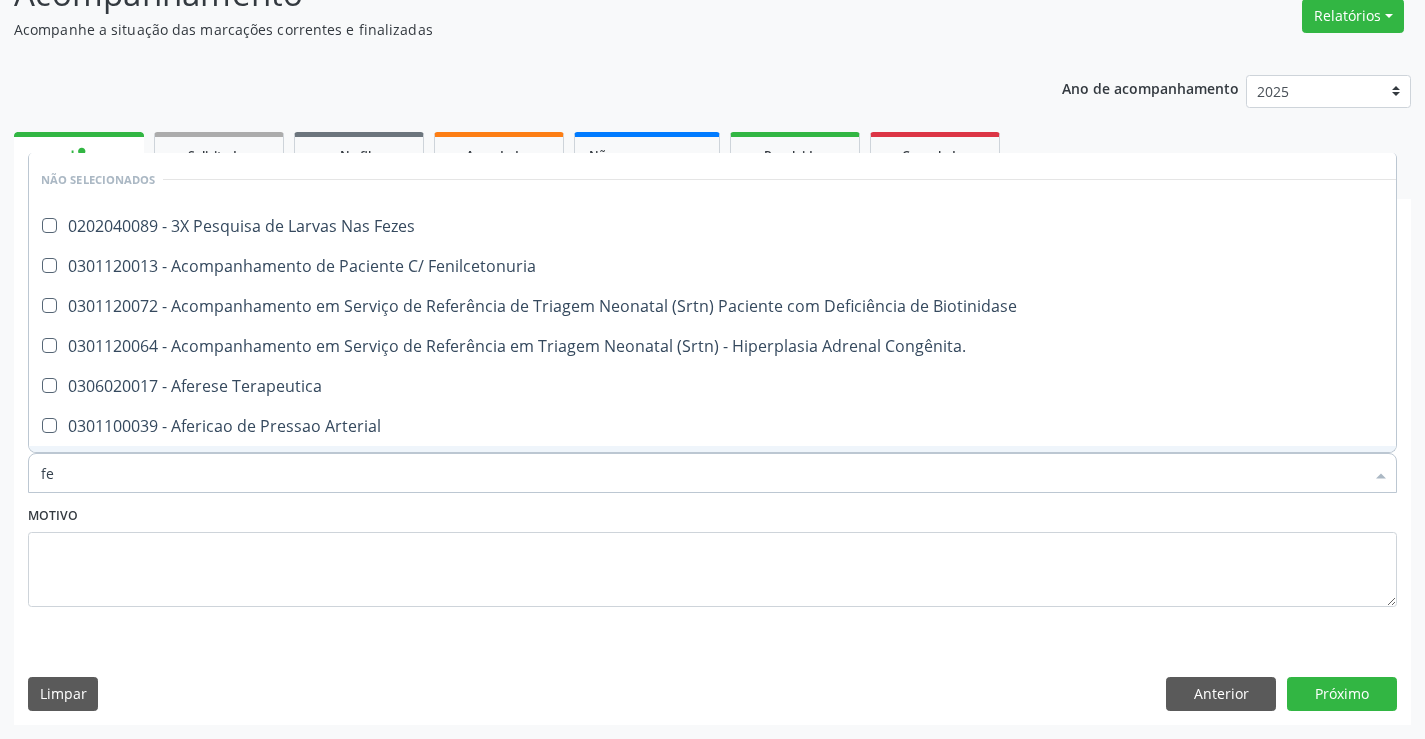 type on "fez" 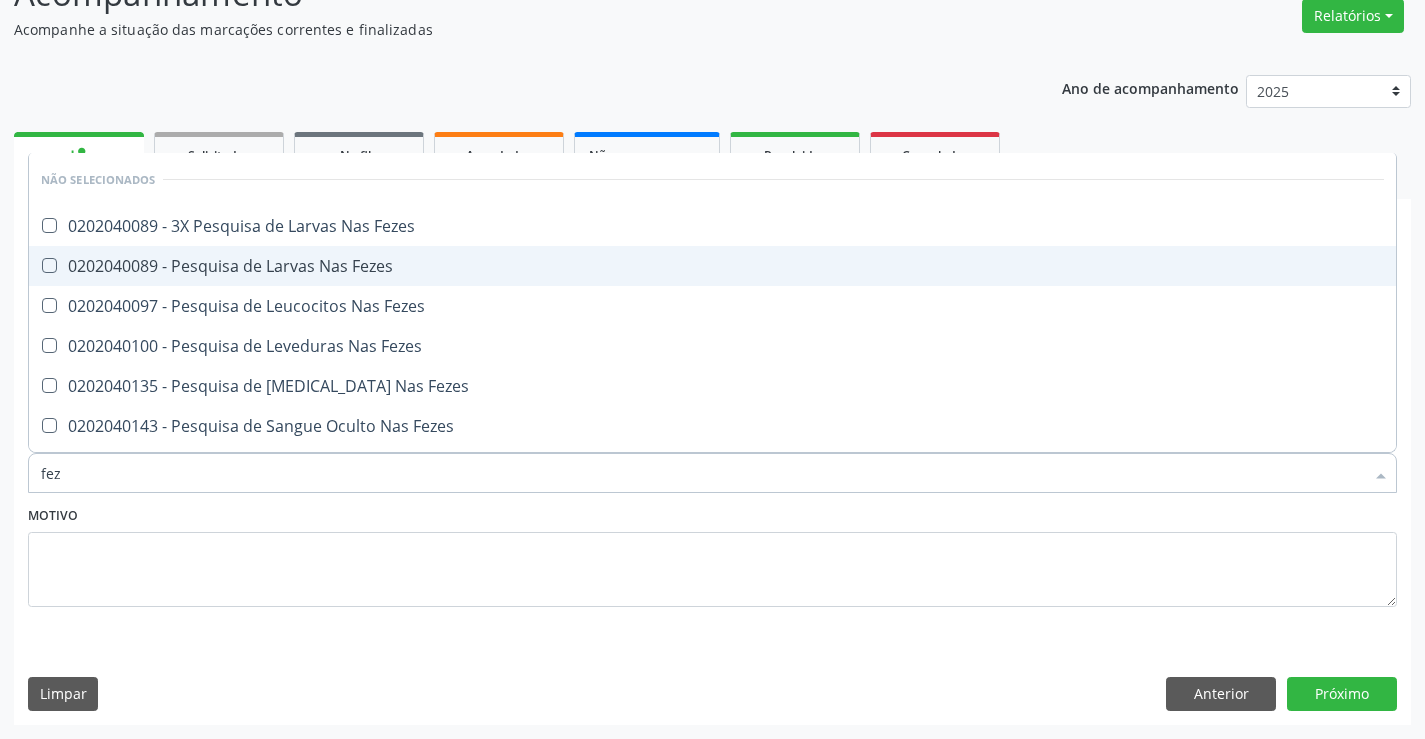 click on "0202040089 - Pesquisa de Larvas Nas Fezes" at bounding box center [712, 266] 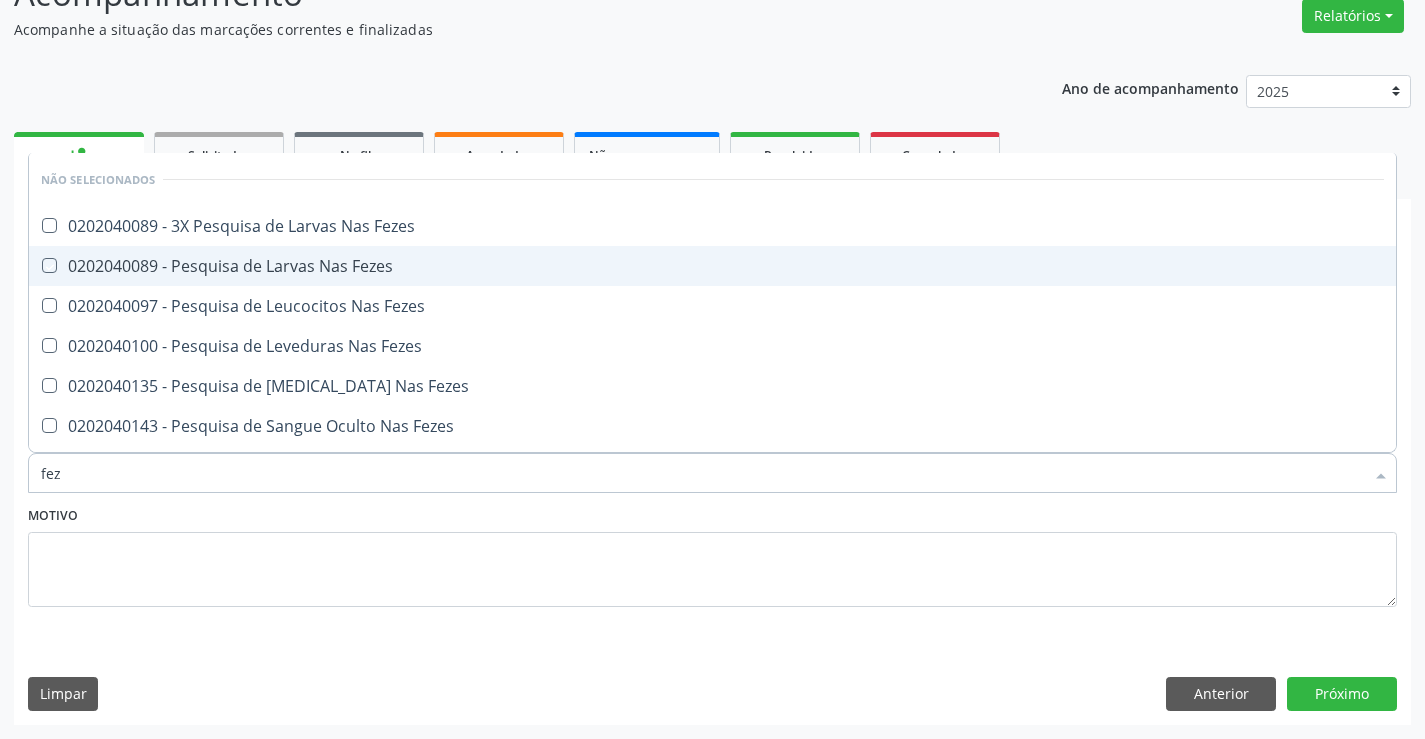 checkbox on "true" 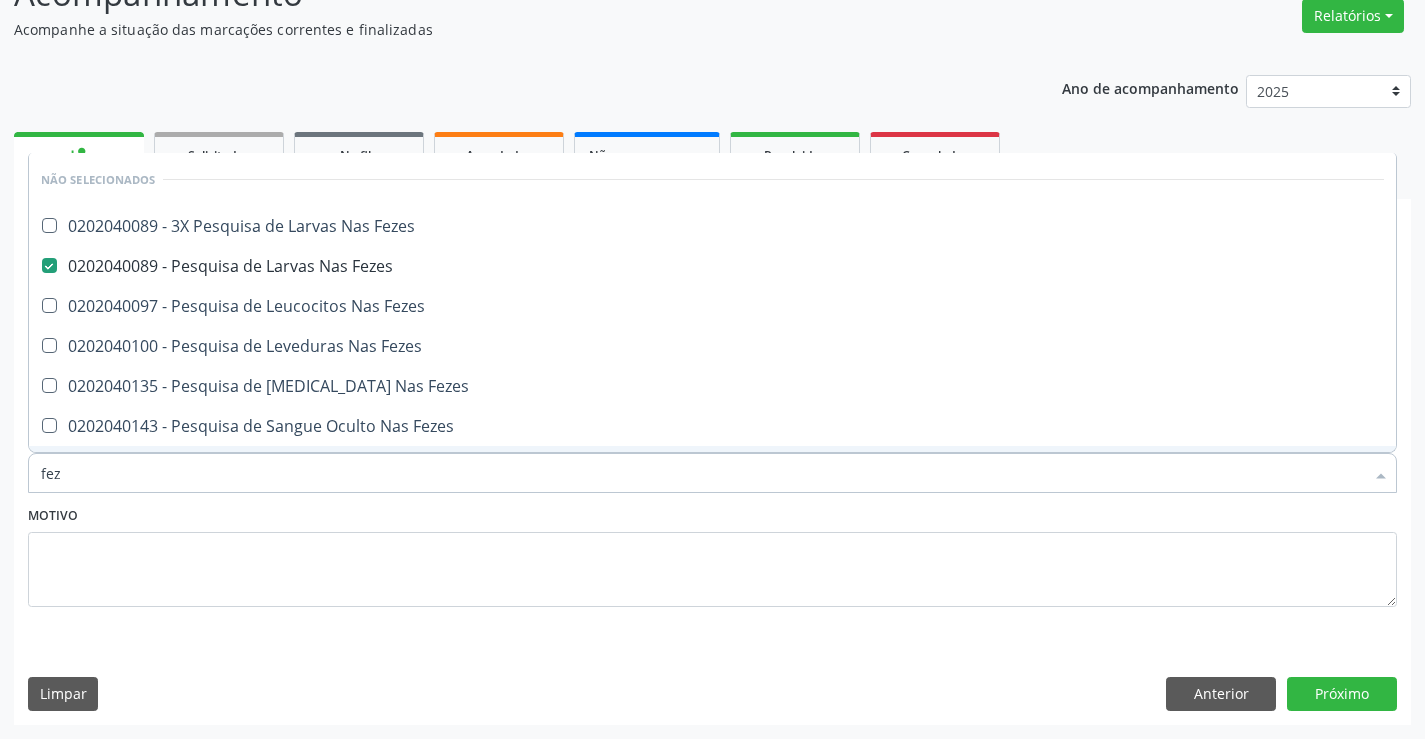click on "Motivo" at bounding box center [712, 554] 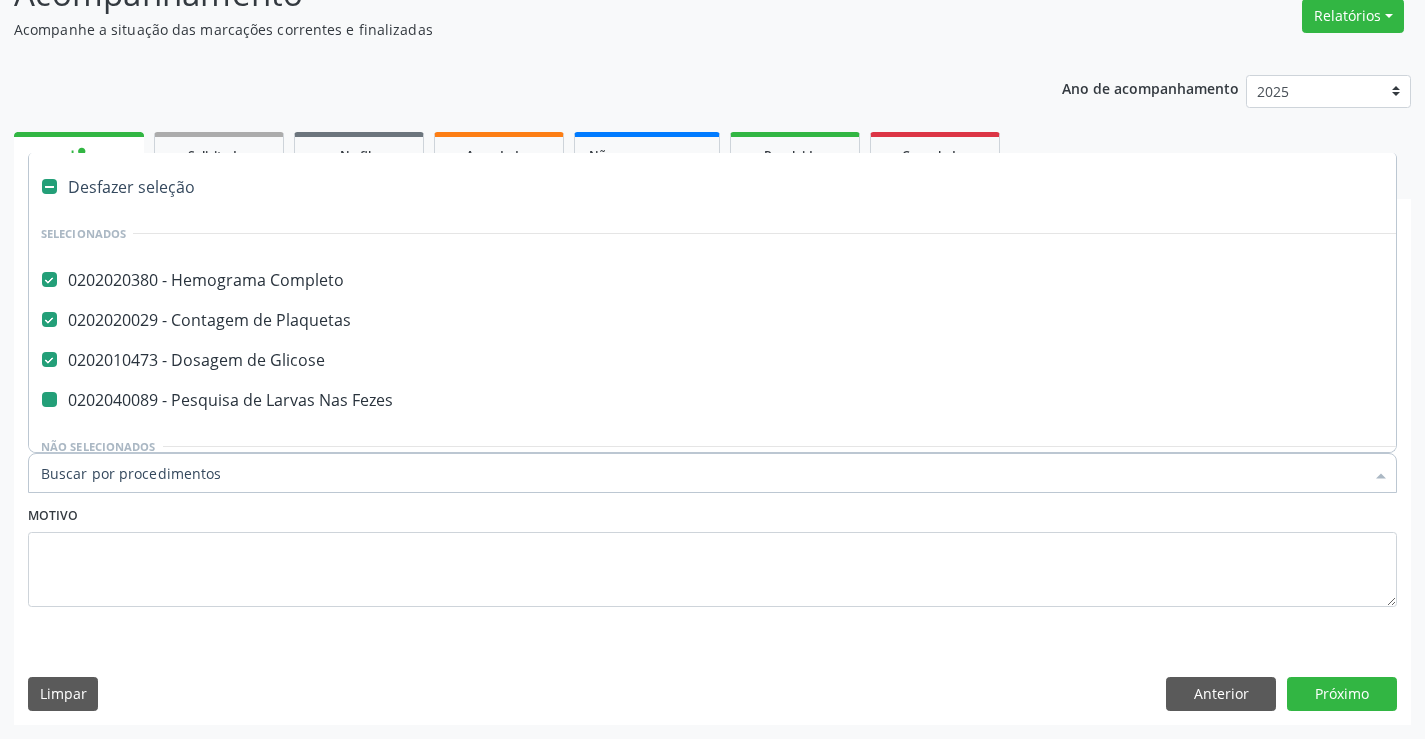 type on "u" 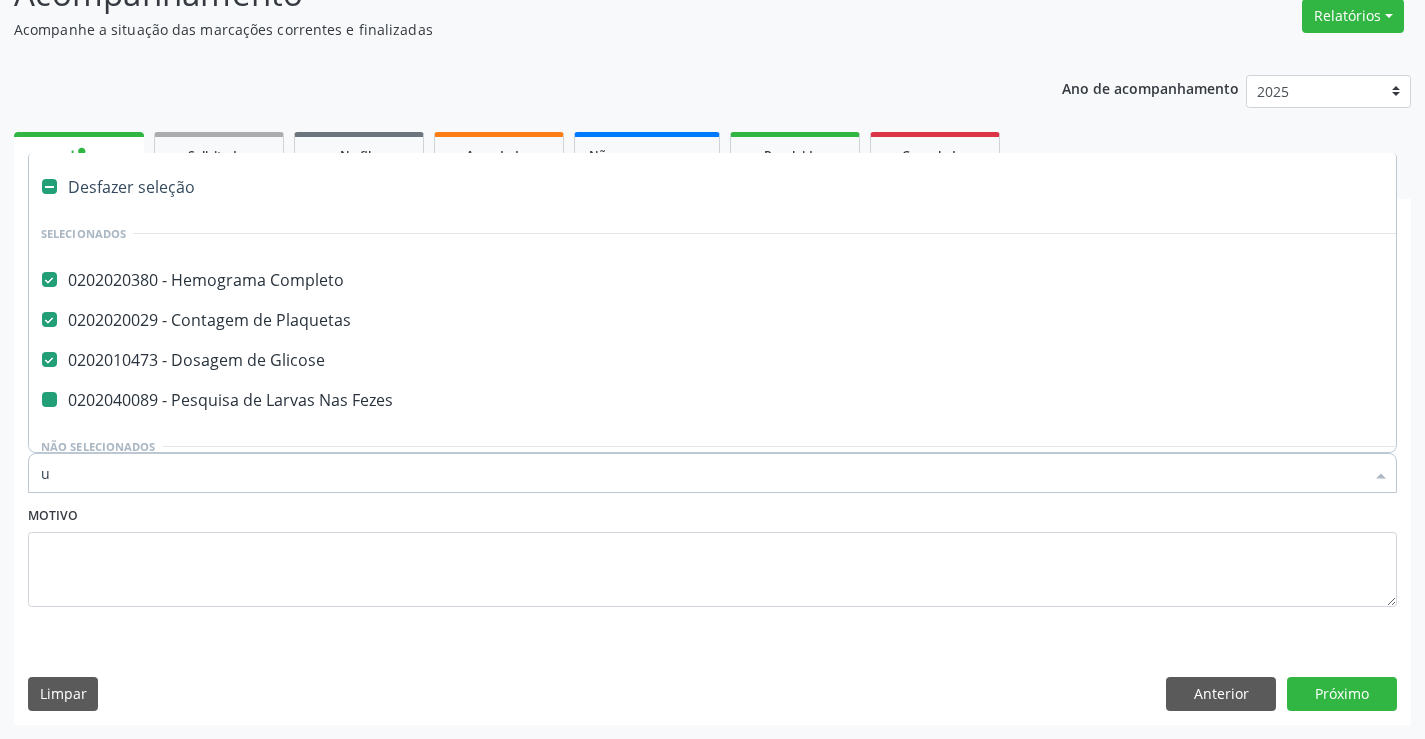 checkbox on "false" 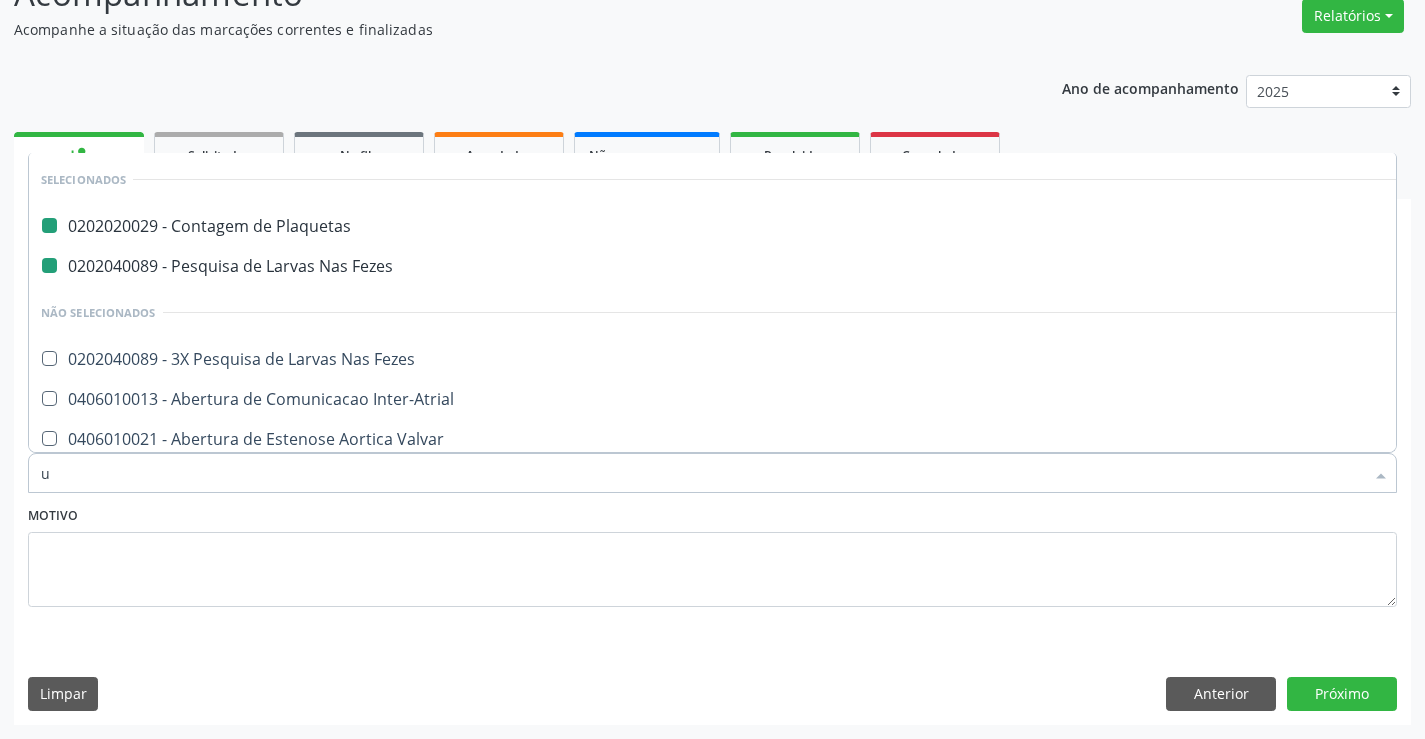 type on "ur" 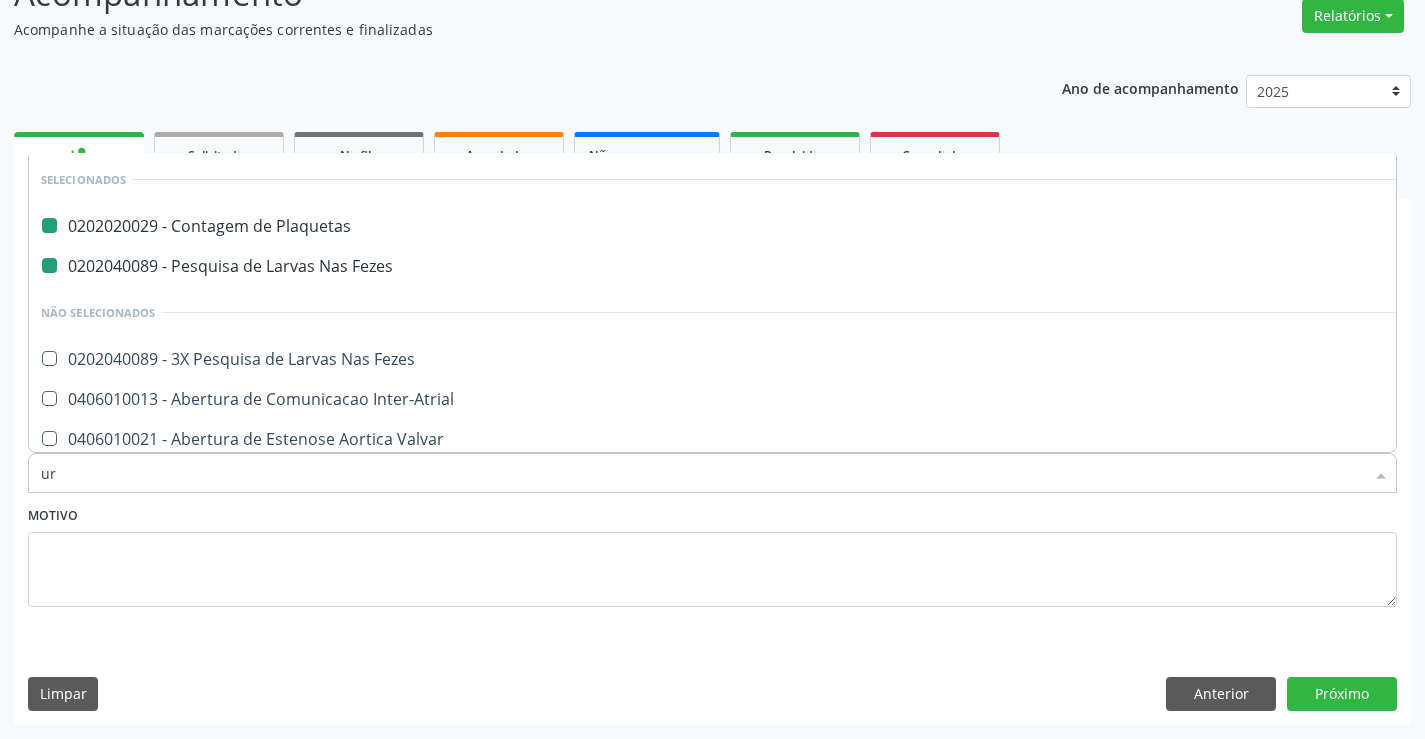 checkbox on "false" 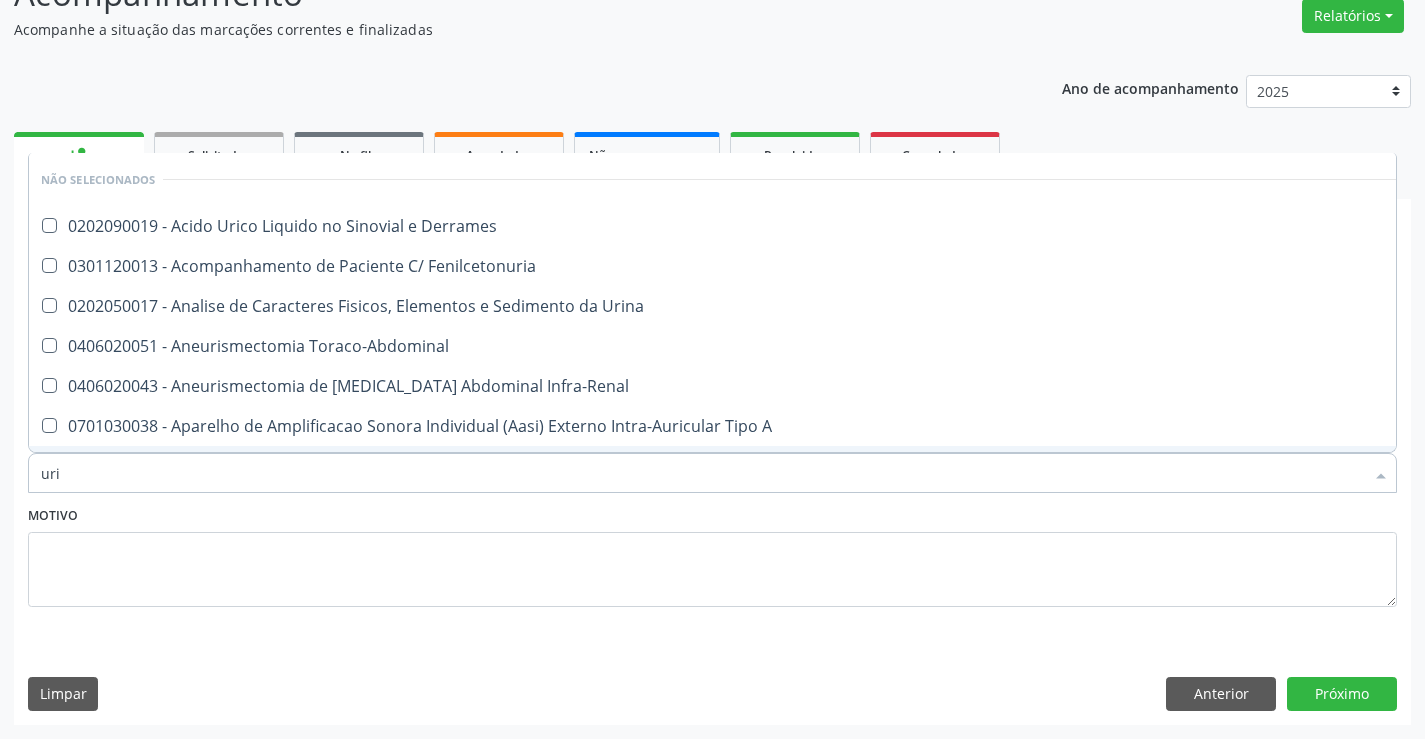 type on "urin" 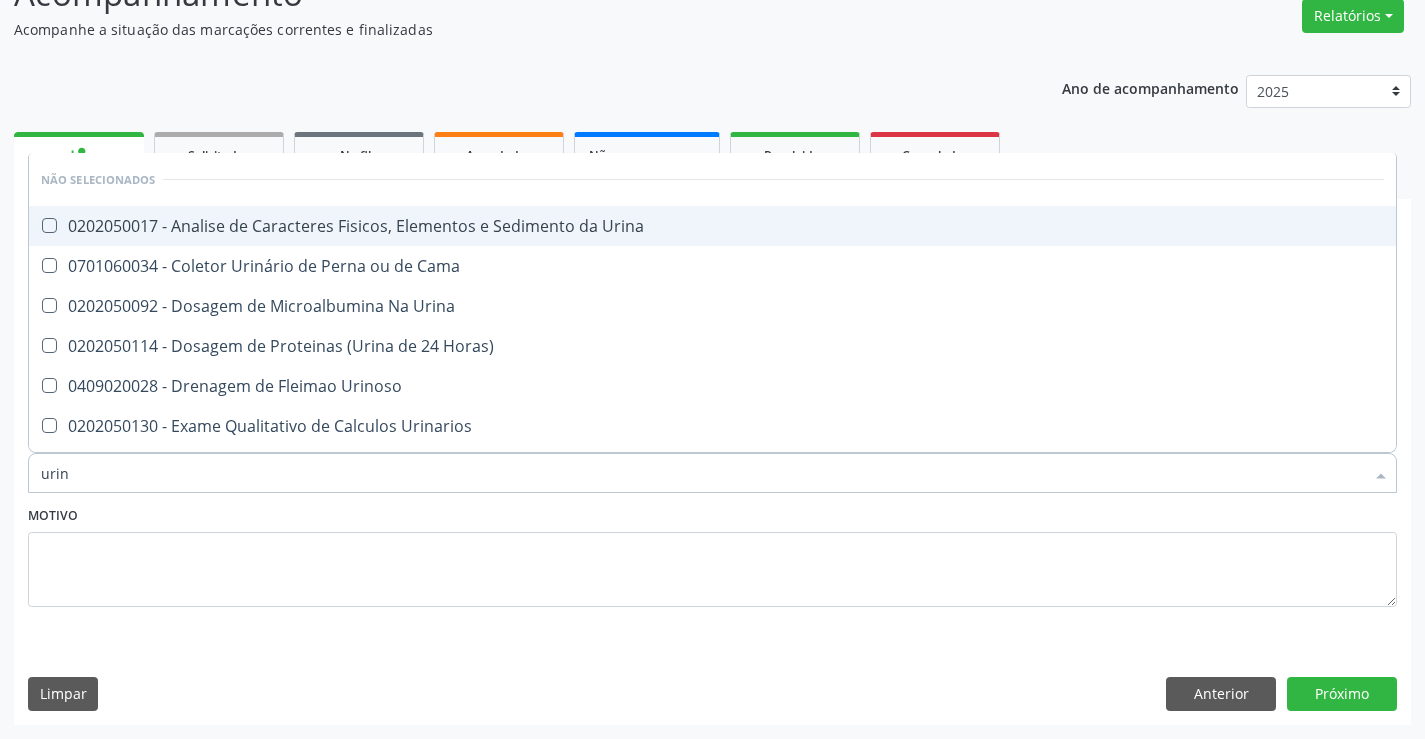click on "0202050017 - Analise de Caracteres Fisicos, Elementos e Sedimento da Urina" at bounding box center (712, 226) 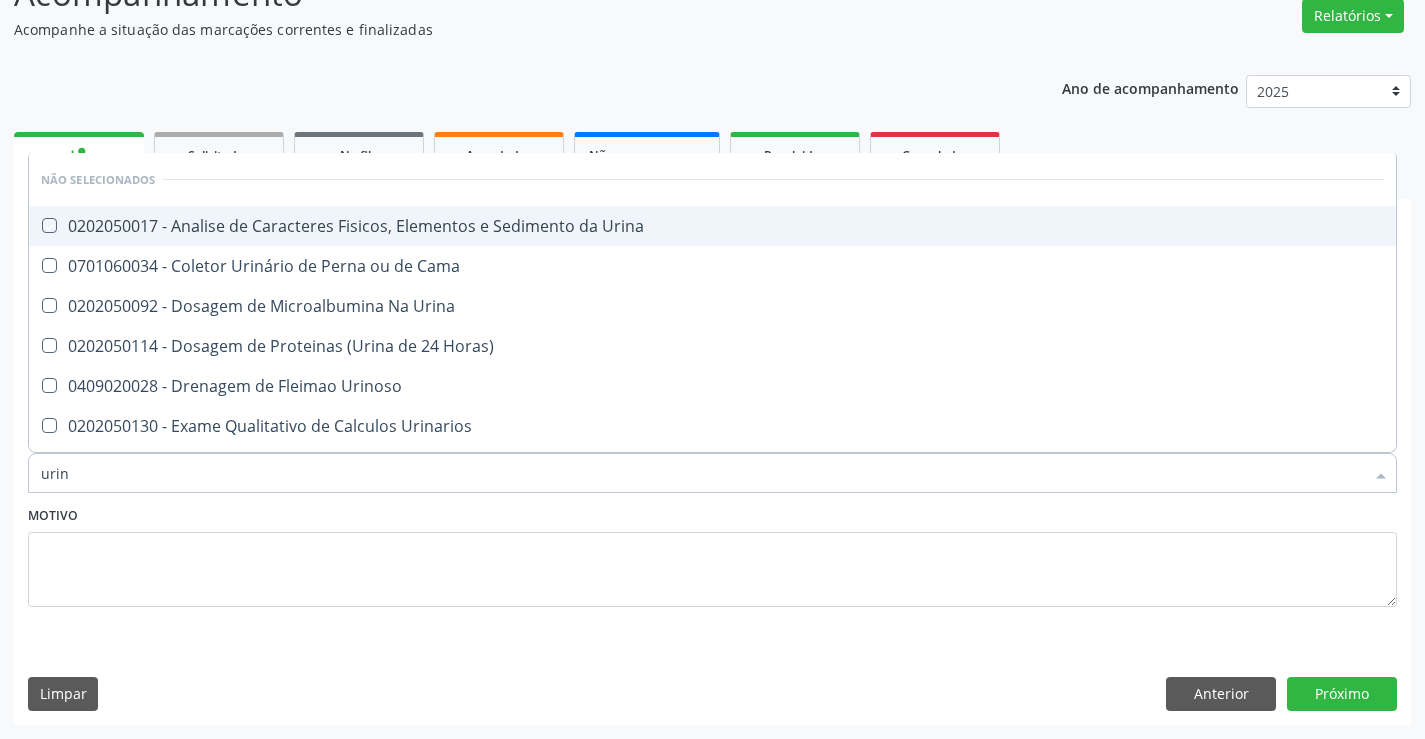 checkbox on "true" 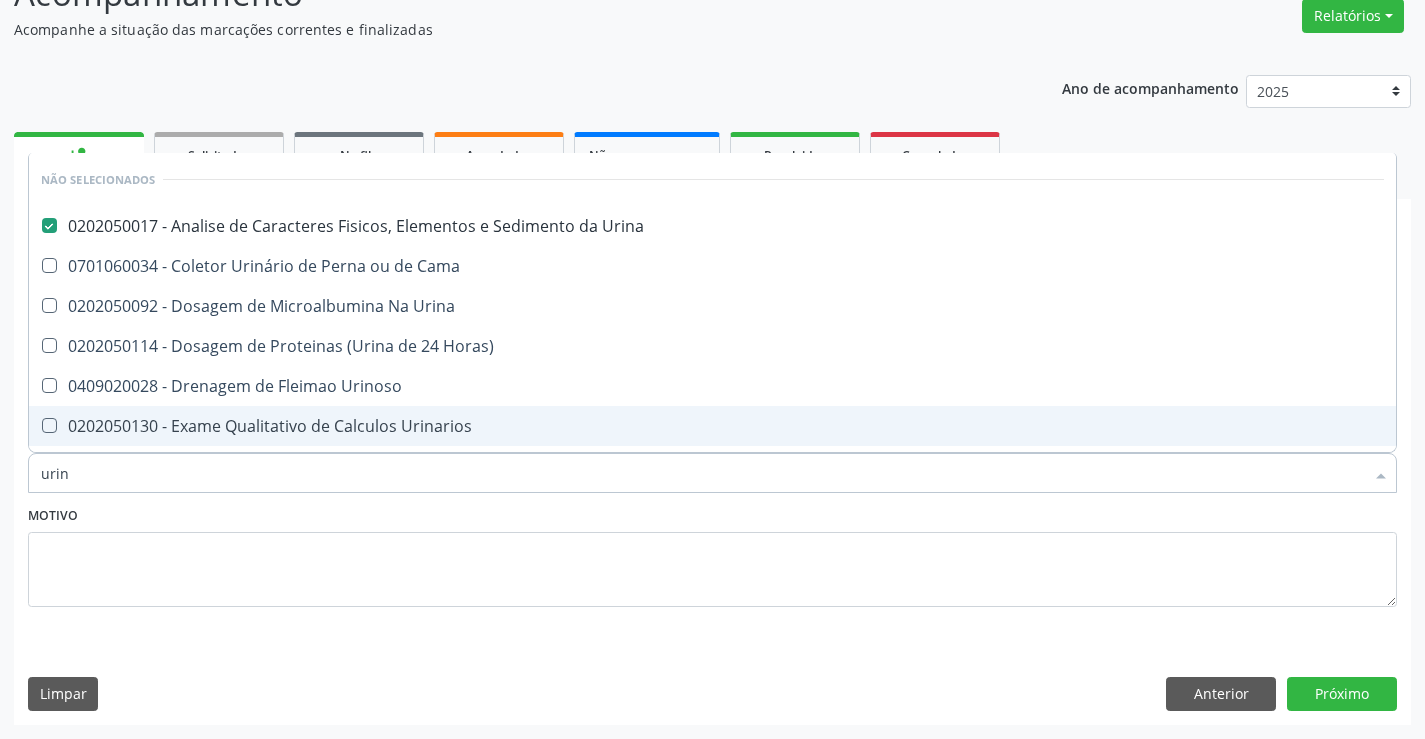 click on "Motivo" at bounding box center [712, 554] 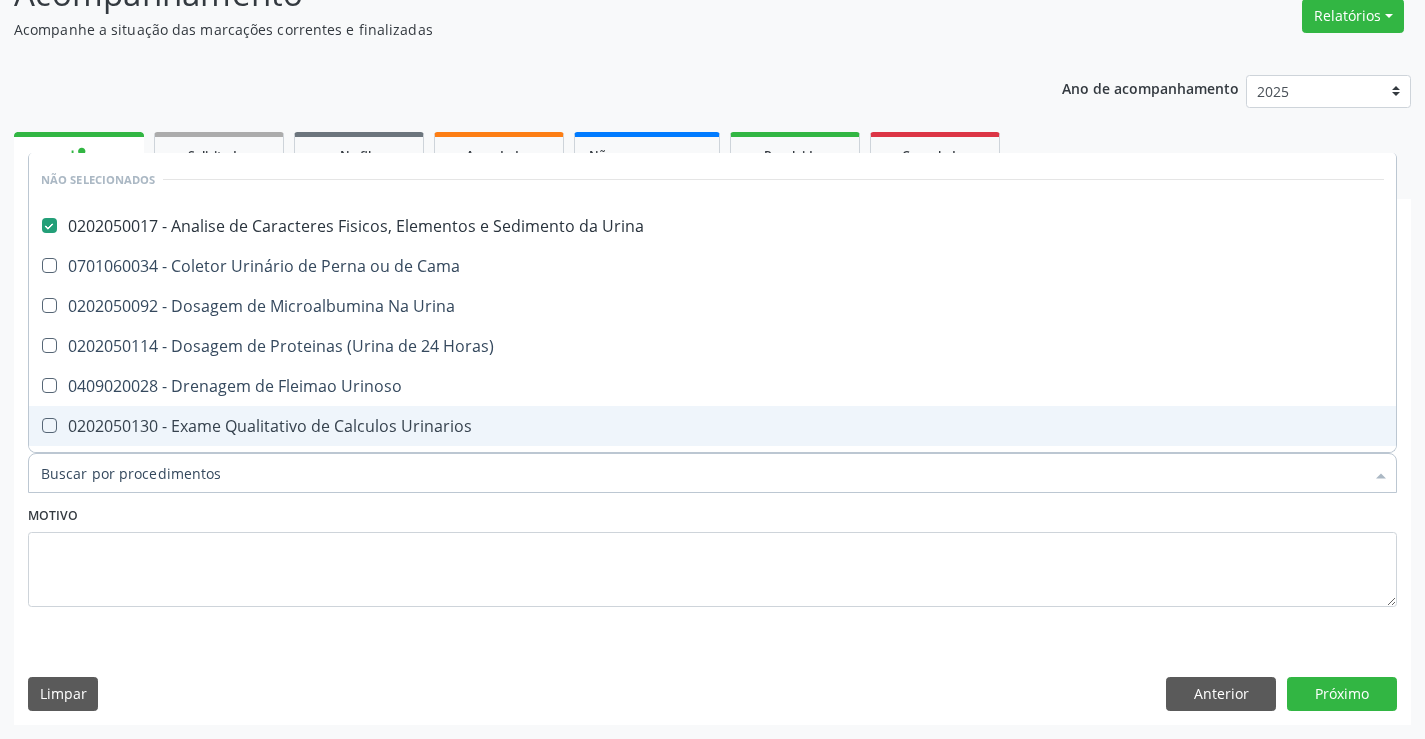checkbox on "true" 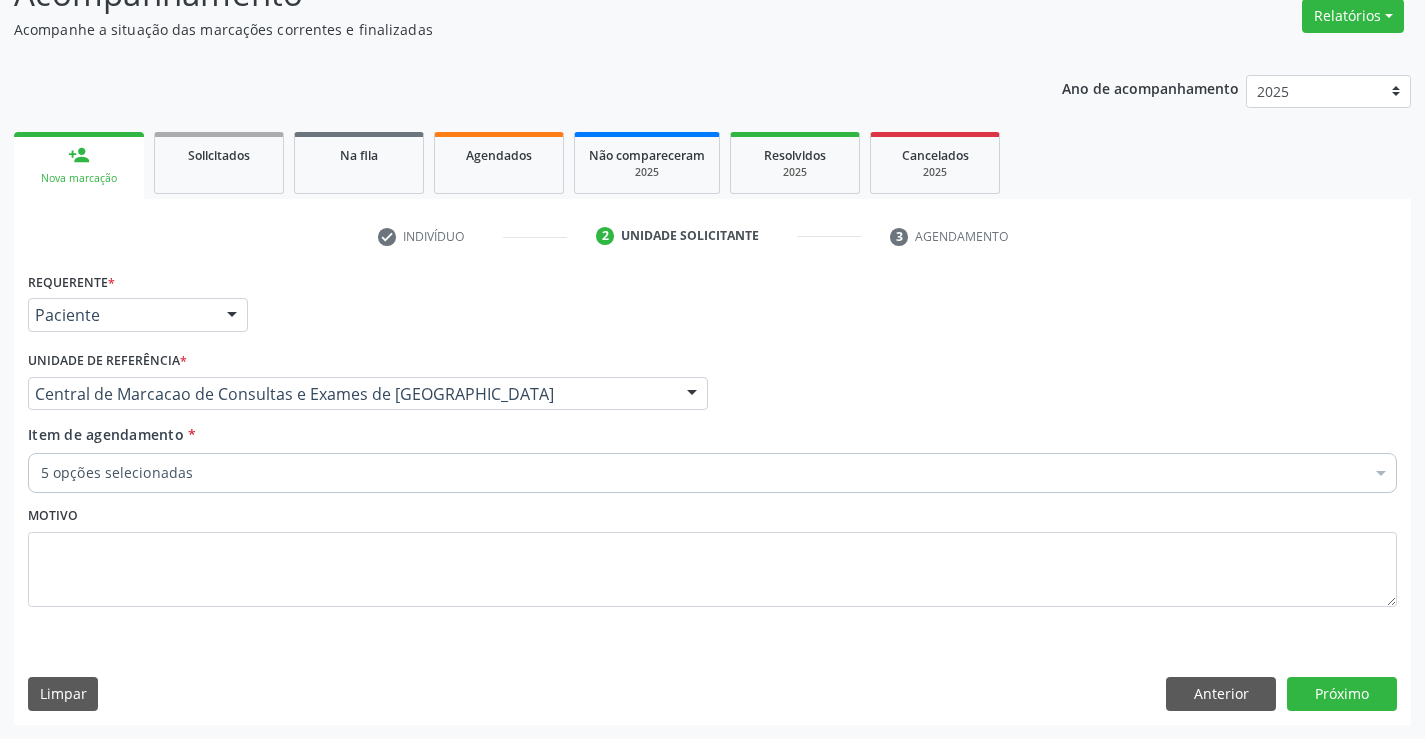 scroll, scrollTop: 74, scrollLeft: 0, axis: vertical 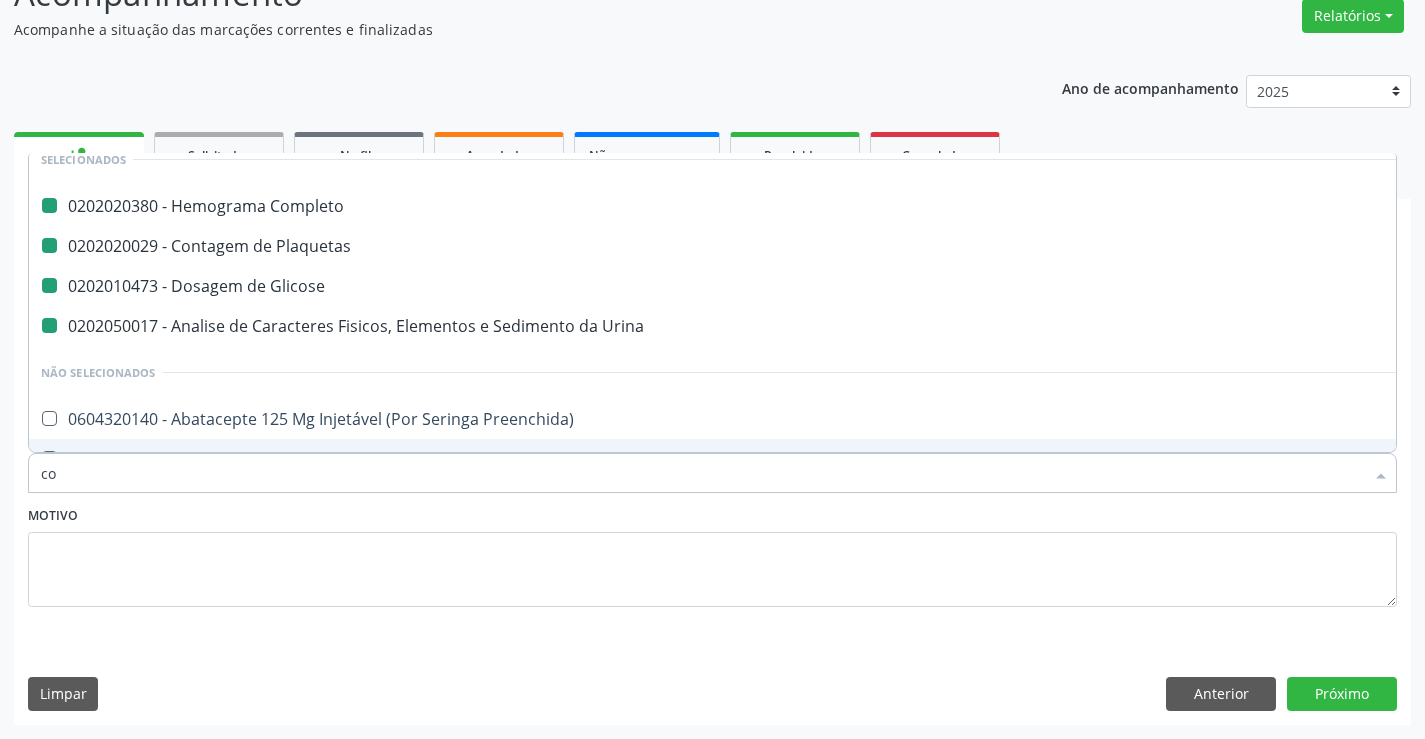 type on "col" 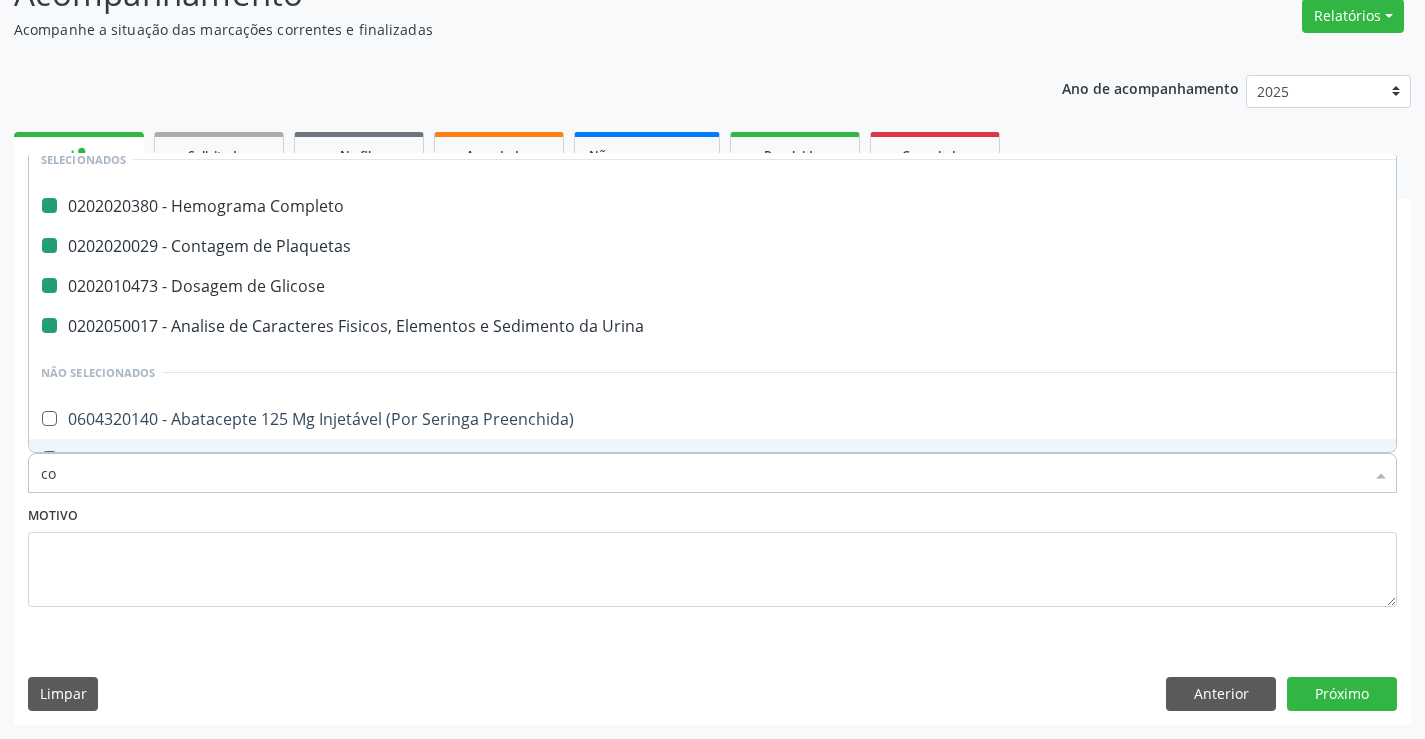 checkbox on "false" 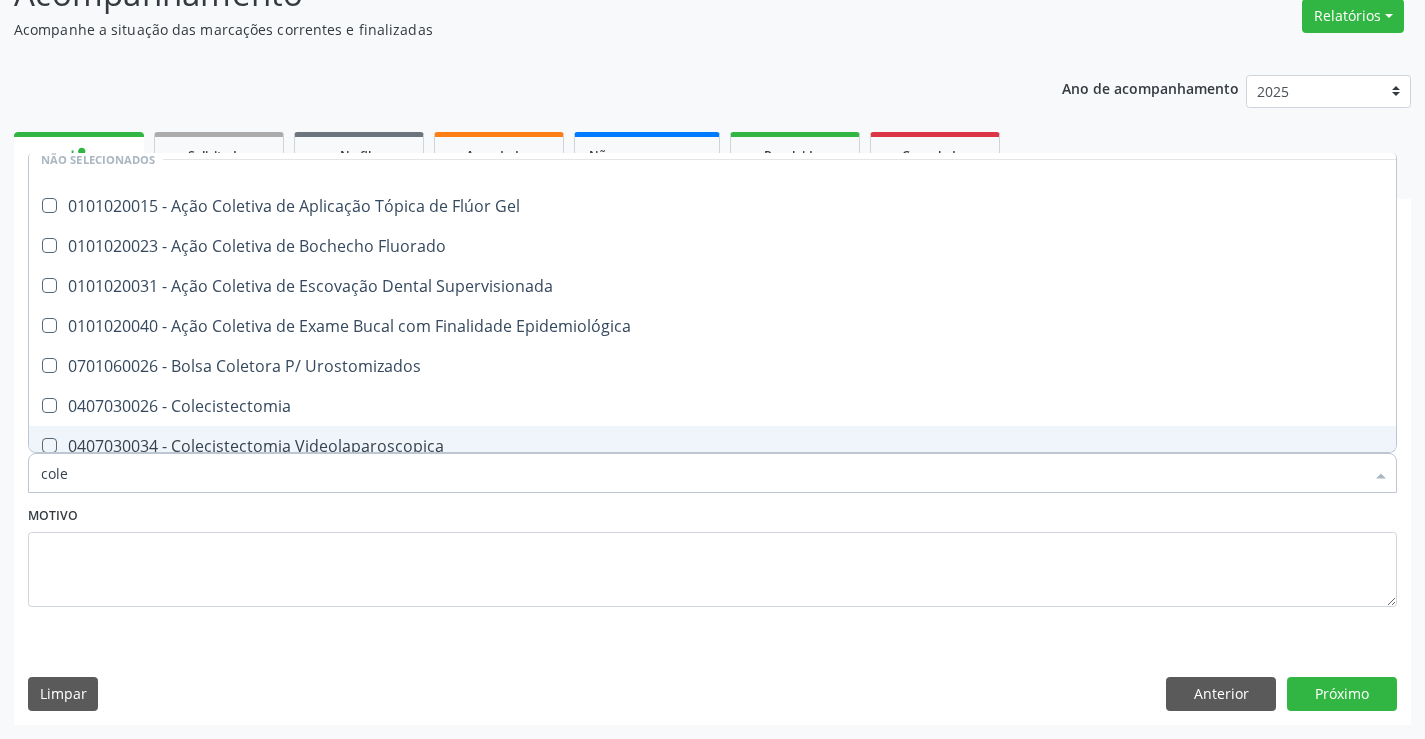 type on "coles" 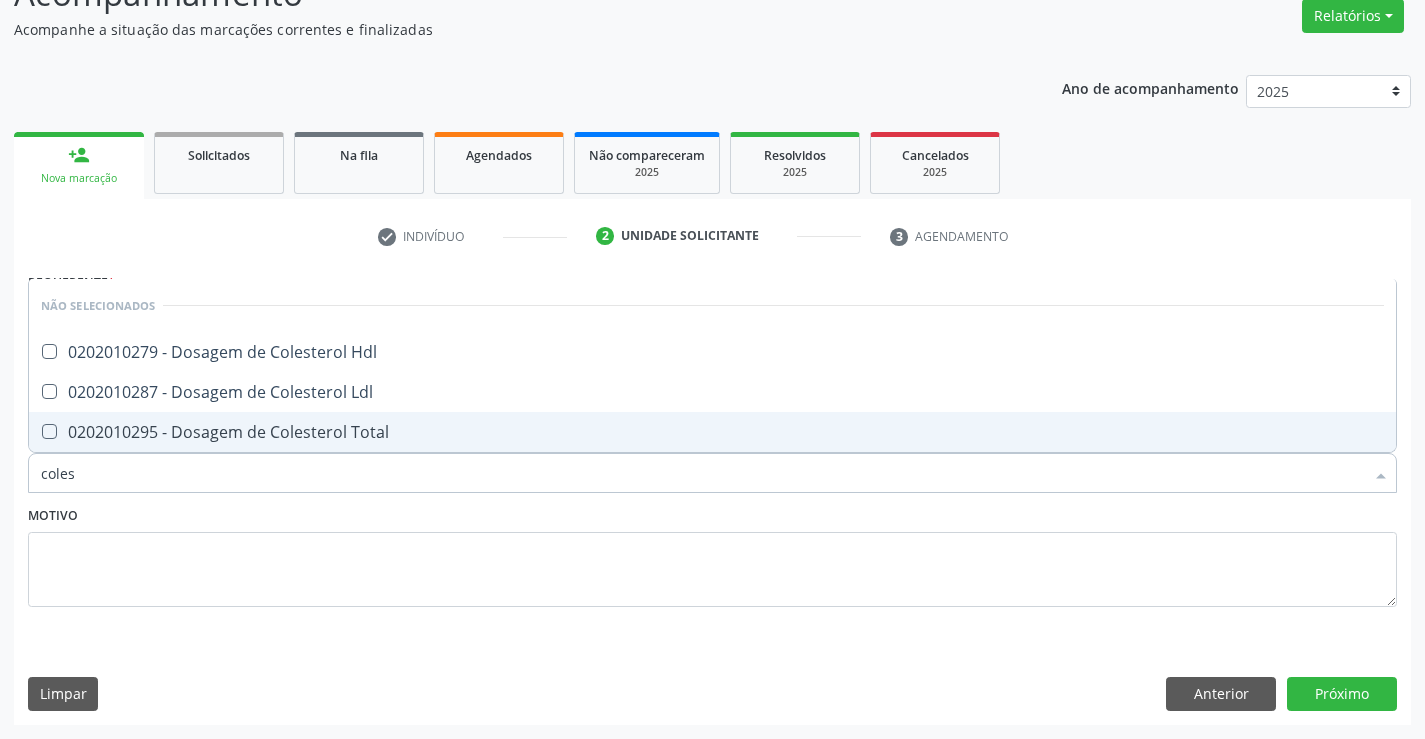 scroll, scrollTop: 0, scrollLeft: 0, axis: both 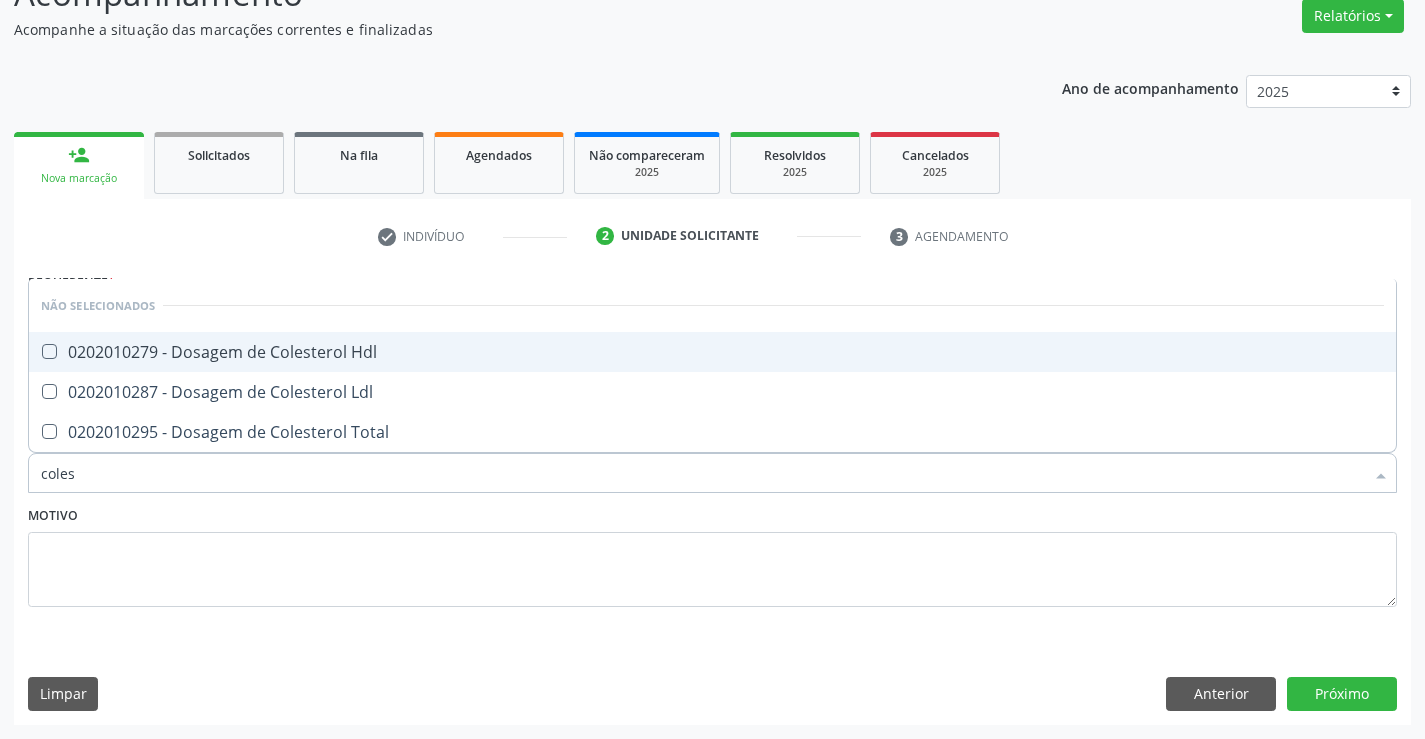 click on "0202010279 - Dosagem de Colesterol Hdl" at bounding box center [712, 352] 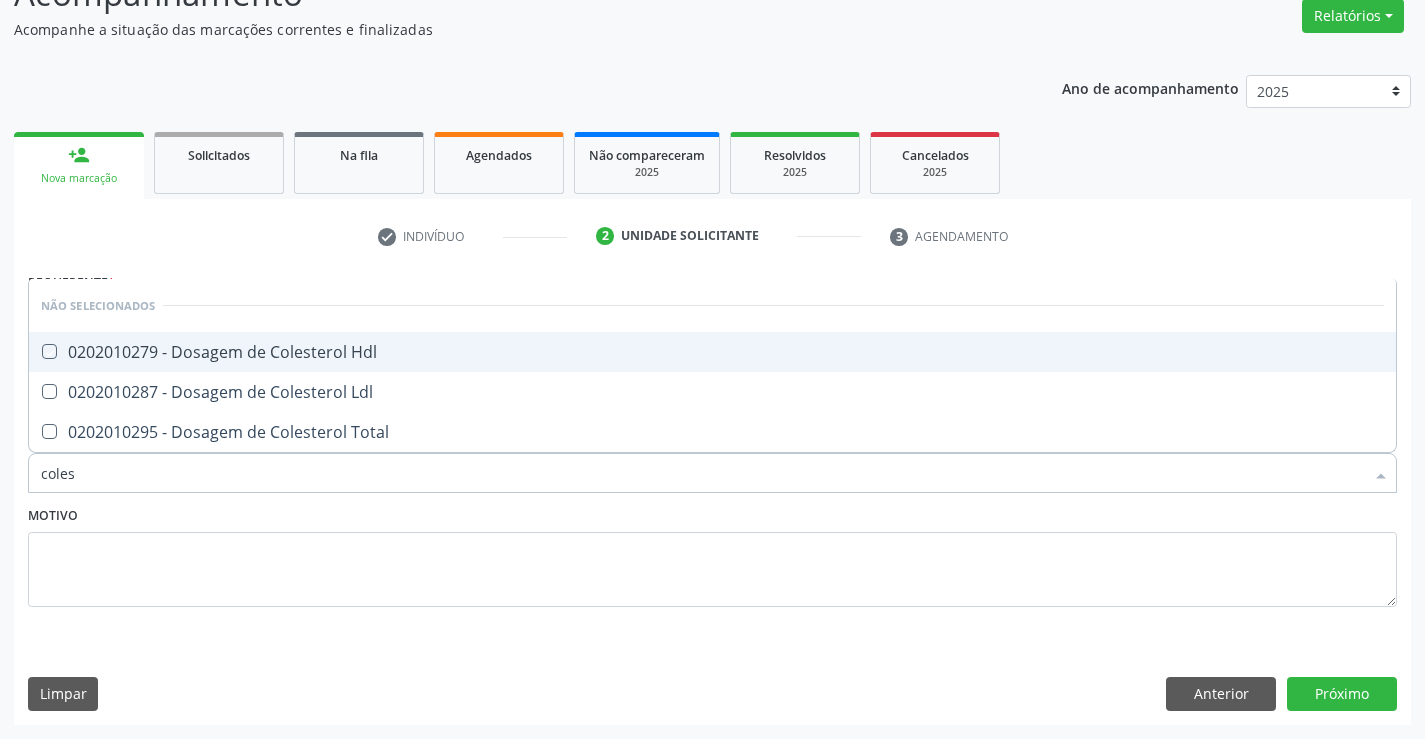 checkbox on "true" 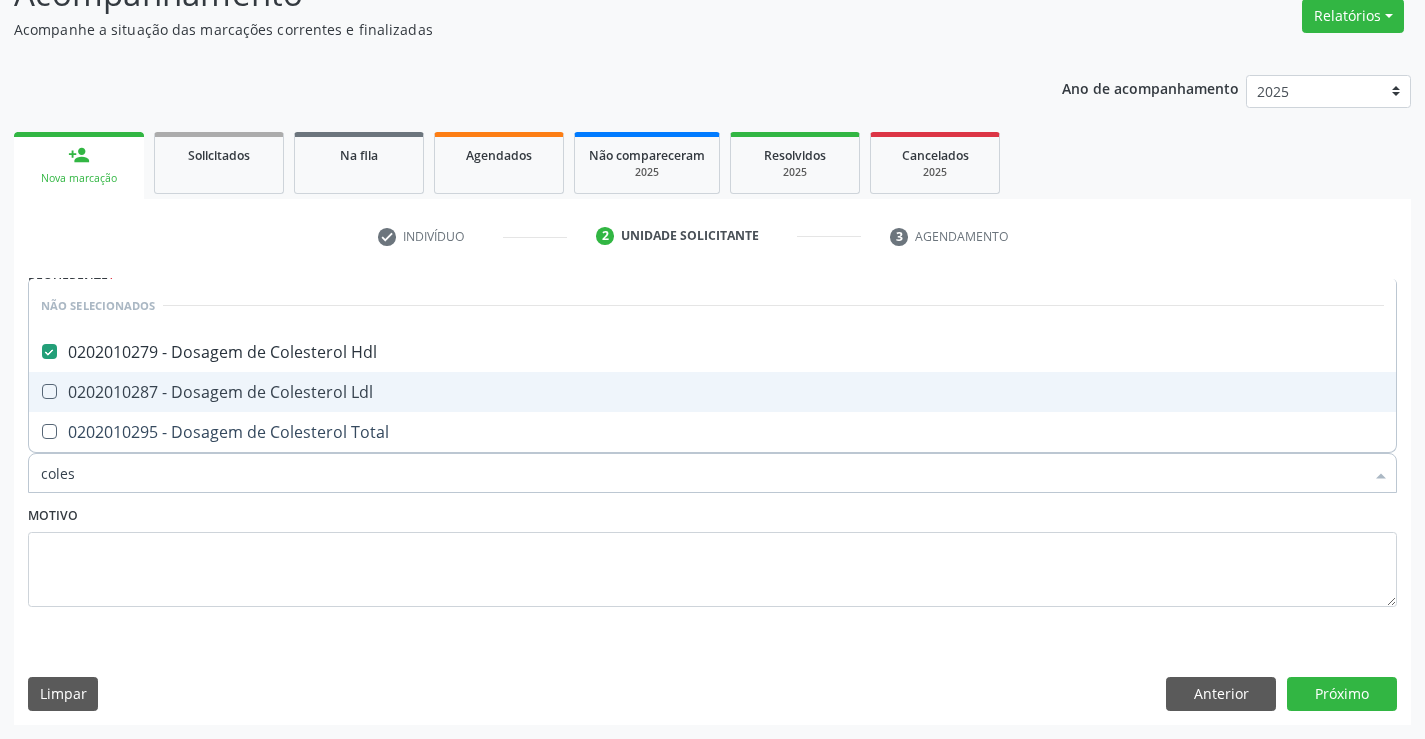click on "0202010287 - Dosagem de Colesterol Ldl" at bounding box center (712, 392) 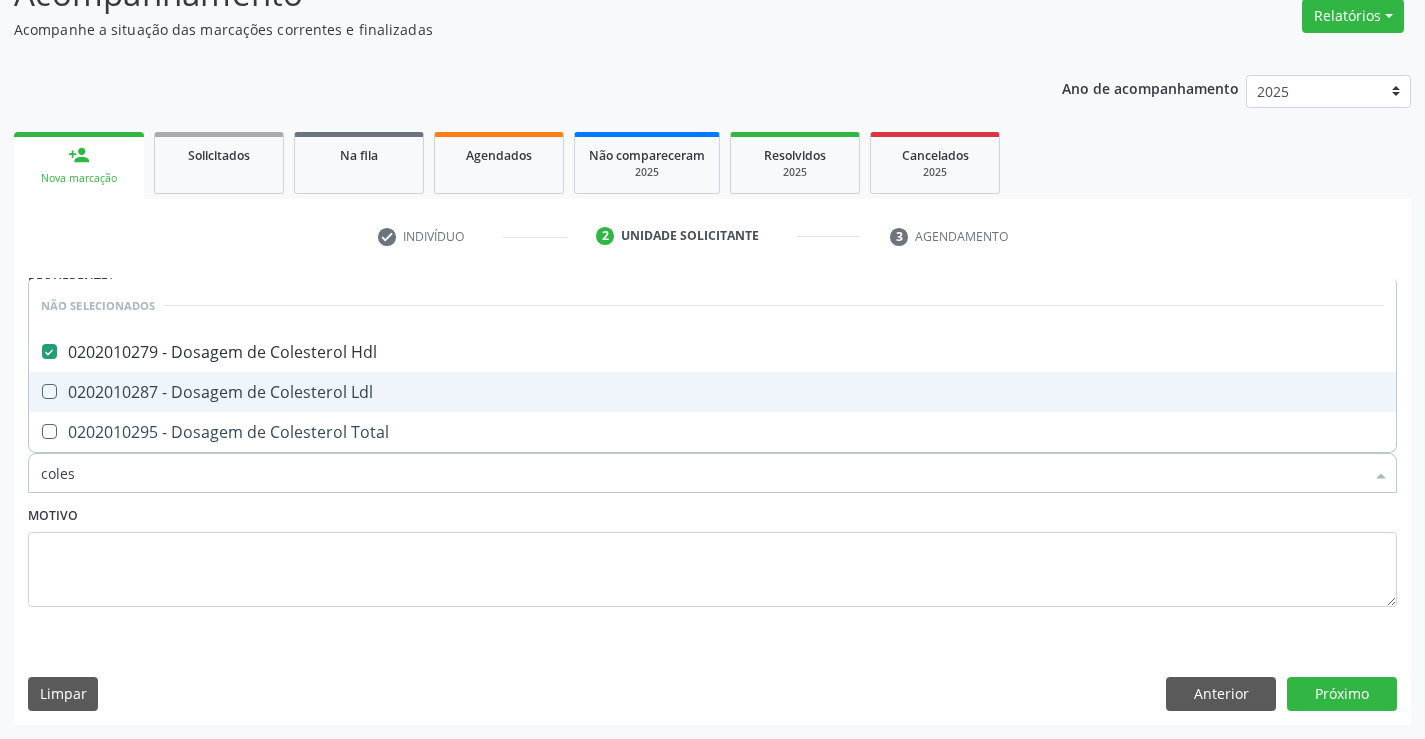 checkbox on "true" 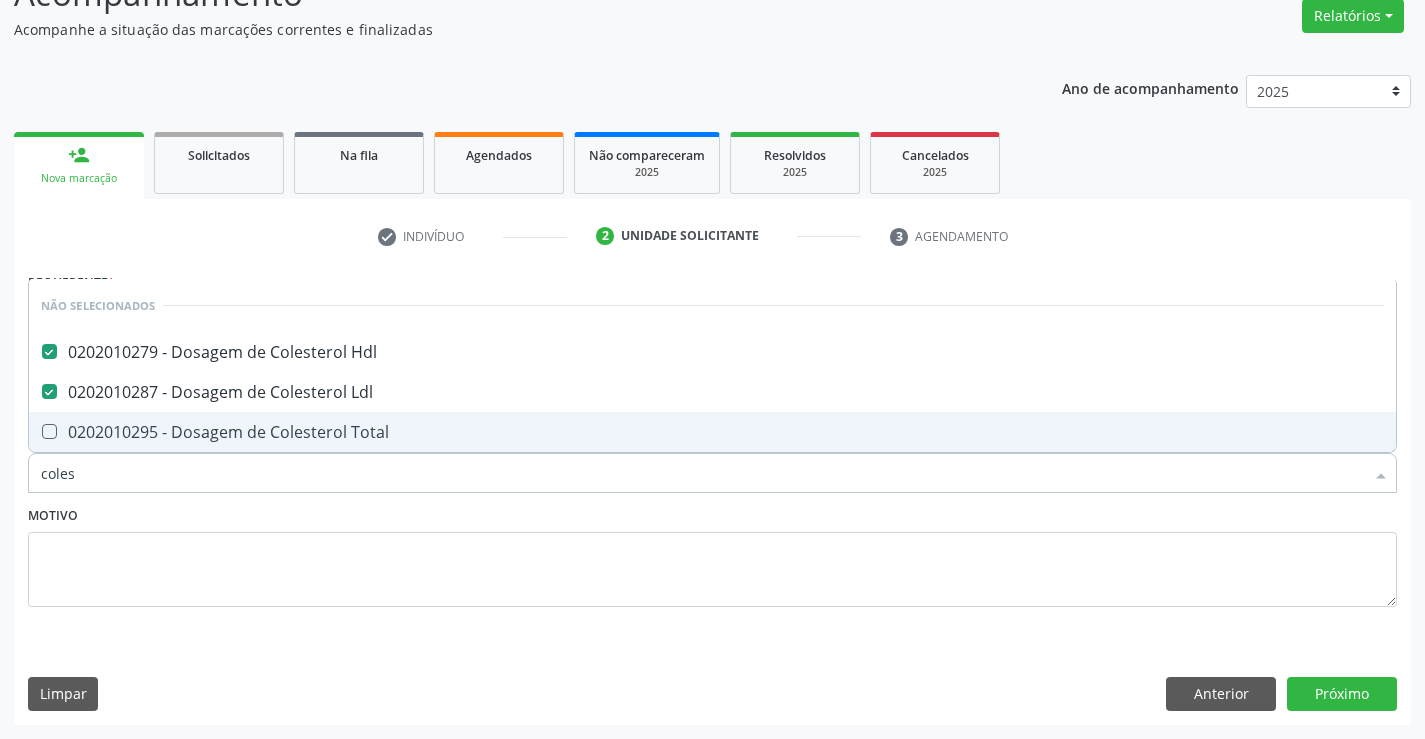 click on "0202010295 - Dosagem de Colesterol Total" at bounding box center (712, 432) 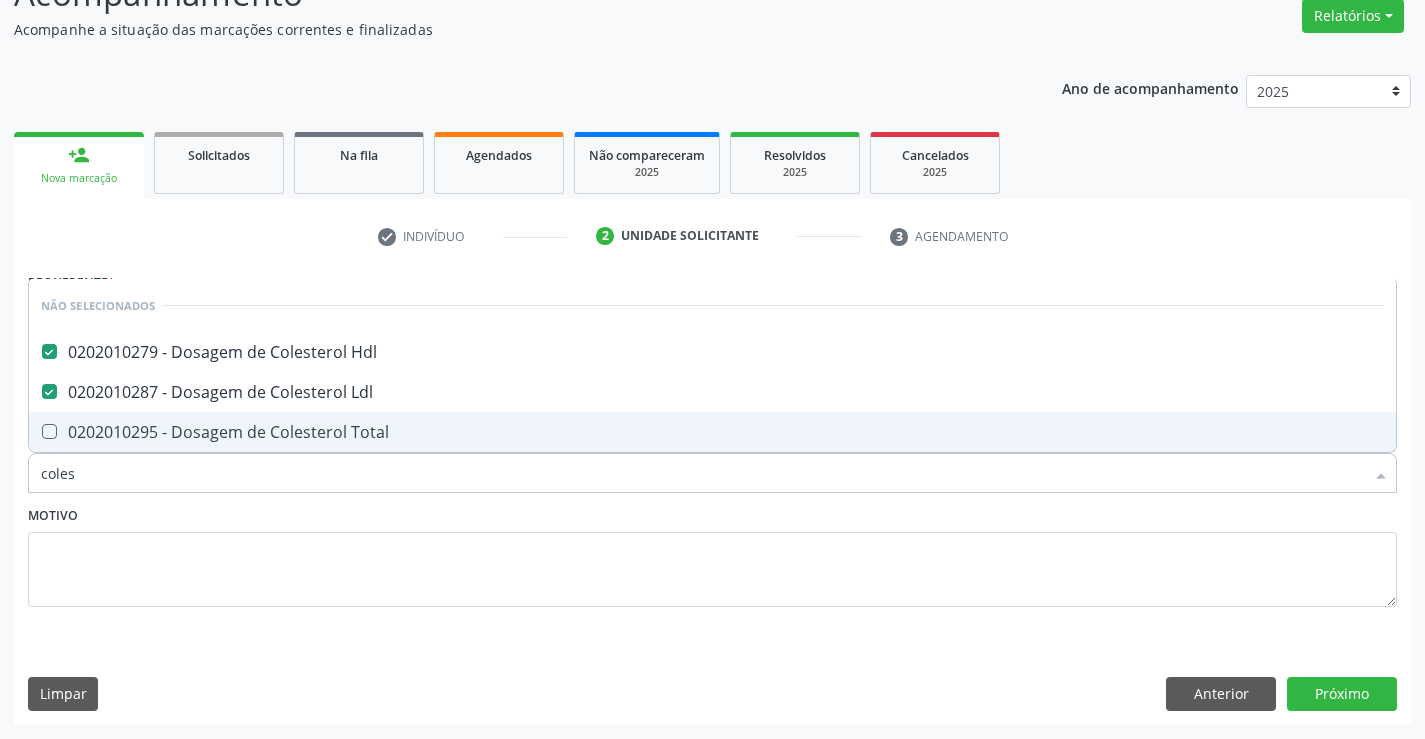 checkbox on "true" 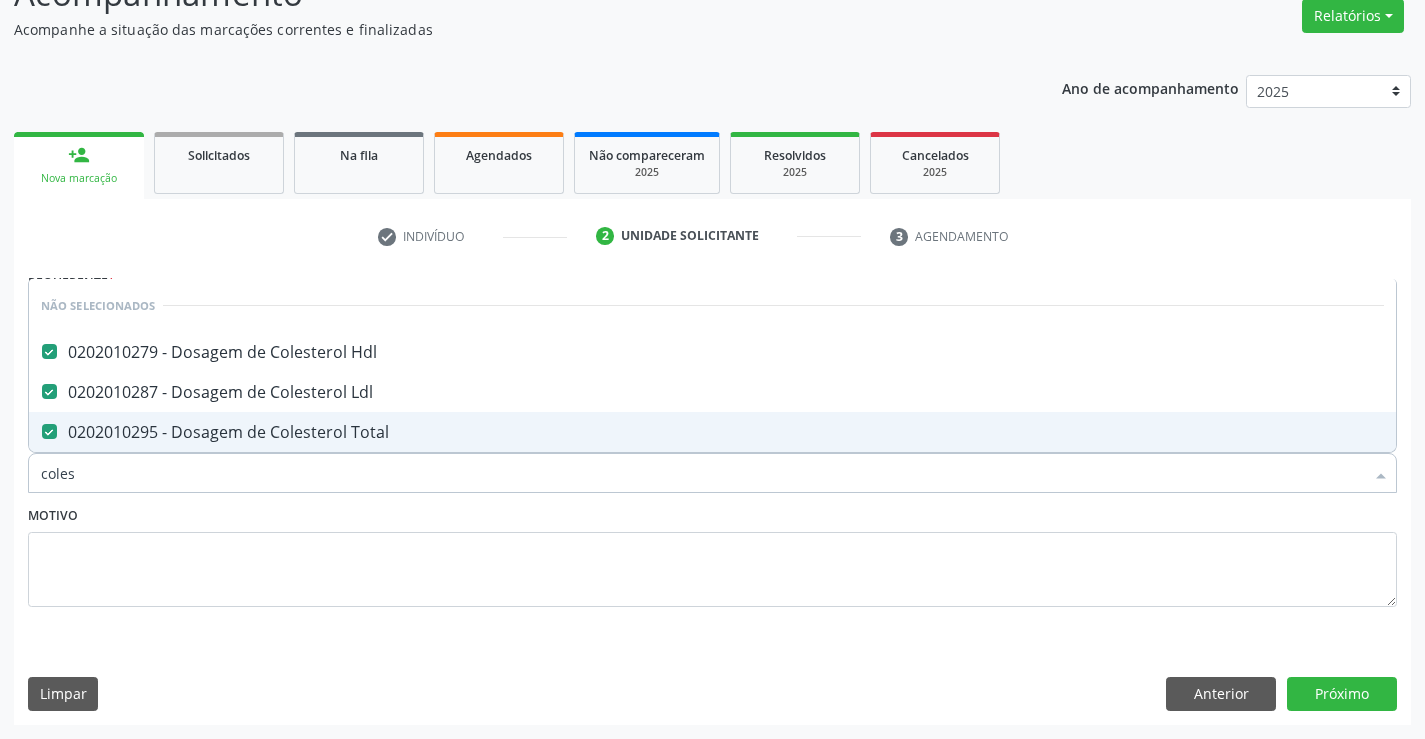 click on "Item de agendamento
*
coles
Desfazer seleção
Não selecionados
0202010279 - Dosagem de Colesterol Hdl
0202010287 - Dosagem de Colesterol Ldl
0202010295 - Dosagem de Colesterol Total
Nenhum resultado encontrado para: " coles  "
Não há nenhuma opção para ser exibida." at bounding box center (712, 462) 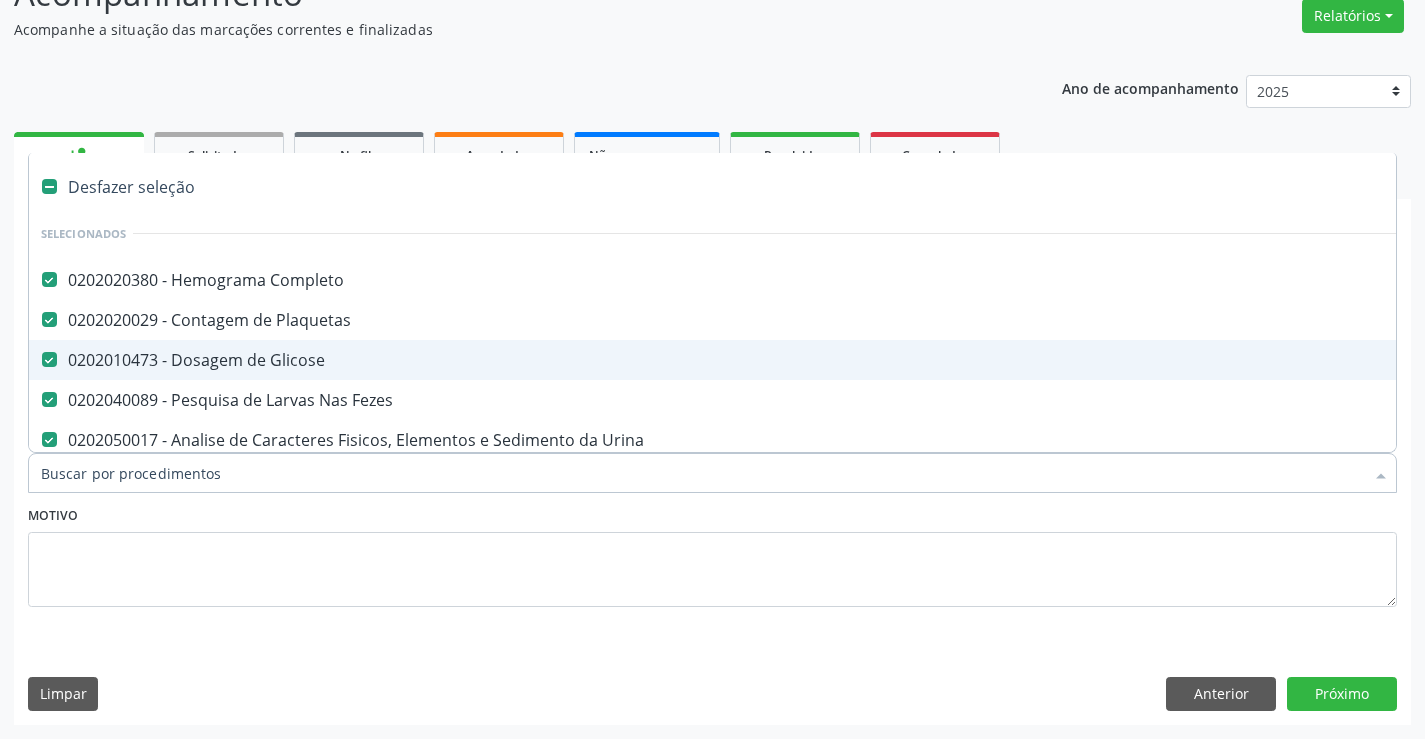 type on "t" 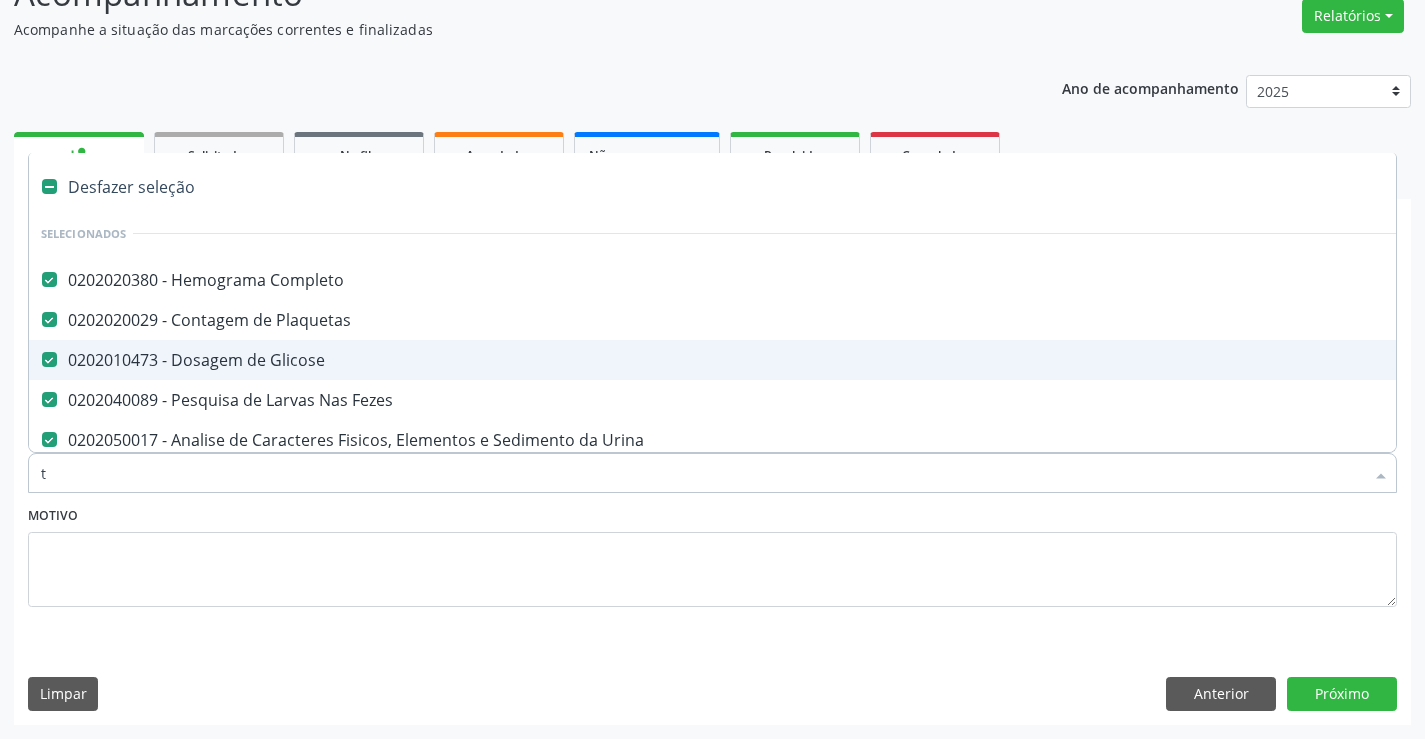 checkbox on "false" 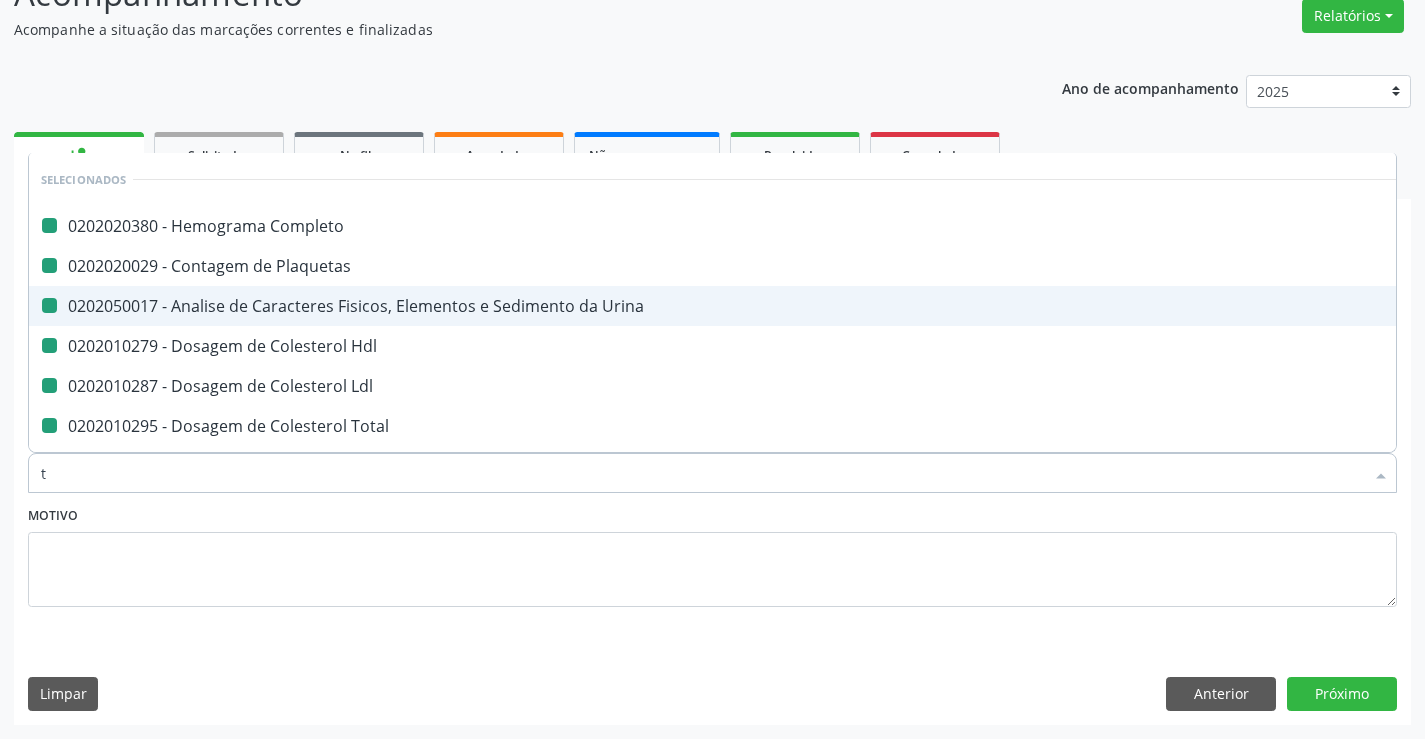 type on "tr" 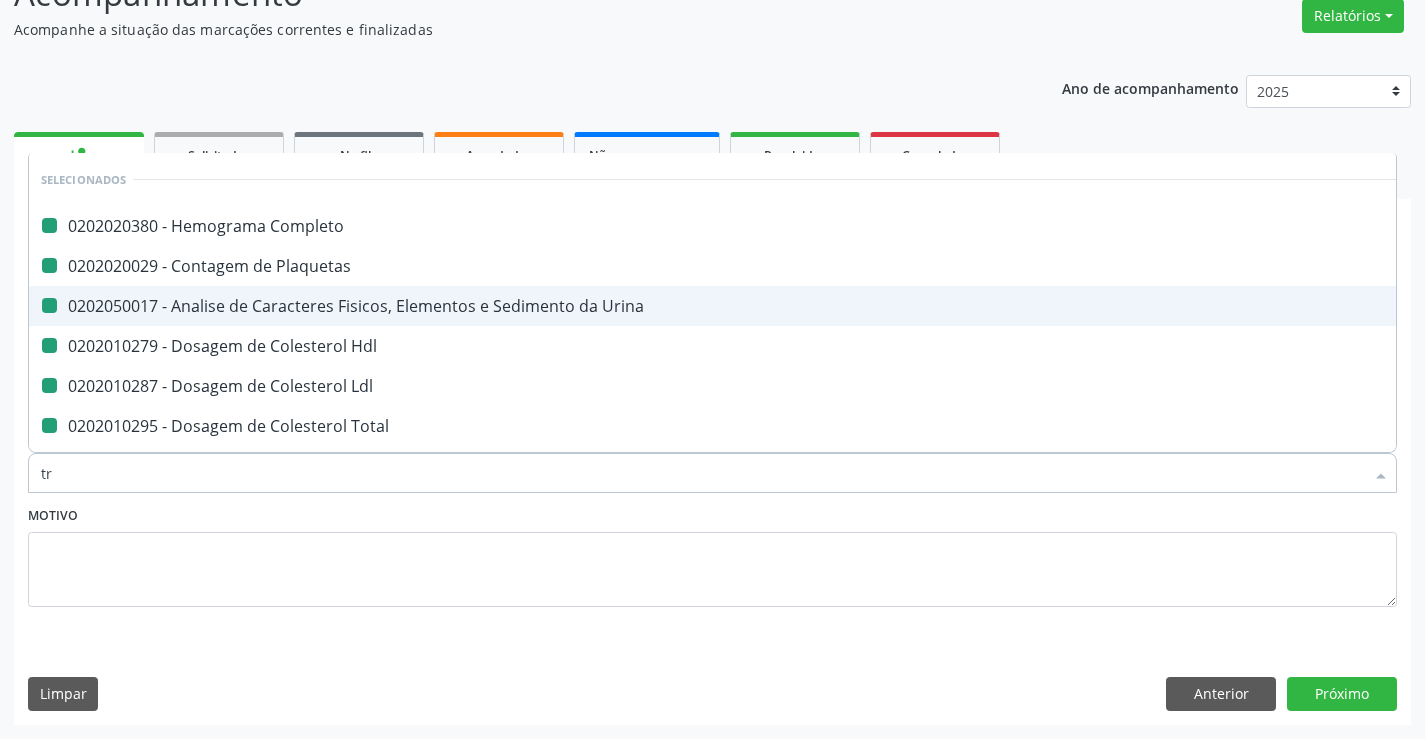 checkbox on "false" 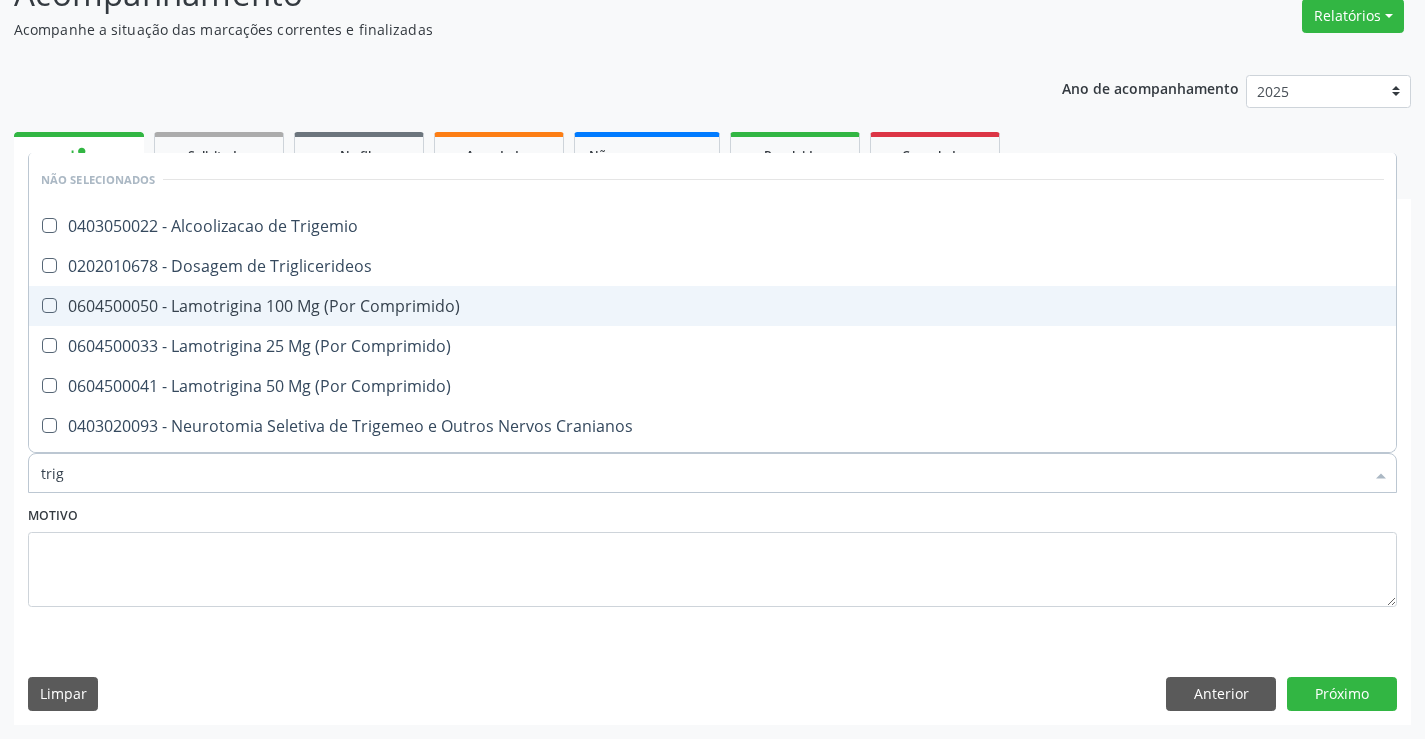 type on "trigl" 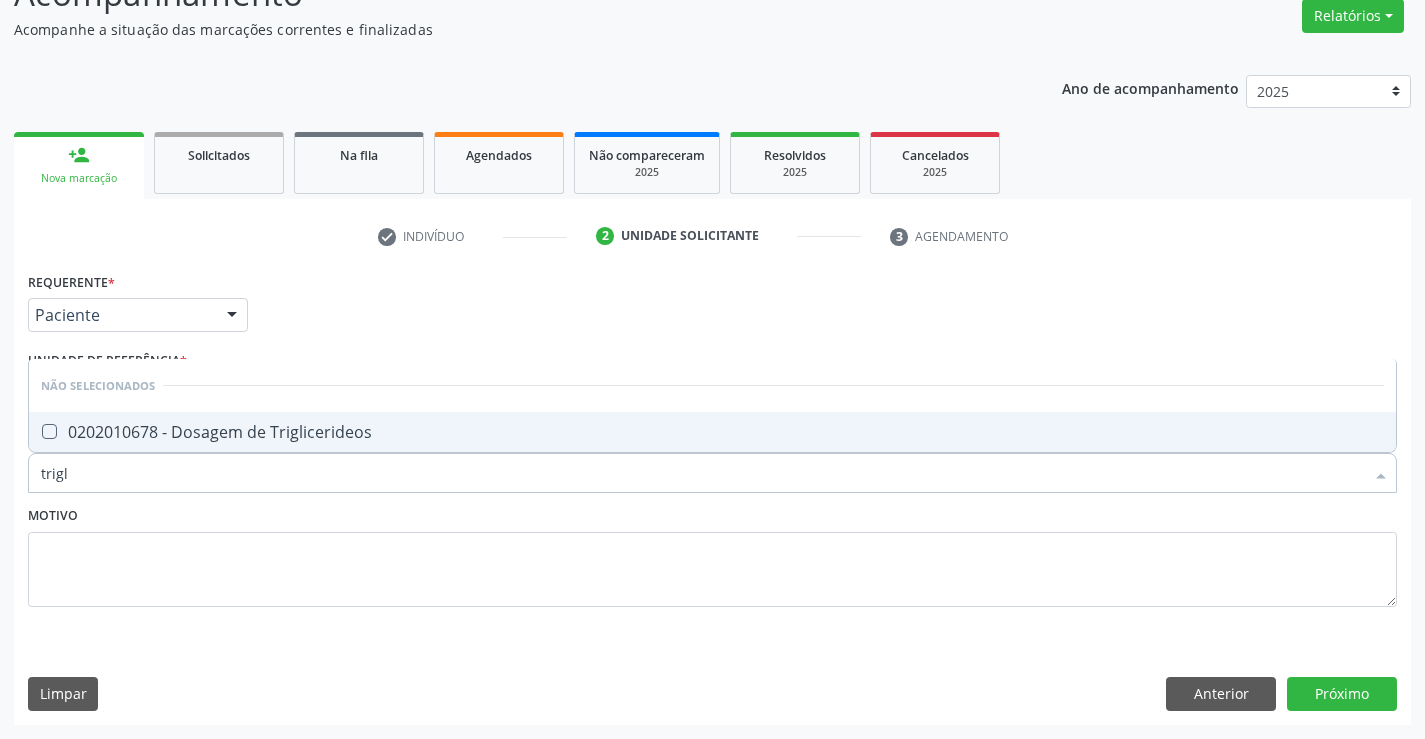 click on "0202010678 - Dosagem de Triglicerideos" at bounding box center (712, 432) 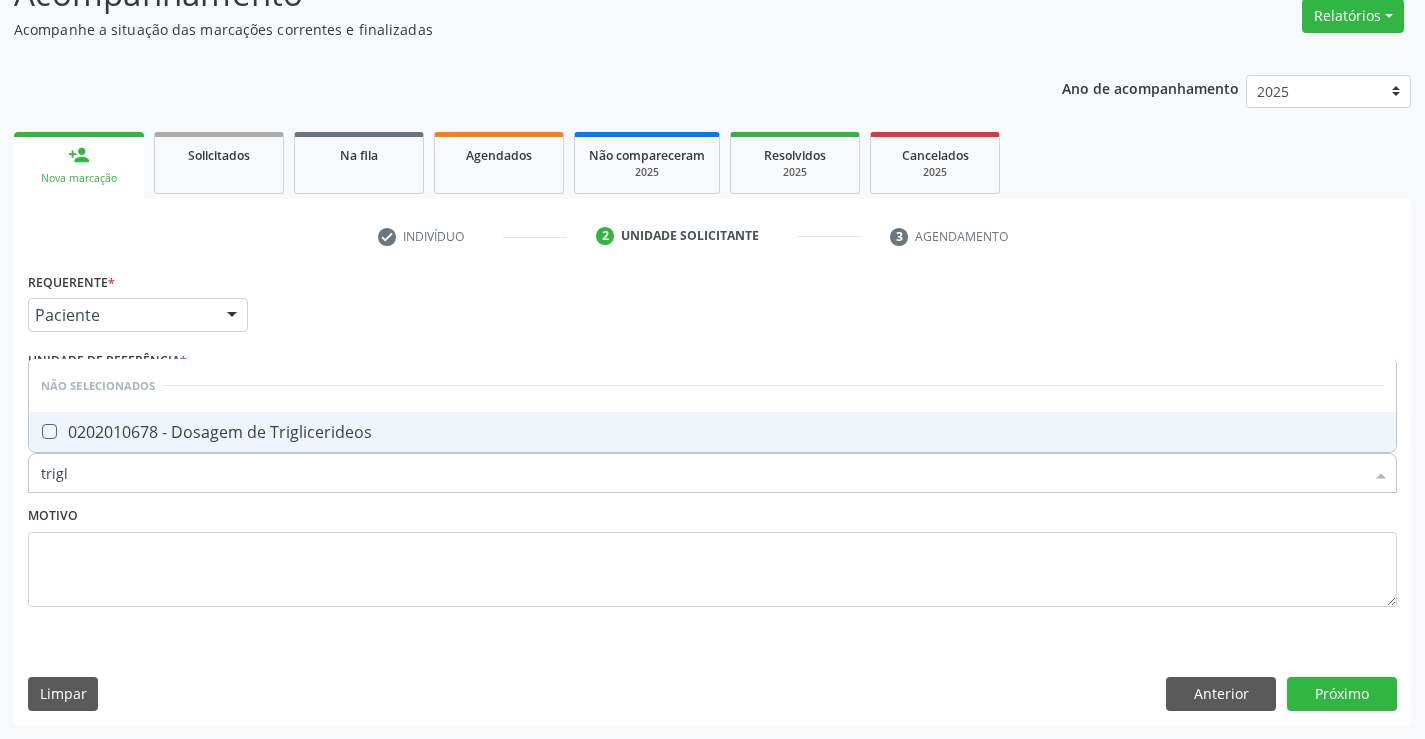 checkbox on "true" 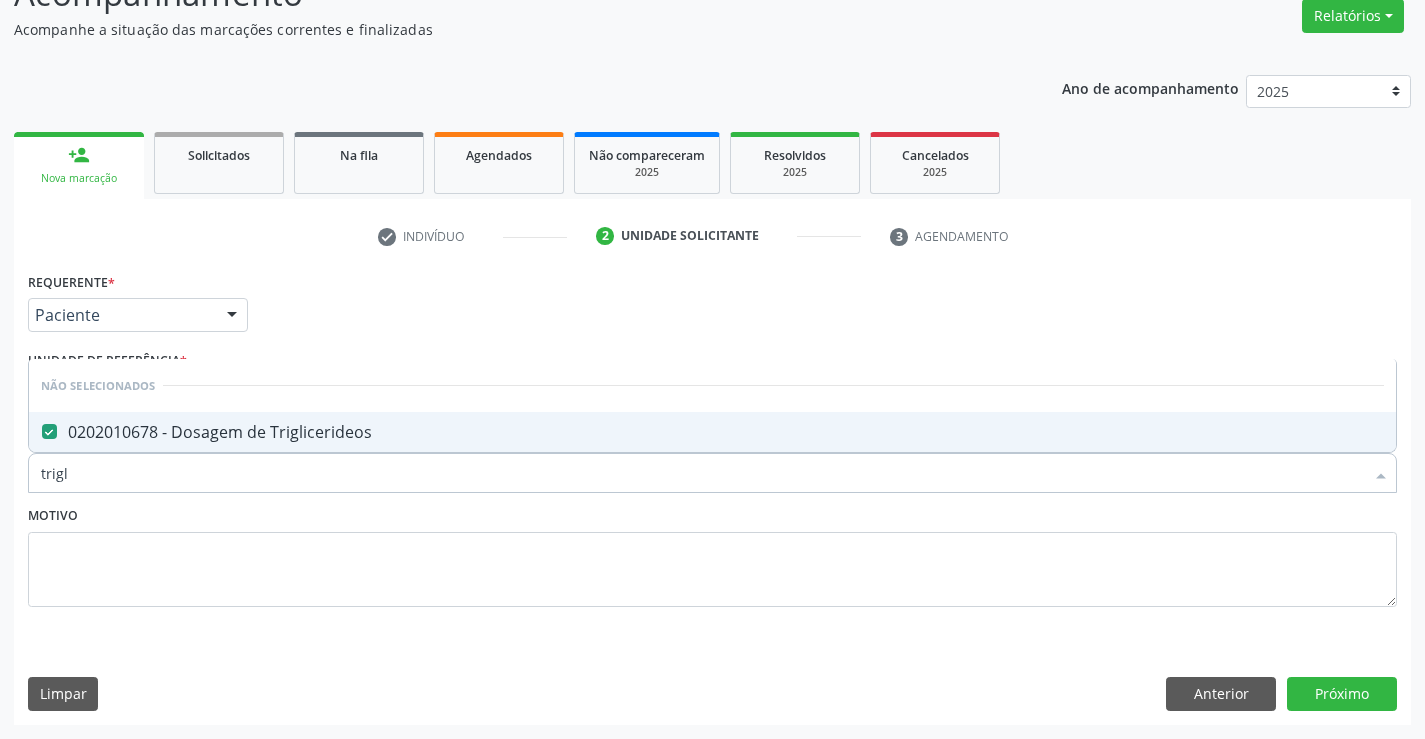 click on "Motivo" at bounding box center (712, 554) 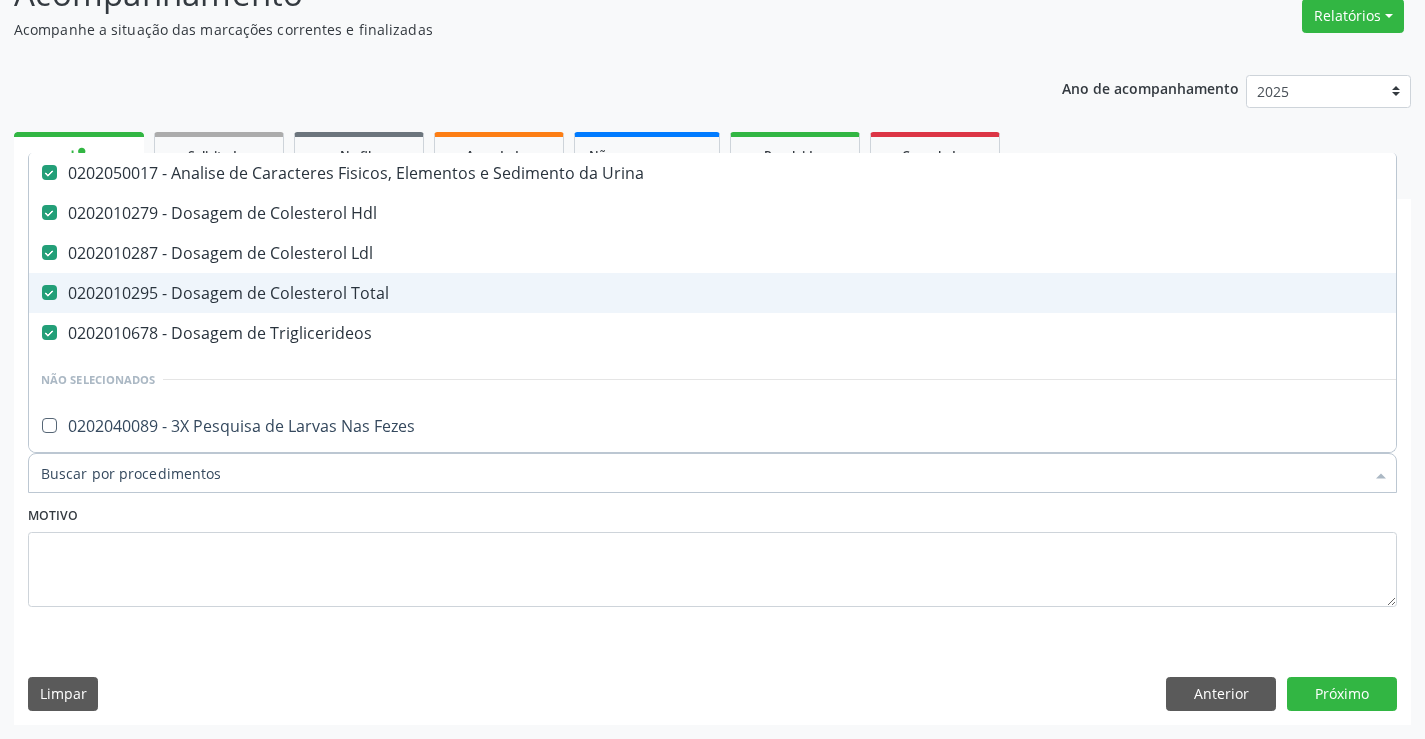 scroll, scrollTop: 300, scrollLeft: 0, axis: vertical 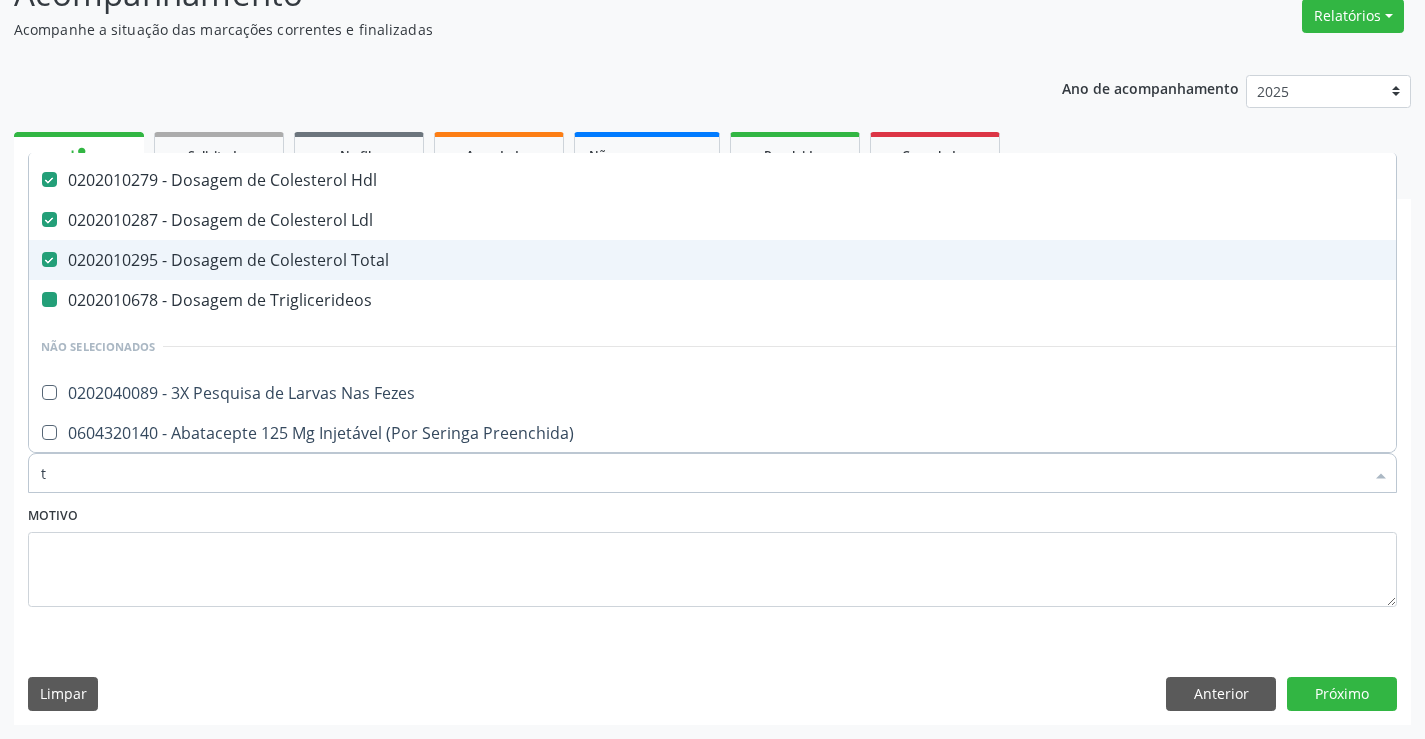 type on "tg" 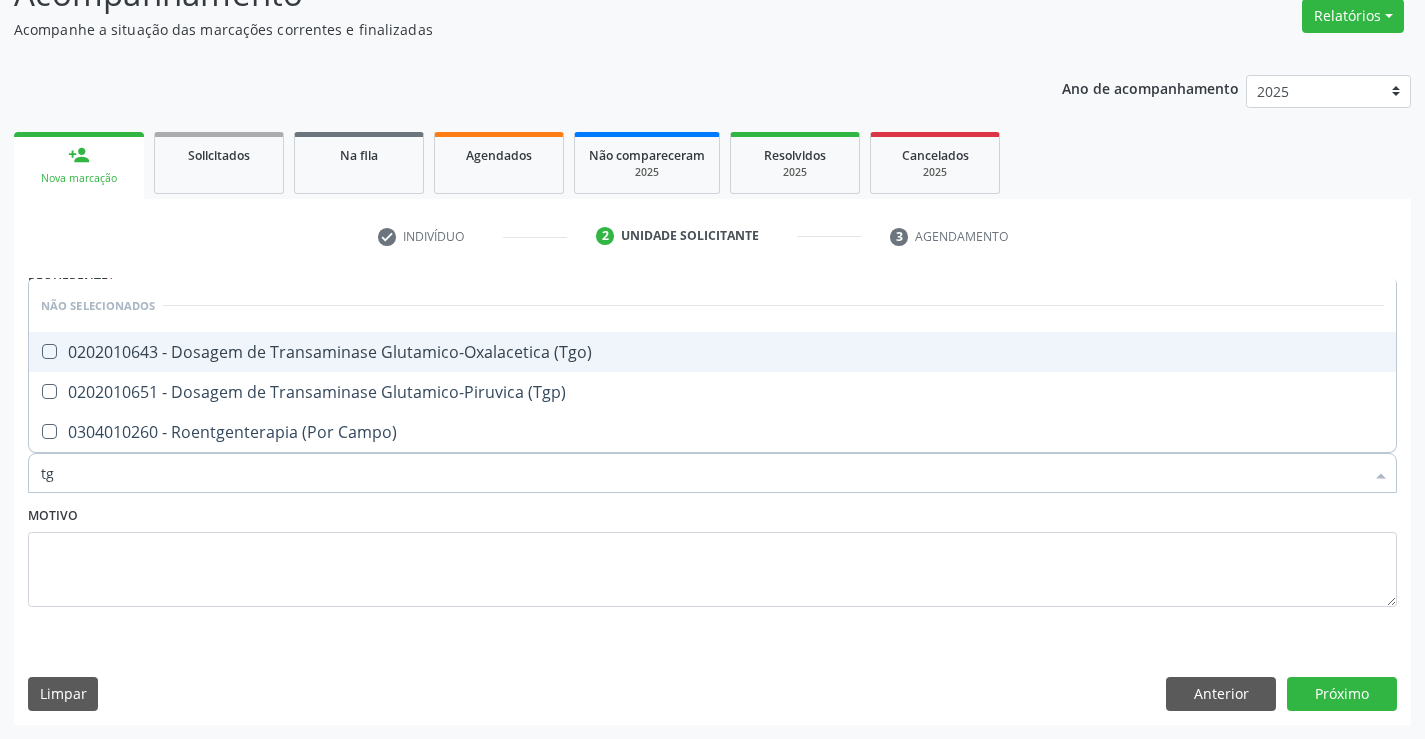 scroll, scrollTop: 0, scrollLeft: 0, axis: both 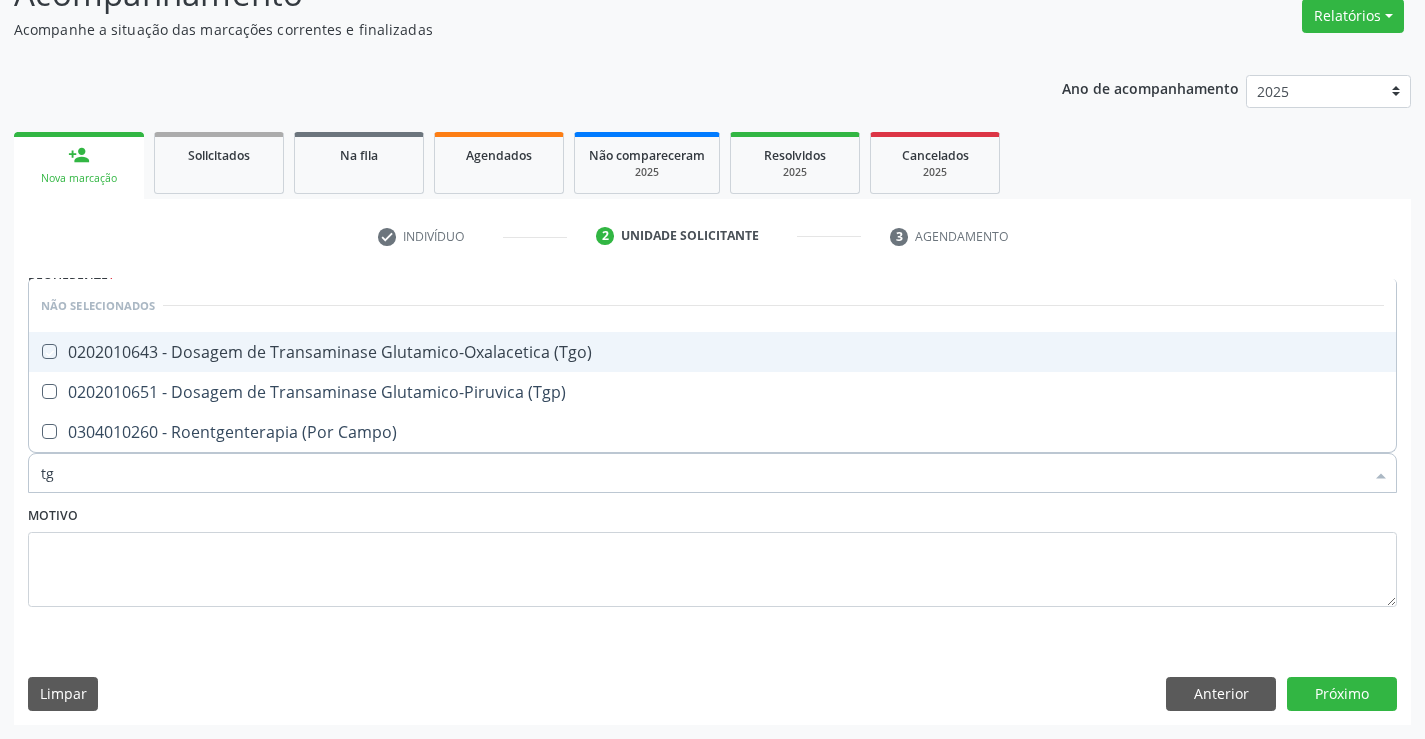 checkbox on "true" 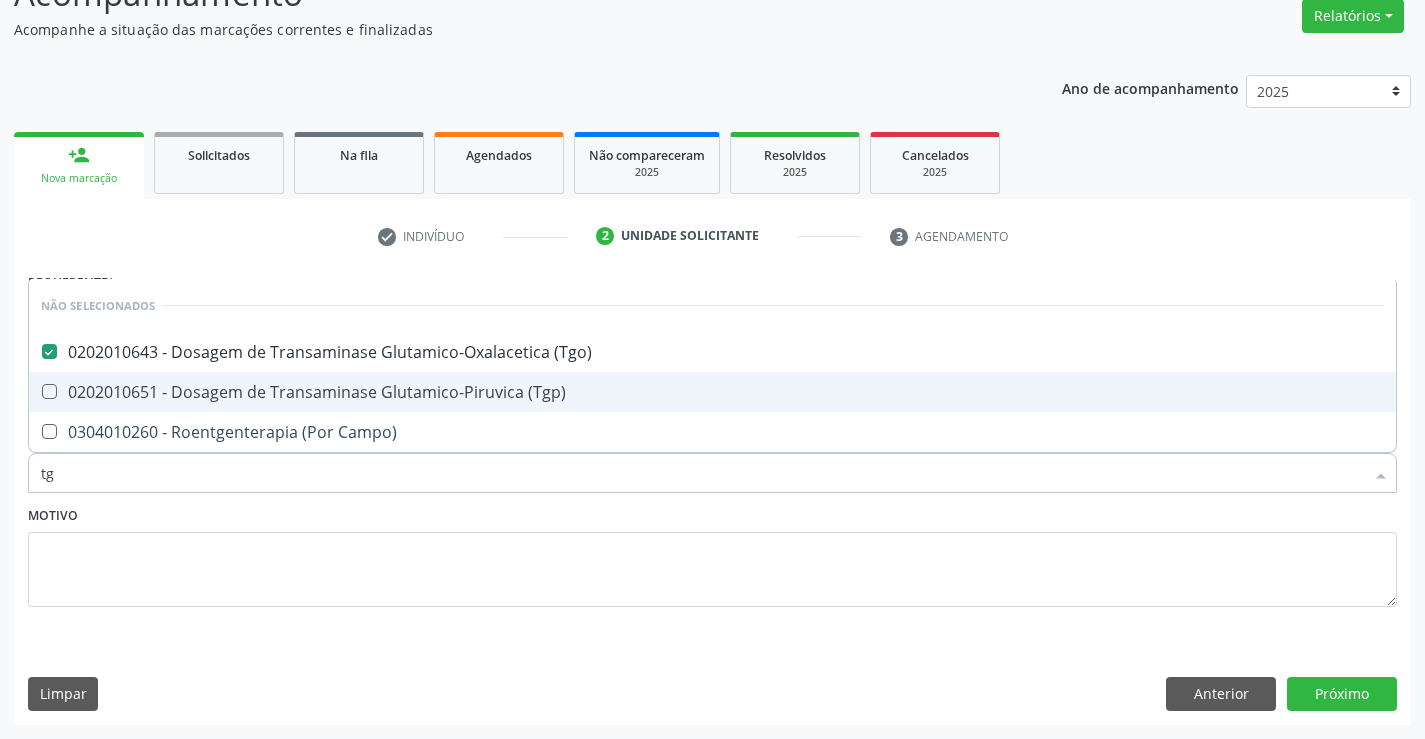 drag, startPoint x: 488, startPoint y: 393, endPoint x: 482, endPoint y: 462, distance: 69.260376 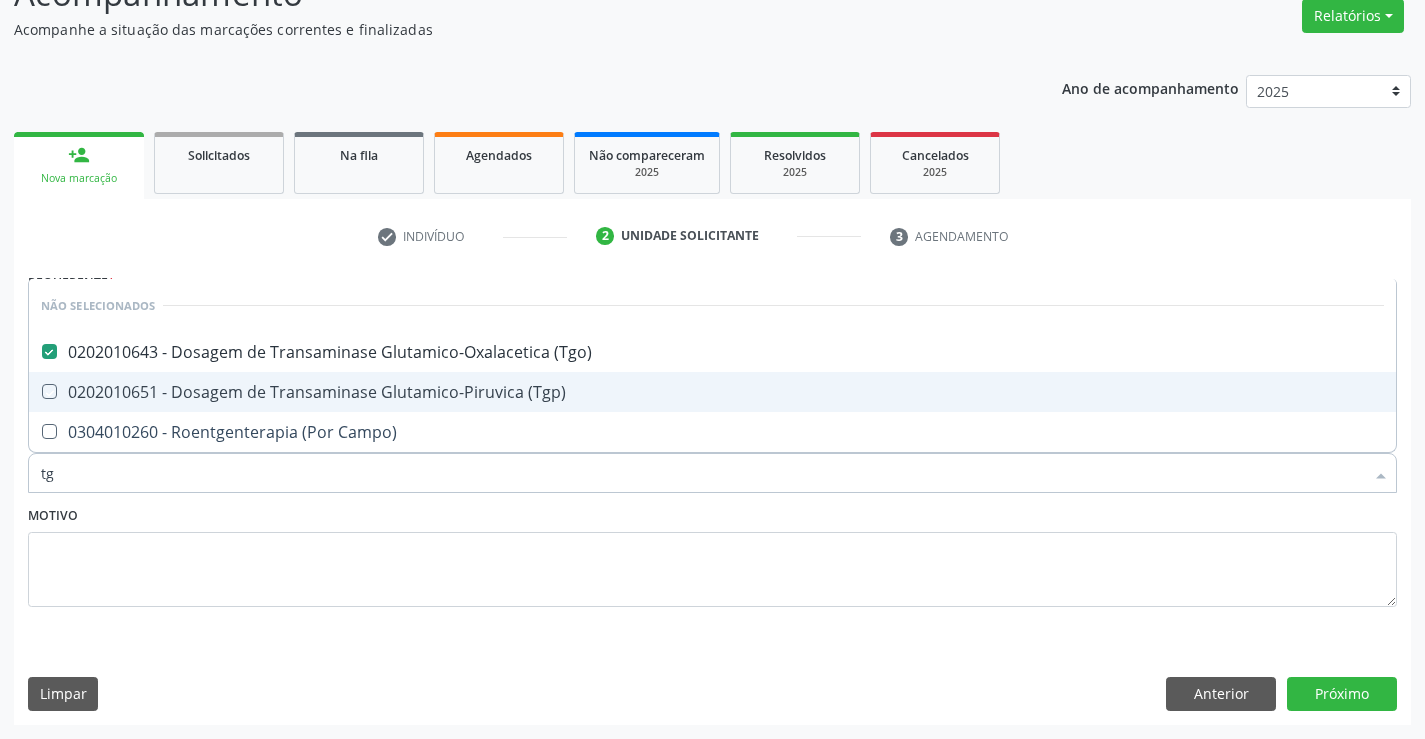 checkbox on "true" 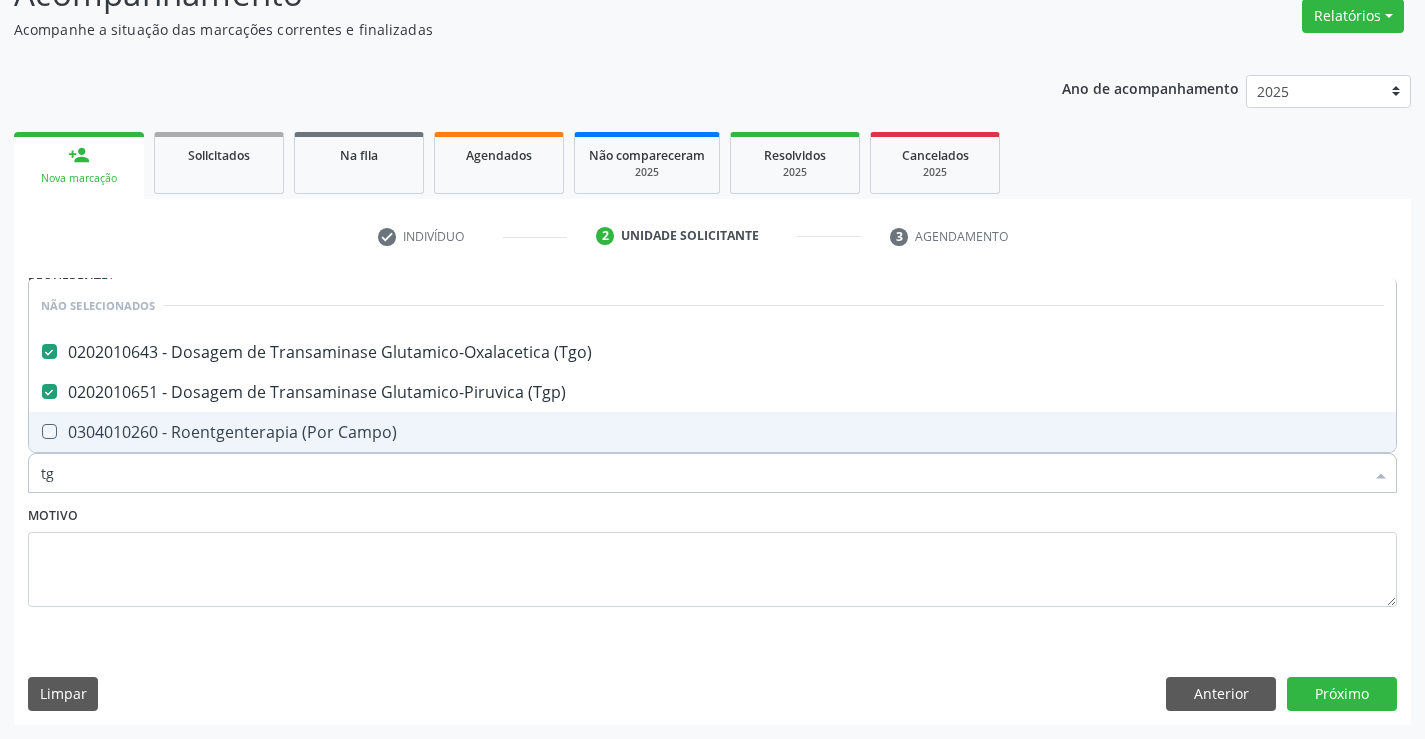 click on "Motivo" at bounding box center (712, 554) 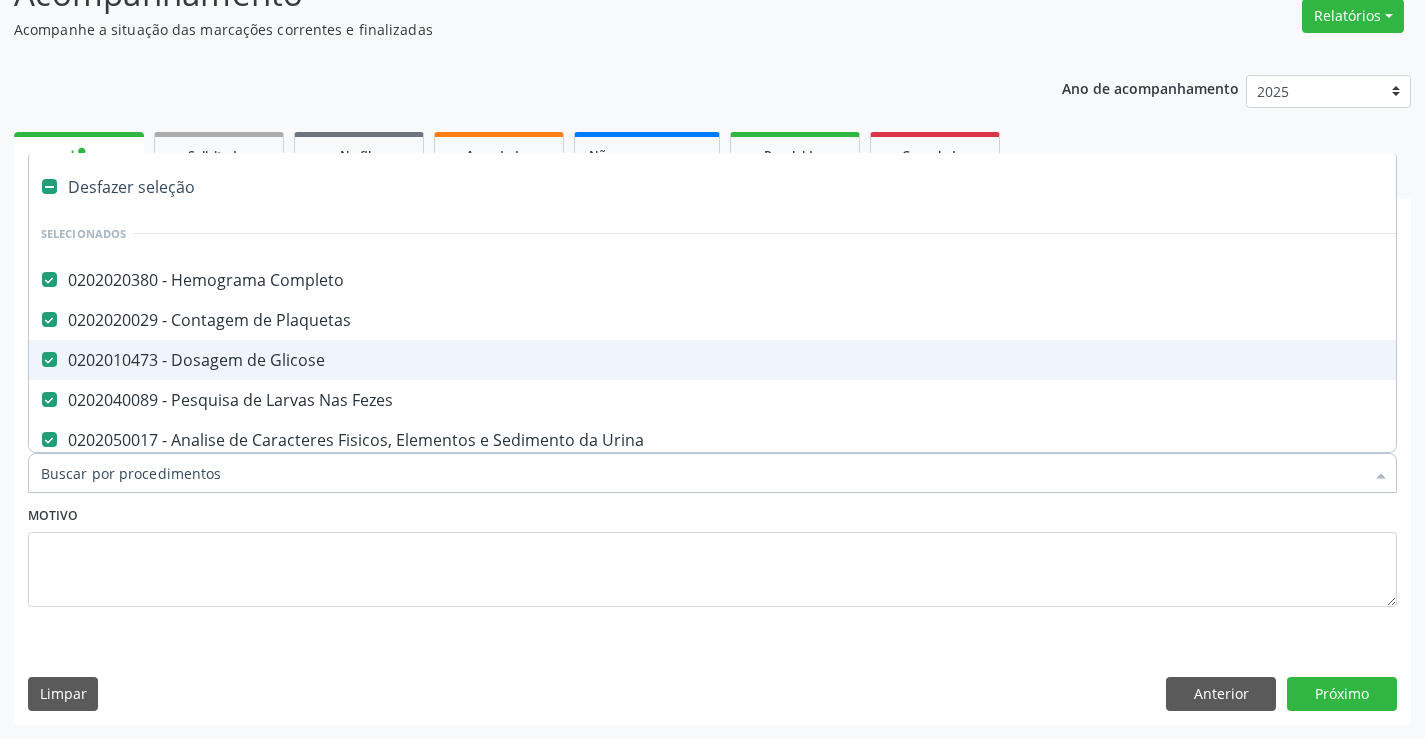 type on "u" 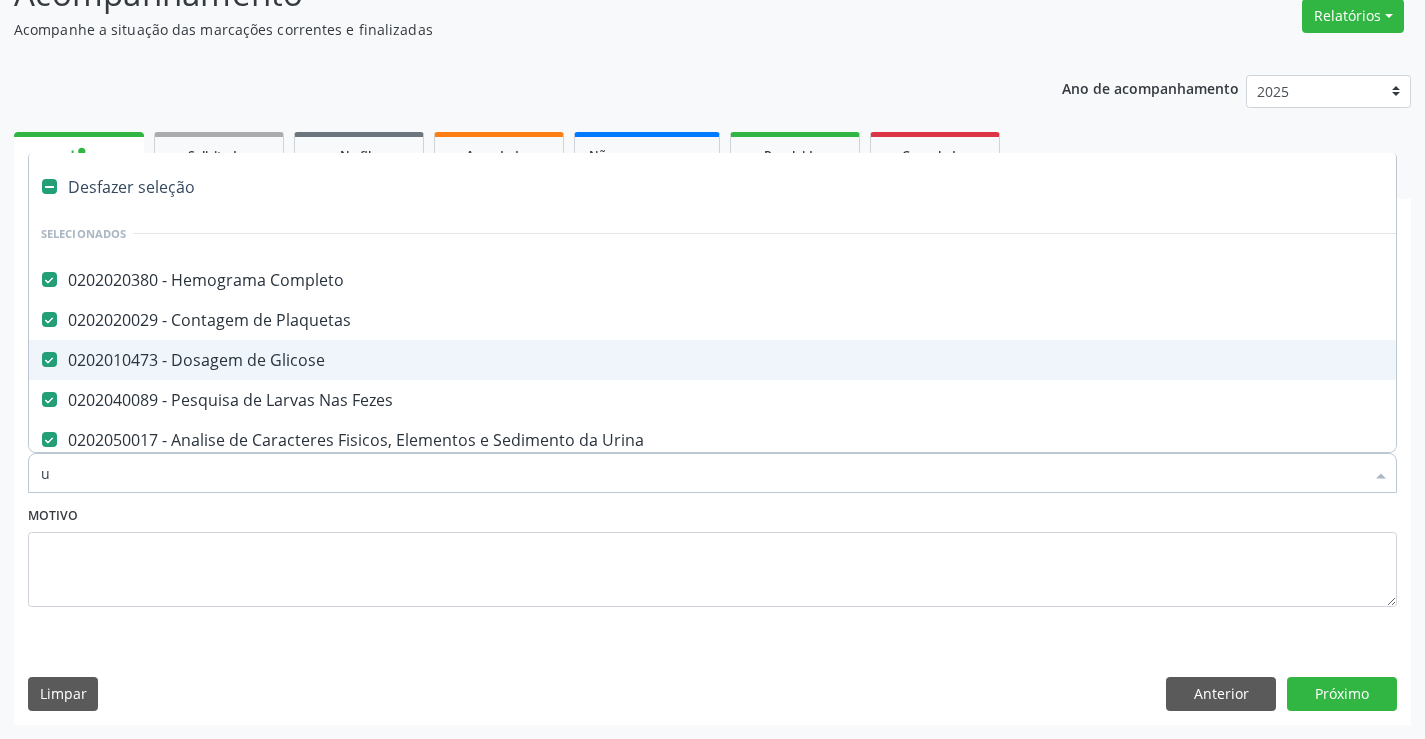 checkbox on "false" 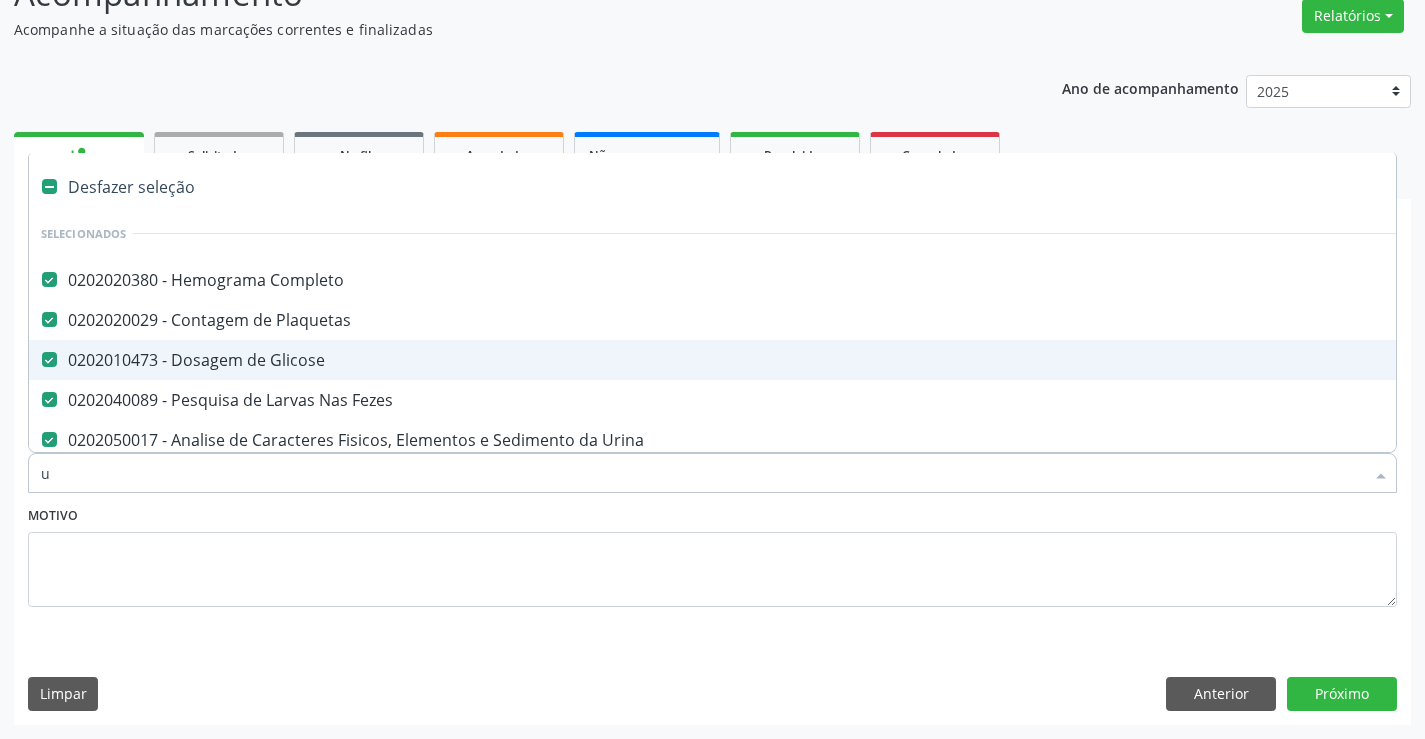 checkbox on "false" 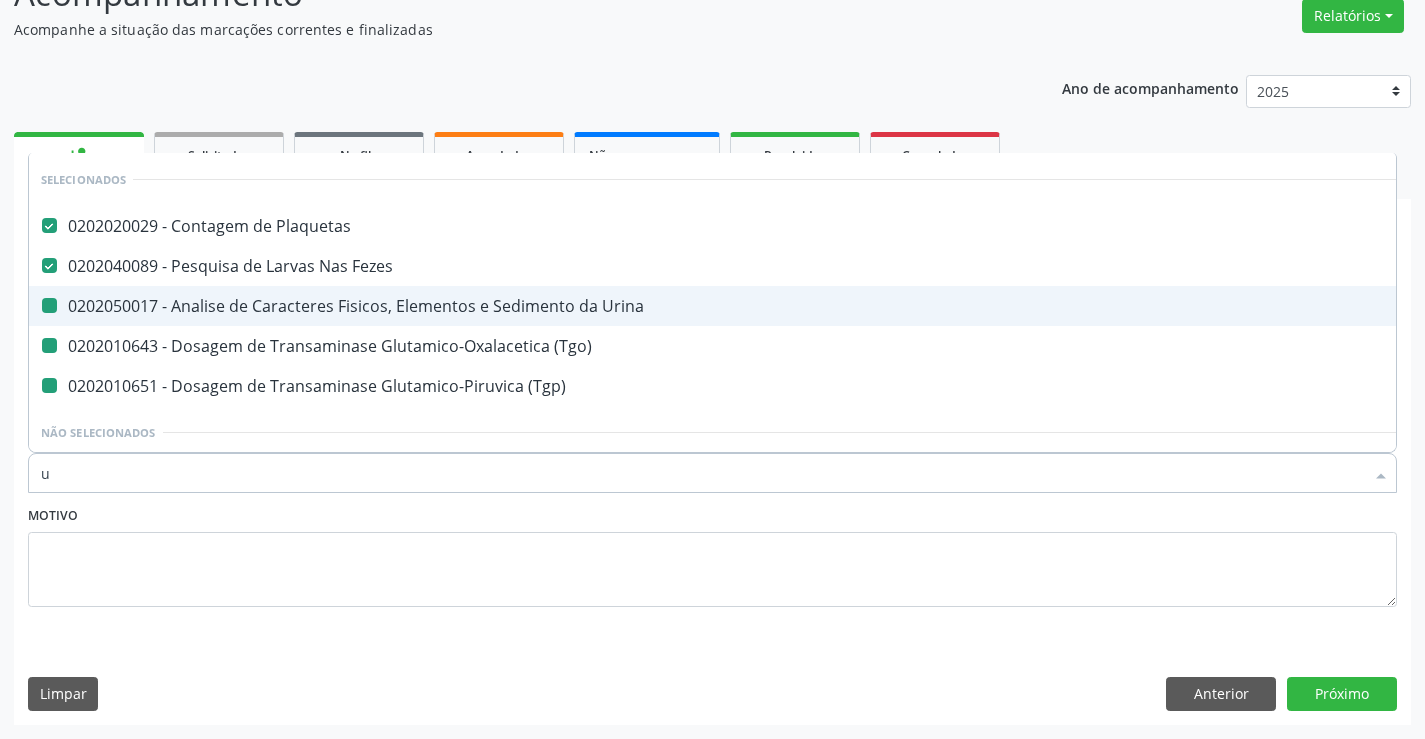 type on "ur" 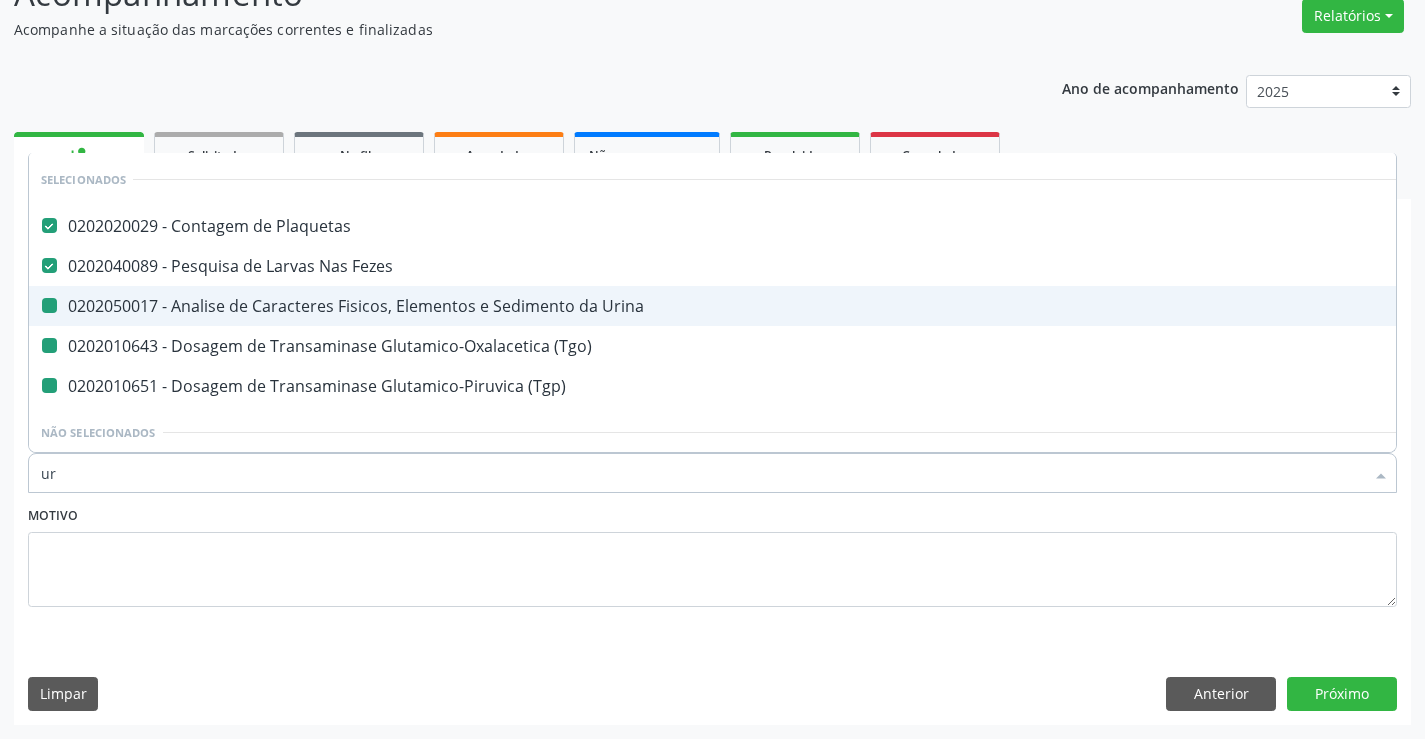 checkbox on "false" 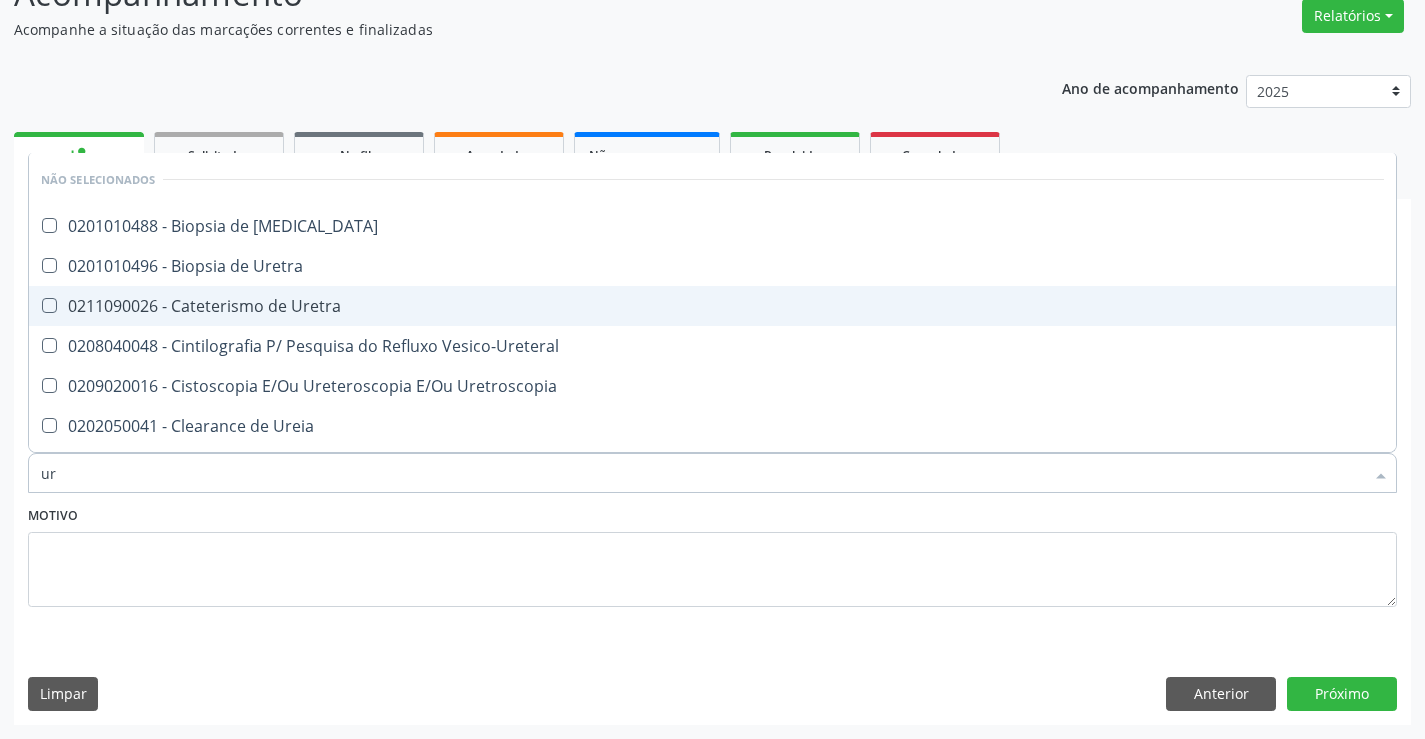 type on "ure" 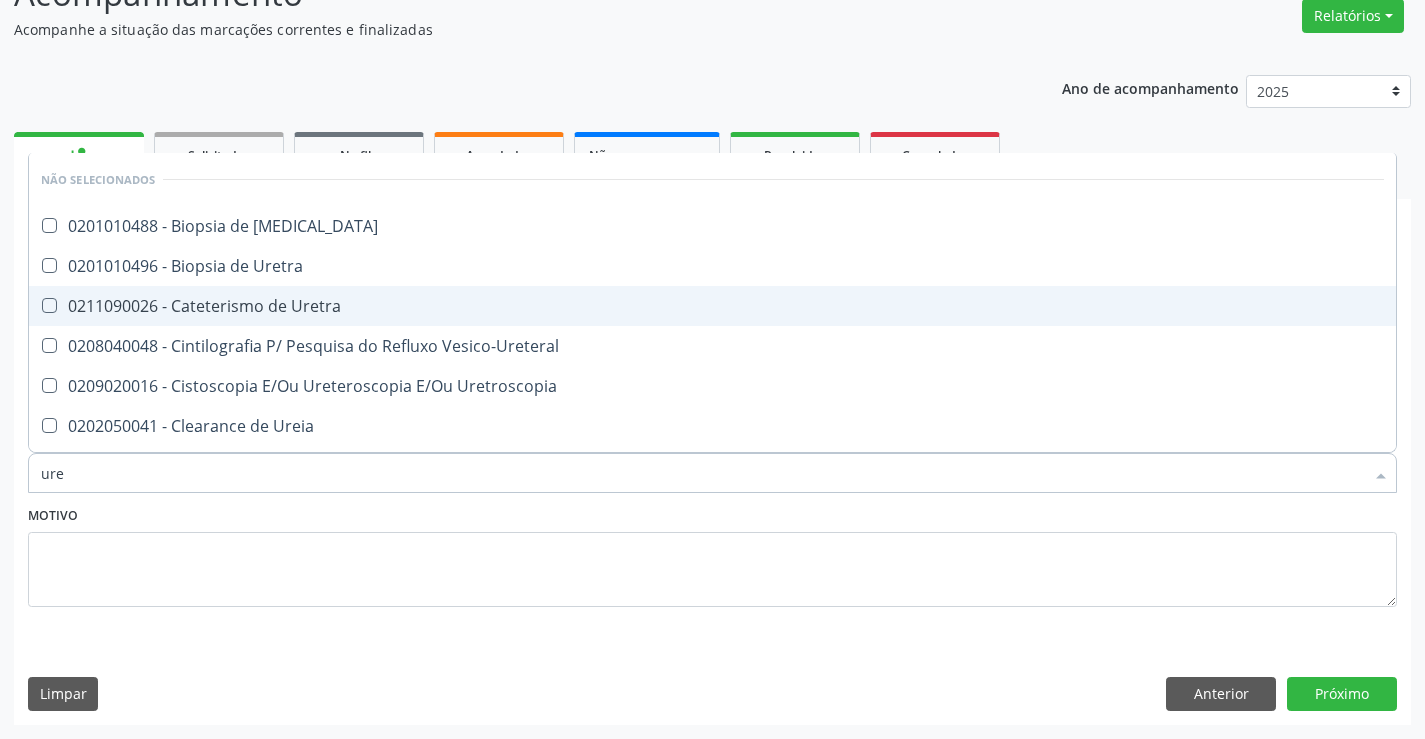 type on "urei" 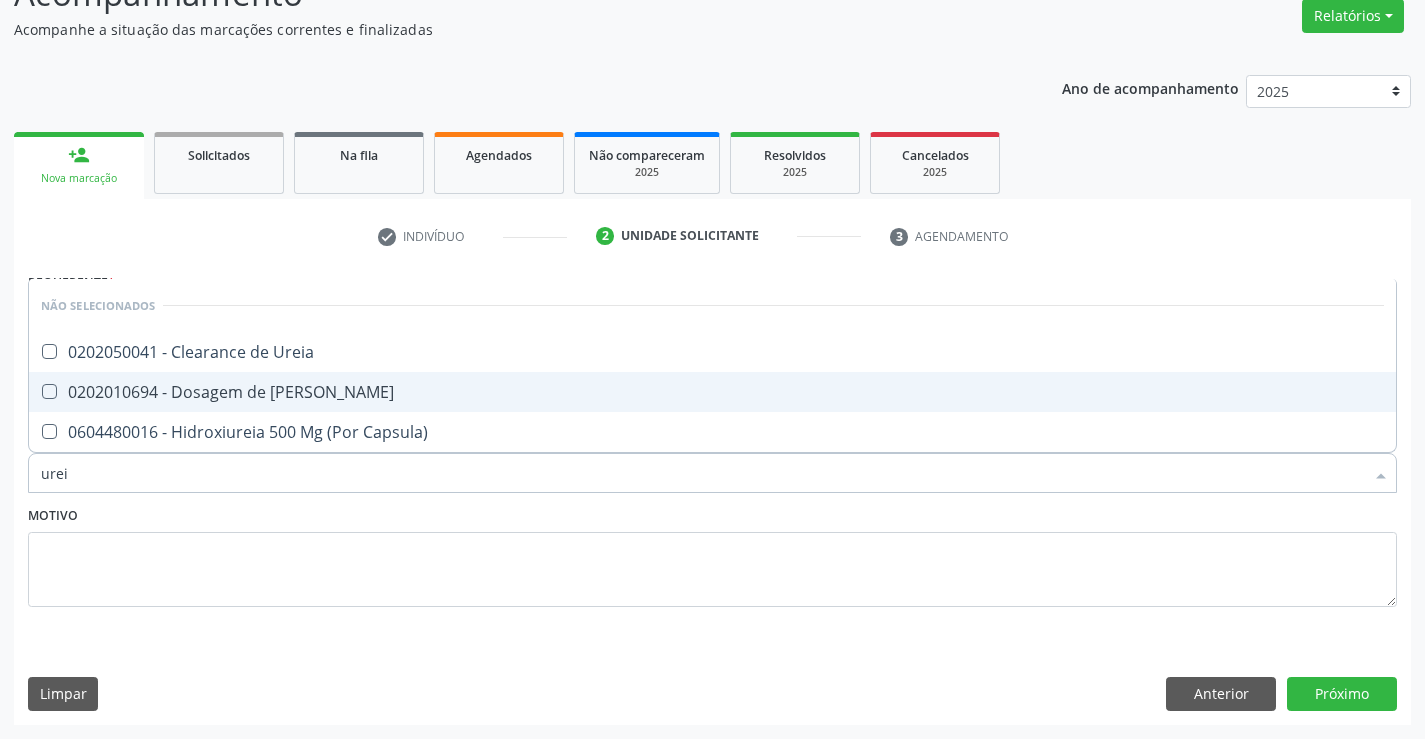 click on "0202010694 - Dosagem de [PERSON_NAME]" at bounding box center (712, 392) 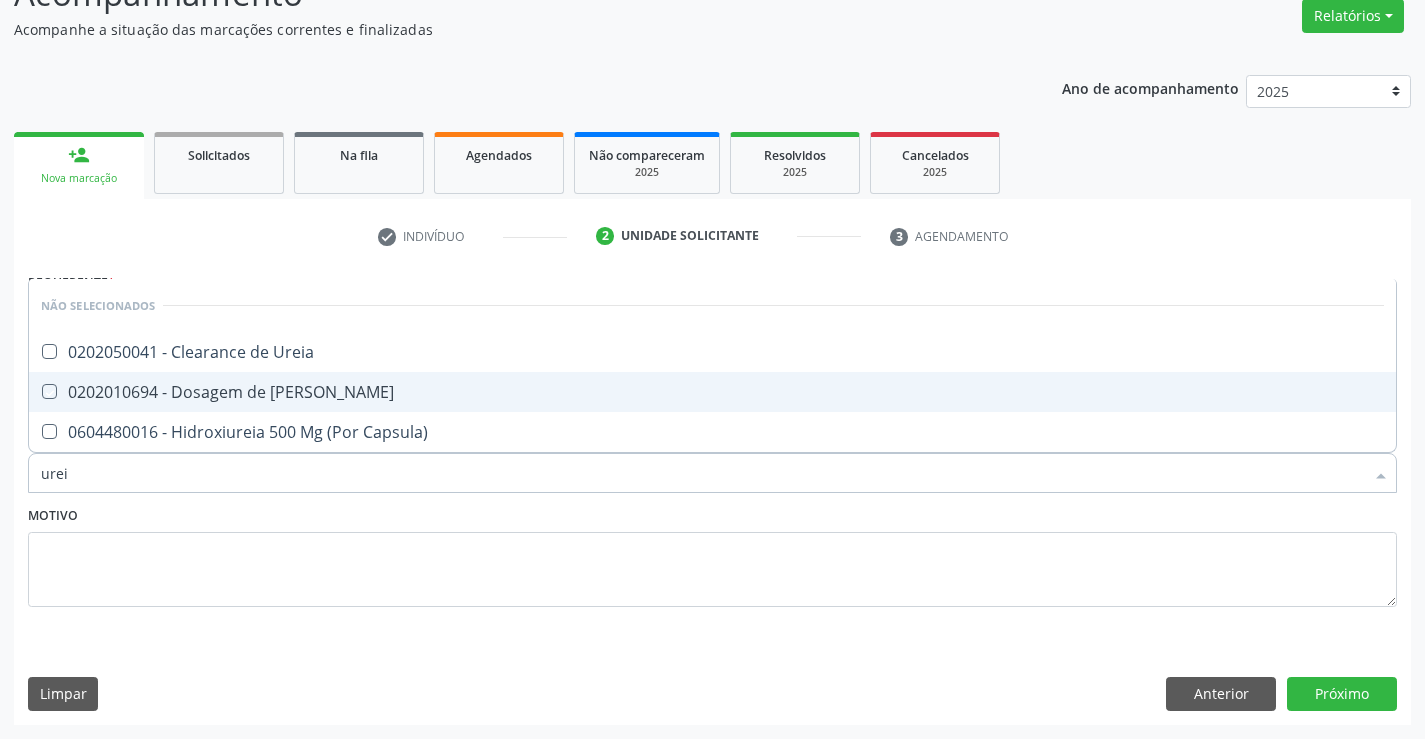 checkbox on "true" 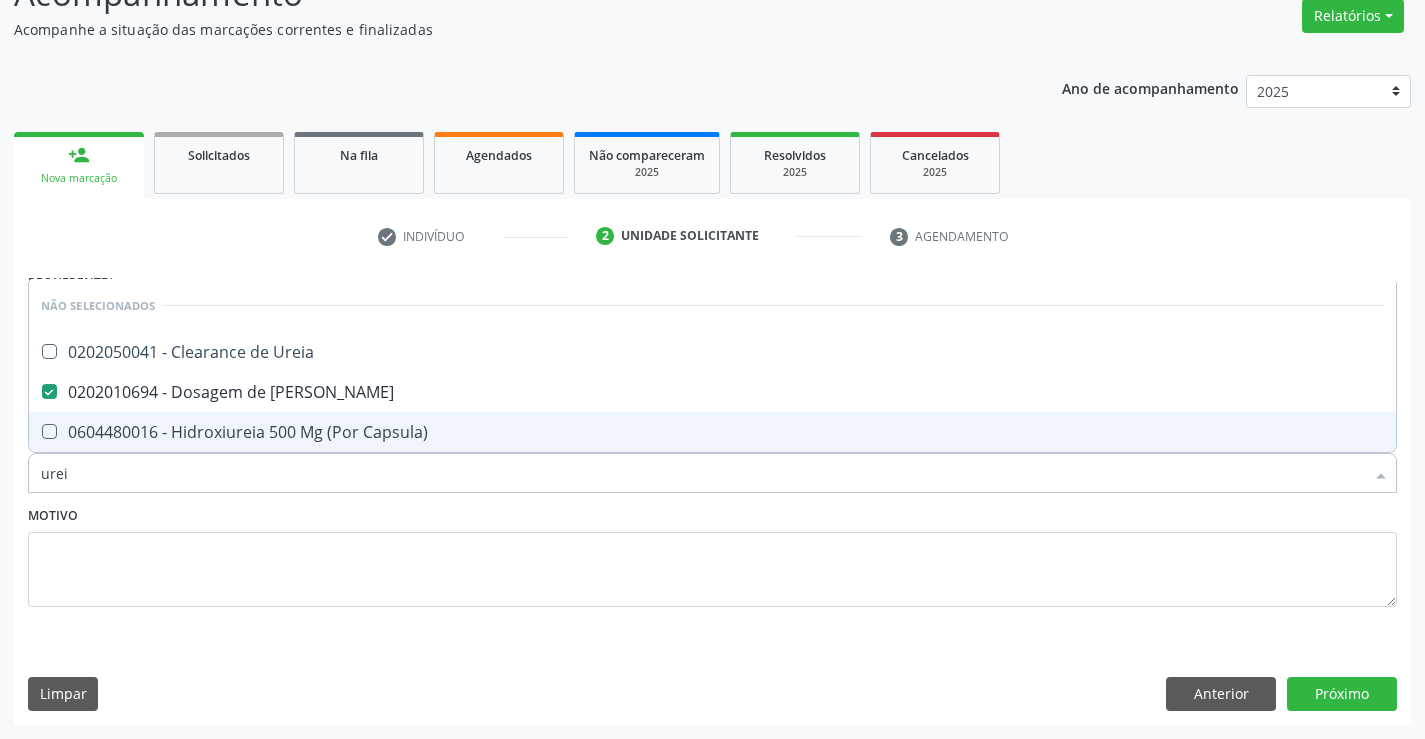 click on "Motivo" at bounding box center (712, 554) 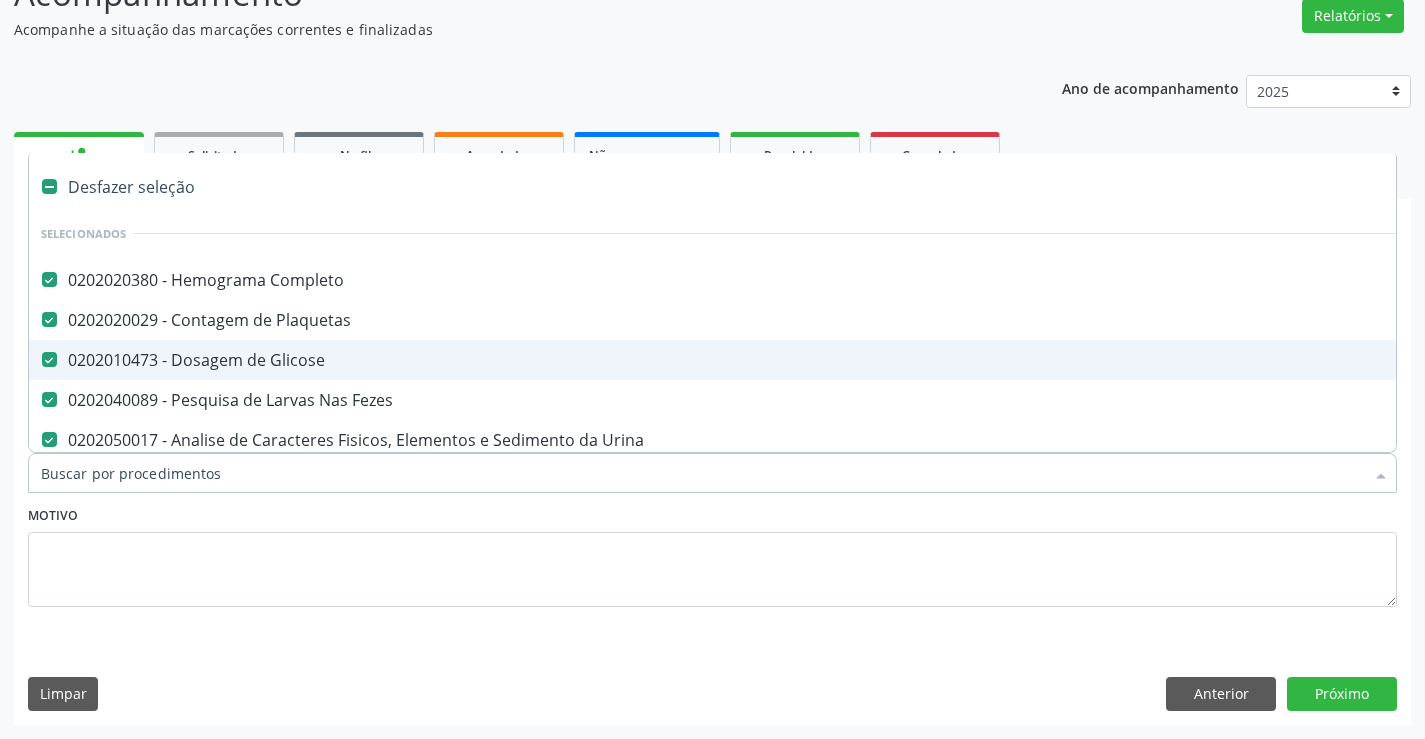 type on "c" 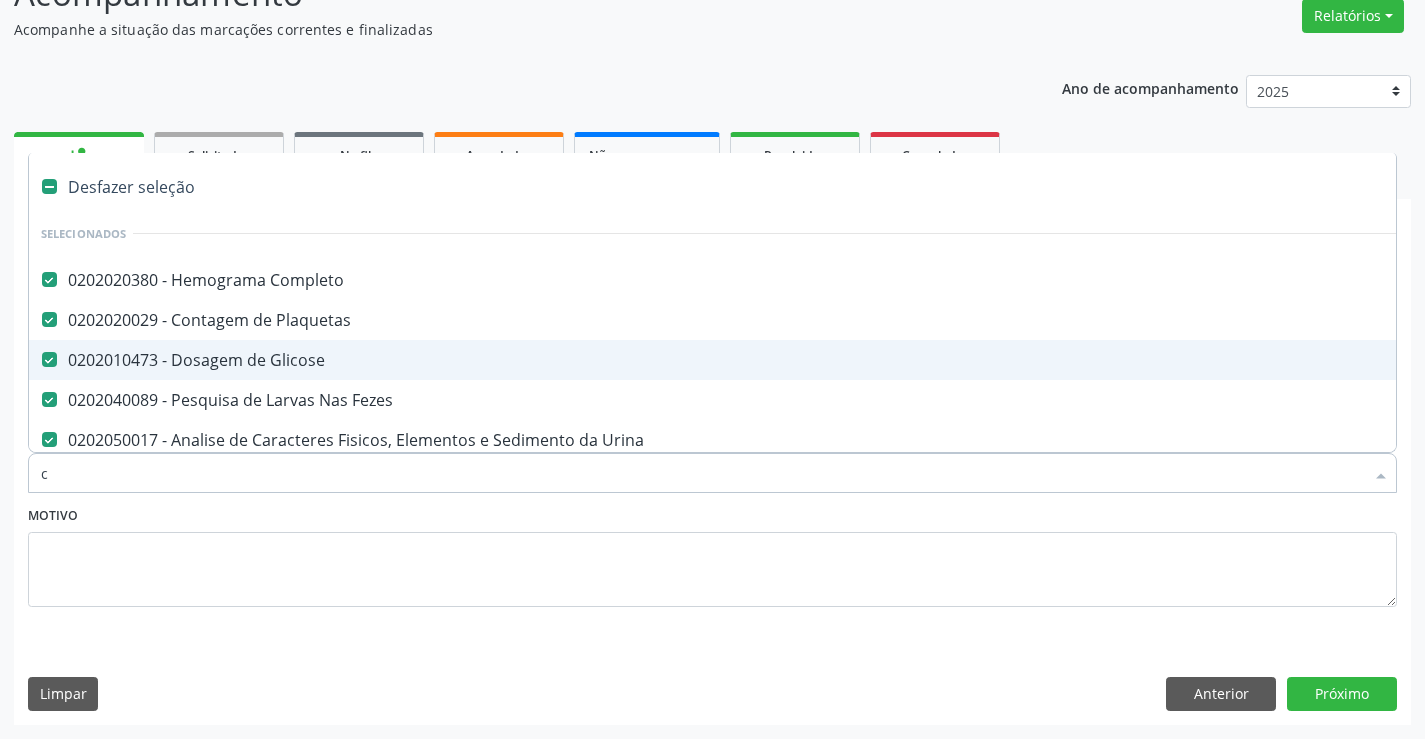 checkbox on "false" 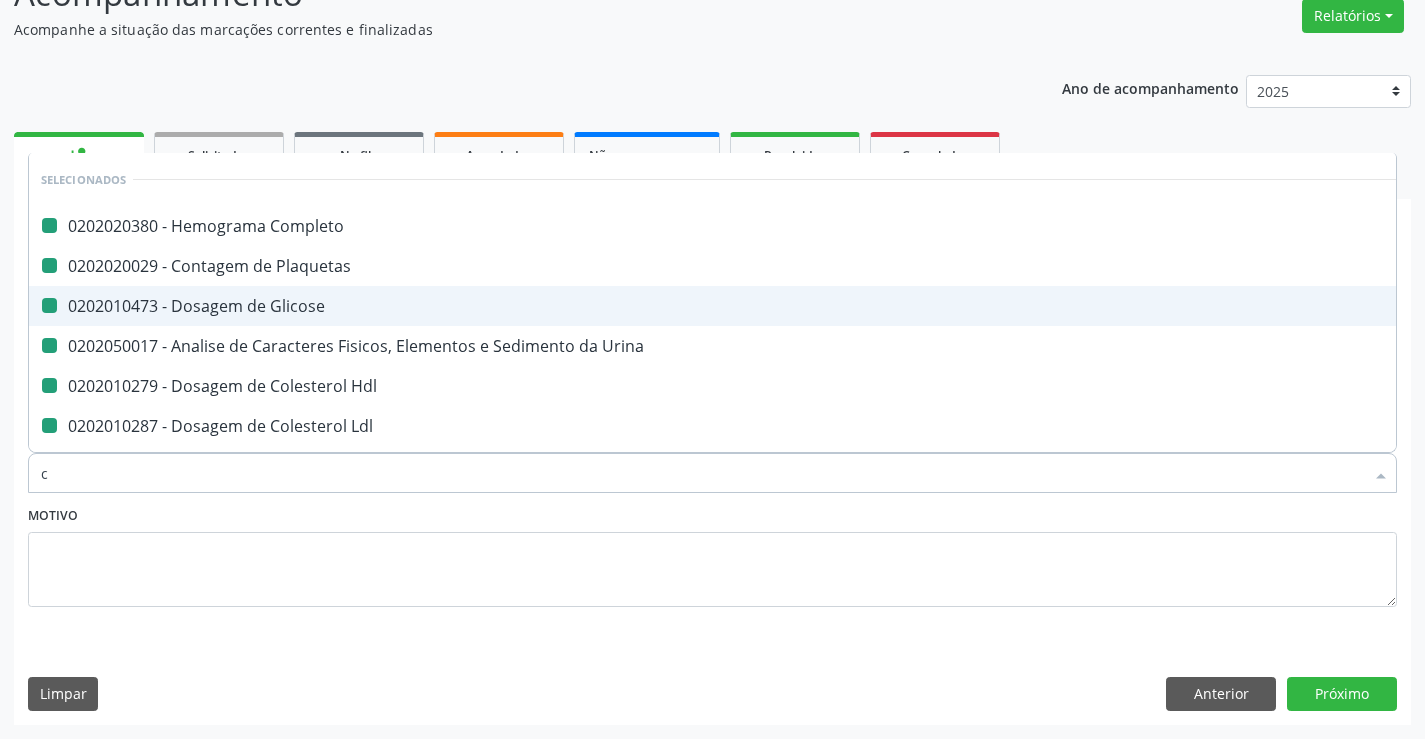 type on "cr" 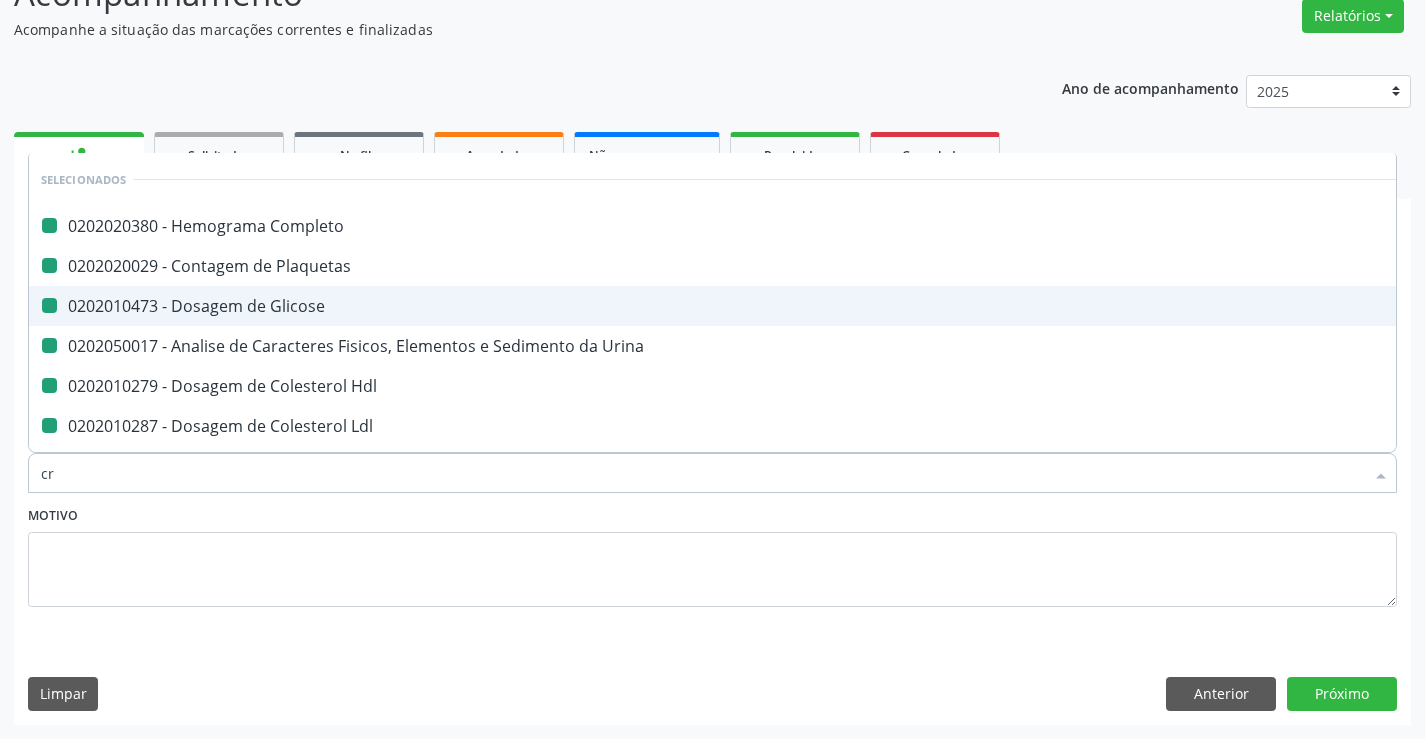 checkbox on "false" 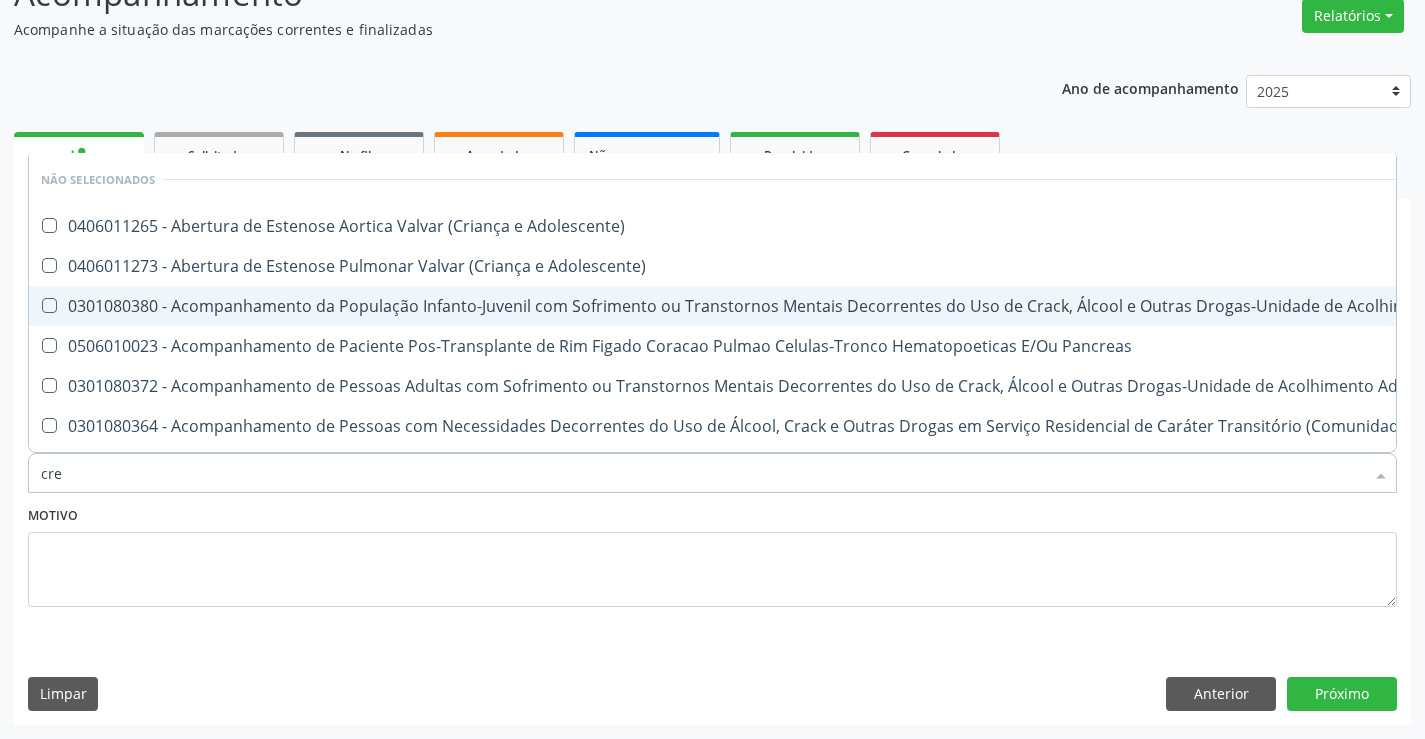 type on "crea" 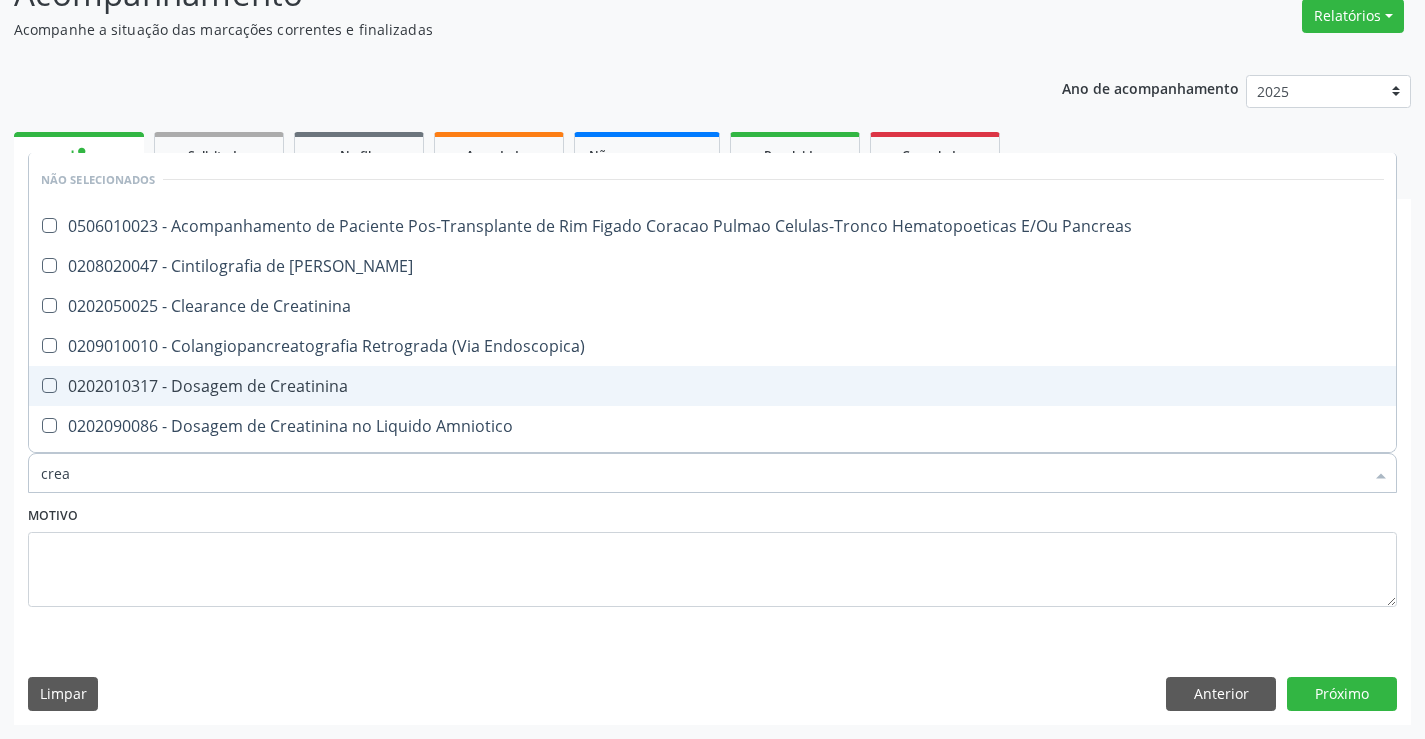 click on "0202010317 - Dosagem de Creatinina" at bounding box center [712, 386] 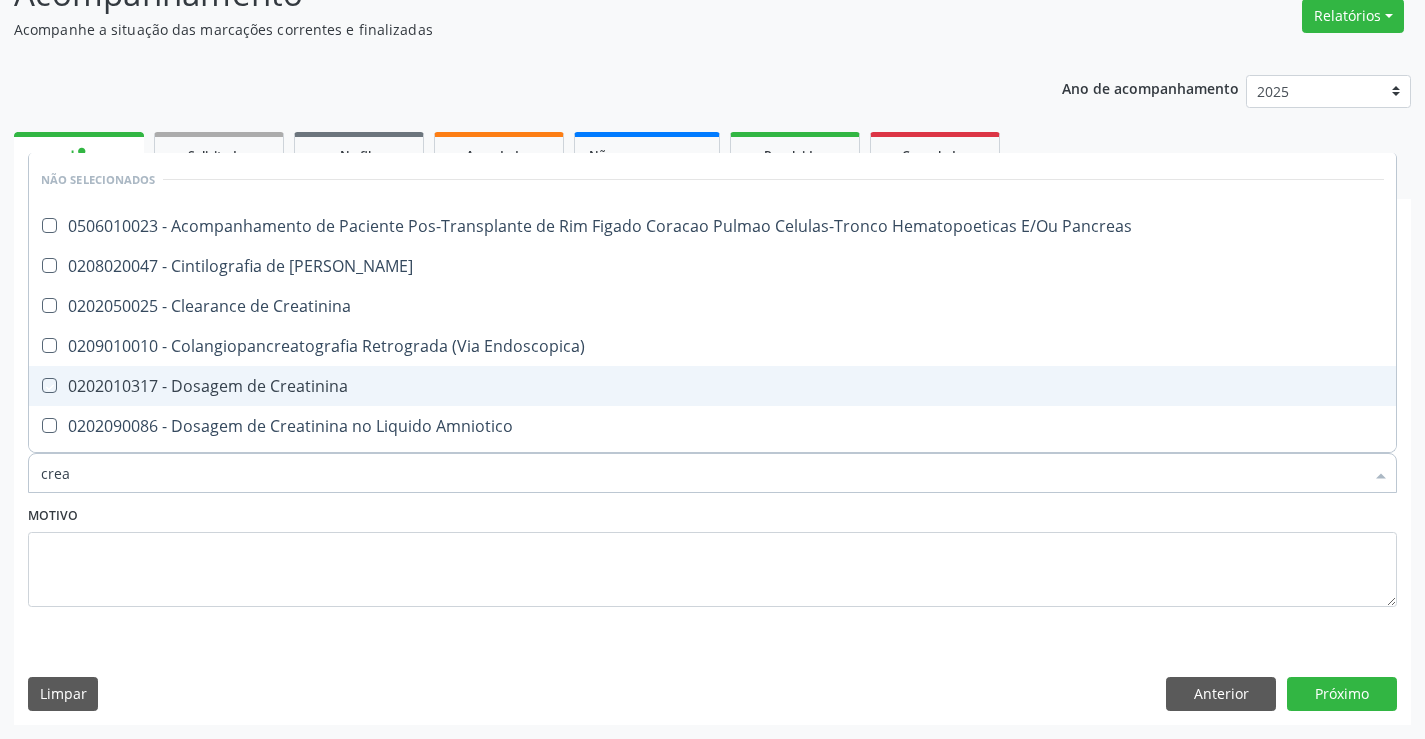 checkbox on "true" 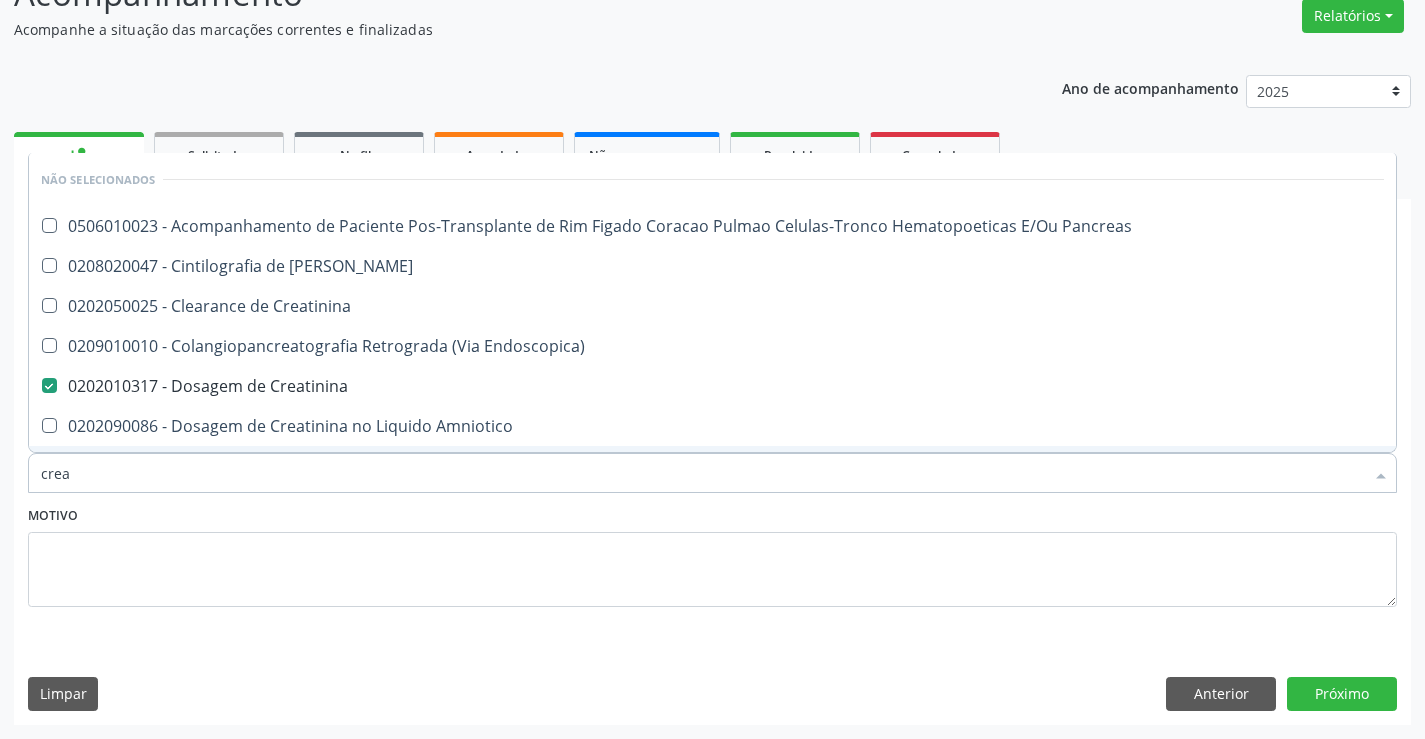 click on "Motivo" at bounding box center [712, 554] 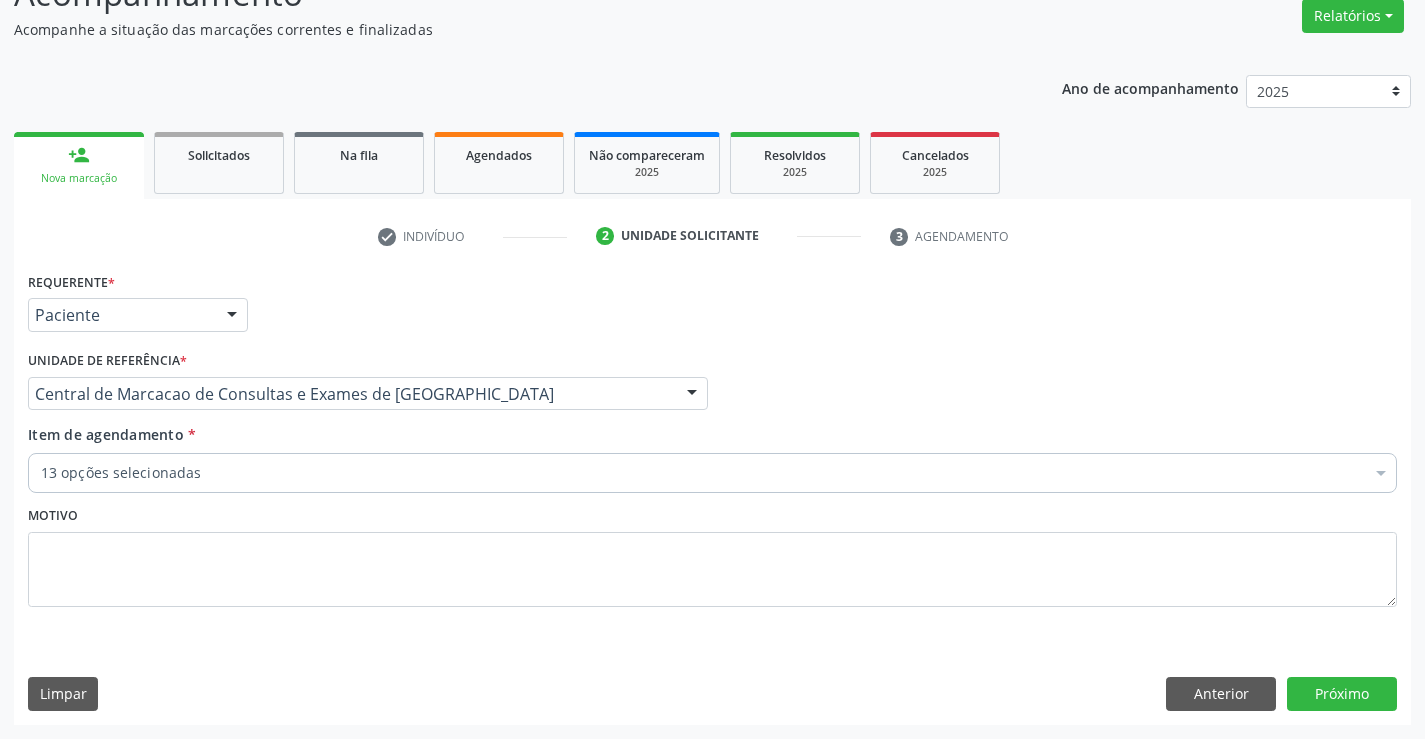 drag, startPoint x: 430, startPoint y: 511, endPoint x: 414, endPoint y: 468, distance: 45.88028 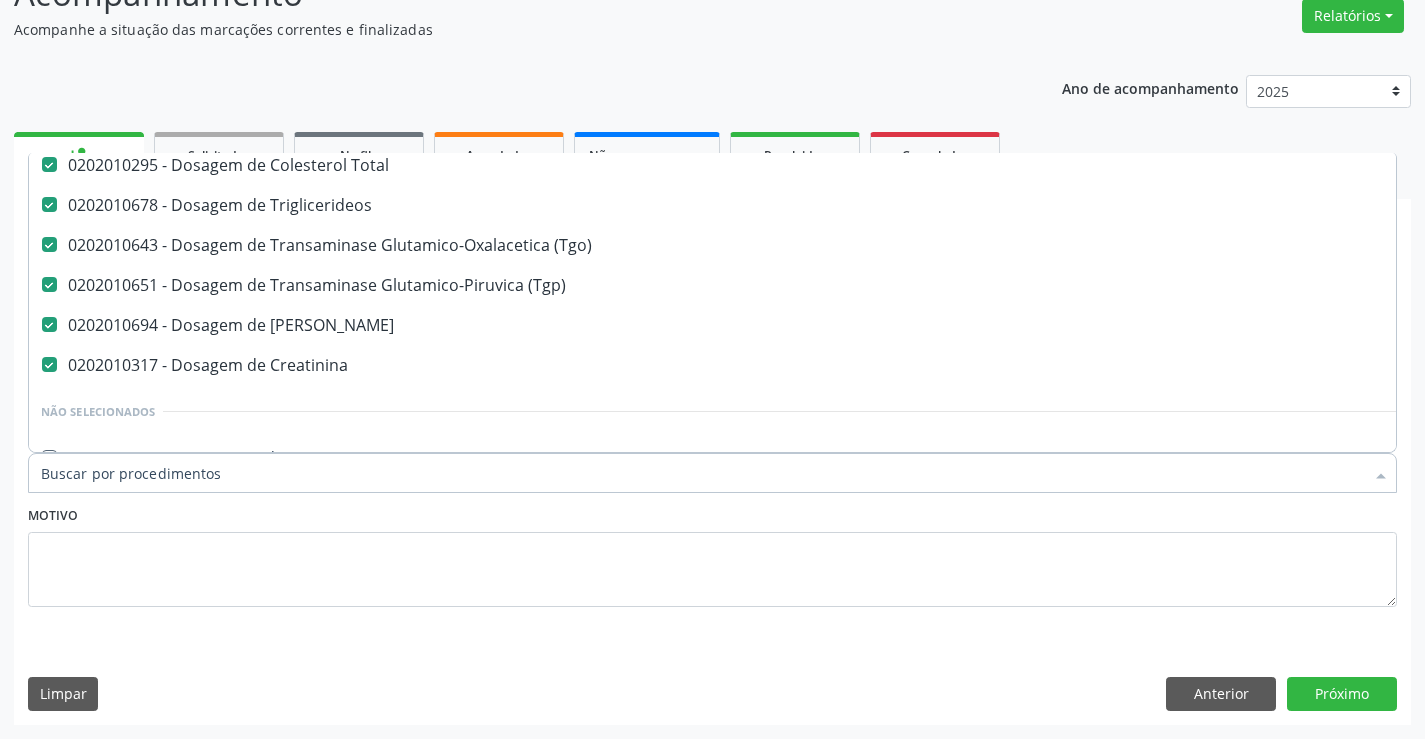 scroll, scrollTop: 400, scrollLeft: 0, axis: vertical 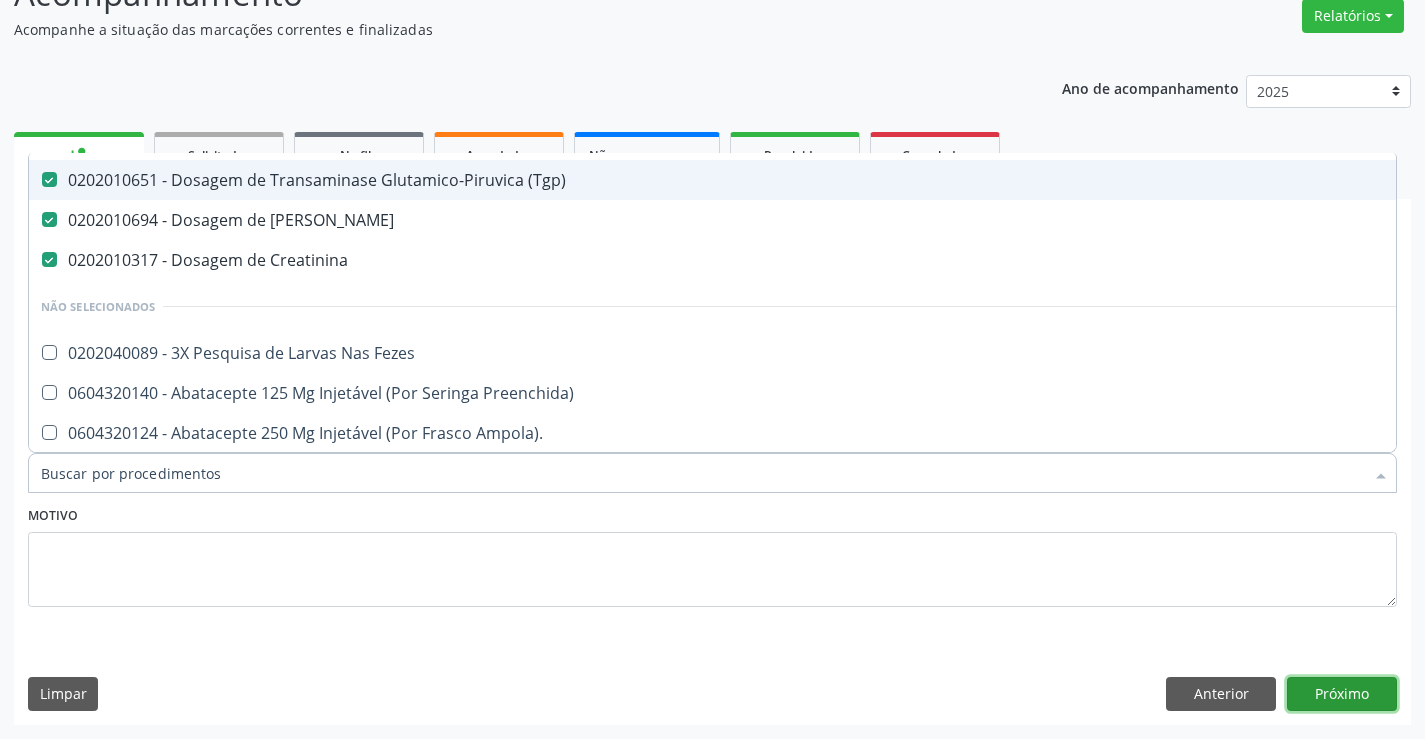 click on "Próximo" at bounding box center [1342, 694] 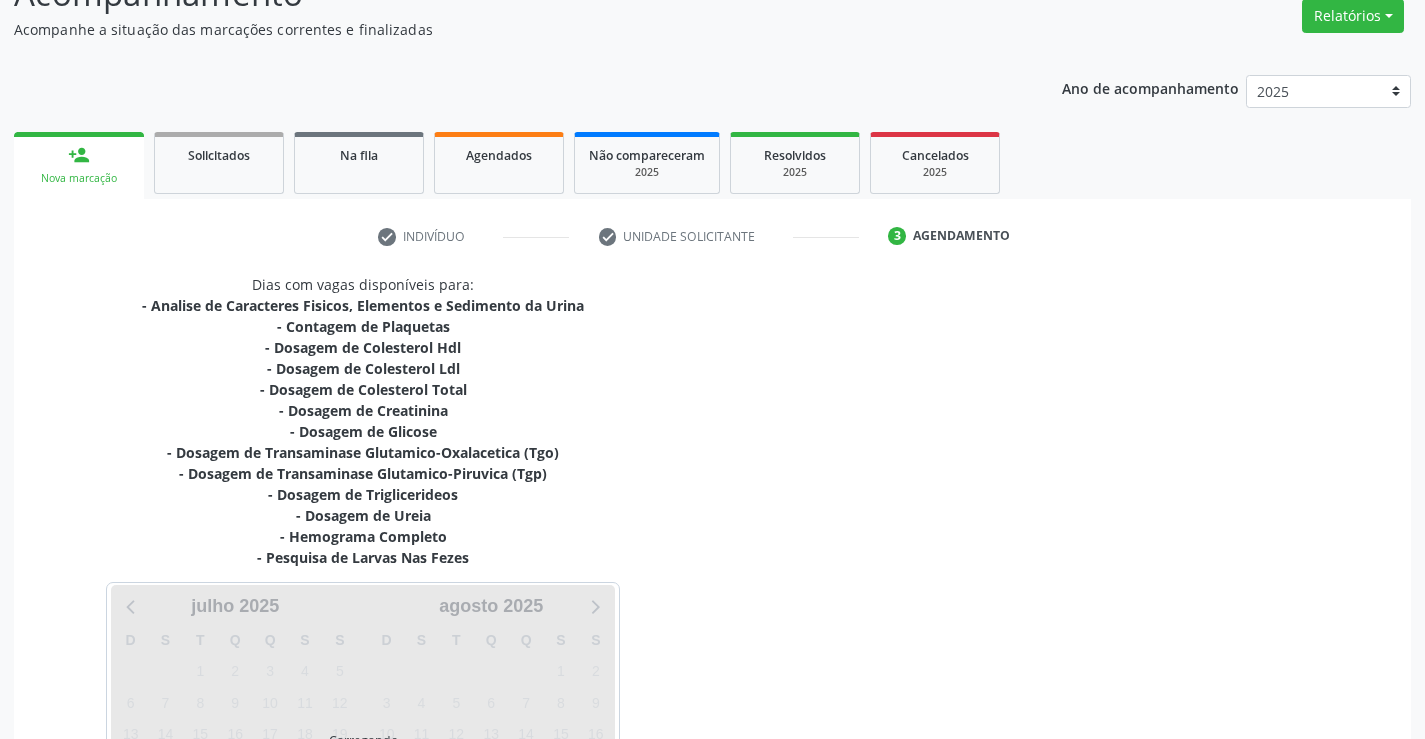 scroll, scrollTop: 0, scrollLeft: 0, axis: both 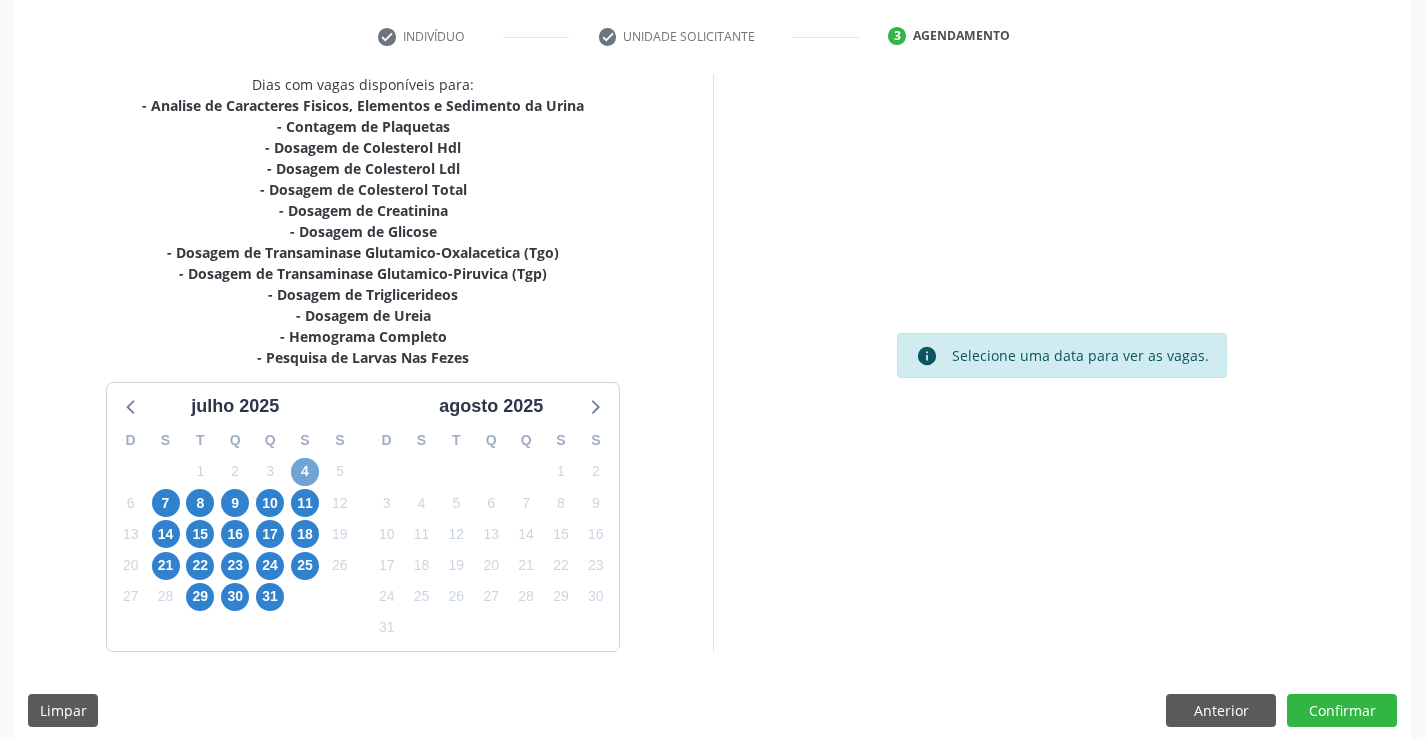 click on "4" at bounding box center (305, 472) 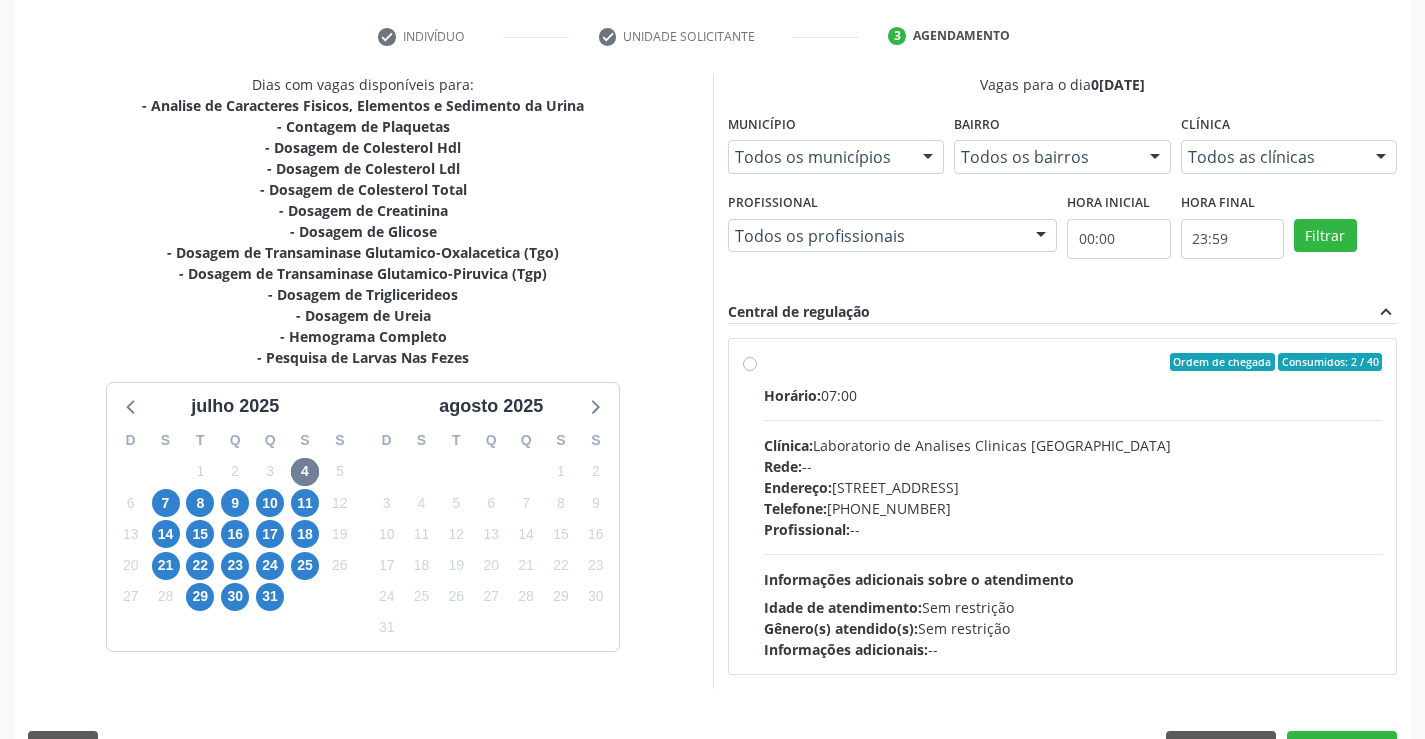 click on "Profissional:
--" at bounding box center [1073, 529] 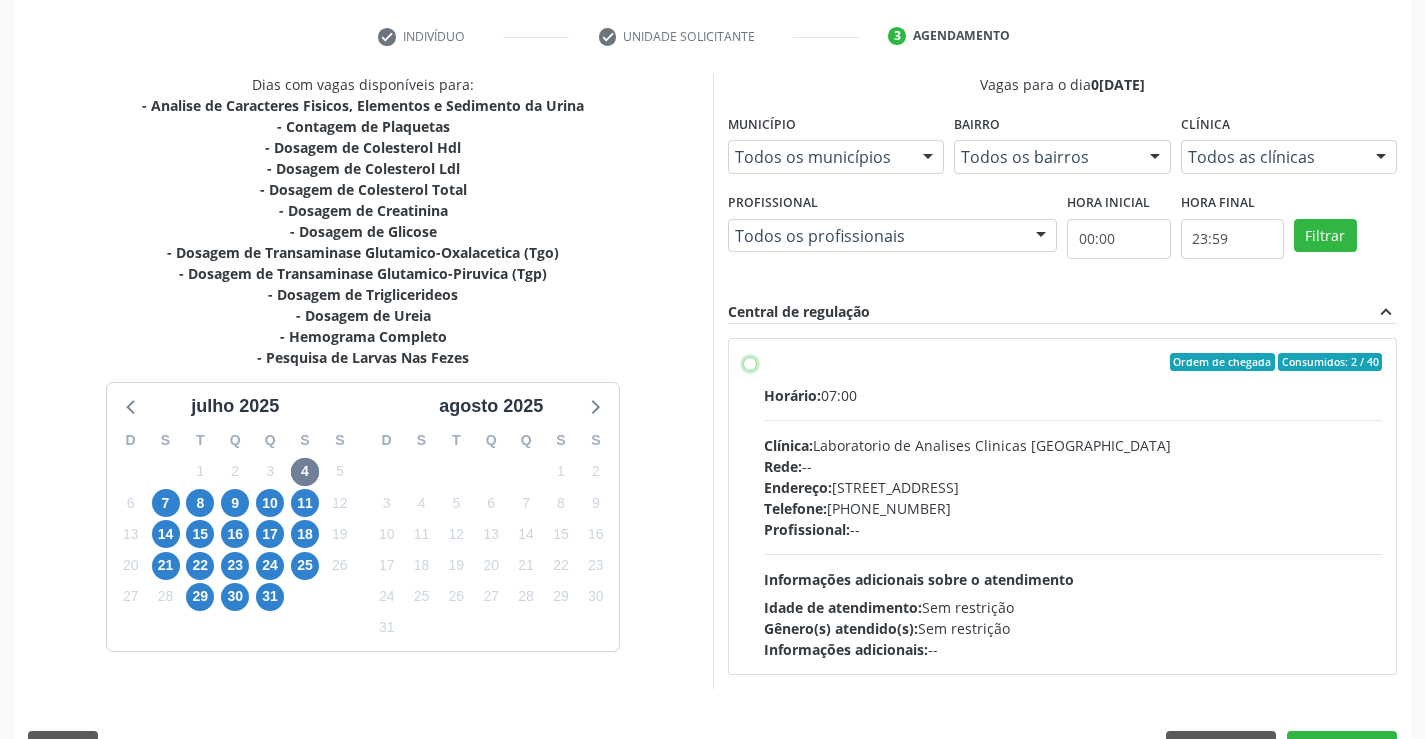click on "Ordem de chegada
Consumidos: 2 / 40
Horário:   07:00
Clínica:  Laboratorio de Analises Clinicas Sao Francisco
Rede:
--
Endereço:   Terreo, nº 258, Centro, Campo Formoso - BA
Telefone:   (74) 36453588
Profissional:
--
Informações adicionais sobre o atendimento
Idade de atendimento:
Sem restrição
Gênero(s) atendido(s):
Sem restrição
Informações adicionais:
--" at bounding box center (750, 362) 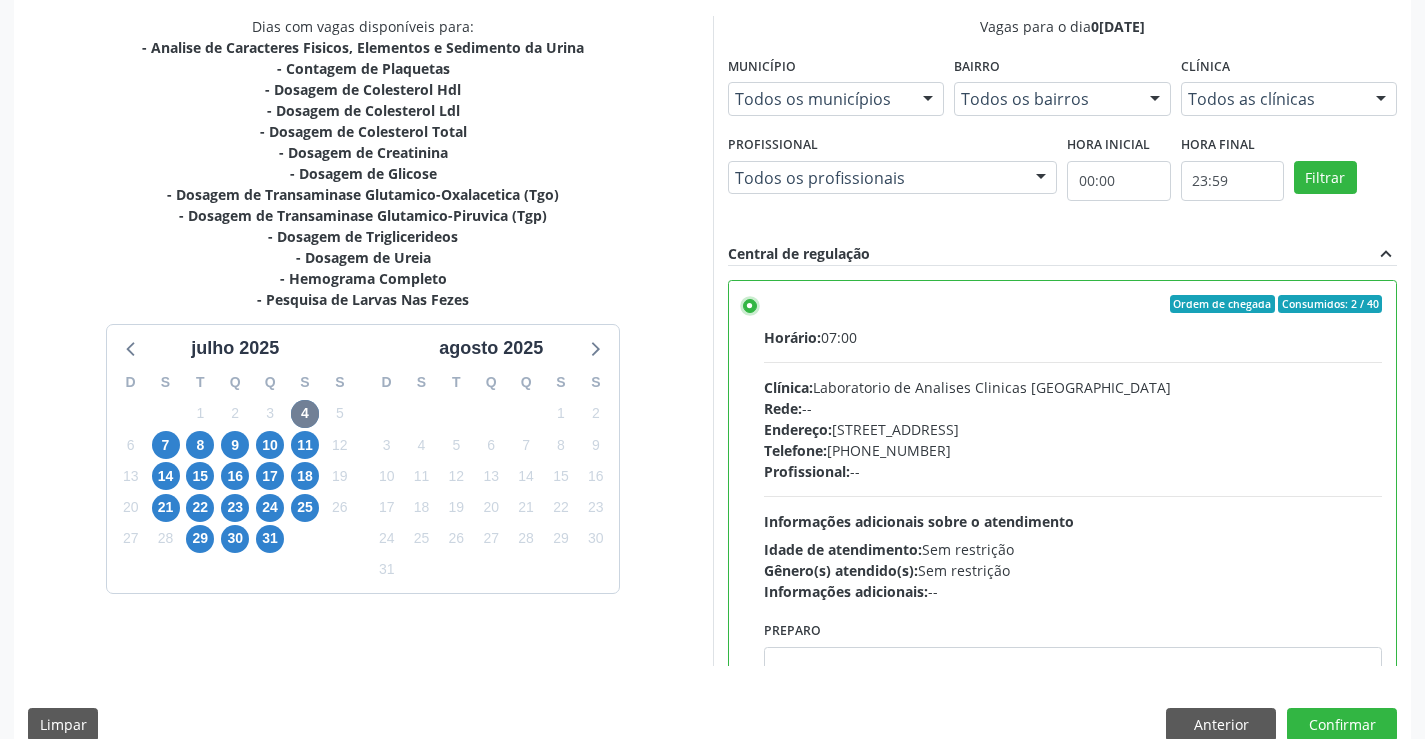 scroll, scrollTop: 456, scrollLeft: 0, axis: vertical 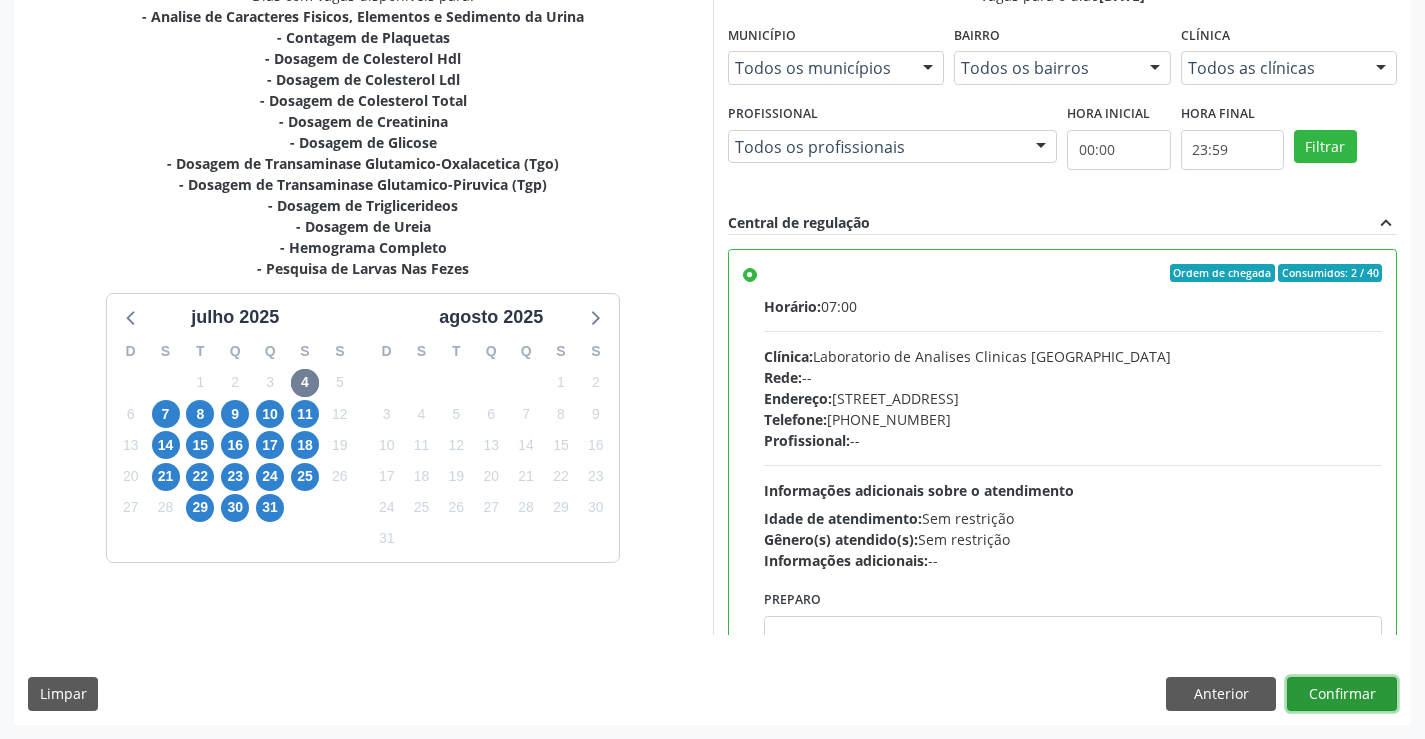 click on "Confirmar" at bounding box center (1342, 694) 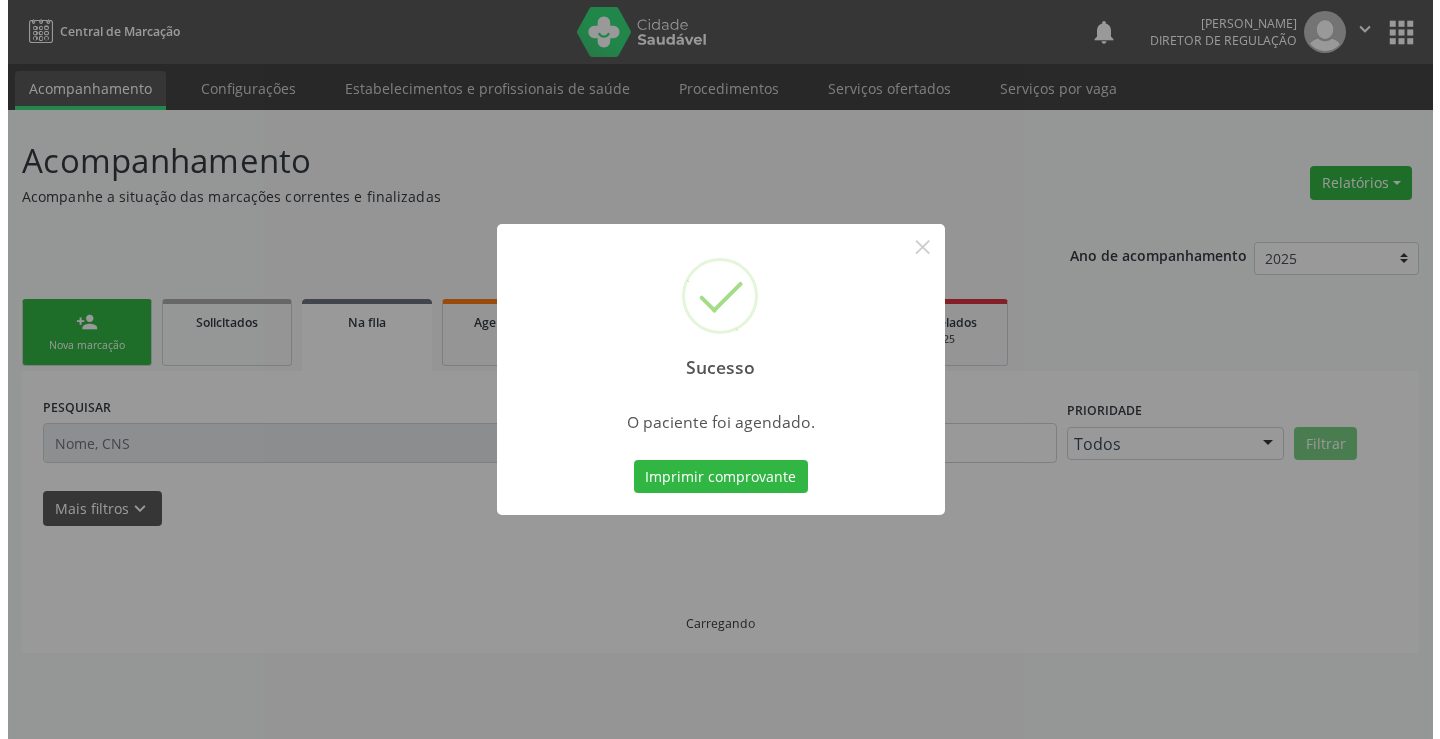 scroll, scrollTop: 0, scrollLeft: 0, axis: both 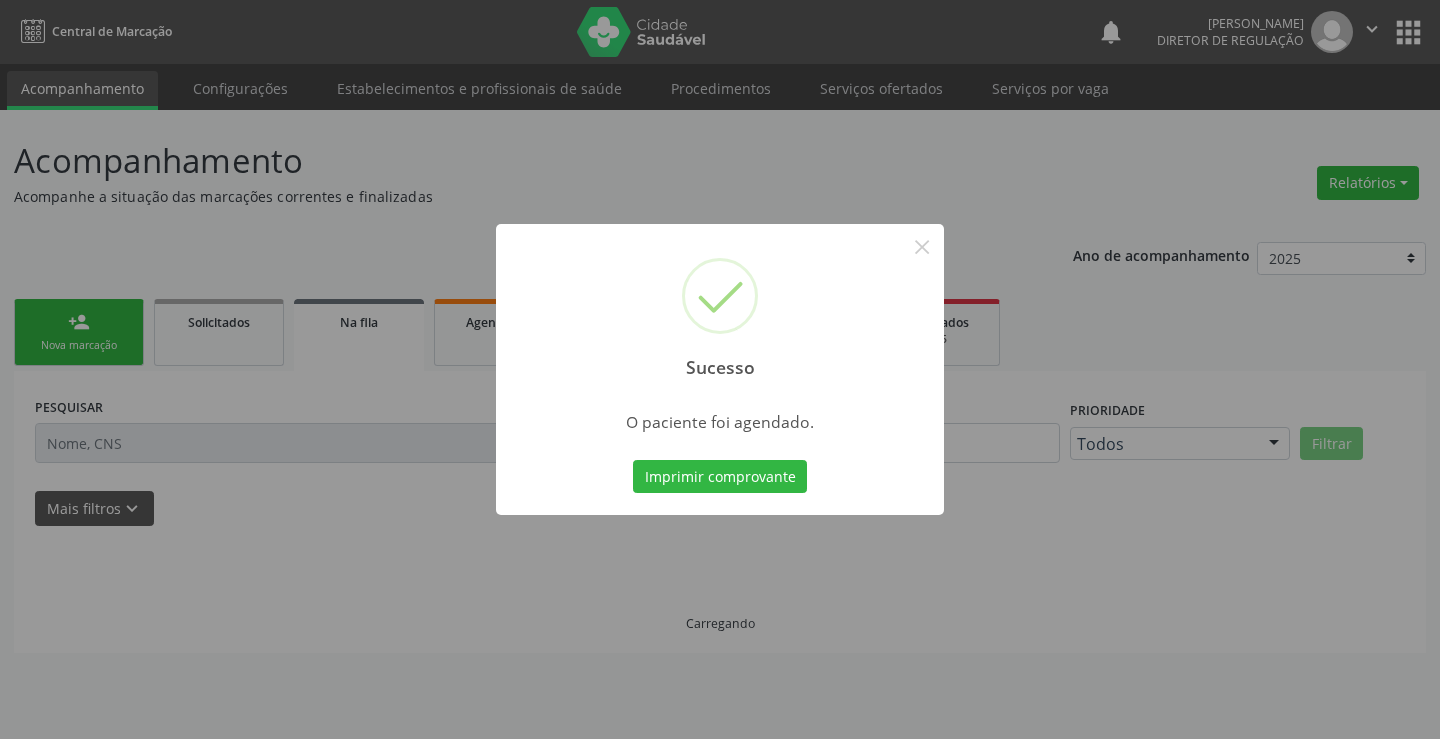type 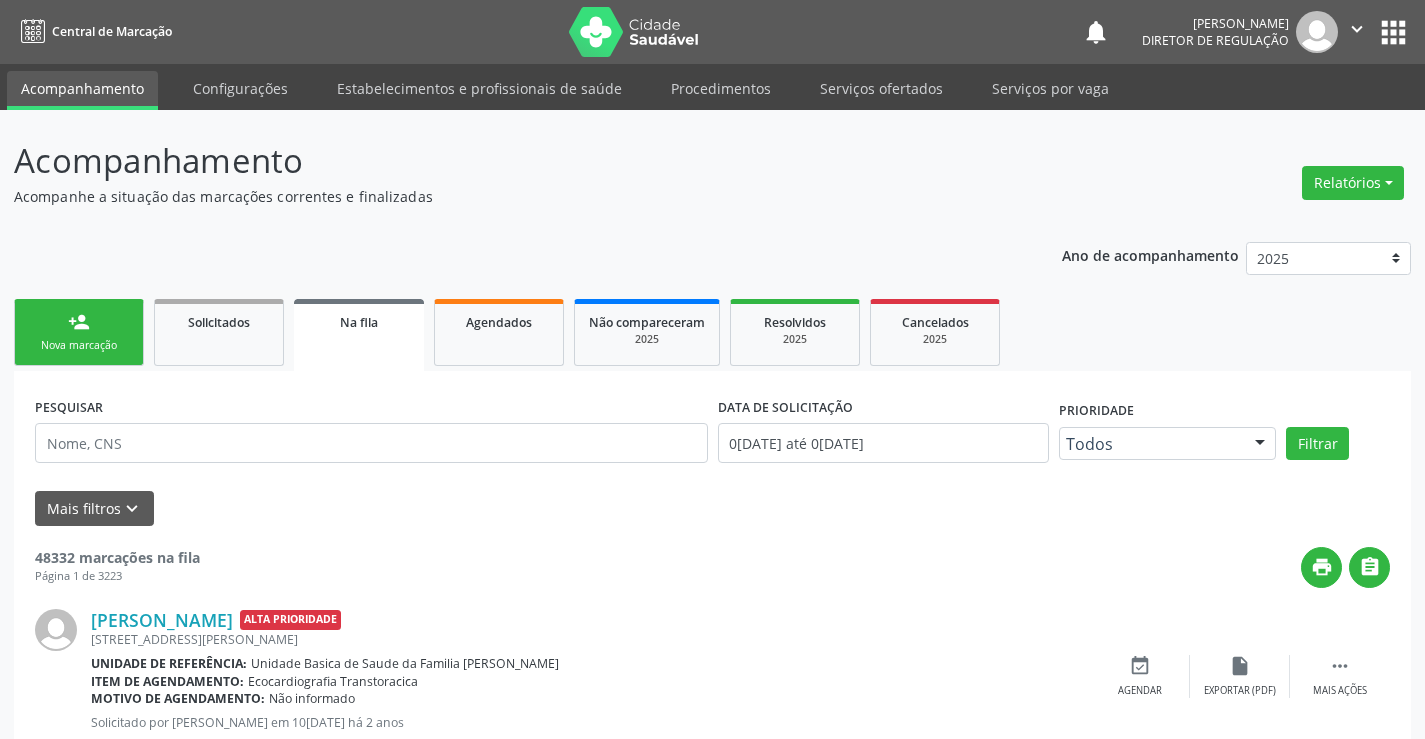 click on "Sucesso × O paciente foi agendado. Imprimir comprovante Cancel" at bounding box center [712, 369] 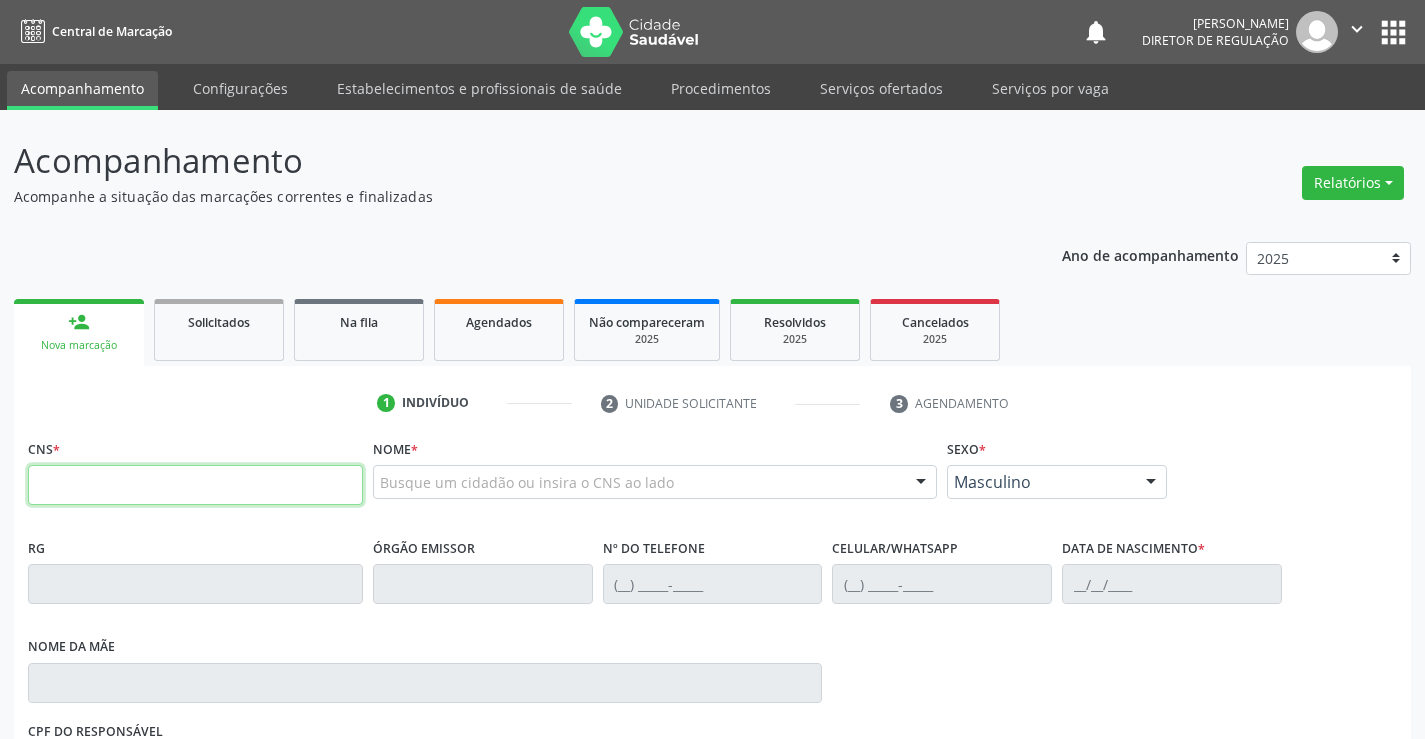 click at bounding box center [195, 485] 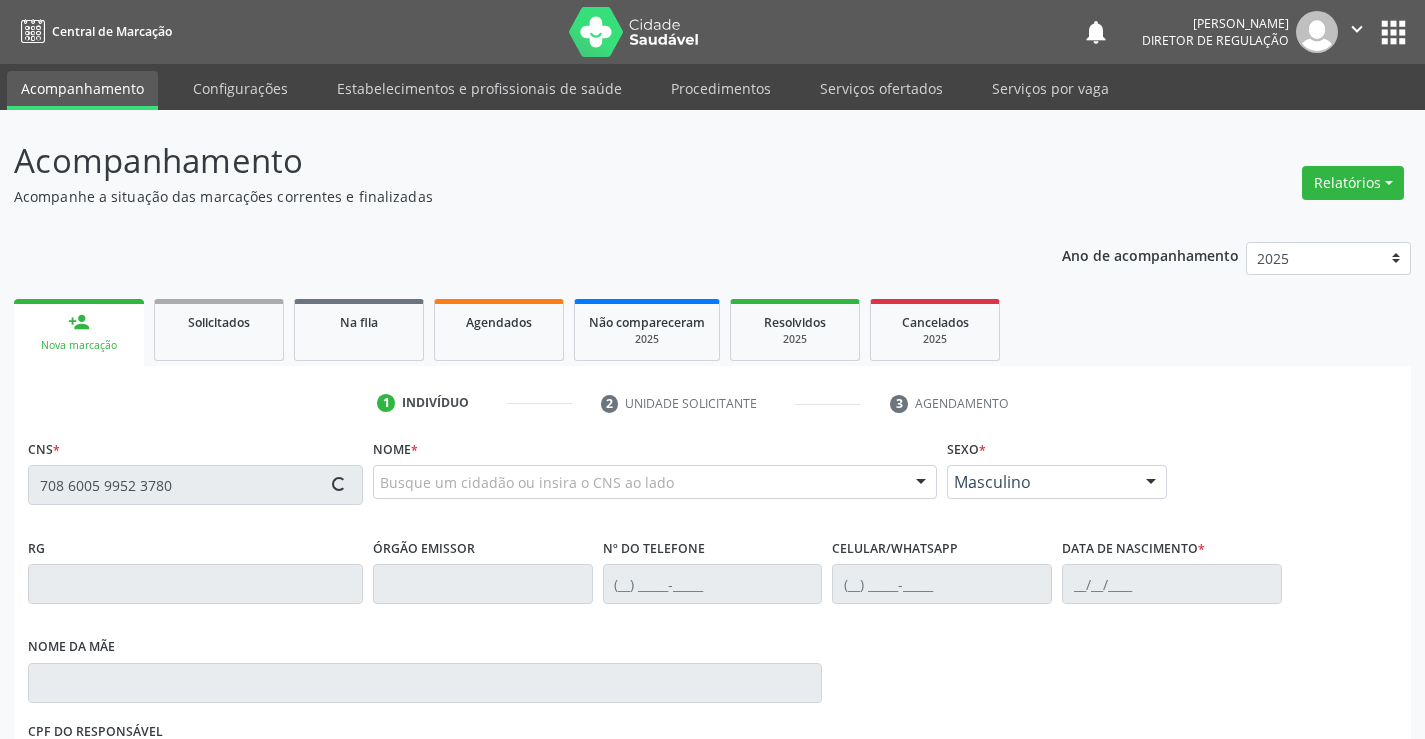 type on "708 6005 9952 3780" 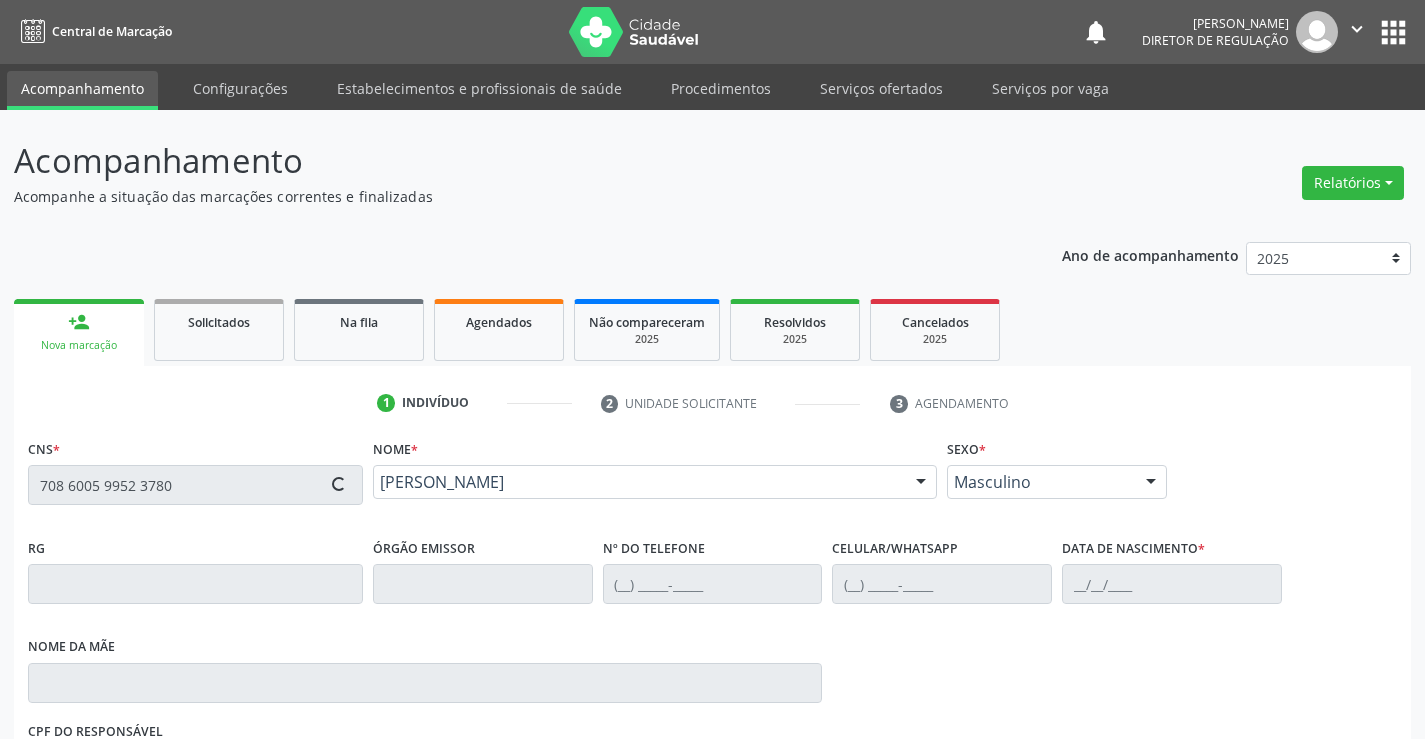 type on "[PHONE_NUMBER]" 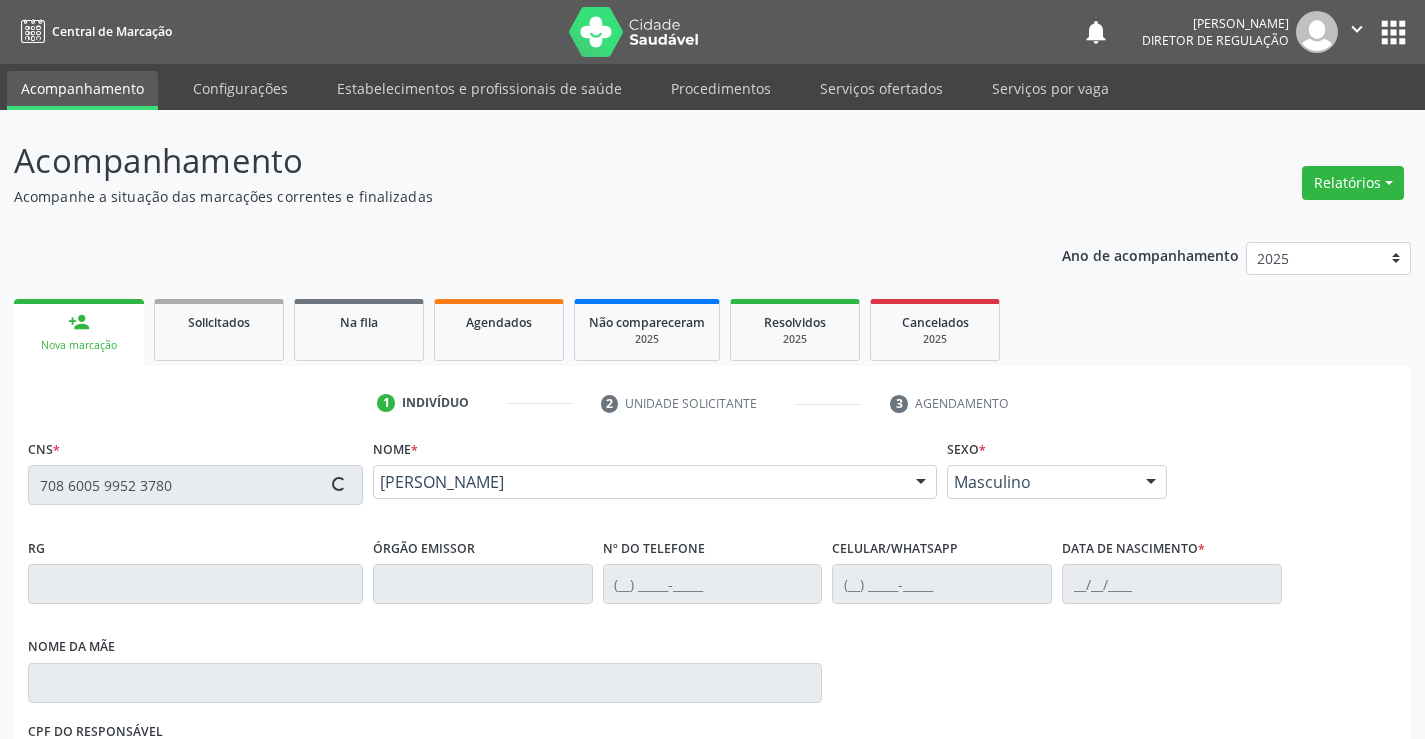 type on "07[DATE]" 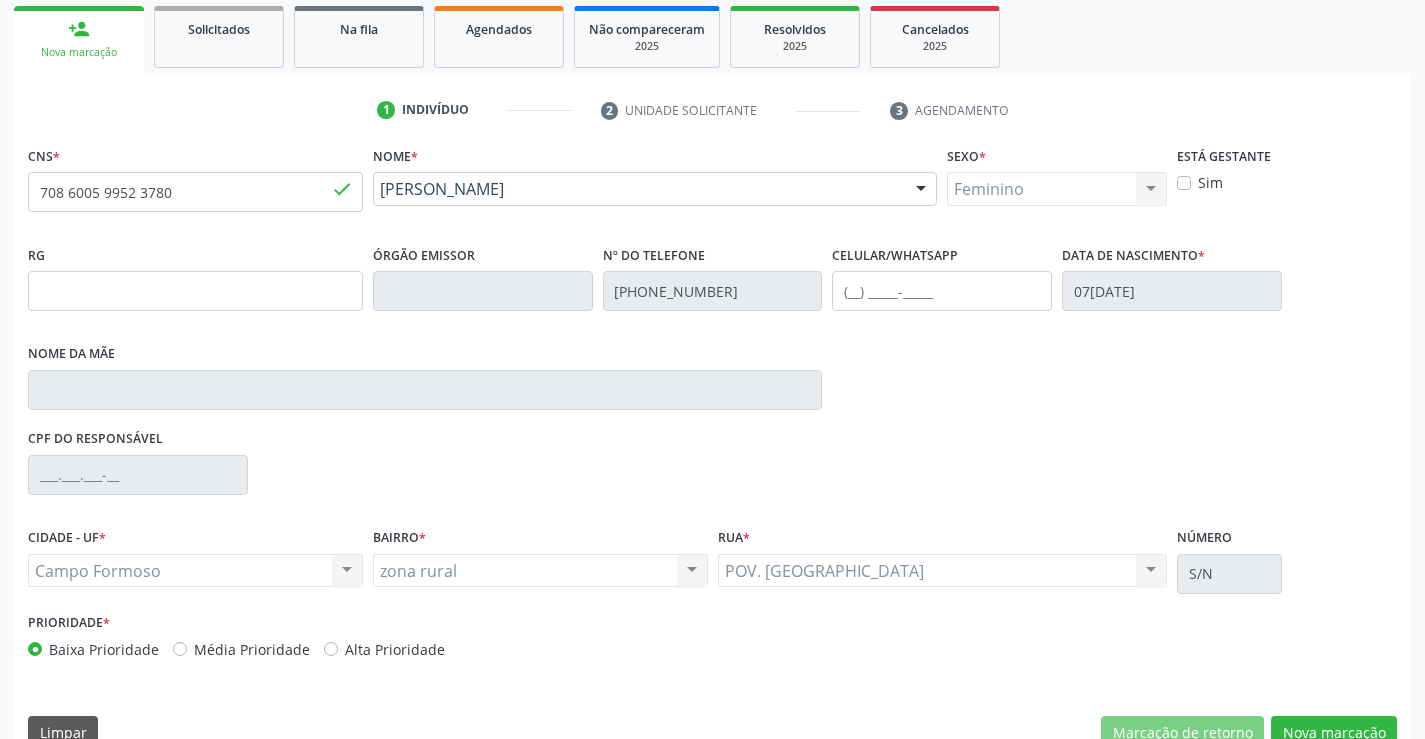 scroll, scrollTop: 300, scrollLeft: 0, axis: vertical 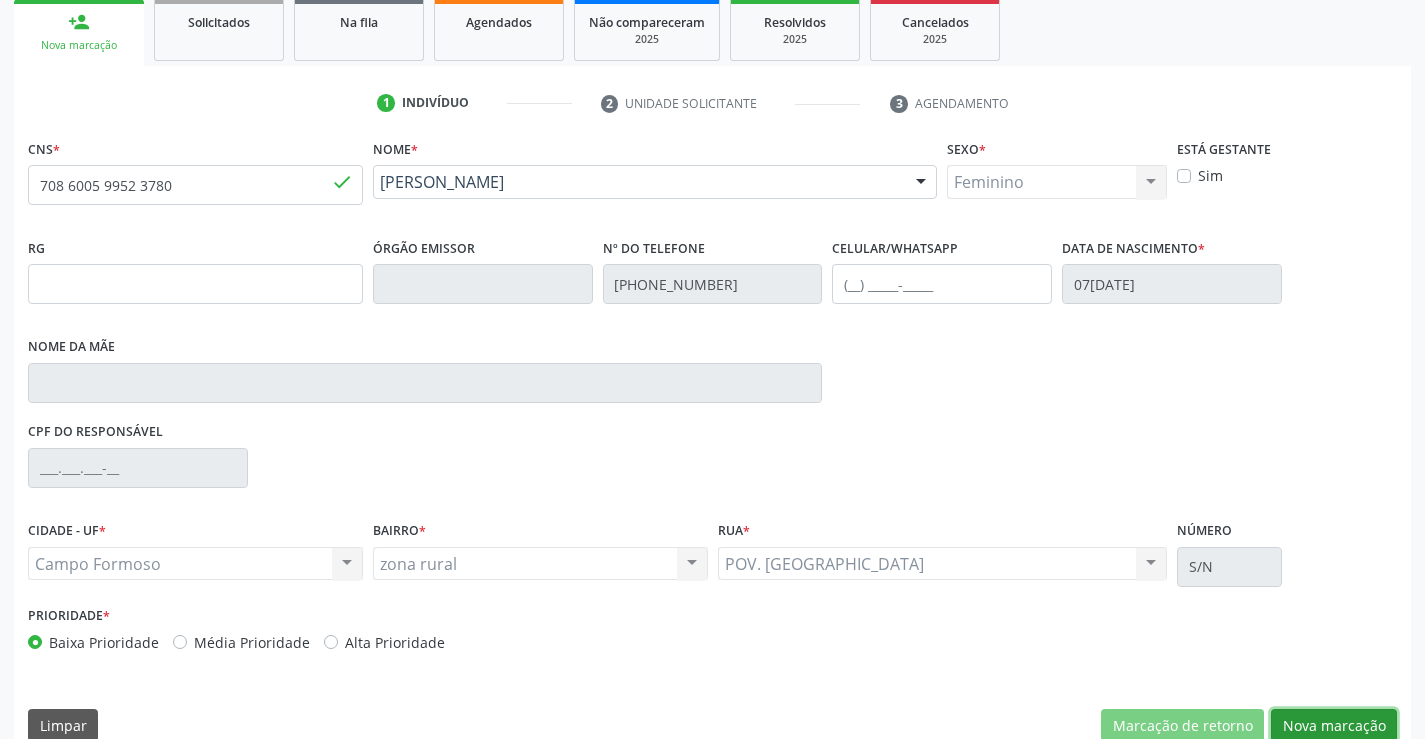 click on "Nova marcação" at bounding box center [1334, 726] 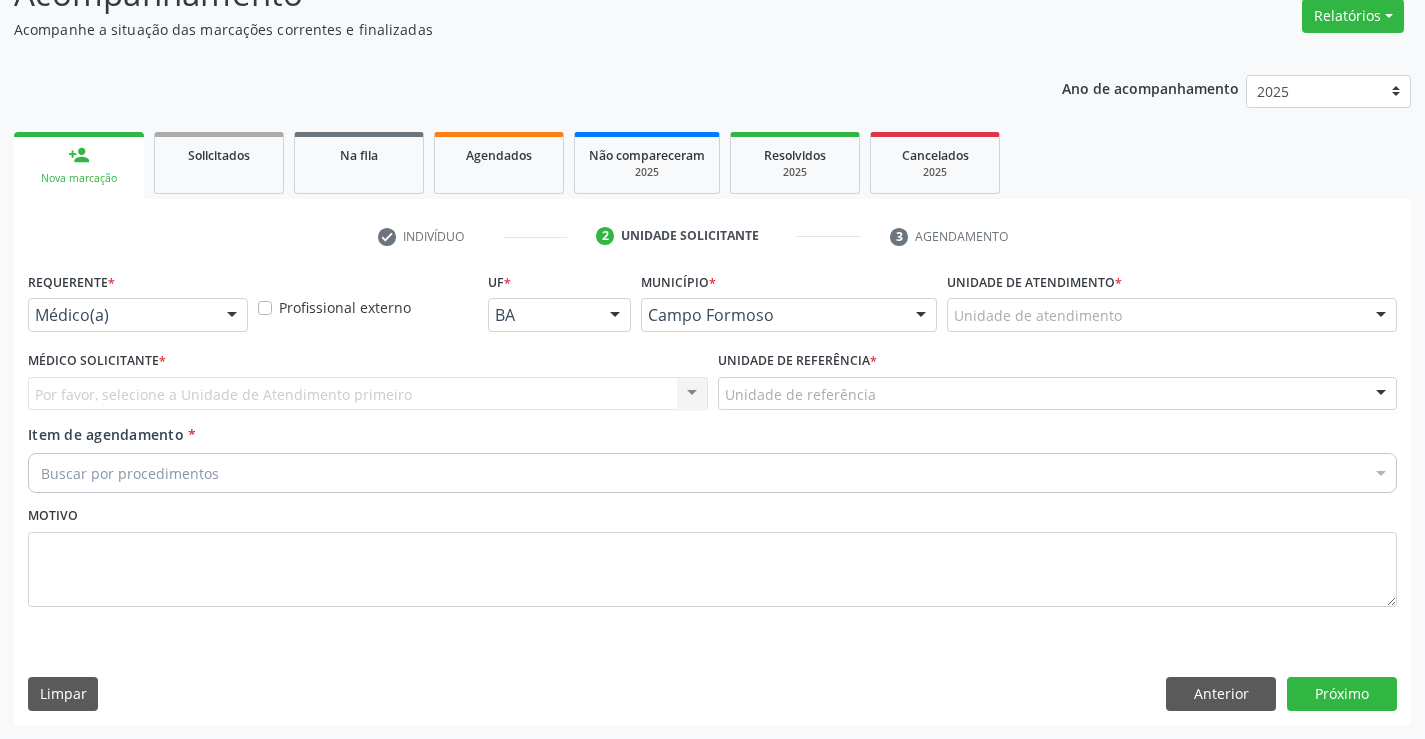 scroll, scrollTop: 167, scrollLeft: 0, axis: vertical 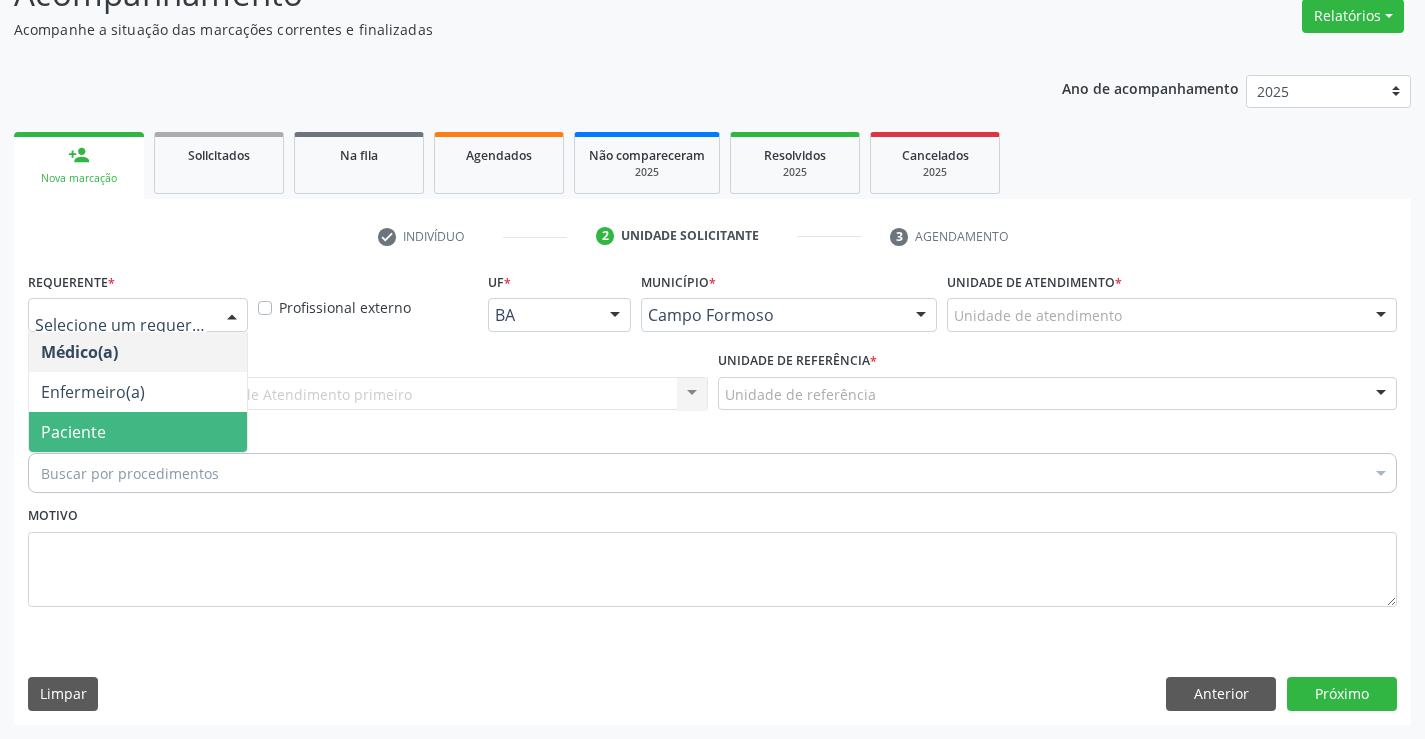 click on "Paciente" at bounding box center (138, 432) 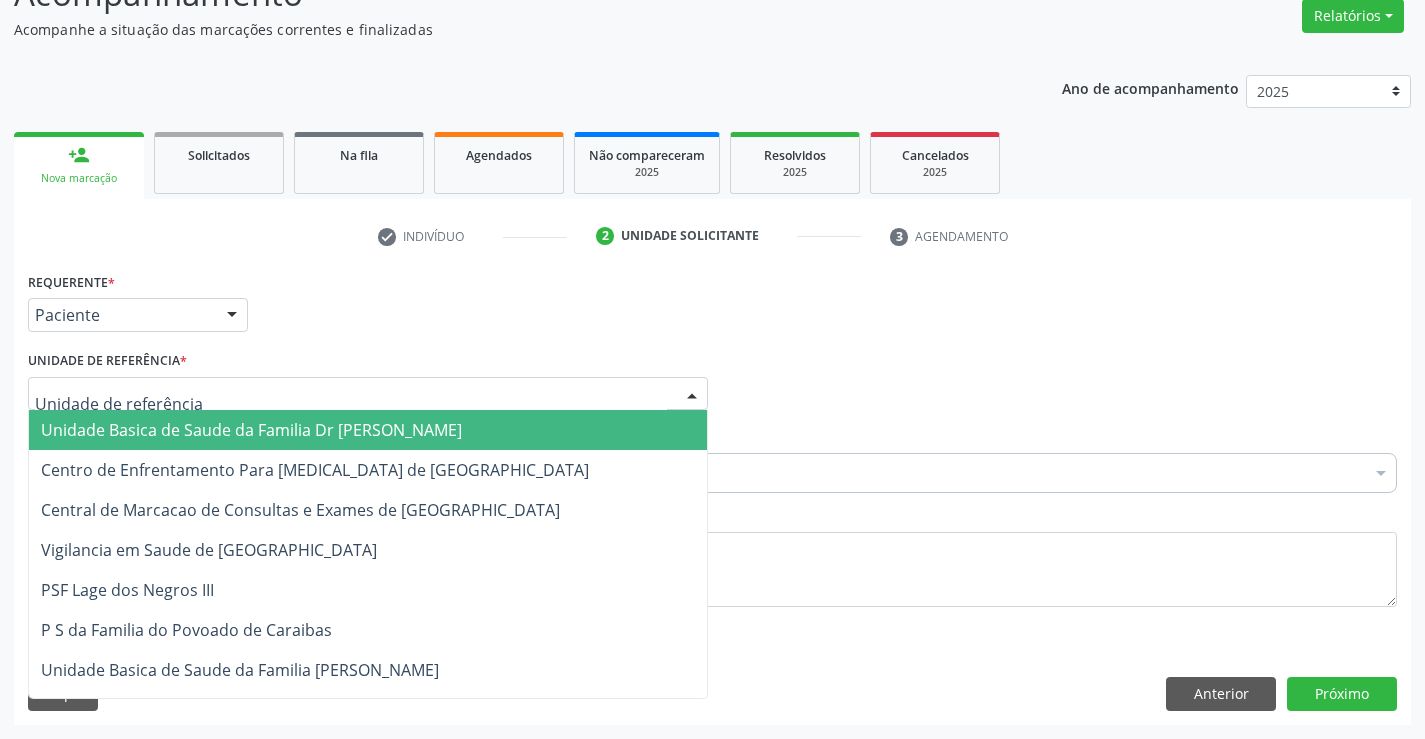 click at bounding box center [368, 394] 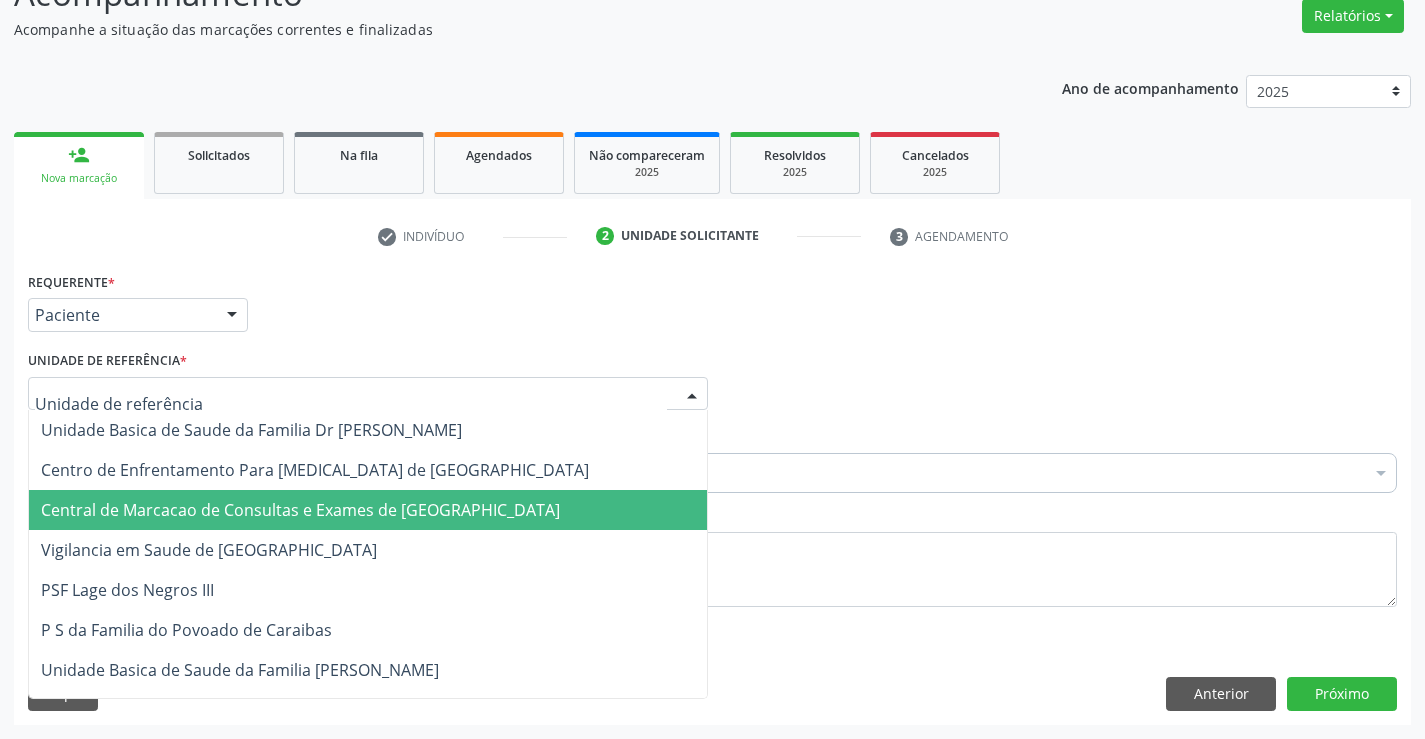 drag, startPoint x: 337, startPoint y: 482, endPoint x: 344, endPoint y: 511, distance: 29.832869 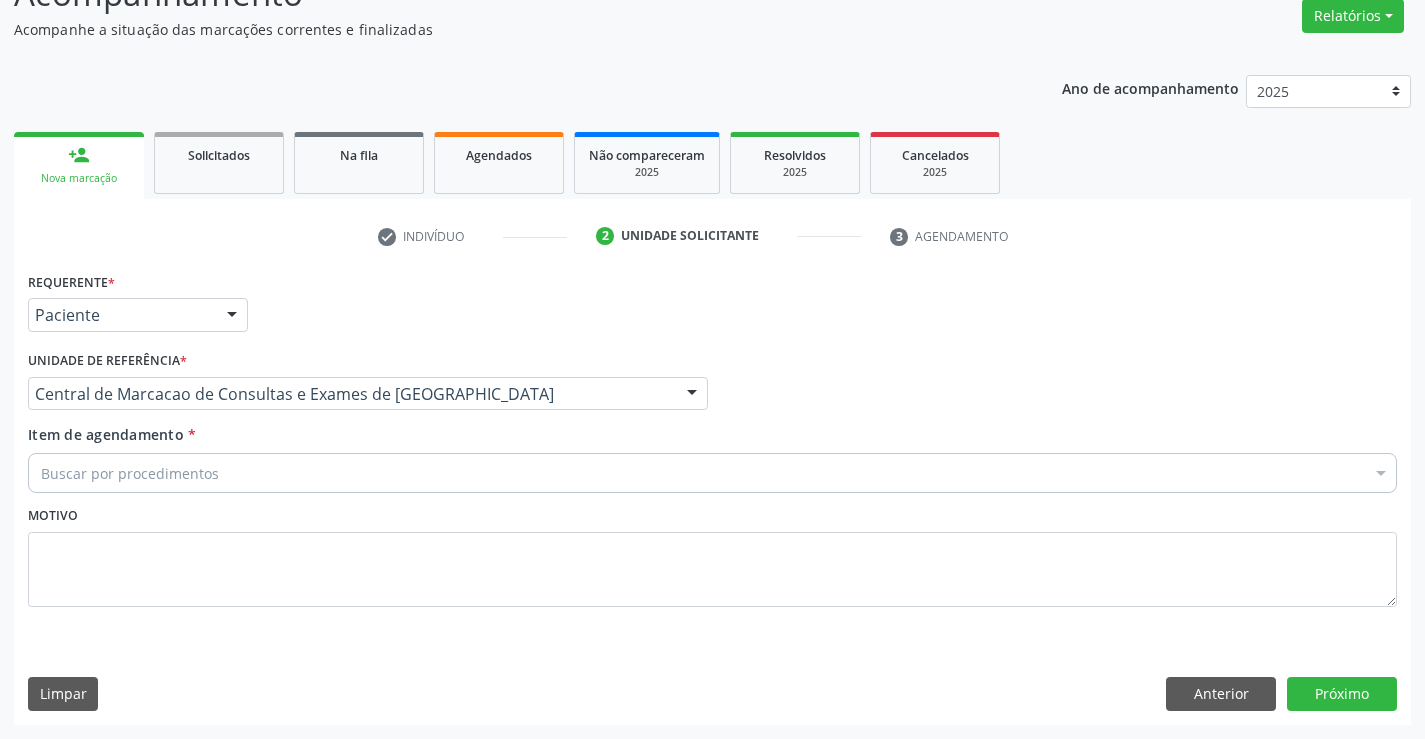 click on "Buscar por procedimentos" at bounding box center (712, 473) 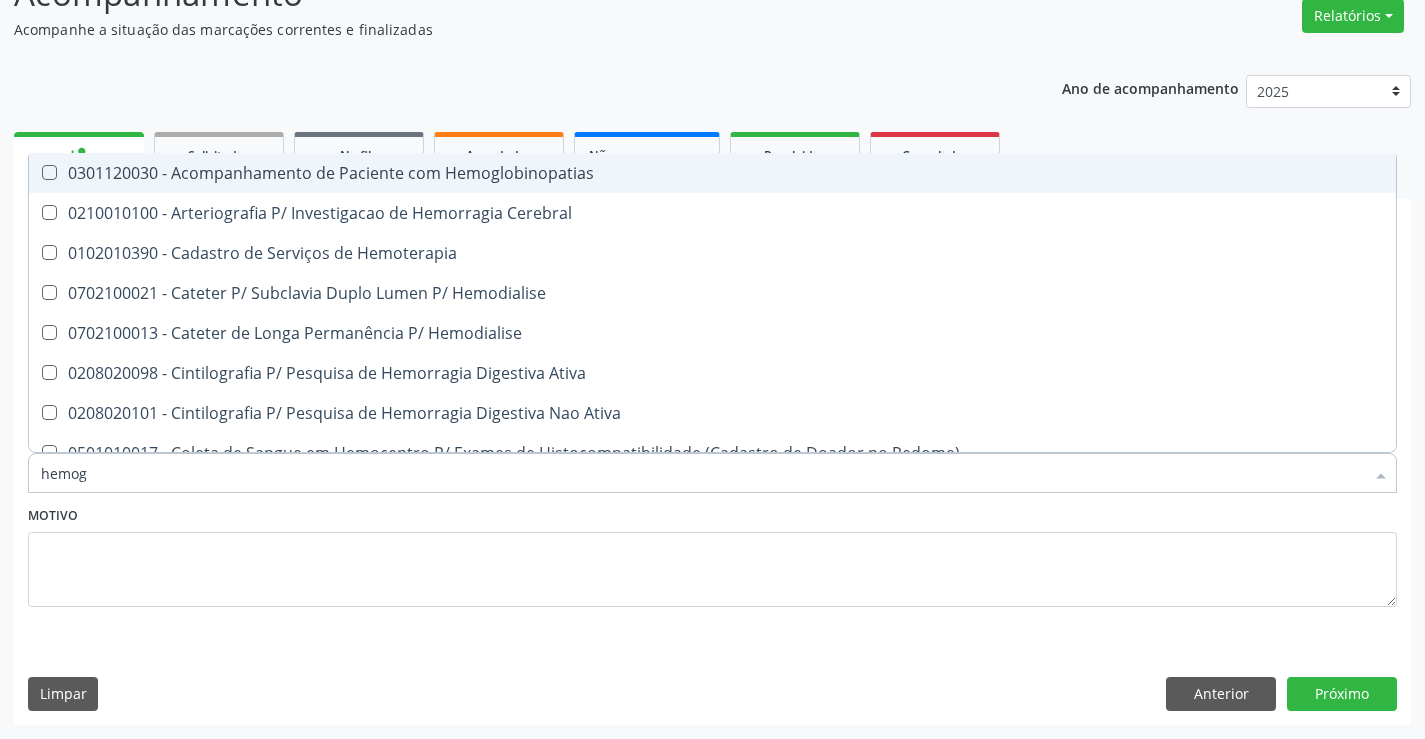 type on "hemogr" 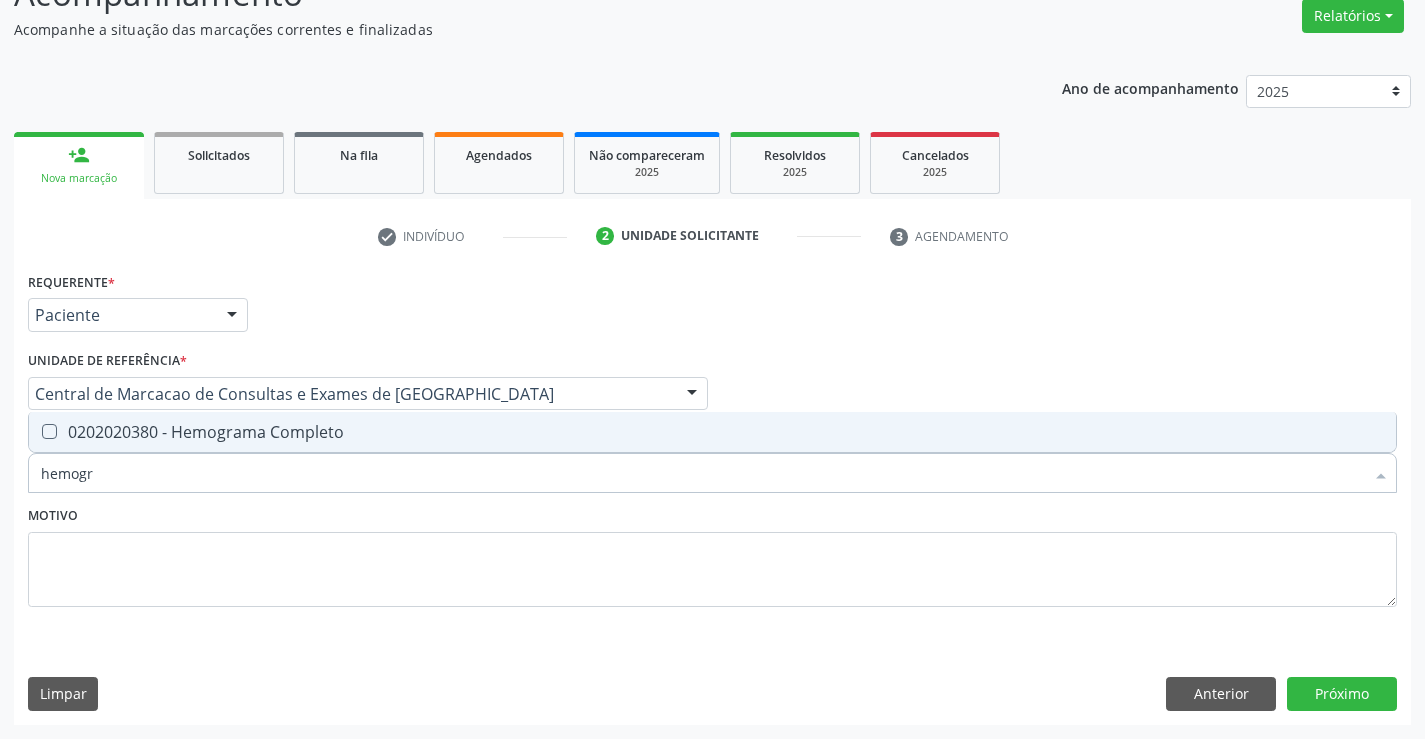 click on "0202020380 - Hemograma Completo" at bounding box center (712, 432) 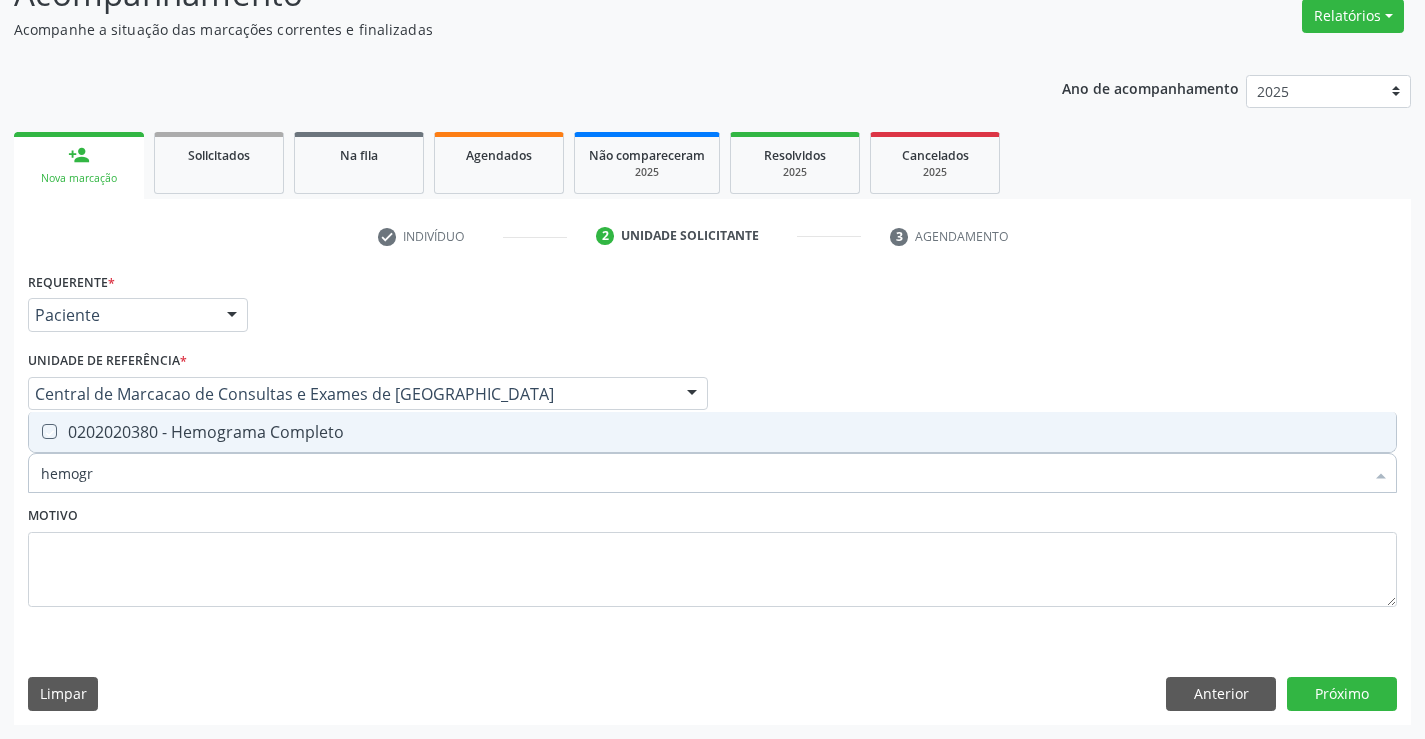 checkbox on "true" 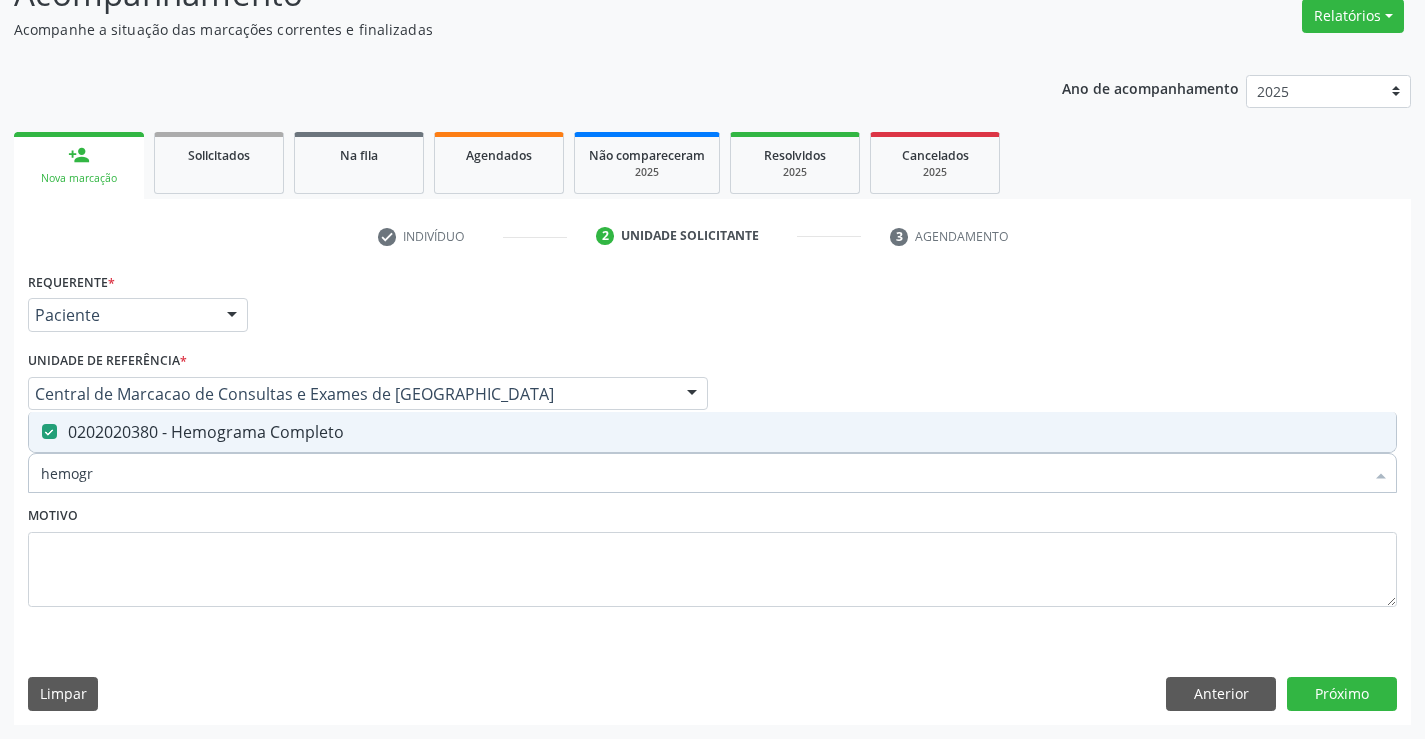 type on "hemogr" 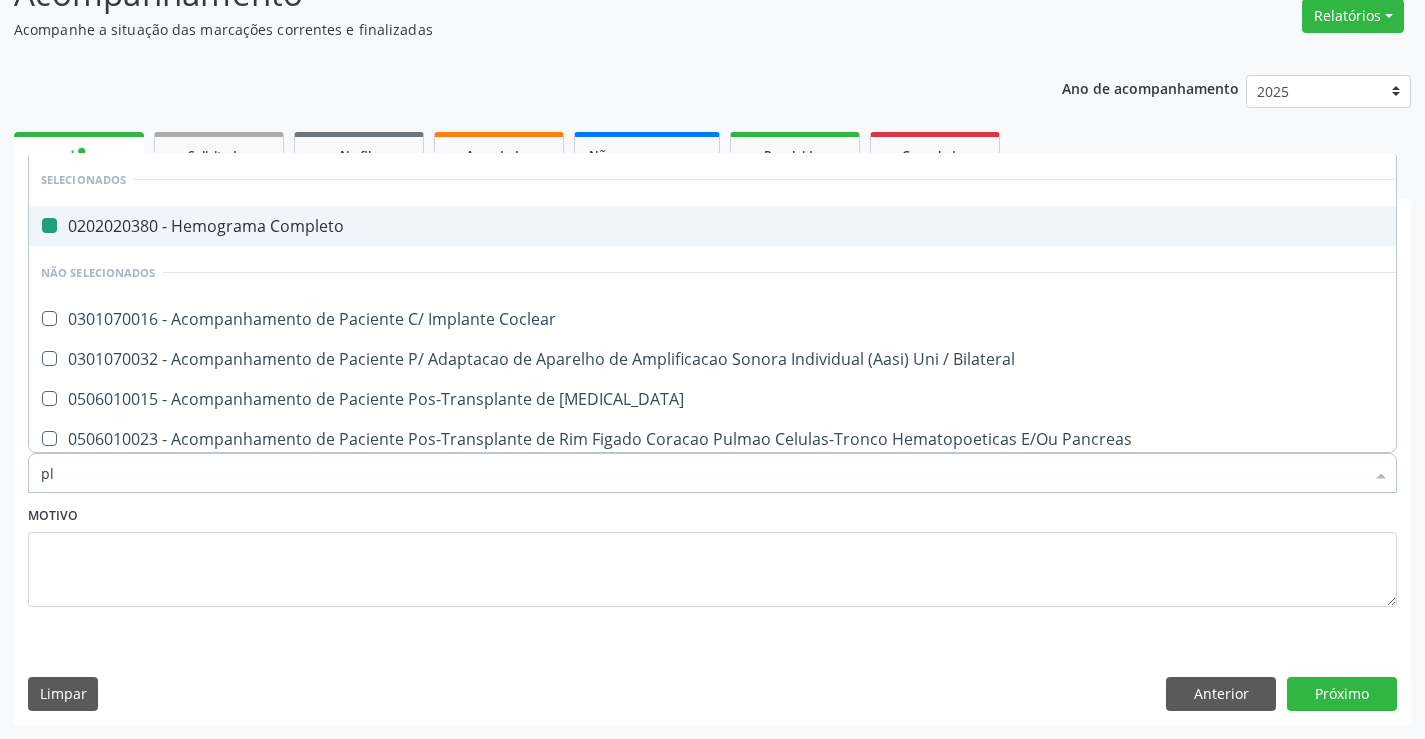 type on "pla" 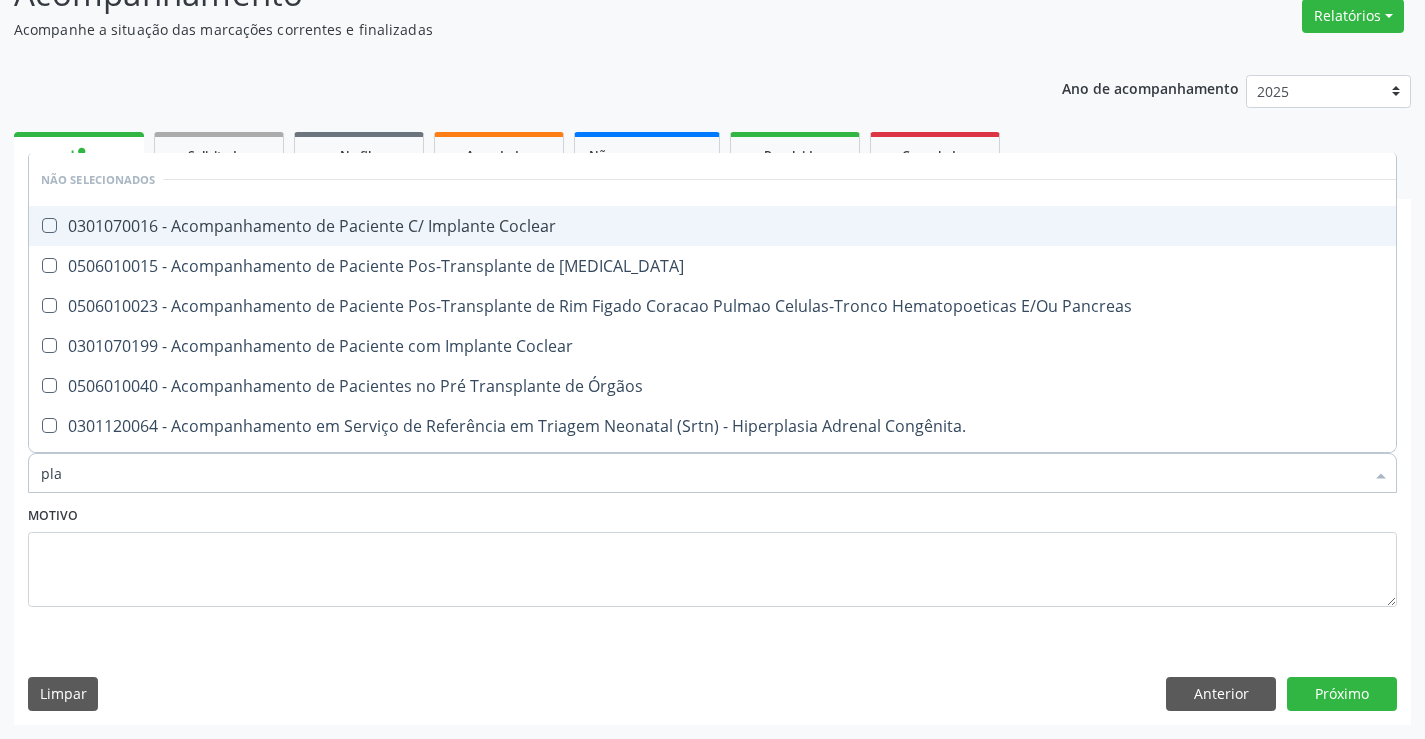 type on "plaq" 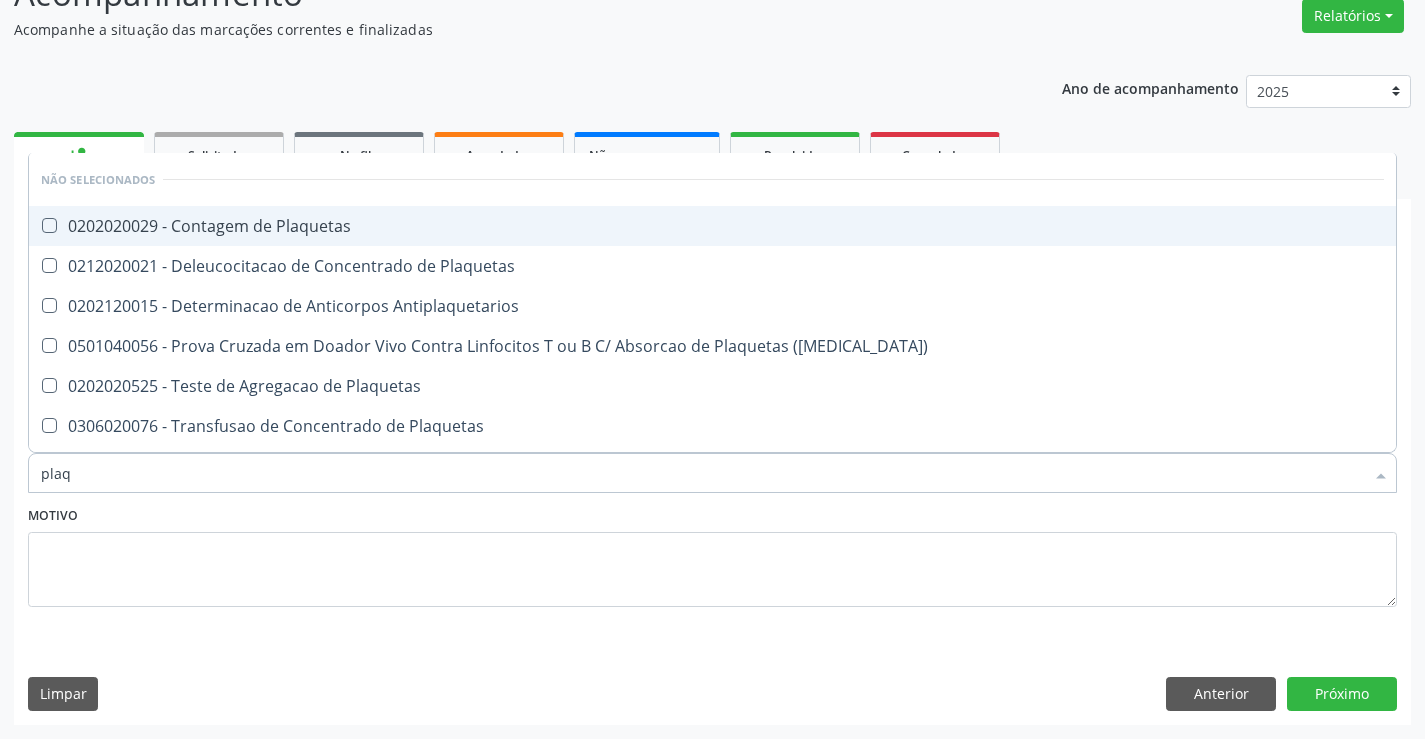 click on "0202020029 - Contagem de Plaquetas" at bounding box center (712, 226) 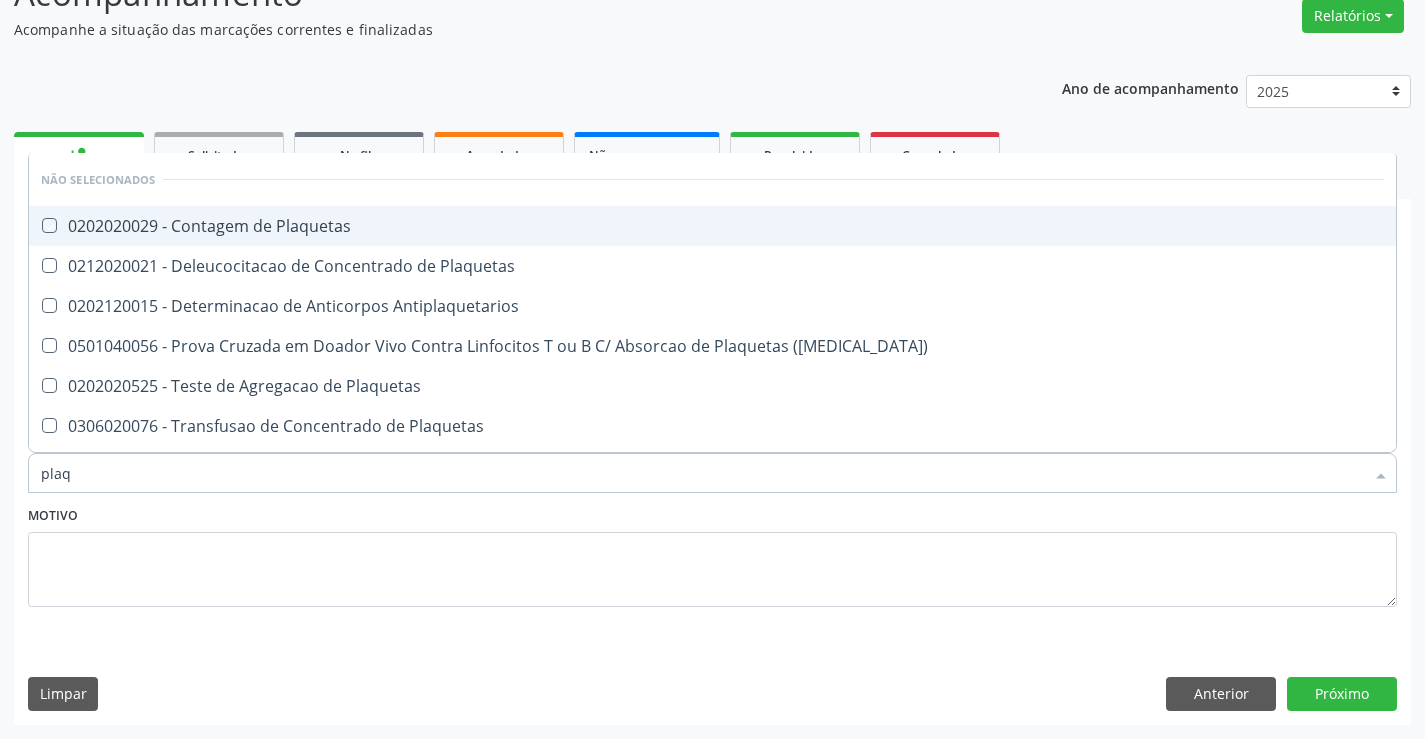 checkbox on "true" 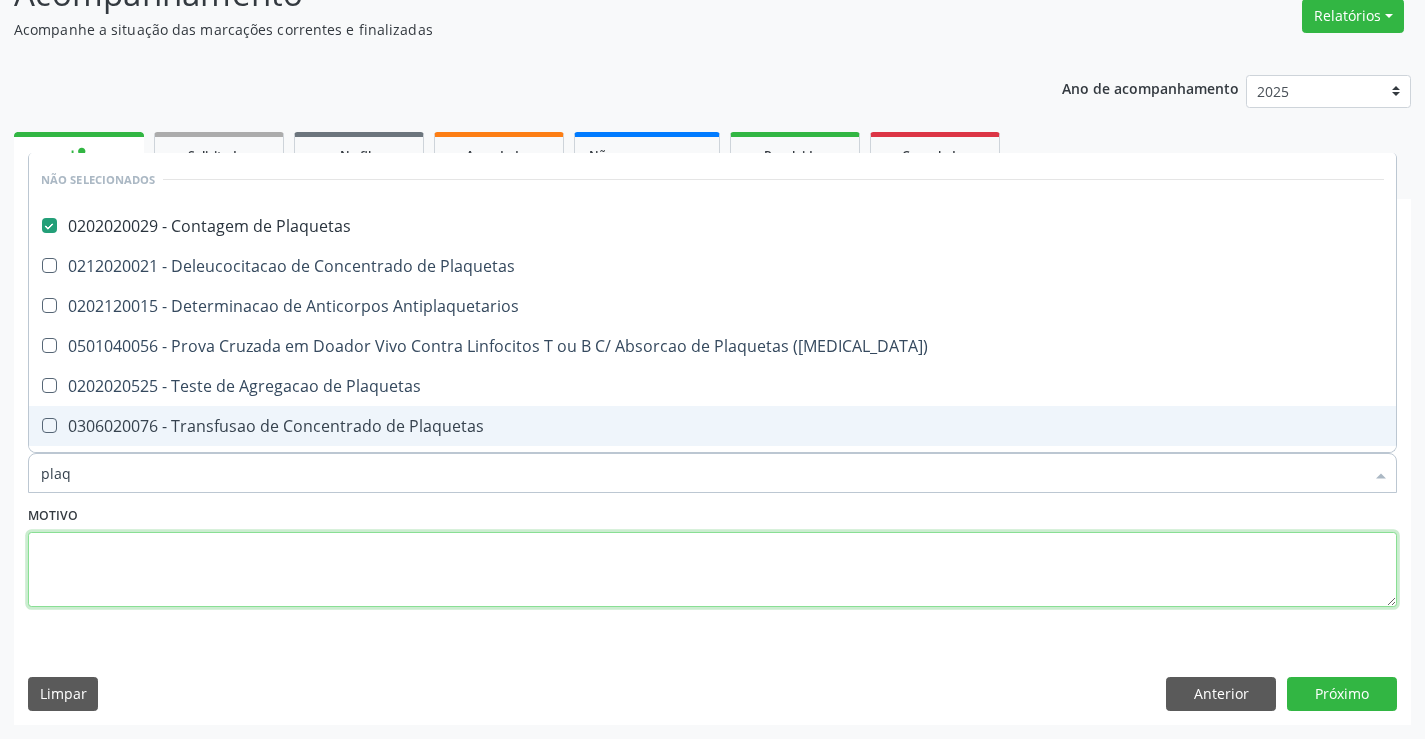 click at bounding box center [712, 570] 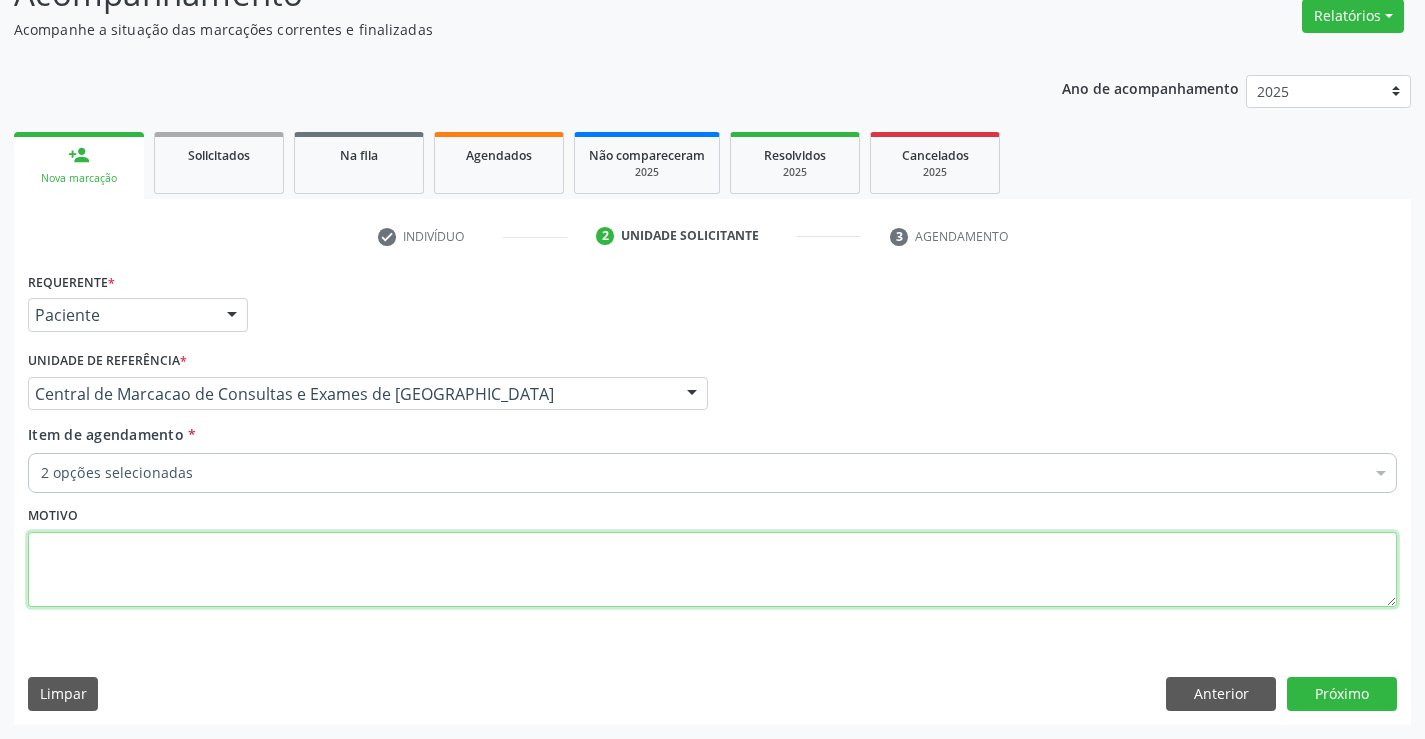 checkbox on "true" 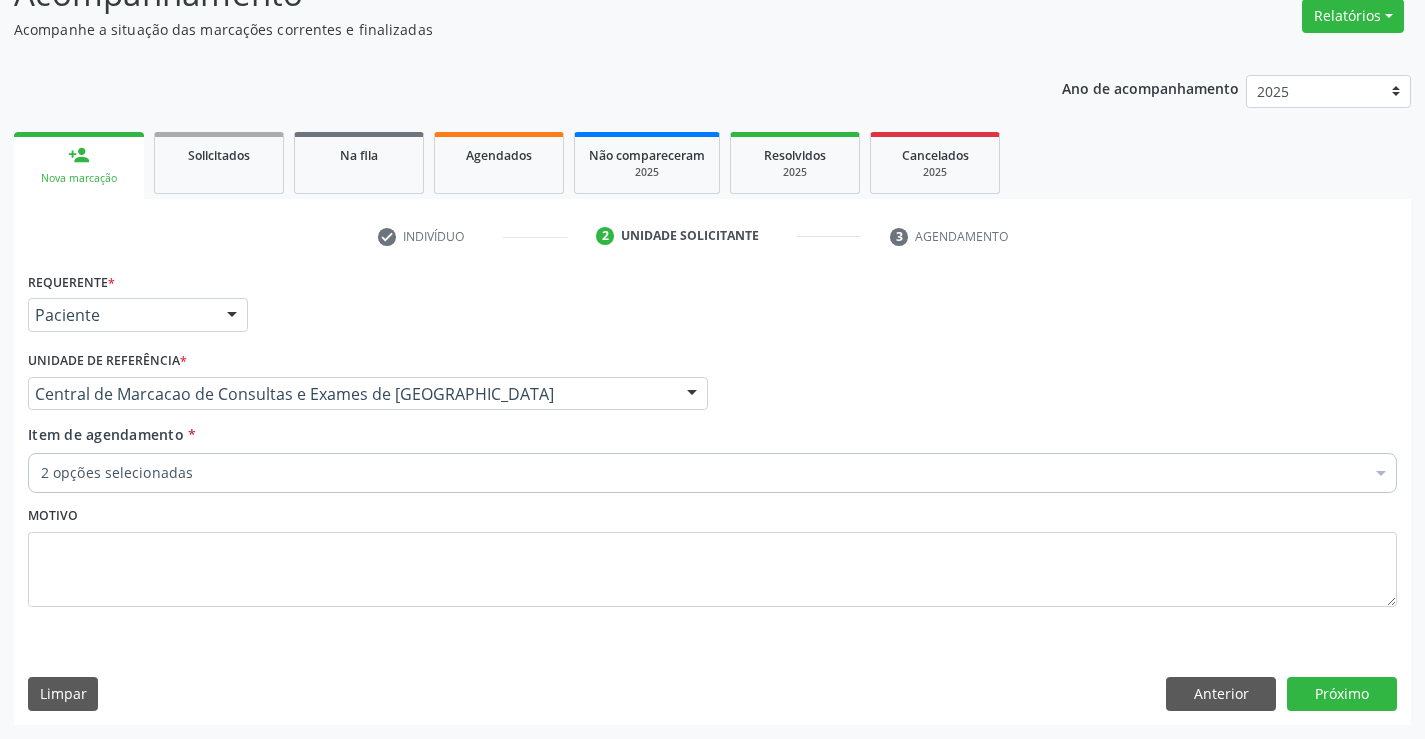 click on "Motivo" at bounding box center (712, 554) 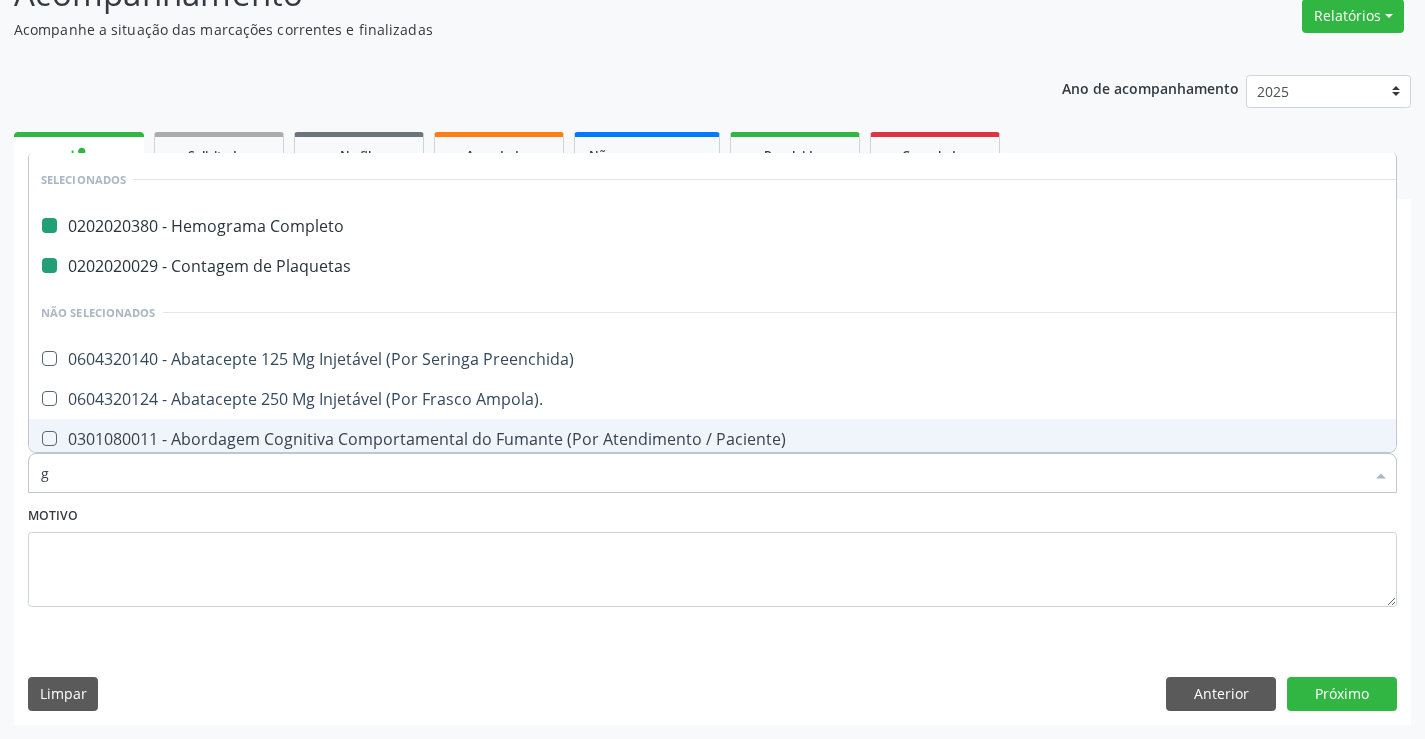 type on "gl" 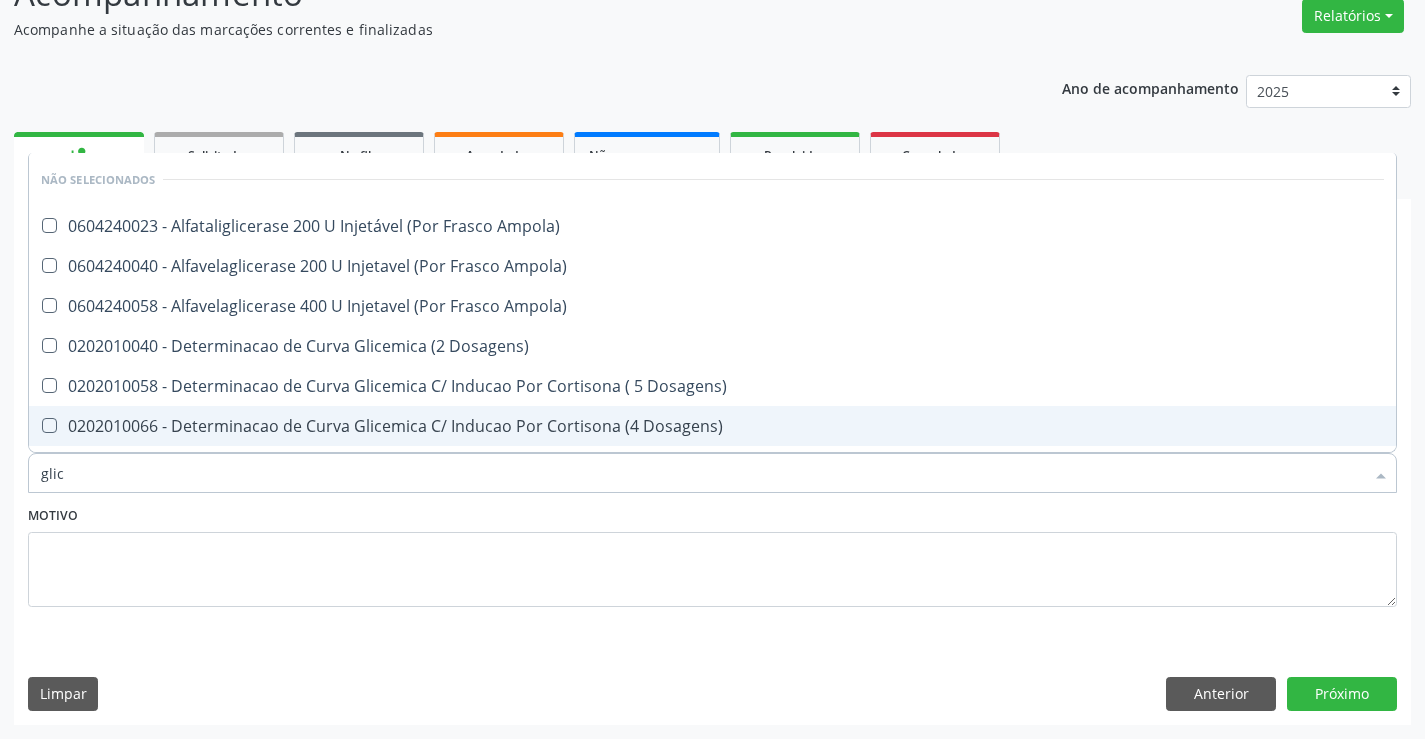 type on "glico" 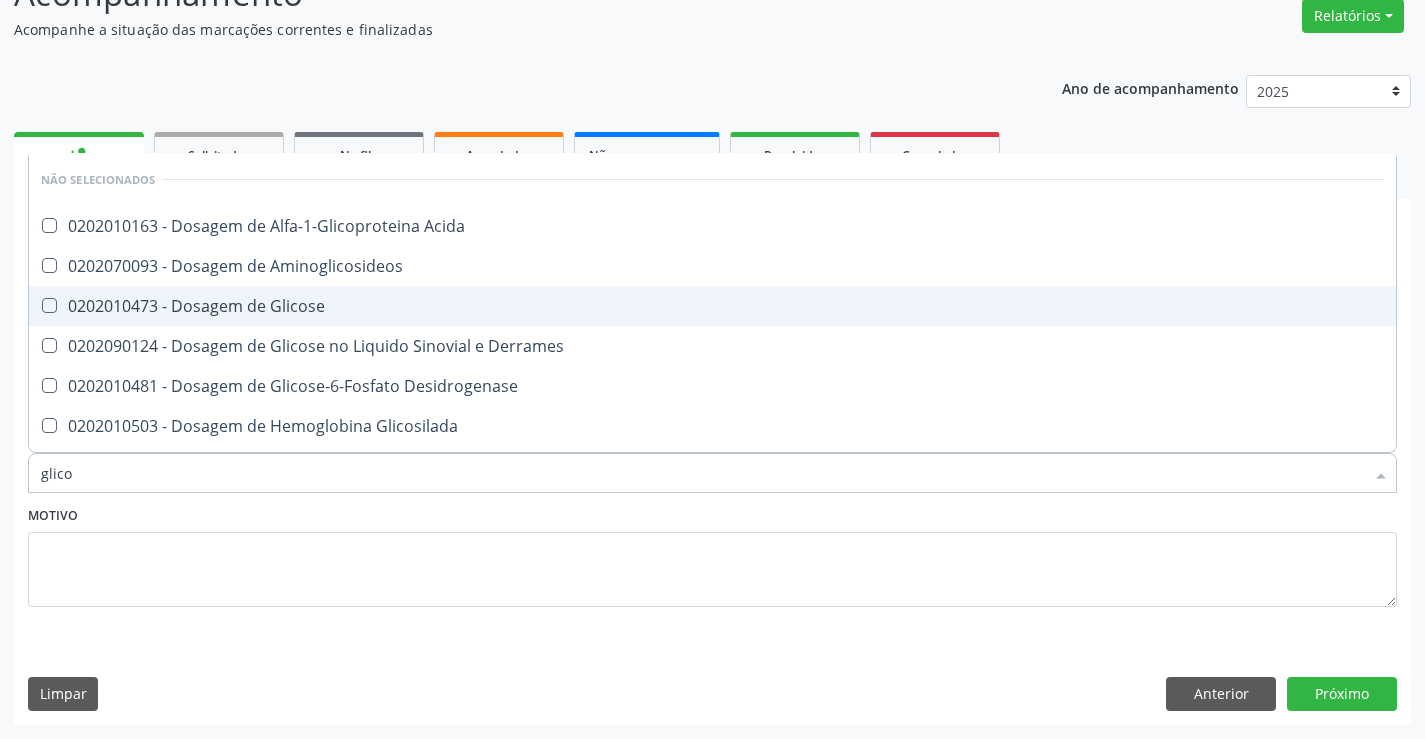 click on "0202010473 - Dosagem de Glicose" at bounding box center (712, 306) 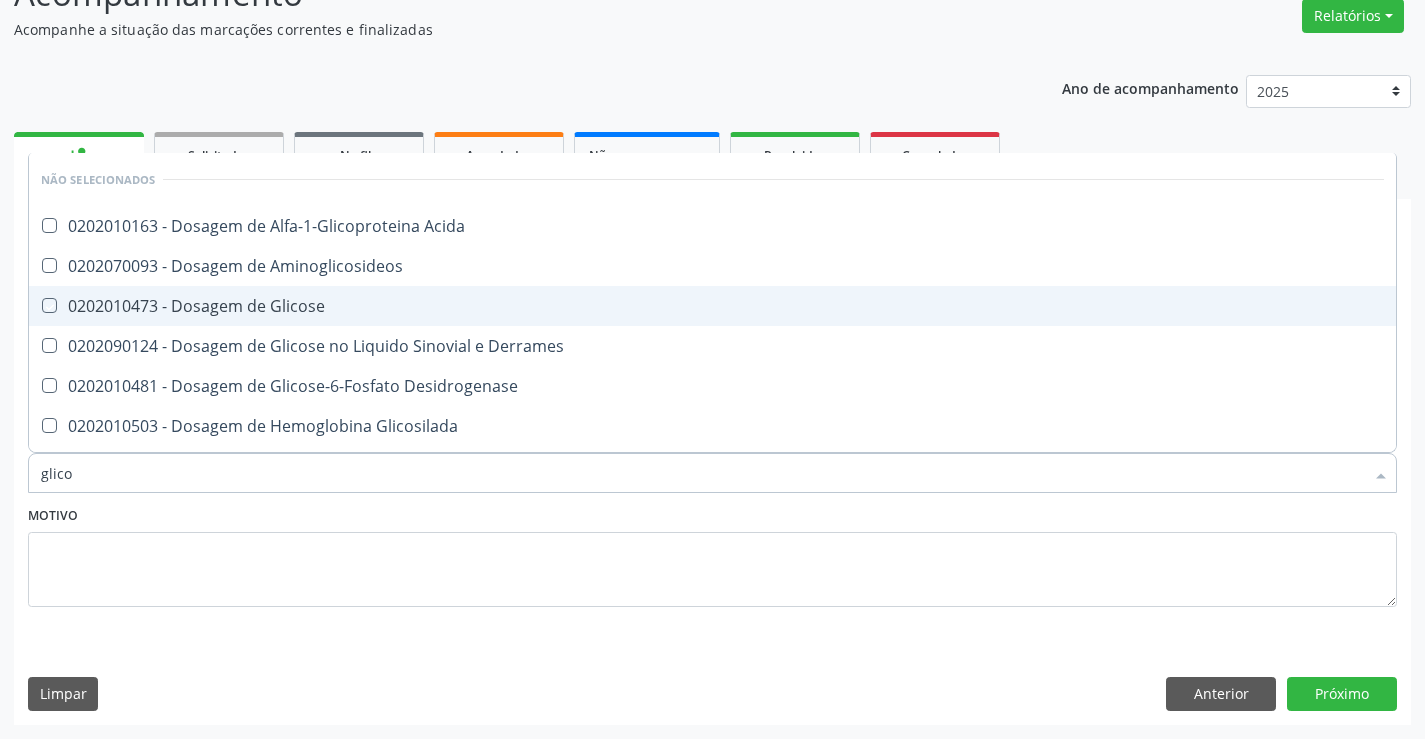 checkbox on "true" 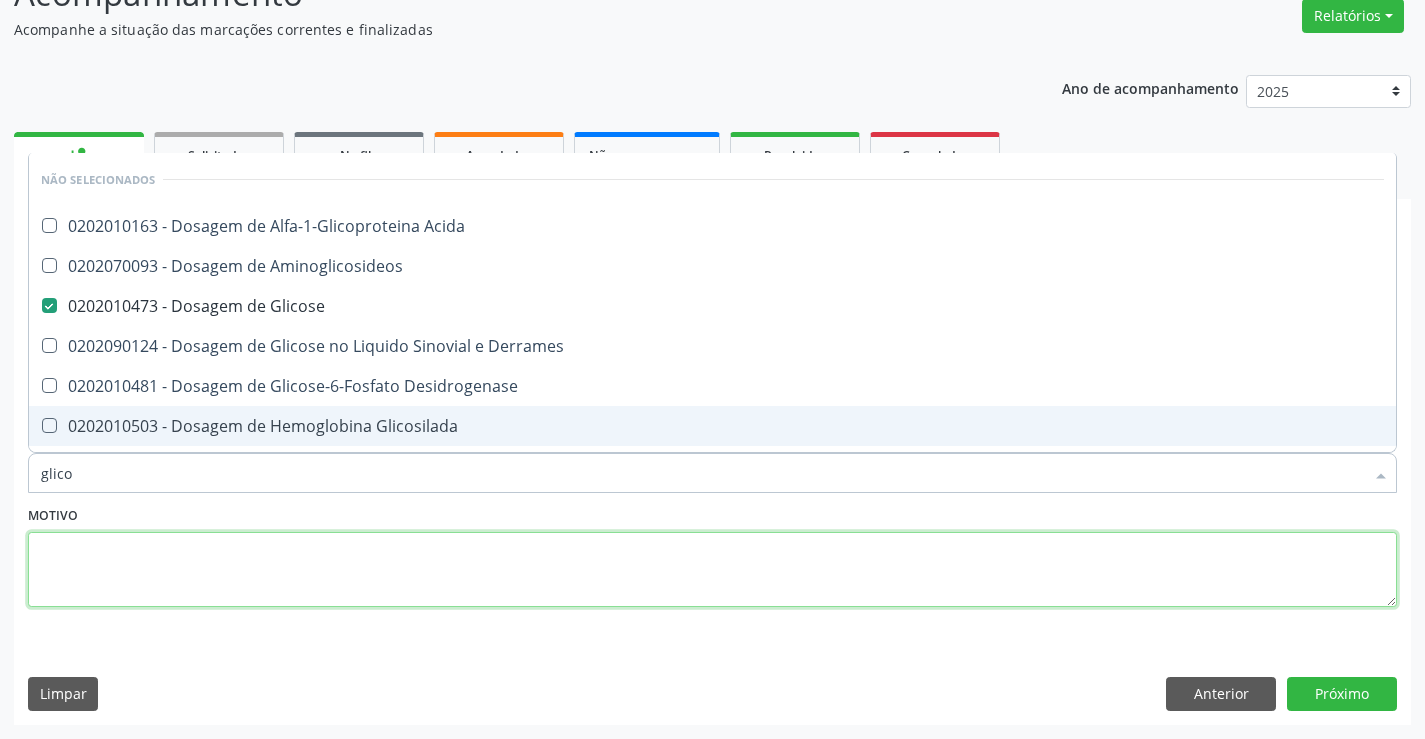 click at bounding box center [712, 570] 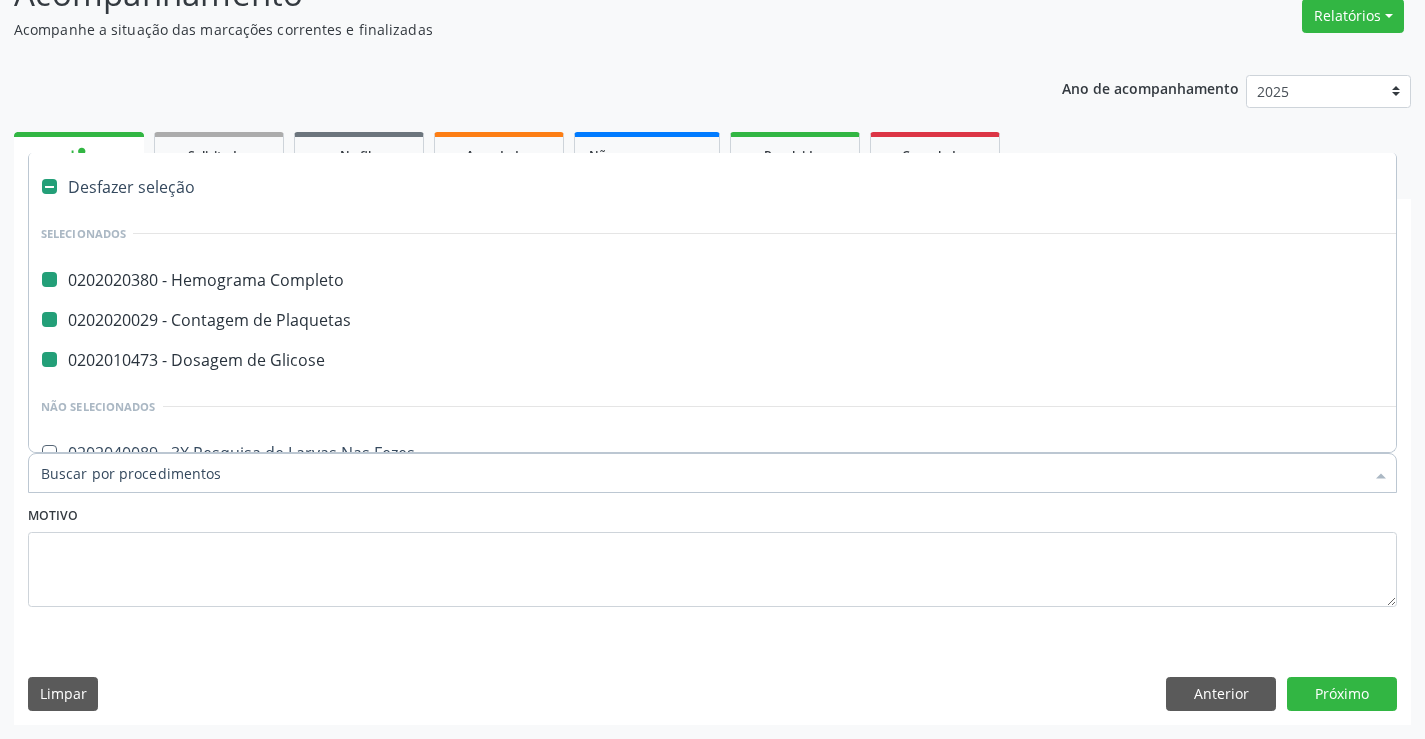 type on "f" 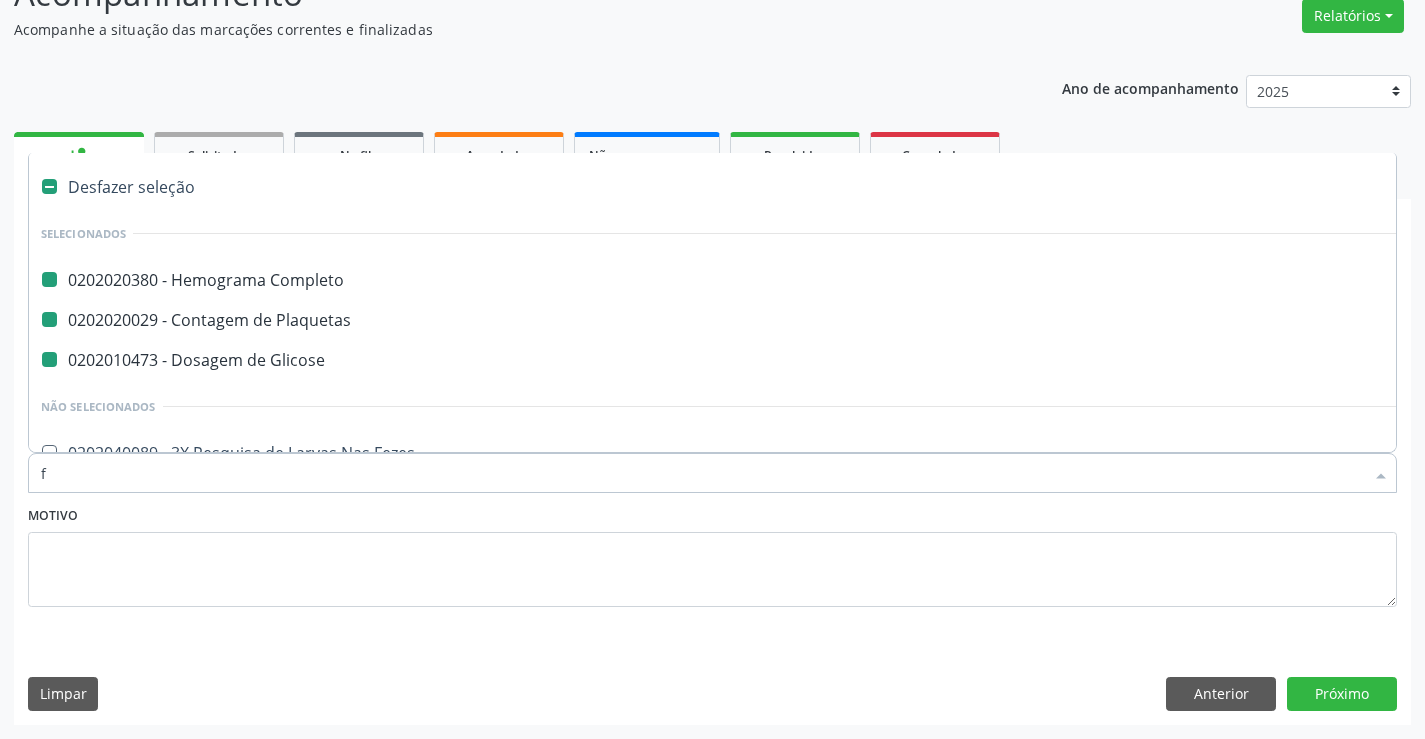 checkbox on "false" 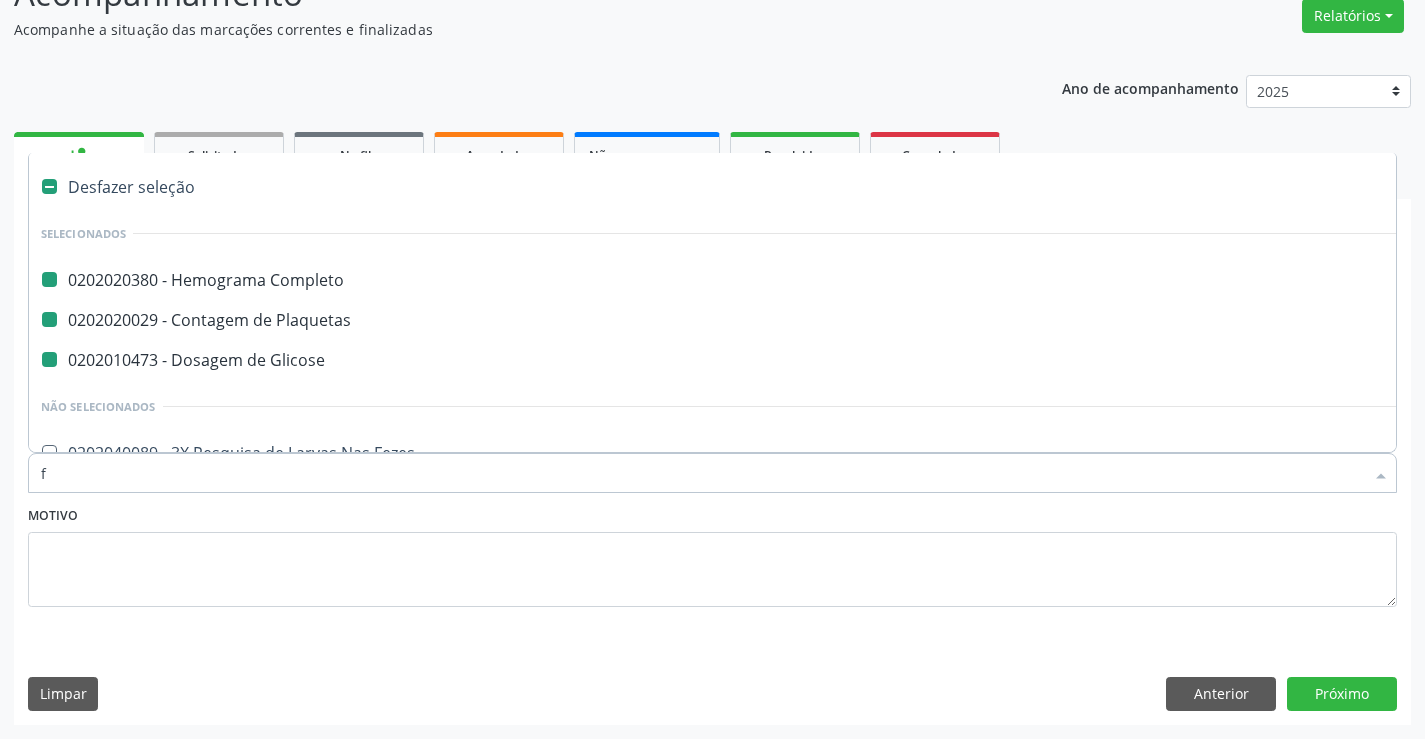 checkbox on "false" 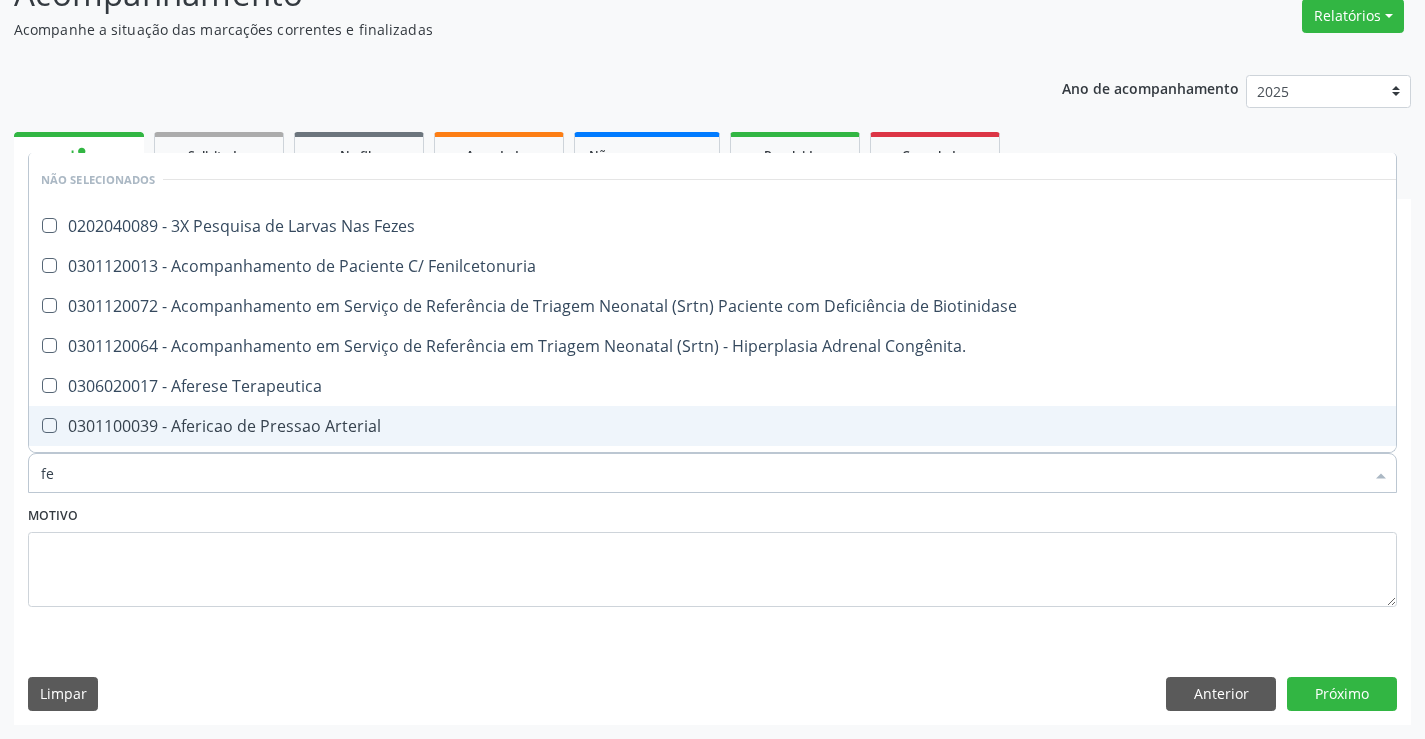 type on "fez" 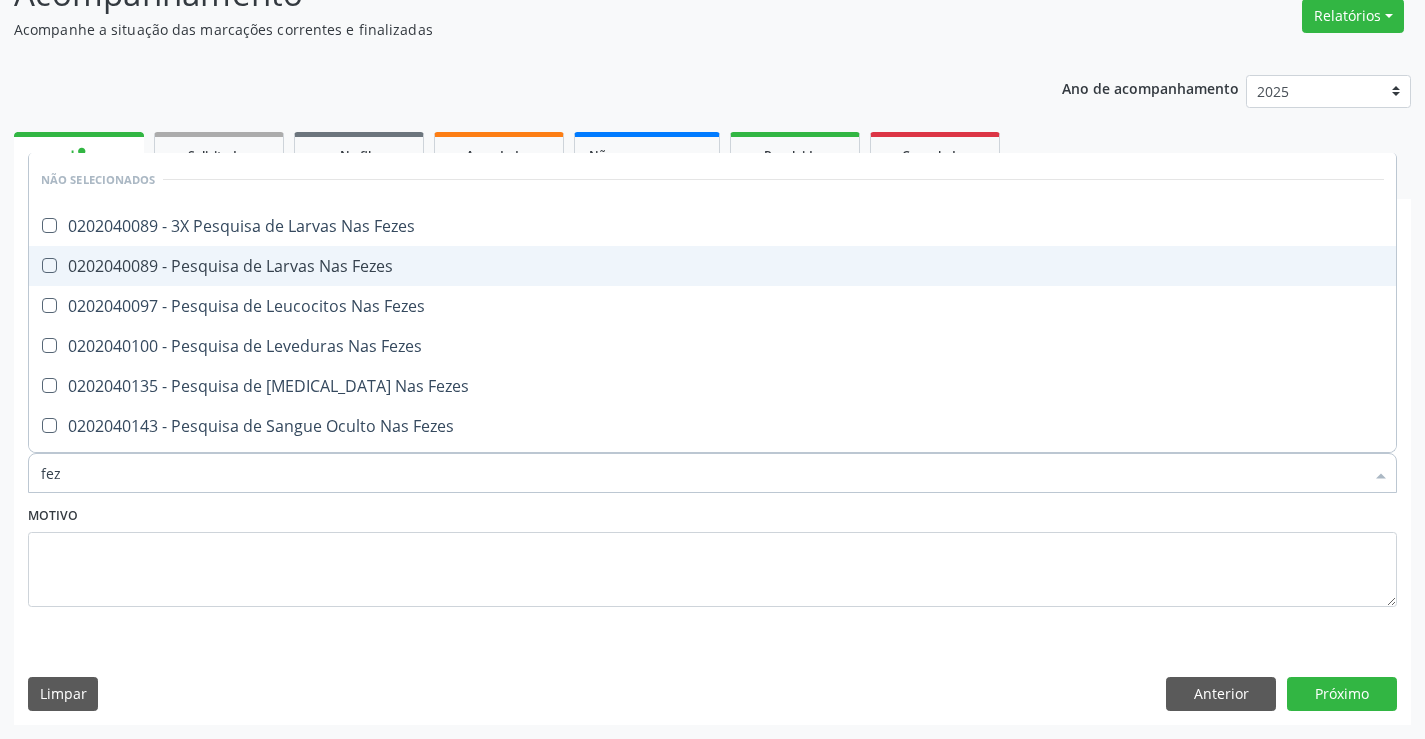click on "0202040089 - Pesquisa de Larvas Nas Fezes" at bounding box center (712, 266) 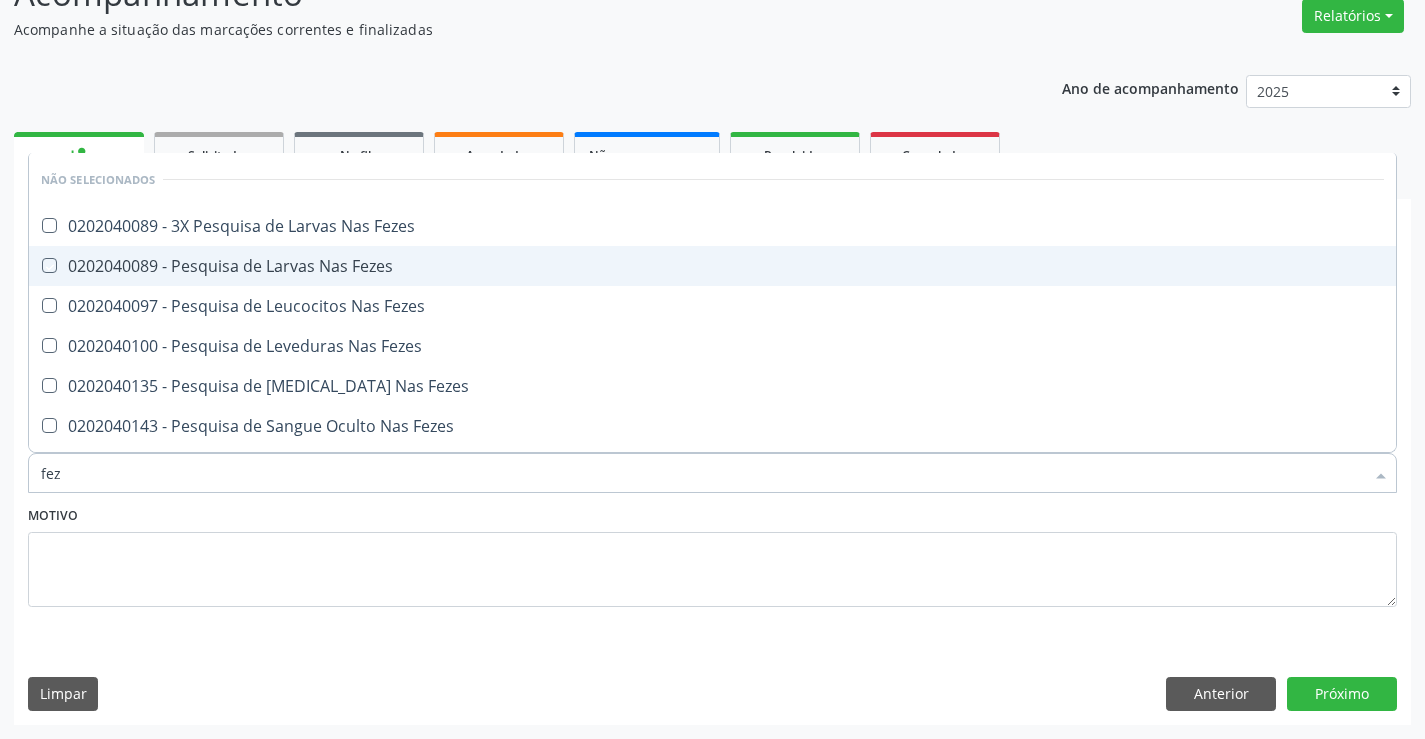 checkbox on "true" 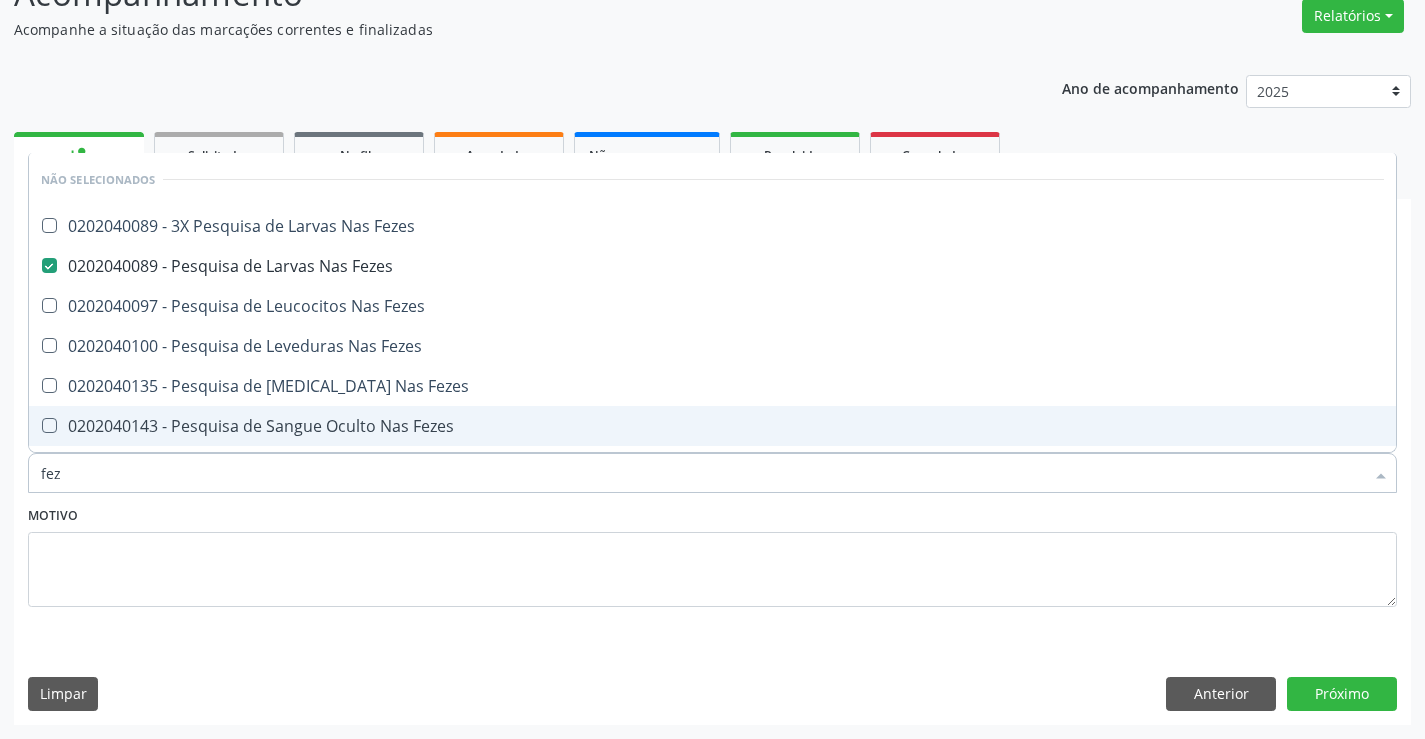 drag, startPoint x: 426, startPoint y: 493, endPoint x: 419, endPoint y: 504, distance: 13.038404 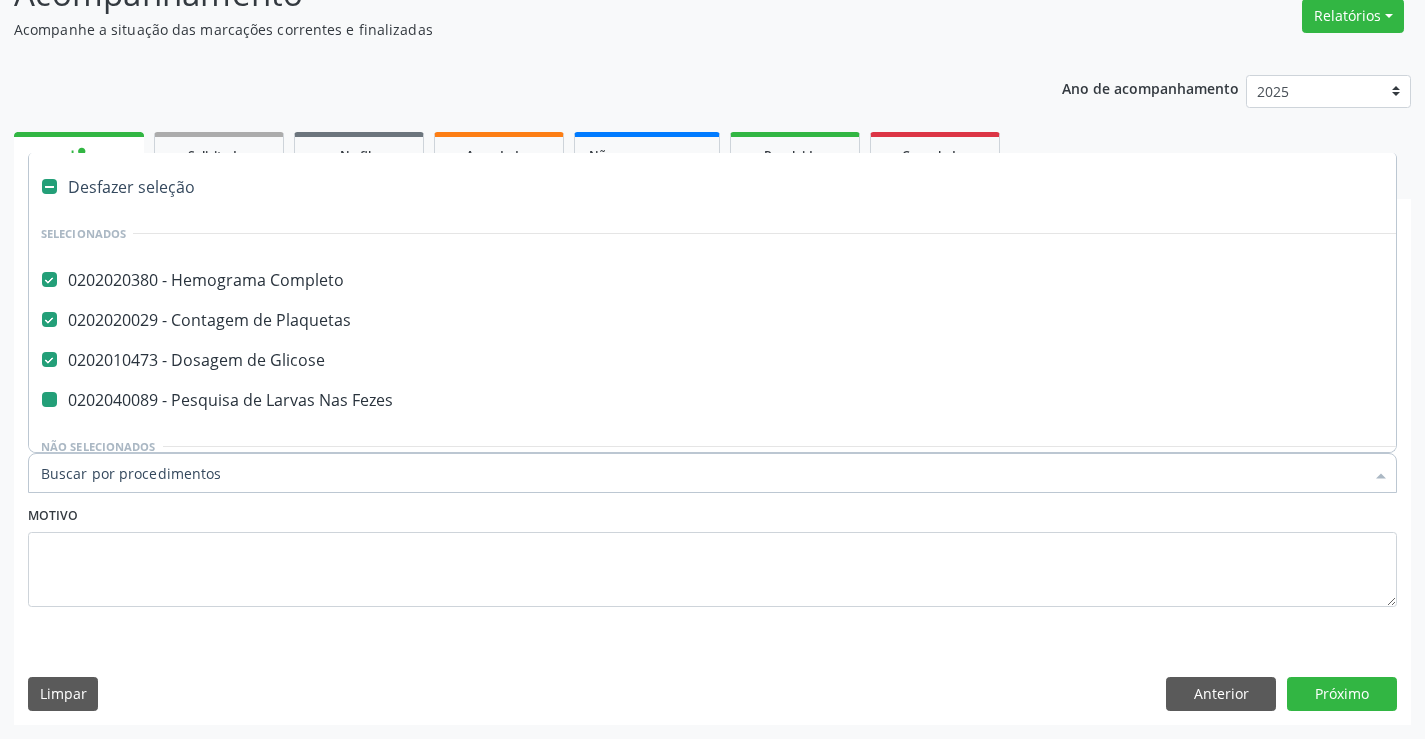 type on "u" 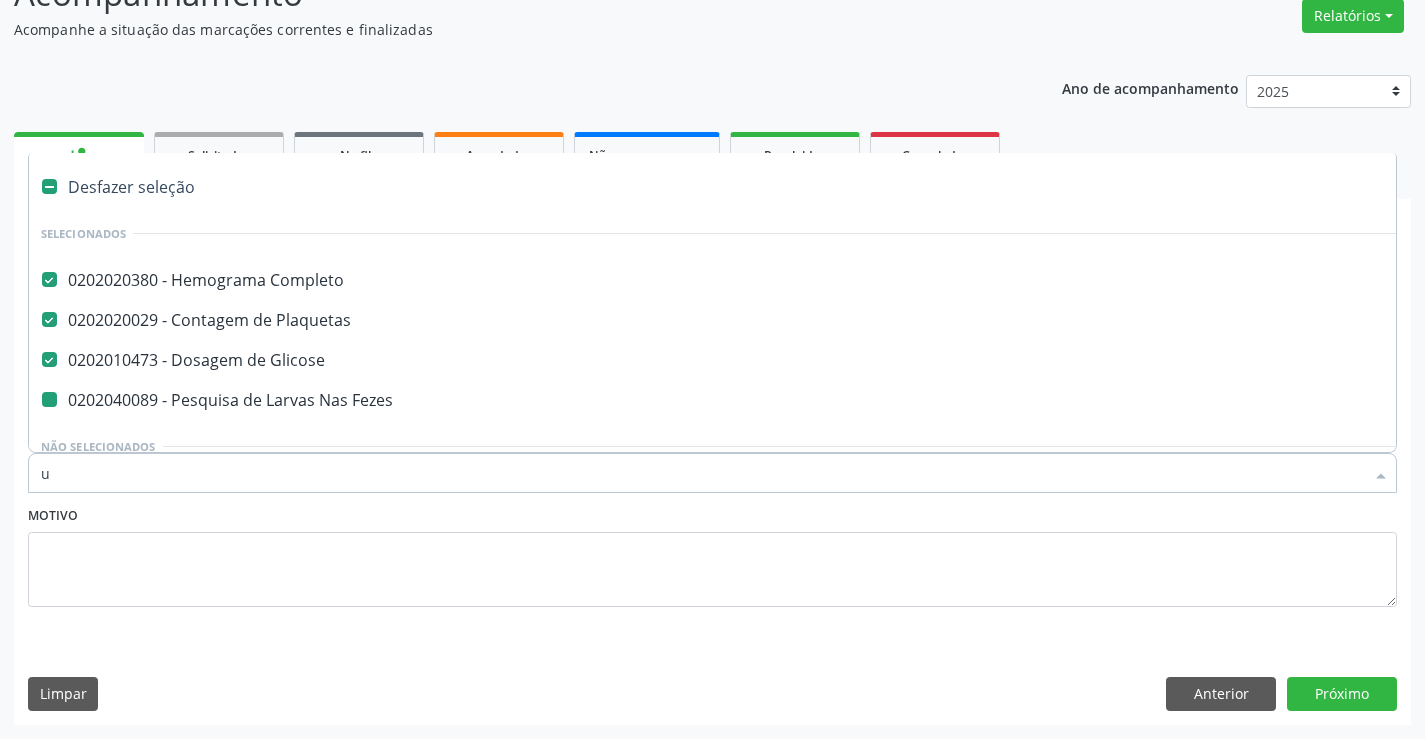 checkbox on "false" 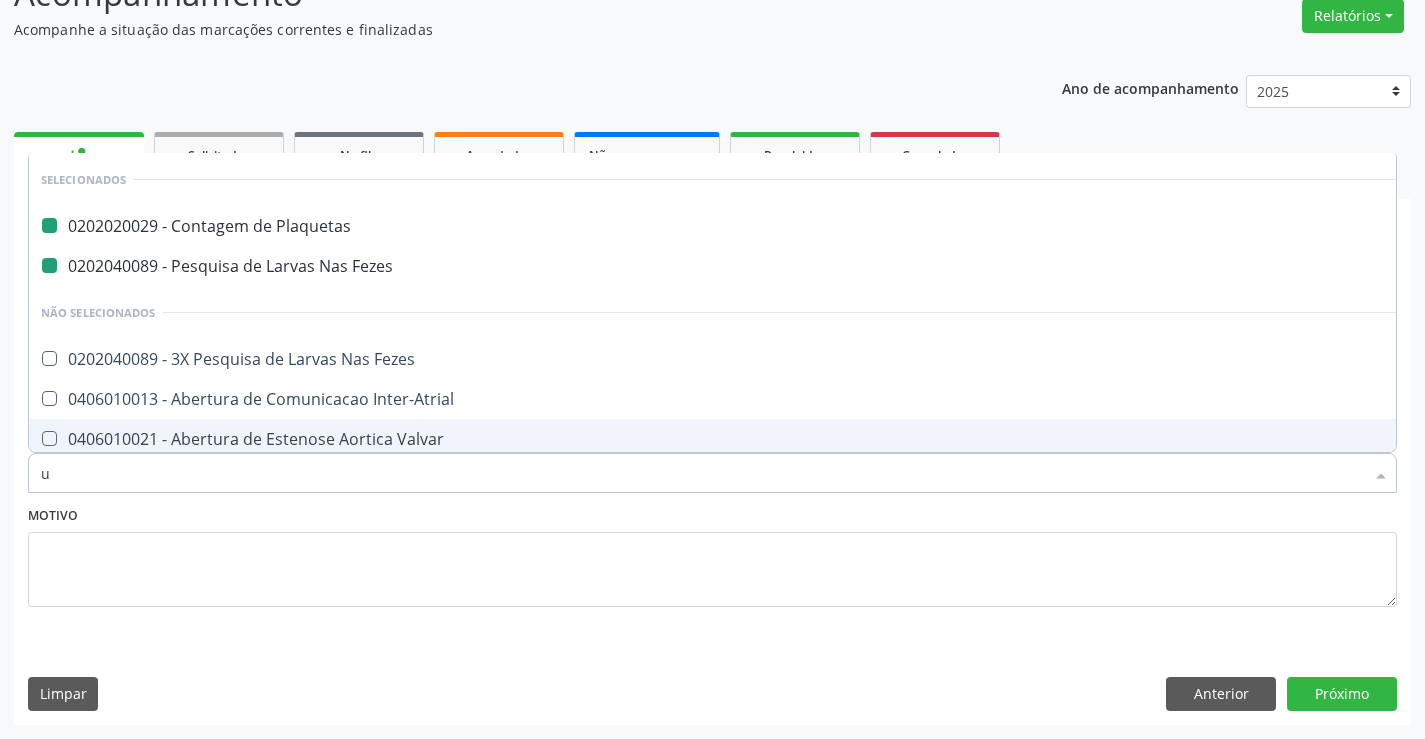 type on "ur" 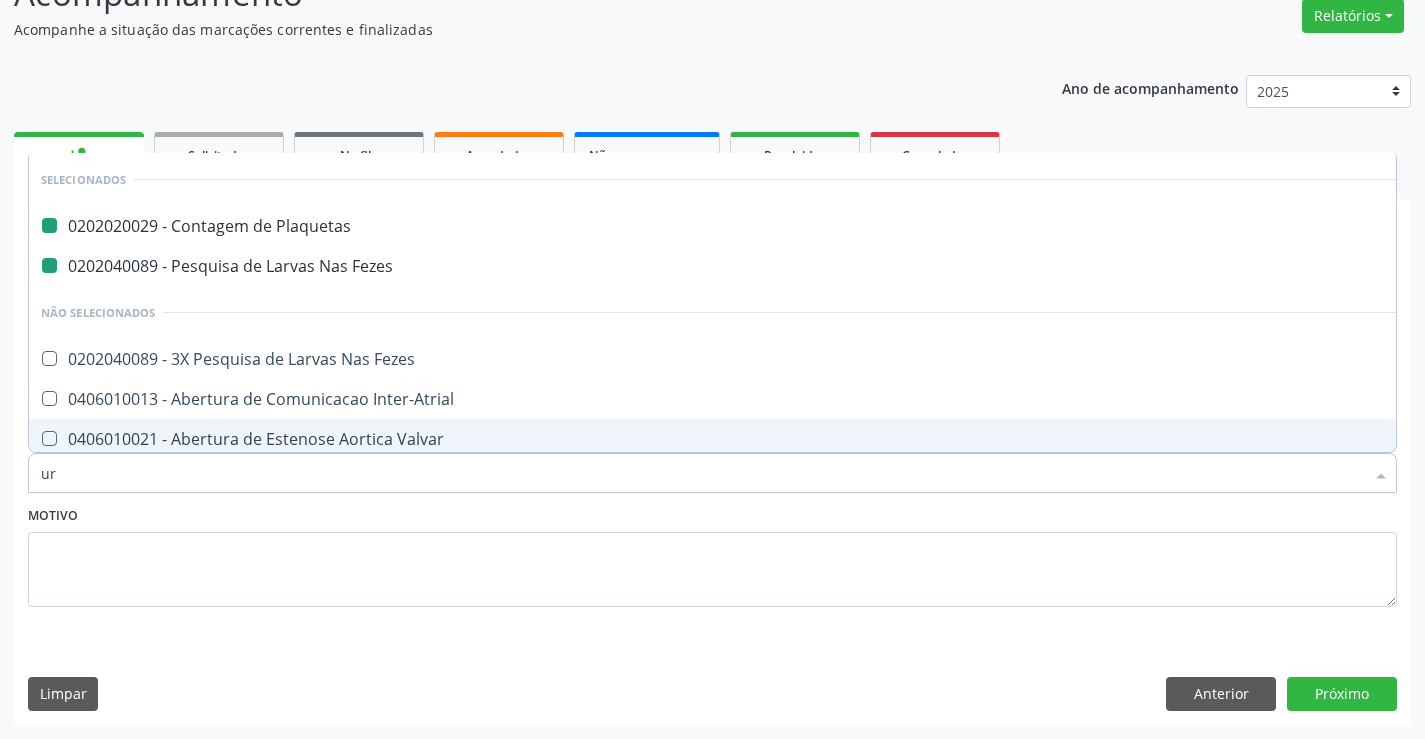 checkbox on "false" 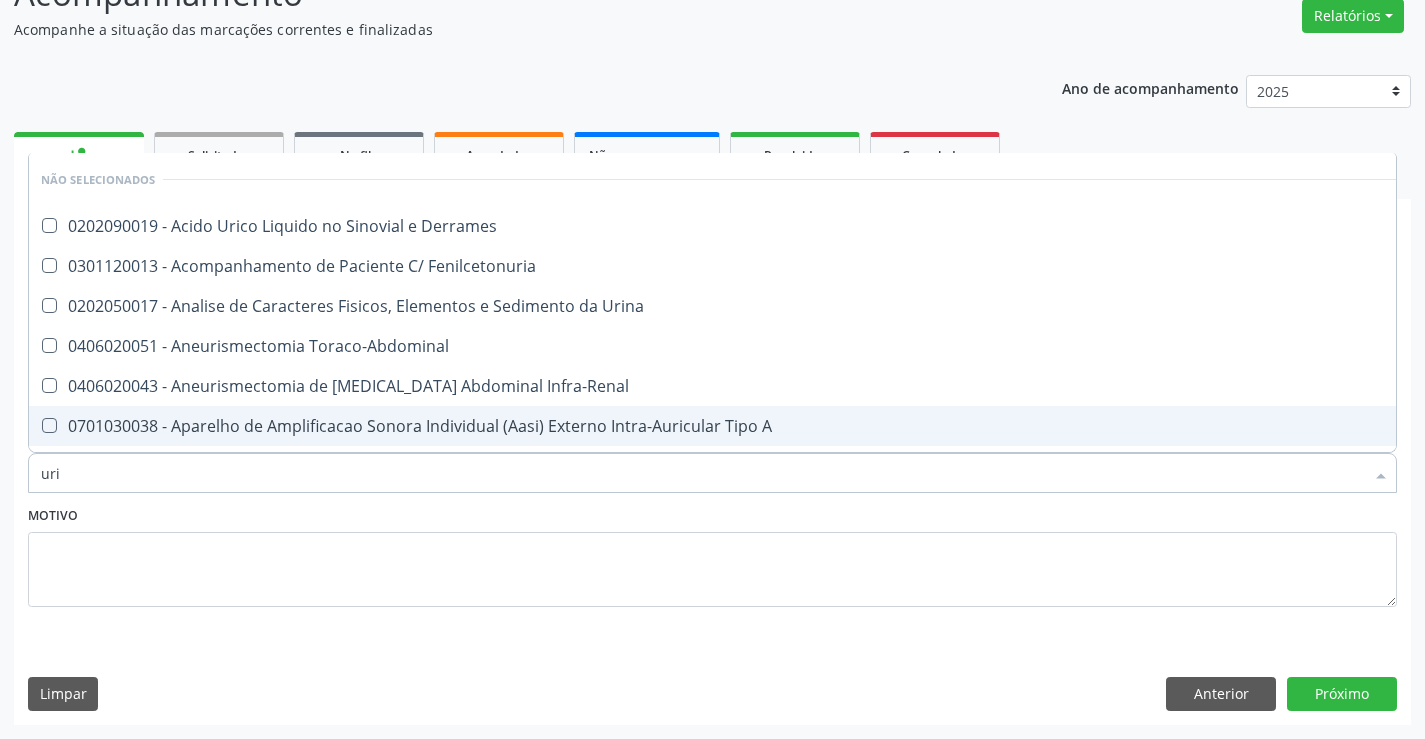 type on "urin" 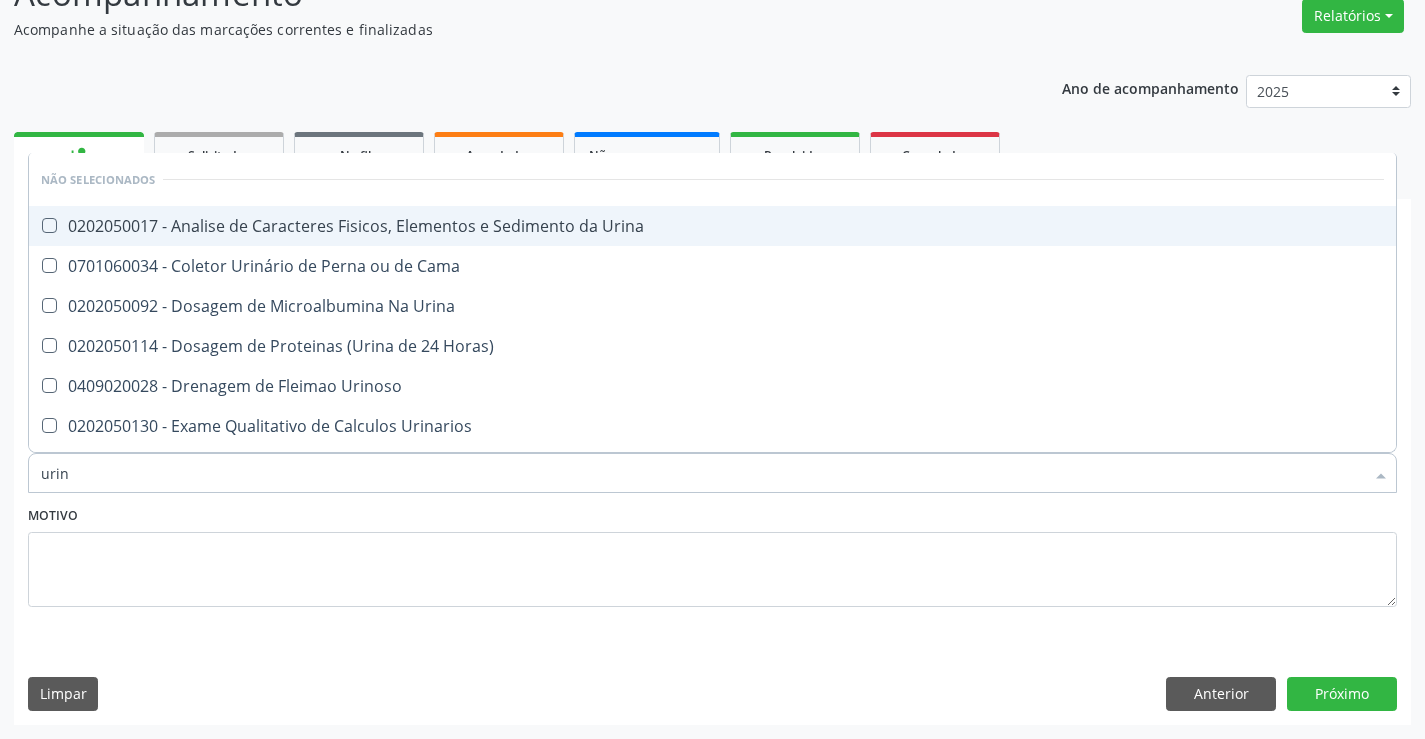 click on "0202050017 - Analise de Caracteres Fisicos, Elementos e Sedimento da Urina" at bounding box center (712, 226) 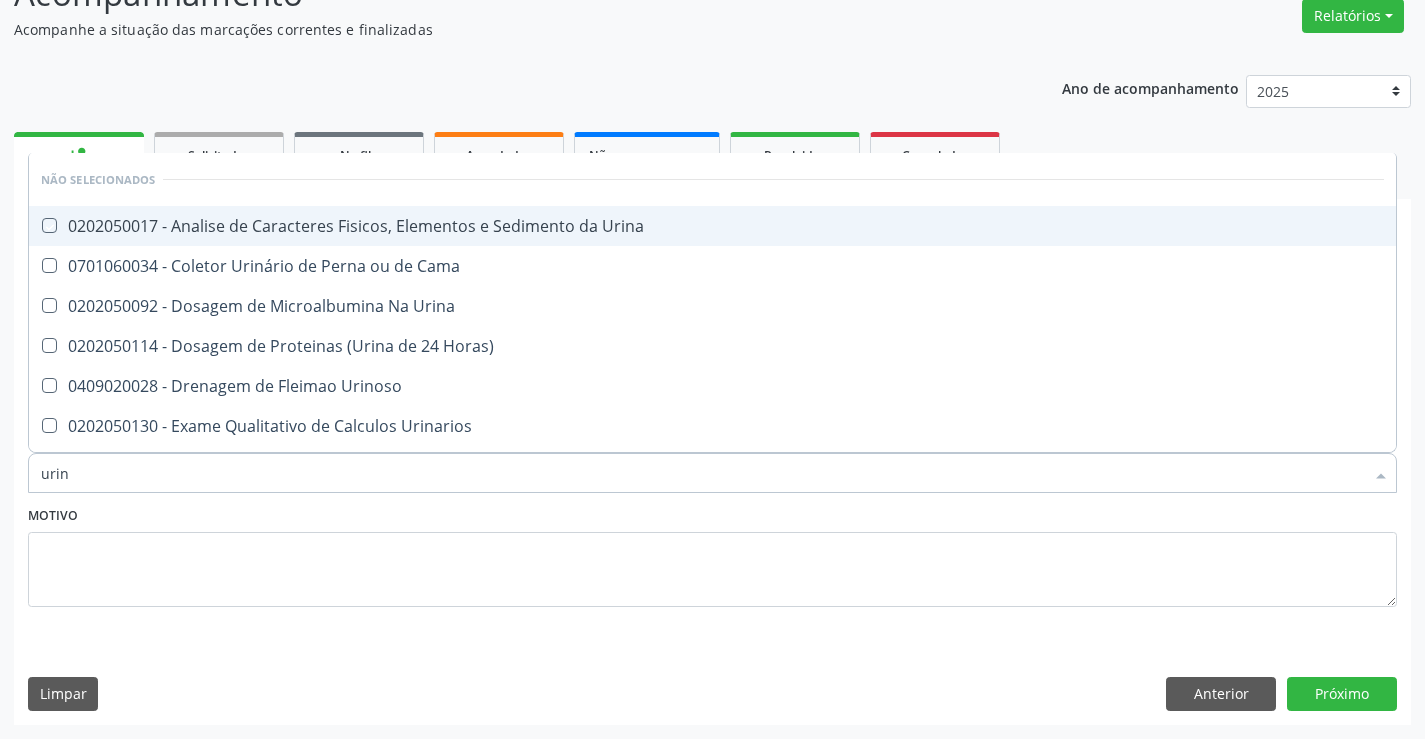 checkbox on "true" 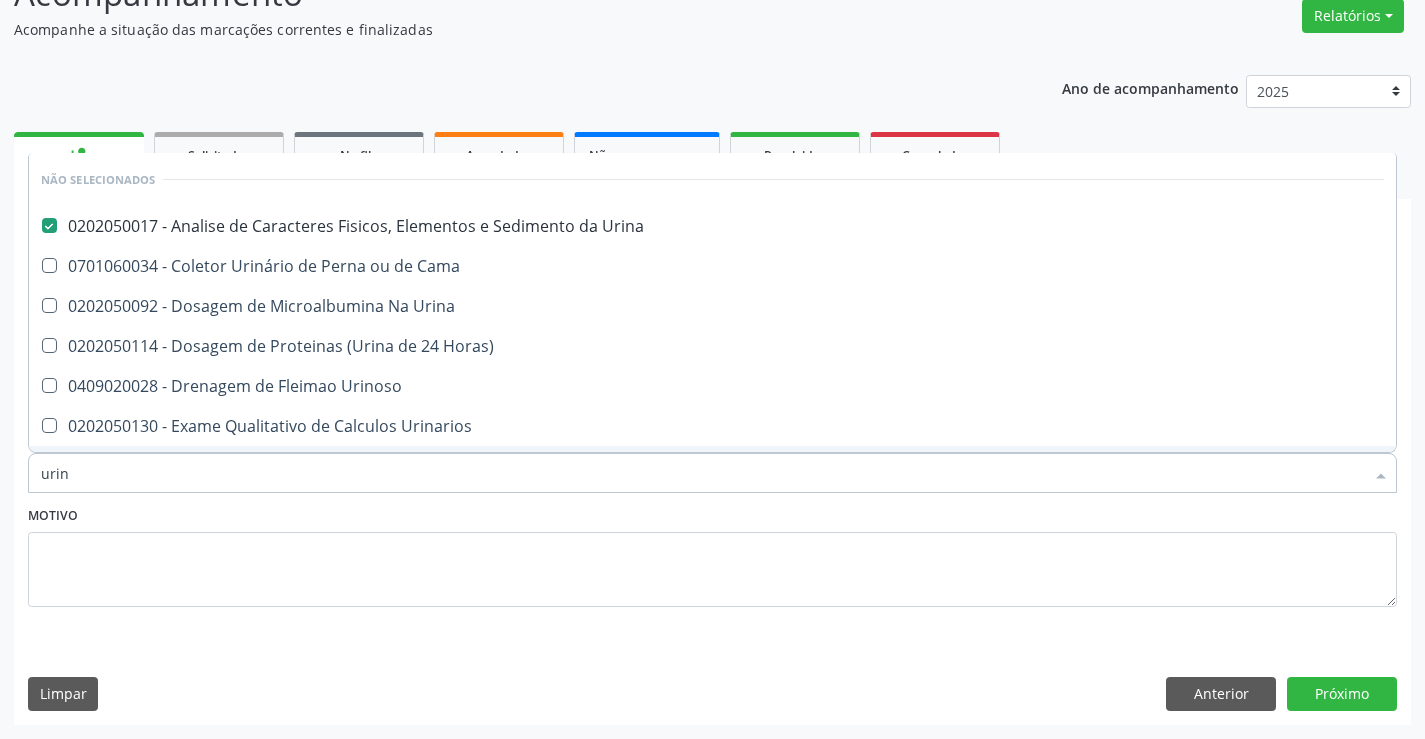 click on "Motivo" at bounding box center (712, 554) 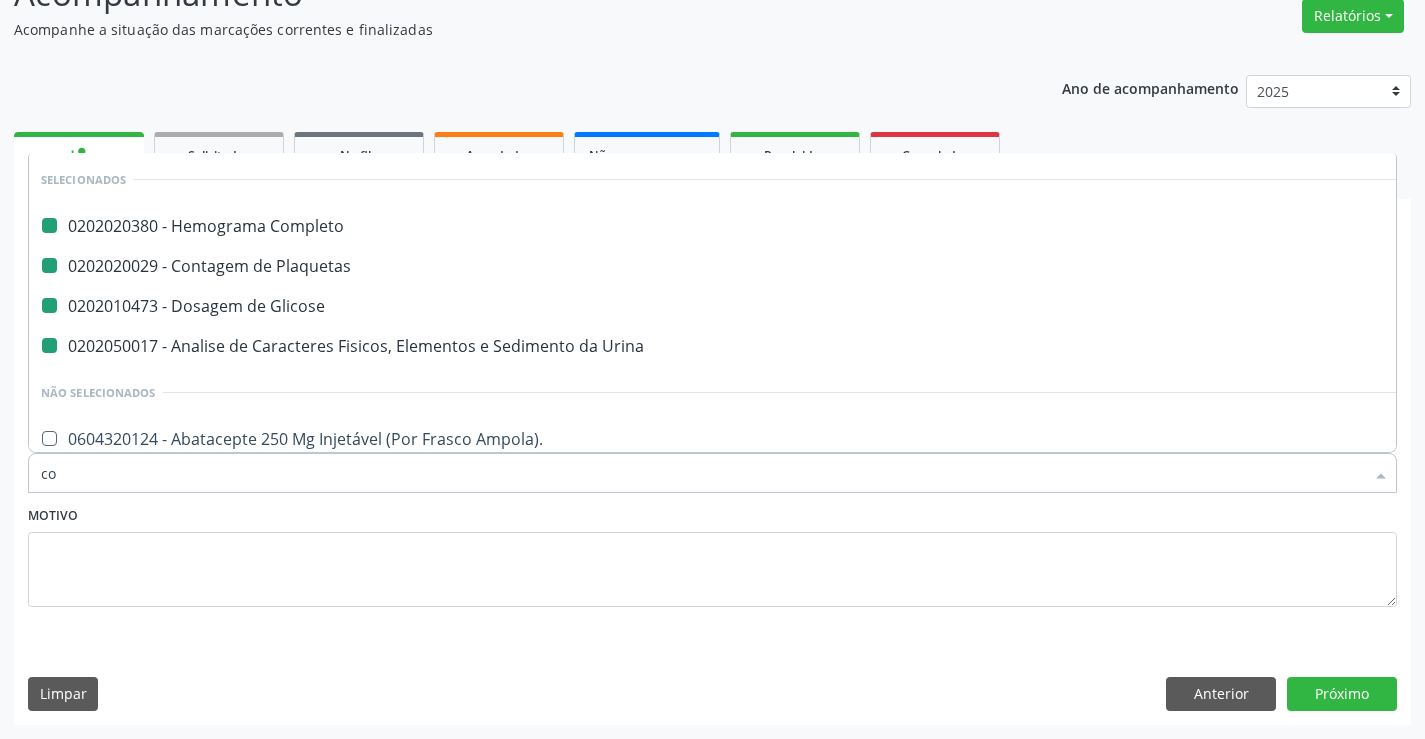 type on "col" 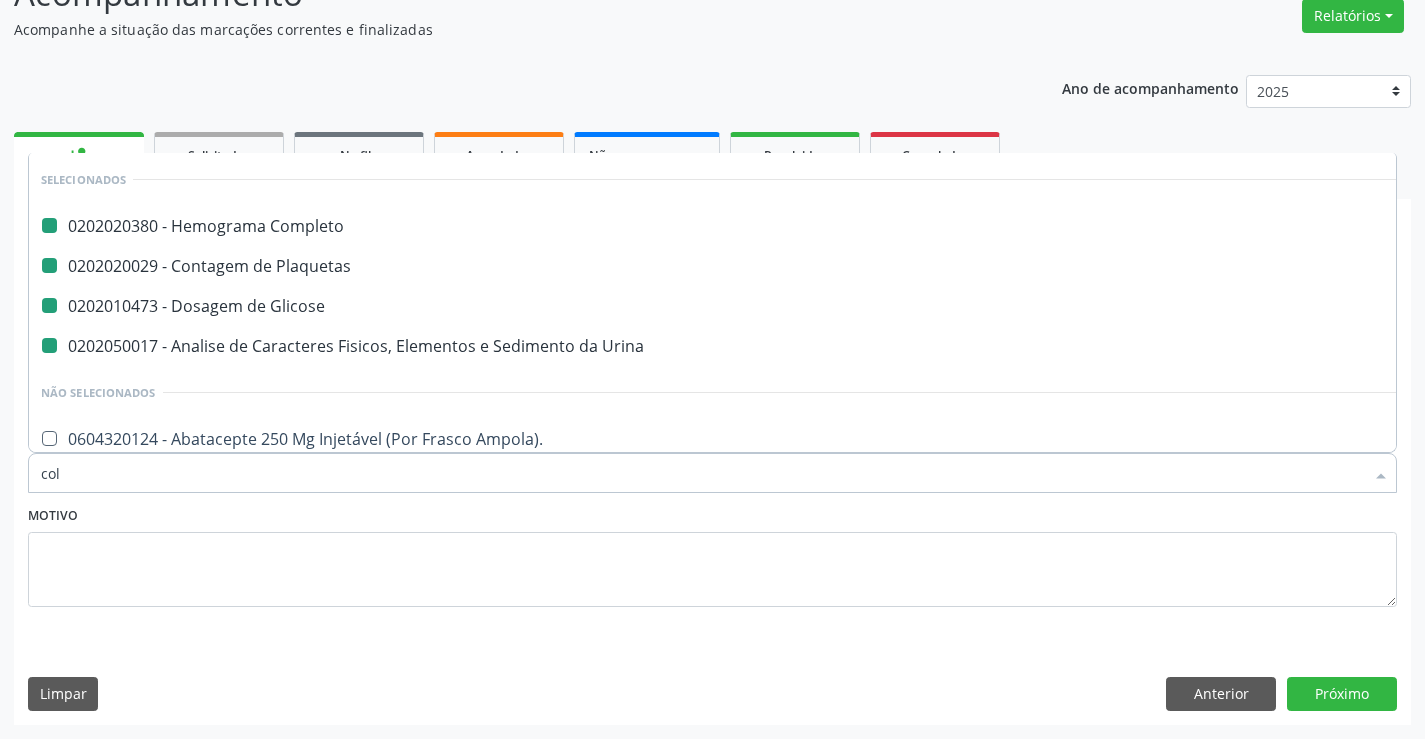 checkbox on "false" 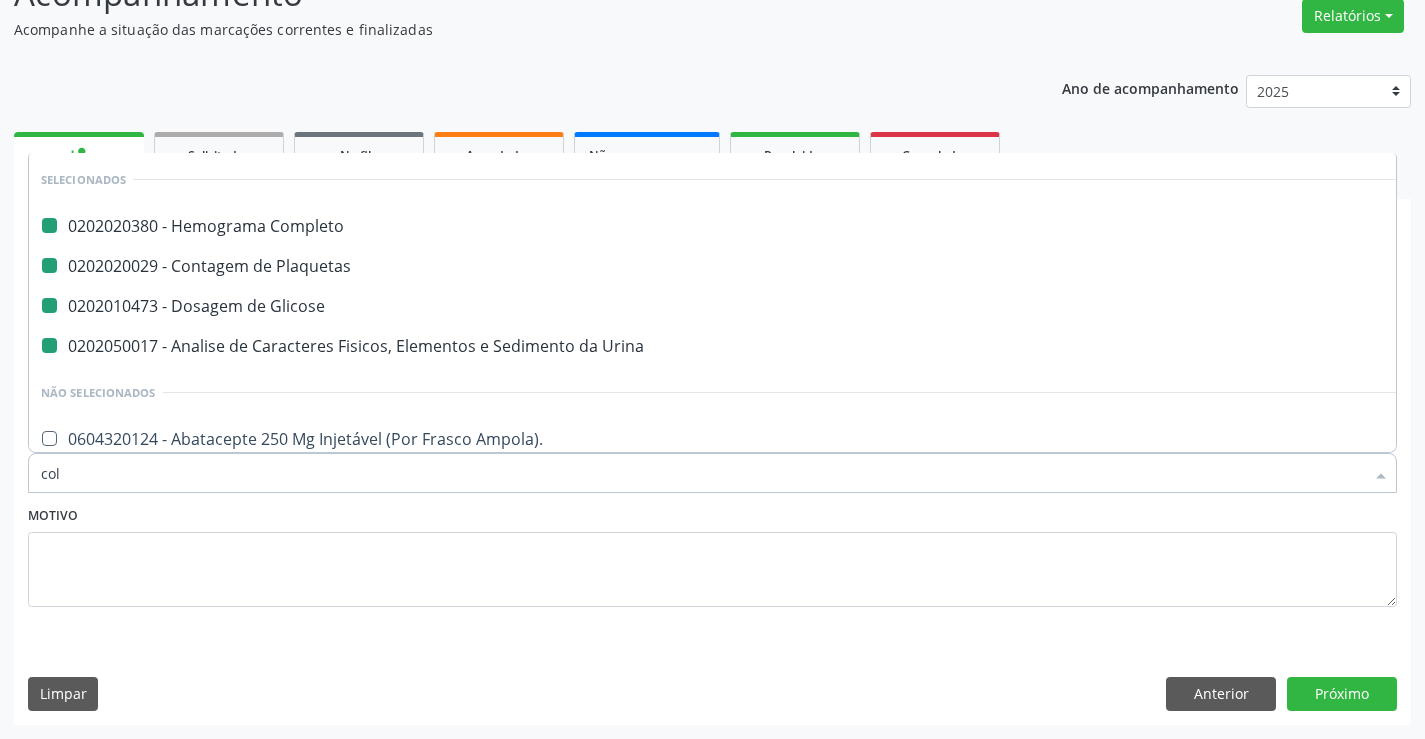 checkbox on "false" 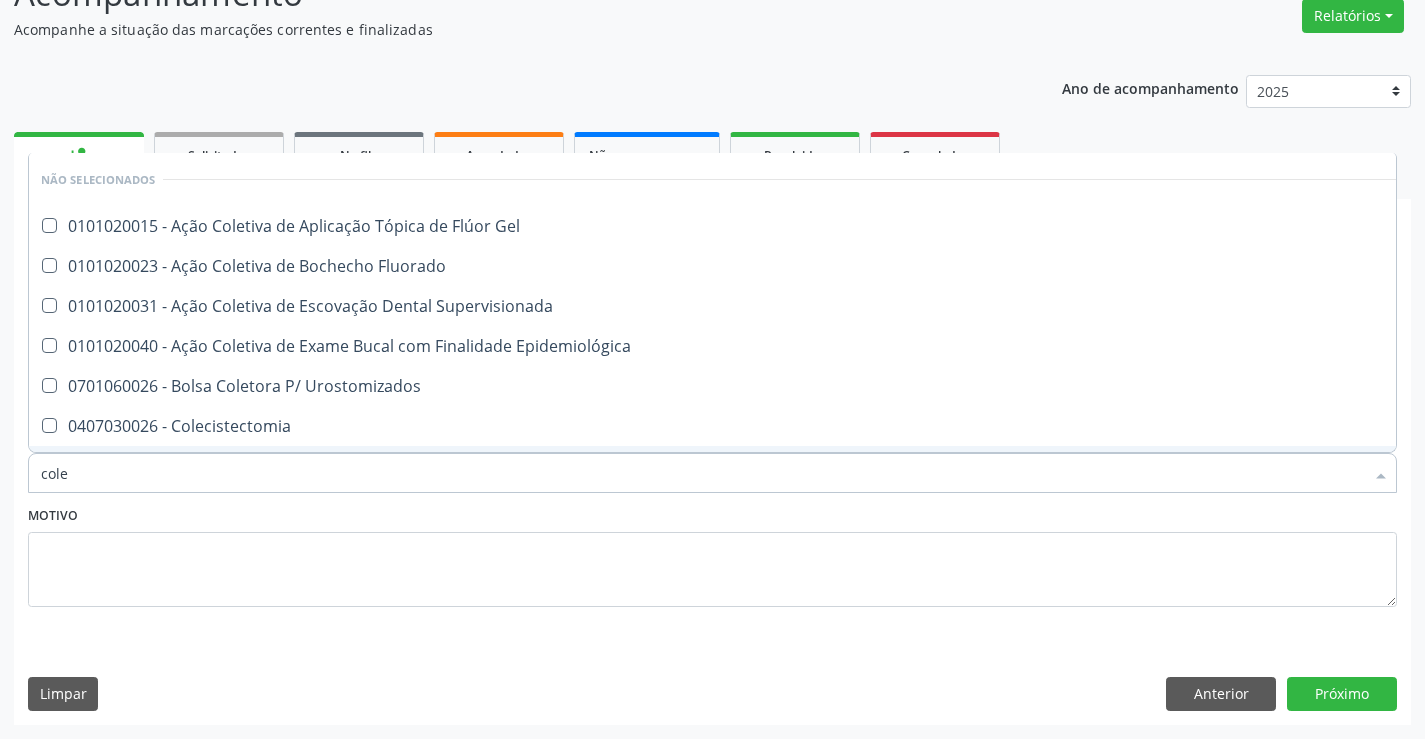 type on "coles" 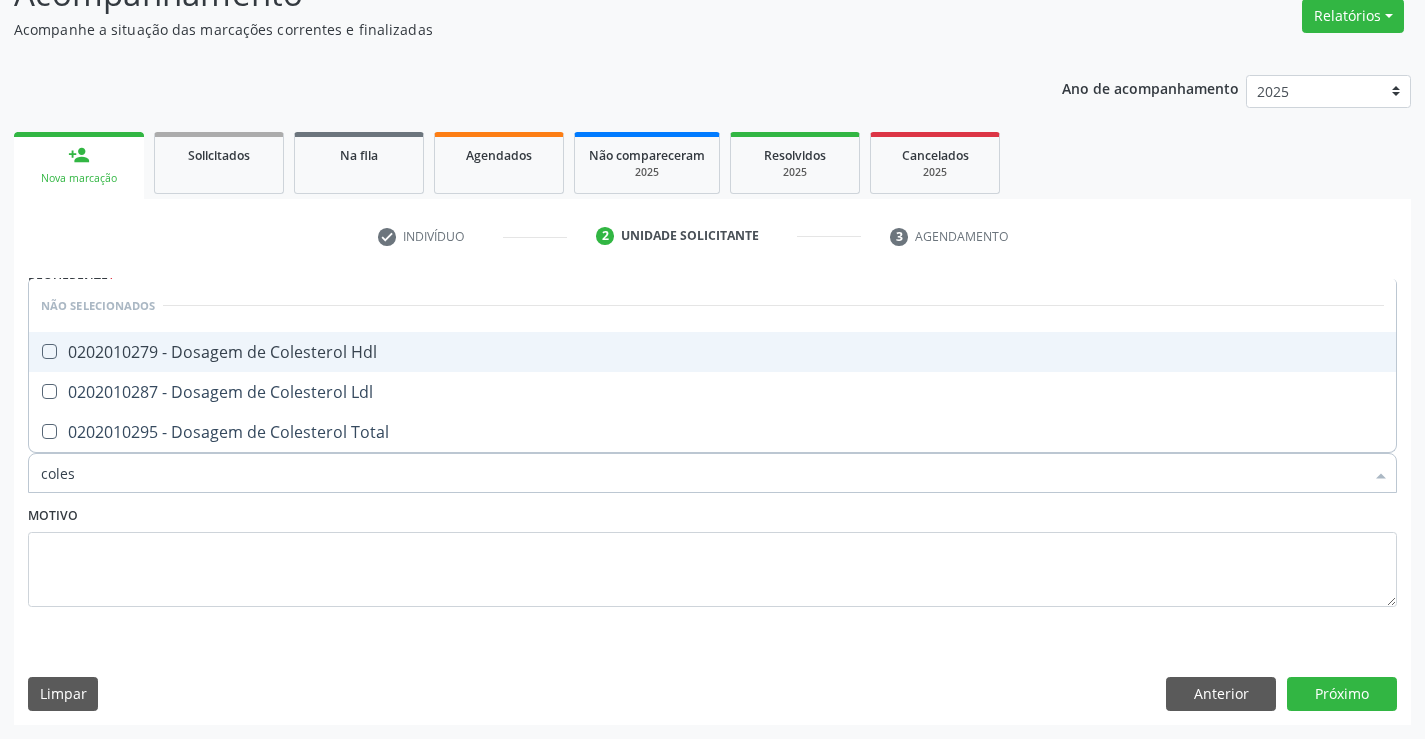 drag, startPoint x: 336, startPoint y: 338, endPoint x: 395, endPoint y: 416, distance: 97.80082 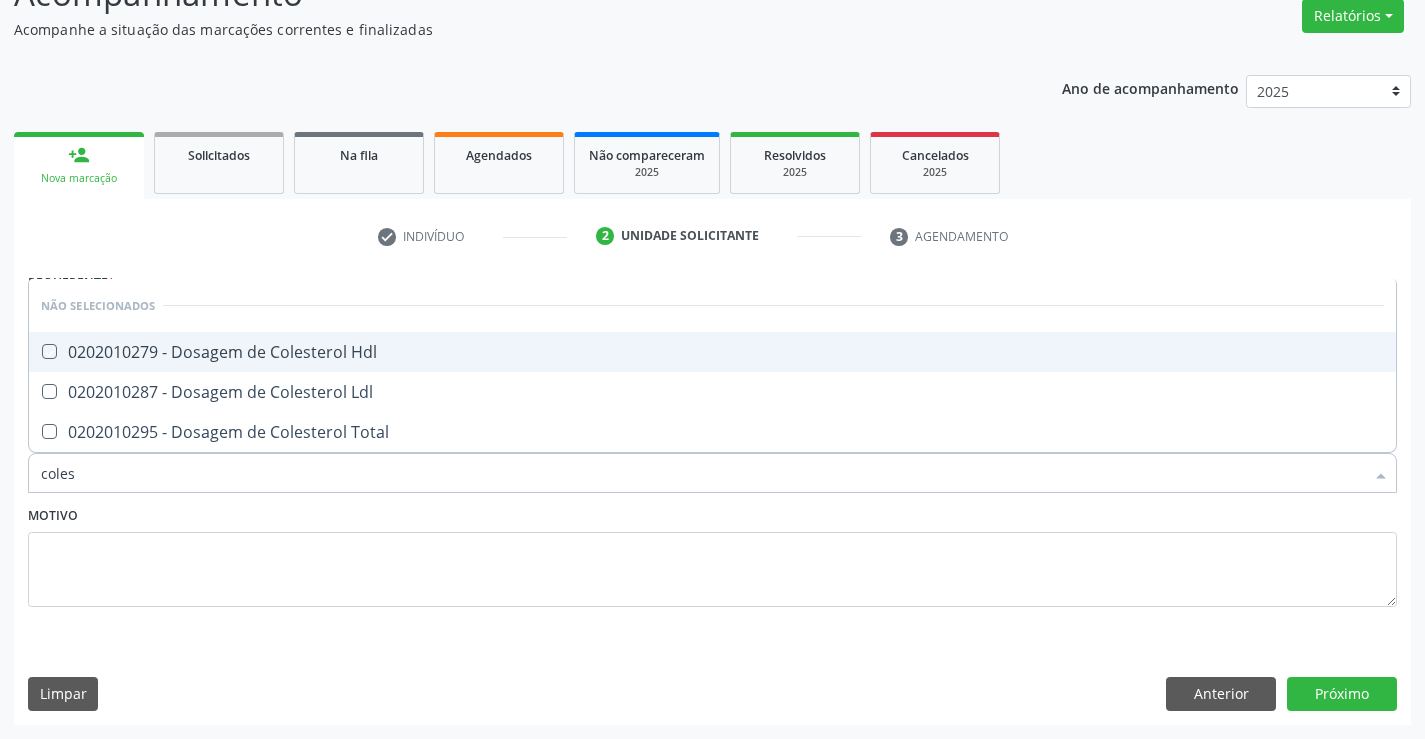 checkbox on "true" 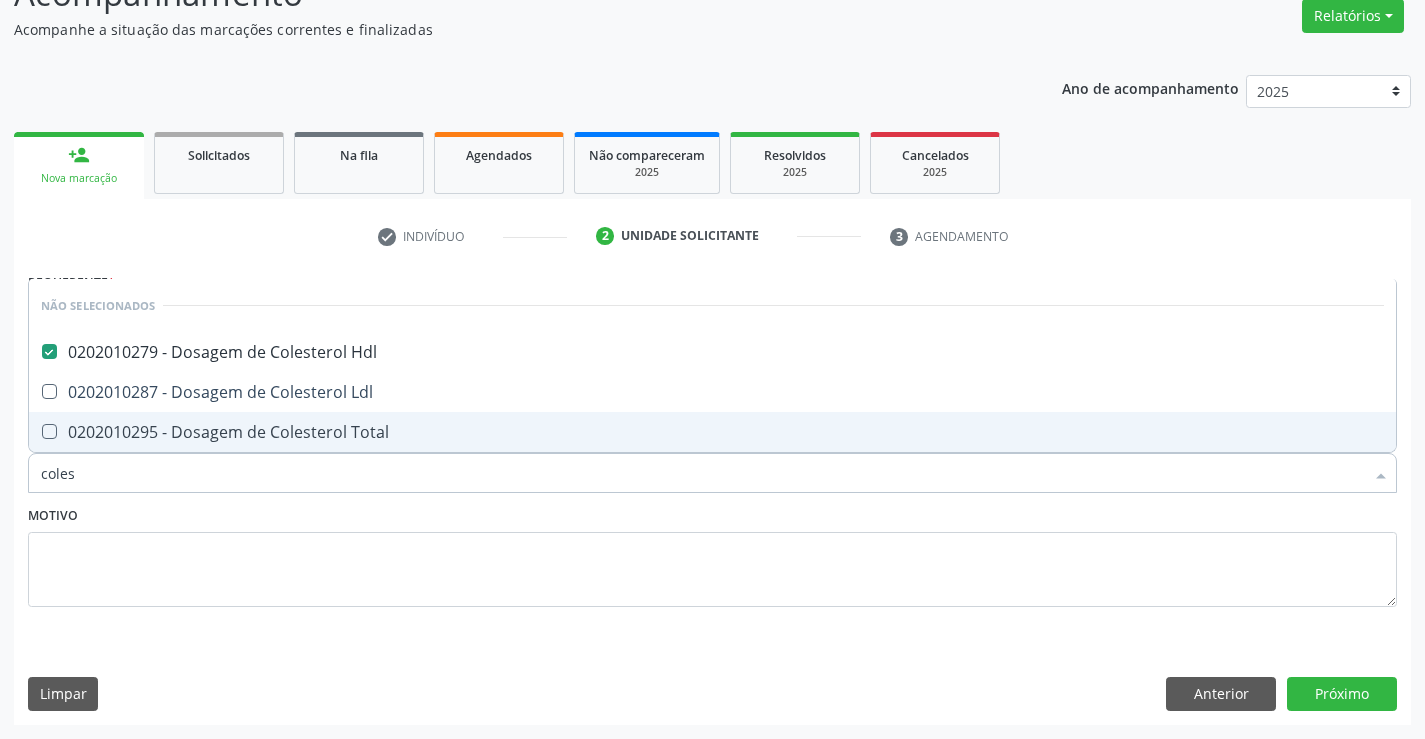 click on "0202010295 - Dosagem de Colesterol Total" at bounding box center (712, 432) 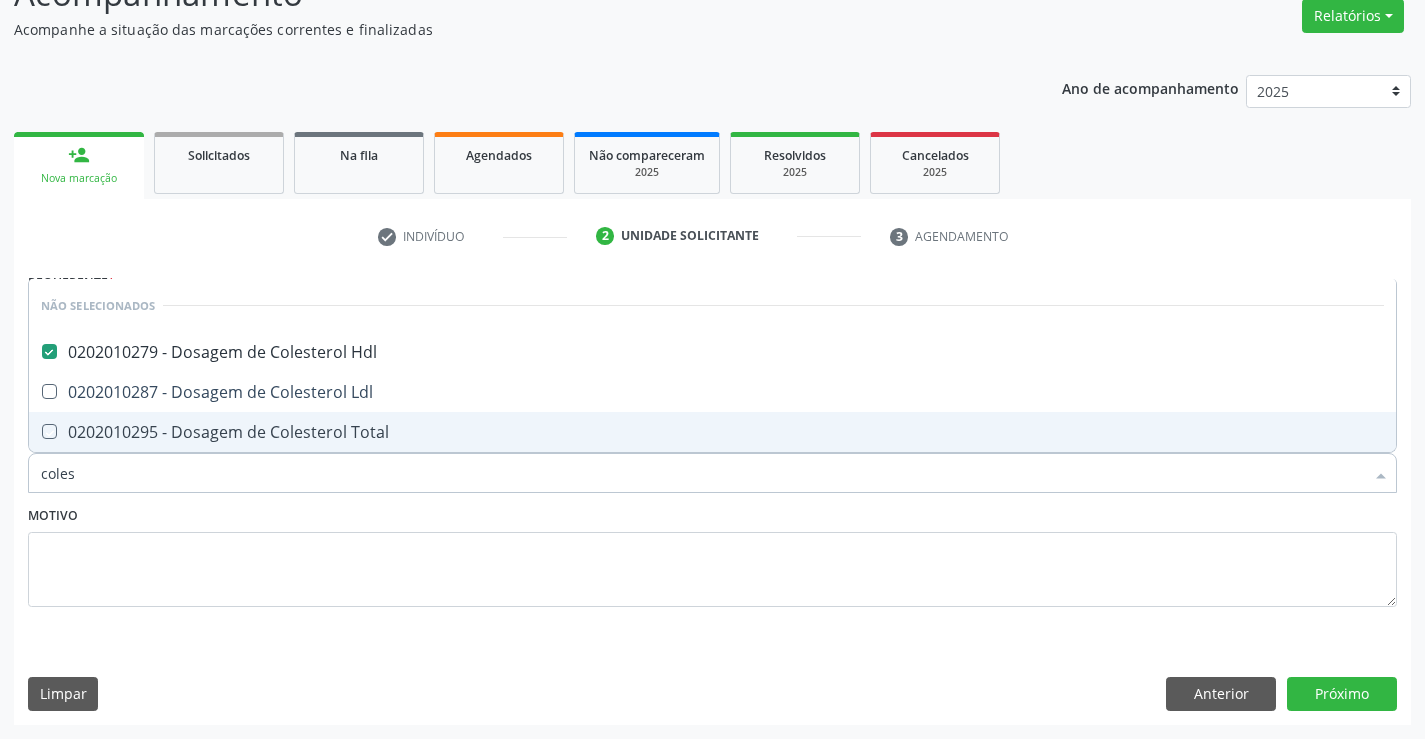 checkbox on "true" 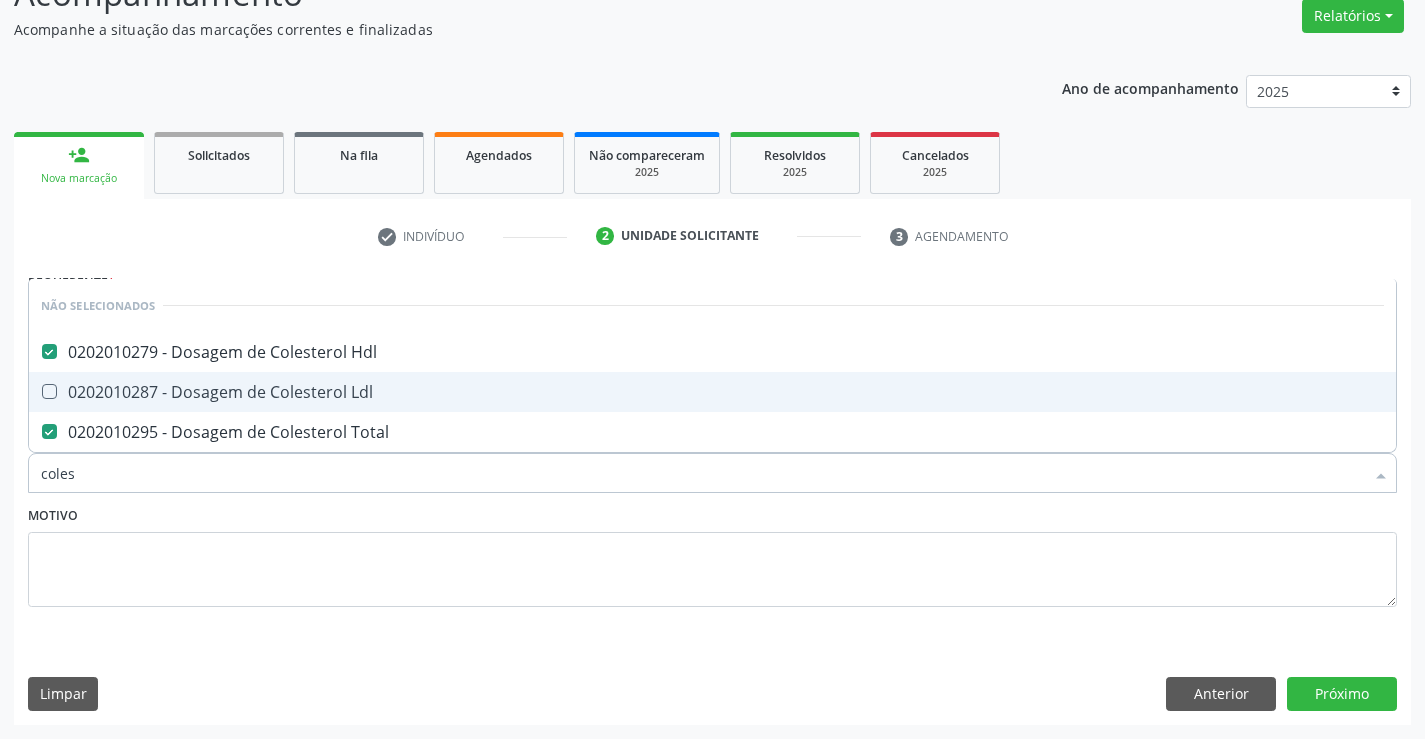 click on "0202010287 - Dosagem de Colesterol Ldl" at bounding box center (712, 392) 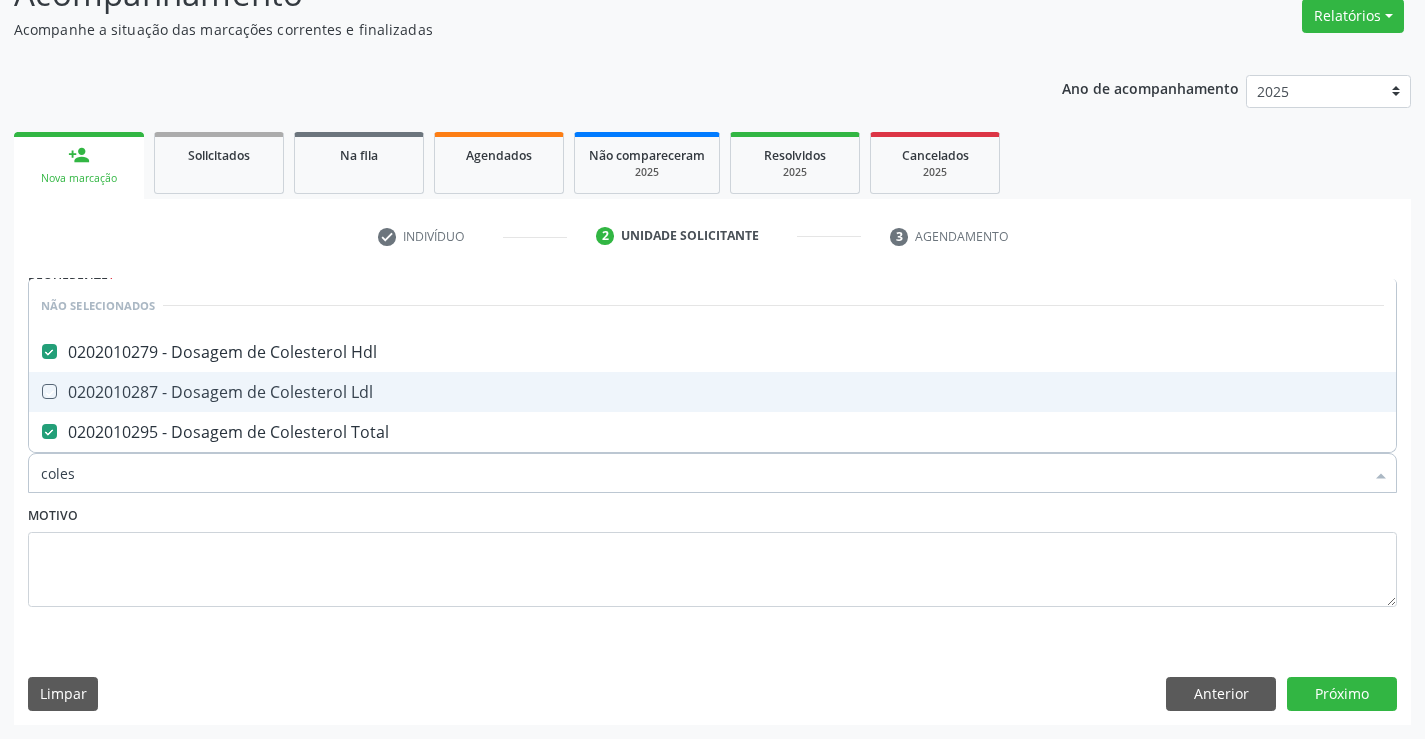 checkbox on "true" 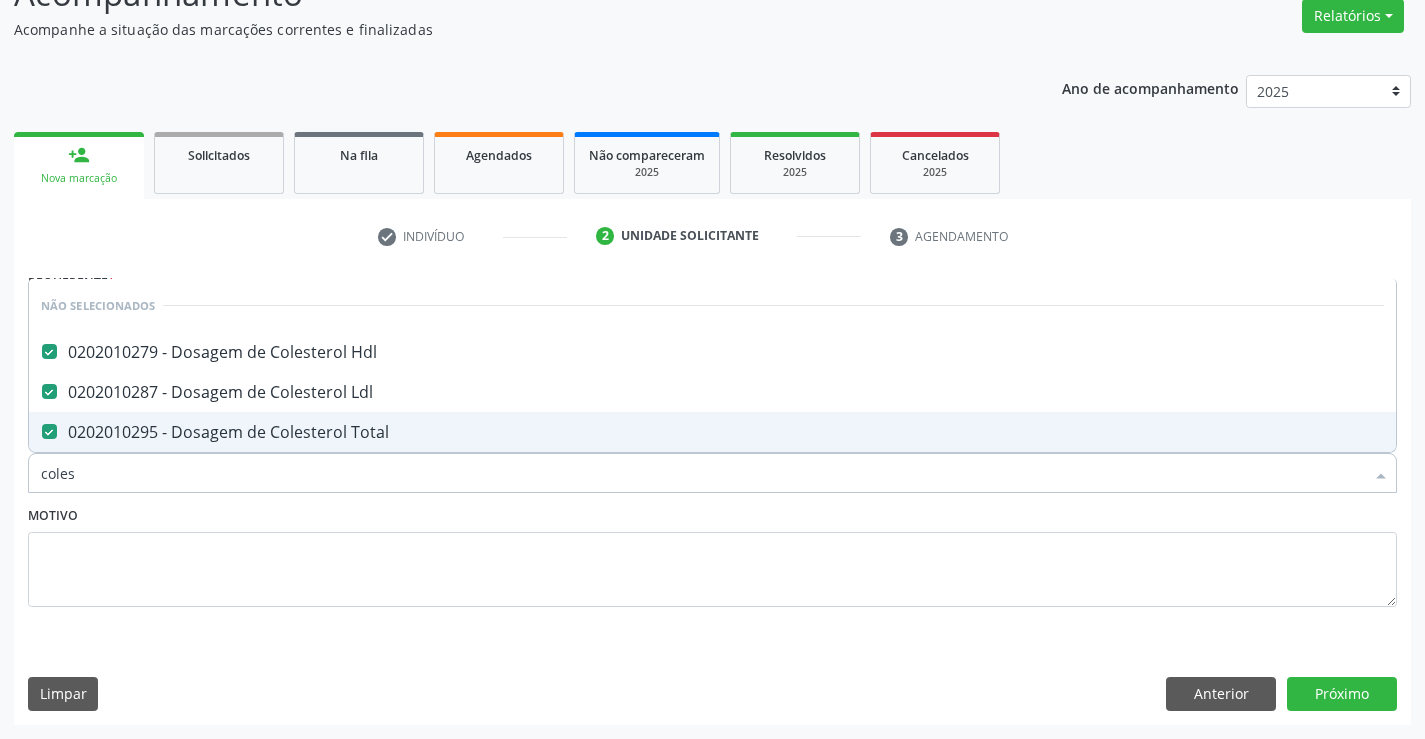 type on "coles" 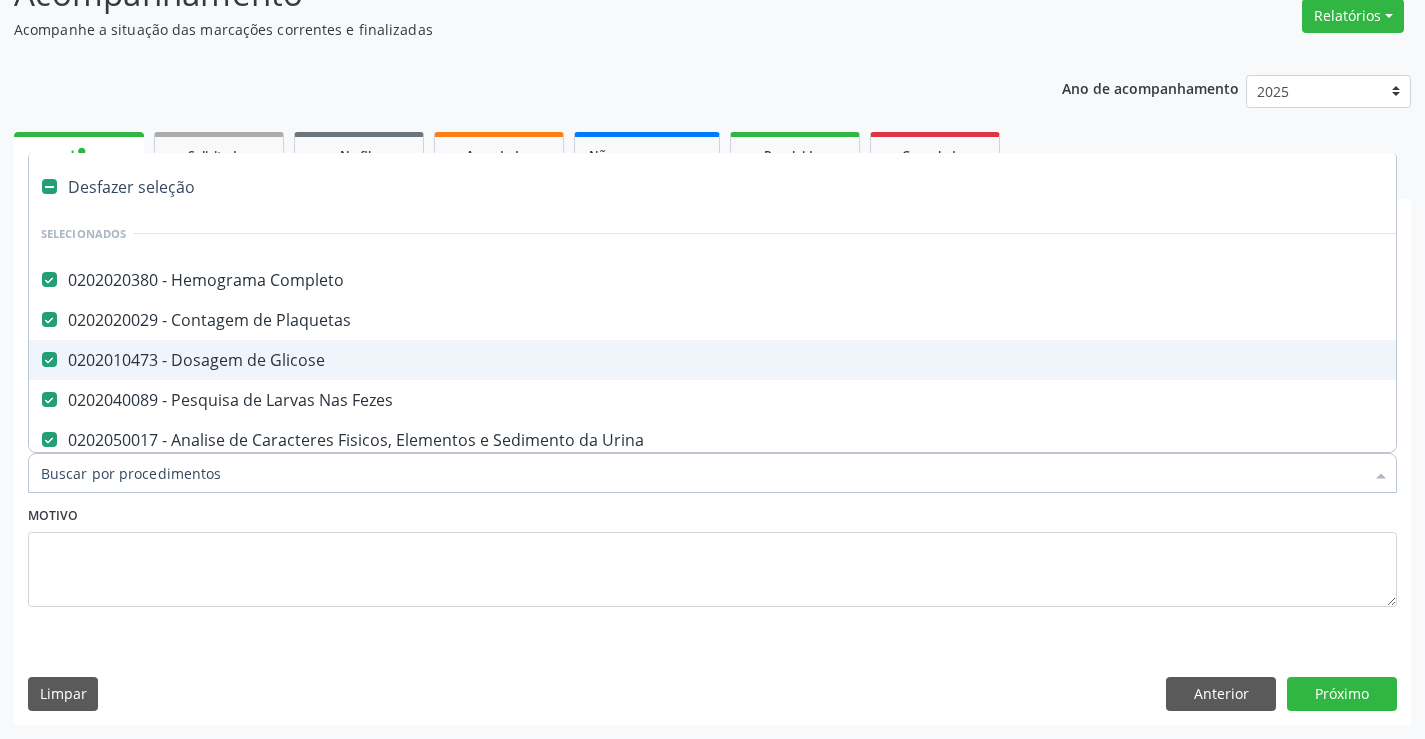 type on "t" 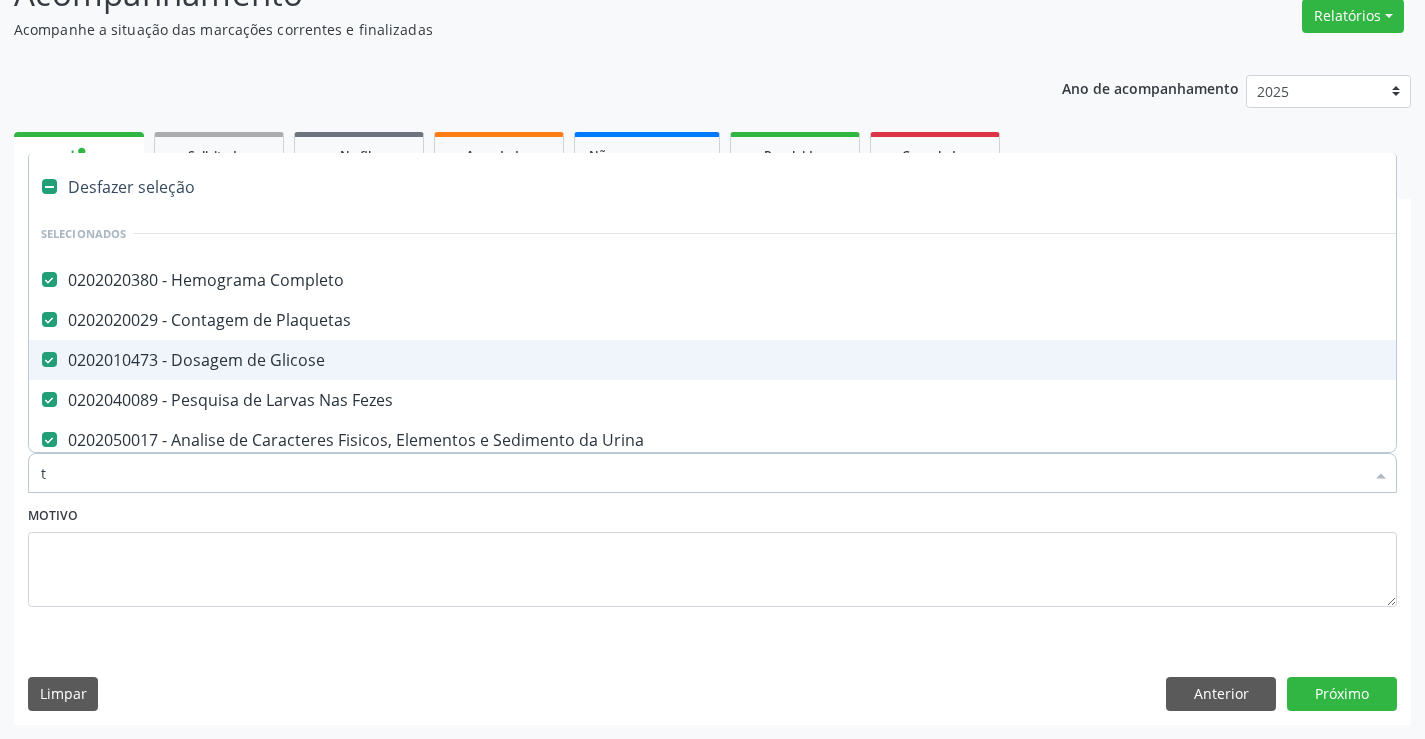 checkbox on "false" 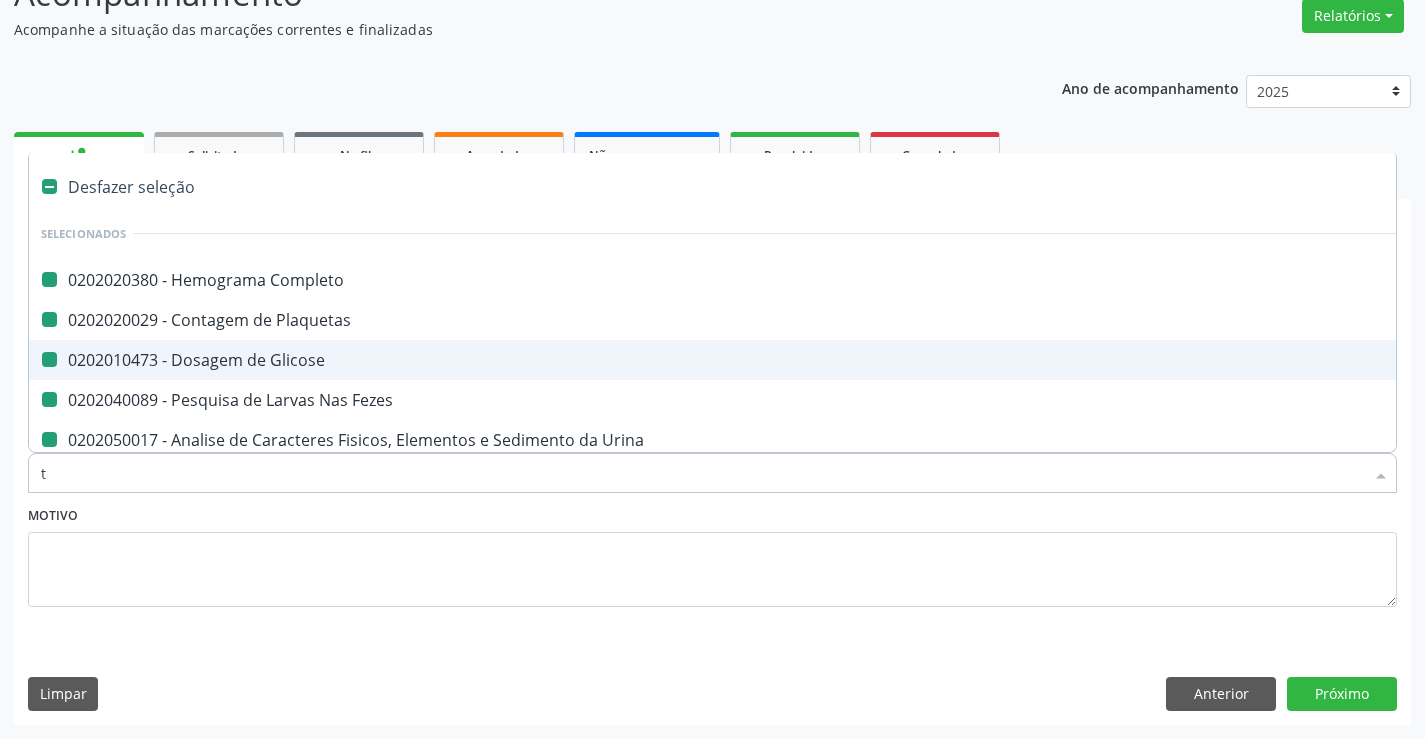 type on "tr" 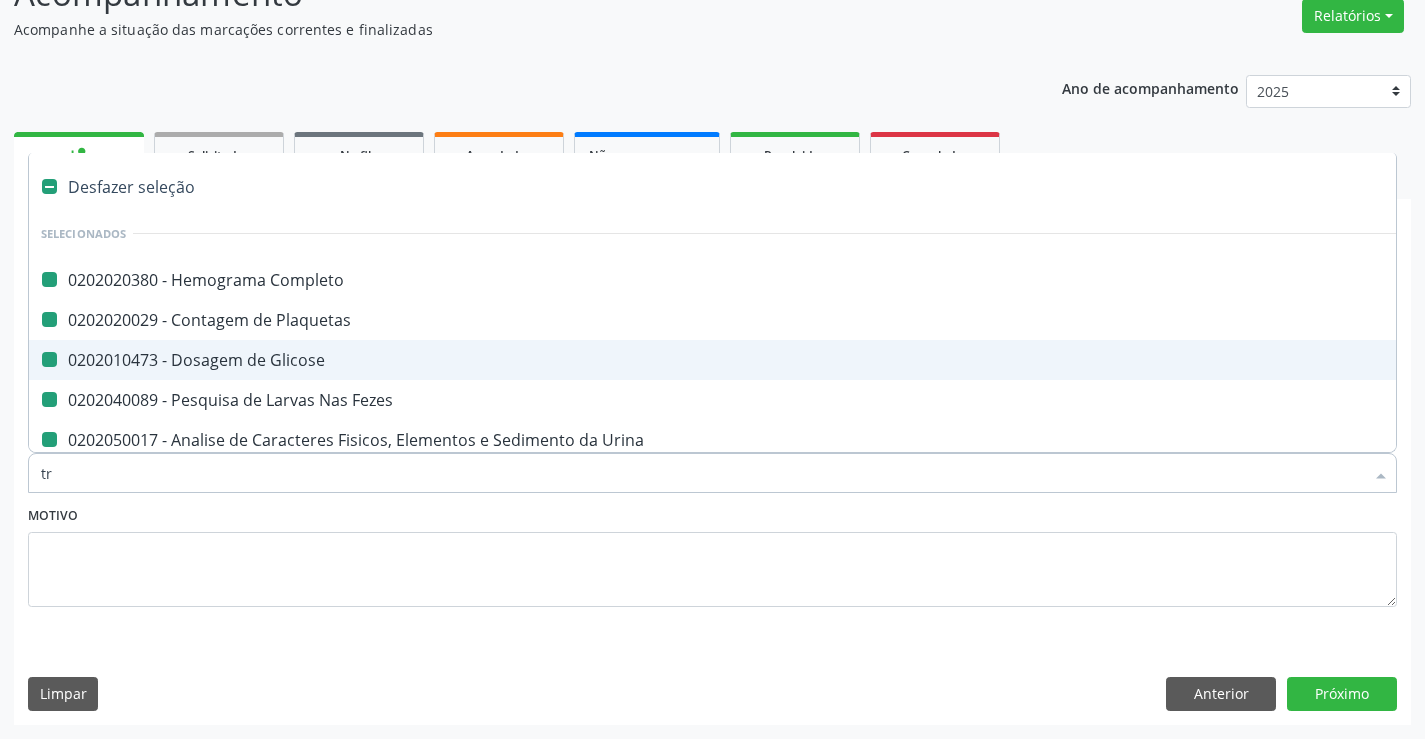 checkbox on "false" 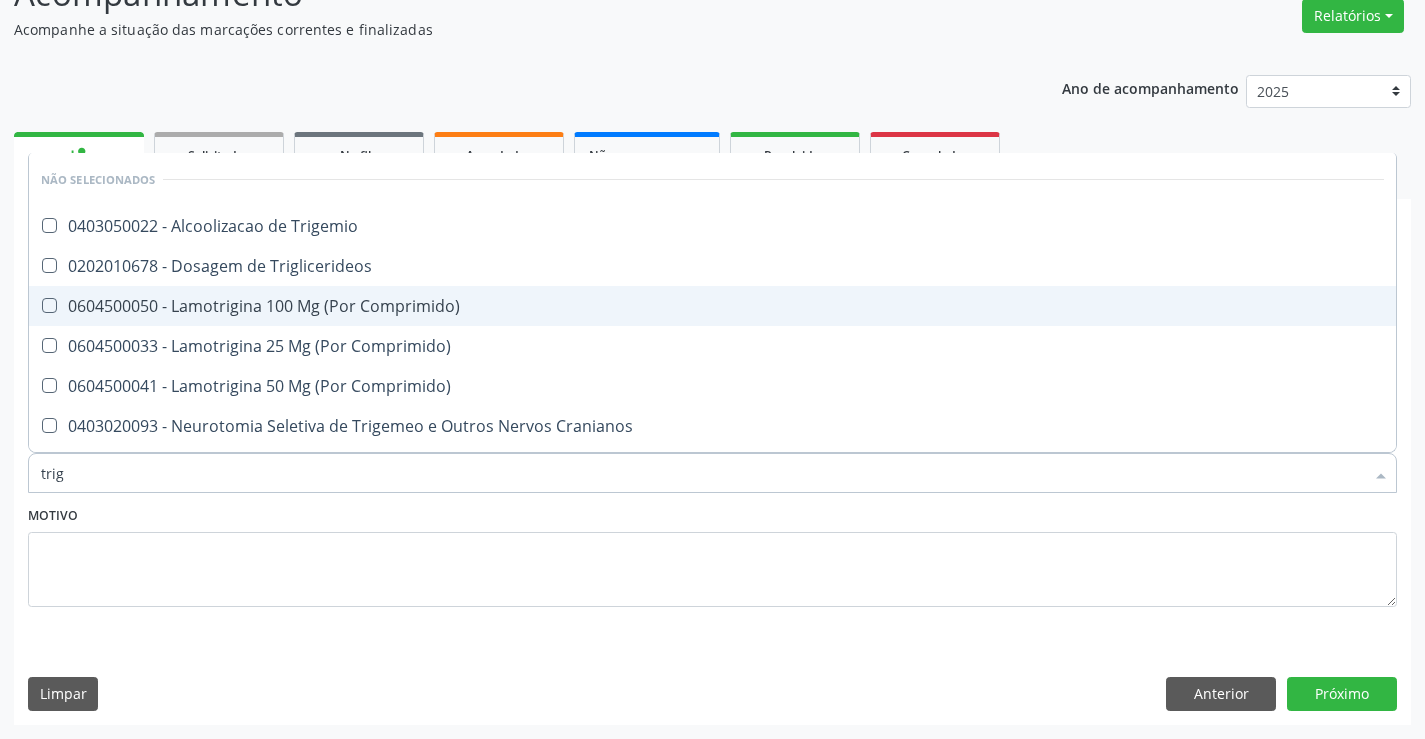 type on "trigl" 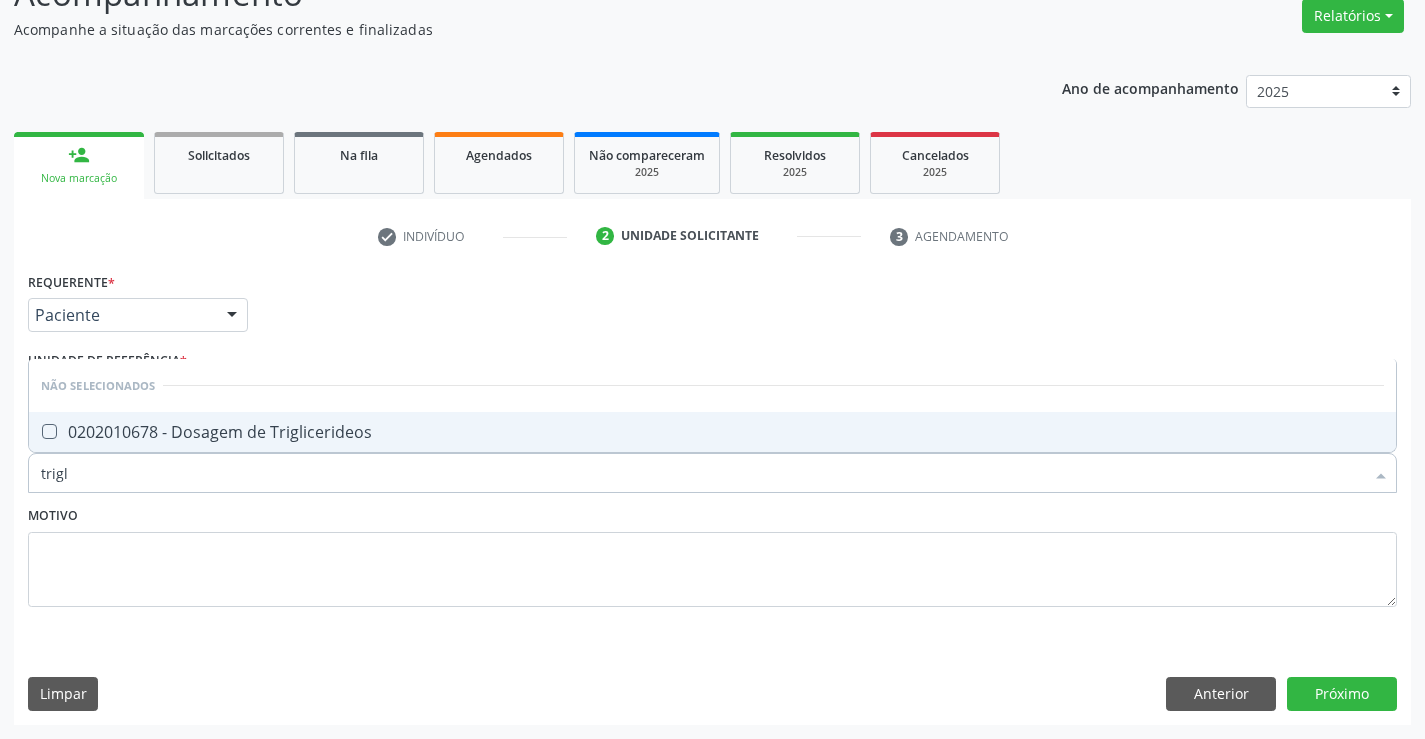 click on "0202010678 - Dosagem de Triglicerideos" at bounding box center (712, 432) 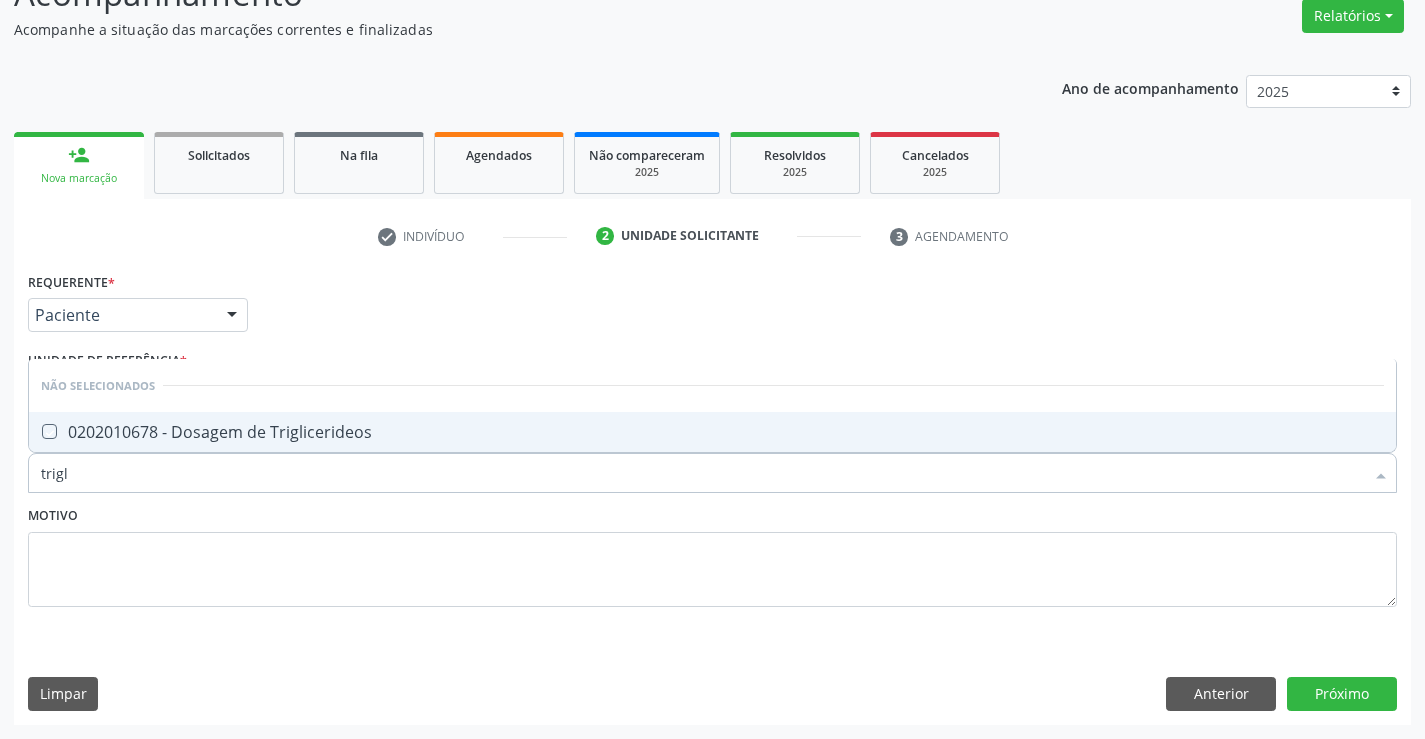 checkbox on "true" 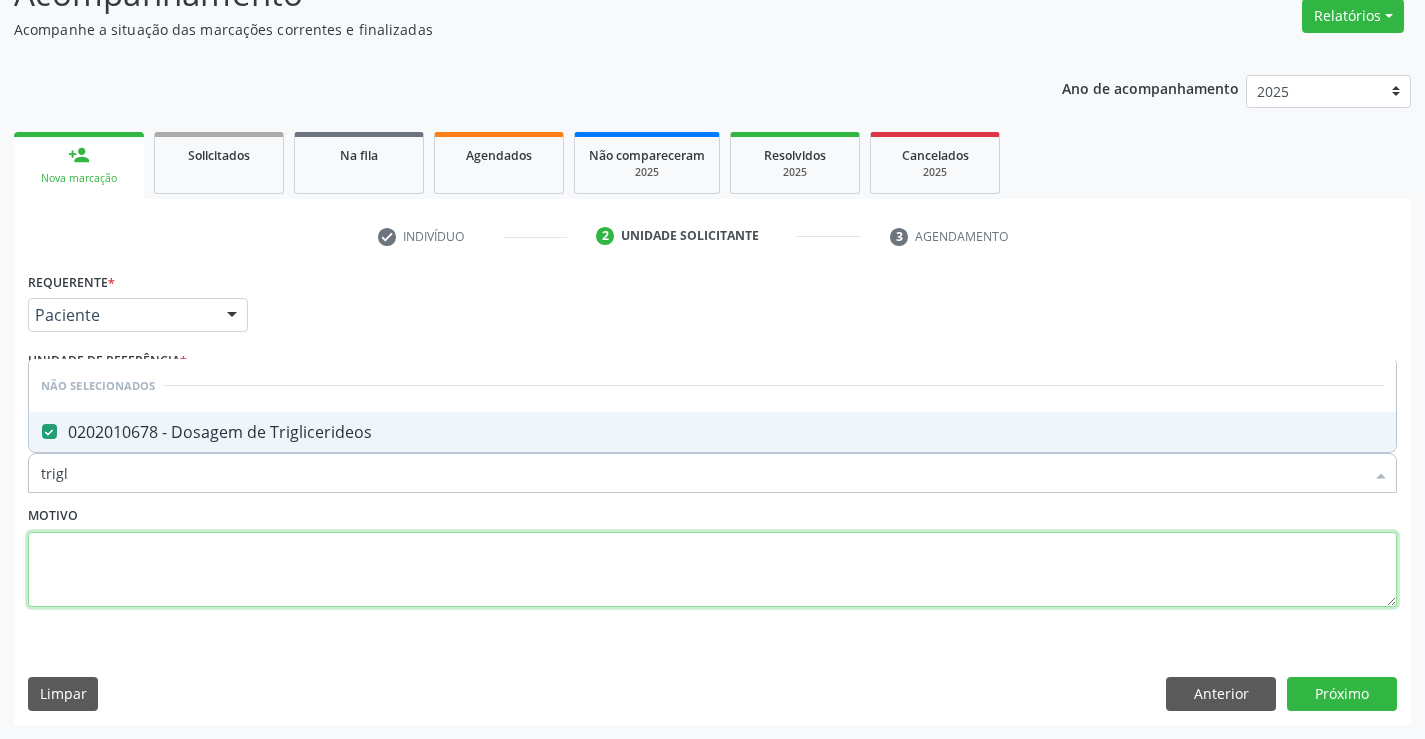 click at bounding box center [712, 570] 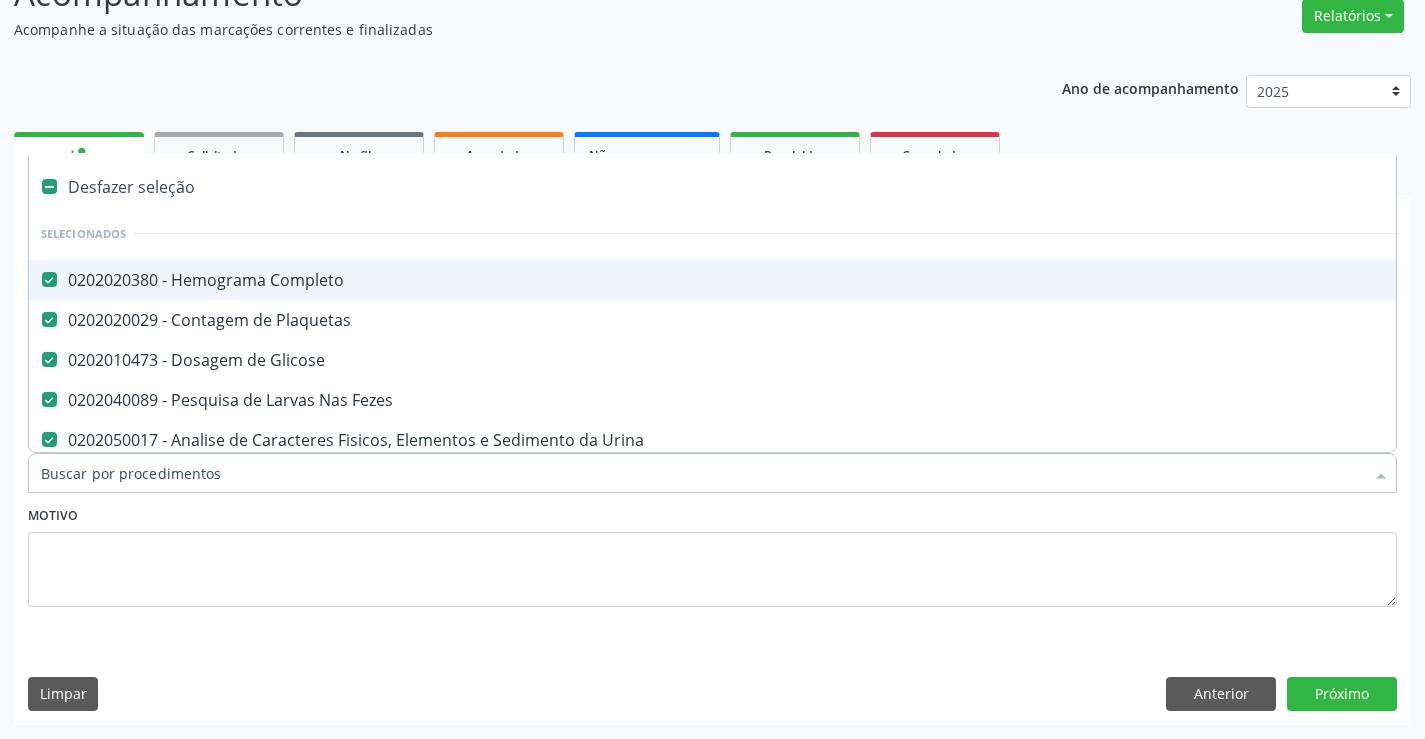 type on "t" 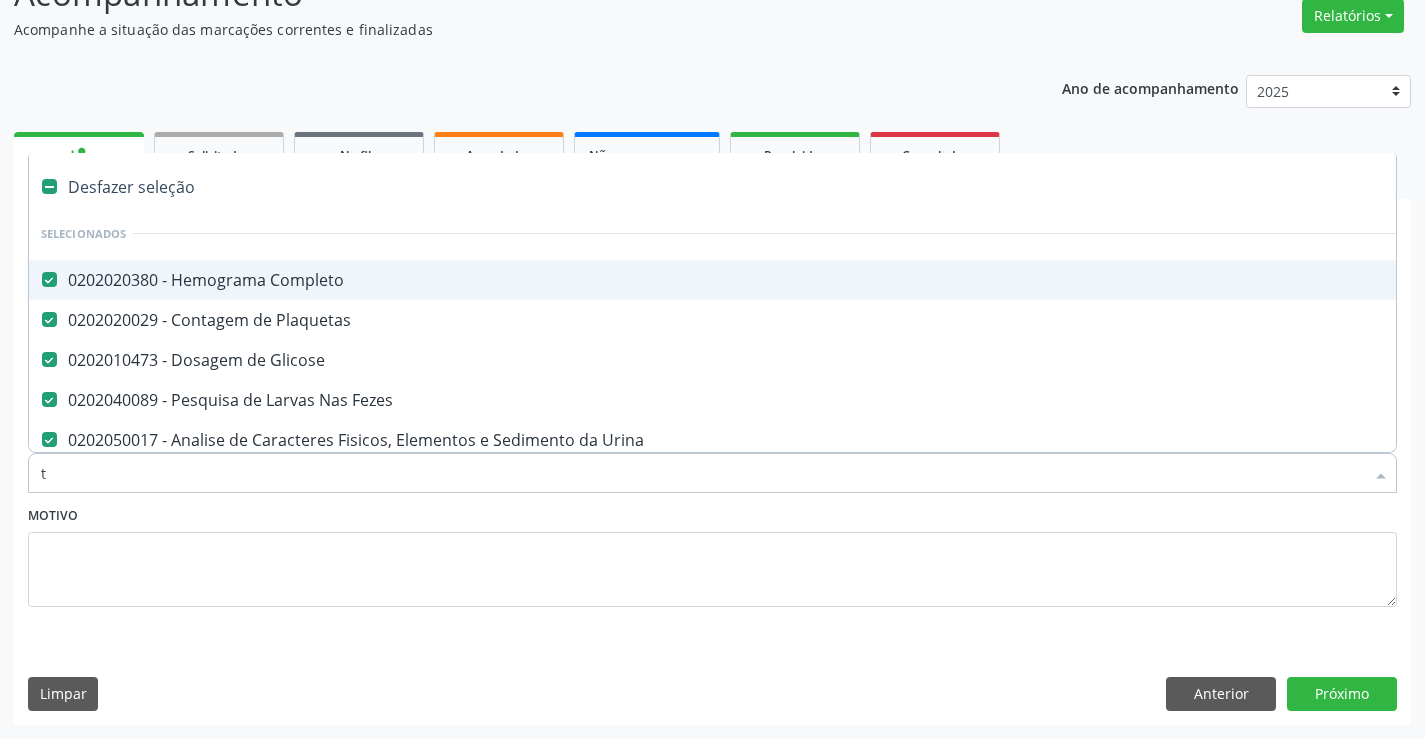 checkbox on "false" 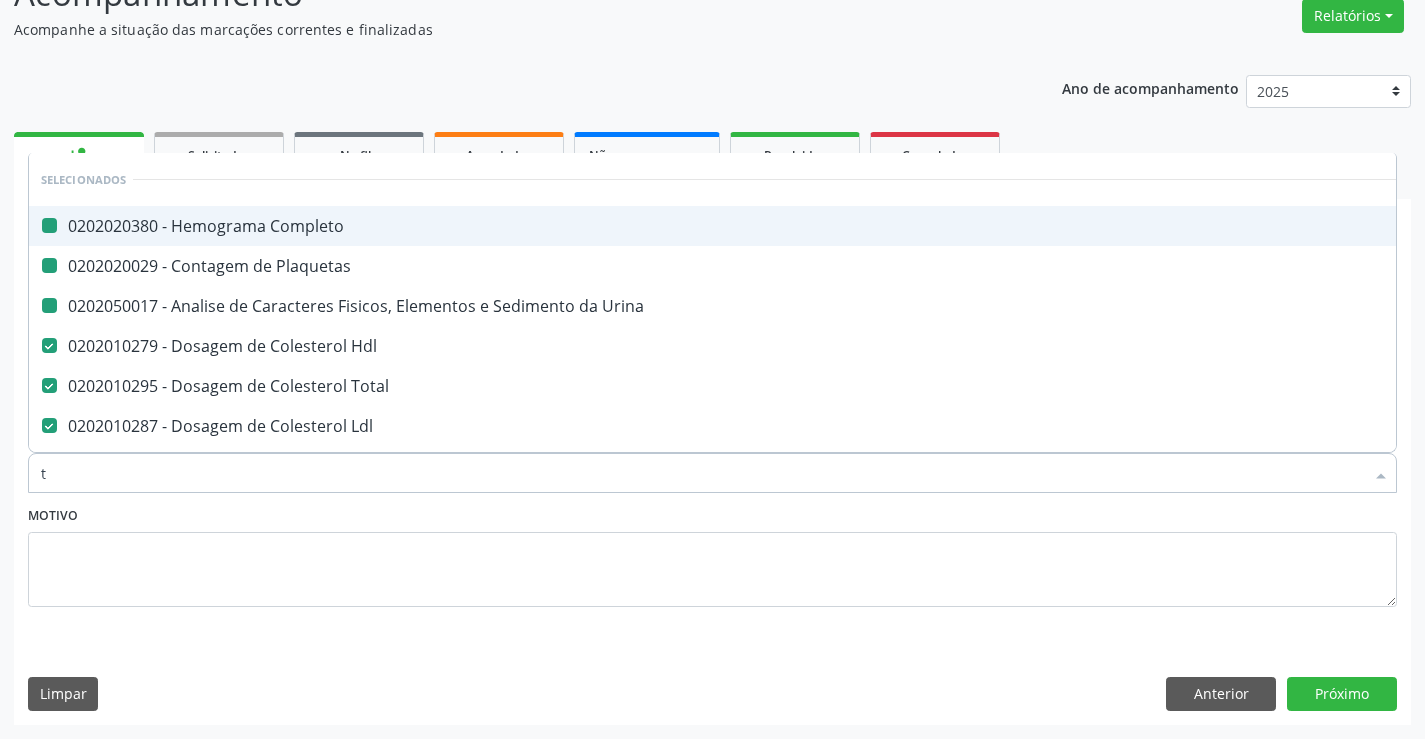type on "tg" 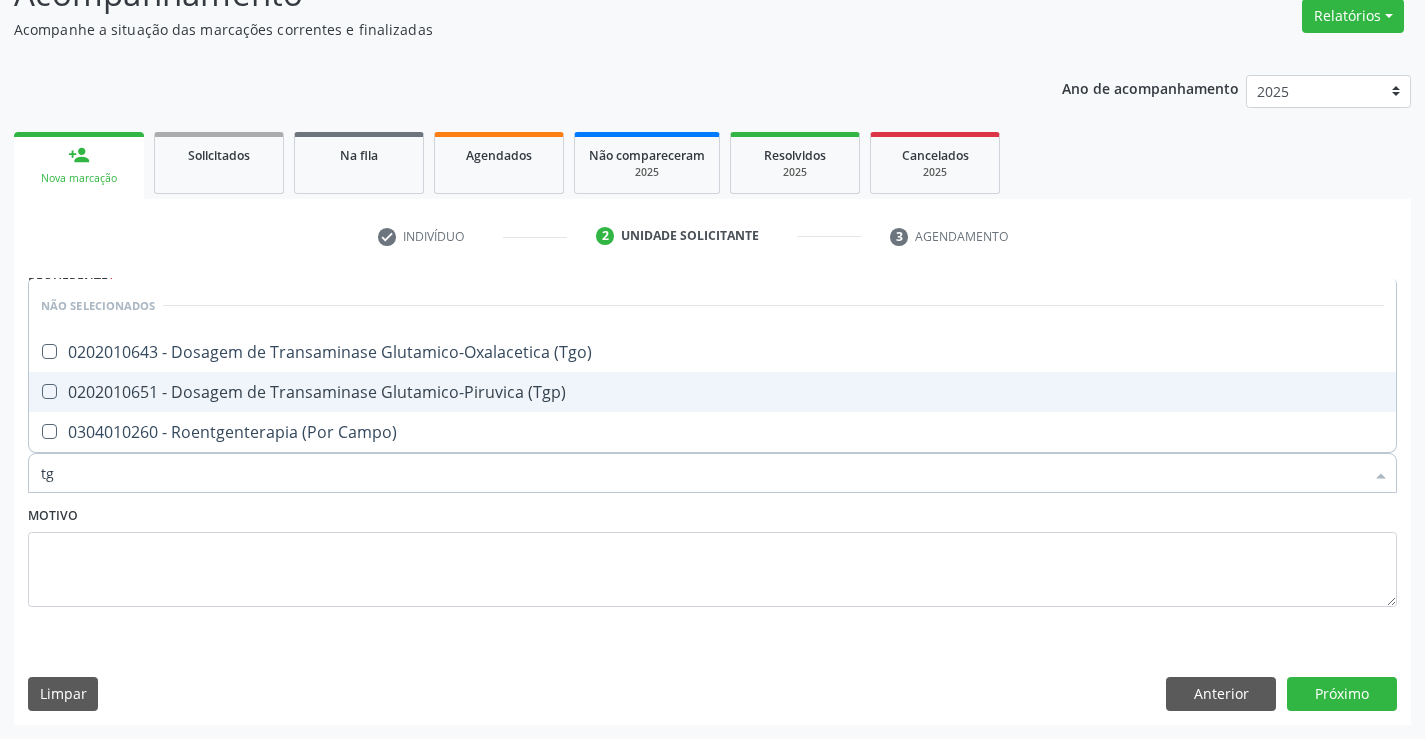 click on "0202010651 - Dosagem de Transaminase Glutamico-Piruvica (Tgp)" at bounding box center (712, 392) 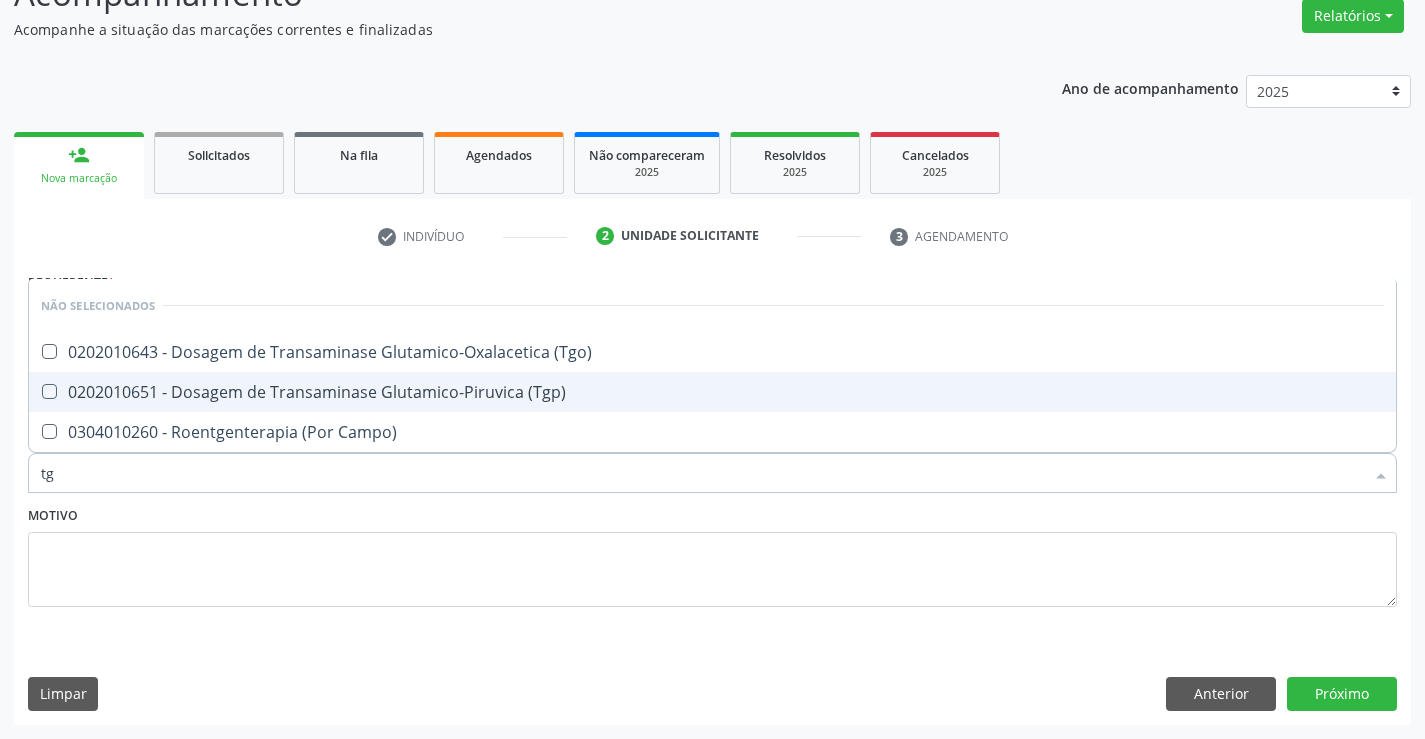 checkbox on "true" 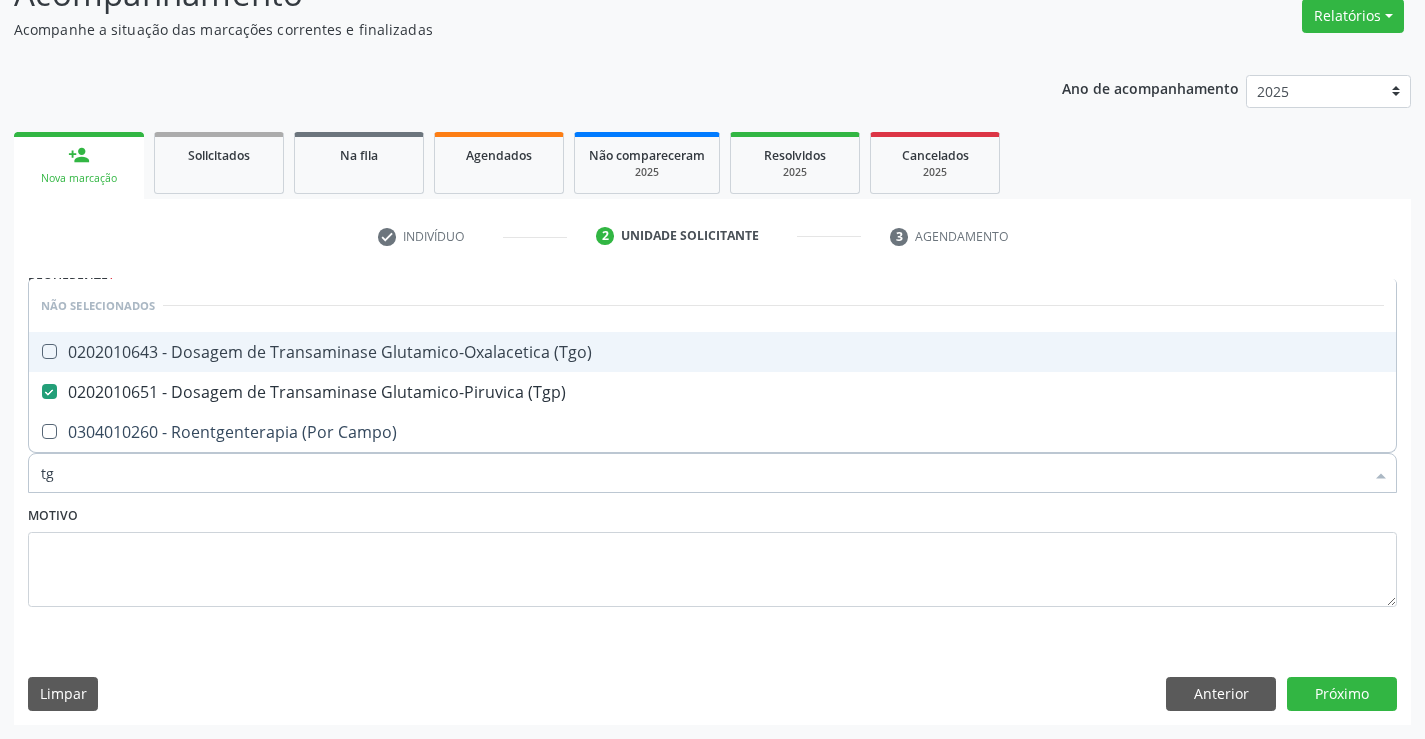 click on "0202010643 - Dosagem de Transaminase Glutamico-Oxalacetica (Tgo)" at bounding box center (712, 352) 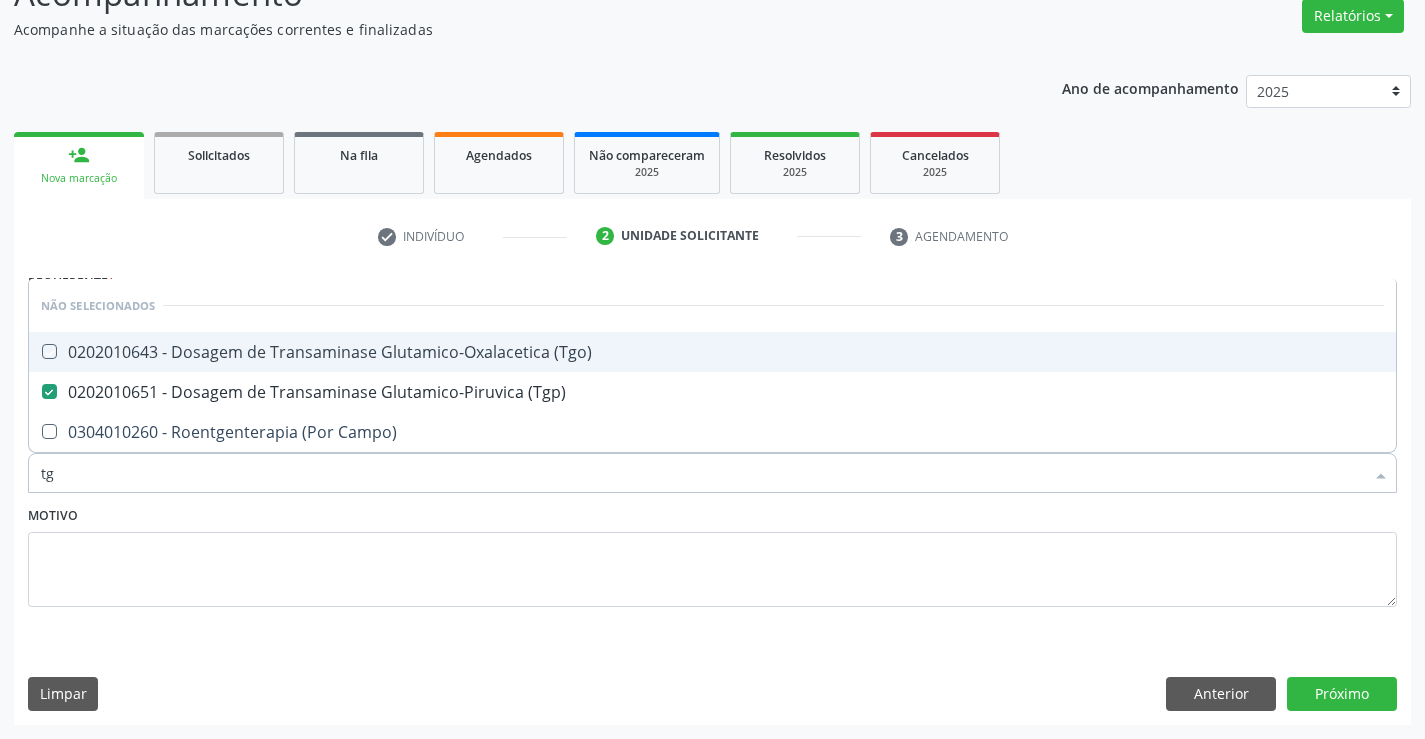 checkbox on "true" 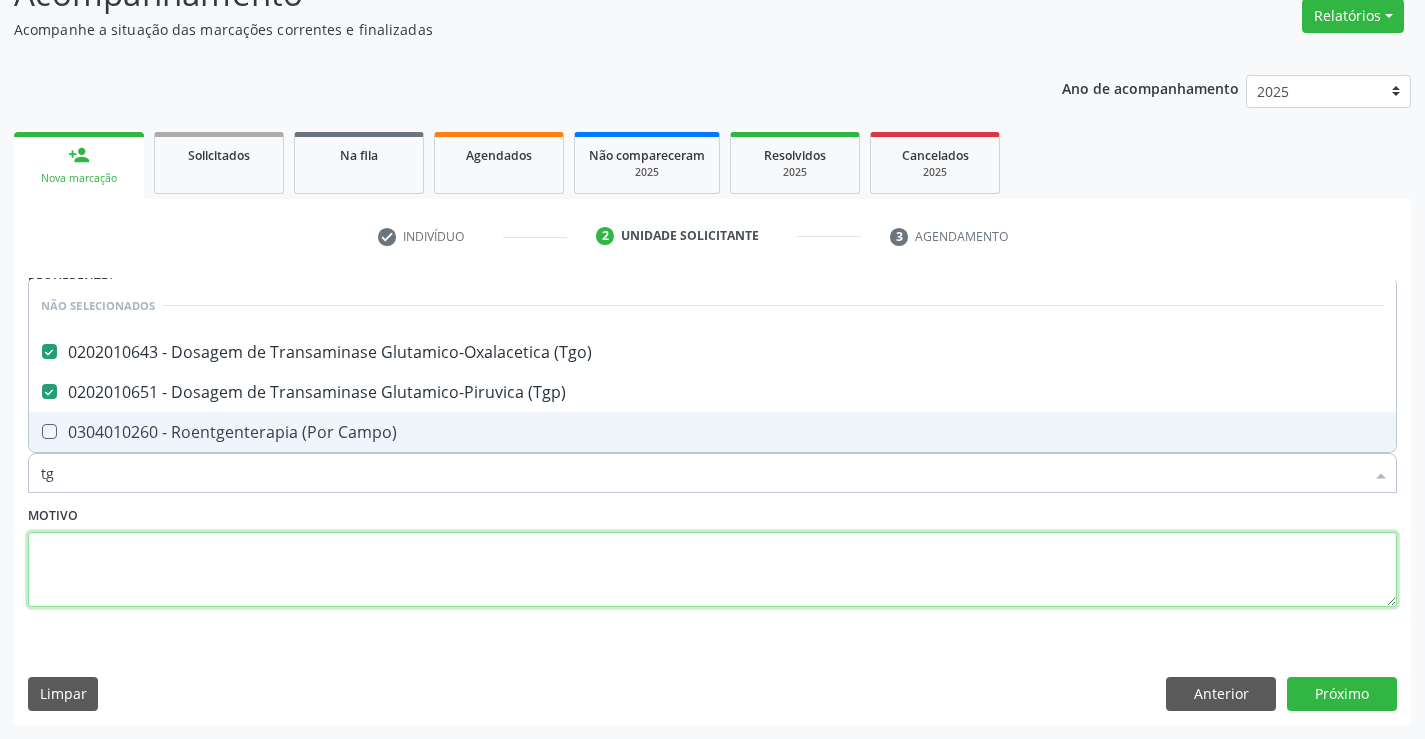 click at bounding box center [712, 570] 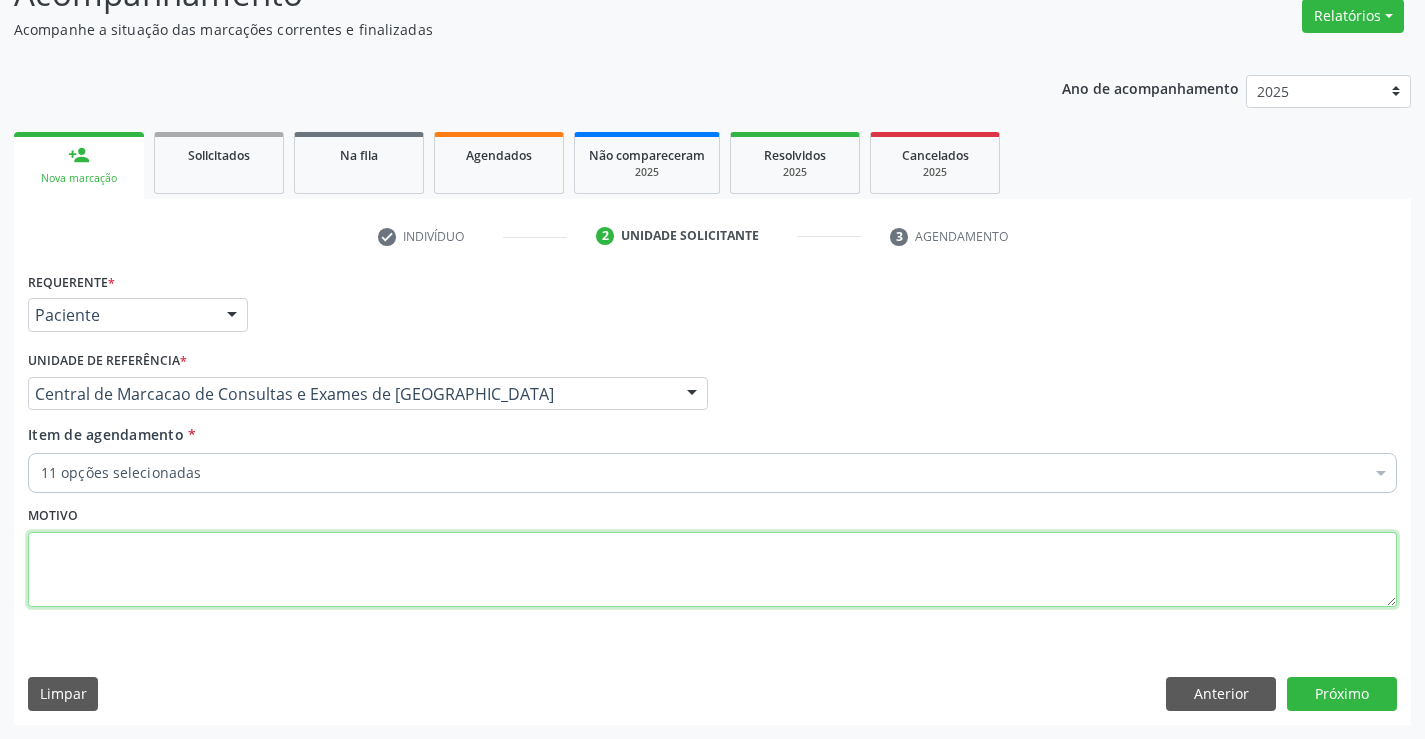 checkbox on "true" 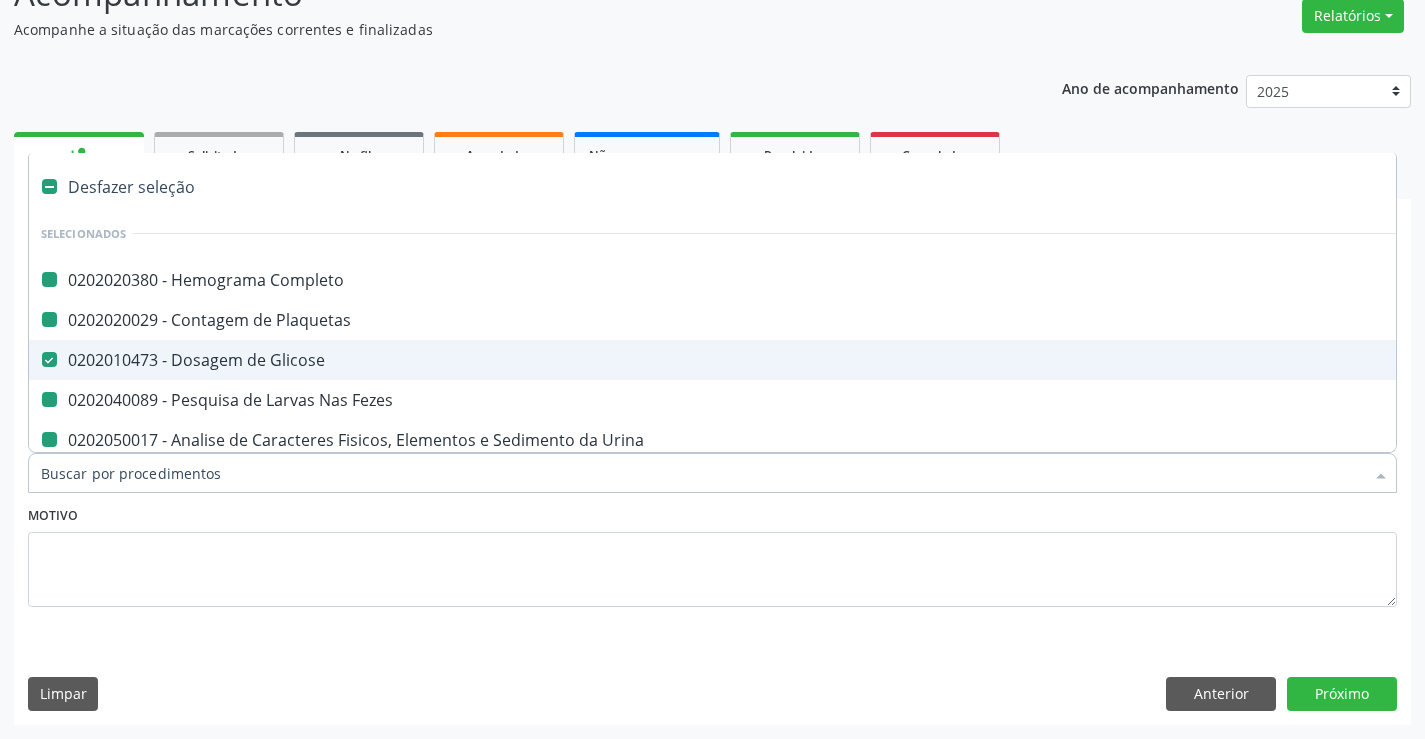type on "y" 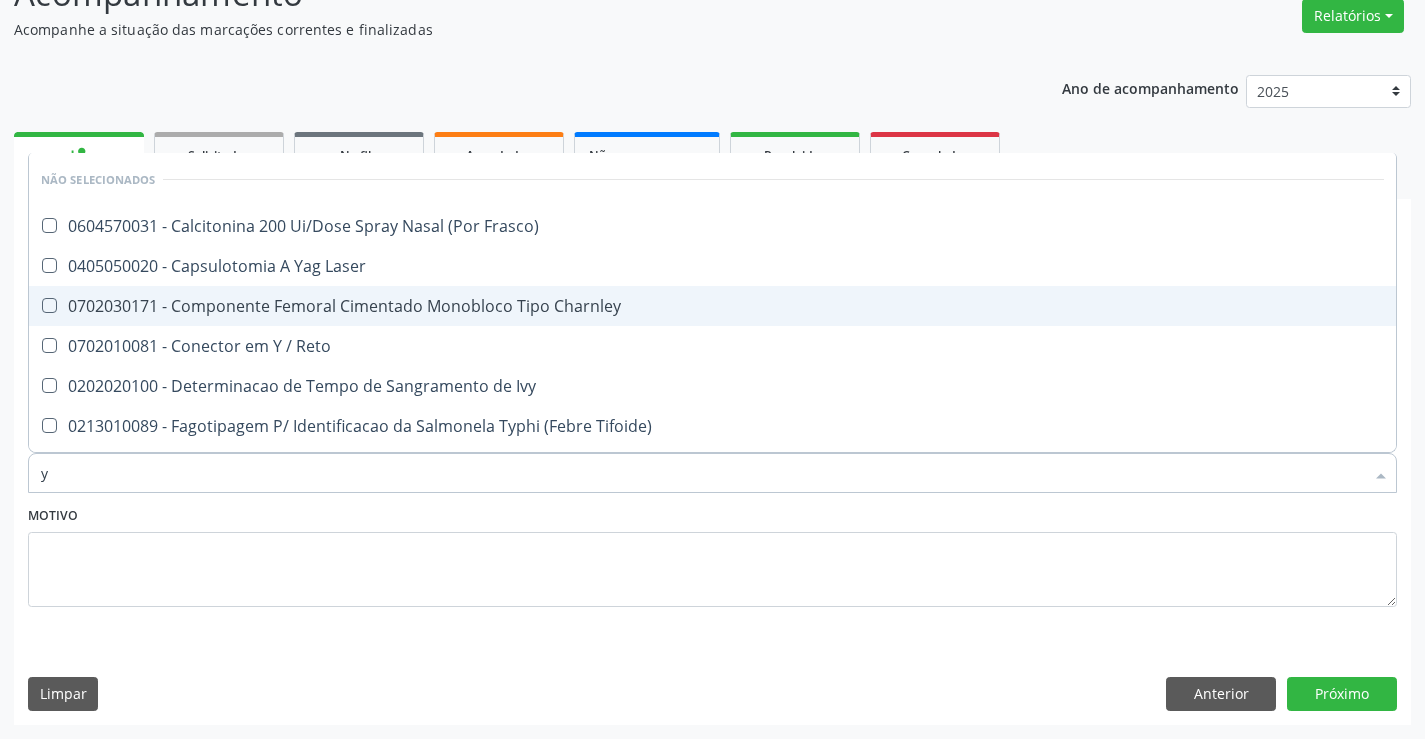 type 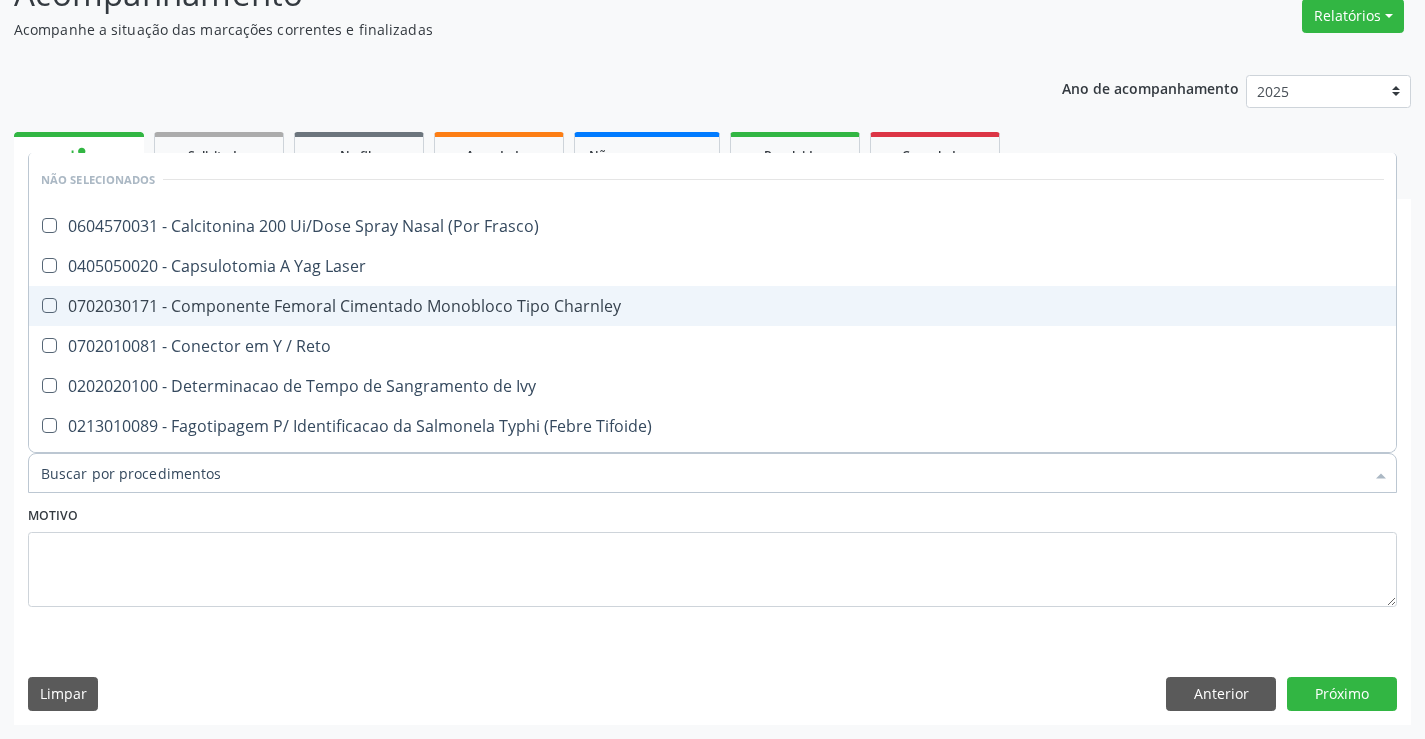 checkbox on "true" 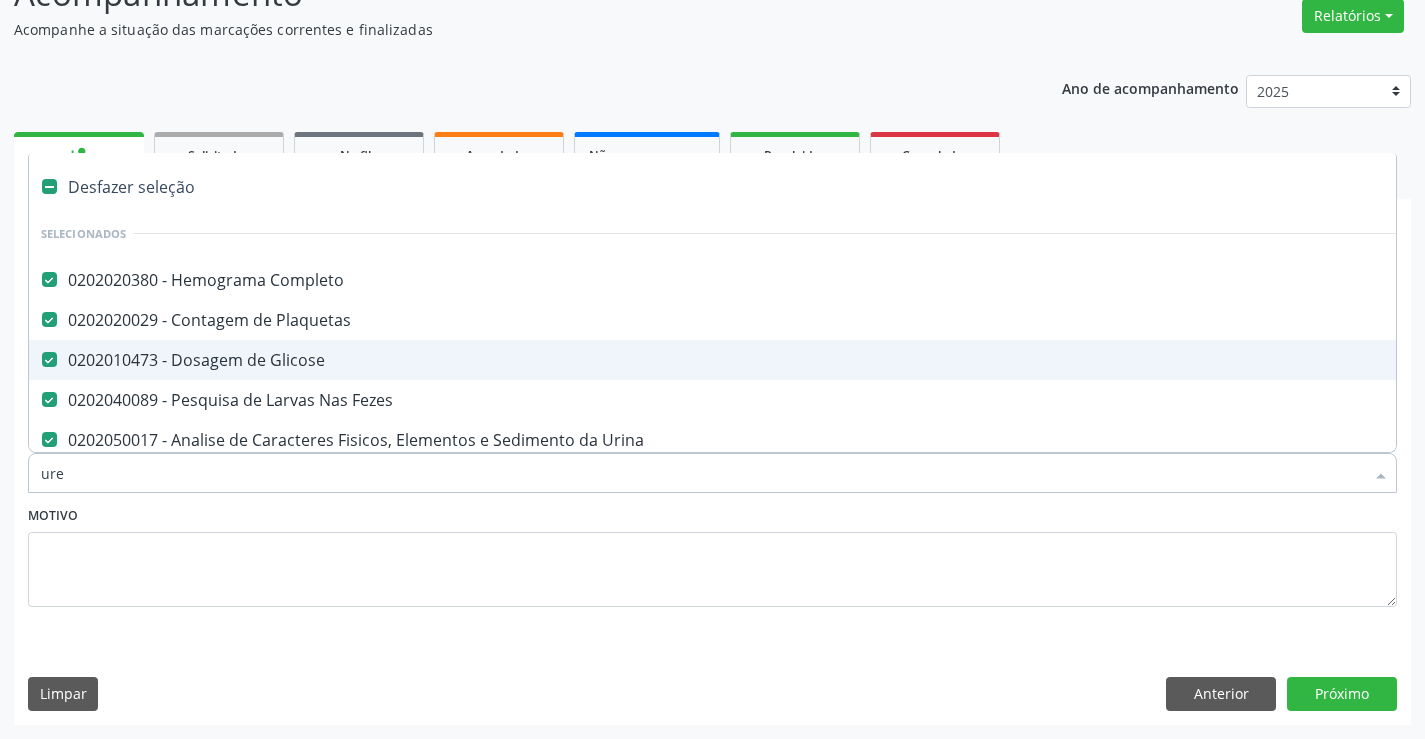 type on "urei" 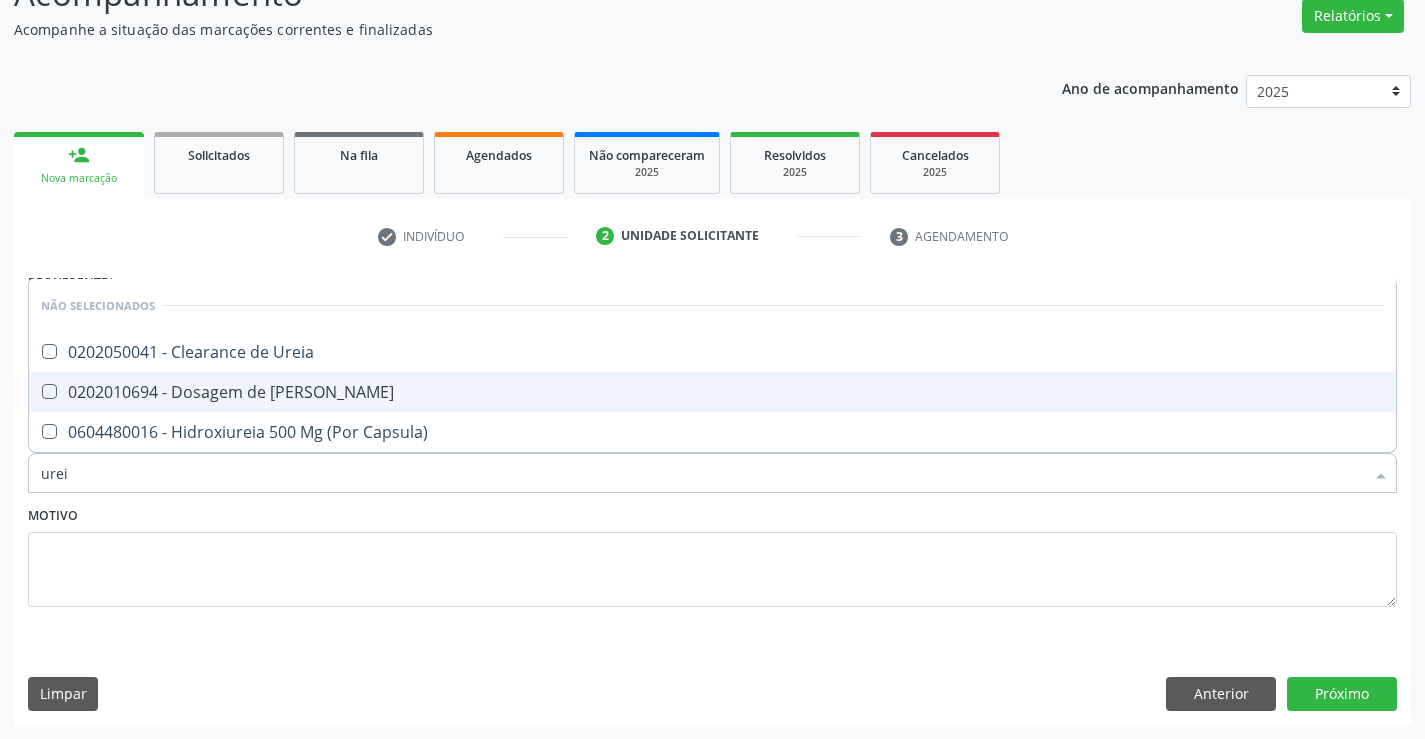 click on "0202010694 - Dosagem de [PERSON_NAME]" at bounding box center [712, 392] 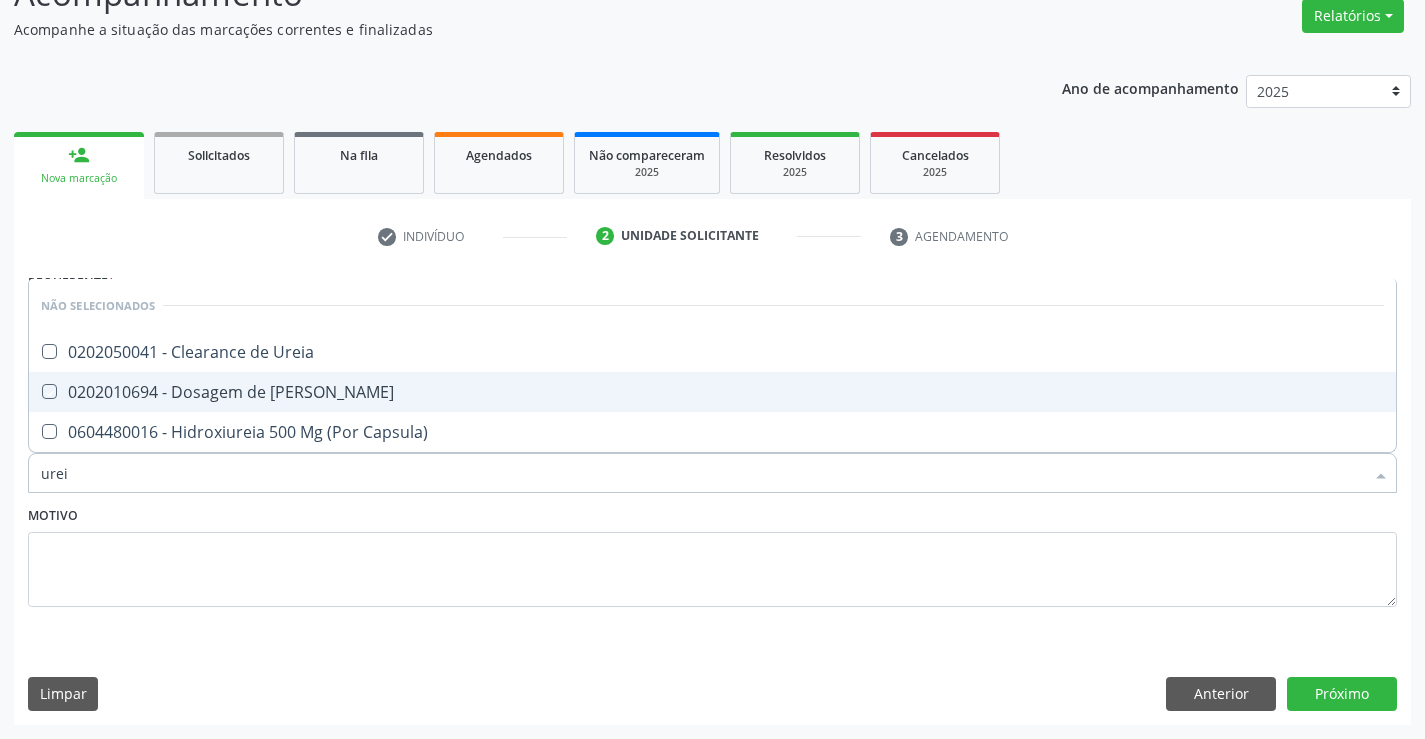 checkbox on "true" 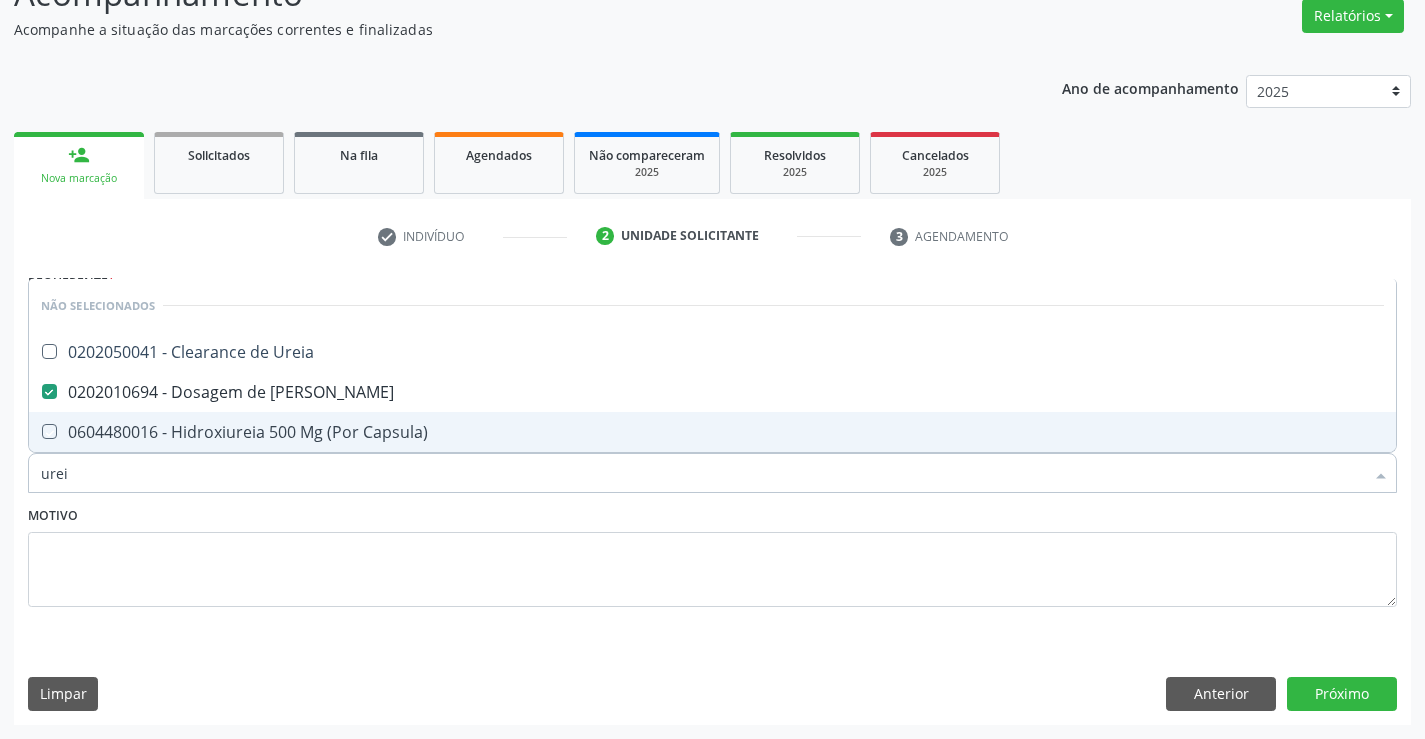 click on "Motivo" at bounding box center [712, 554] 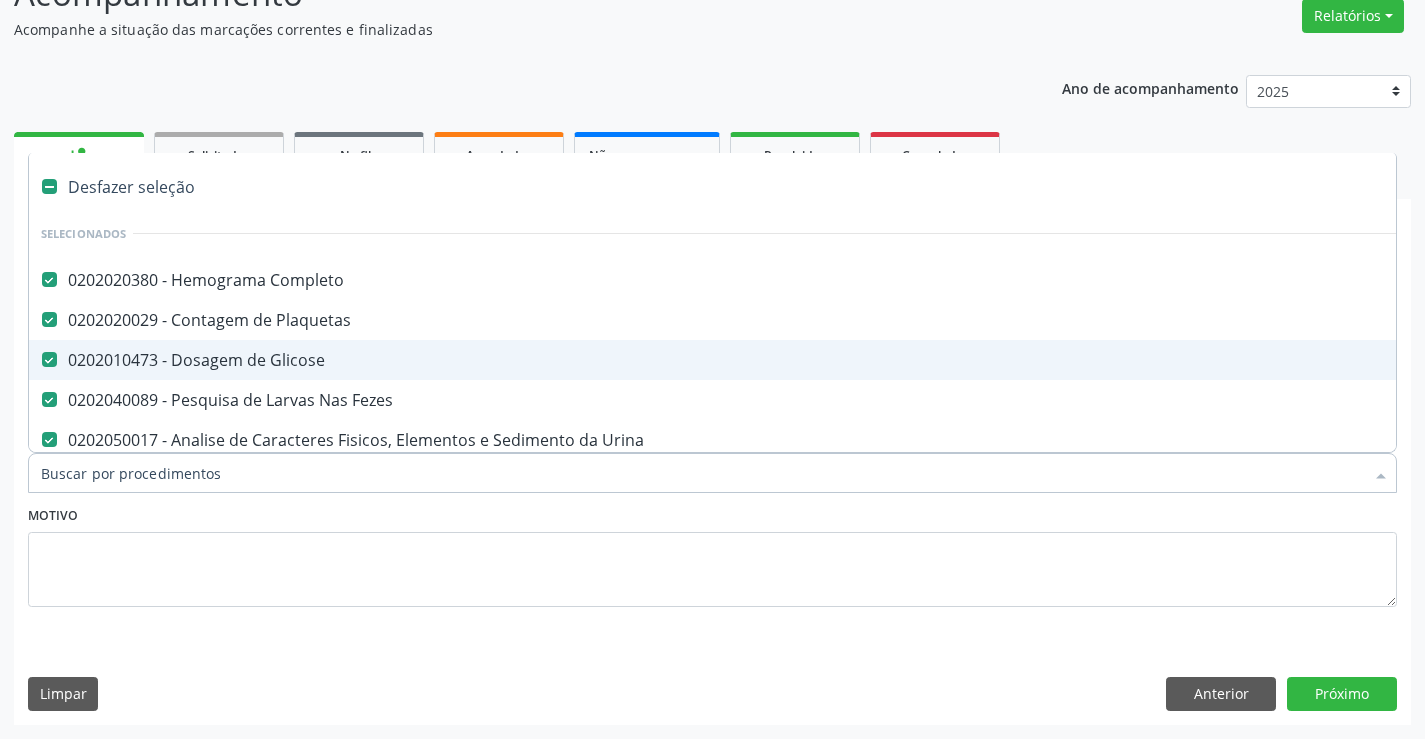 type on "c" 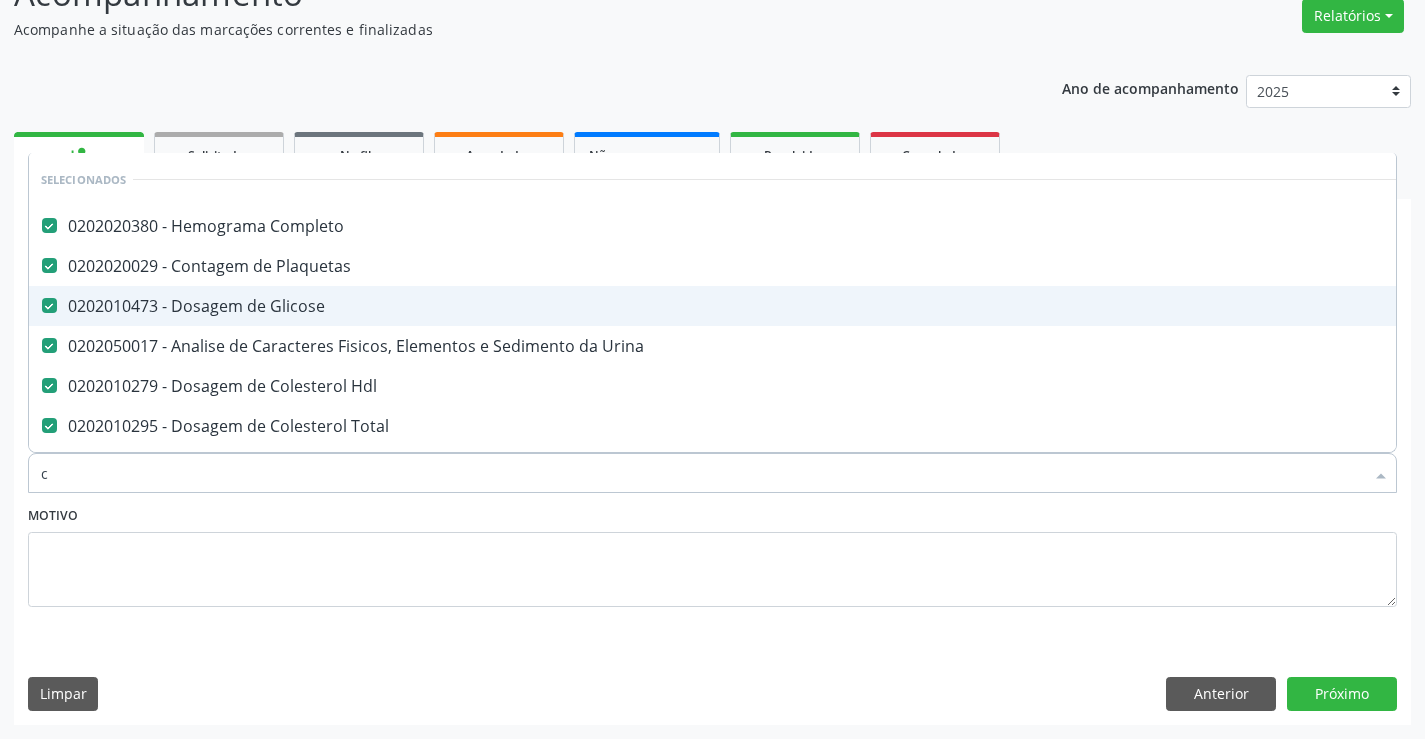 checkbox on "false" 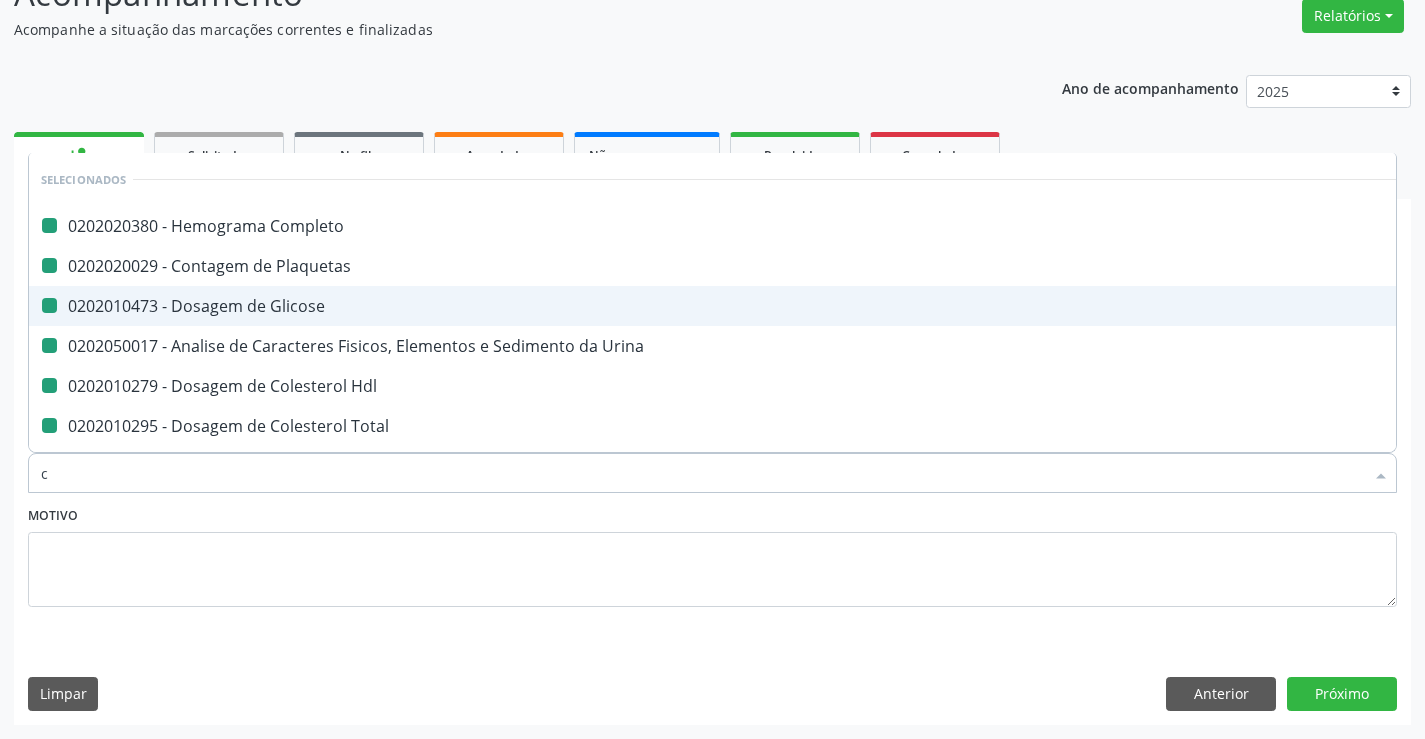 type on "cr" 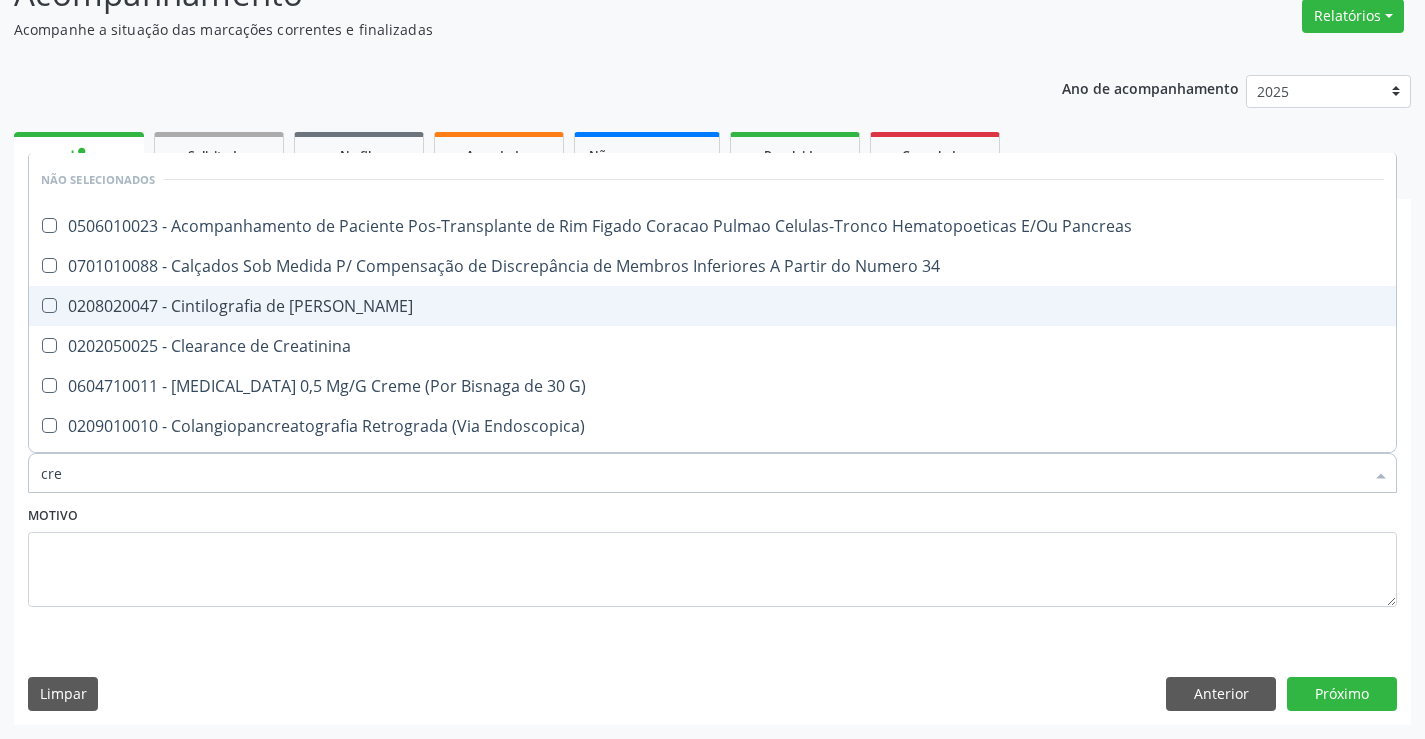 type on "crea" 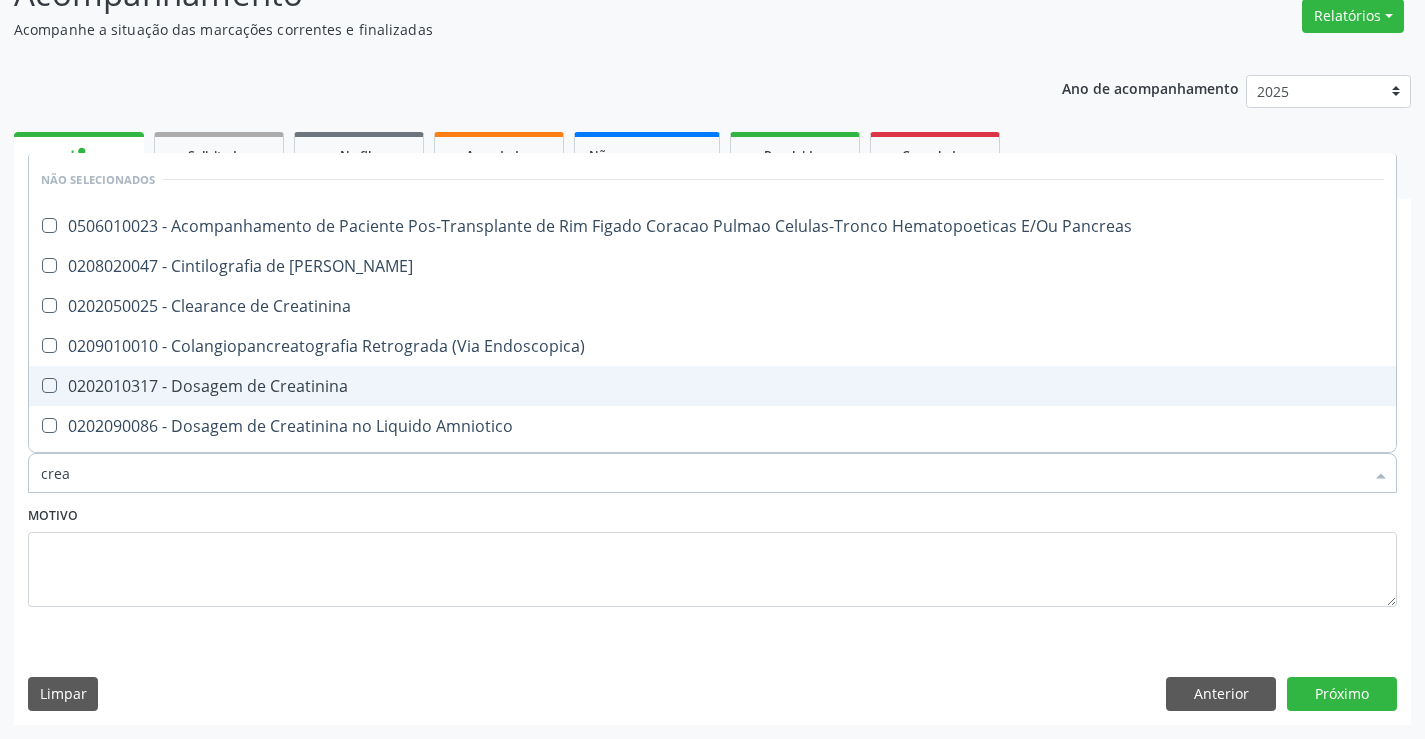 click on "0202010317 - Dosagem de Creatinina" at bounding box center (712, 386) 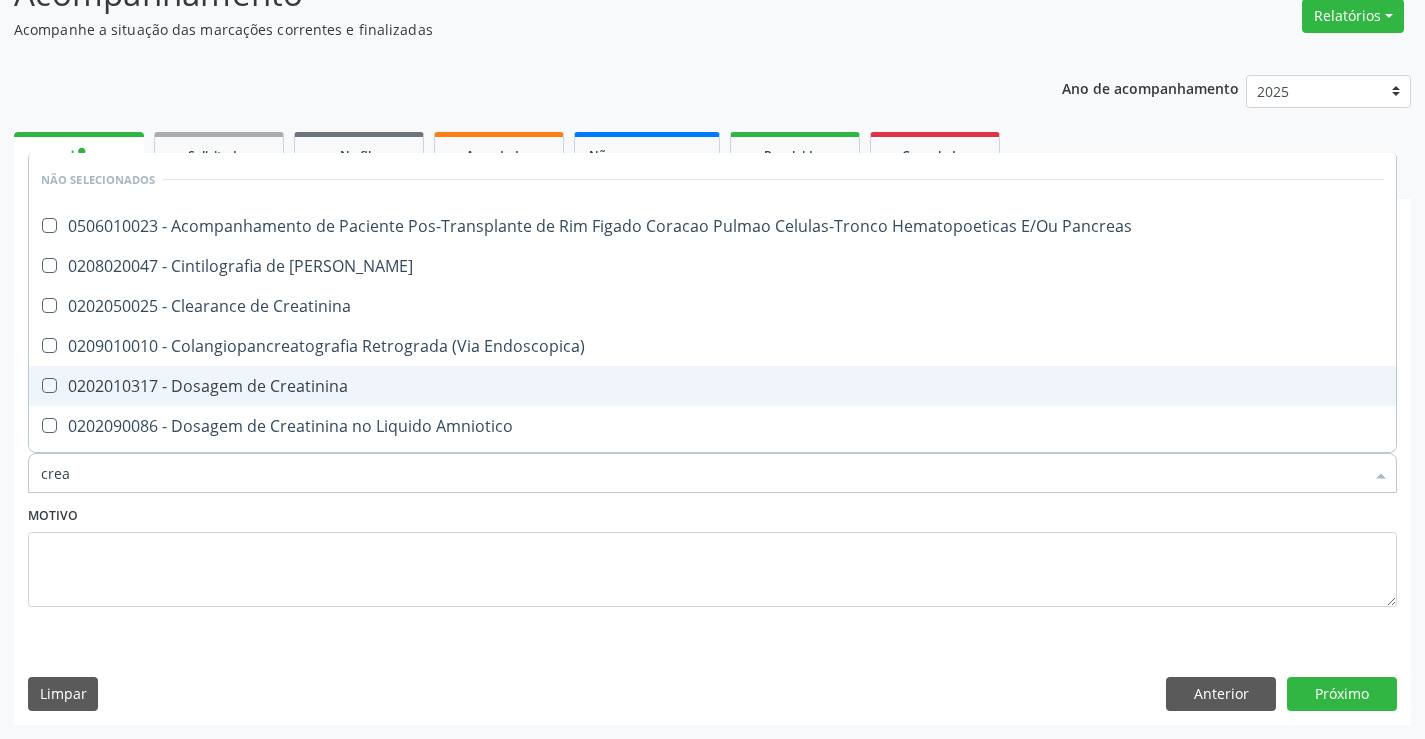 checkbox on "true" 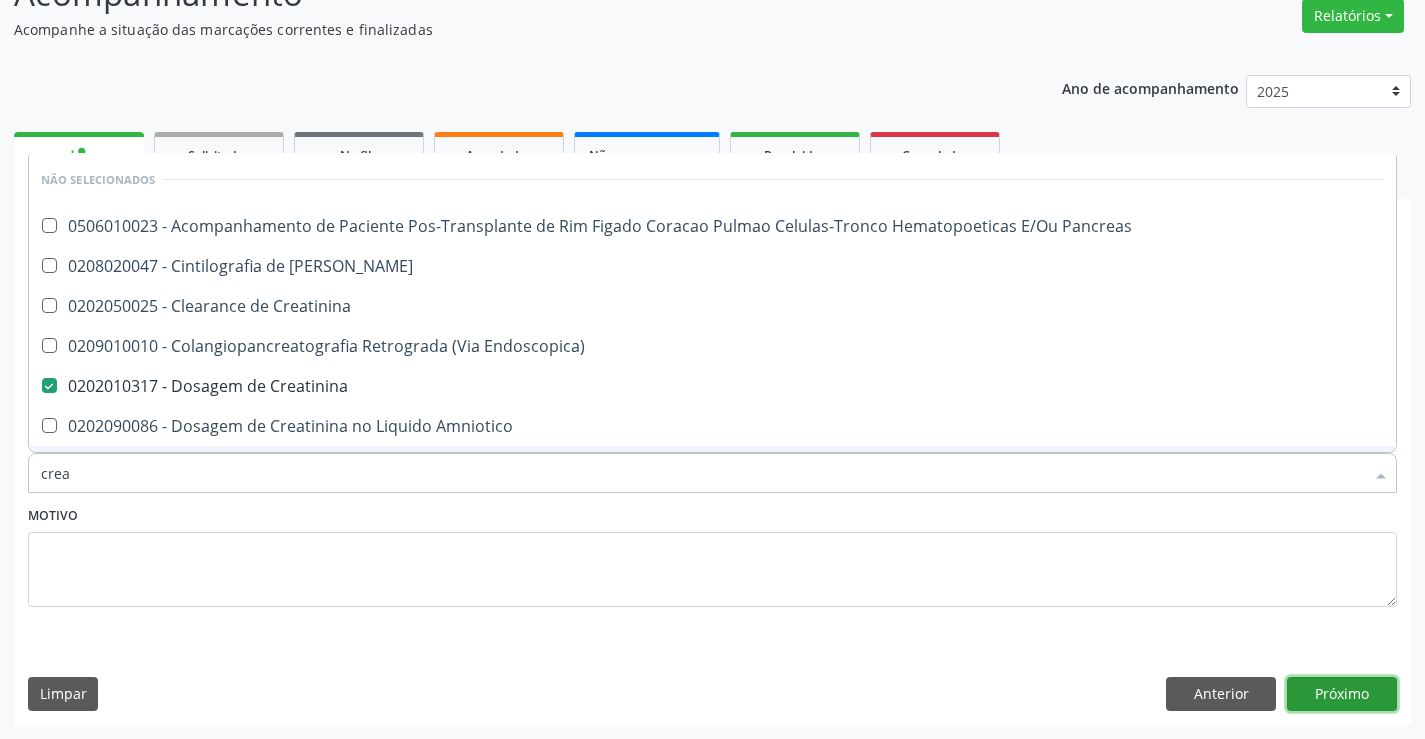 click on "Próximo" at bounding box center (1342, 694) 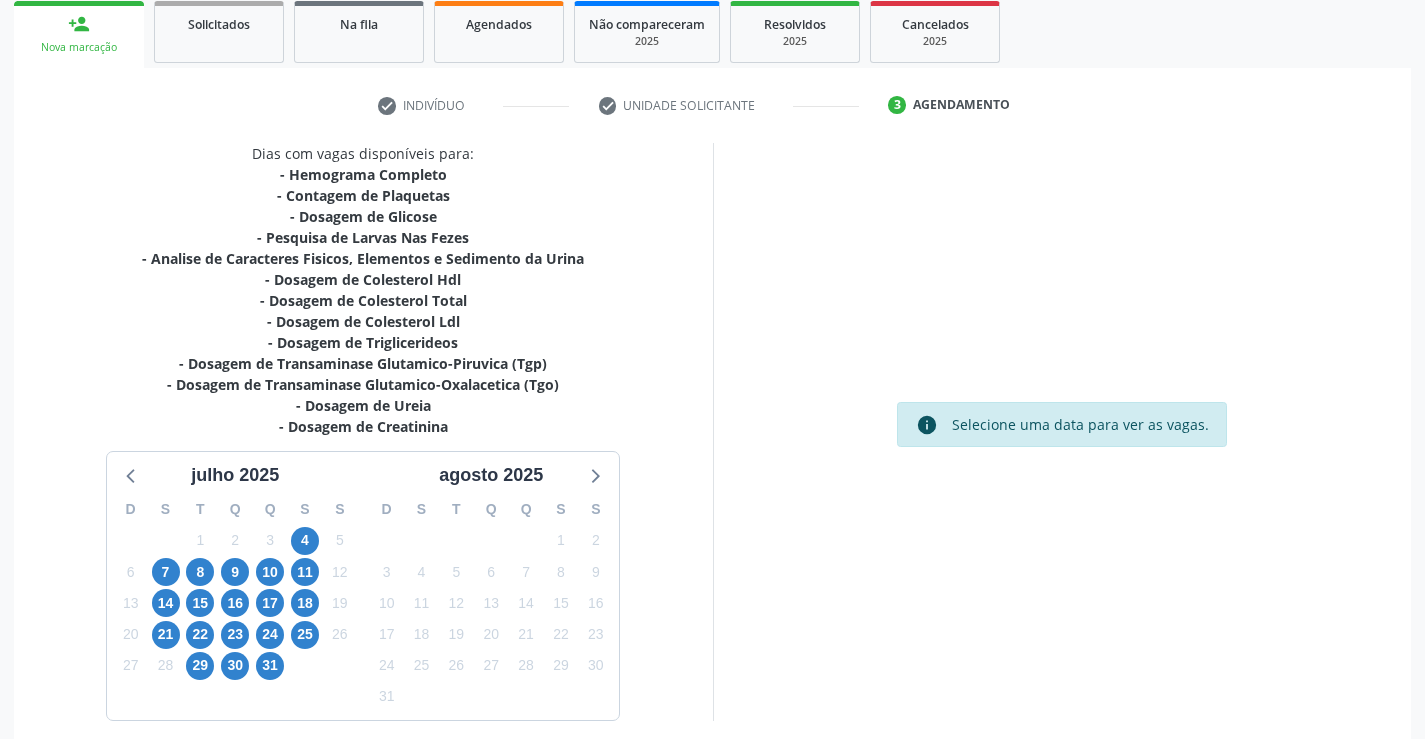 scroll, scrollTop: 367, scrollLeft: 0, axis: vertical 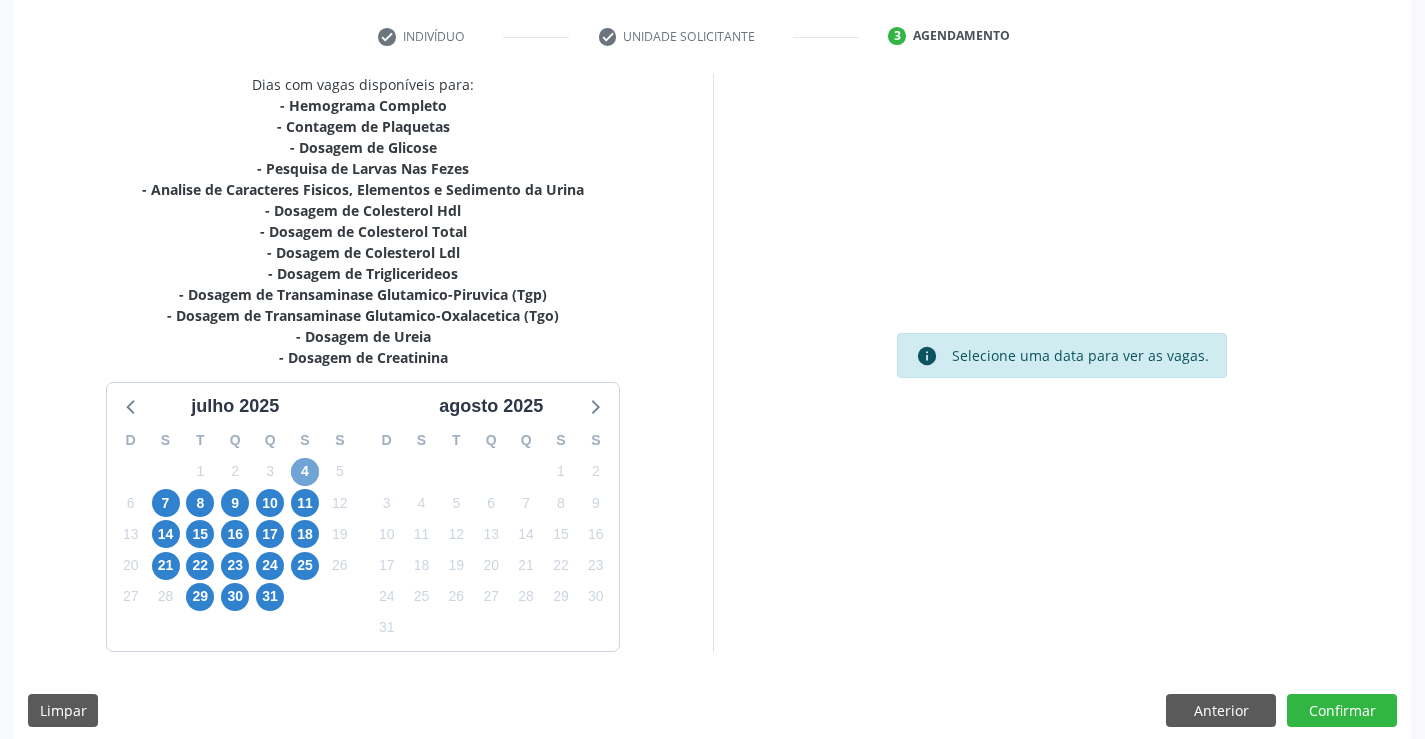 click on "4" at bounding box center [305, 472] 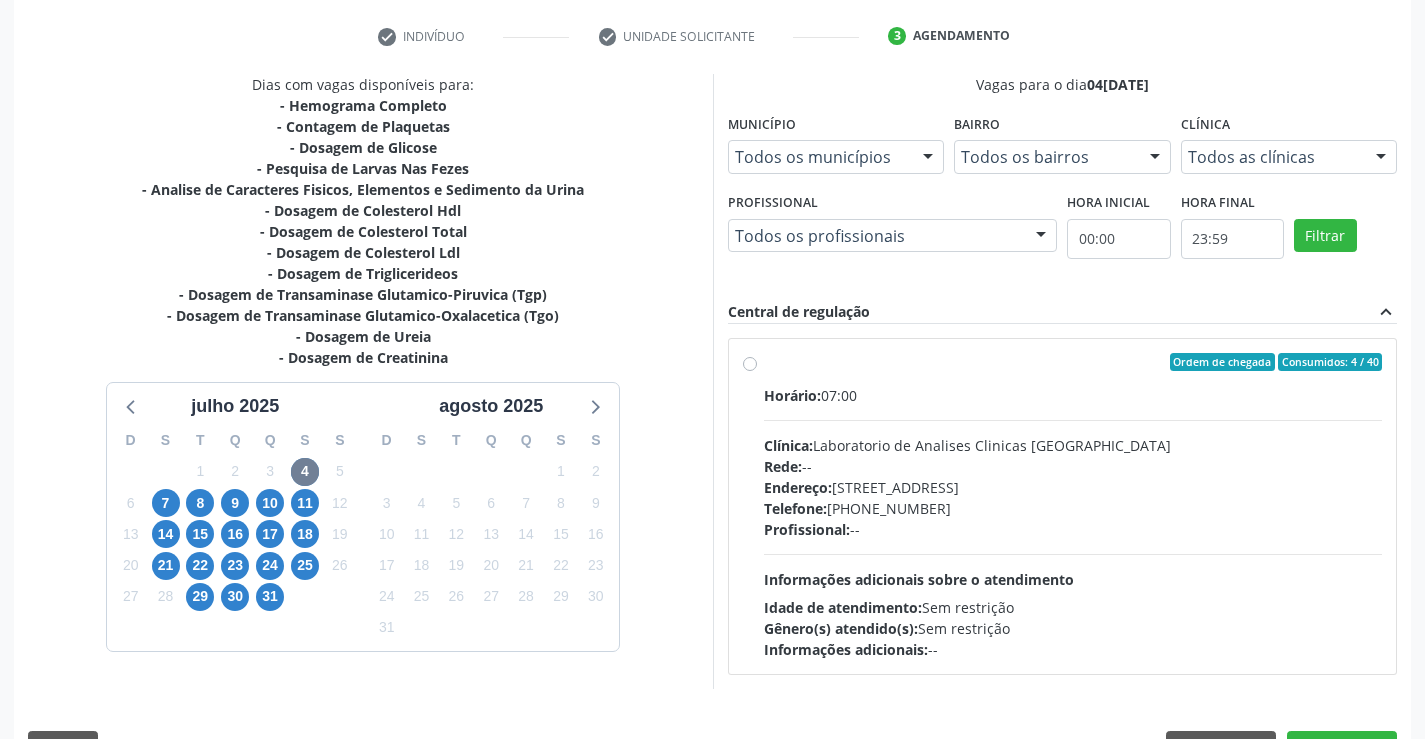 click on "Horário:   07:00" at bounding box center (1073, 395) 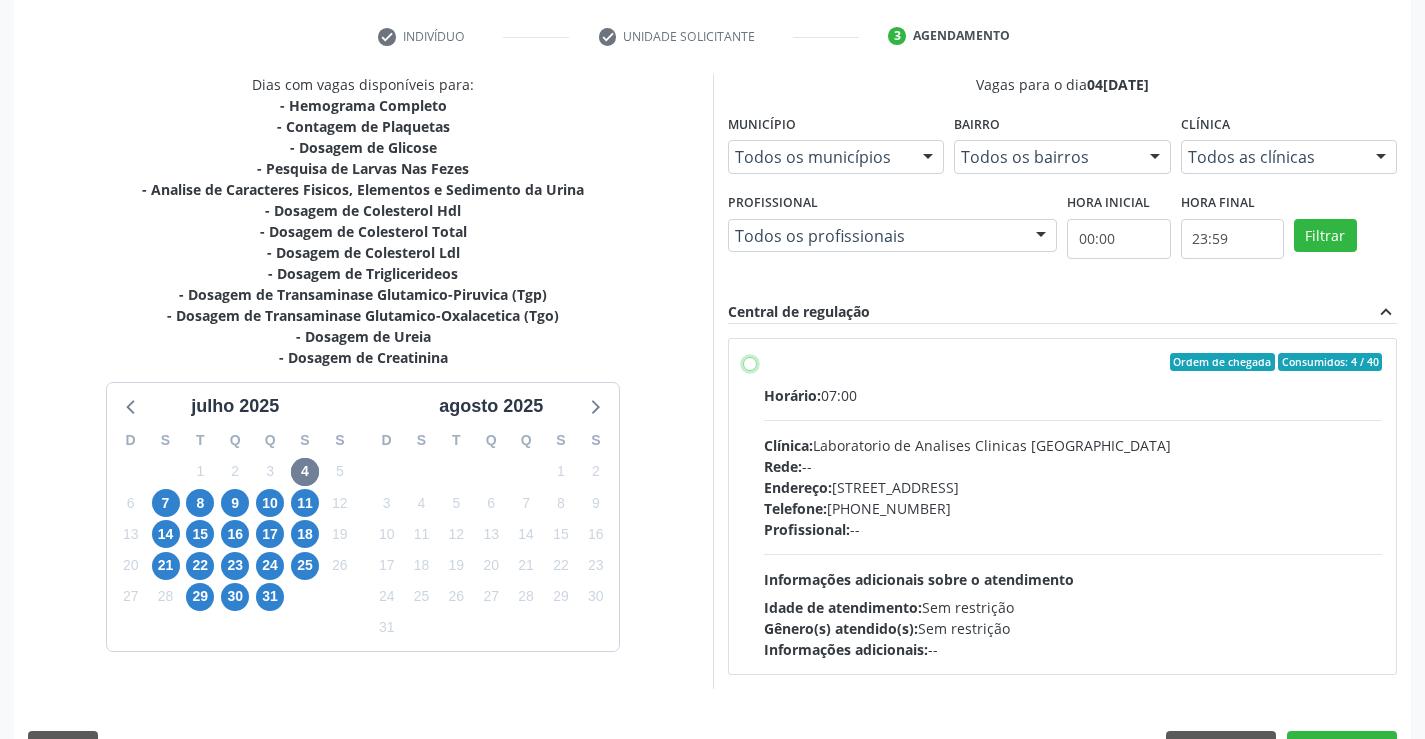 click on "Ordem de chegada
Consumidos: 4 / 40
Horário:   07:00
Clínica:  Laboratorio de Analises Clinicas Sao Francisco
Rede:
--
Endereço:   Terreo, nº 258, Centro, Campo Formoso - BA
Telefone:   (74) 36453588
Profissional:
--
Informações adicionais sobre o atendimento
Idade de atendimento:
Sem restrição
Gênero(s) atendido(s):
Sem restrição
Informações adicionais:
--" at bounding box center [750, 362] 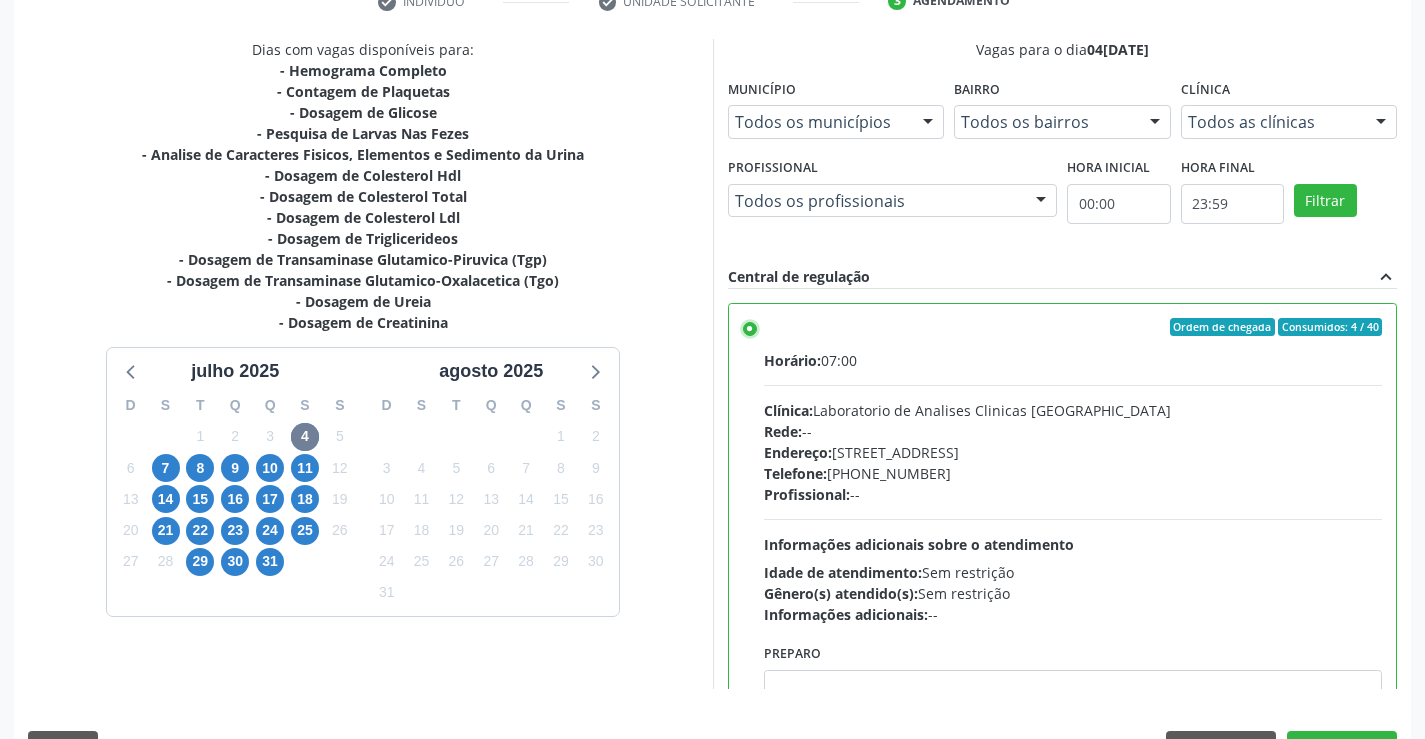 scroll, scrollTop: 456, scrollLeft: 0, axis: vertical 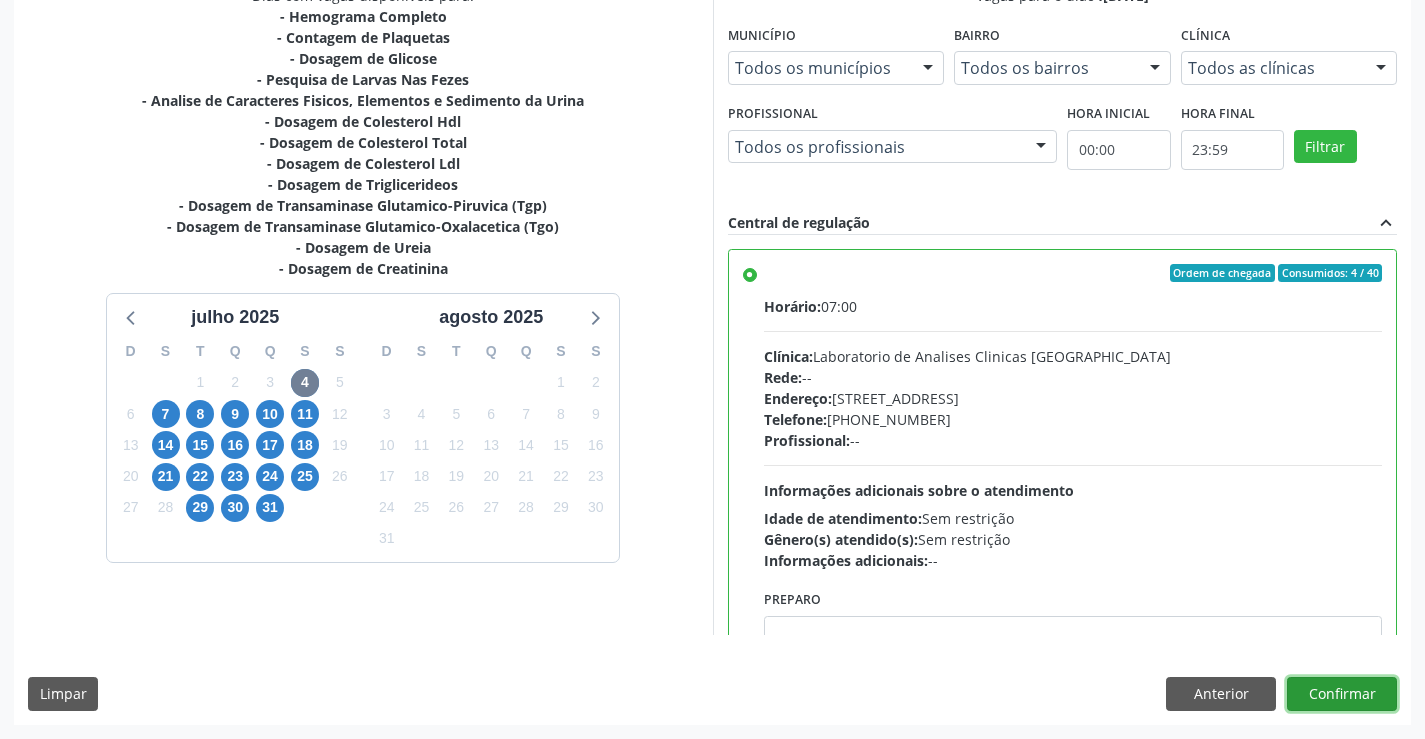 click on "Confirmar" at bounding box center (1342, 694) 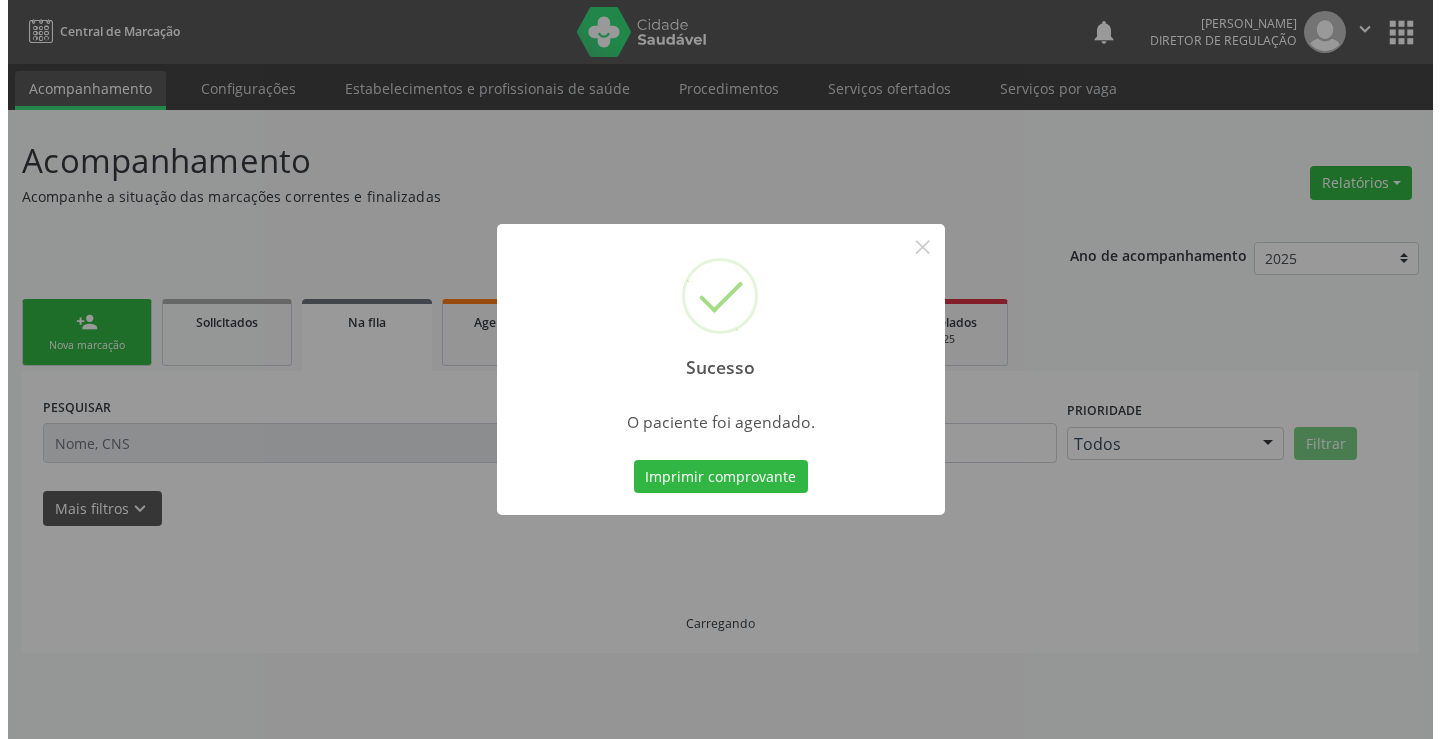 scroll, scrollTop: 0, scrollLeft: 0, axis: both 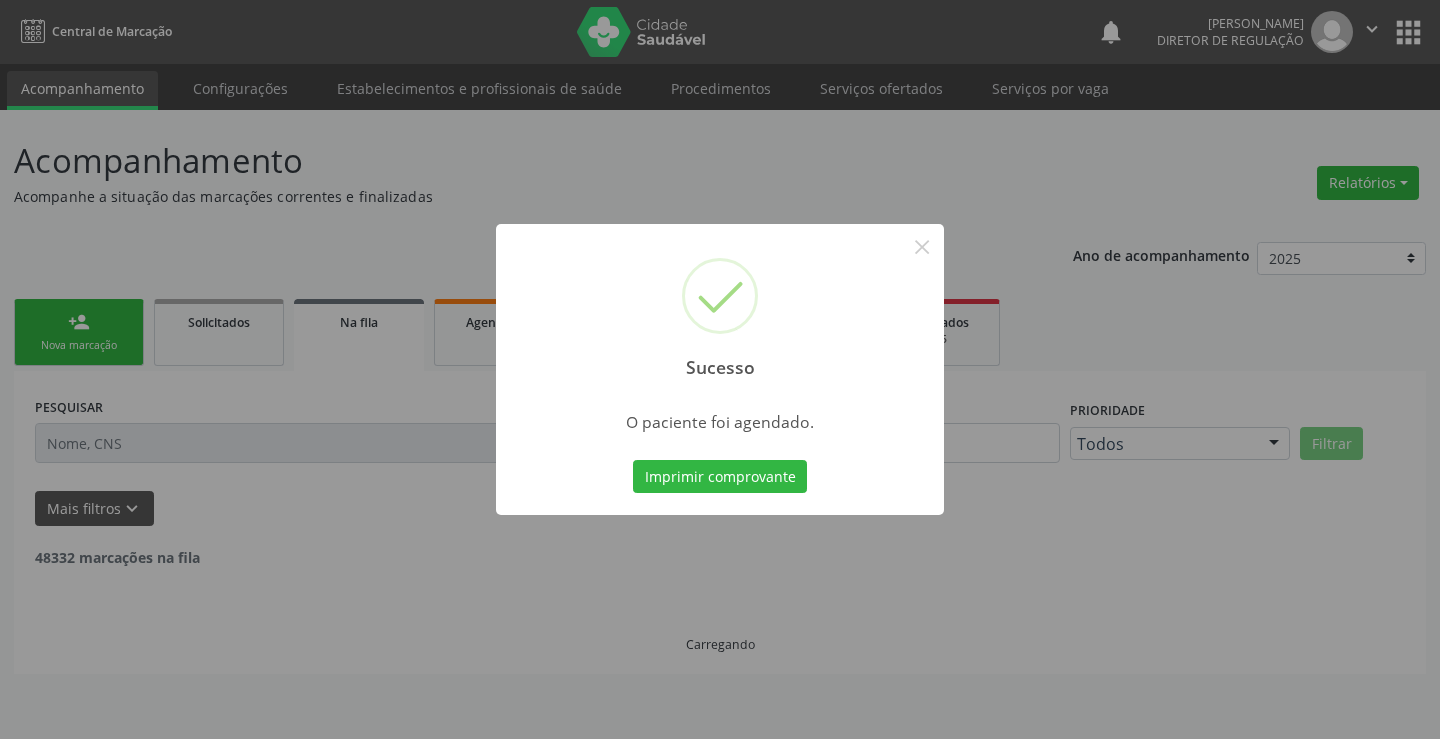 type 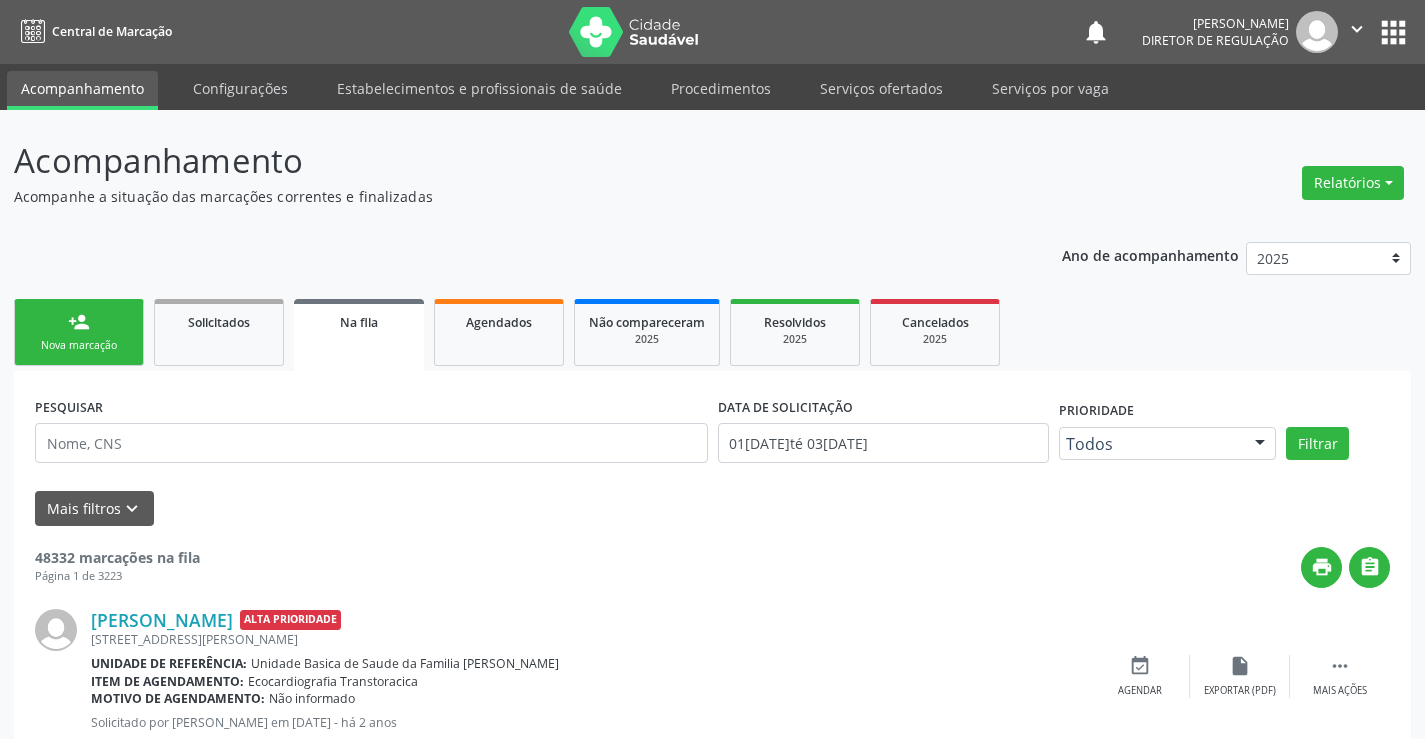 scroll, scrollTop: 0, scrollLeft: 0, axis: both 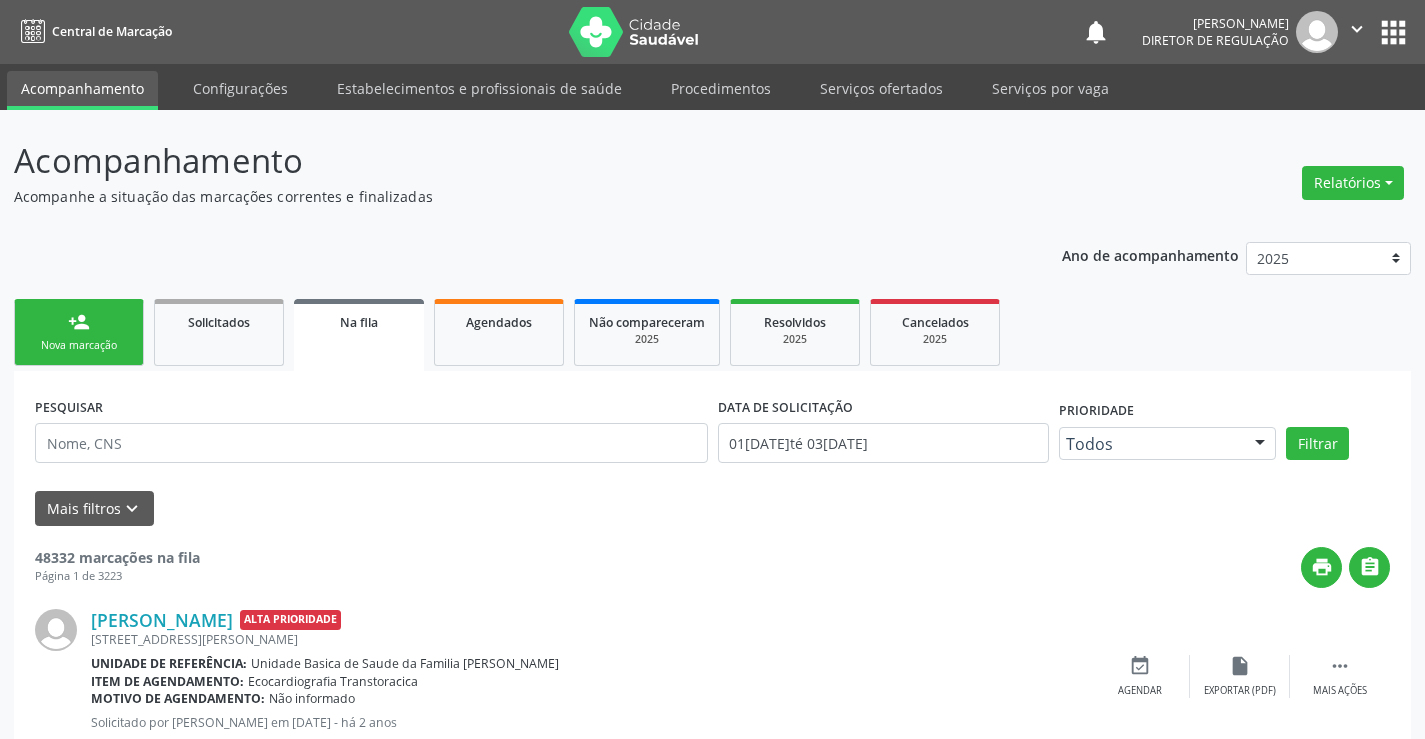 click on "person_add
Nova marcação" at bounding box center [79, 332] 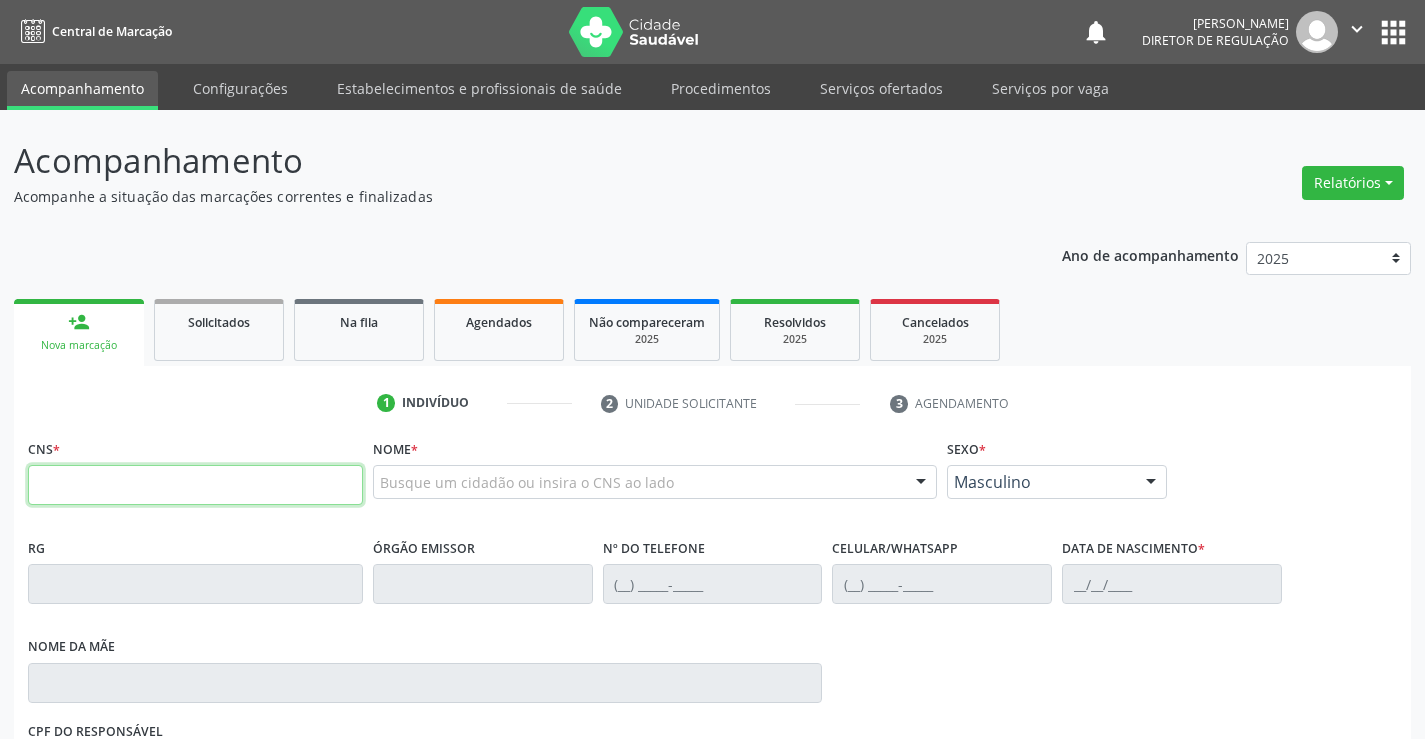 click at bounding box center (195, 485) 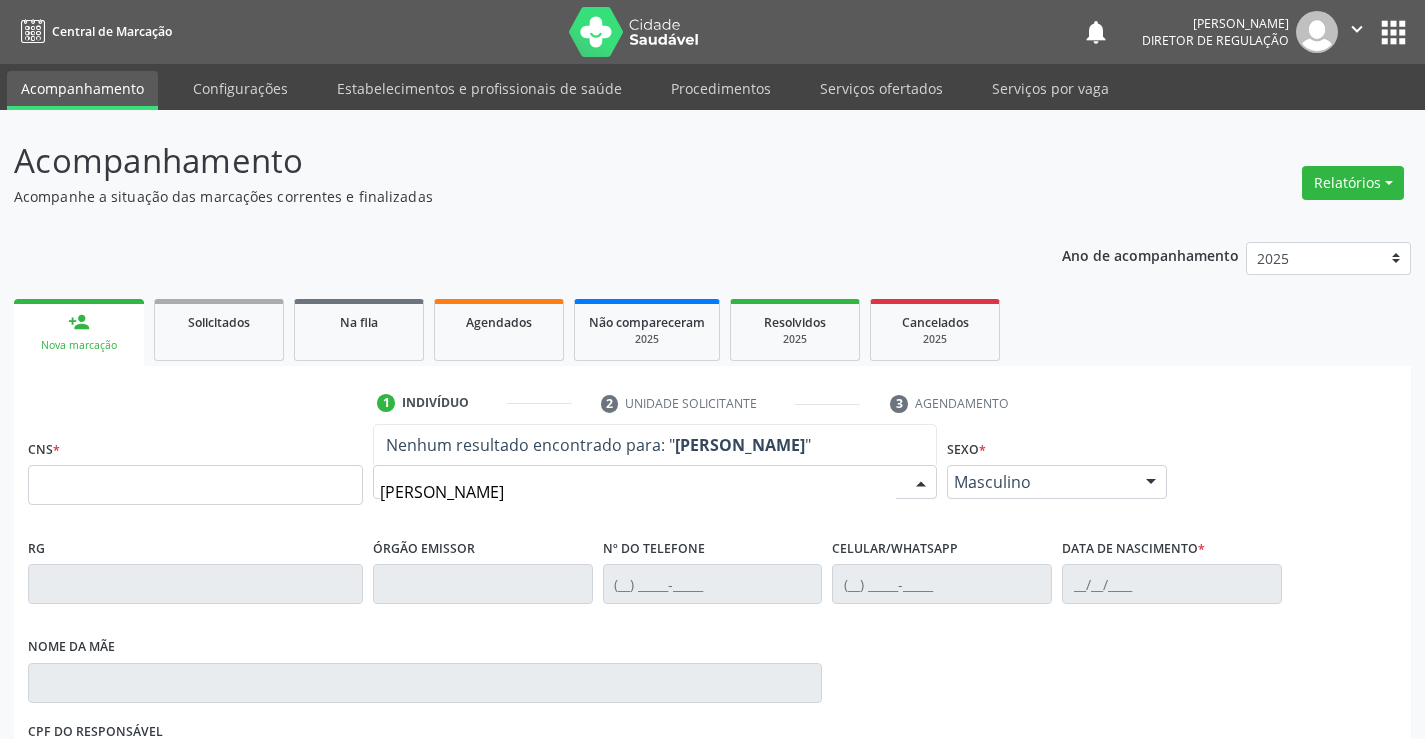 type on "[PERSON_NAME]" 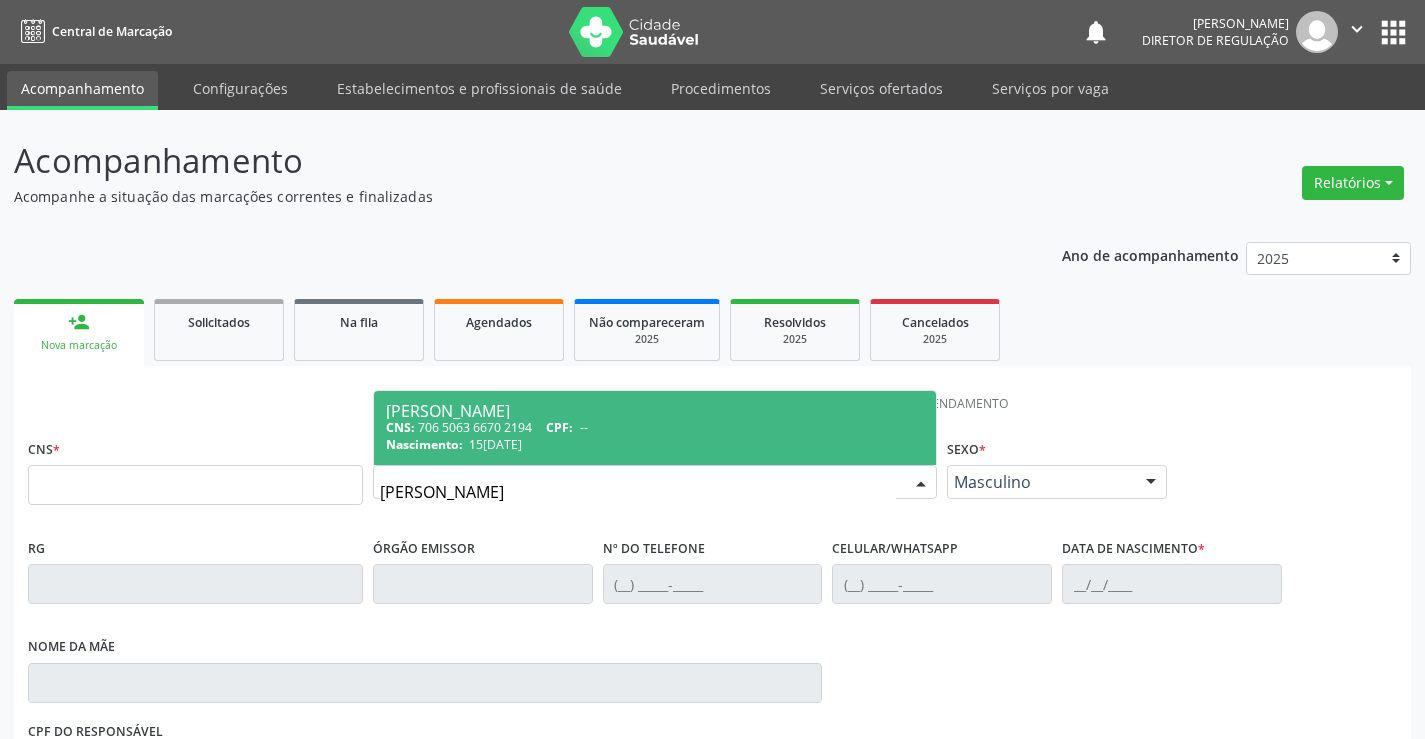 click on "CNS:
706 5063 6670 2194
CPF:    --" at bounding box center (655, 427) 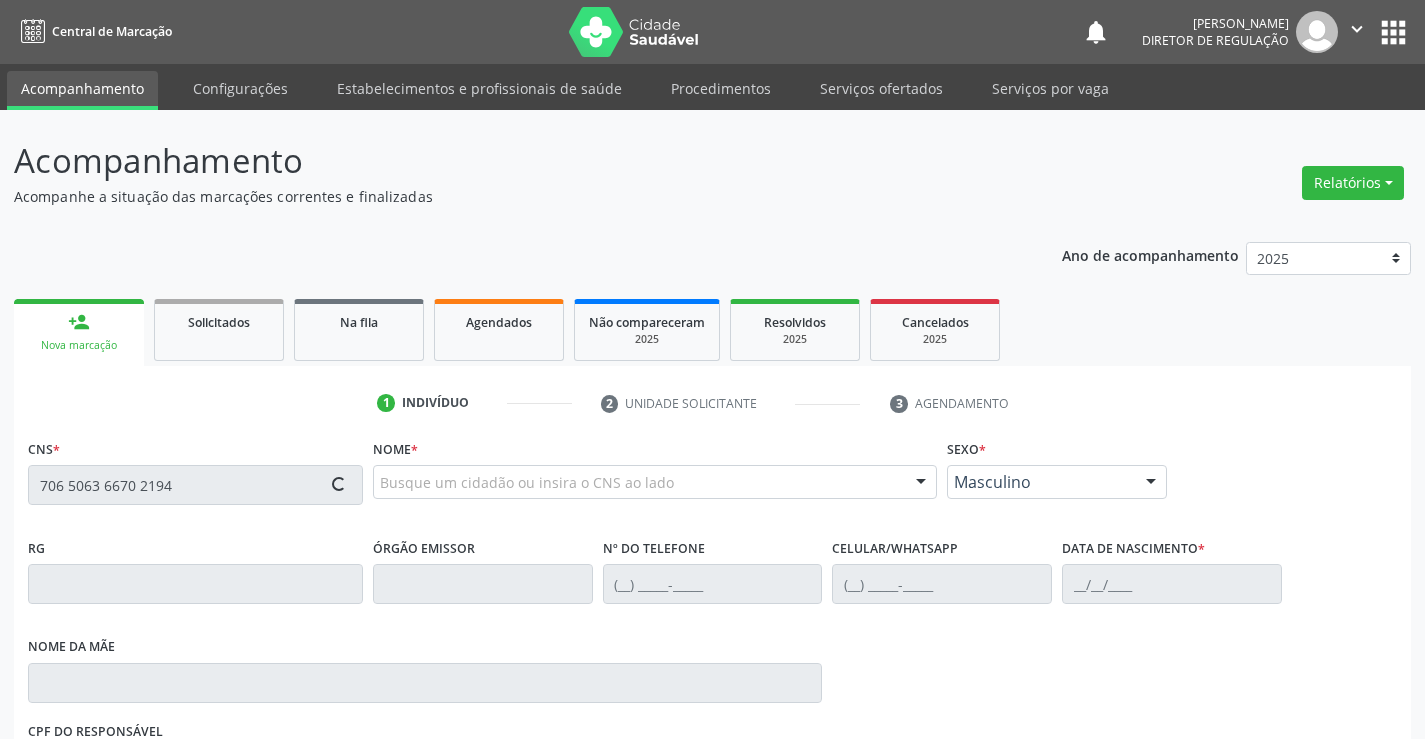 type on "706 5063 6670 2194" 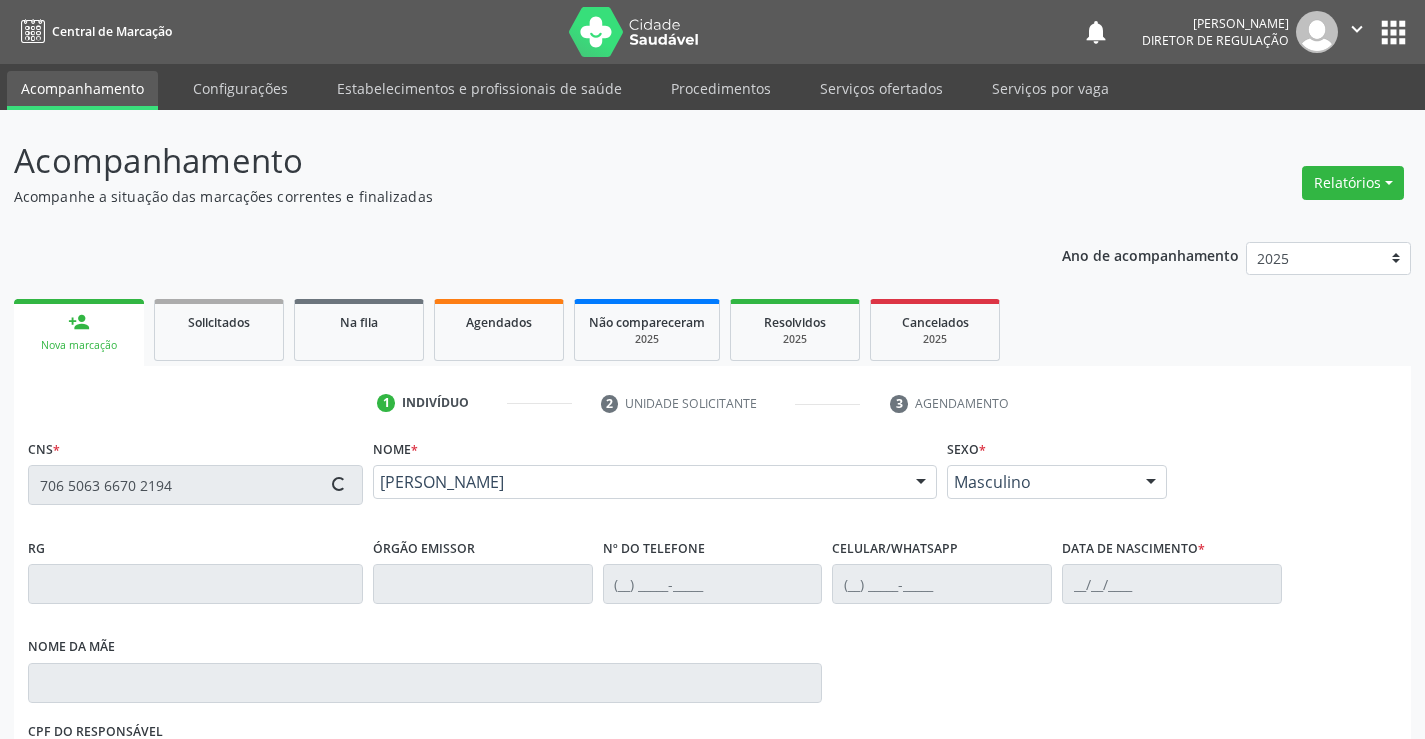type on "1265372918" 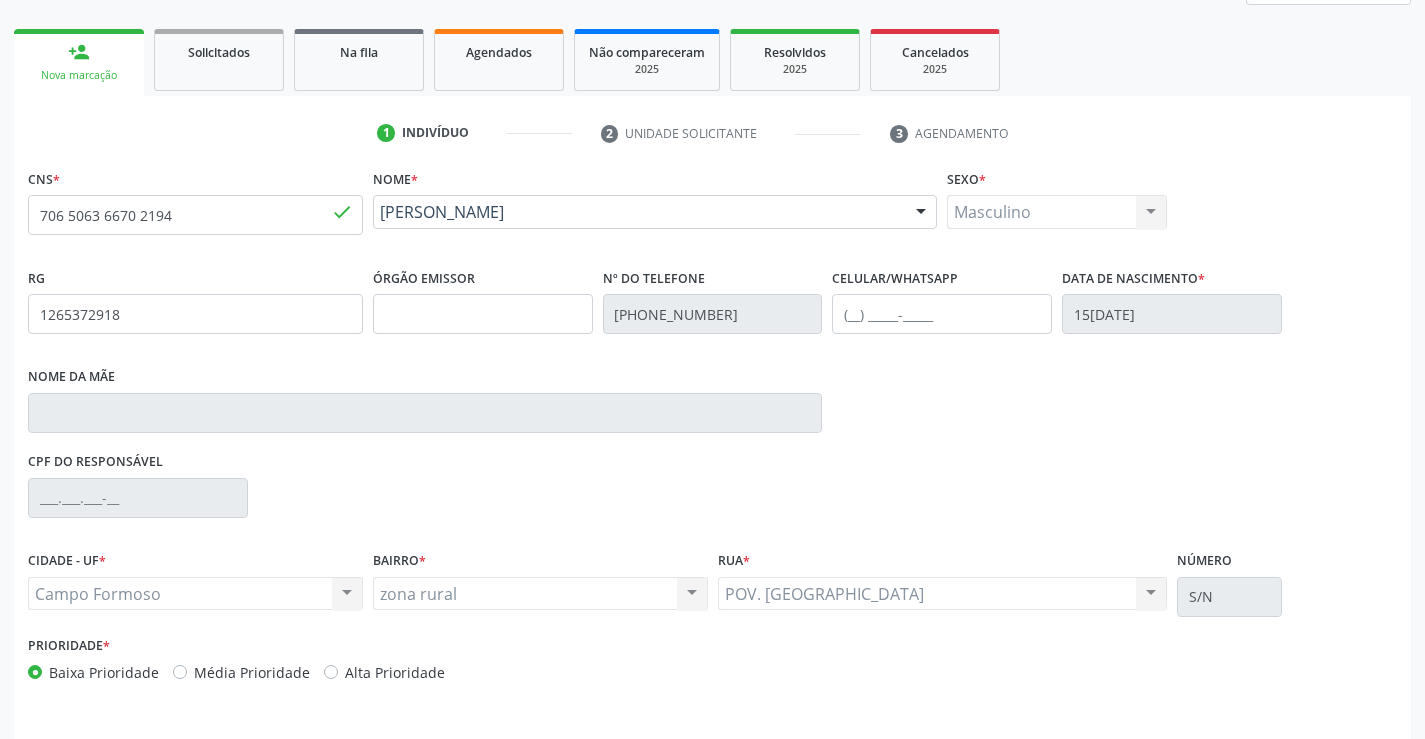 scroll, scrollTop: 300, scrollLeft: 0, axis: vertical 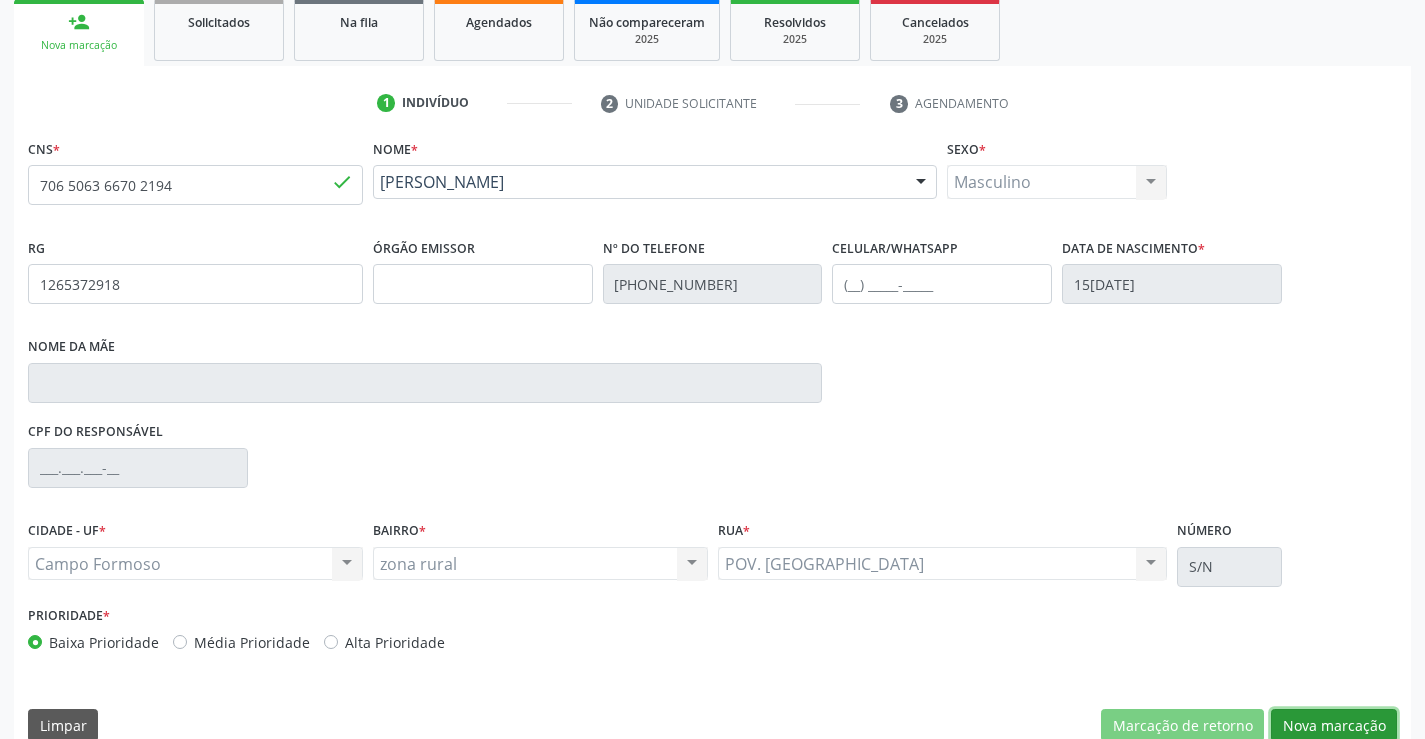 click on "Nova marcação" at bounding box center (1334, 726) 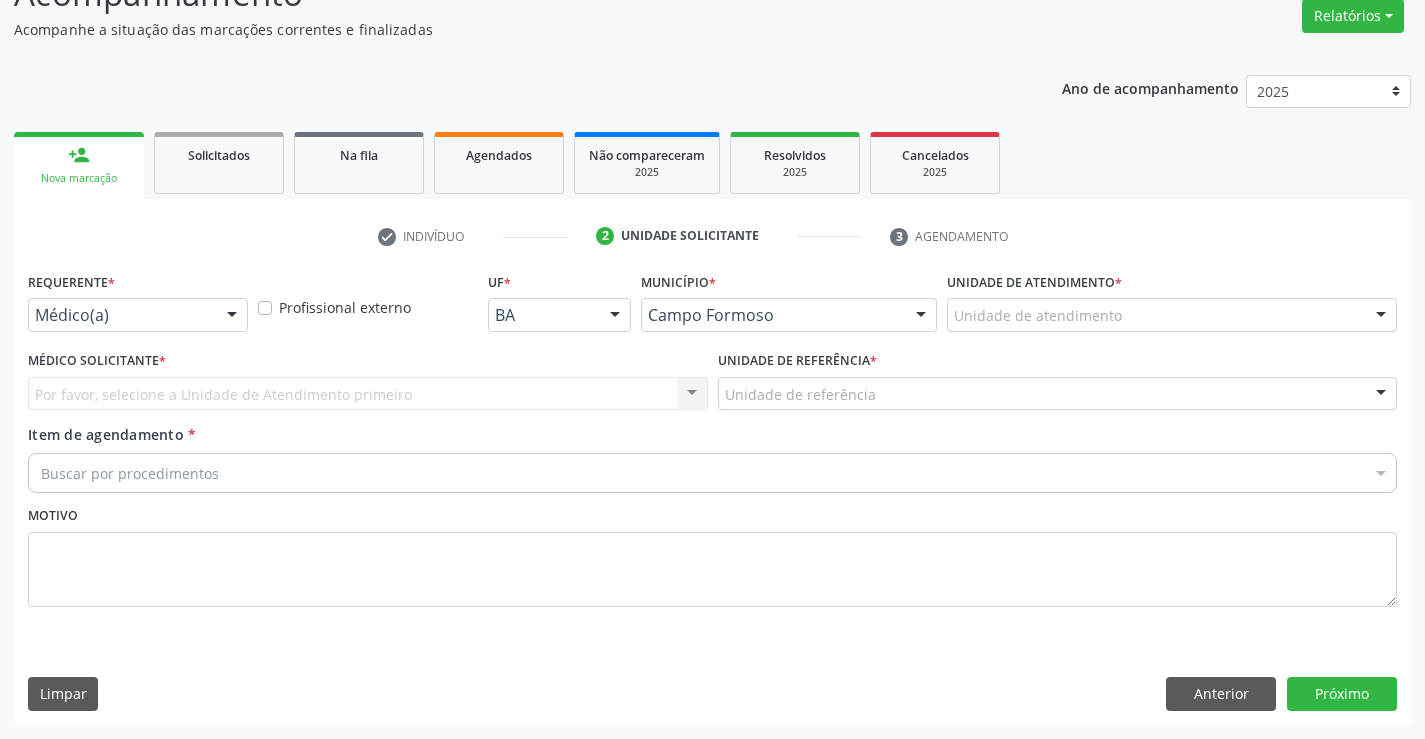 scroll, scrollTop: 167, scrollLeft: 0, axis: vertical 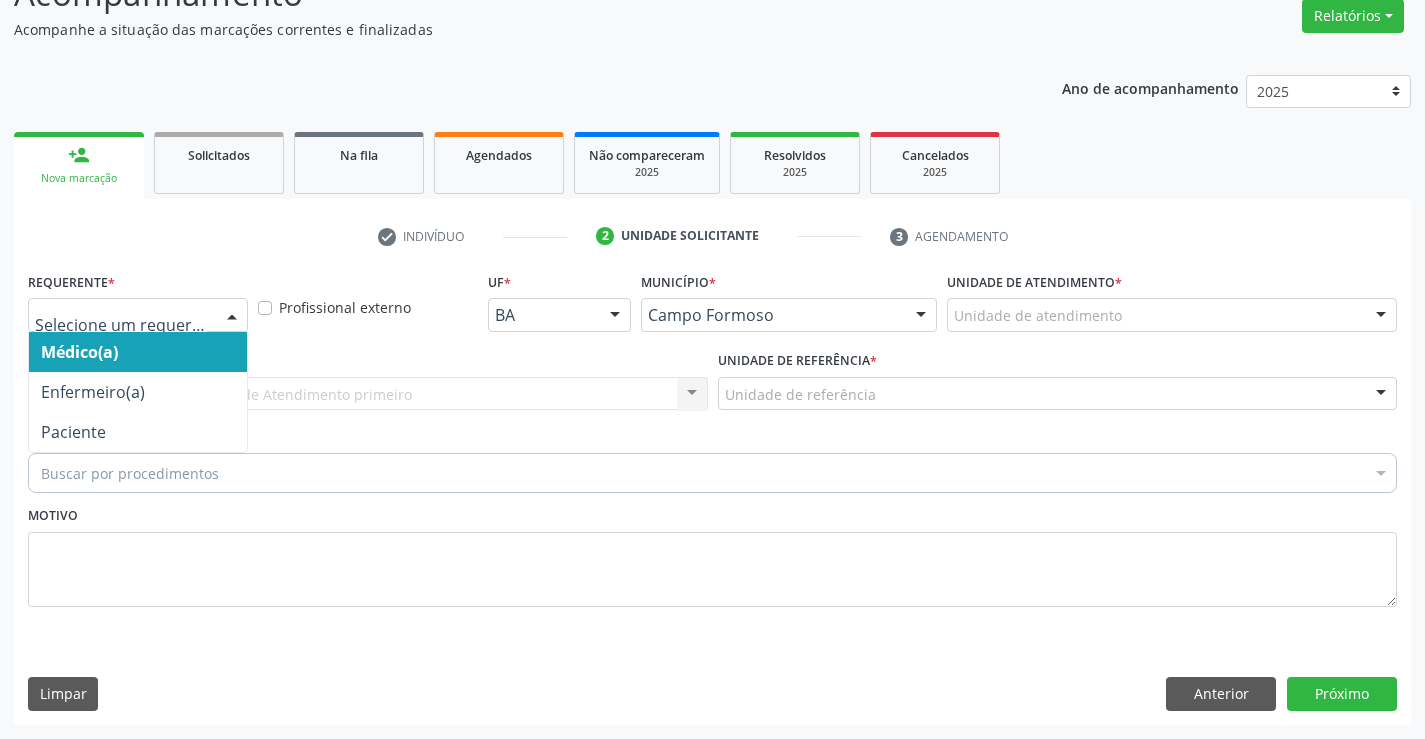 click on "Médico(a)   Enfermeiro(a)   Paciente
Nenhum resultado encontrado para: "   "
Não há nenhuma opção para ser exibida." at bounding box center [138, 315] 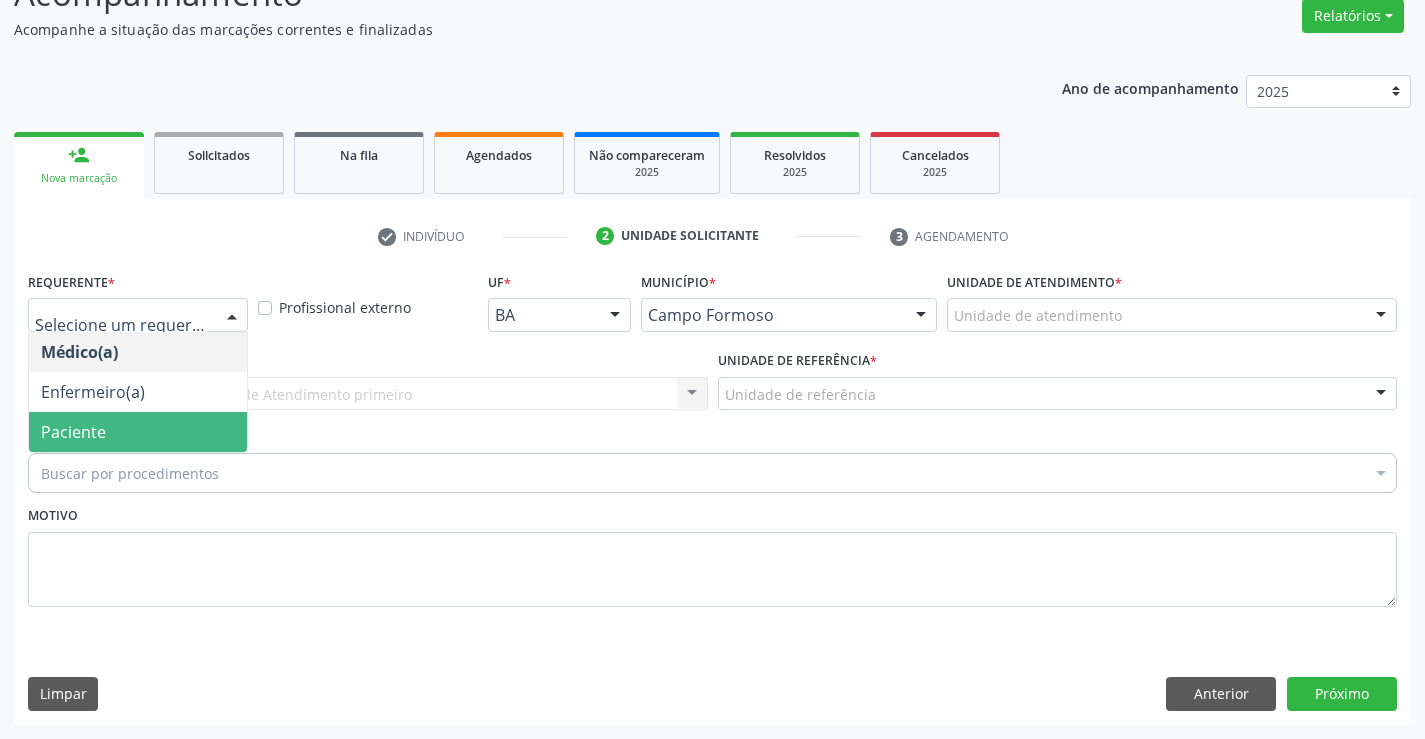 click on "Buscar por procedimentos" at bounding box center (712, 473) 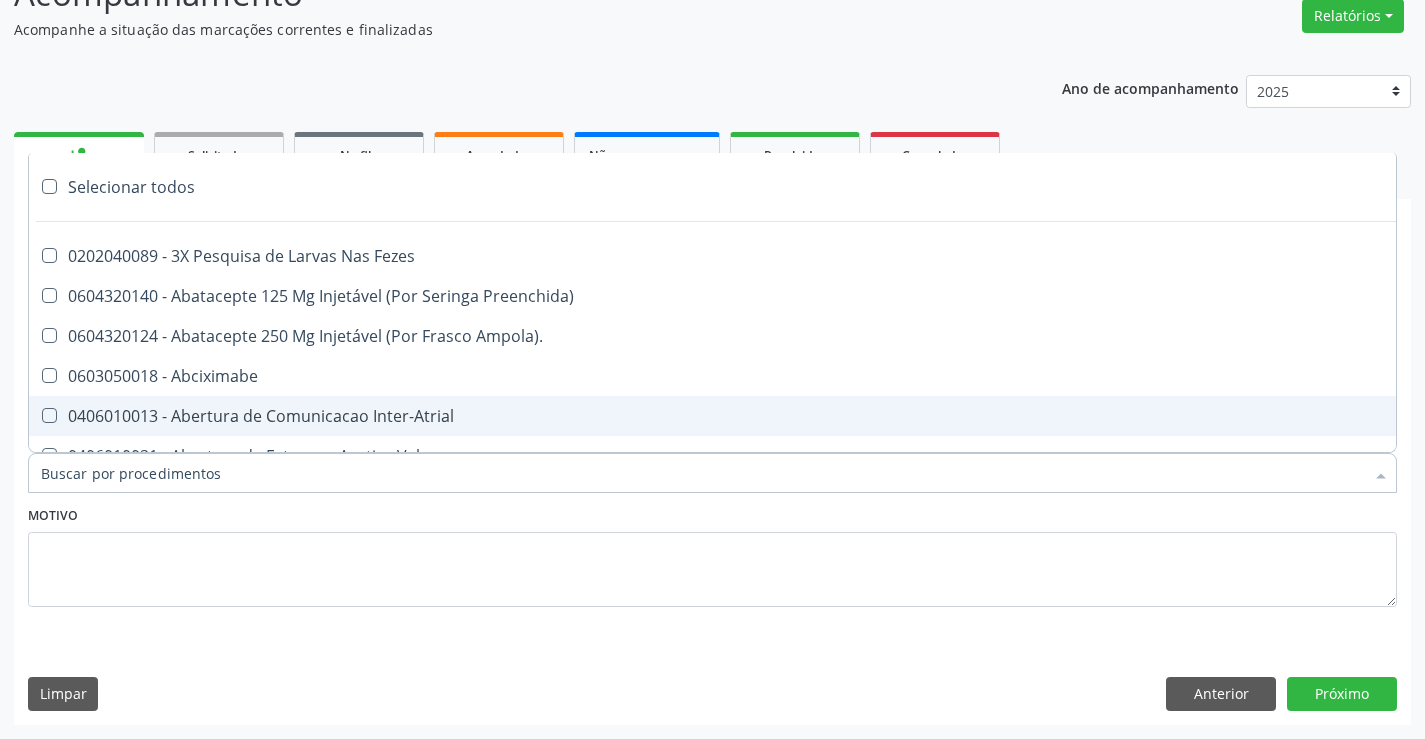 click on "Motivo" at bounding box center [712, 554] 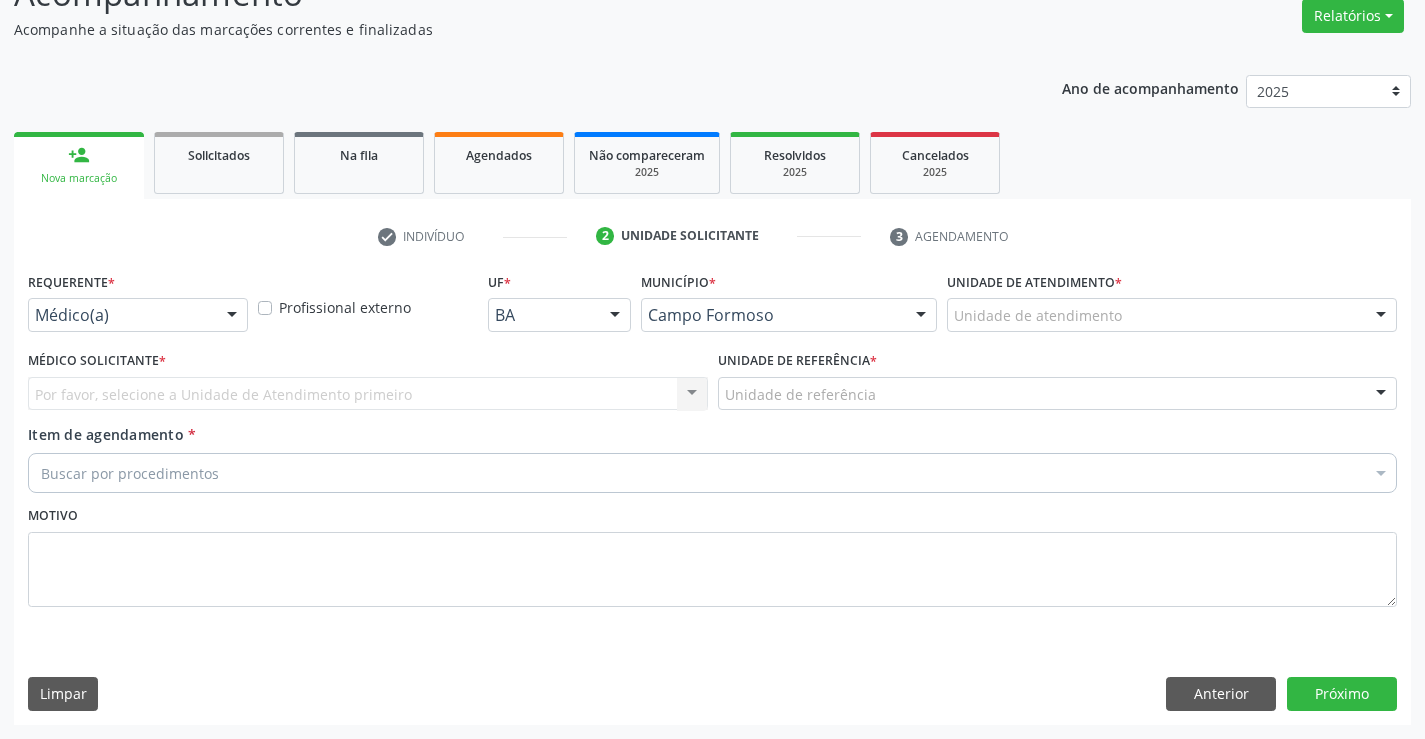 click at bounding box center (232, 316) 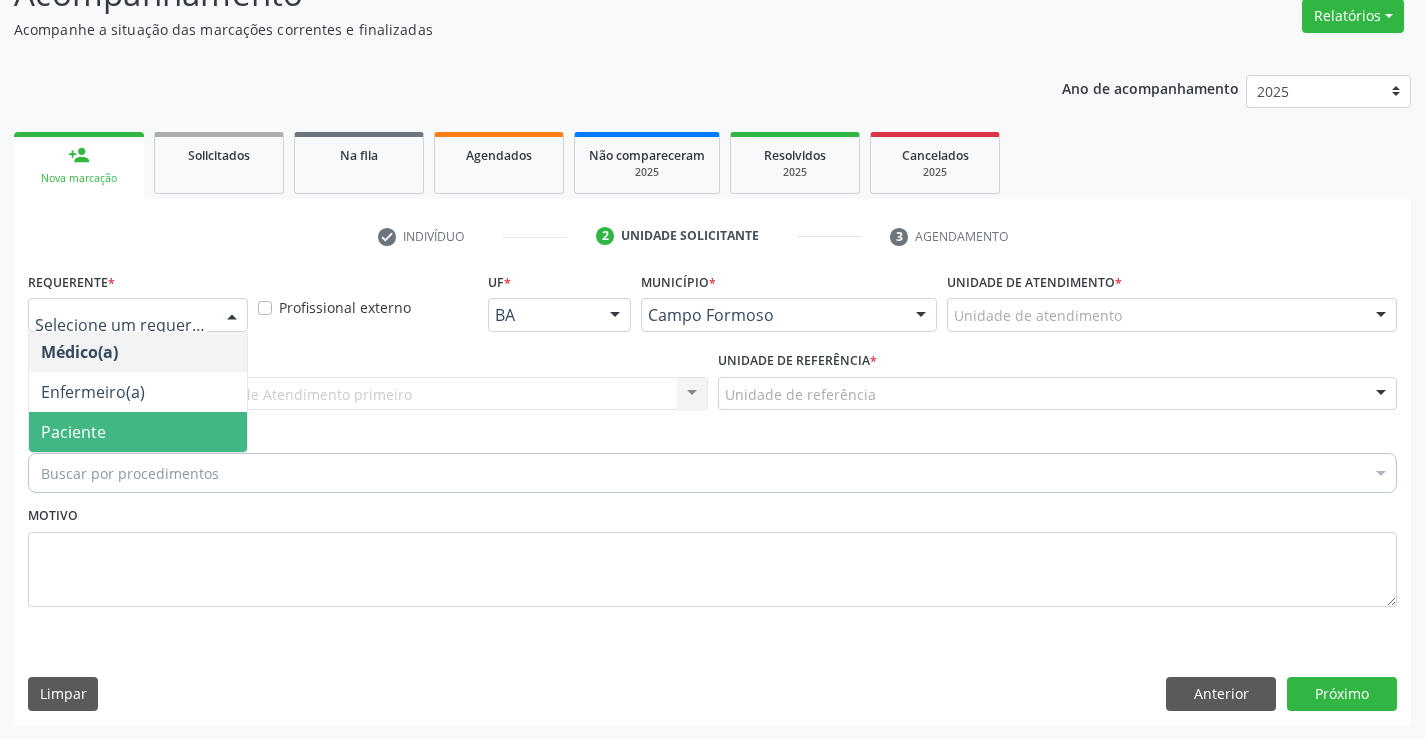 drag, startPoint x: 172, startPoint y: 442, endPoint x: 369, endPoint y: 394, distance: 202.76341 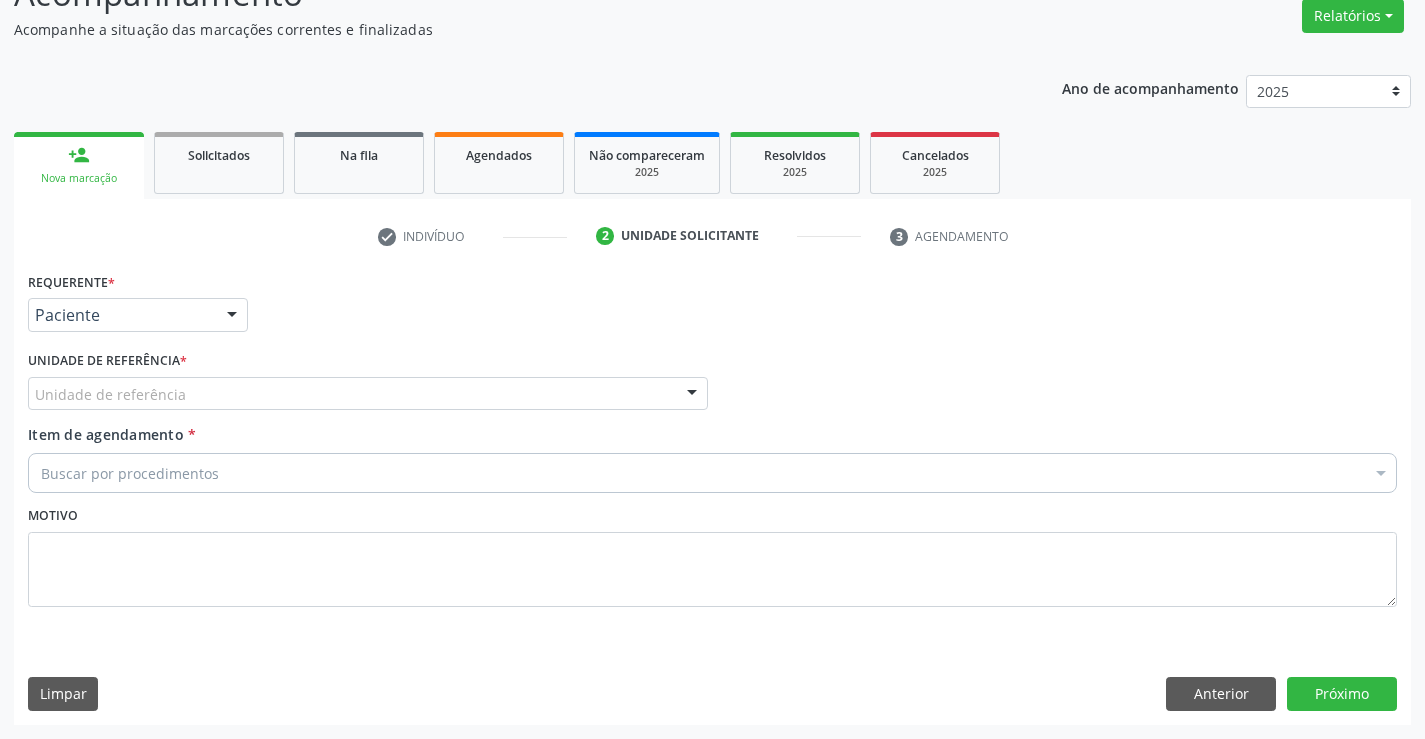 click on "Unidade de referência" at bounding box center (368, 394) 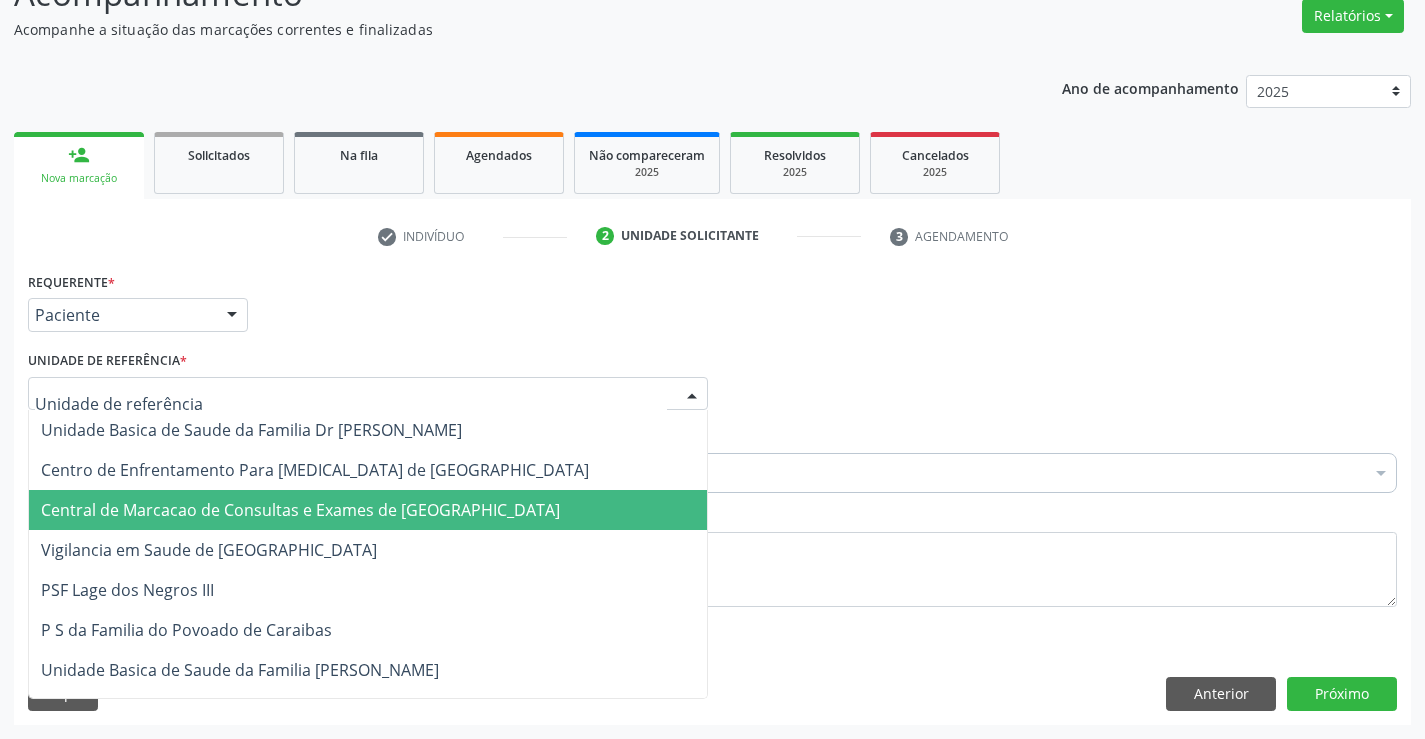click on "Central de Marcacao de Consultas e Exames de [GEOGRAPHIC_DATA]" at bounding box center [368, 510] 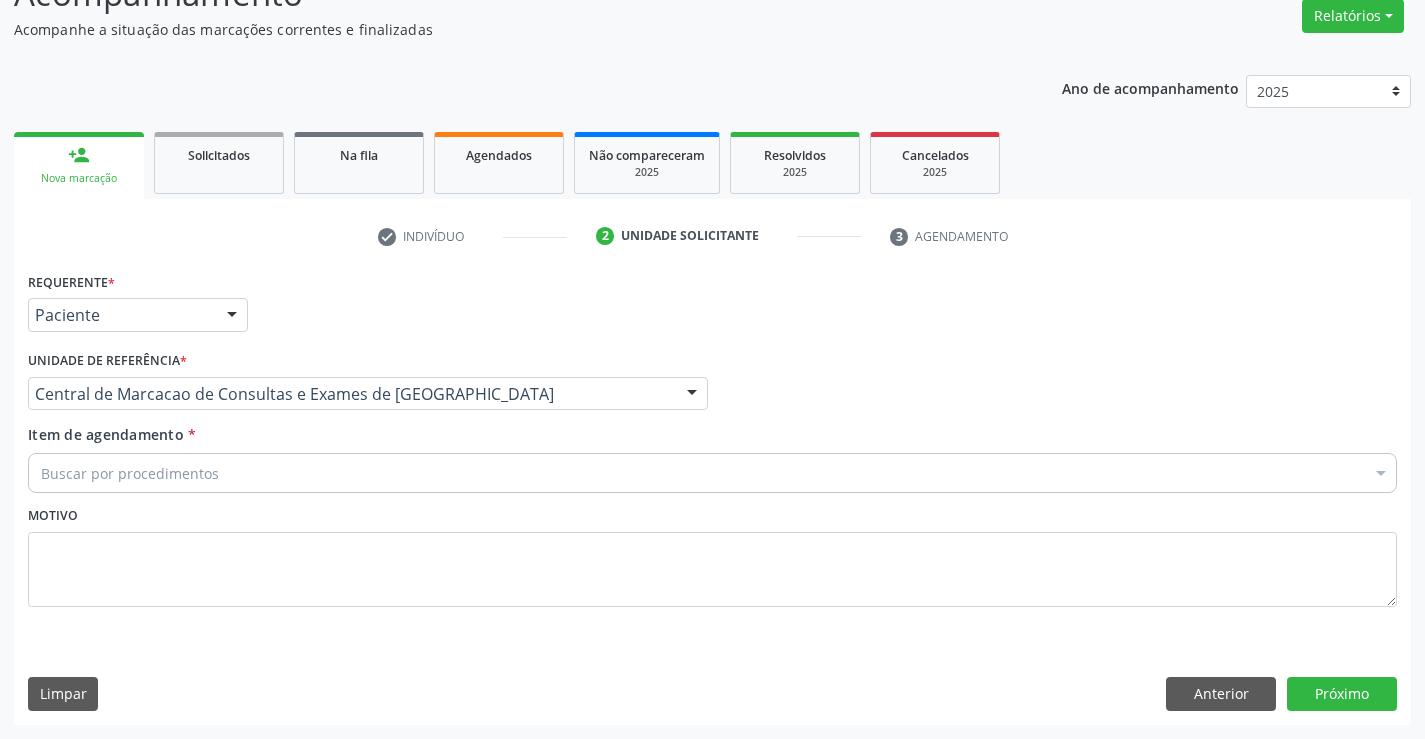 click on "Buscar por procedimentos" at bounding box center [712, 473] 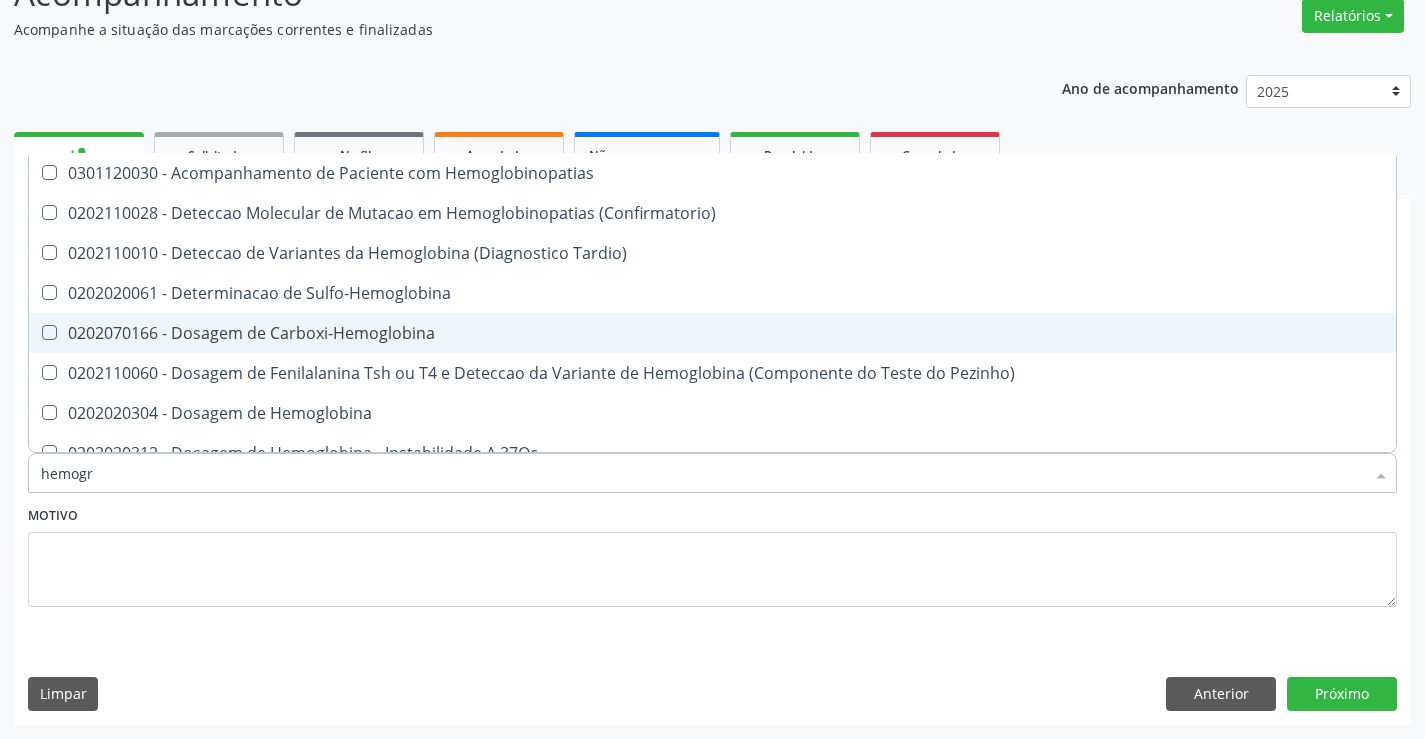 type on "hemogra" 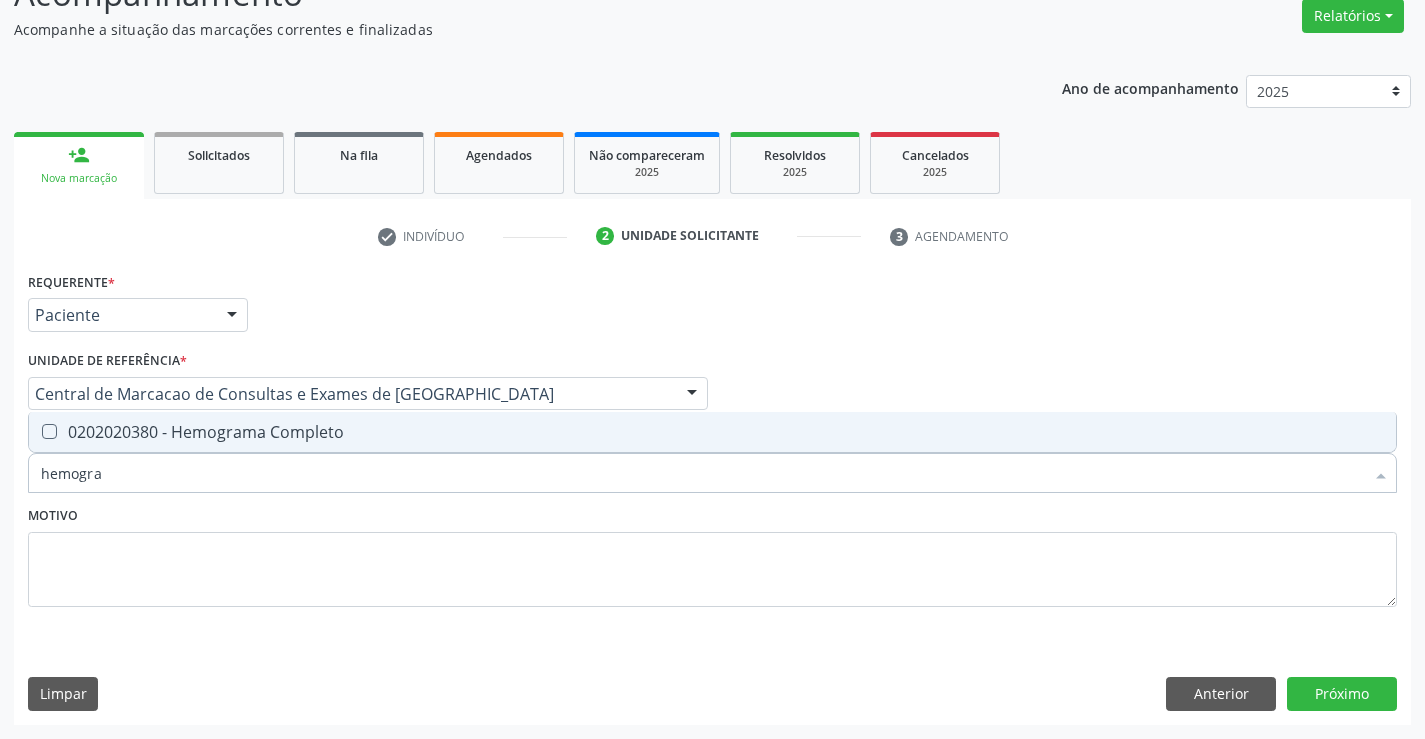 click on "0202020380 - Hemograma Completo" at bounding box center (712, 432) 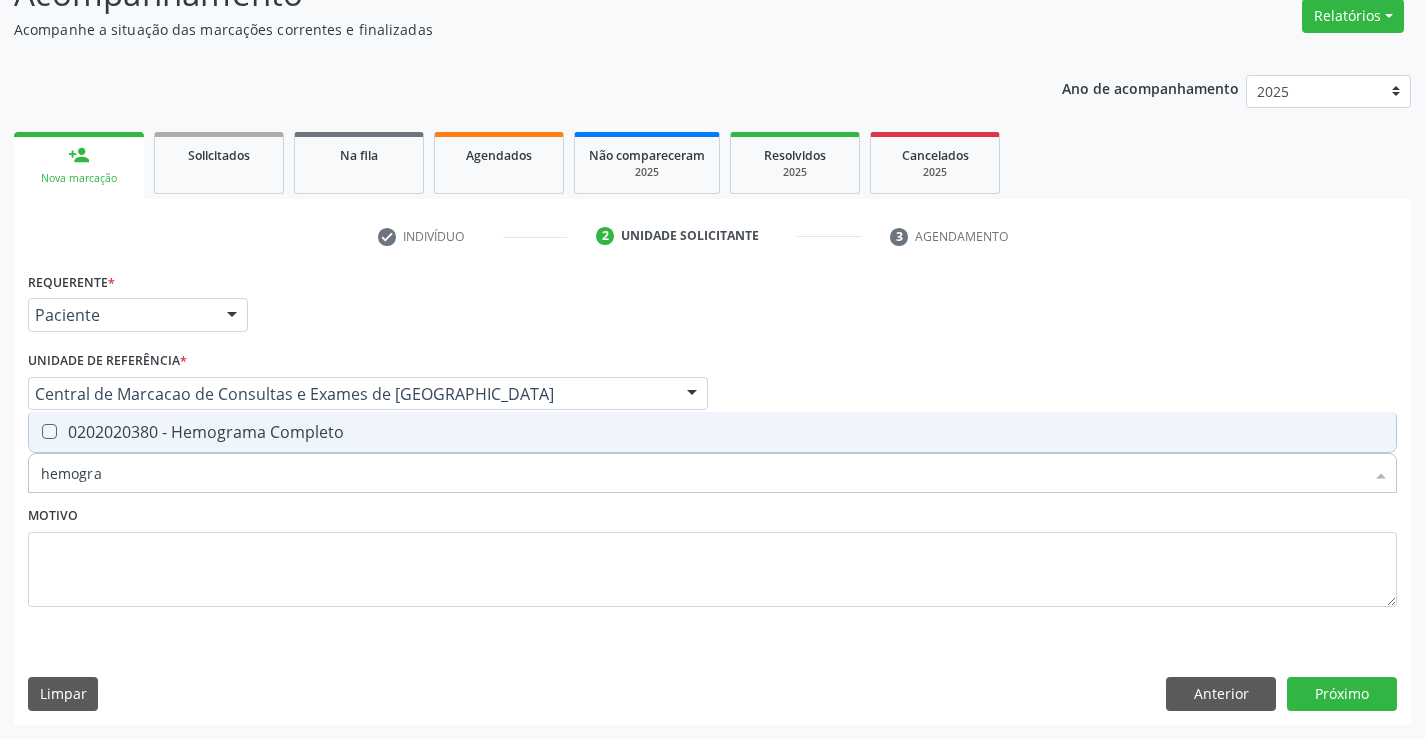 checkbox on "true" 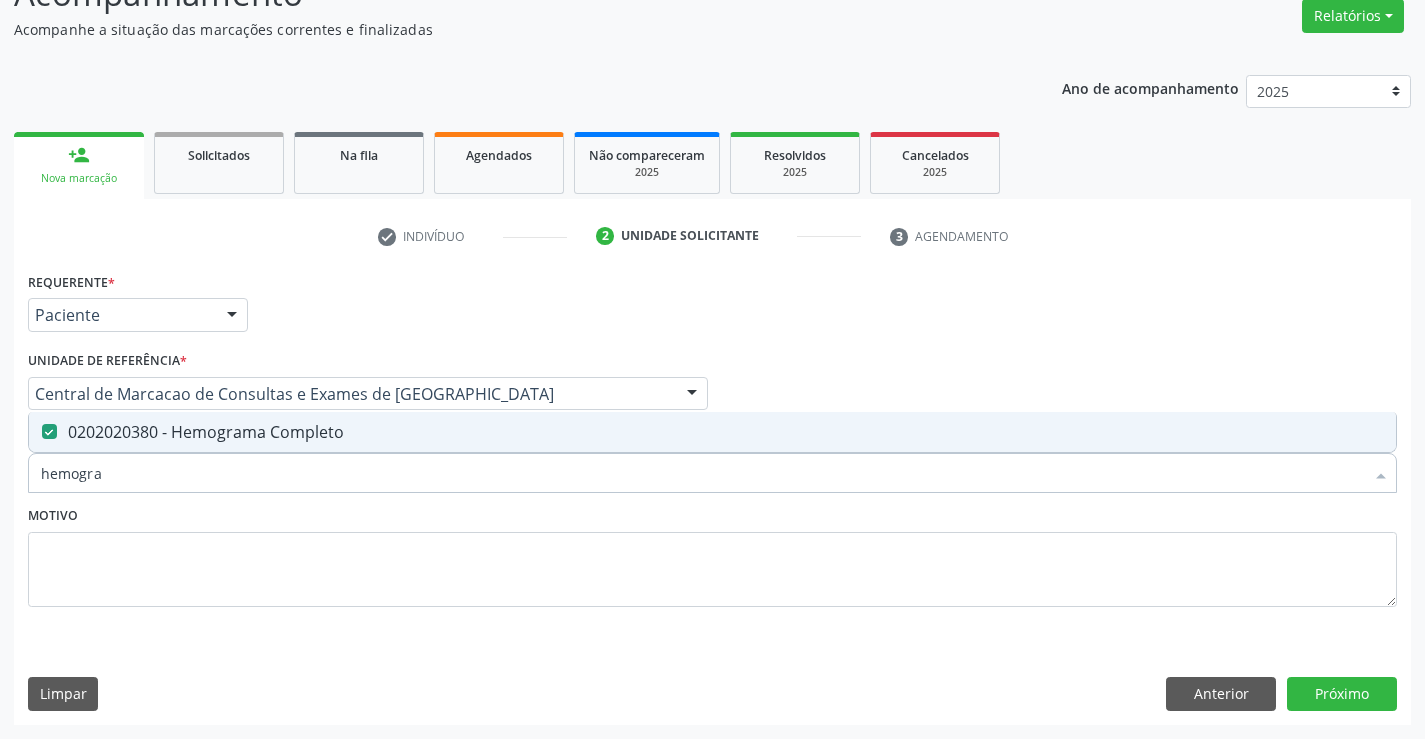 type on "hemogra" 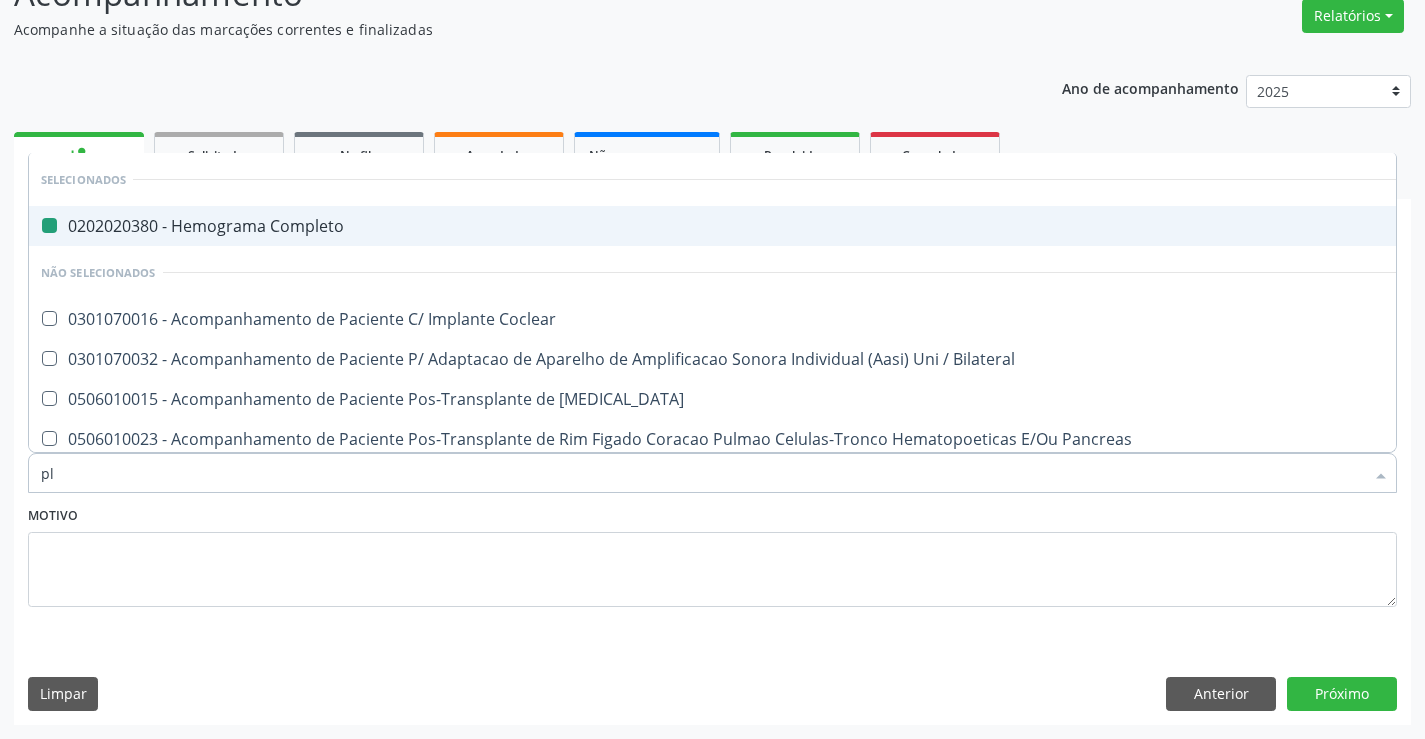 type on "pla" 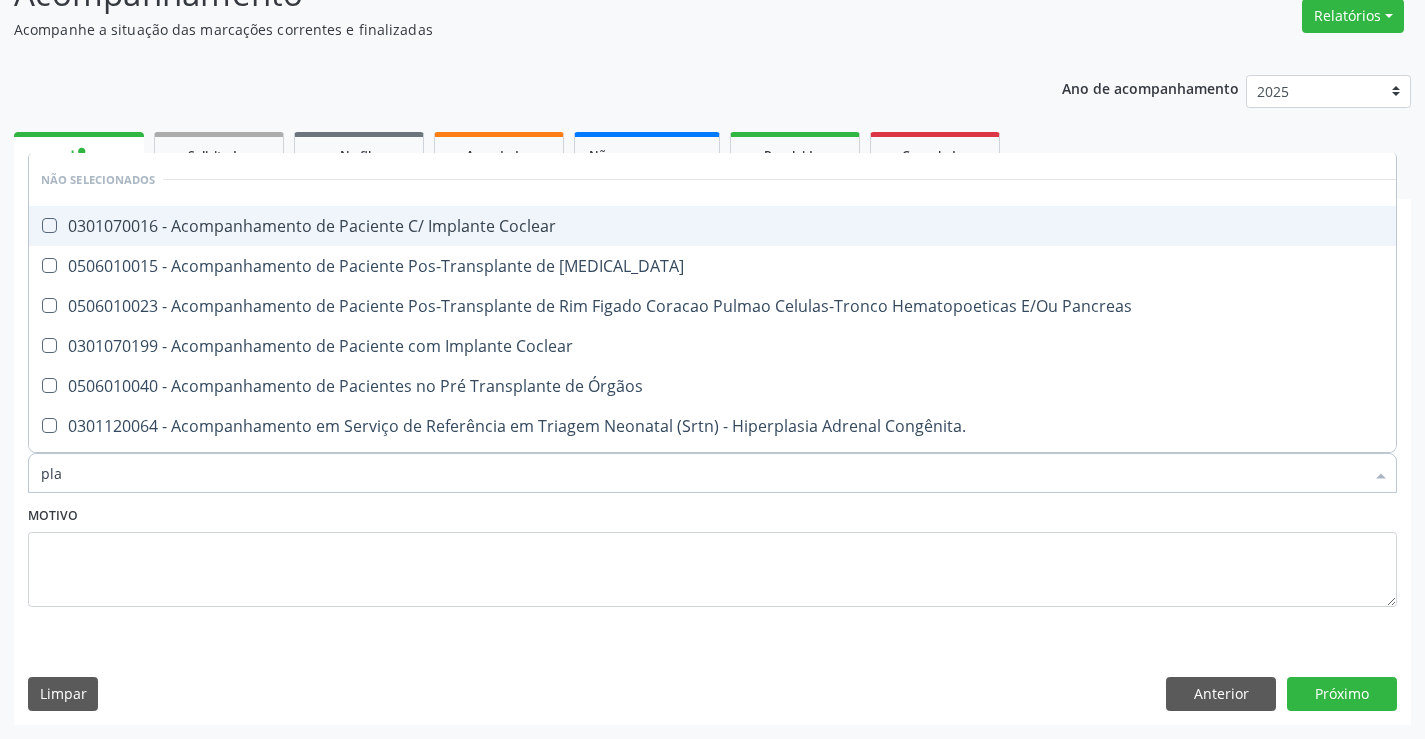 type on "plaq" 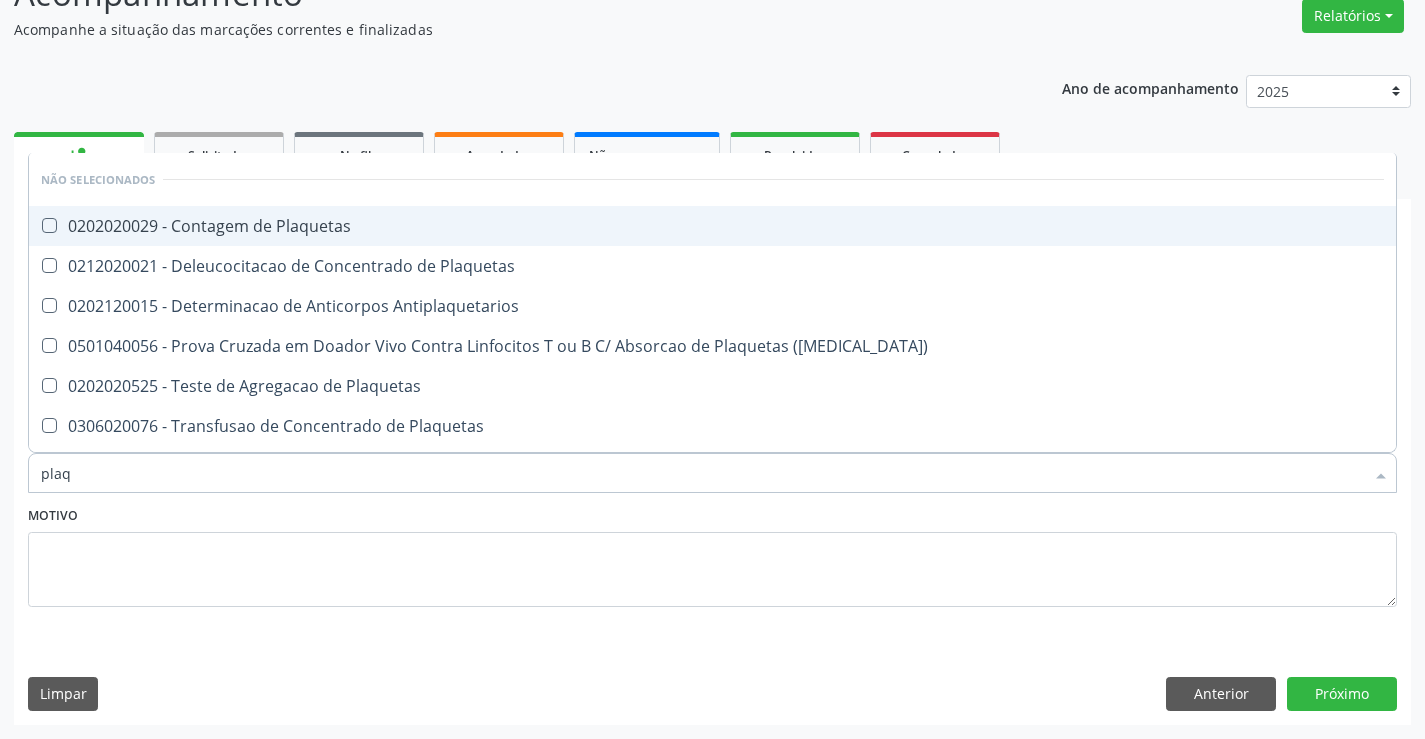 click on "0202020029 - Contagem de Plaquetas" at bounding box center [712, 226] 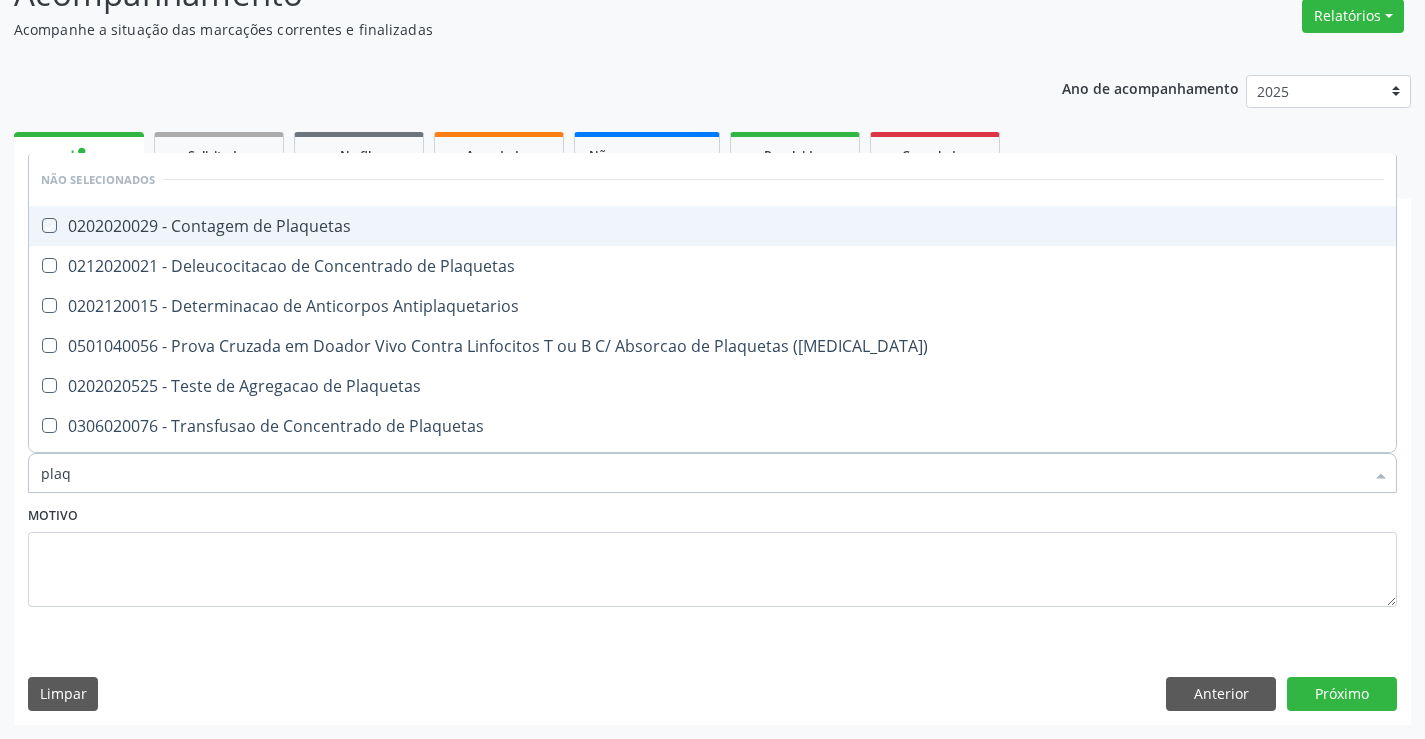 checkbox on "true" 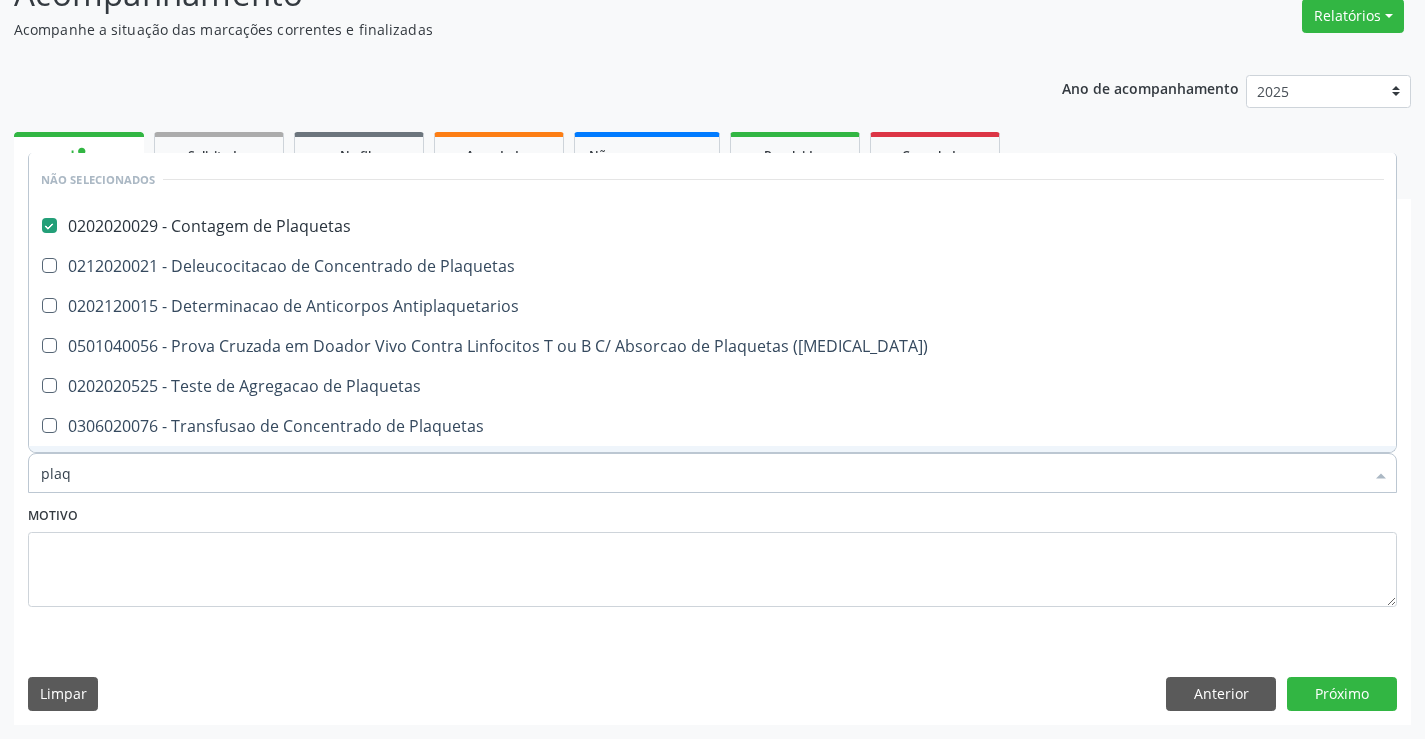 click on "Motivo" at bounding box center [712, 554] 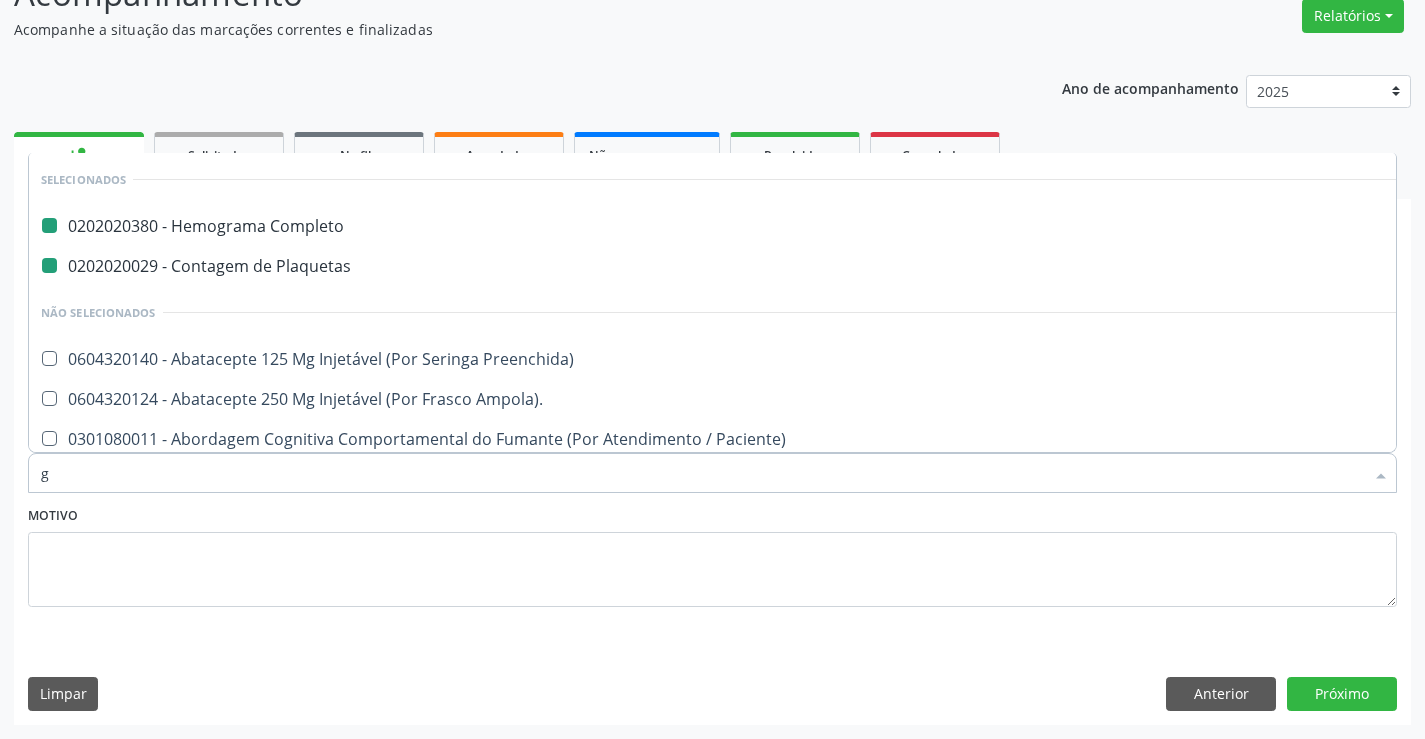 type on "gl" 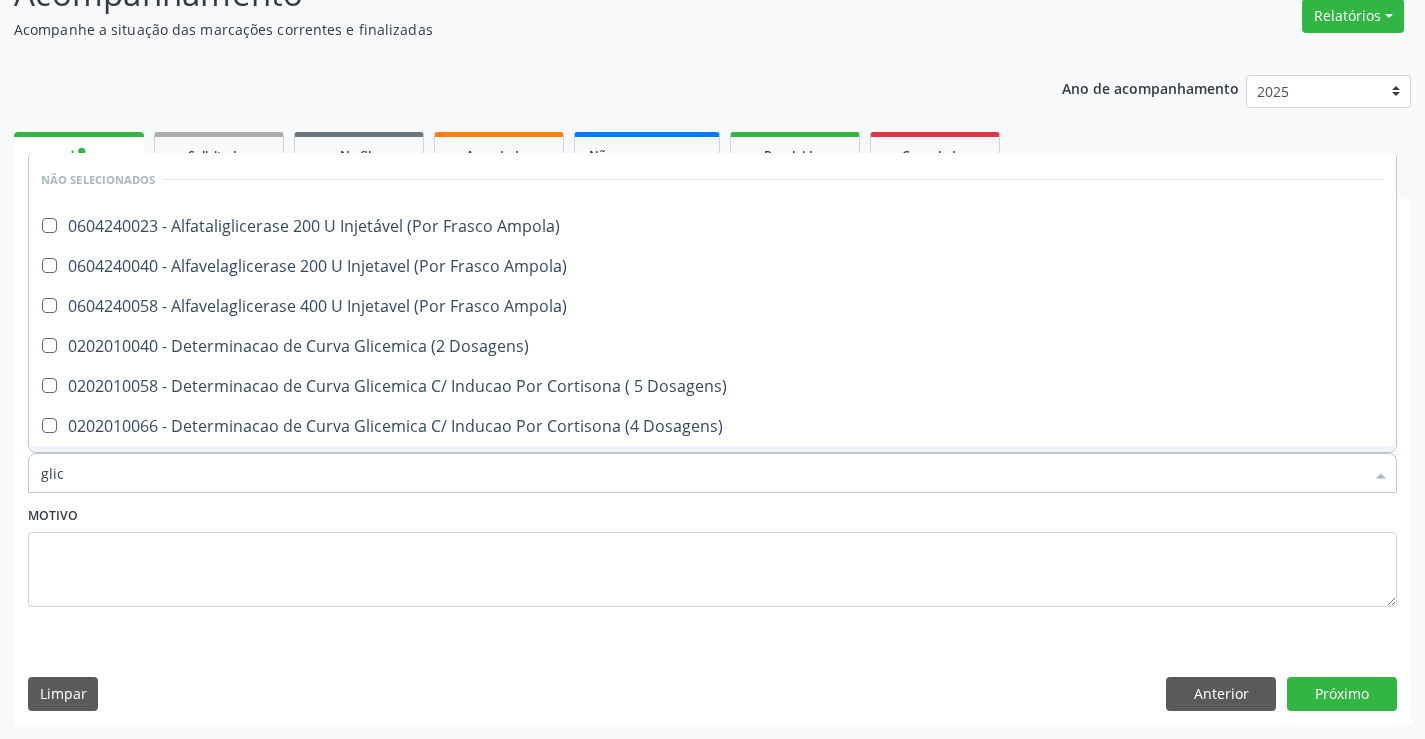 type on "glico" 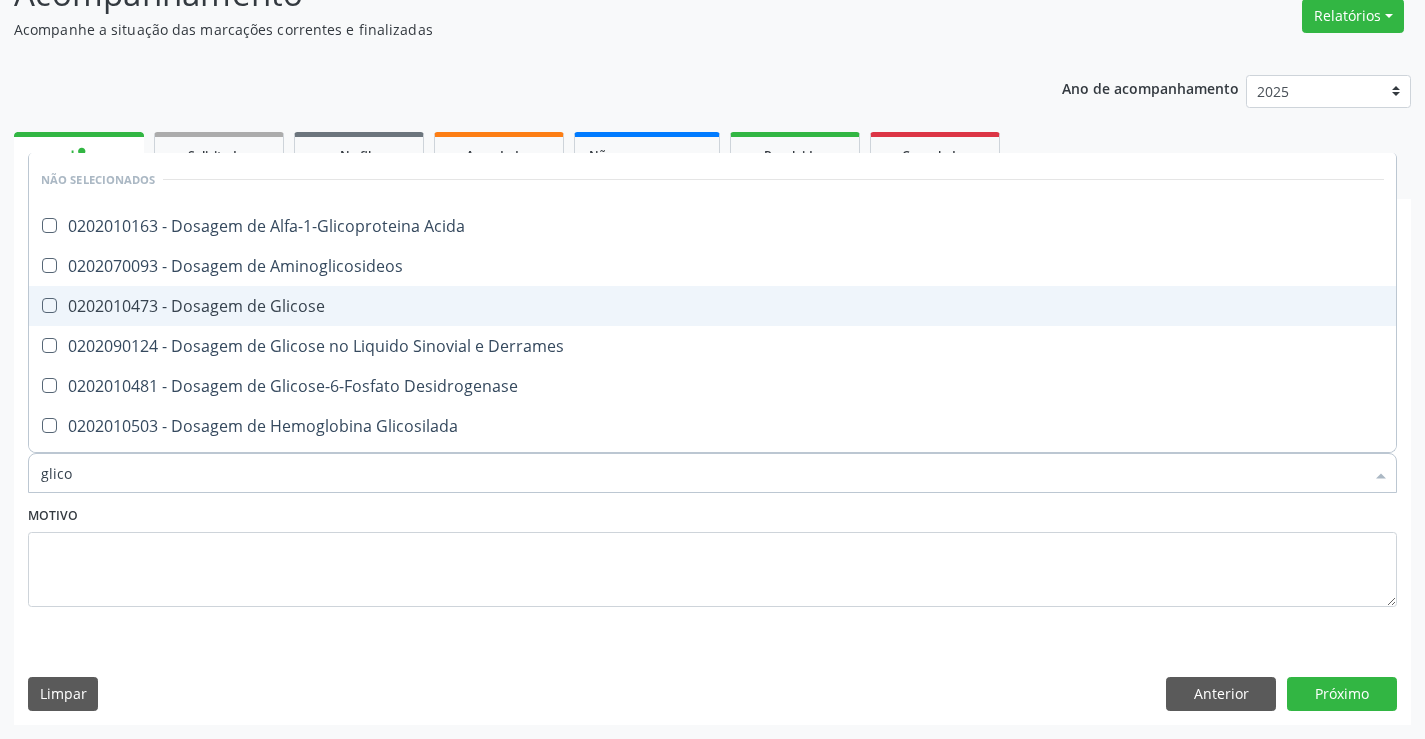 click on "0202010473 - Dosagem de Glicose" at bounding box center [712, 306] 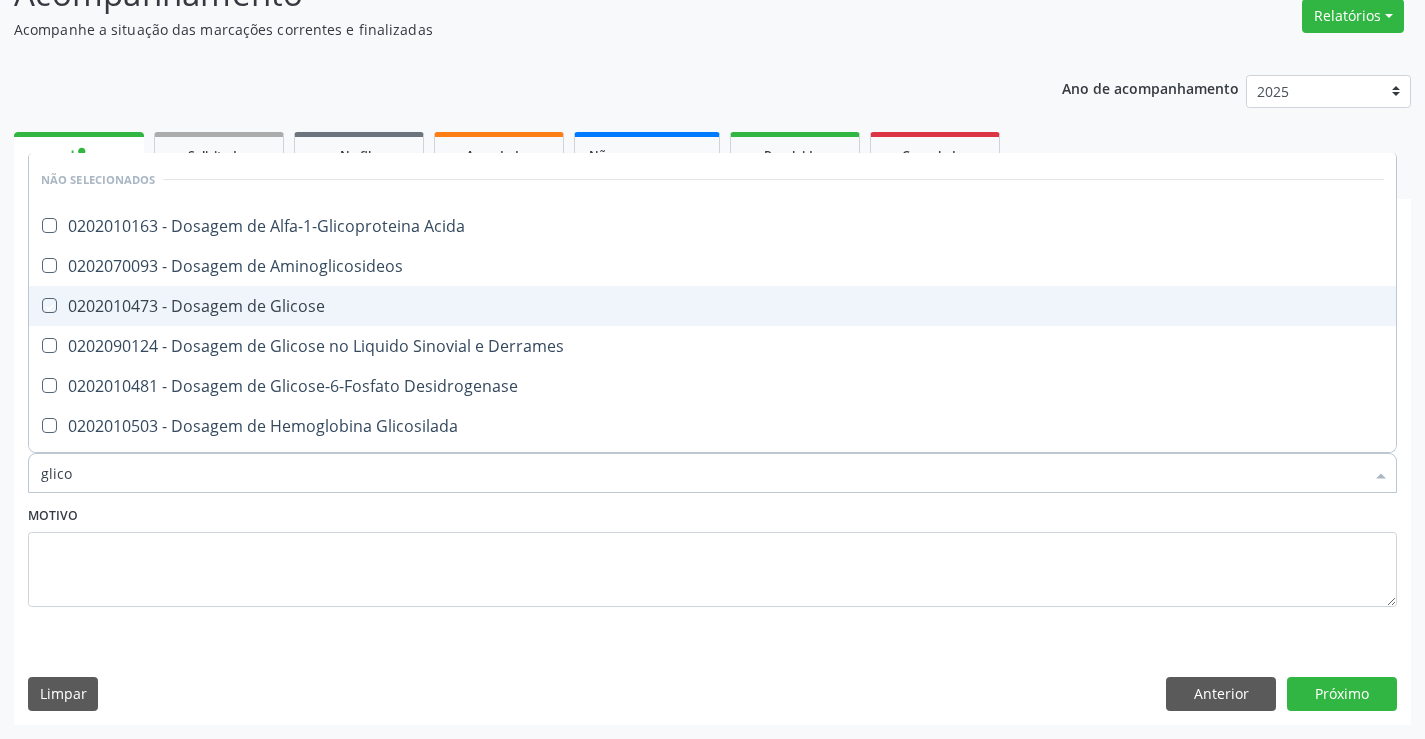 checkbox on "true" 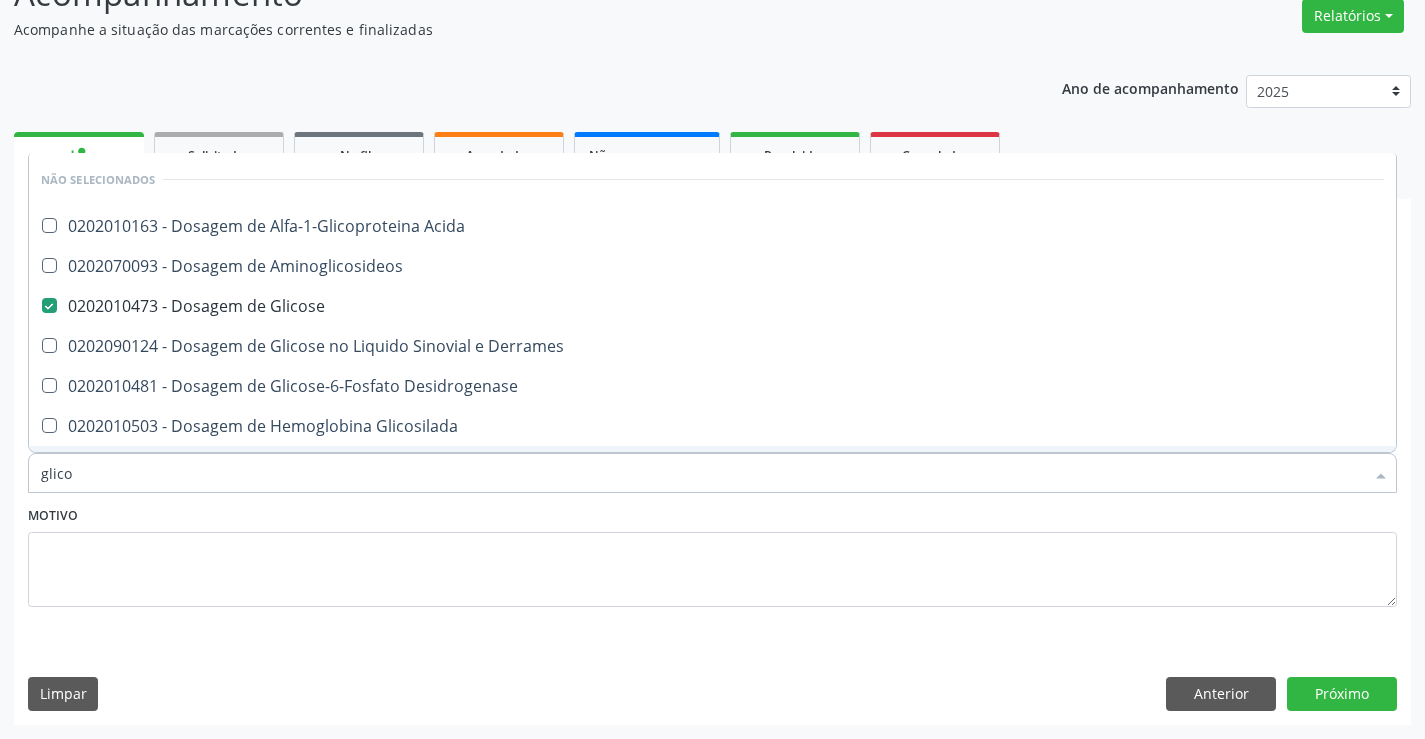 click on "Motivo" at bounding box center [712, 554] 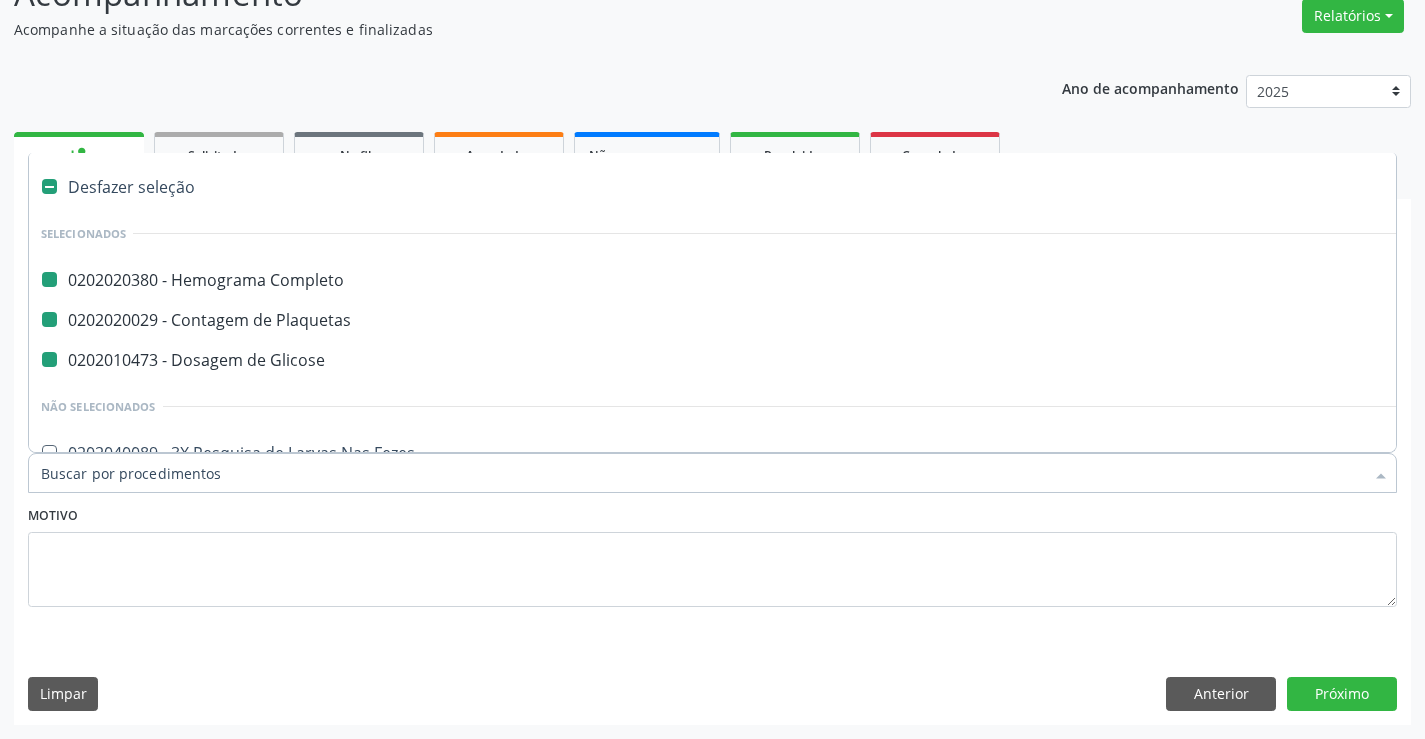 type on "f" 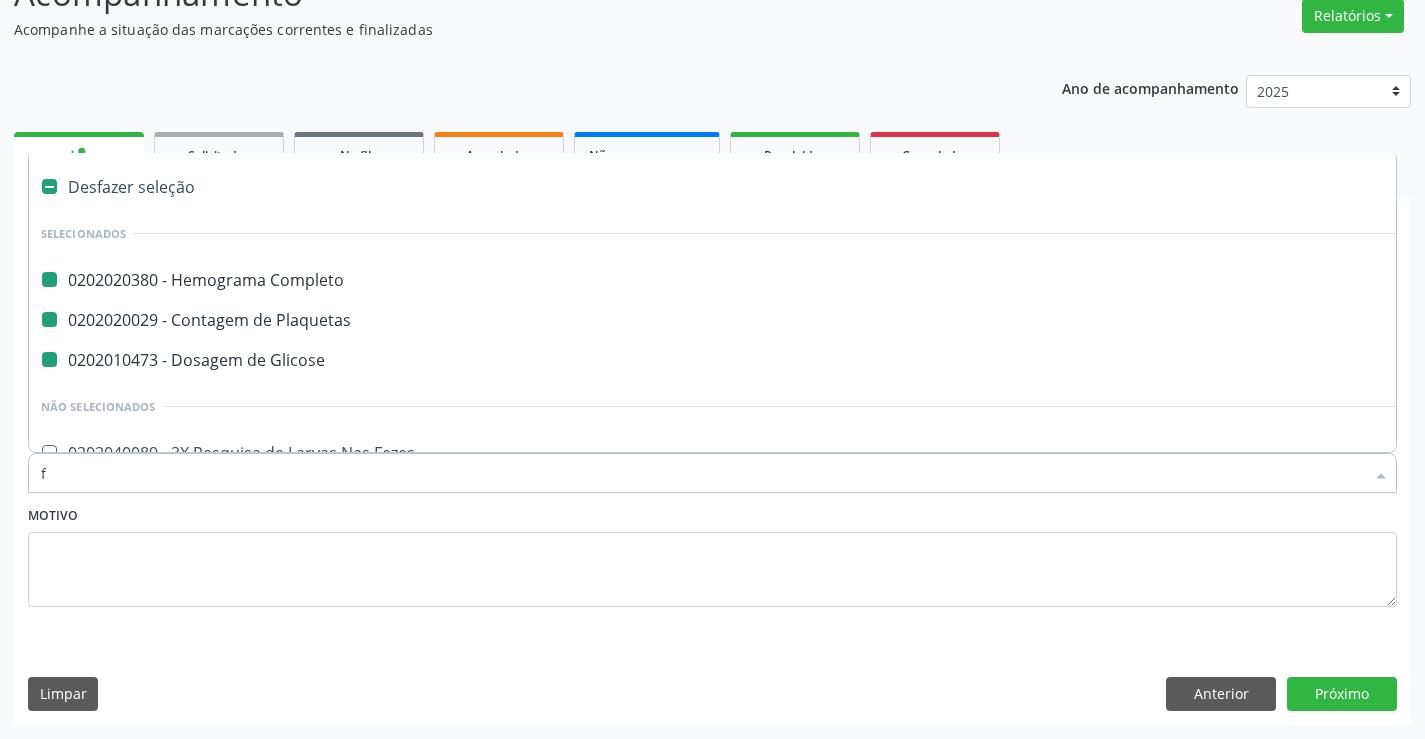 checkbox on "false" 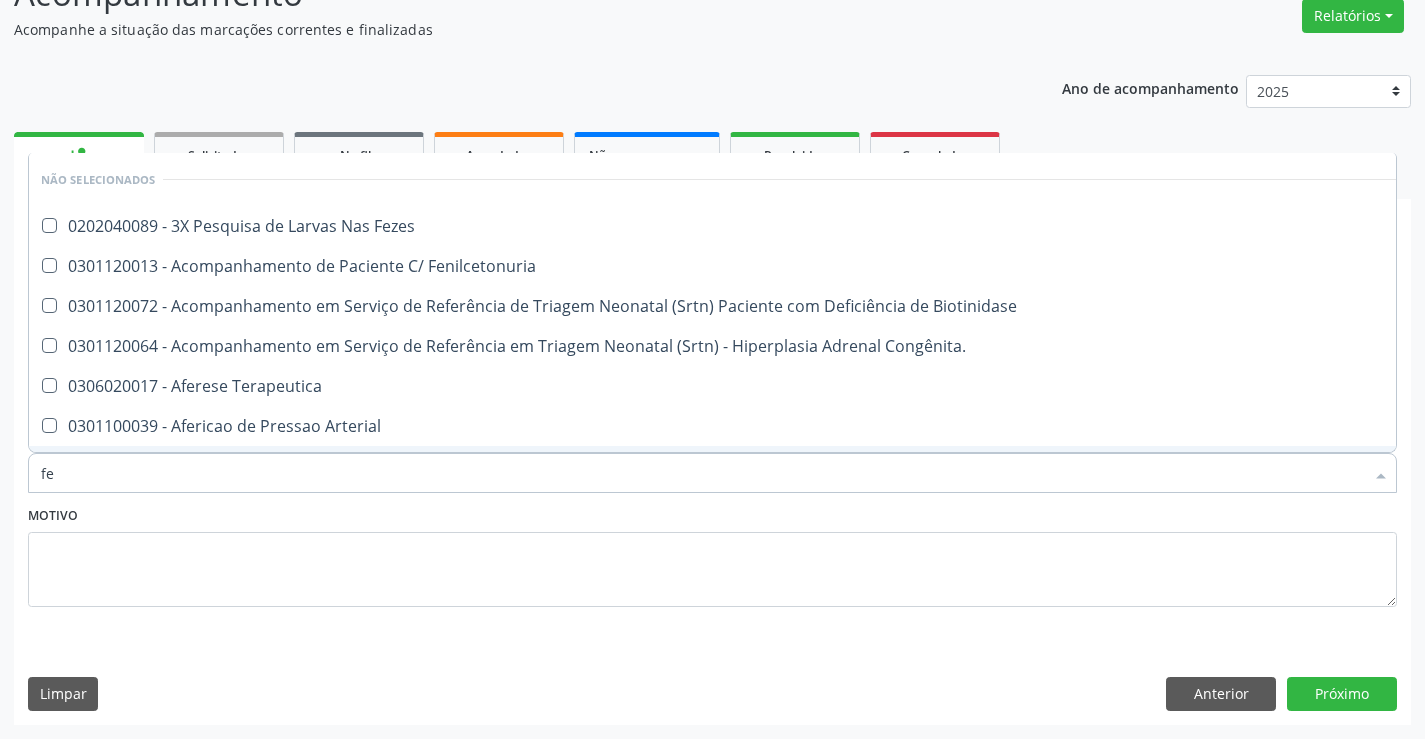 type on "fez" 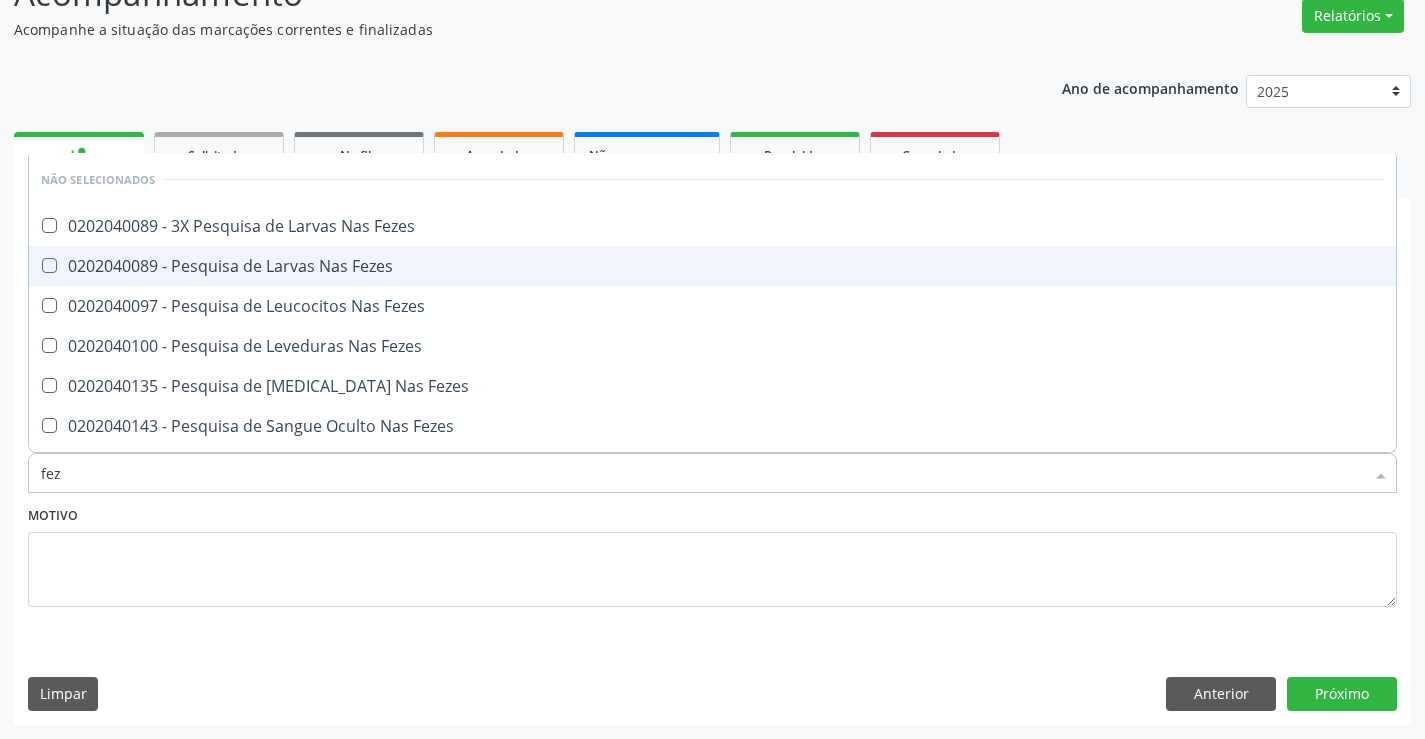 click on "0202040089 - Pesquisa de Larvas Nas Fezes" at bounding box center [712, 266] 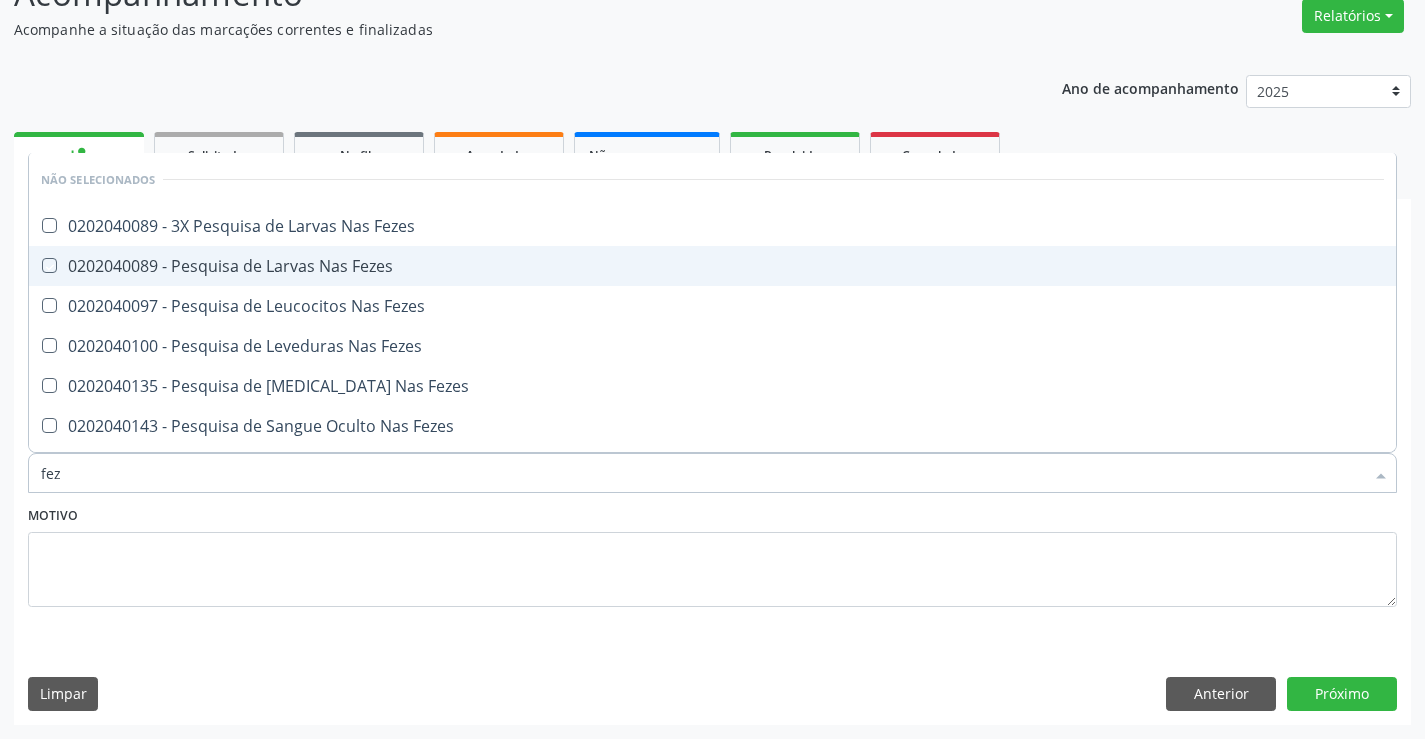 checkbox on "true" 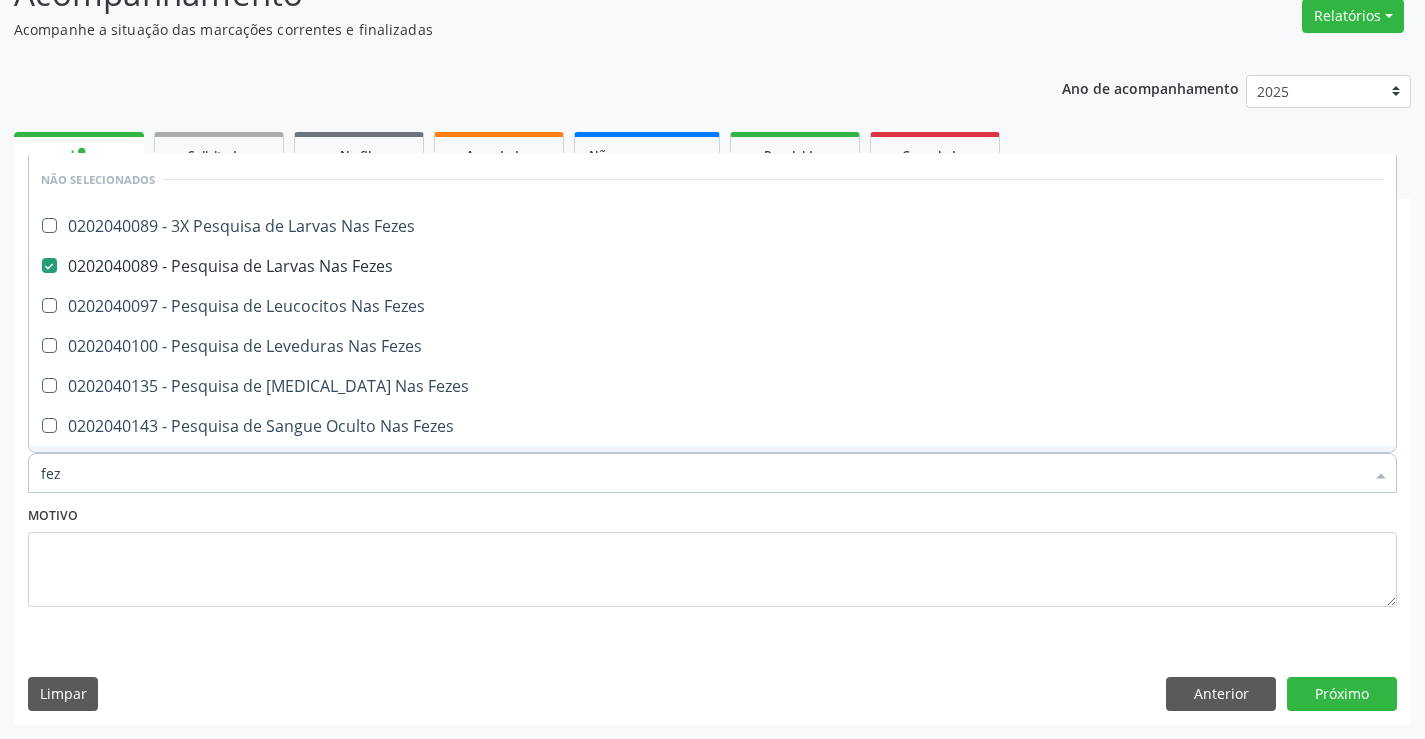 click on "Motivo" at bounding box center (712, 554) 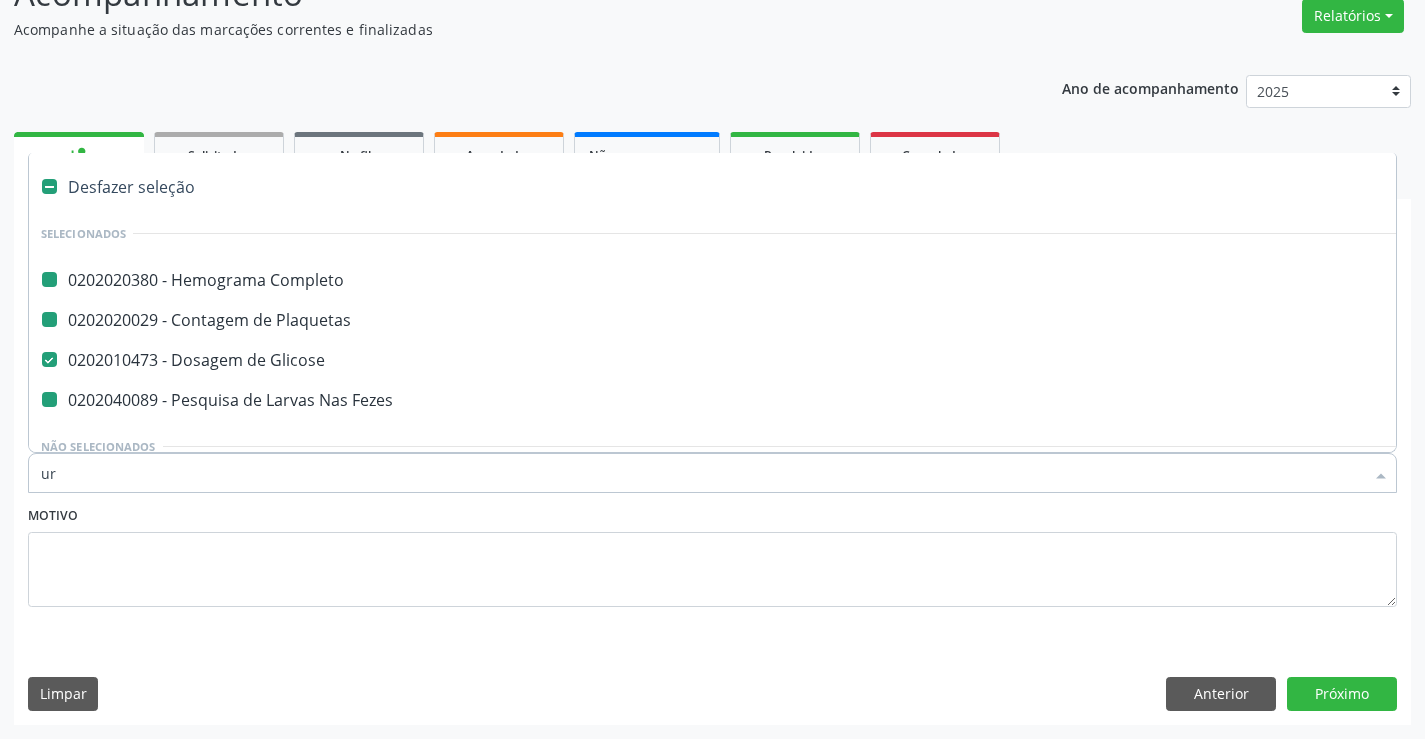 type on "uri" 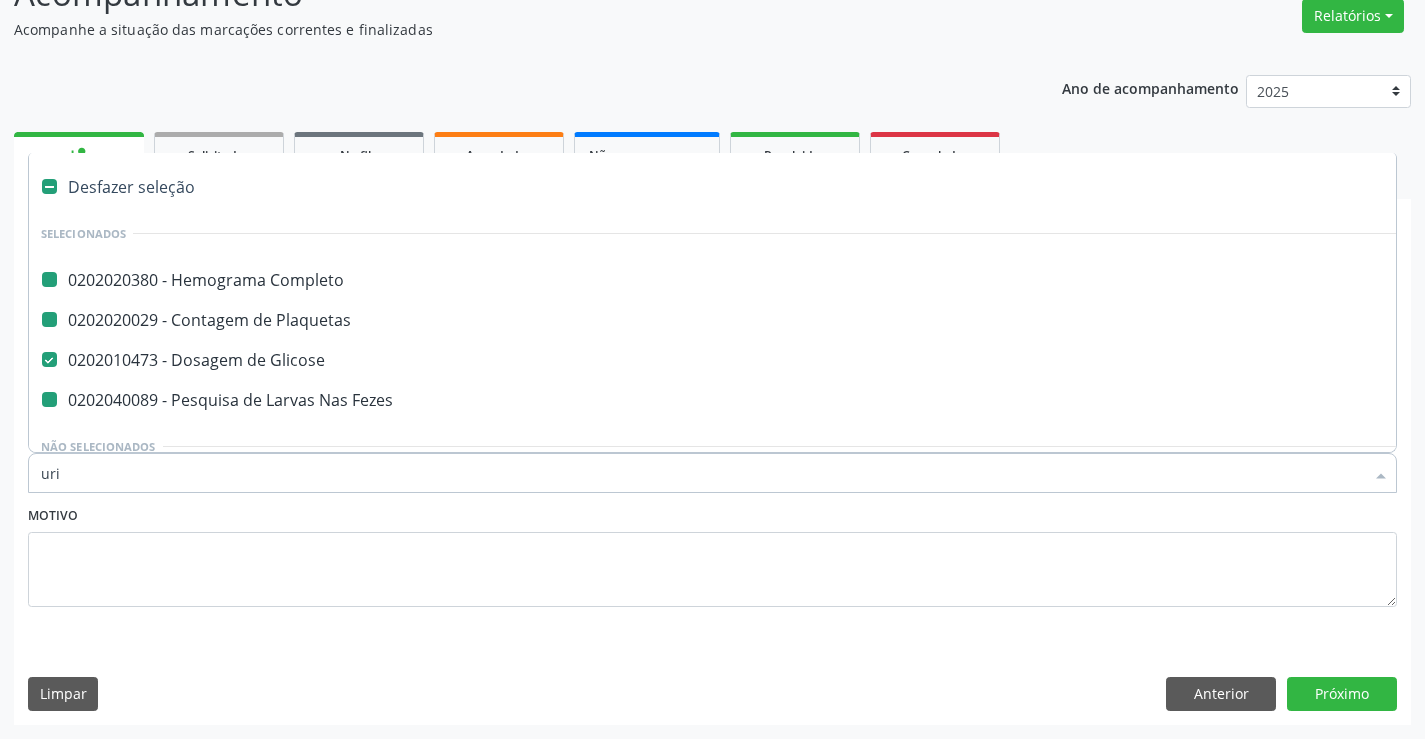 checkbox on "false" 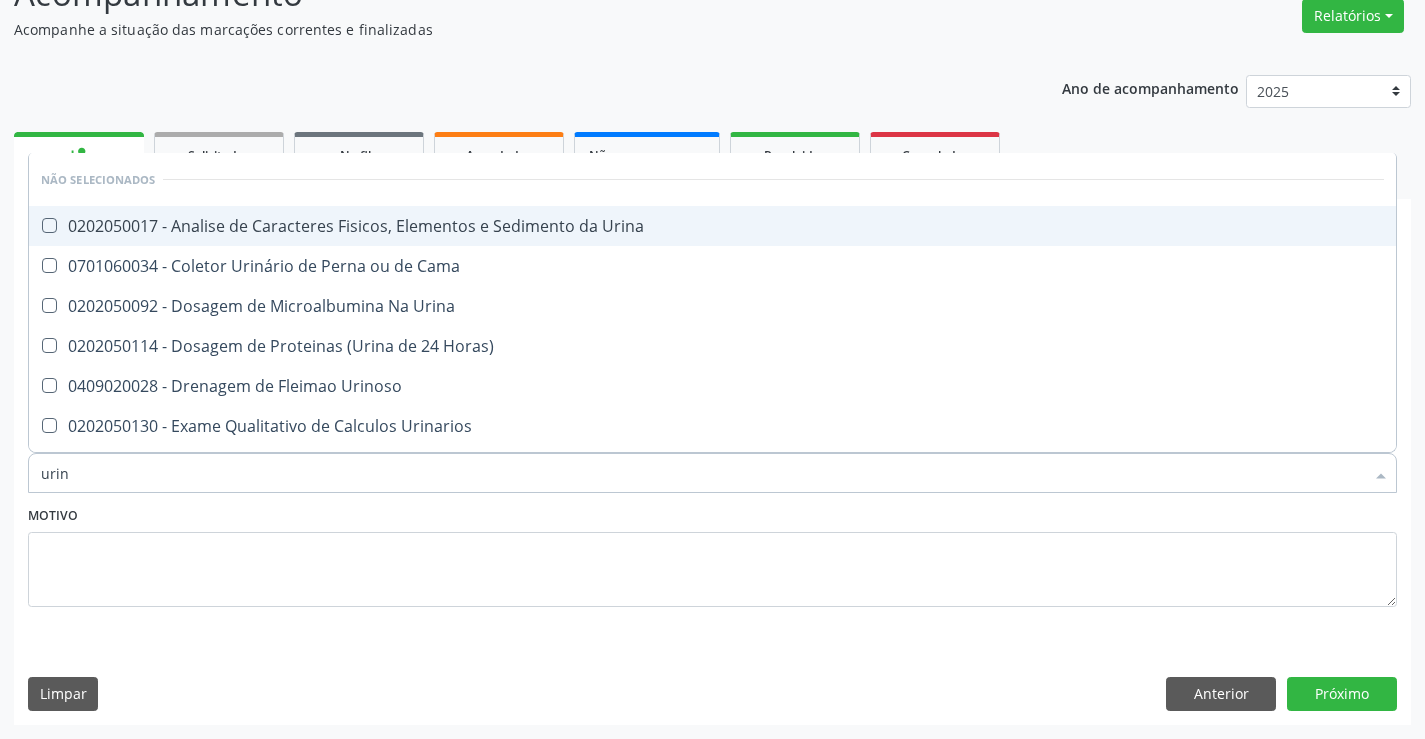 click on "0202050017 - Analise de Caracteres Fisicos, Elementos e Sedimento da Urina" at bounding box center (712, 226) 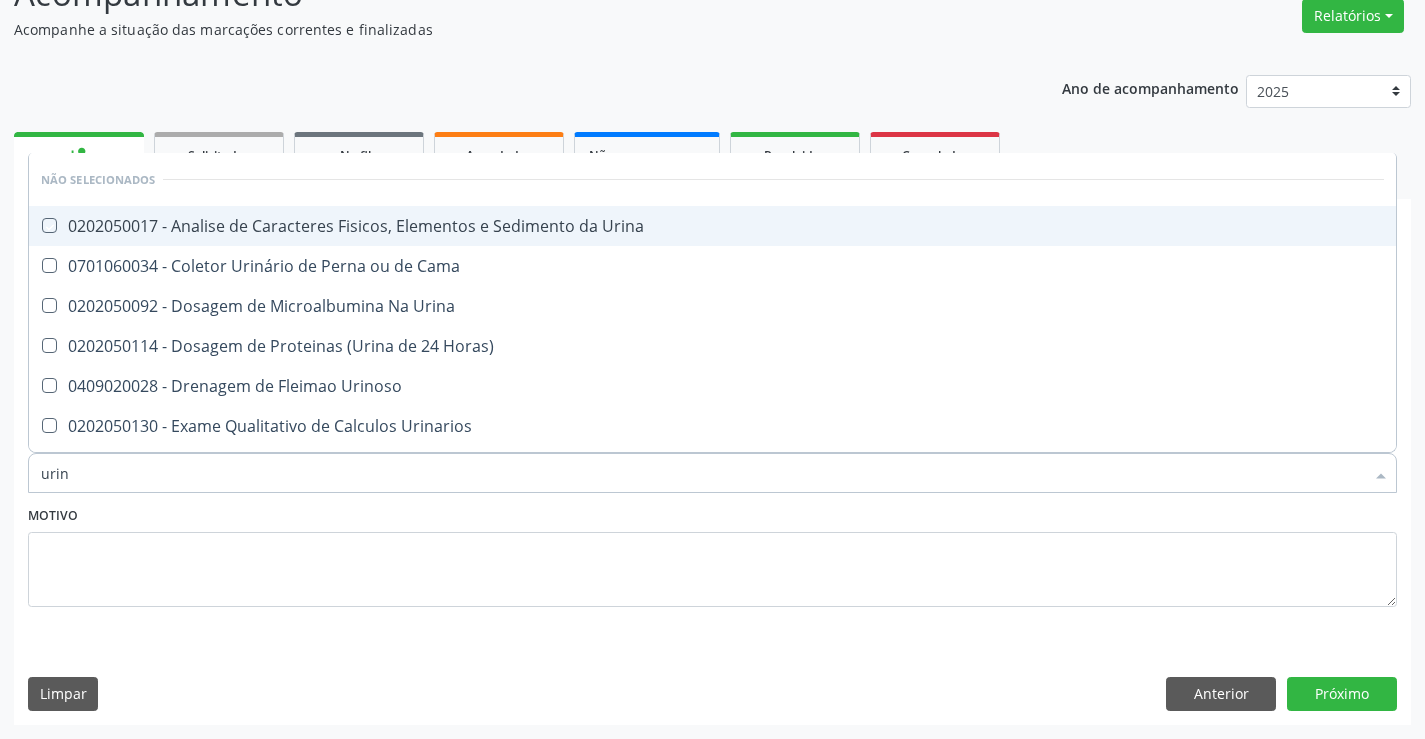 checkbox on "true" 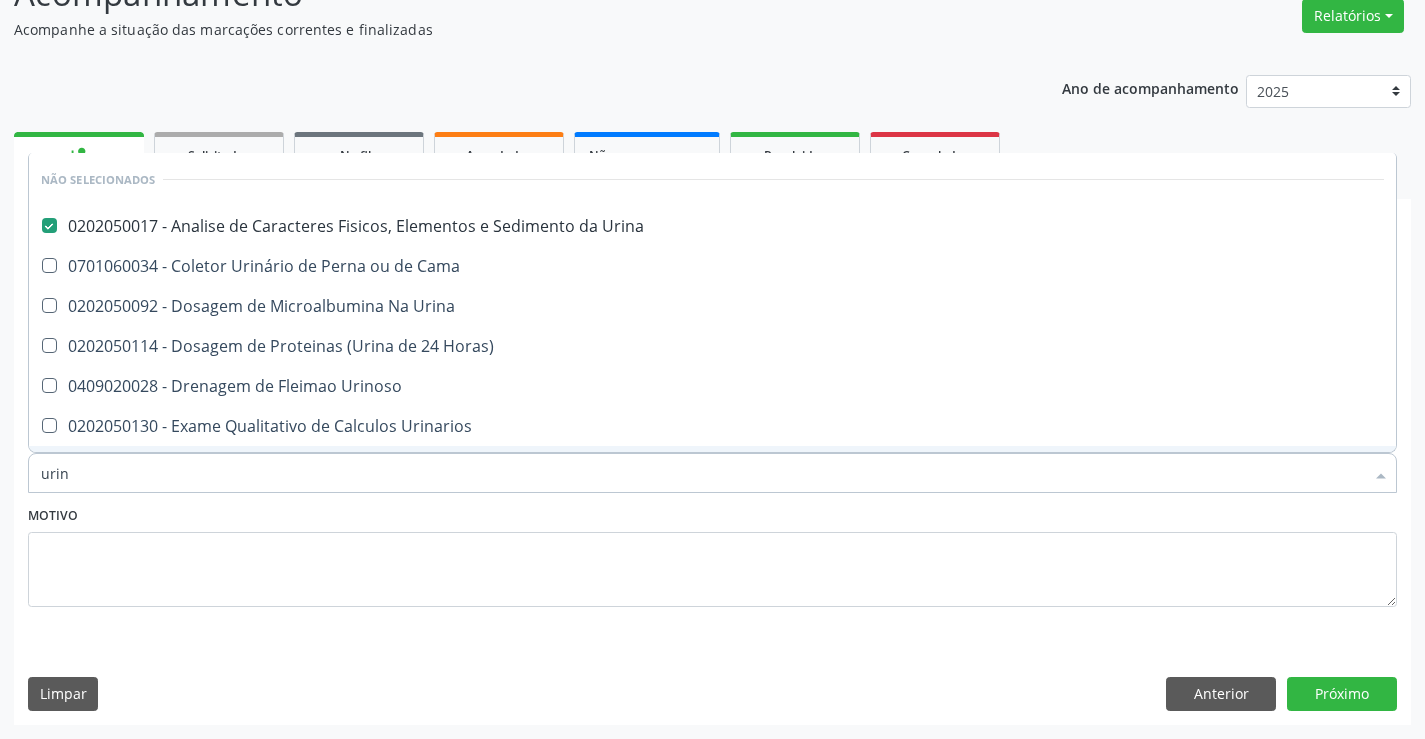 click on "Motivo" at bounding box center (712, 554) 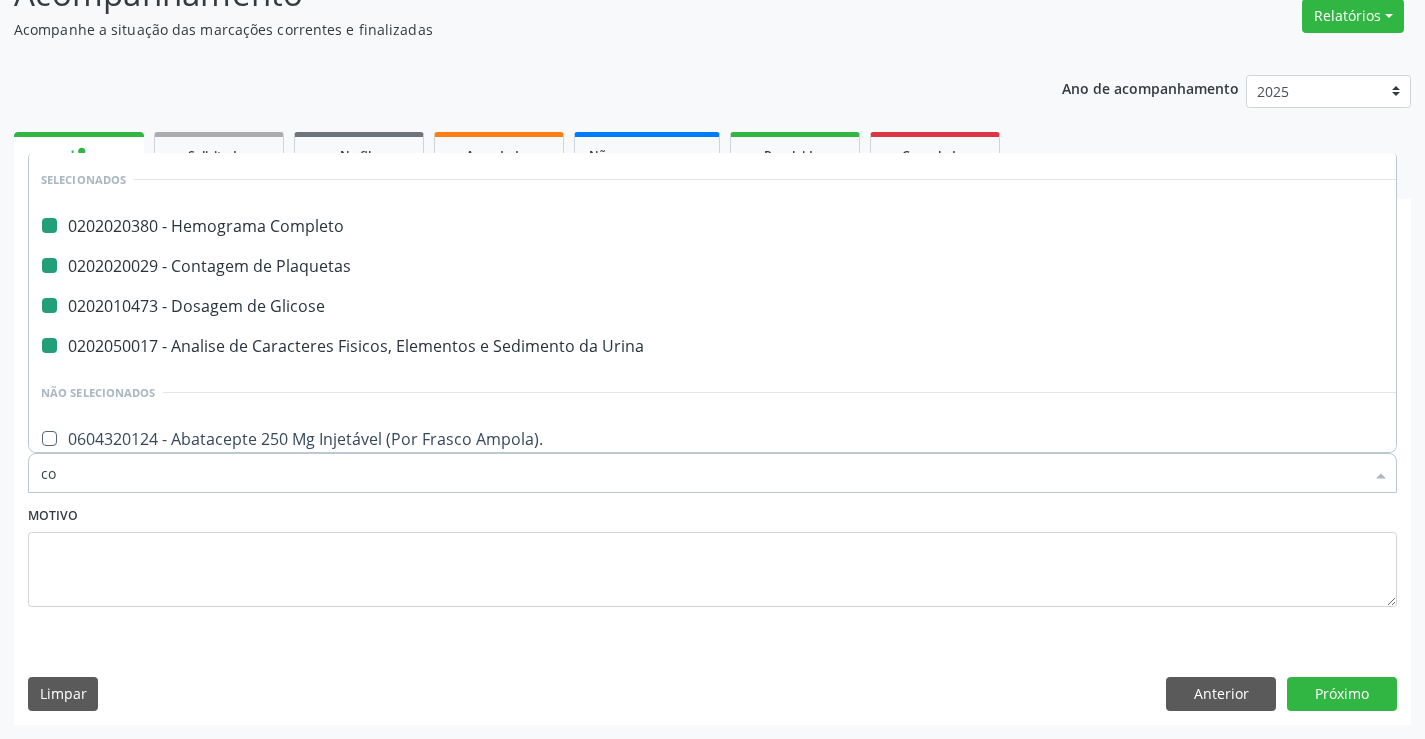 type on "col" 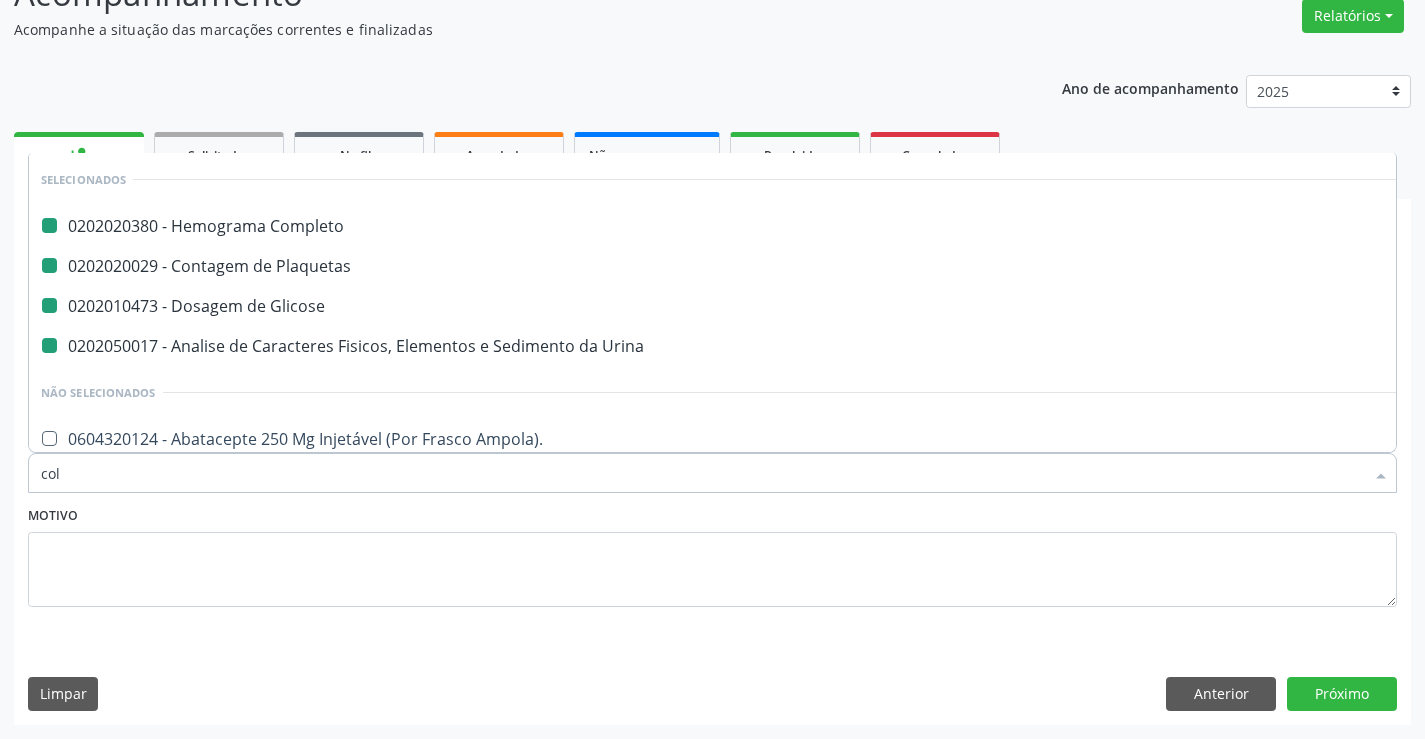 checkbox on "false" 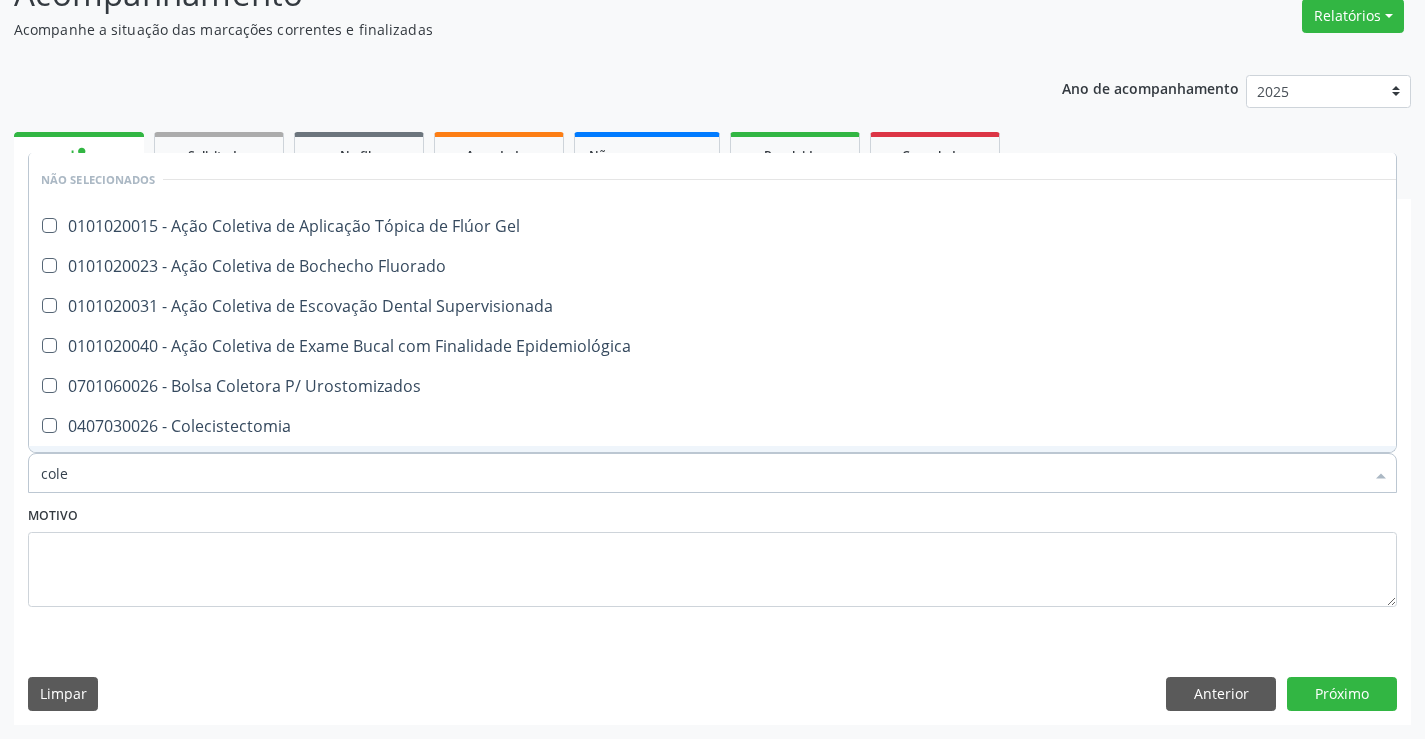 type on "coles" 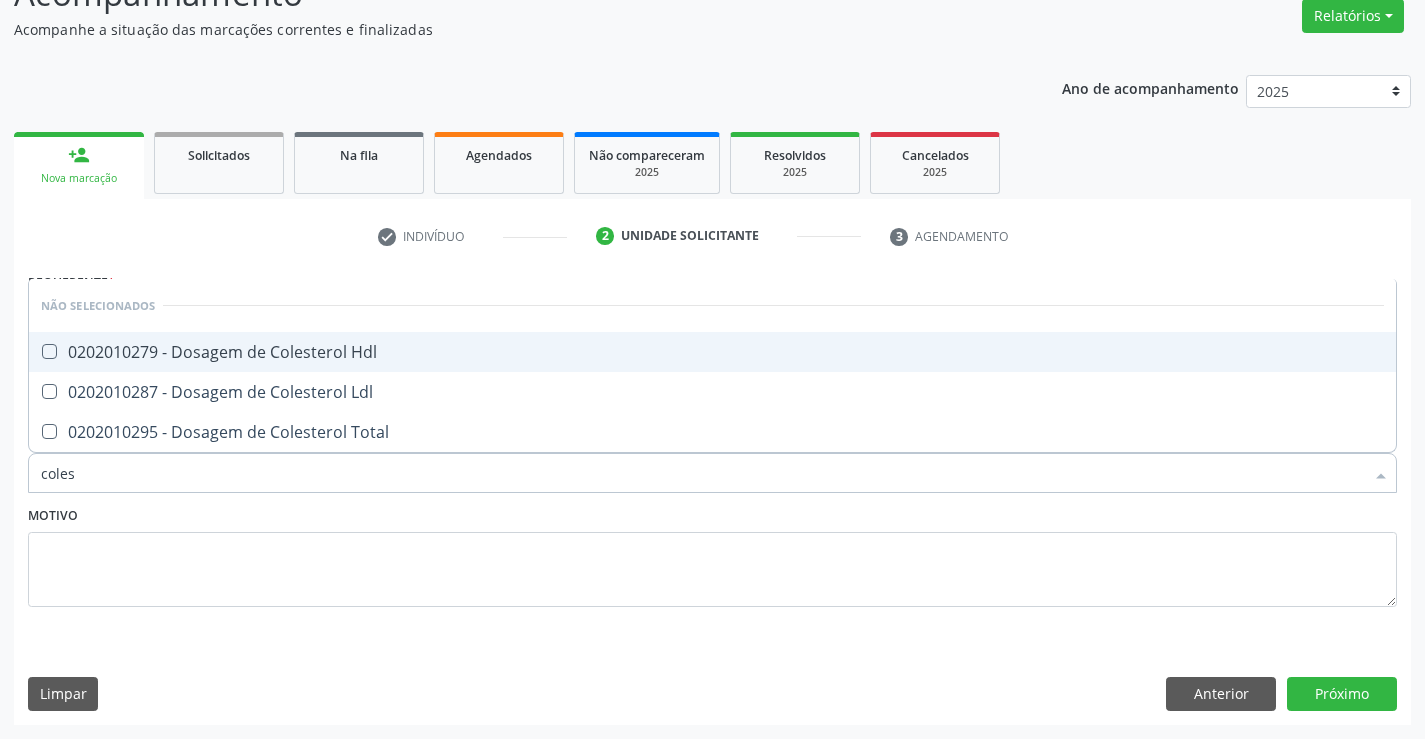 click on "0202010279 - Dosagem de Colesterol Hdl" at bounding box center [712, 352] 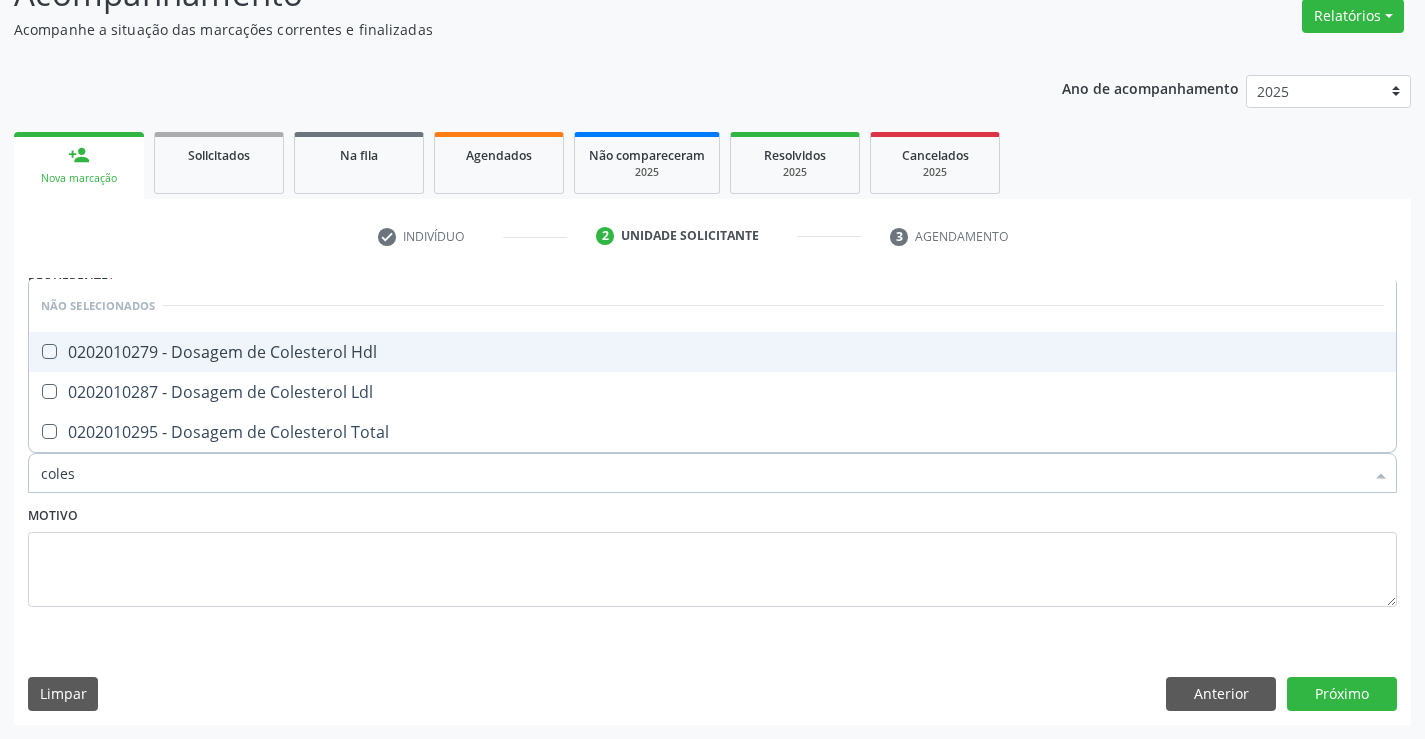 checkbox on "true" 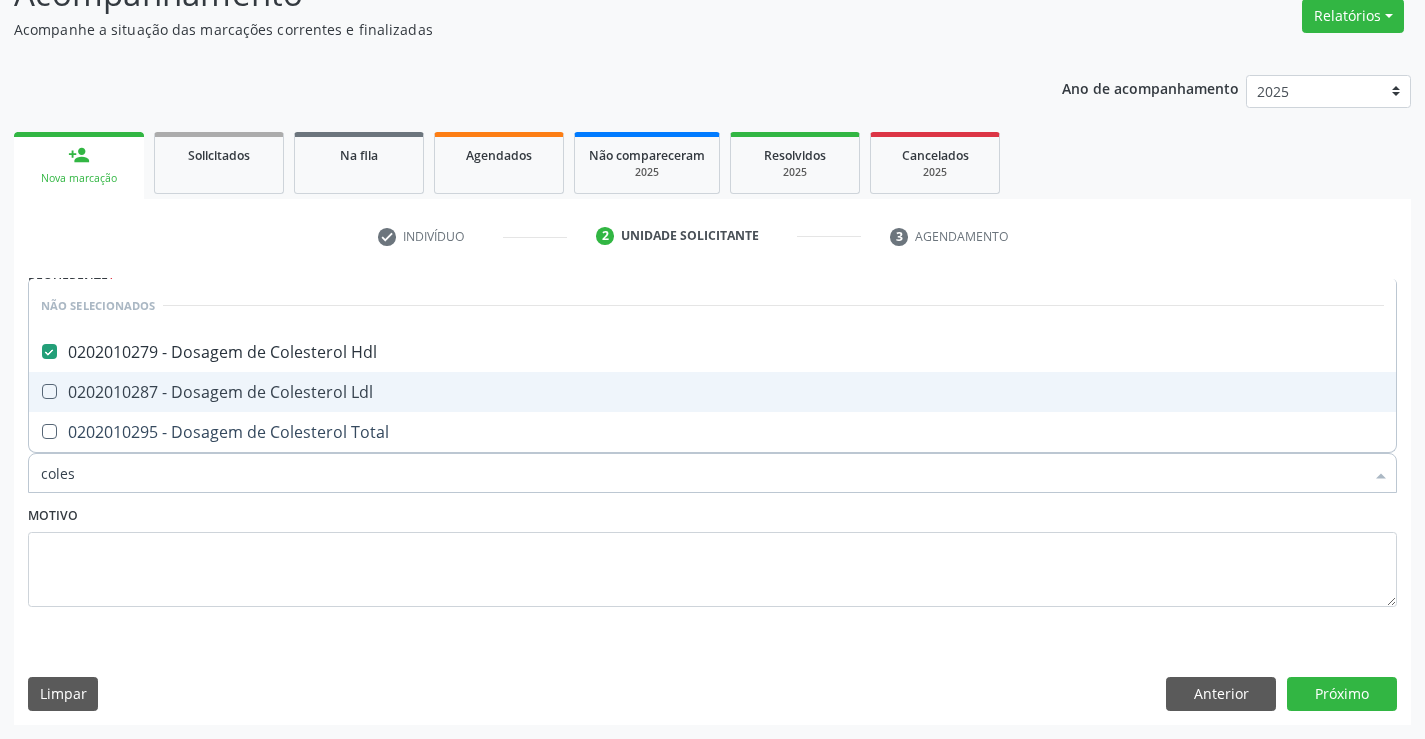 click on "0202010287 - Dosagem de Colesterol Ldl" at bounding box center [712, 392] 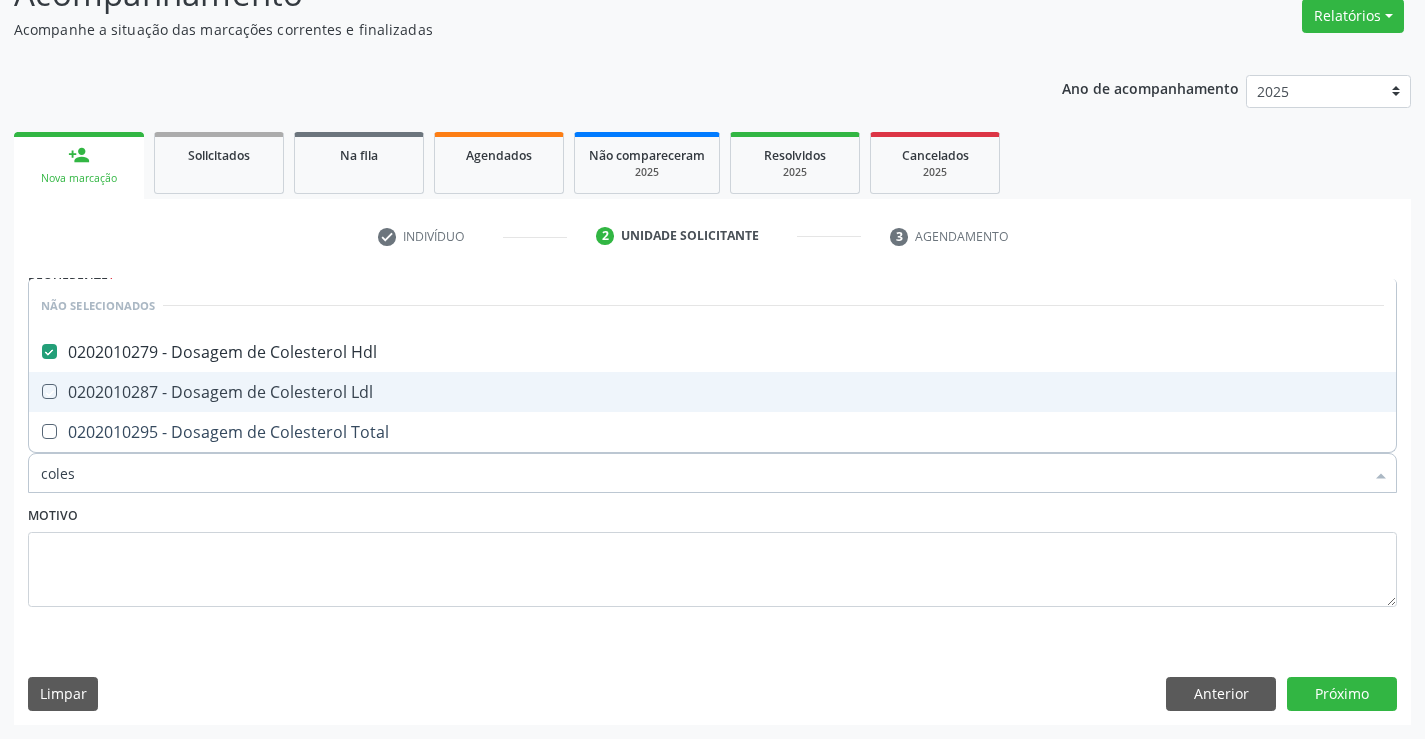 checkbox on "true" 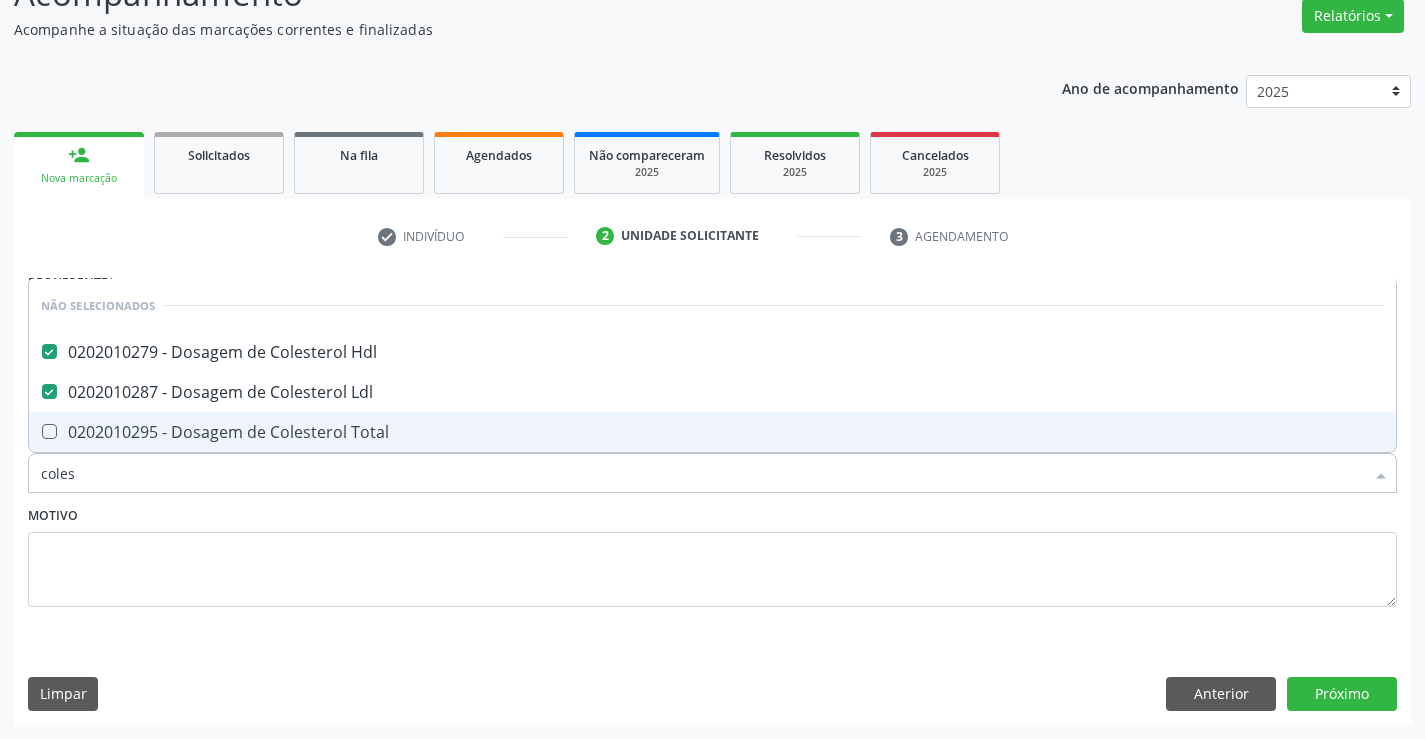 drag, startPoint x: 362, startPoint y: 454, endPoint x: 370, endPoint y: 487, distance: 33.955853 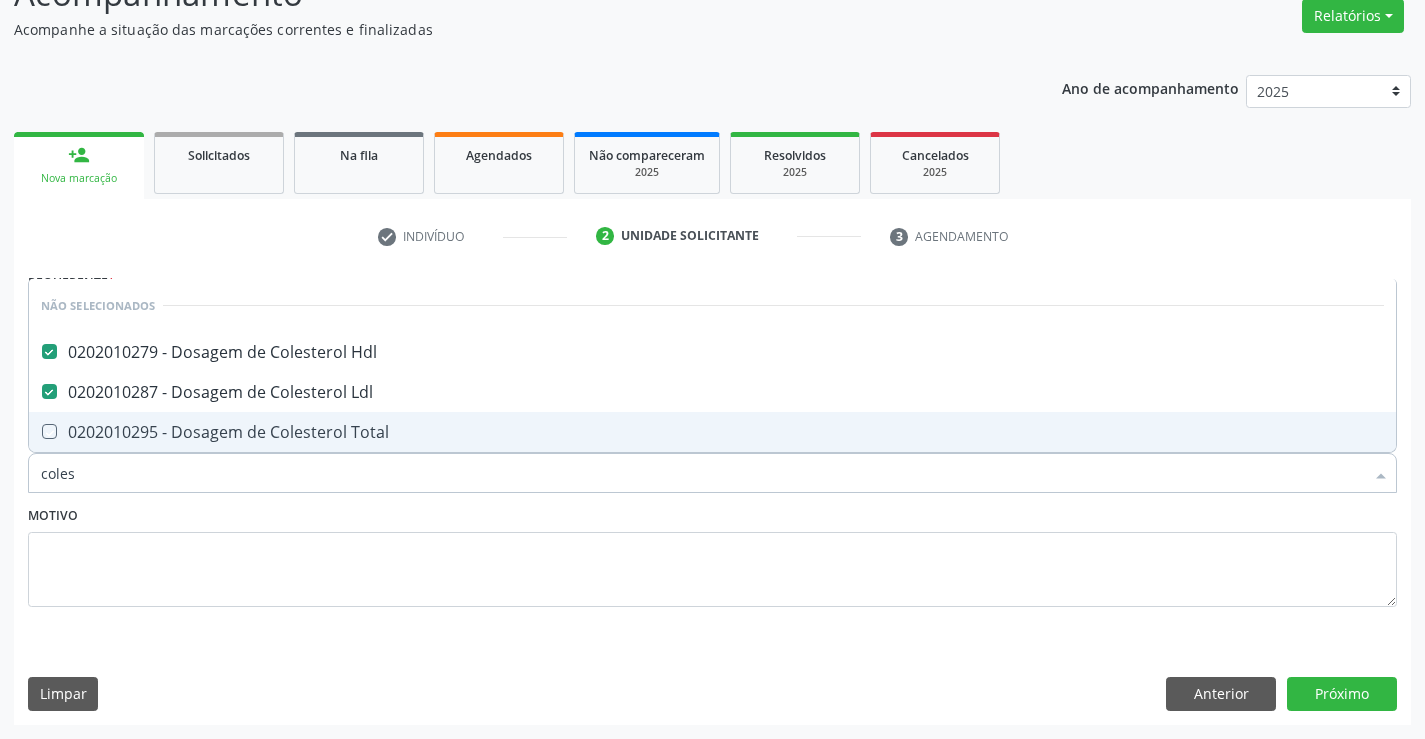 checkbox on "true" 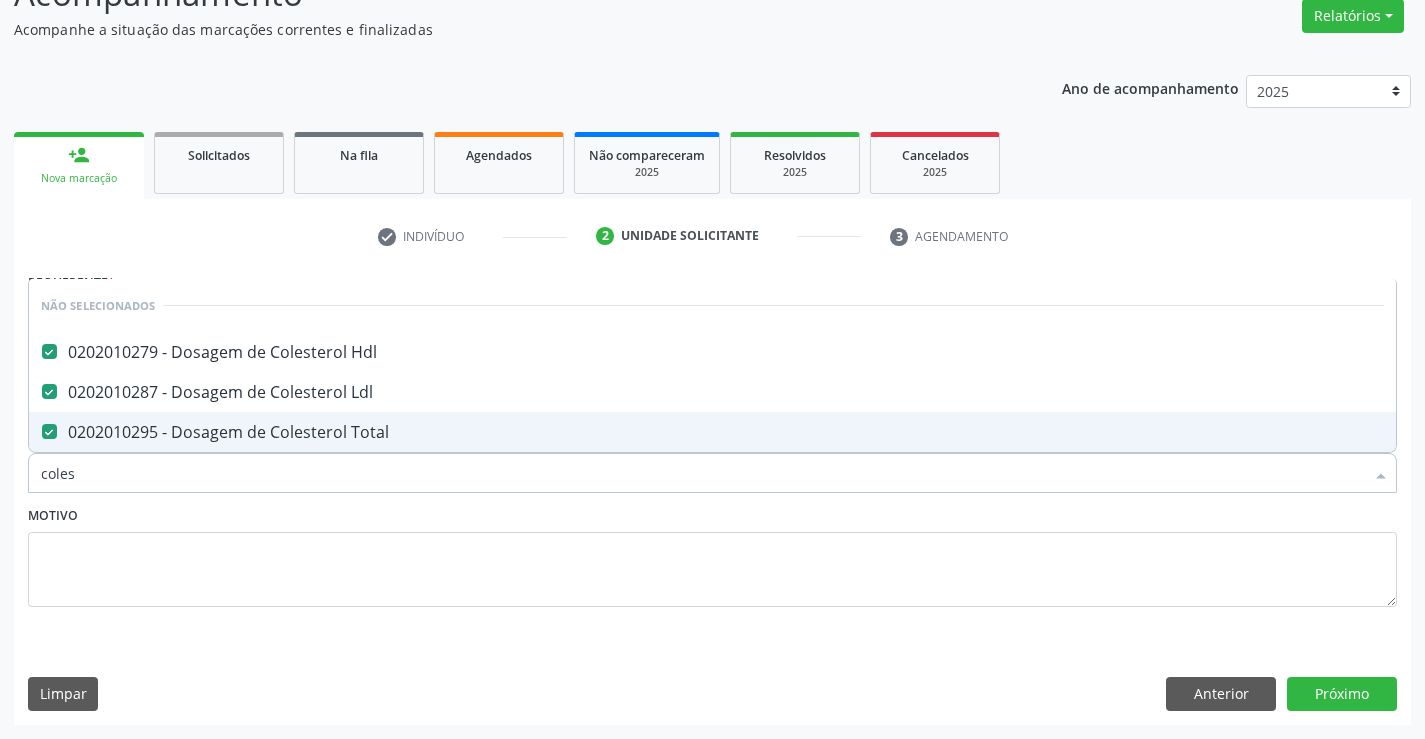 click on "Motivo" at bounding box center [712, 554] 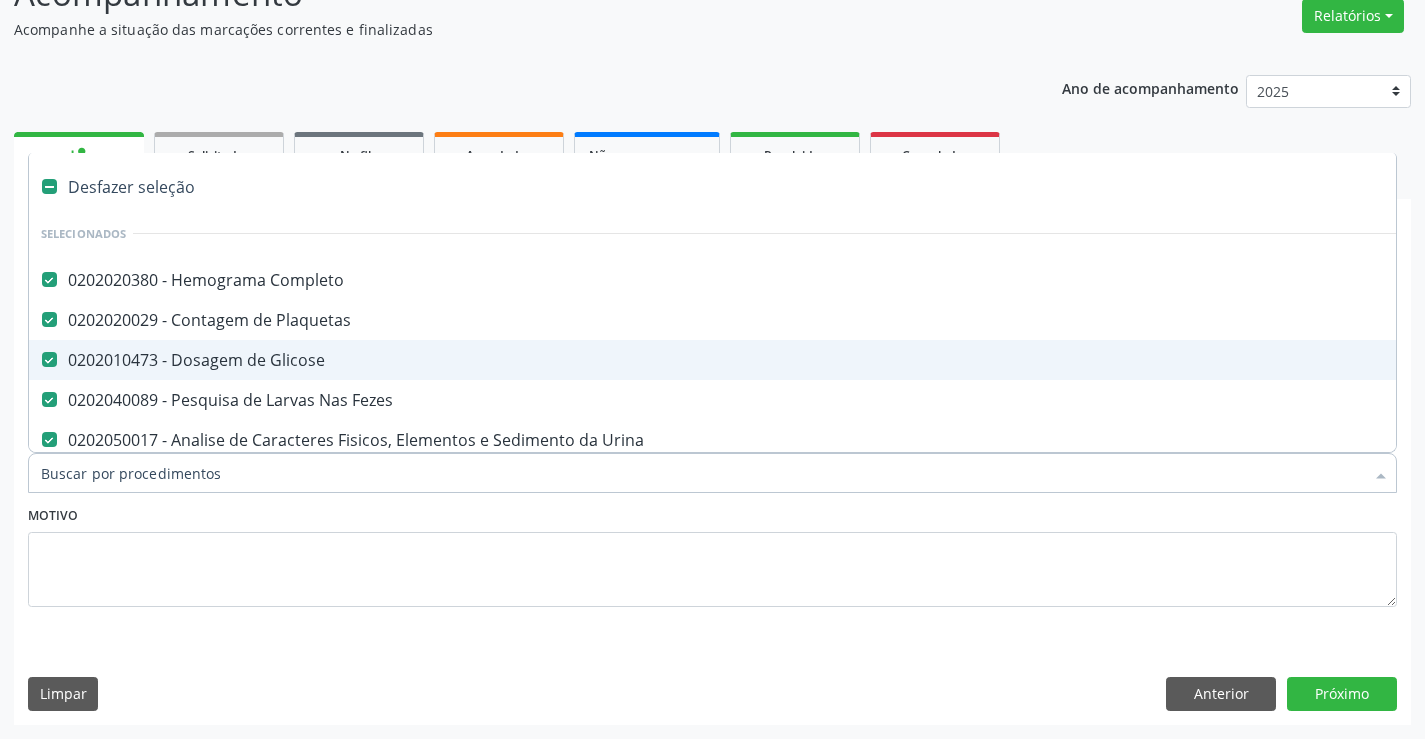type on "t" 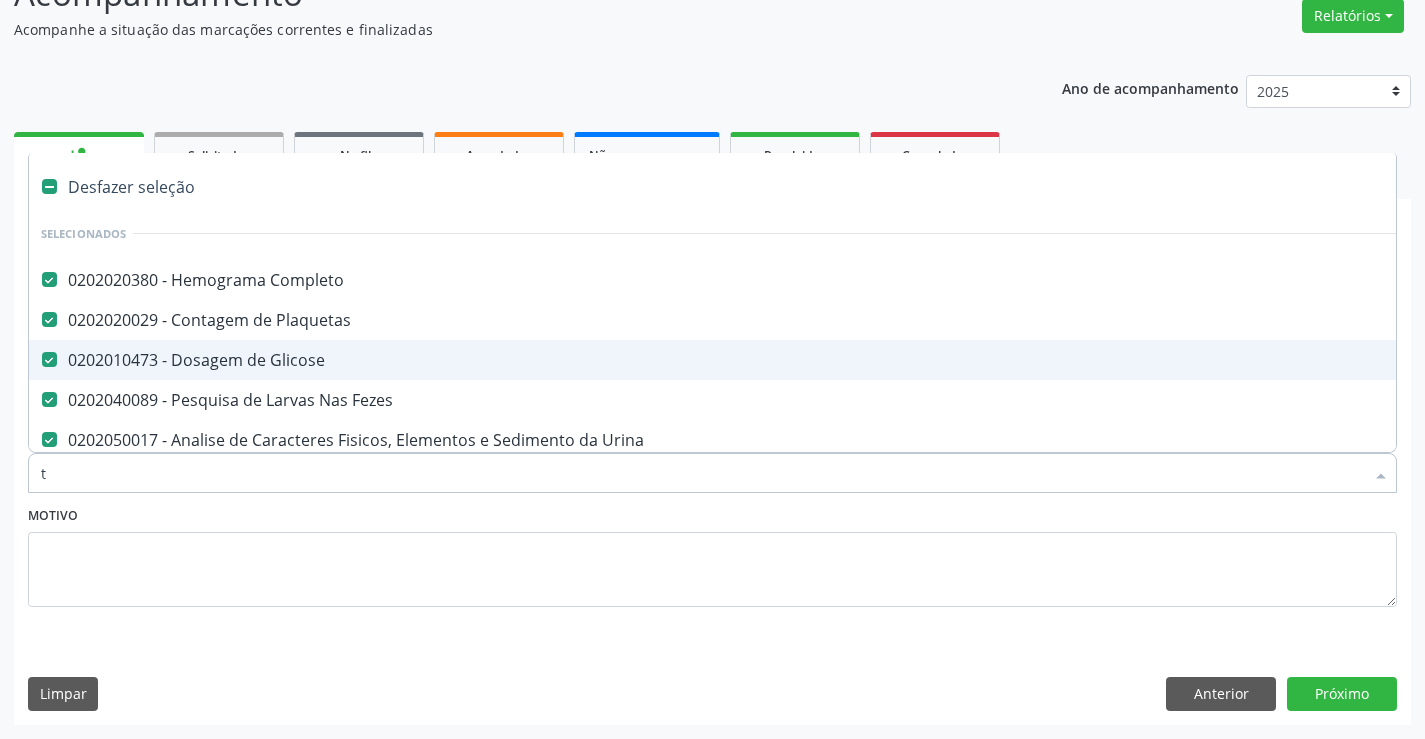 checkbox on "false" 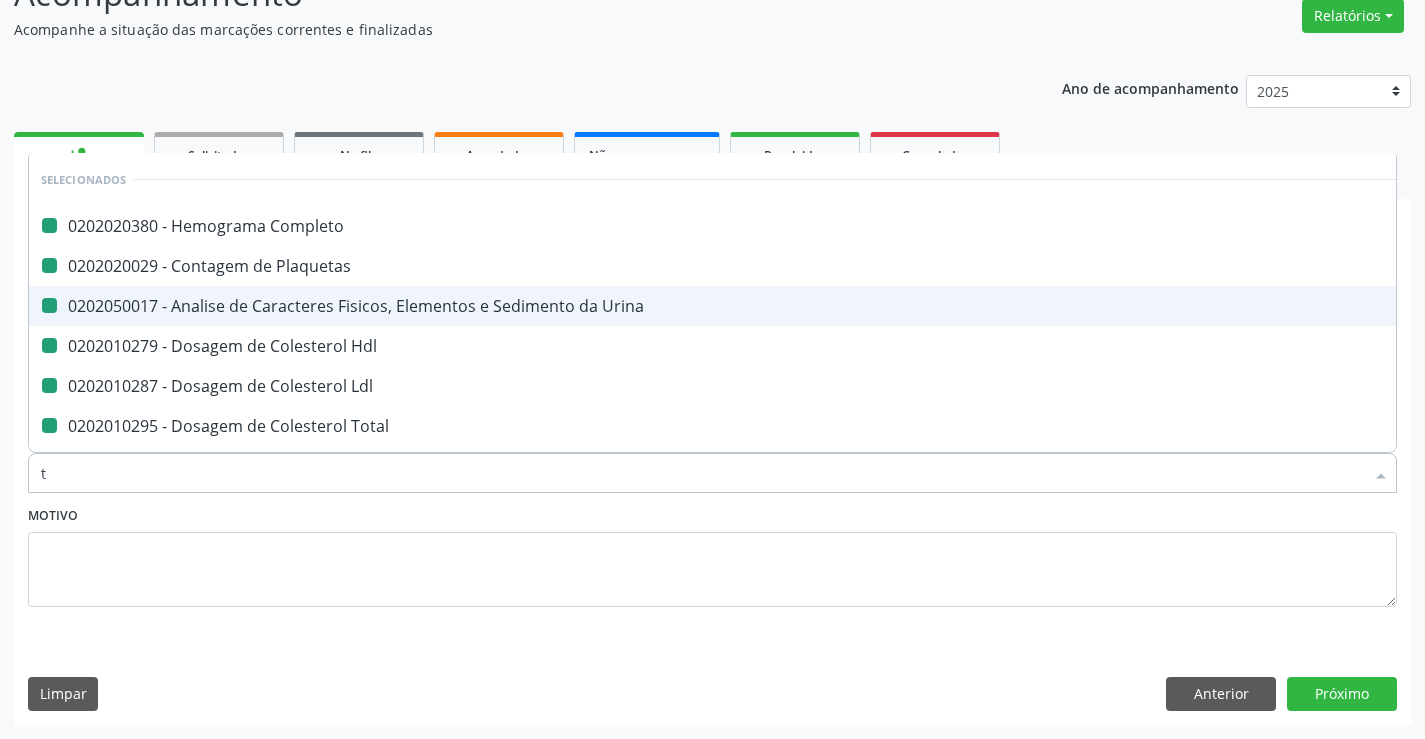 type on "tr" 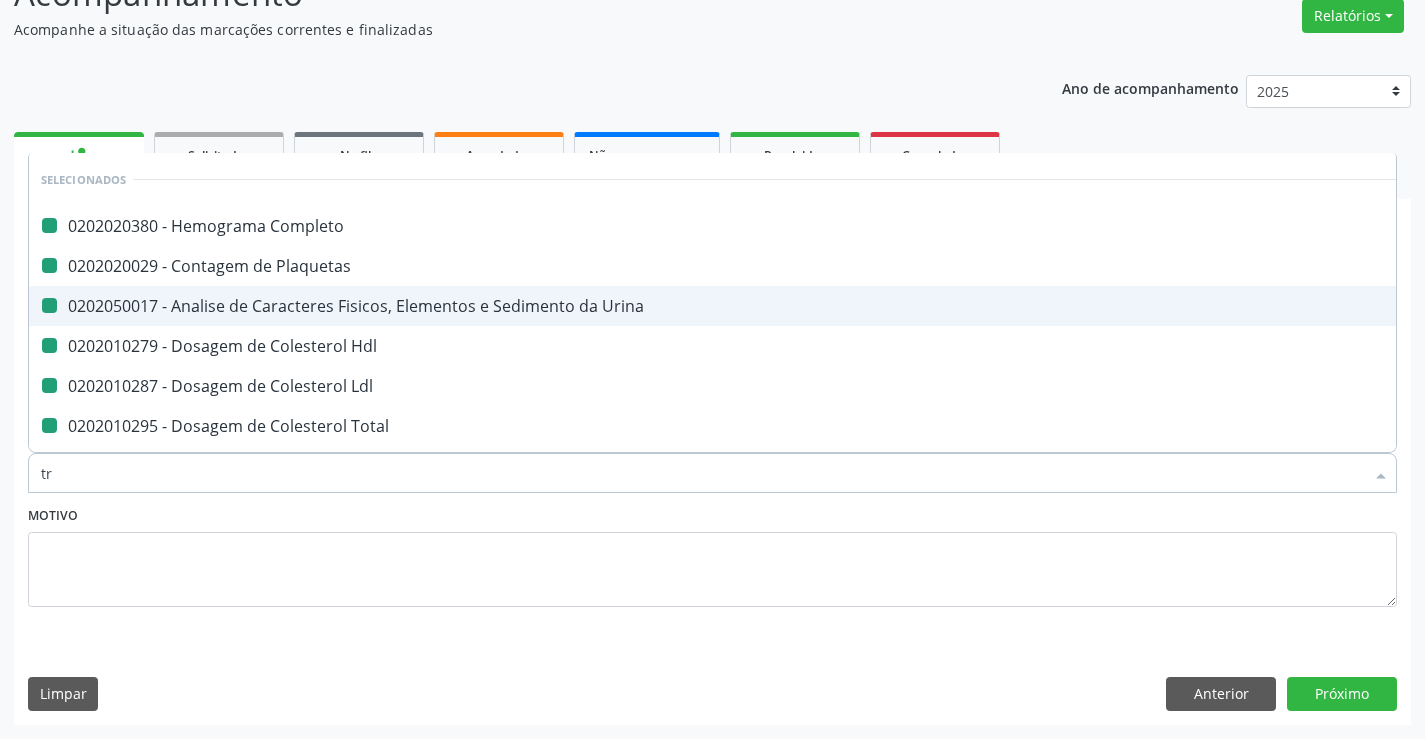 checkbox on "false" 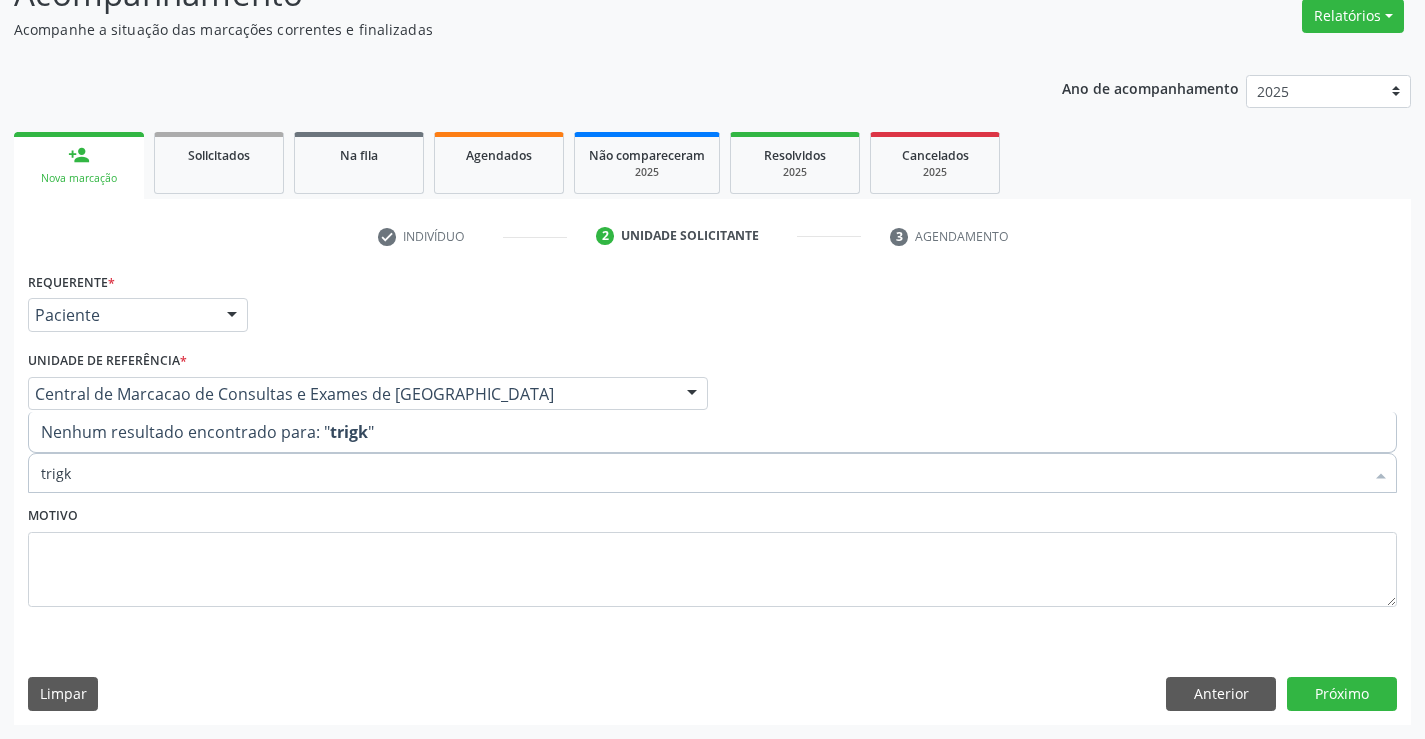 type on "trig" 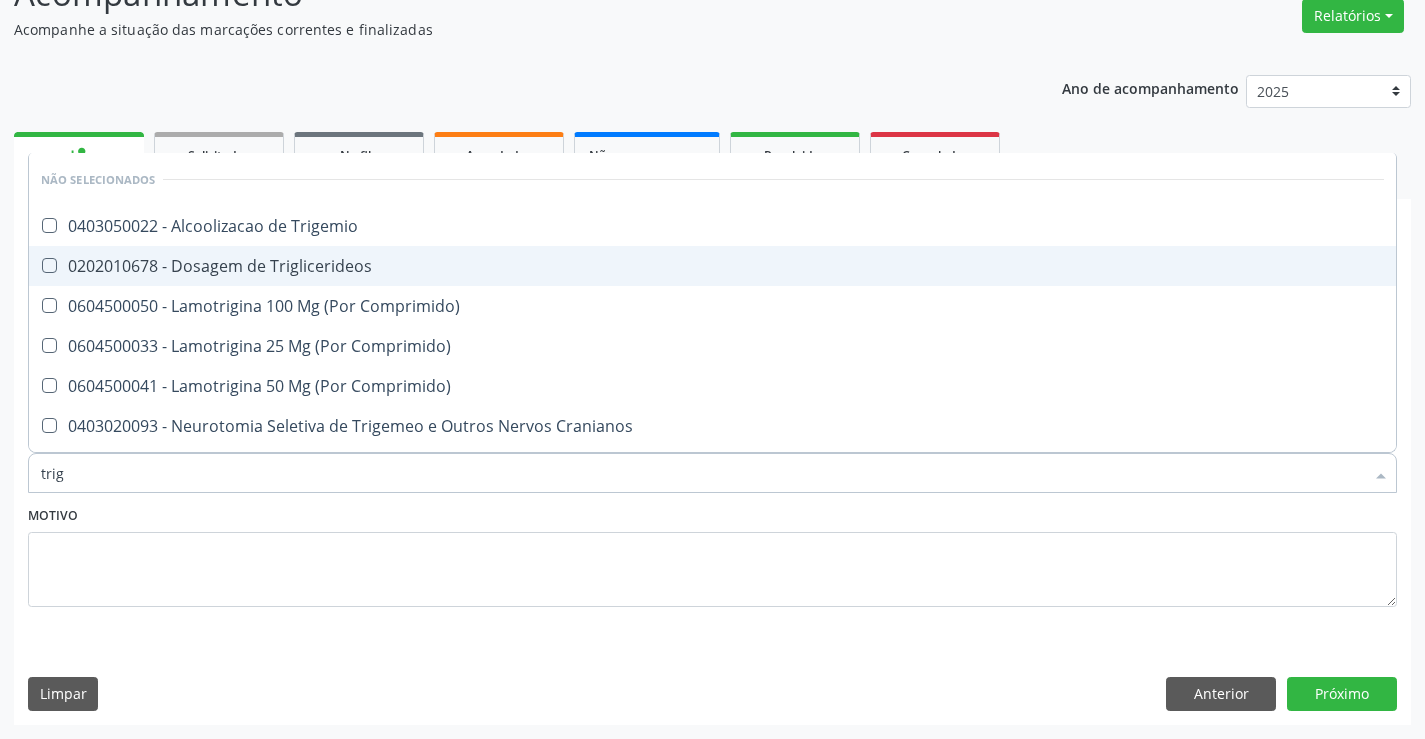 click on "0202010678 - Dosagem de Triglicerideos" at bounding box center (712, 266) 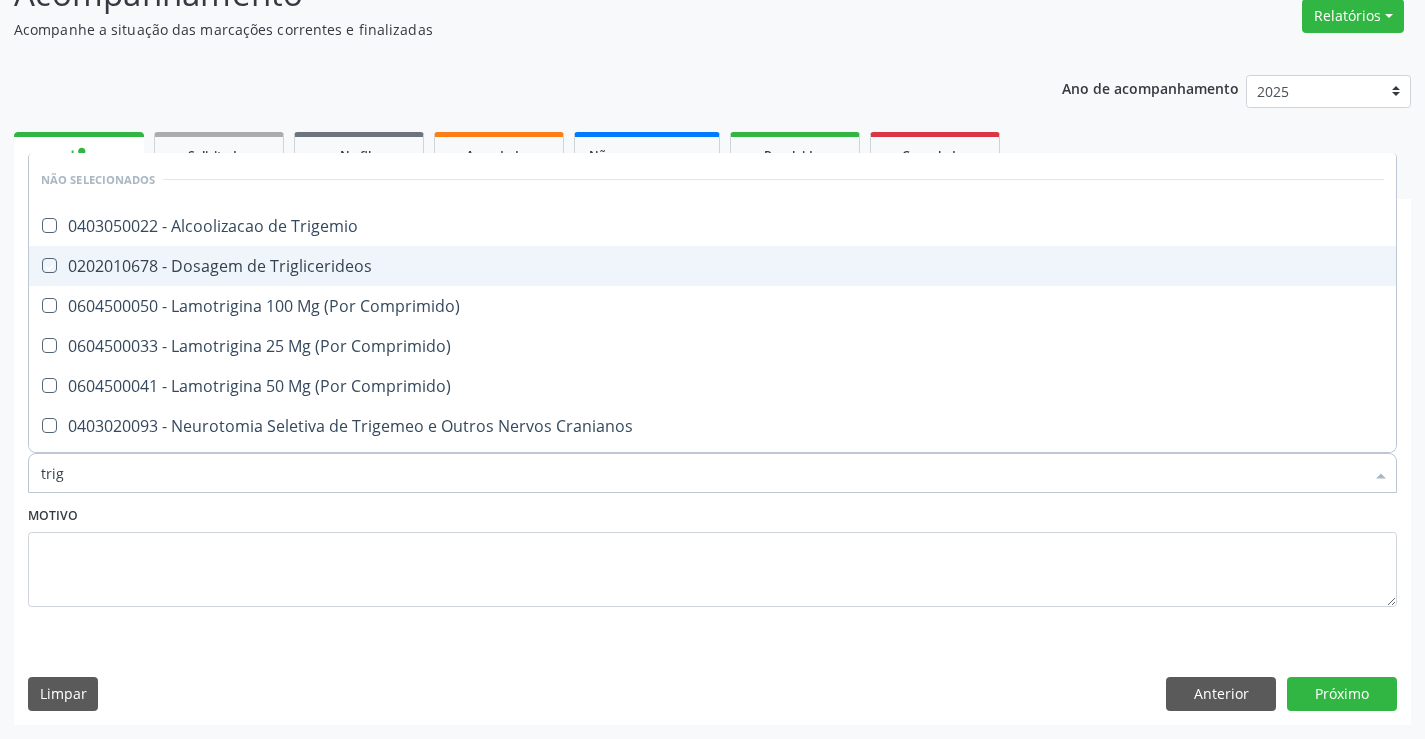 checkbox on "true" 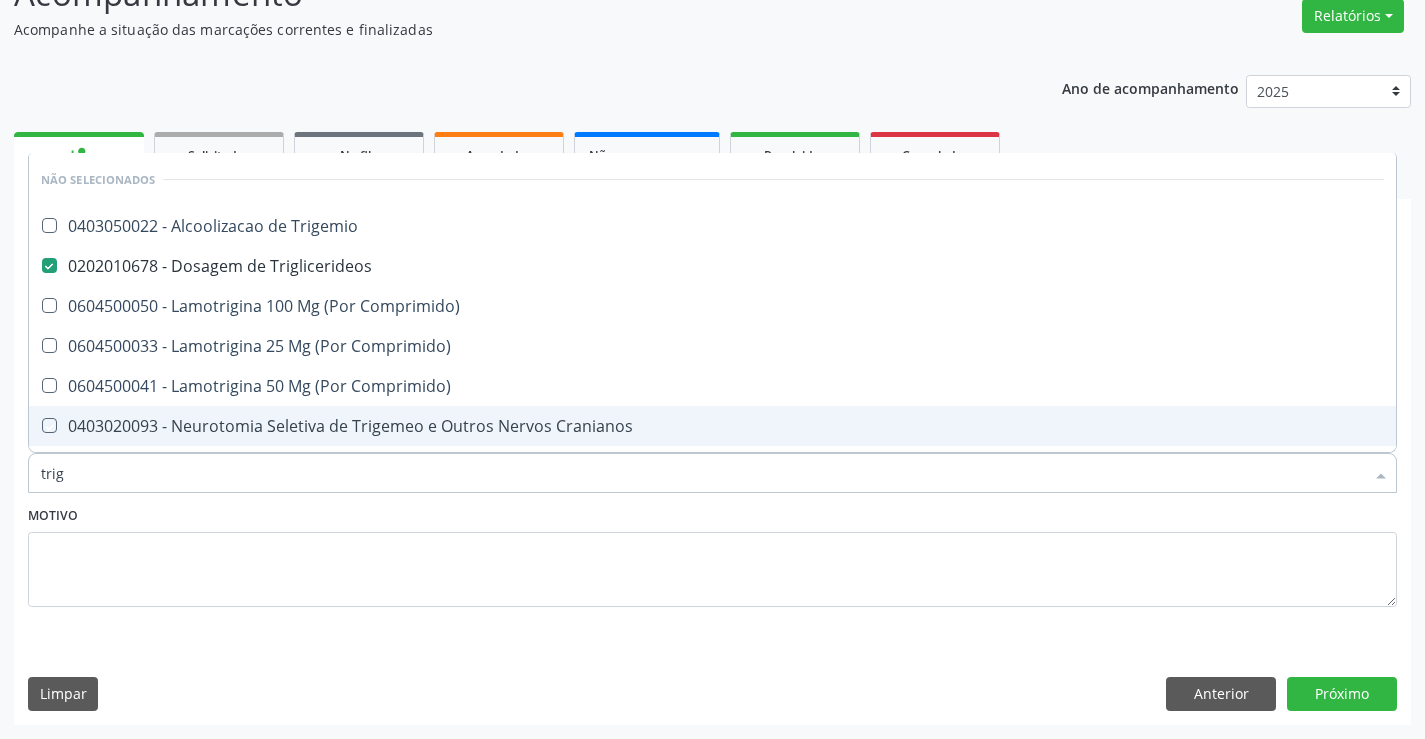 click on "Motivo" at bounding box center (712, 554) 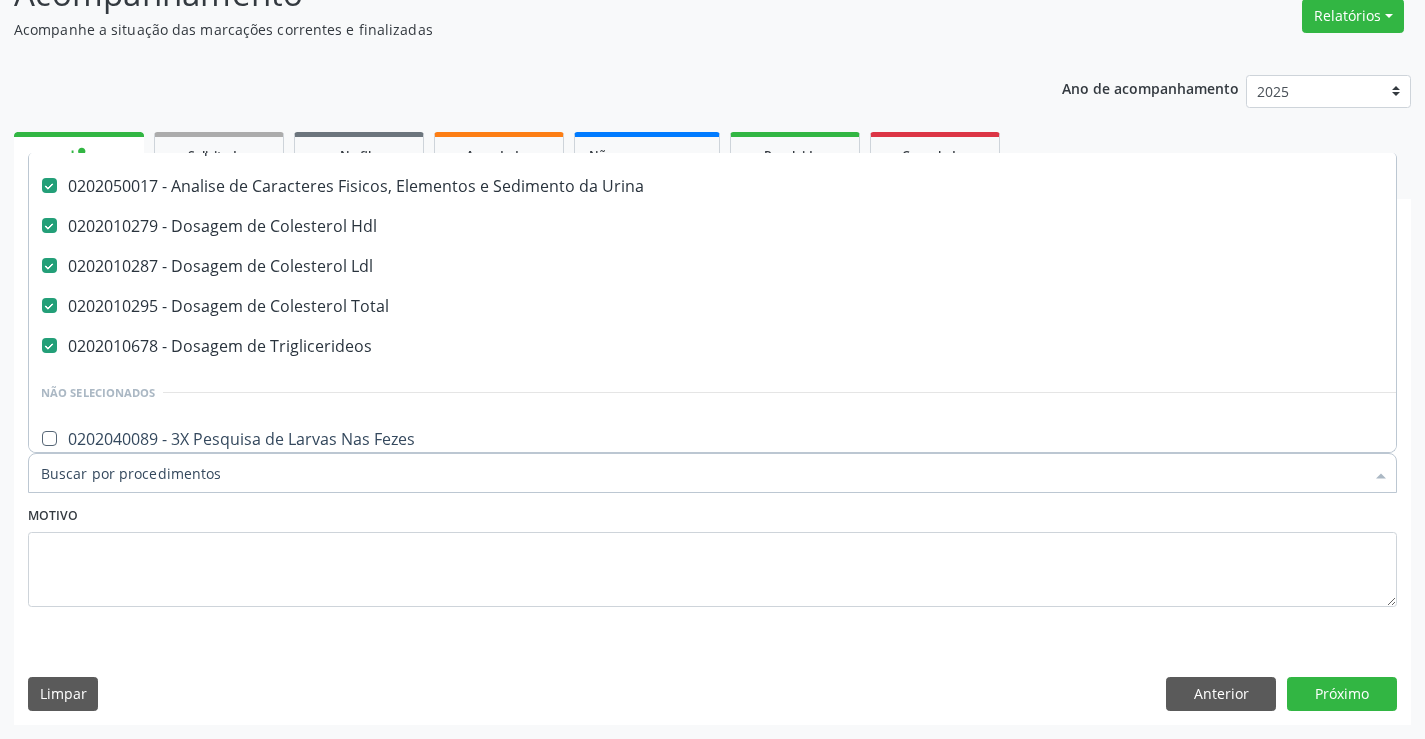 scroll, scrollTop: 300, scrollLeft: 0, axis: vertical 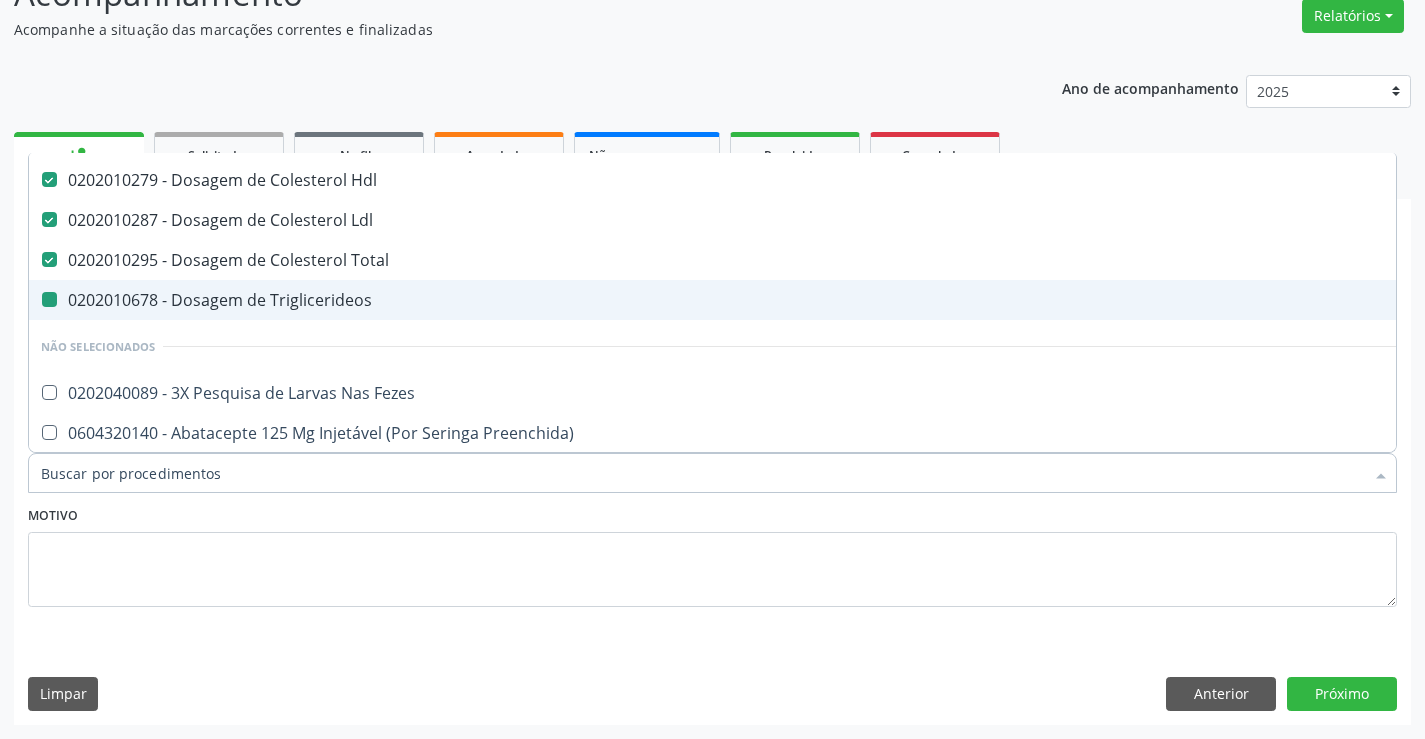 type on "t" 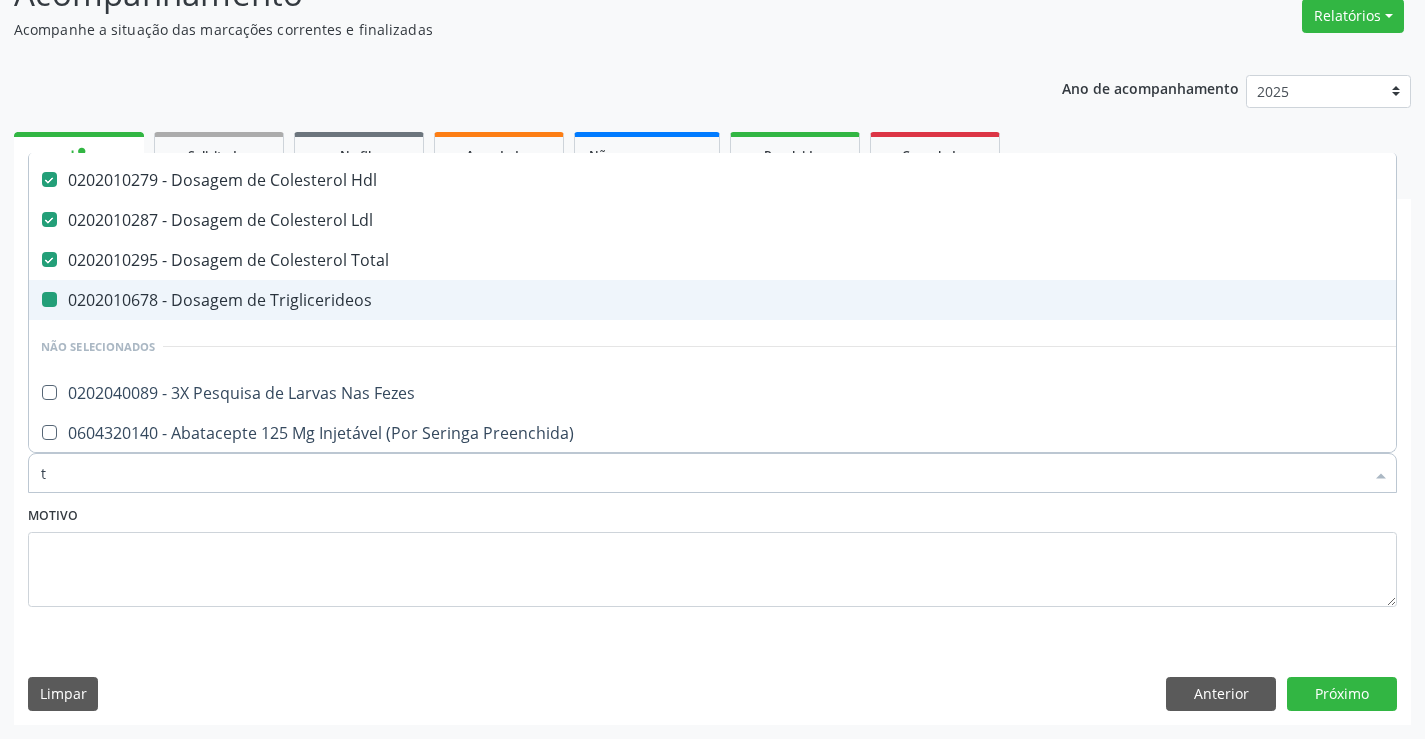checkbox on "false" 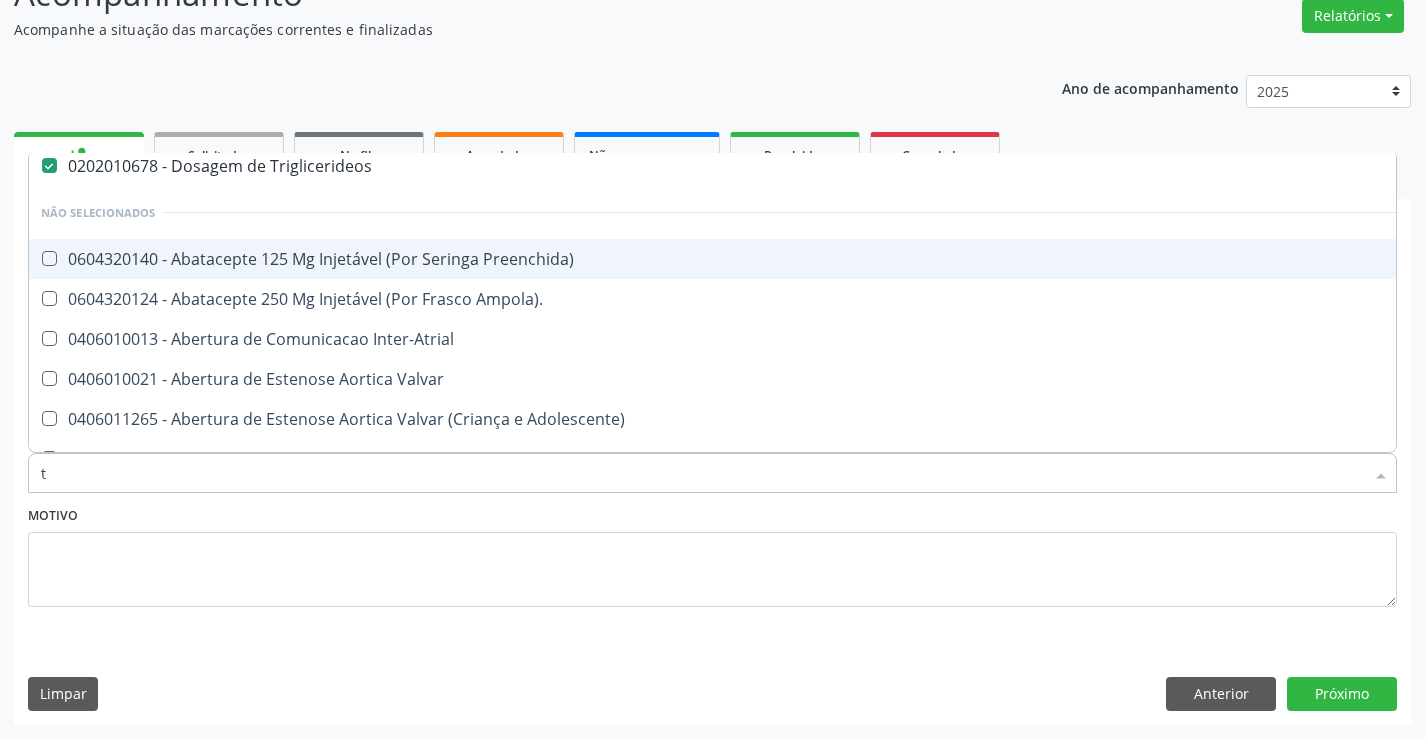scroll, scrollTop: 0, scrollLeft: 0, axis: both 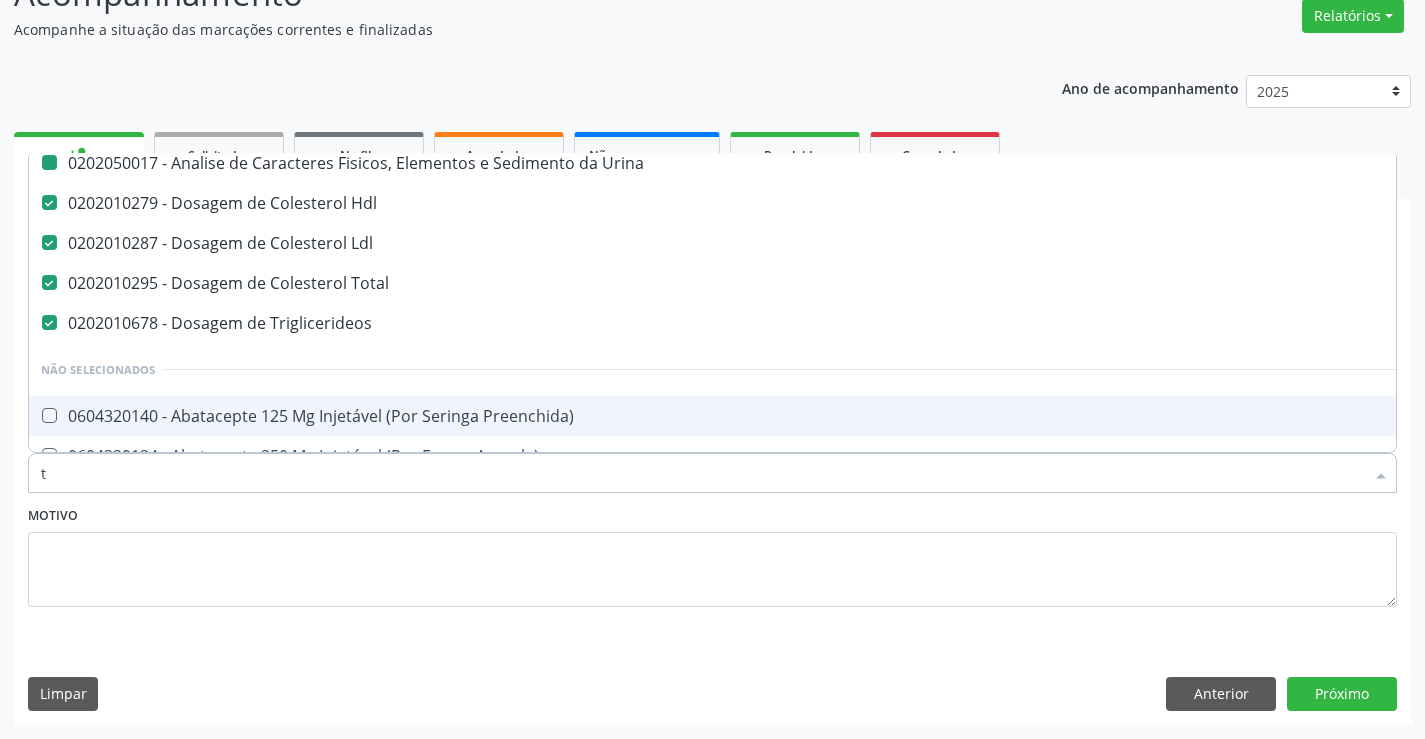 type on "tg" 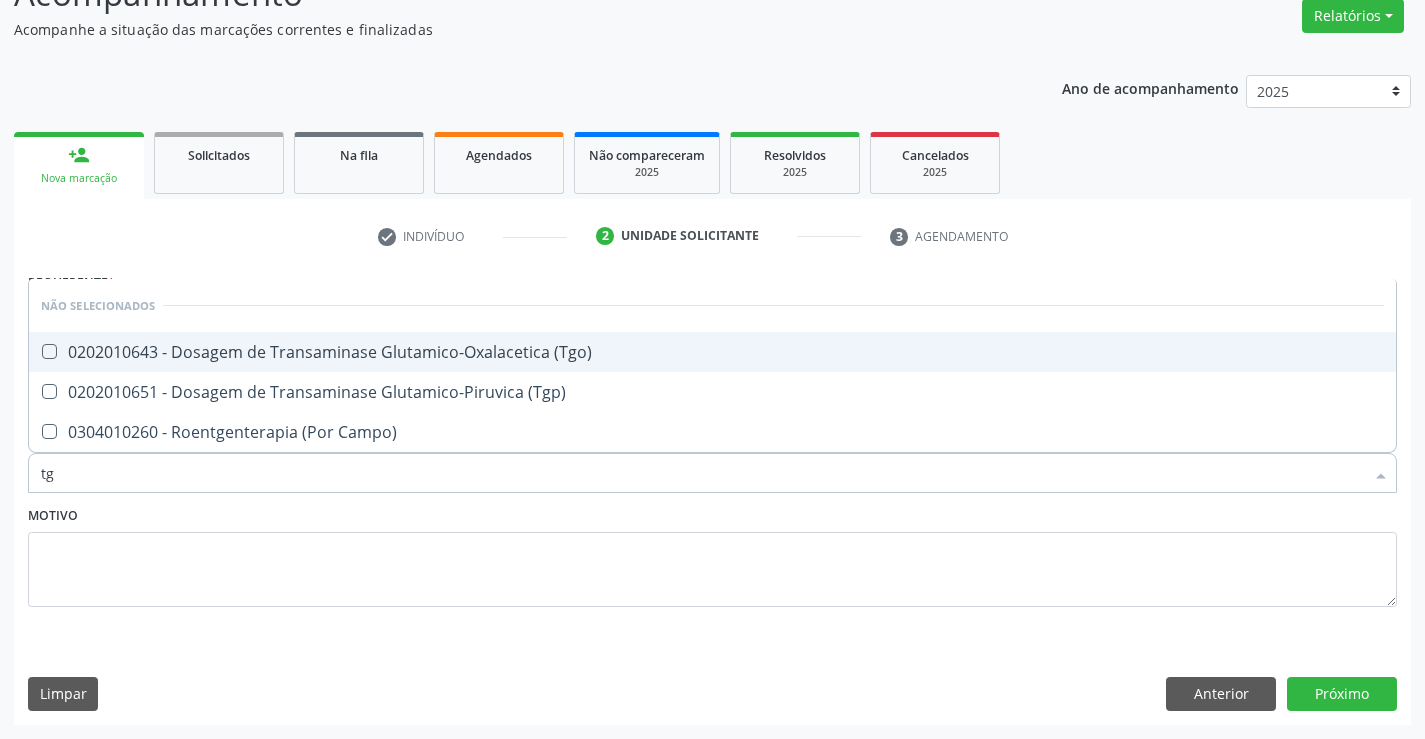 click on "0202010643 - Dosagem de Transaminase Glutamico-Oxalacetica (Tgo)" at bounding box center [712, 352] 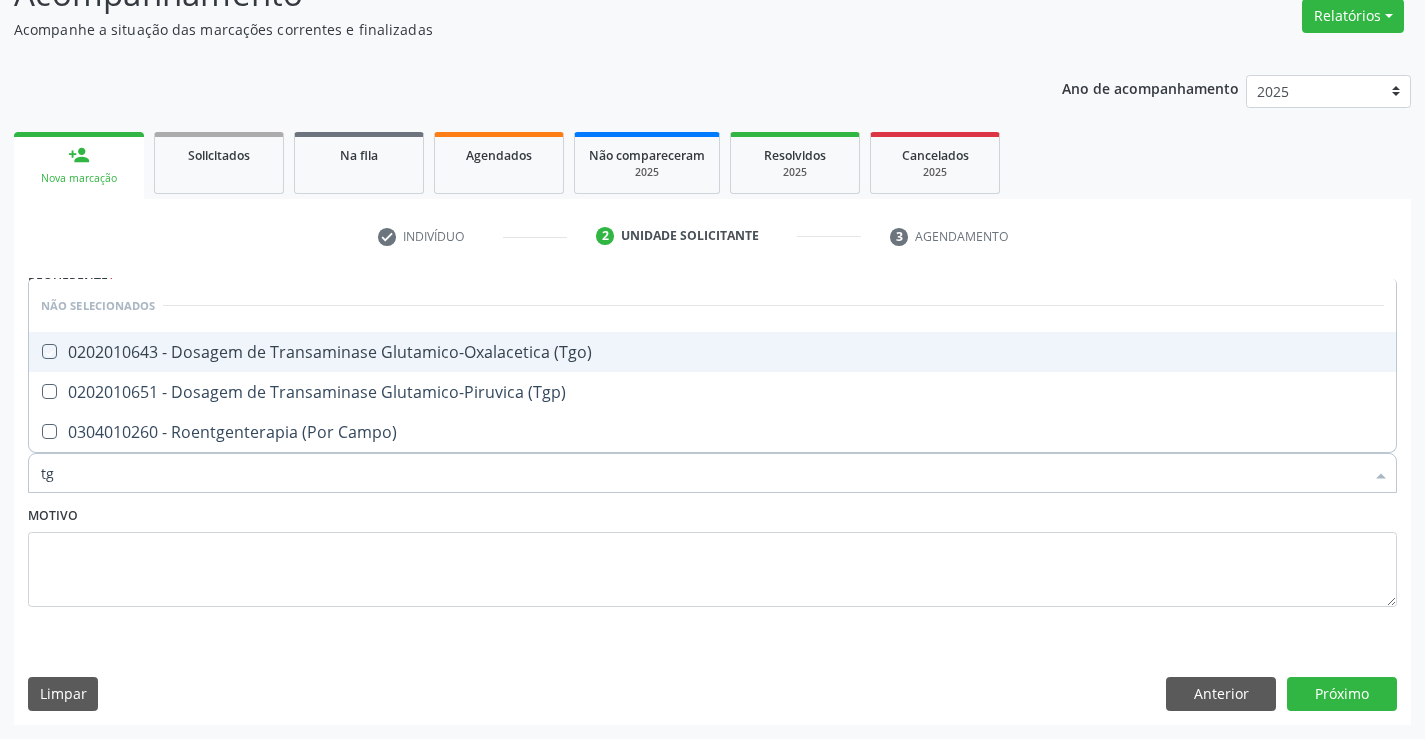 checkbox on "true" 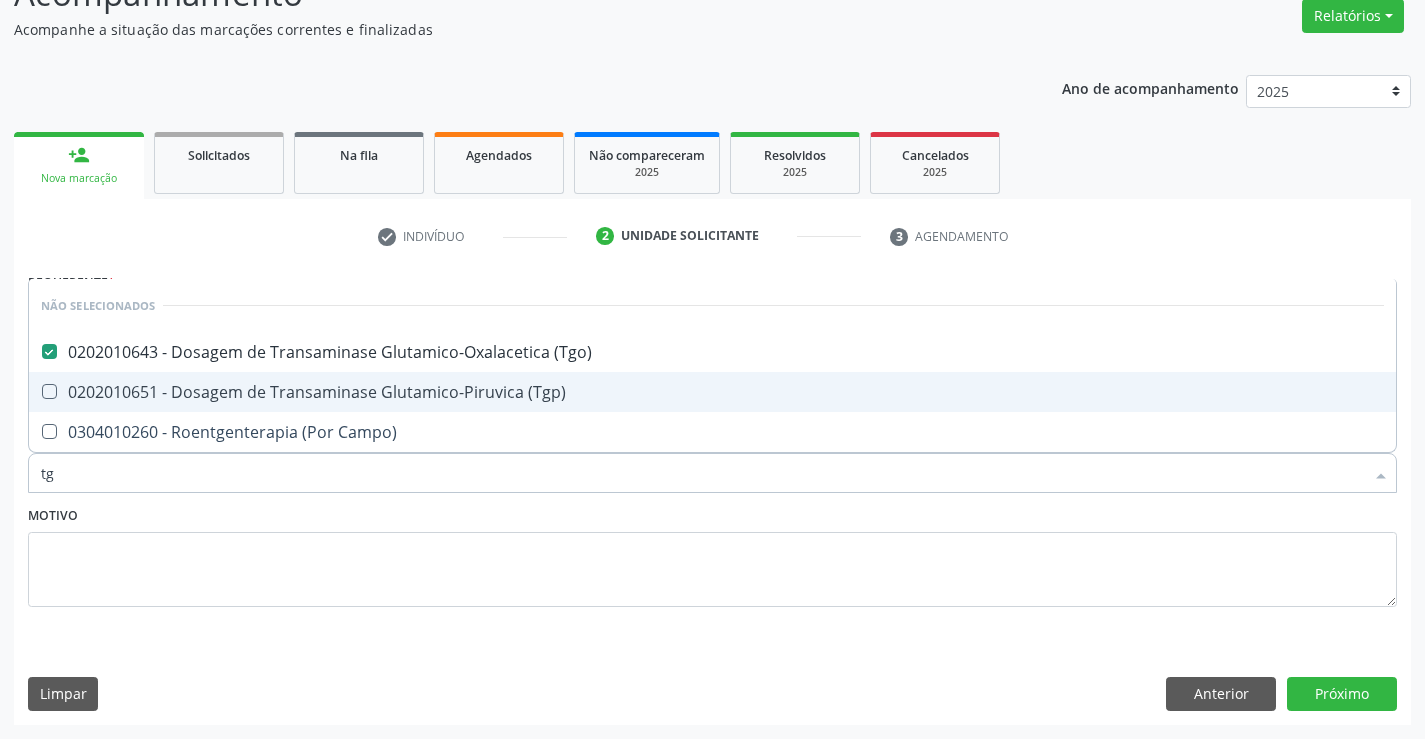 click on "0202010651 - Dosagem de Transaminase Glutamico-Piruvica (Tgp)" at bounding box center [712, 392] 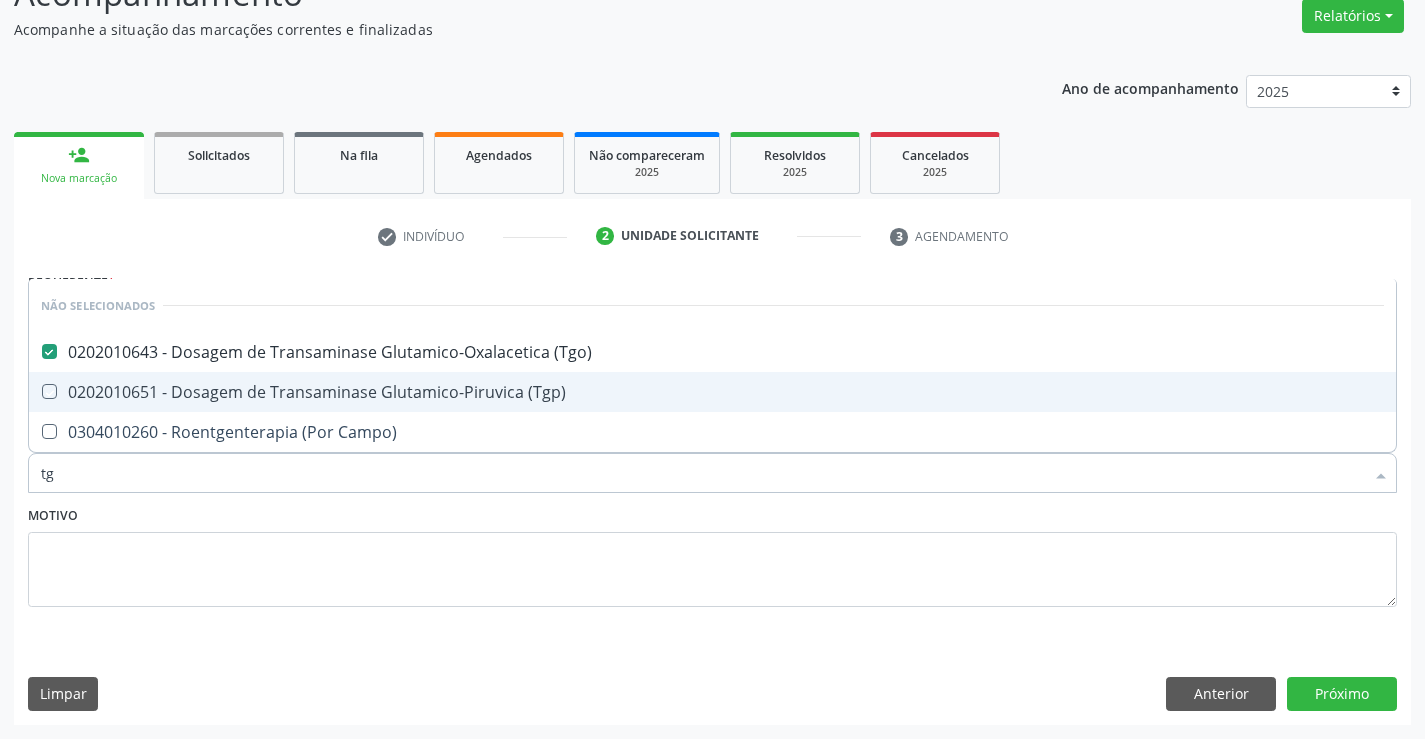checkbox on "true" 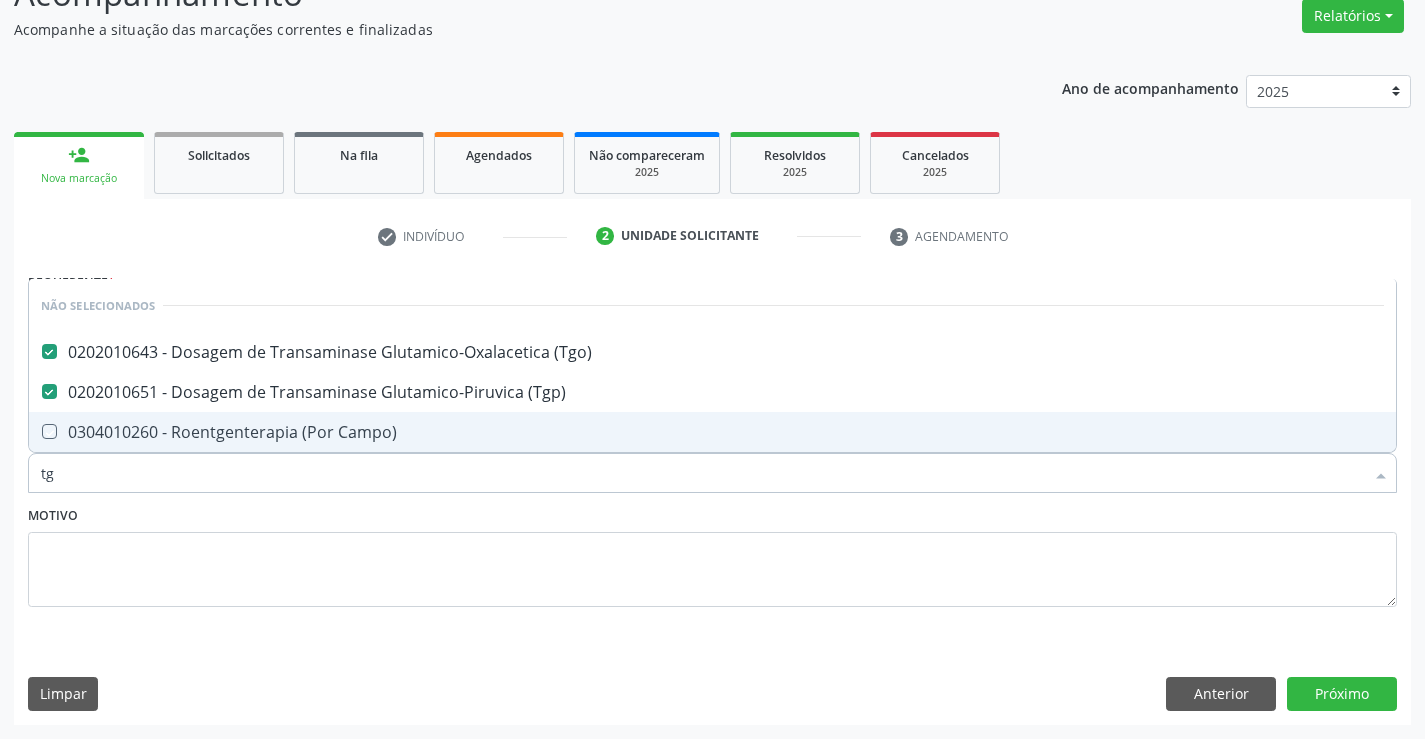 click on "Motivo" at bounding box center [712, 554] 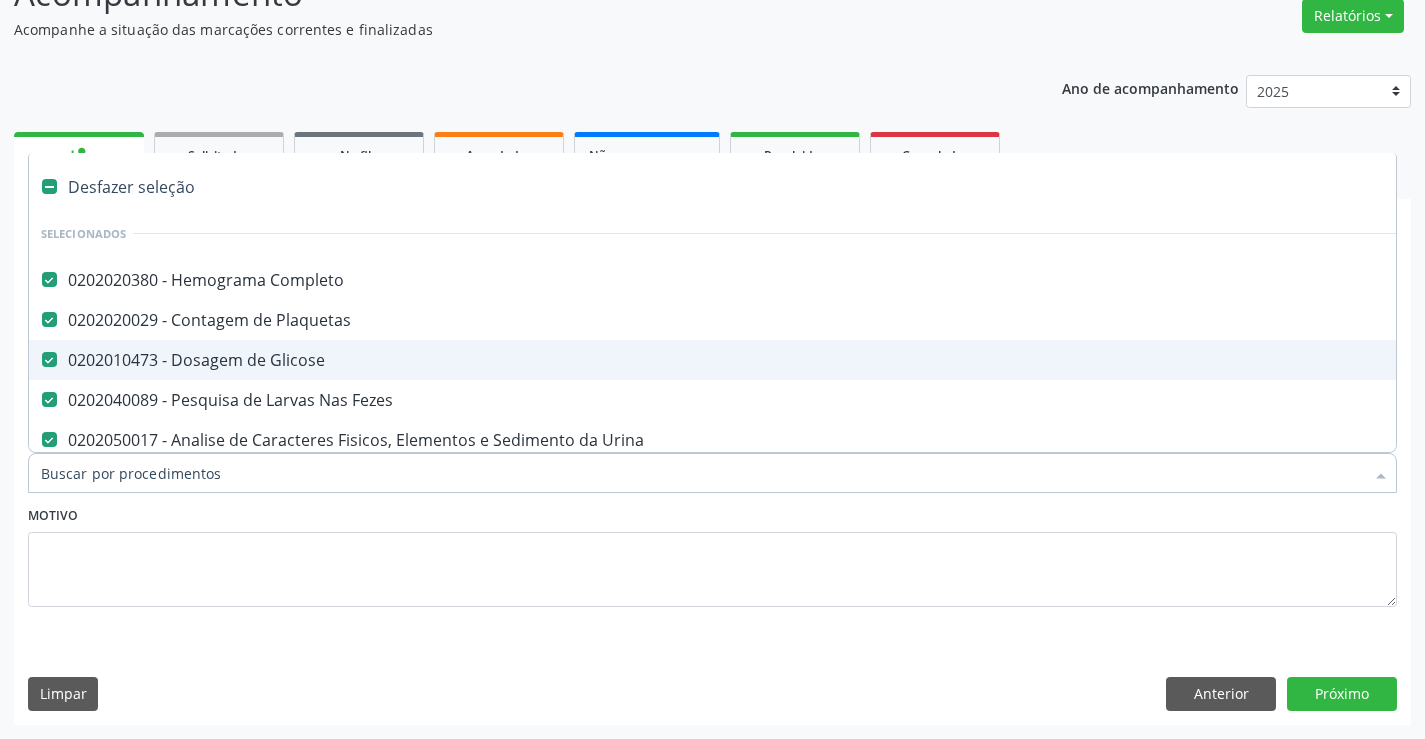 click at bounding box center (712, 473) 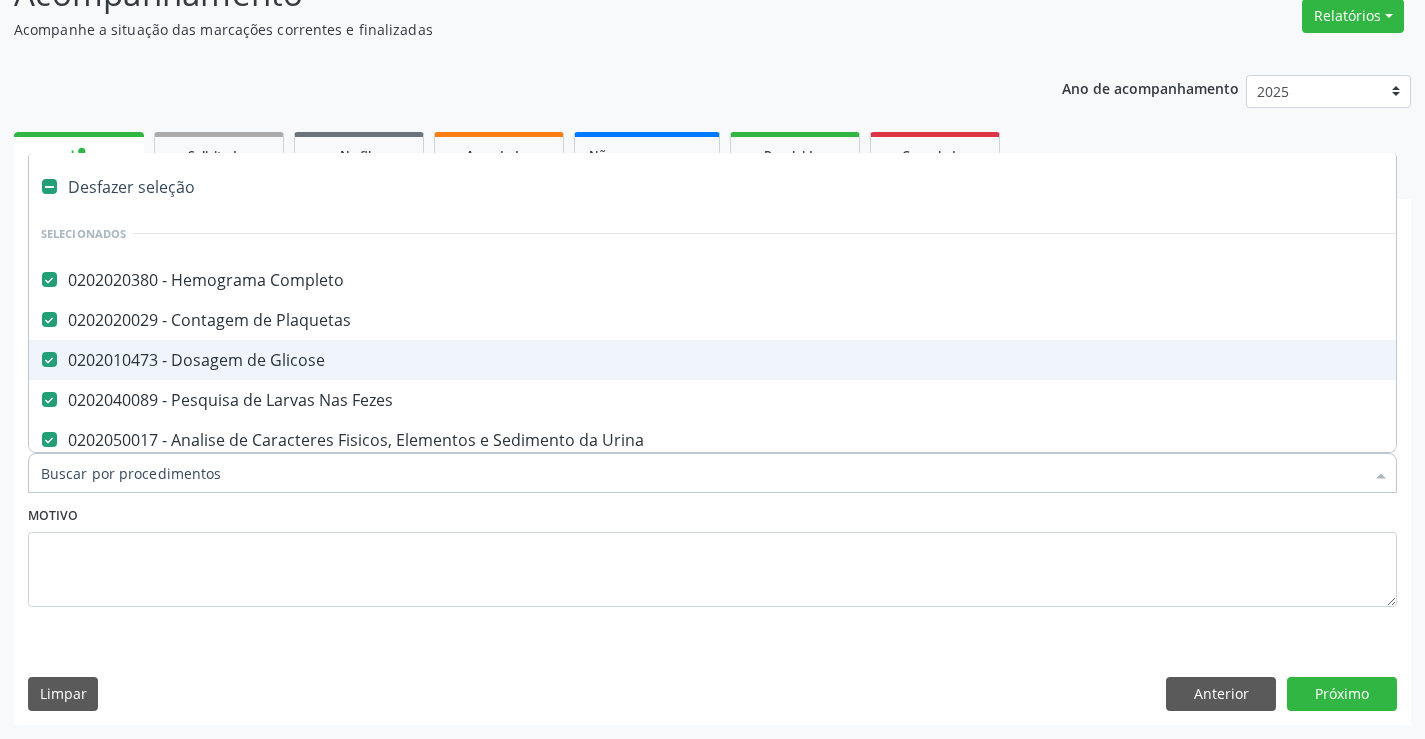 type on "u" 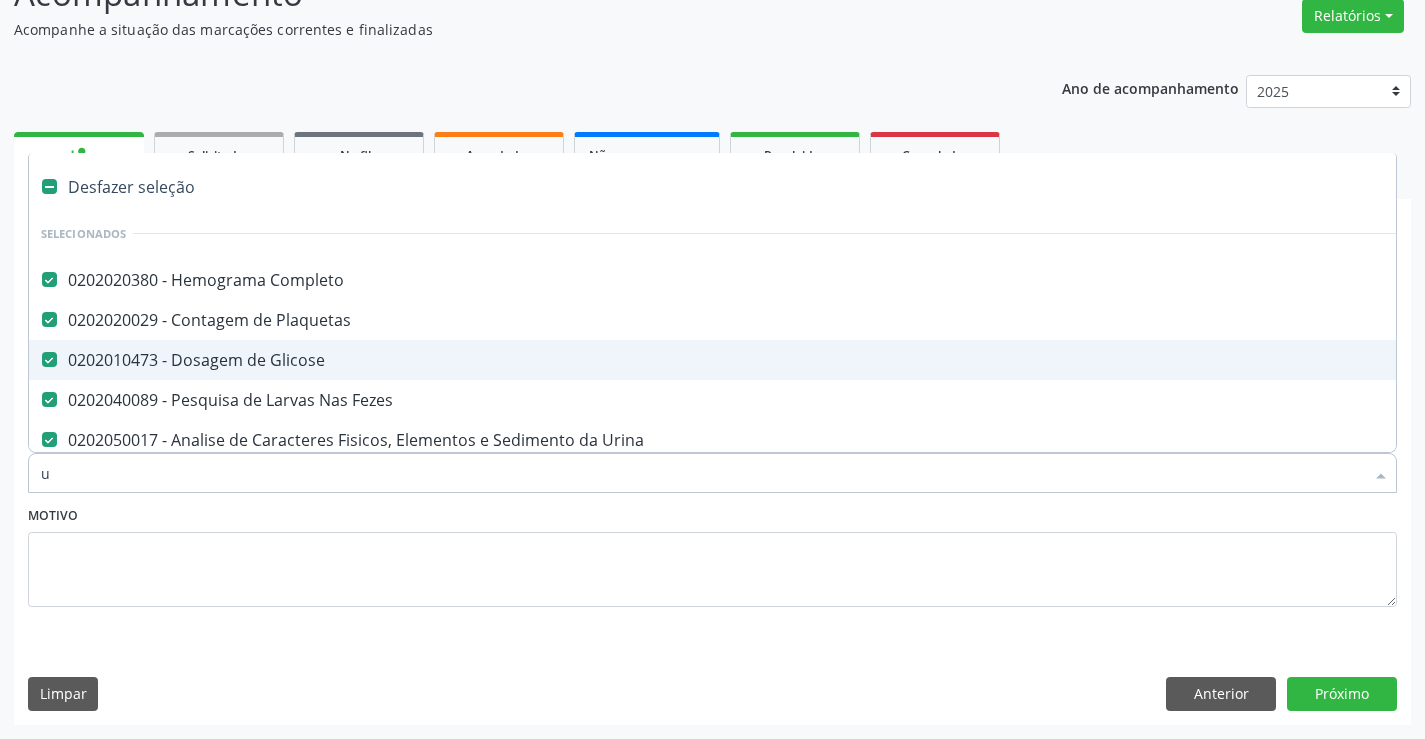 checkbox on "false" 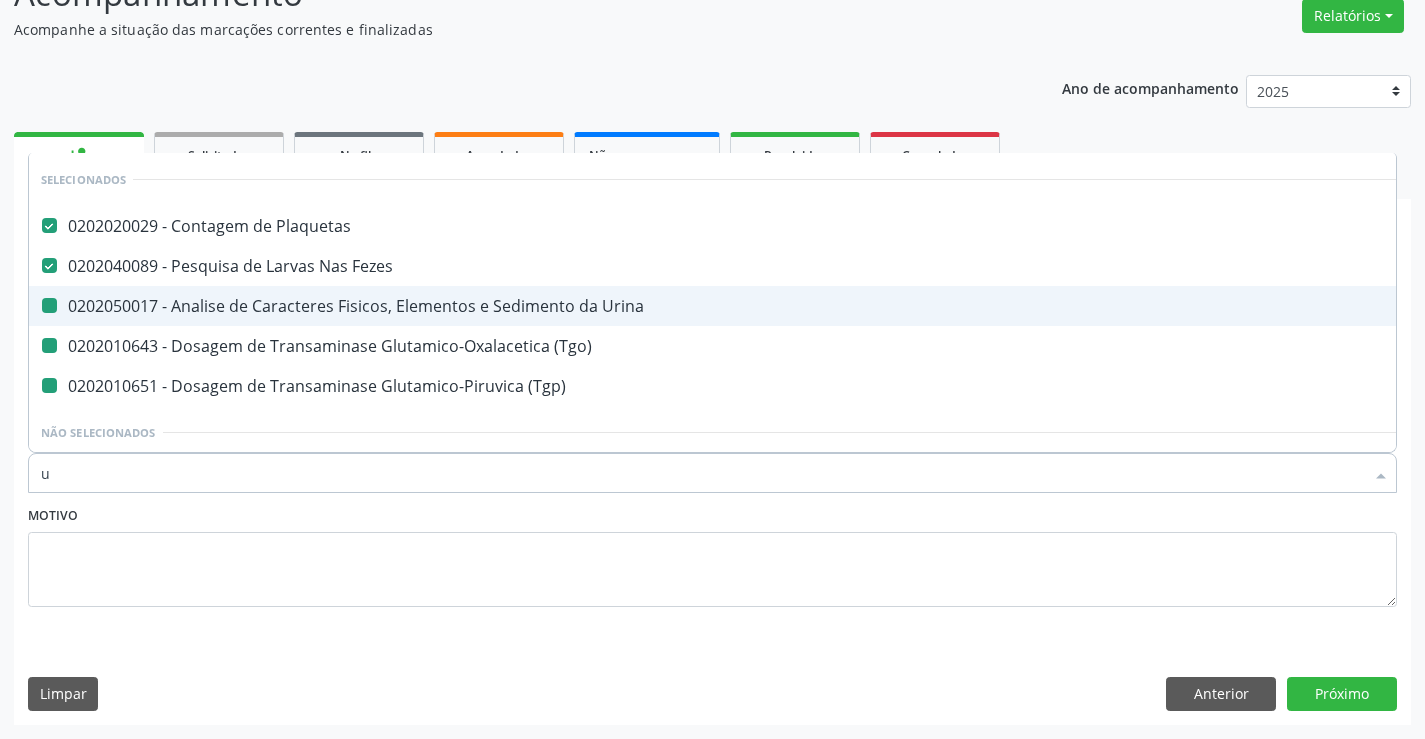 type on "ur" 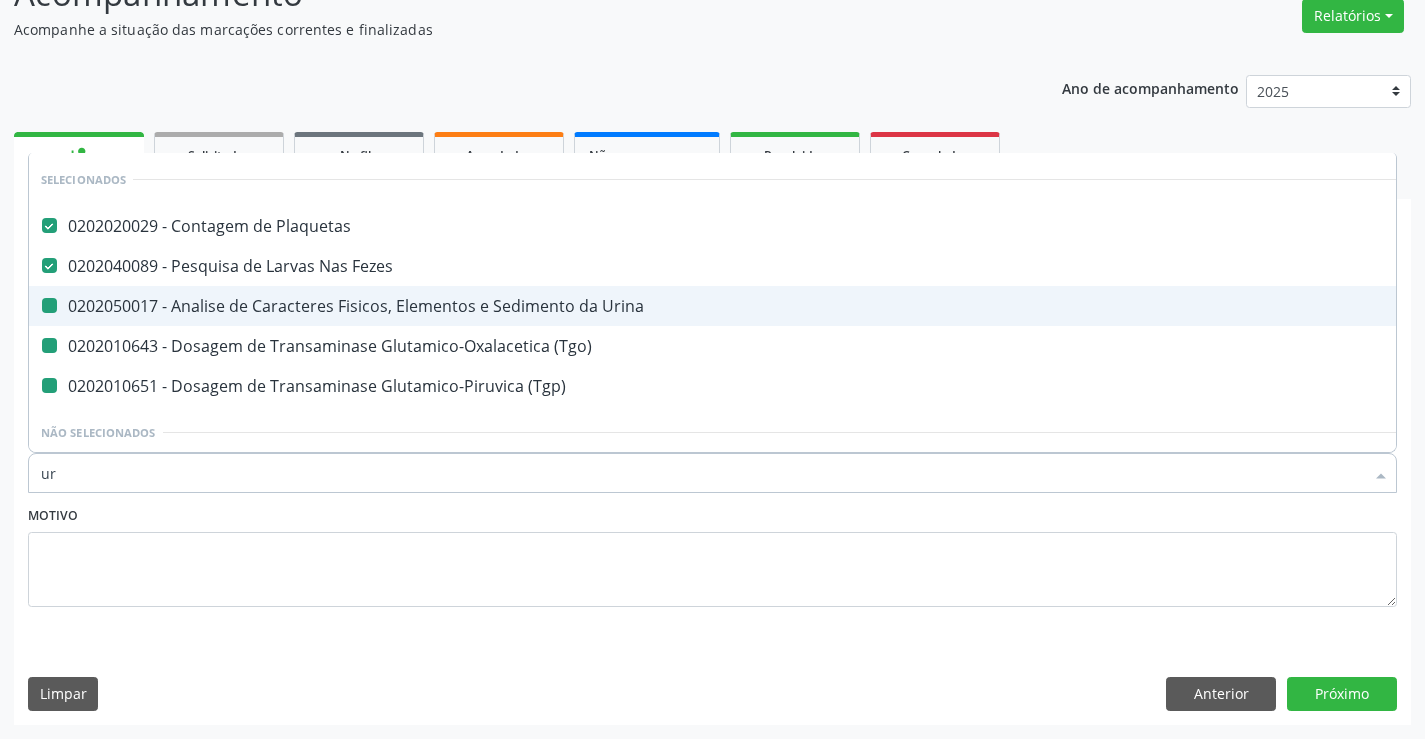 checkbox on "false" 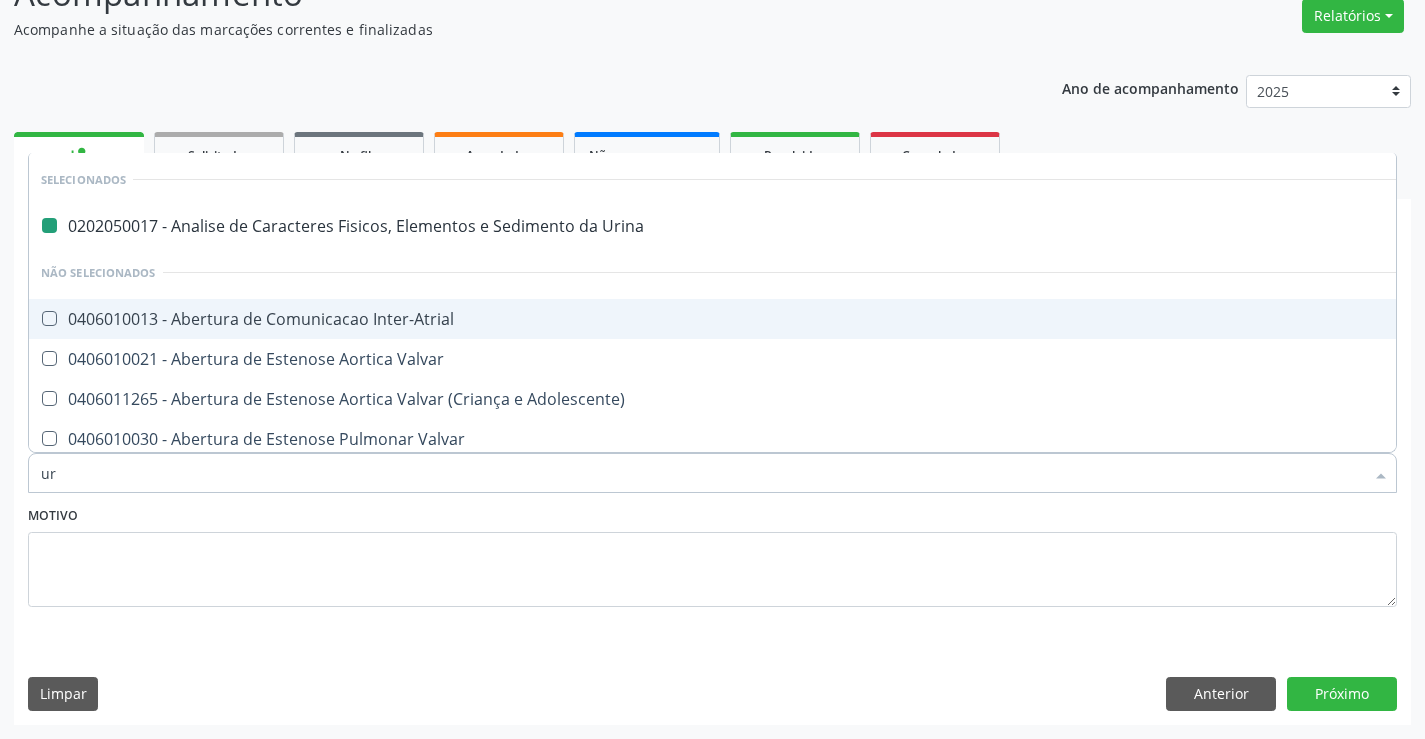 type on "ure" 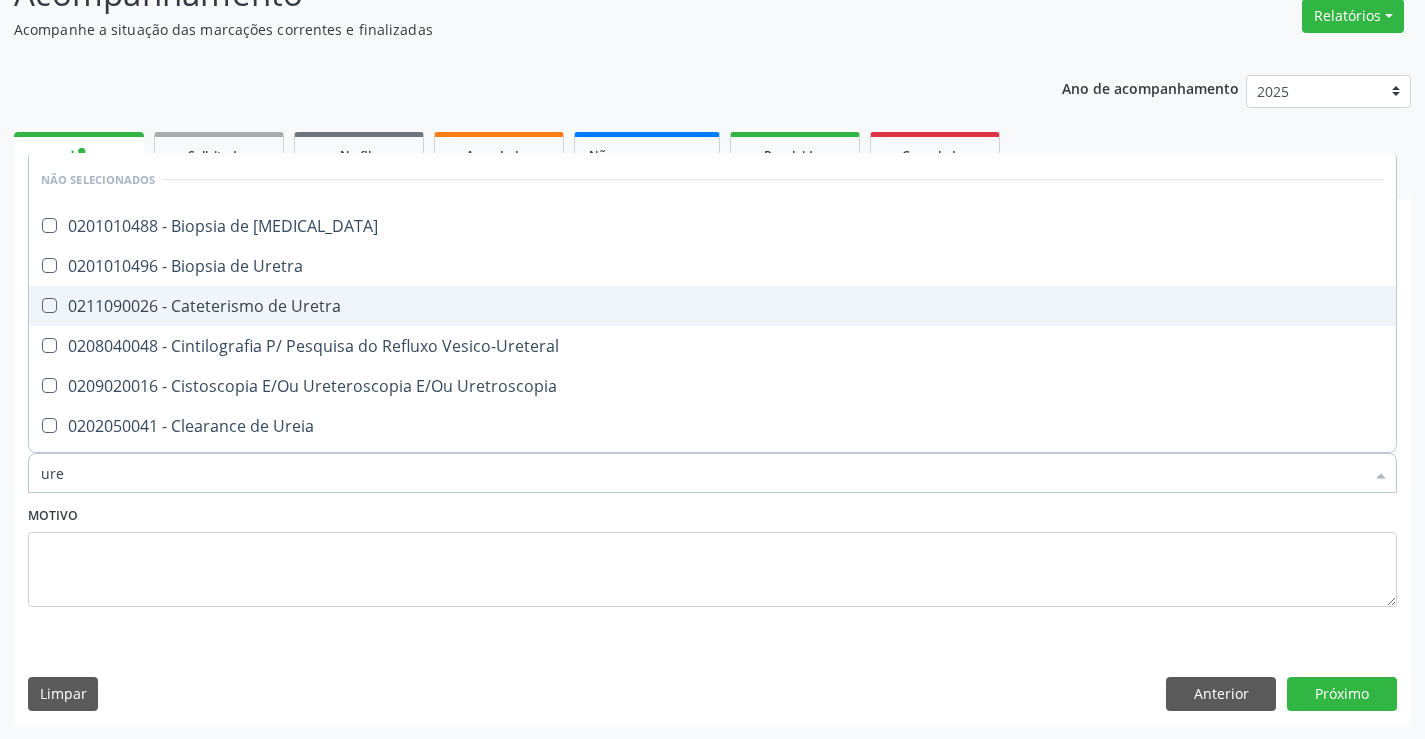 type on "urei" 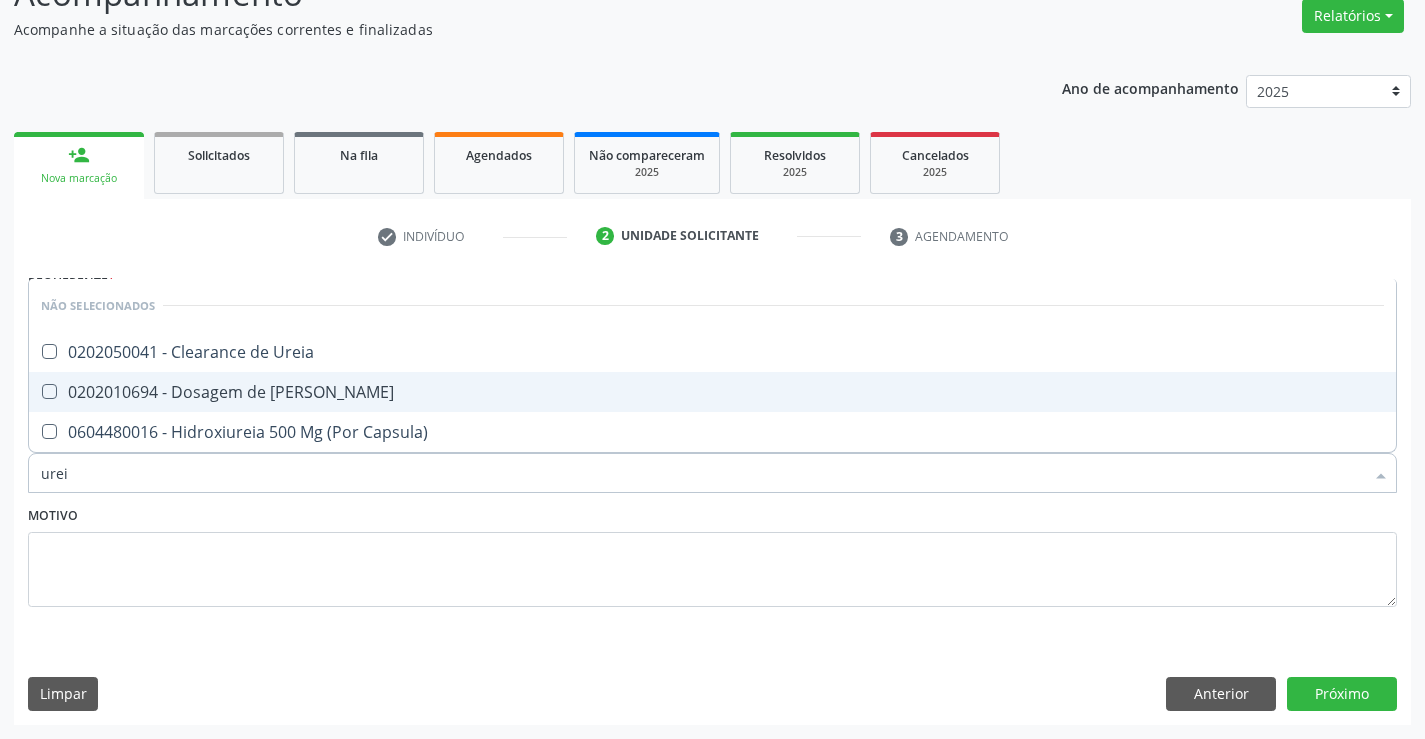 click on "0202010694 - Dosagem de [PERSON_NAME]" at bounding box center [712, 392] 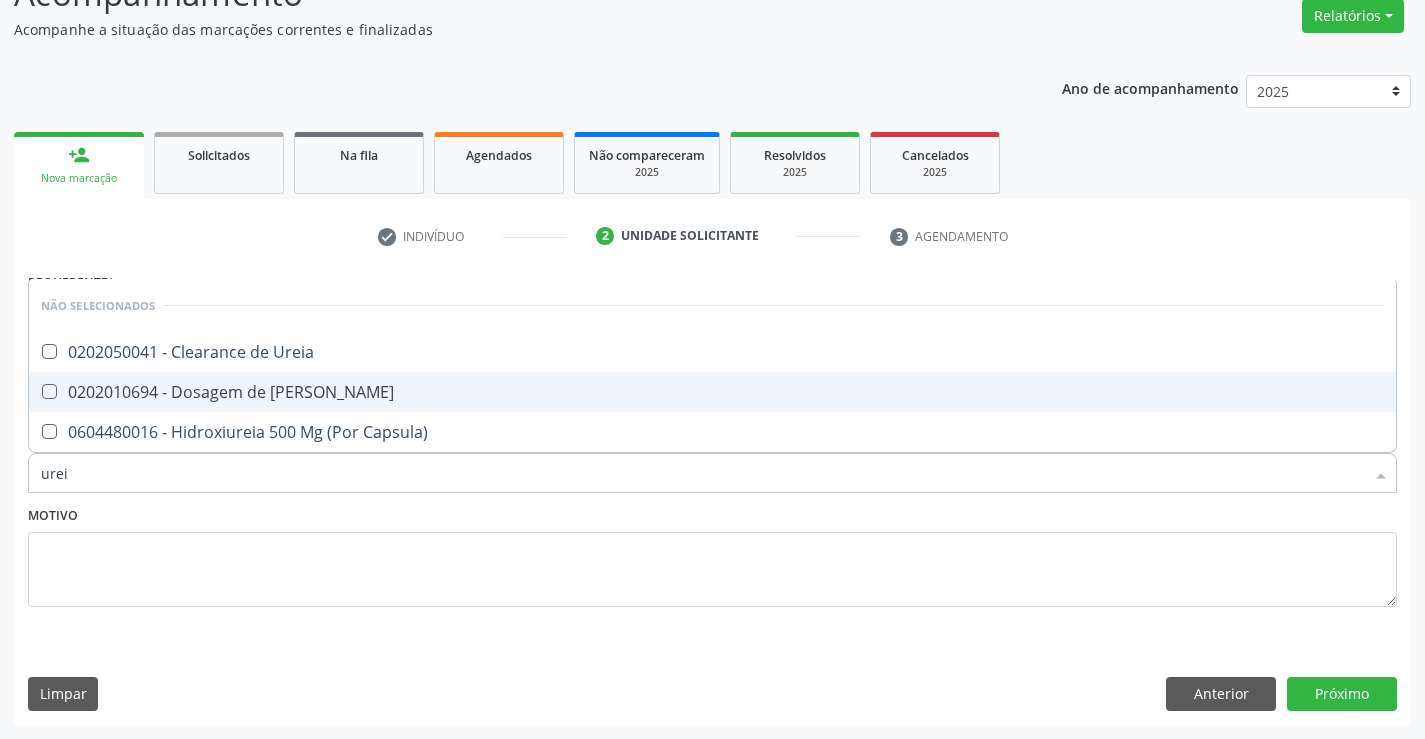 checkbox on "true" 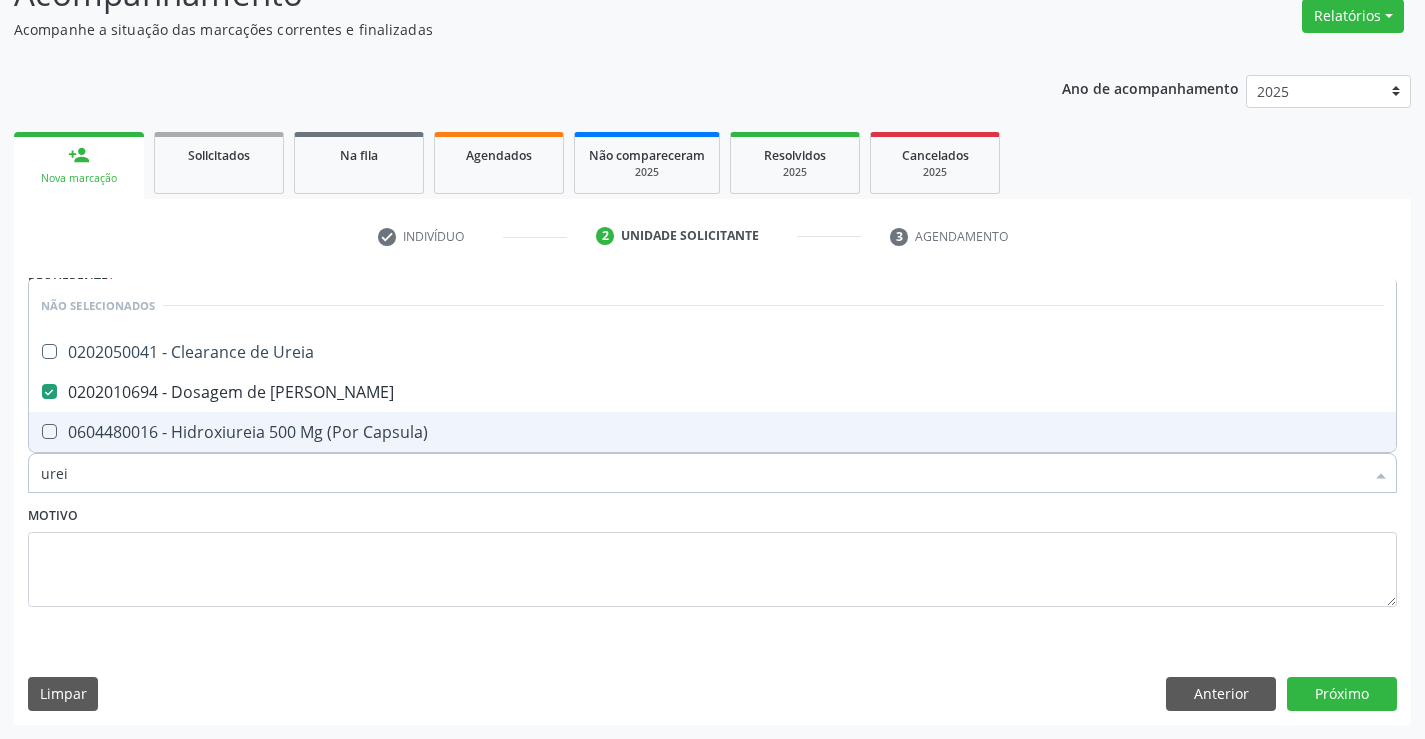 type on "urei" 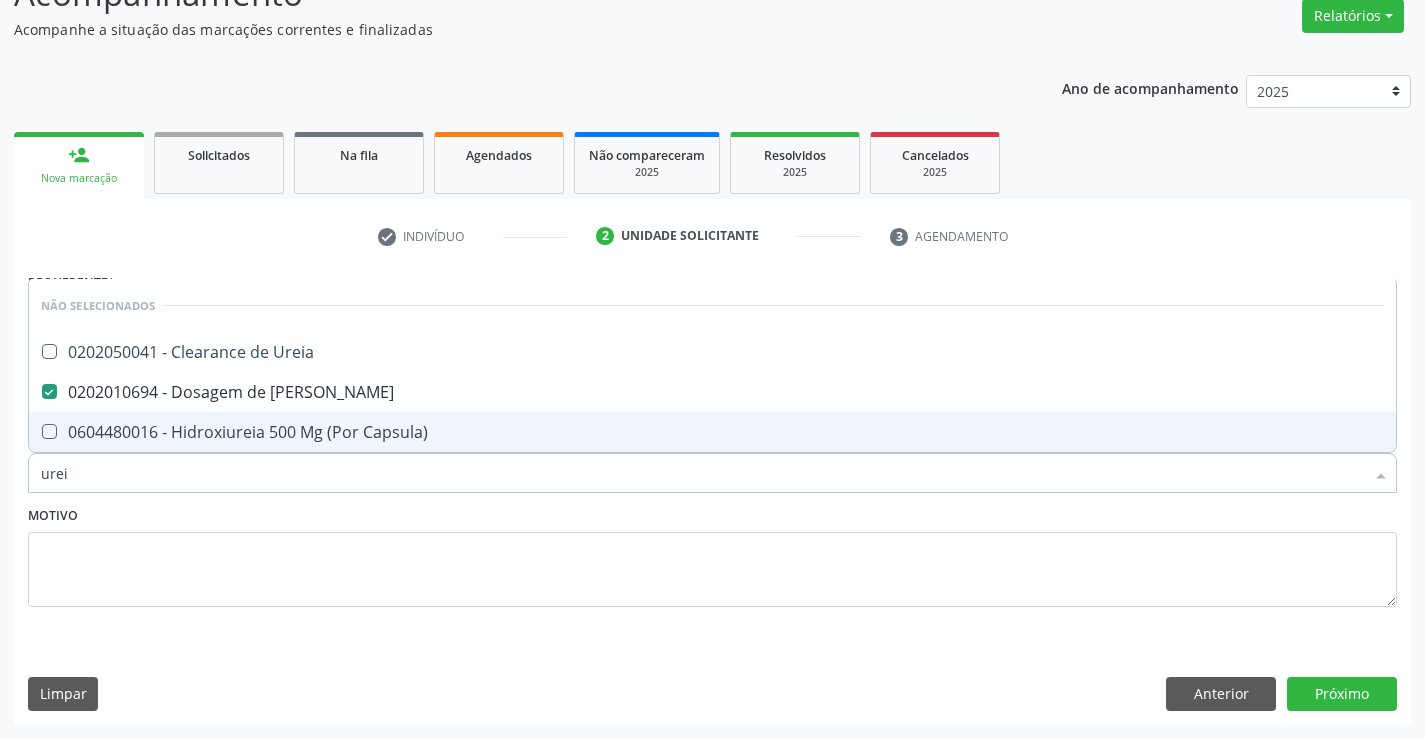 click on "Motivo" at bounding box center (712, 554) 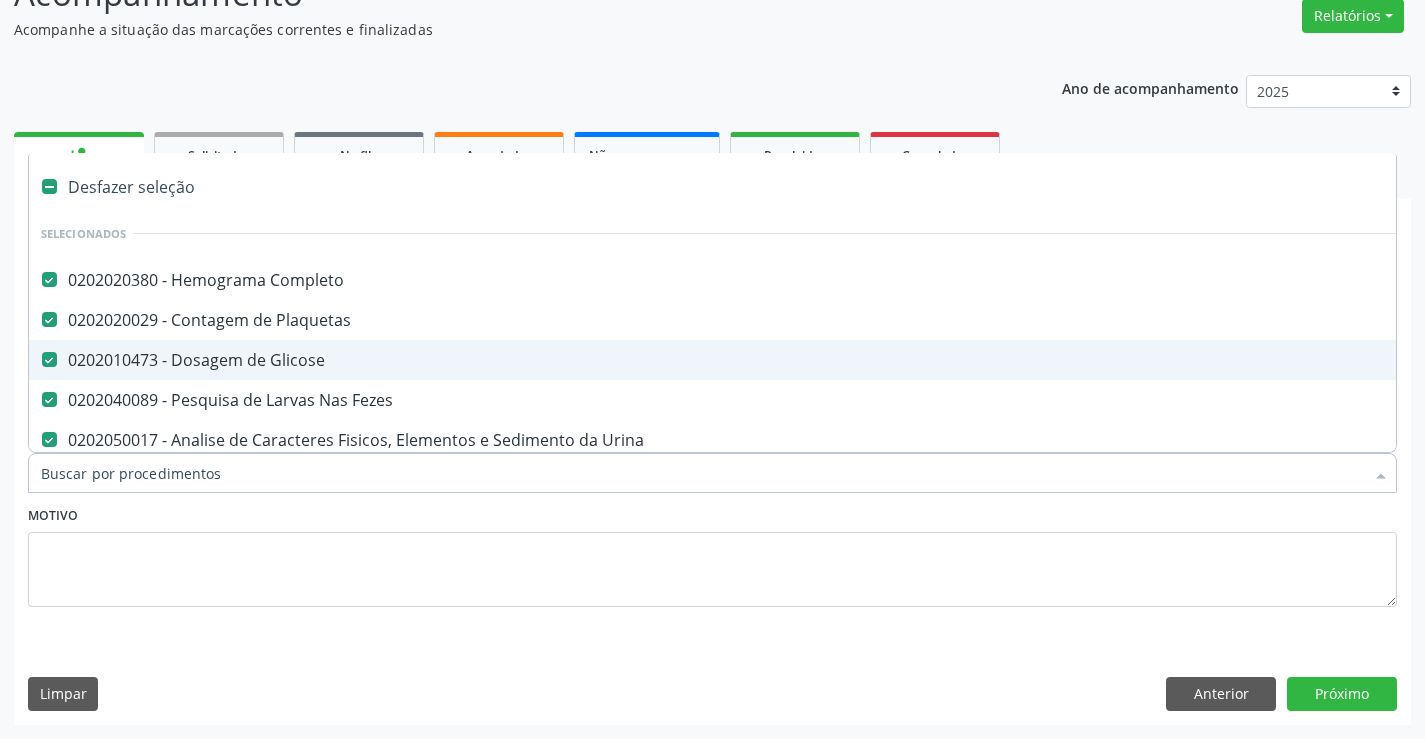 type on "c" 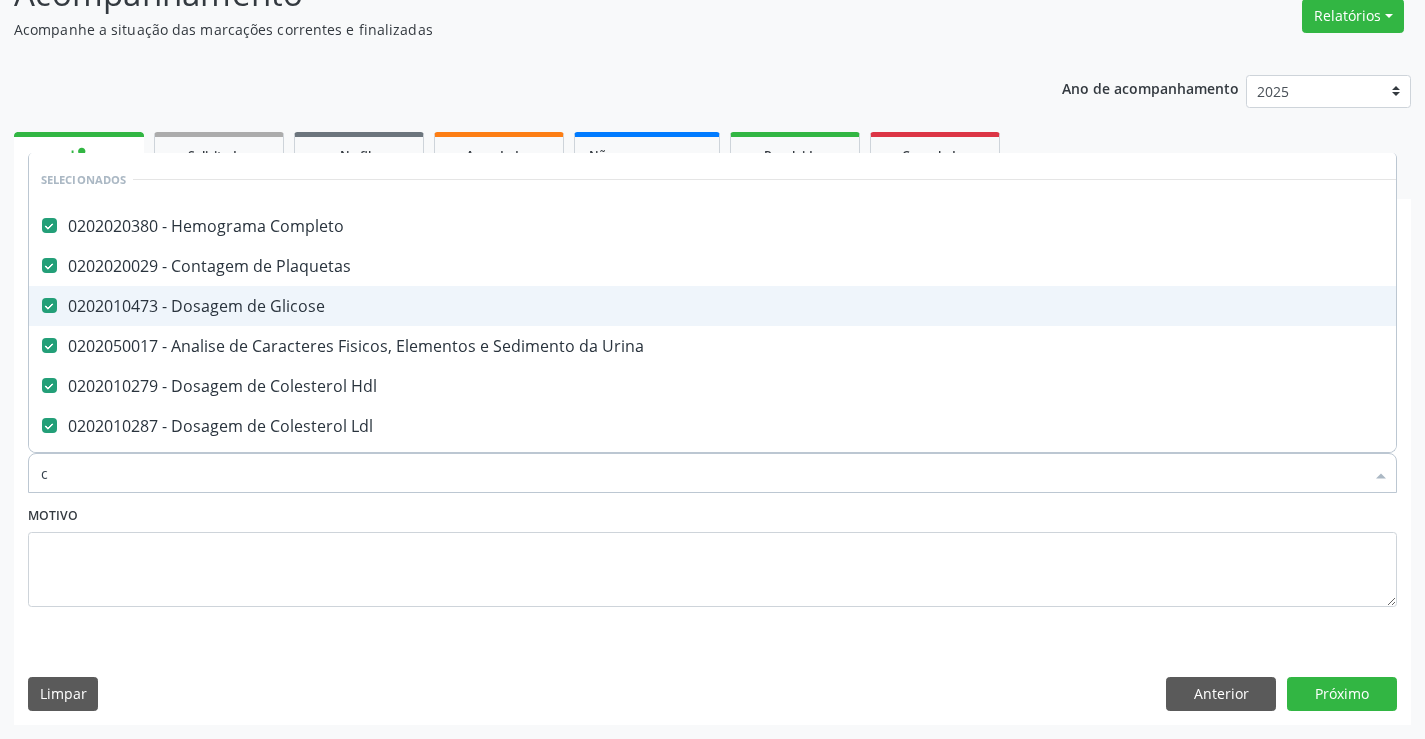 checkbox on "false" 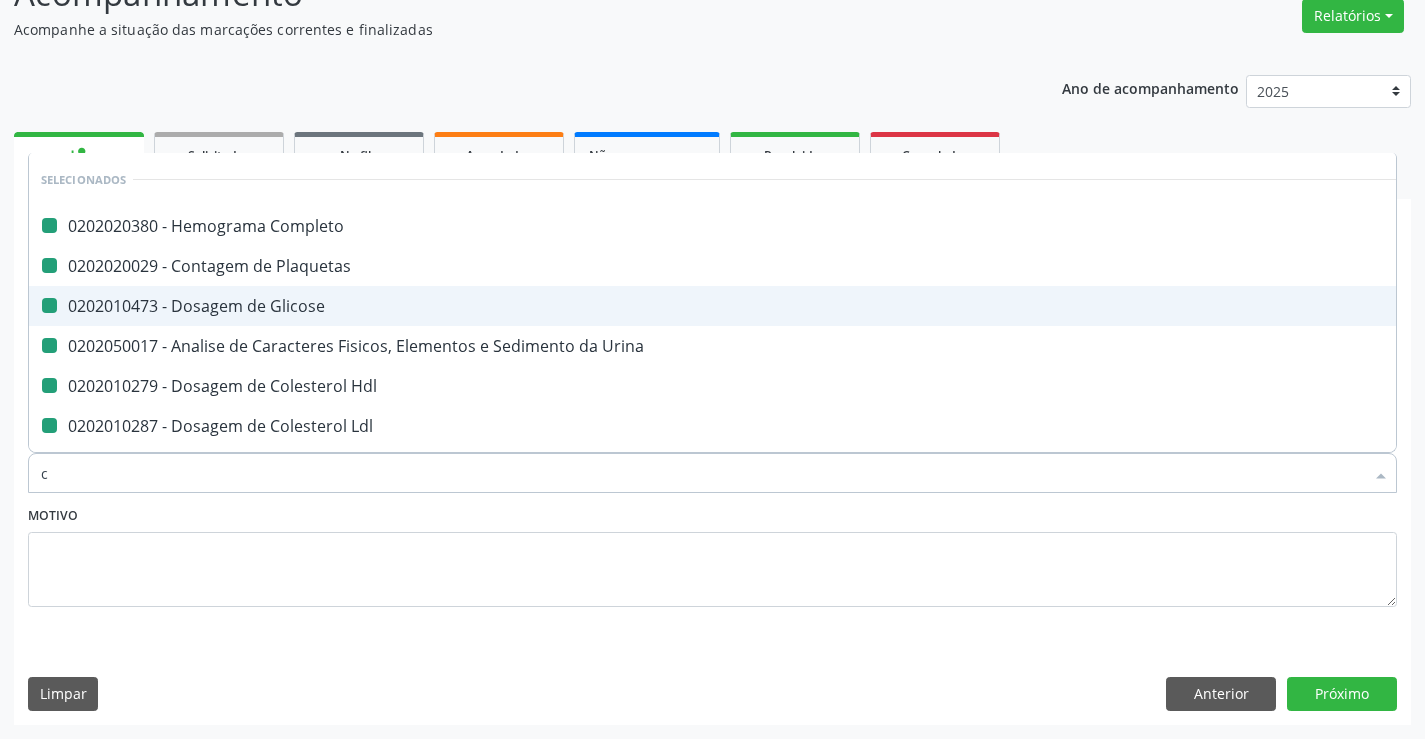 type on "cr" 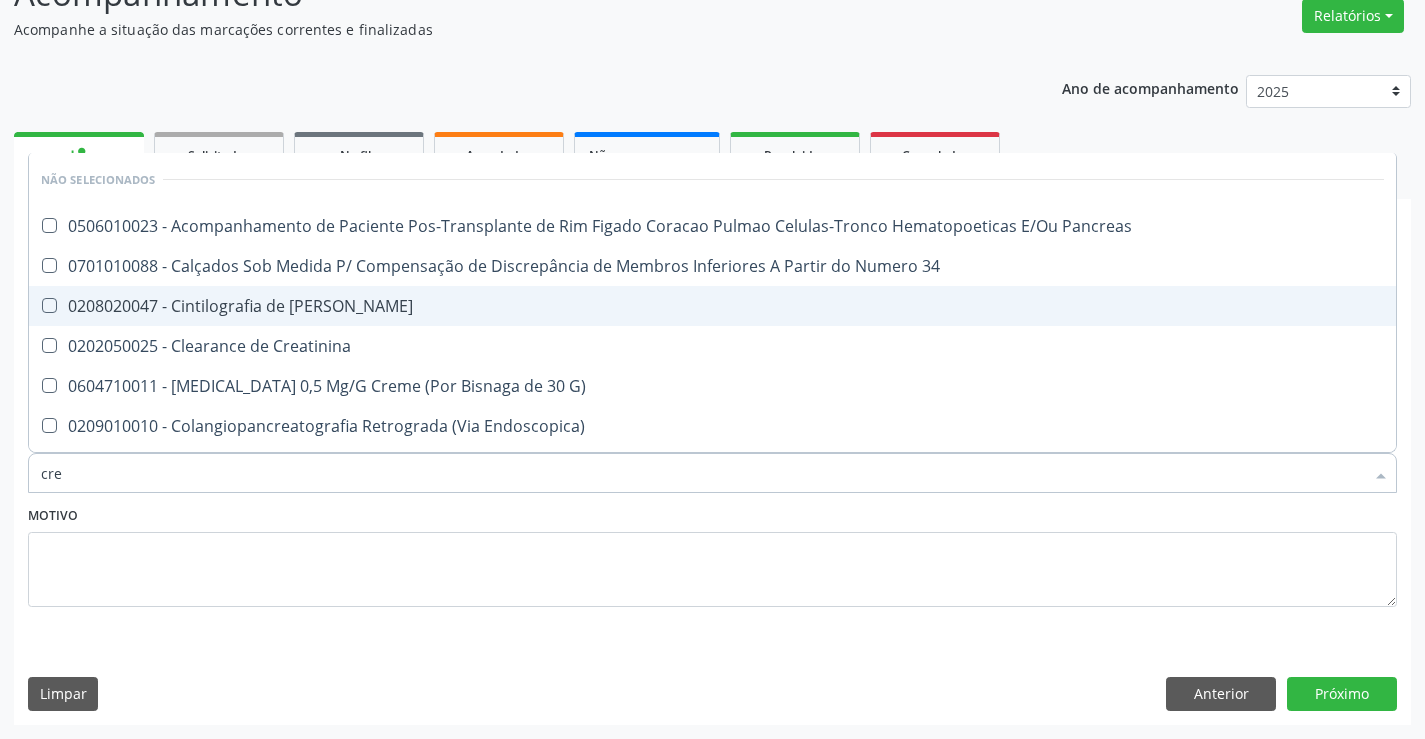 type on "crea" 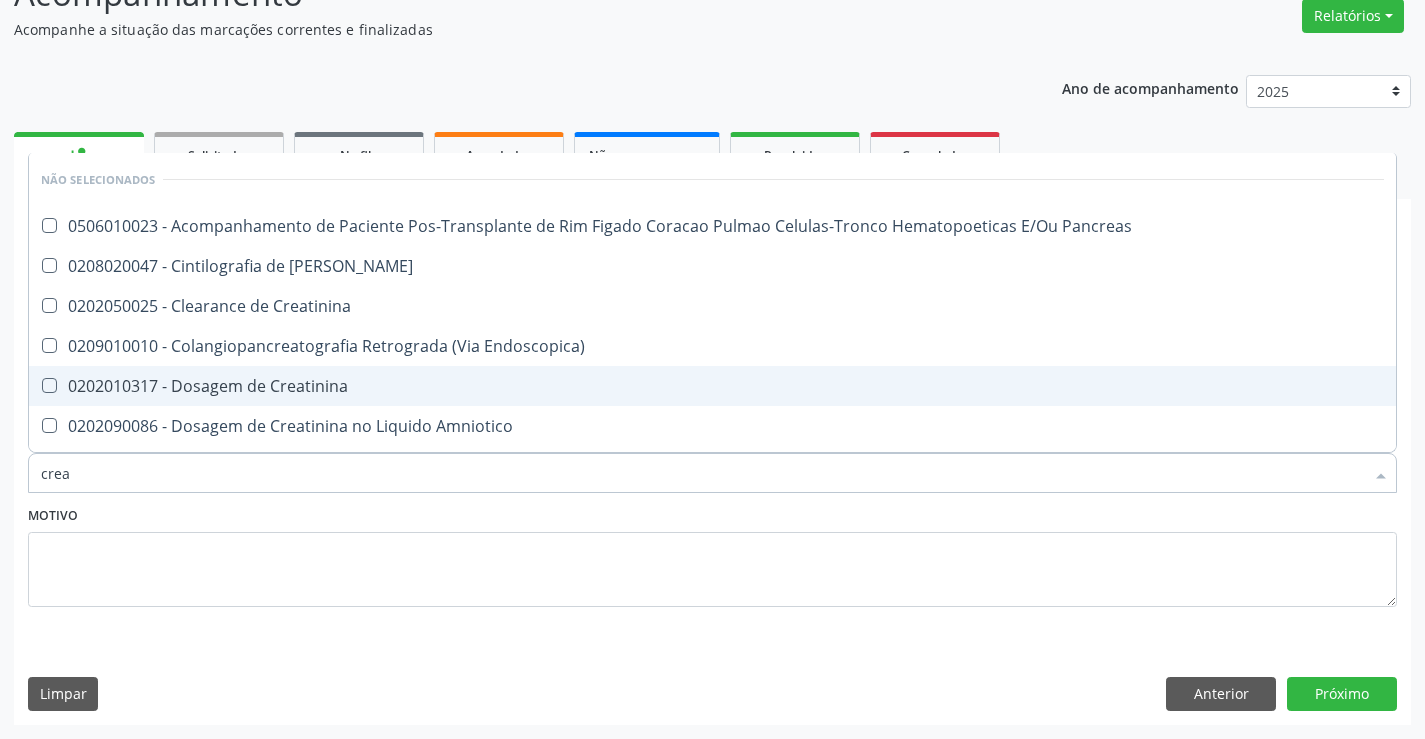 click on "0202010317 - Dosagem de Creatinina" at bounding box center (712, 386) 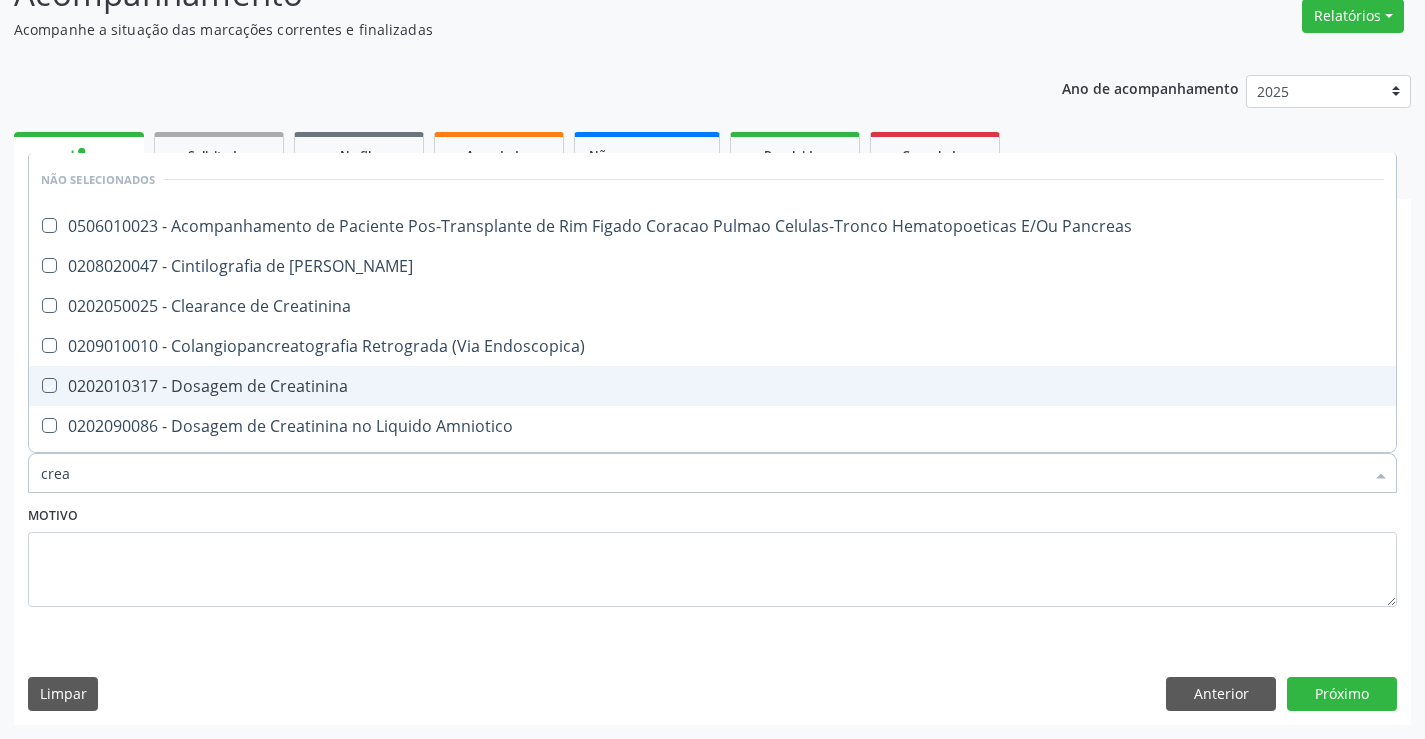 checkbox on "true" 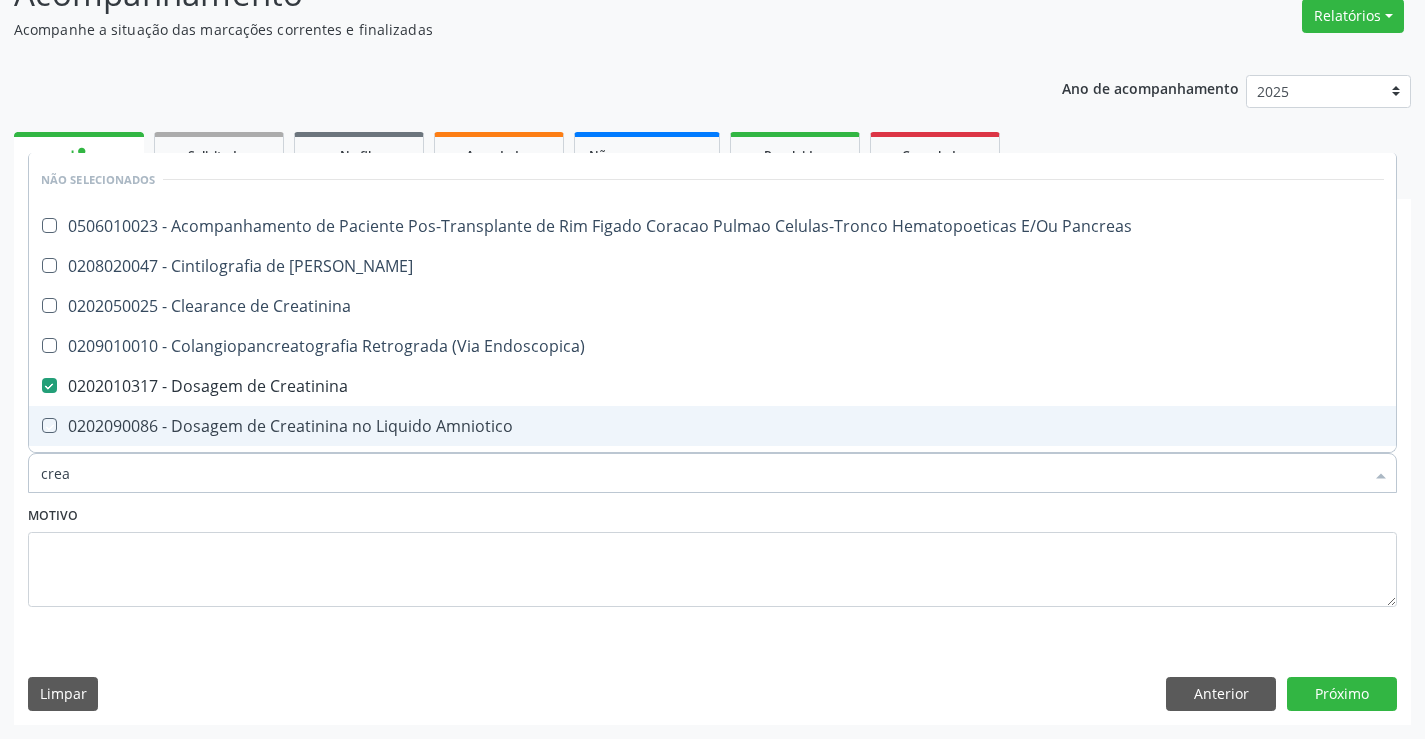 click on "Motivo" at bounding box center (712, 554) 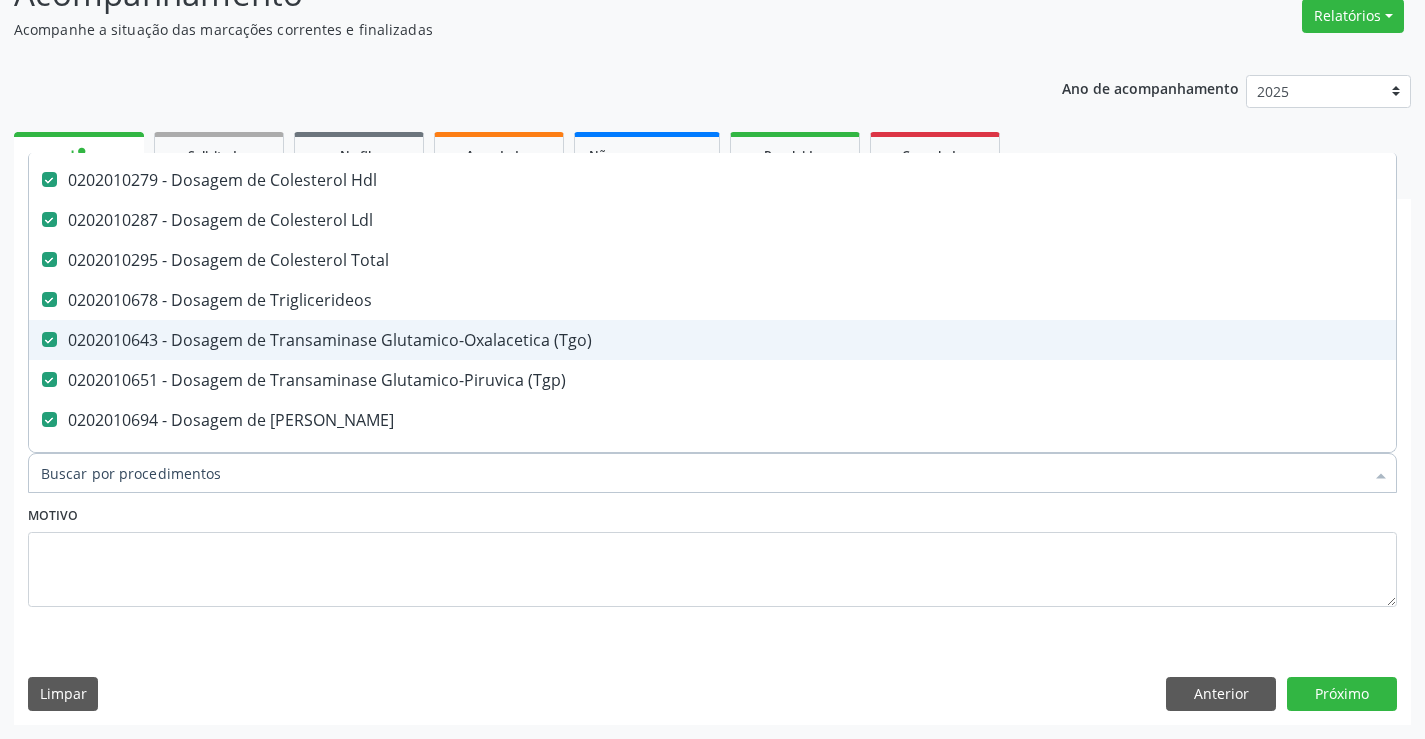 scroll, scrollTop: 400, scrollLeft: 0, axis: vertical 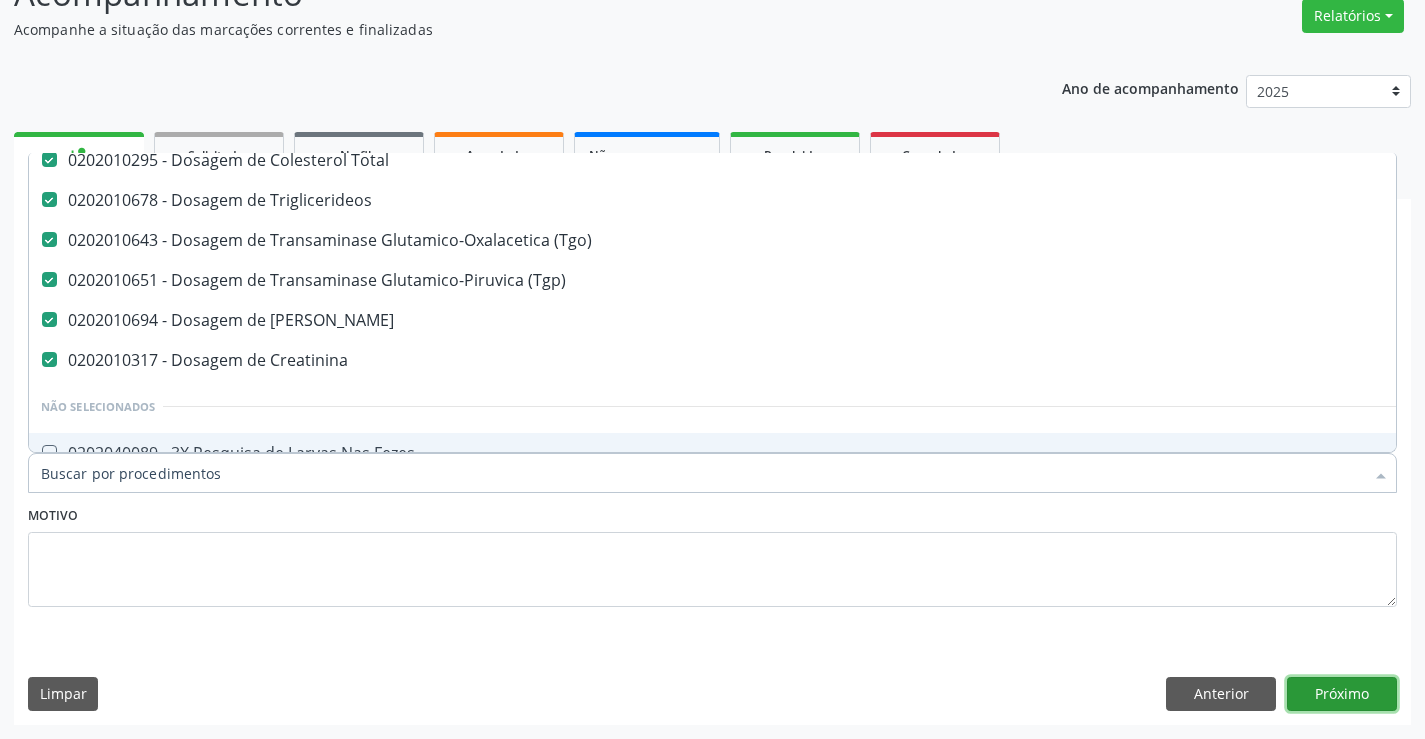 click on "Próximo" at bounding box center (1342, 694) 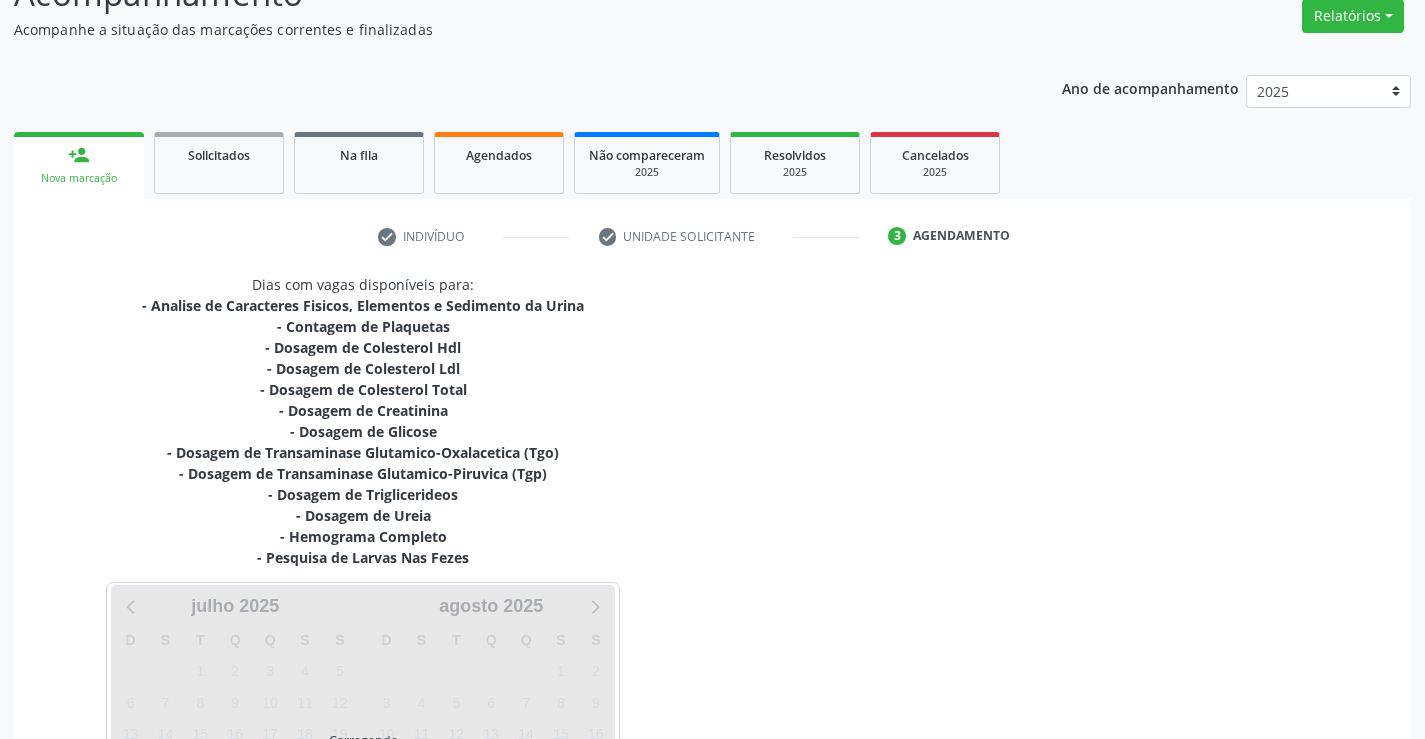 scroll, scrollTop: 0, scrollLeft: 0, axis: both 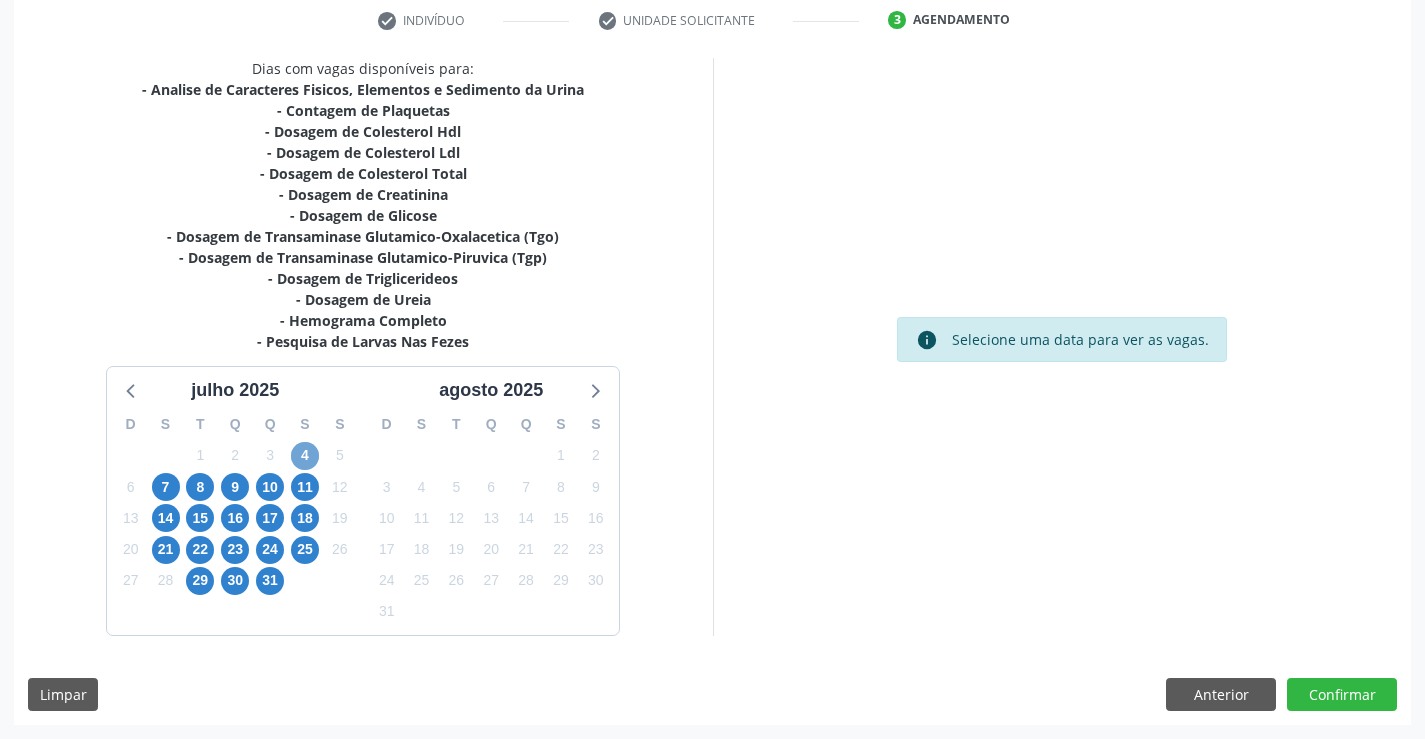 click on "4" at bounding box center (305, 456) 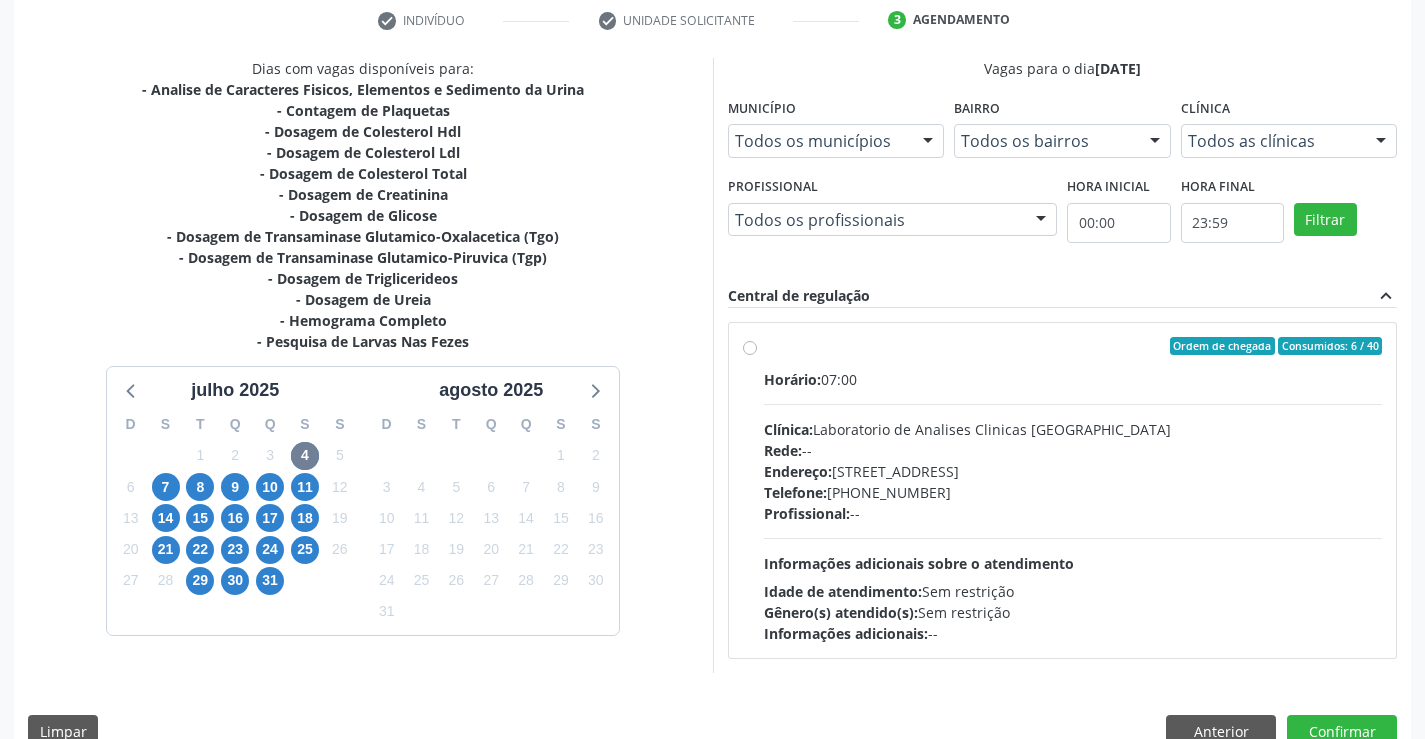 drag, startPoint x: 999, startPoint y: 552, endPoint x: 1043, endPoint y: 548, distance: 44.181442 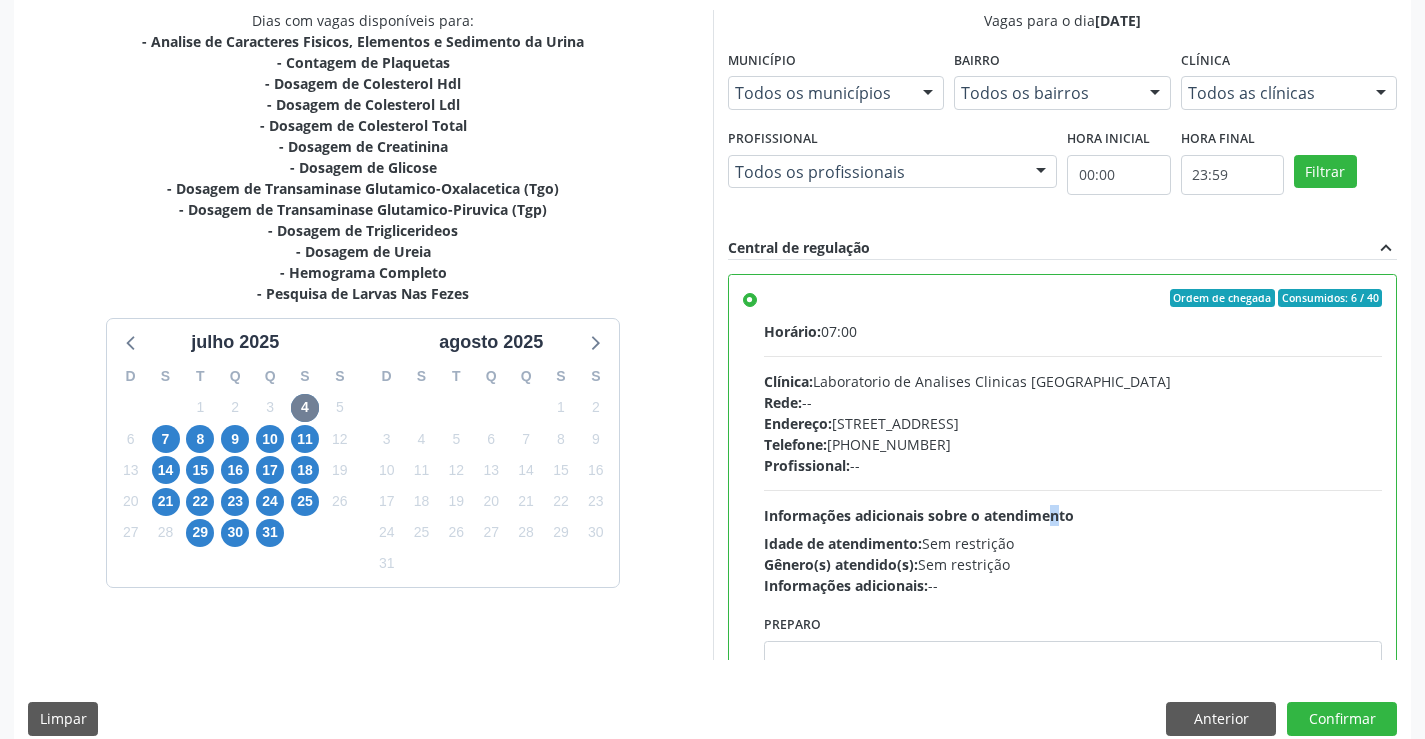scroll, scrollTop: 456, scrollLeft: 0, axis: vertical 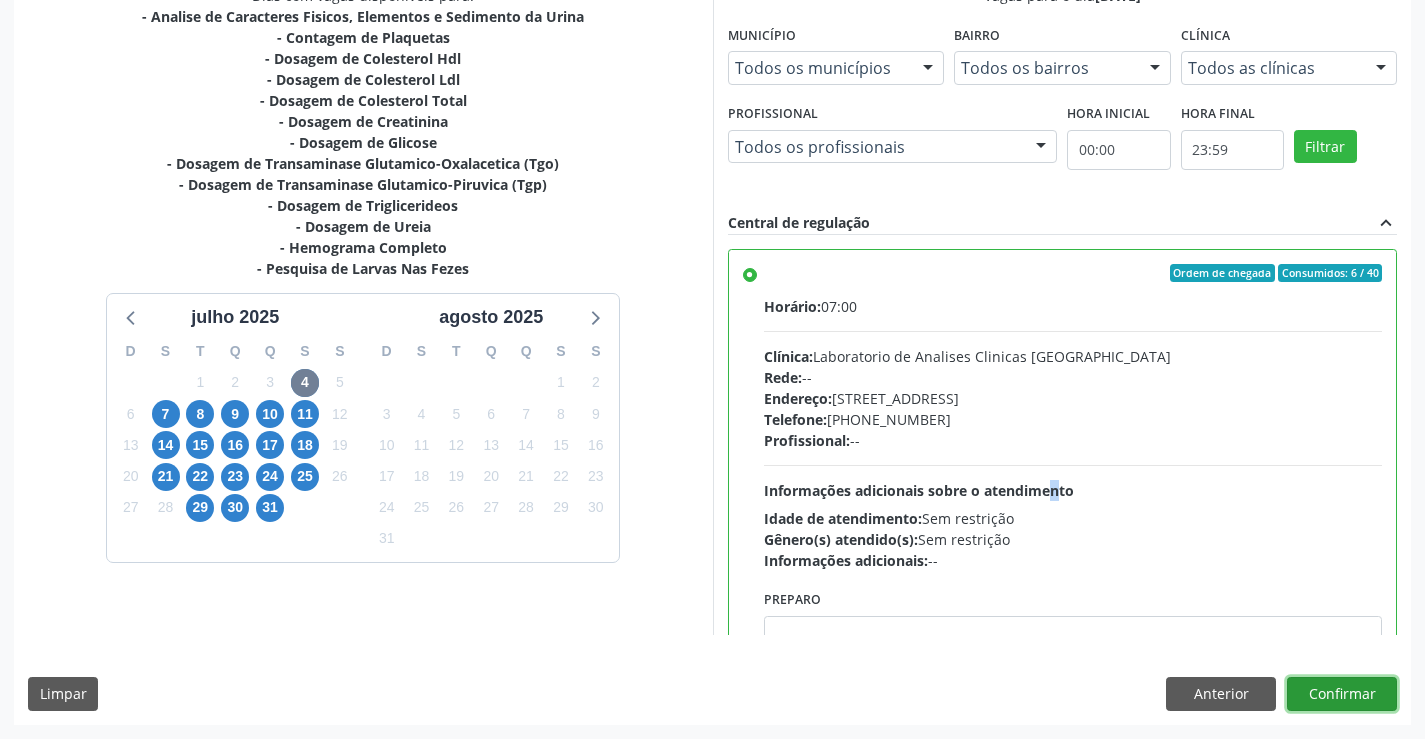 click on "Confirmar" at bounding box center (1342, 694) 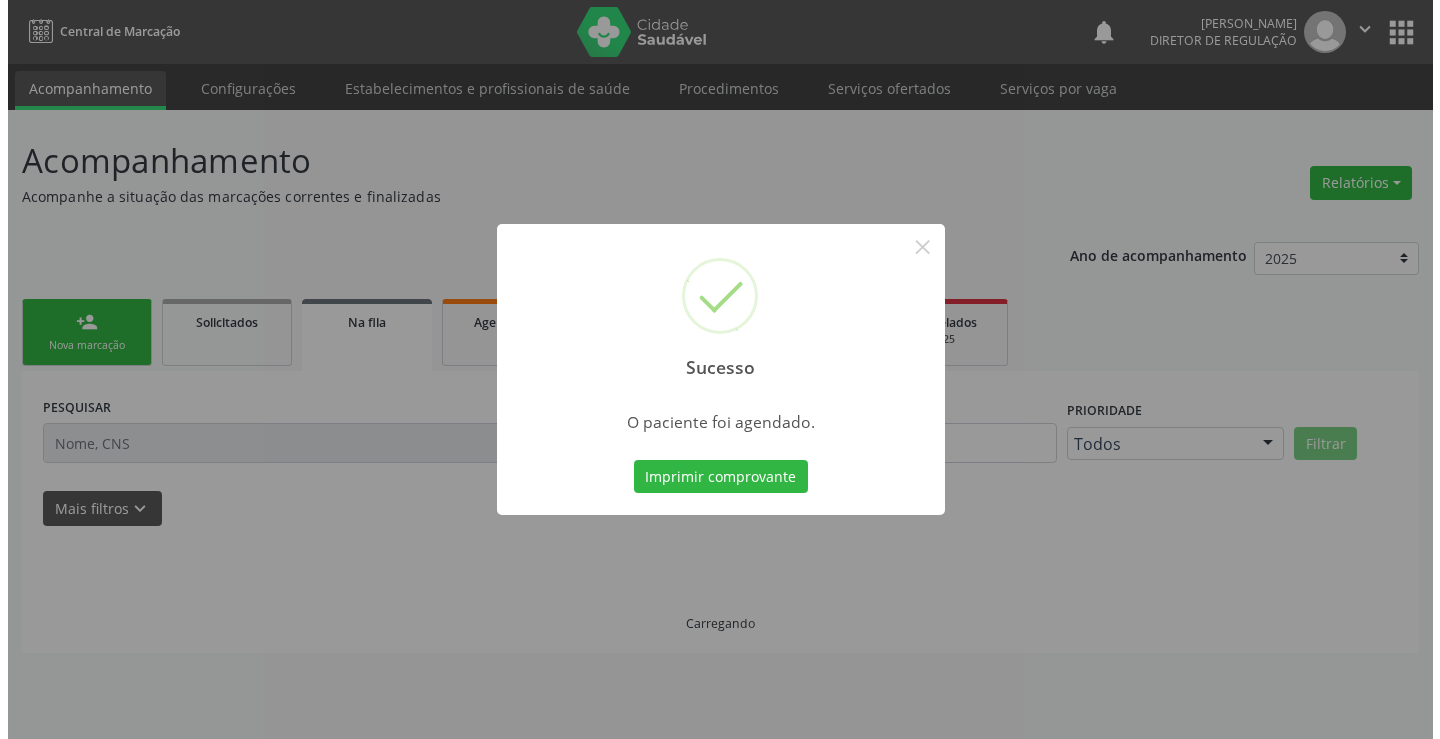scroll, scrollTop: 0, scrollLeft: 0, axis: both 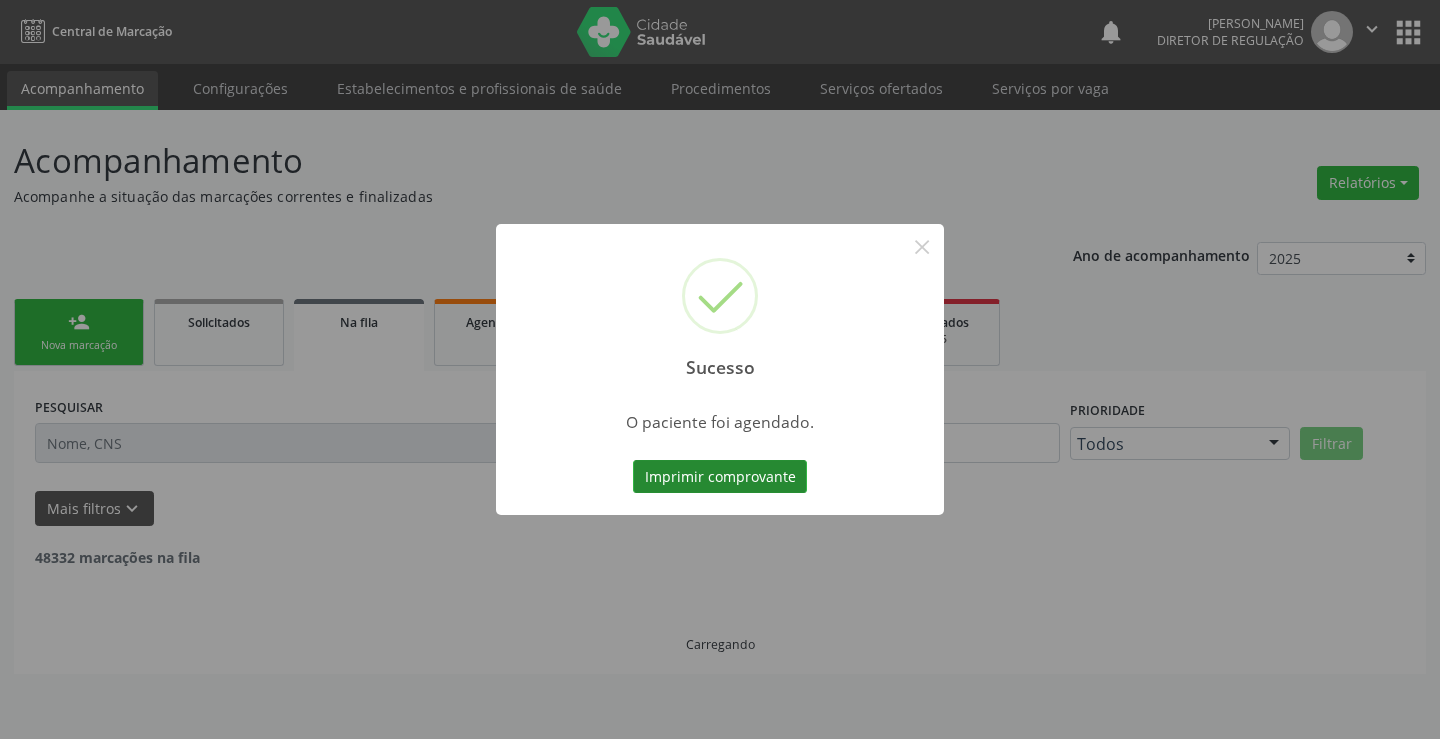 click on "Imprimir comprovante" at bounding box center (720, 477) 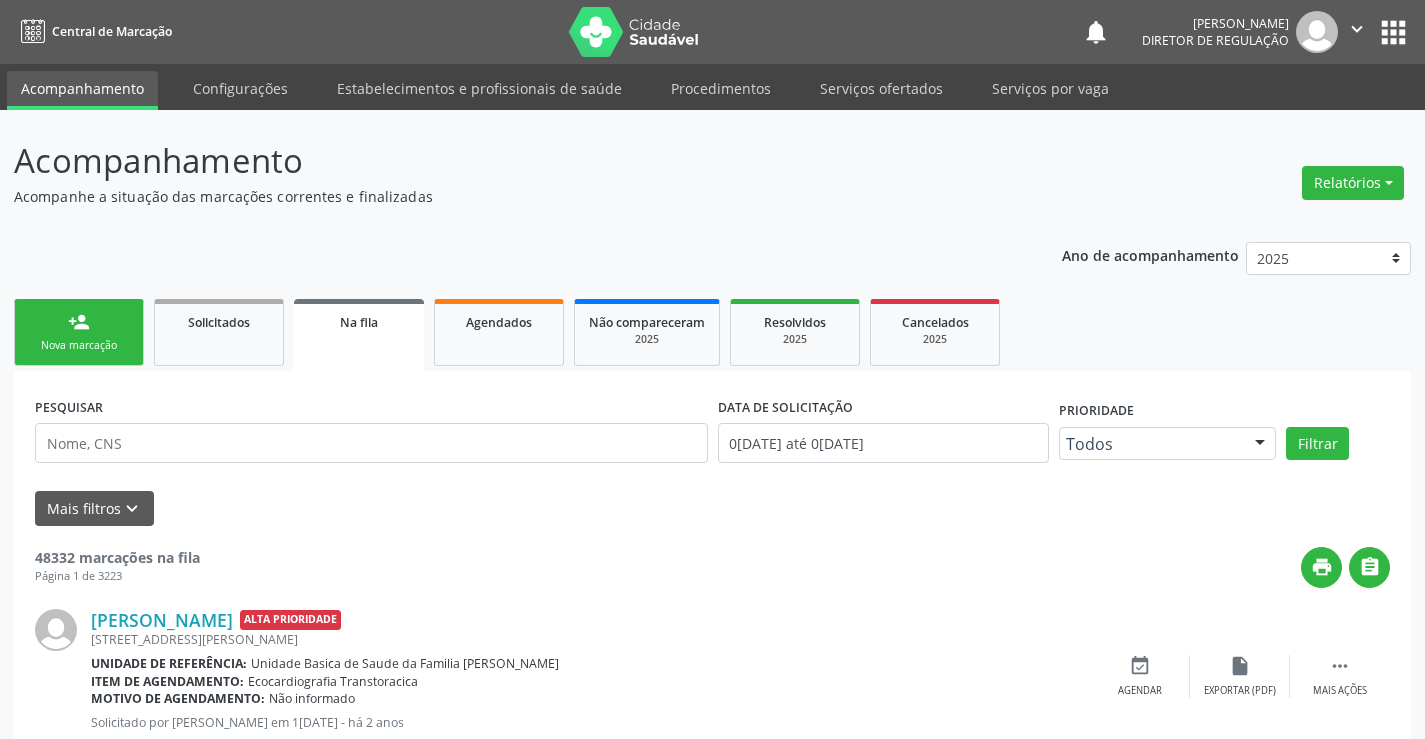 scroll, scrollTop: 0, scrollLeft: 0, axis: both 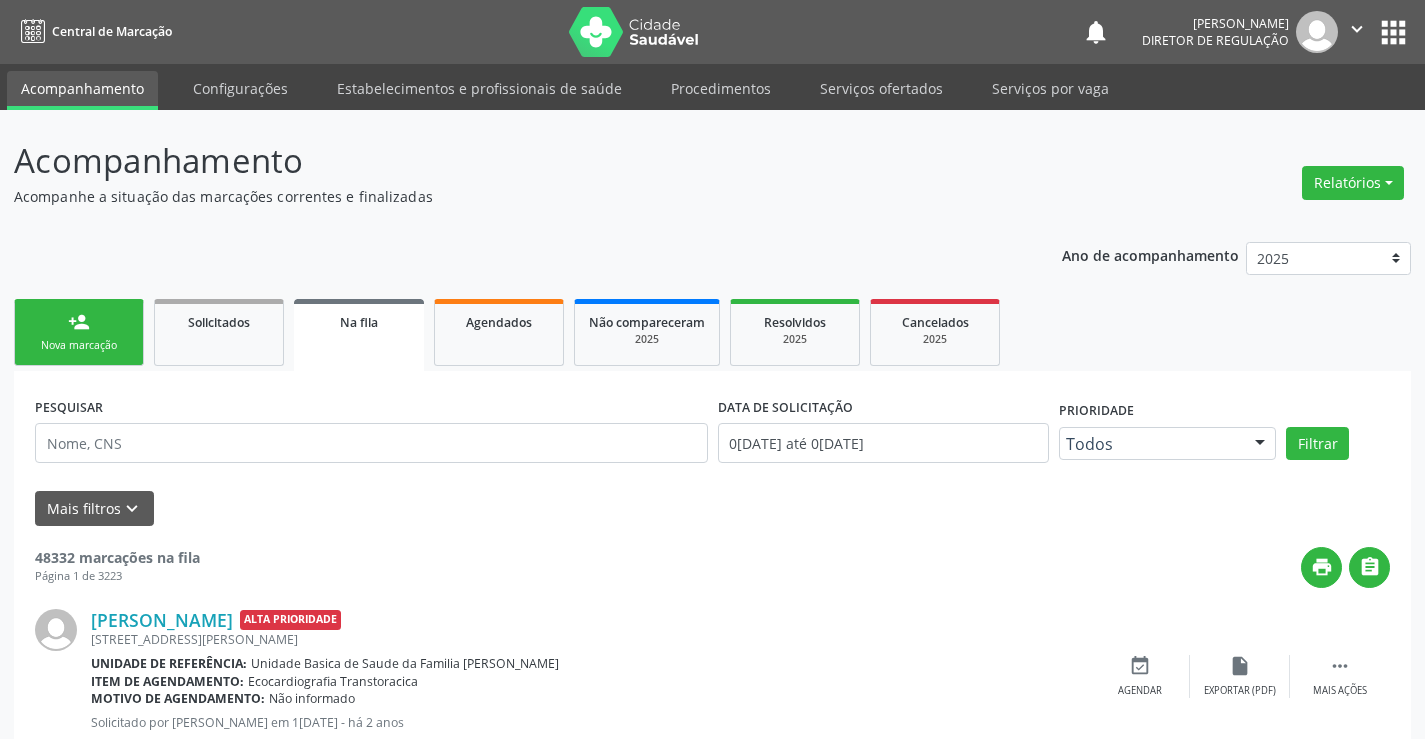 click on "person_add" at bounding box center (79, 322) 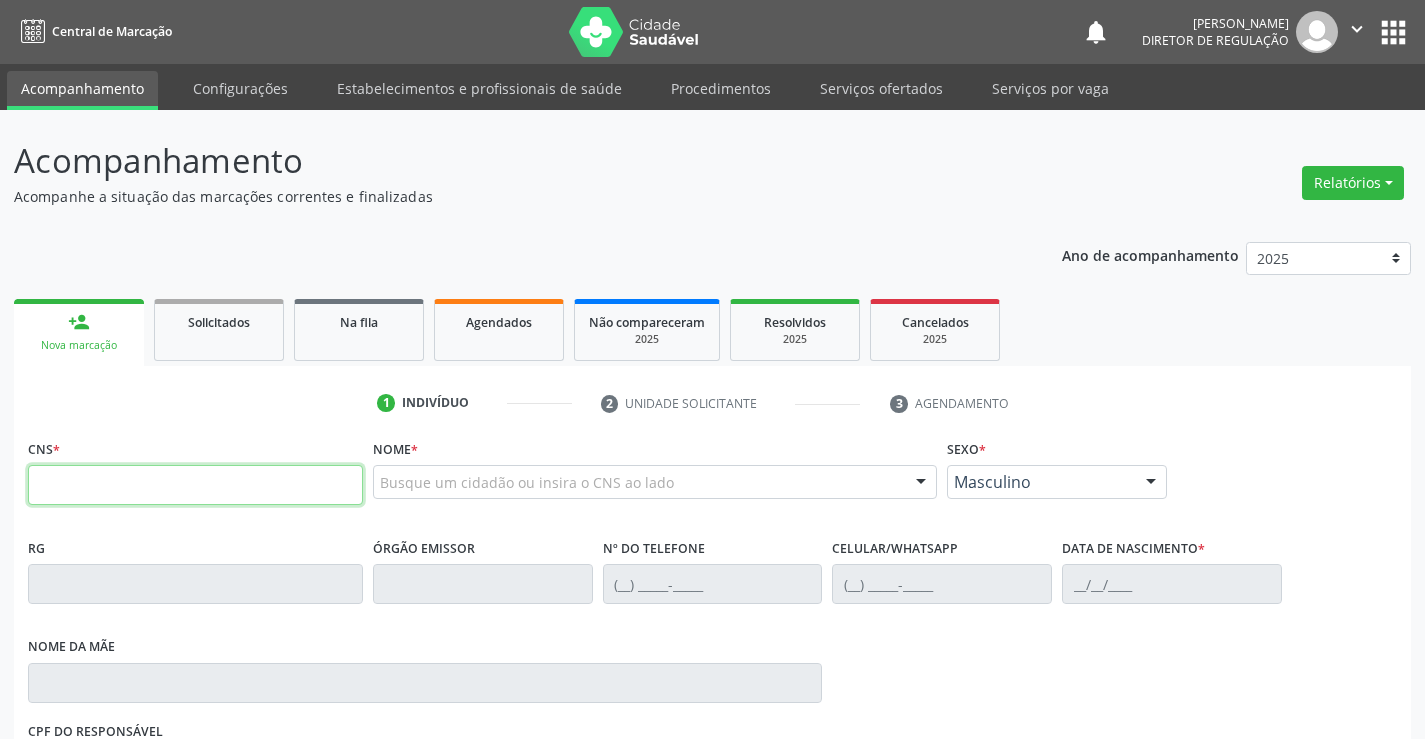 click at bounding box center [195, 485] 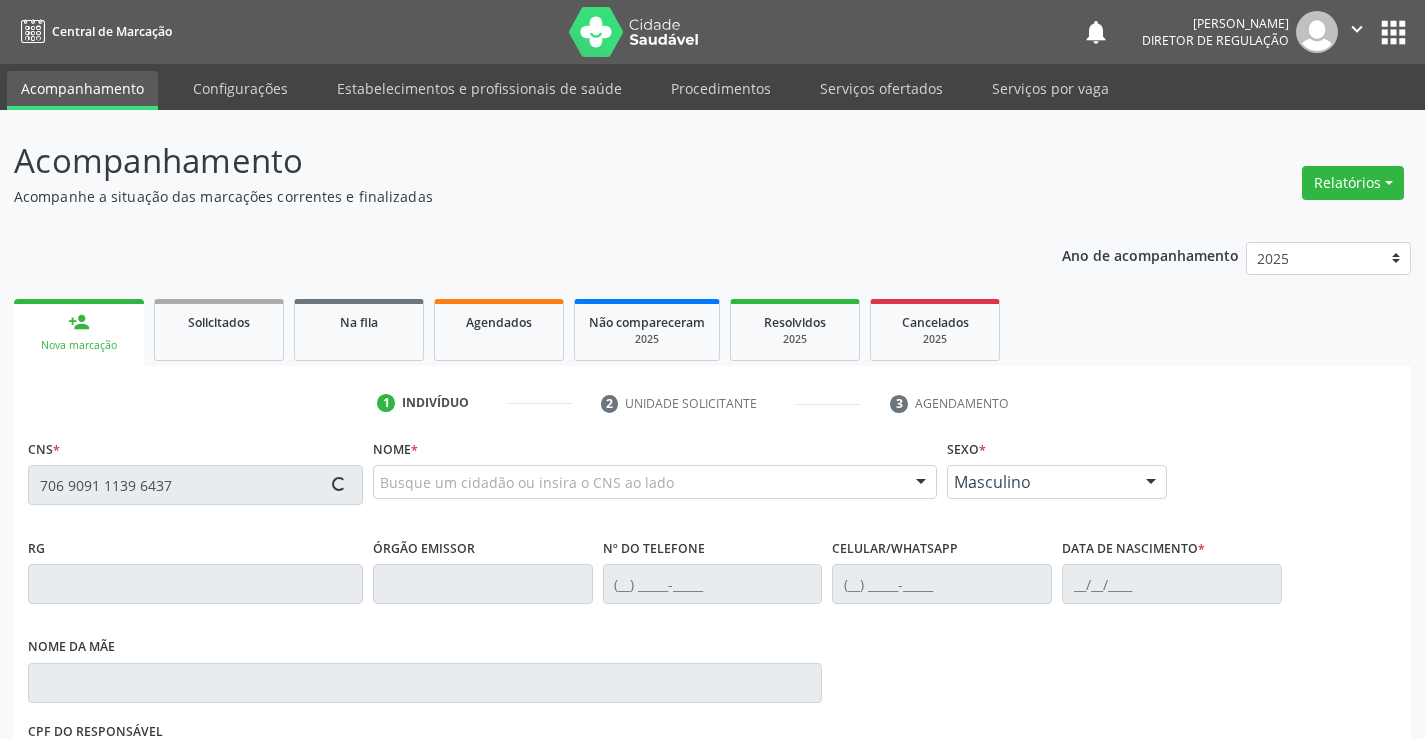 type on "706 9091 1139 6437" 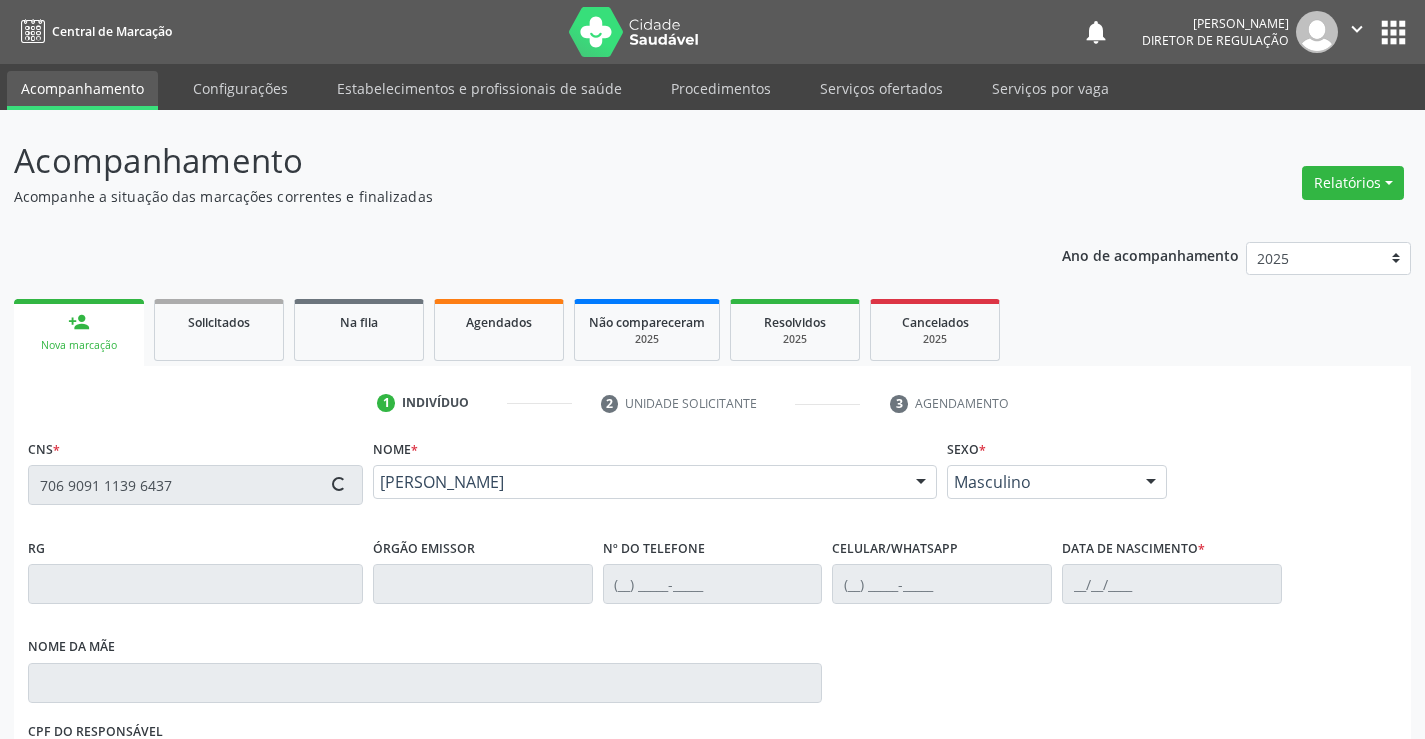 type on "0674390555" 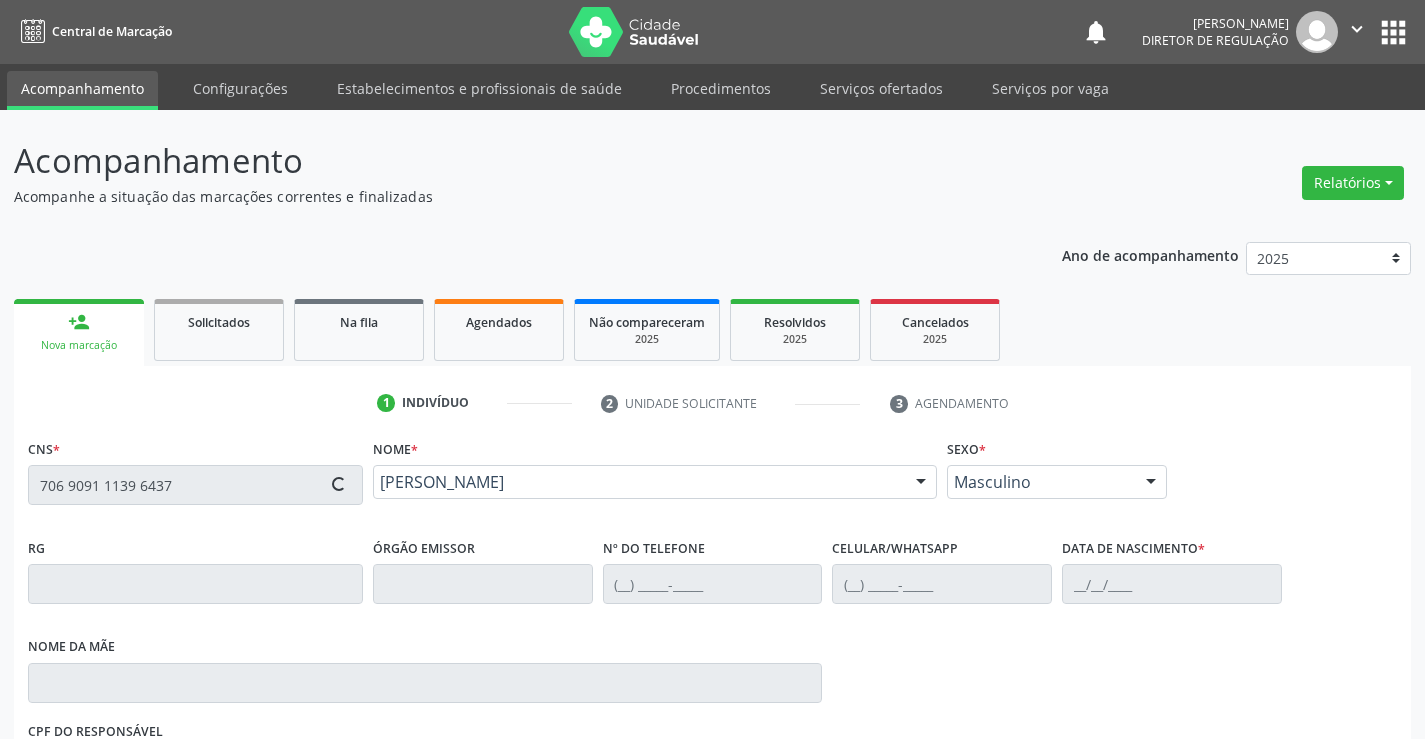 type on "[PHONE_NUMBER]" 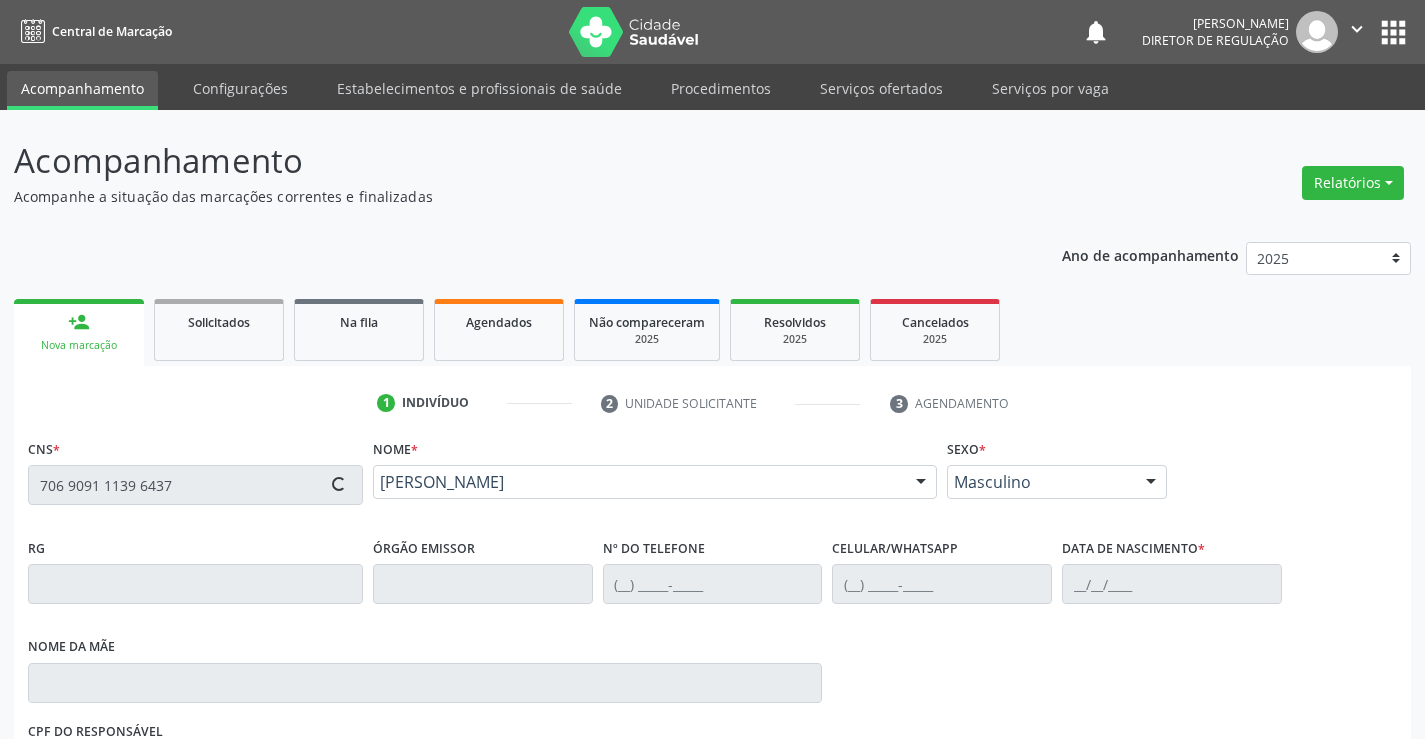 type on "S/N" 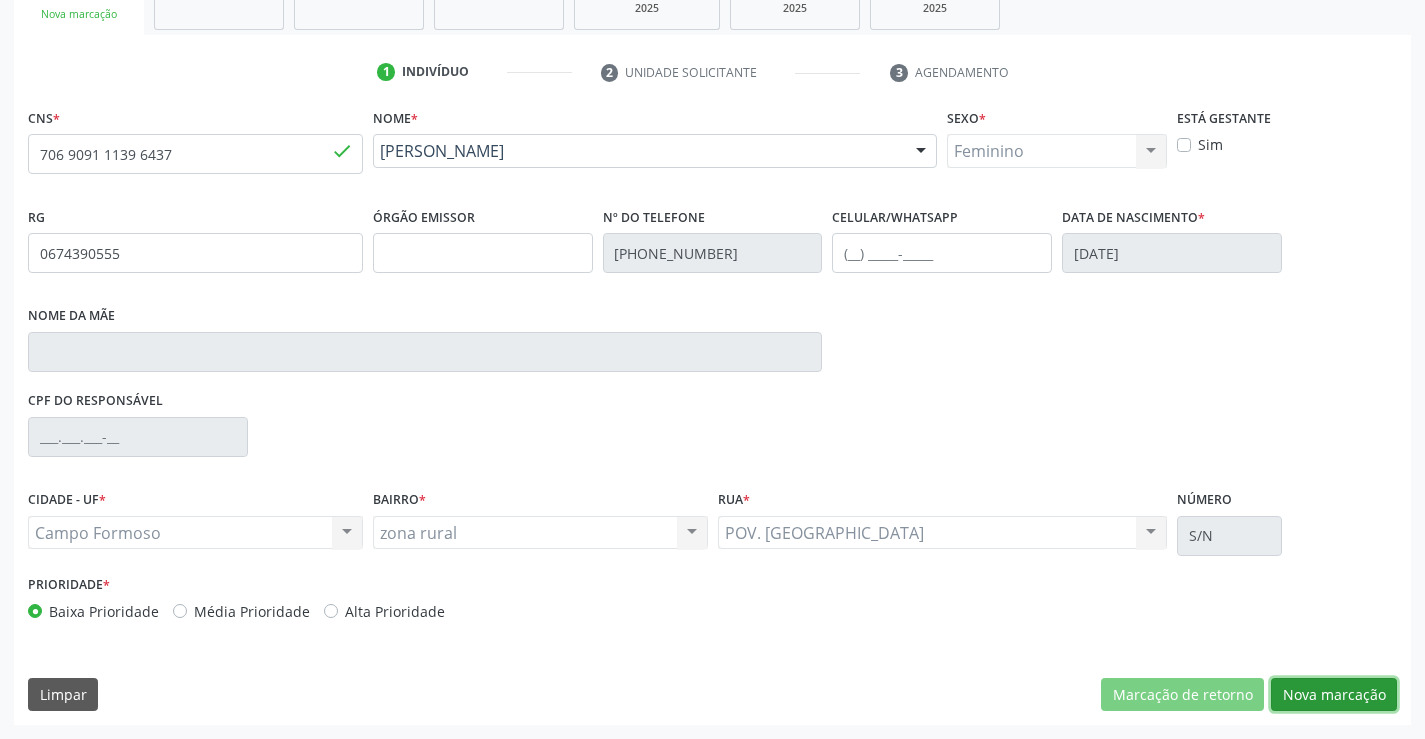 drag, startPoint x: 1353, startPoint y: 694, endPoint x: 955, endPoint y: 573, distance: 415.9868 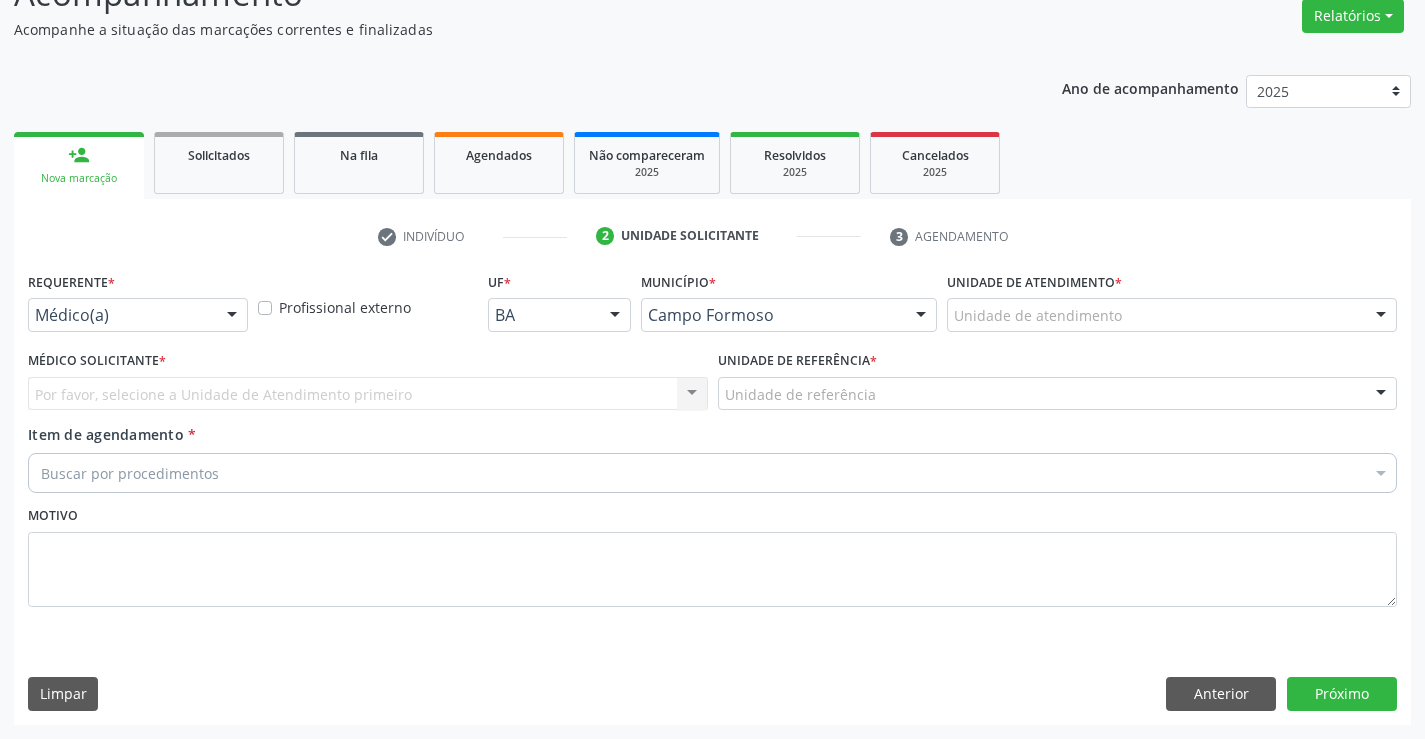 scroll, scrollTop: 167, scrollLeft: 0, axis: vertical 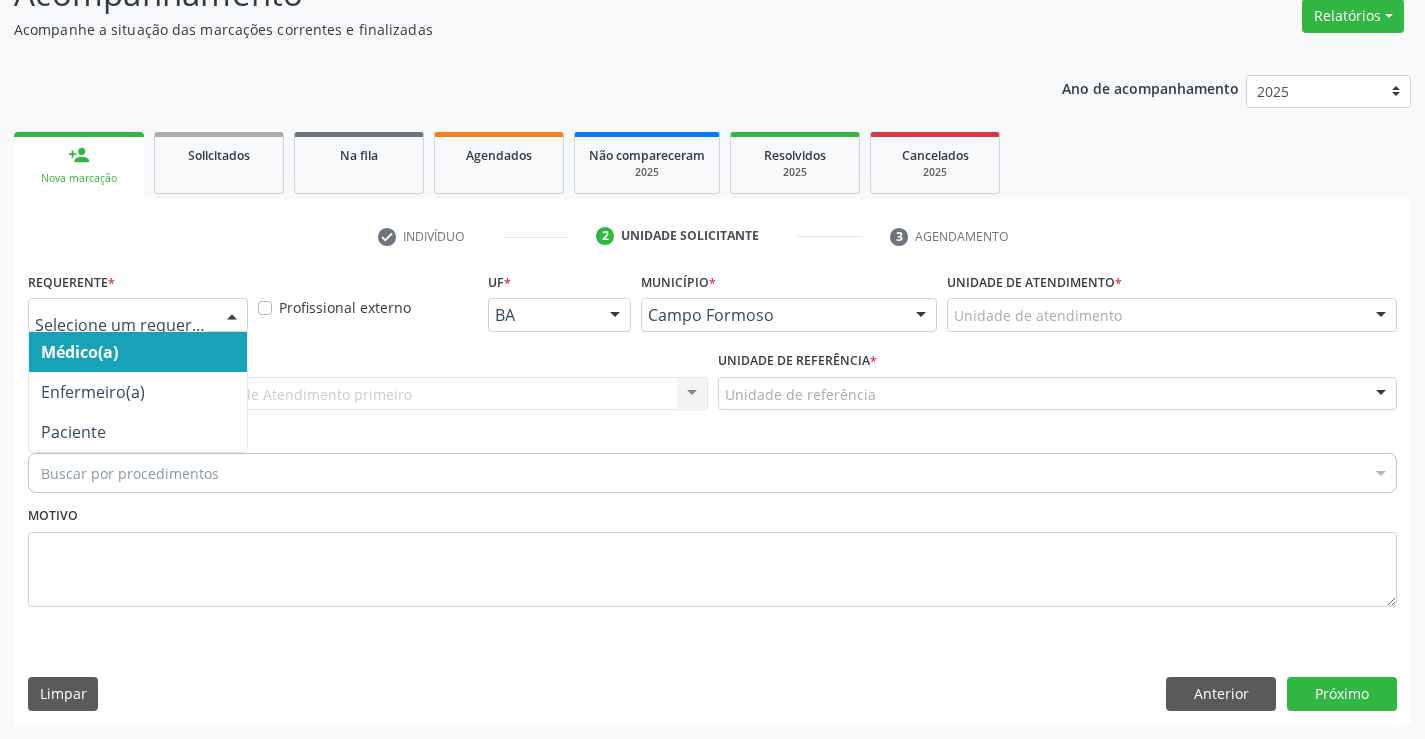 drag, startPoint x: 132, startPoint y: 329, endPoint x: 143, endPoint y: 380, distance: 52.17279 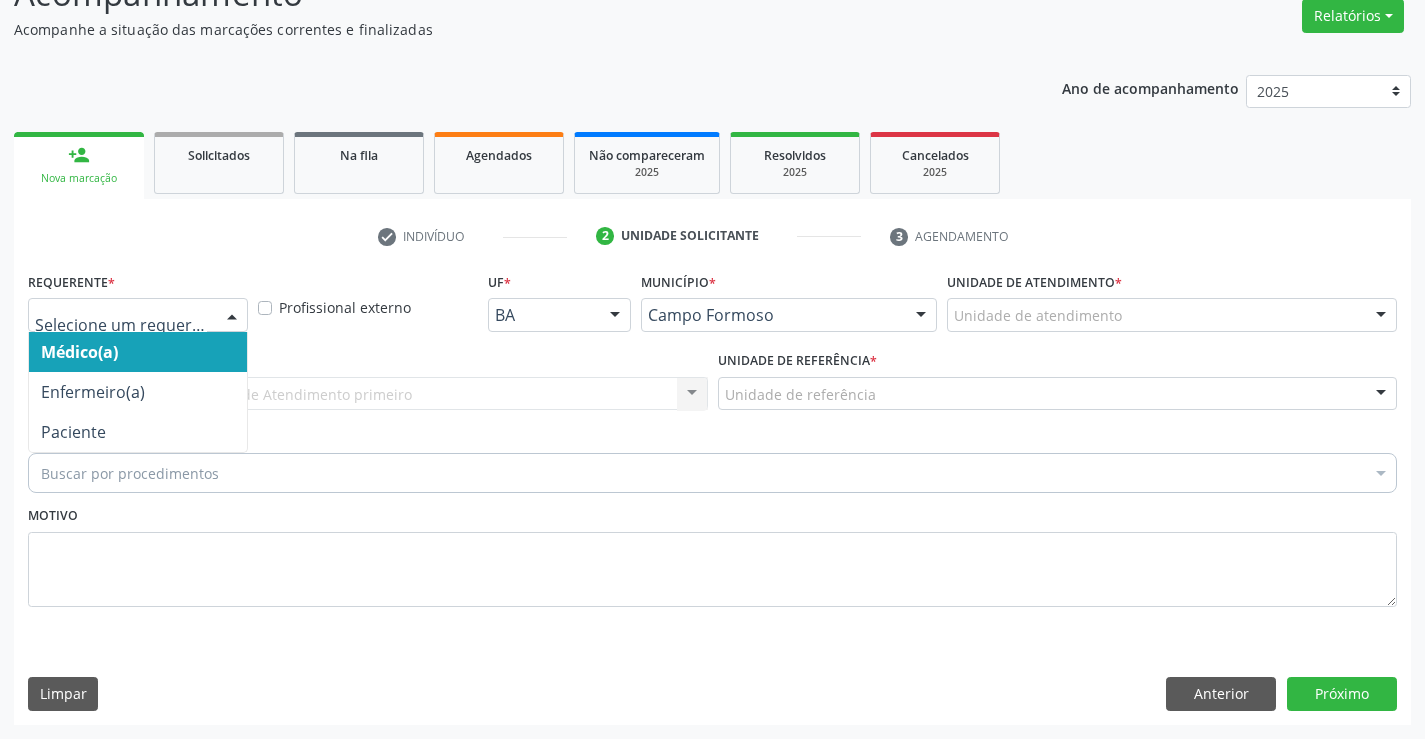 click at bounding box center (138, 315) 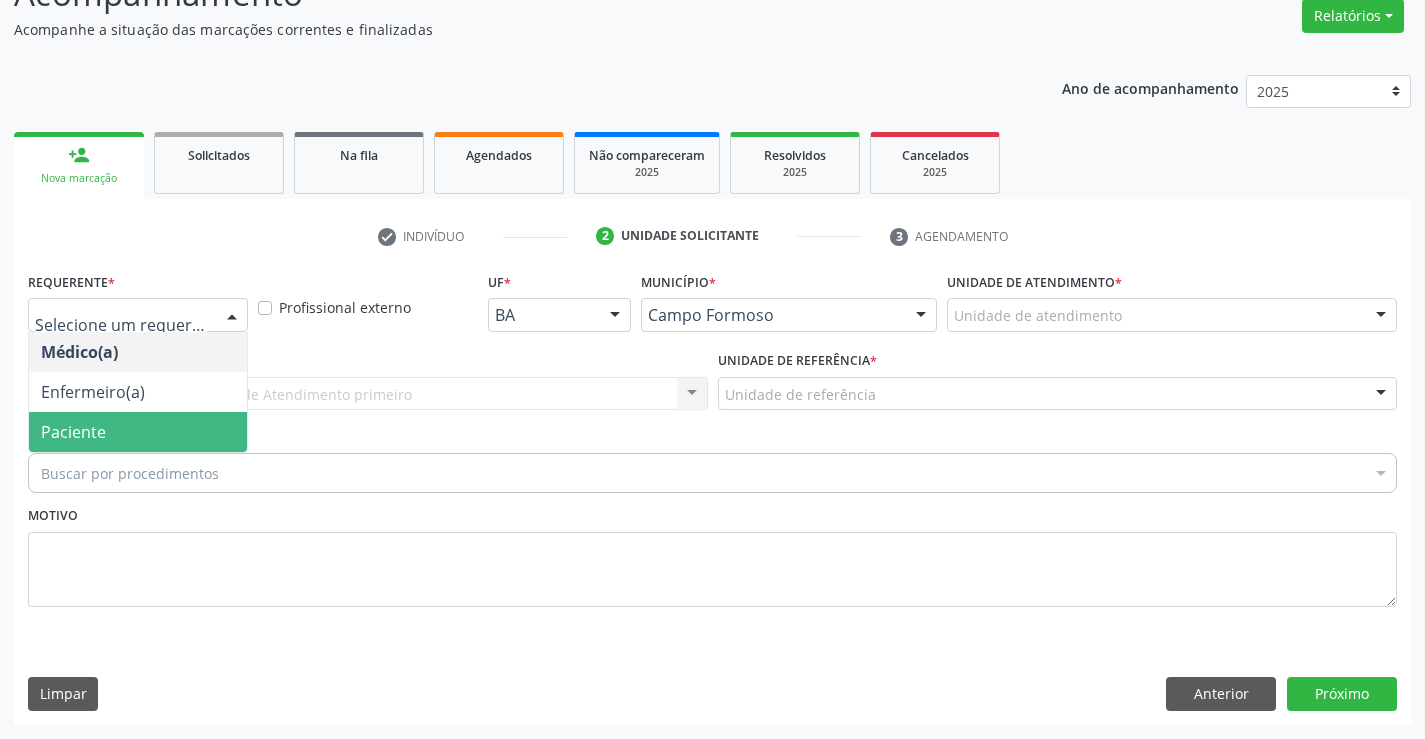 click on "Buscar por procedimentos
Selecionar todos
0202040089 - 3X Pesquisa de Larvas Nas Fezes
0604320140 - Abatacepte 125 Mg Injetável (Por Seringa Preenchida)
0604320124 - Abatacepte 250 Mg Injetável (Por Frasco Ampola).
0603050018 - Abciximabe
0406010013 - Abertura de Comunicacao Inter-Atrial
0406010021 - Abertura de Estenose Aortica Valvar
0406011265 - Abertura de Estenose Aortica Valvar (Criança e Adolescente)
0406010030 - Abertura de Estenose Pulmonar Valvar
0406011273 - Abertura de Estenose Pulmonar Valvar (Criança e Adolescente)
0301080011 - Abordagem Cognitiva Comportamental do Fumante (Por Atendimento / Paciente)
0307020010 - Acesso A Polpa Dentaria e Medicacao (Por Dente)
0604660030 - Acetazolamida 250 Mg (Por Comprimido)
0202010783 - Acidez Titulável no Leite Humano (Dornic)" at bounding box center [712, 470] 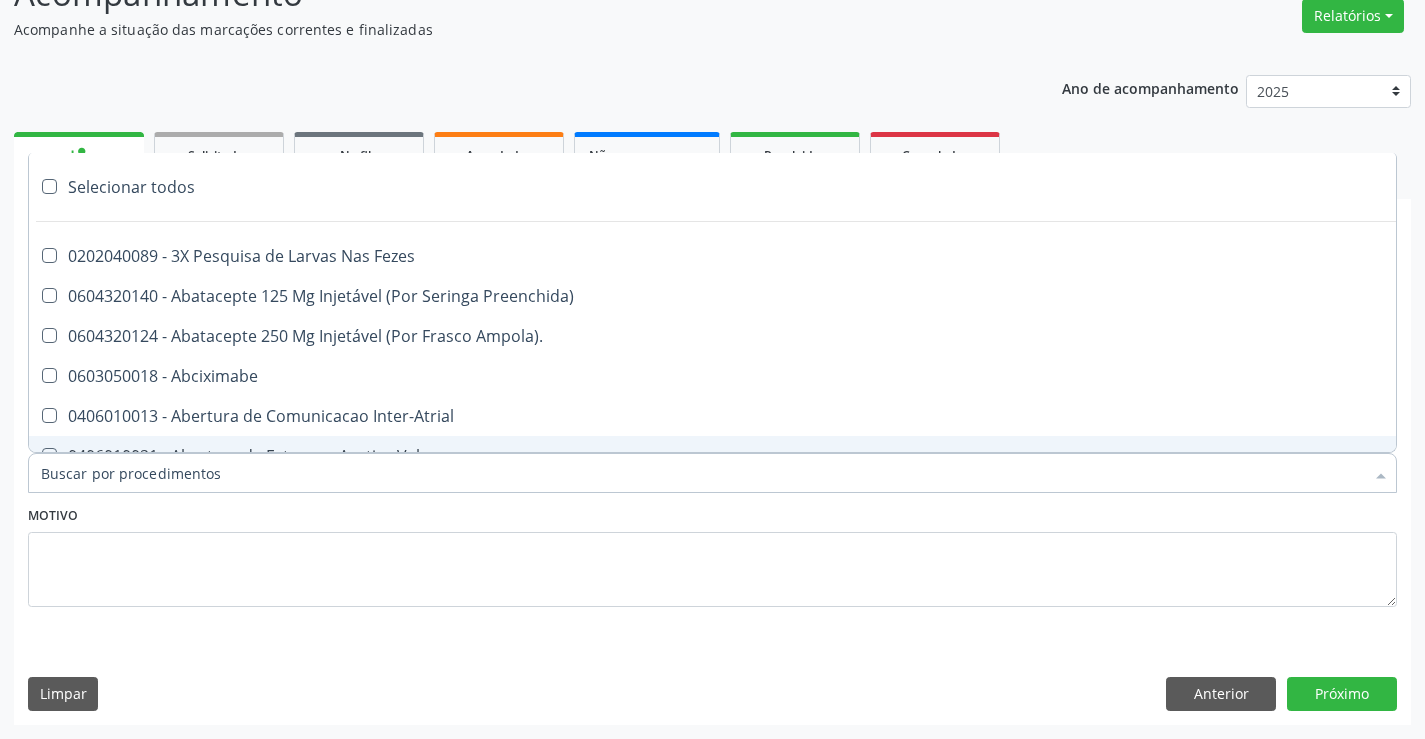 click on "Item de agendamento
*
Selecionar todos
0202040089 - 3X Pesquisa de Larvas Nas Fezes
0604320140 - Abatacepte 125 Mg Injetável (Por Seringa Preenchida)
0604320124 - Abatacepte 250 Mg Injetável (Por Frasco Ampola).
0603050018 - Abciximabe
0406010013 - Abertura de Comunicacao Inter-Atrial
0406010021 - Abertura de Estenose Aortica Valvar
0406011265 - Abertura de Estenose Aortica Valvar (Criança e Adolescente)
0406010030 - Abertura de Estenose Pulmonar Valvar
0406011273 - Abertura de Estenose Pulmonar Valvar (Criança e Adolescente)
0301080011 - Abordagem Cognitiva Comportamental do Fumante (Por Atendimento / Paciente)
0307020010 - Acesso A Polpa Dentaria e Medicacao (Por Dente)
0604660030 - Acetazolamida 250 Mg (Por Comprimido)
0202010783 - Acidez Titulável no Leite Humano (Dornic)" at bounding box center [712, 462] 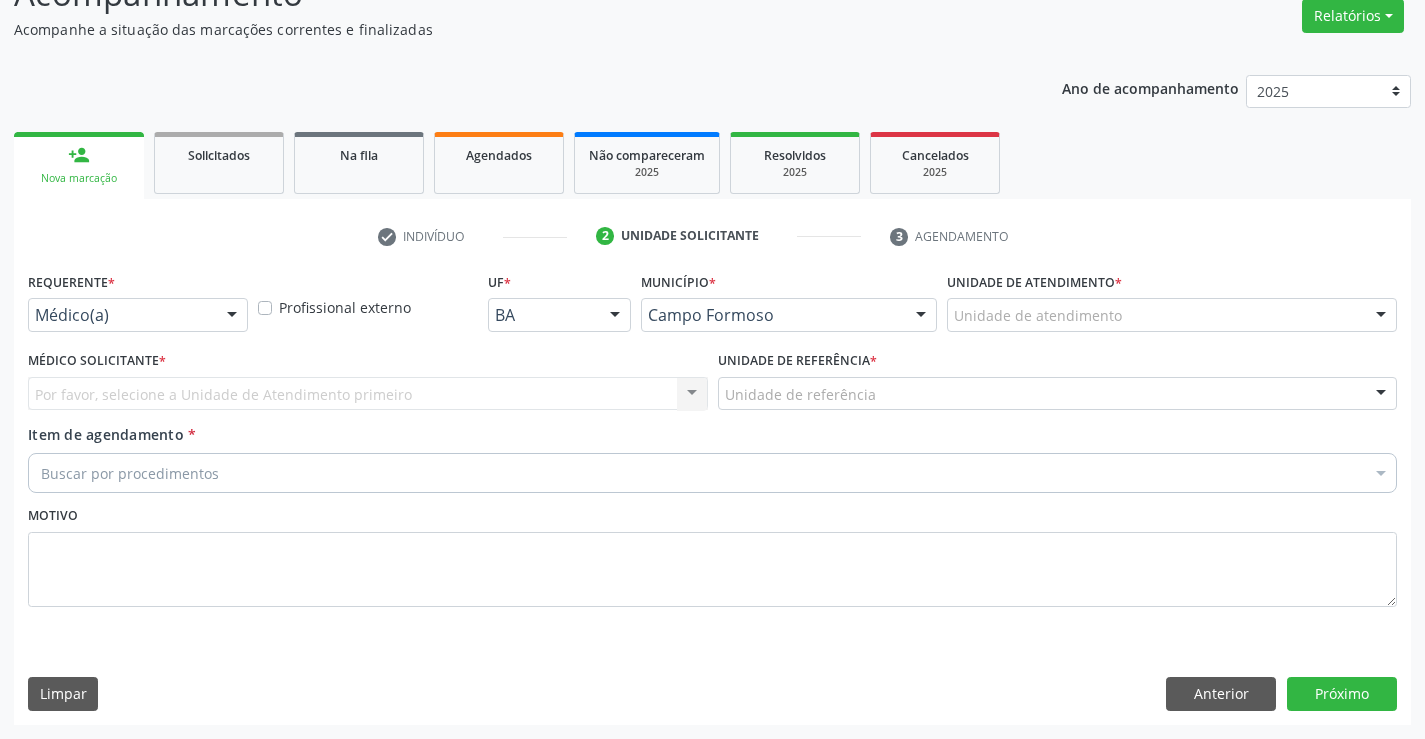 click on "Médico(a)" at bounding box center [138, 315] 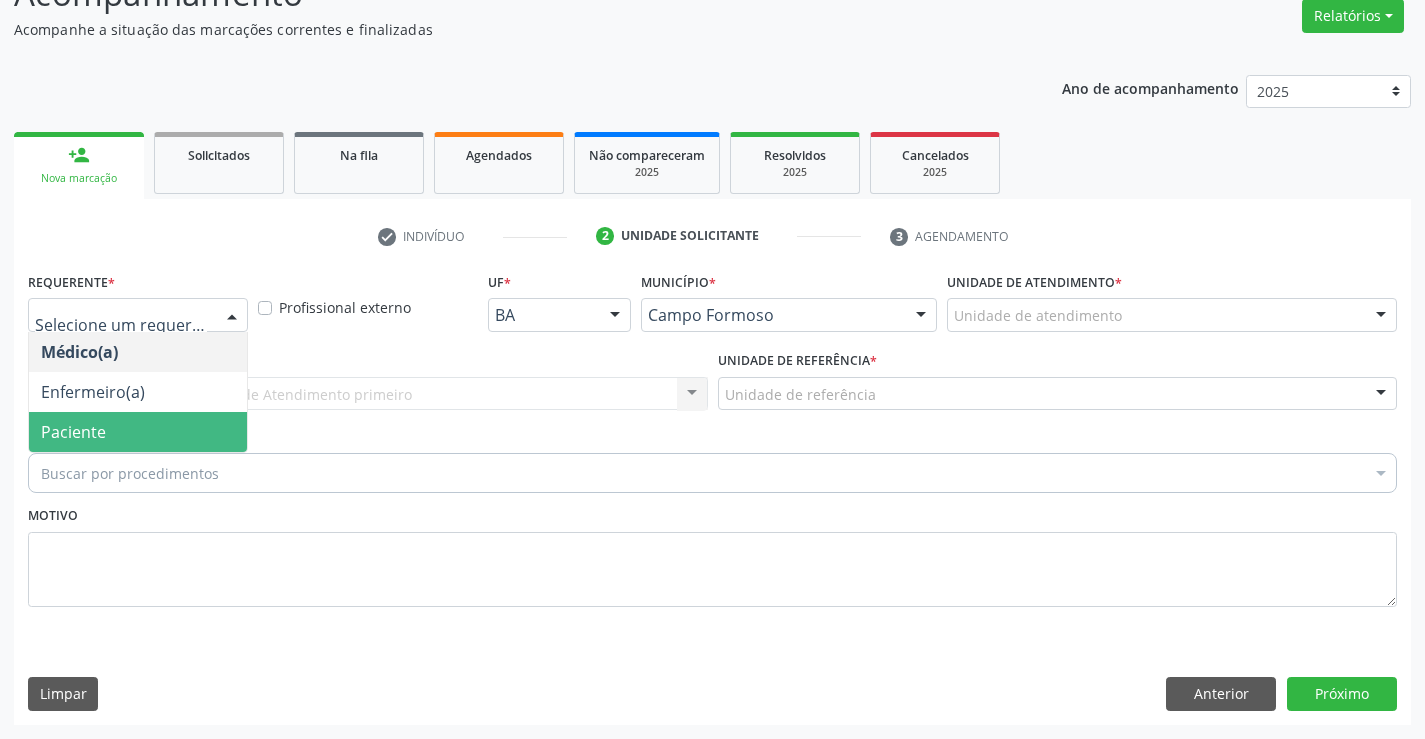 click on "Paciente" at bounding box center [138, 432] 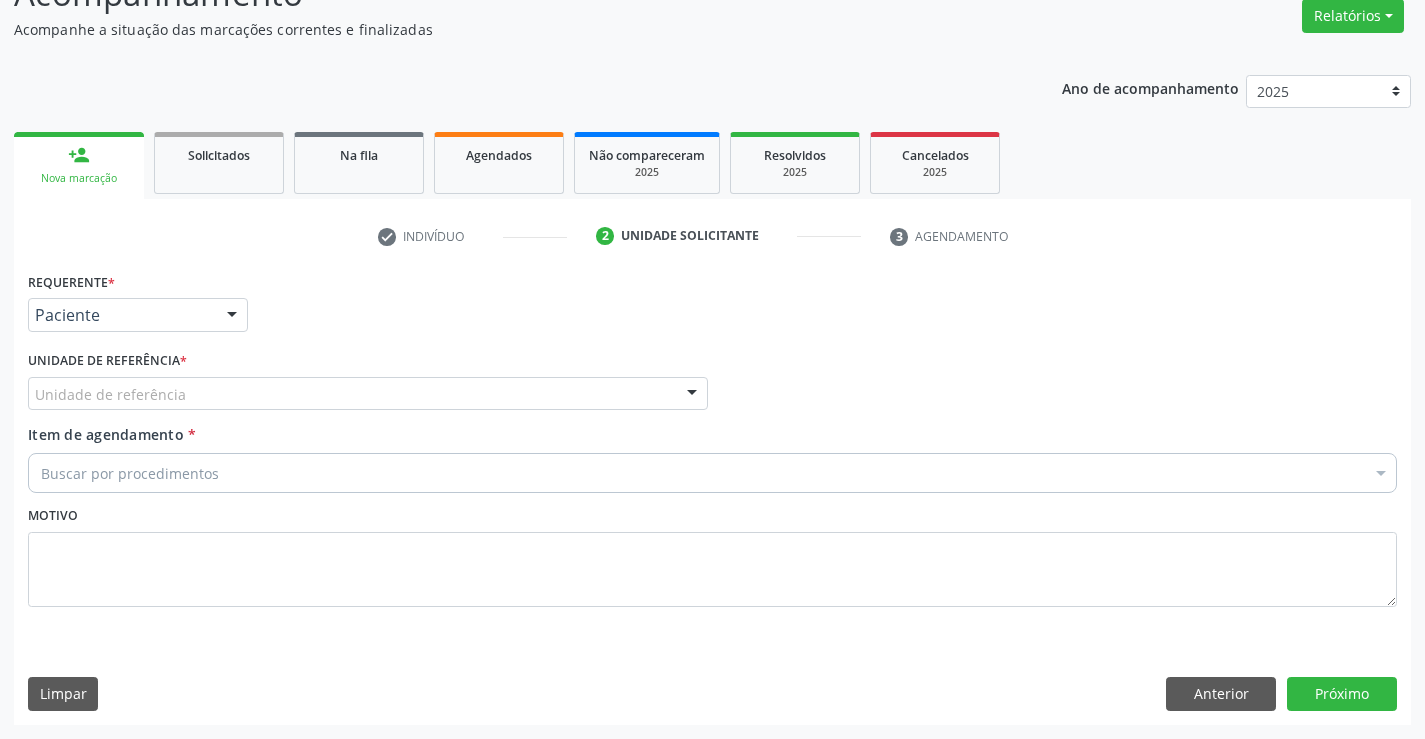 click on "Unidade de referência" at bounding box center [368, 394] 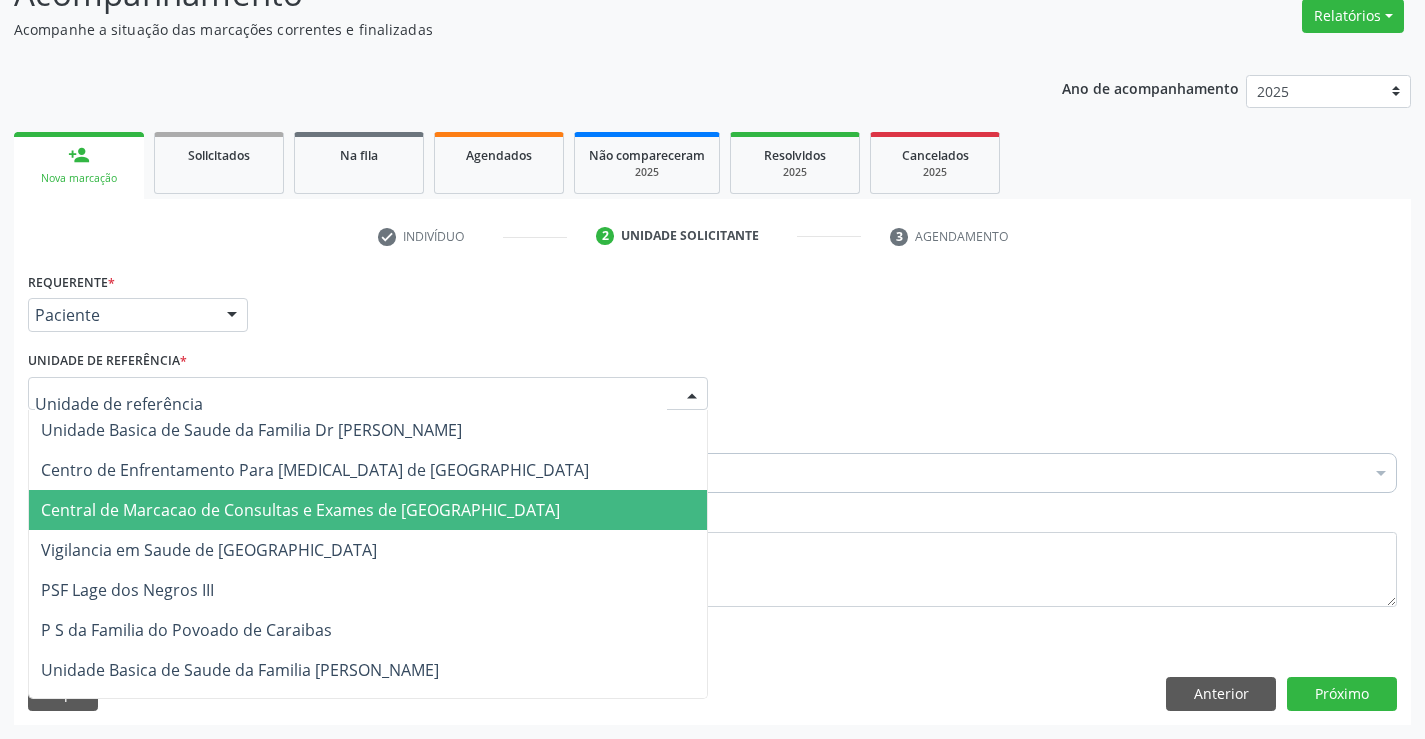 drag, startPoint x: 398, startPoint y: 490, endPoint x: 455, endPoint y: 480, distance: 57.870544 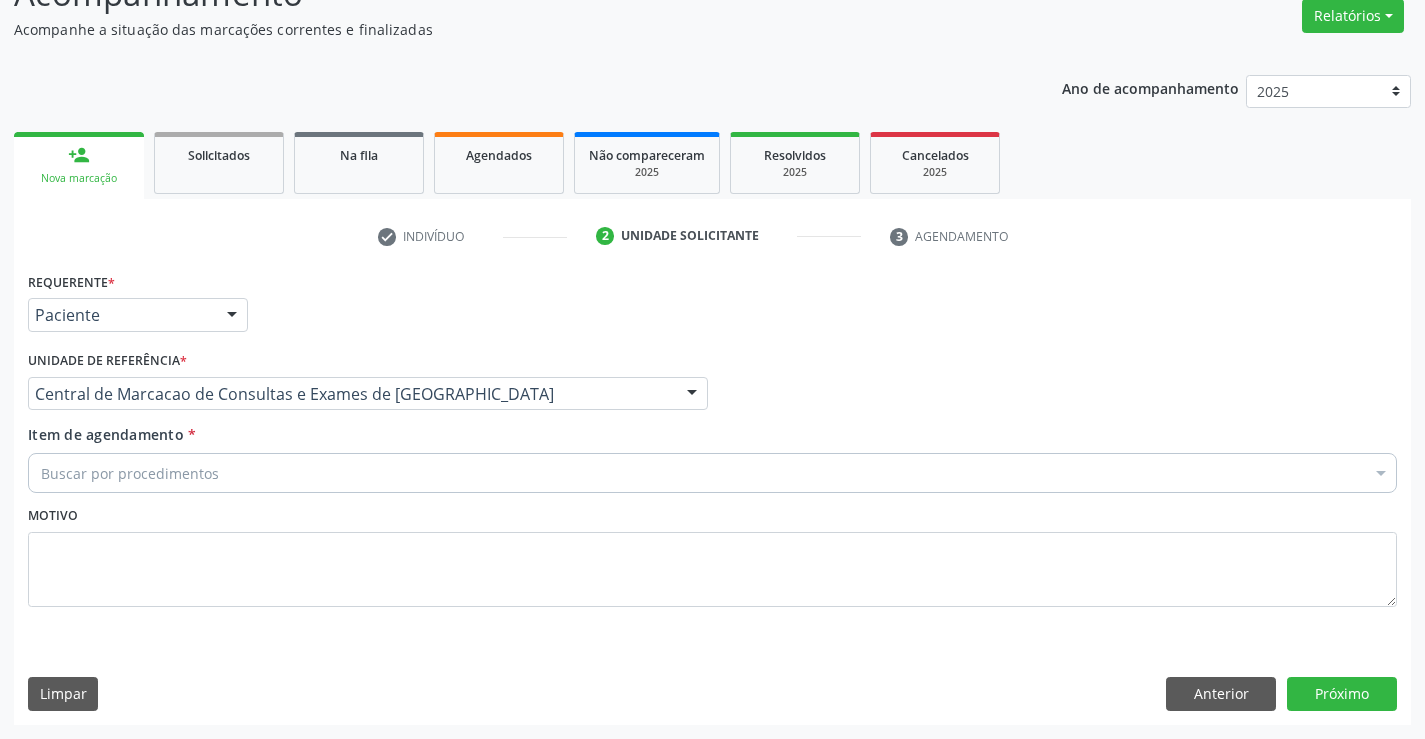 click on "Buscar por procedimentos" at bounding box center (712, 473) 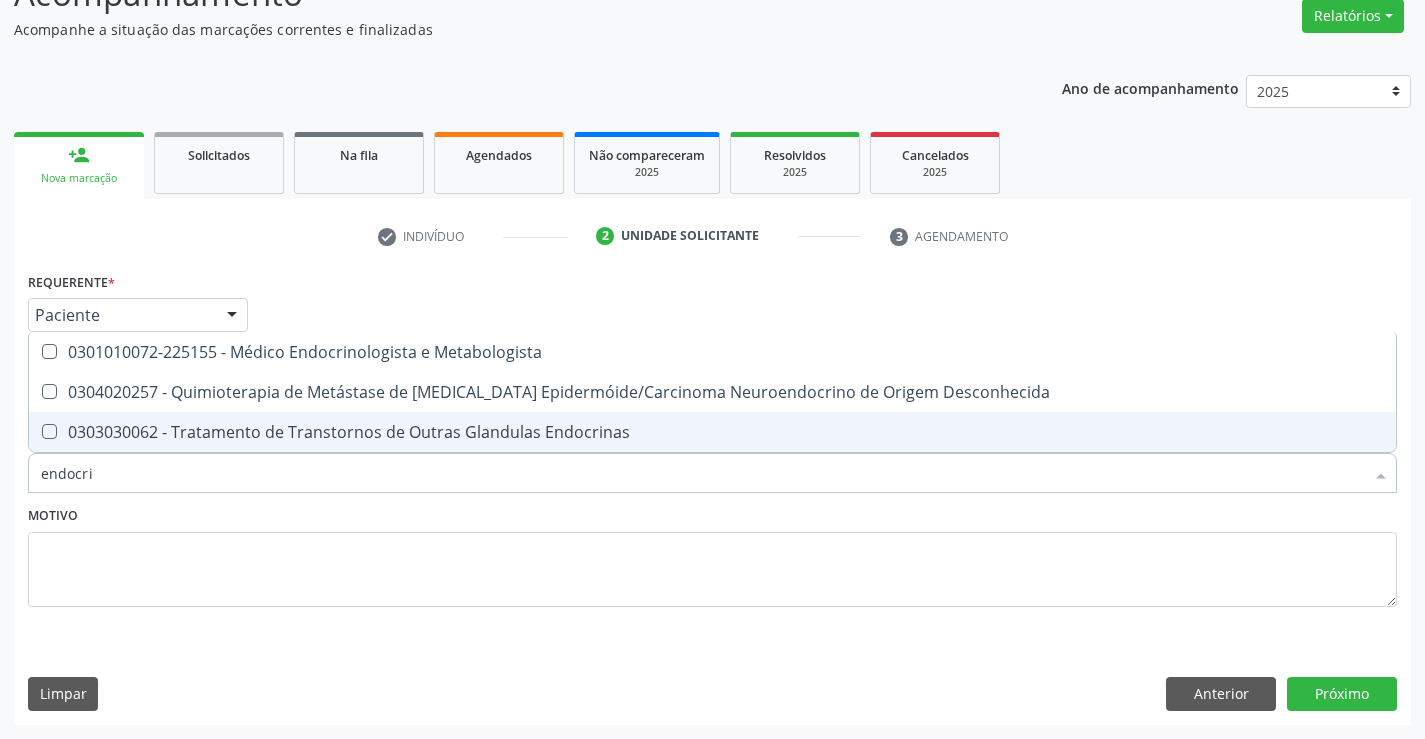 type on "endocrin" 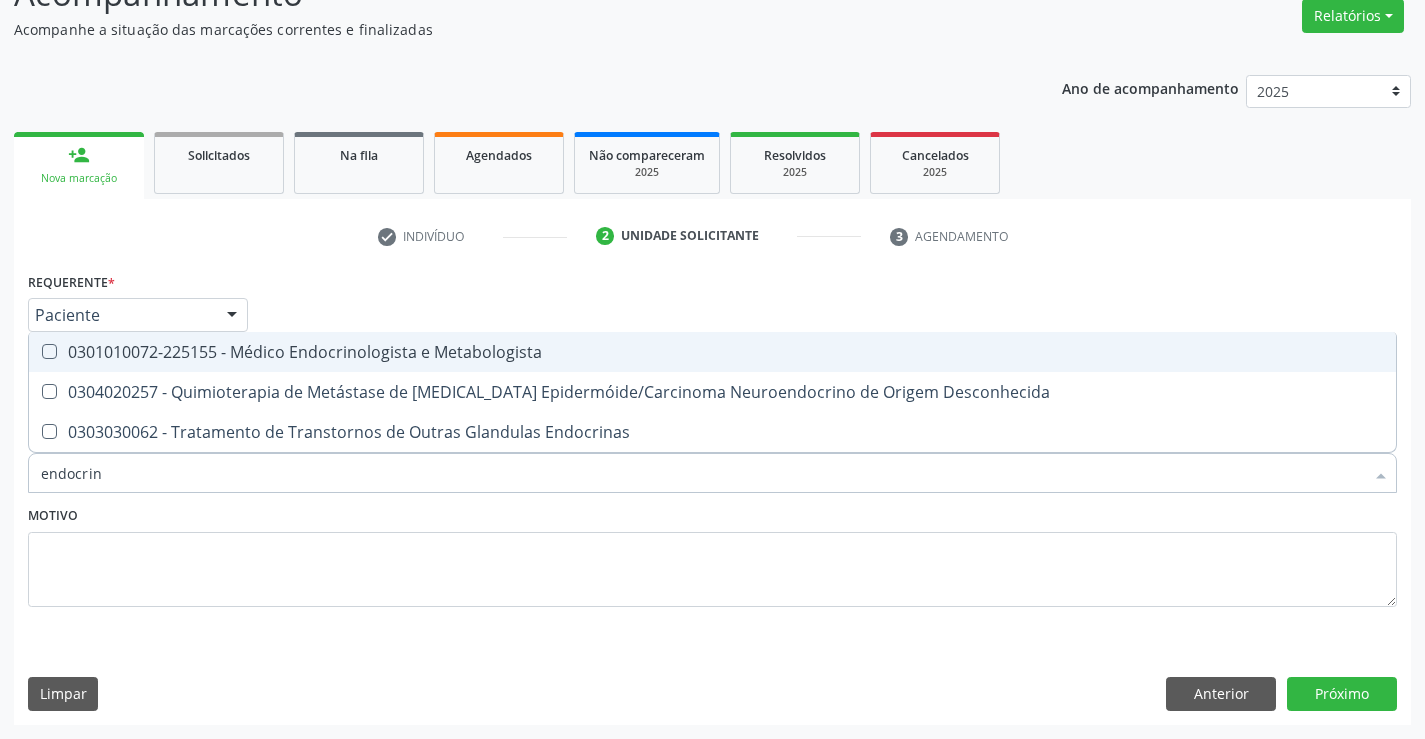 click on "0301010072-225155 - Médico Endocrinologista e Metabologista" at bounding box center [712, 352] 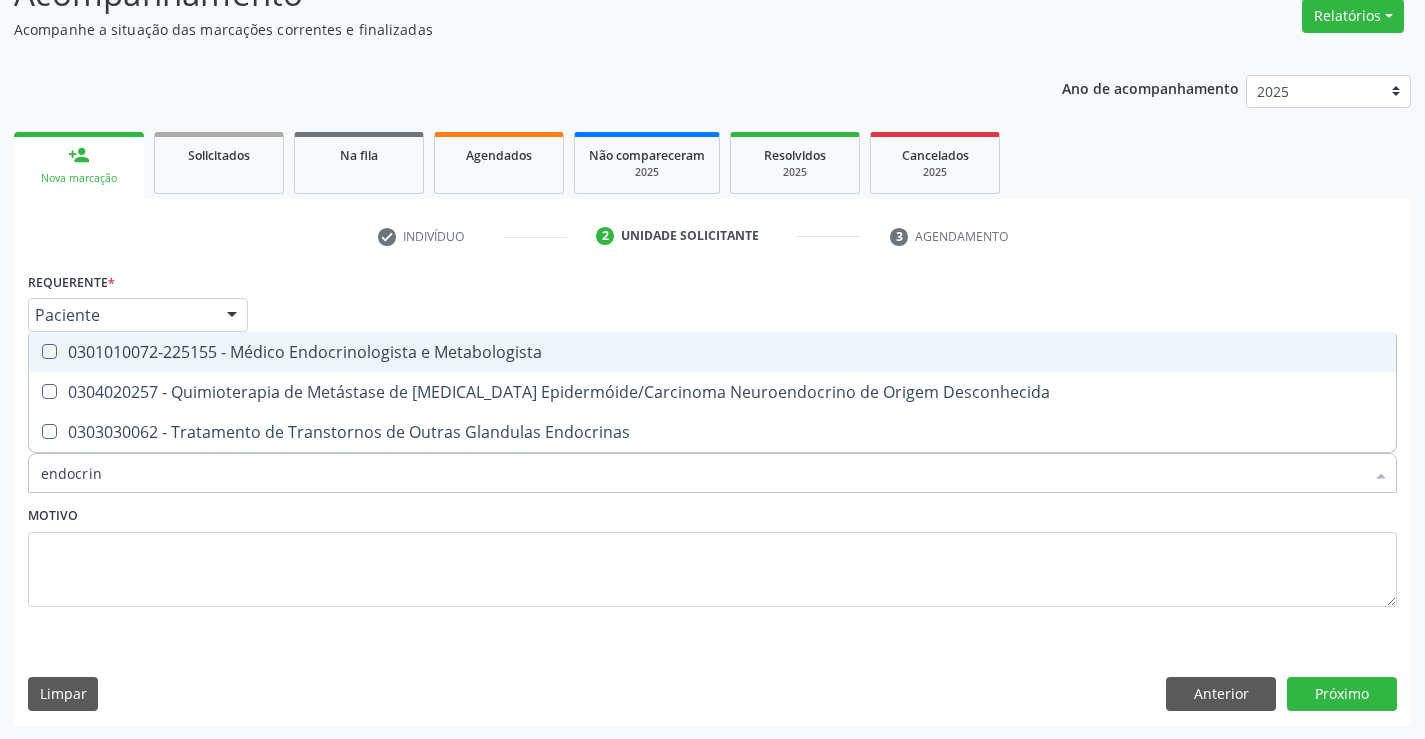 checkbox on "true" 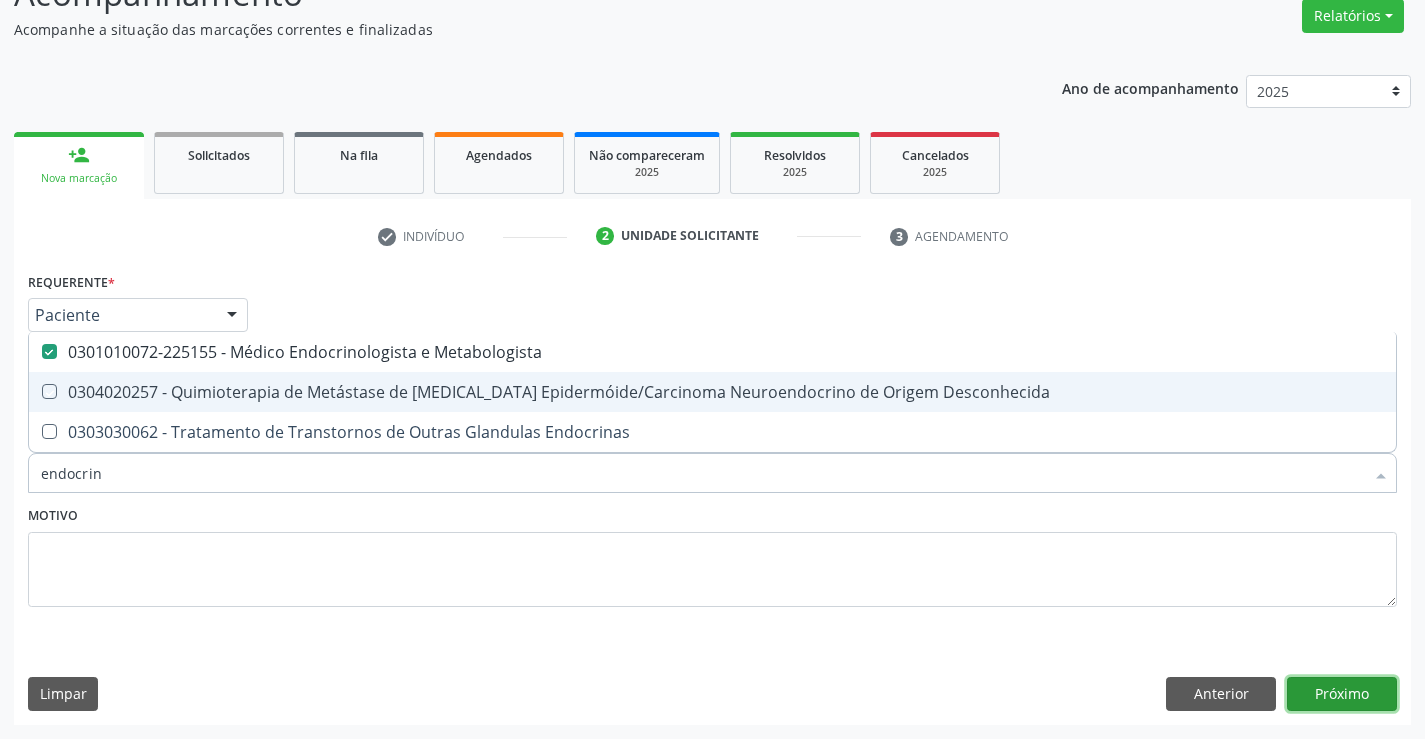click on "Próximo" at bounding box center (1342, 694) 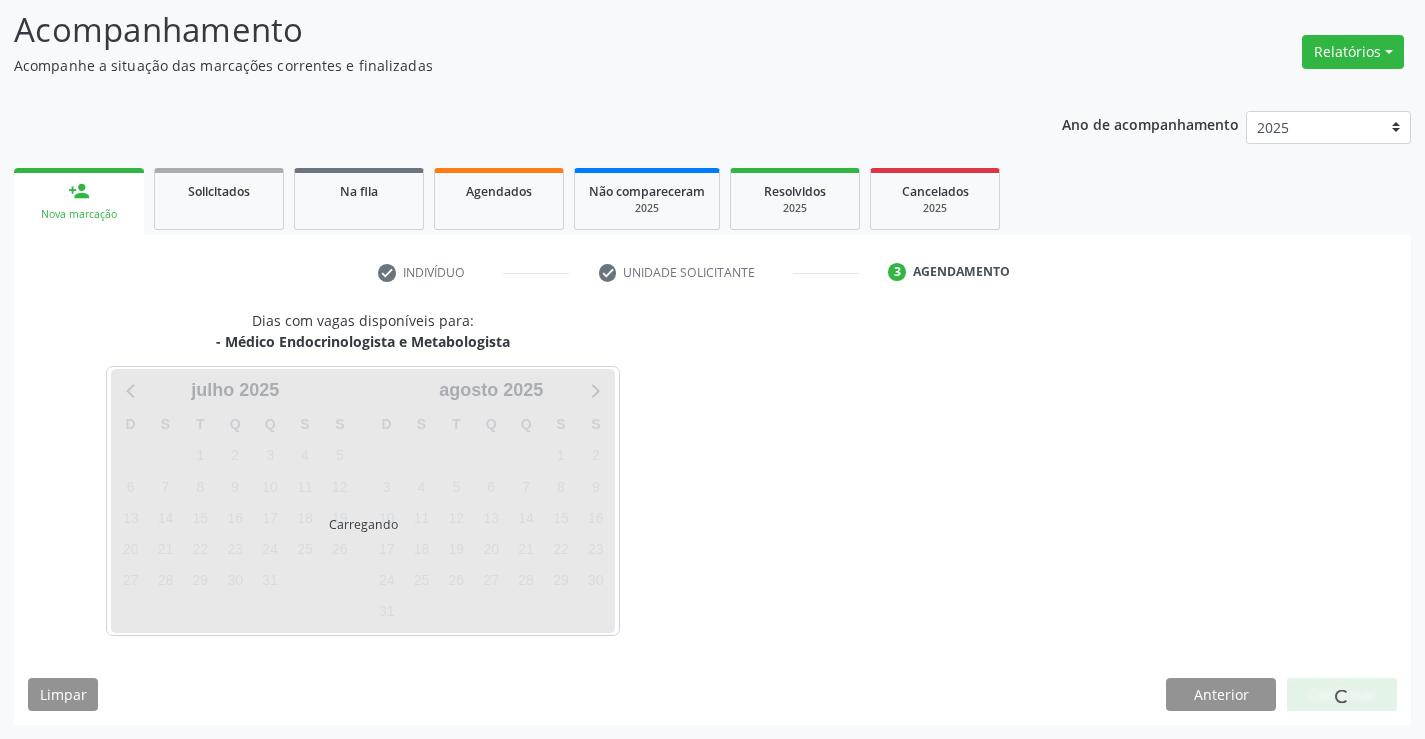 scroll, scrollTop: 131, scrollLeft: 0, axis: vertical 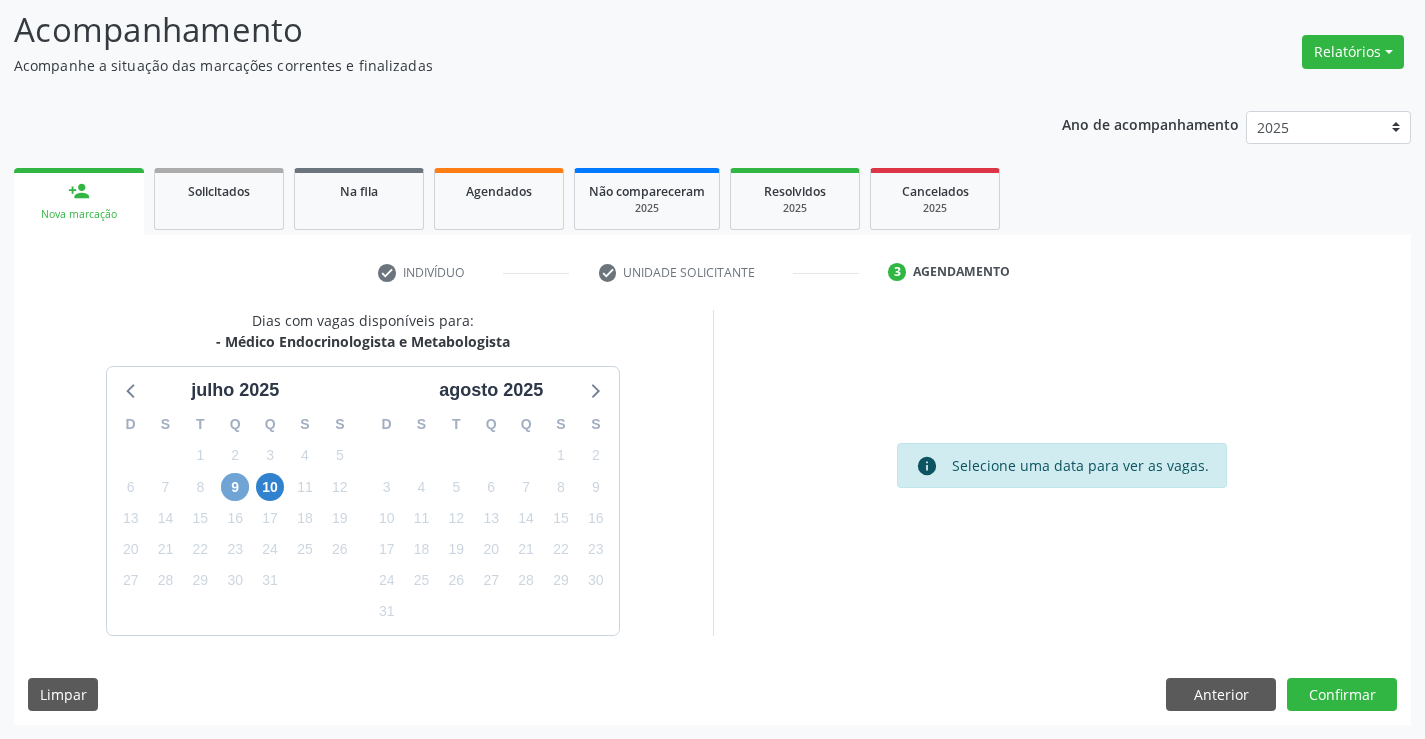click on "9" at bounding box center (235, 487) 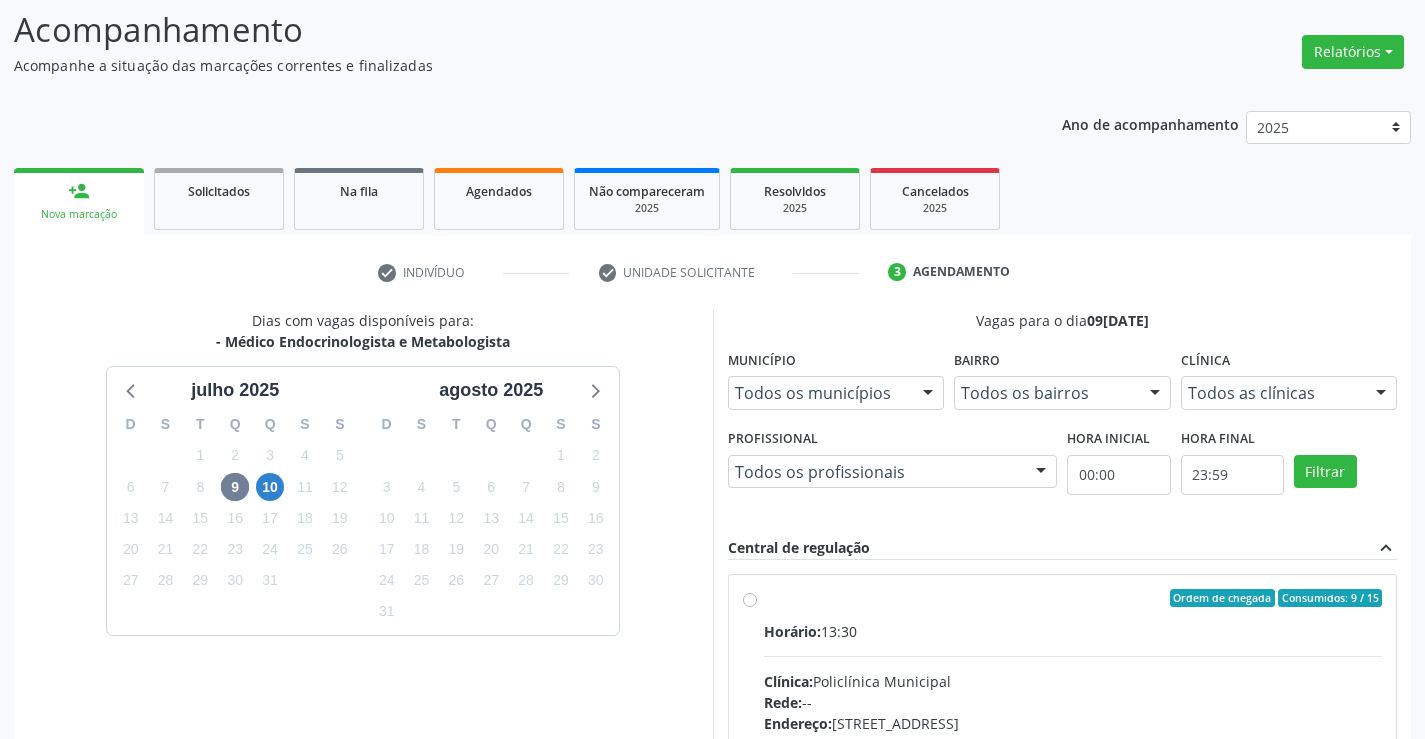 click on "Horário:   13:30" at bounding box center [1073, 631] 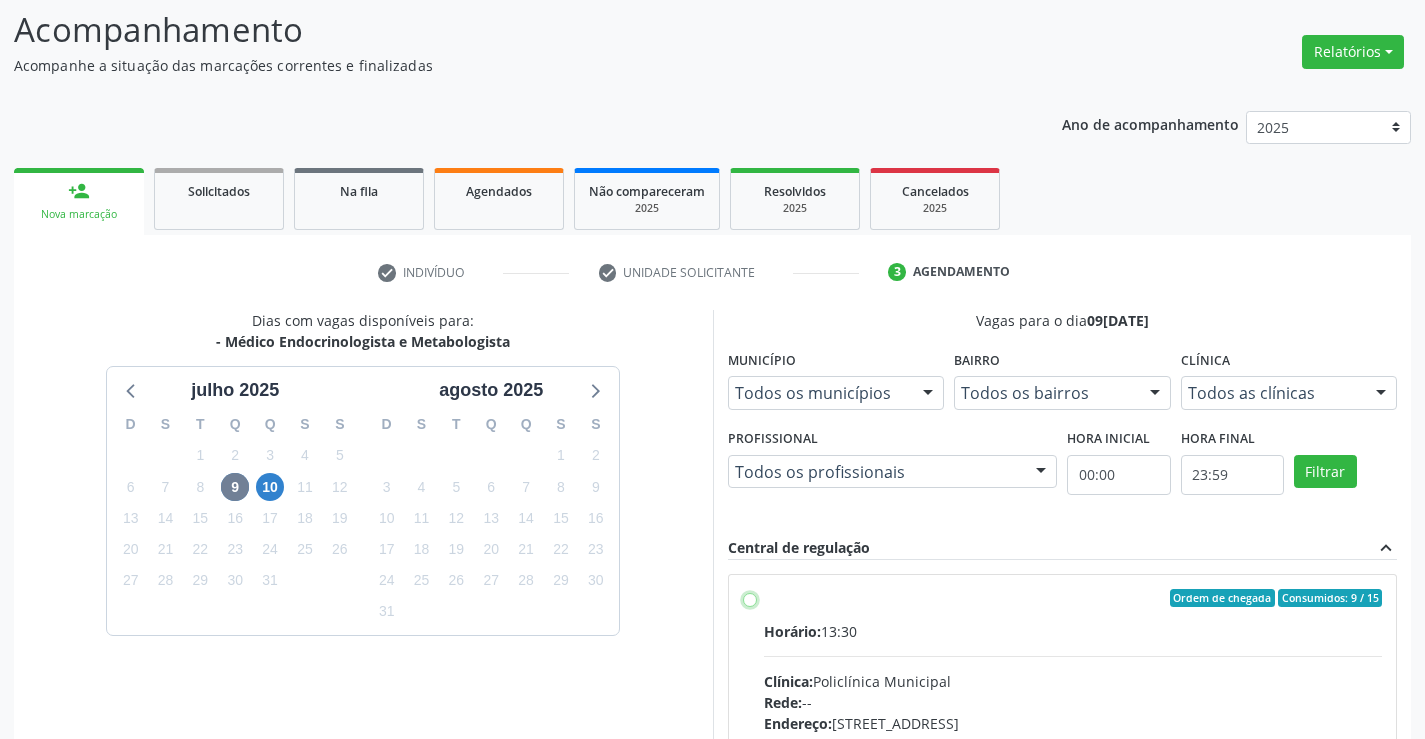click on "Ordem de chegada
Consumidos: 9 / 15
Horário:   13:30
Clínica:  Policlínica Municipal
Rede:
--
Endereço:   Predio, nº 386, Centro, Campo Formoso - BA
Telefone:   (74) 6451312
Profissional:
Washington Luiz Sobreira da Slva
Informações adicionais sobre o atendimento
Idade de atendimento:
de 16 a 100 anos
Gênero(s) atendido(s):
Masculino e Feminino
Informações adicionais:
--" at bounding box center [750, 598] 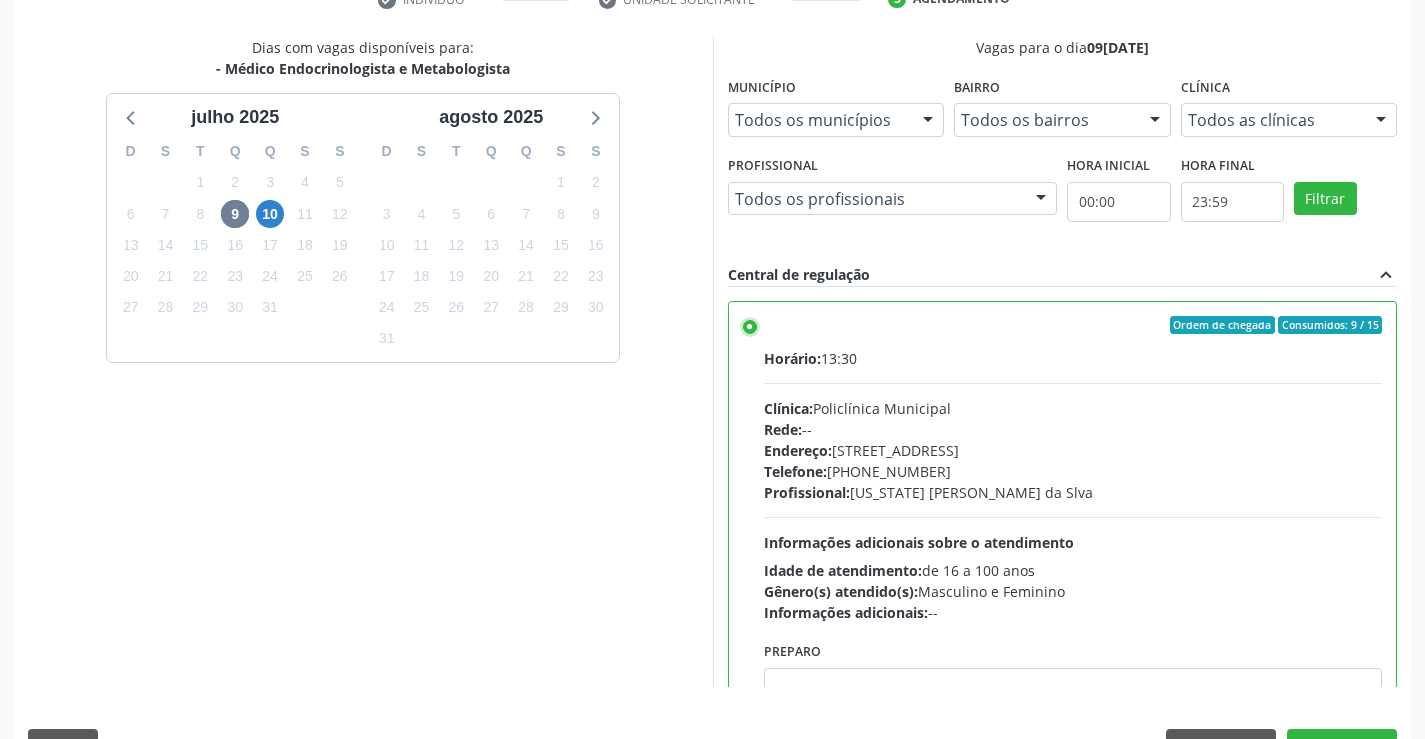 scroll, scrollTop: 431, scrollLeft: 0, axis: vertical 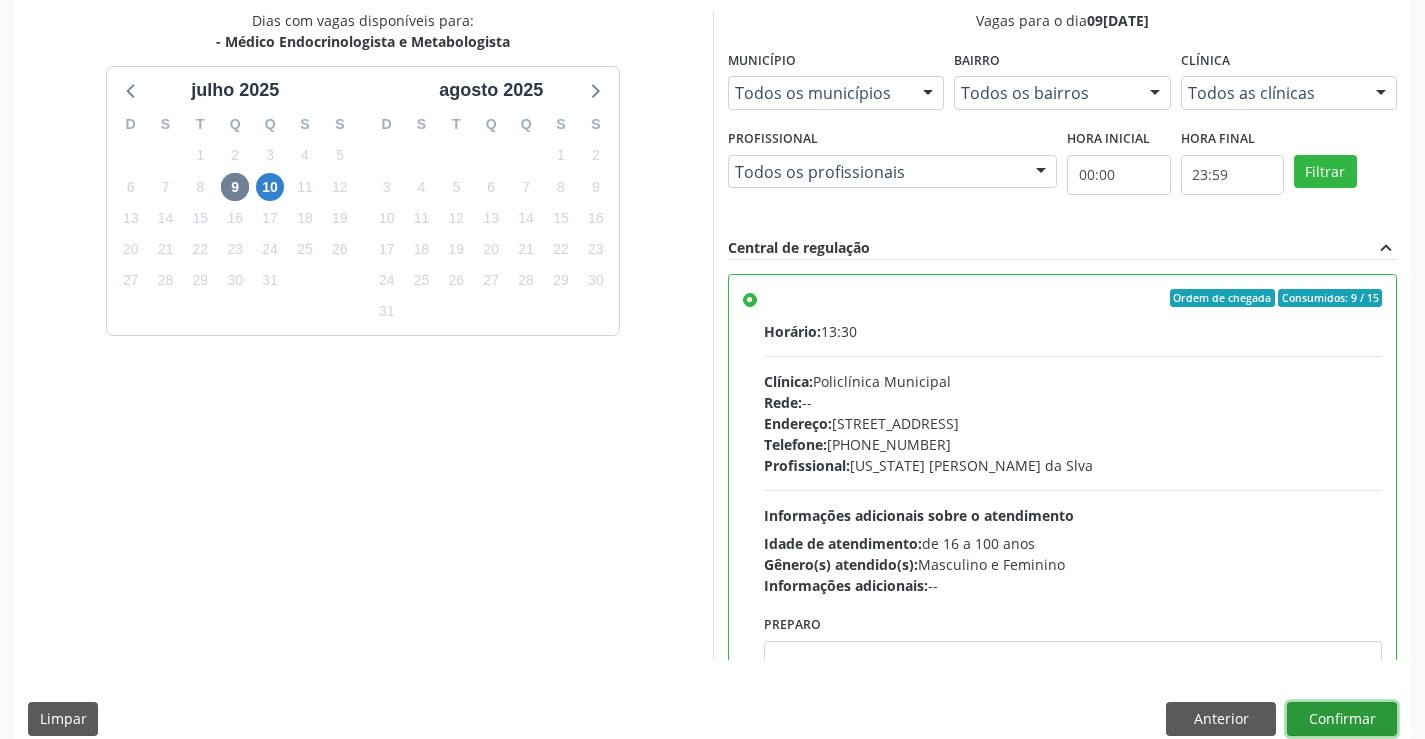 drag, startPoint x: 1369, startPoint y: 715, endPoint x: 1431, endPoint y: 689, distance: 67.23094 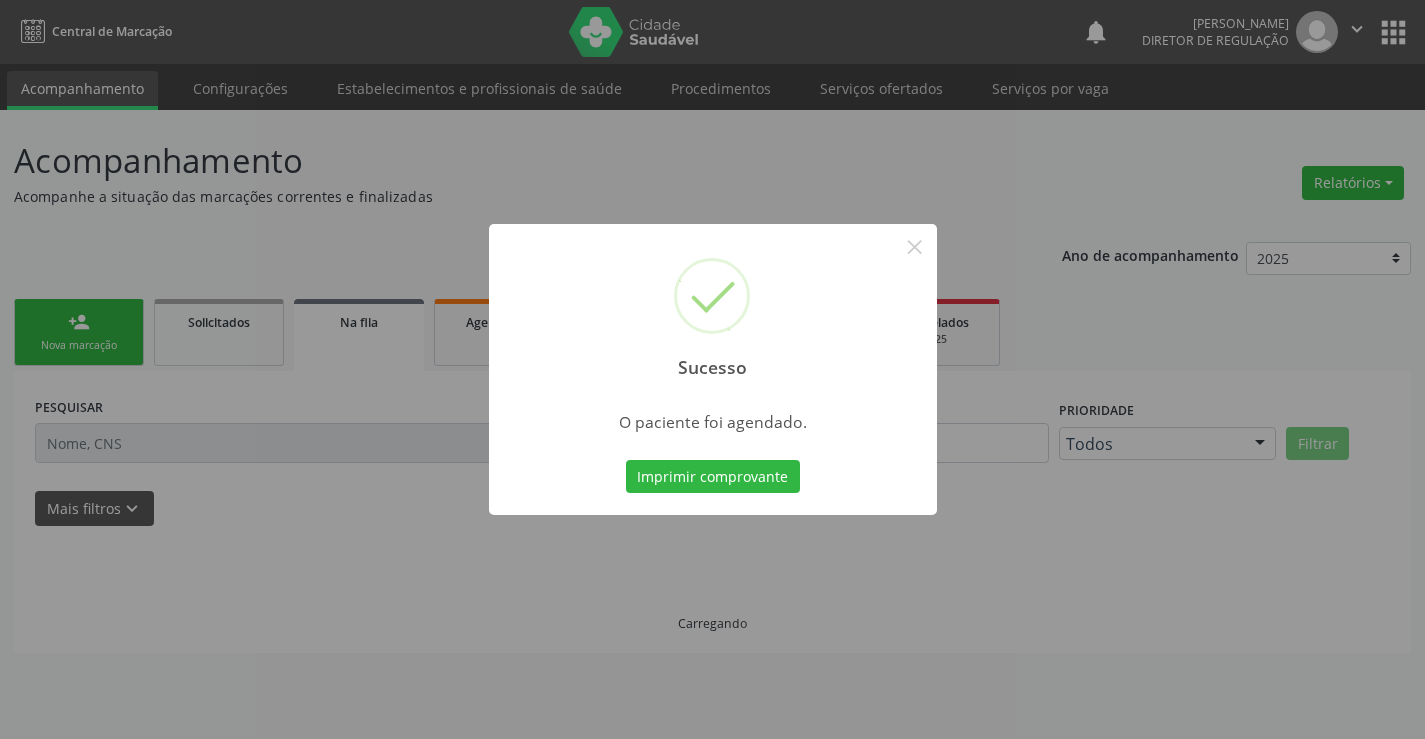 scroll, scrollTop: 0, scrollLeft: 0, axis: both 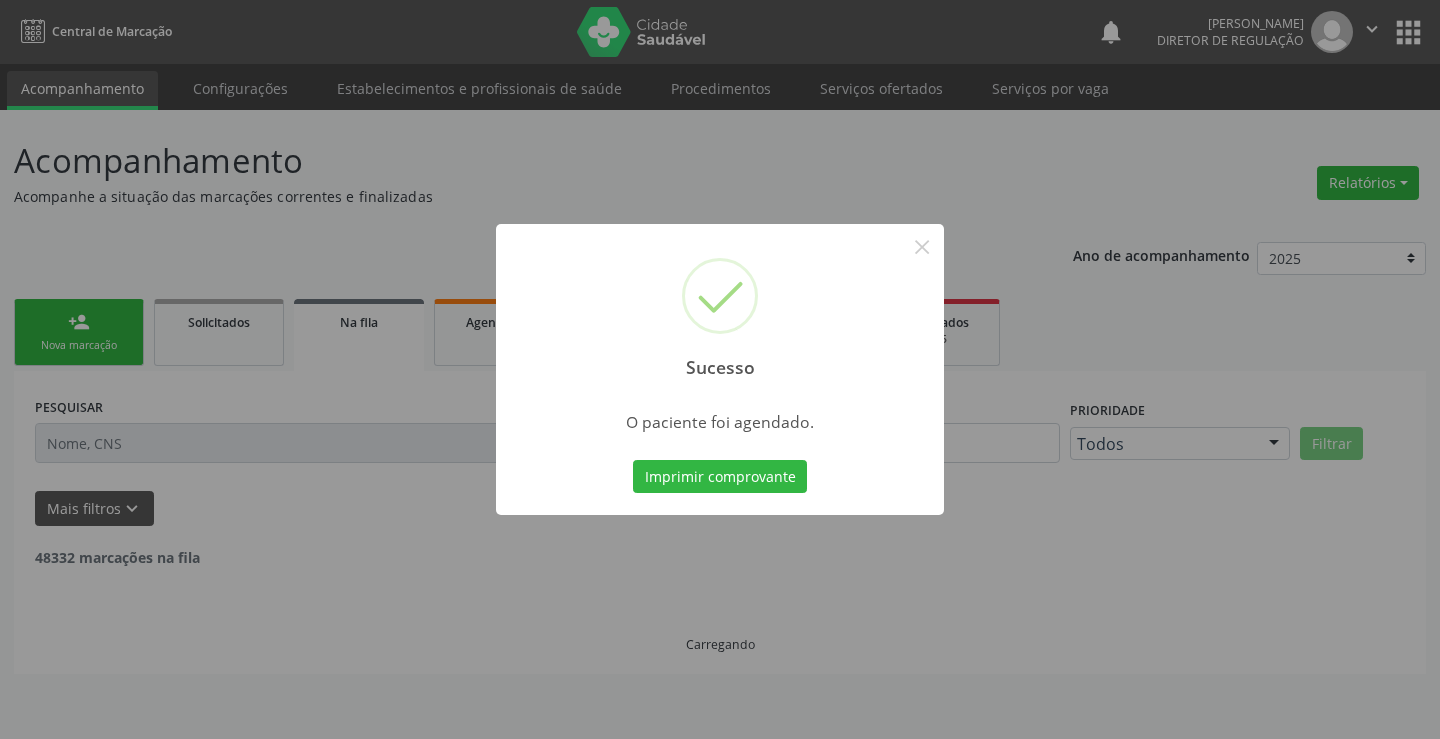 type 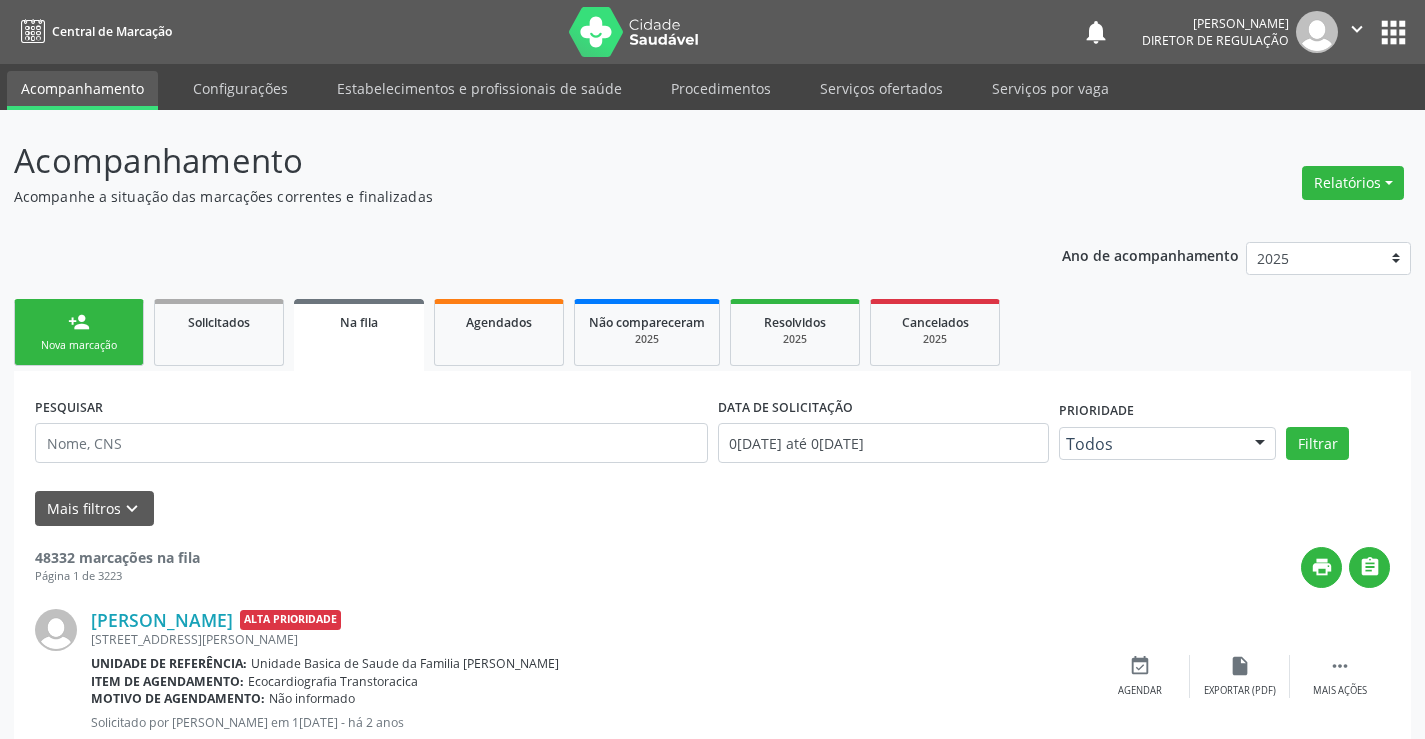 click on "Nova marcação" at bounding box center [79, 345] 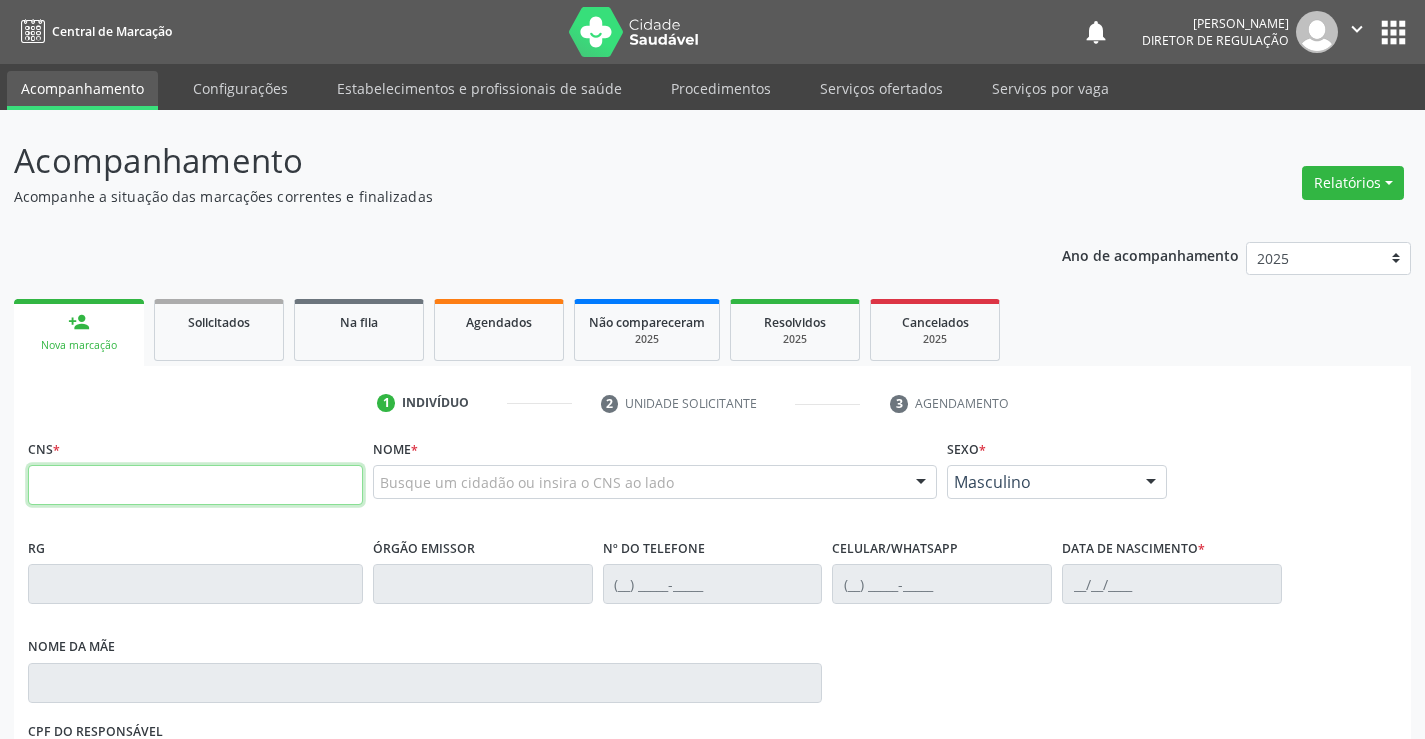 drag, startPoint x: 74, startPoint y: 482, endPoint x: 62, endPoint y: 487, distance: 13 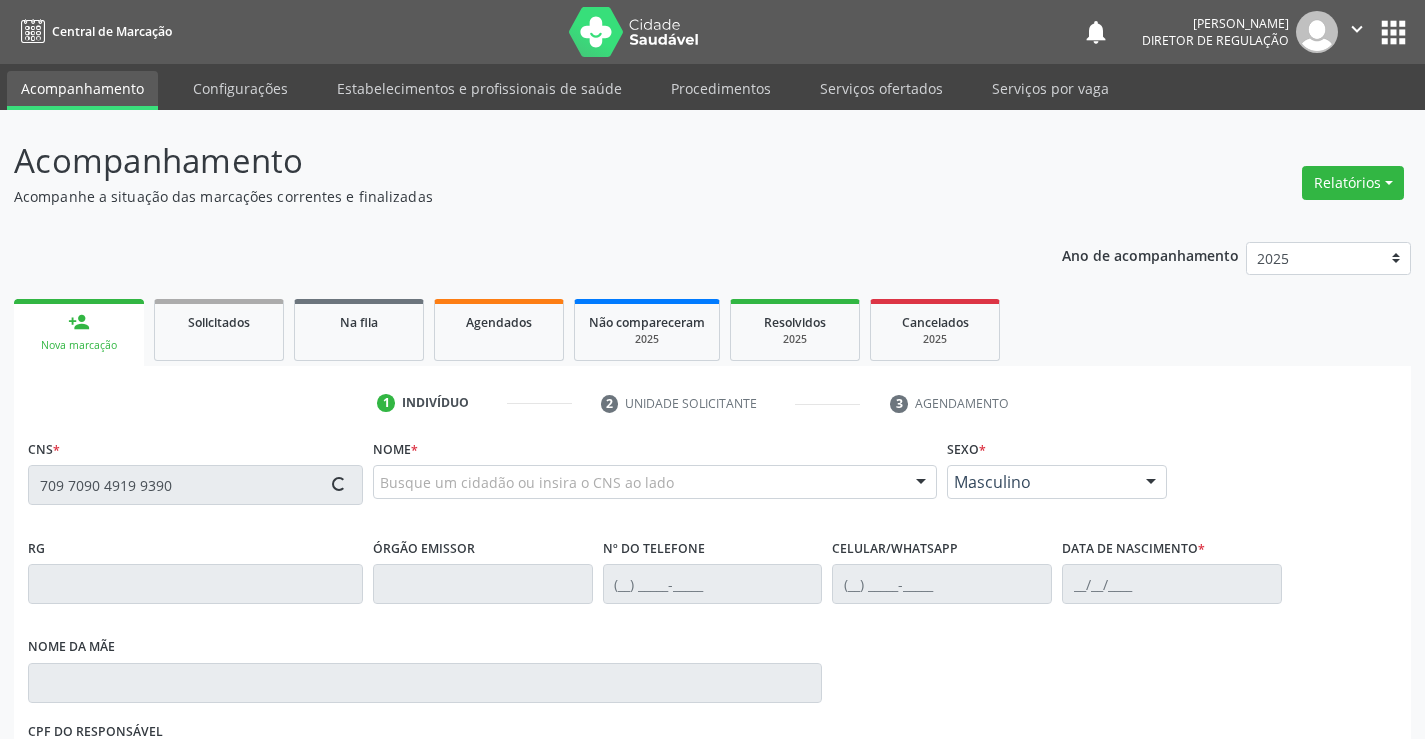 type on "709 7090 4919 9390" 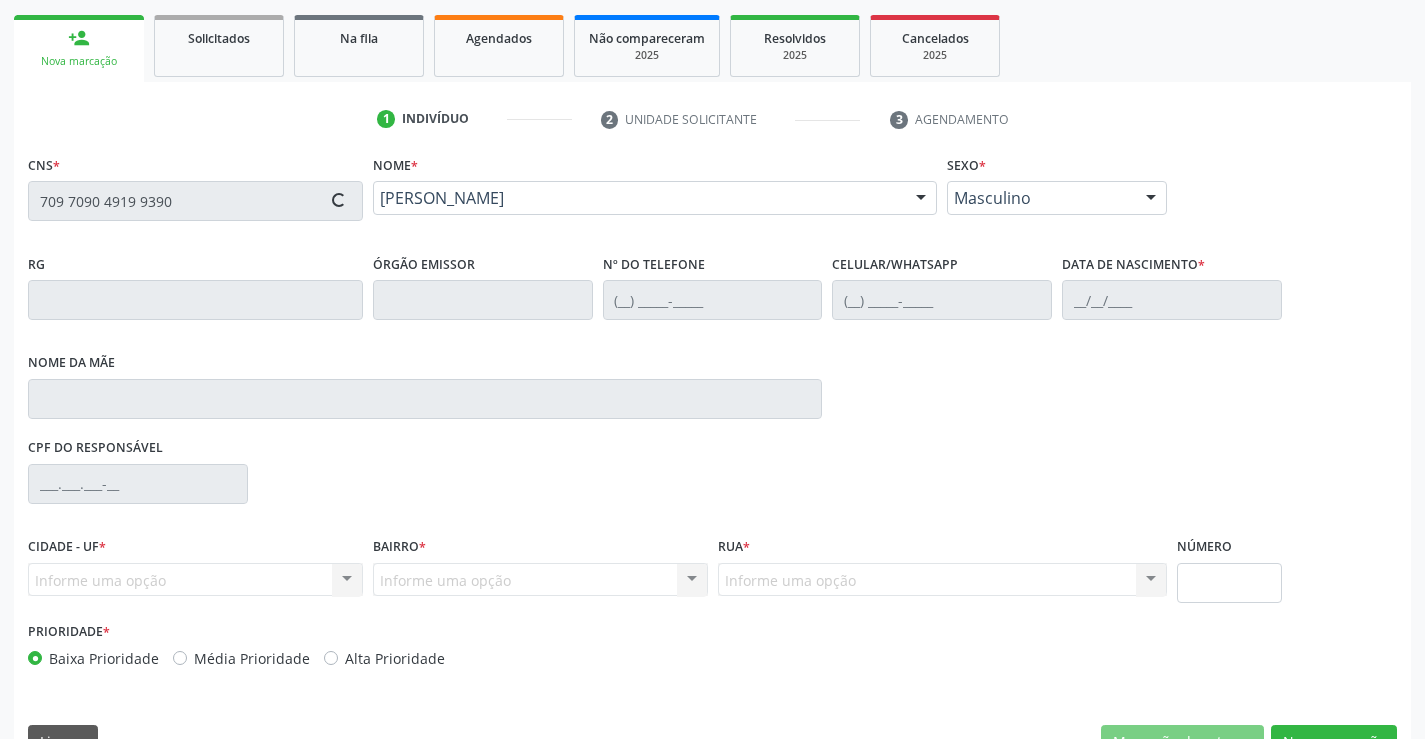 scroll, scrollTop: 331, scrollLeft: 0, axis: vertical 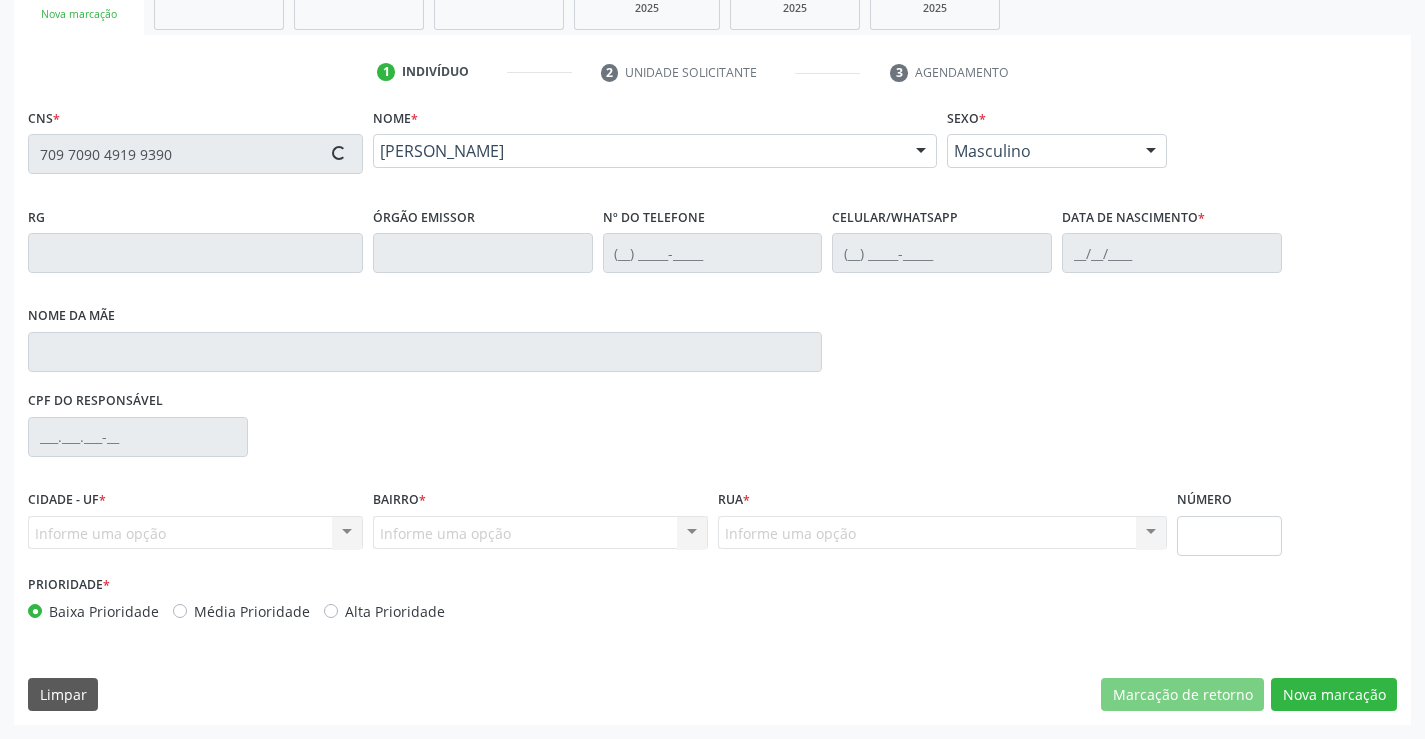type on "1169463347" 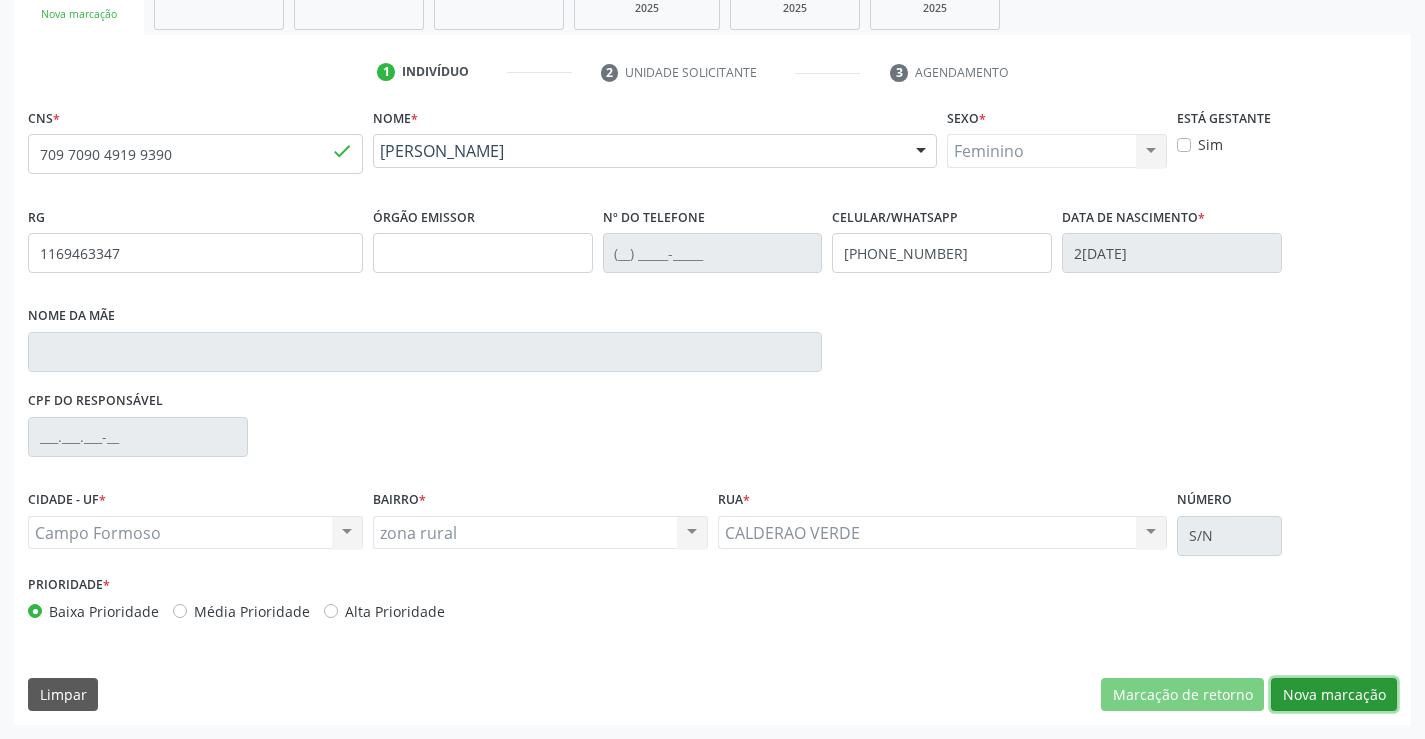 click on "Nova marcação" at bounding box center (1334, 695) 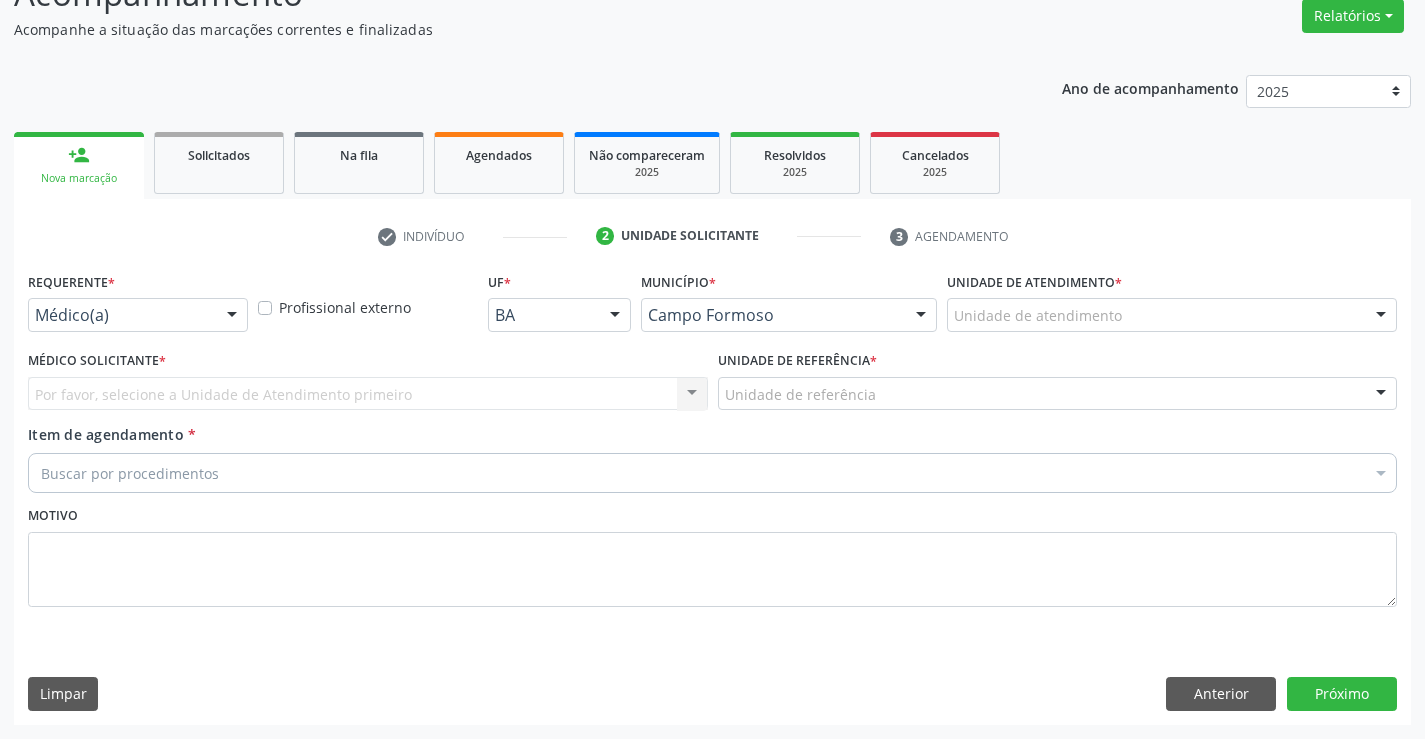 scroll, scrollTop: 167, scrollLeft: 0, axis: vertical 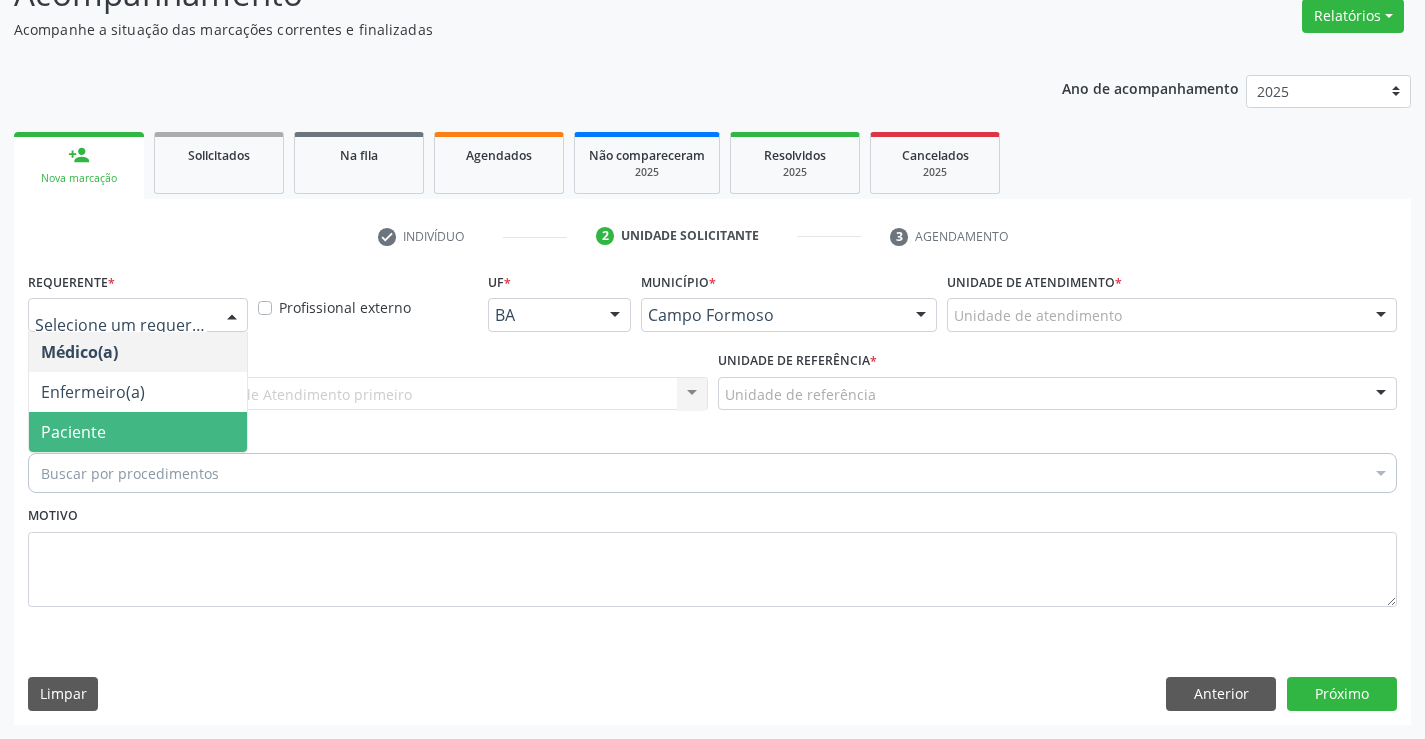 click on "Paciente" at bounding box center [138, 432] 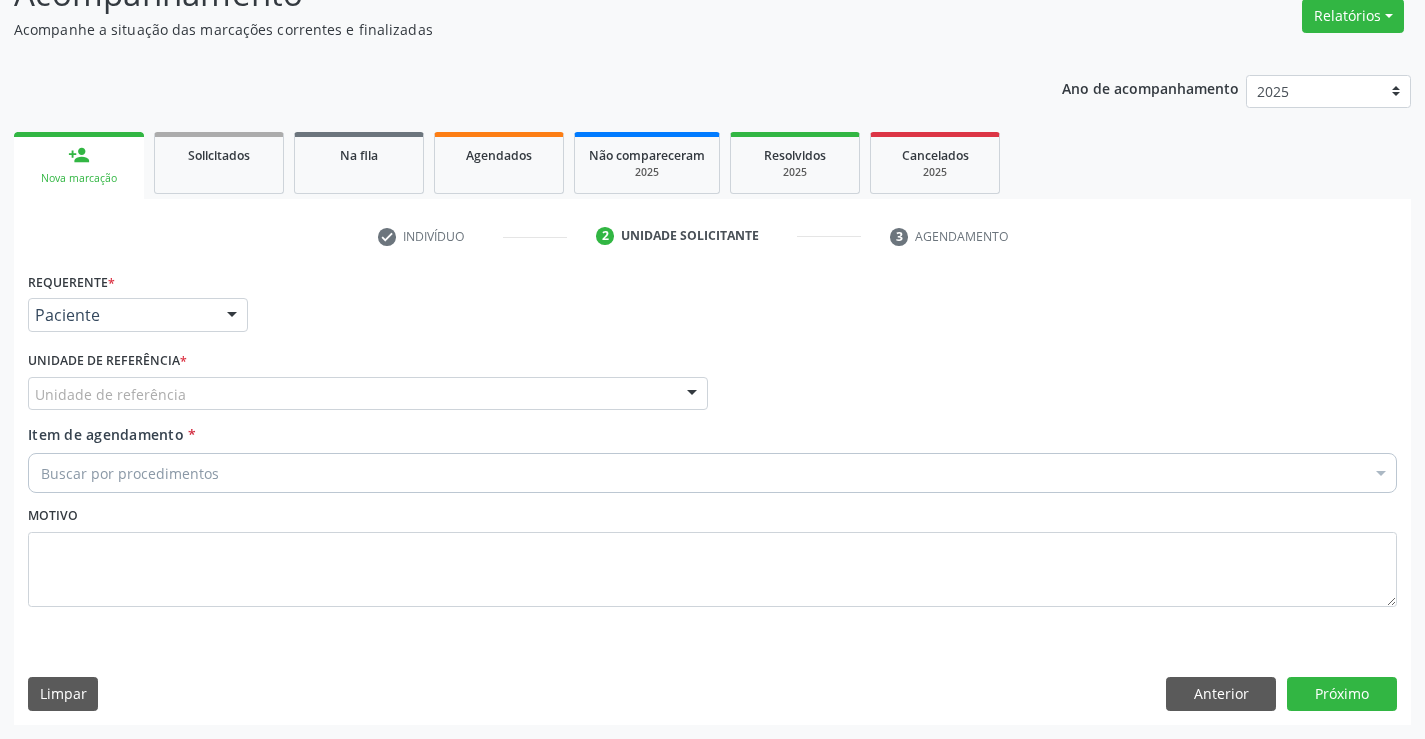 click on "Unidade de referência" at bounding box center [368, 394] 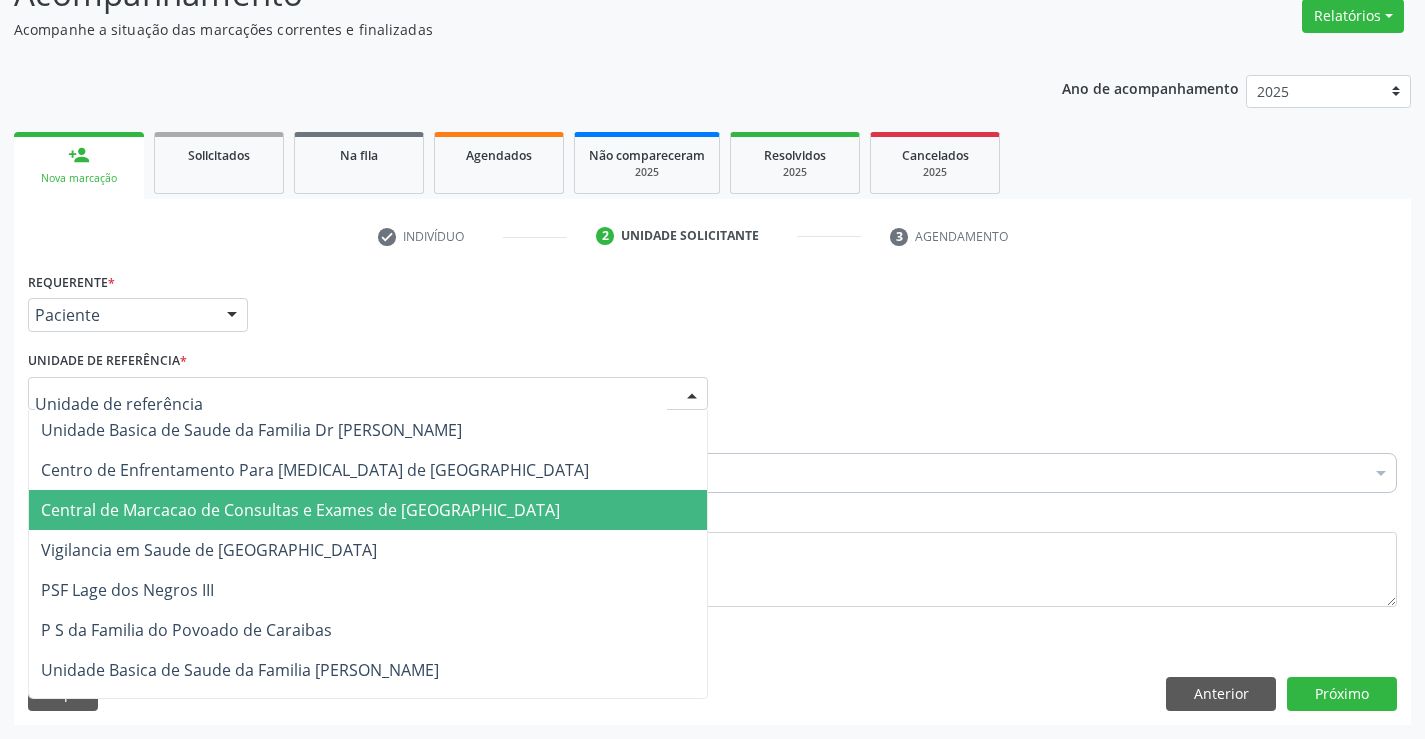 drag, startPoint x: 462, startPoint y: 508, endPoint x: 626, endPoint y: 473, distance: 167.69318 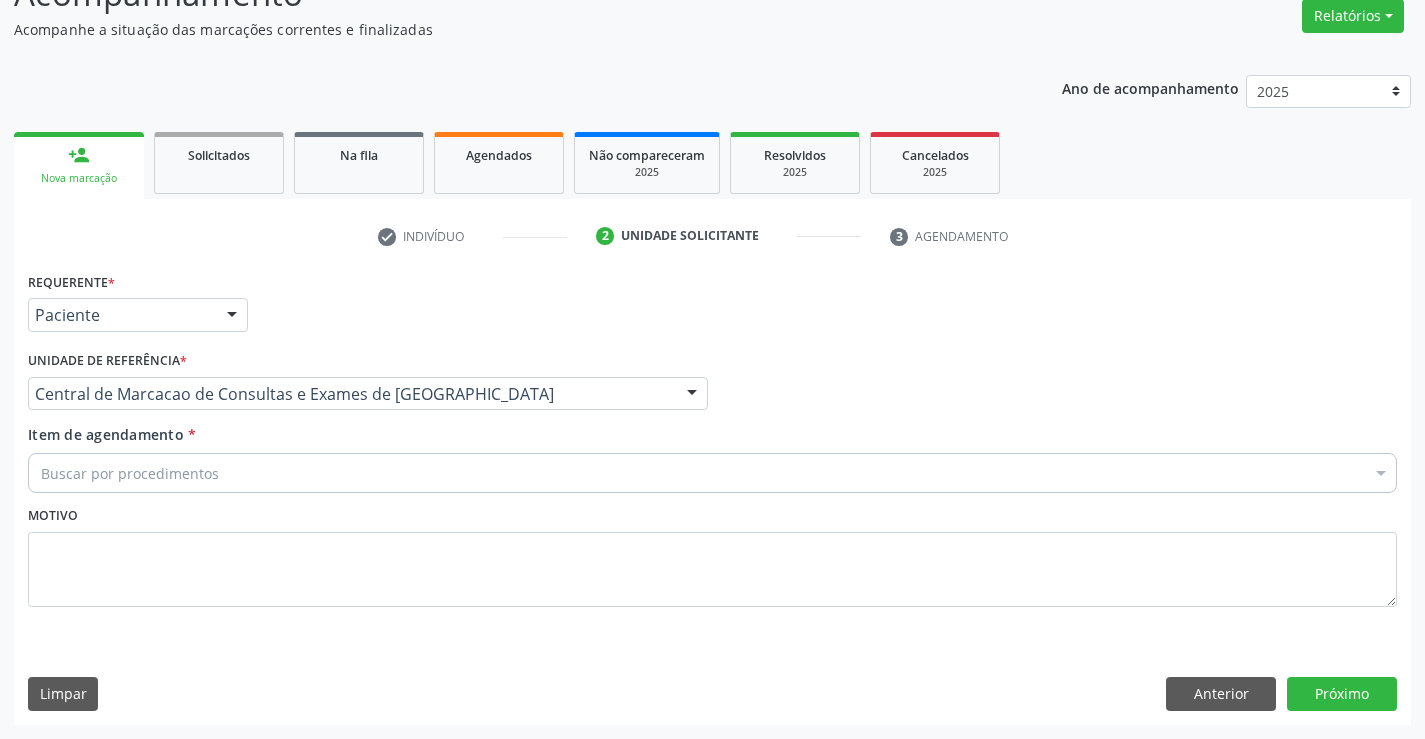 click on "Centro de Enfrentamento Para [MEDICAL_DATA] de [GEOGRAPHIC_DATA]" at bounding box center (368, 470) 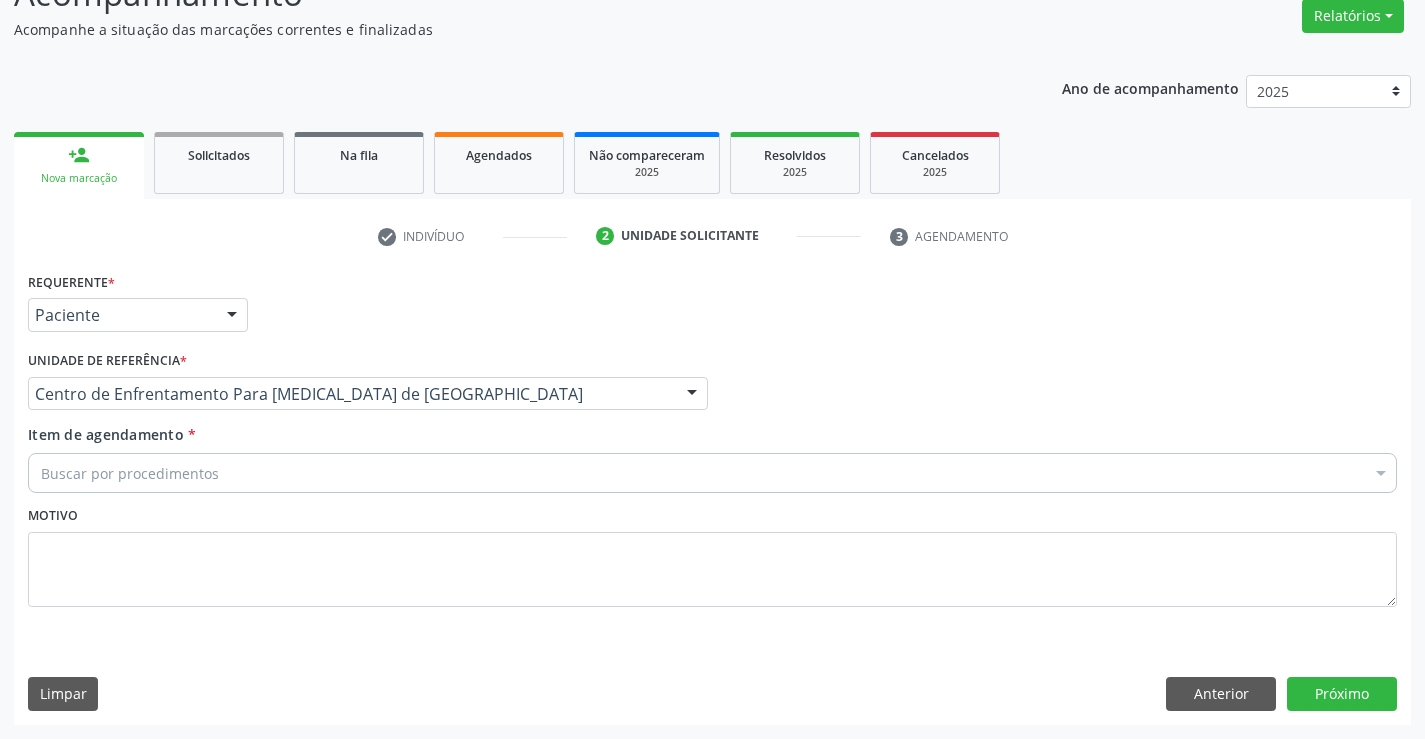 click on "Buscar por procedimentos" at bounding box center [712, 473] 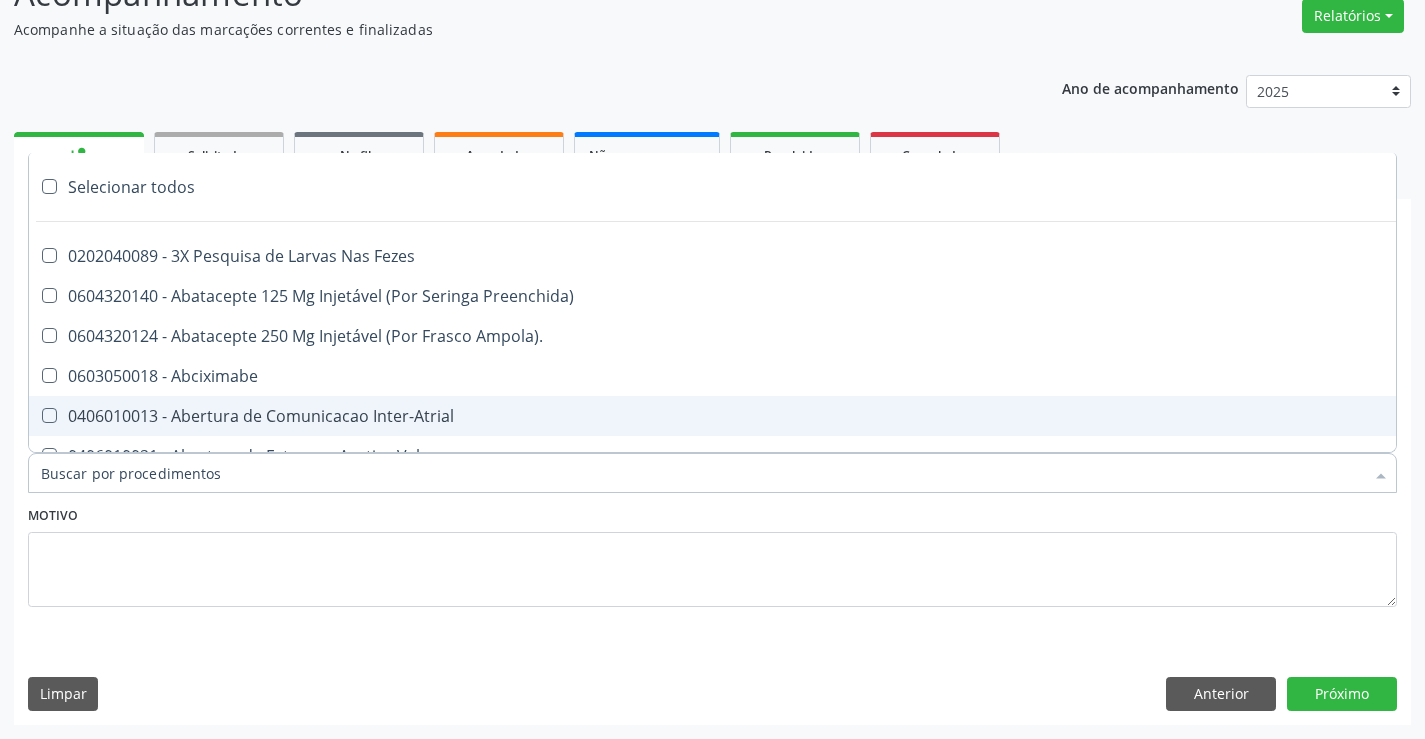 click on "Motivo" at bounding box center [712, 554] 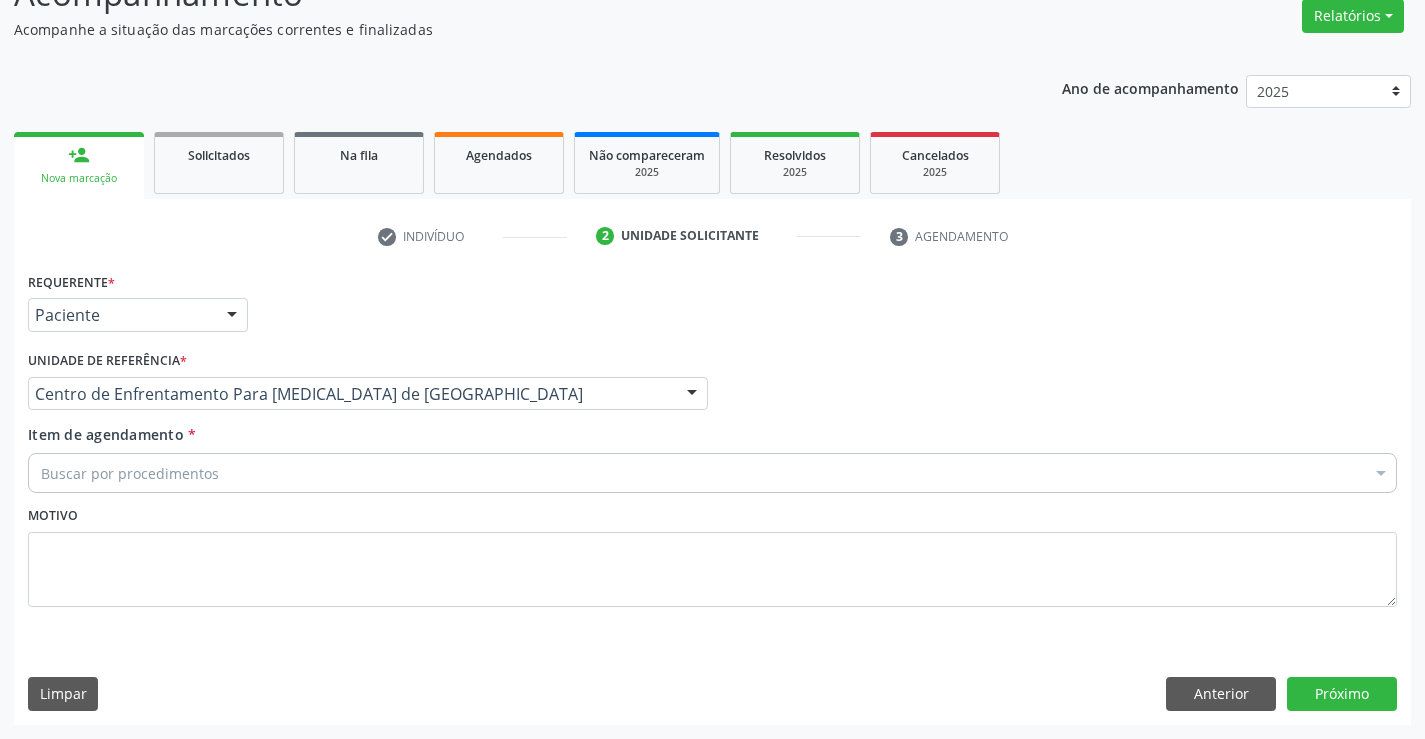 drag, startPoint x: 447, startPoint y: 399, endPoint x: 459, endPoint y: 480, distance: 81.88406 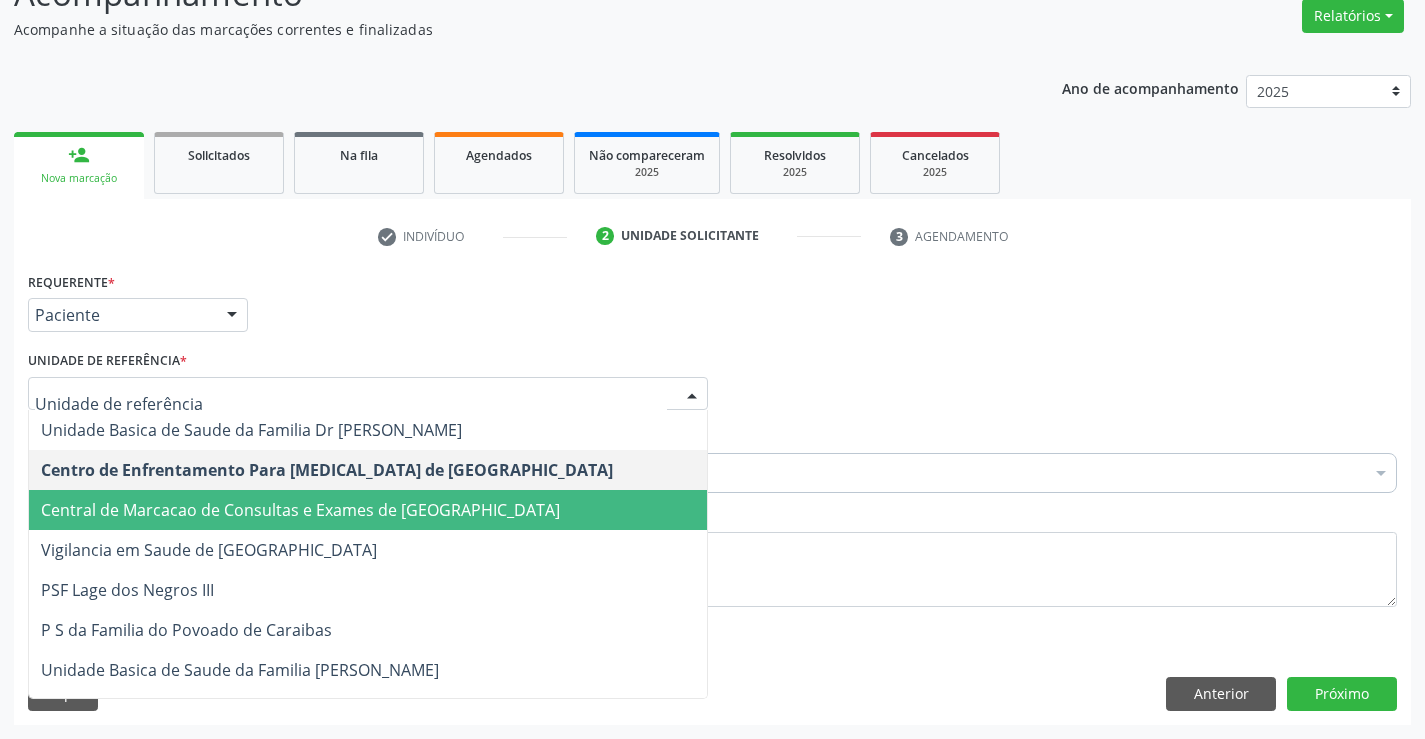 drag, startPoint x: 459, startPoint y: 488, endPoint x: 467, endPoint y: 511, distance: 24.351591 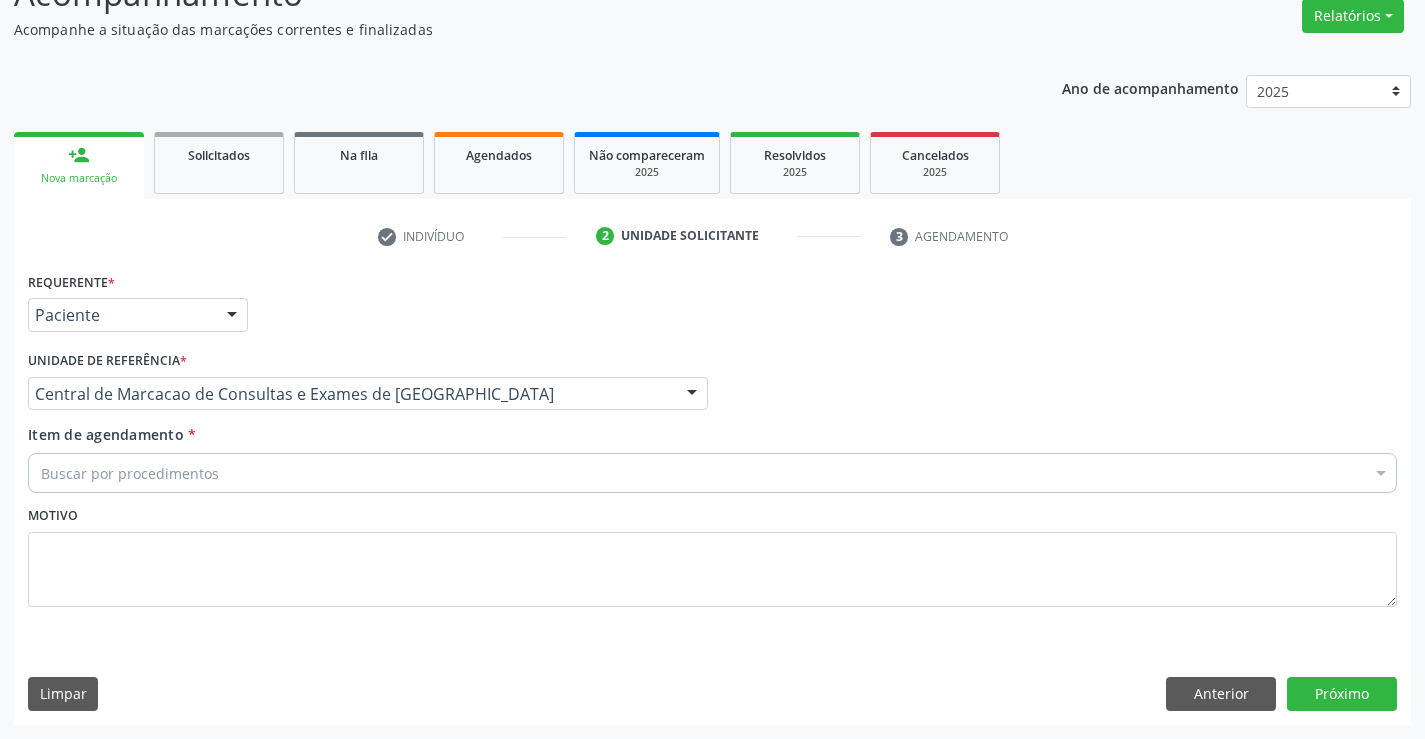 click on "Buscar por procedimentos" at bounding box center [712, 473] 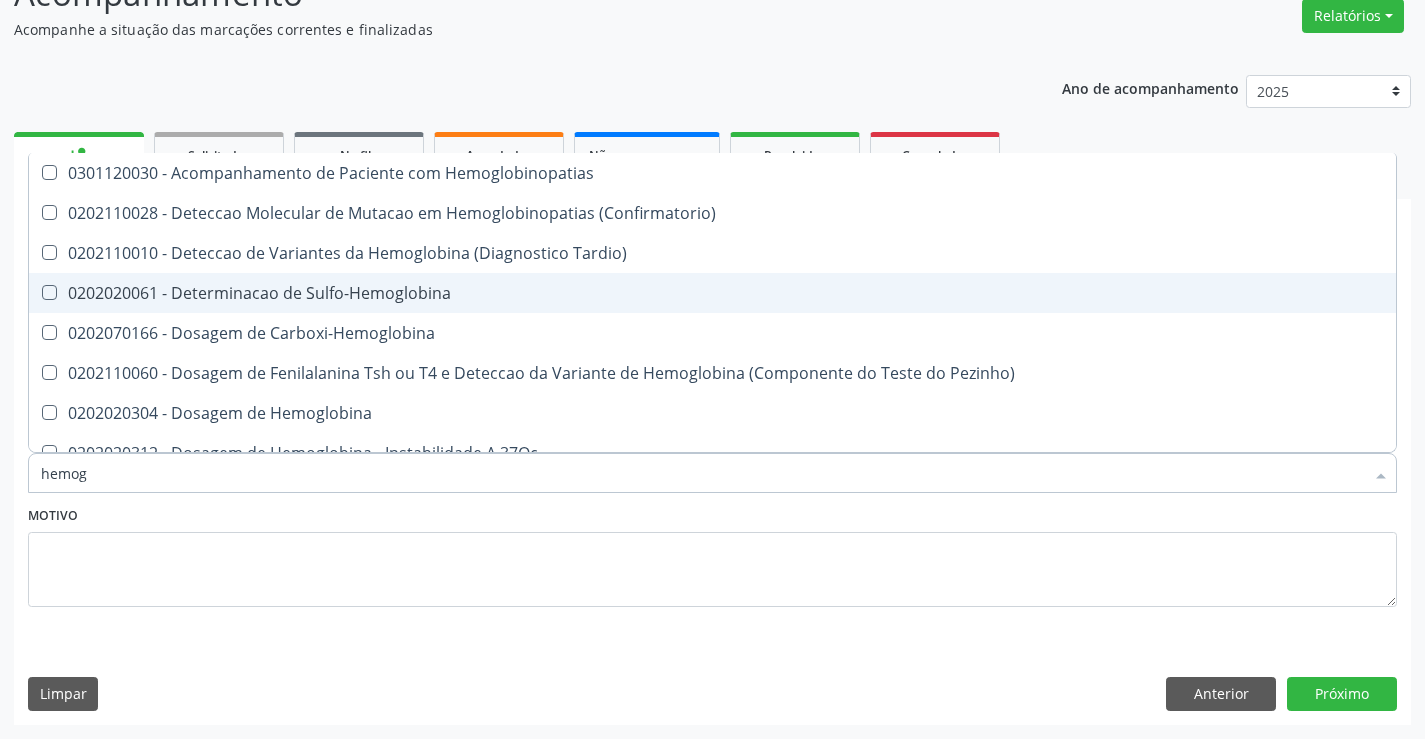 type on "hemogr" 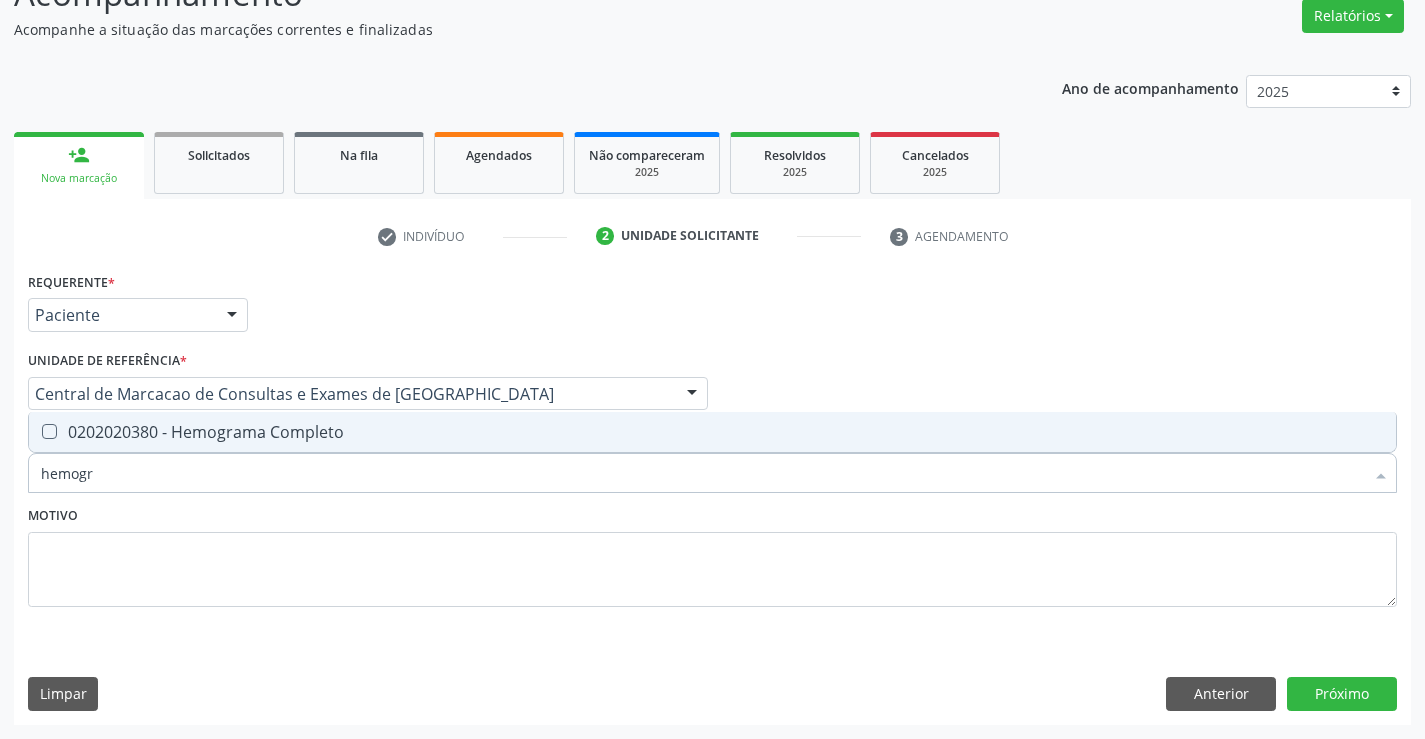 click on "0202020380 - Hemograma Completo" at bounding box center [712, 432] 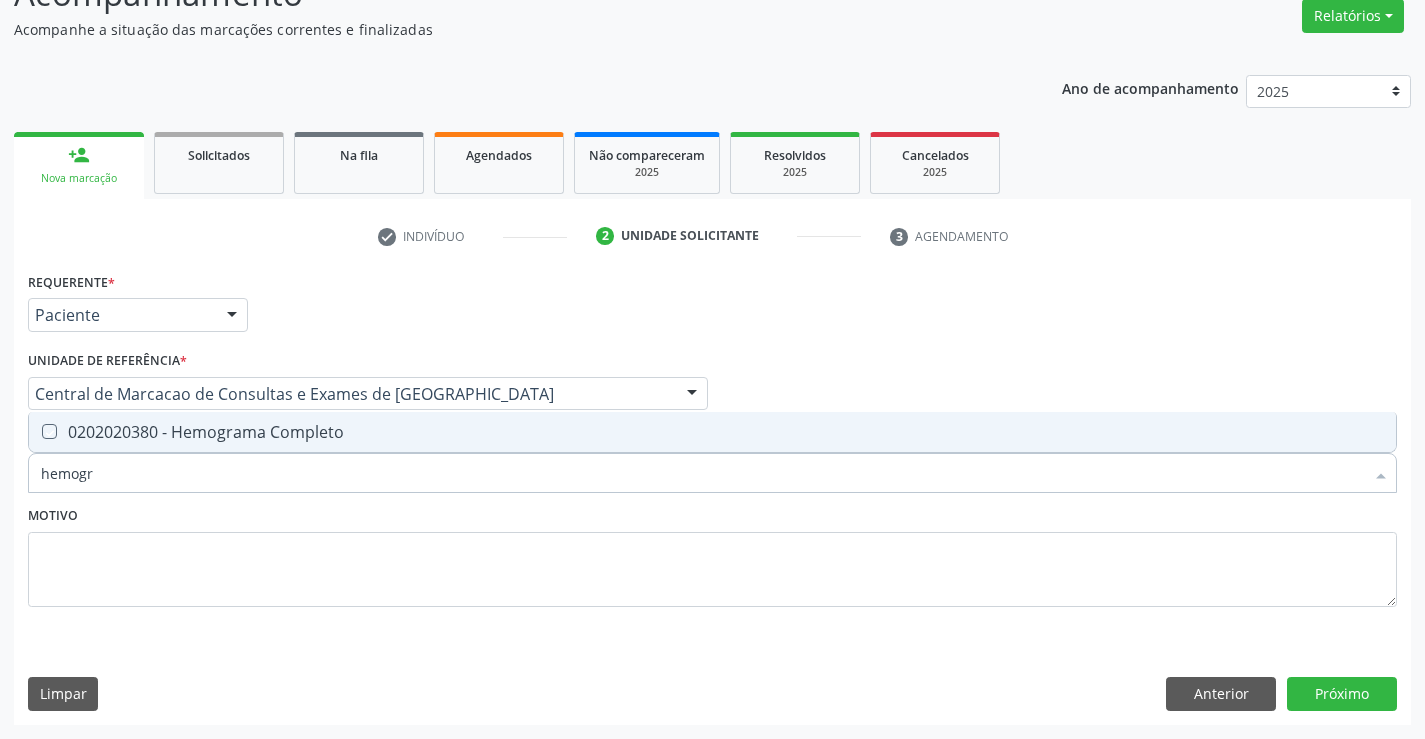 checkbox on "true" 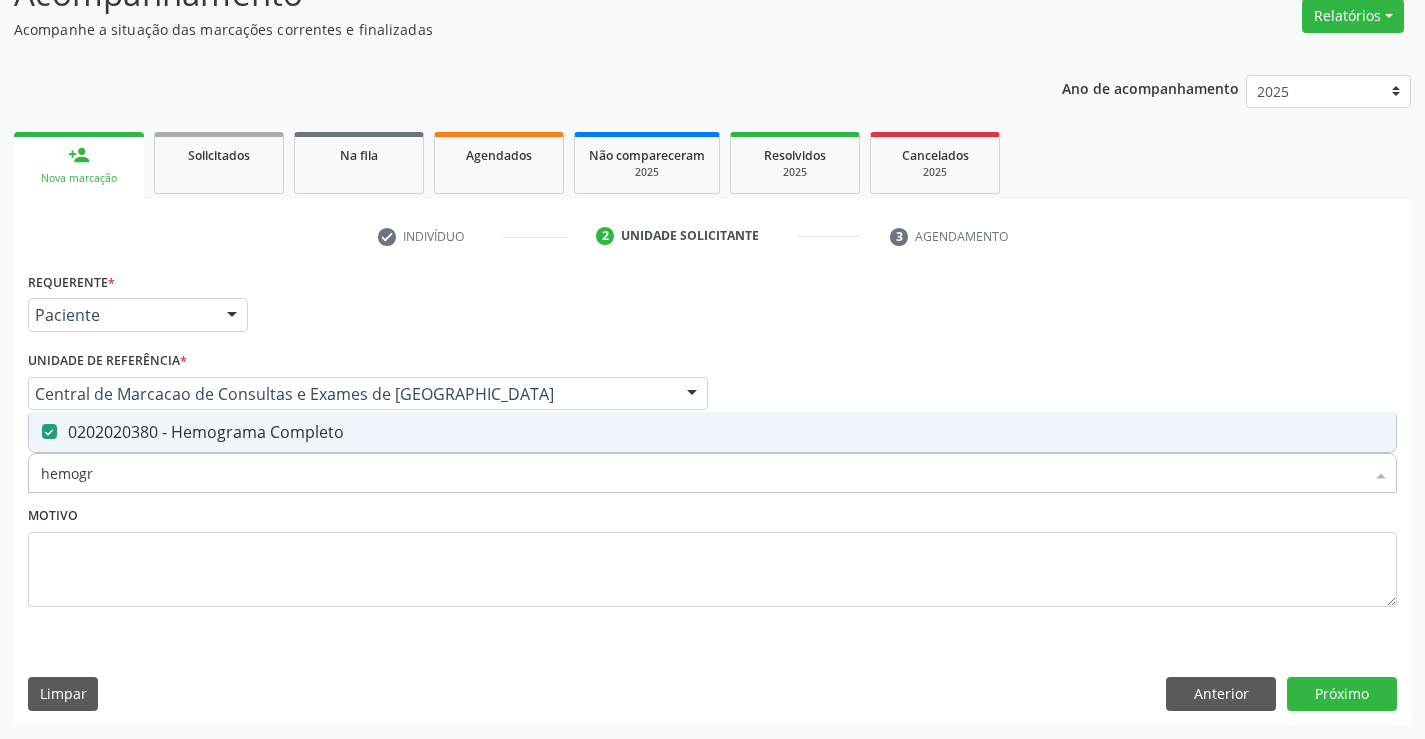 type on "hemogr" 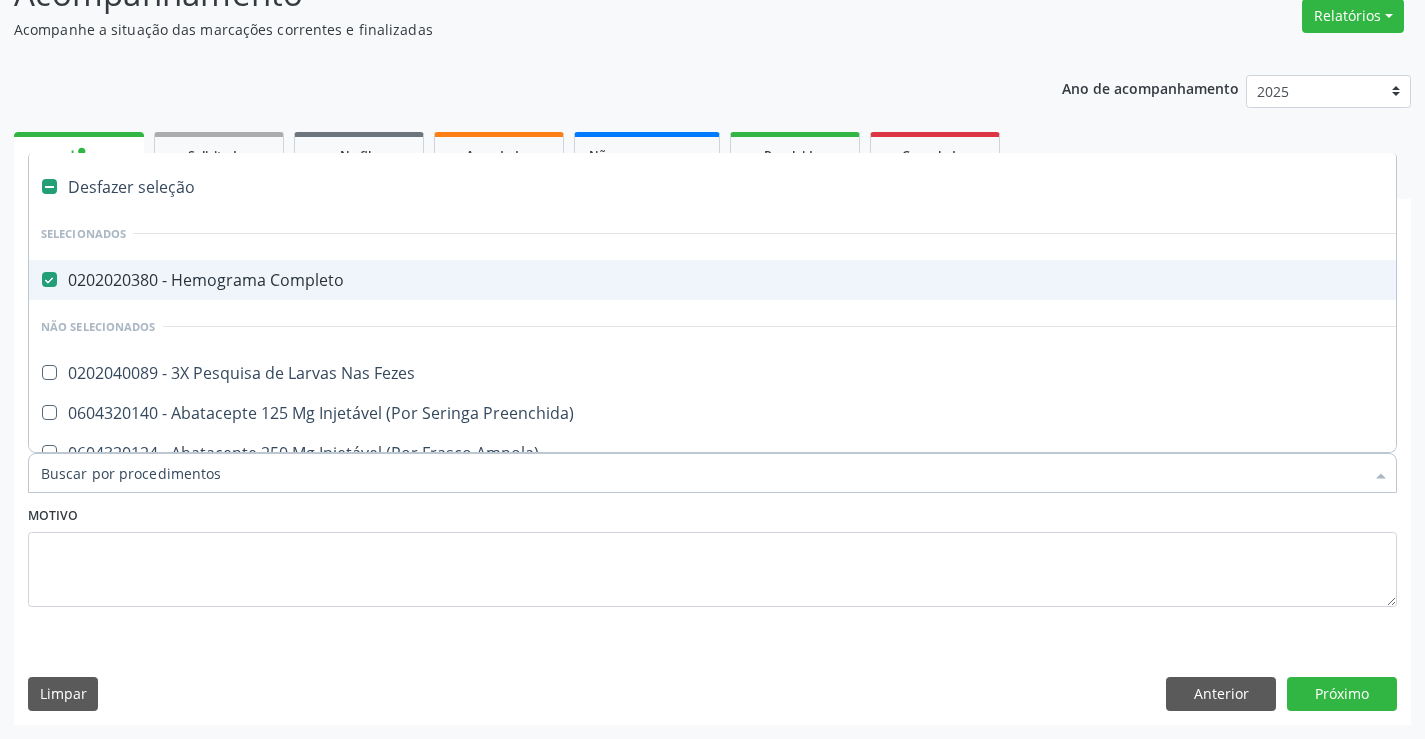 drag, startPoint x: 490, startPoint y: 505, endPoint x: 480, endPoint y: 476, distance: 30.675724 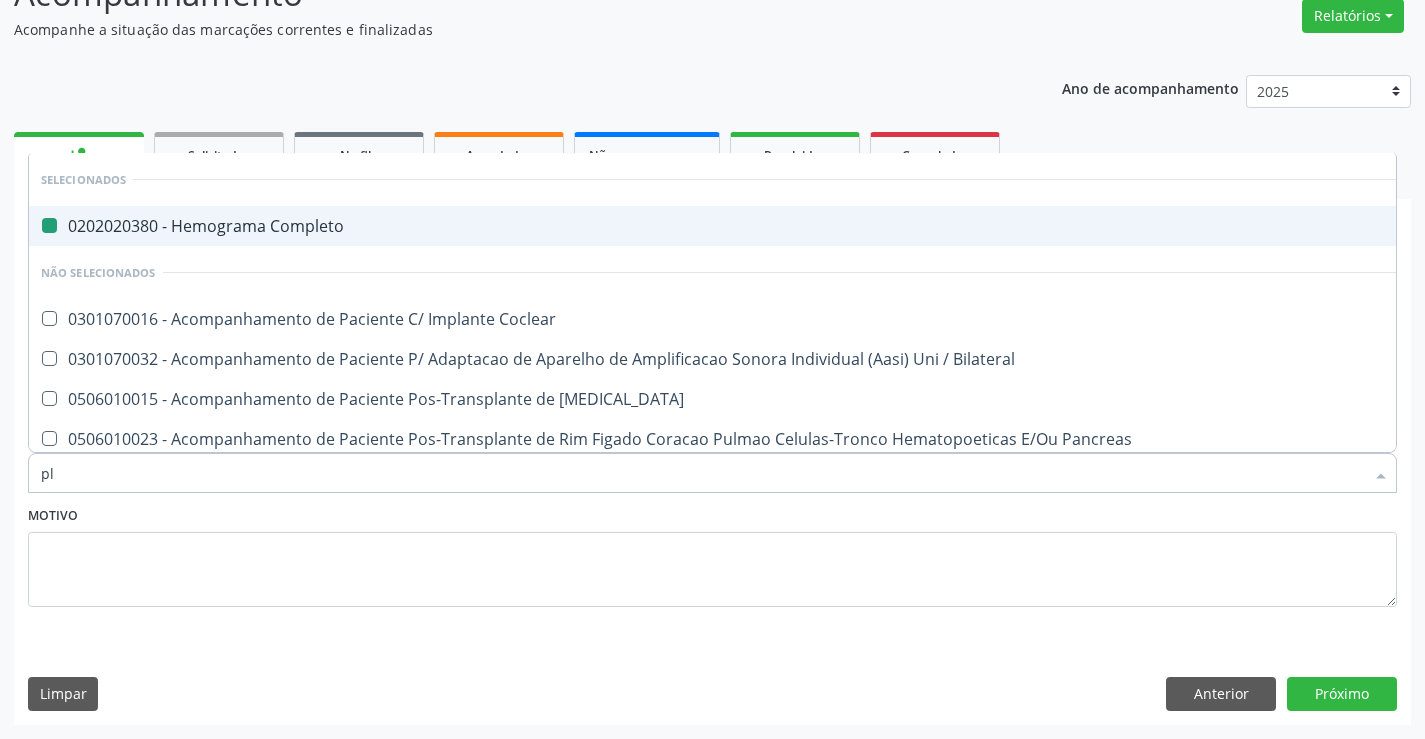 type on "pla" 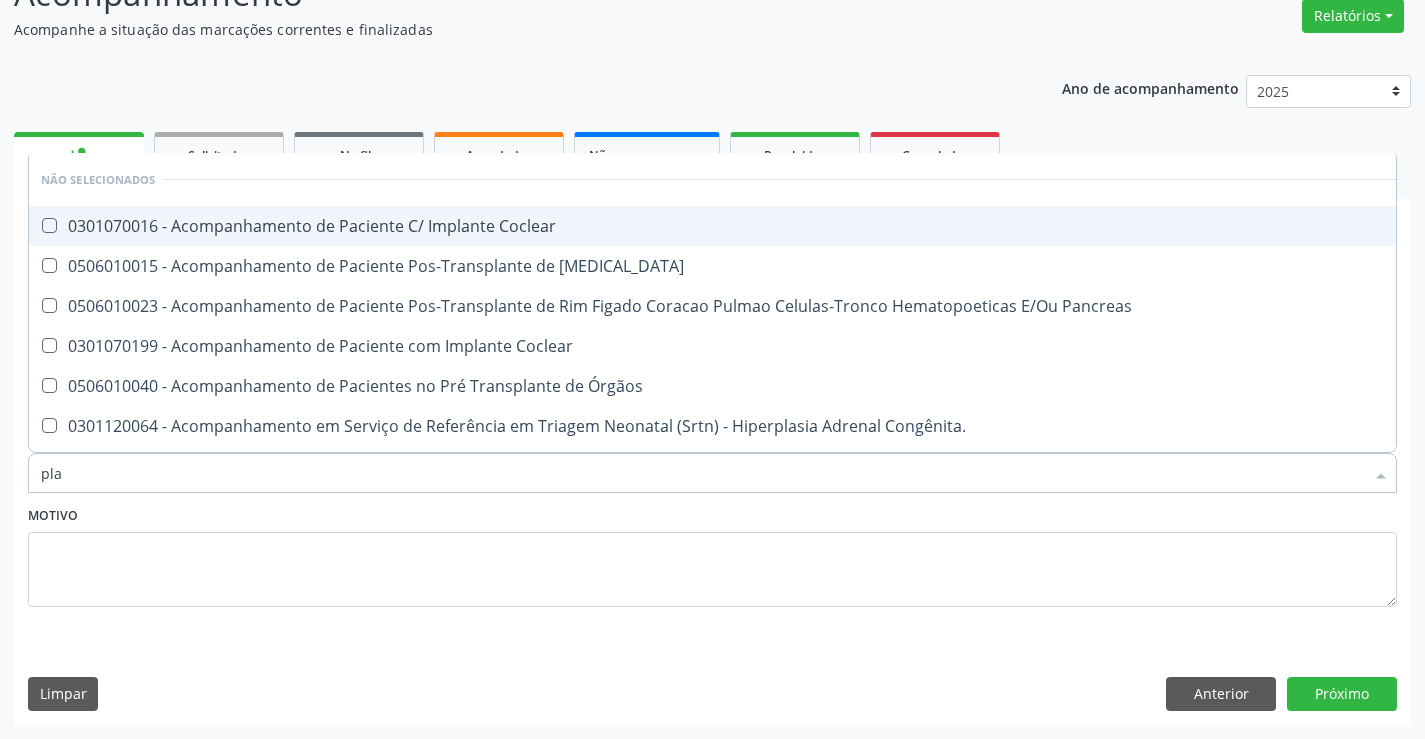 type on "plaq" 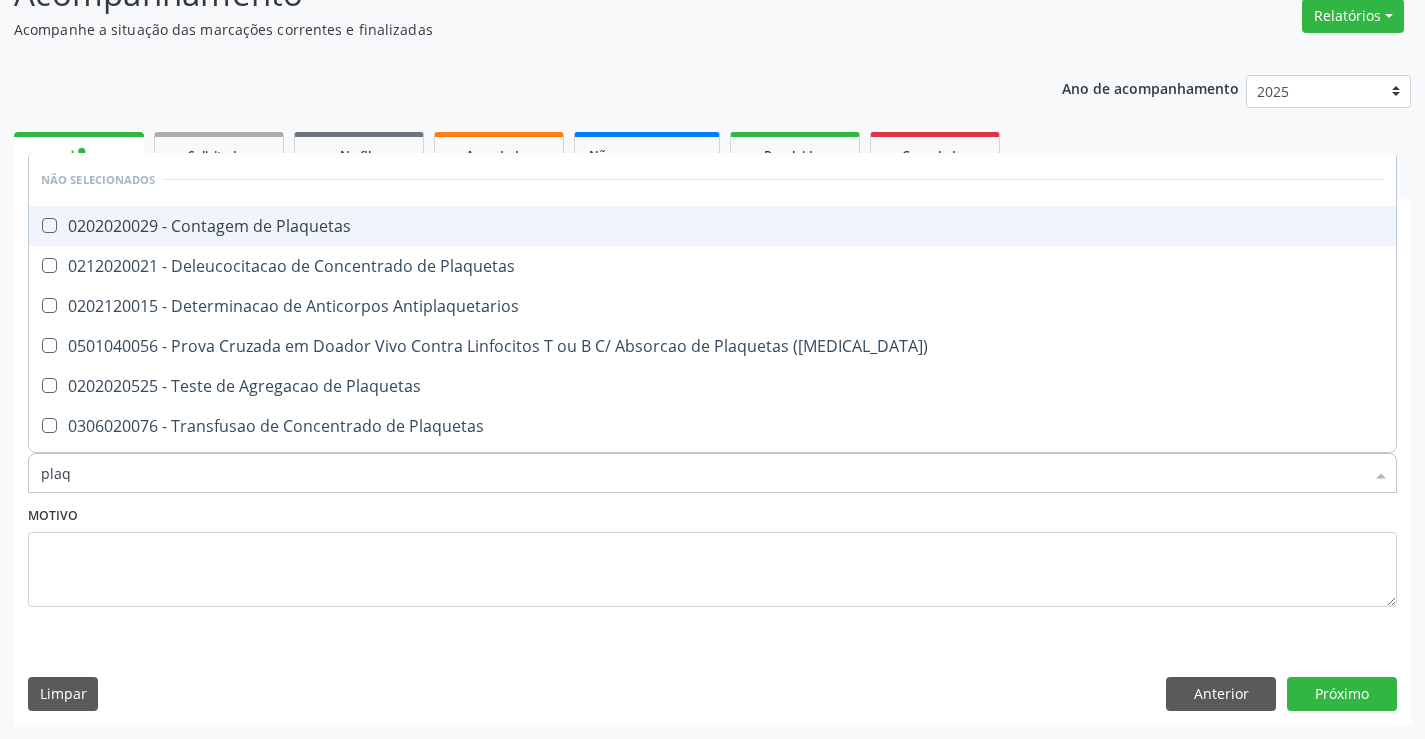 click on "0202020029 - Contagem de Plaquetas" at bounding box center (712, 226) 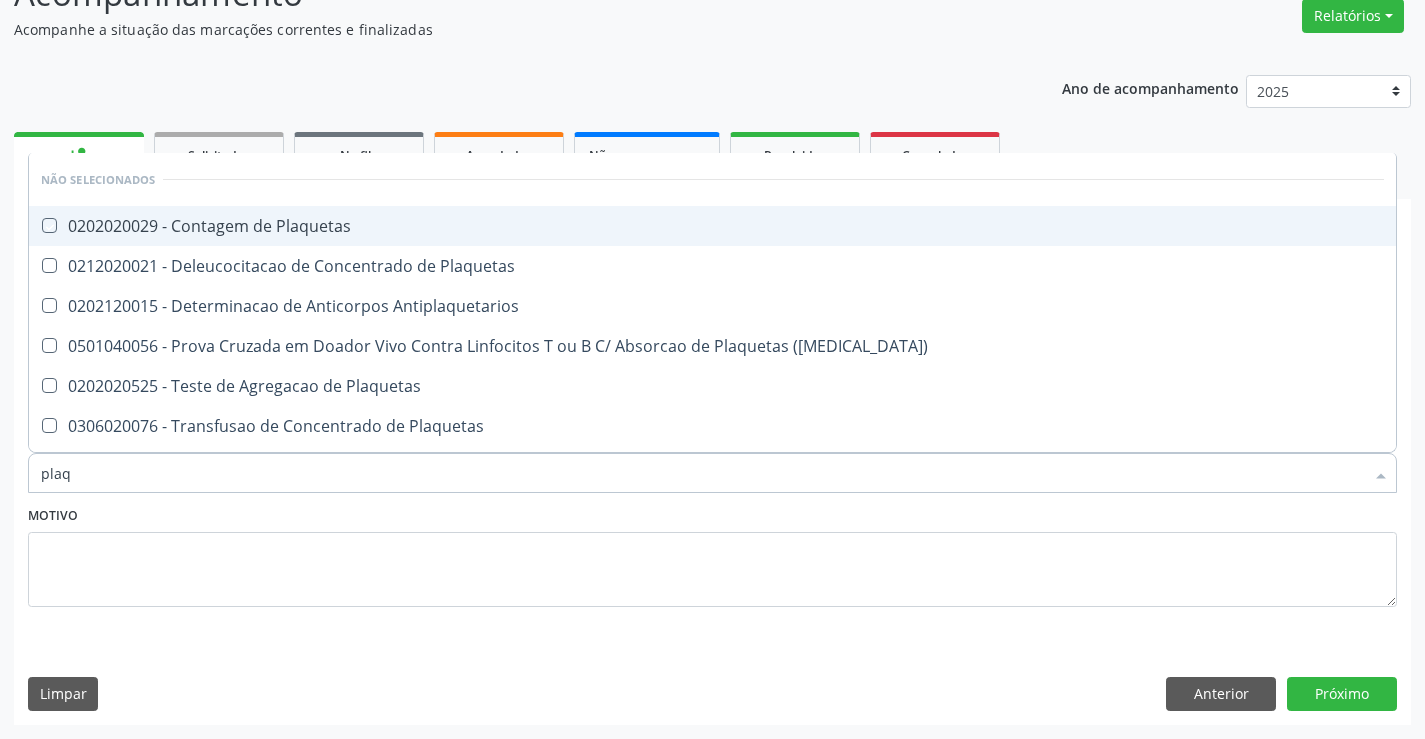 checkbox on "true" 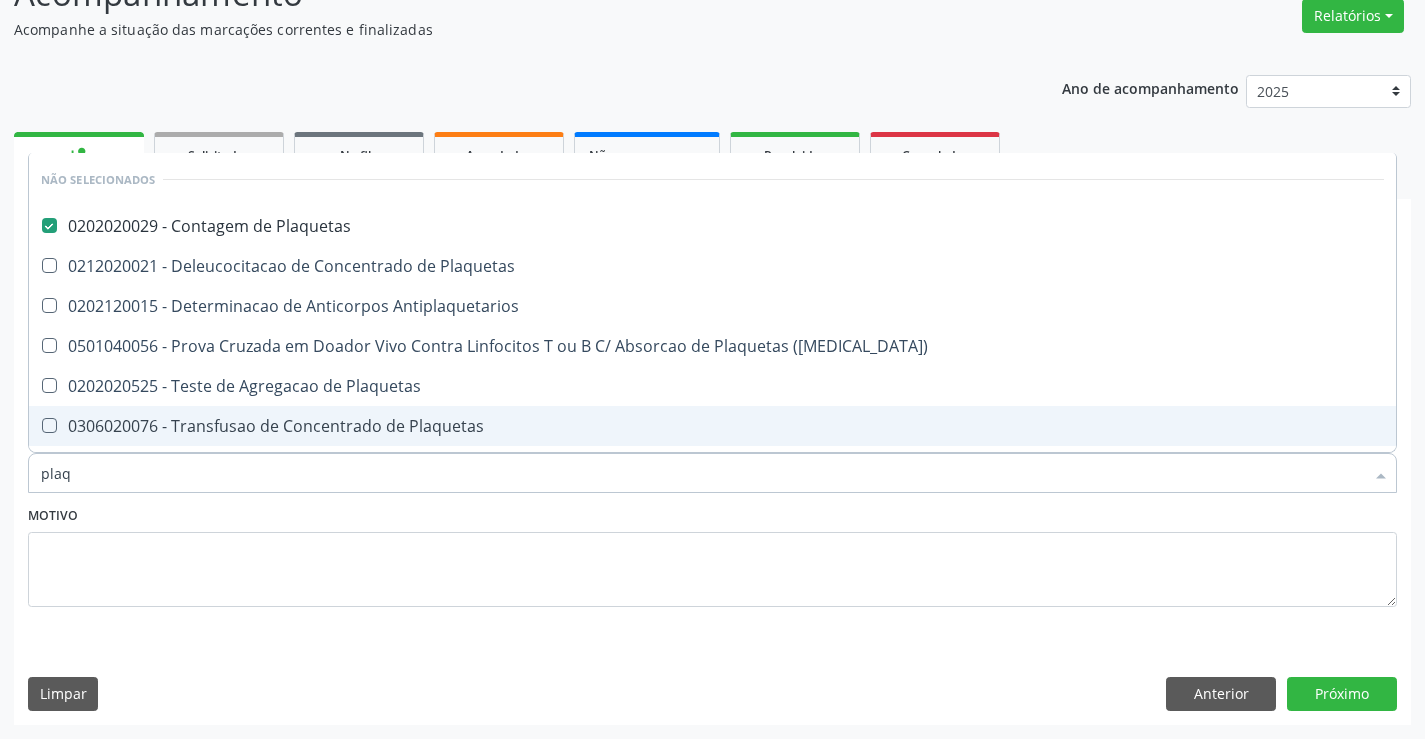 click on "Motivo" at bounding box center (712, 554) 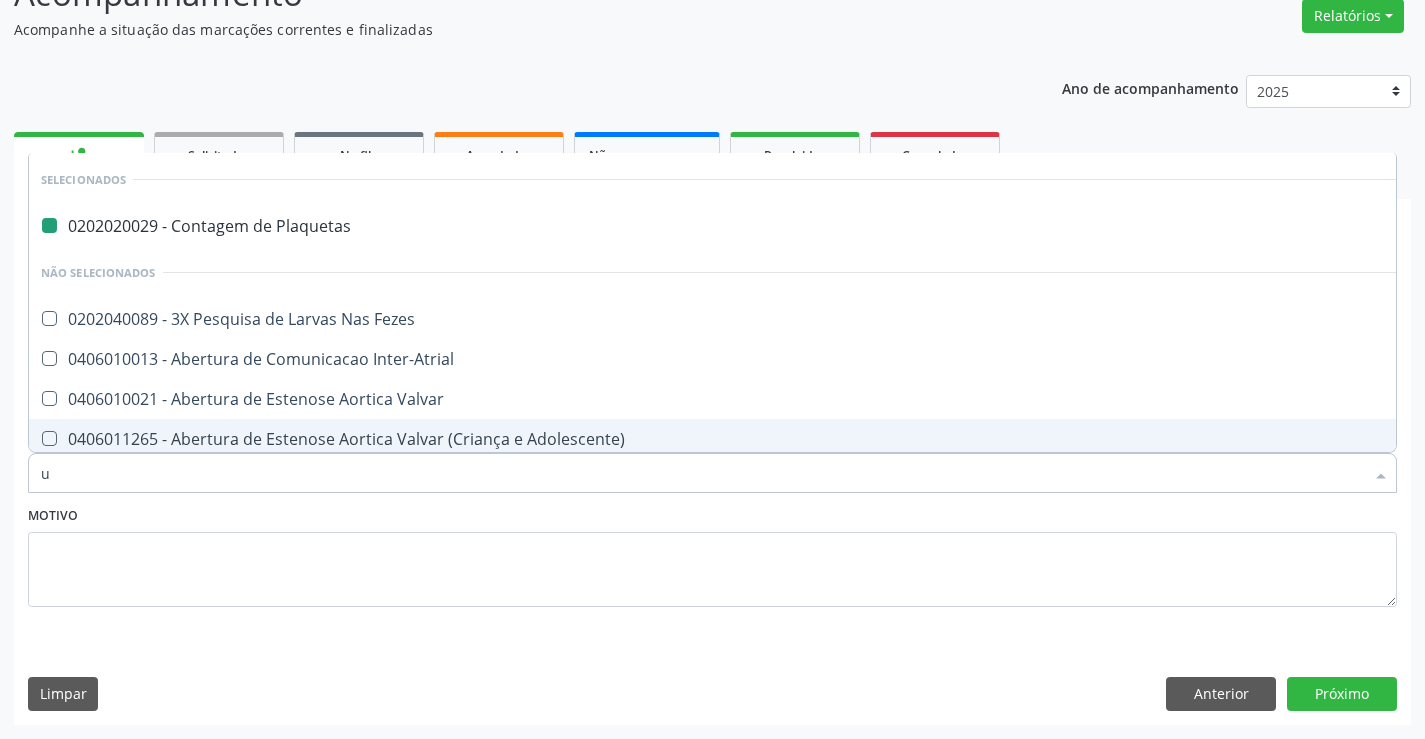 type on "ur" 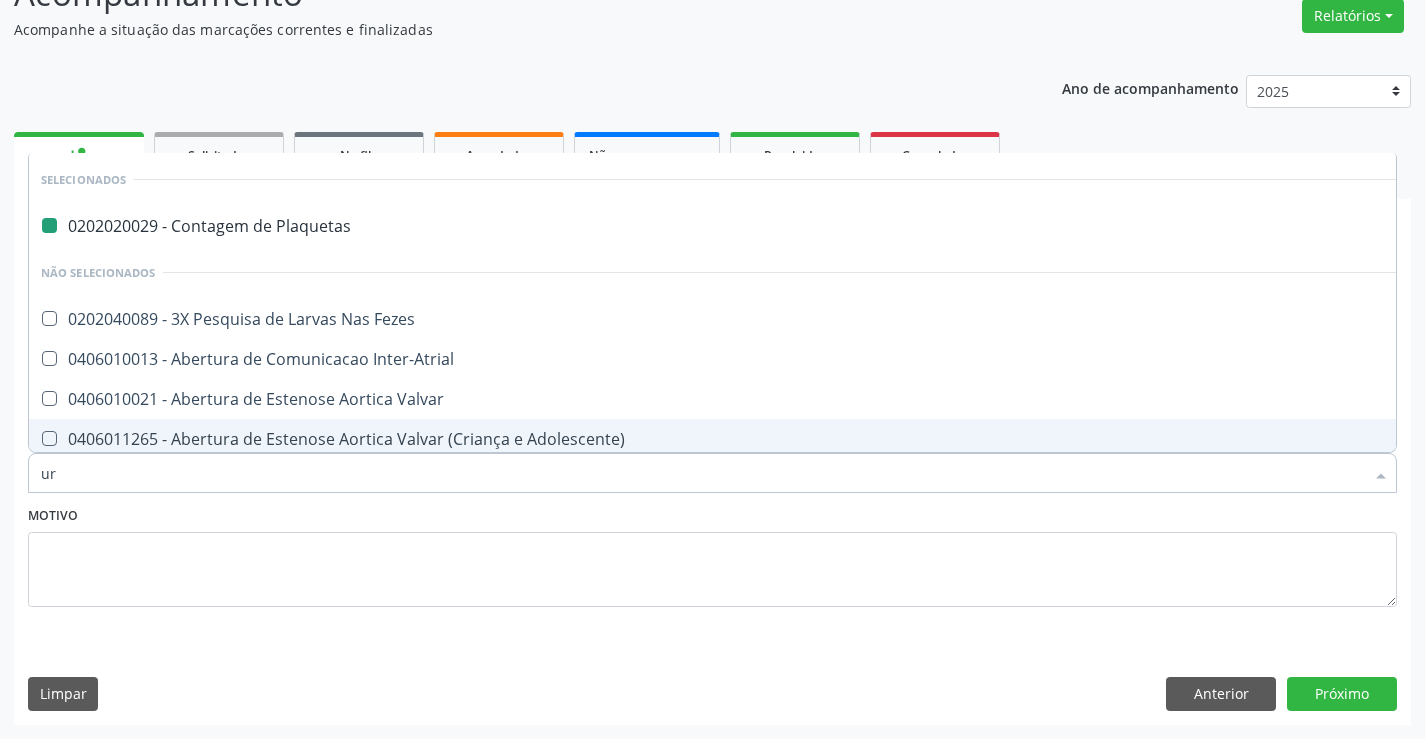 checkbox on "false" 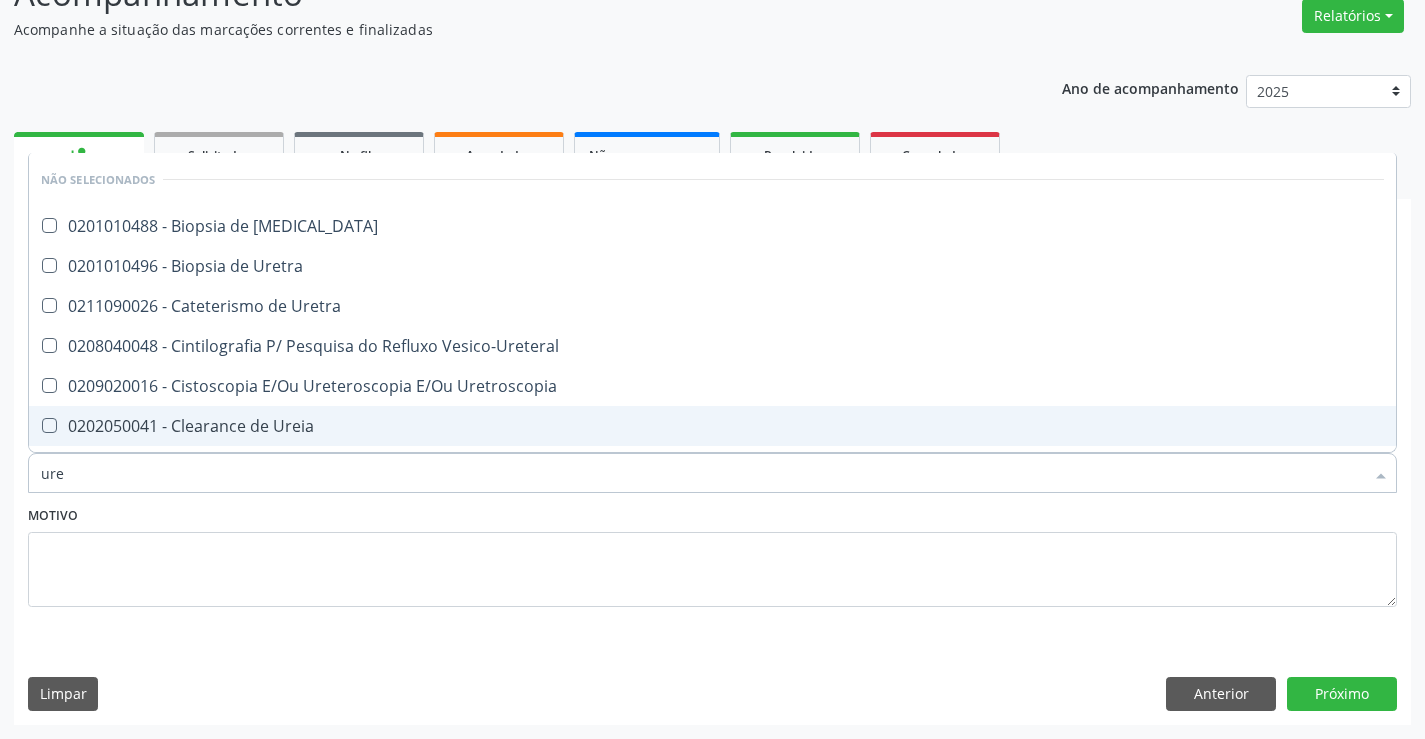 type on "urei" 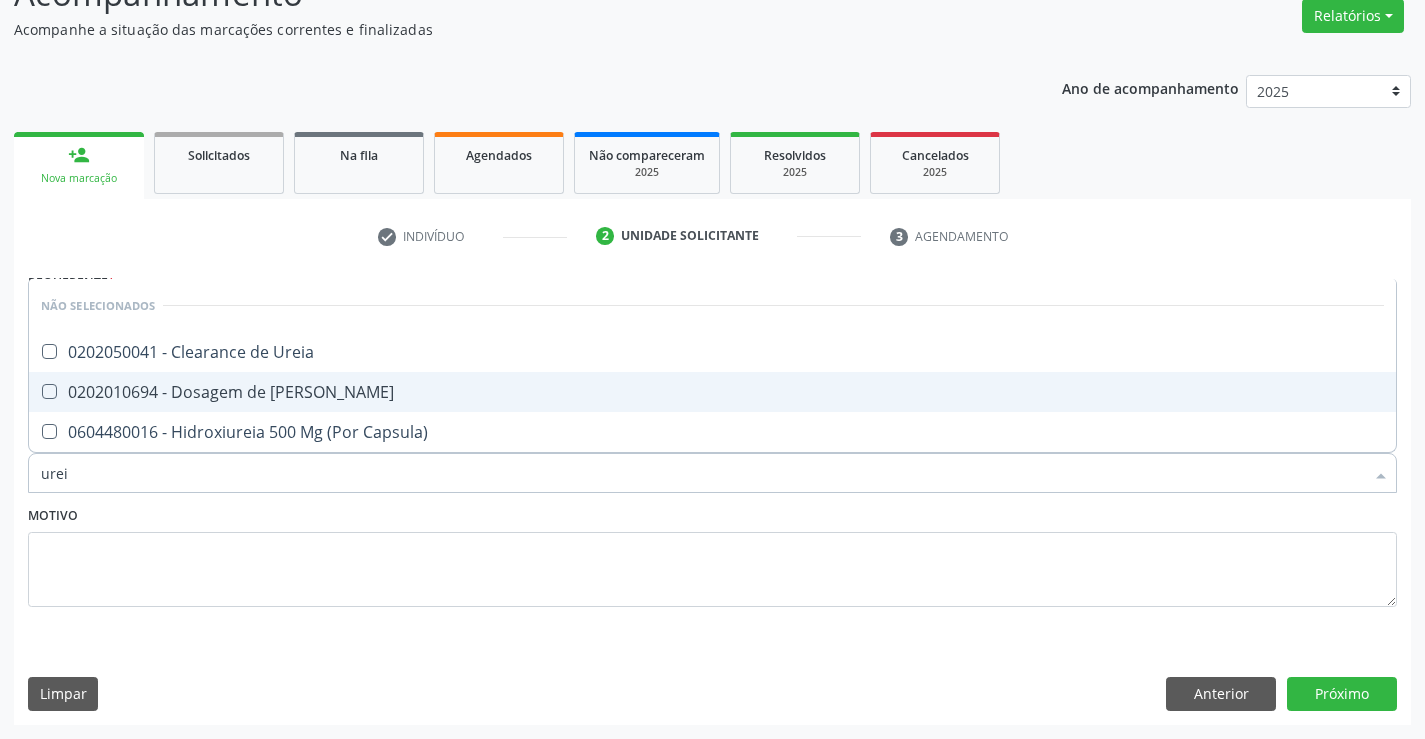 click on "0202010694 - Dosagem de [PERSON_NAME]" at bounding box center [712, 392] 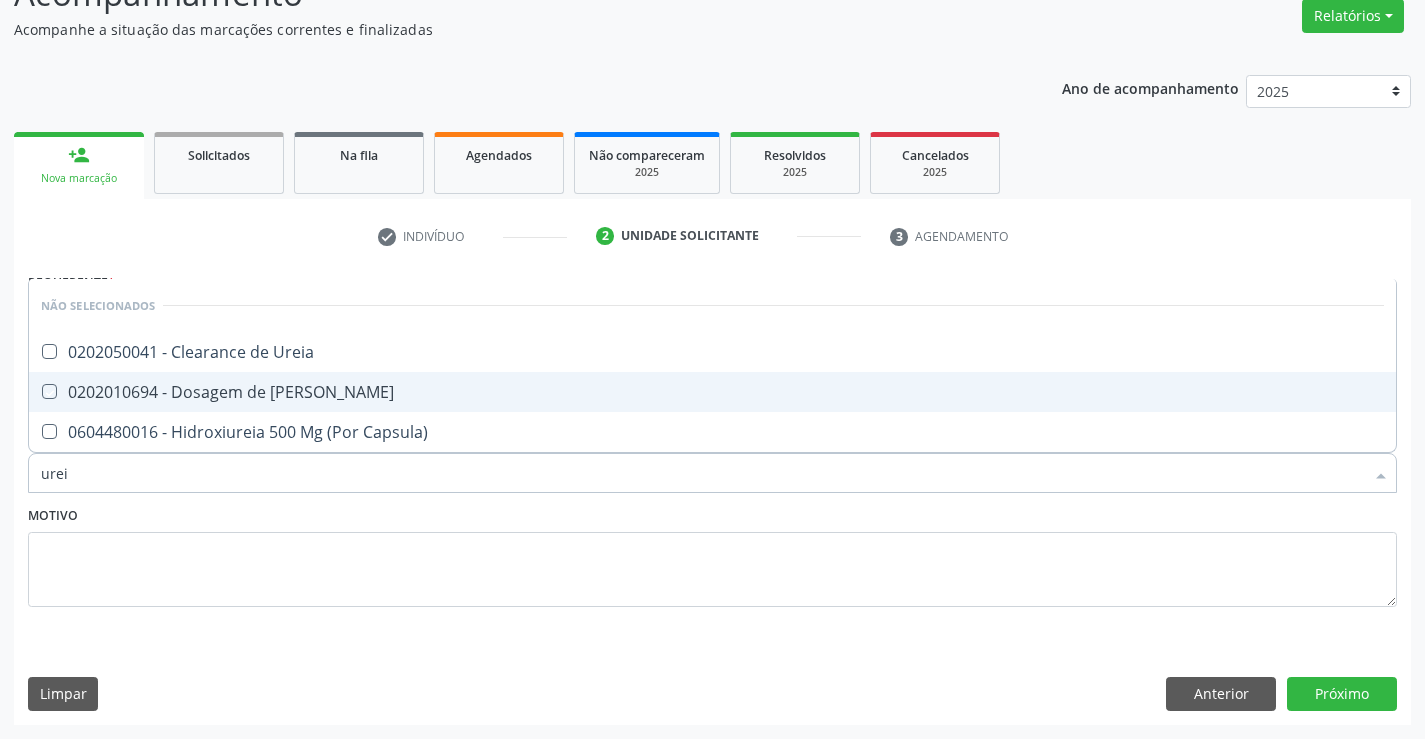 checkbox on "true" 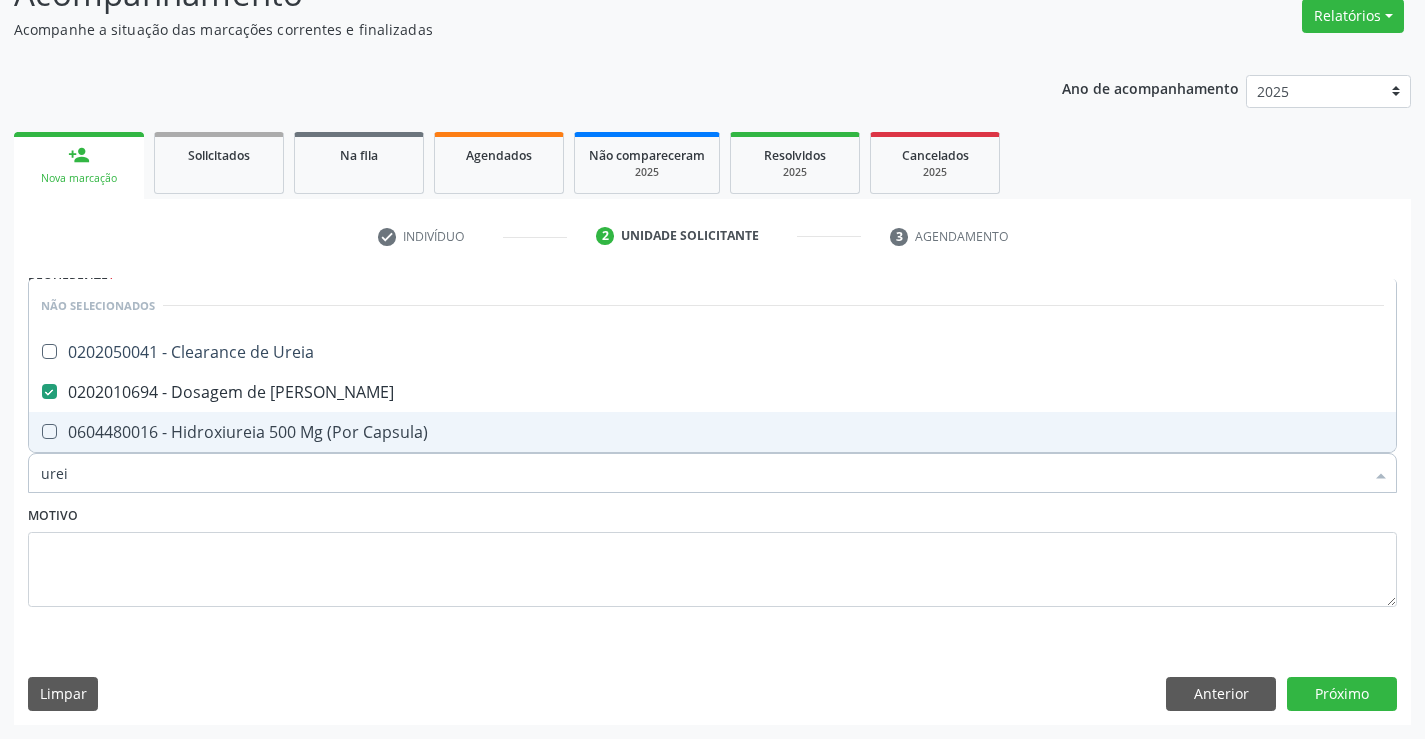 type on "urei" 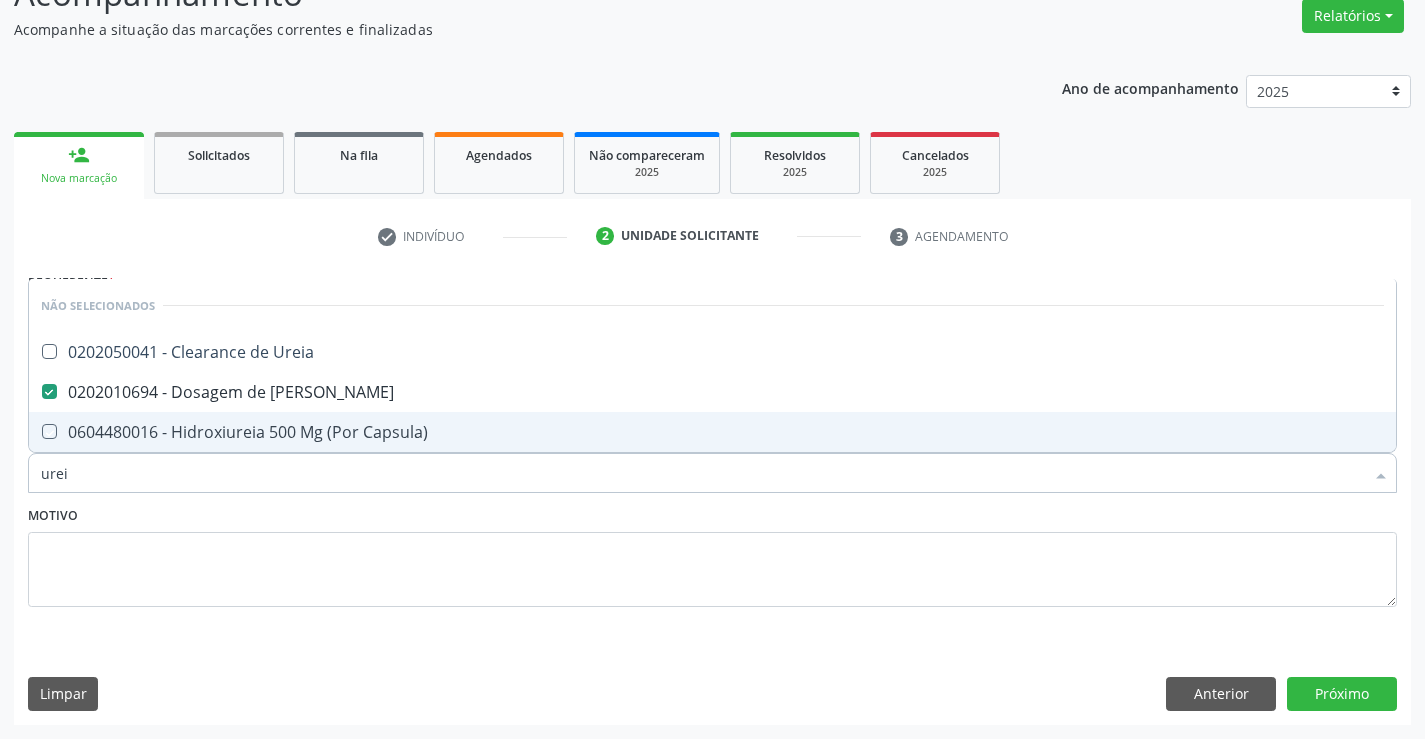 click on "Motivo" at bounding box center (712, 554) 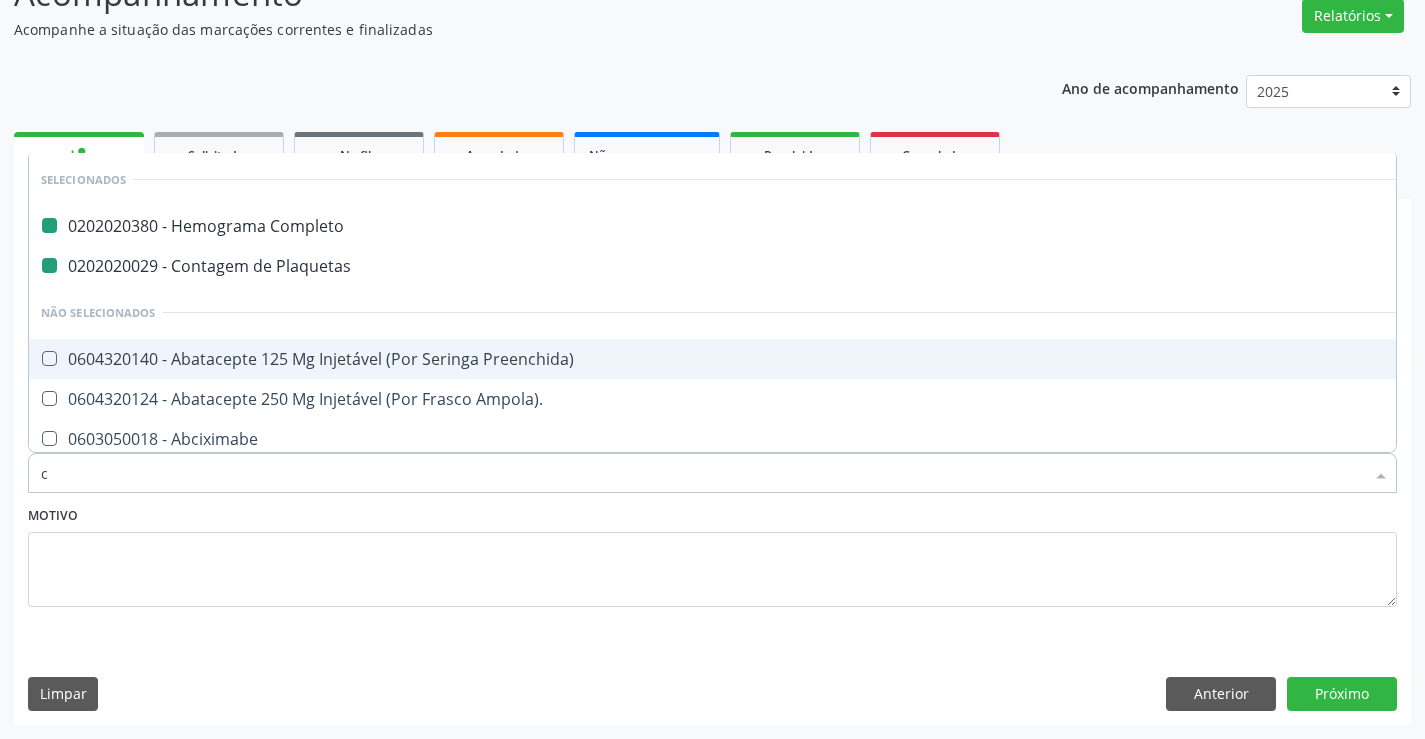 type on "ce" 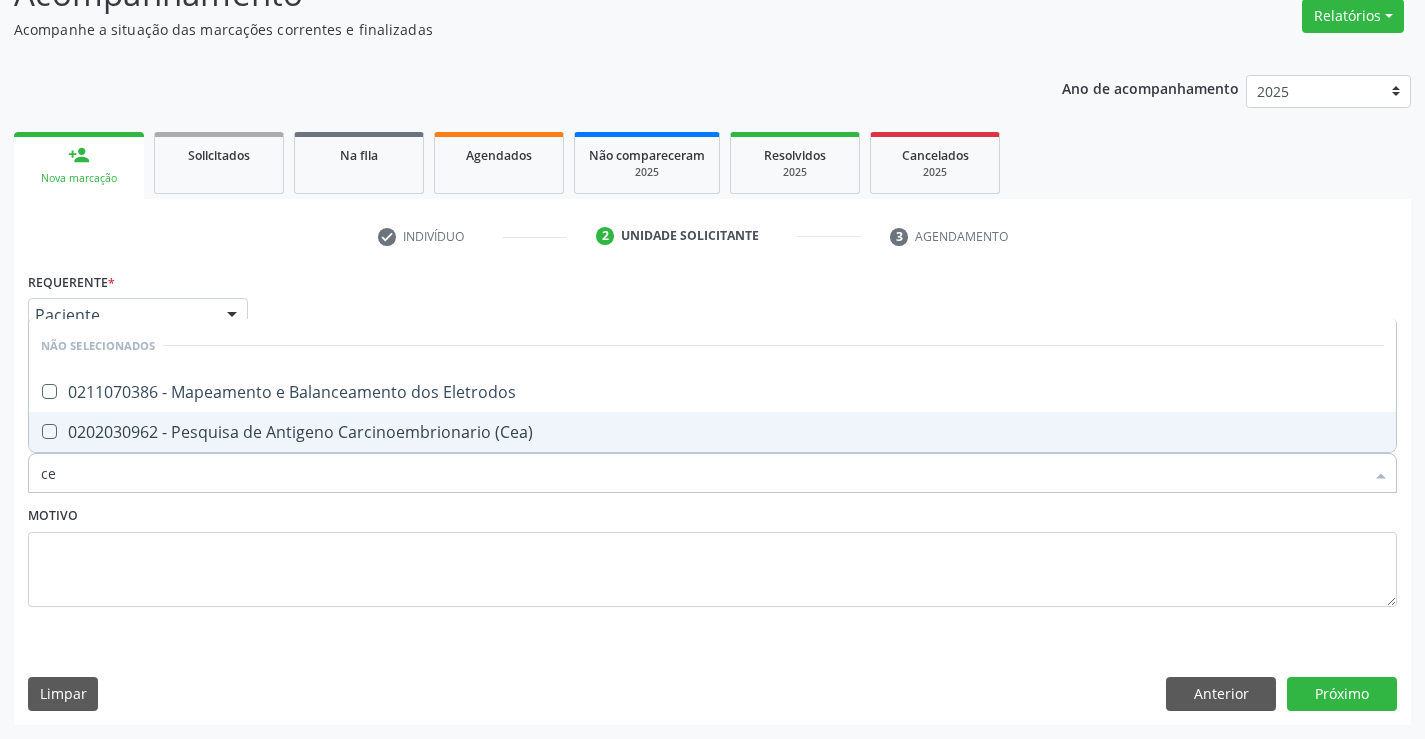 type on "c" 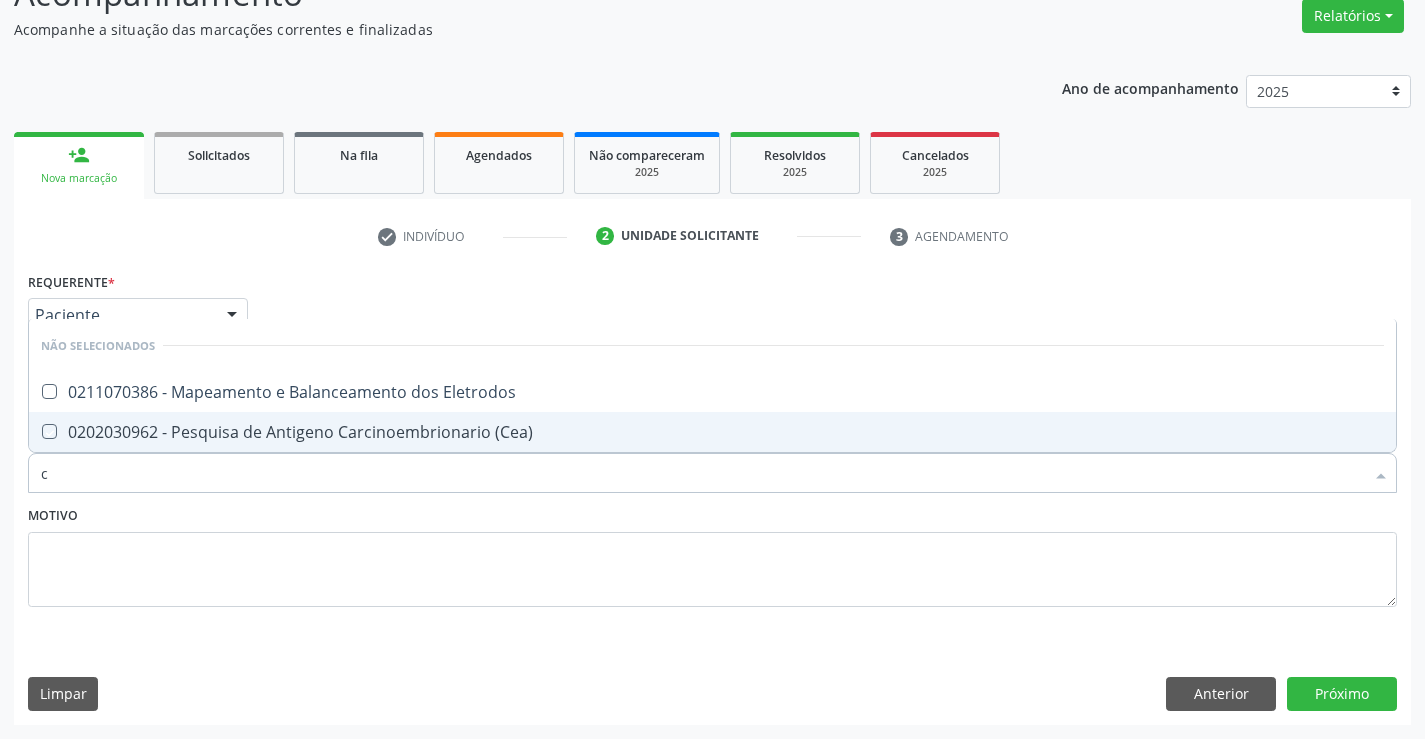 checkbox on "true" 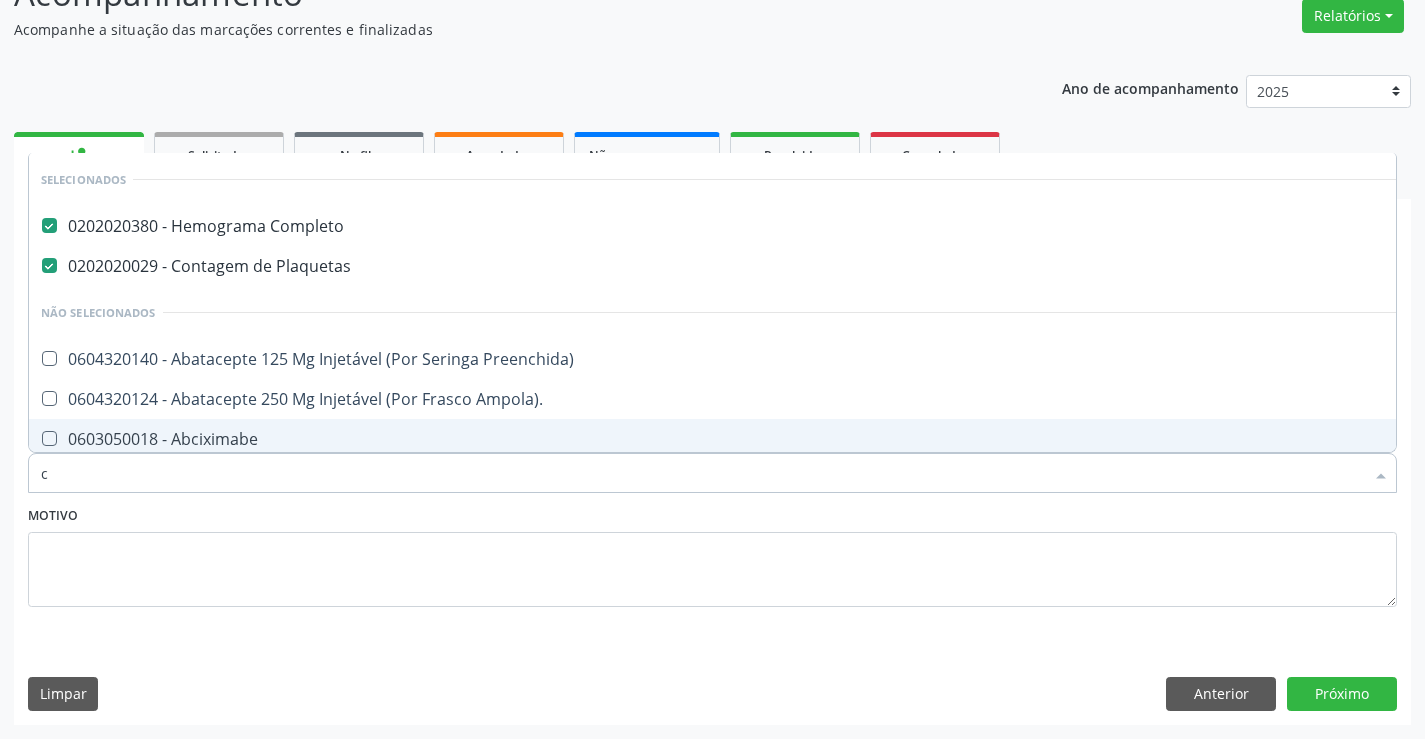 type on "cr" 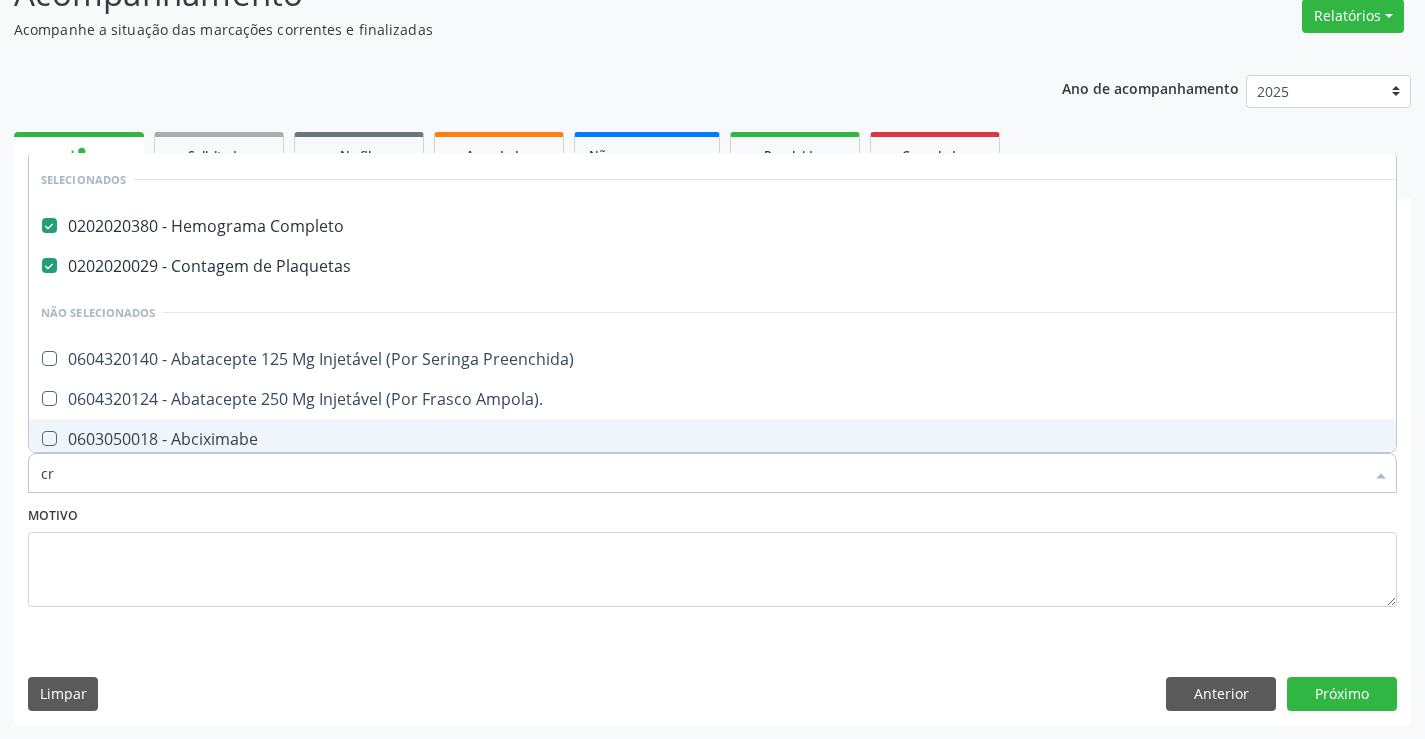 checkbox on "false" 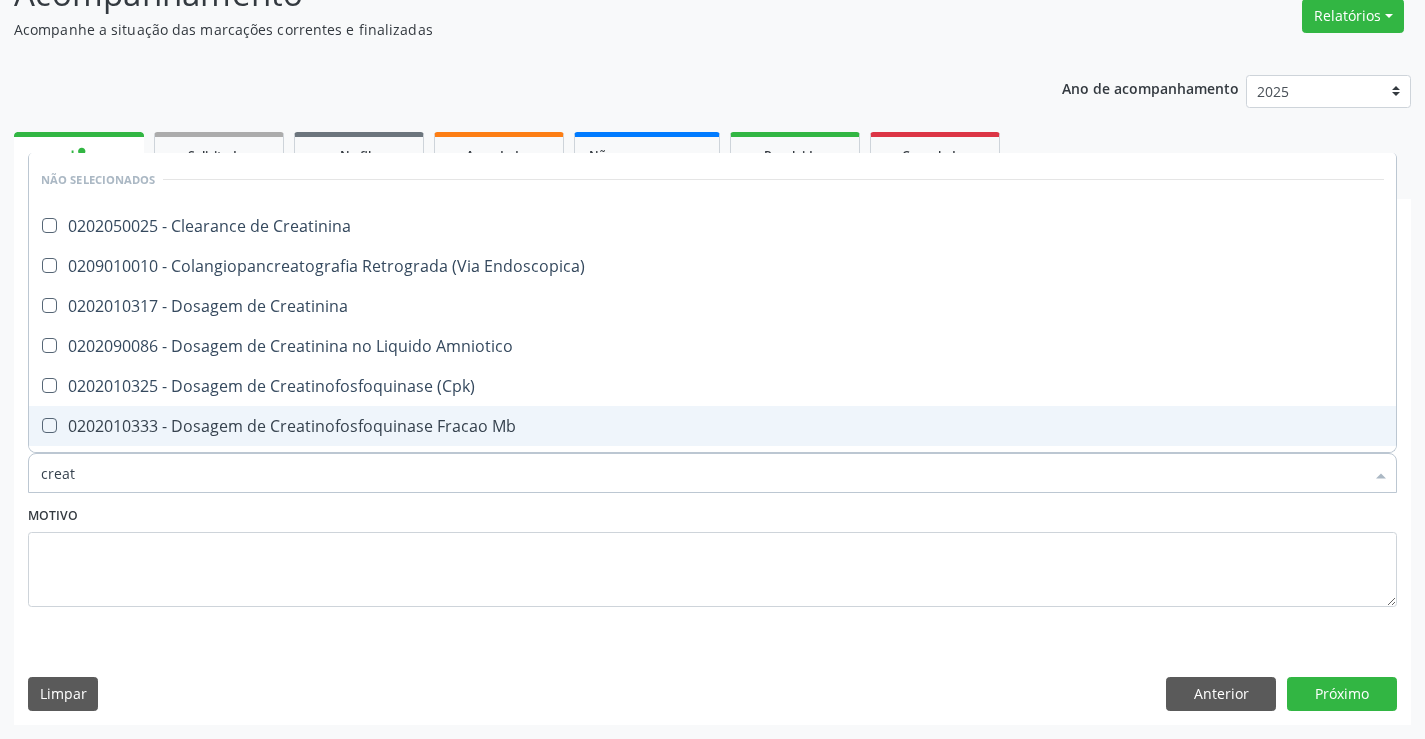 type on "creati" 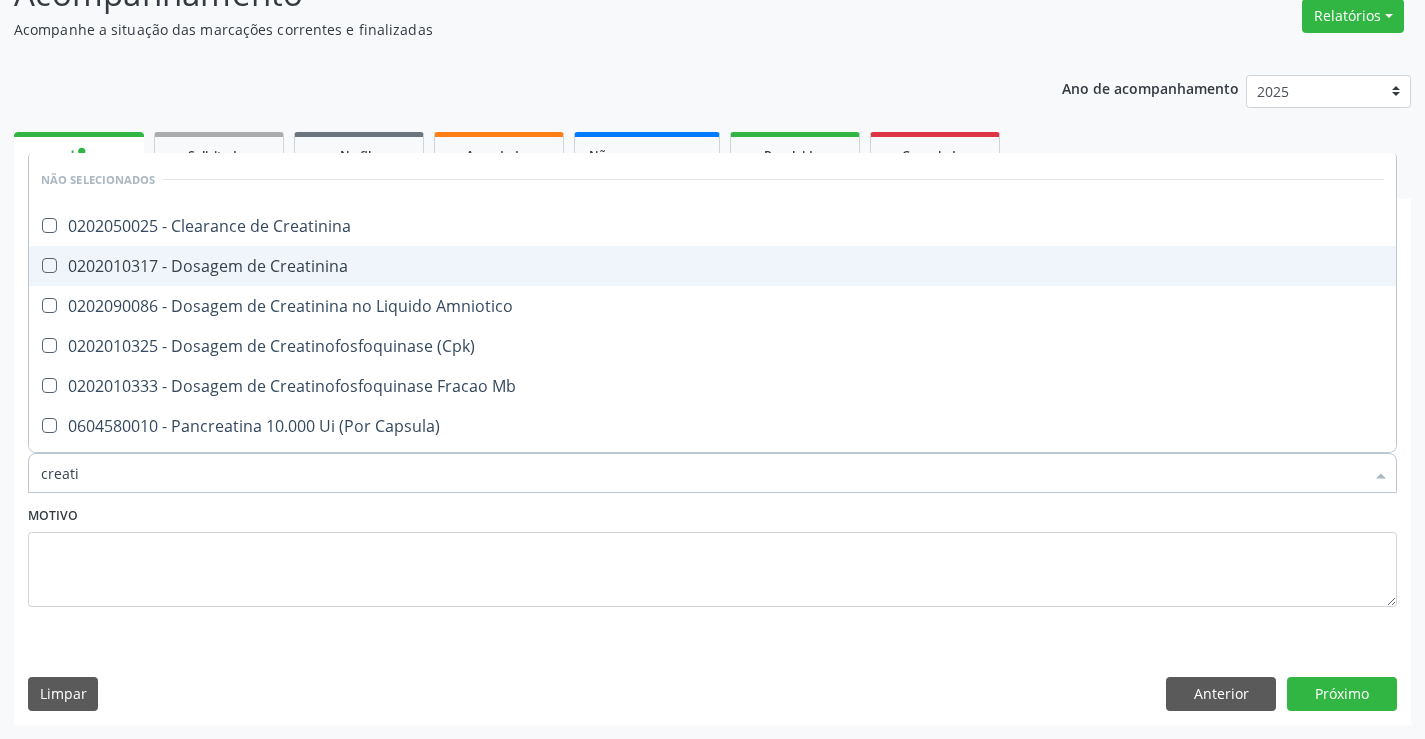 click on "0202010317 - Dosagem de Creatinina" at bounding box center (712, 266) 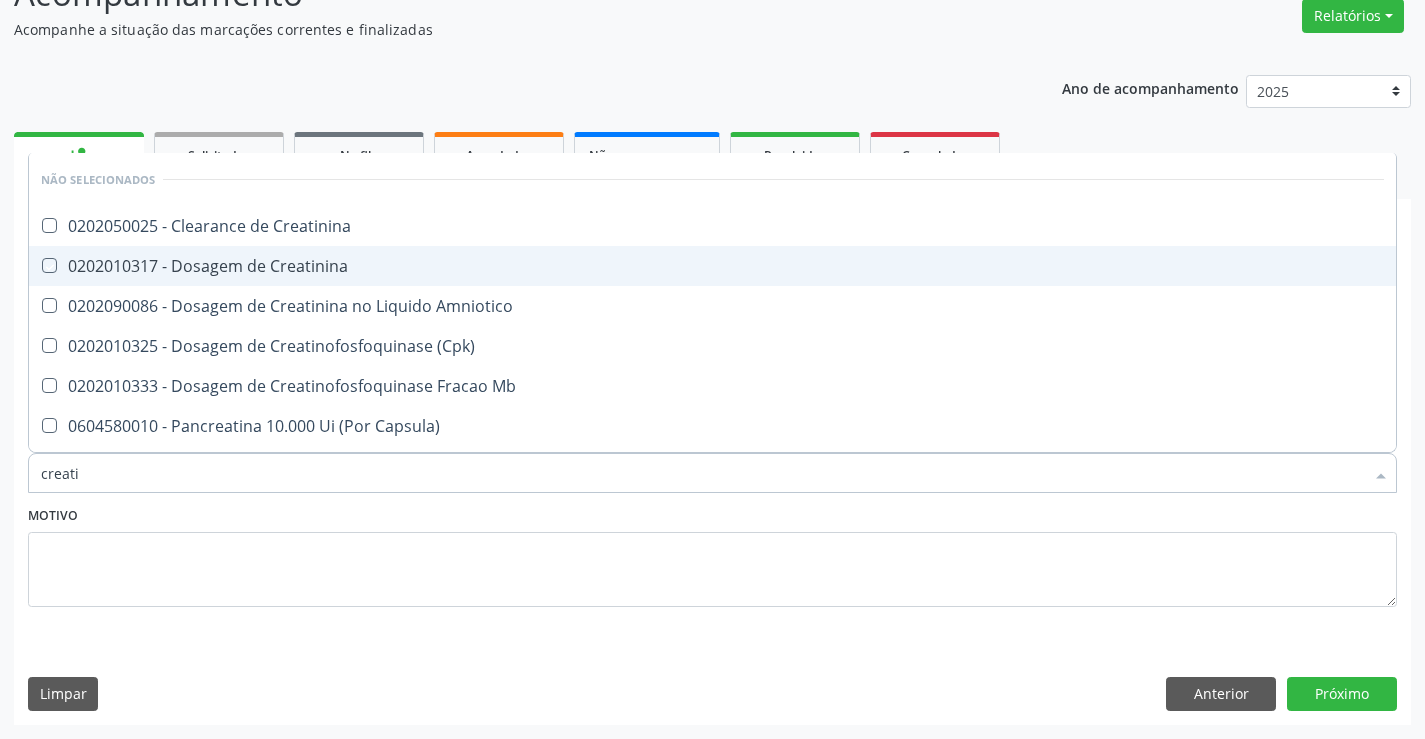 checkbox on "true" 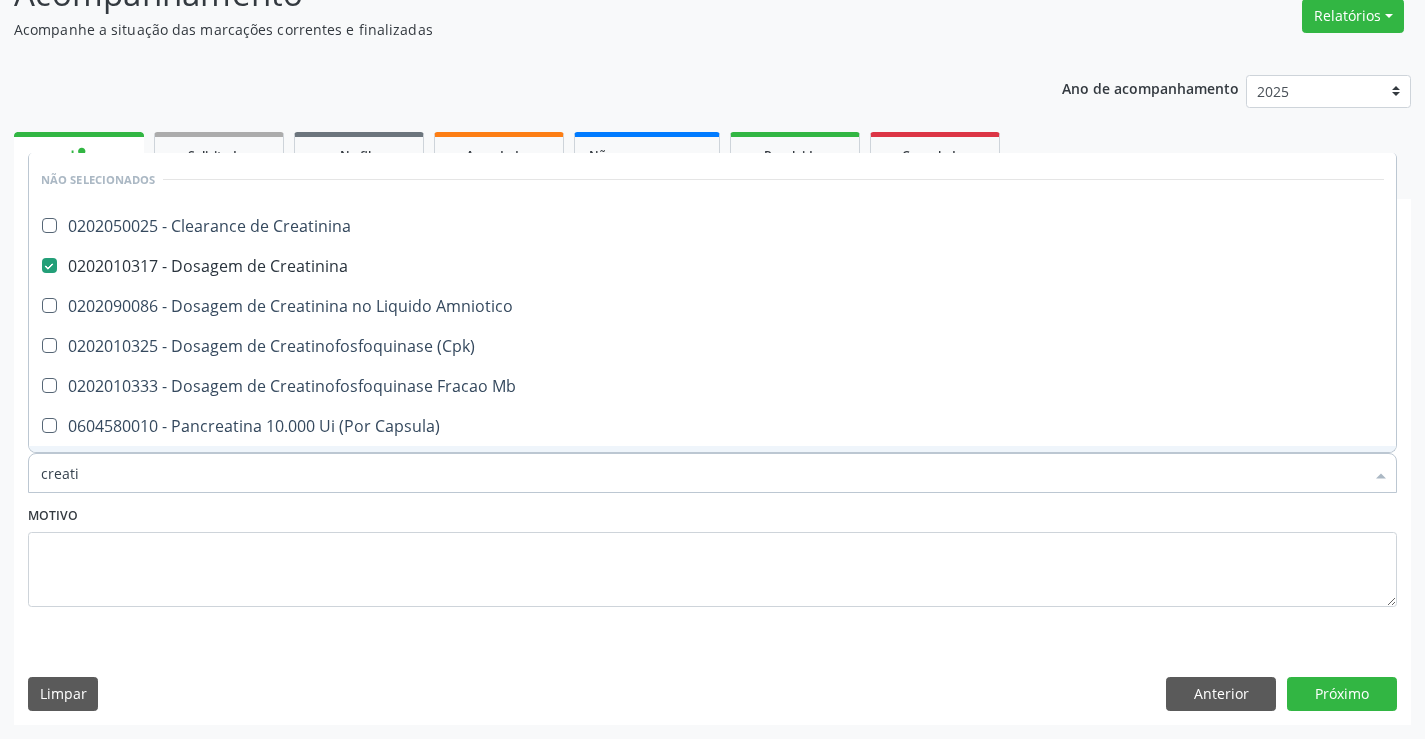 click on "Motivo" at bounding box center [712, 554] 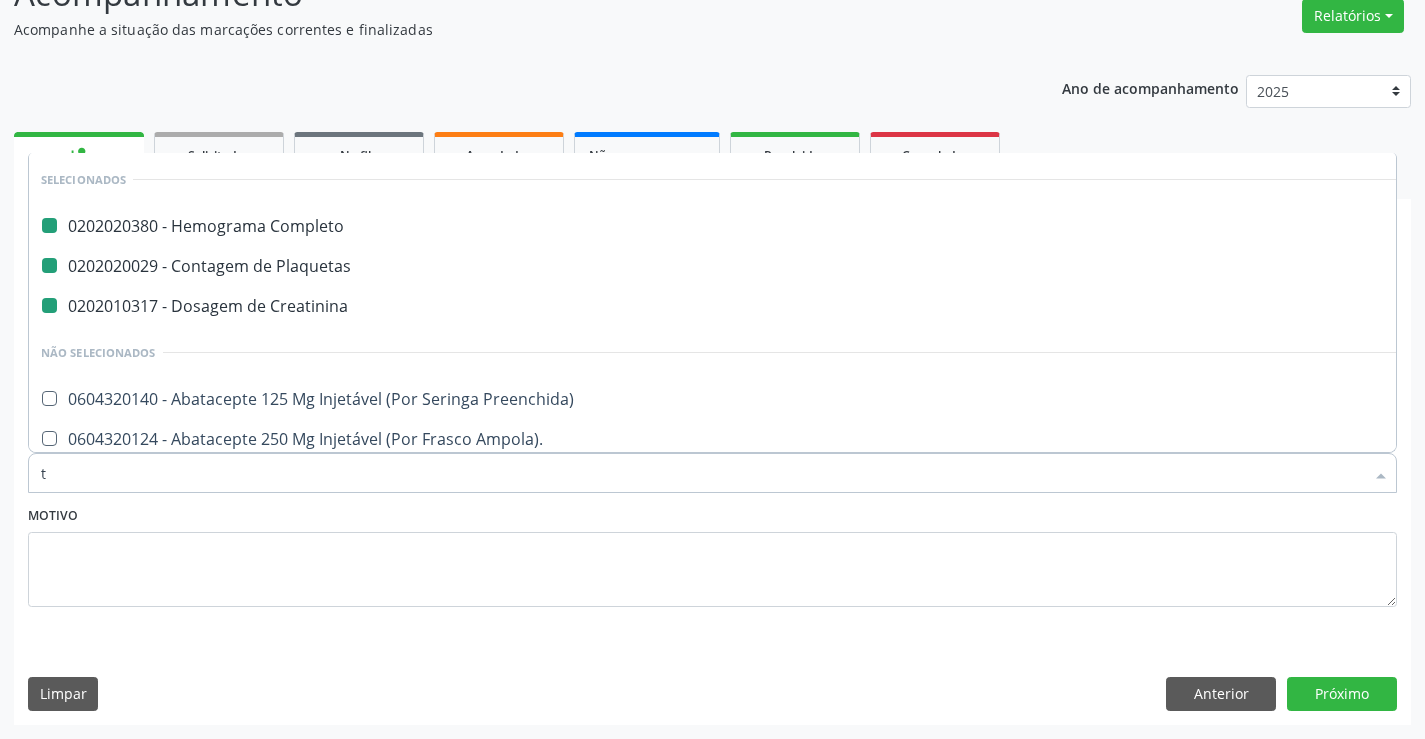 type on "tg" 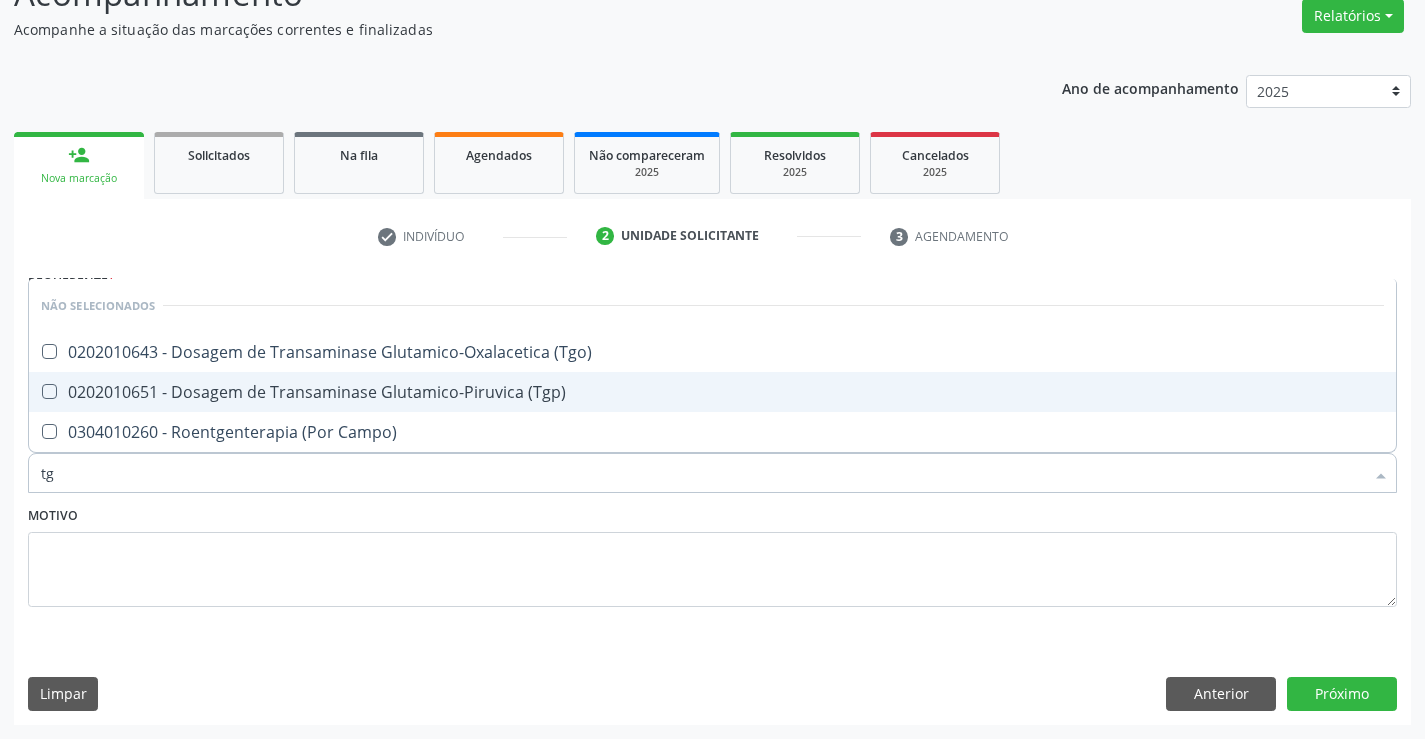 click on "0202010651 - Dosagem de Transaminase Glutamico-Piruvica (Tgp)" at bounding box center (712, 392) 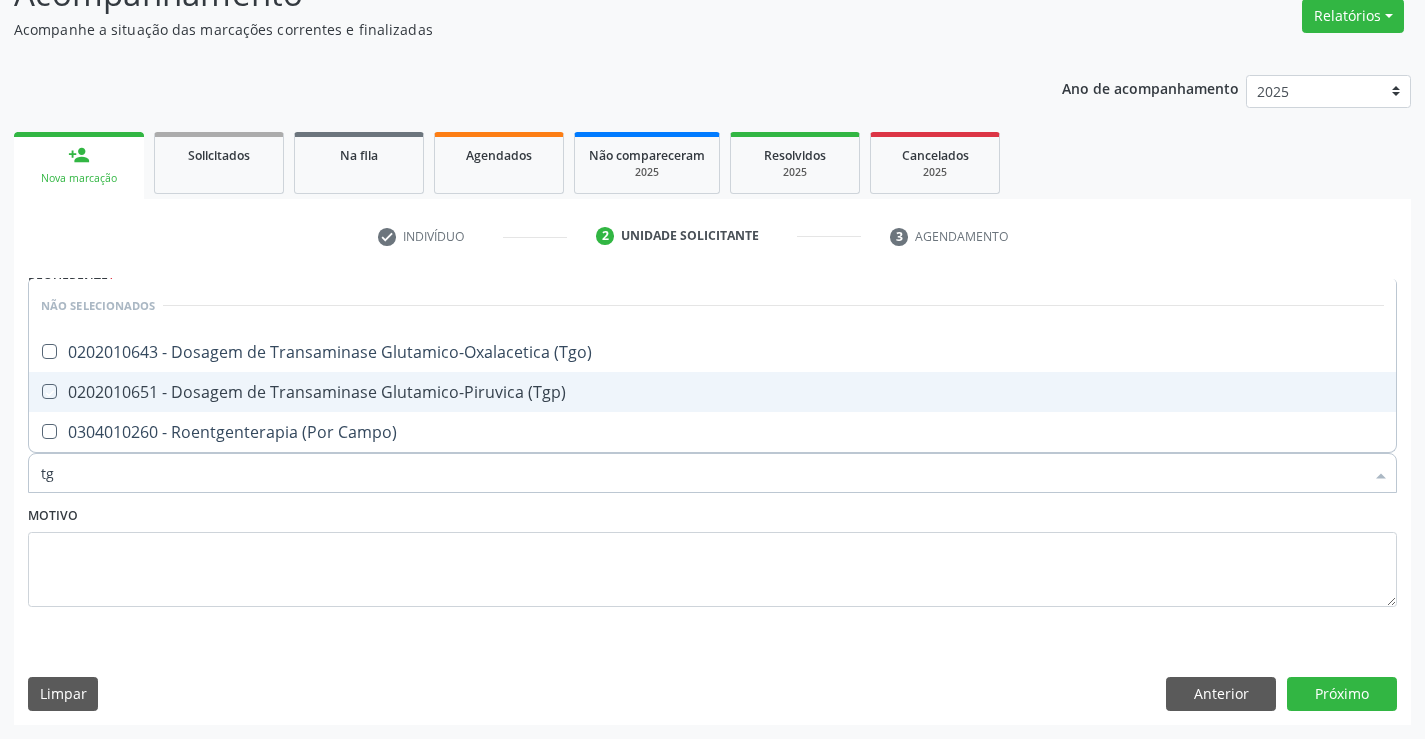 checkbox on "true" 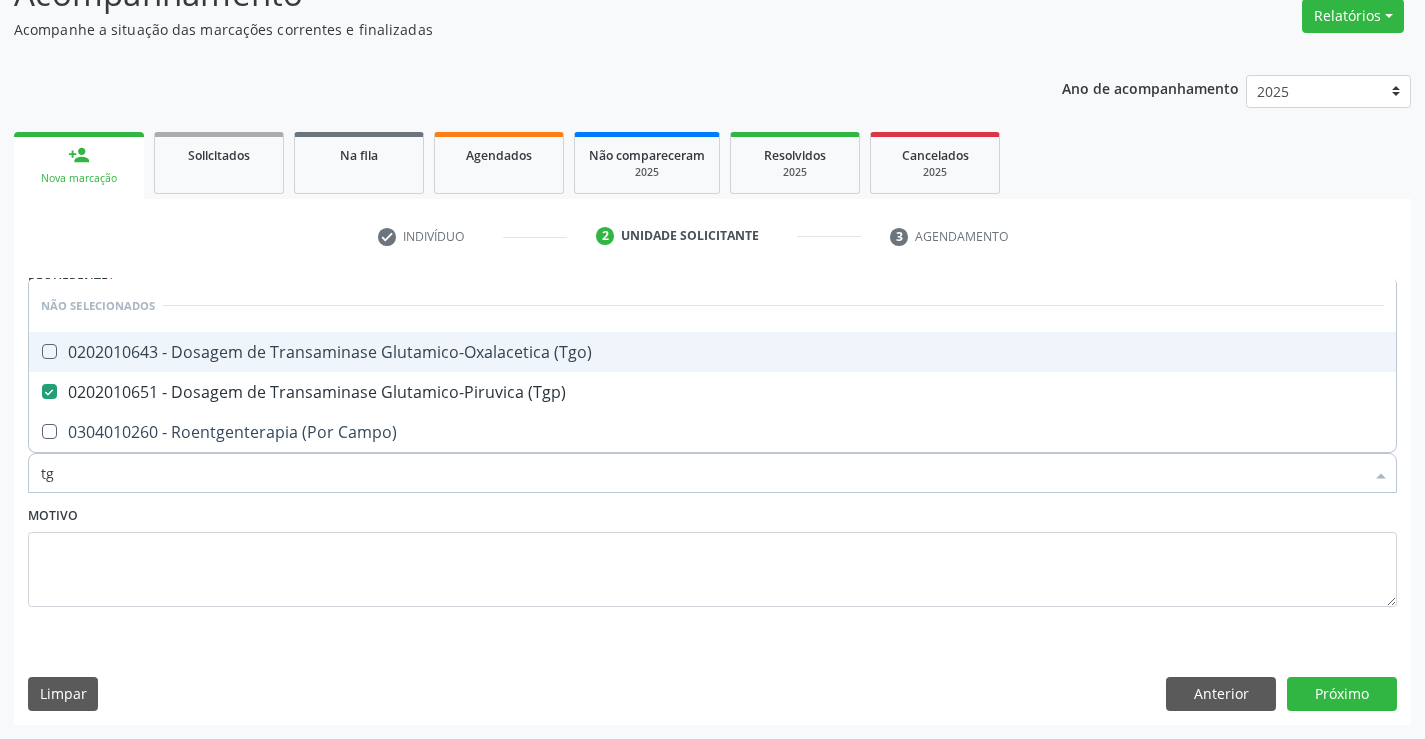 click on "0202010643 - Dosagem de Transaminase Glutamico-Oxalacetica (Tgo)" at bounding box center [712, 352] 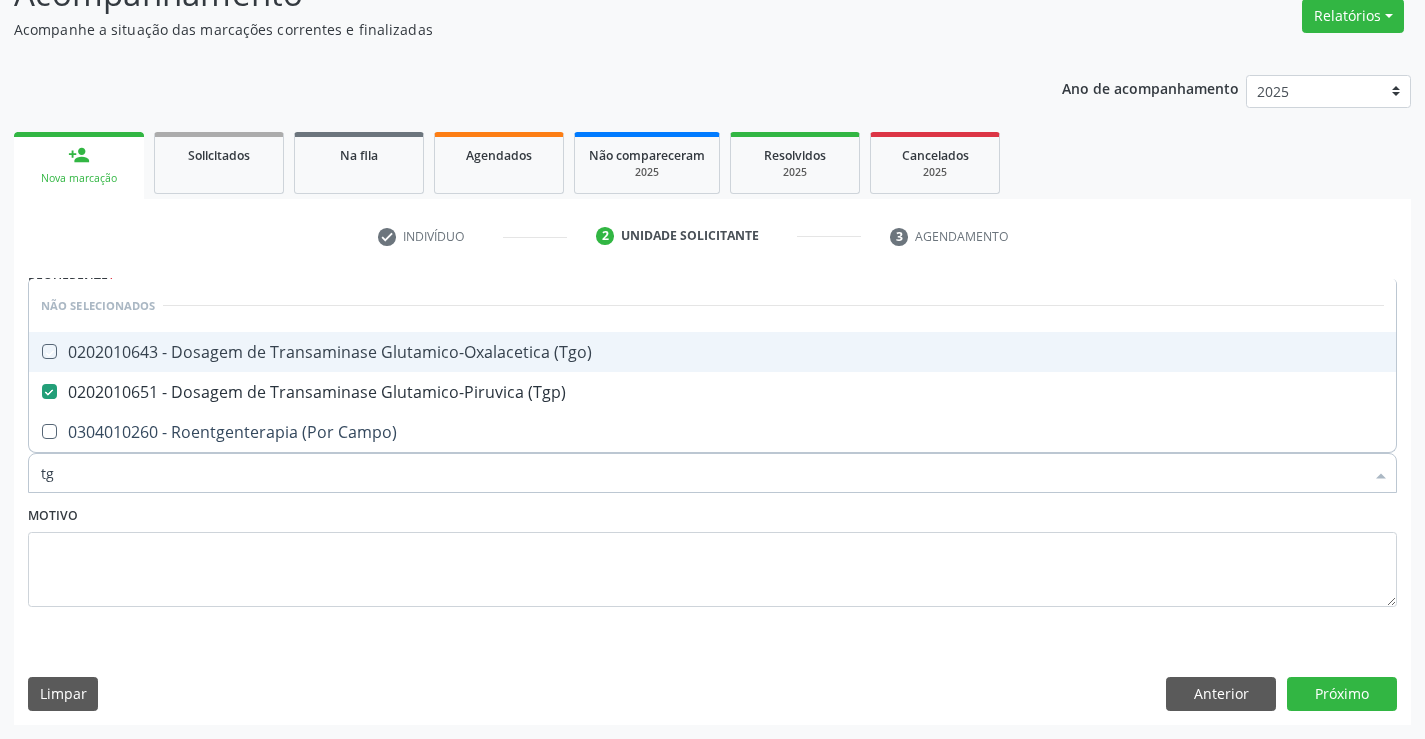 checkbox on "true" 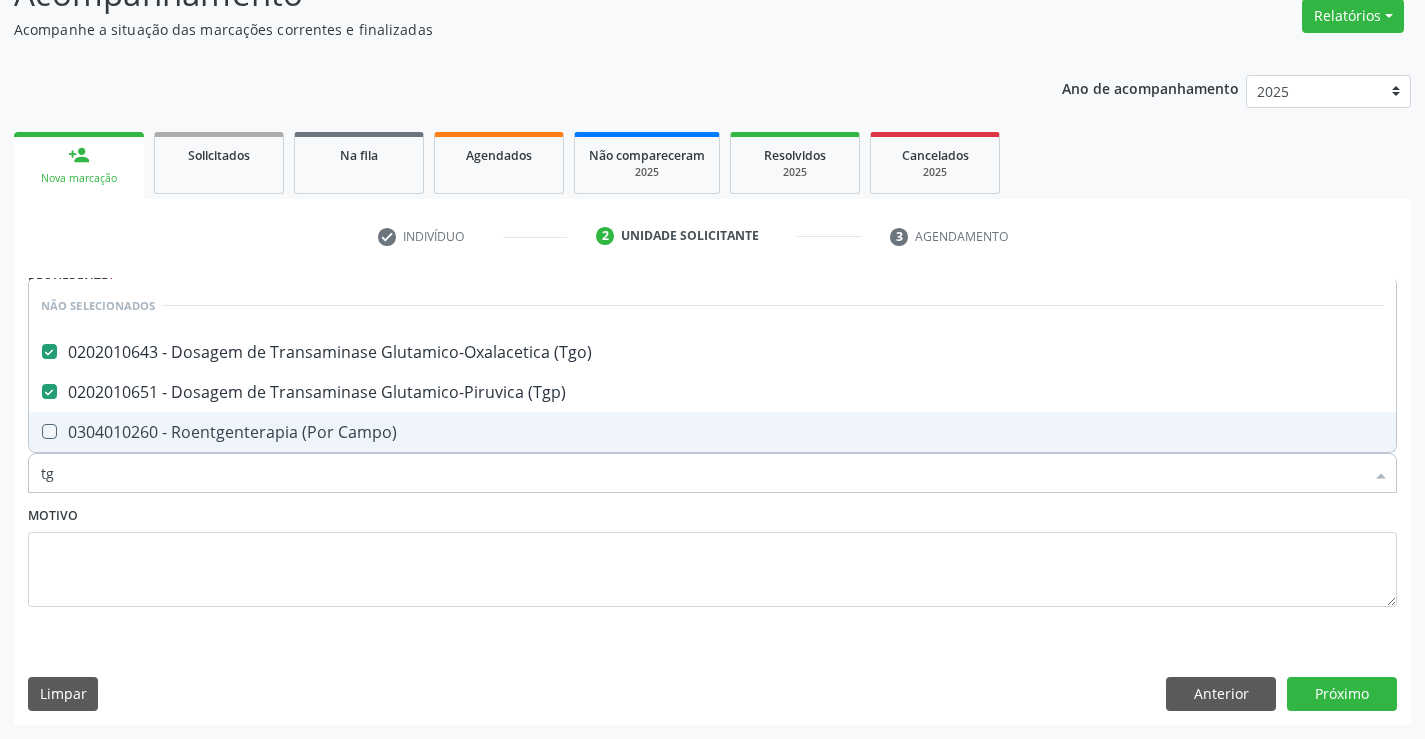 click on "Motivo" at bounding box center [712, 554] 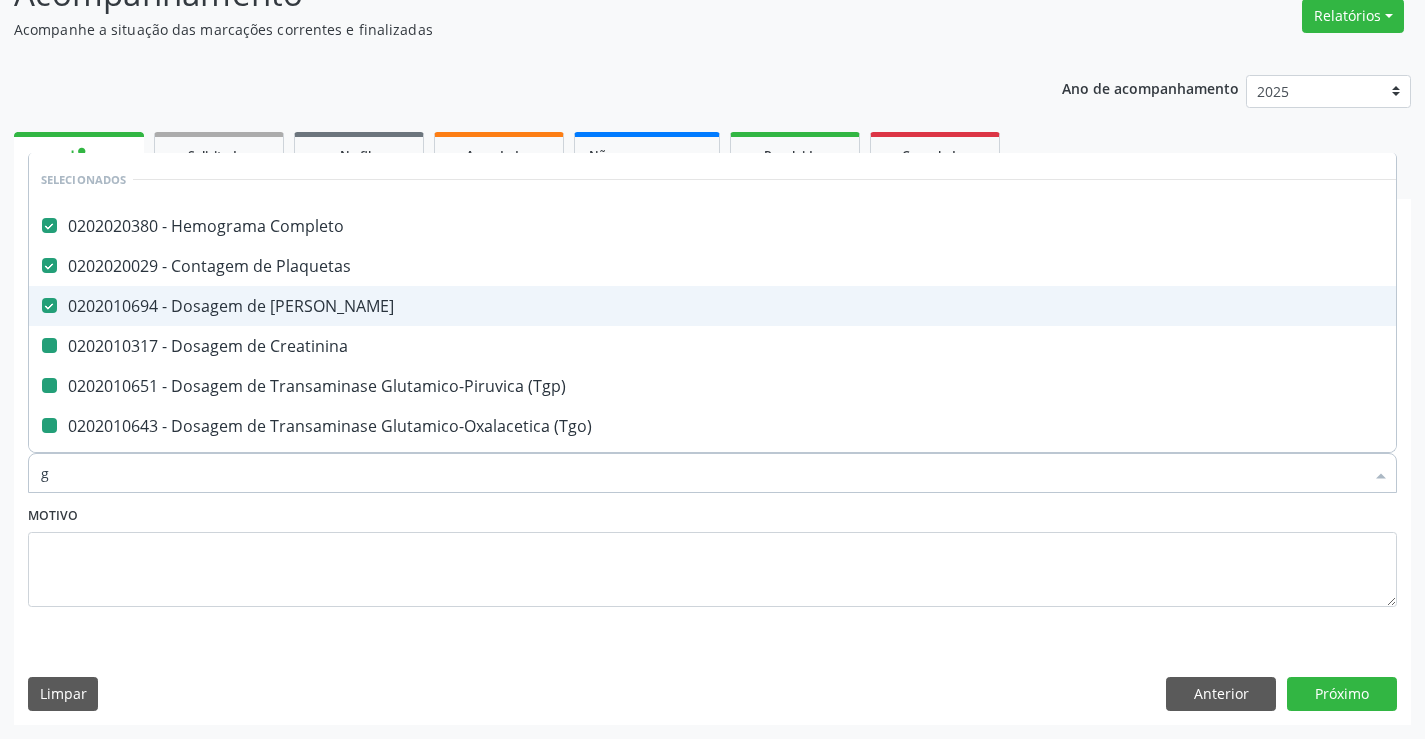 type on "gl" 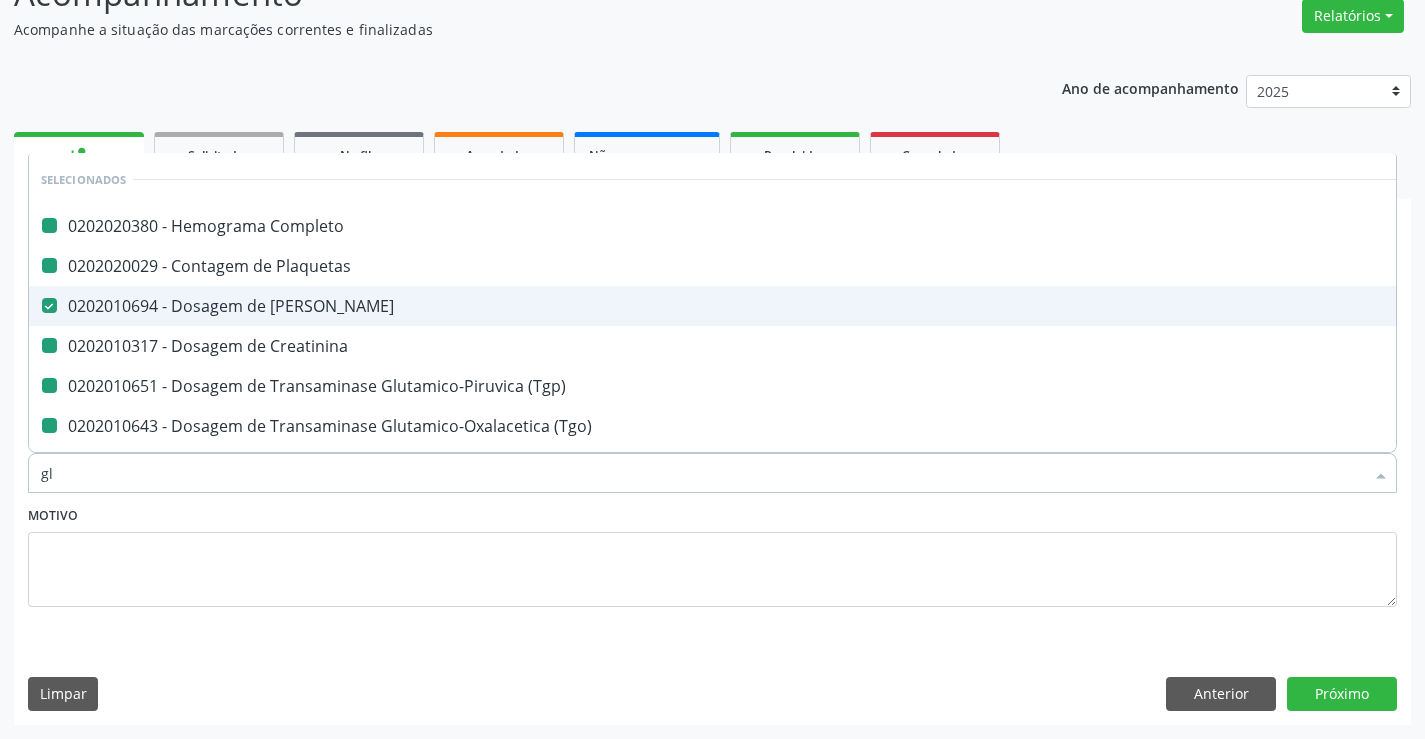 type on "gli" 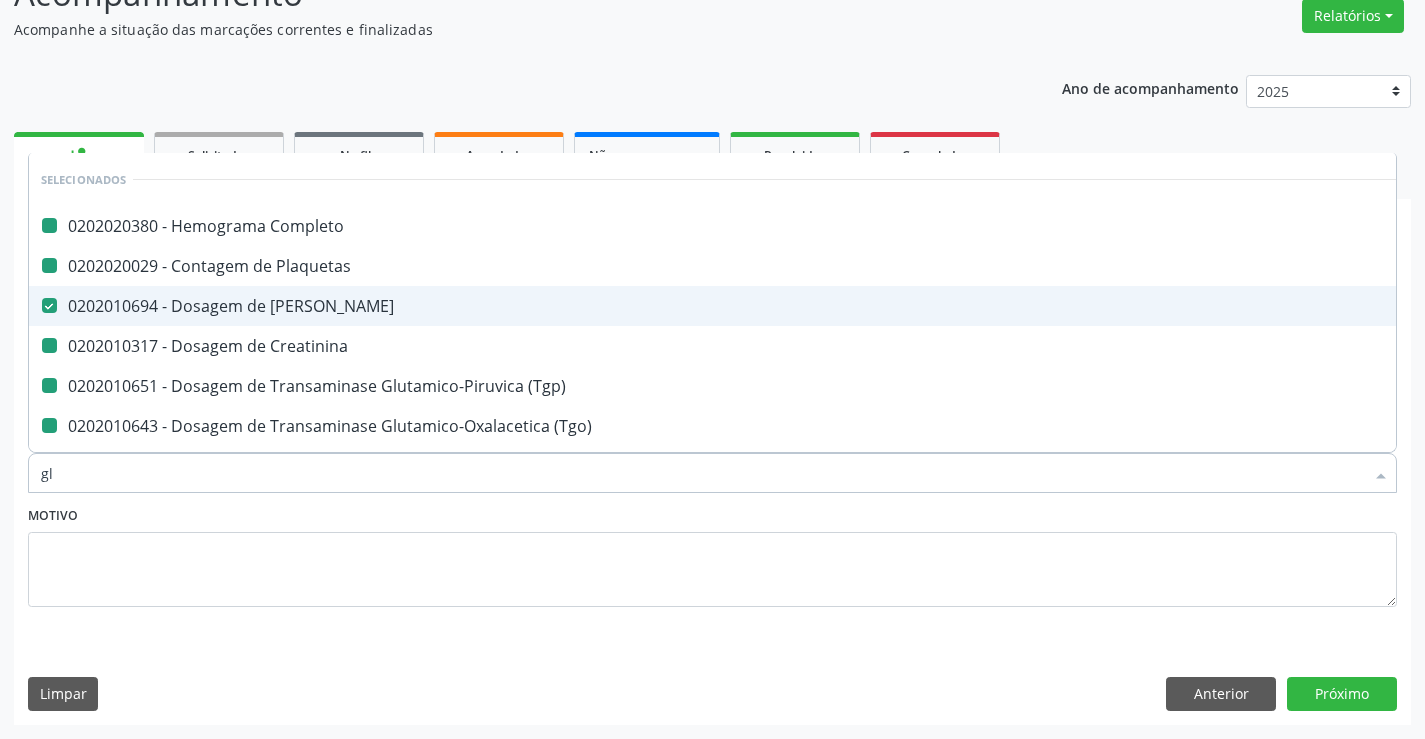 checkbox on "false" 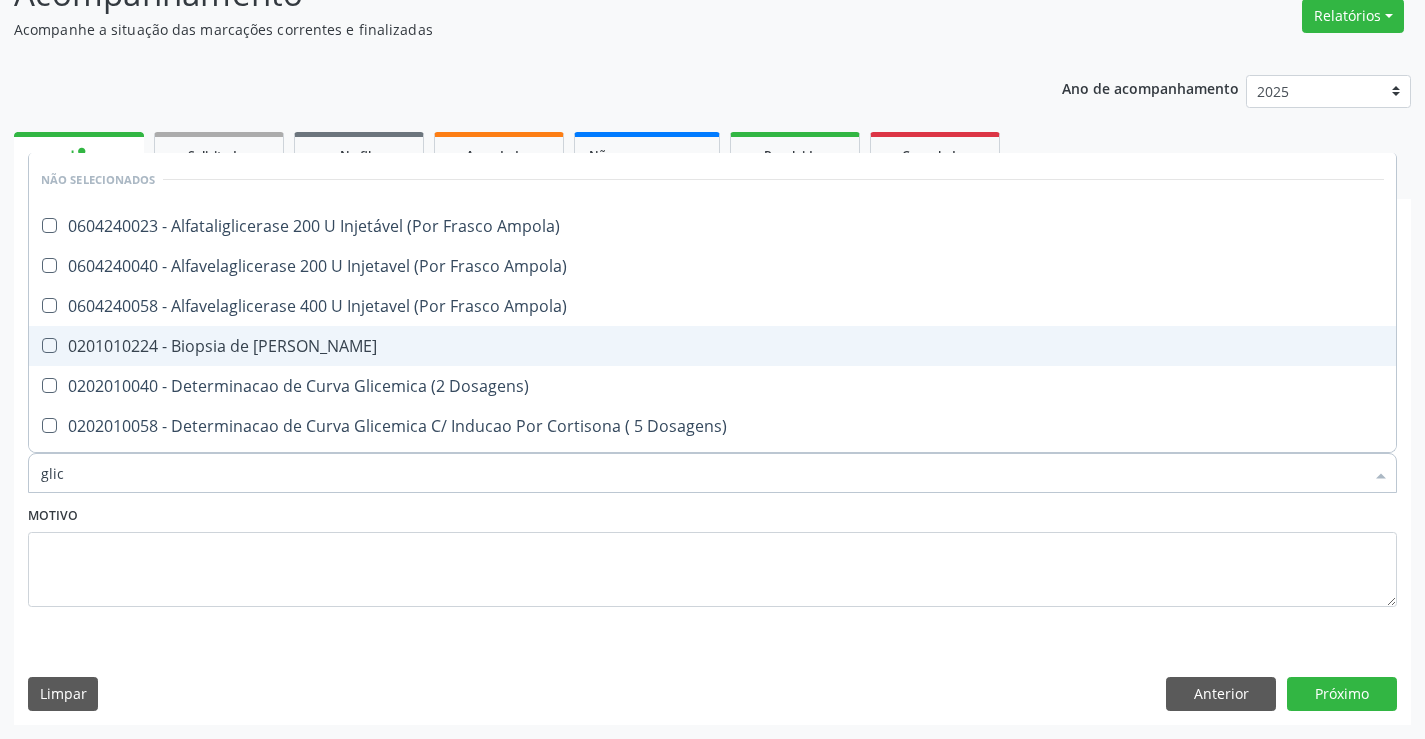 type on "glico" 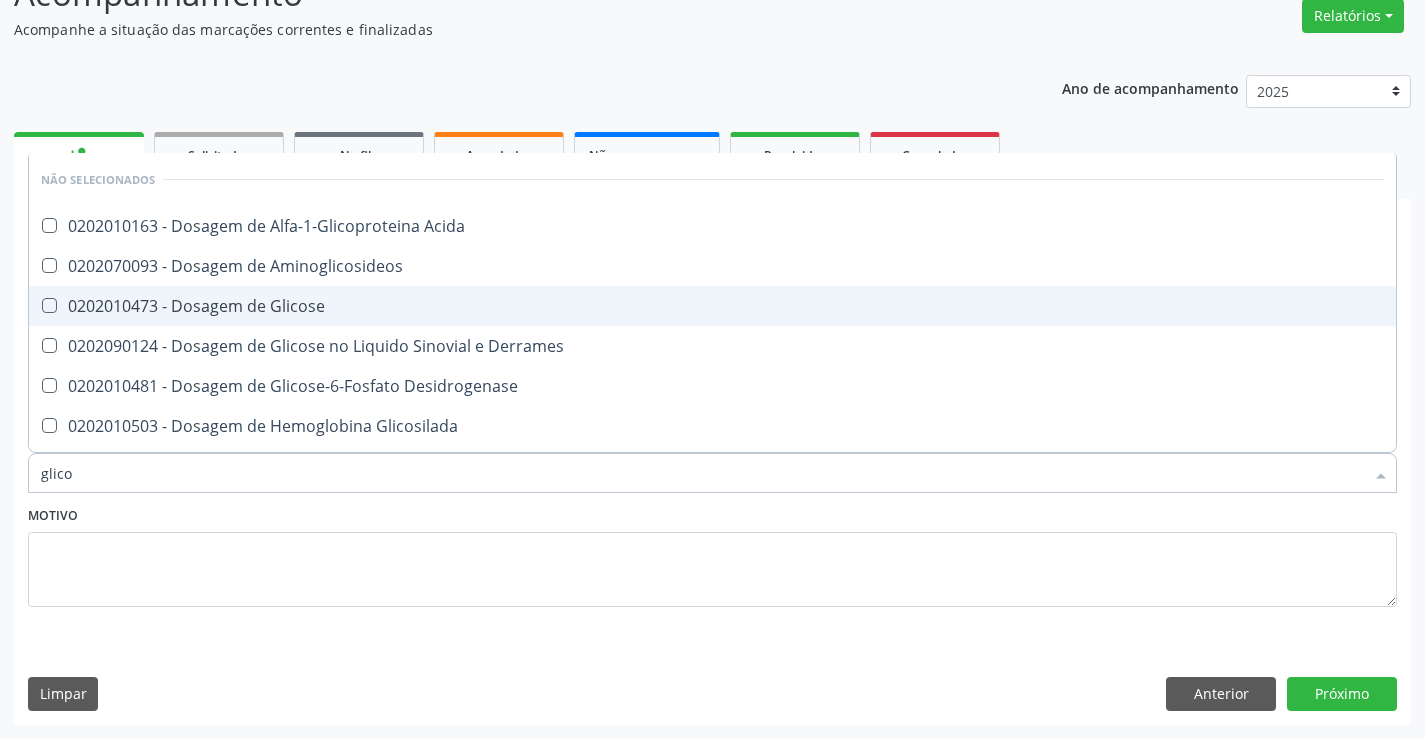 click on "0202010473 - Dosagem de Glicose" at bounding box center [712, 306] 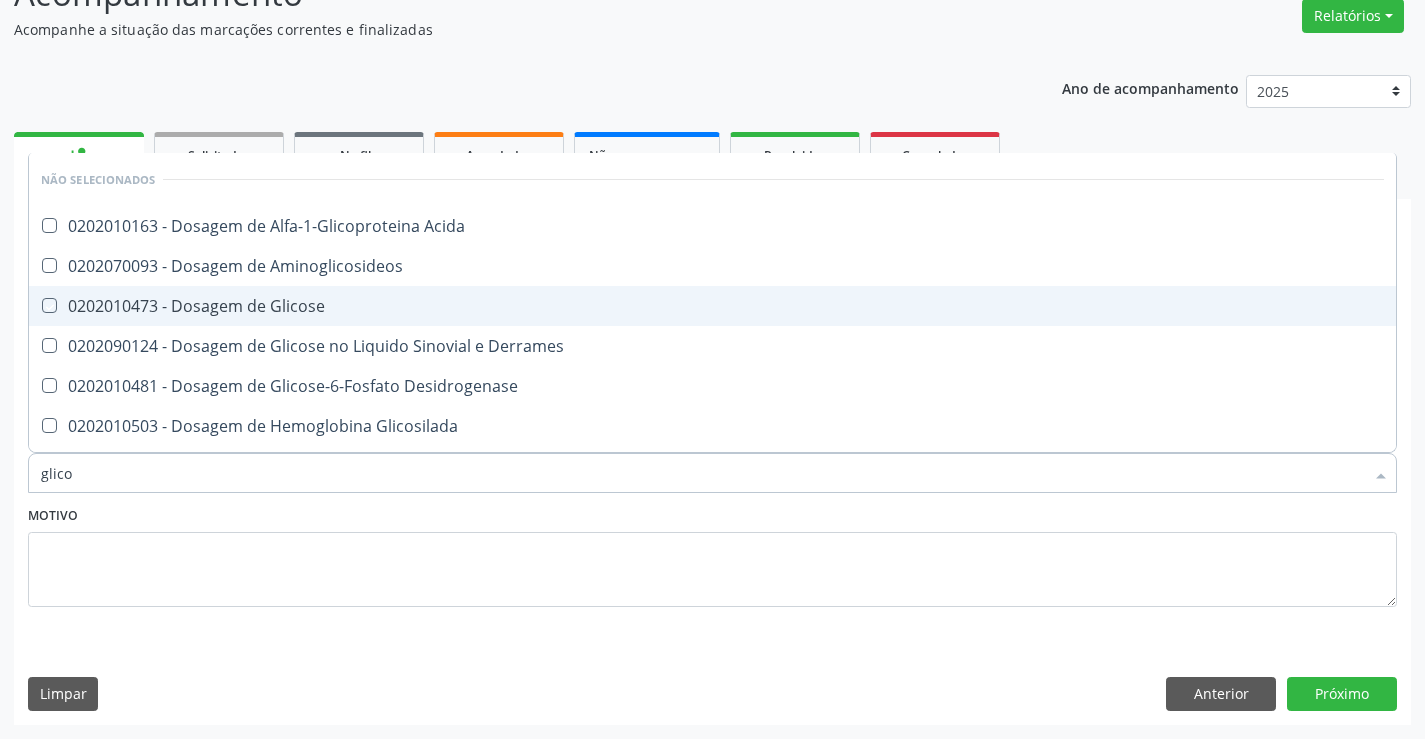 checkbox on "true" 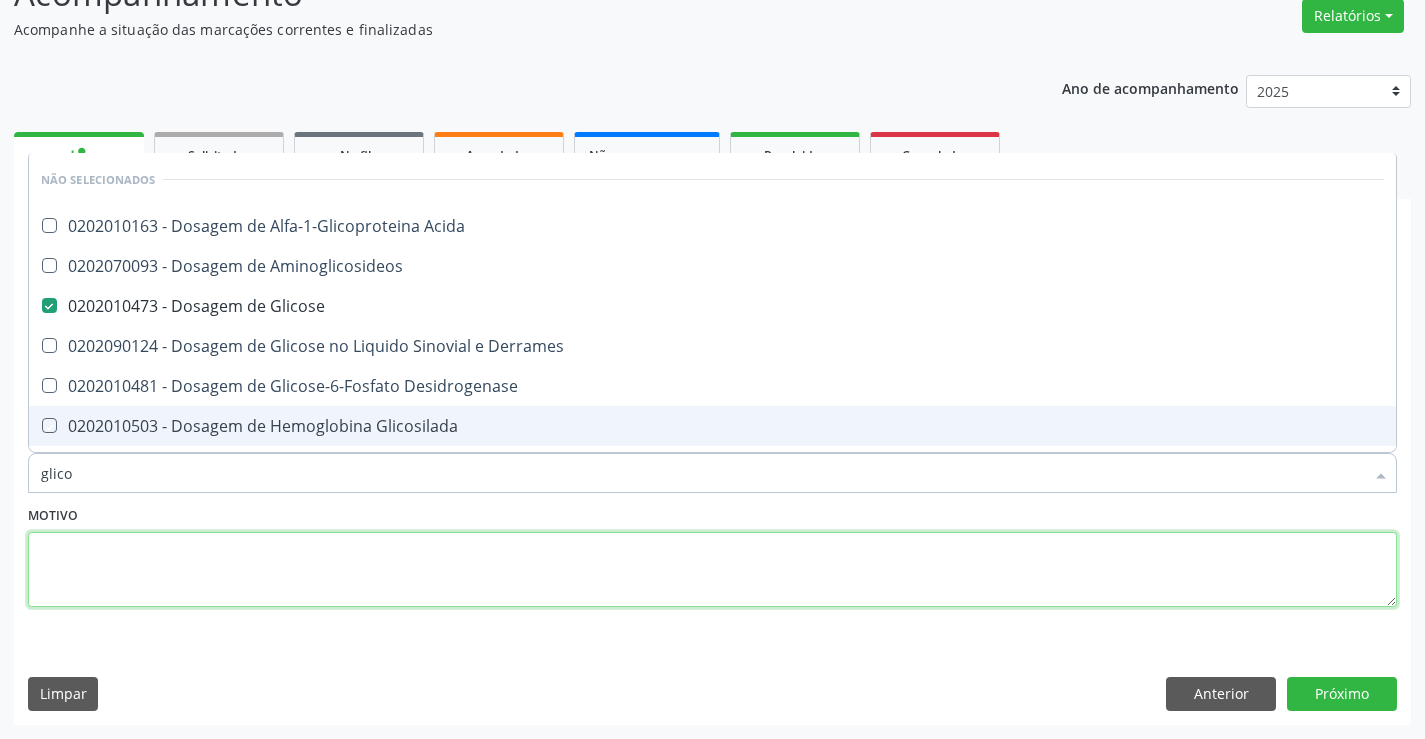 click at bounding box center (712, 570) 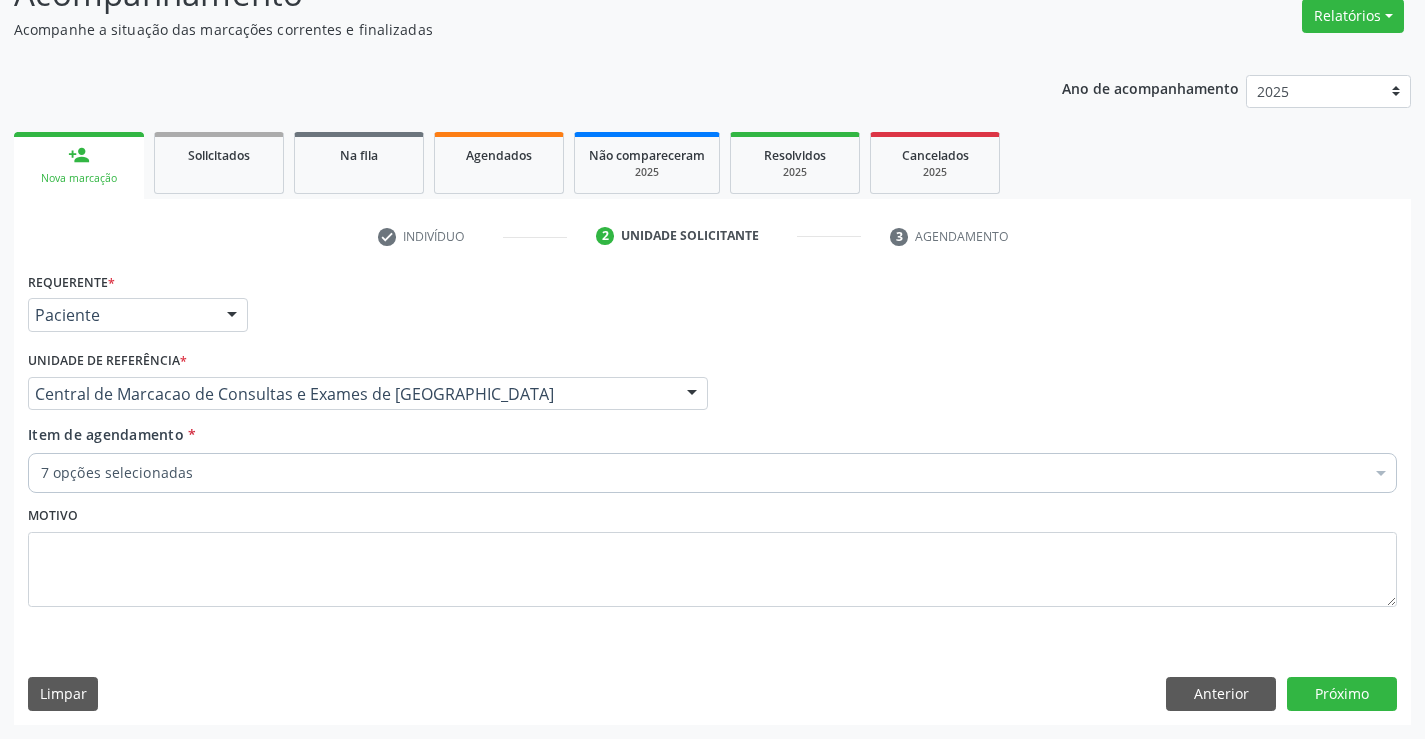 click on "7 opções selecionadas" at bounding box center [712, 473] 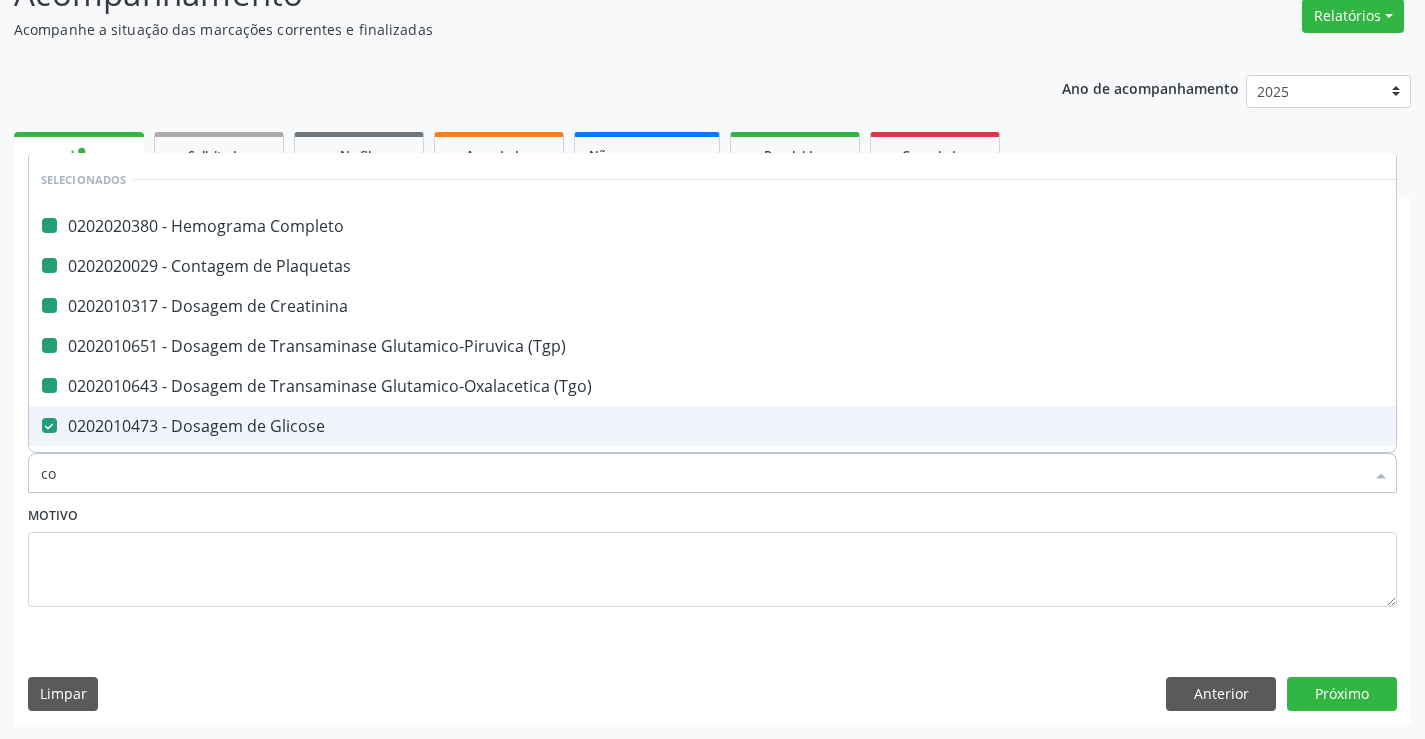 type on "col" 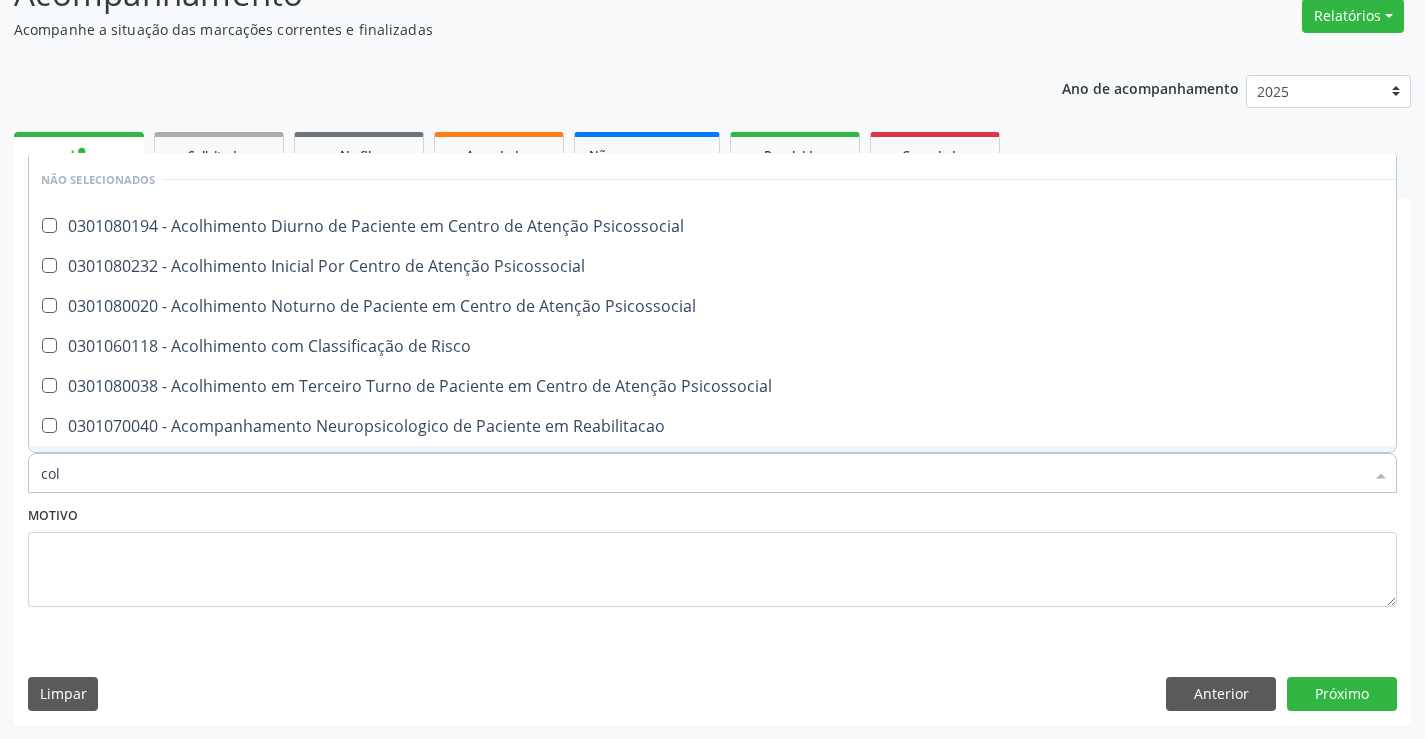 scroll, scrollTop: 20, scrollLeft: 0, axis: vertical 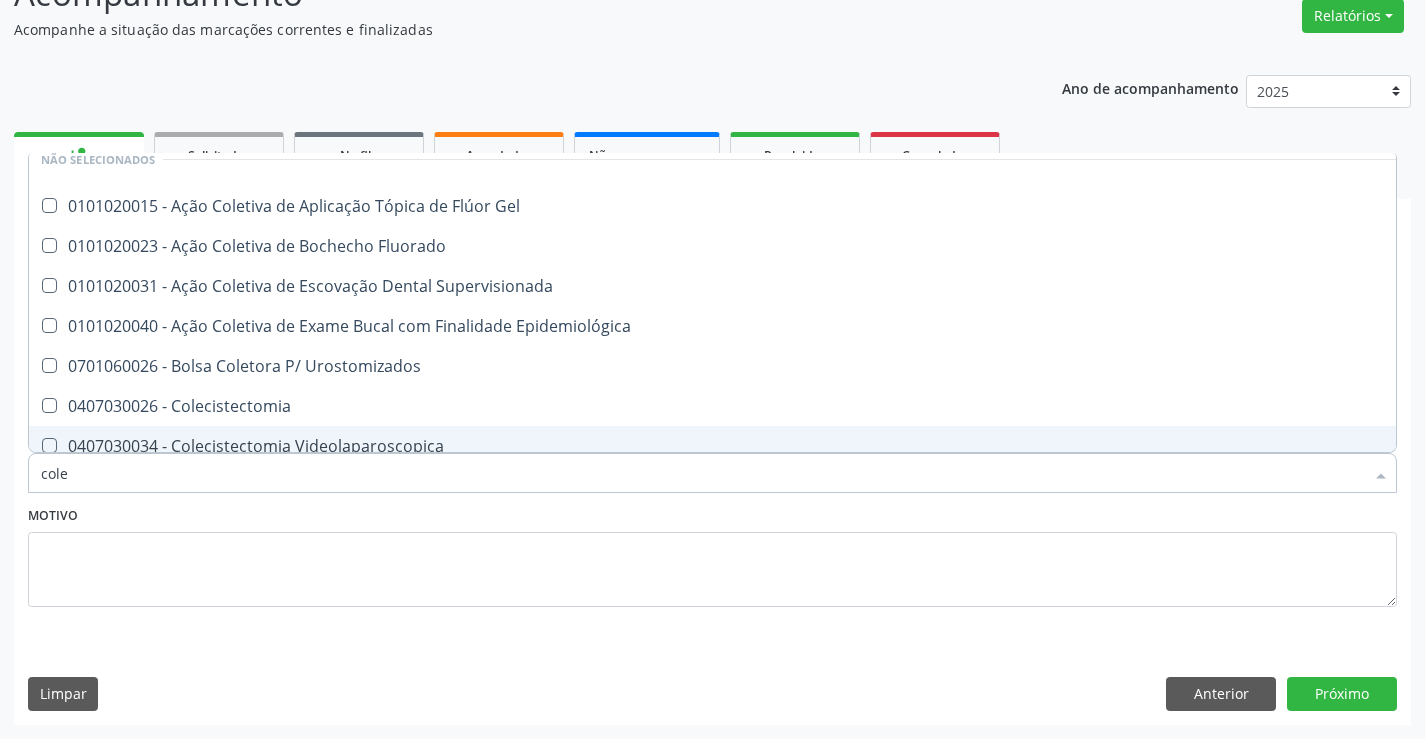 type on "coles" 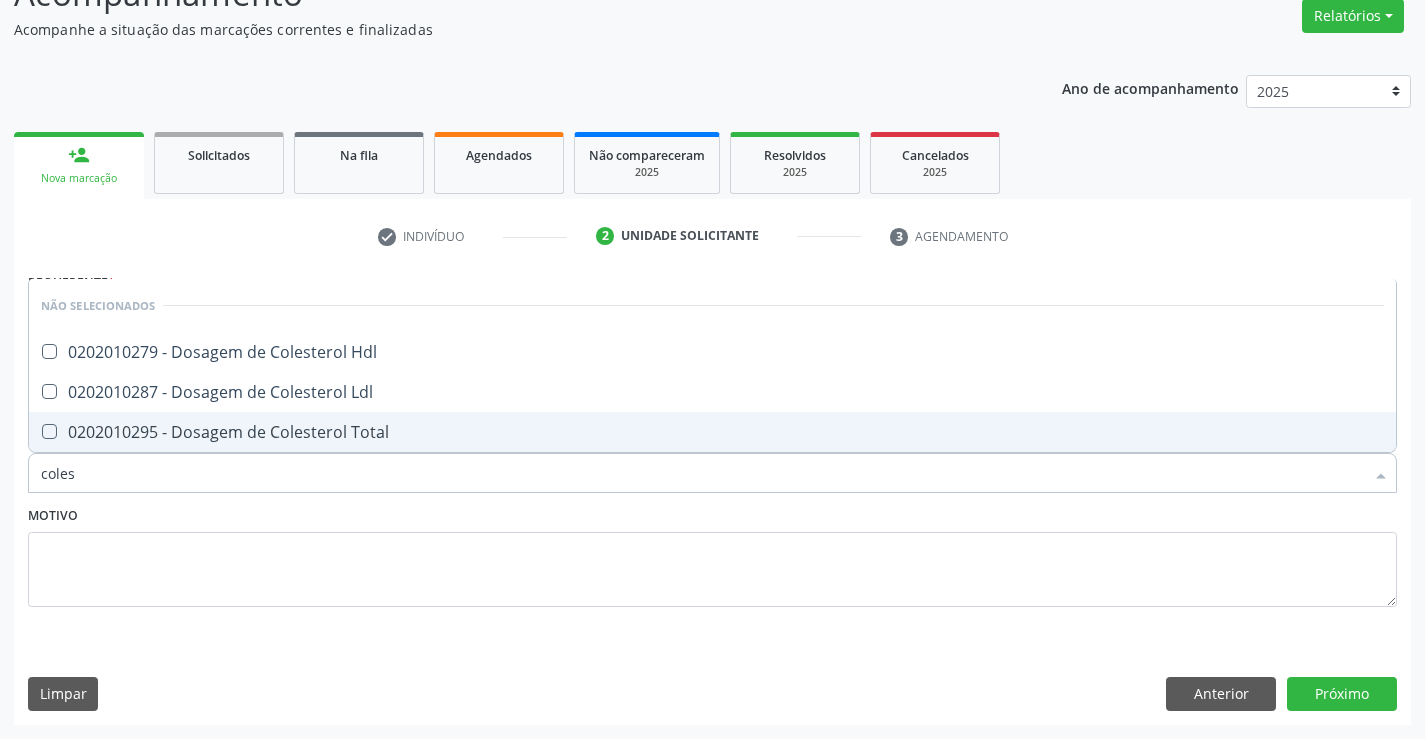 scroll, scrollTop: 0, scrollLeft: 0, axis: both 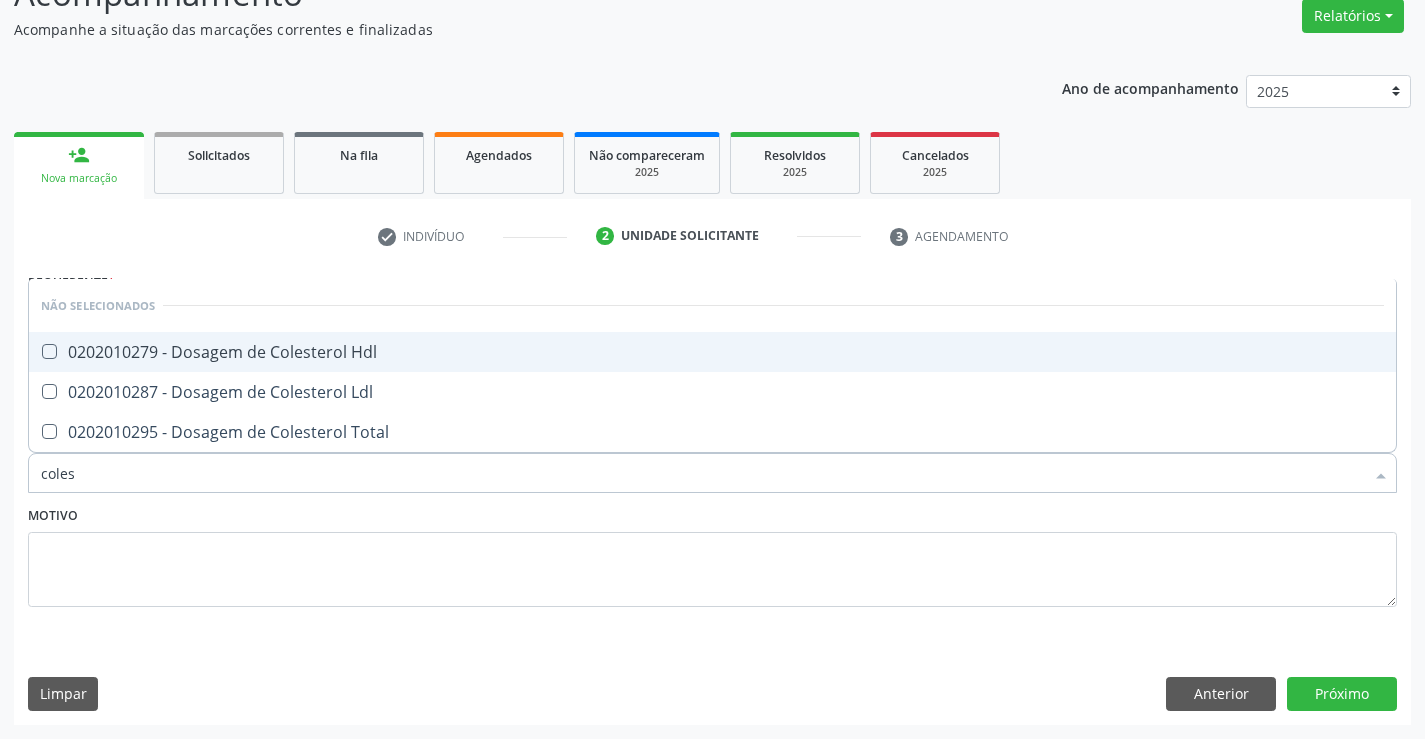 click on "0202010279 - Dosagem de Colesterol Hdl" at bounding box center (712, 352) 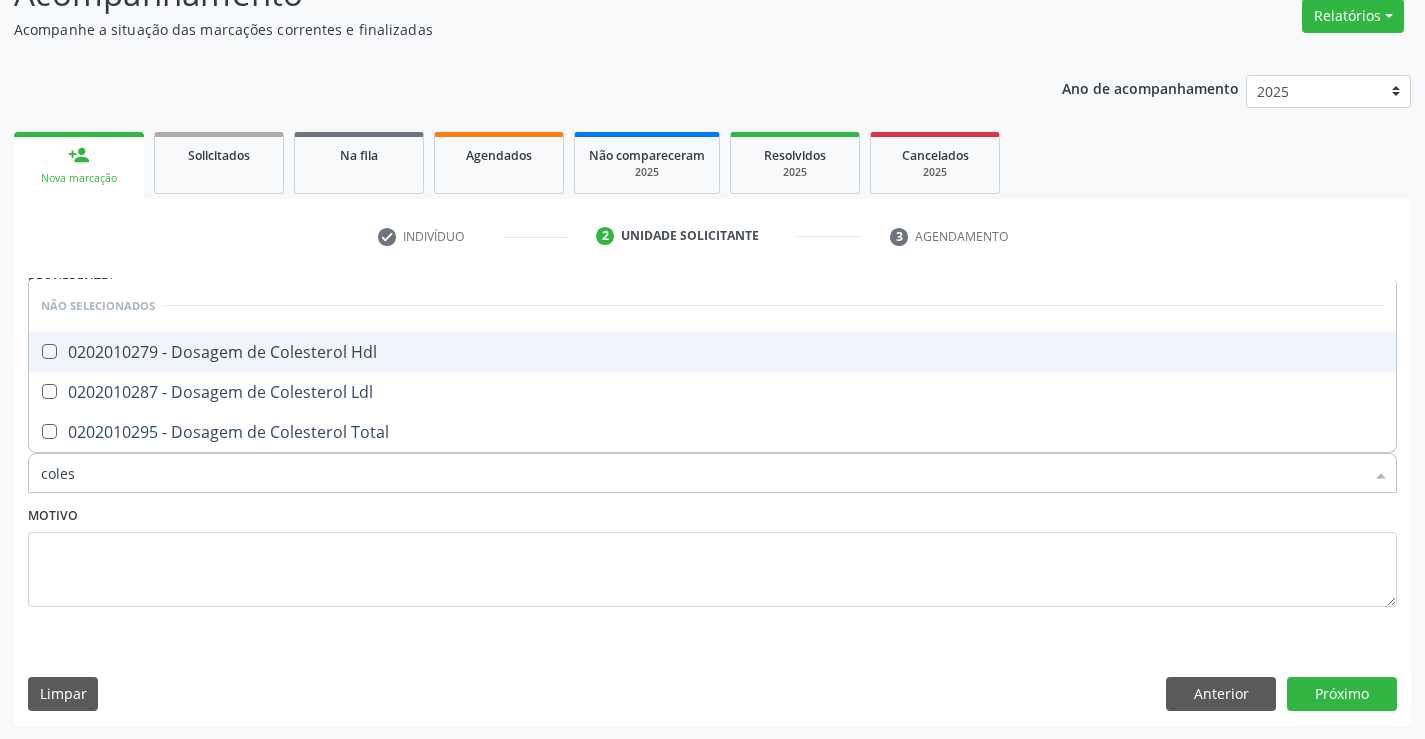 checkbox on "true" 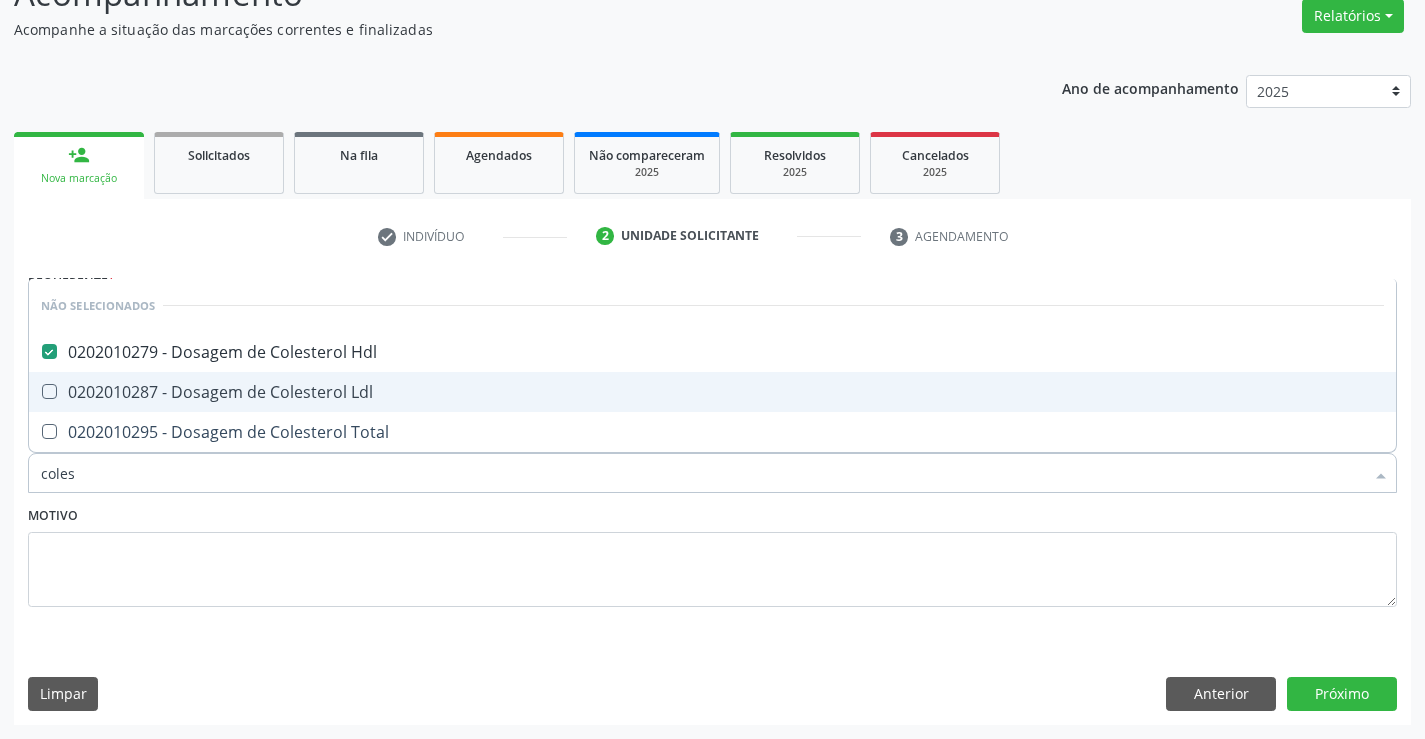 click on "0202010287 - Dosagem de Colesterol Ldl" at bounding box center [712, 392] 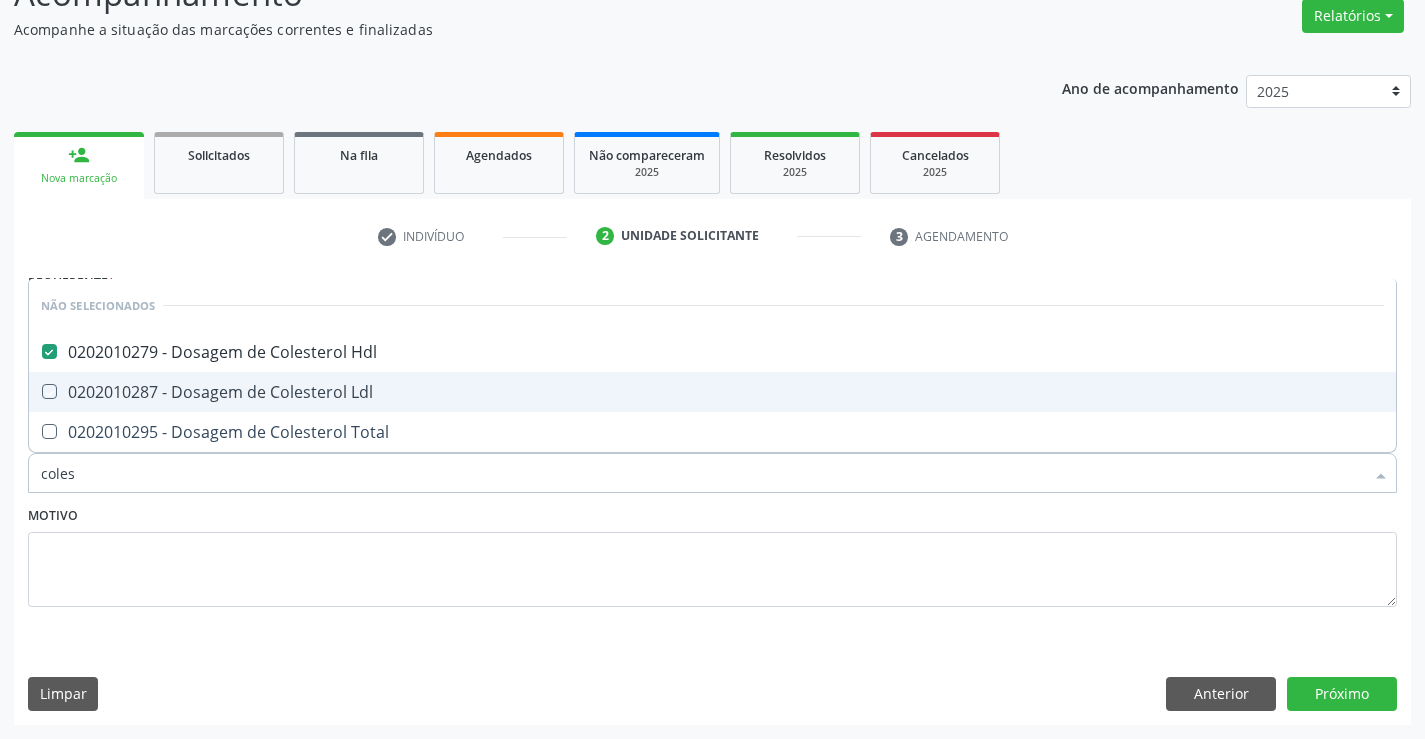 checkbox on "true" 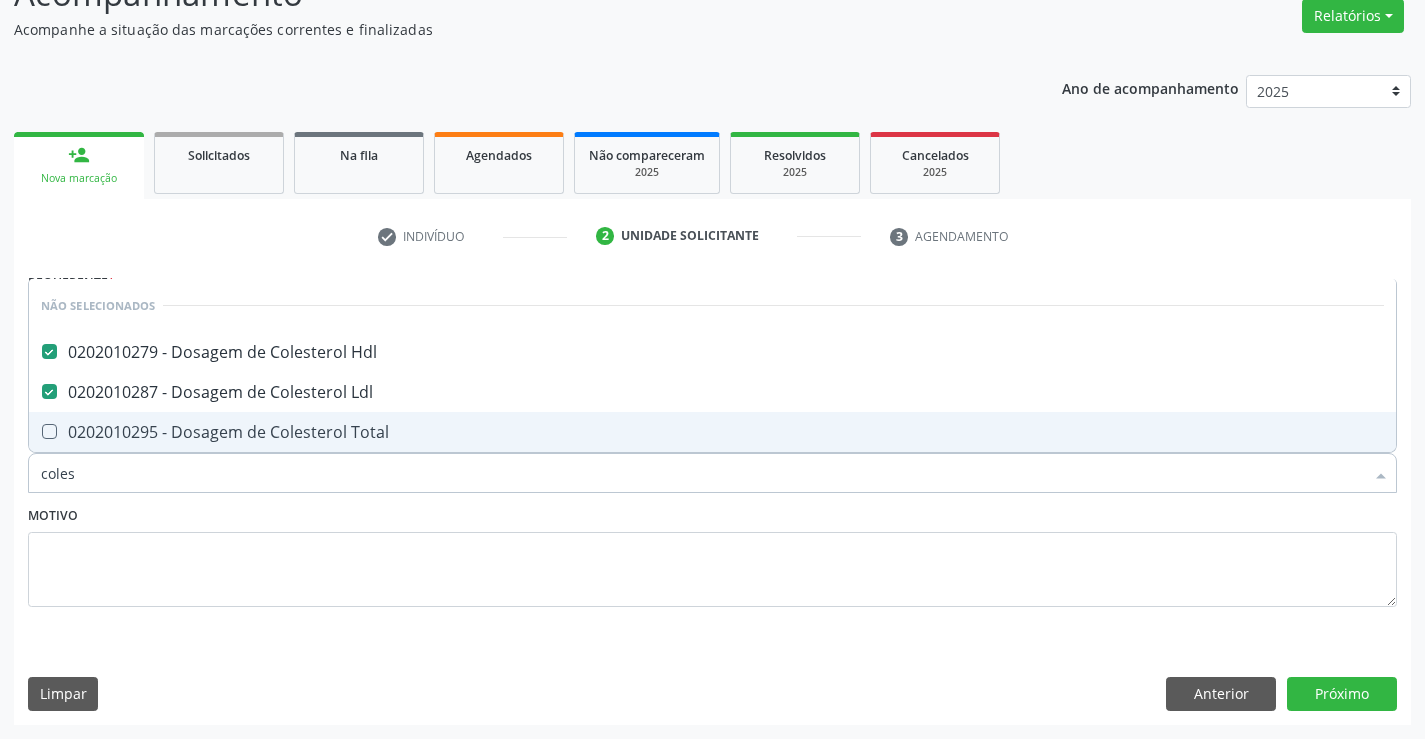 click on "0202010295 - Dosagem de Colesterol Total" at bounding box center [712, 432] 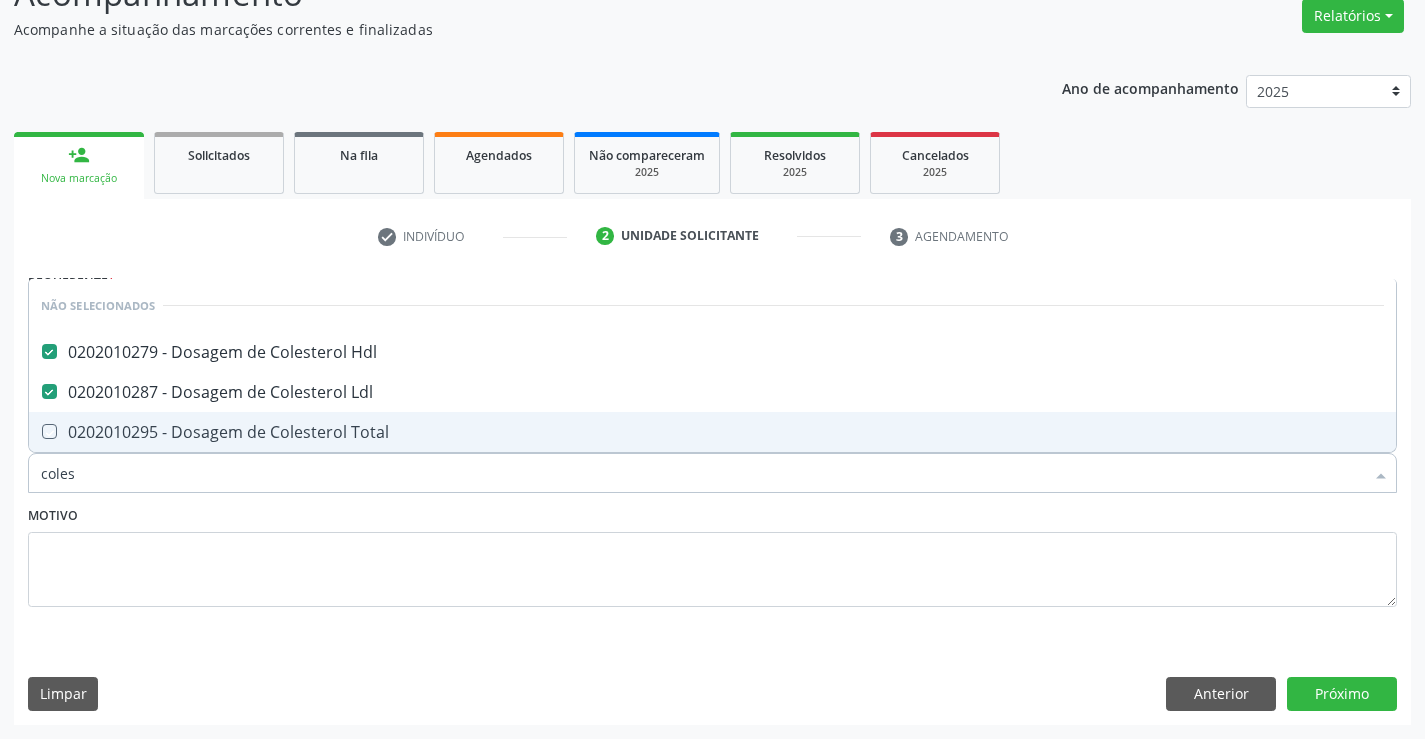 checkbox on "true" 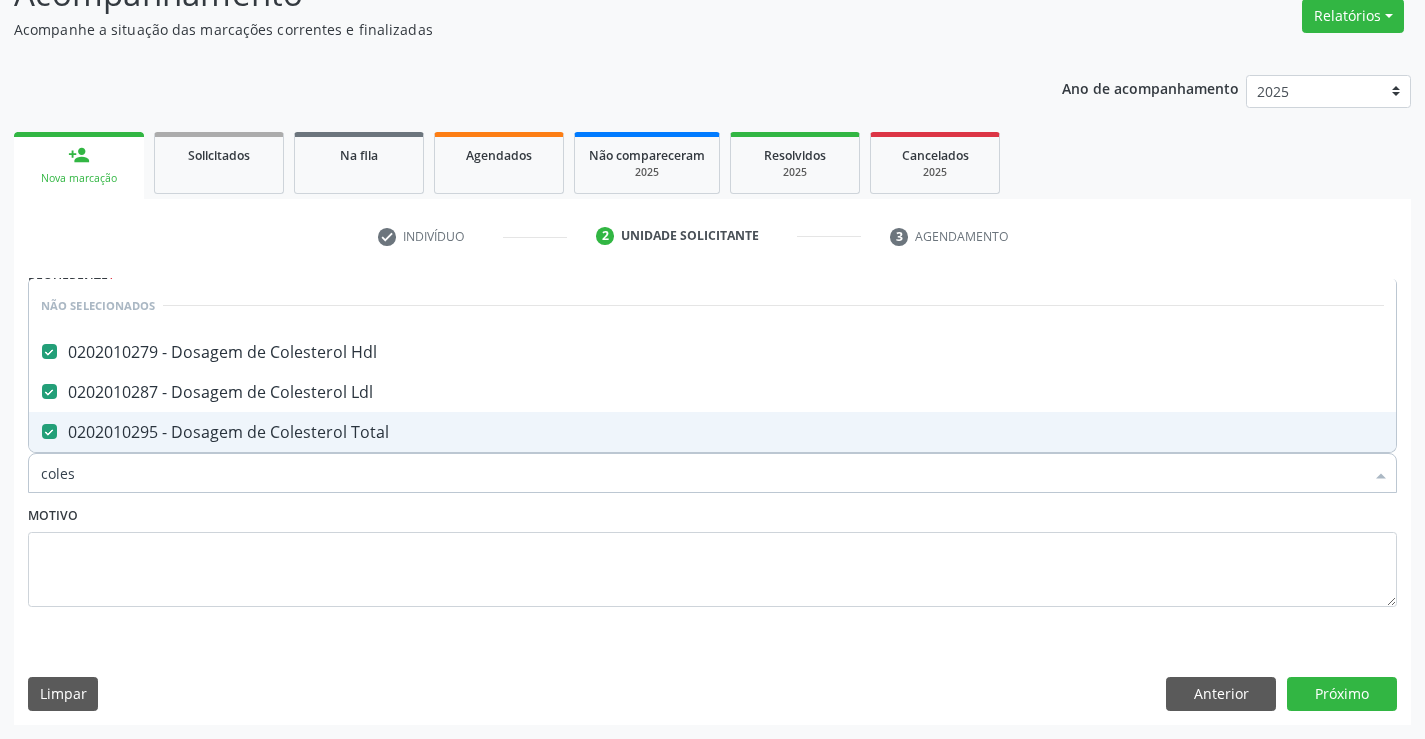 type on "coles" 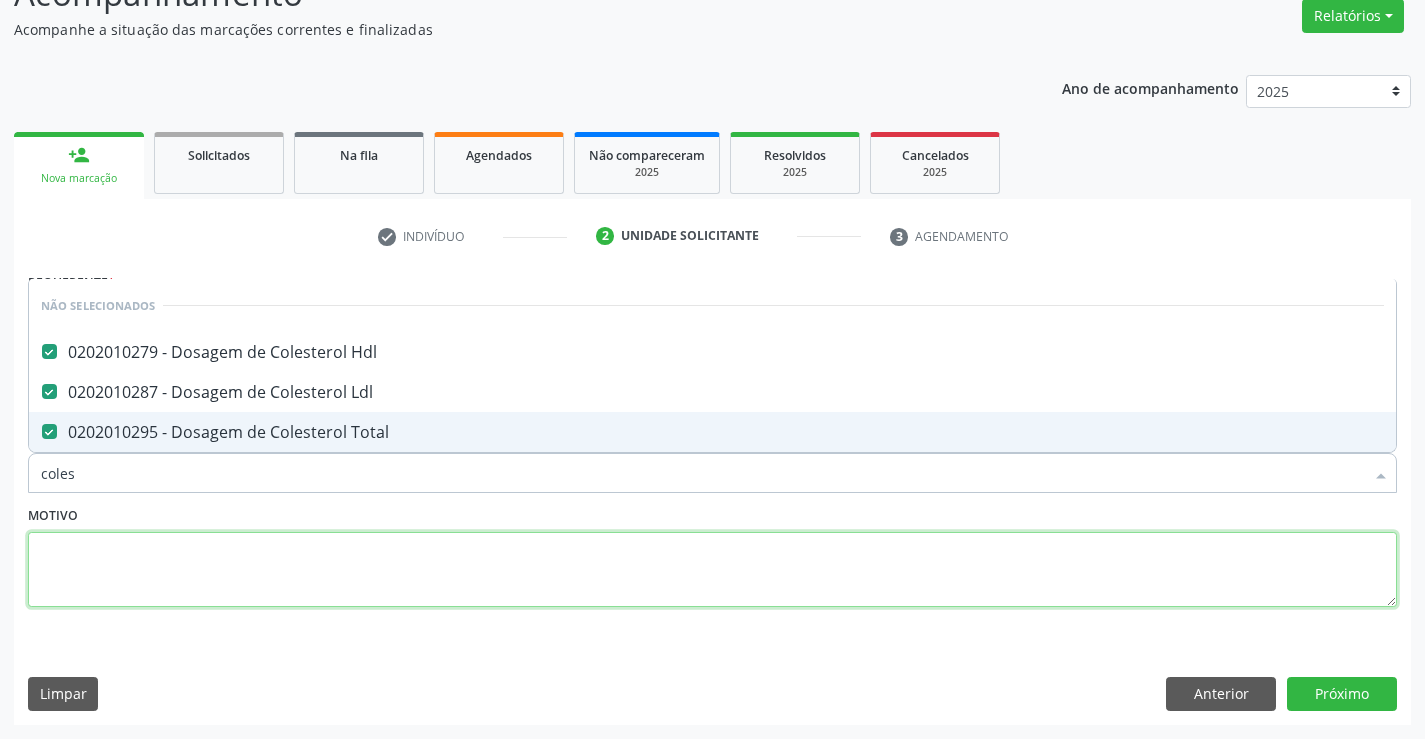 click at bounding box center (712, 570) 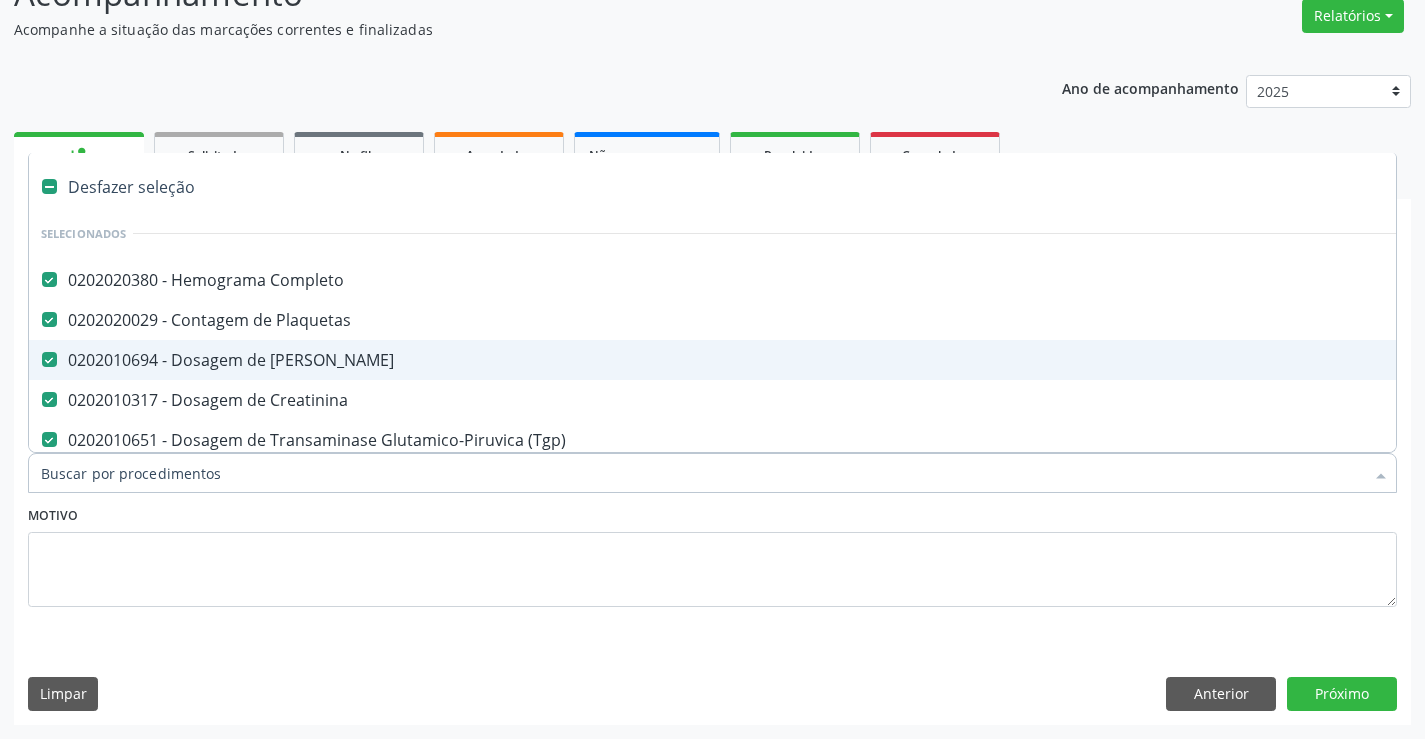 type on "t" 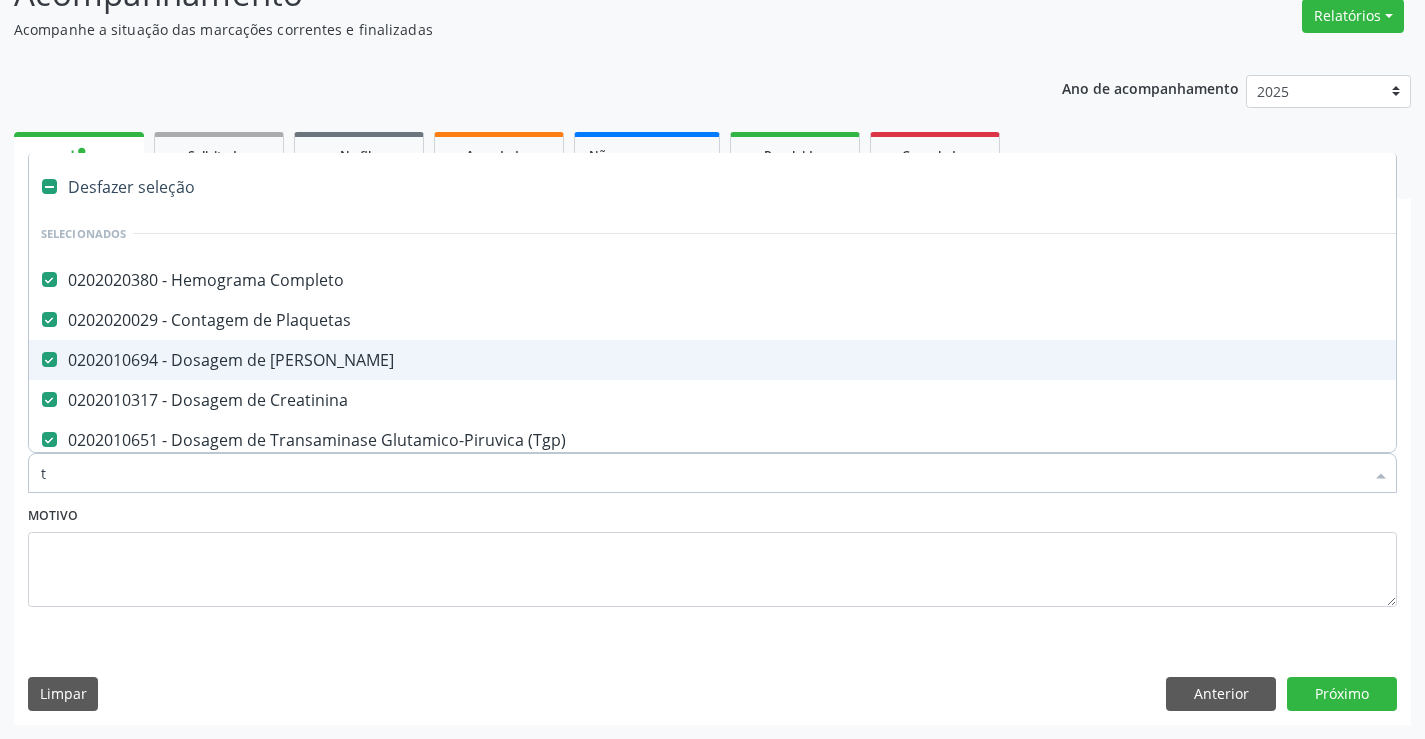 checkbox on "false" 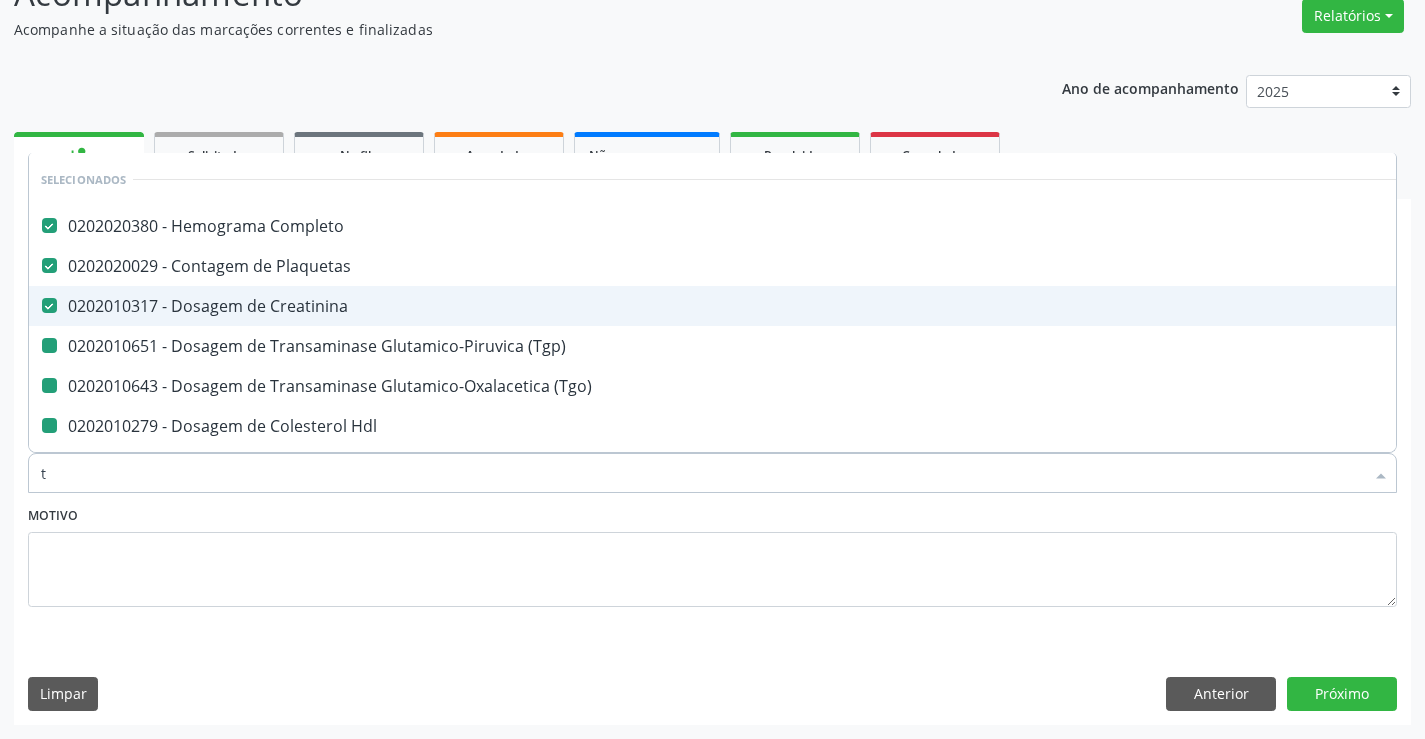 type on "tr" 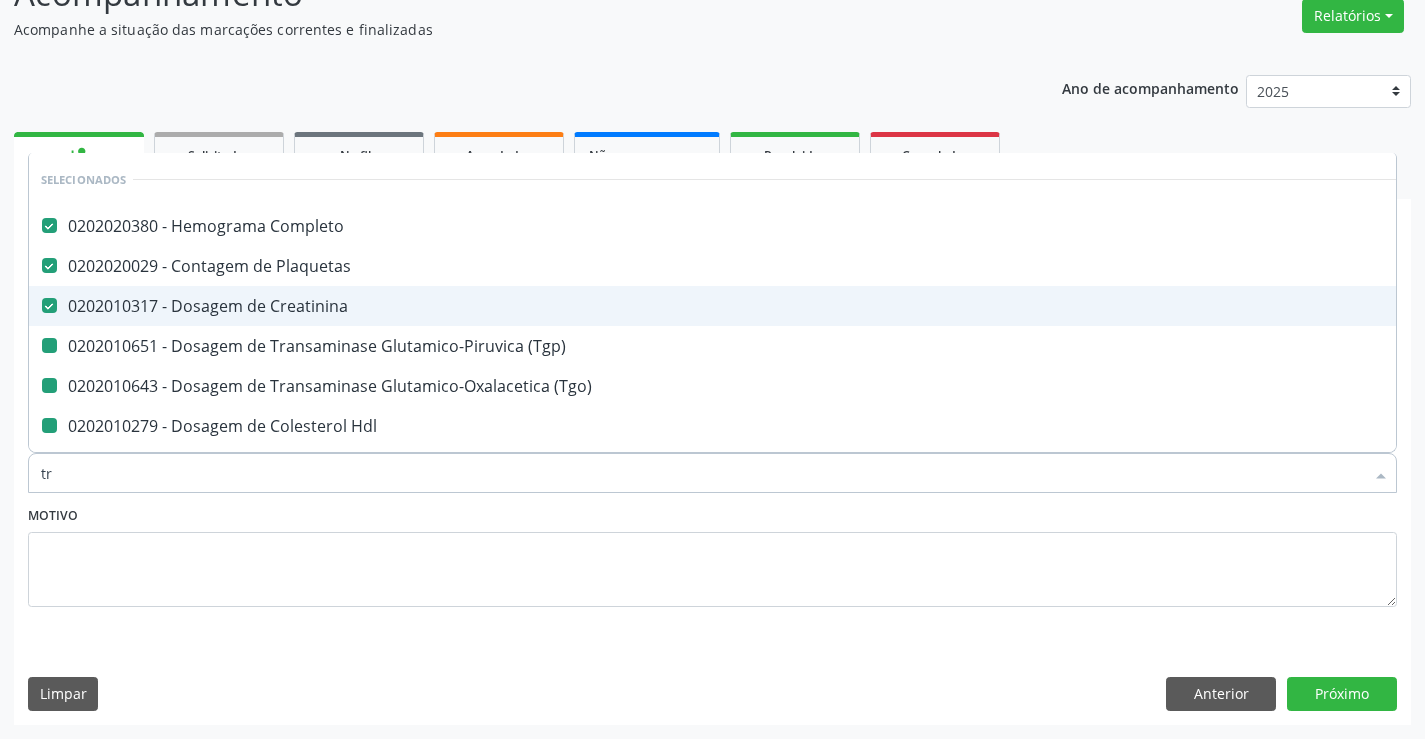 checkbox on "false" 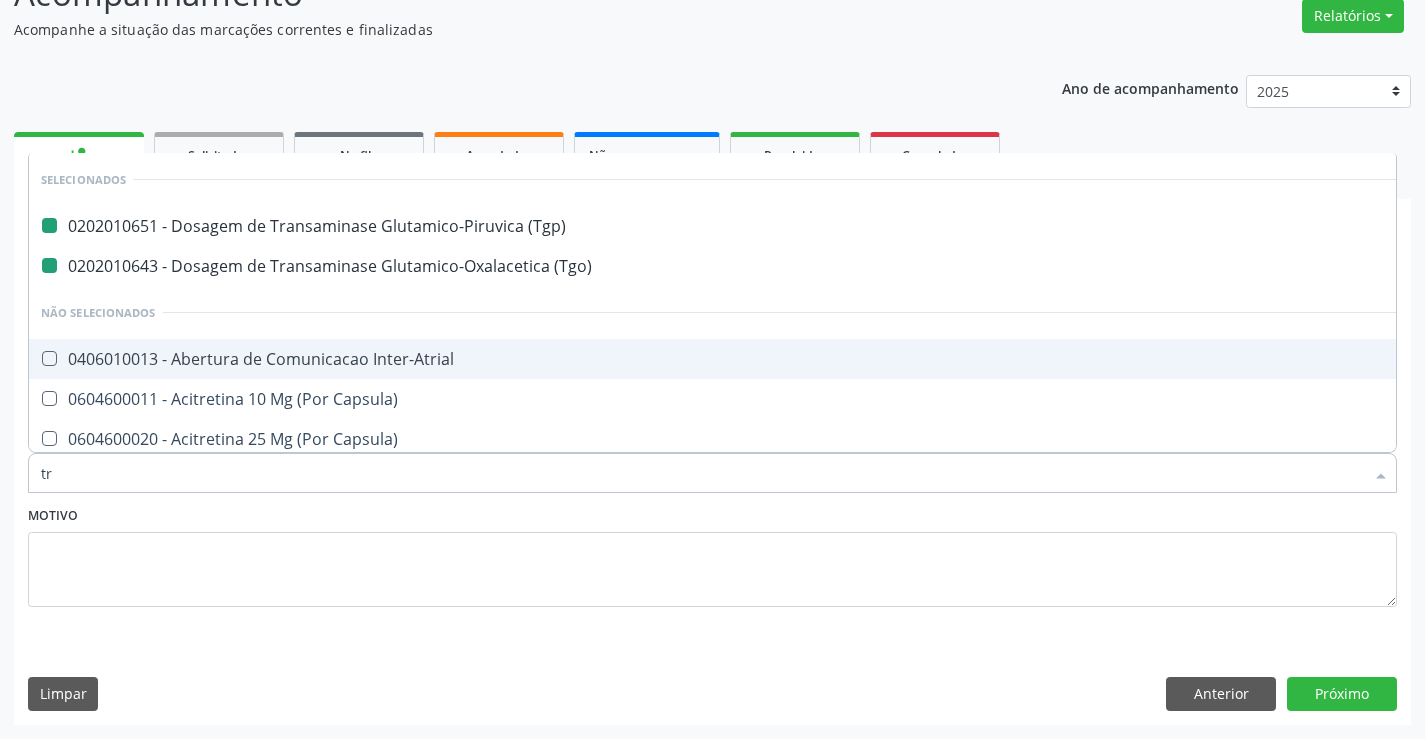 type on "tri" 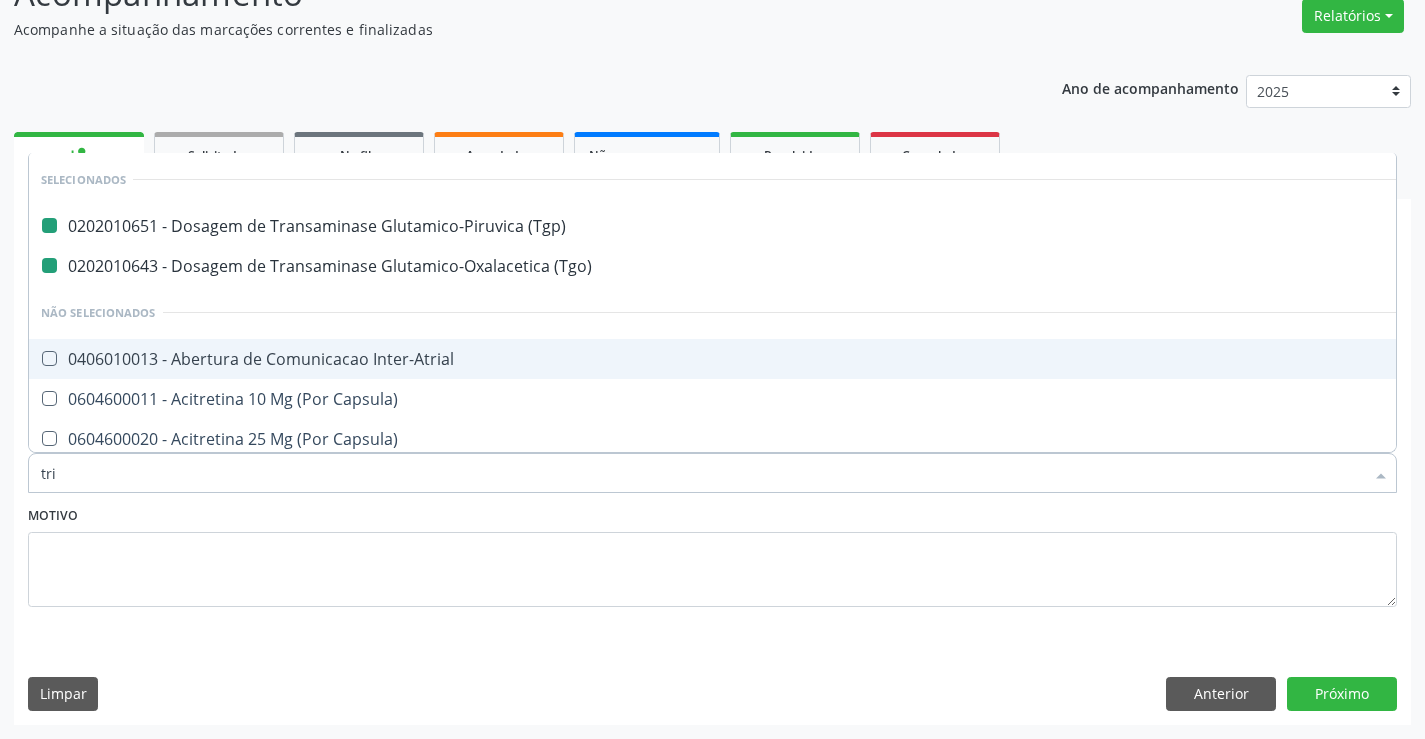 checkbox on "false" 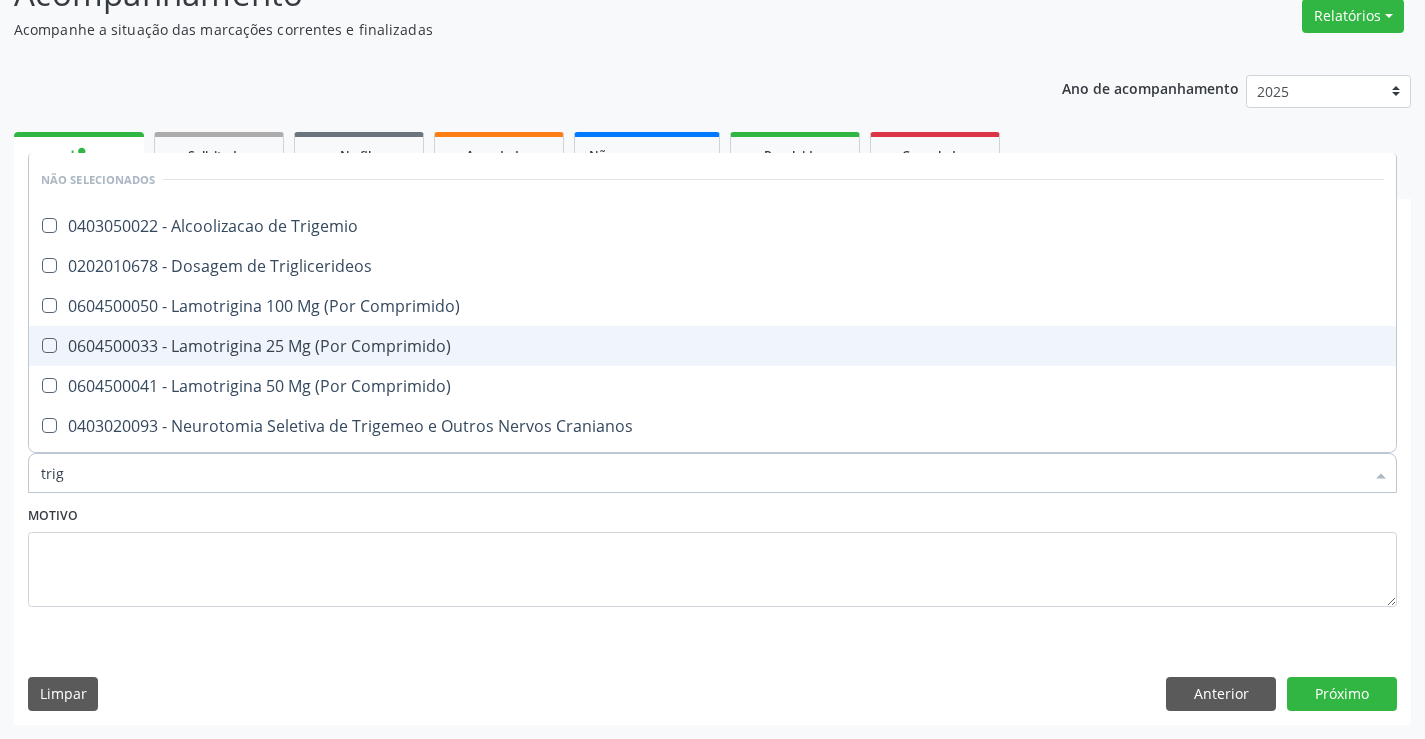 type on "trigl" 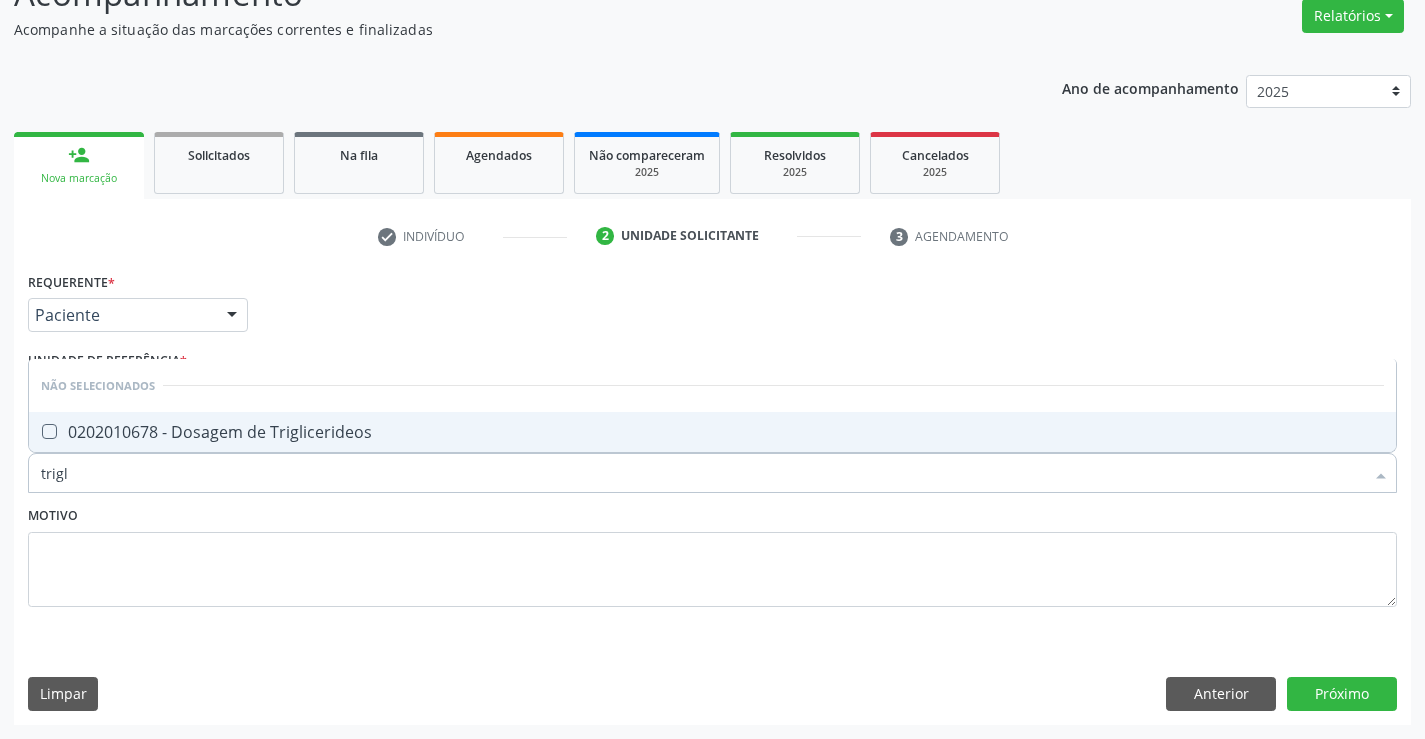 click on "0202010678 - Dosagem de Triglicerideos" at bounding box center [712, 432] 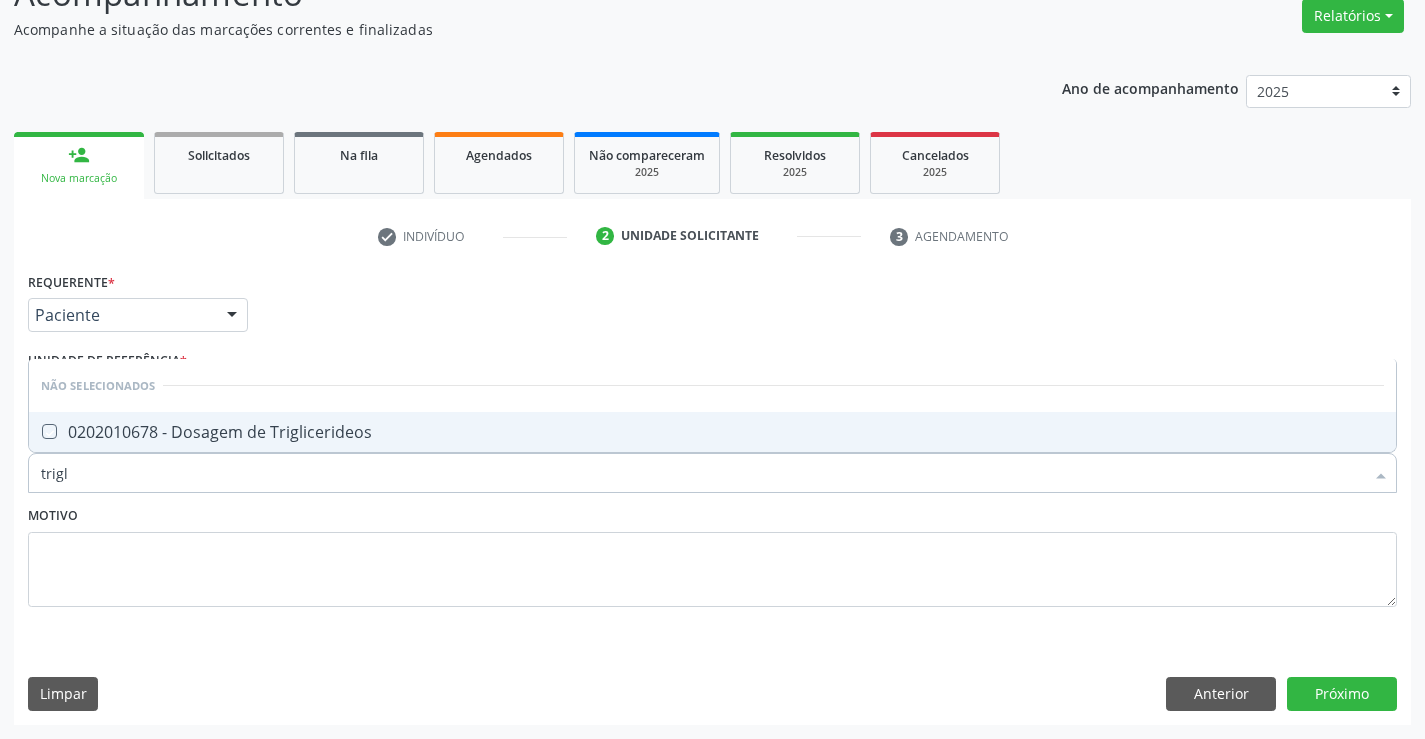 checkbox on "true" 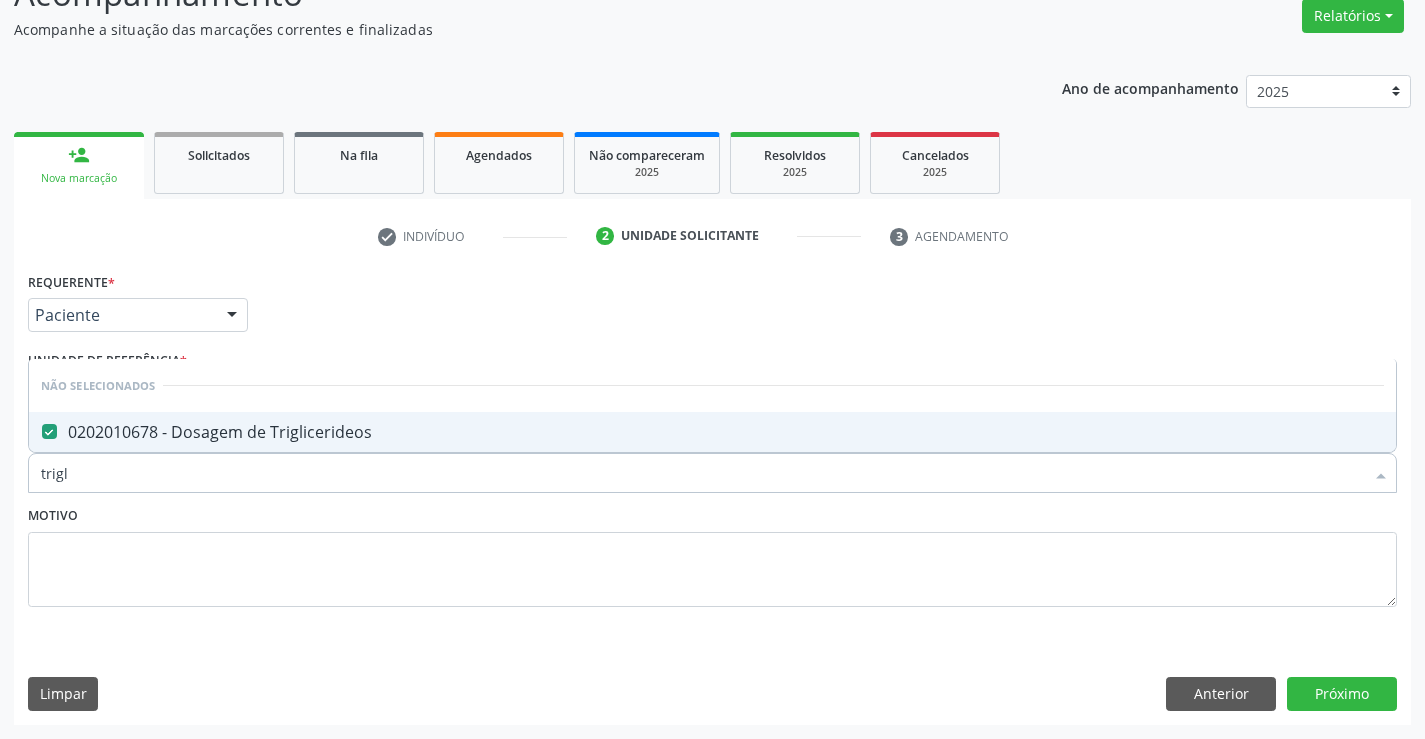 click on "Motivo" at bounding box center [712, 554] 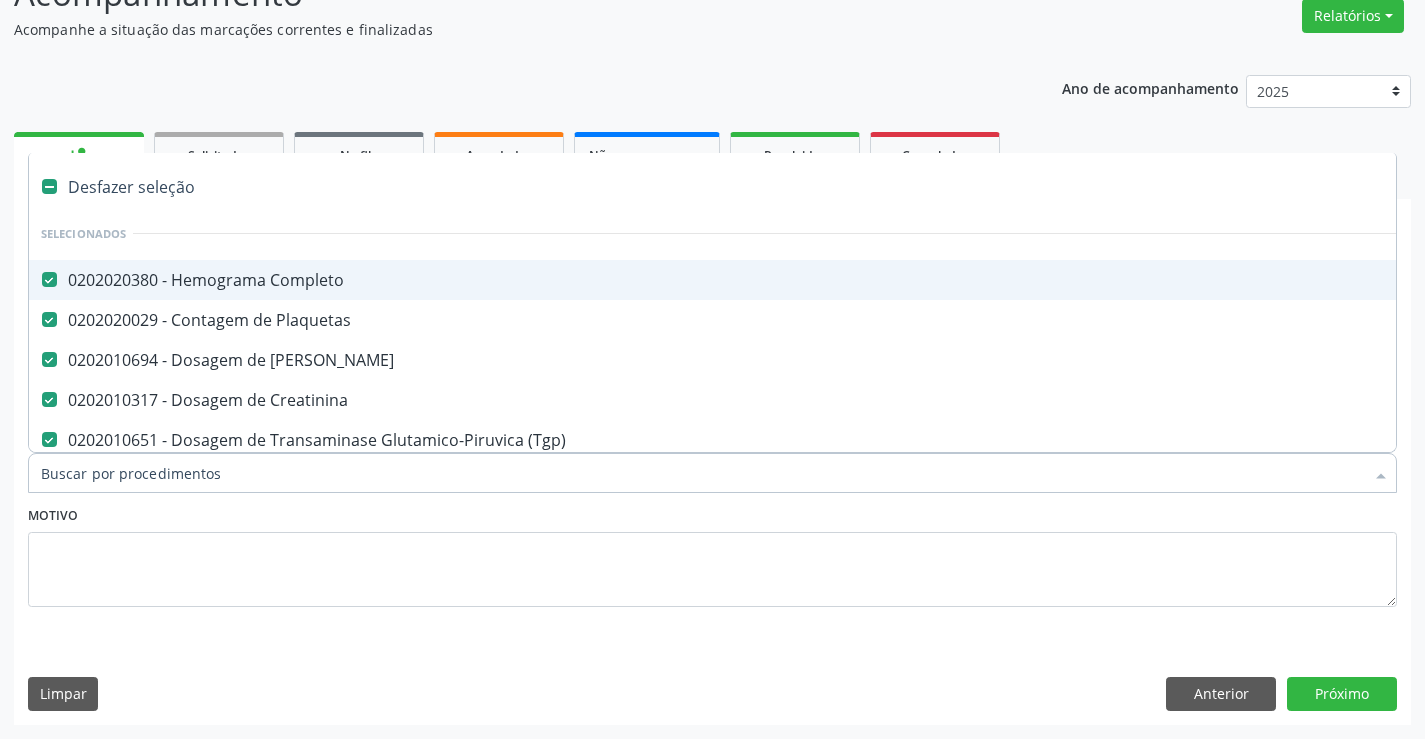 type on "u" 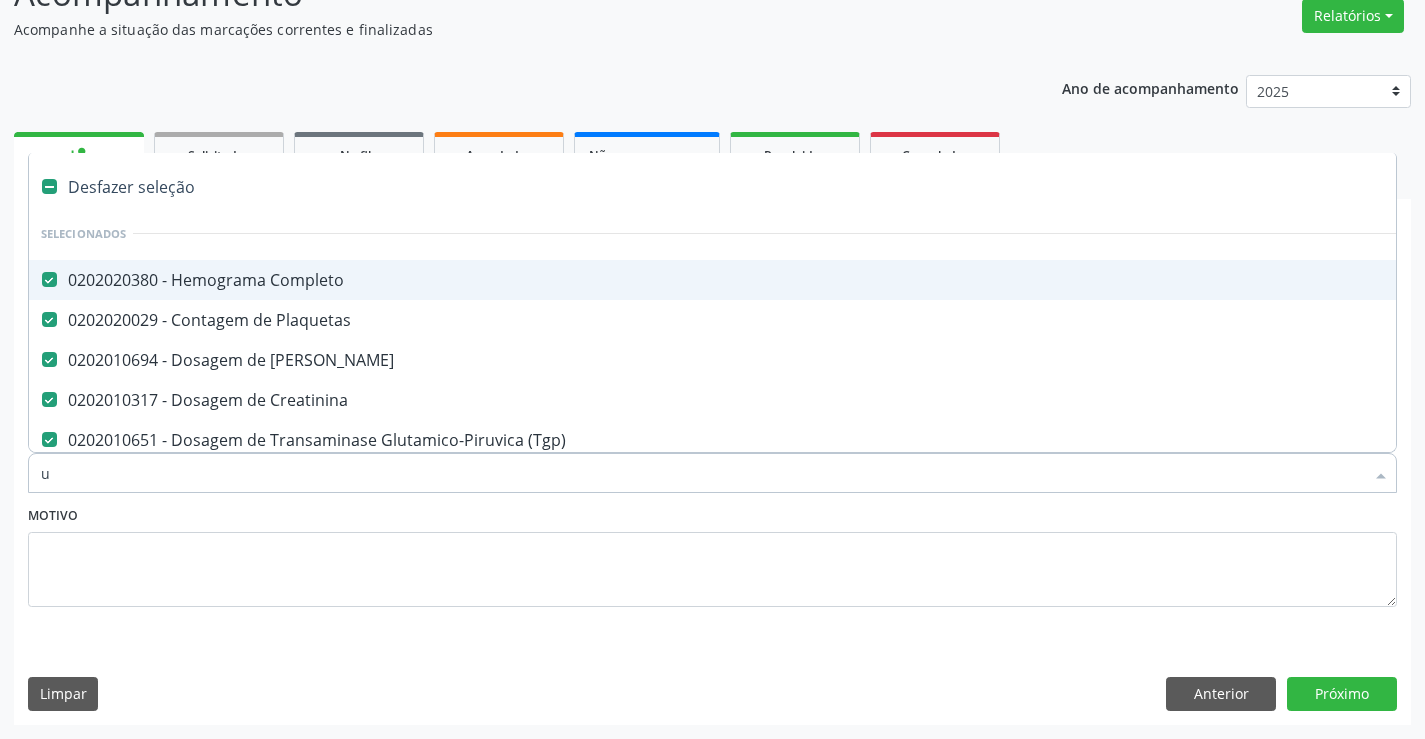 checkbox on "false" 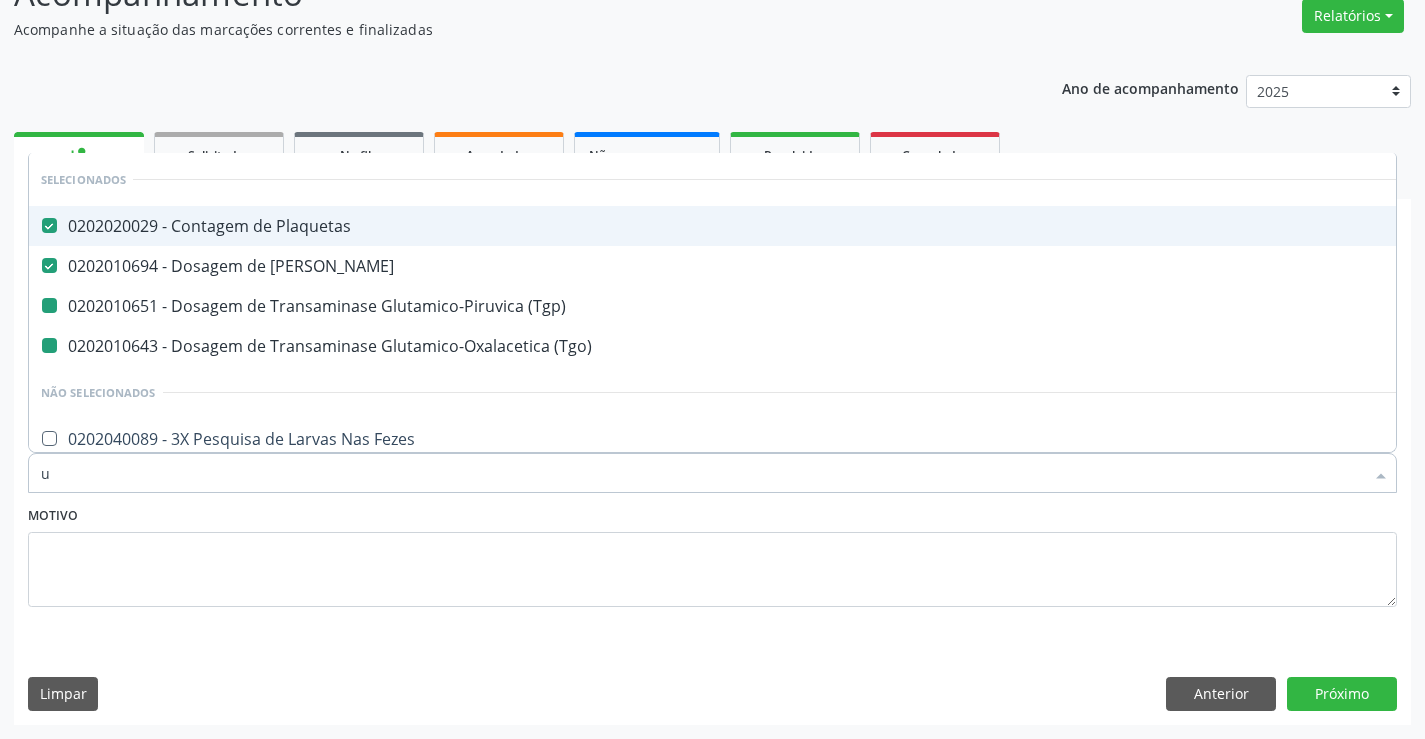 type on "ur" 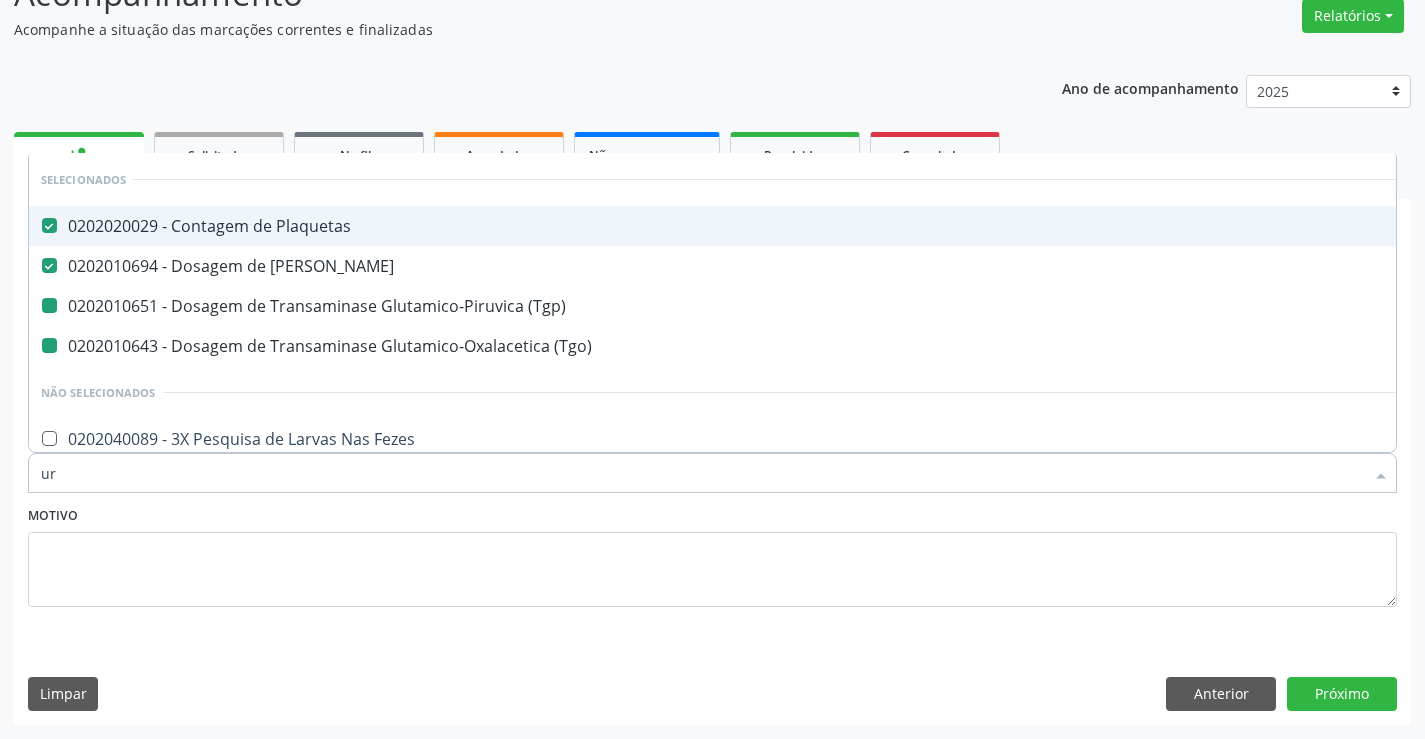 checkbox on "false" 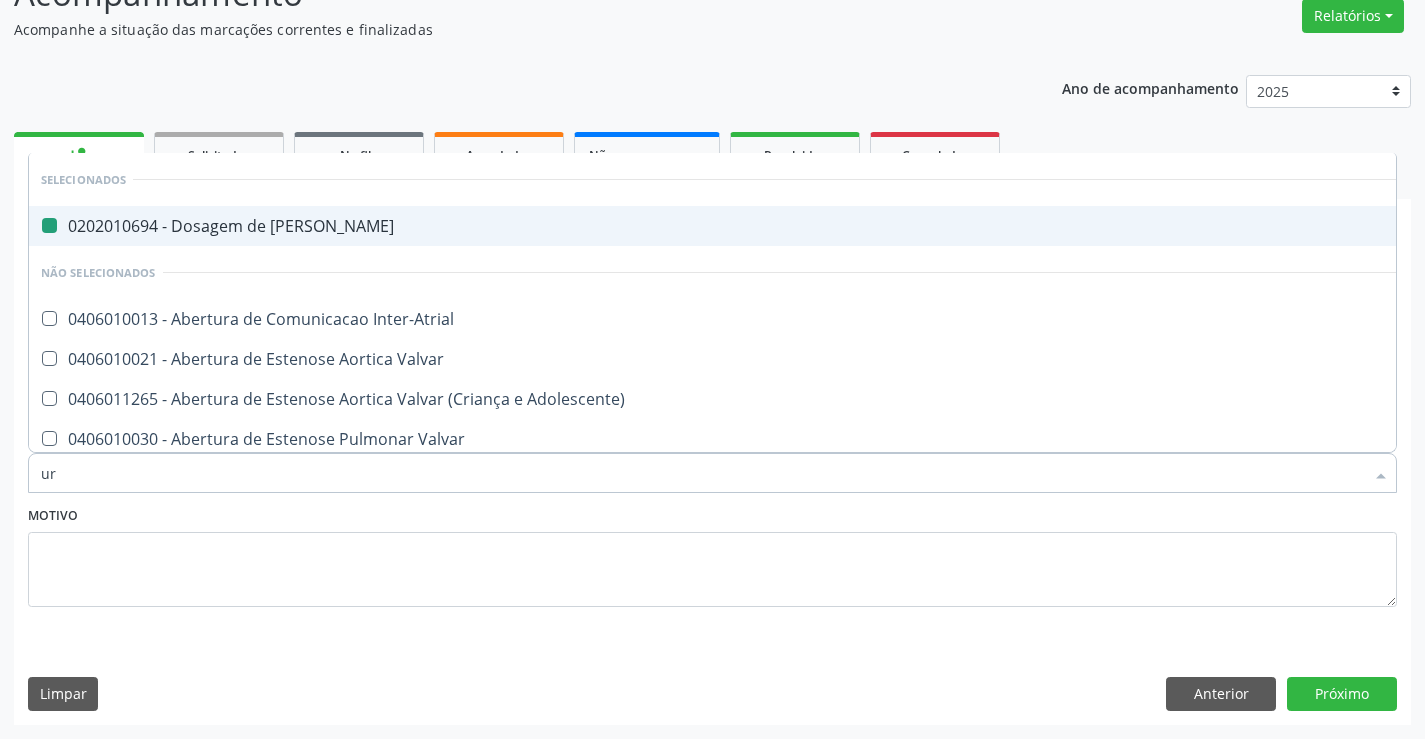 type on "uri" 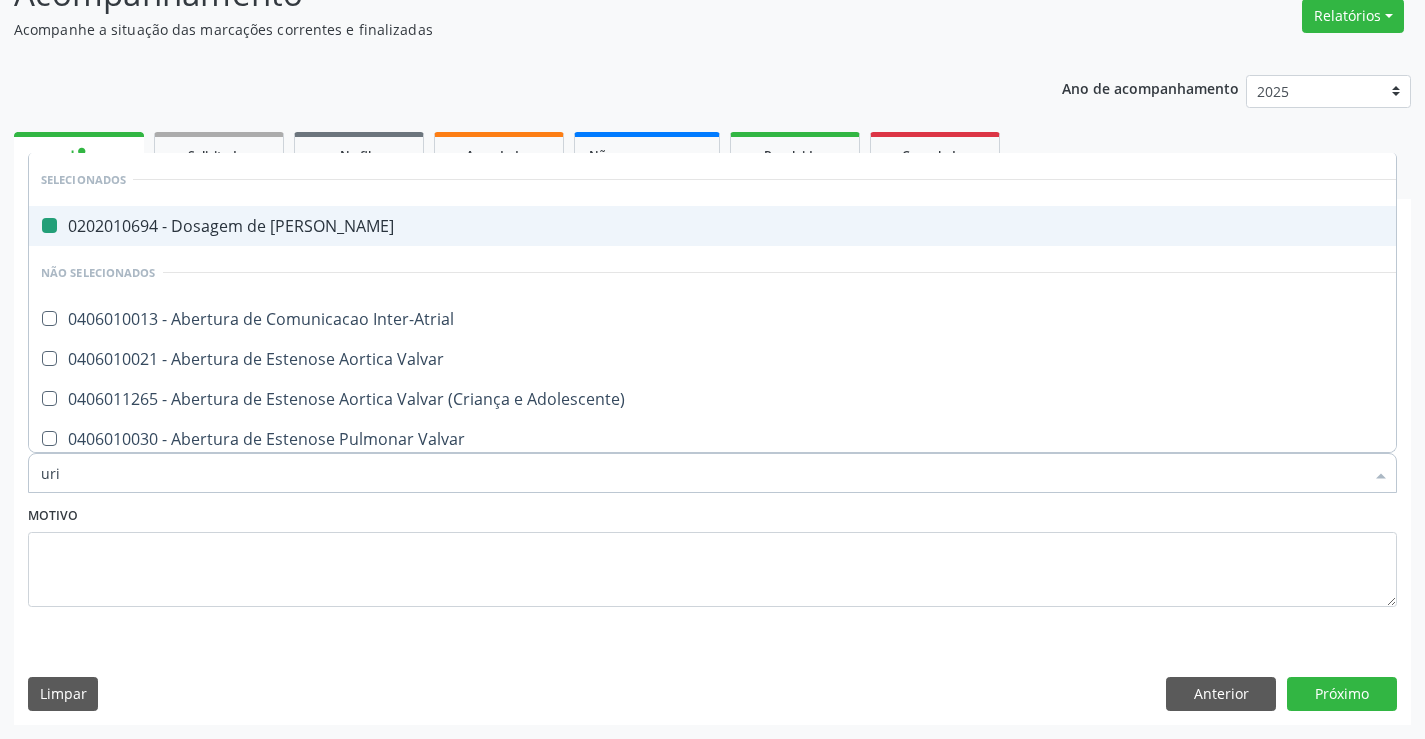 checkbox on "false" 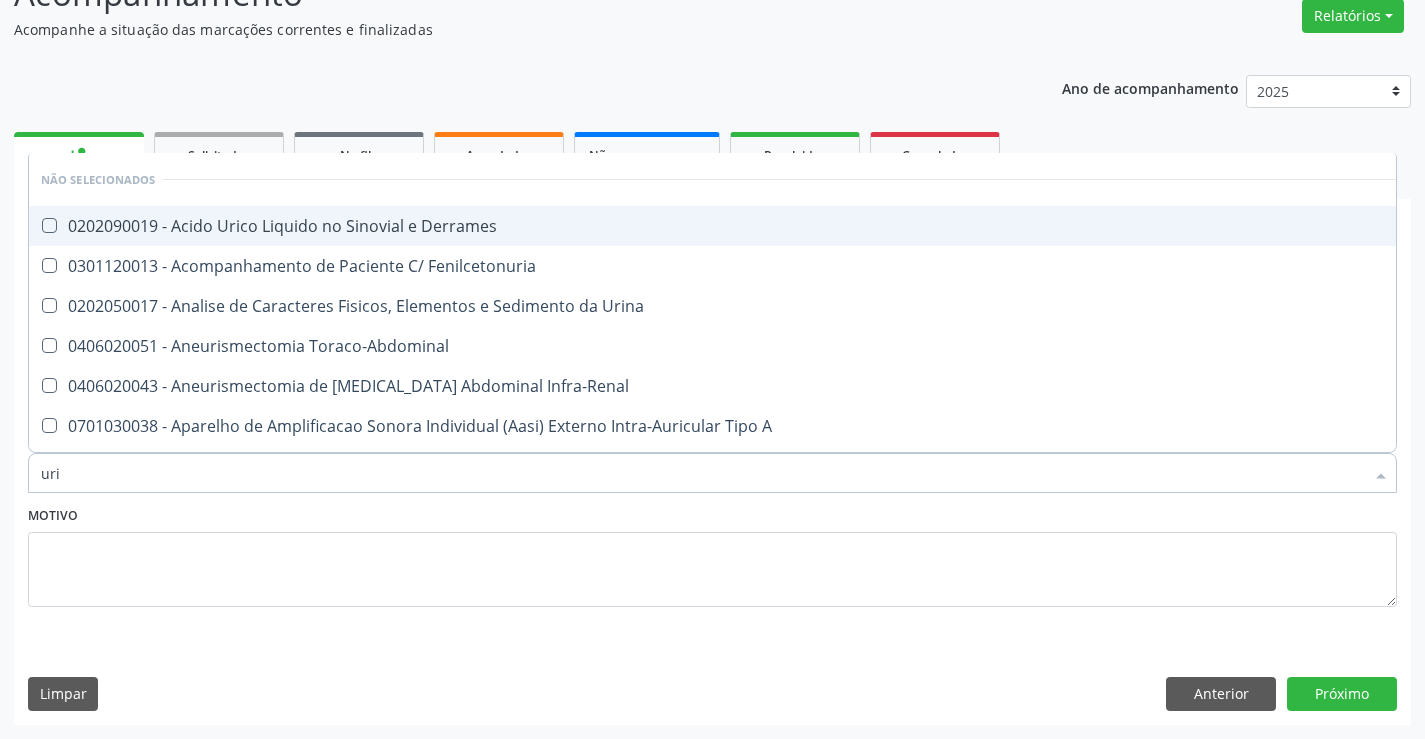 type on "urin" 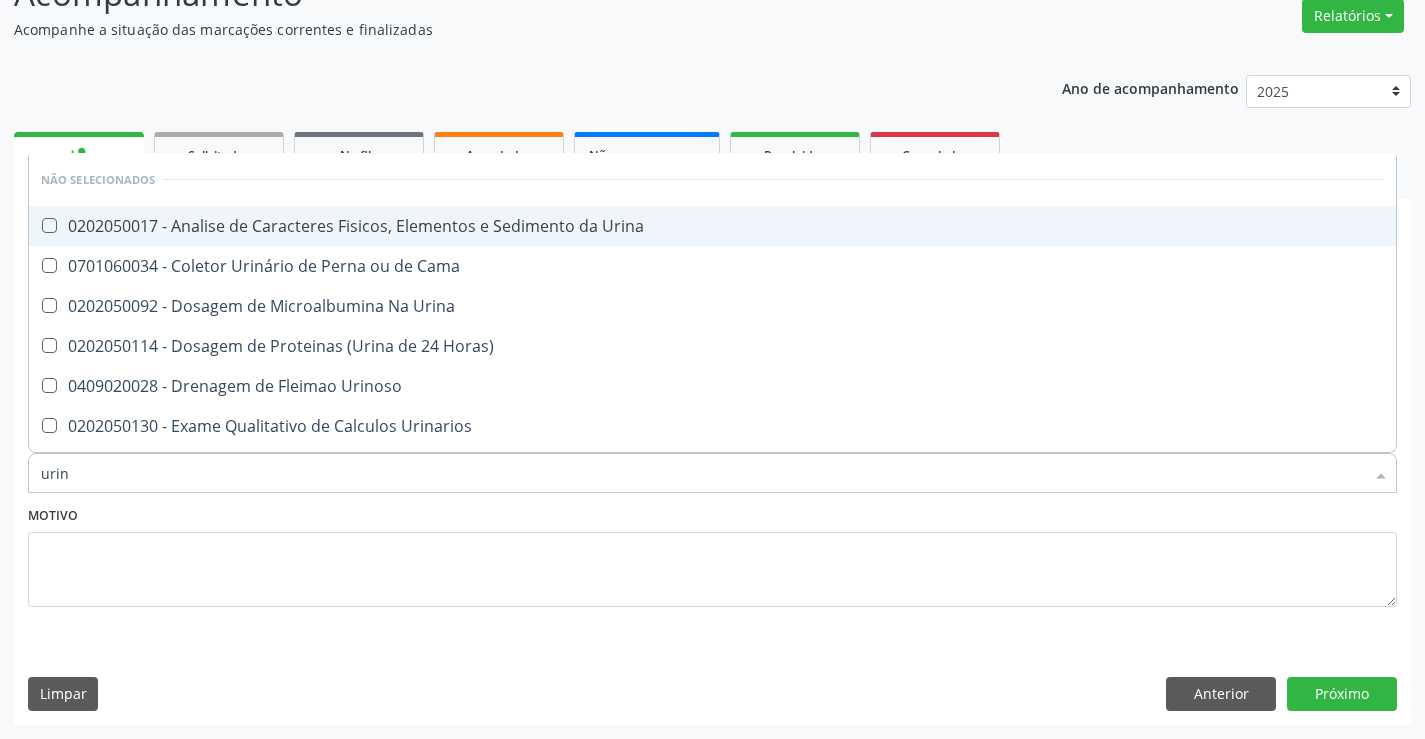 drag, startPoint x: 456, startPoint y: 246, endPoint x: 483, endPoint y: 236, distance: 28.79236 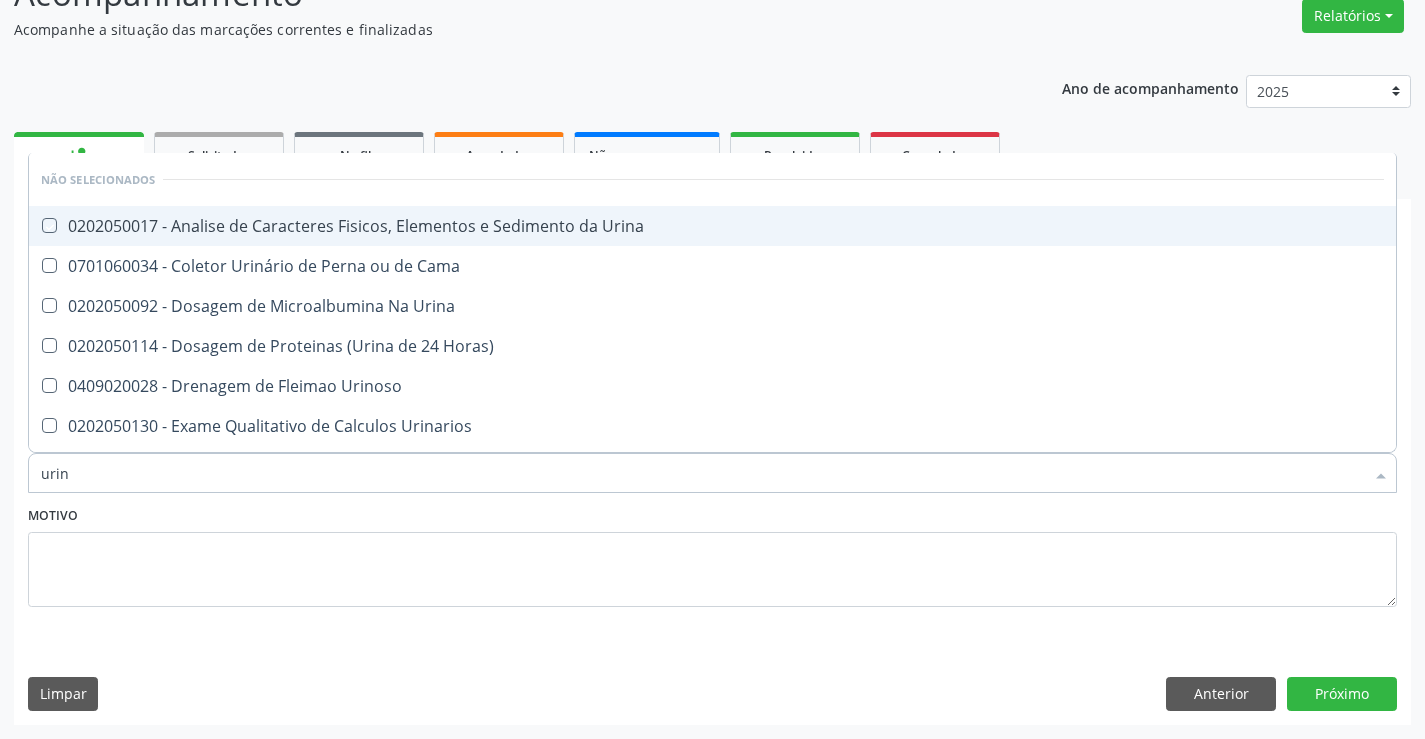 checkbox on "true" 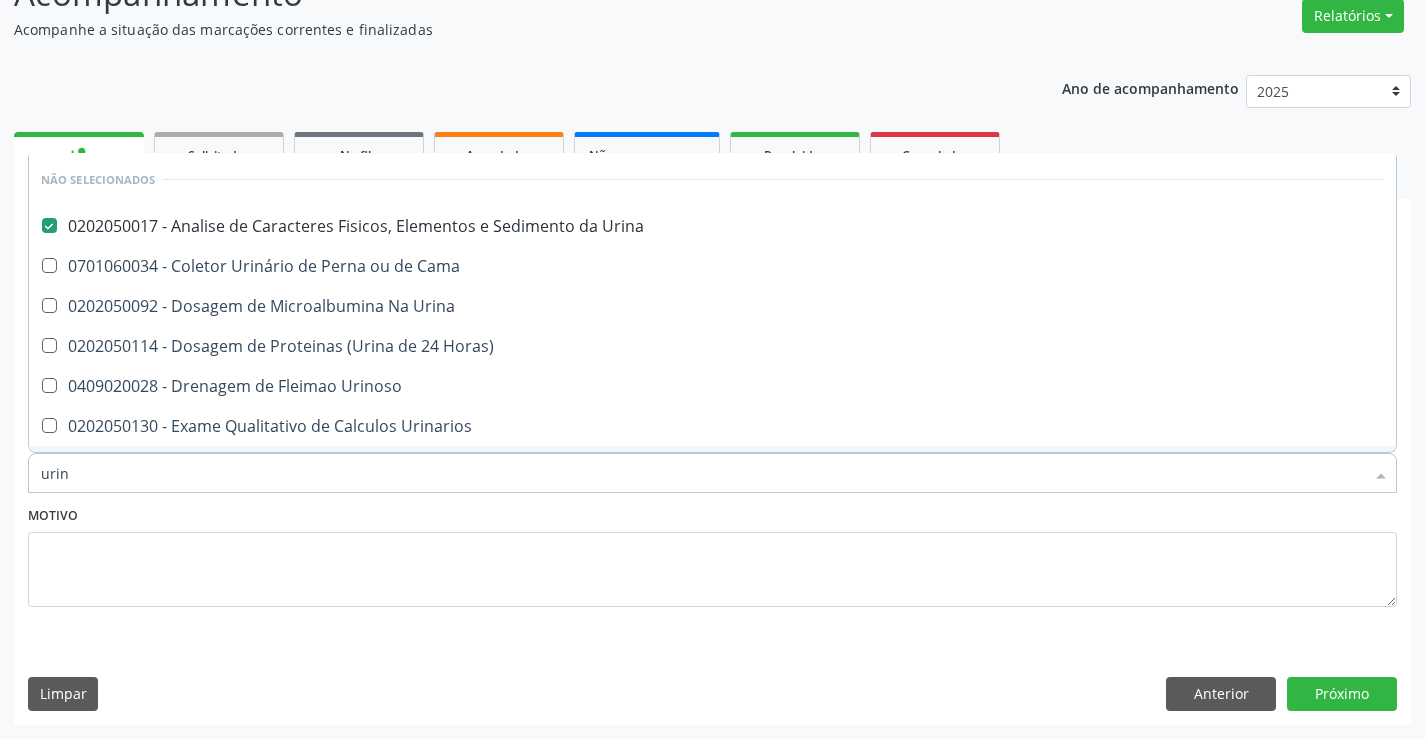 click on "Motivo" at bounding box center [712, 554] 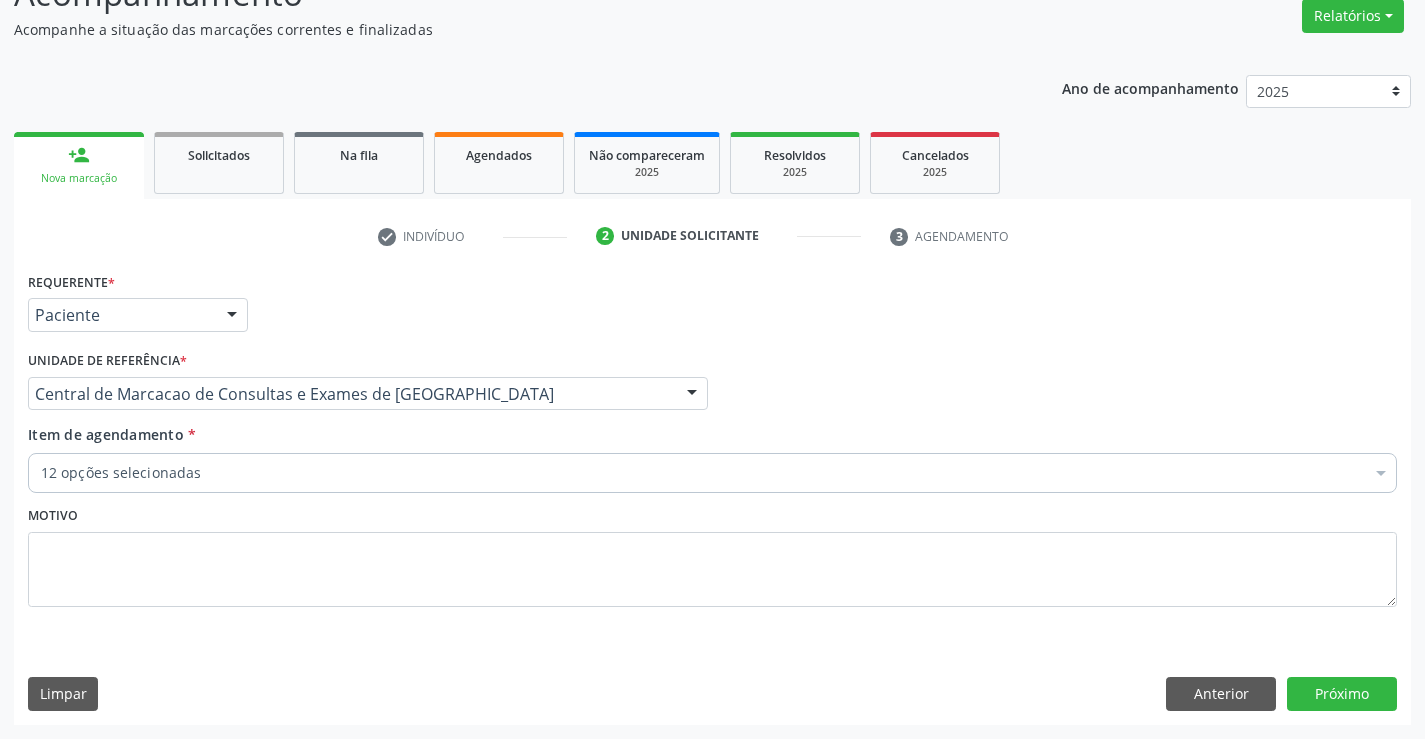 click on "12 opções selecionadas" at bounding box center (712, 473) 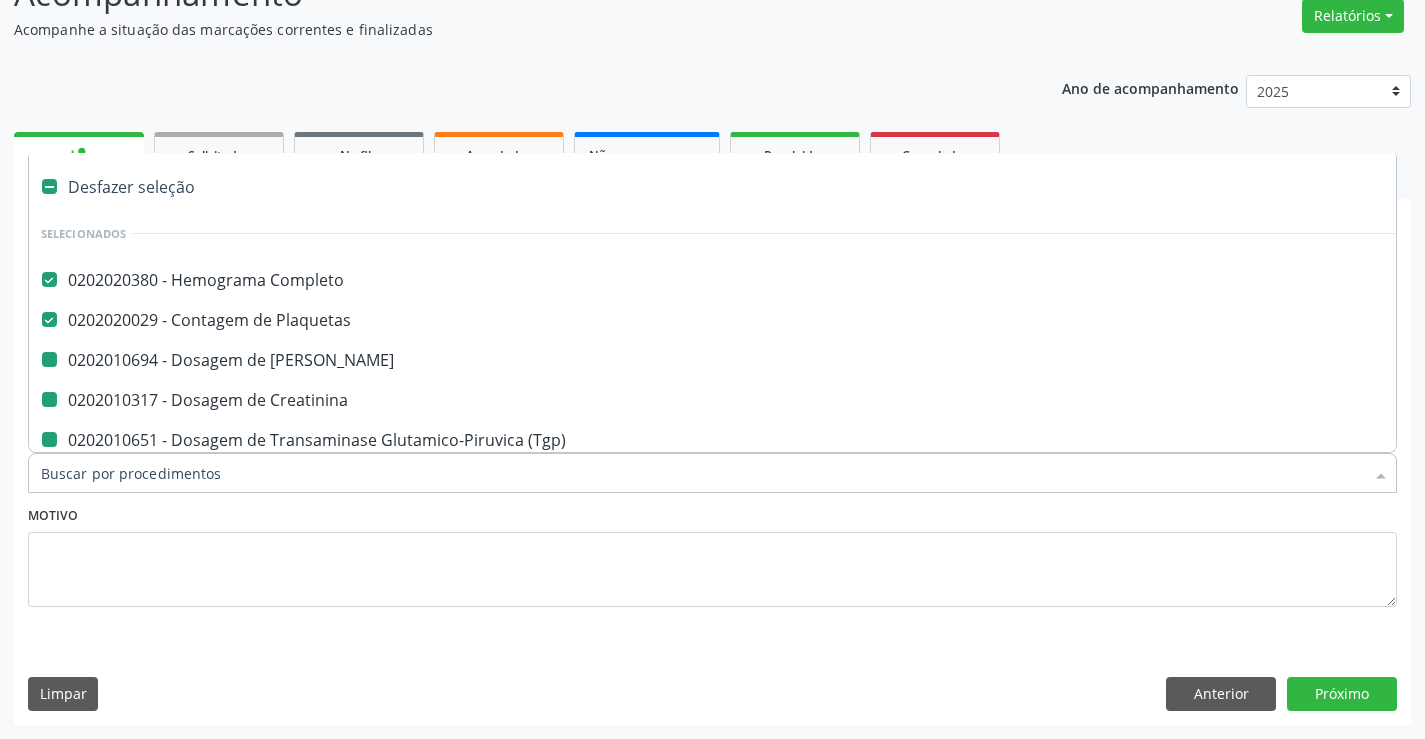 type on "f" 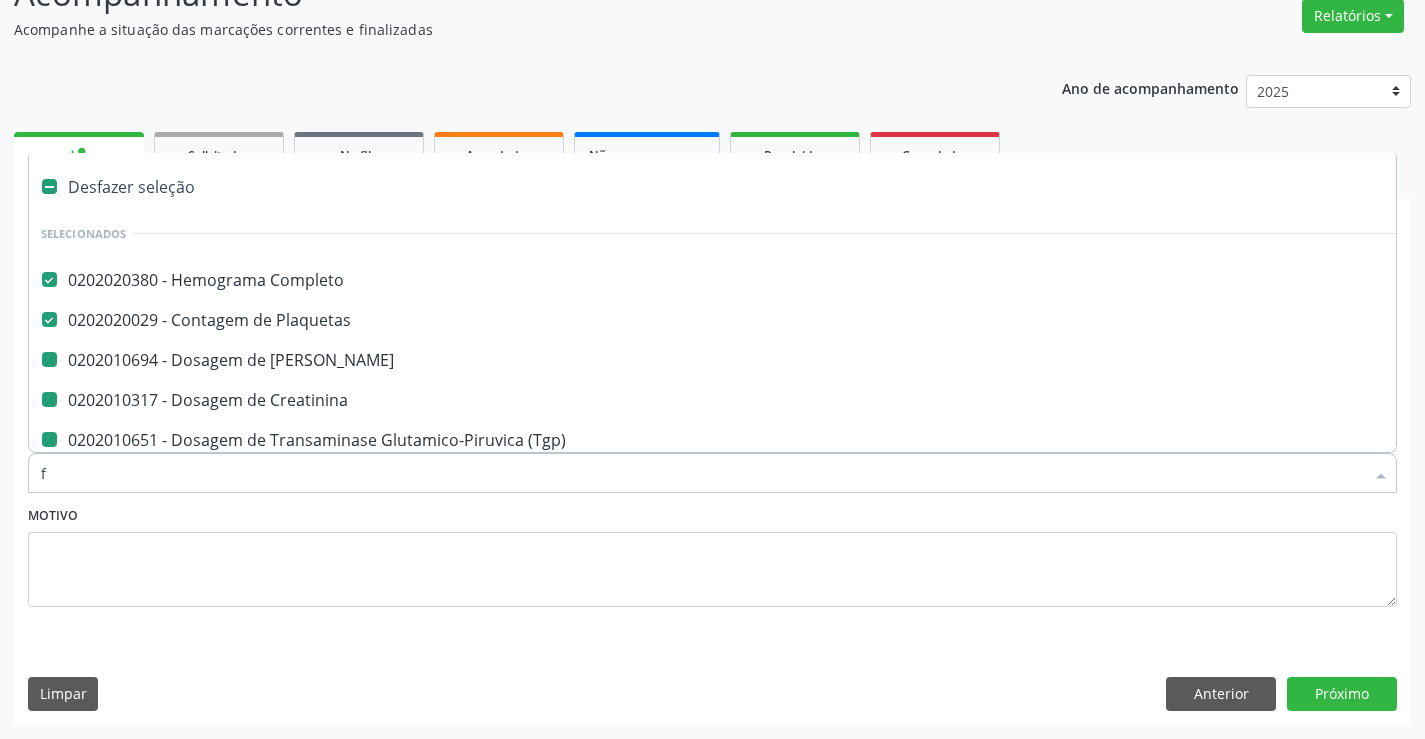 checkbox on "false" 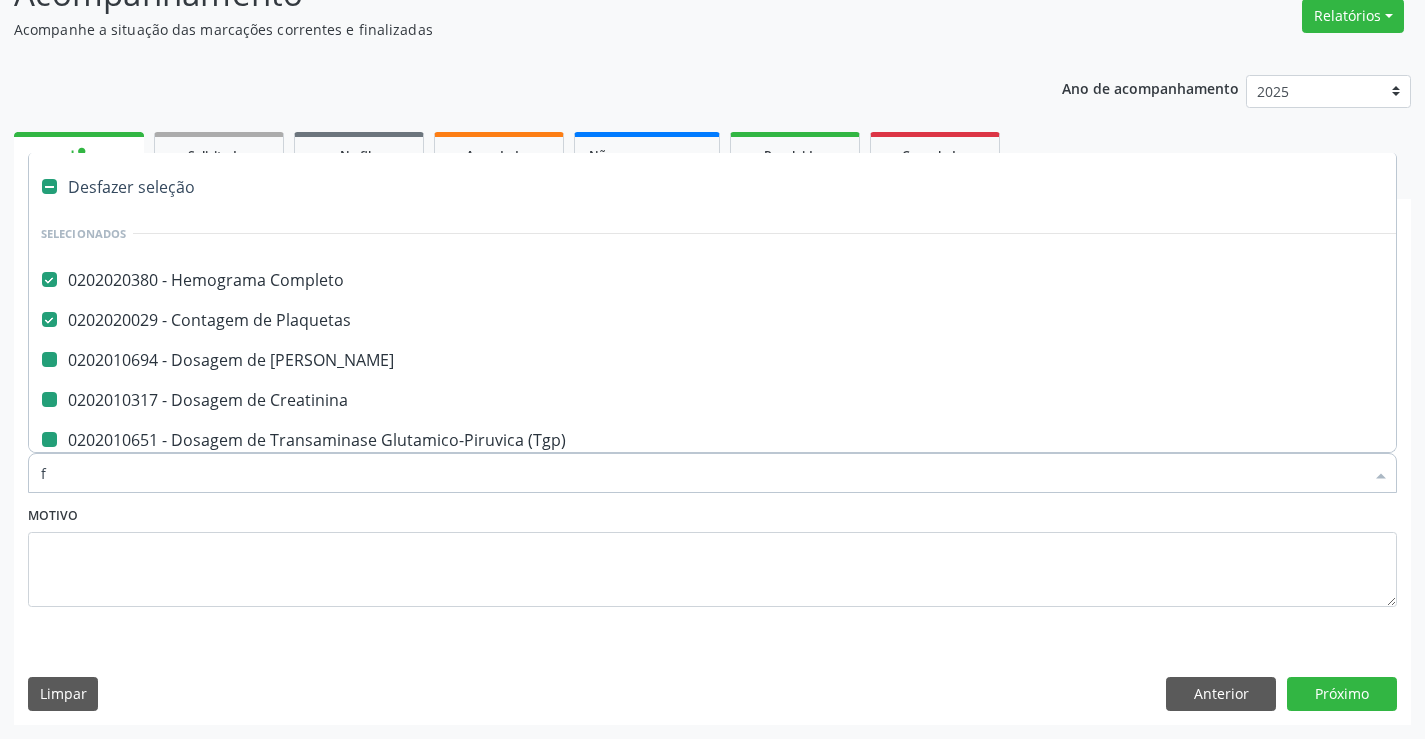 checkbox on "false" 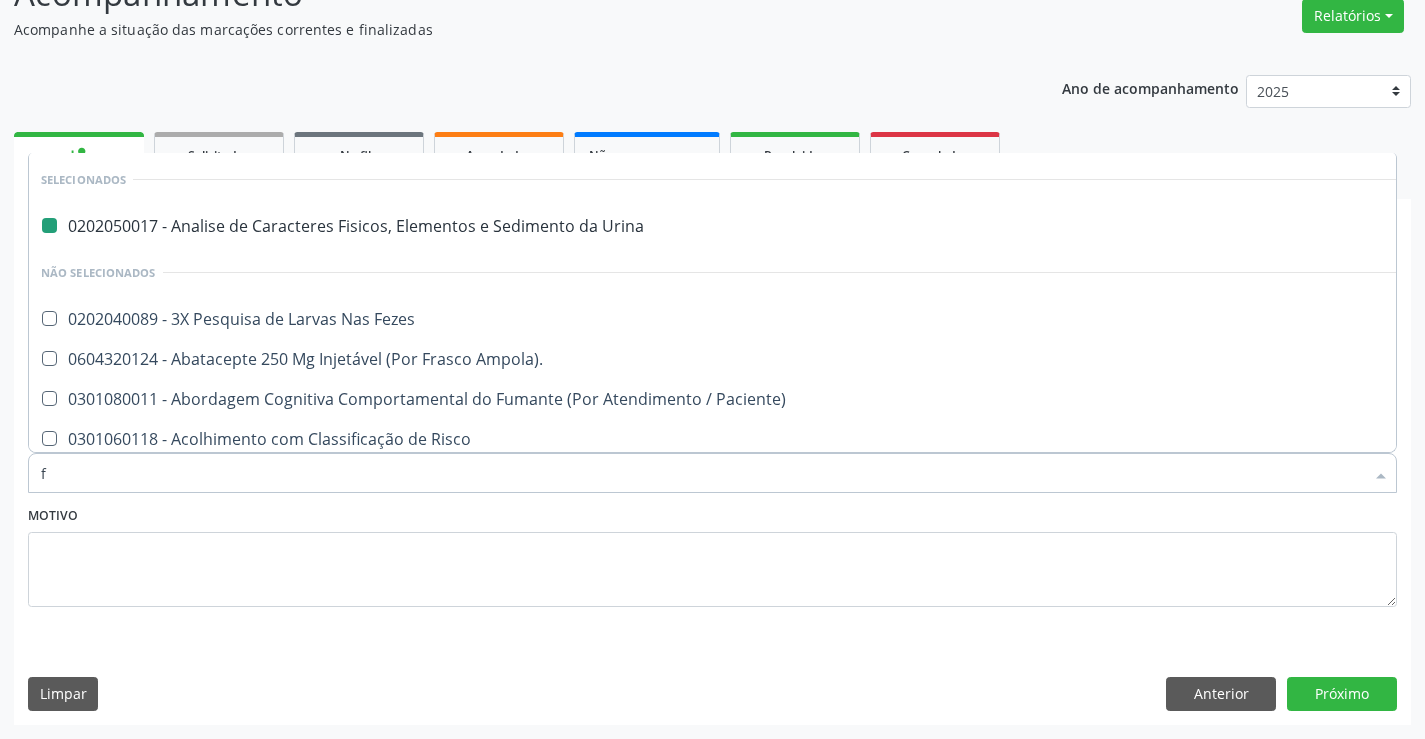 type on "fe" 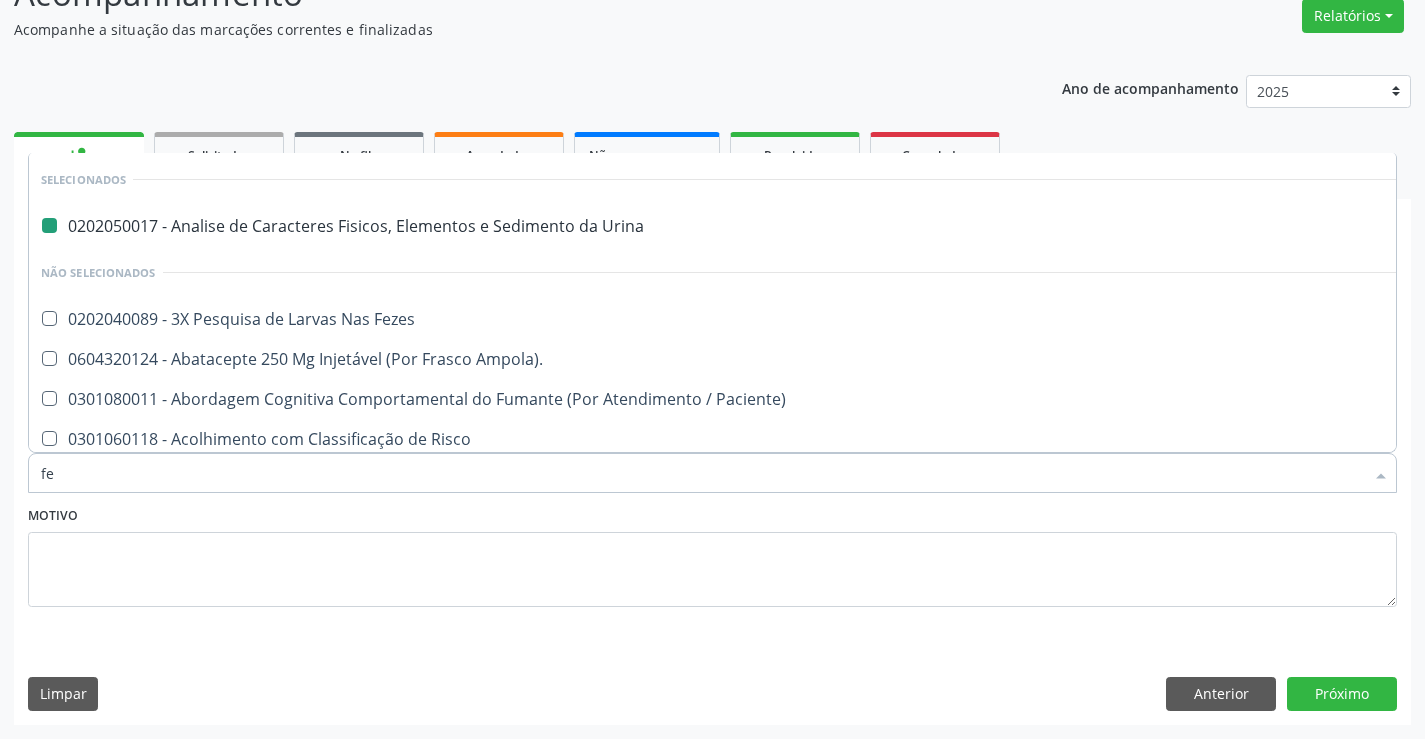 checkbox on "false" 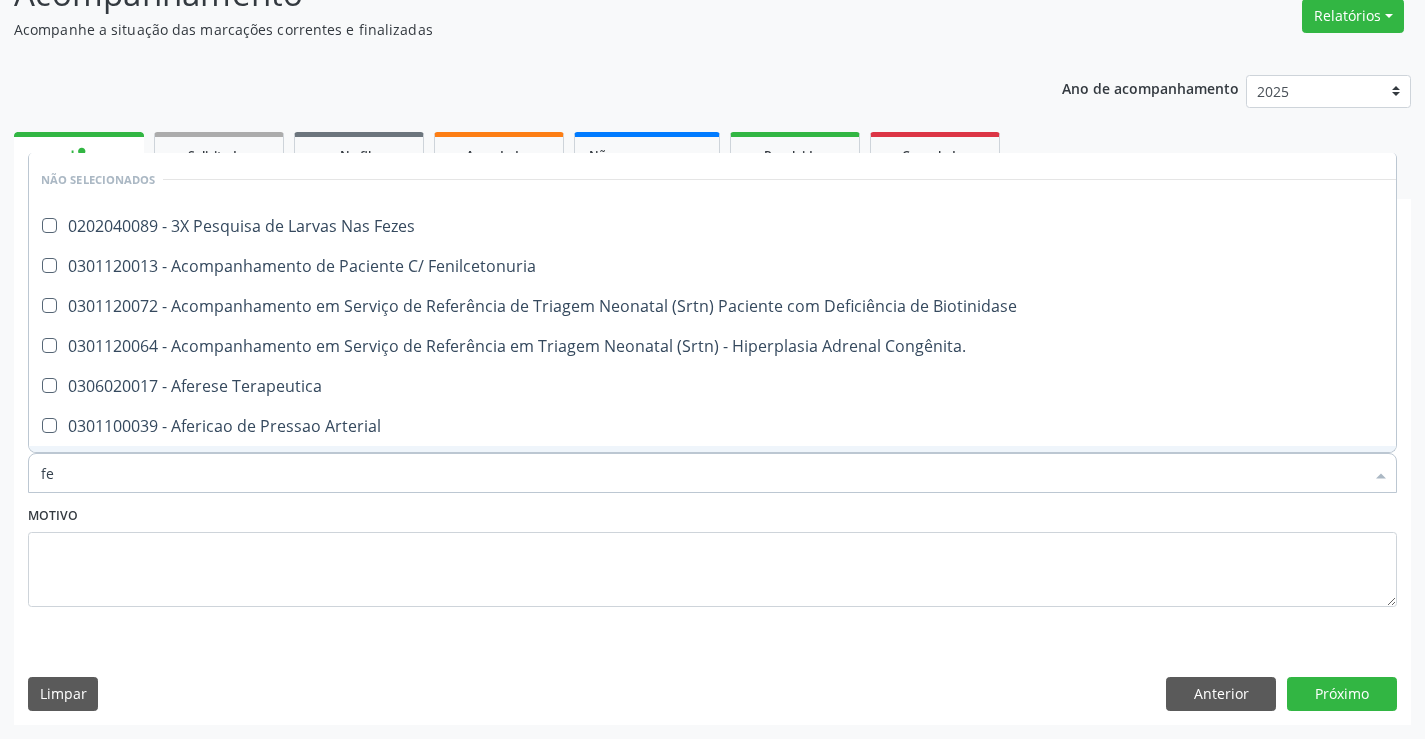 type on "fez" 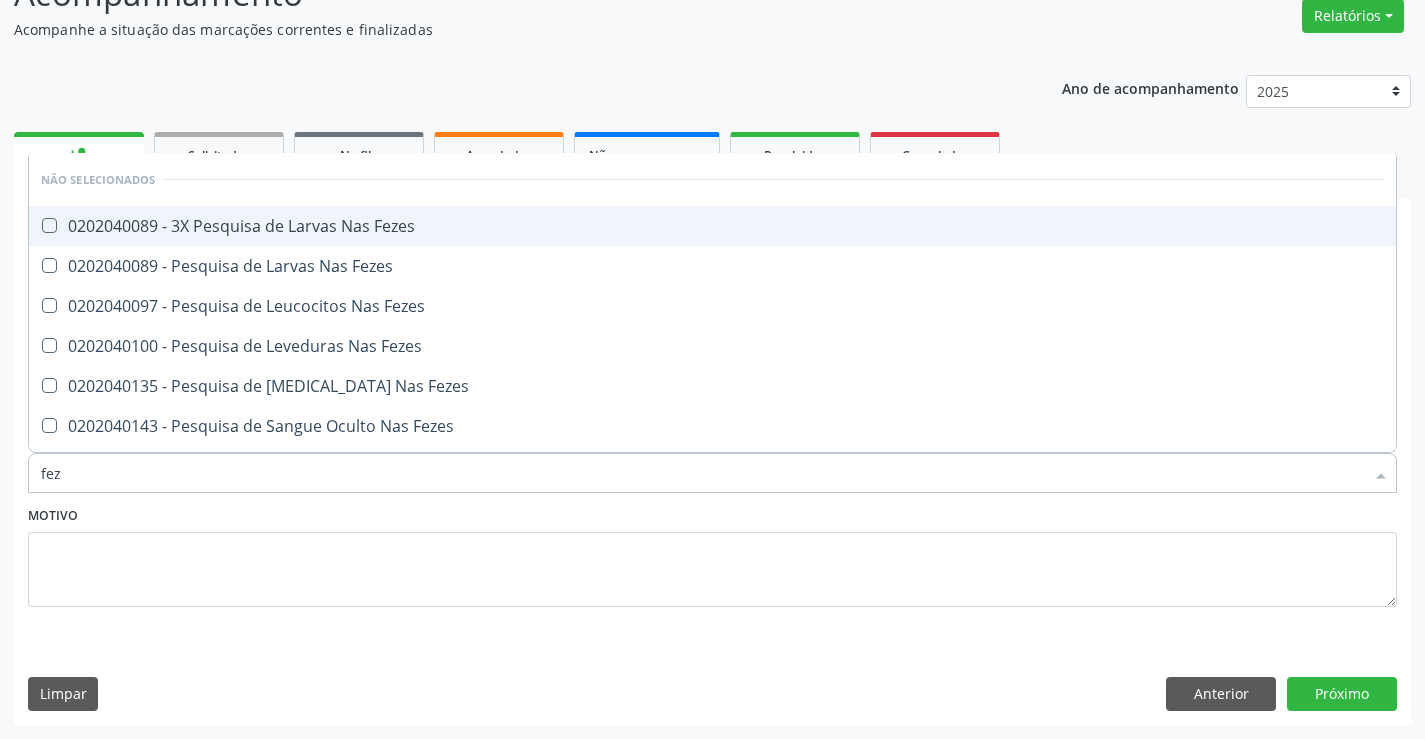 click on "0202040089 - 3X Pesquisa de Larvas Nas Fezes" at bounding box center (712, 226) 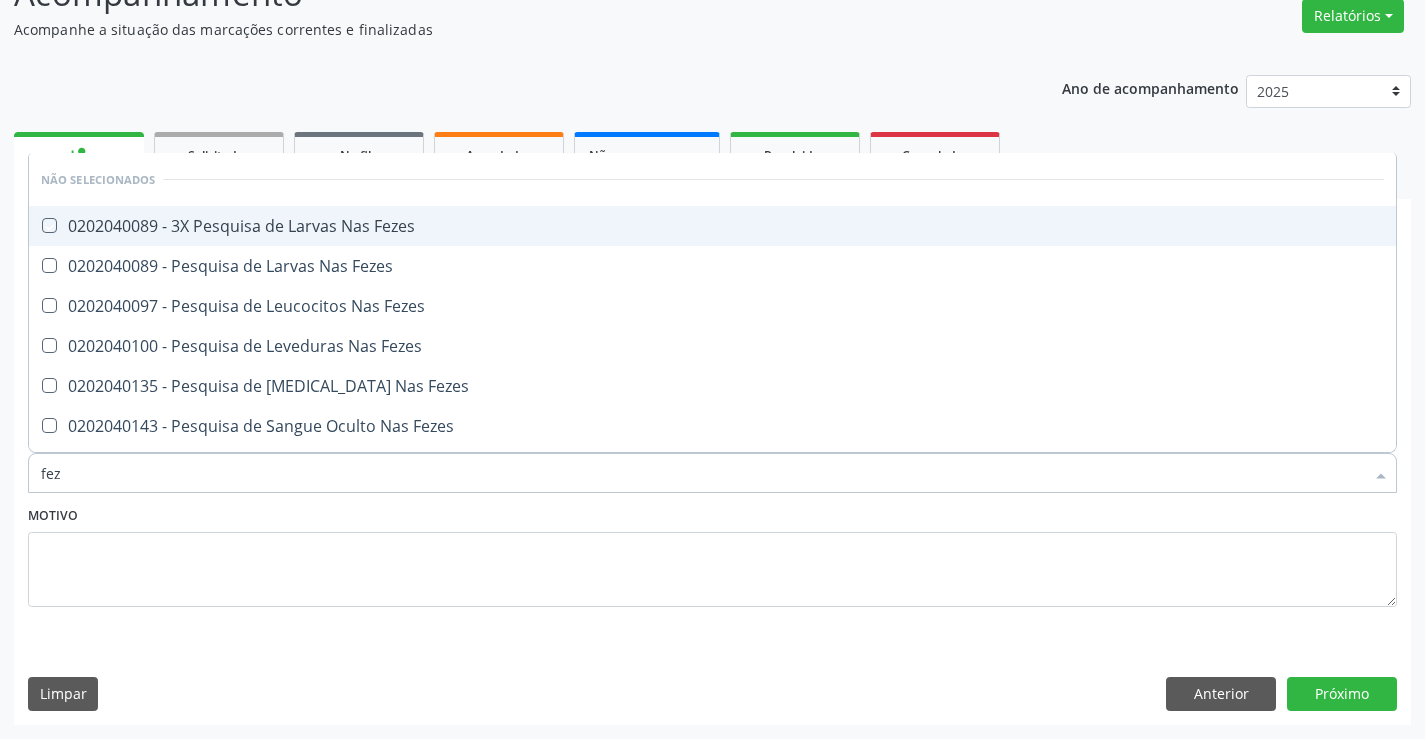 checkbox on "true" 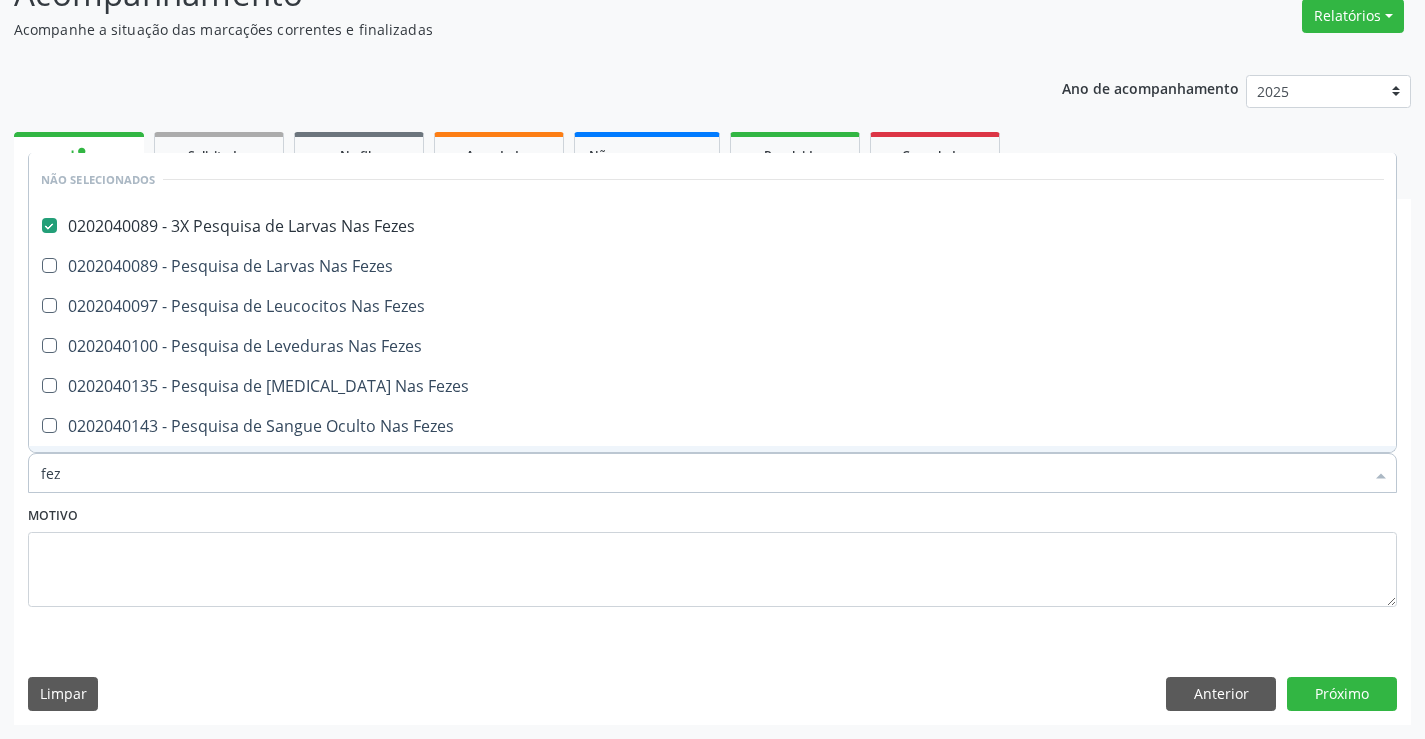 click on "Motivo" at bounding box center (712, 554) 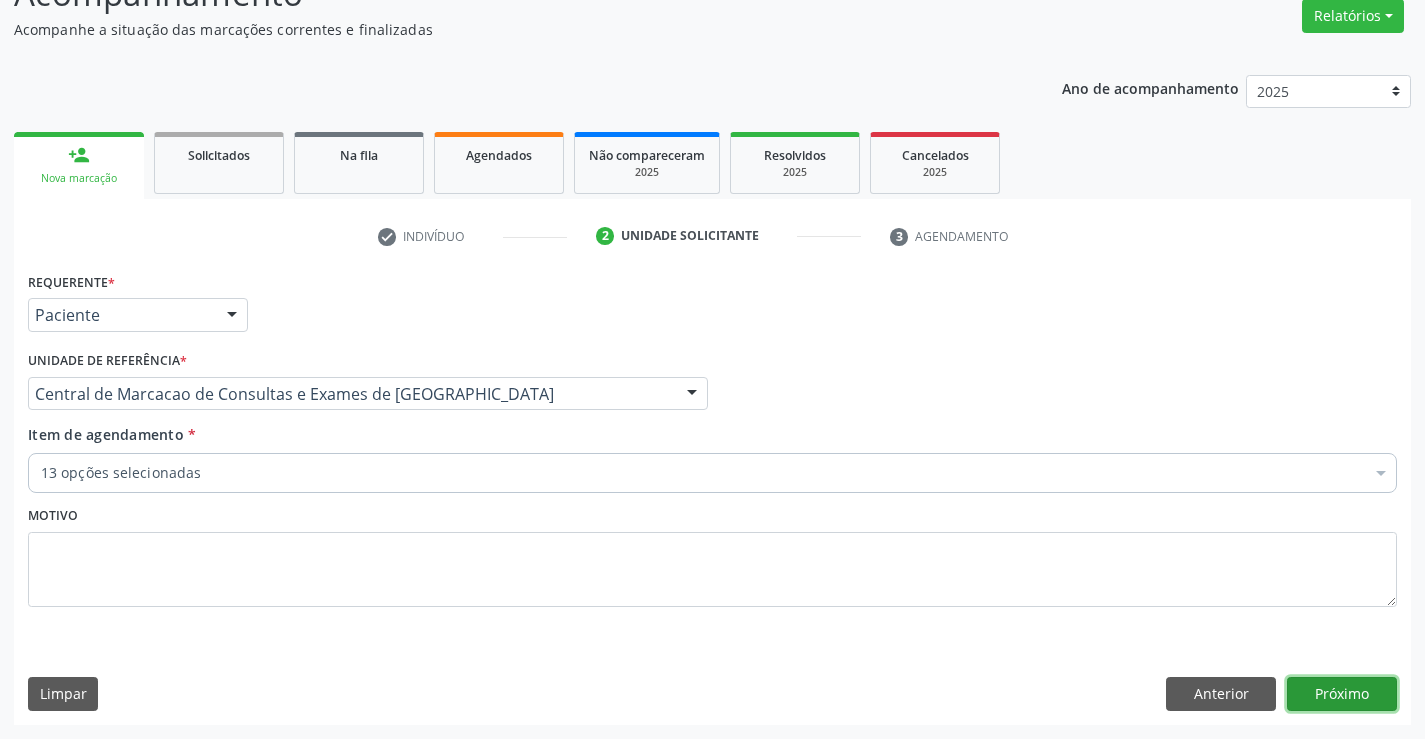 click on "Próximo" at bounding box center [1342, 694] 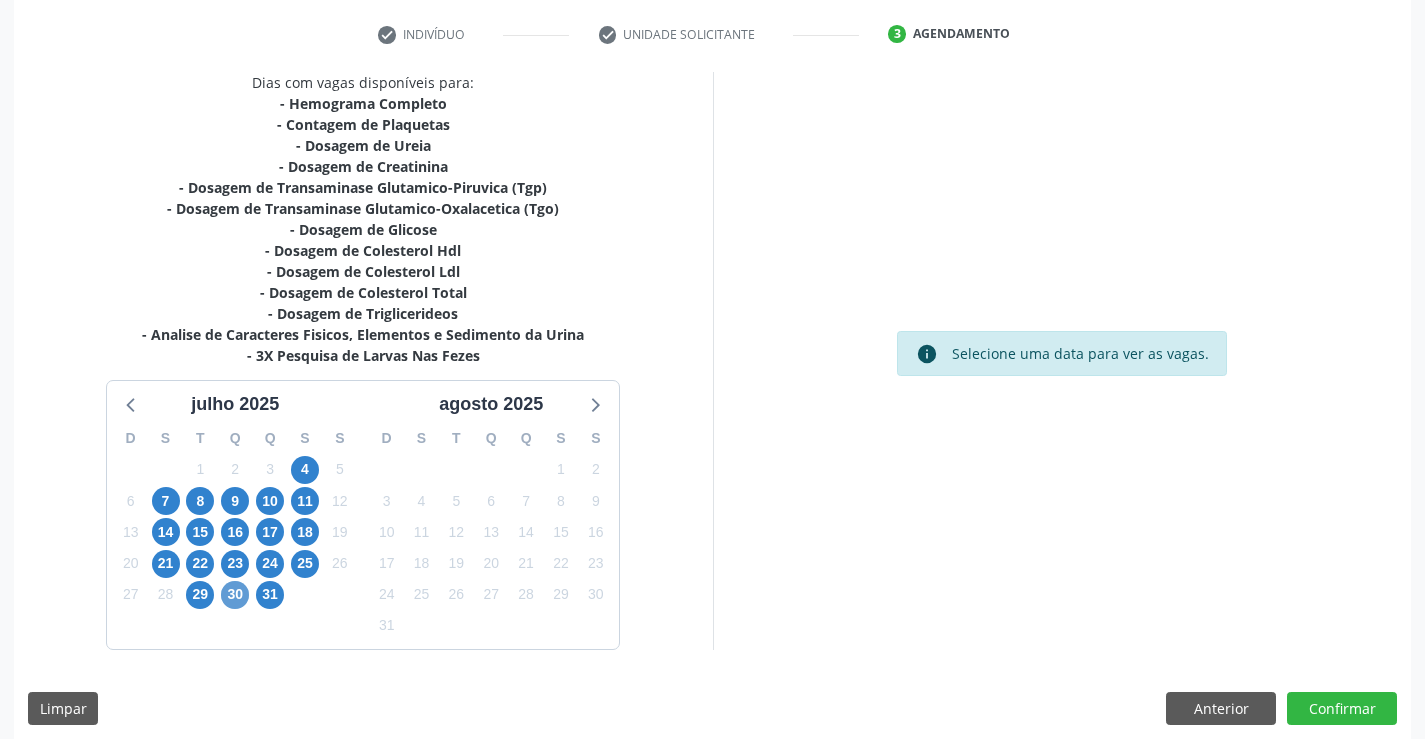 scroll, scrollTop: 383, scrollLeft: 0, axis: vertical 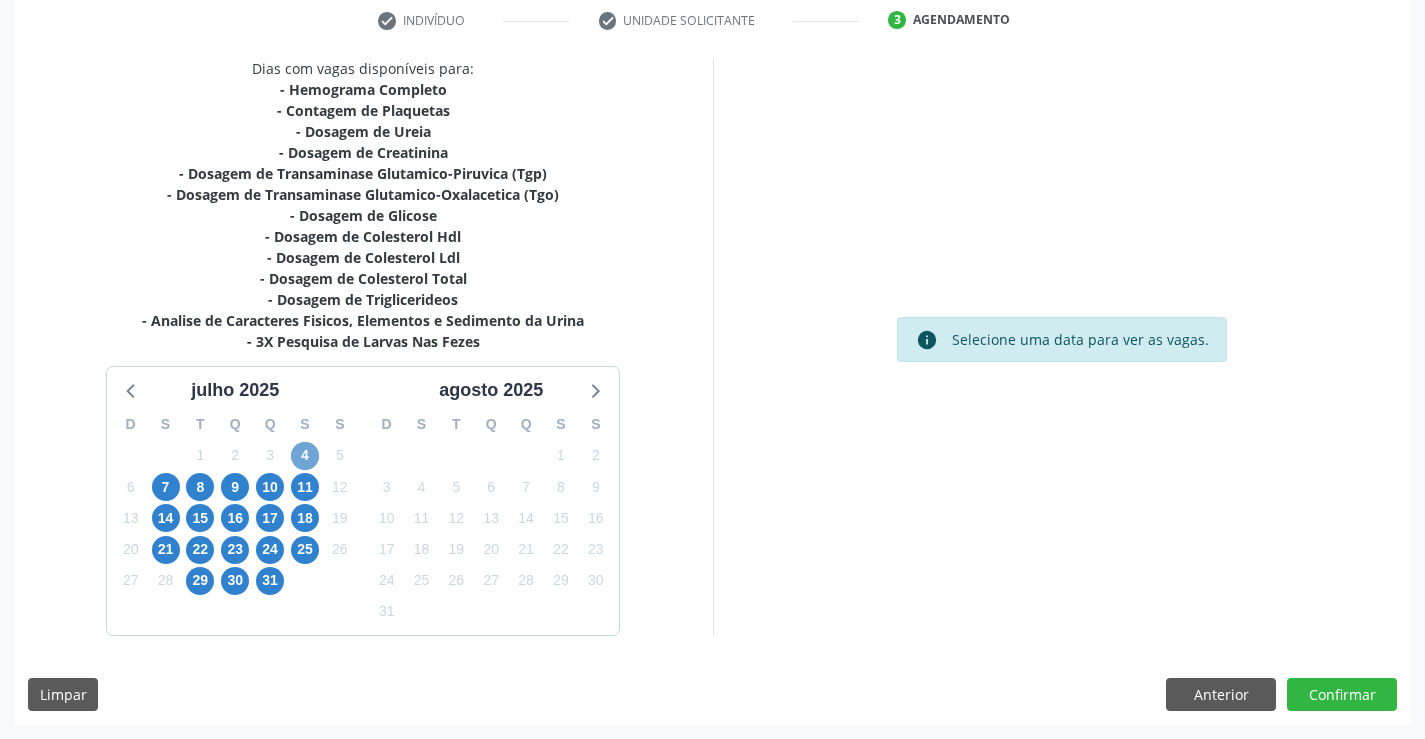 click on "4" at bounding box center (305, 456) 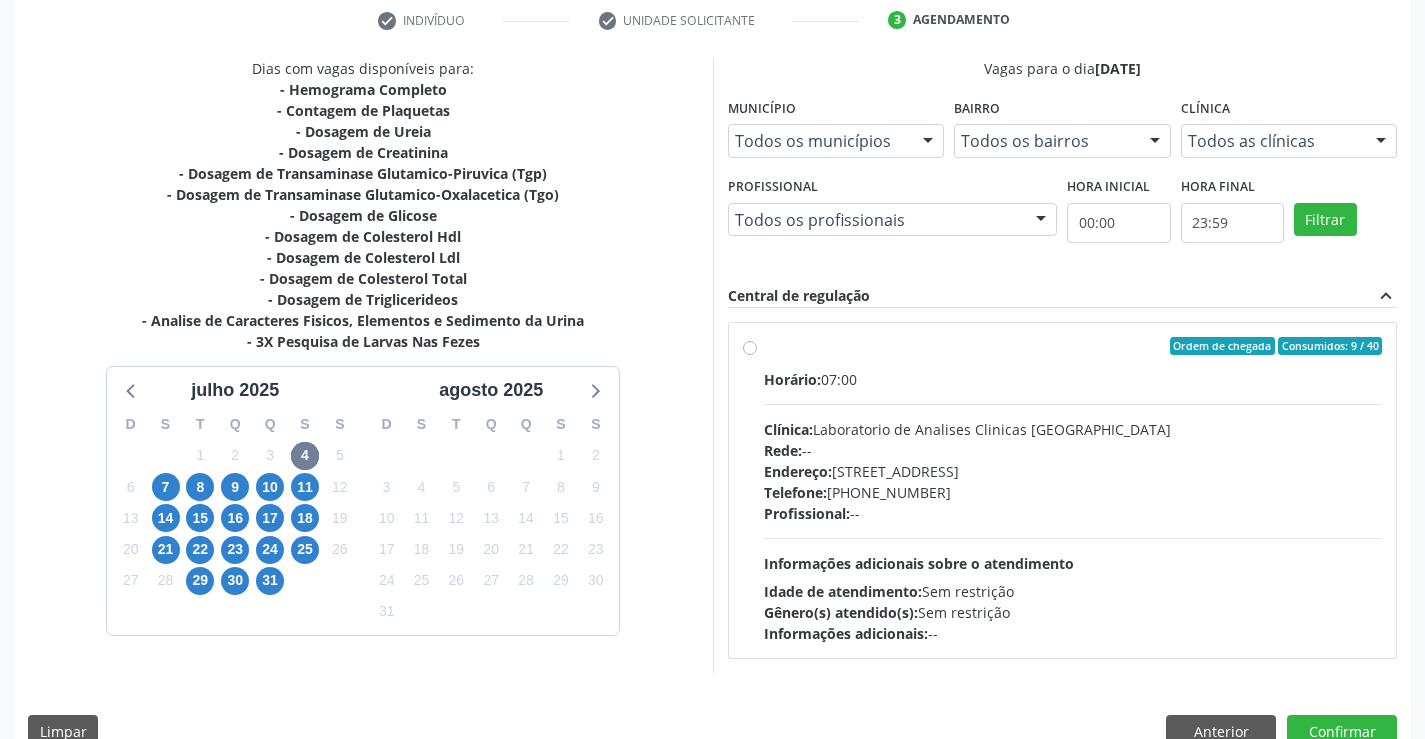 click on "Rede:
--" at bounding box center [1073, 450] 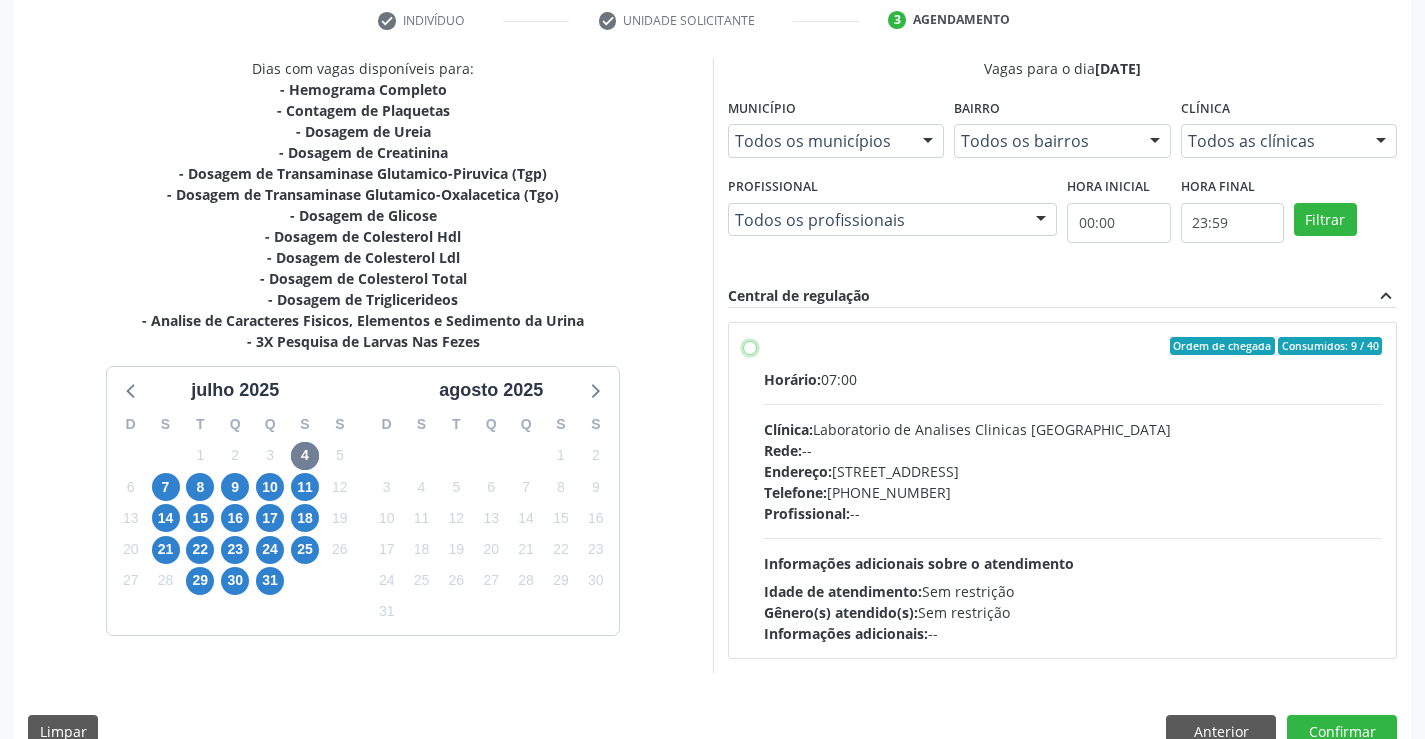 click on "Ordem de chegada
Consumidos: 9 / 40
Horário:   07:00
Clínica:  Laboratorio de Analises Clinicas Sao Francisco
Rede:
--
Endereço:   Terreo, nº 258, Centro, Campo Formoso - BA
Telefone:   (74) 36453588
Profissional:
--
Informações adicionais sobre o atendimento
Idade de atendimento:
Sem restrição
Gênero(s) atendido(s):
Sem restrição
Informações adicionais:
--" at bounding box center (750, 346) 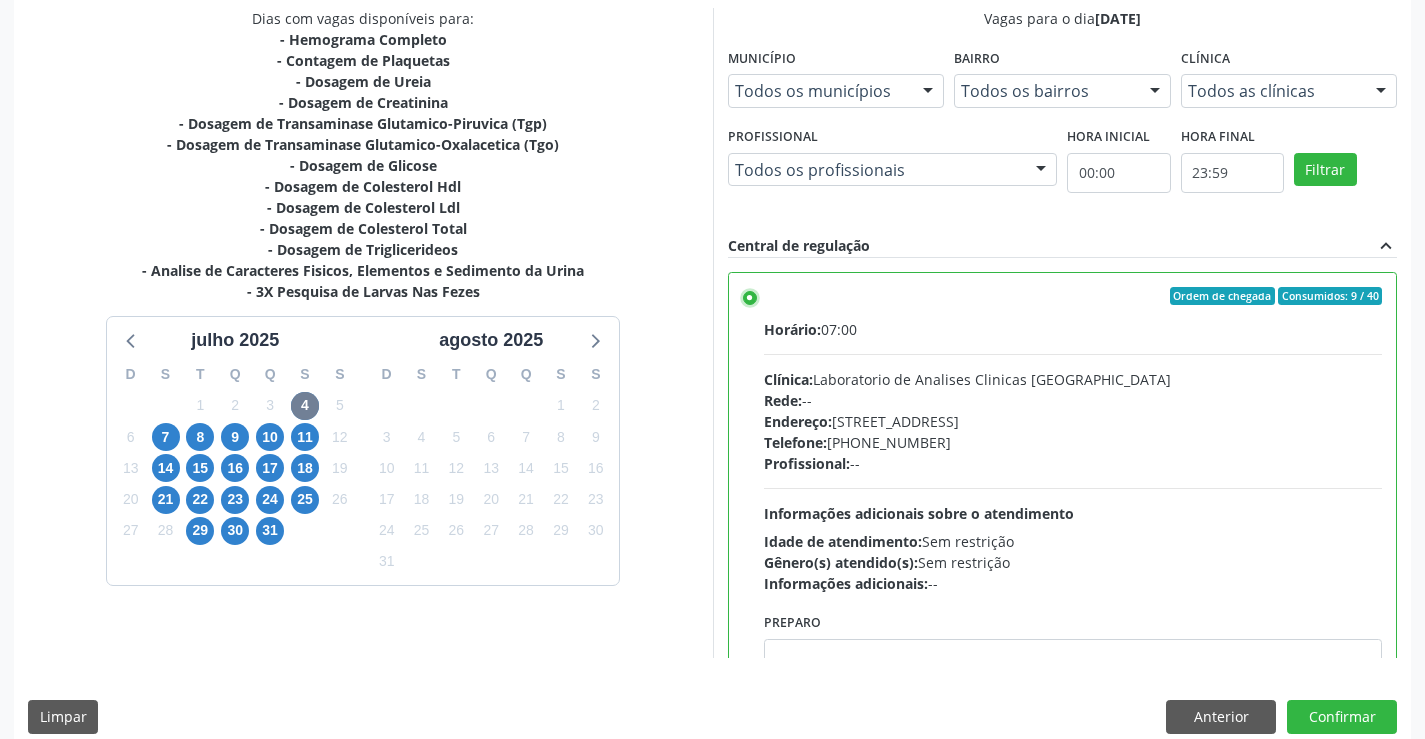scroll, scrollTop: 456, scrollLeft: 0, axis: vertical 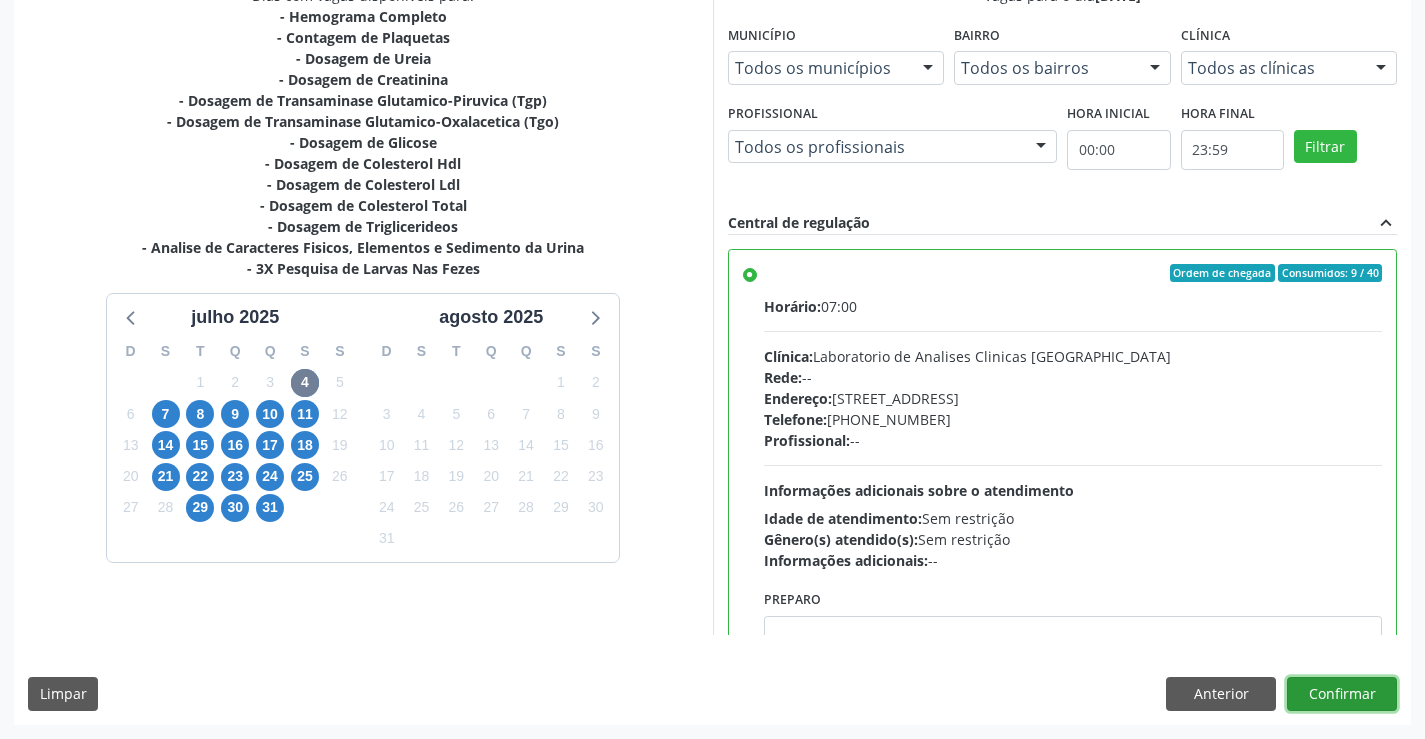 click on "Confirmar" at bounding box center [1342, 694] 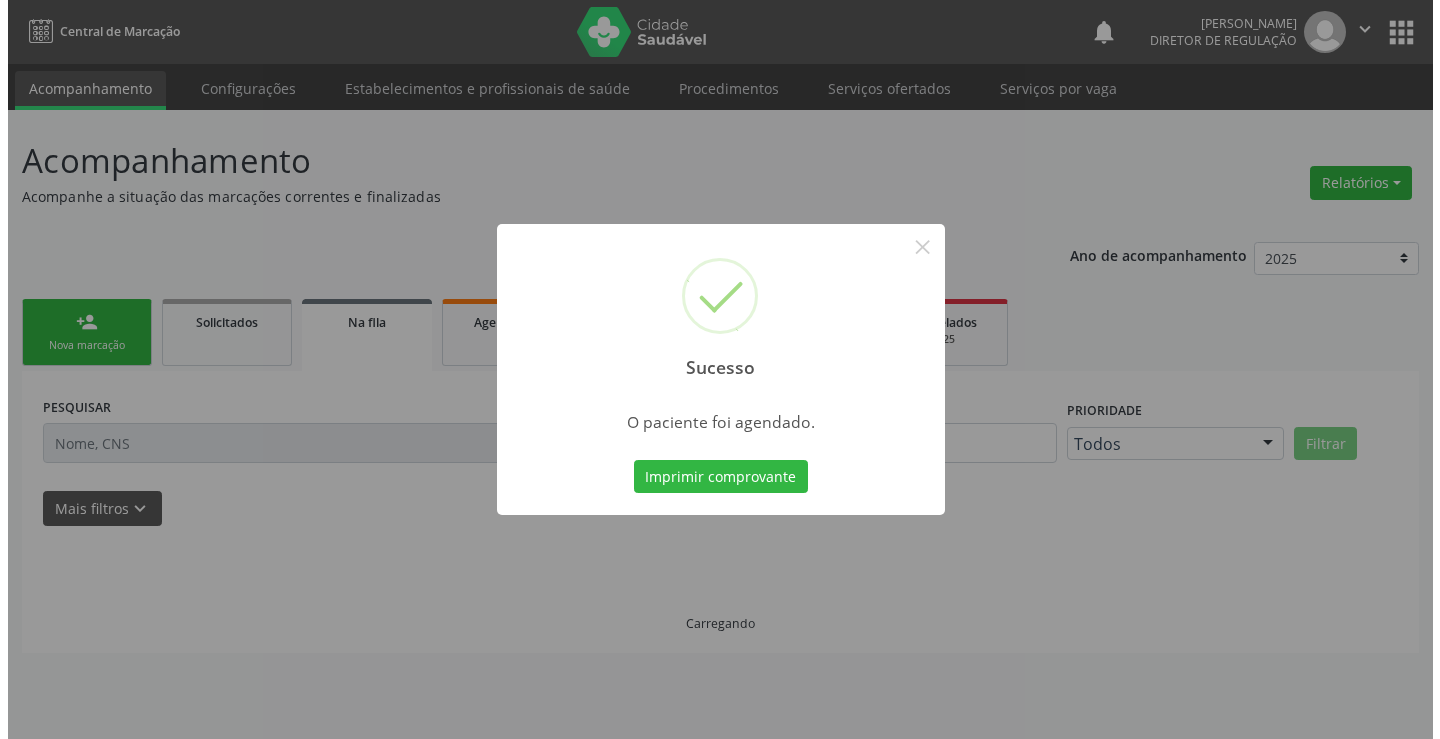 scroll, scrollTop: 0, scrollLeft: 0, axis: both 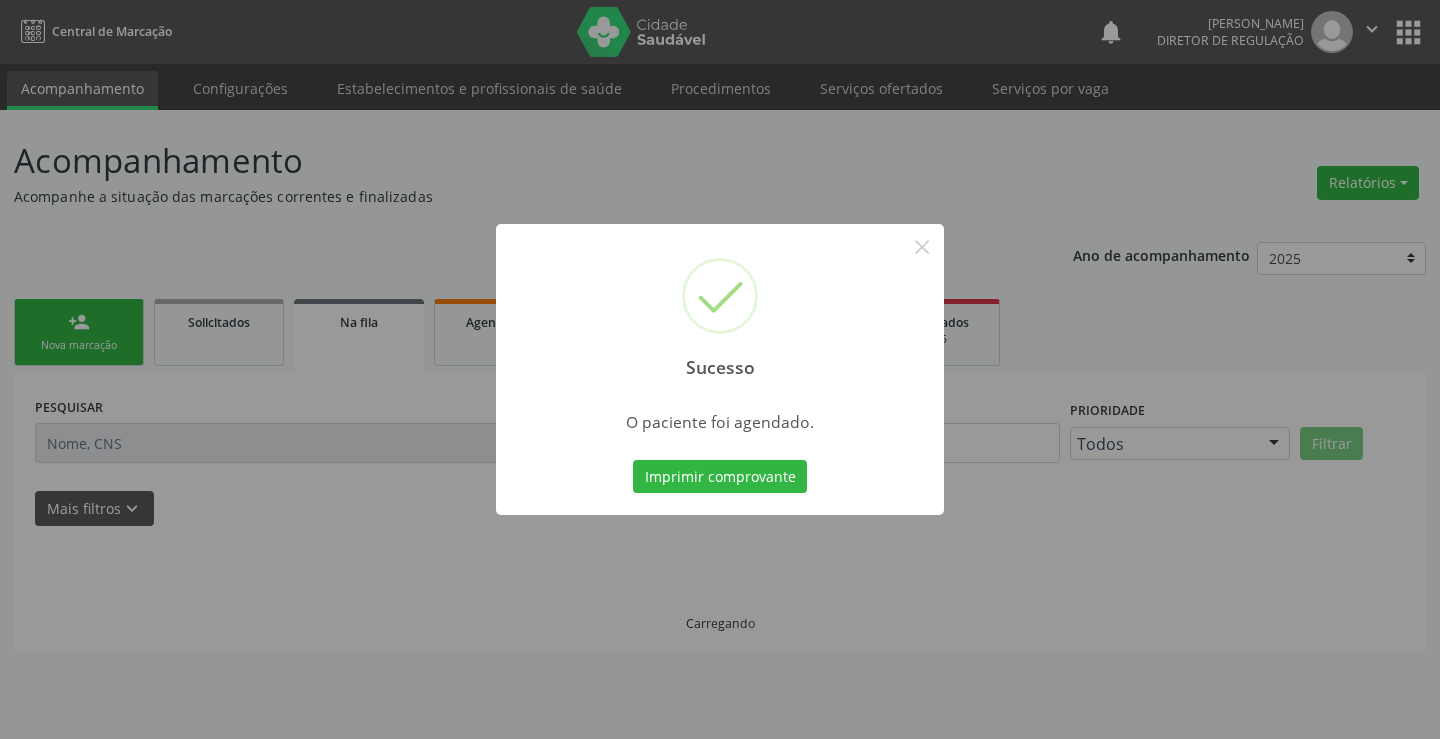 type 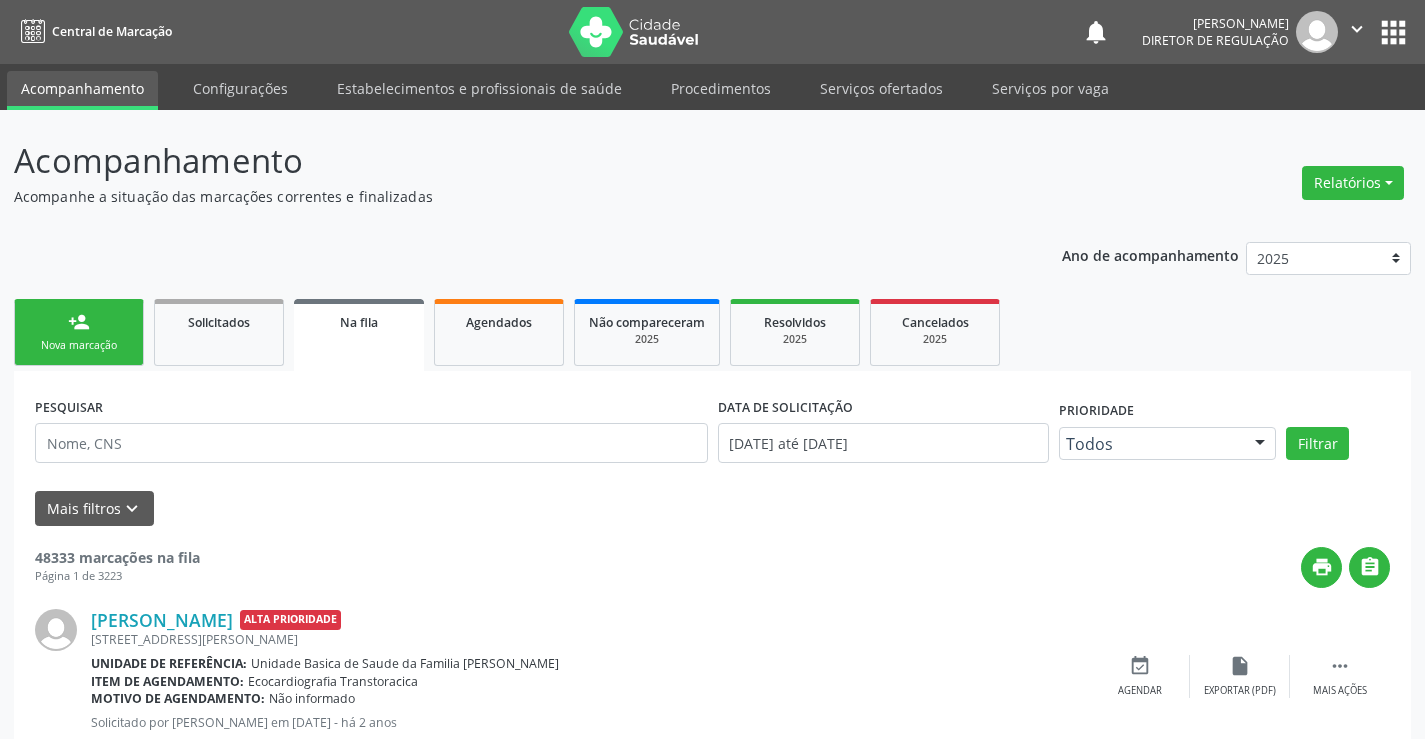click on "Sucesso × O paciente foi agendado. Imprimir comprovante Cancel" at bounding box center [712, 369] 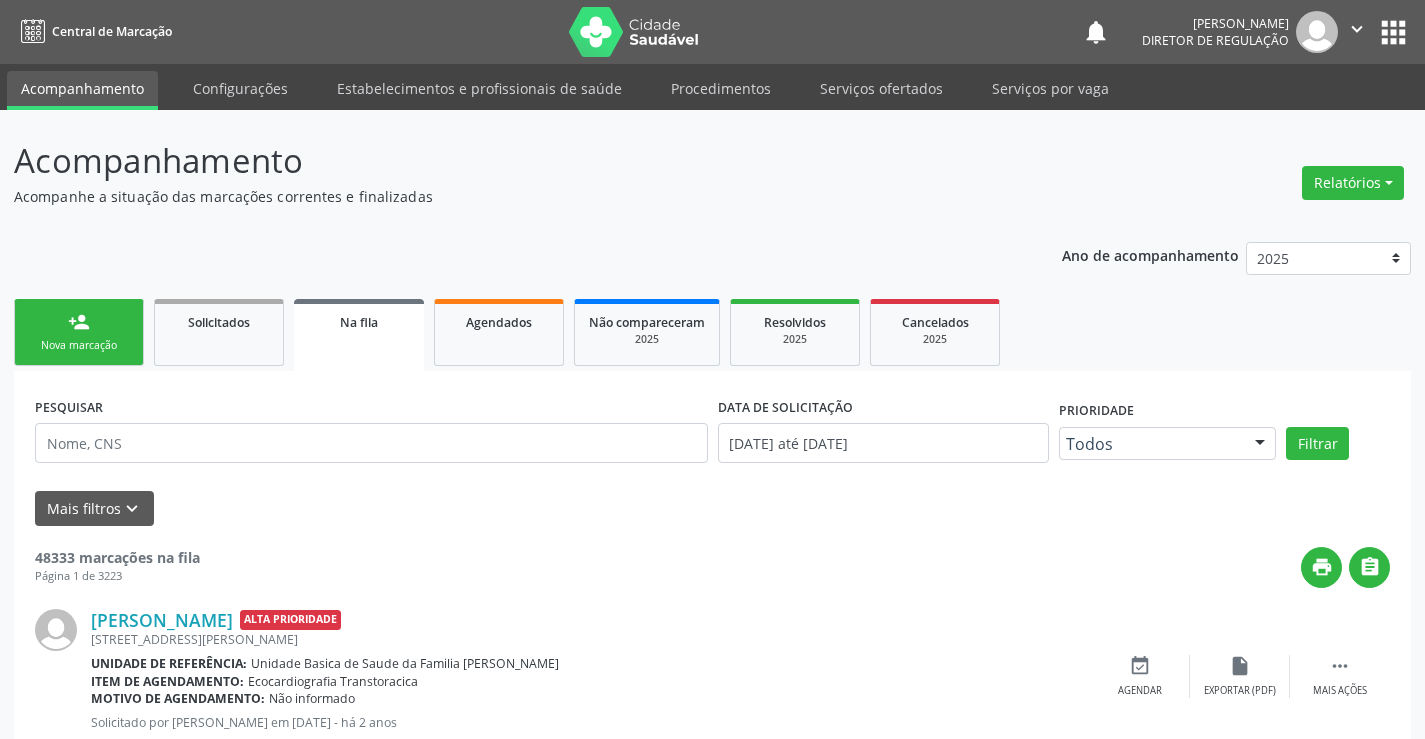 click on "person_add
Nova marcação" at bounding box center (79, 332) 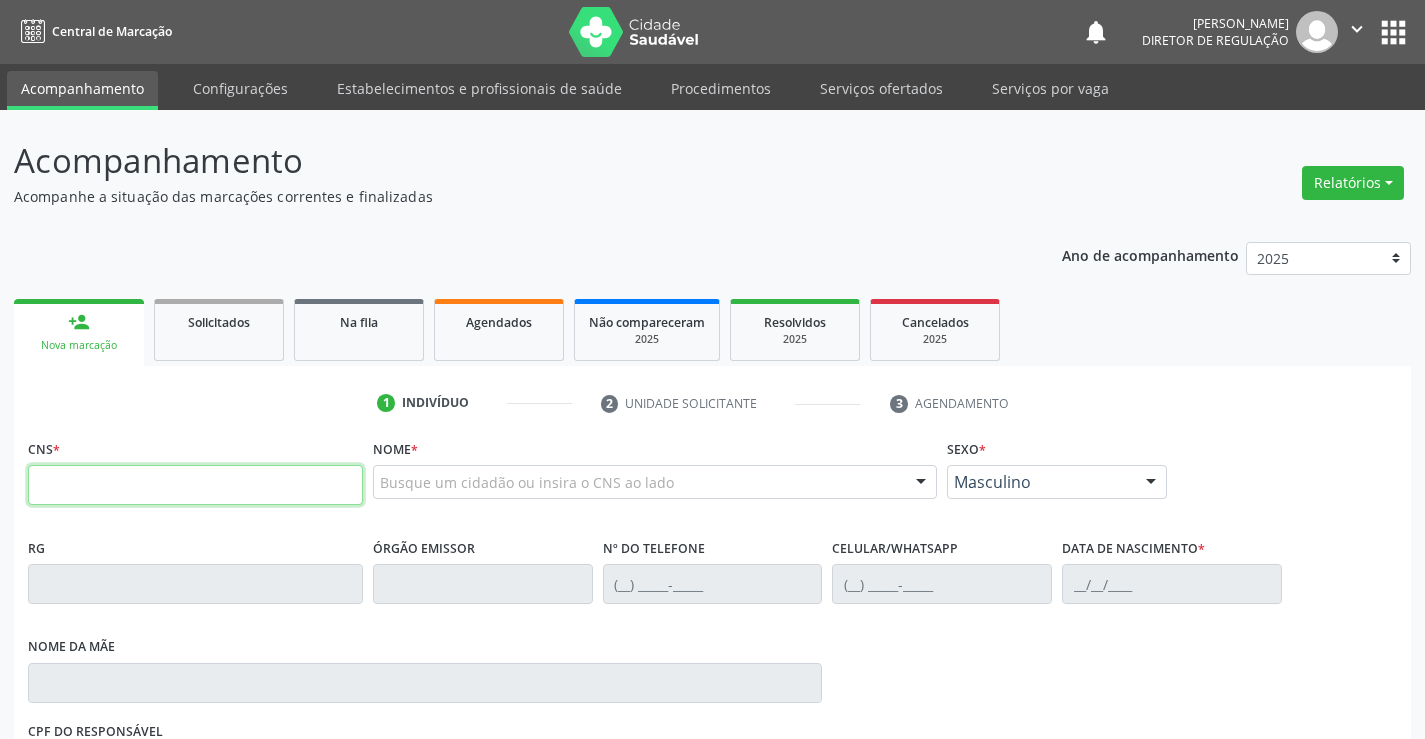 click at bounding box center [195, 485] 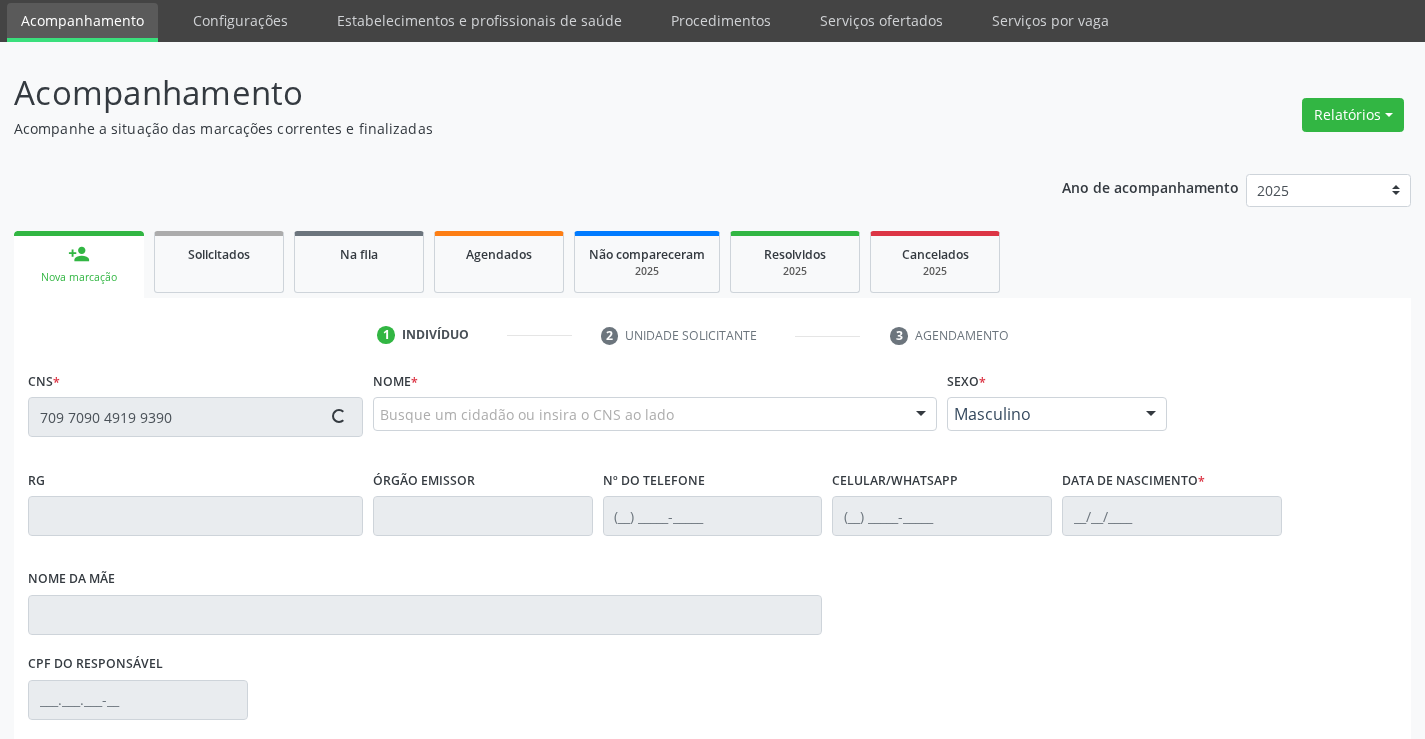 type on "709 7090 4919 9390" 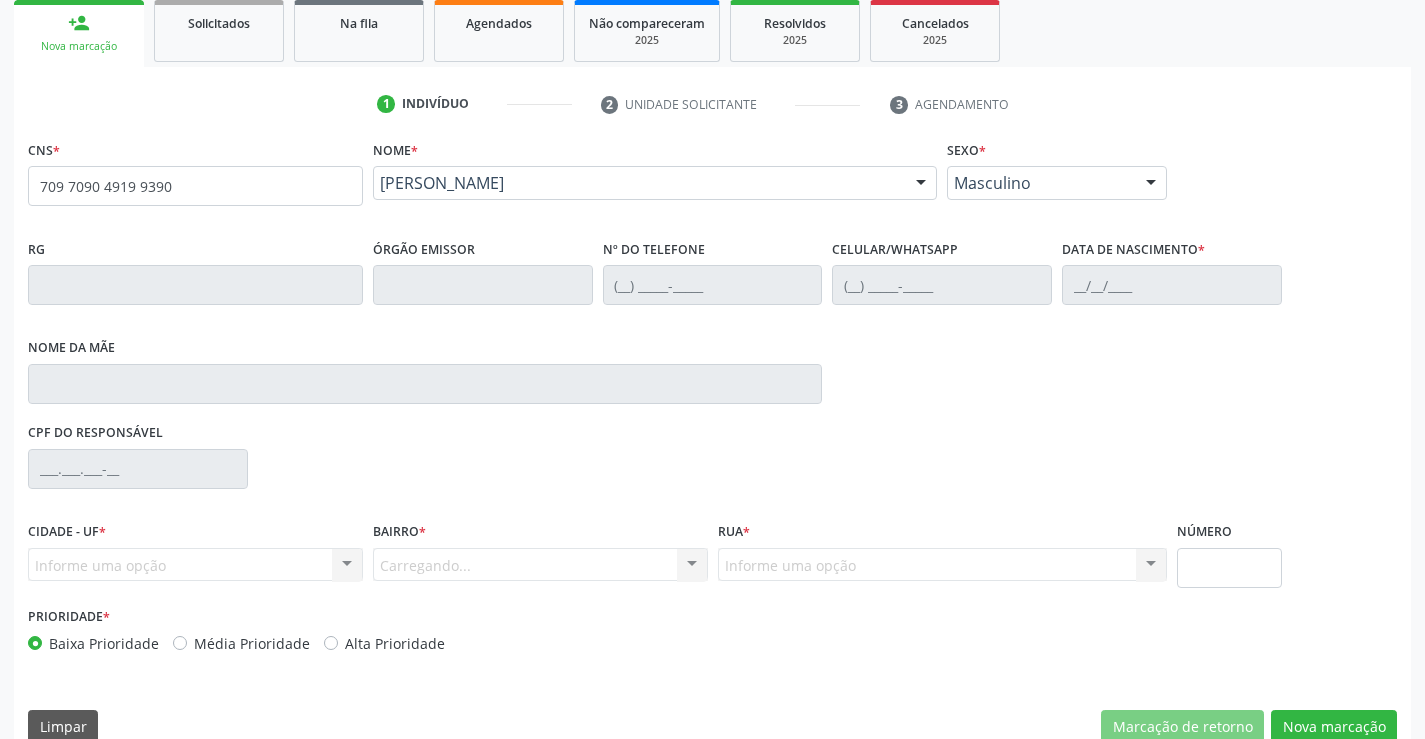 scroll, scrollTop: 300, scrollLeft: 0, axis: vertical 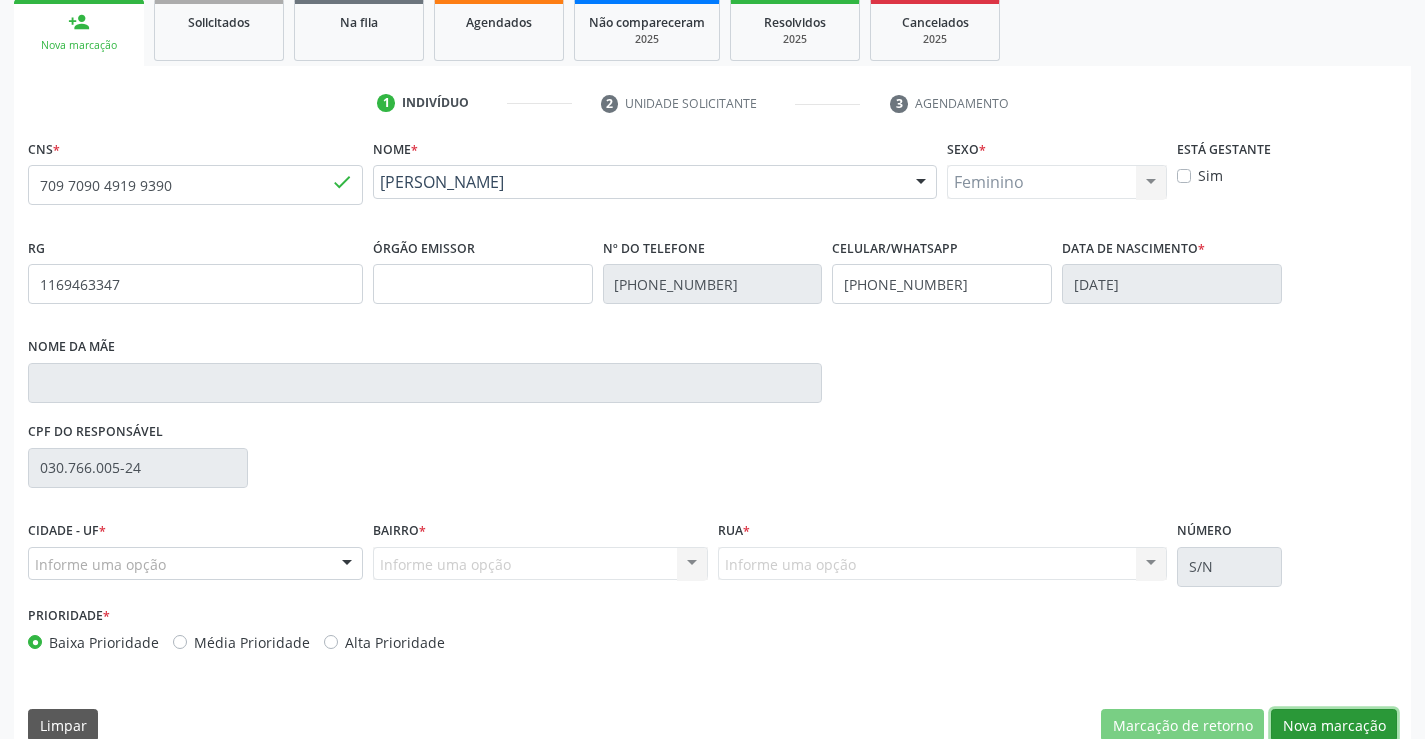 click on "Nova marcação" at bounding box center (1334, 726) 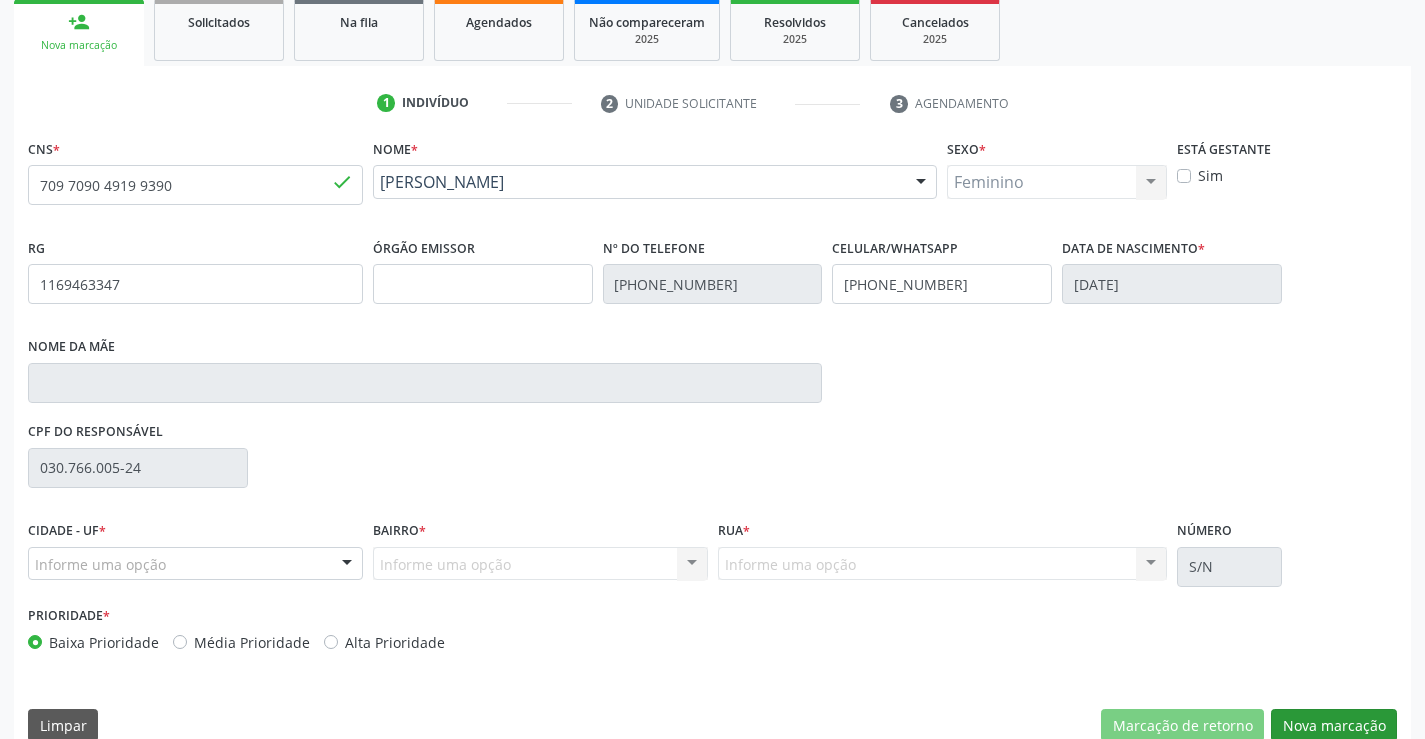scroll, scrollTop: 167, scrollLeft: 0, axis: vertical 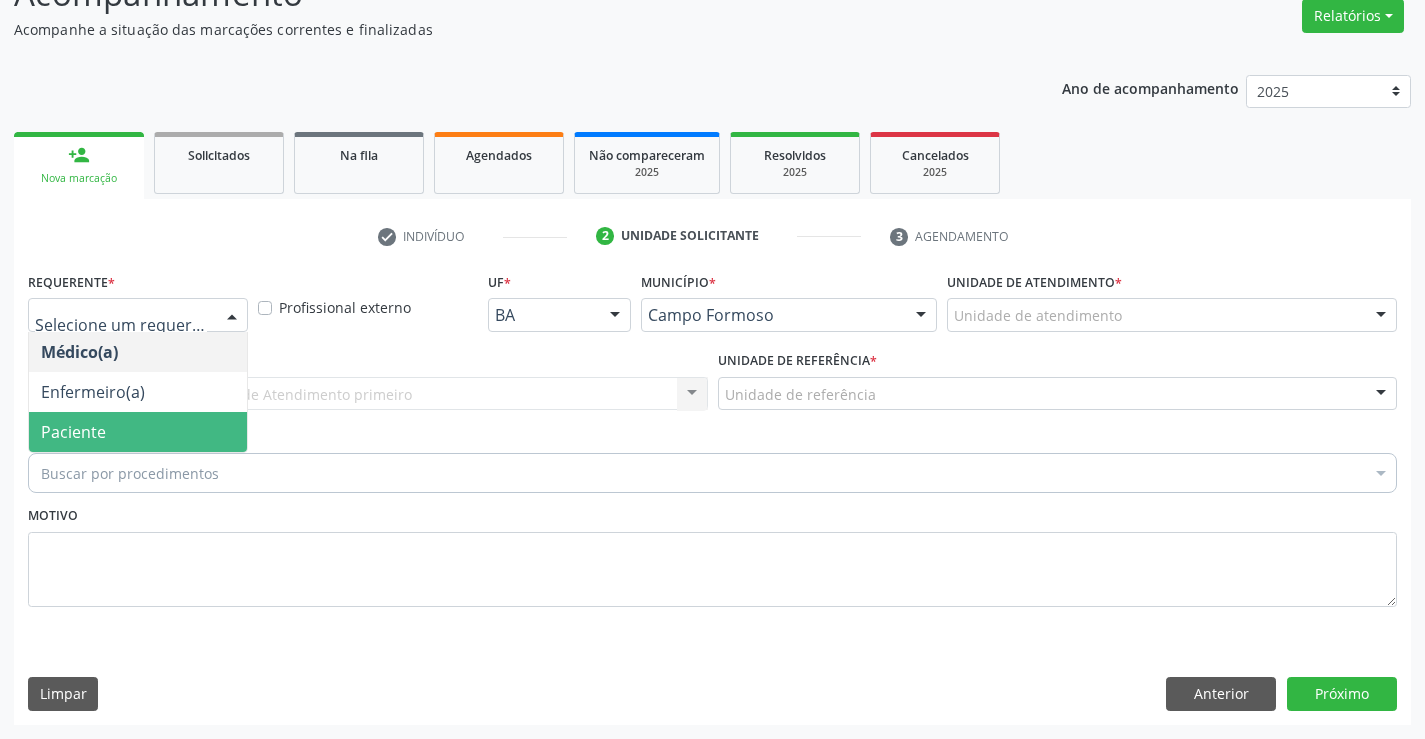 drag, startPoint x: 194, startPoint y: 424, endPoint x: 352, endPoint y: 390, distance: 161.61684 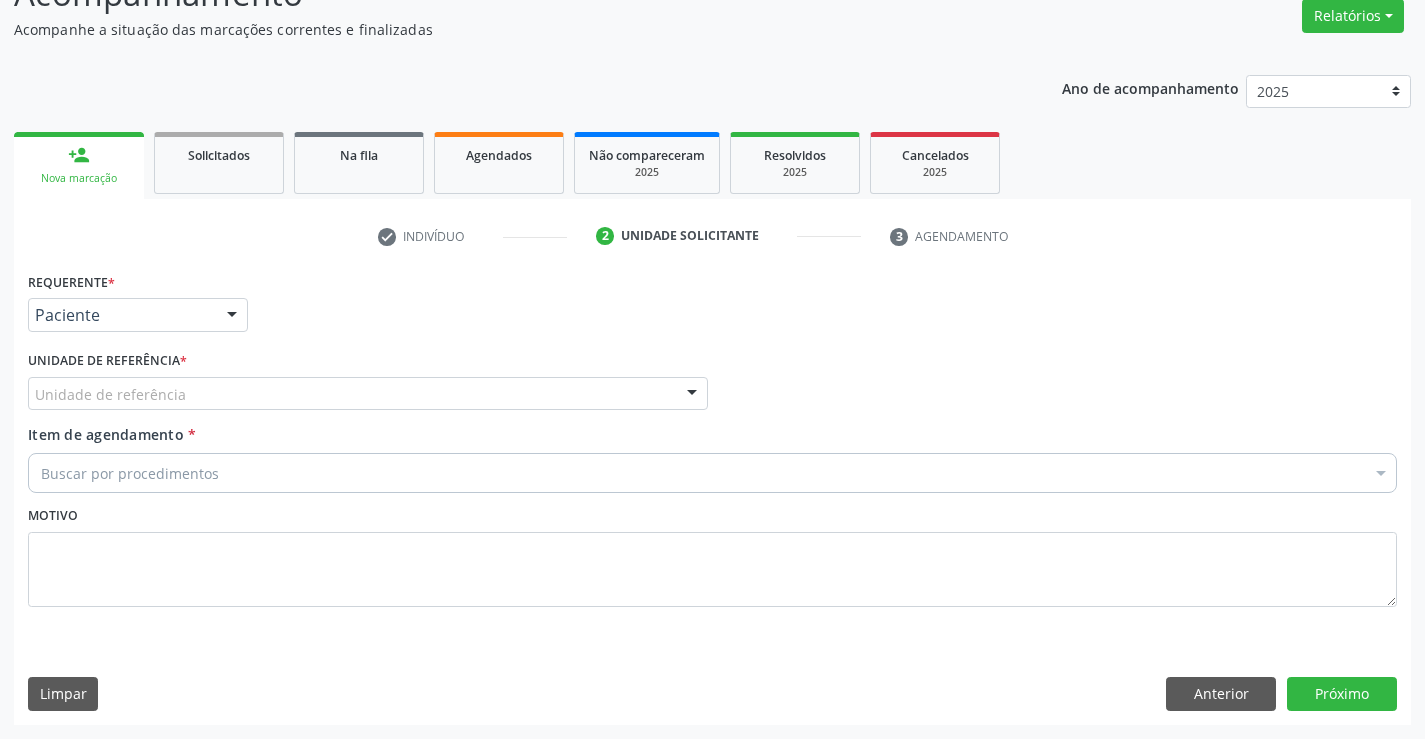 drag, startPoint x: 352, startPoint y: 390, endPoint x: 363, endPoint y: 506, distance: 116.520386 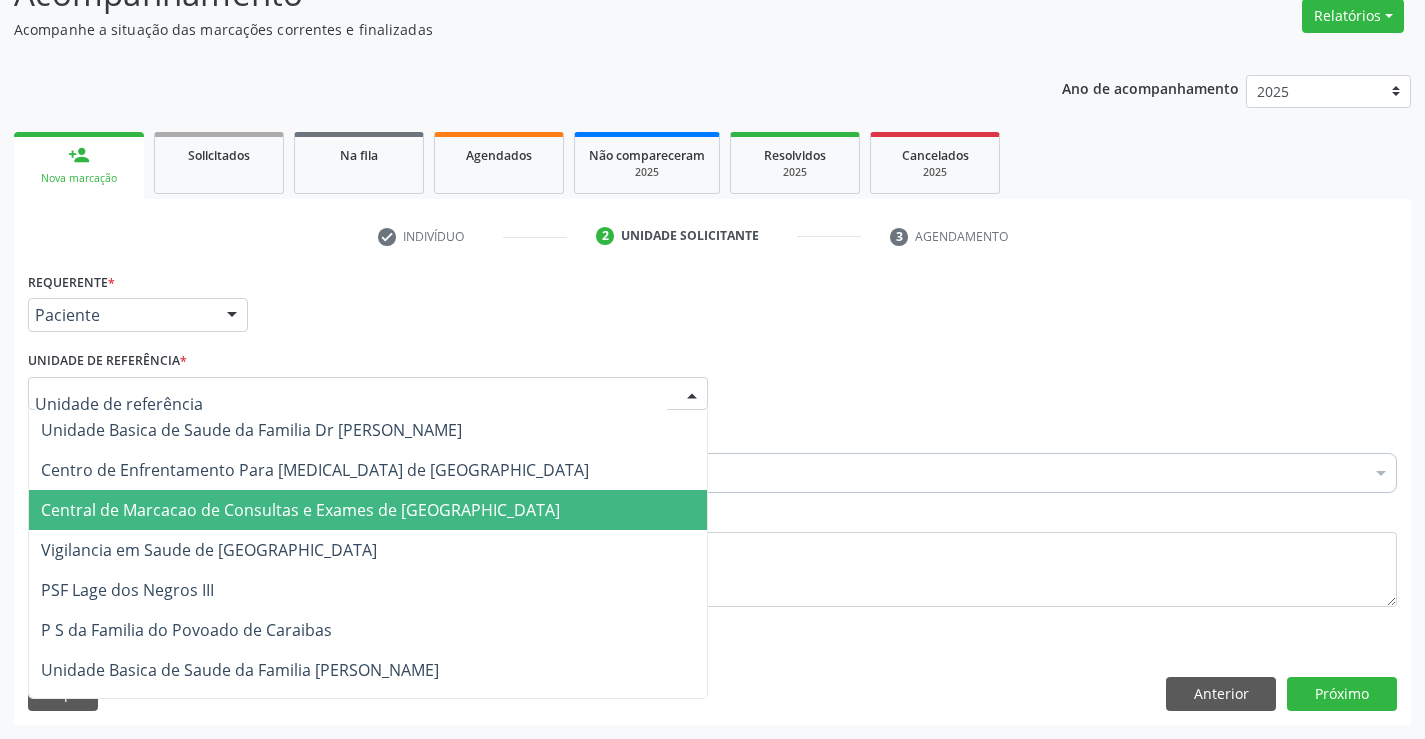 drag, startPoint x: 363, startPoint y: 506, endPoint x: 532, endPoint y: 464, distance: 174.14075 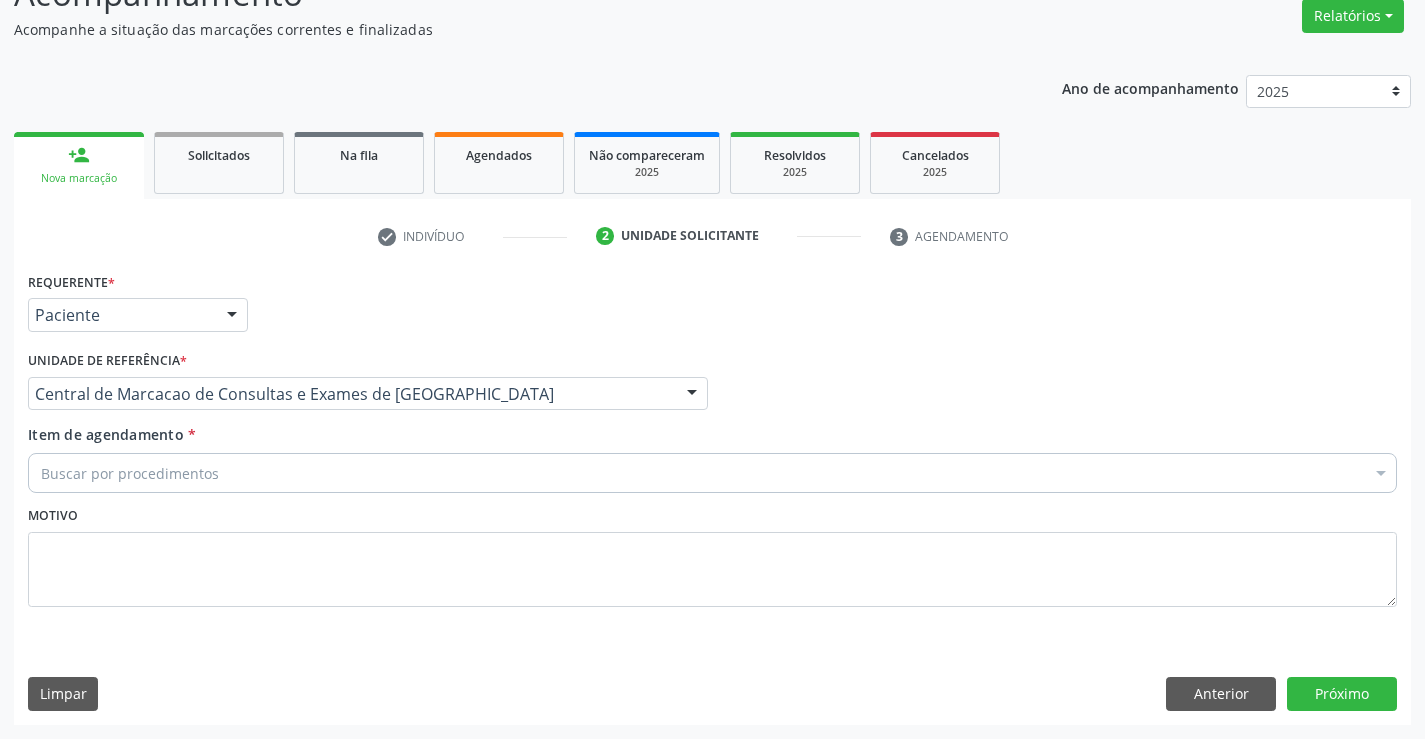 click on "Buscar por procedimentos" at bounding box center (712, 473) 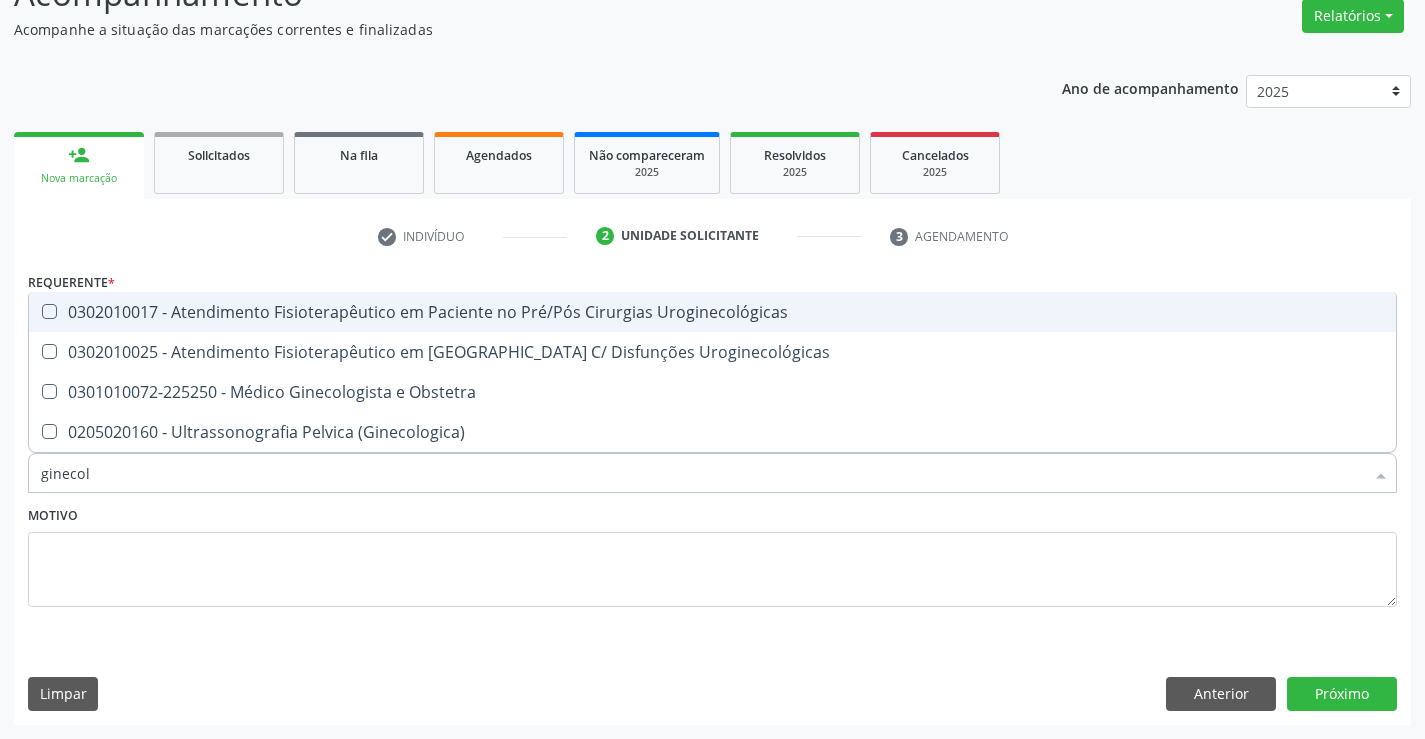 type on "ginecolo" 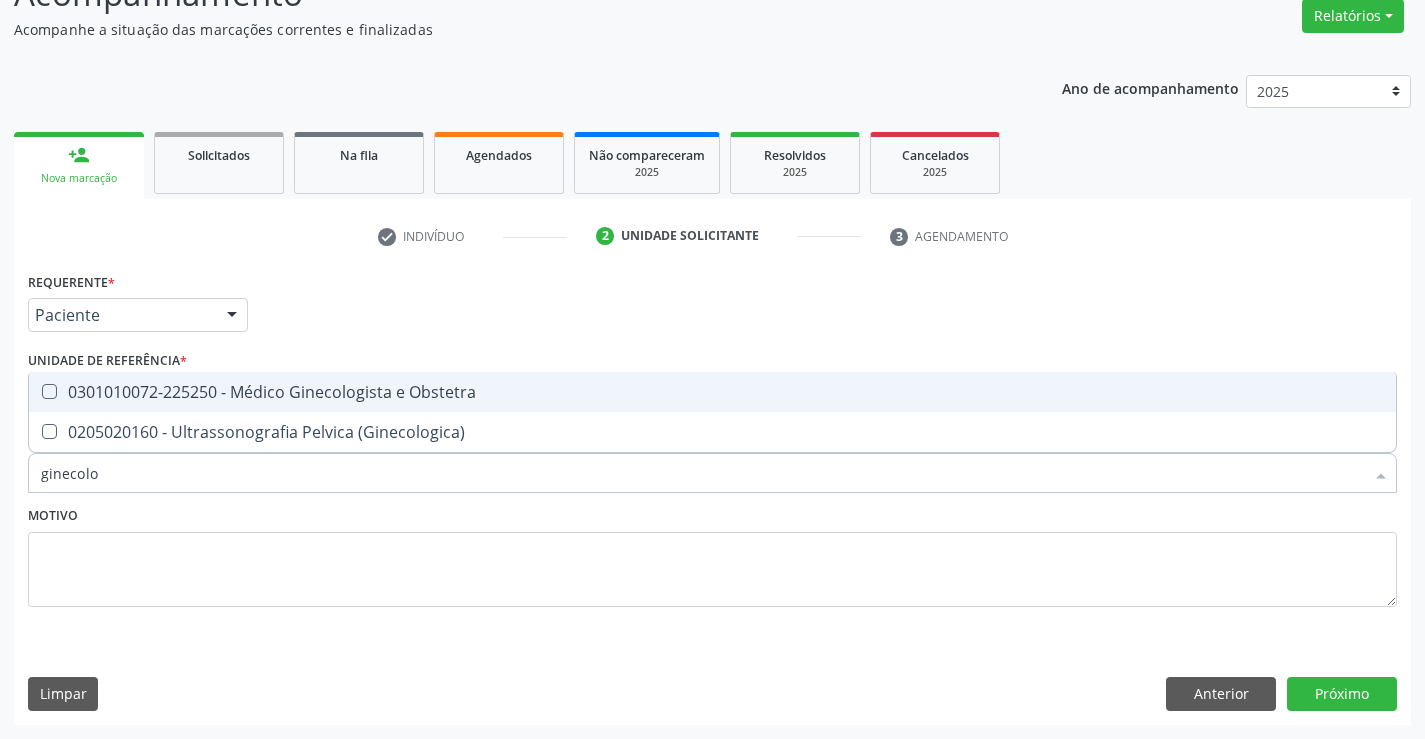 click on "0301010072-225250 - Médico Ginecologista e Obstetra" at bounding box center (712, 392) 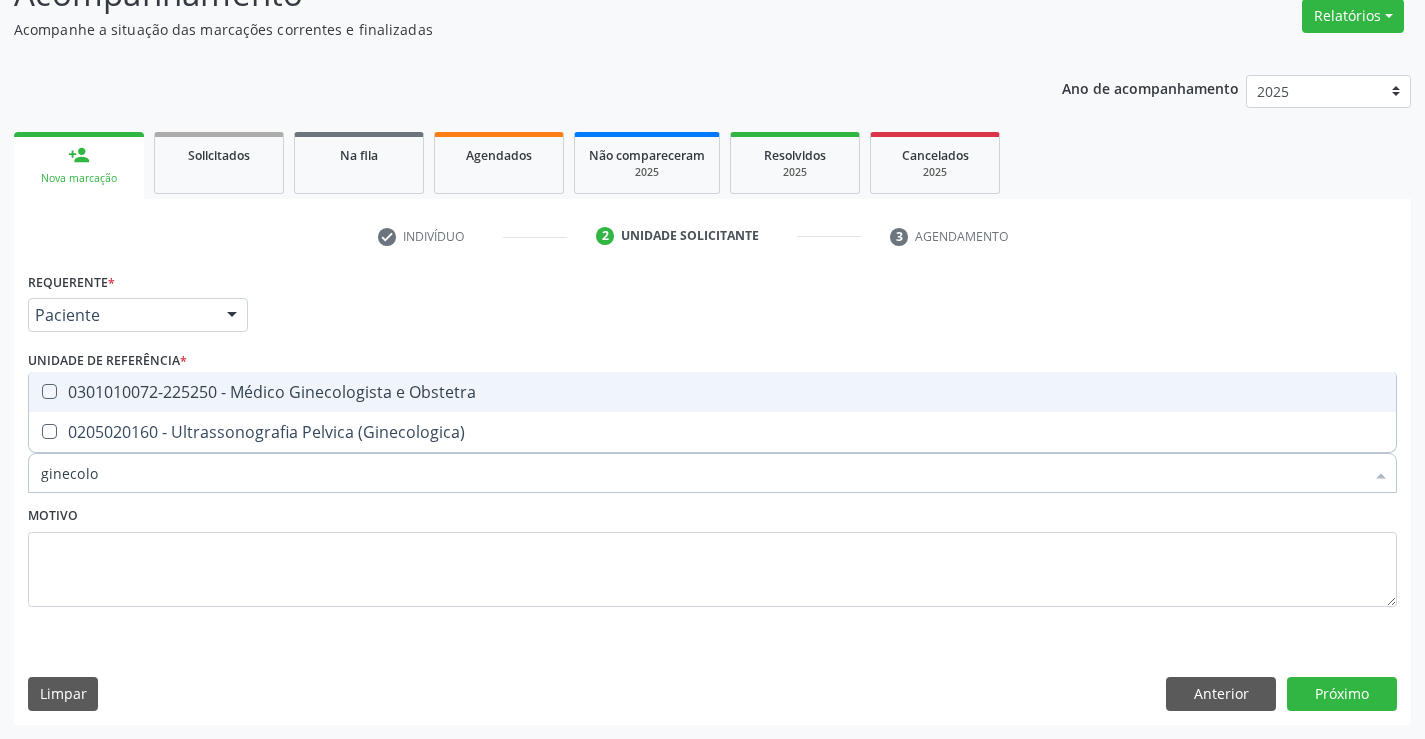 checkbox on "true" 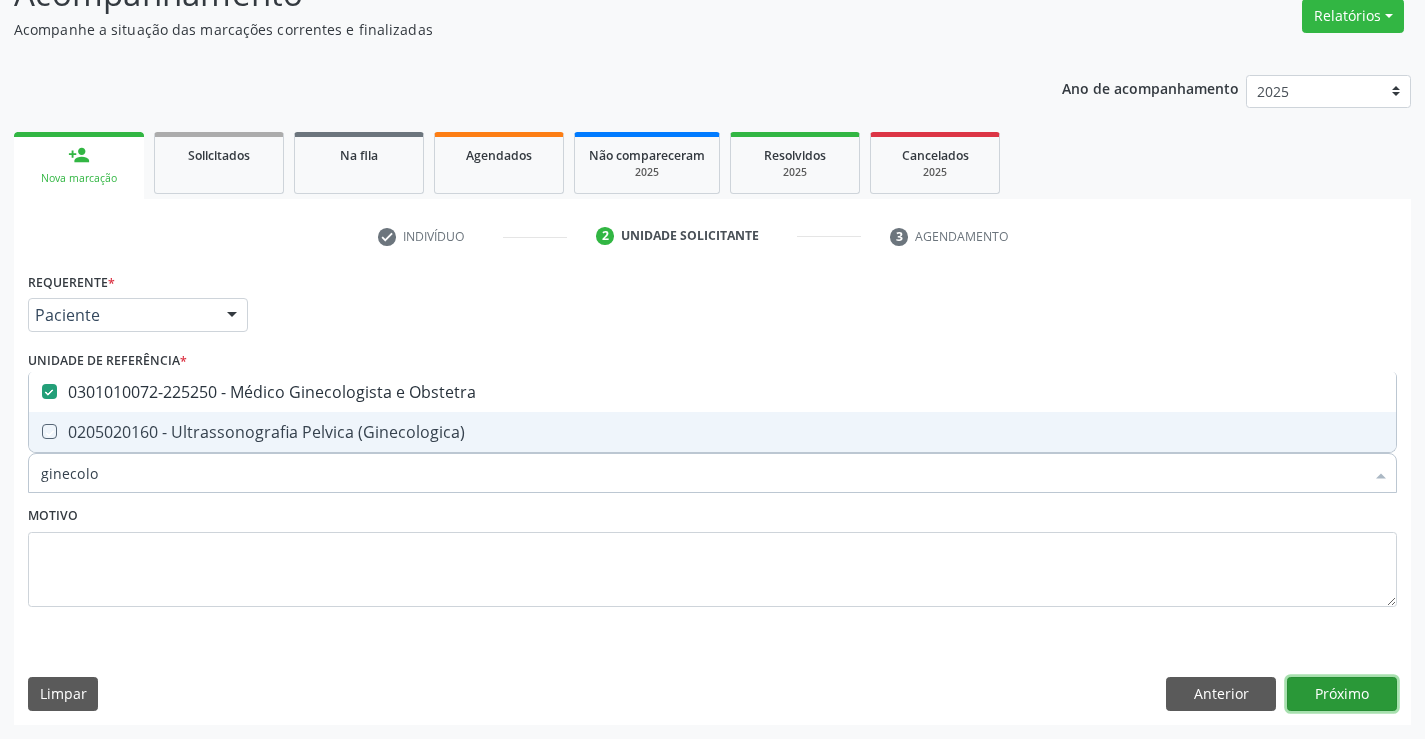 click on "Próximo" at bounding box center (1342, 694) 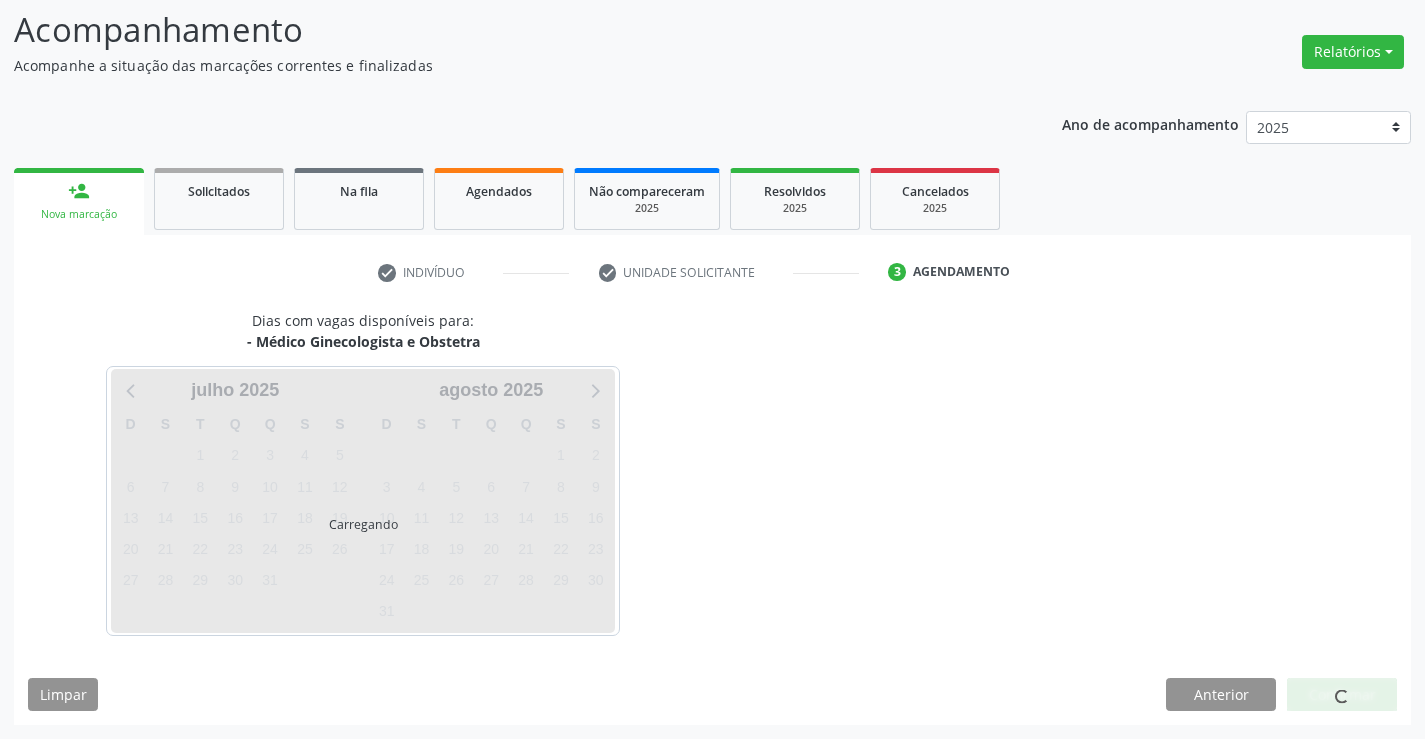 scroll, scrollTop: 131, scrollLeft: 0, axis: vertical 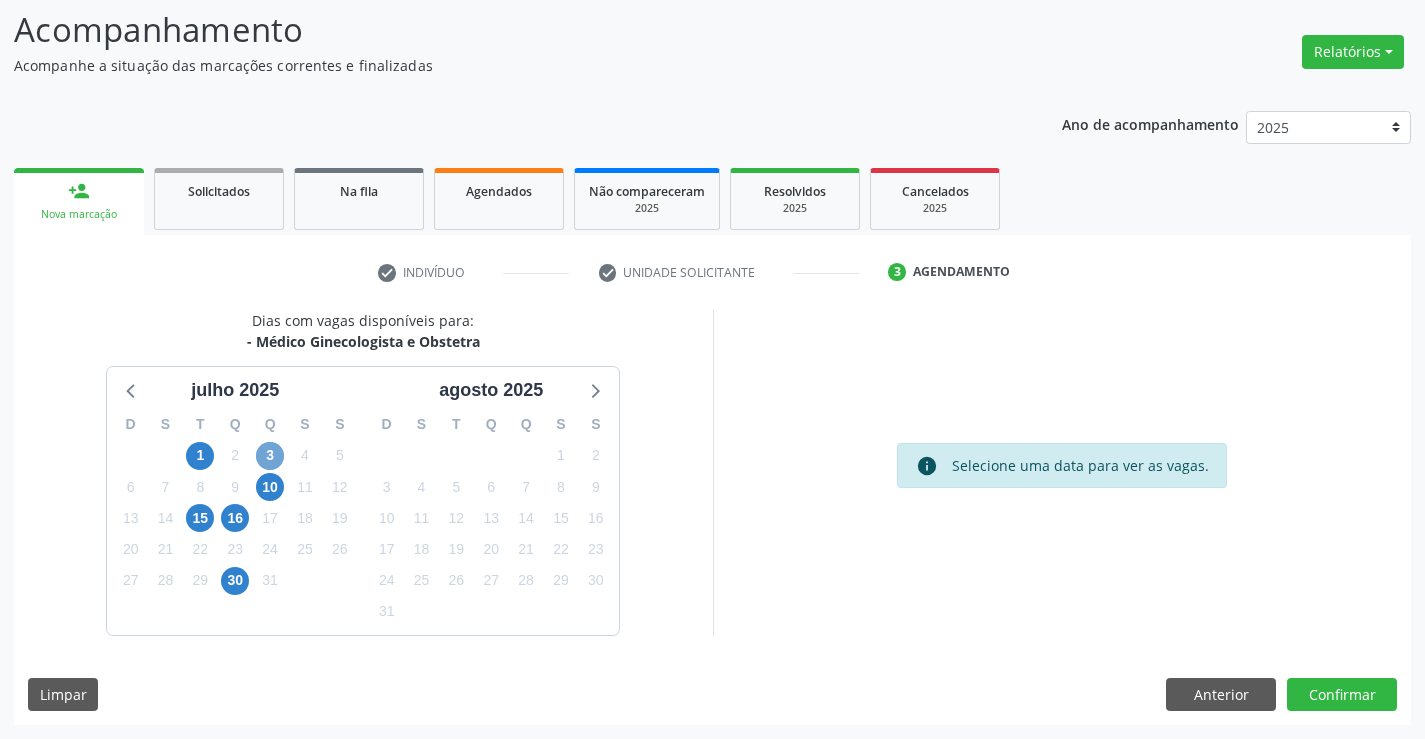 click on "3" at bounding box center [270, 456] 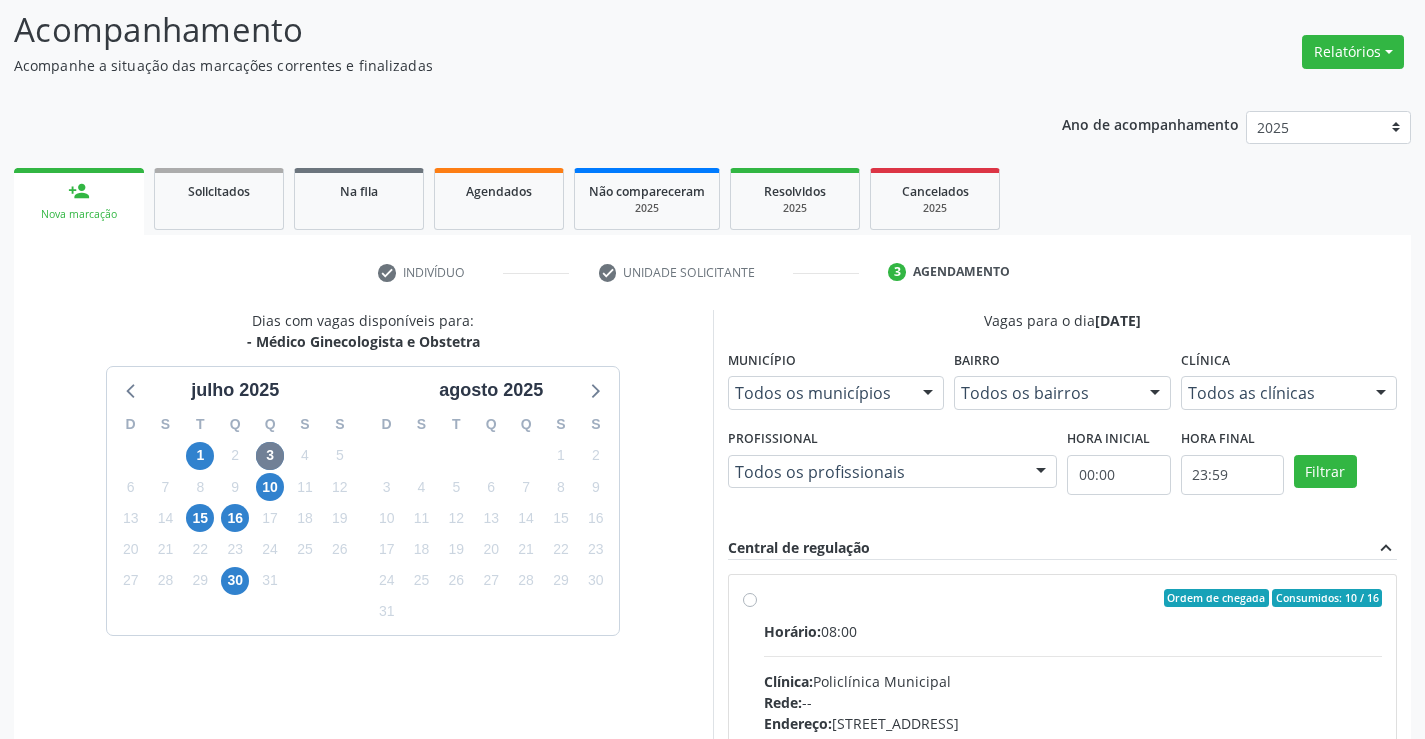 click on "Ordem de chegada
Consumidos: 10 / 16
Horário:   08:00
Clínica:  Policlínica Municipal
Rede:
--
[GEOGRAPHIC_DATA]:   [STREET_ADDRESS]
Telefone:   [PHONE_NUMBER]
Profissional:
[PERSON_NAME]
Informações adicionais sobre o atendimento
Idade de atendimento:
de 0 a 120 anos
Gênero(s) atendido(s):
Masculino e Feminino
Informações adicionais:
--" at bounding box center [1073, 742] 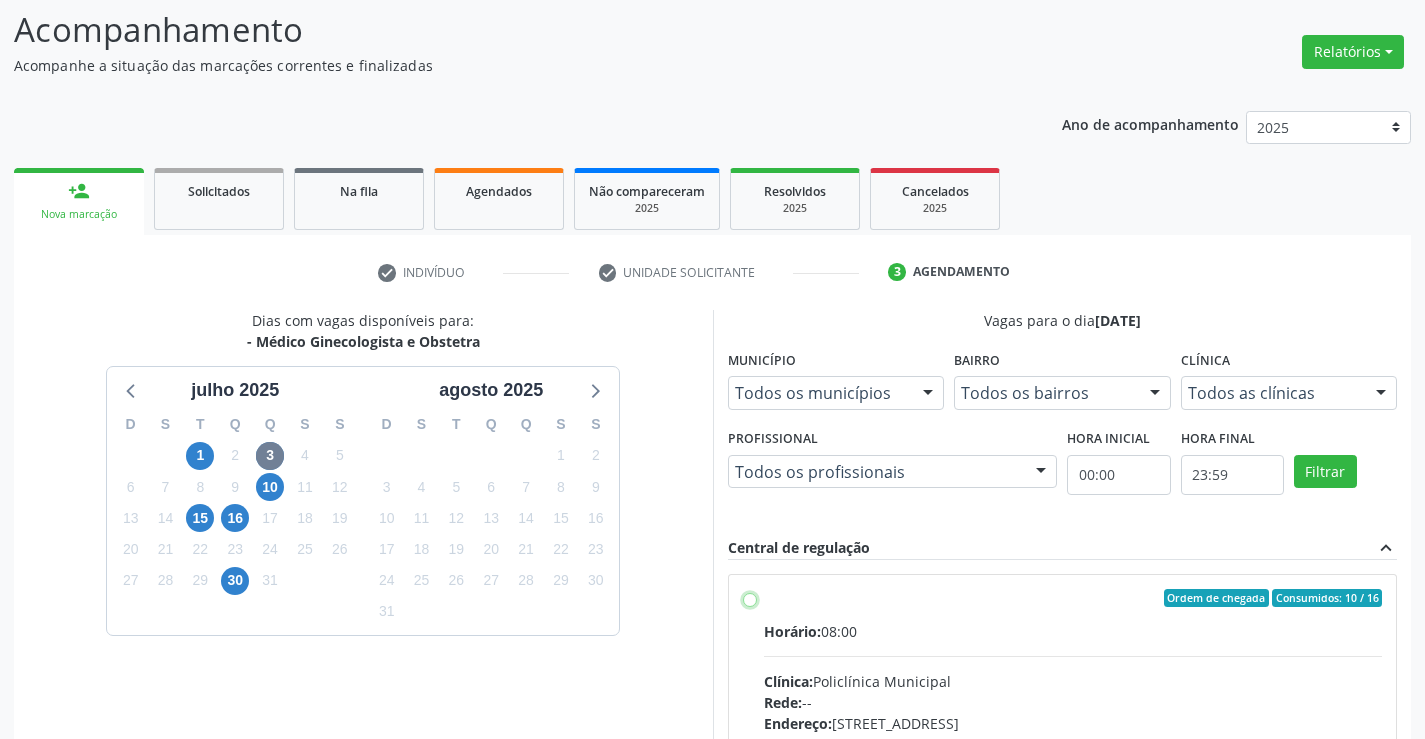 click on "Ordem de chegada
Consumidos: 10 / 16
Horário:   08:00
Clínica:  Policlínica Municipal
Rede:
--
[GEOGRAPHIC_DATA]:   [STREET_ADDRESS]
Telefone:   [PHONE_NUMBER]
Profissional:
[PERSON_NAME]
Informações adicionais sobre o atendimento
Idade de atendimento:
de 0 a 120 anos
Gênero(s) atendido(s):
Masculino e Feminino
Informações adicionais:
--" at bounding box center [750, 598] 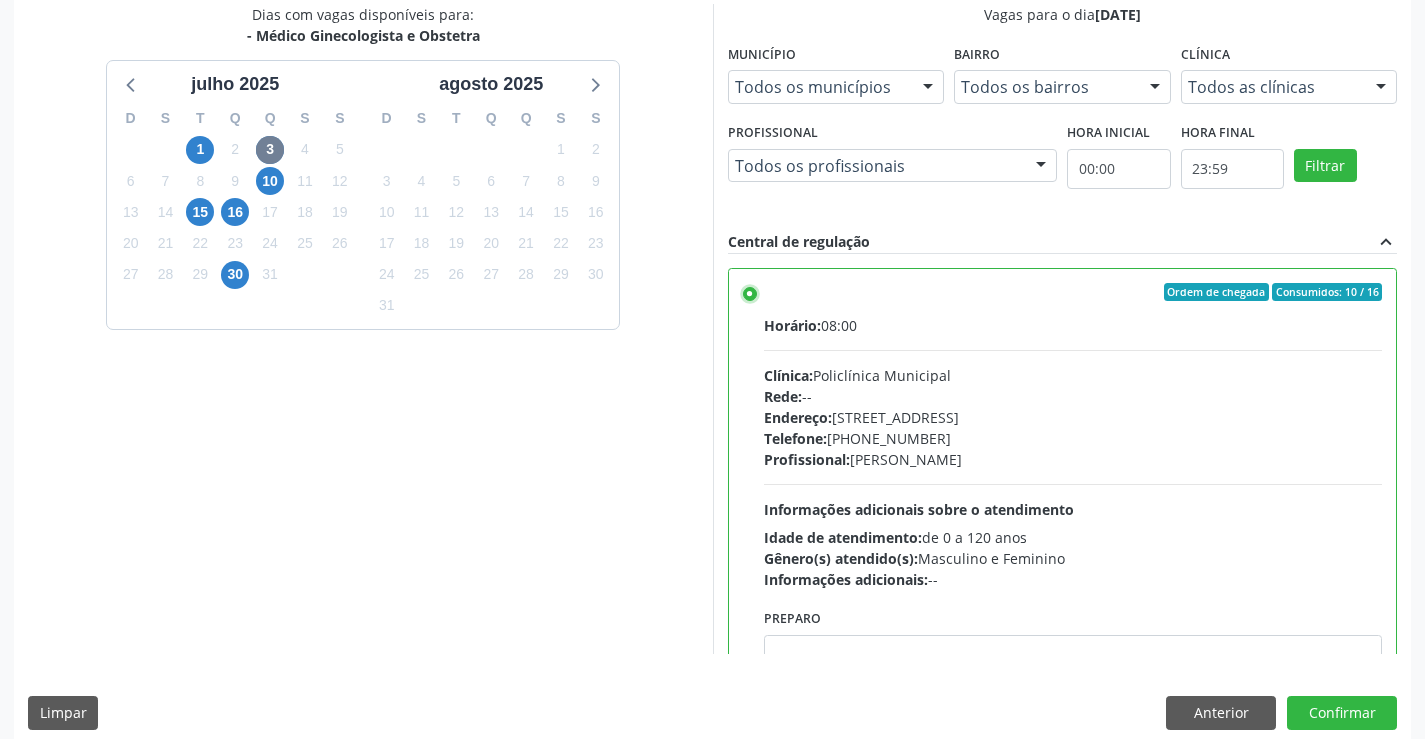 scroll, scrollTop: 456, scrollLeft: 0, axis: vertical 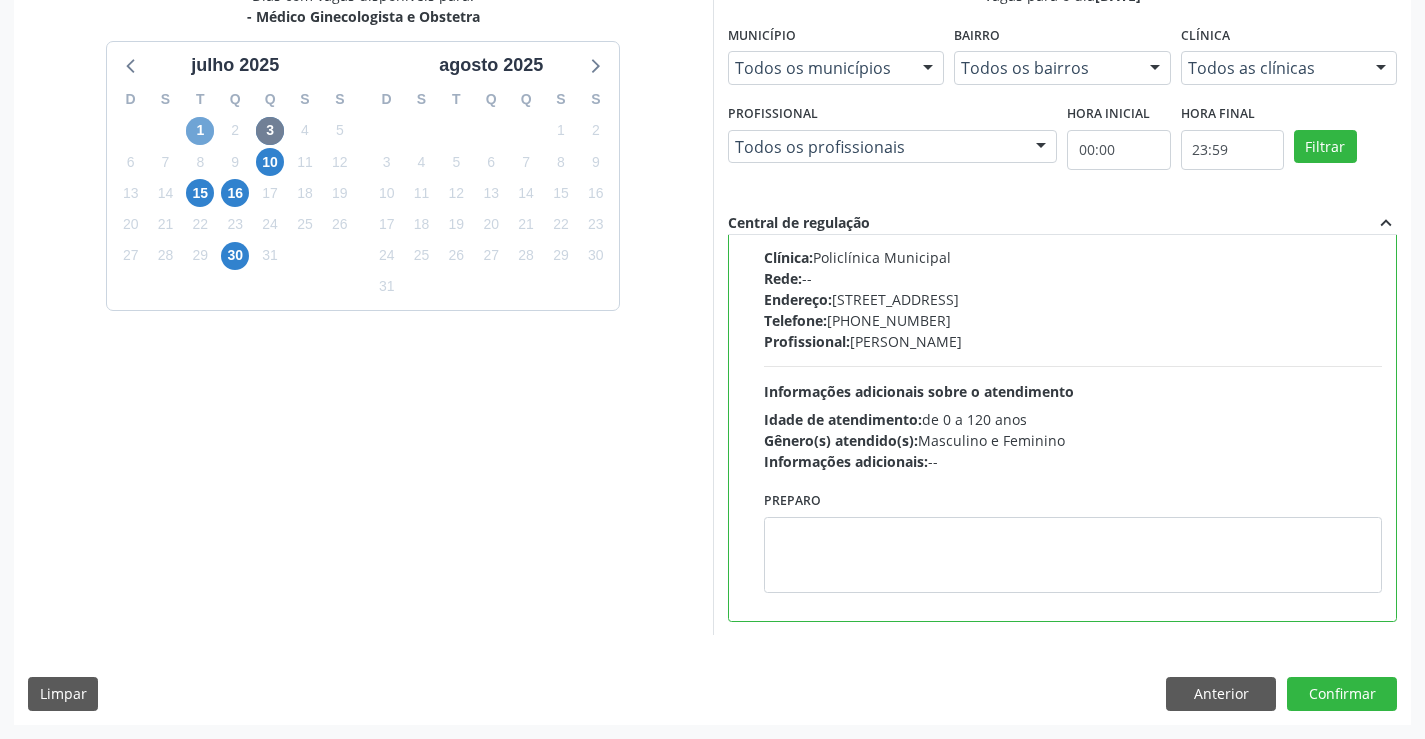 click on "1" at bounding box center (200, 131) 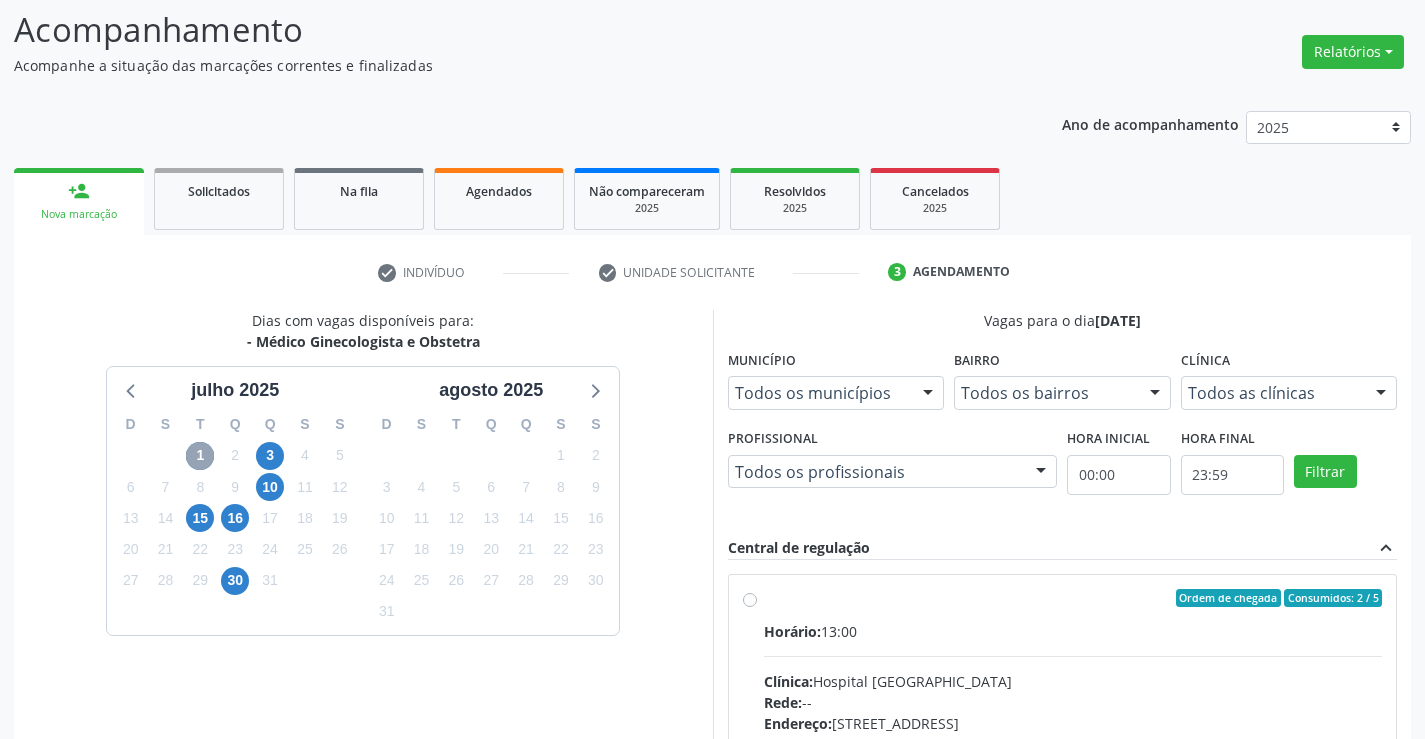 scroll, scrollTop: 420, scrollLeft: 0, axis: vertical 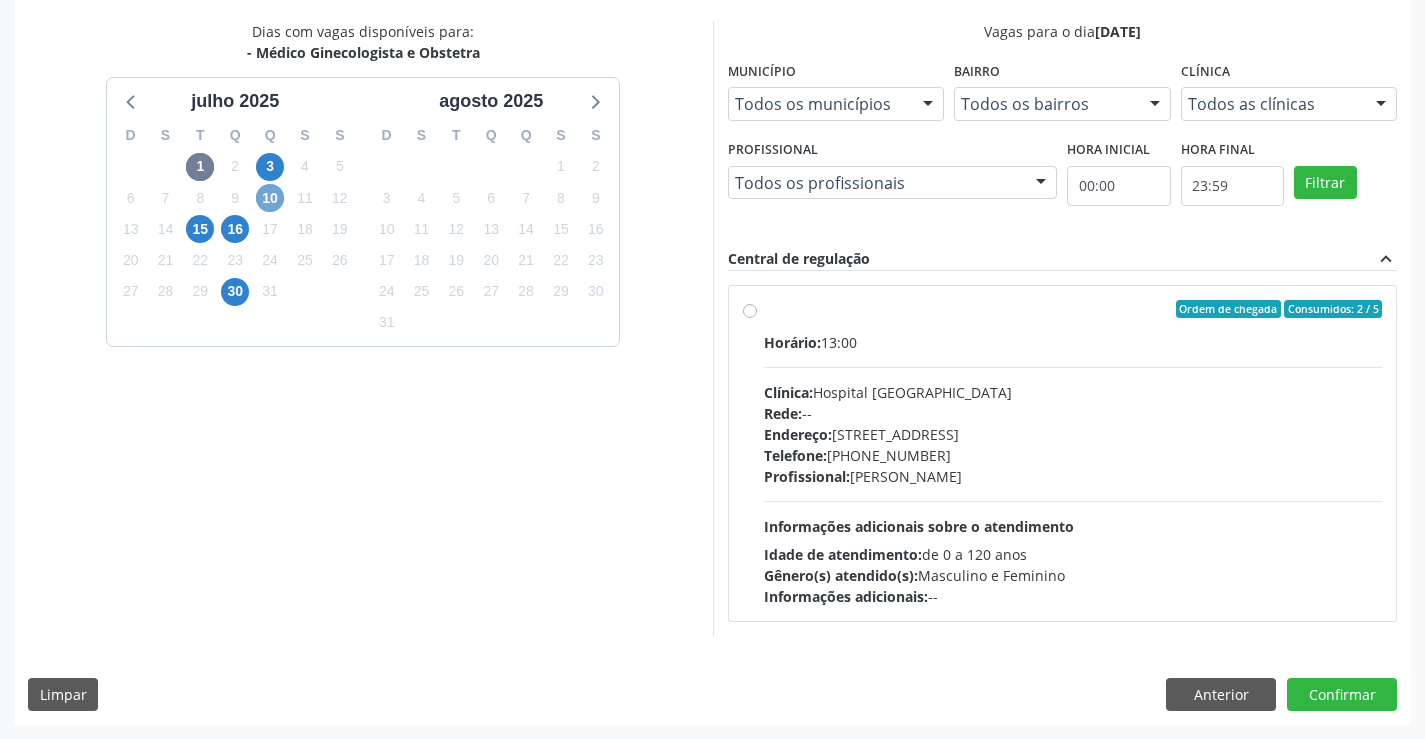 click on "10" at bounding box center (270, 198) 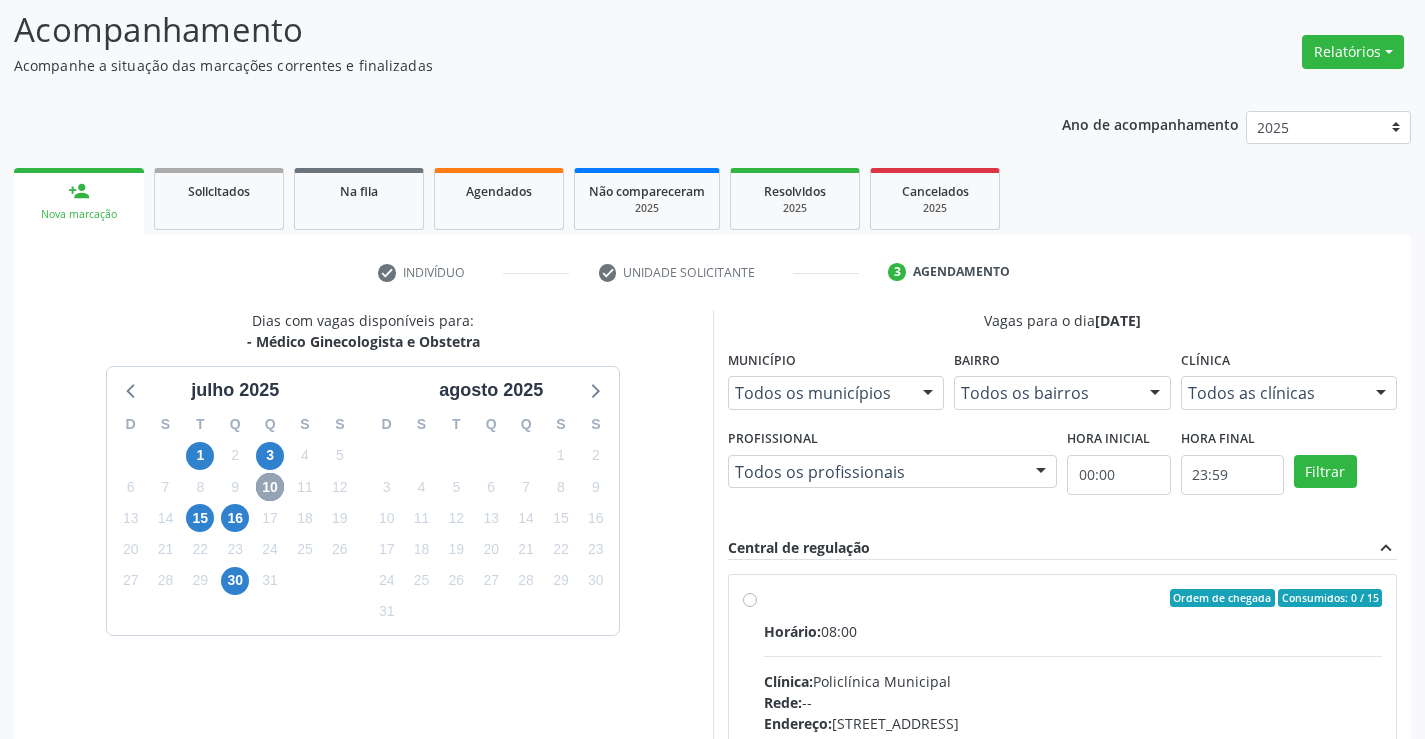 scroll, scrollTop: 420, scrollLeft: 0, axis: vertical 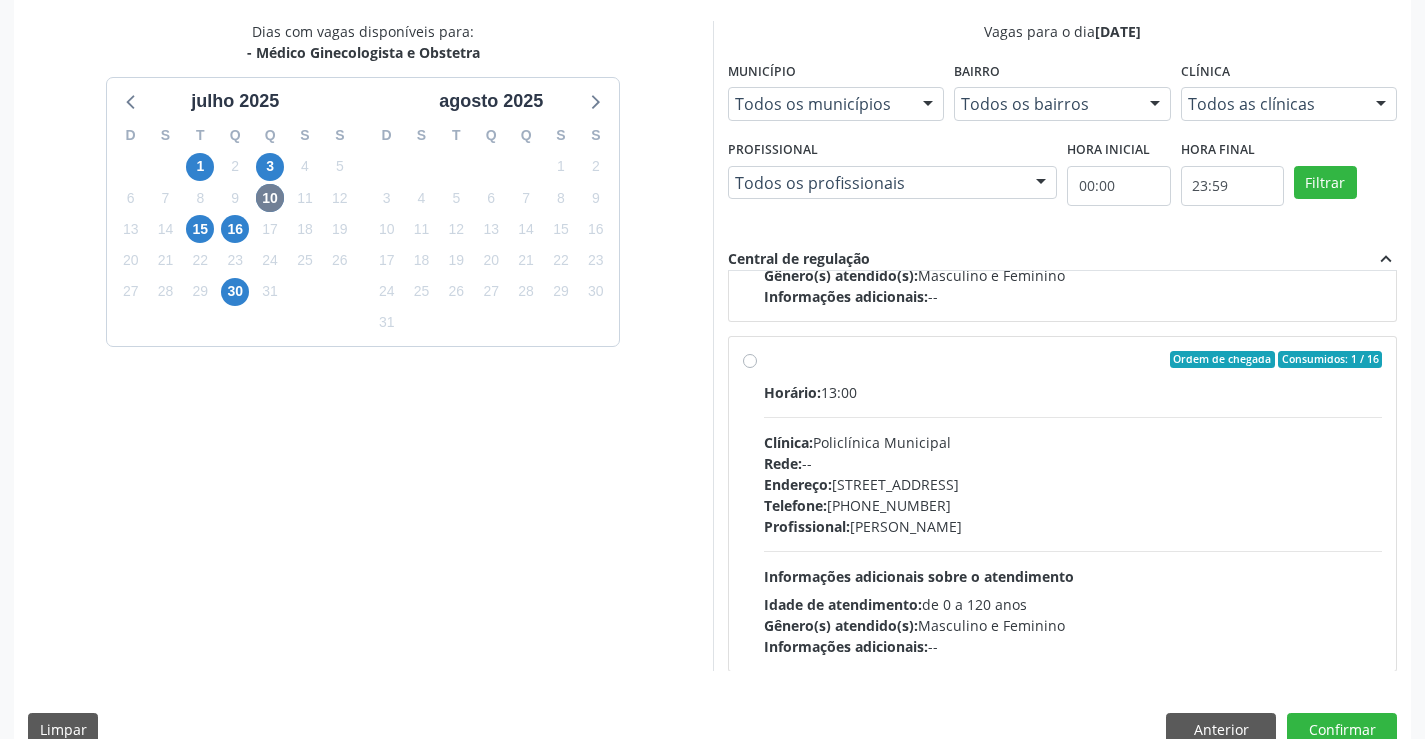 click on "Horário:   13:00" at bounding box center (1073, 392) 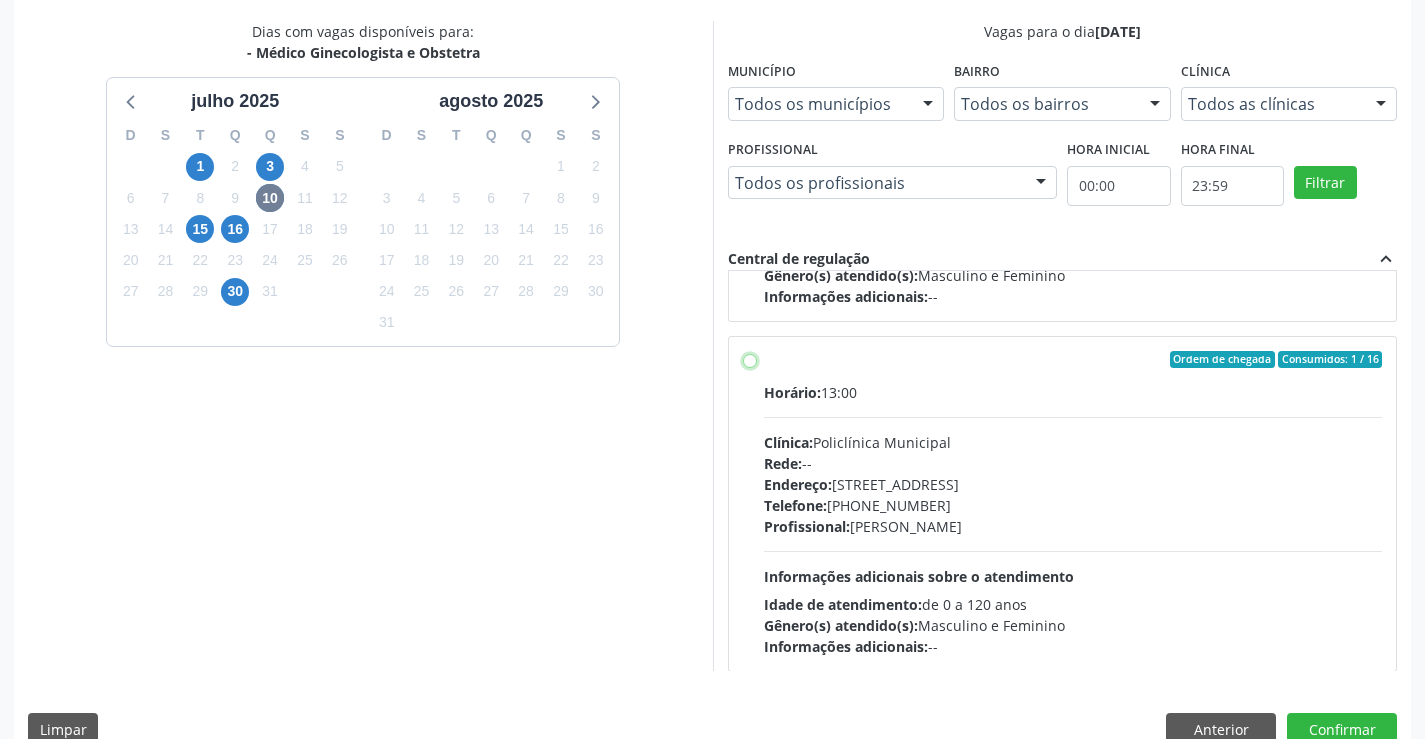 click on "Ordem de chegada
Consumidos: 1 / 16
Horário:   13:00
Clínica:  Policlínica Municipal
Rede:
--
Endereço:   [STREET_ADDRESS]
Telefone:   [PHONE_NUMBER]
Profissional:
[PERSON_NAME]
Informações adicionais sobre o atendimento
Idade de atendimento:
de 0 a 120 anos
Gênero(s) atendido(s):
Masculino e Feminino
Informações adicionais:
--" at bounding box center [750, 360] 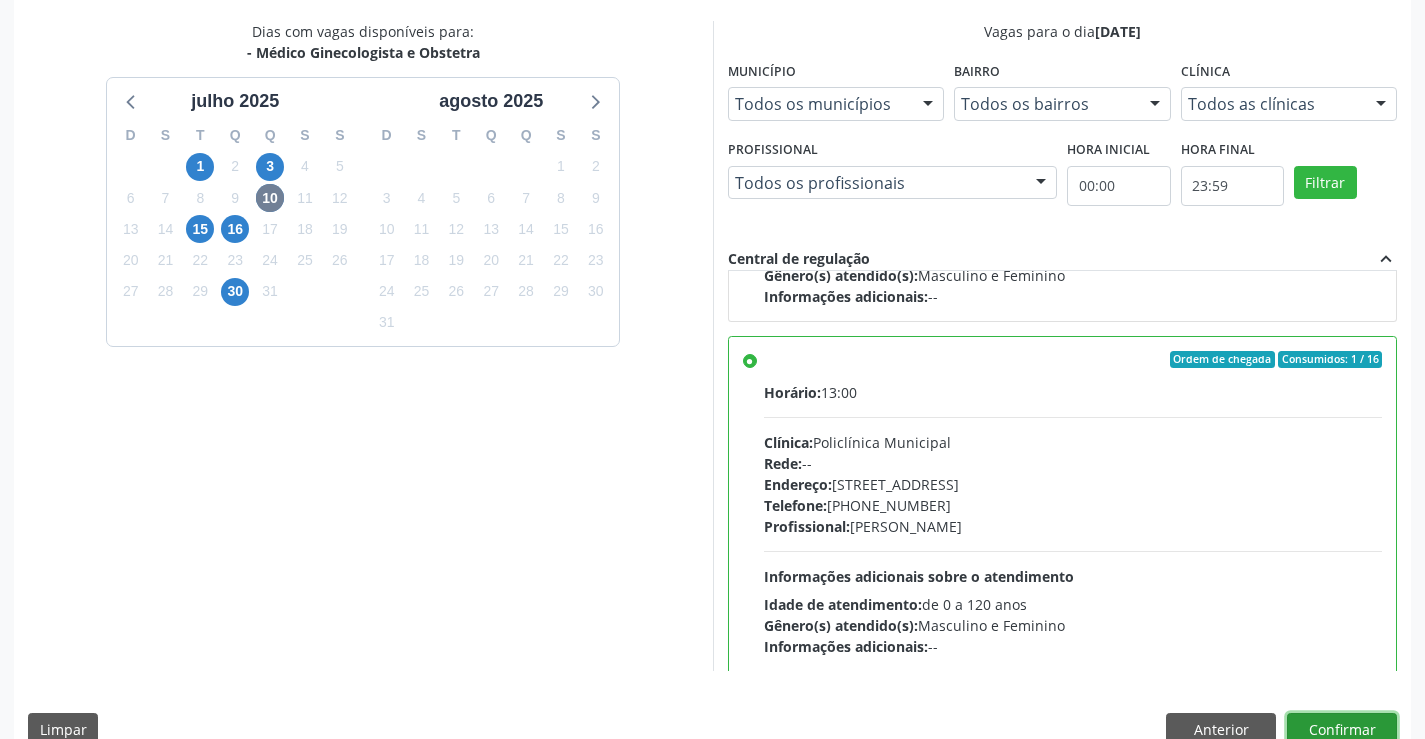 click on "Confirmar" at bounding box center [1342, 730] 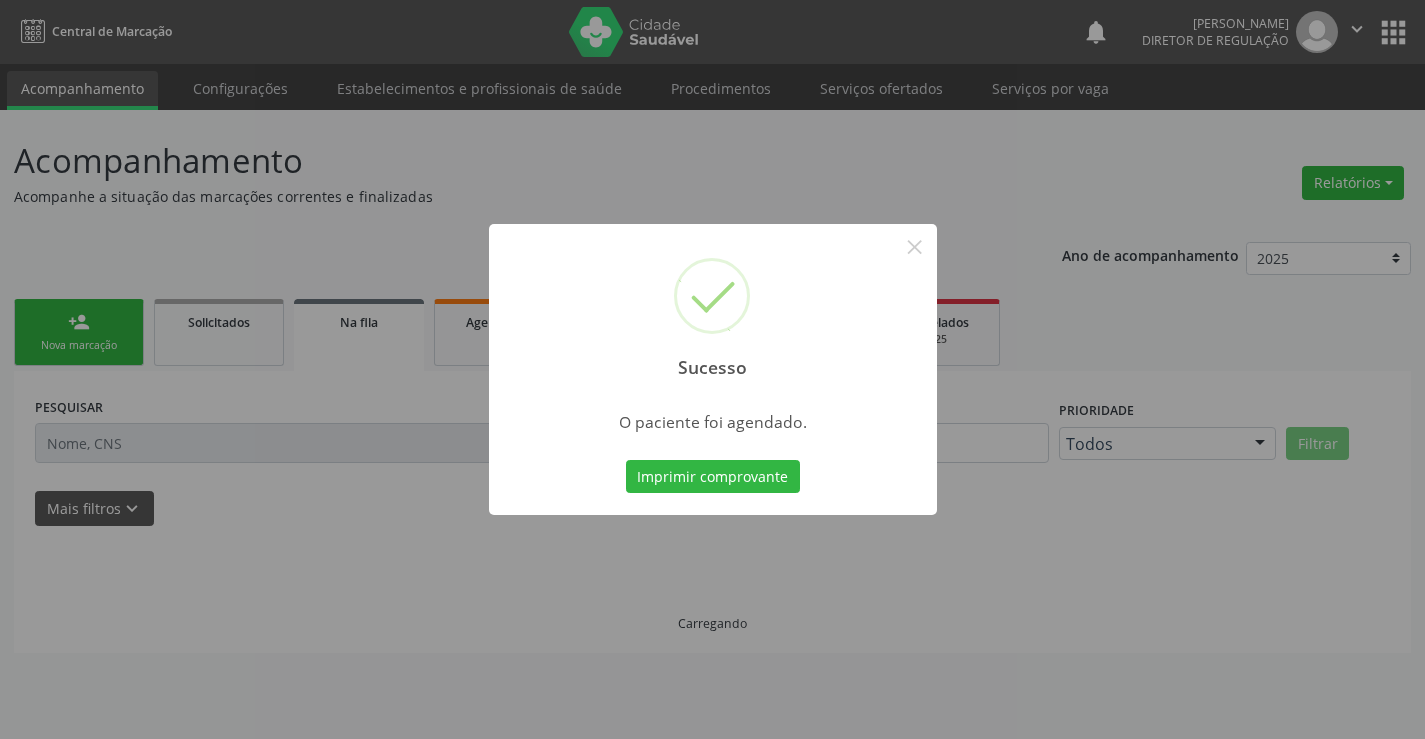 scroll, scrollTop: 0, scrollLeft: 0, axis: both 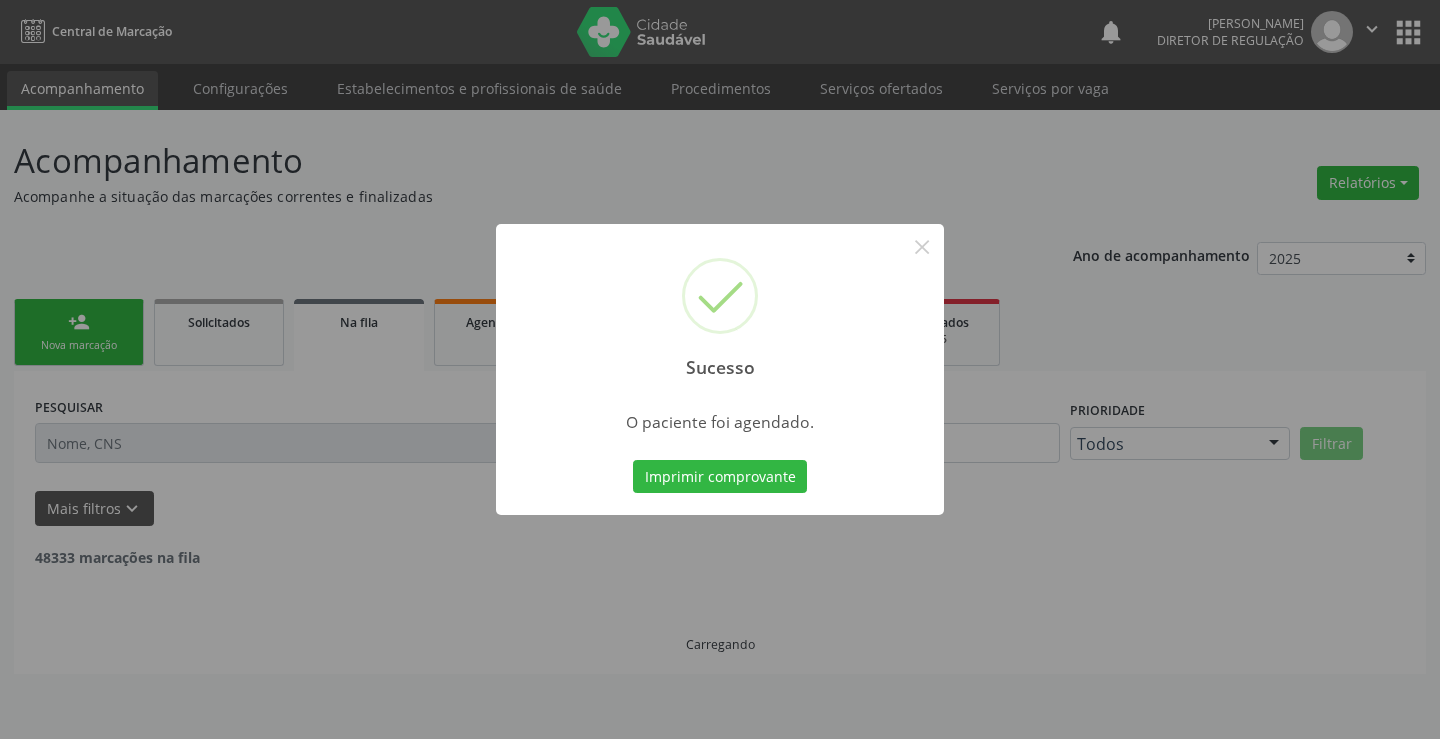 type 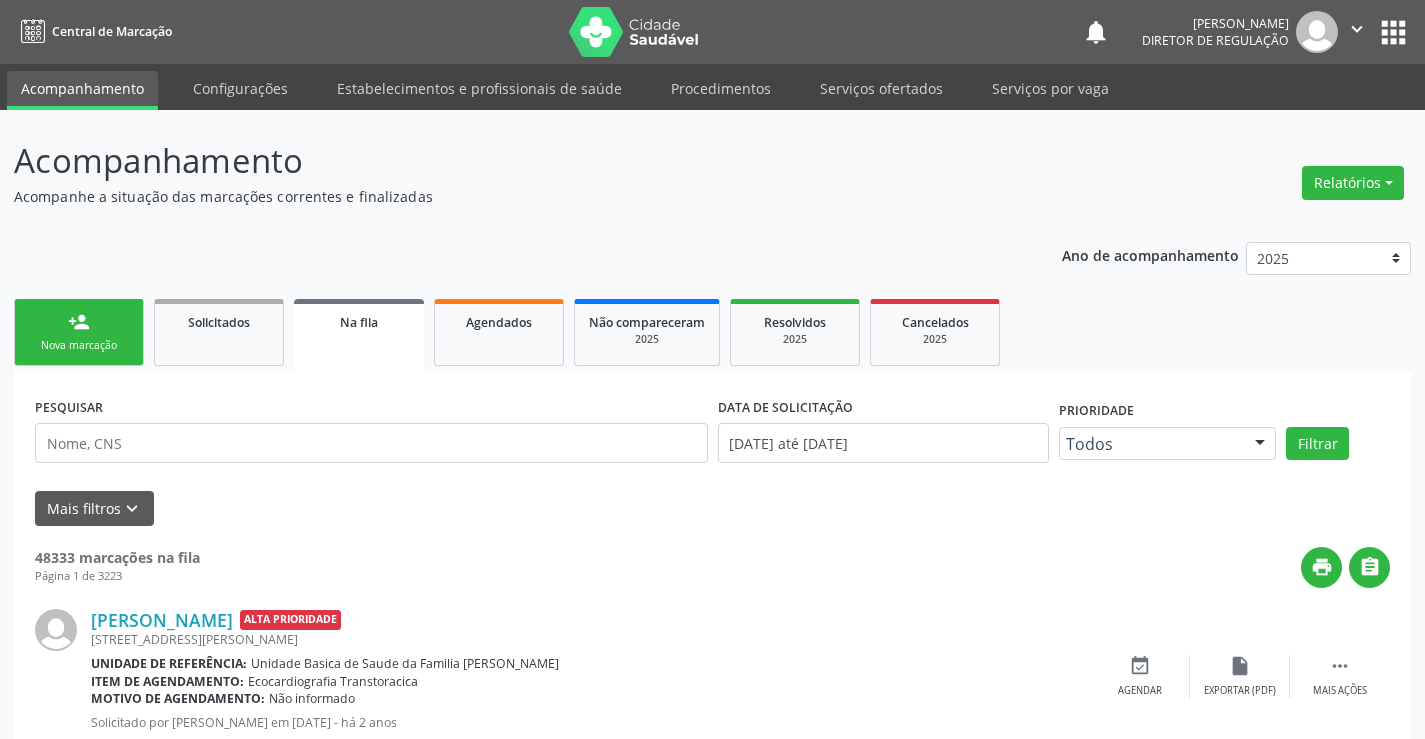 click on "Nova marcação" at bounding box center (79, 345) 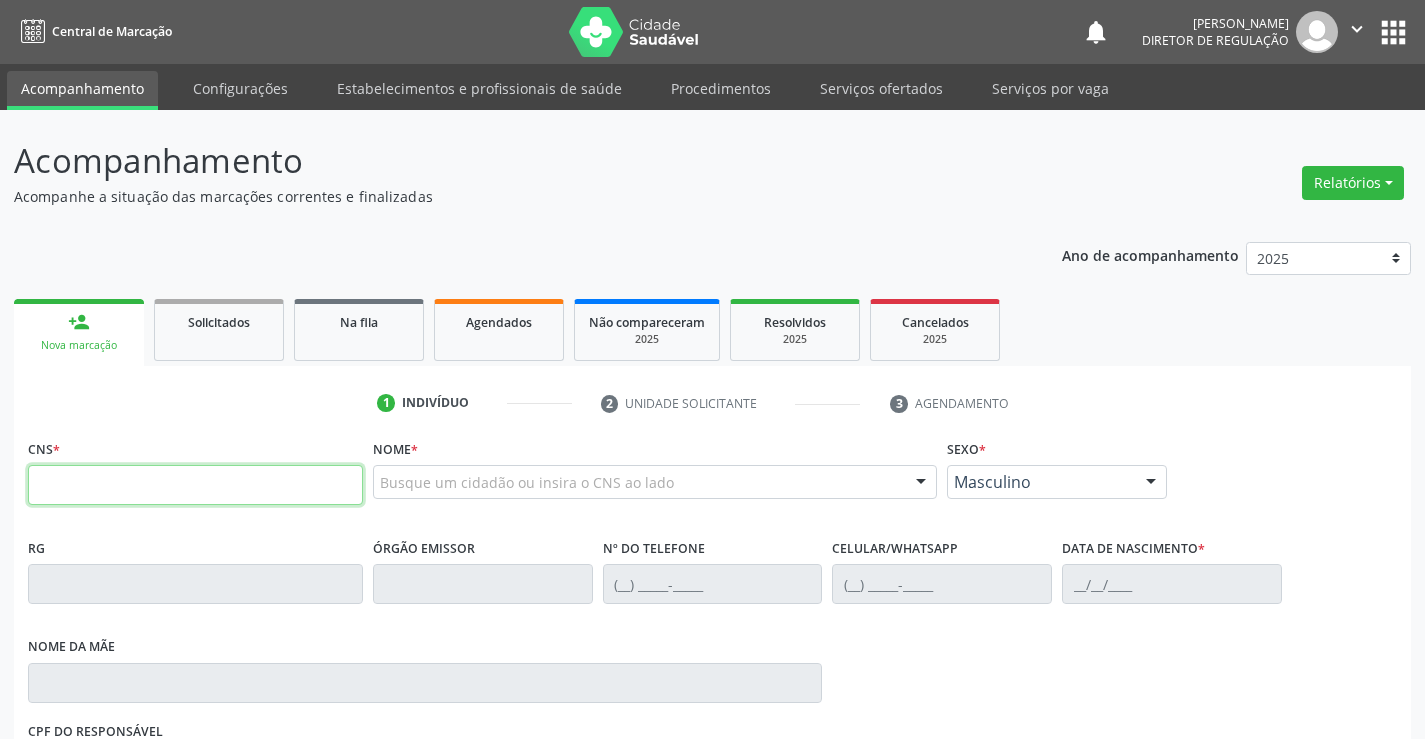 click at bounding box center (195, 485) 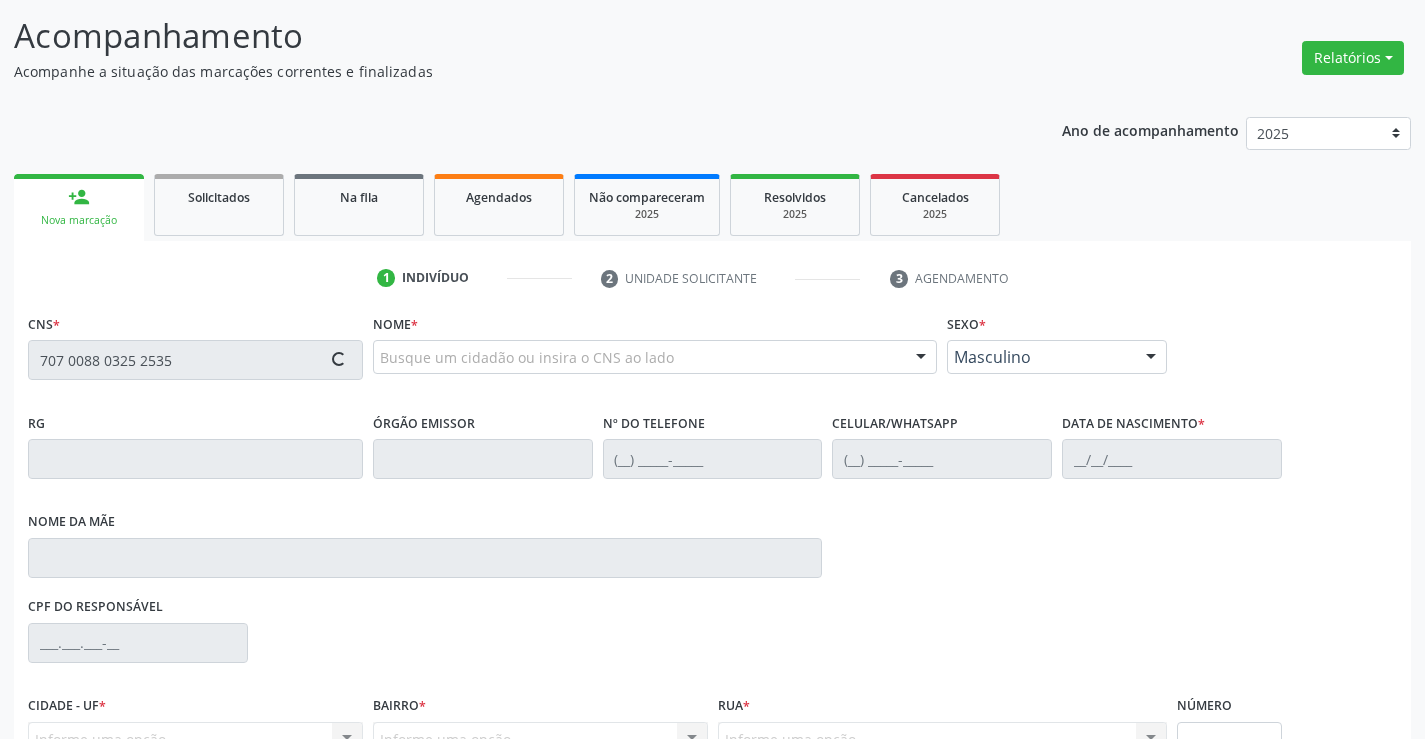 scroll, scrollTop: 331, scrollLeft: 0, axis: vertical 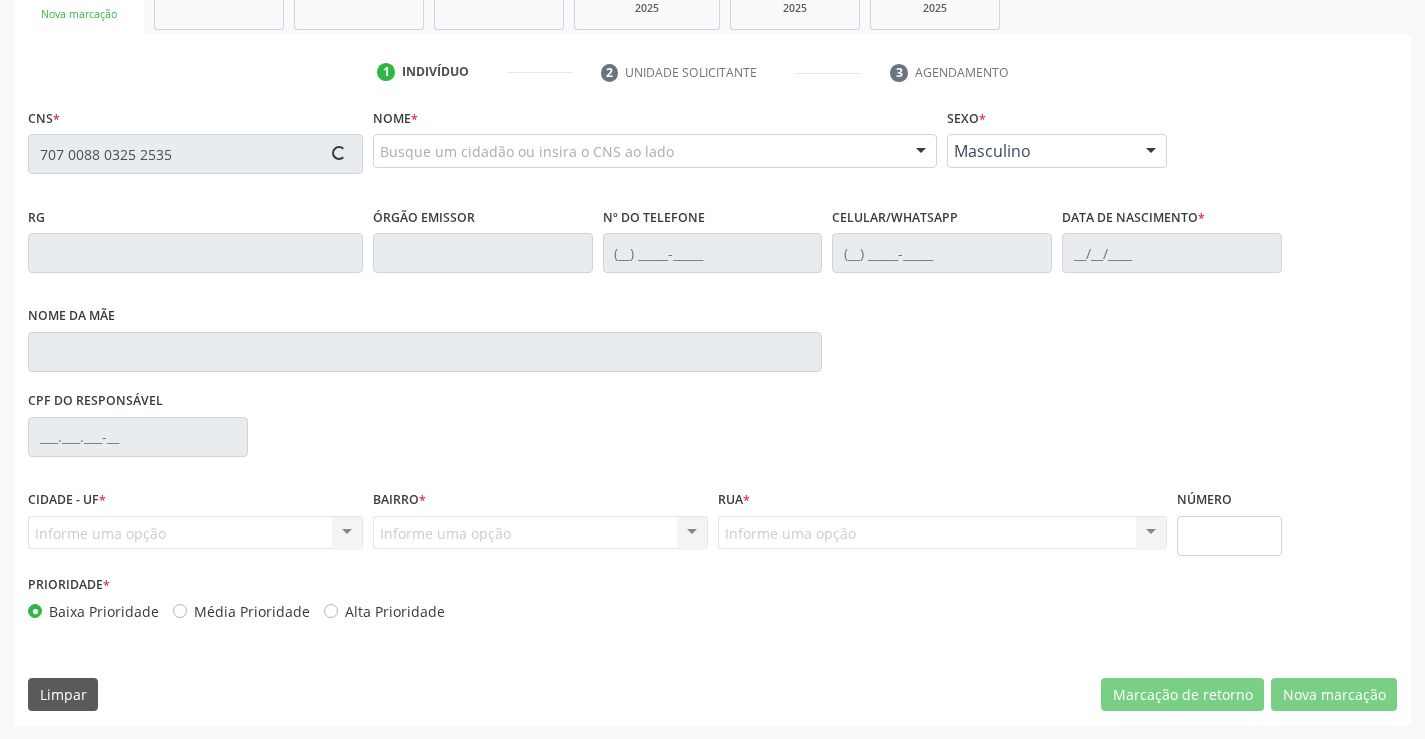 type on "707 0088 0325 2535" 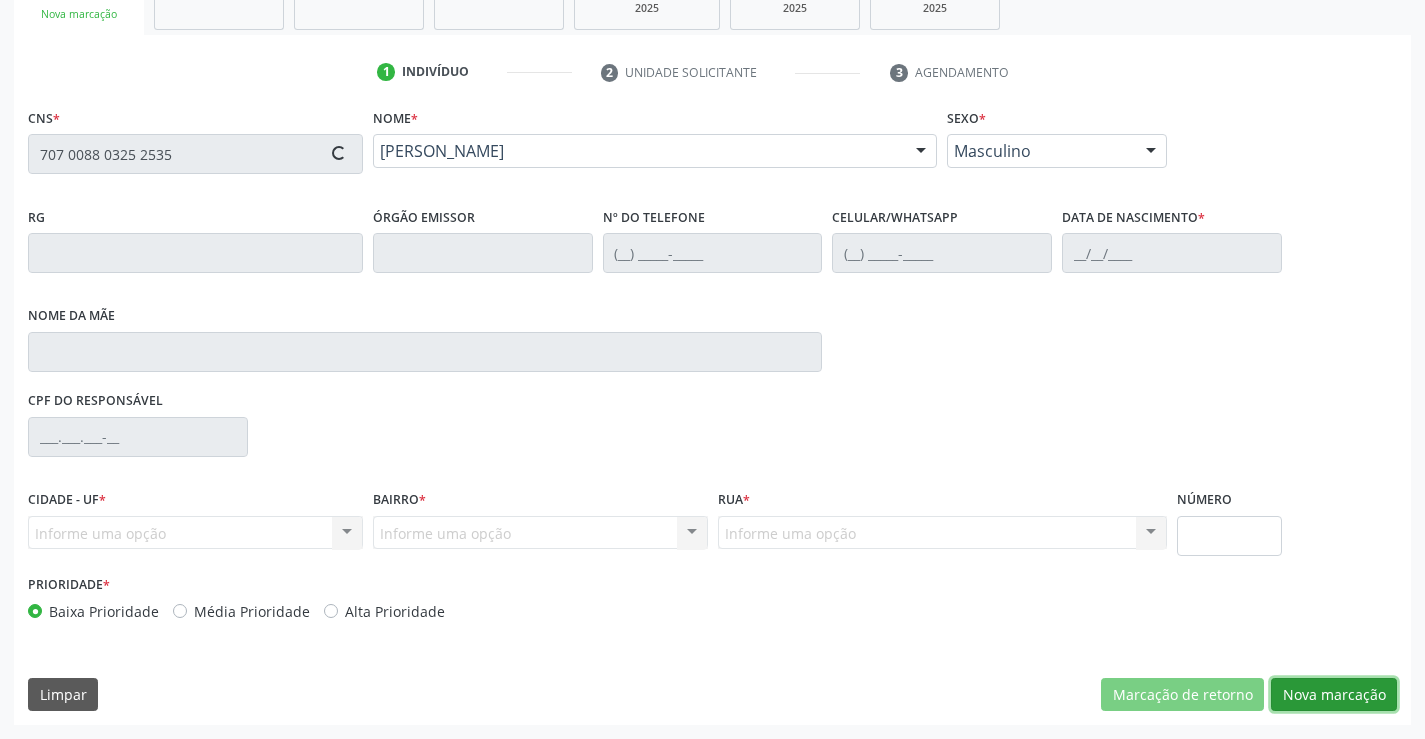 type on "2168513511" 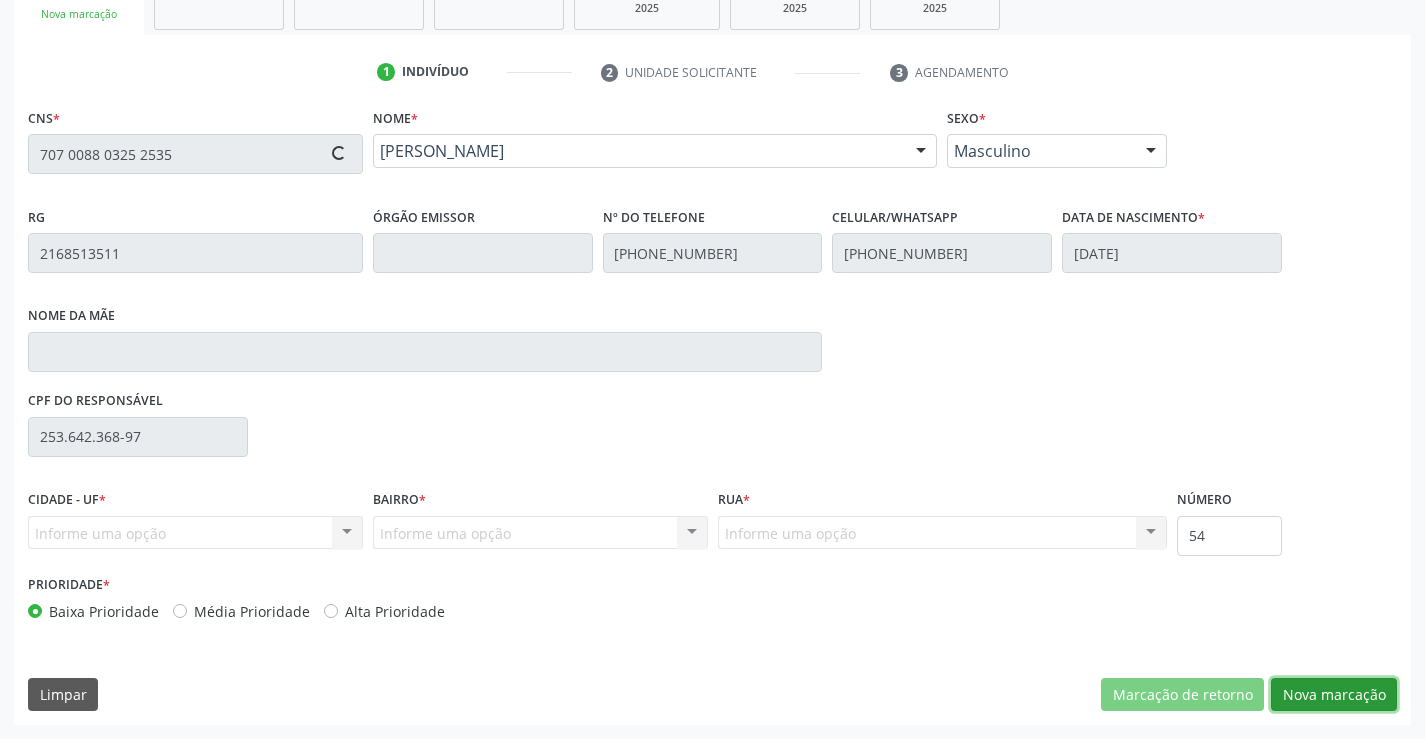drag, startPoint x: 1359, startPoint y: 699, endPoint x: 669, endPoint y: 304, distance: 795.06287 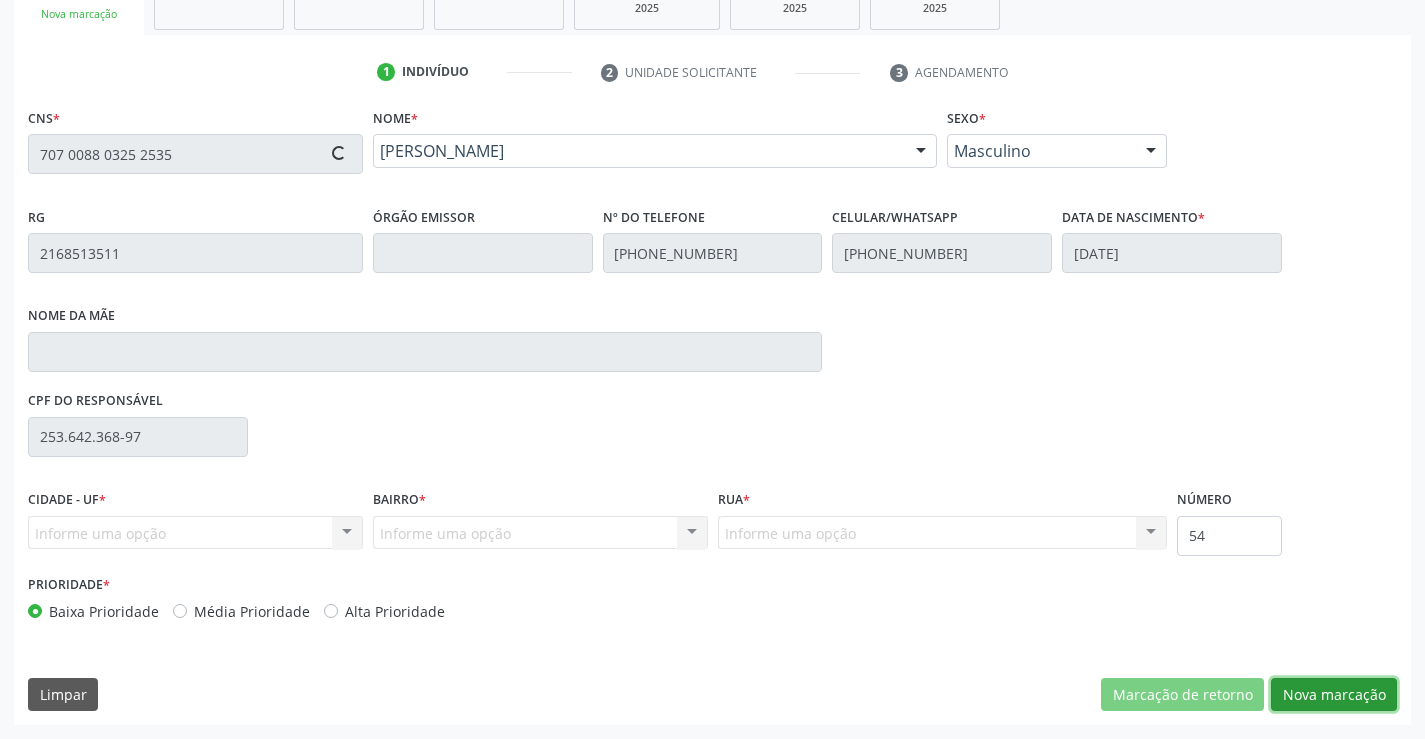 click on "Nova marcação" at bounding box center [1334, 695] 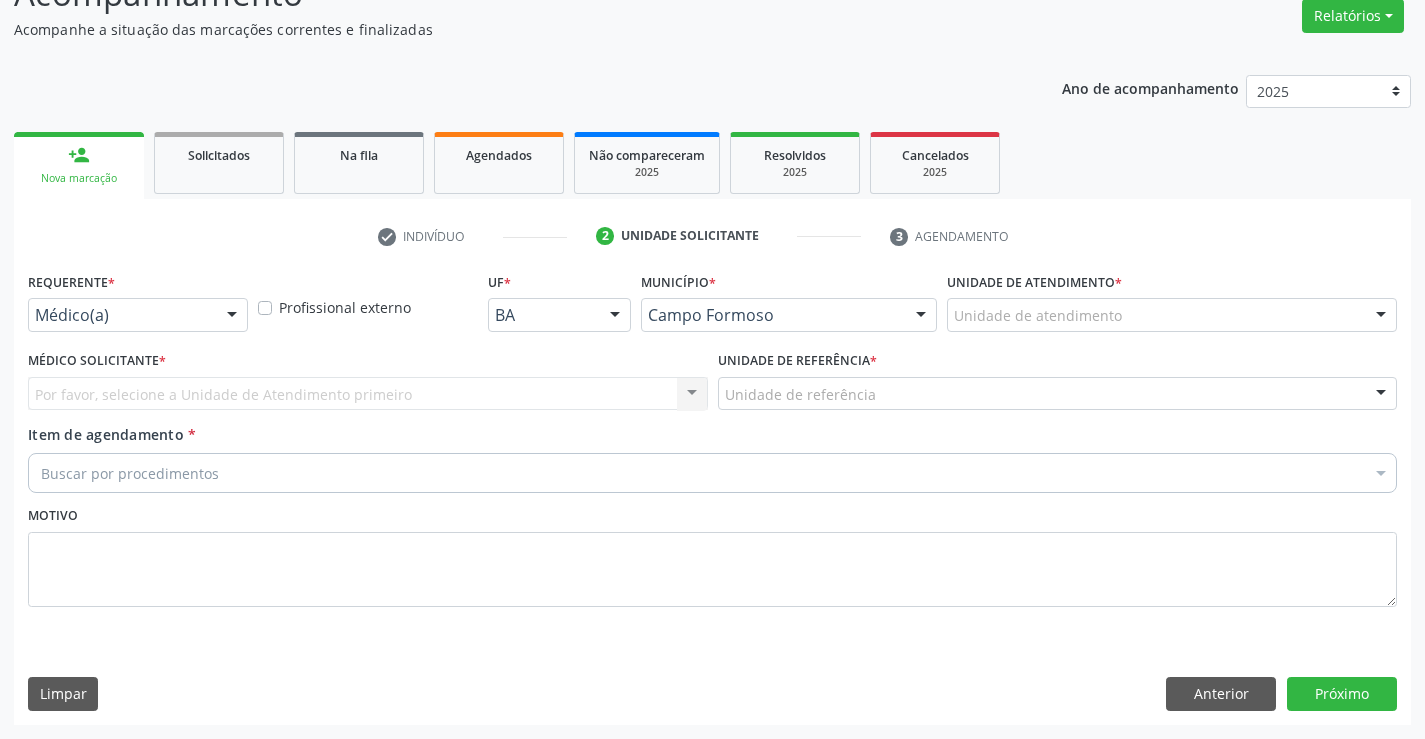 scroll, scrollTop: 167, scrollLeft: 0, axis: vertical 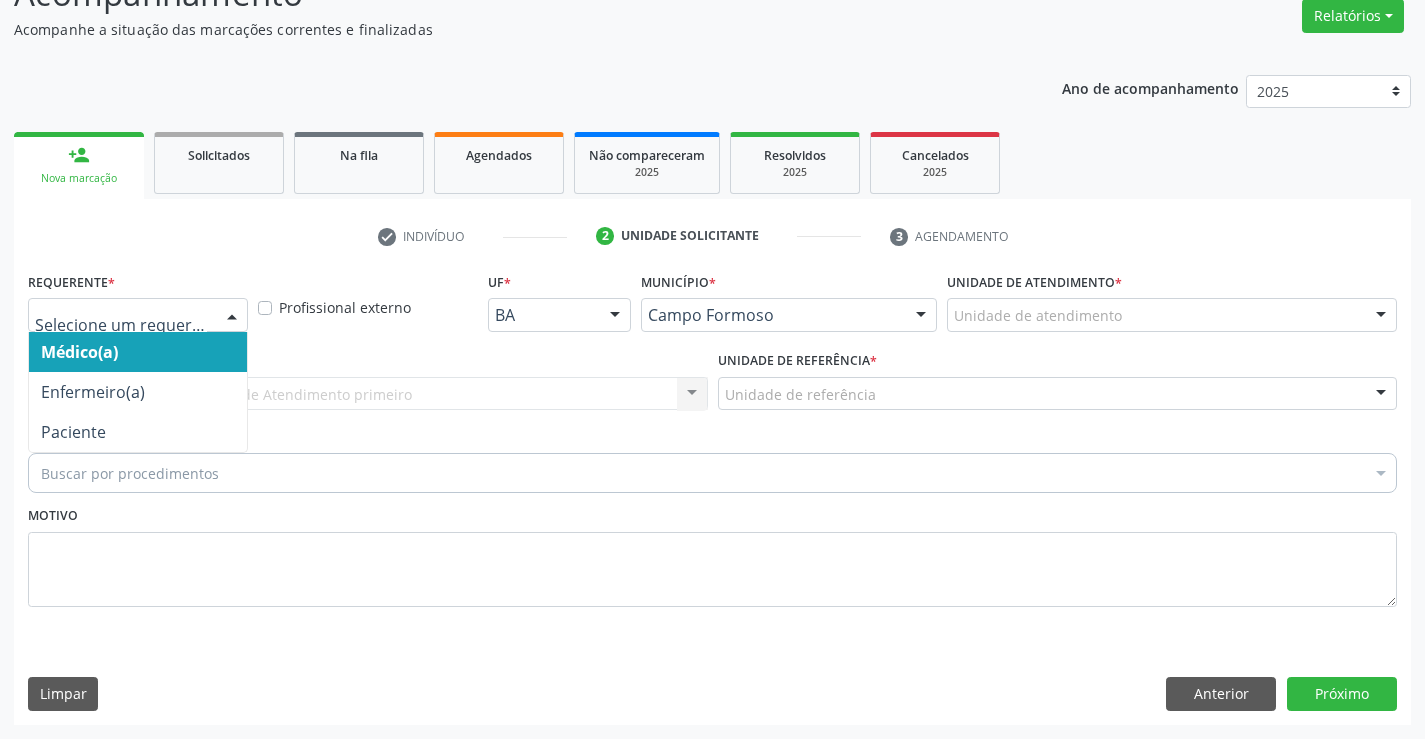 click at bounding box center (138, 315) 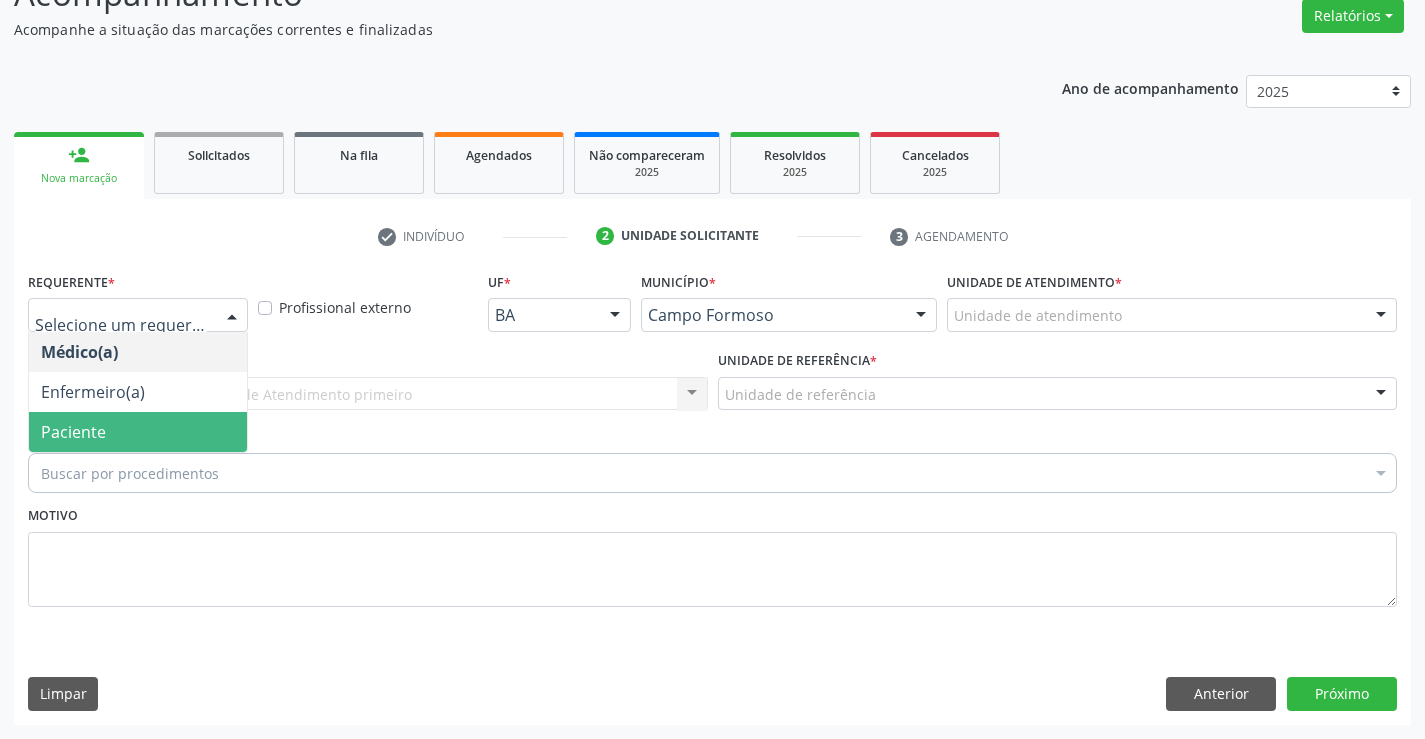 drag, startPoint x: 210, startPoint y: 429, endPoint x: 344, endPoint y: 409, distance: 135.48431 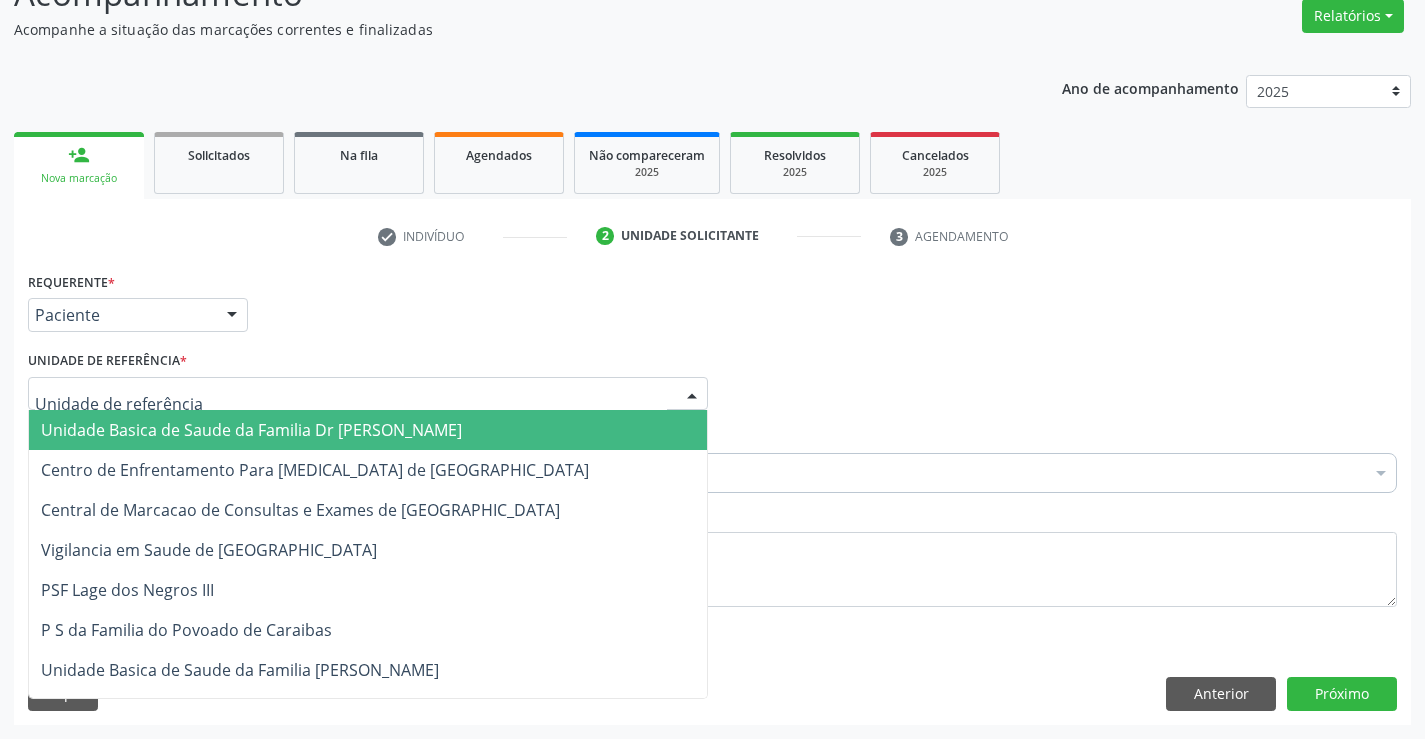 click at bounding box center (368, 394) 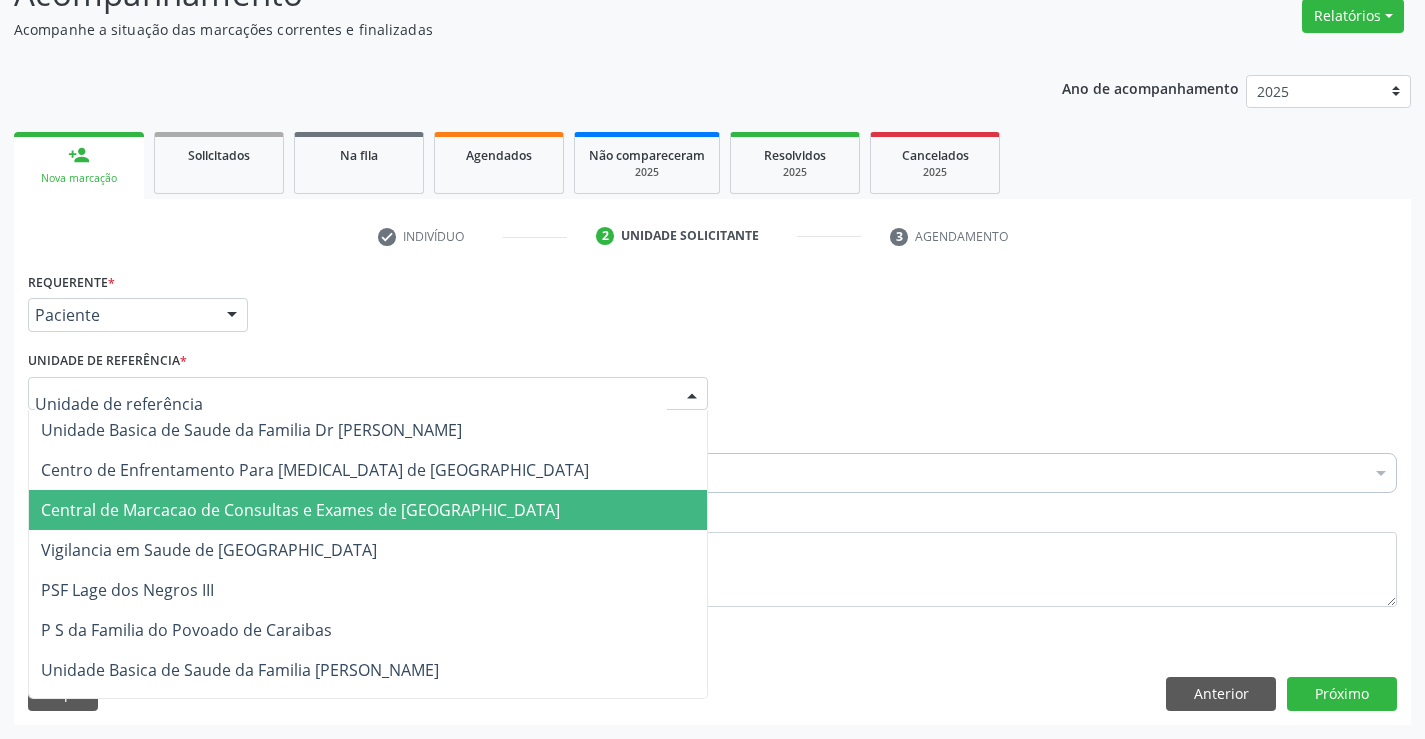 click on "Central de Marcacao de Consultas e Exames de [GEOGRAPHIC_DATA]" at bounding box center (368, 510) 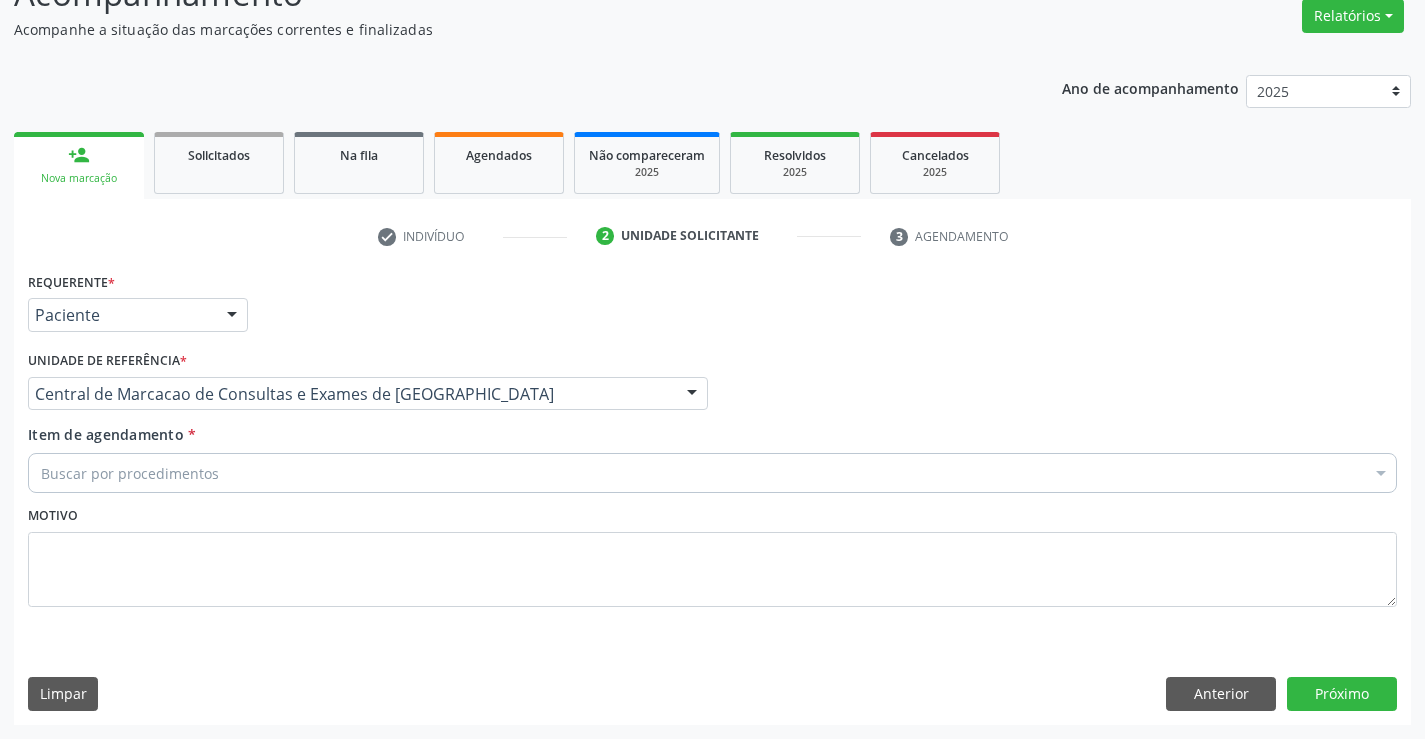 click on "Buscar por procedimentos" at bounding box center [712, 473] 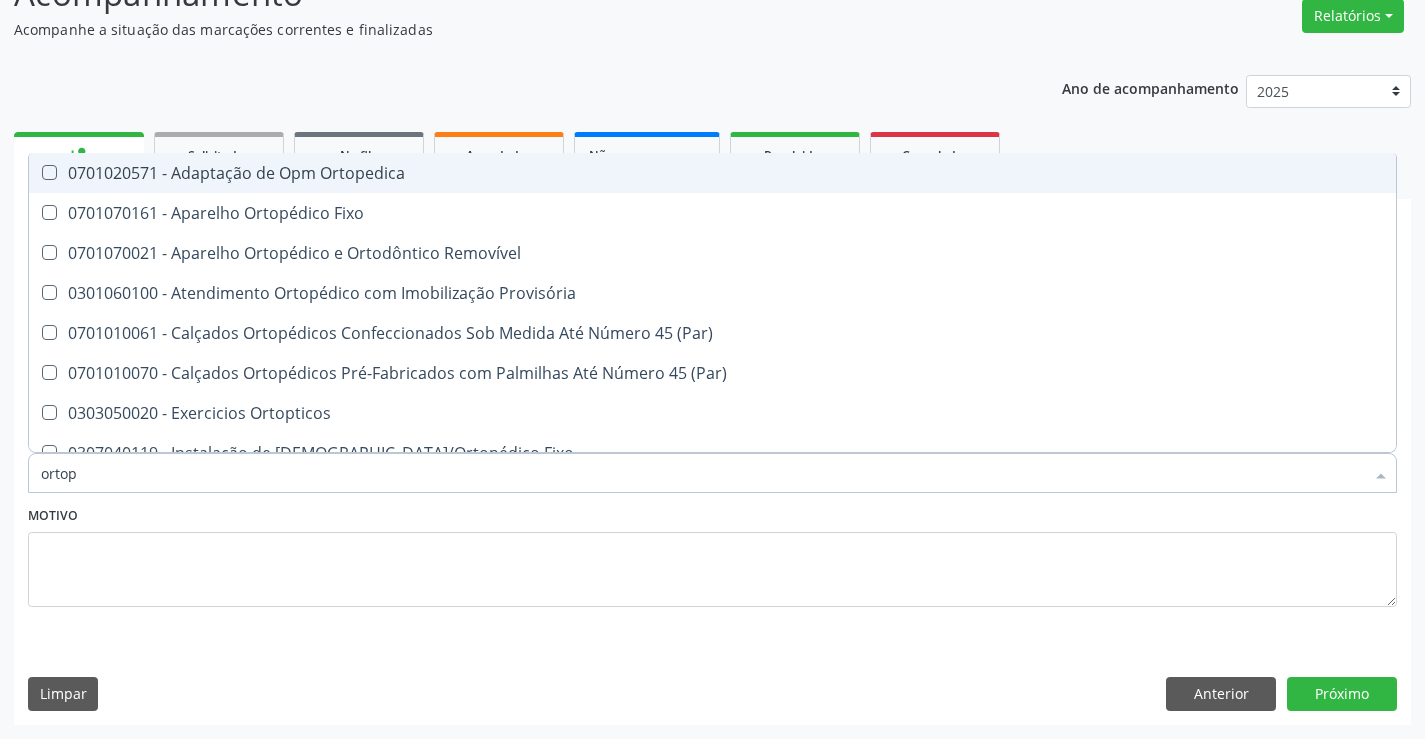 type on "ortope" 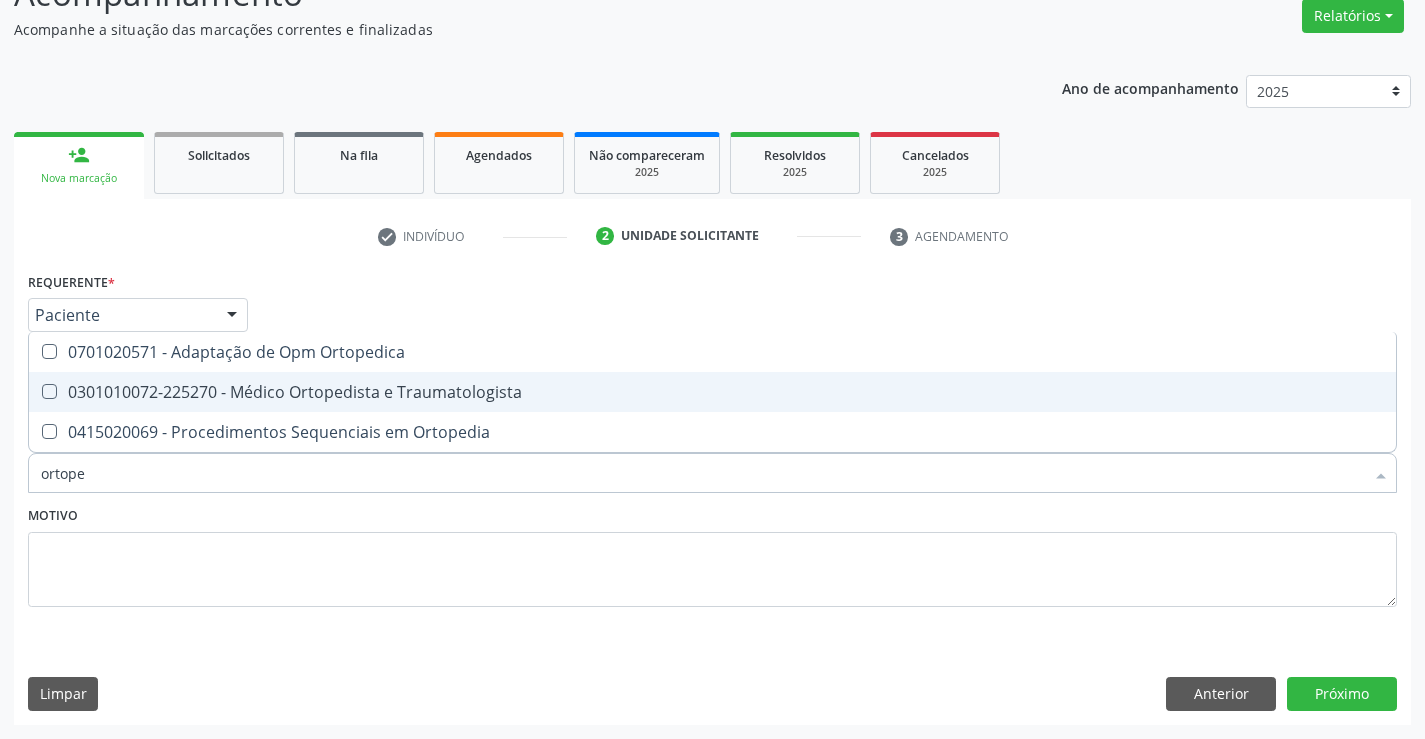 click on "0301010072-225270 - Médico Ortopedista e Traumatologista" at bounding box center (712, 392) 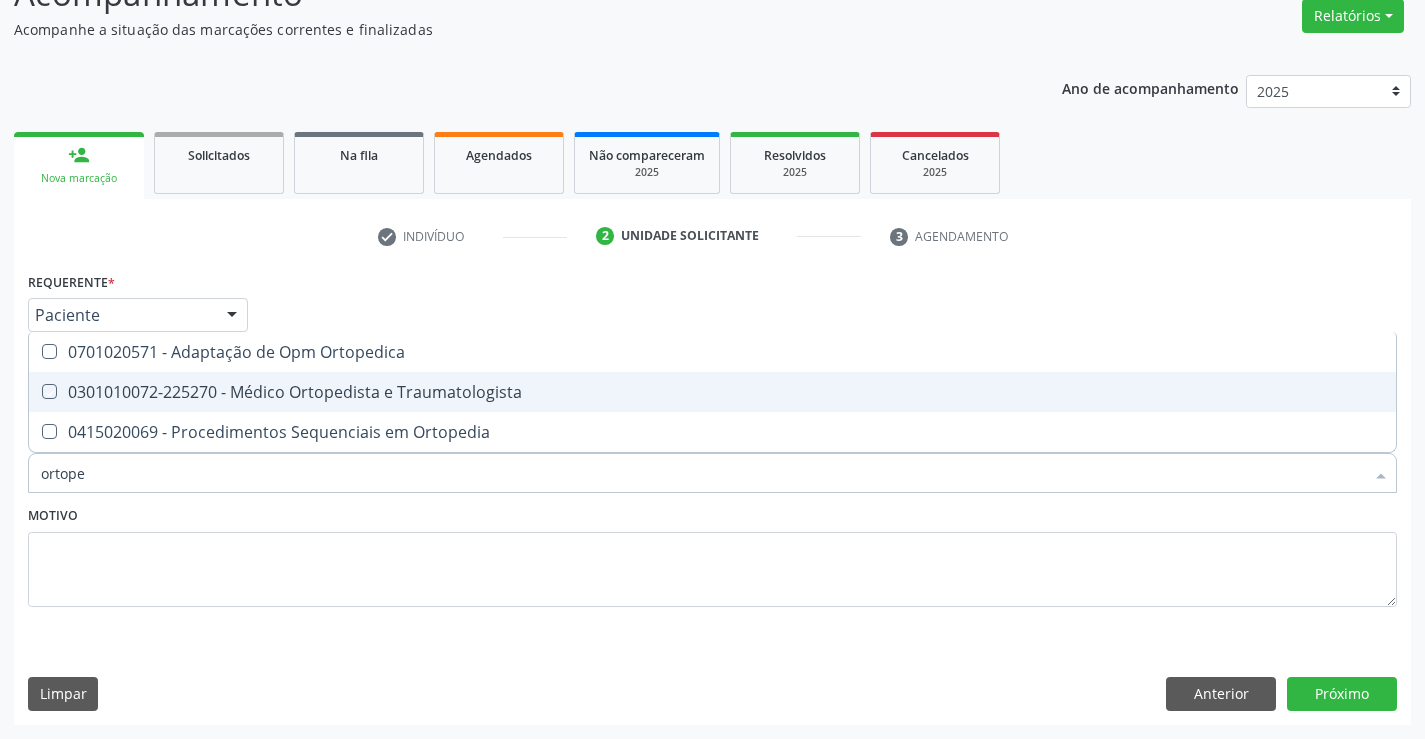 checkbox on "true" 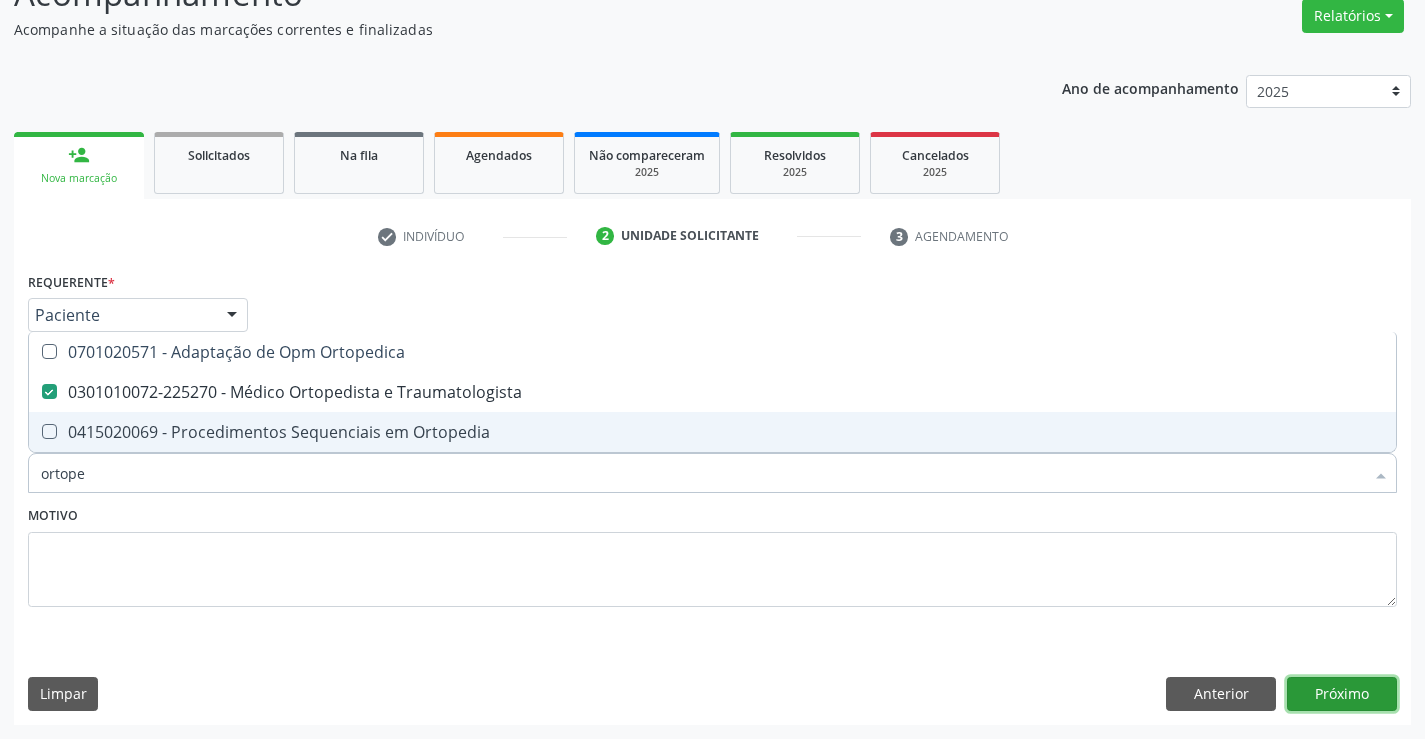 click on "Próximo" at bounding box center [1342, 694] 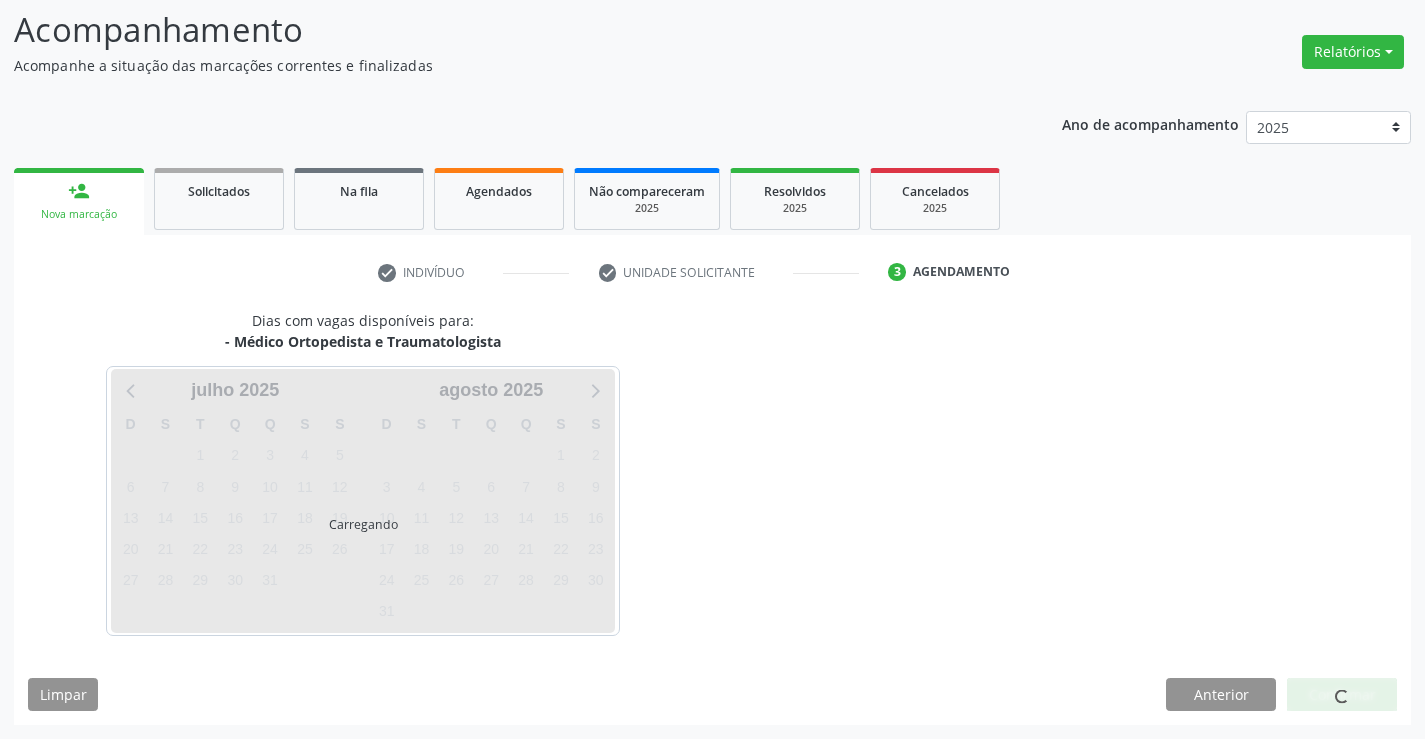 scroll, scrollTop: 131, scrollLeft: 0, axis: vertical 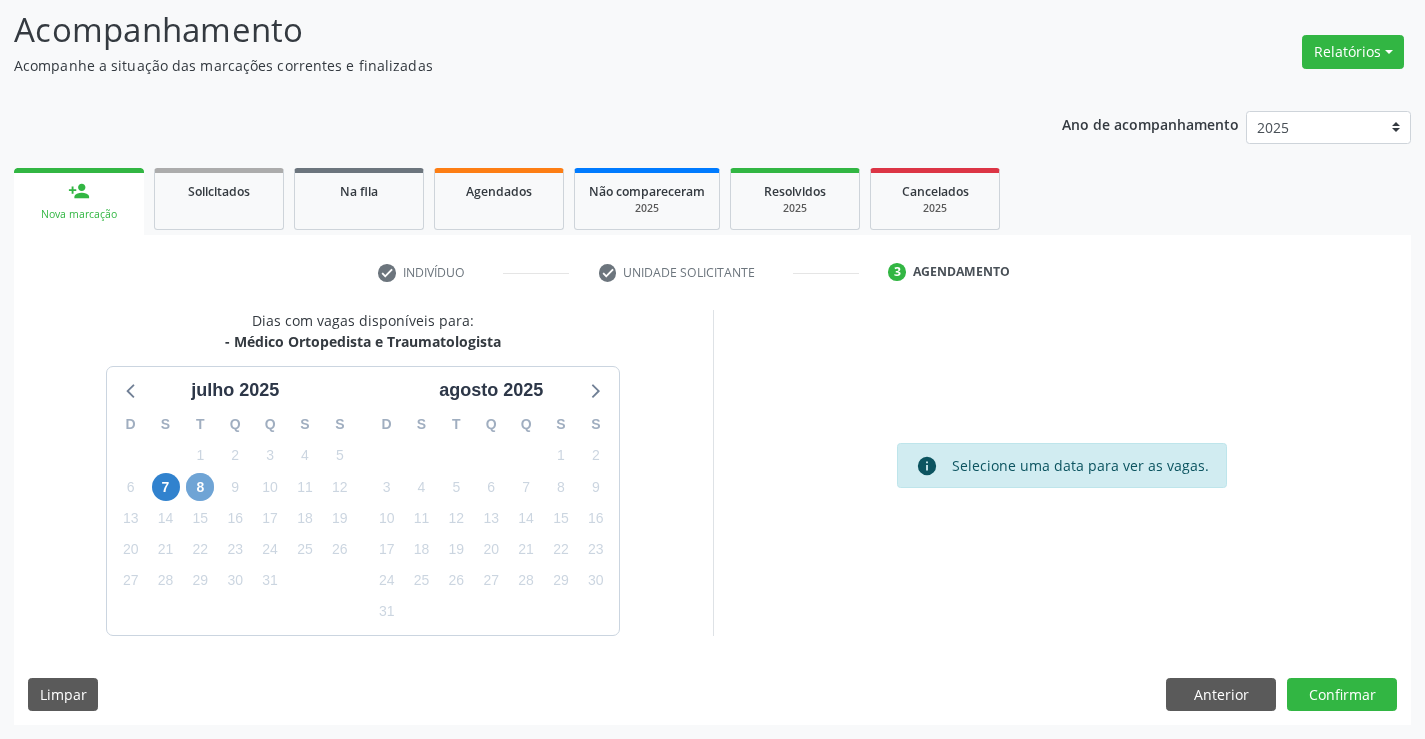 click on "8" at bounding box center (200, 487) 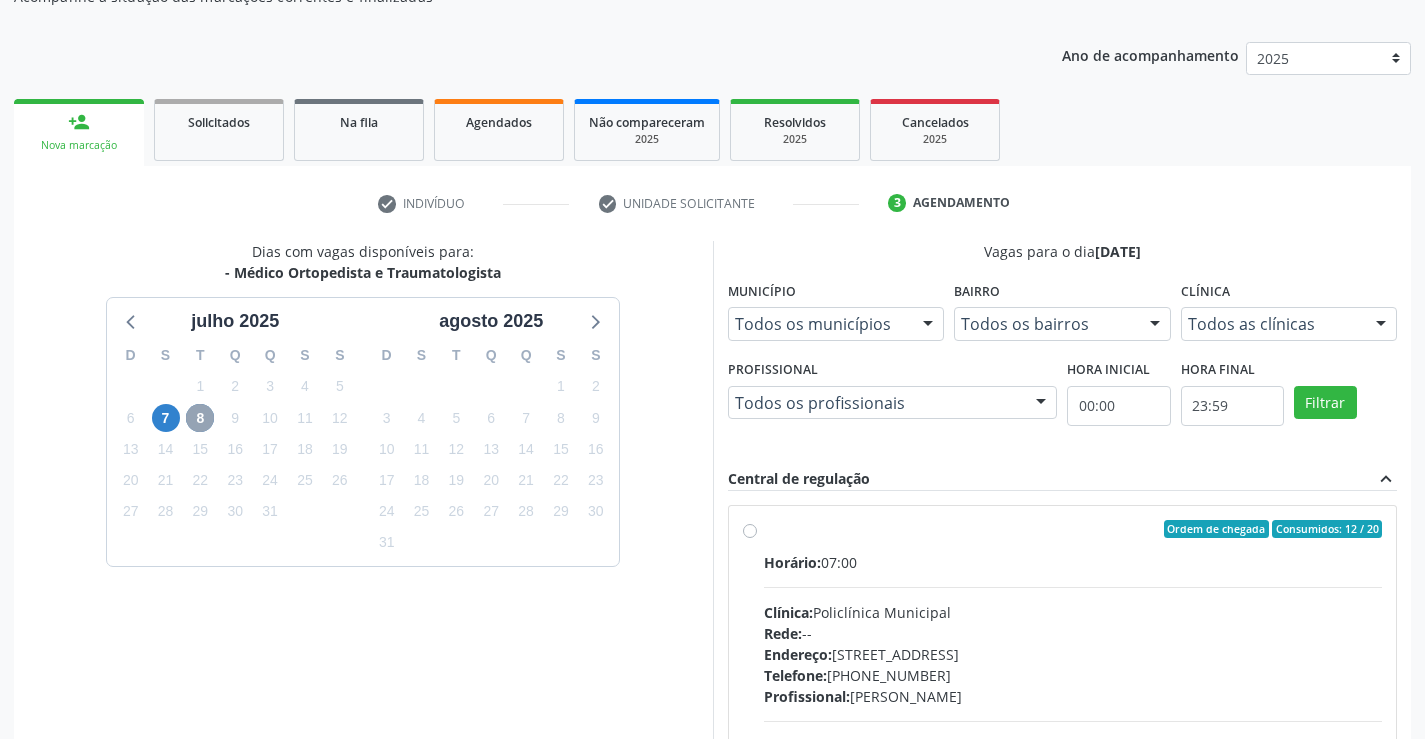 scroll, scrollTop: 231, scrollLeft: 0, axis: vertical 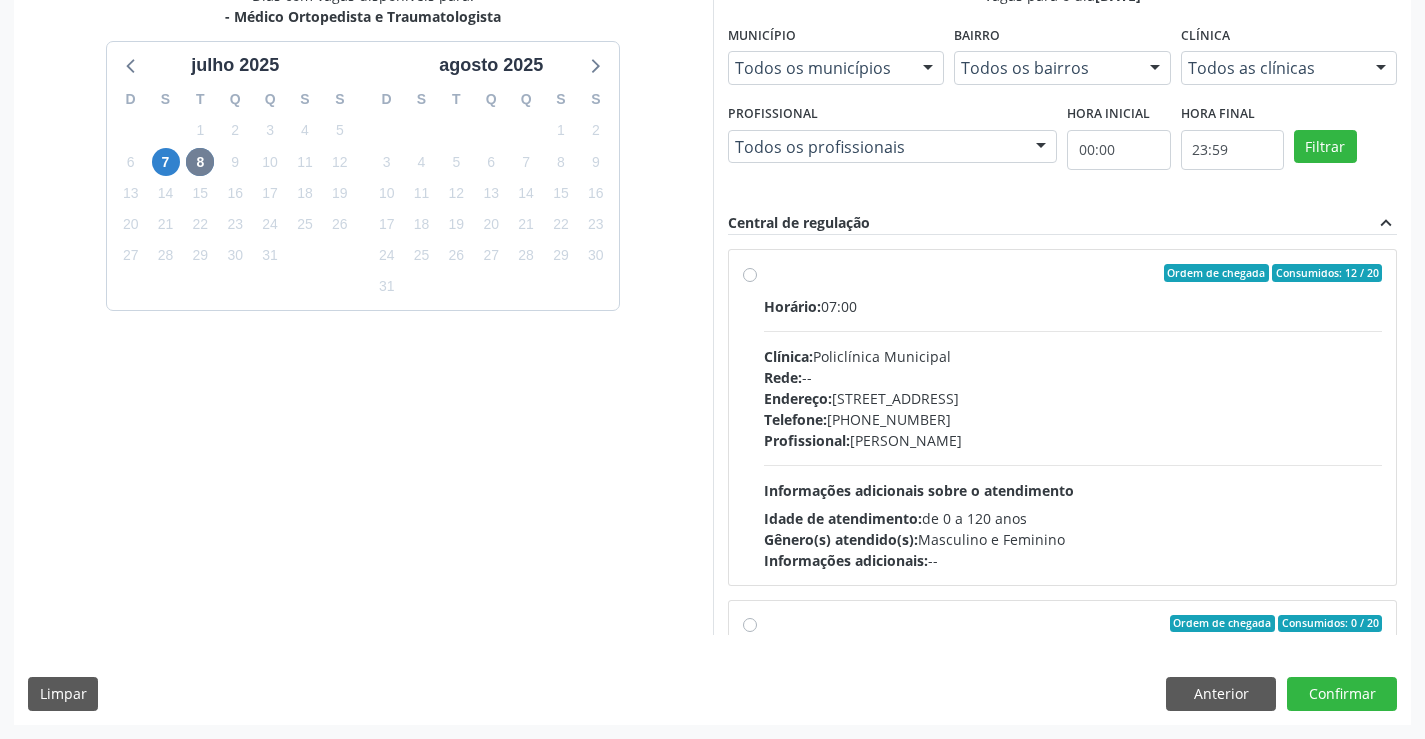 click on "Horário:   07:00" at bounding box center (1073, 306) 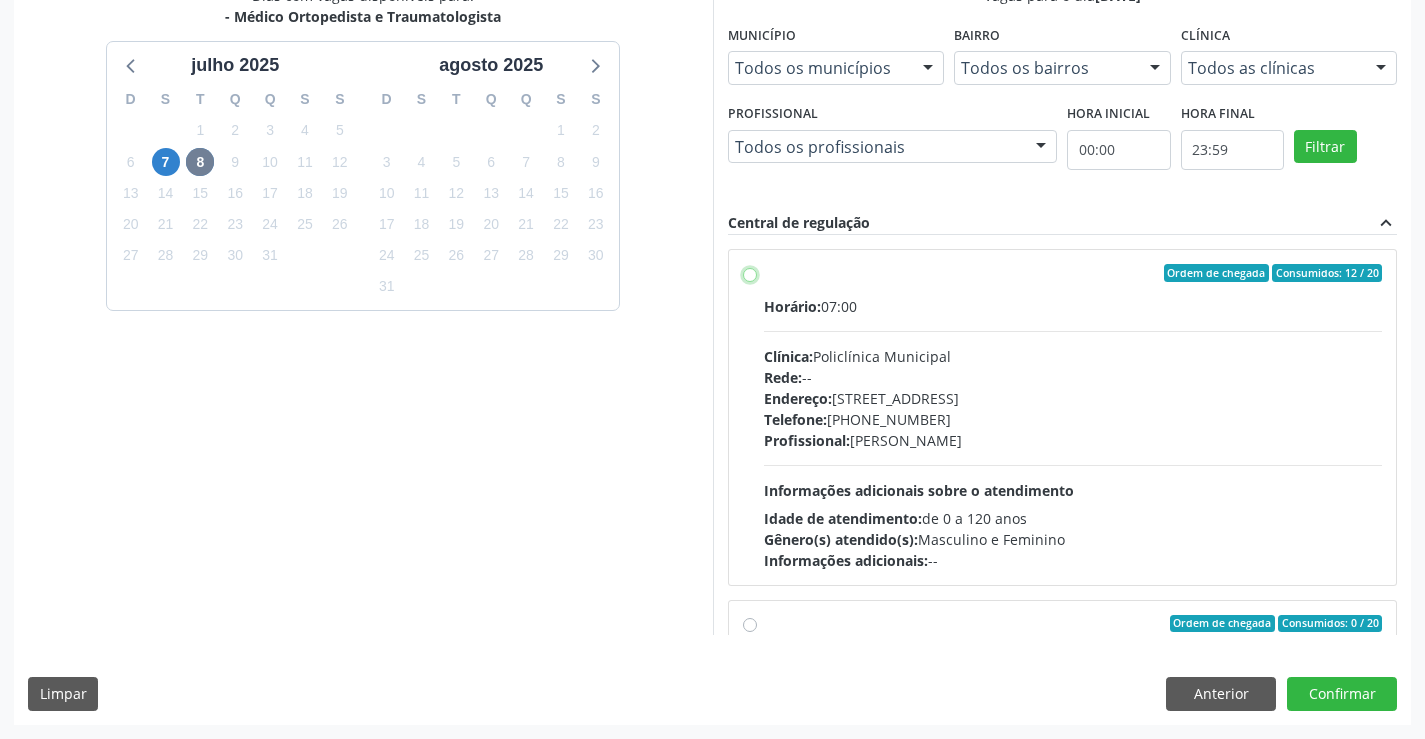 click on "Ordem de chegada
Consumidos: 12 / 20
Horário:   07:00
Clínica:  Policlínica Municipal
Rede:
--
Endereço:   [STREET_ADDRESS]
Telefone:   [PHONE_NUMBER]
Profissional:
[PERSON_NAME]
Informações adicionais sobre o atendimento
Idade de atendimento:
de 0 a 120 anos
Gênero(s) atendido(s):
Masculino e Feminino
Informações adicionais:
--" at bounding box center (750, 273) 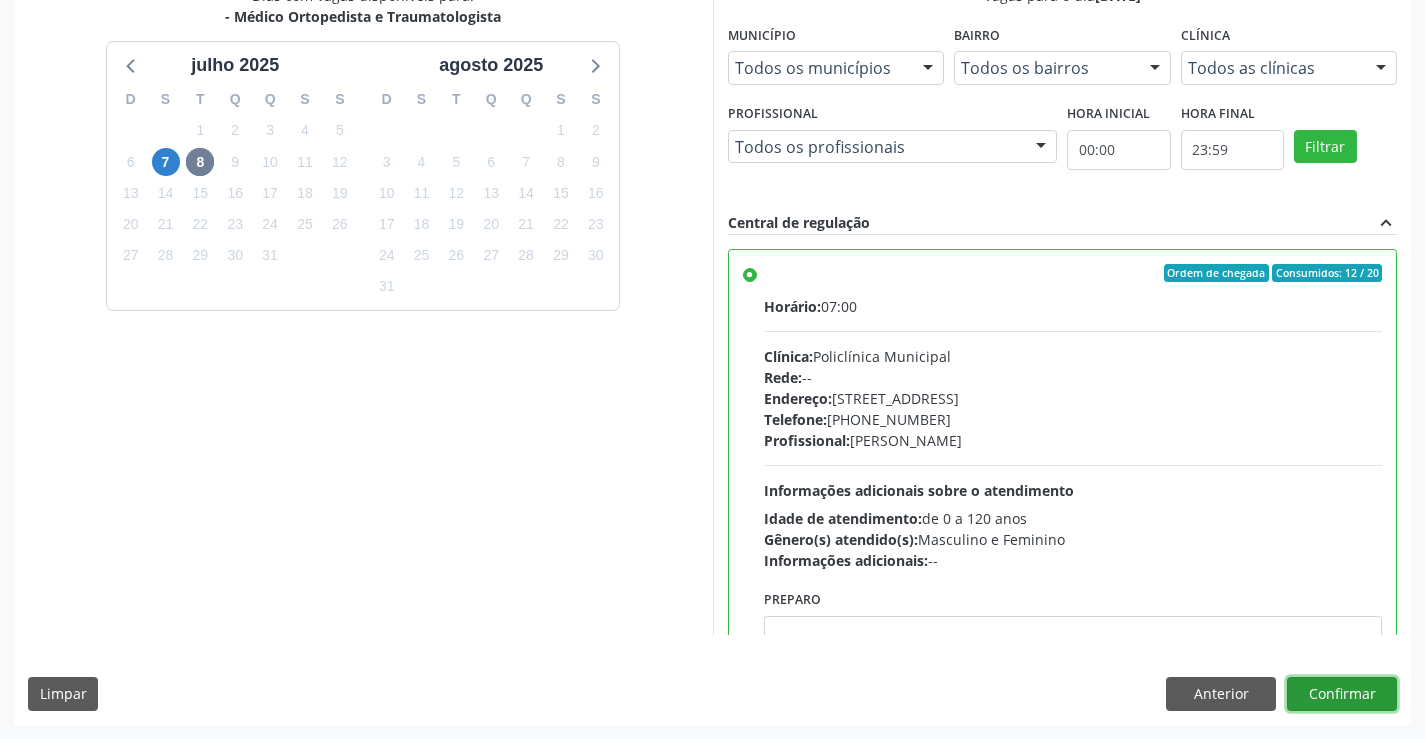 click on "Confirmar" at bounding box center (1342, 694) 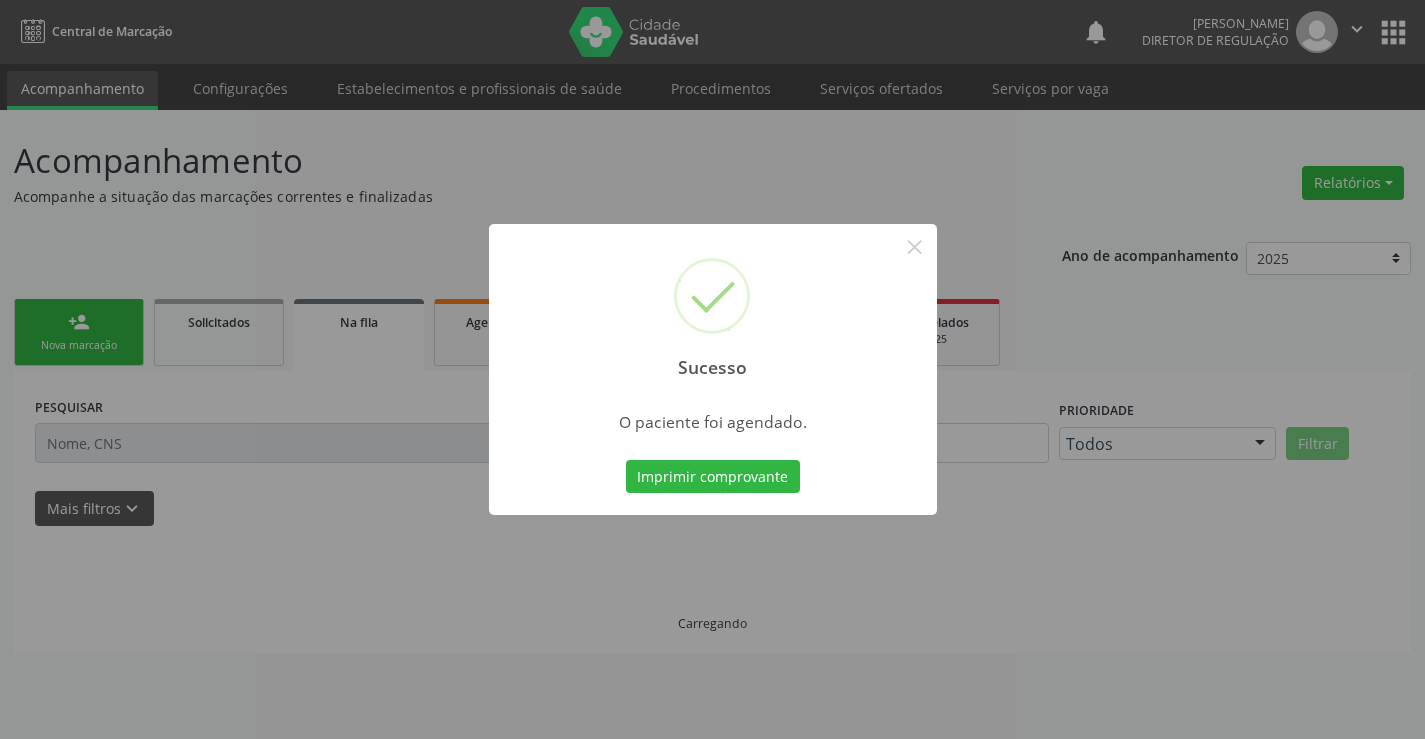 scroll, scrollTop: 0, scrollLeft: 0, axis: both 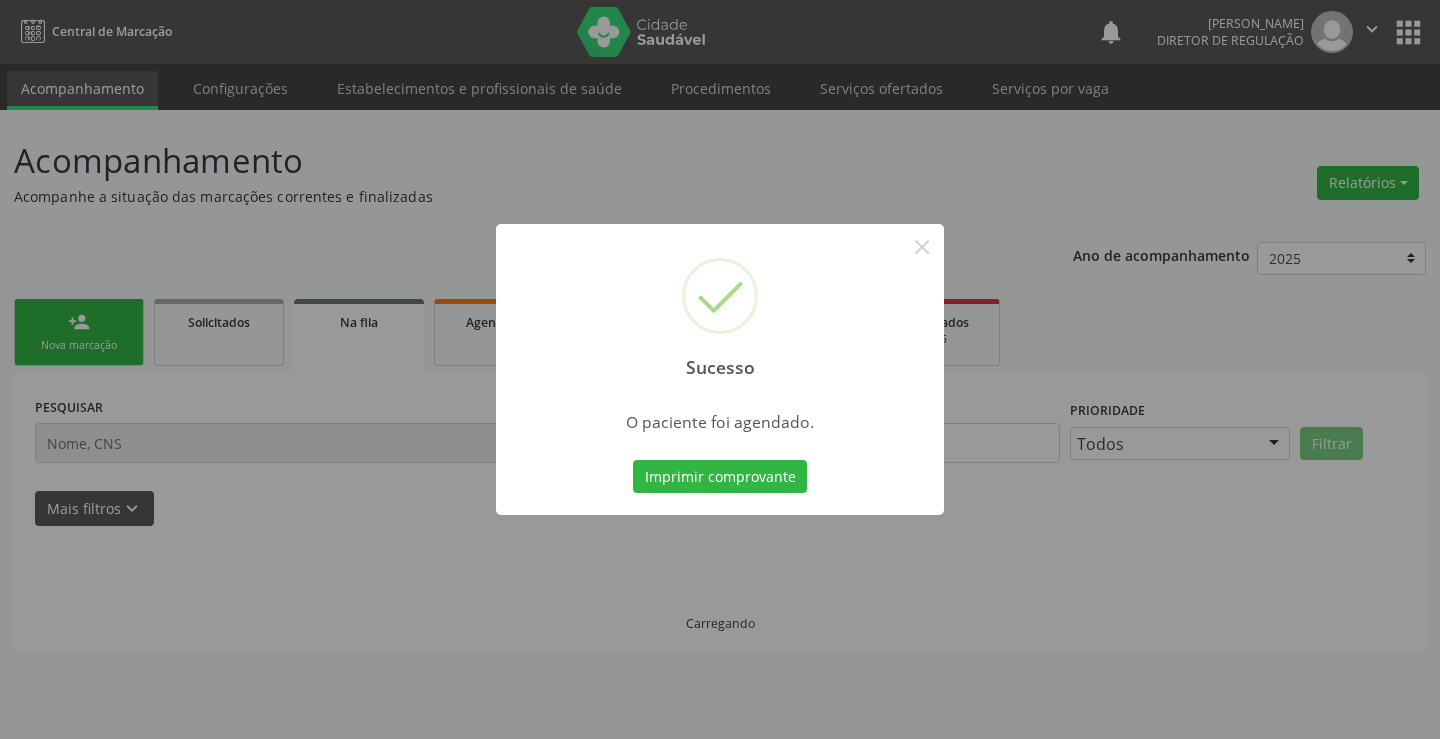 type 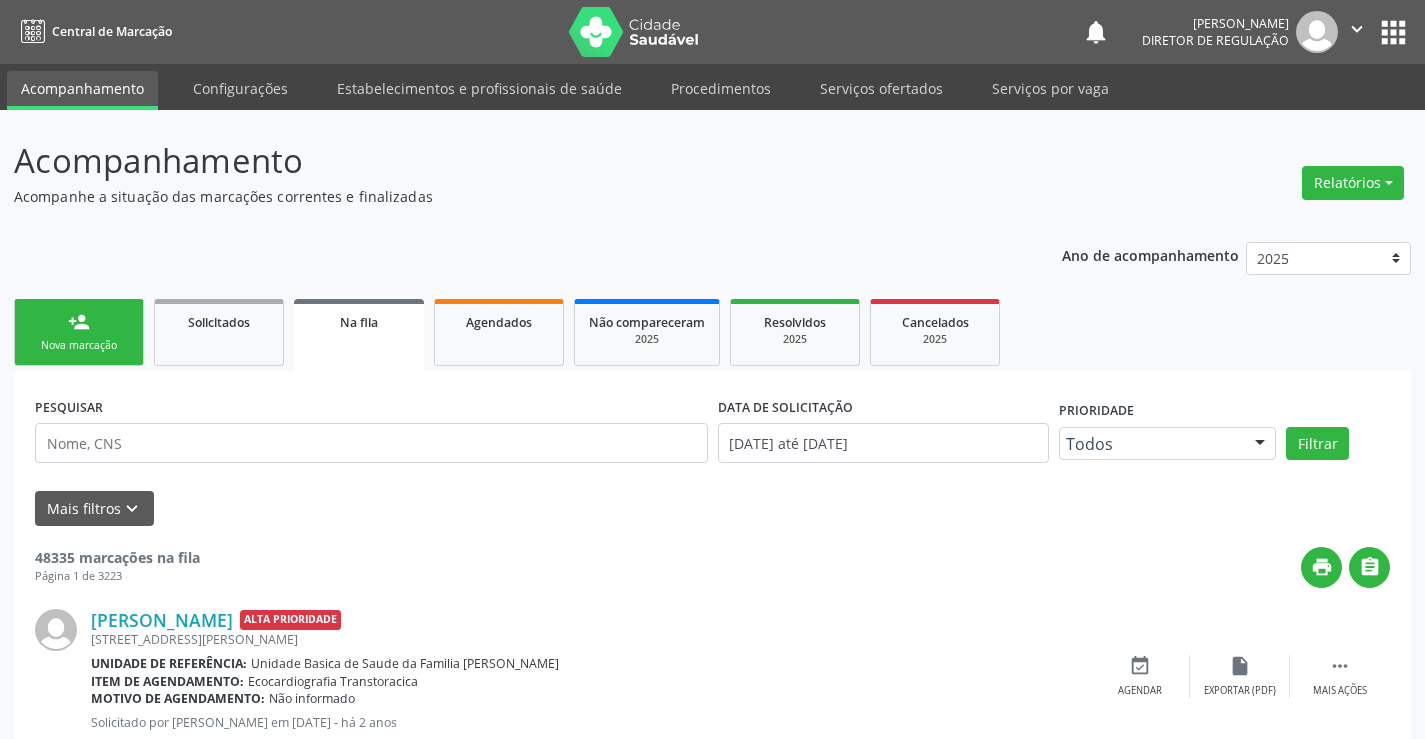 click on "person_add
Nova marcação" at bounding box center (79, 332) 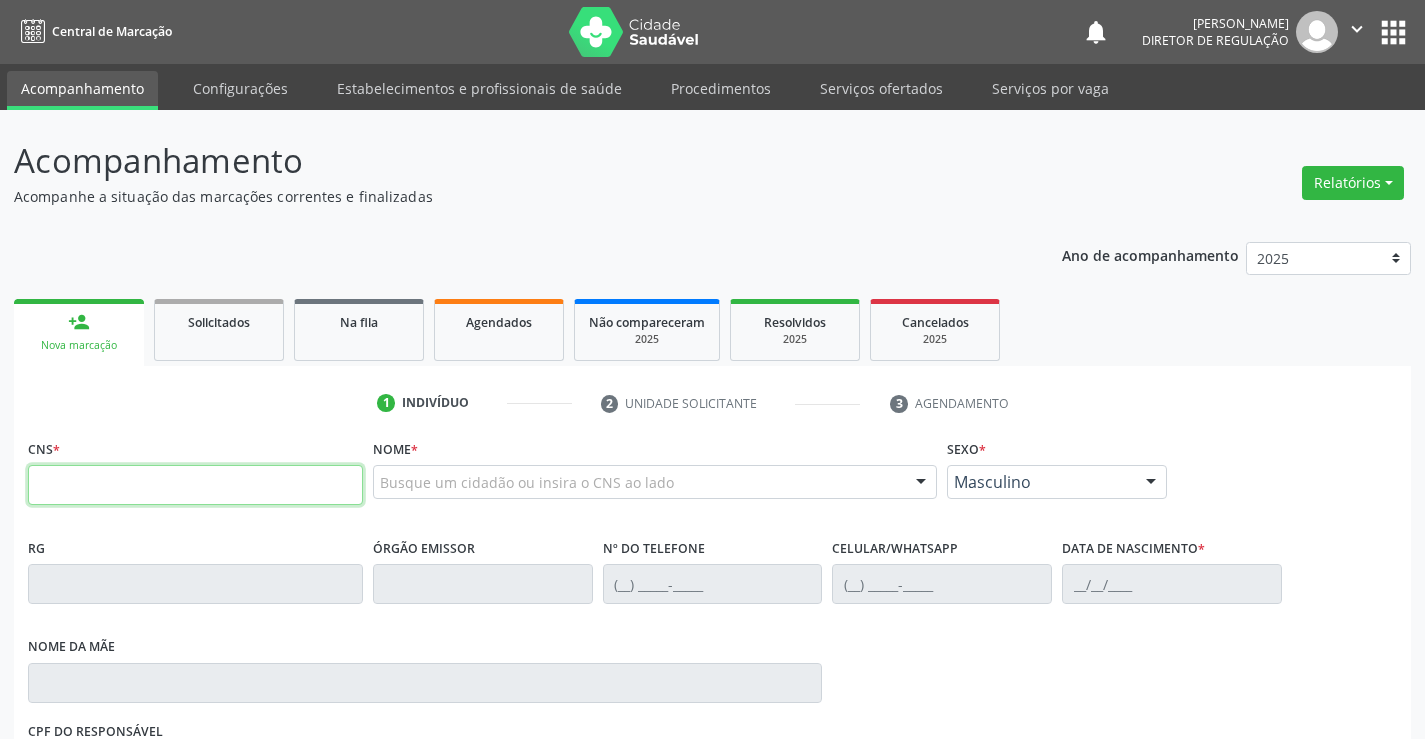 click at bounding box center [195, 485] 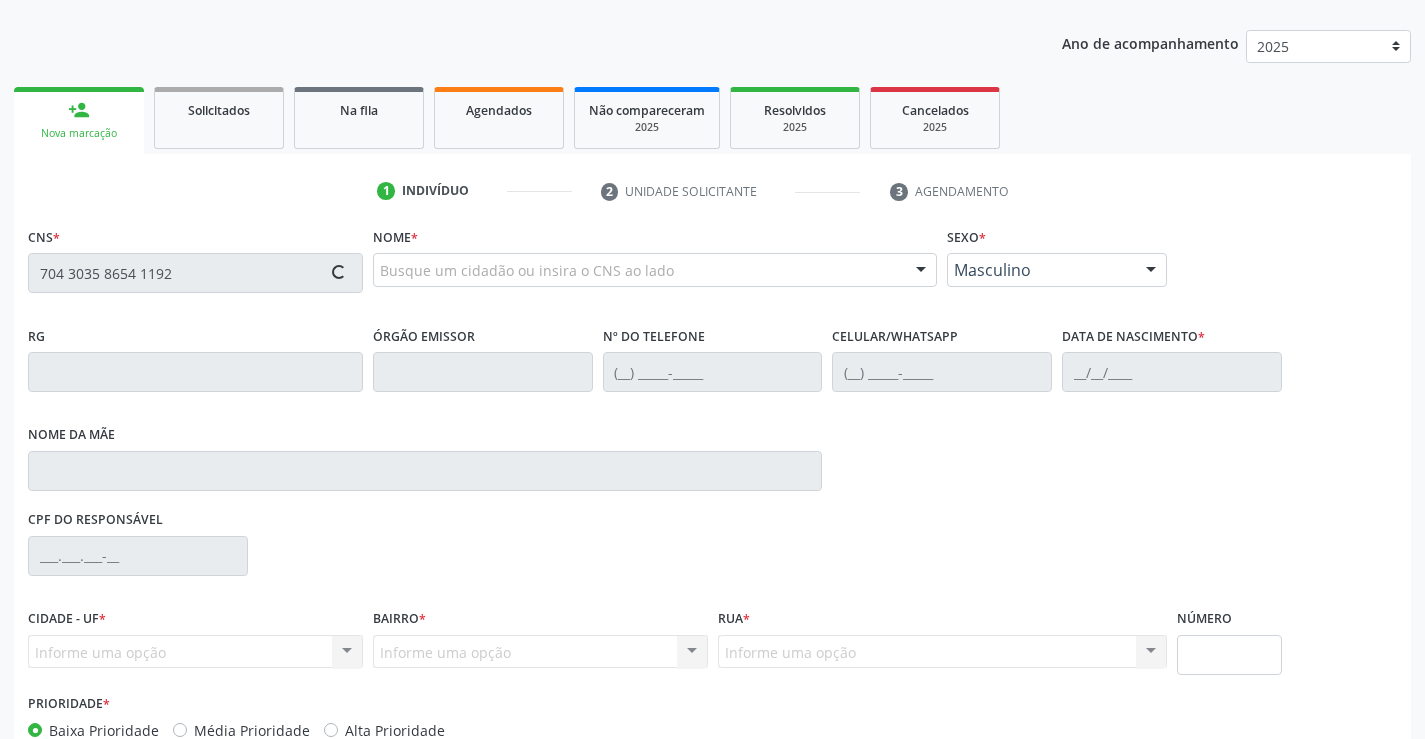 type on "704 3035 8654 1192" 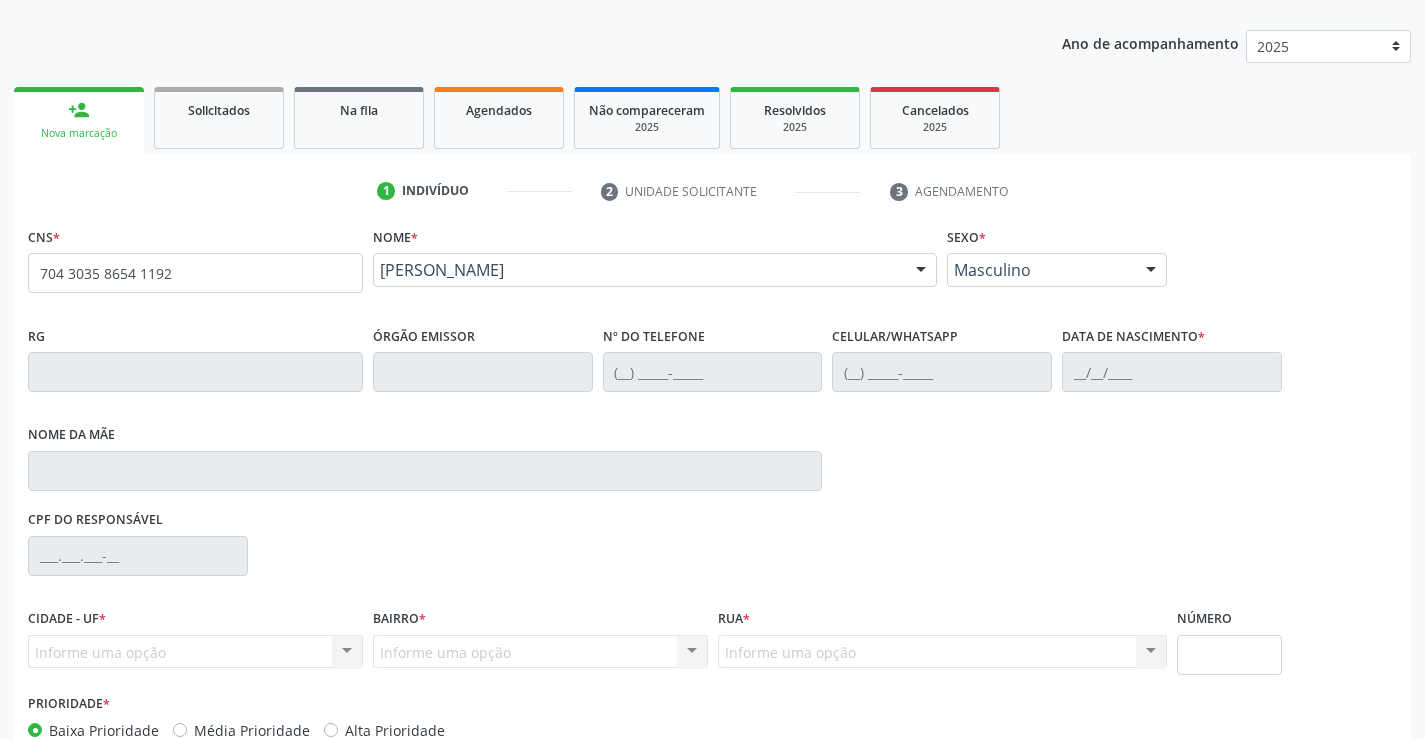 scroll, scrollTop: 331, scrollLeft: 0, axis: vertical 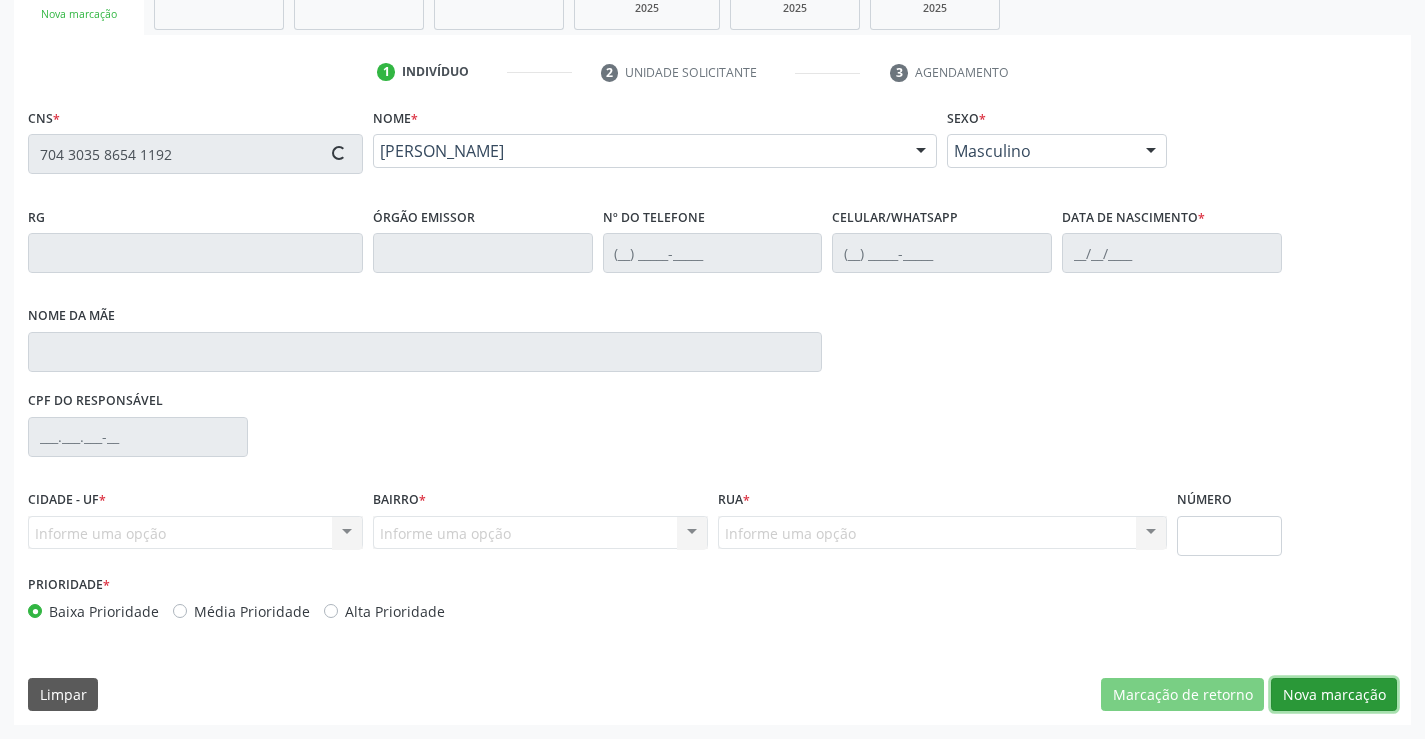 click on "Nova marcação" at bounding box center [1334, 695] 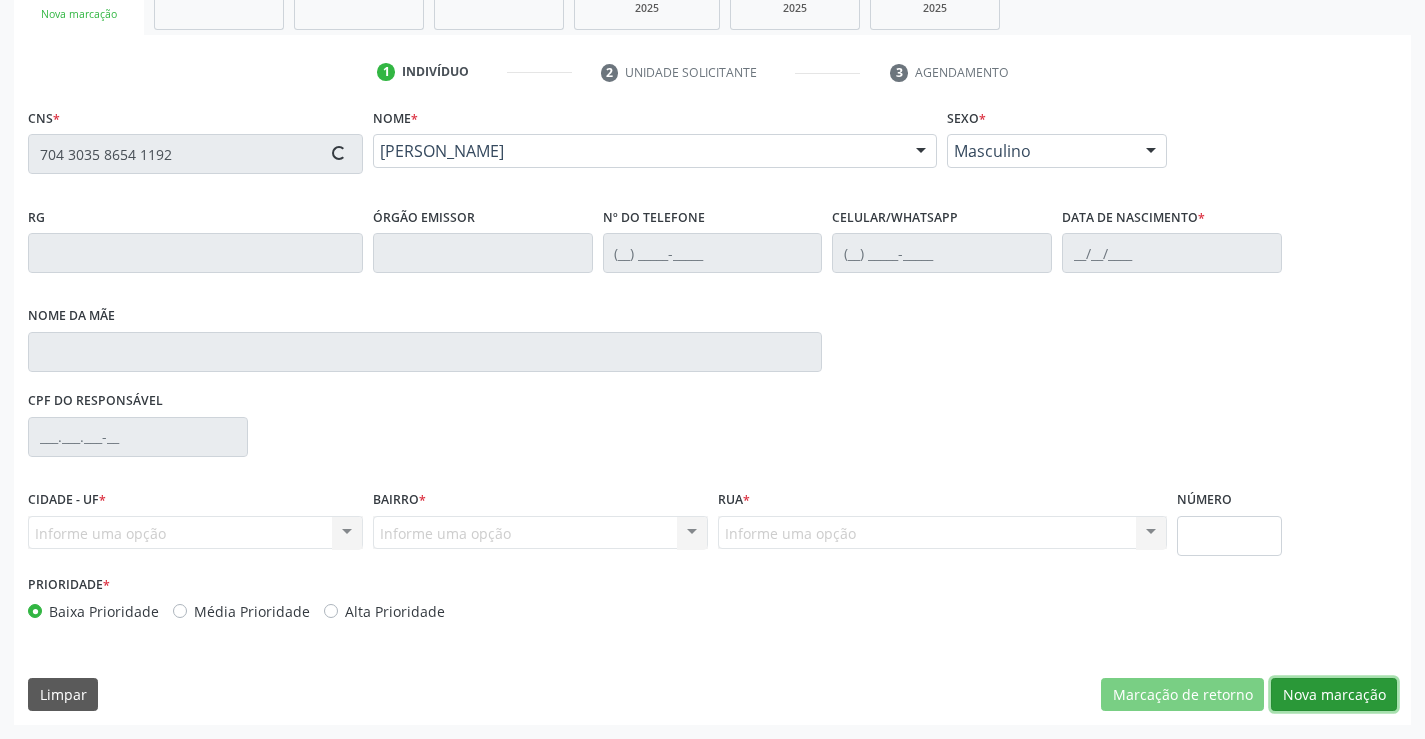 type on "0301948909" 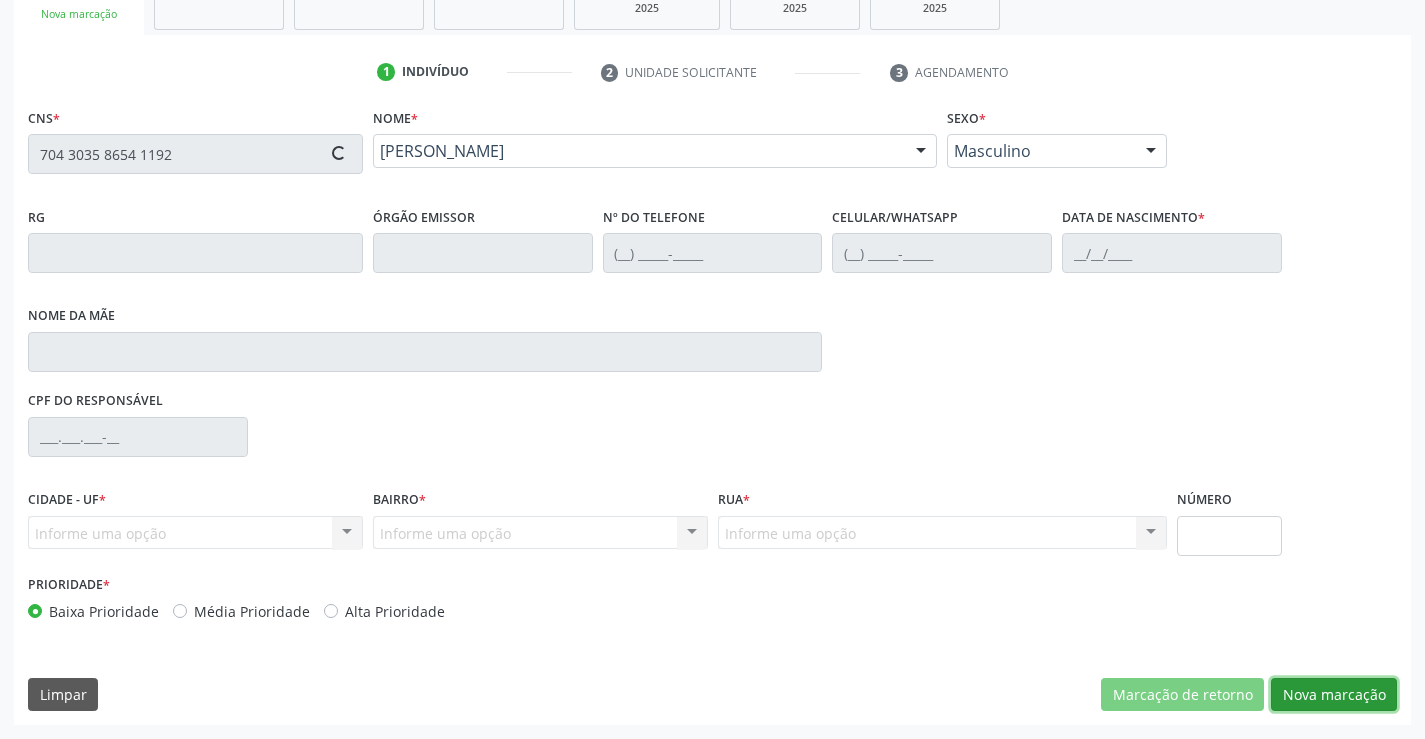 type on "[PHONE_NUMBER]" 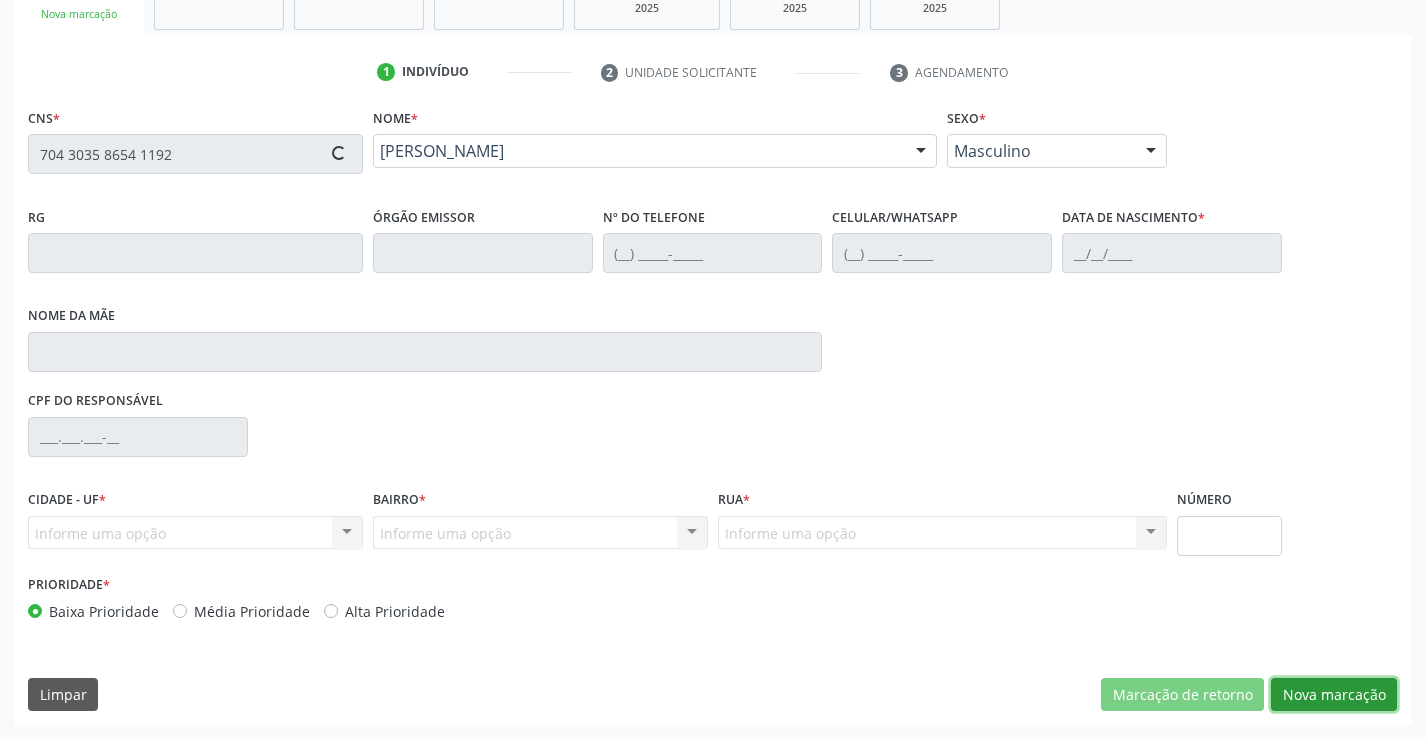 type on "[PHONE_NUMBER]" 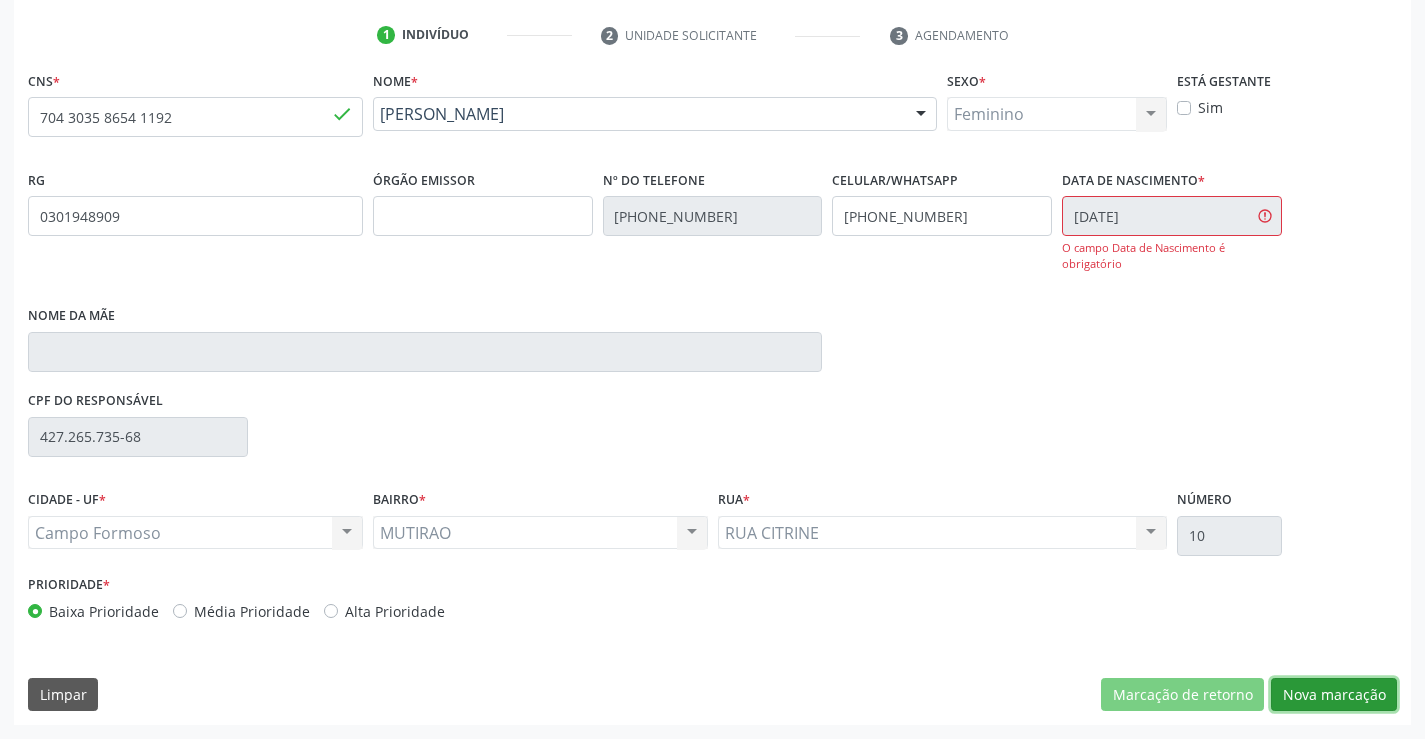 drag, startPoint x: 1364, startPoint y: 692, endPoint x: 1064, endPoint y: 542, distance: 335.4102 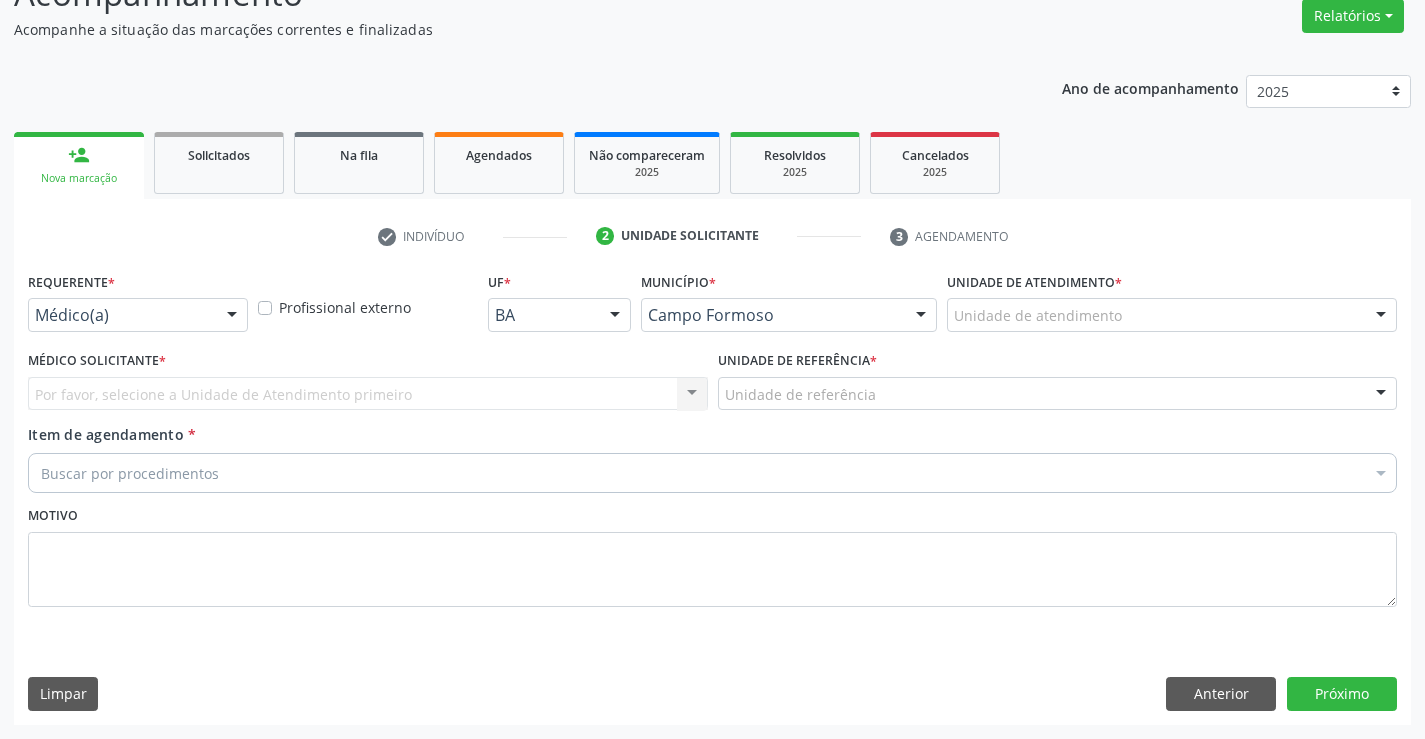 scroll, scrollTop: 167, scrollLeft: 0, axis: vertical 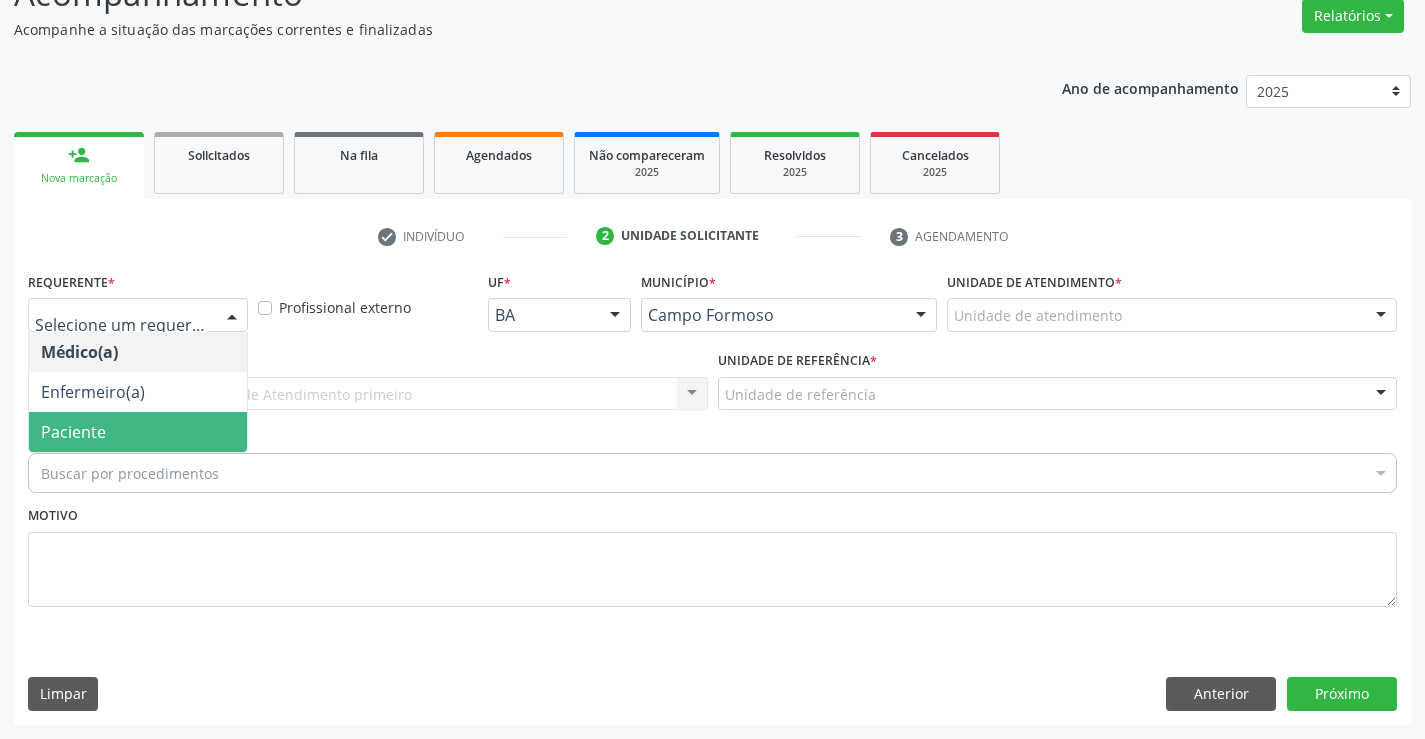 click on "Paciente" at bounding box center (138, 432) 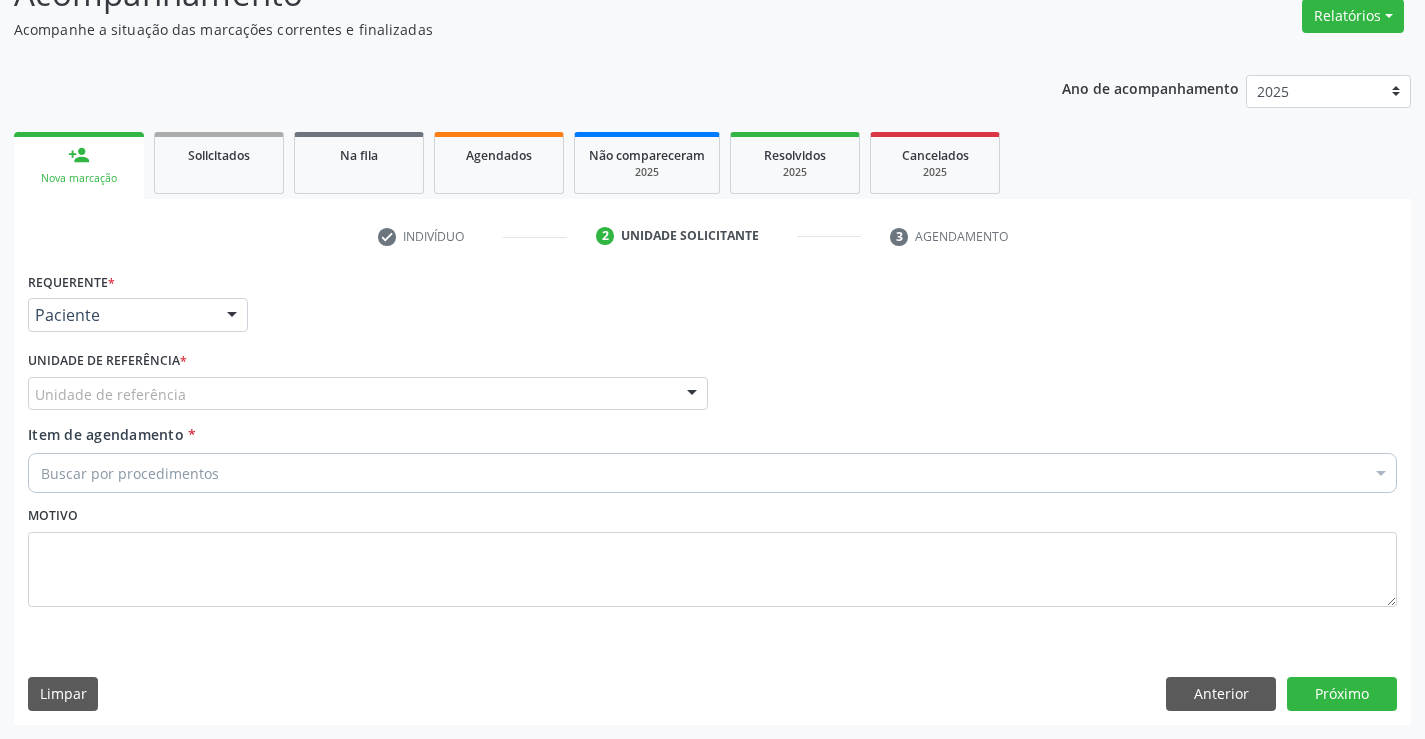 drag, startPoint x: 409, startPoint y: 369, endPoint x: 410, endPoint y: 422, distance: 53.009434 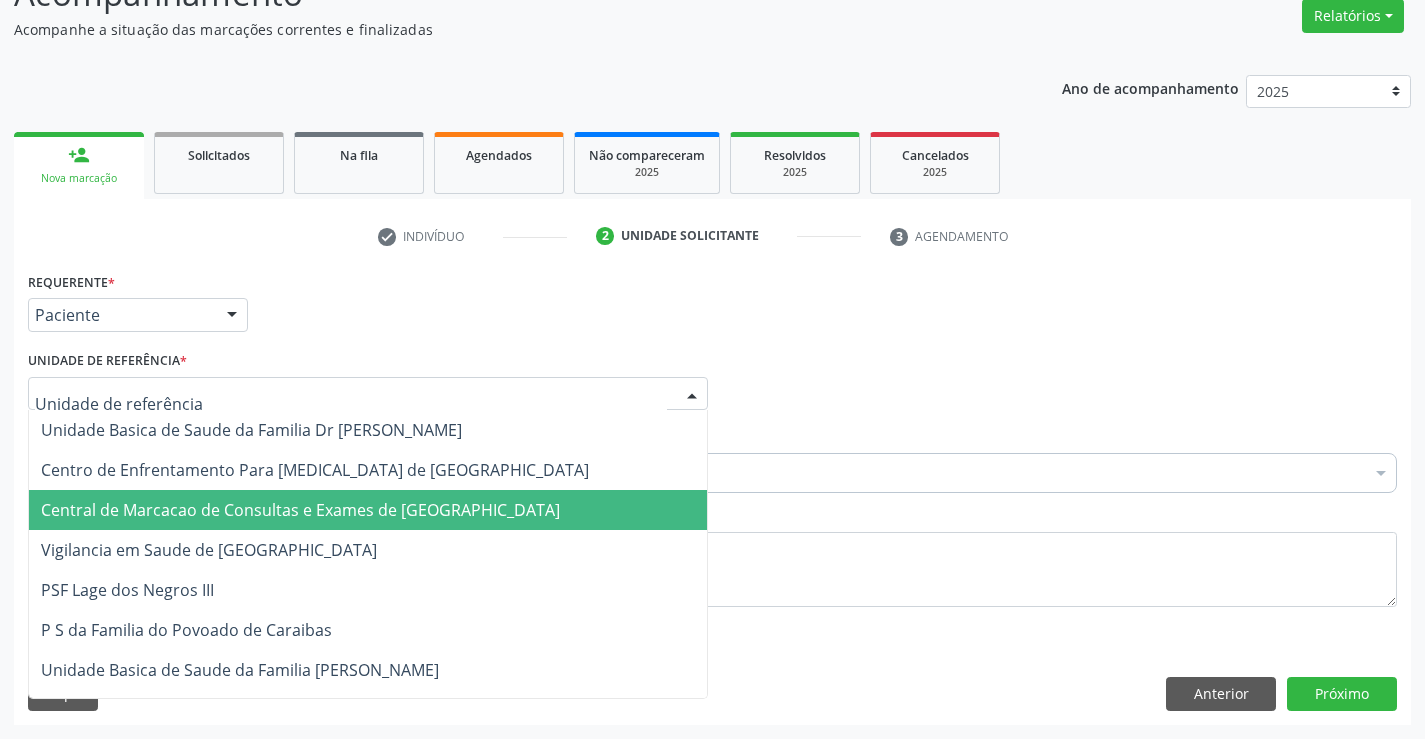 click on "Central de Marcacao de Consultas e Exames de [GEOGRAPHIC_DATA]" at bounding box center [300, 510] 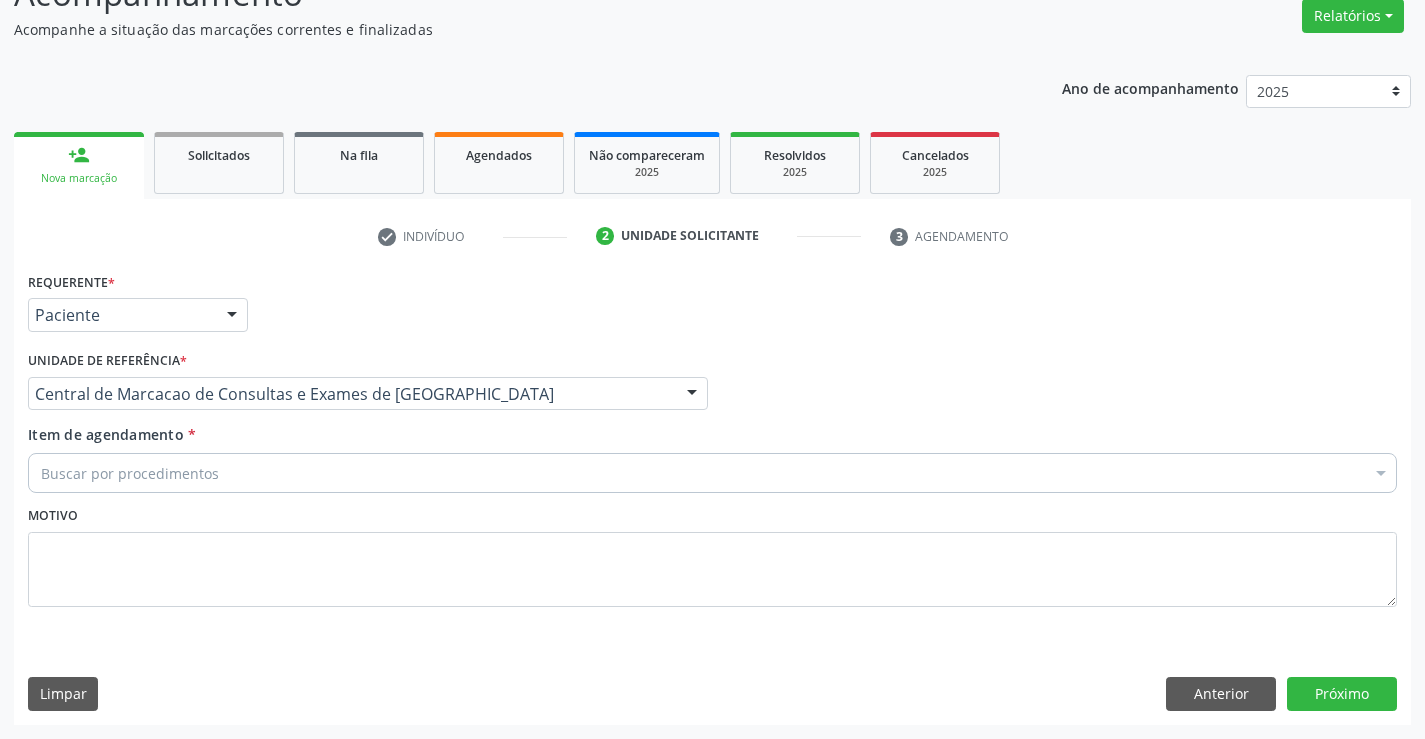 click on "Buscar por procedimentos" at bounding box center (712, 473) 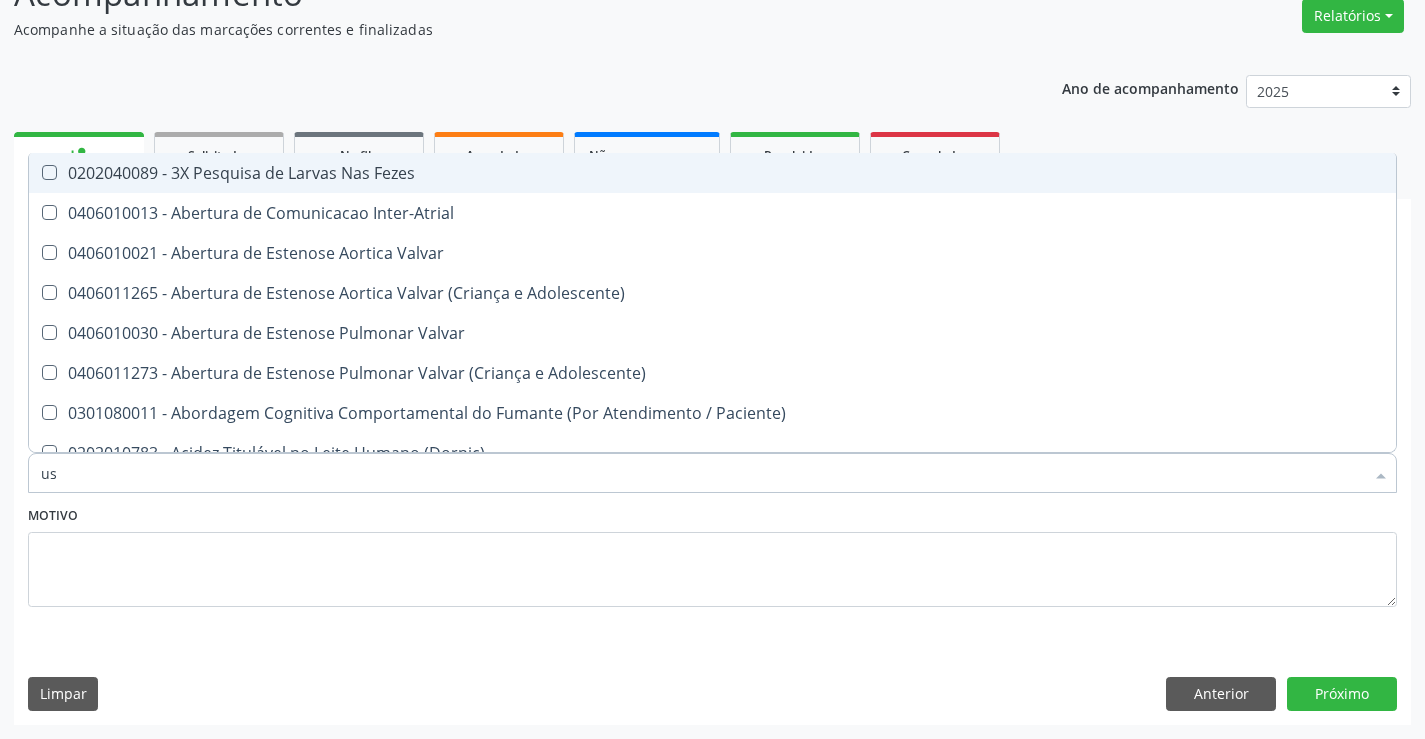 type on "usg" 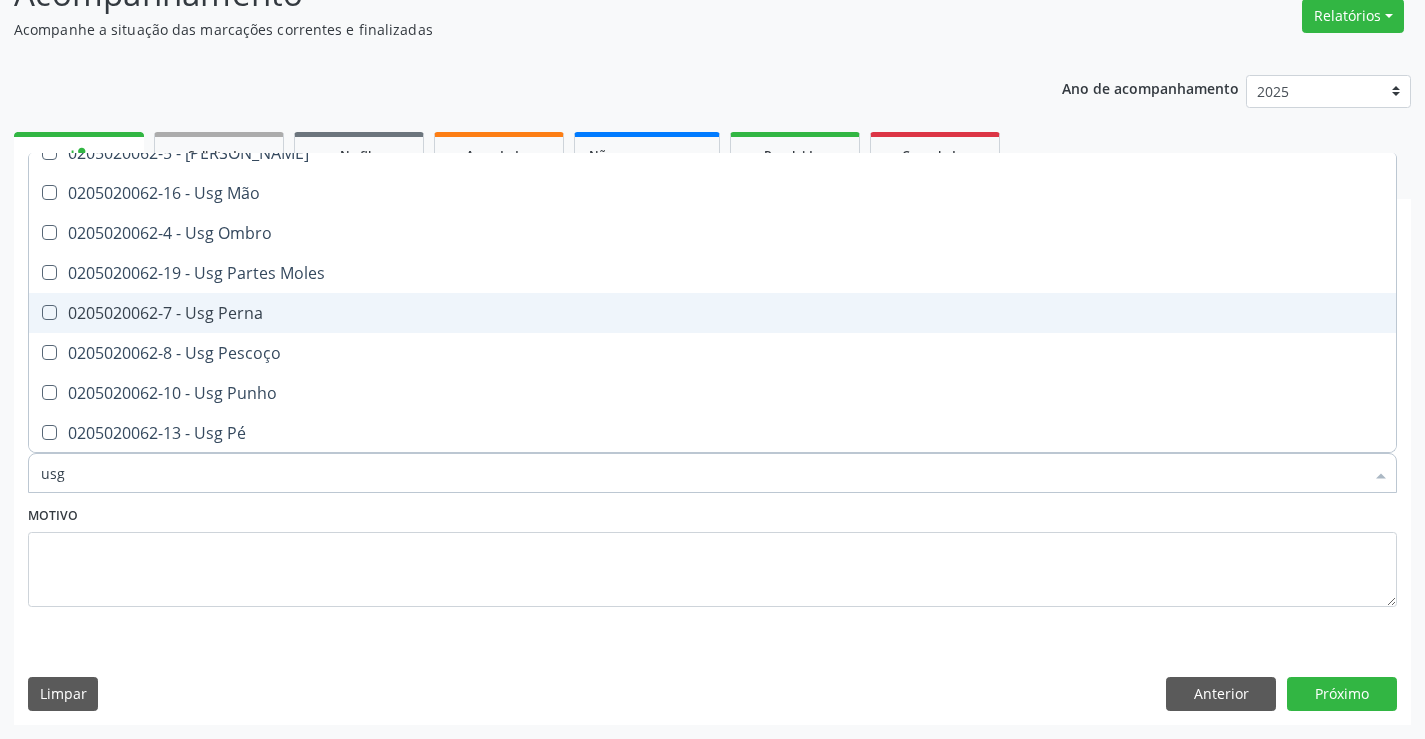 scroll, scrollTop: 200, scrollLeft: 0, axis: vertical 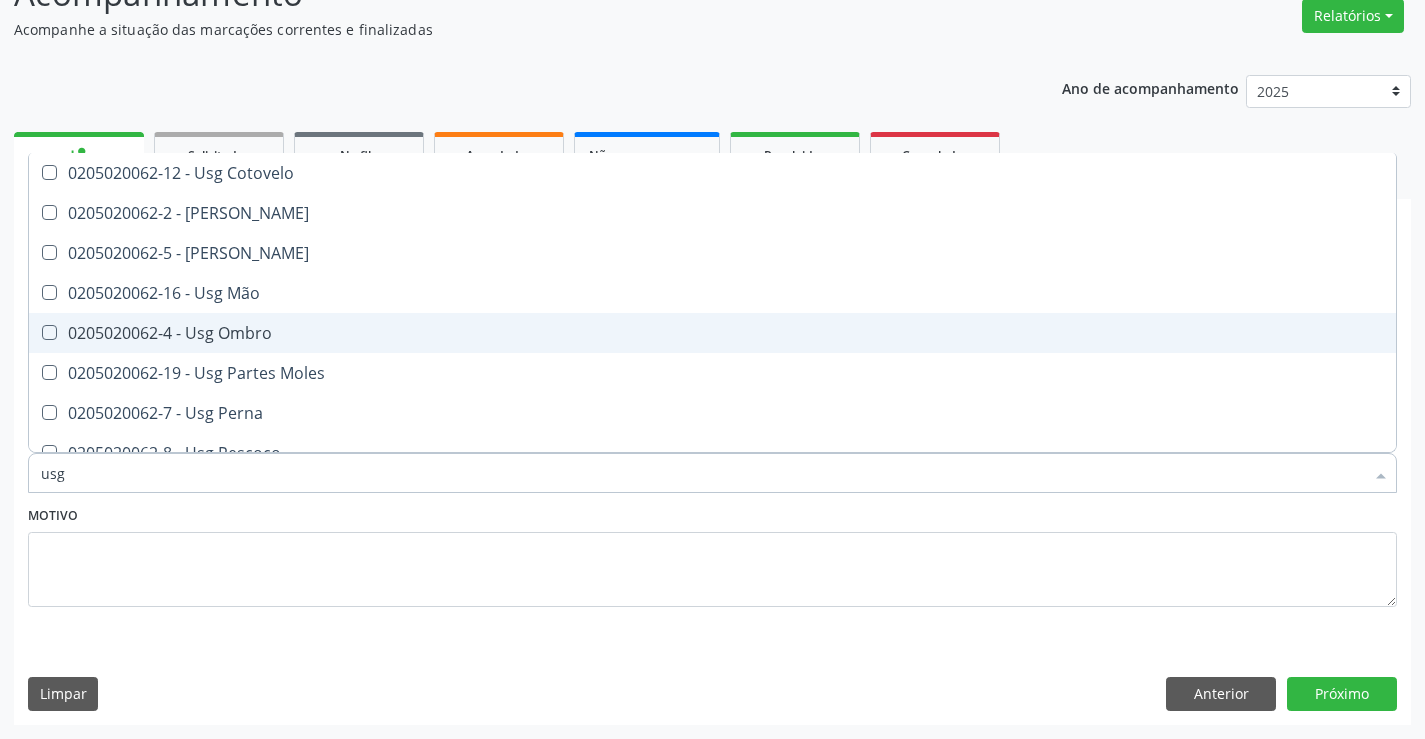 click on "0205020062-4 - Usg Ombro" at bounding box center [712, 333] 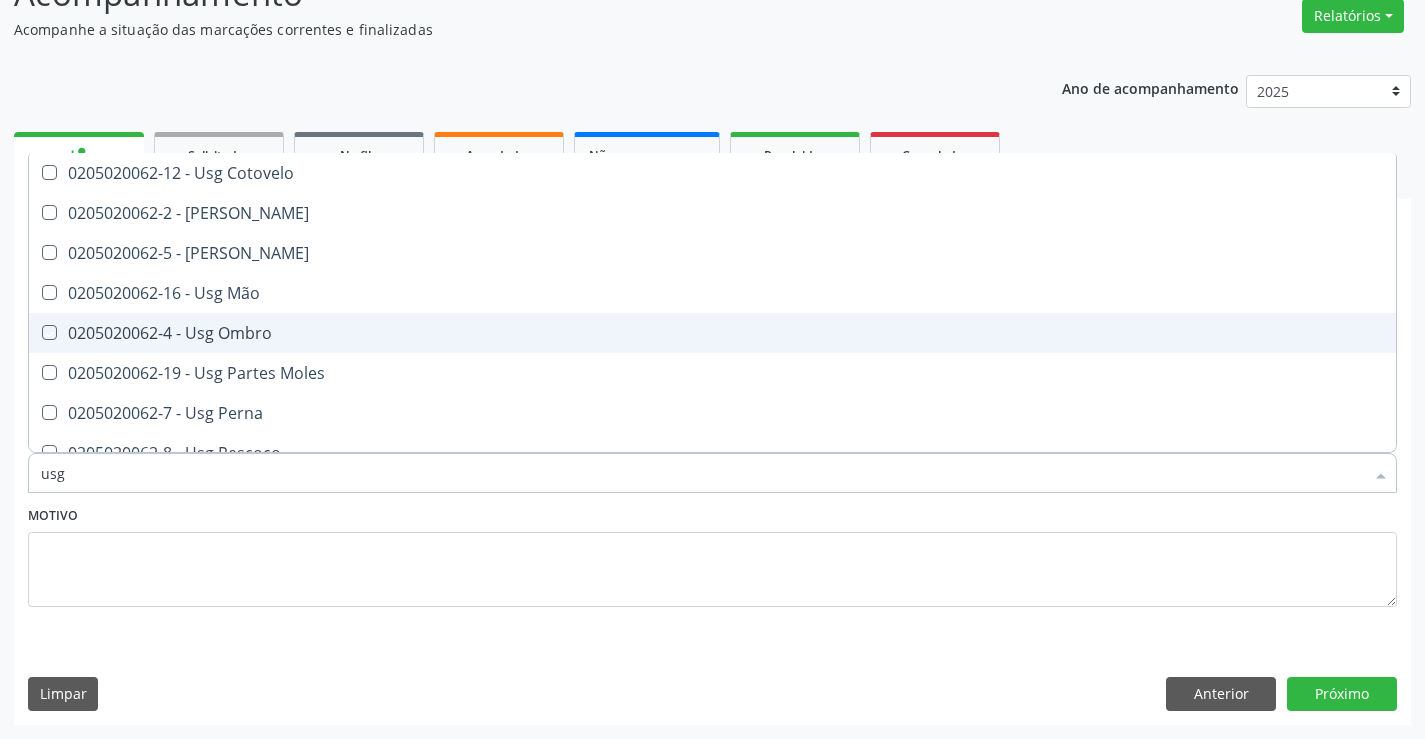 checkbox on "true" 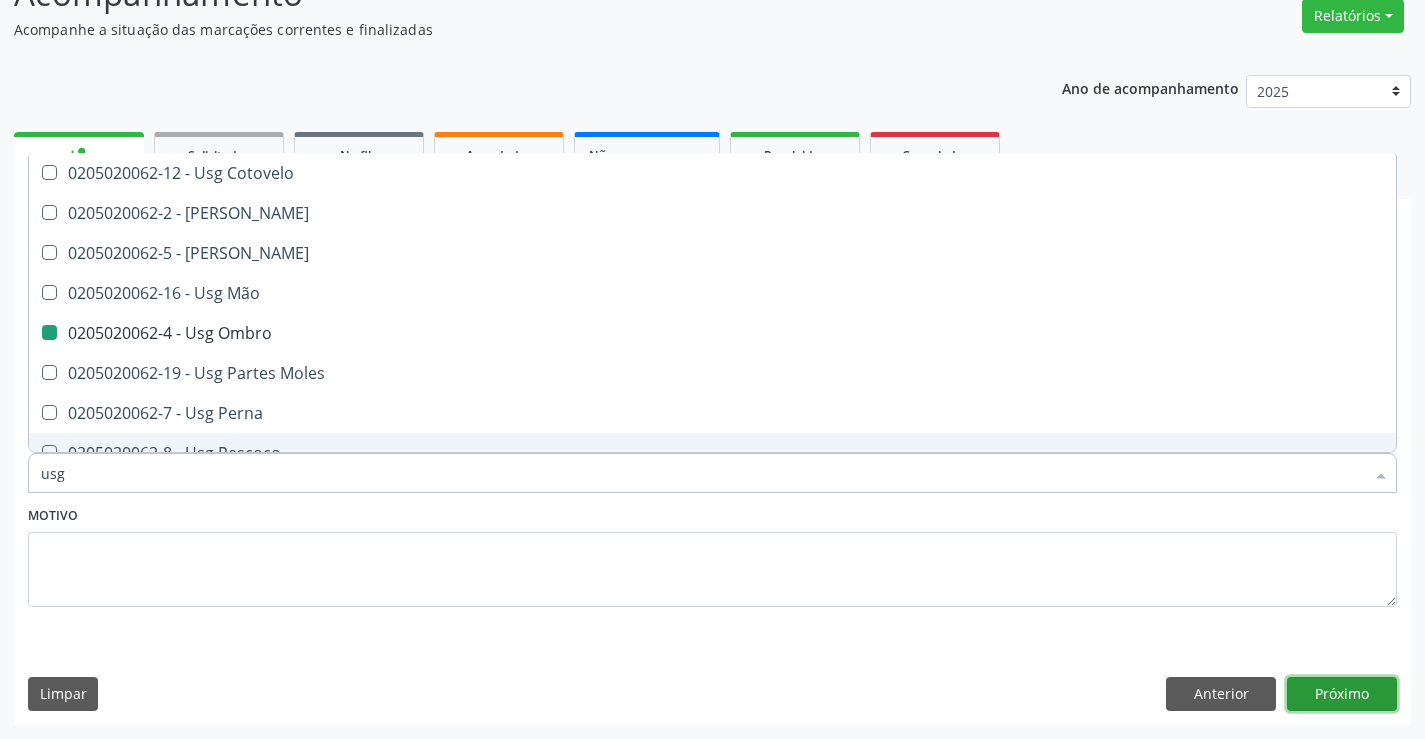 click on "Próximo" at bounding box center [1342, 694] 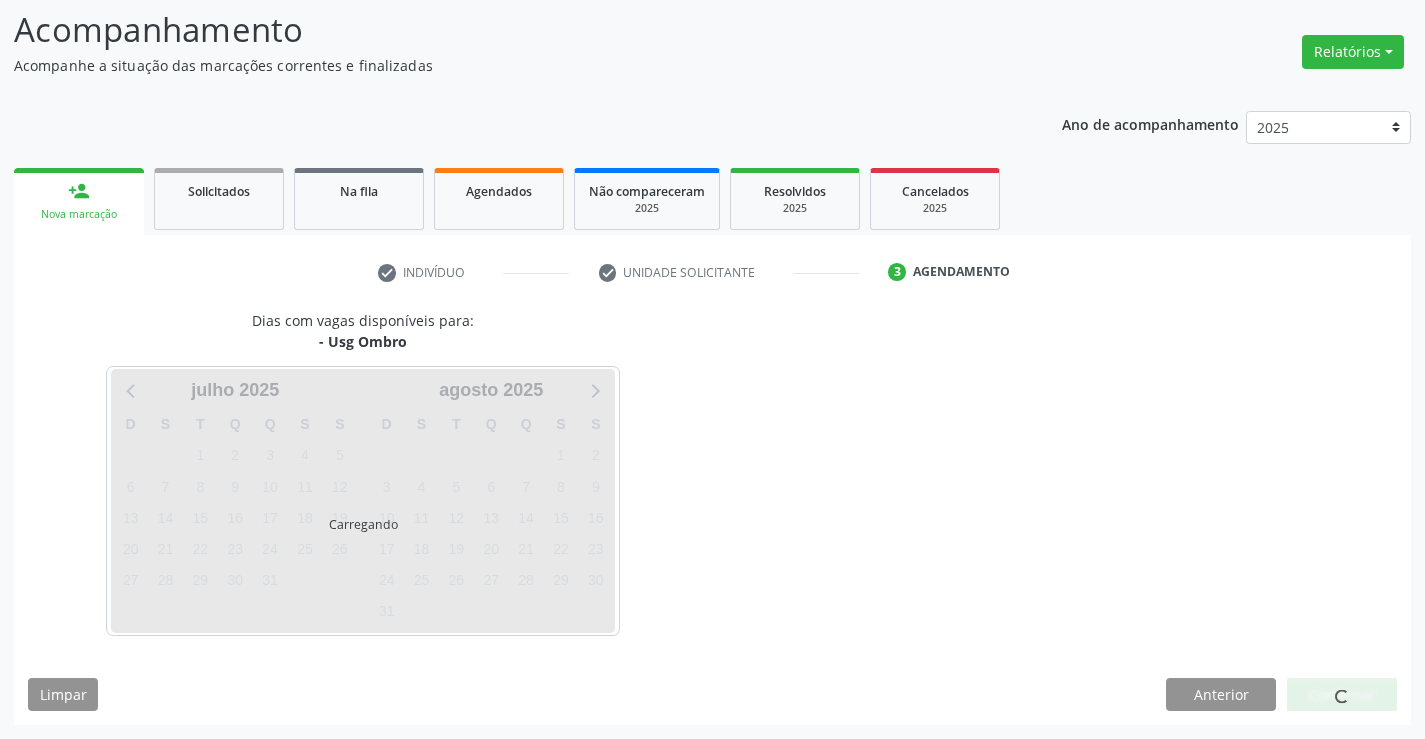 scroll, scrollTop: 131, scrollLeft: 0, axis: vertical 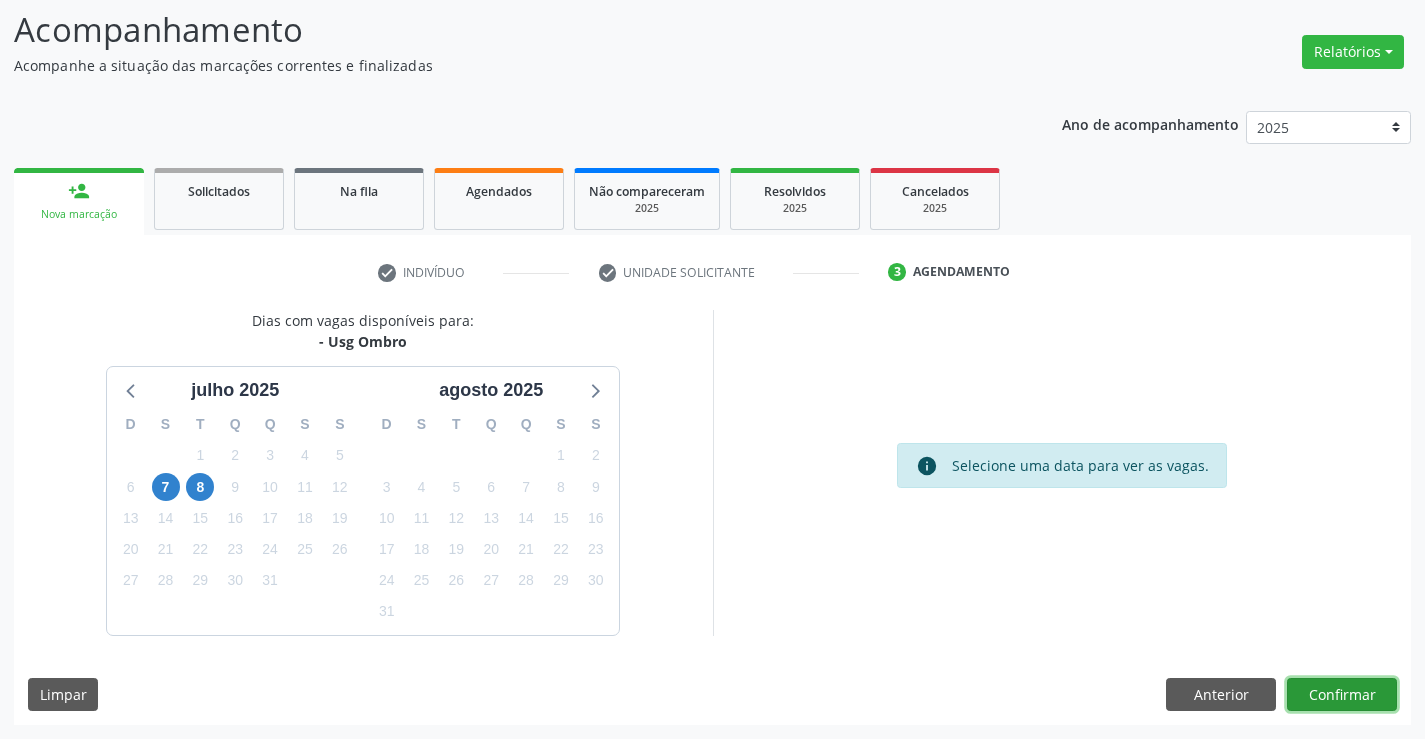 click on "Confirmar" at bounding box center [1342, 695] 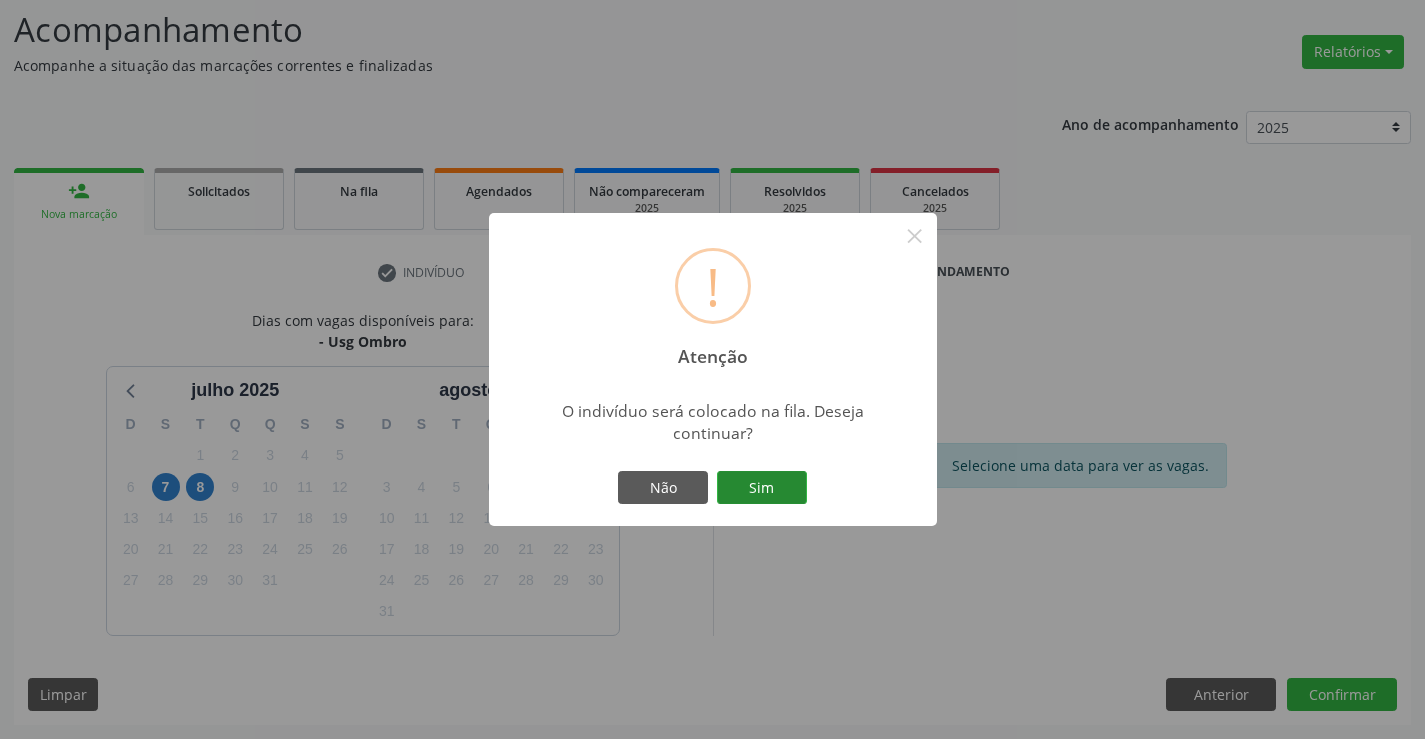 click on "Sim" at bounding box center (762, 488) 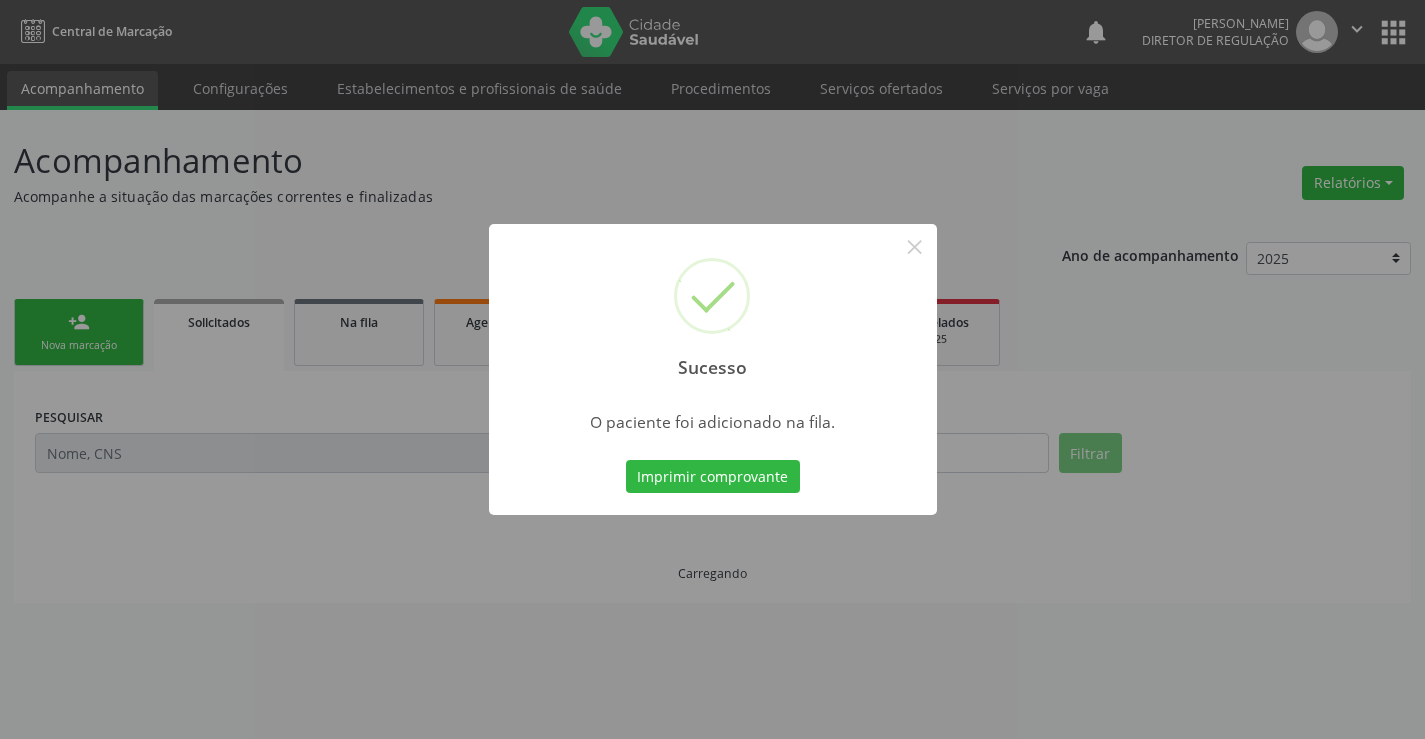 scroll, scrollTop: 0, scrollLeft: 0, axis: both 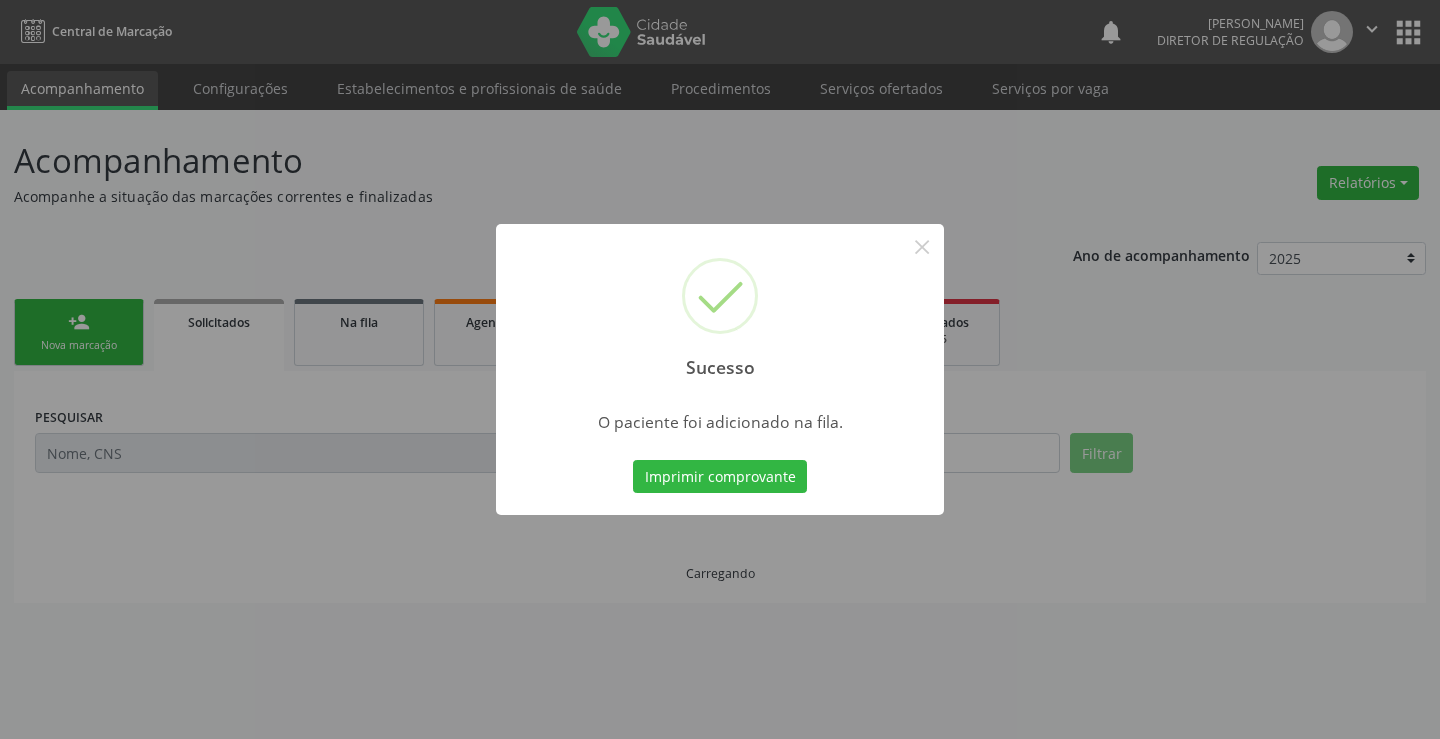 type 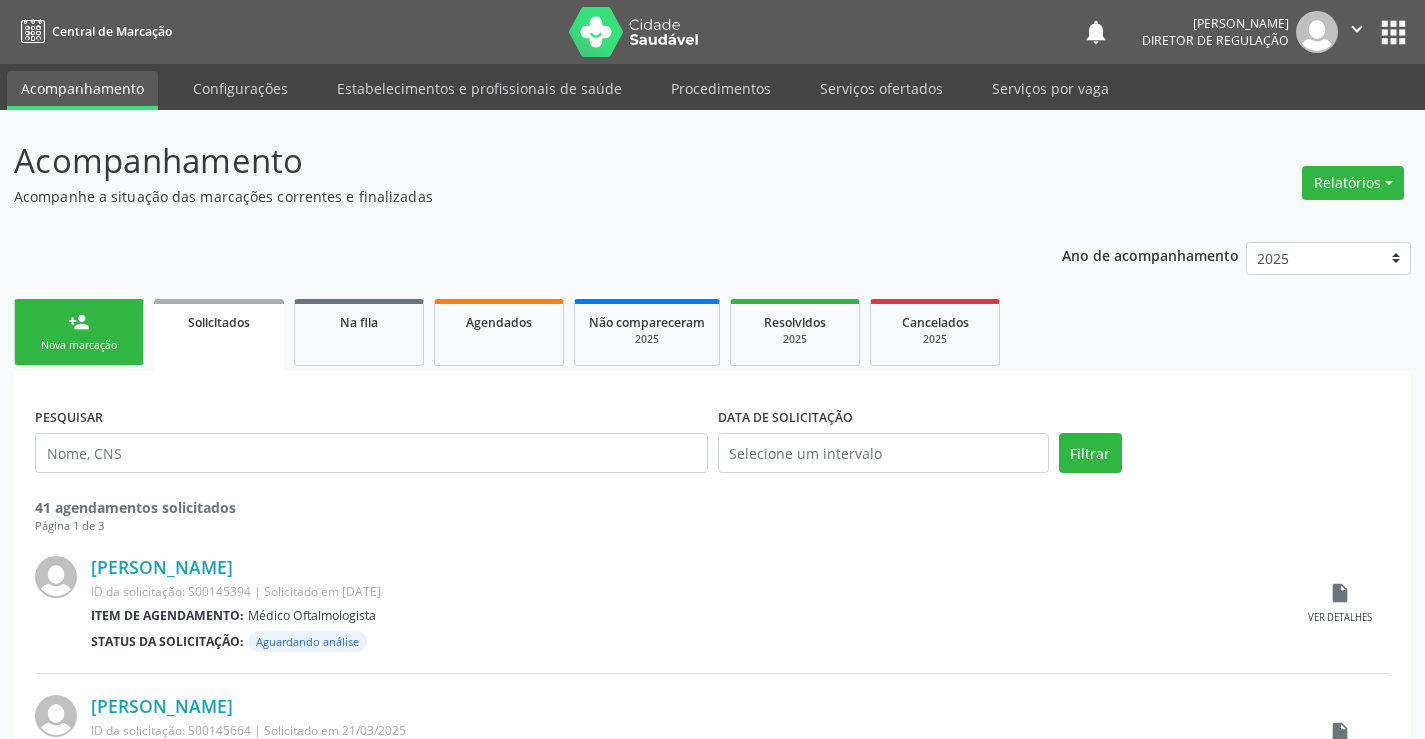 click on "person_add" at bounding box center (79, 322) 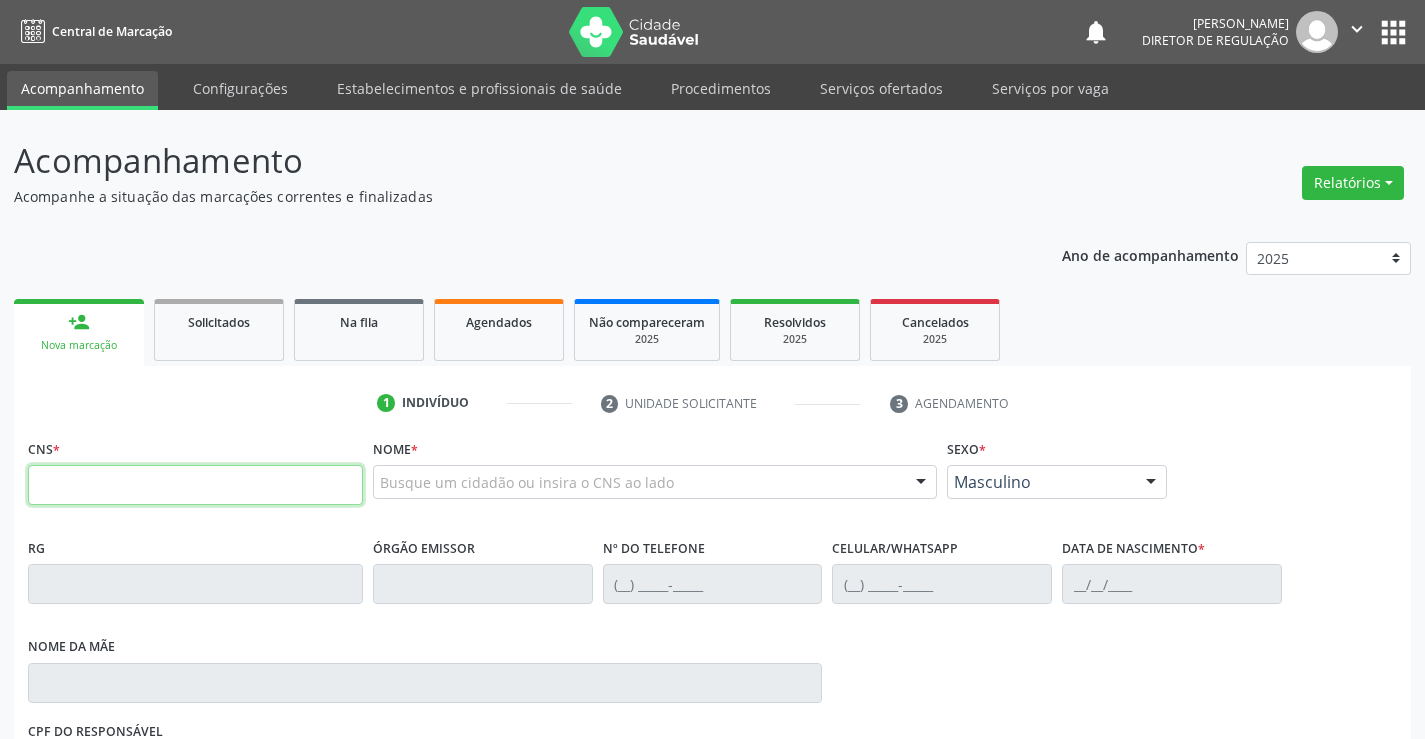 click at bounding box center [195, 485] 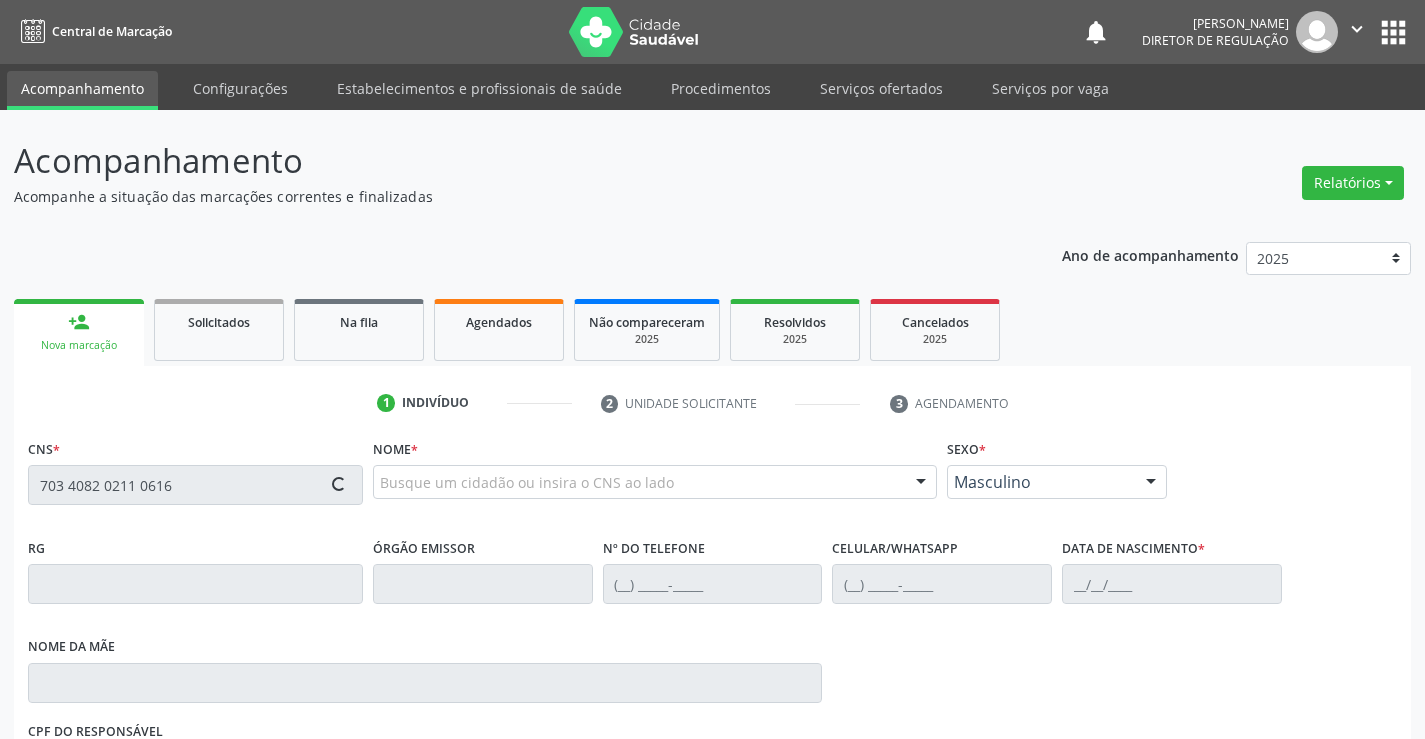 type on "703 4082 0211 0616" 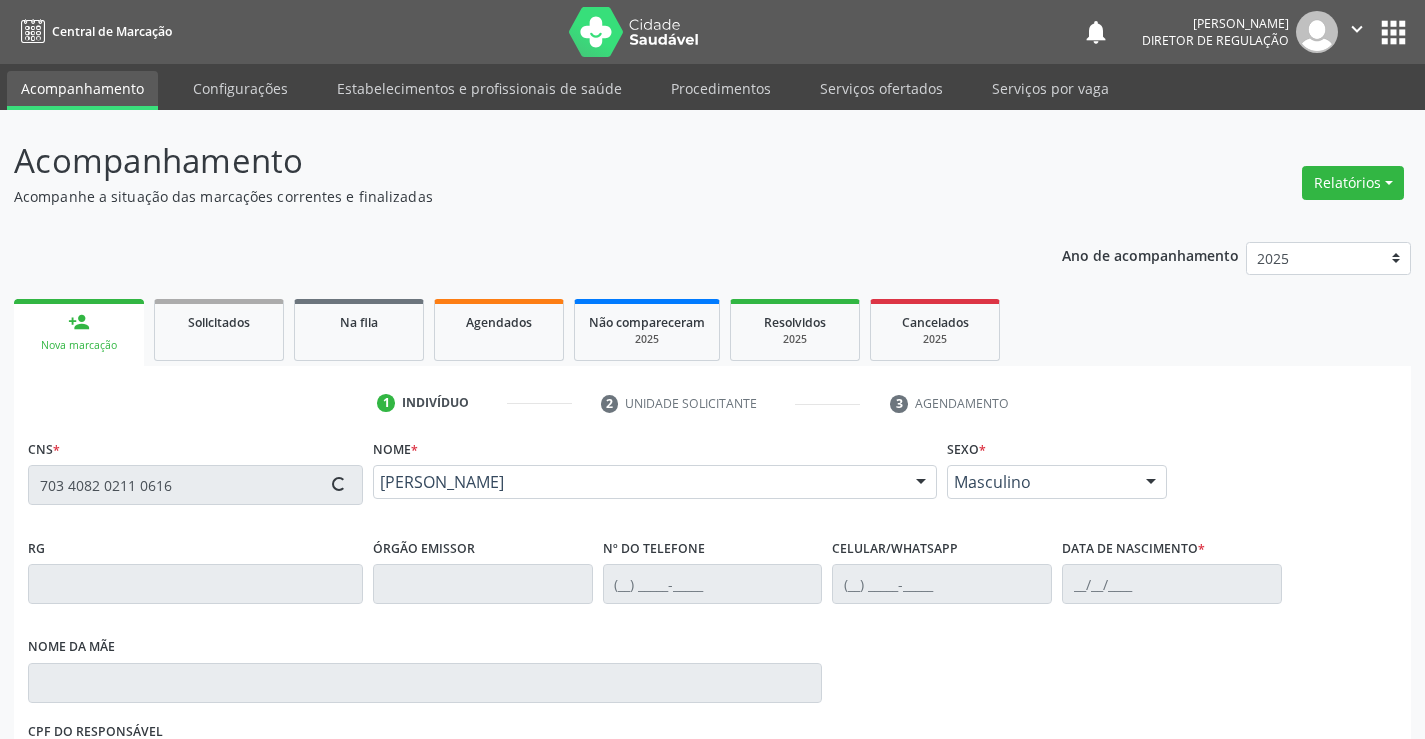 type on "1267684127" 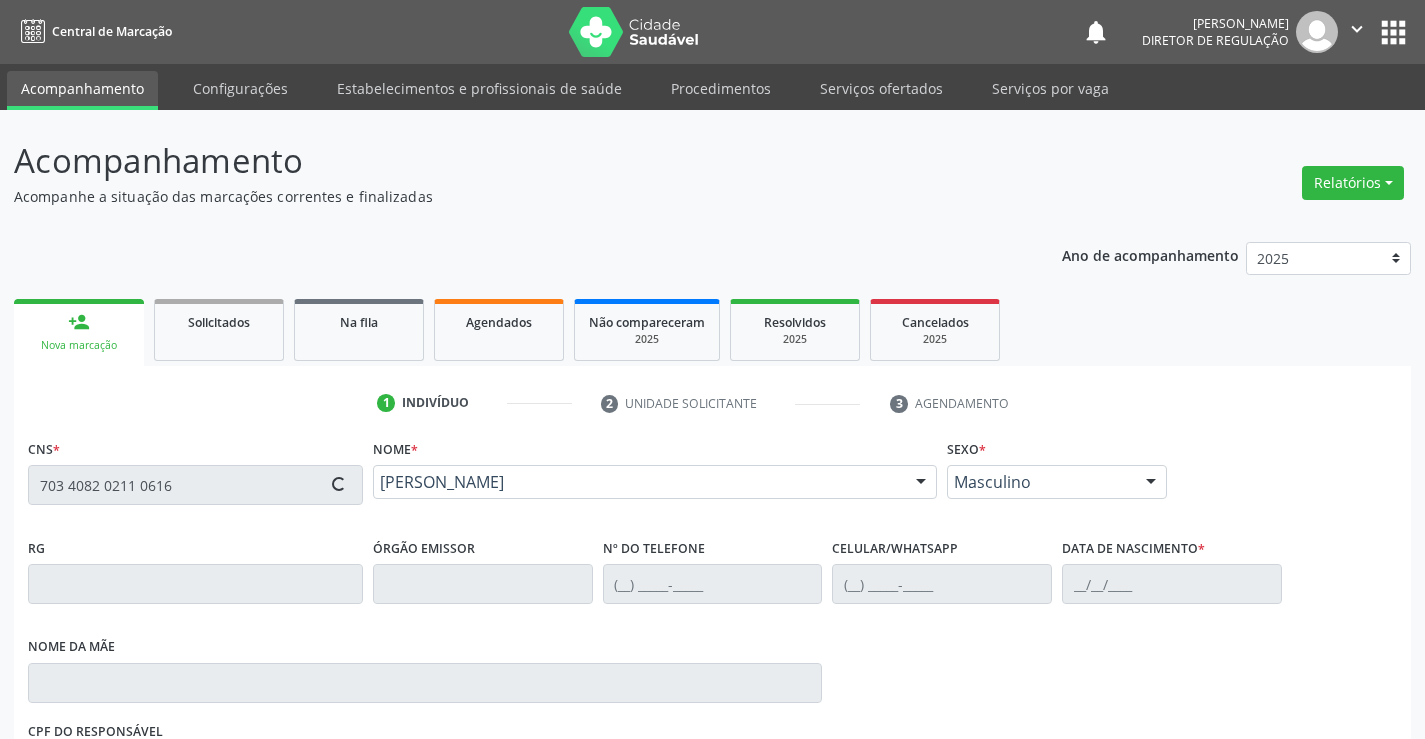 type on "[PHONE_NUMBER]" 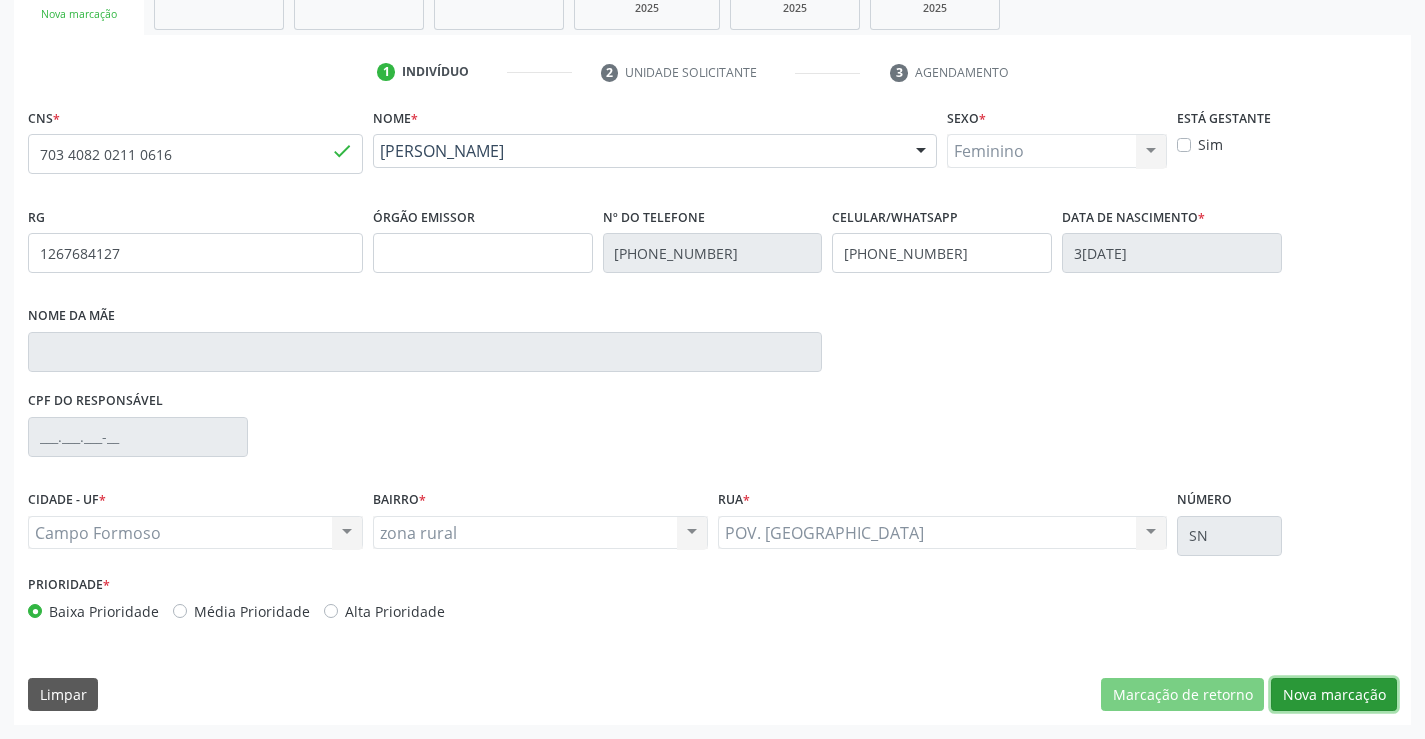 click on "Nova marcação" at bounding box center [1334, 695] 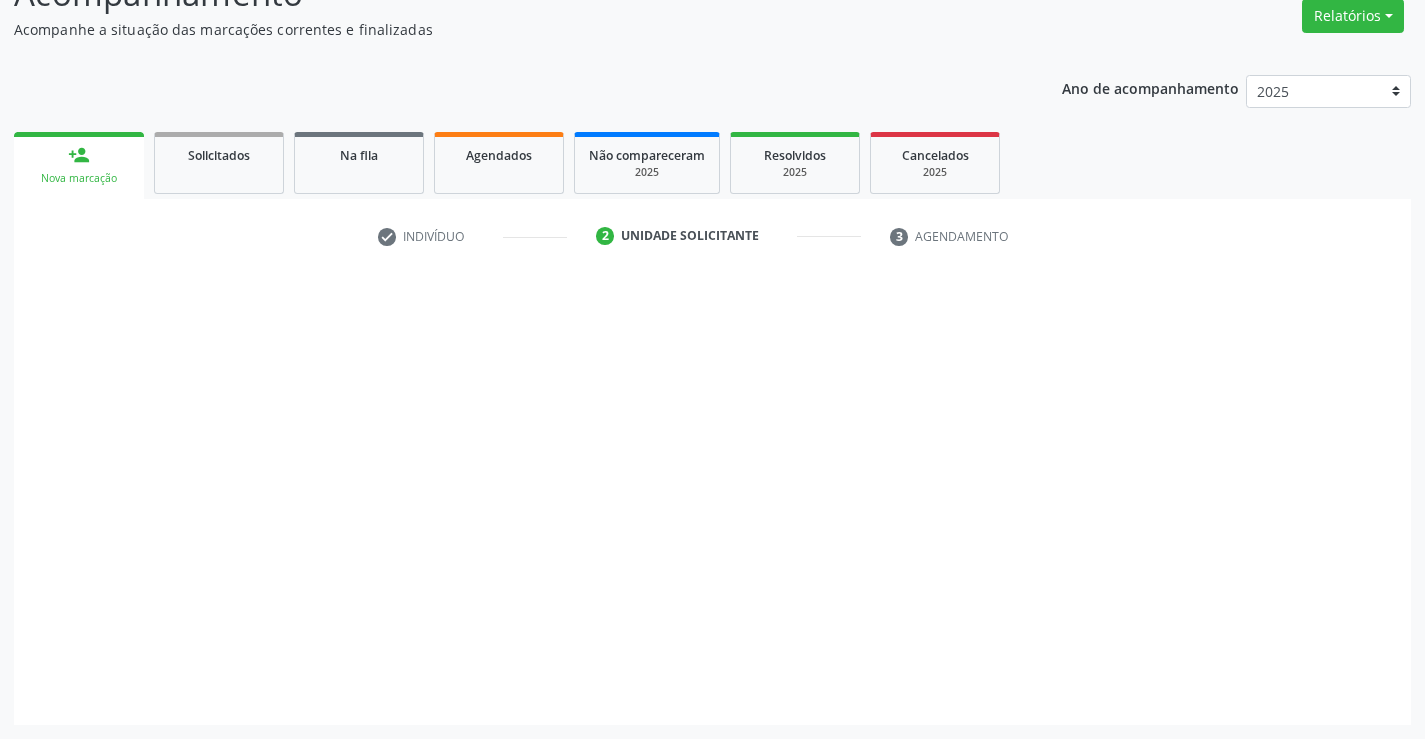 scroll, scrollTop: 167, scrollLeft: 0, axis: vertical 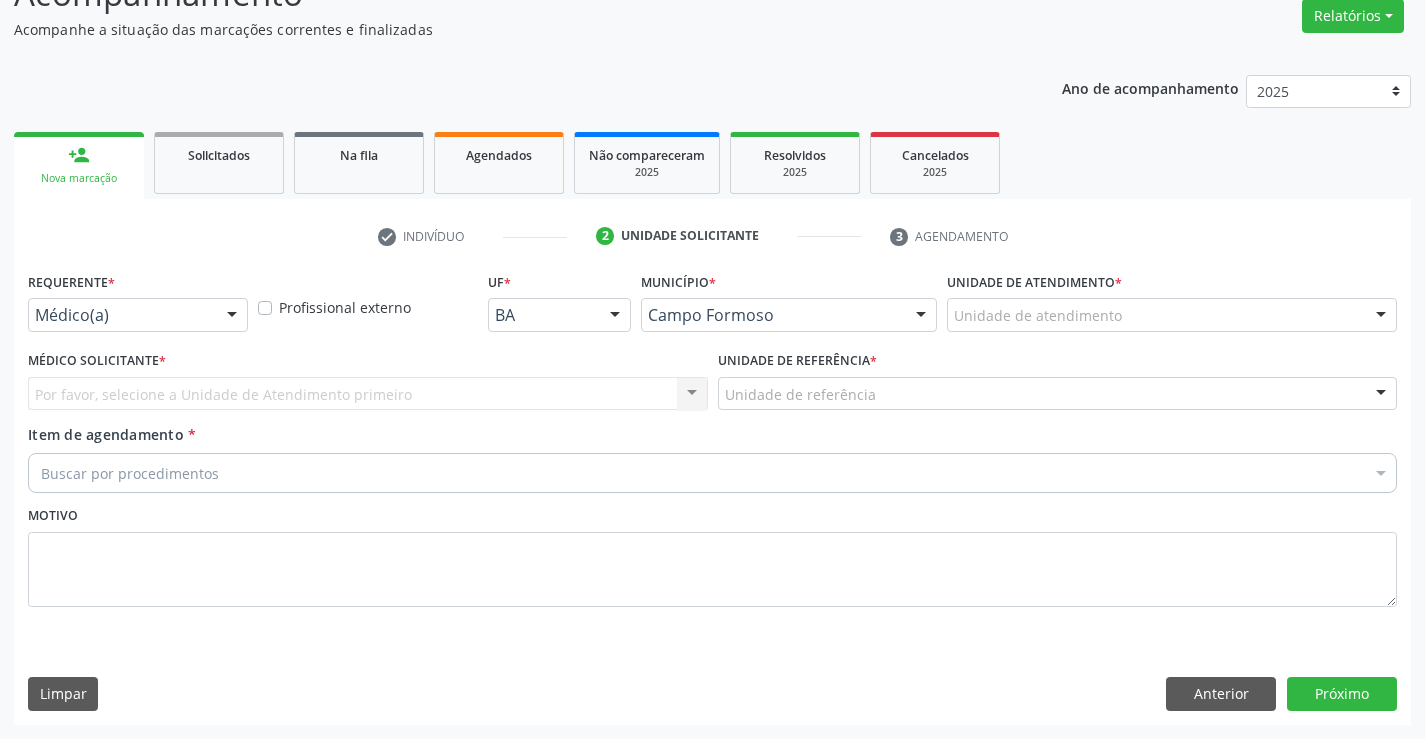 click on "Requerente
*
Médico(a)         Médico(a)   Enfermeiro(a)   Paciente
Nenhum resultado encontrado para: "   "
Não há nenhuma opção para ser exibida." at bounding box center (138, 299) 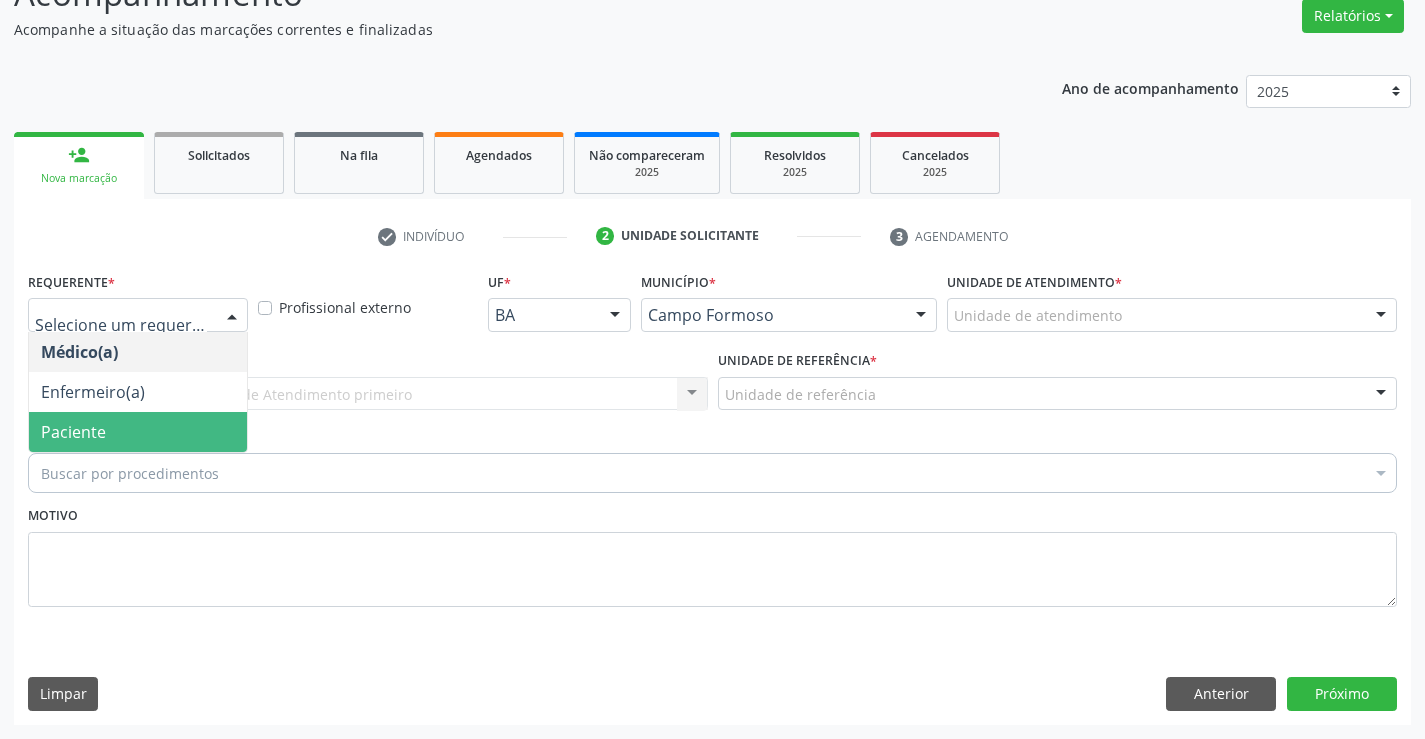 drag, startPoint x: 170, startPoint y: 414, endPoint x: 341, endPoint y: 390, distance: 172.676 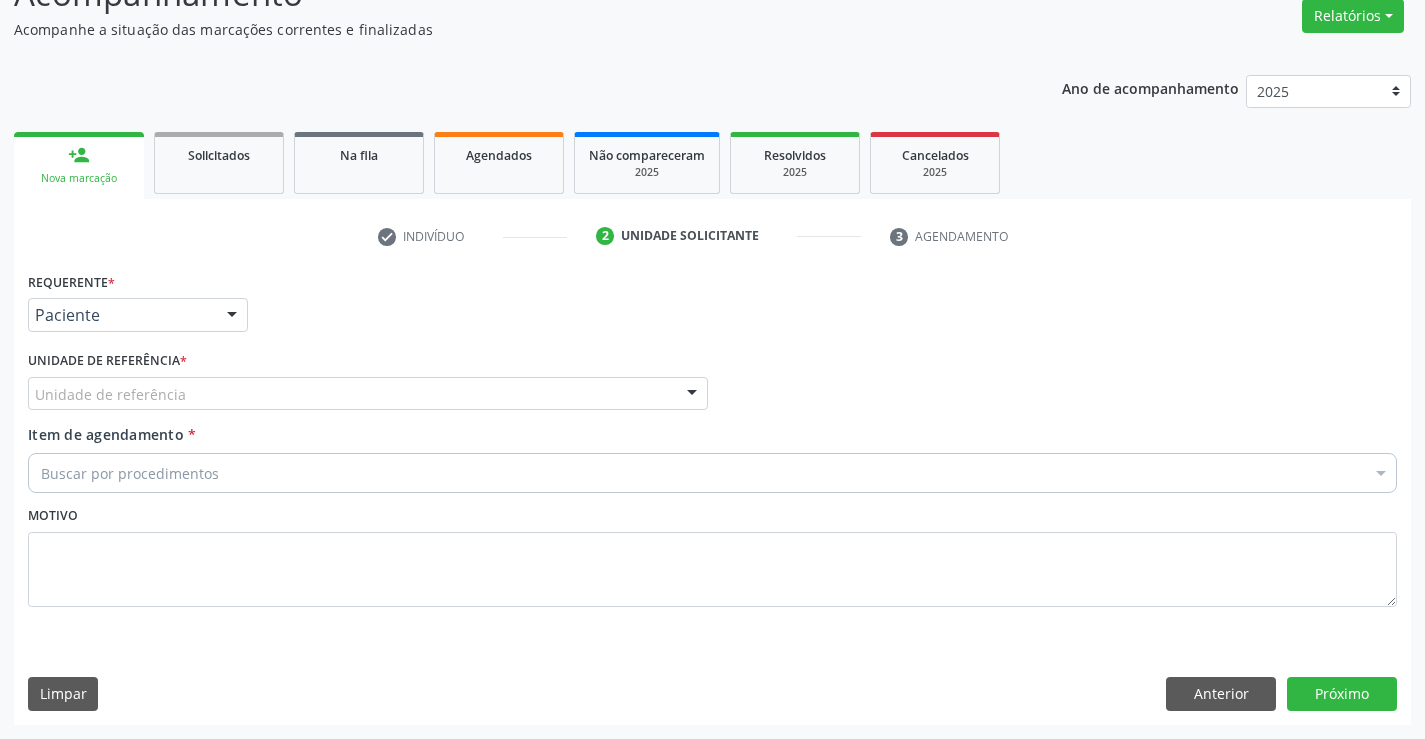 drag, startPoint x: 342, startPoint y: 390, endPoint x: 369, endPoint y: 523, distance: 135.71294 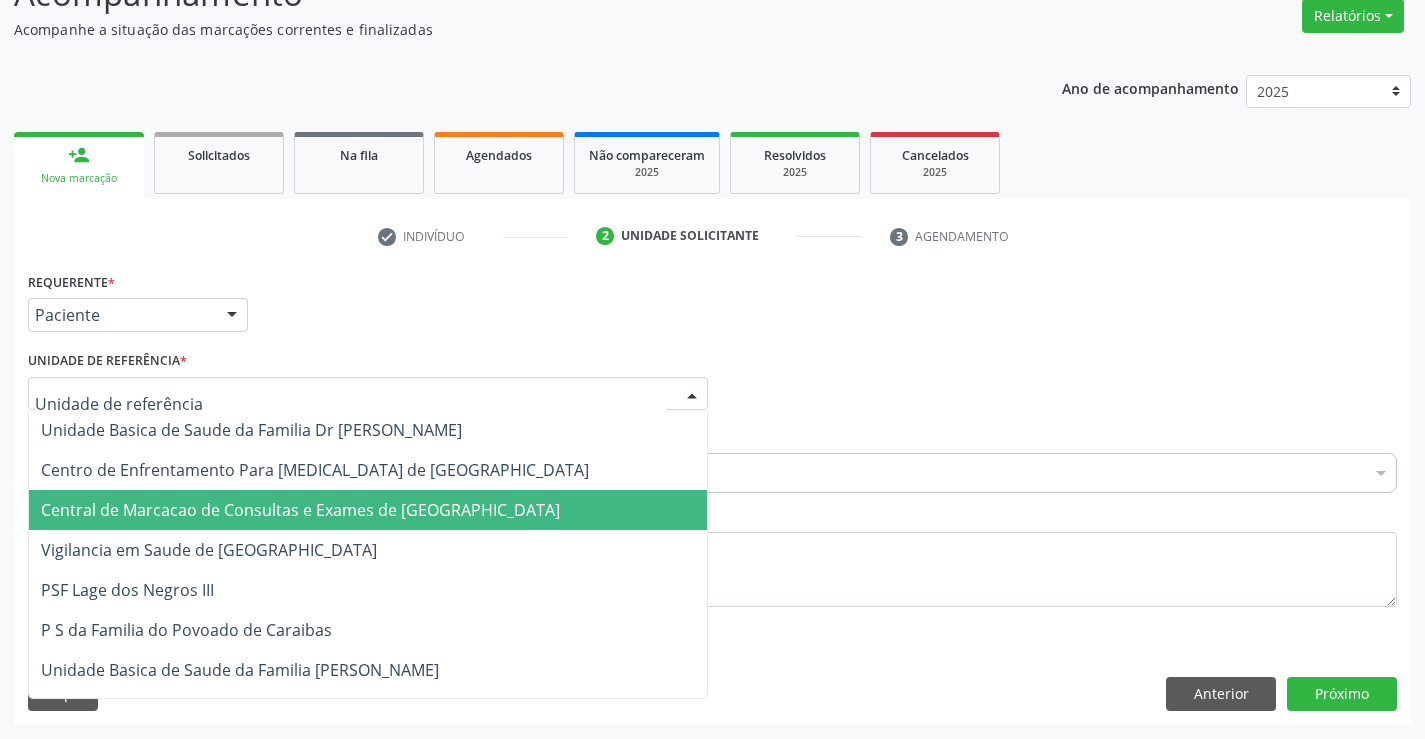 click on "Central de Marcacao de Consultas e Exames de [GEOGRAPHIC_DATA]" at bounding box center (368, 510) 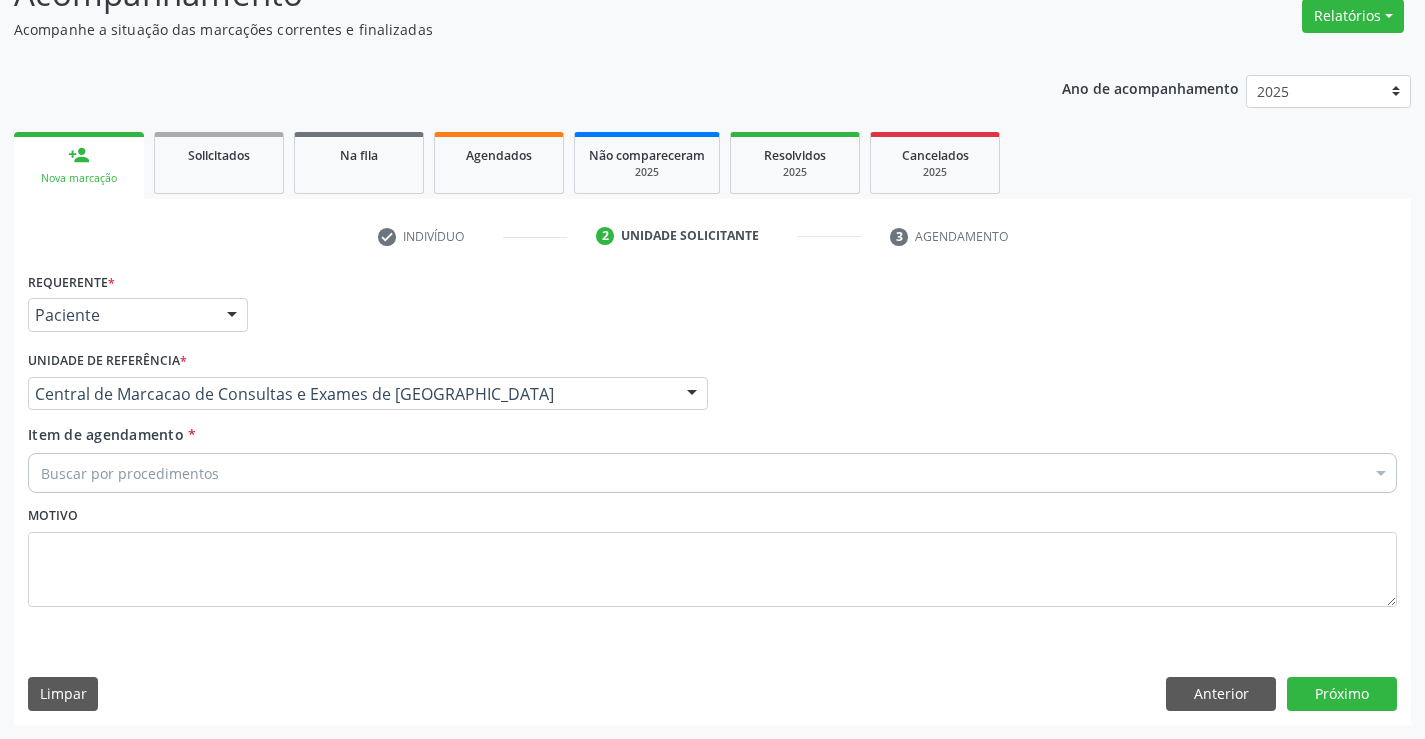 click on "Buscar por procedimentos" at bounding box center (712, 473) 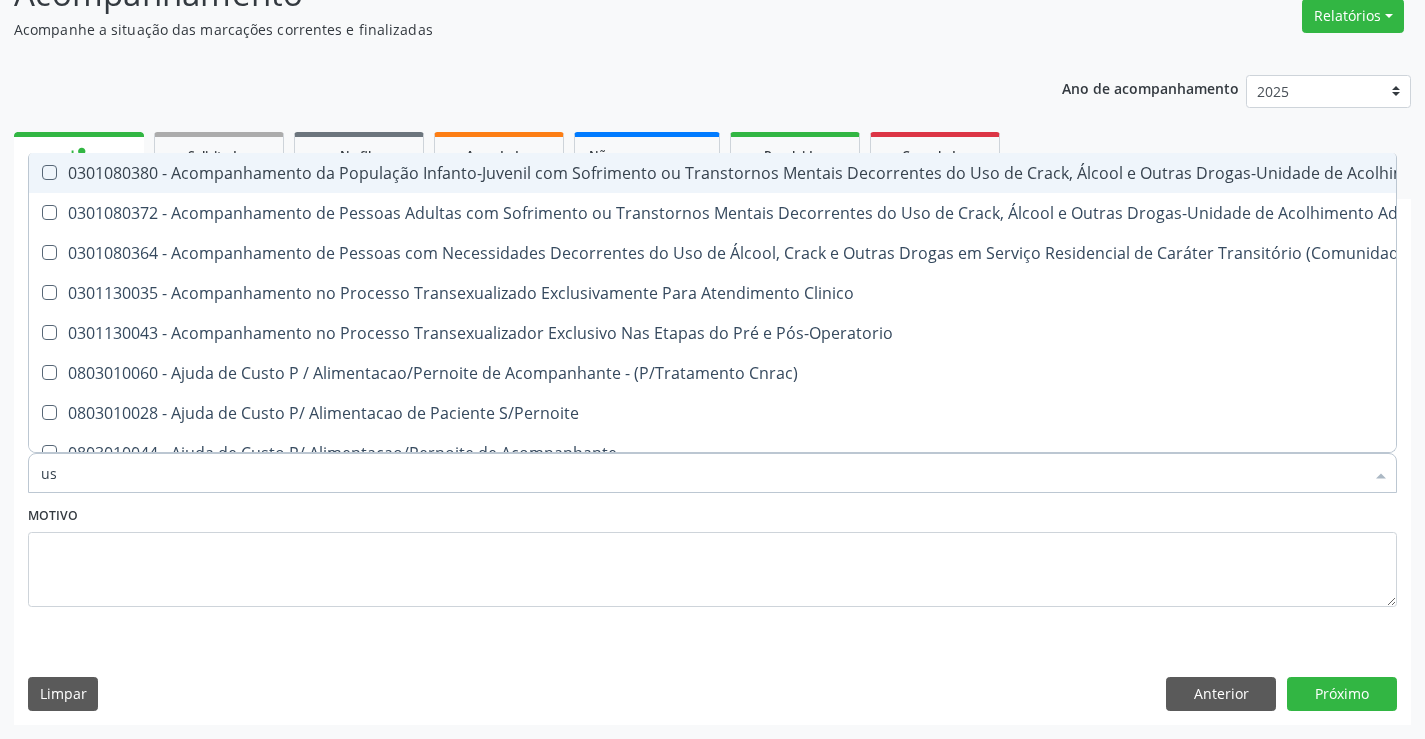 type on "usg" 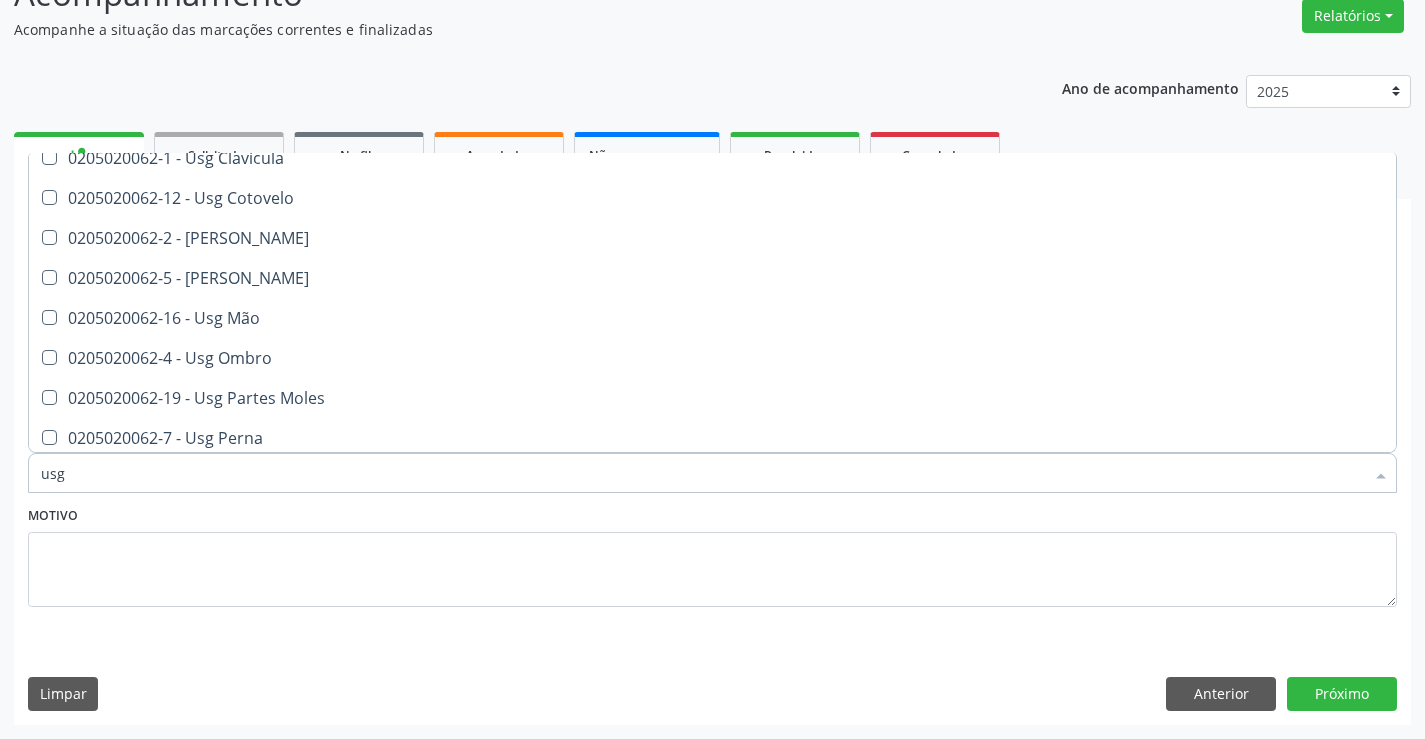 scroll, scrollTop: 200, scrollLeft: 0, axis: vertical 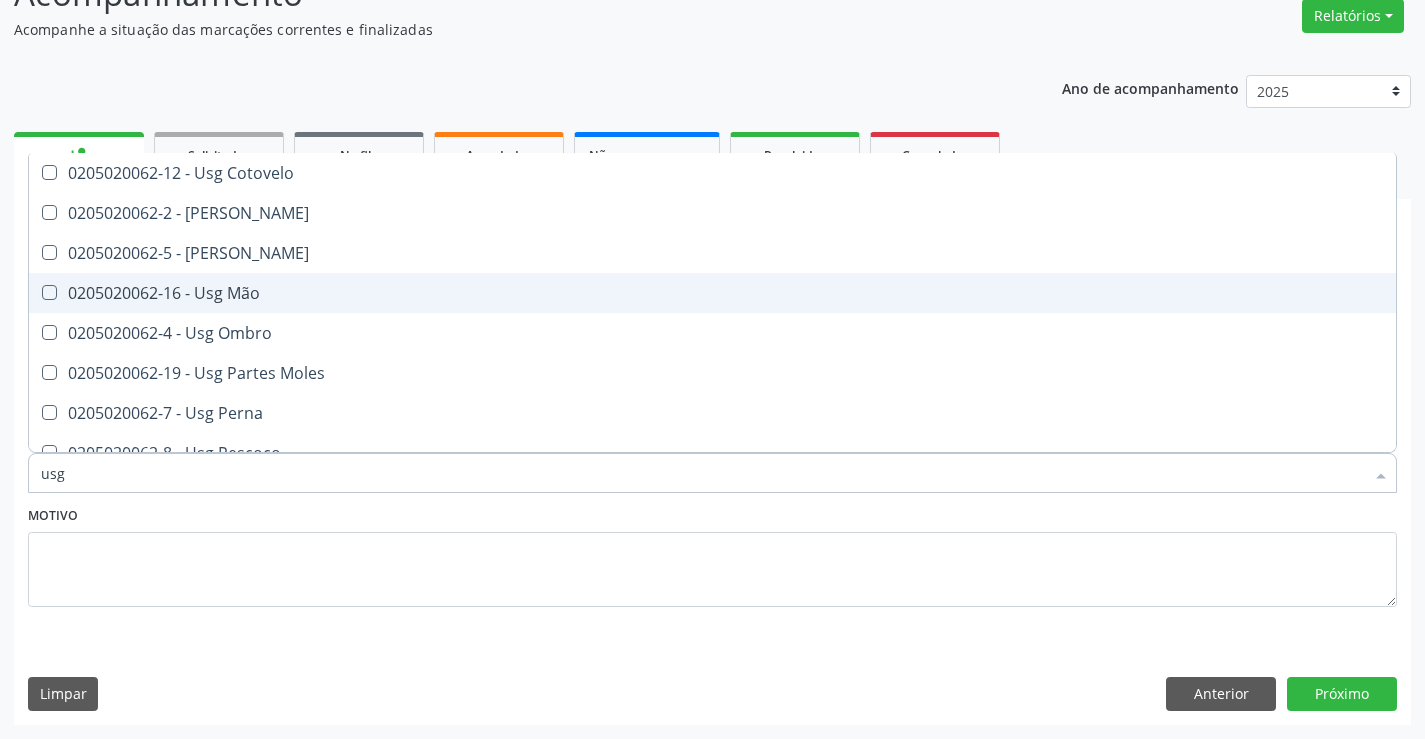 click on "0205020062-16 - Usg Mão" at bounding box center [712, 293] 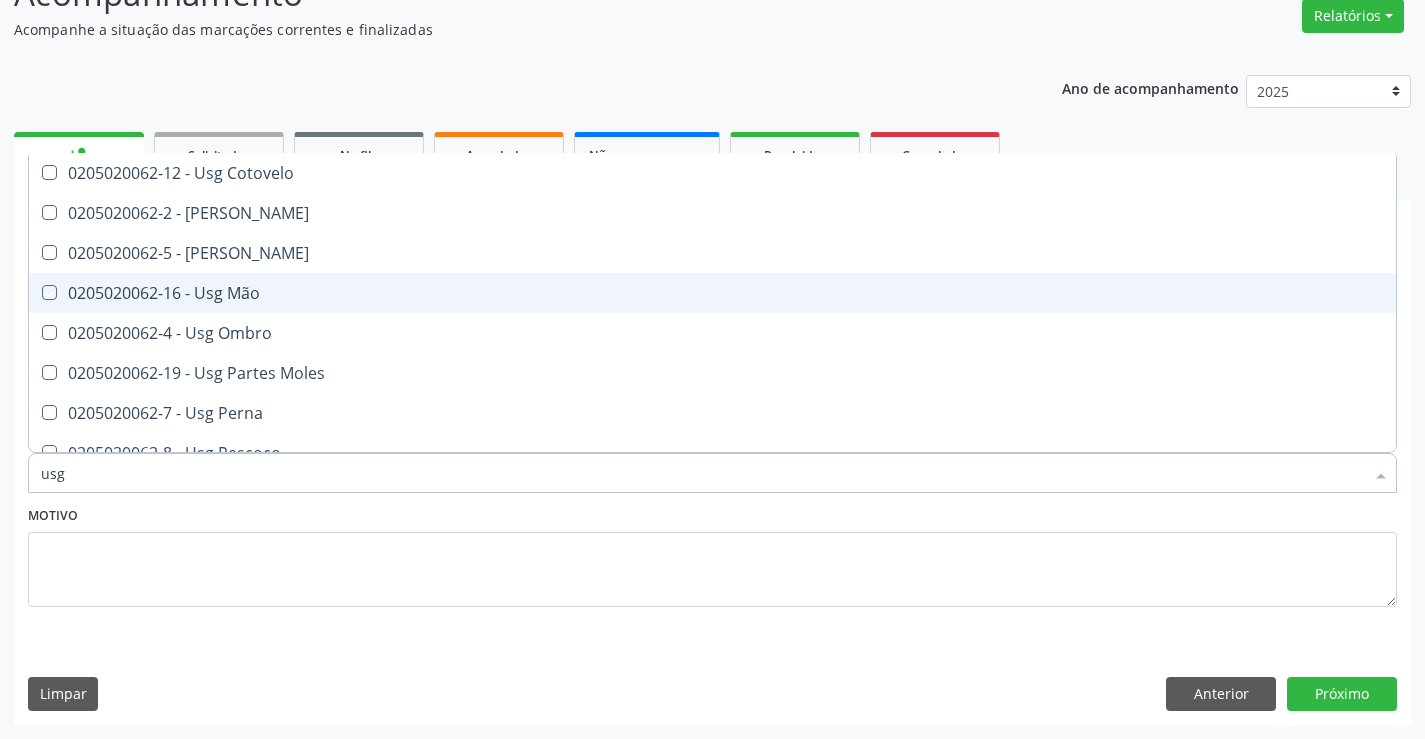 checkbox on "true" 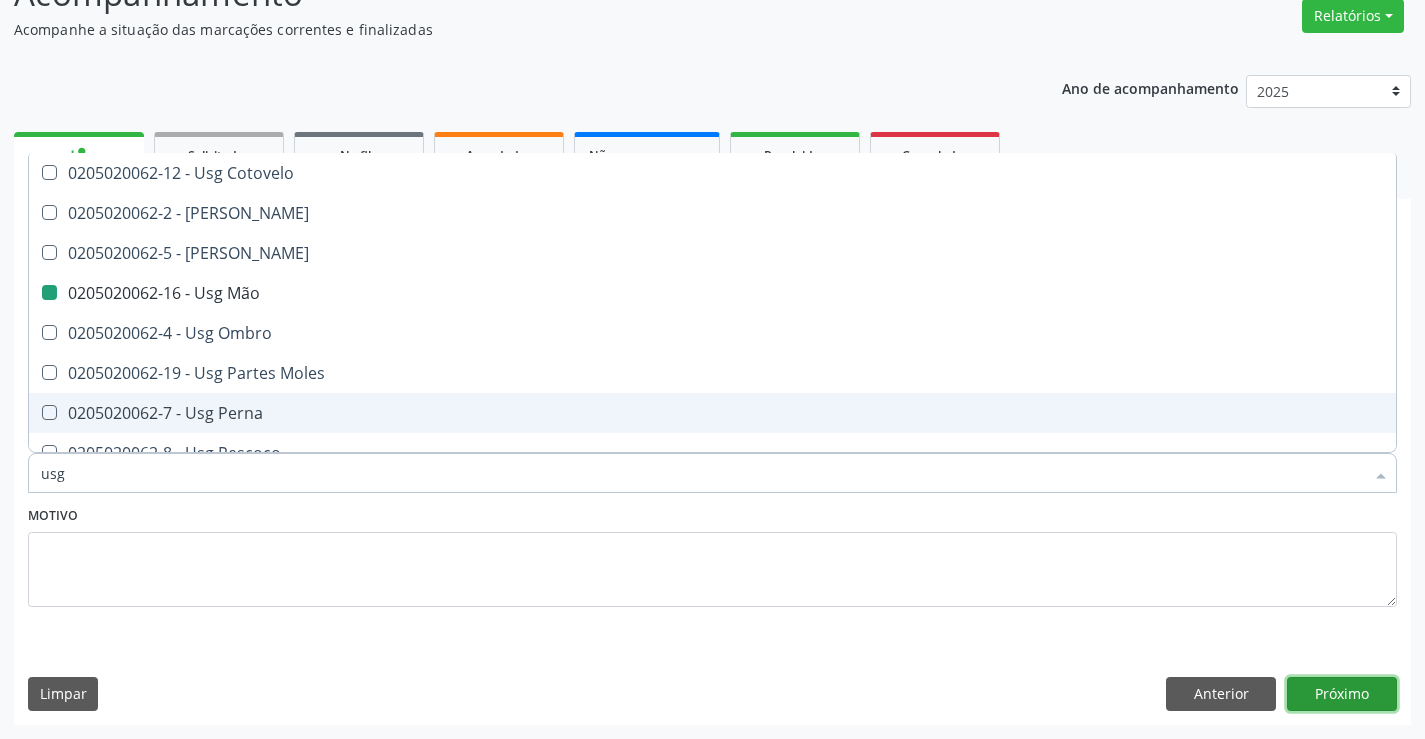 click on "Próximo" at bounding box center [1342, 694] 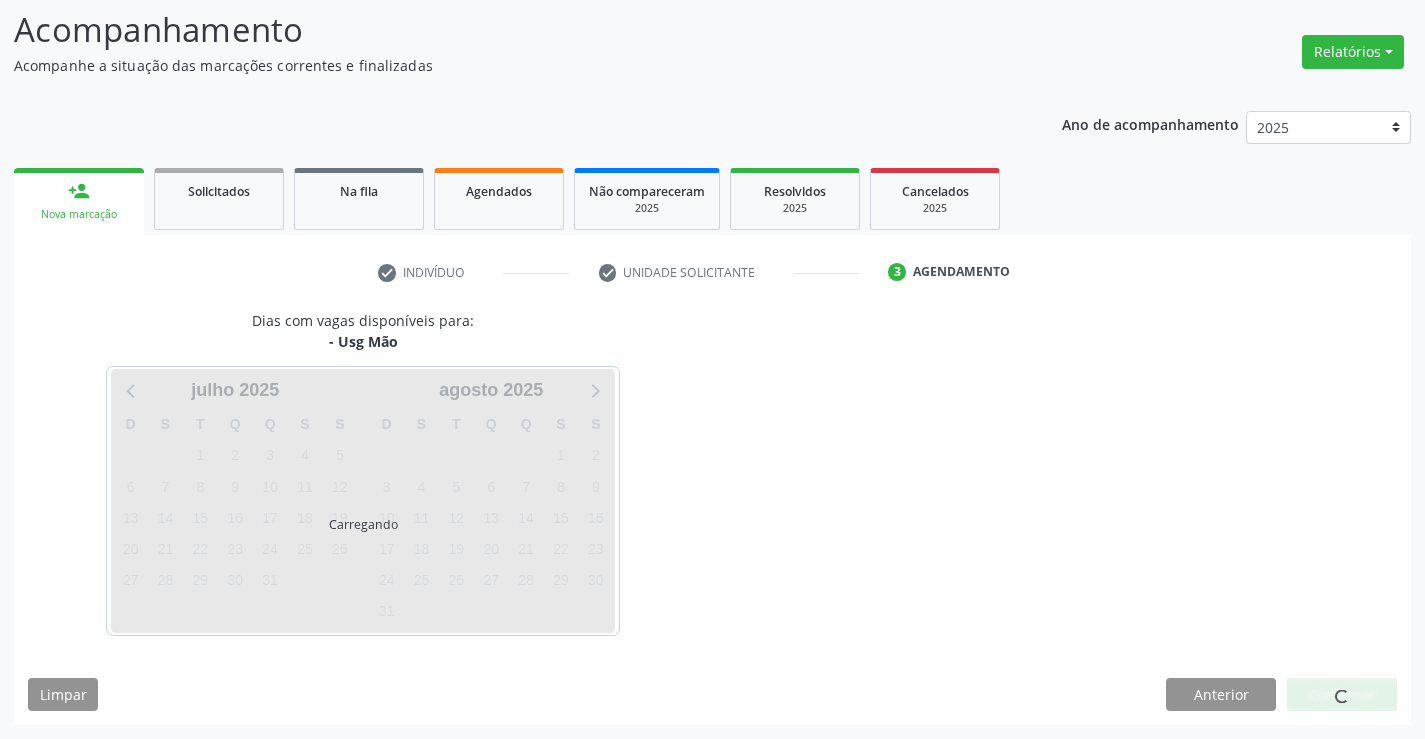 scroll, scrollTop: 131, scrollLeft: 0, axis: vertical 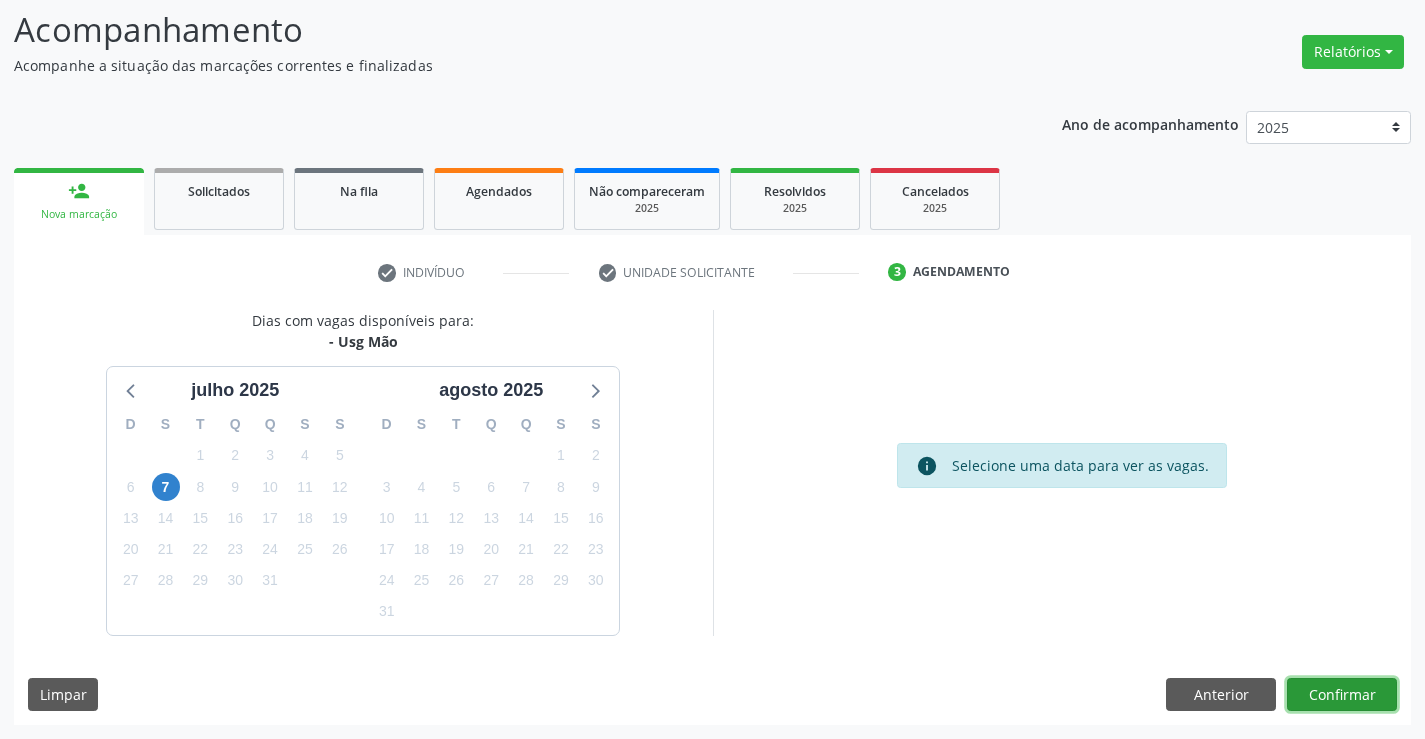 click on "Confirmar" at bounding box center [1342, 695] 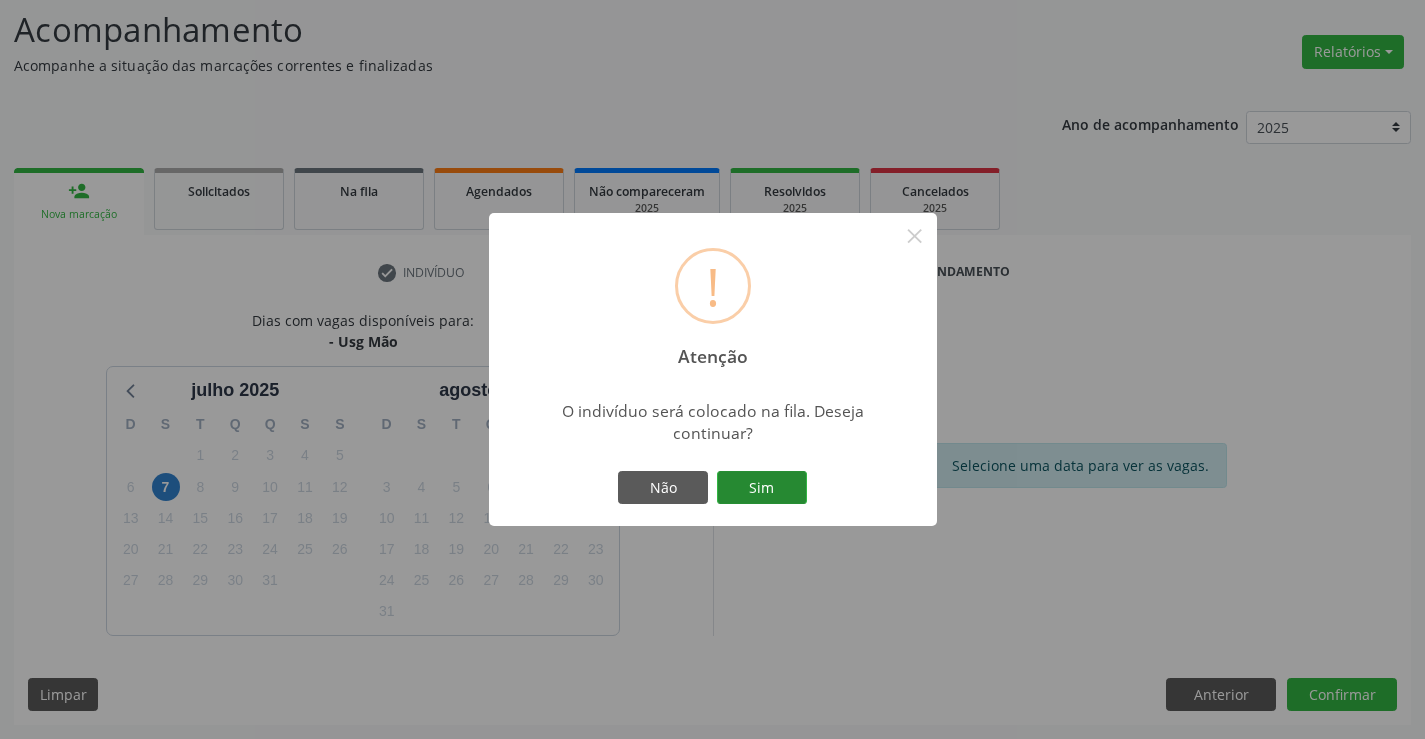 click on "Sim" at bounding box center (762, 488) 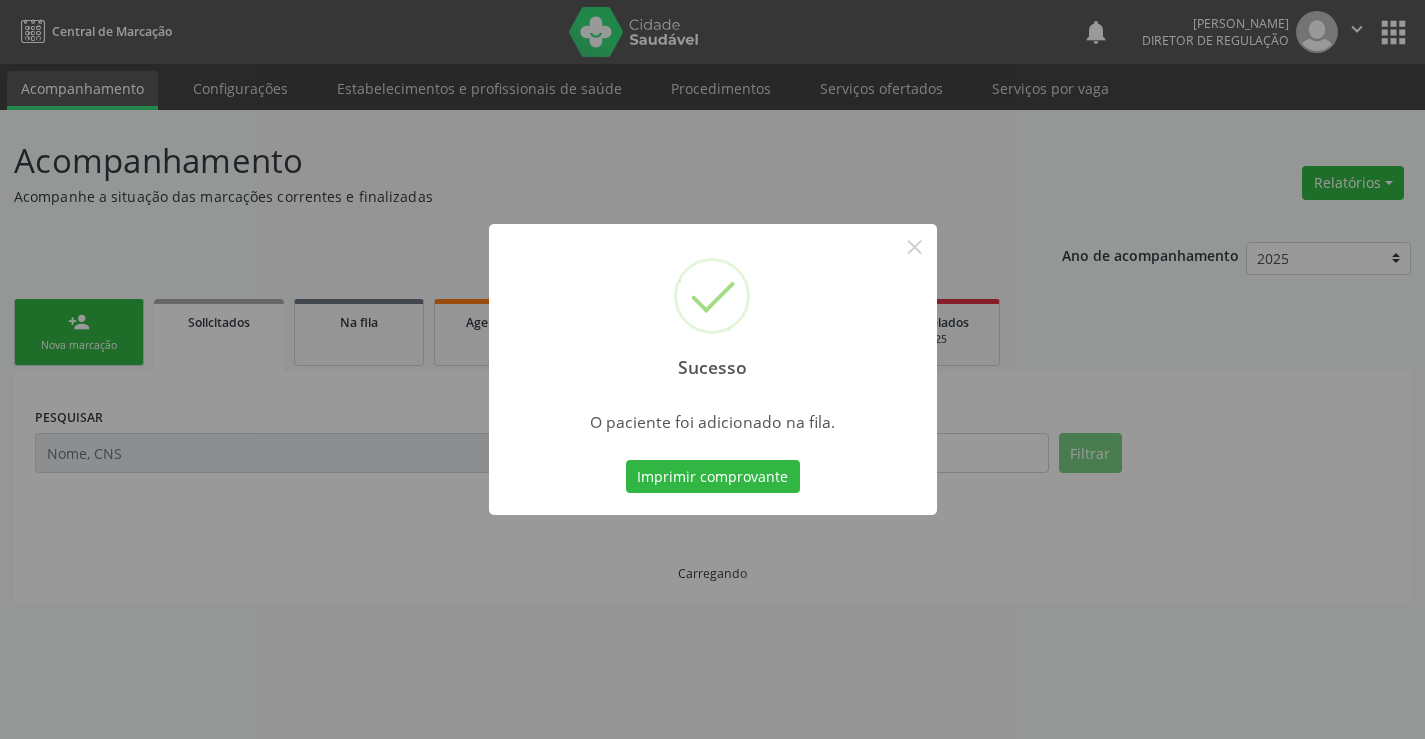 scroll, scrollTop: 0, scrollLeft: 0, axis: both 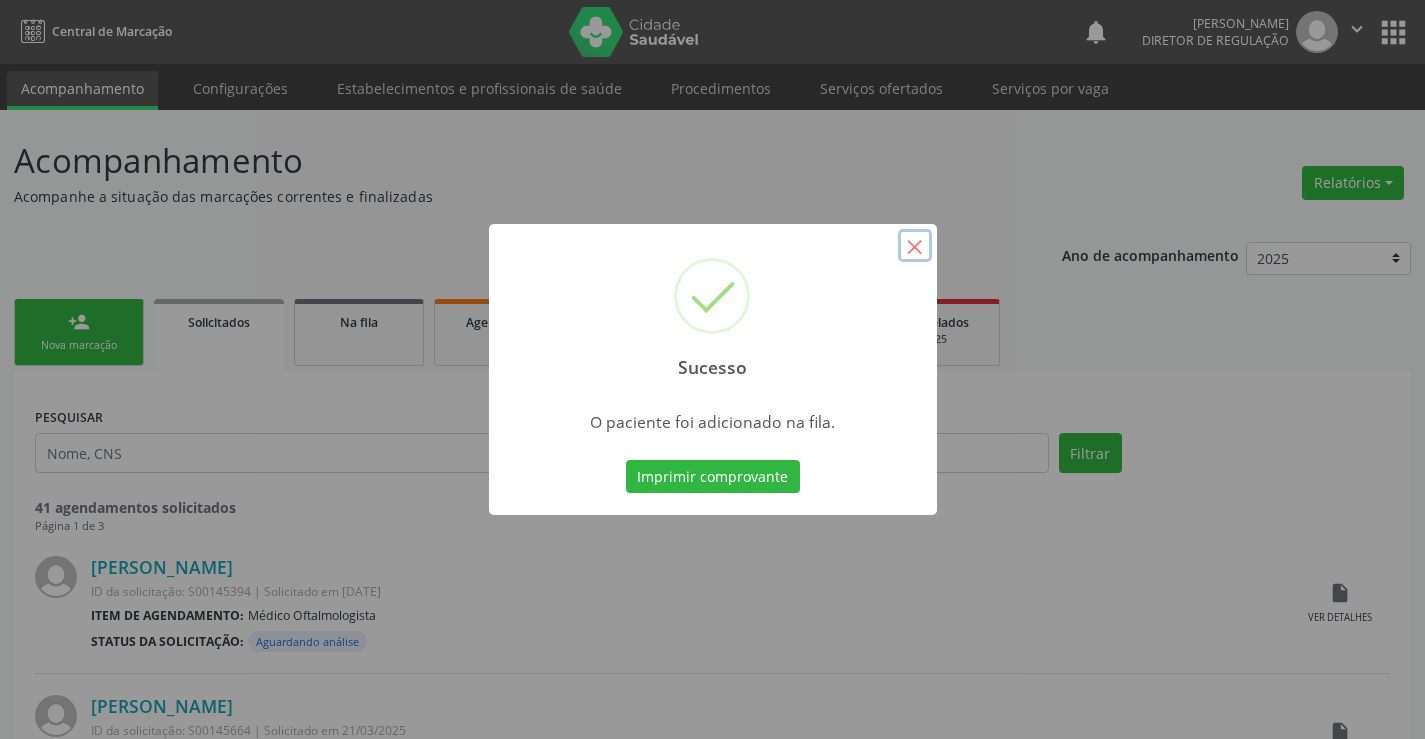 click on "×" at bounding box center (915, 246) 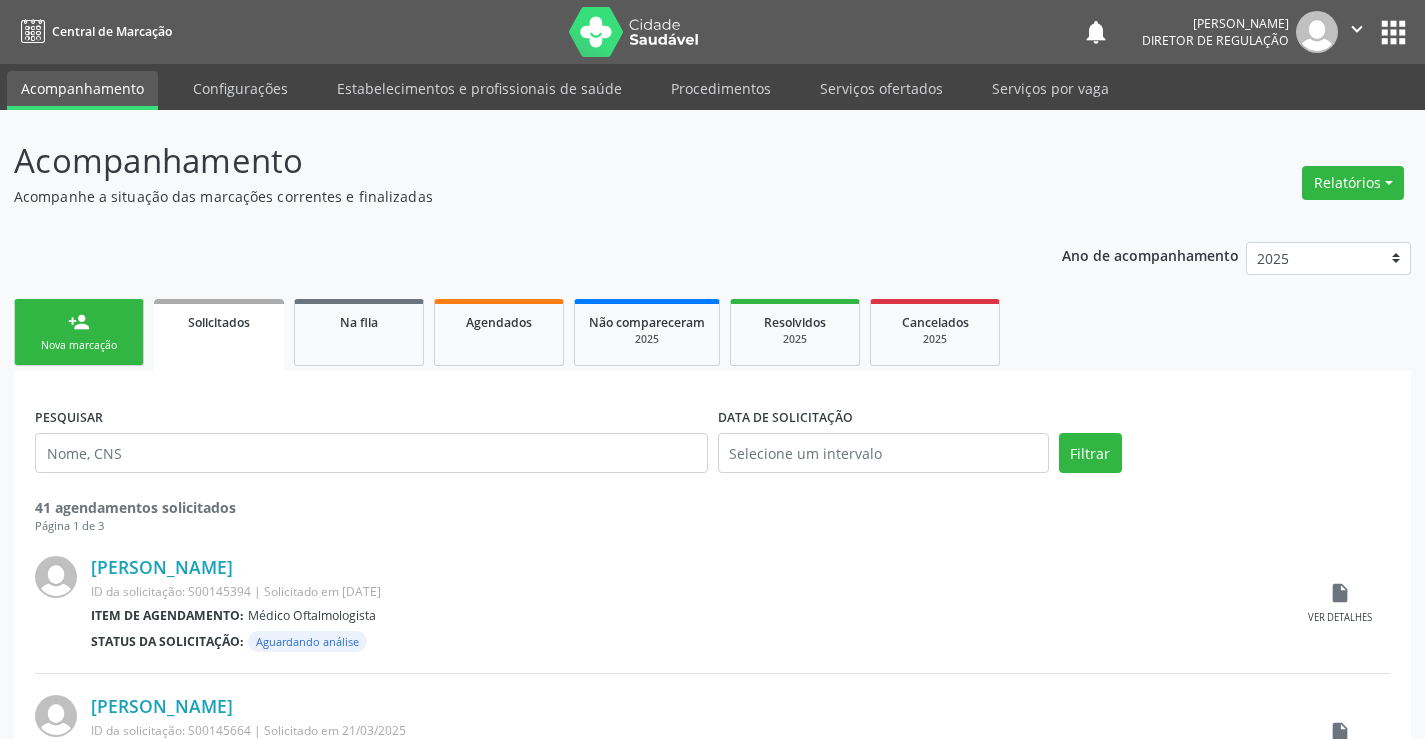 click on "Nova marcação" at bounding box center [79, 345] 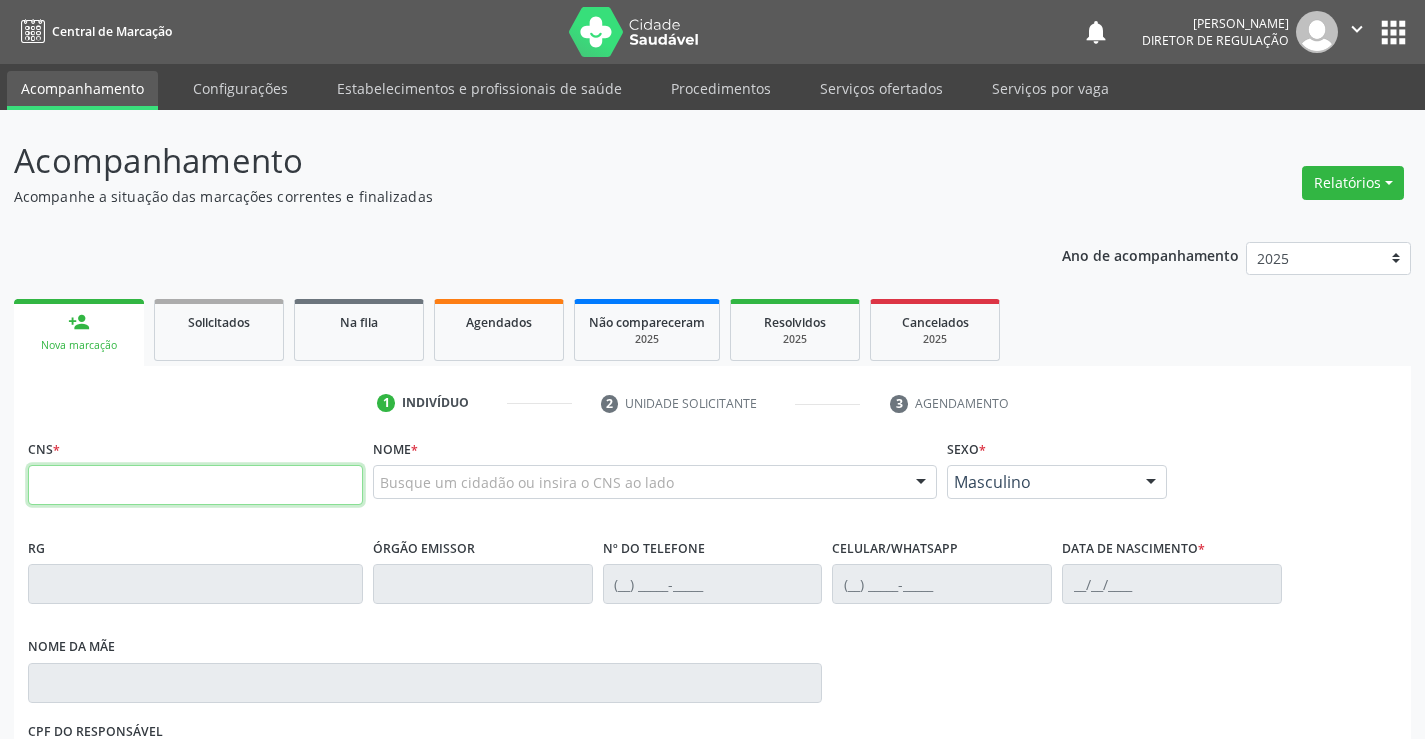 click at bounding box center (195, 485) 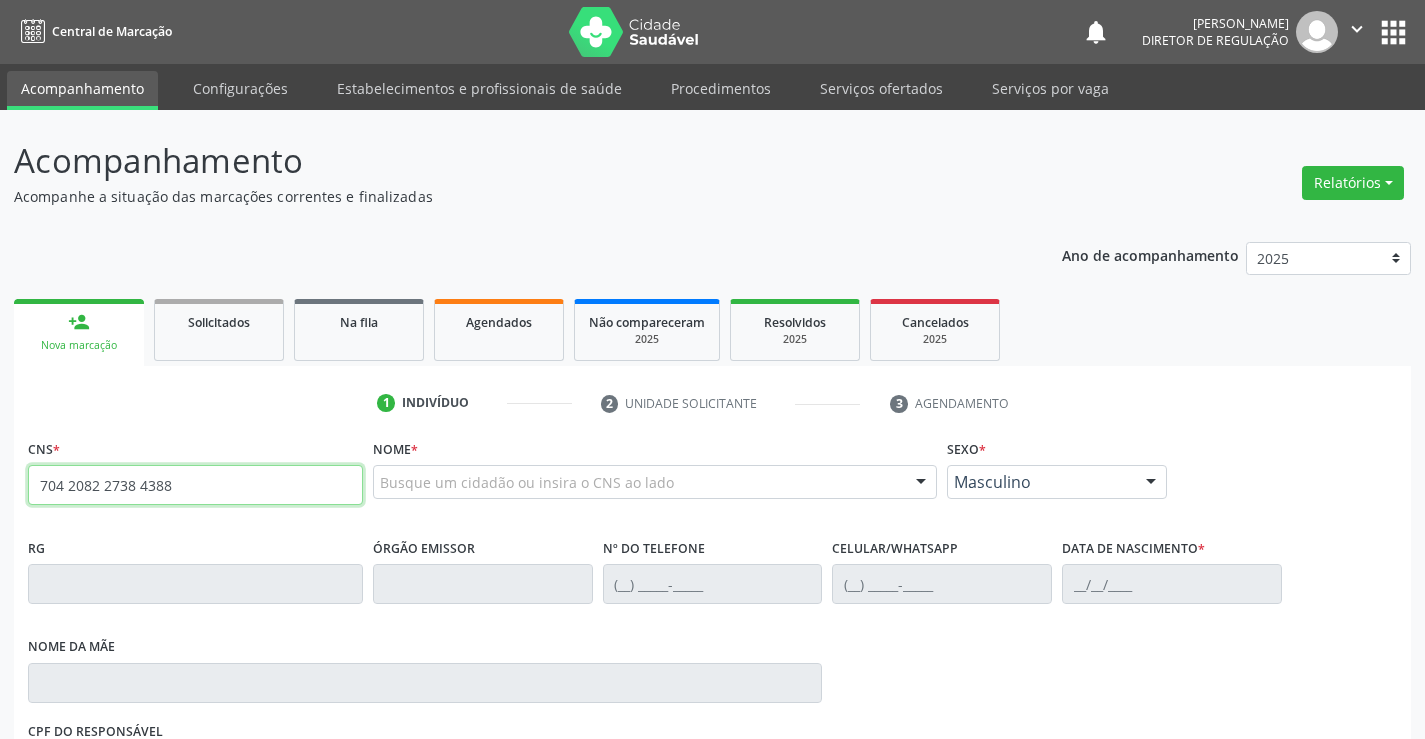 type on "704 2082 2738 4388" 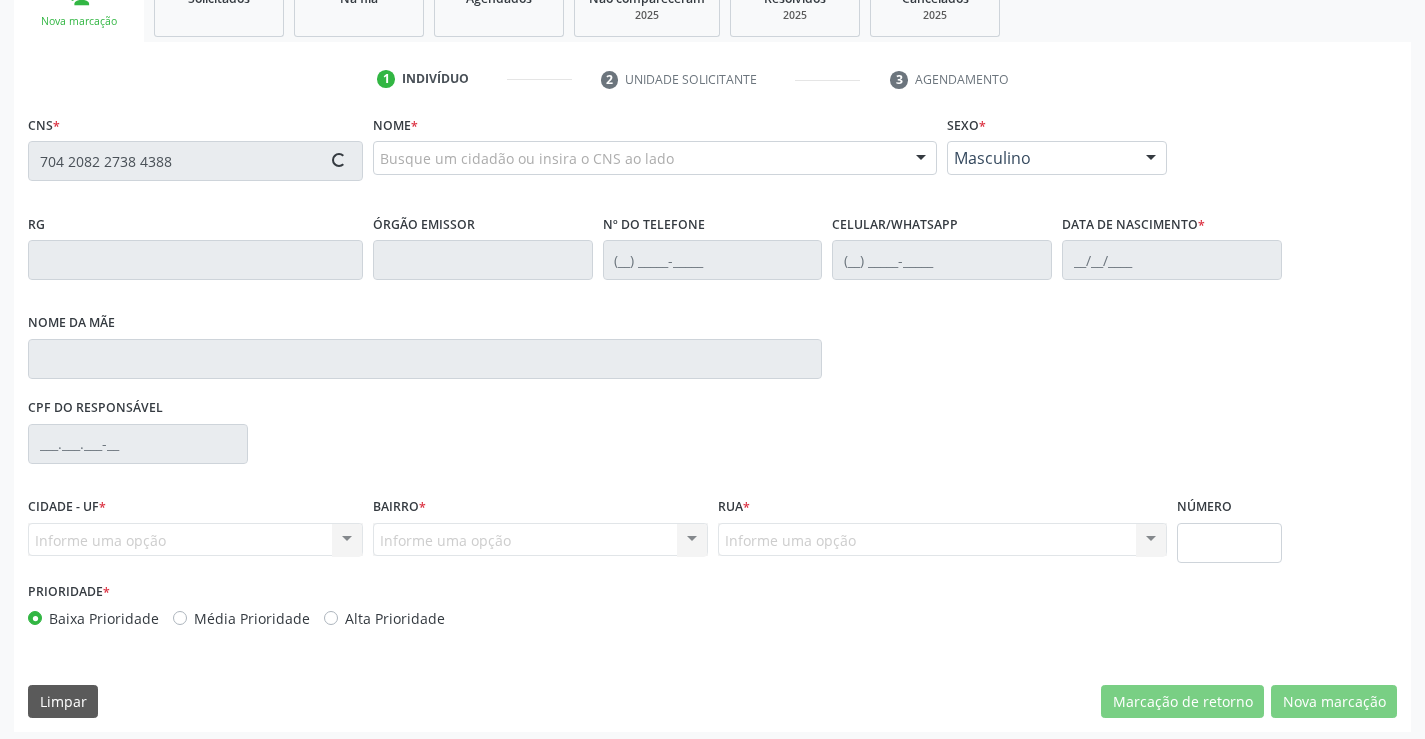 scroll, scrollTop: 331, scrollLeft: 0, axis: vertical 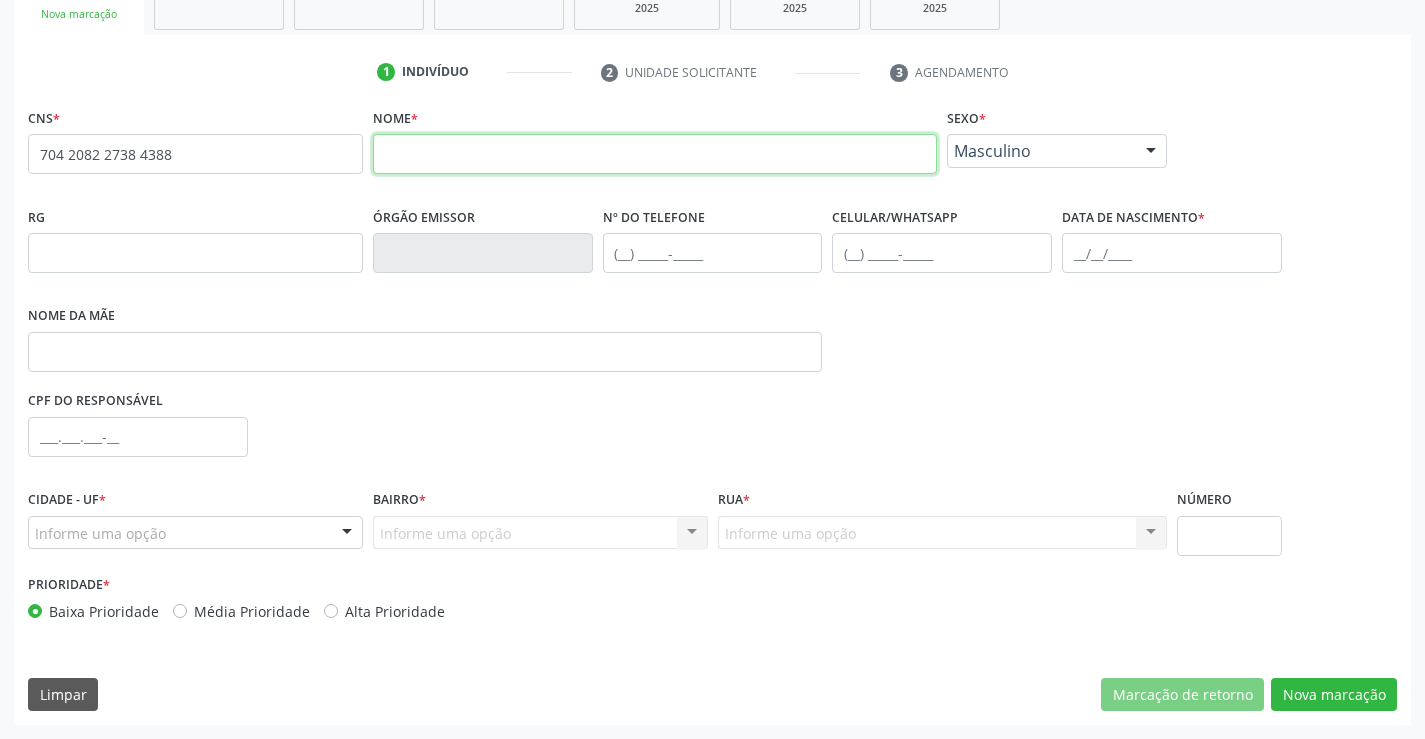 click at bounding box center (655, 154) 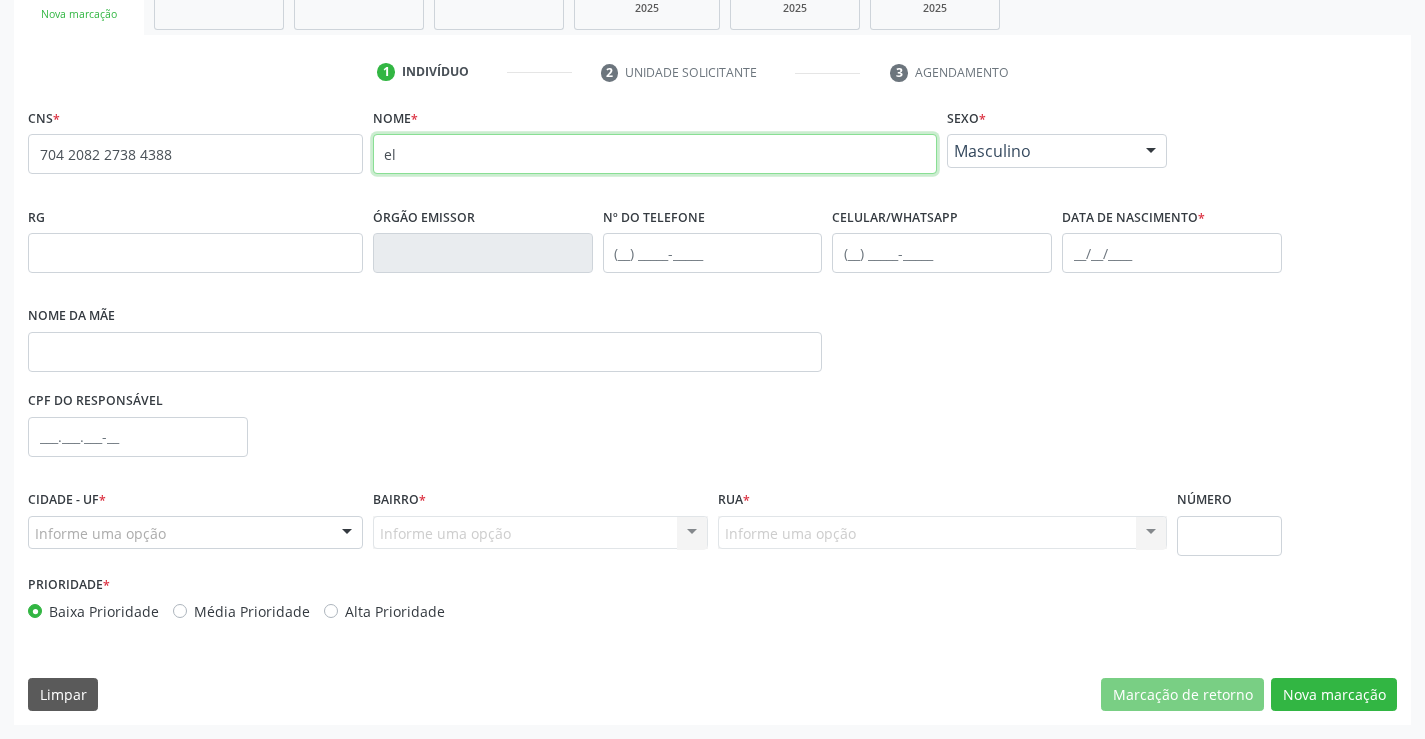 type on "e" 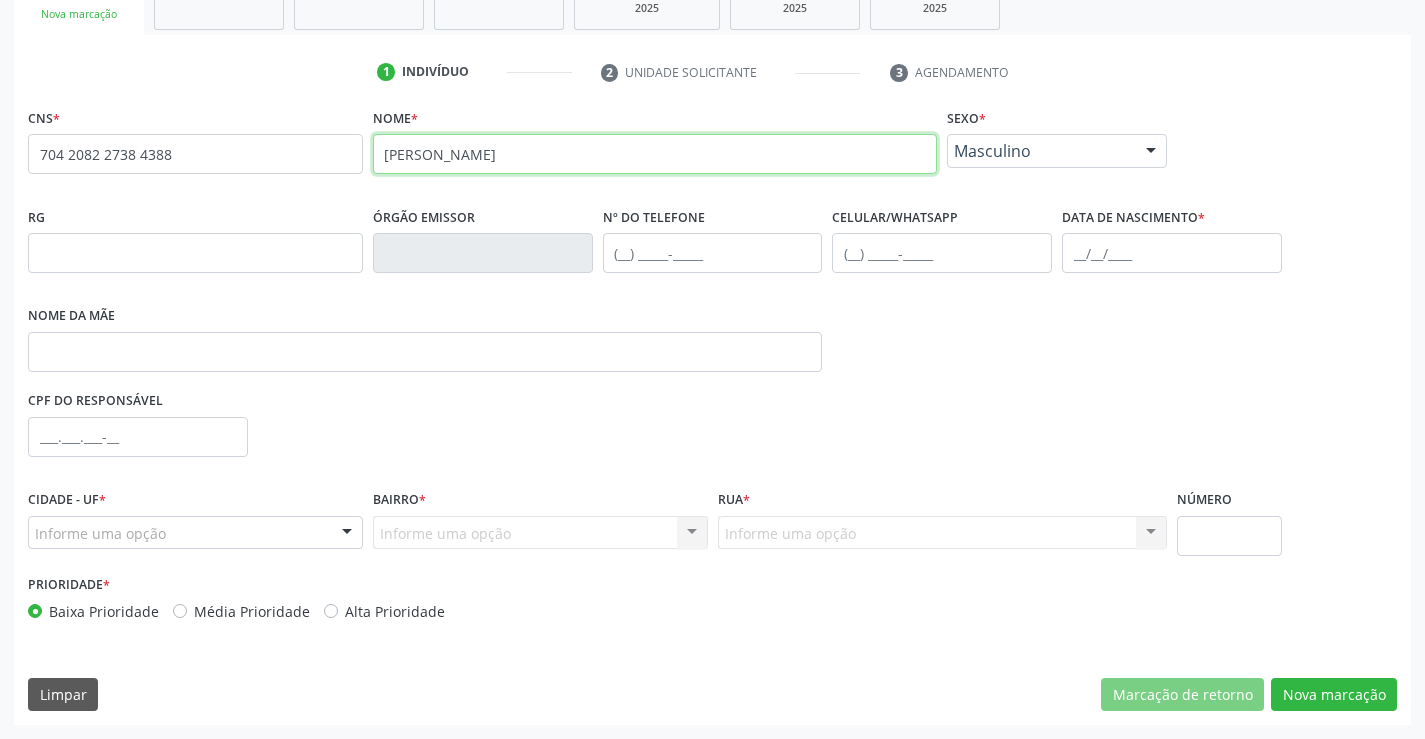 type on "[PERSON_NAME]" 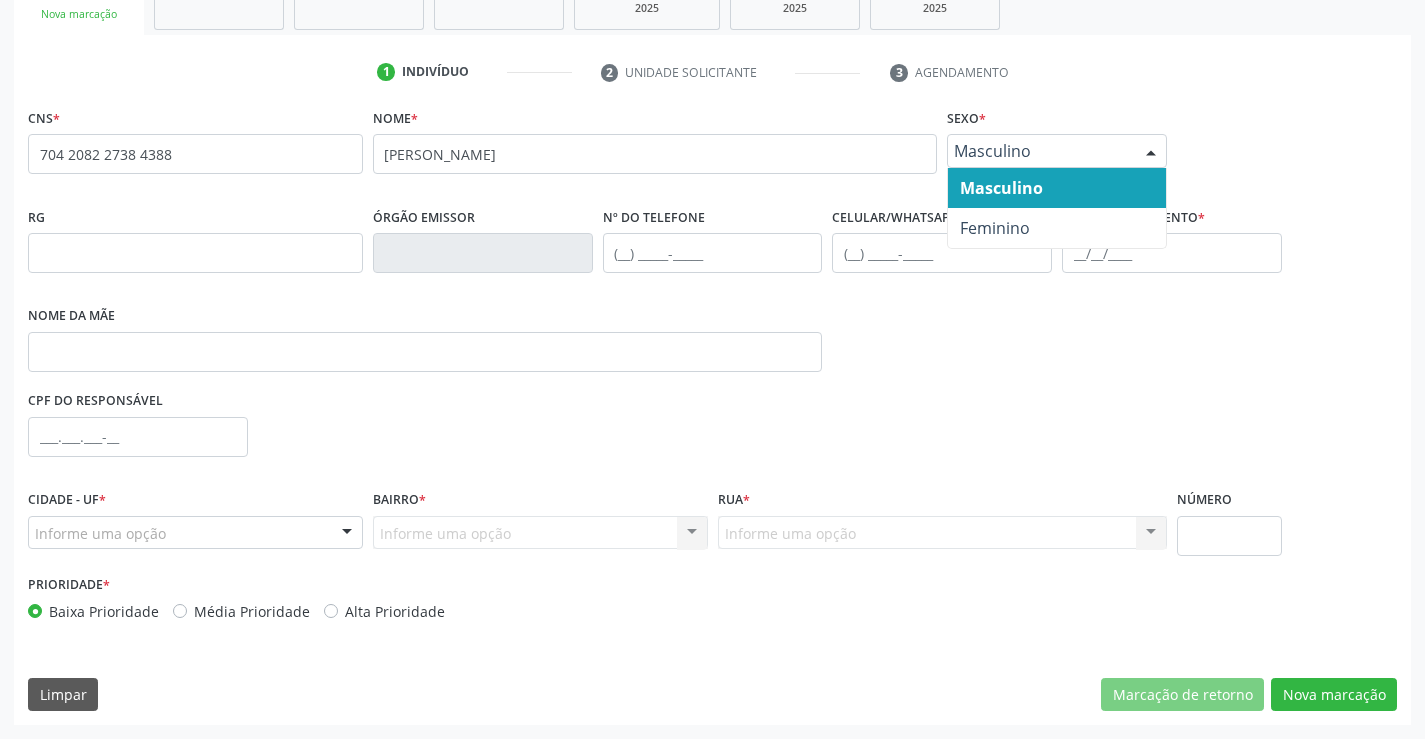 click on "Masculino" at bounding box center (1040, 151) 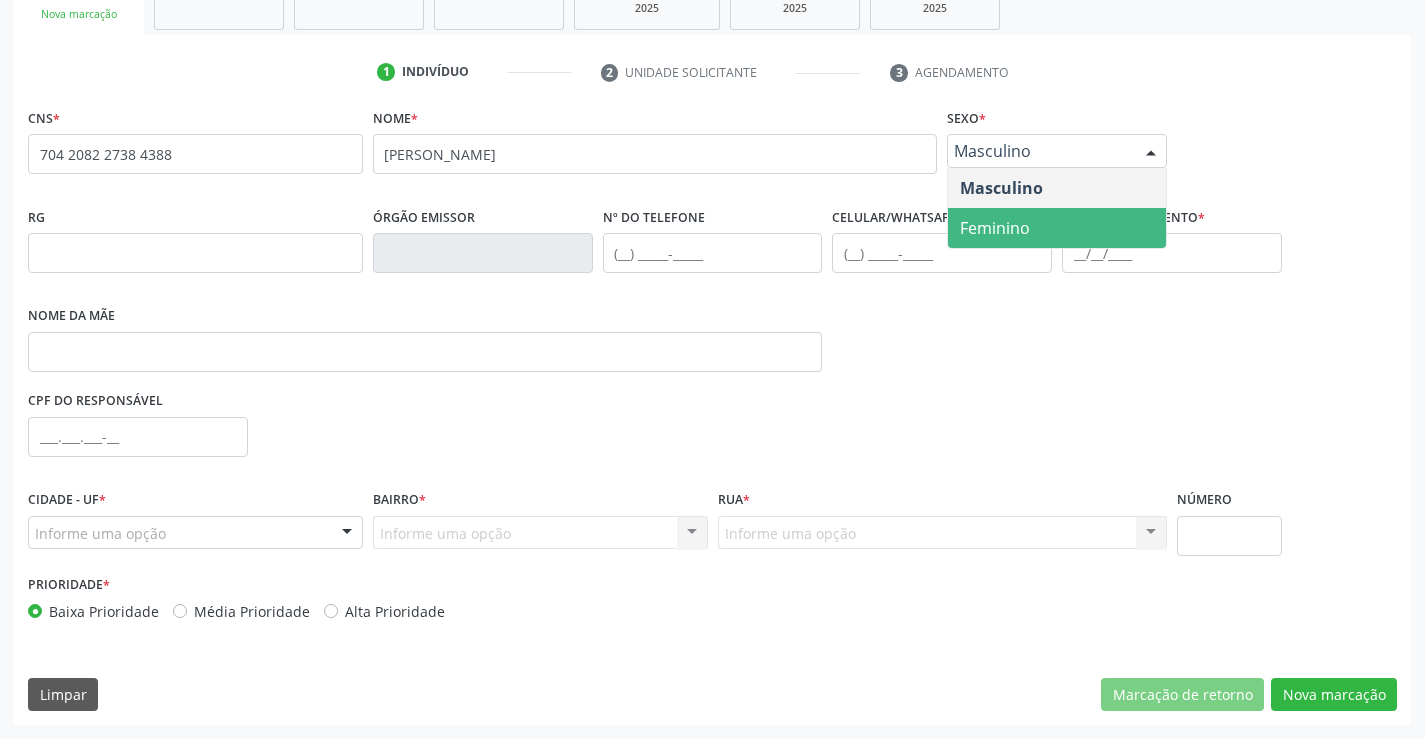 click on "Feminino" at bounding box center [1057, 228] 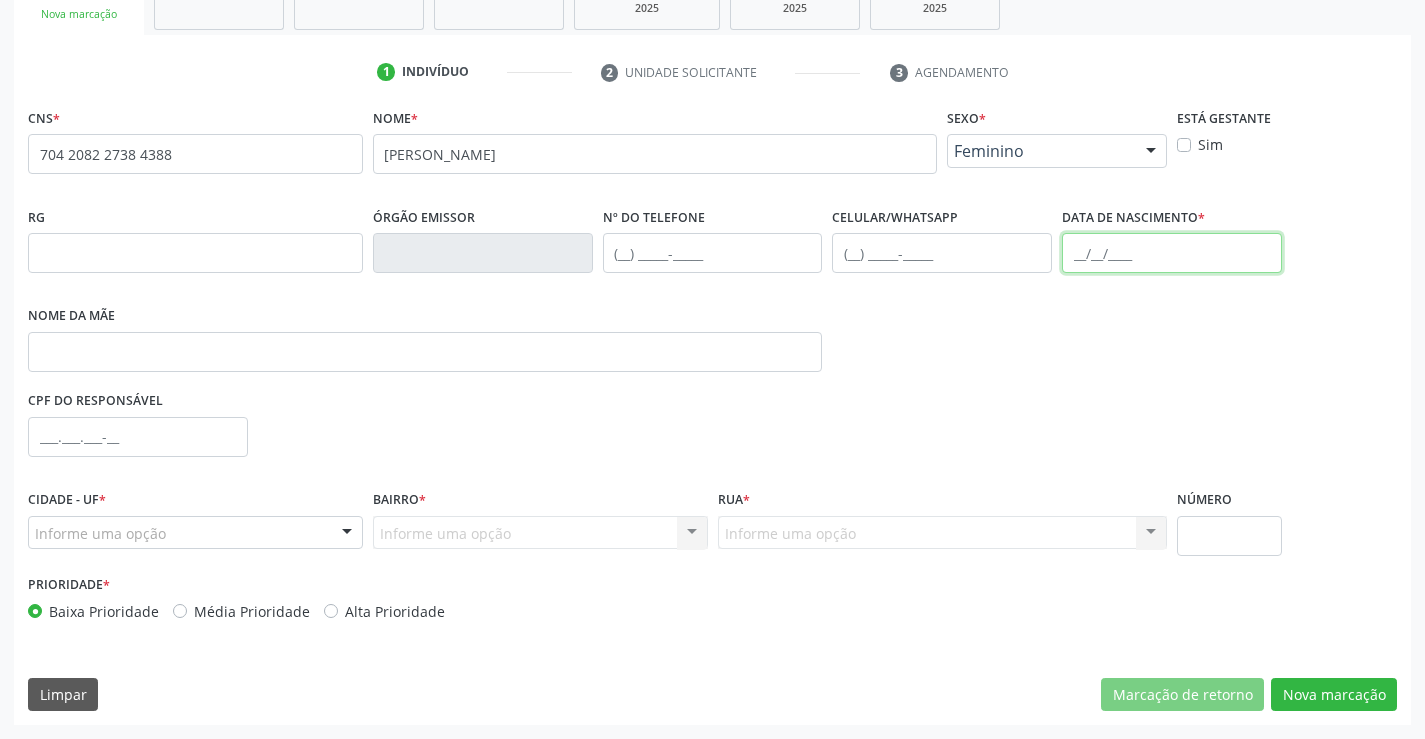click at bounding box center [1172, 253] 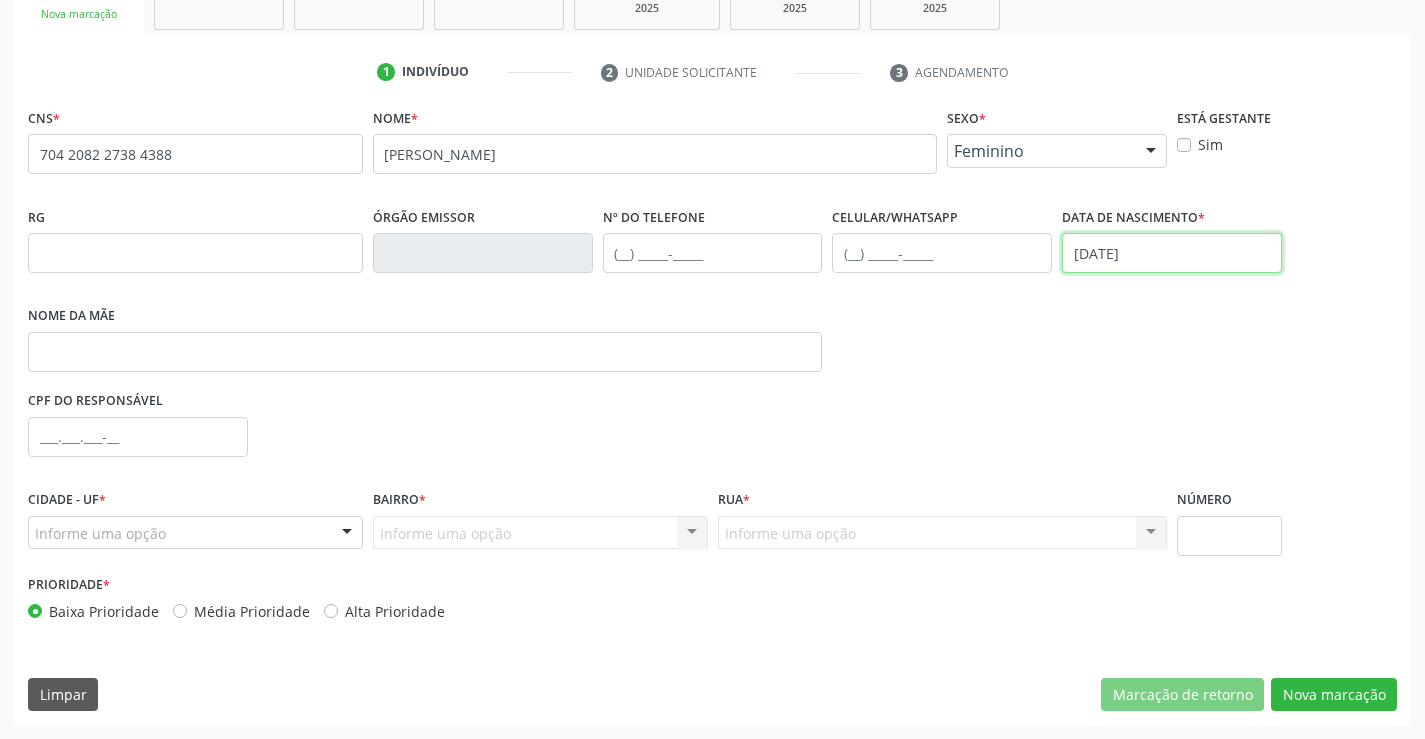 type on "[DATE]" 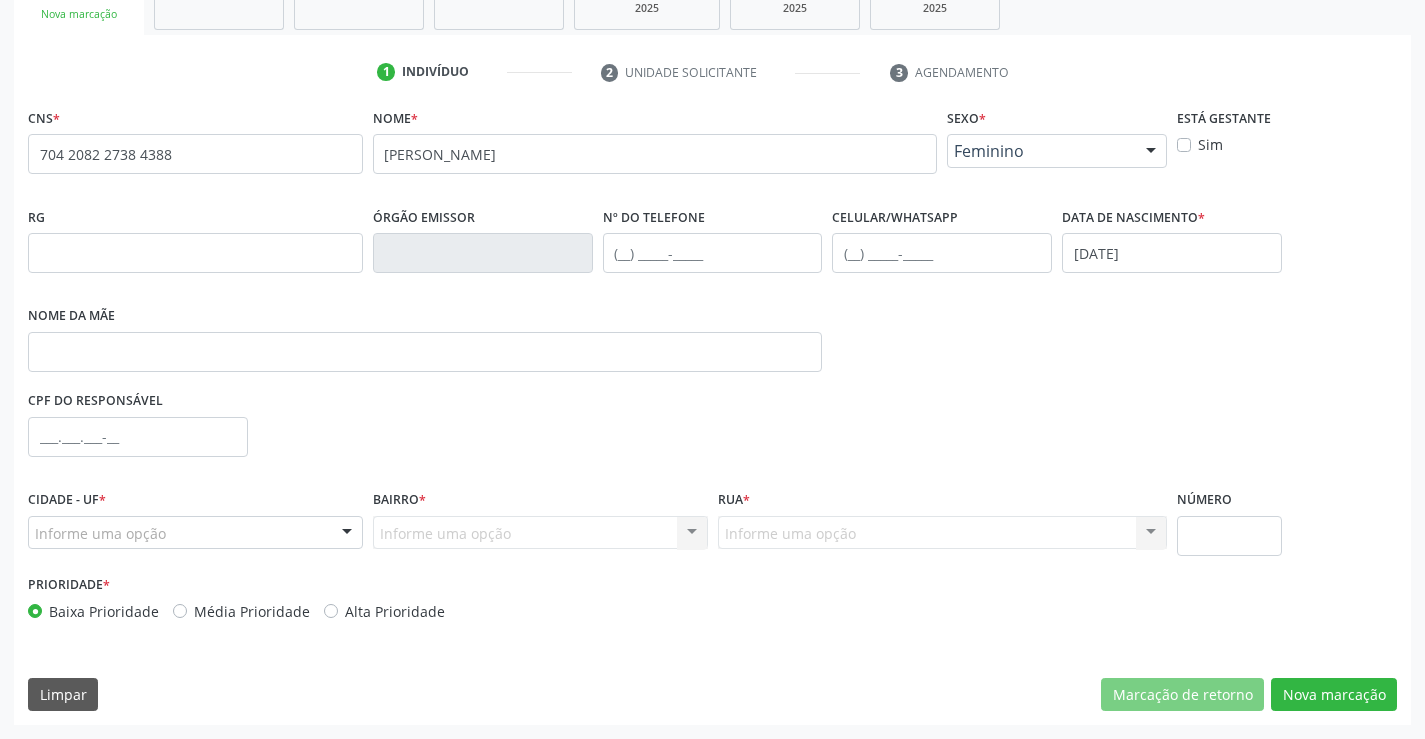 click on "Informe uma opção" at bounding box center [195, 533] 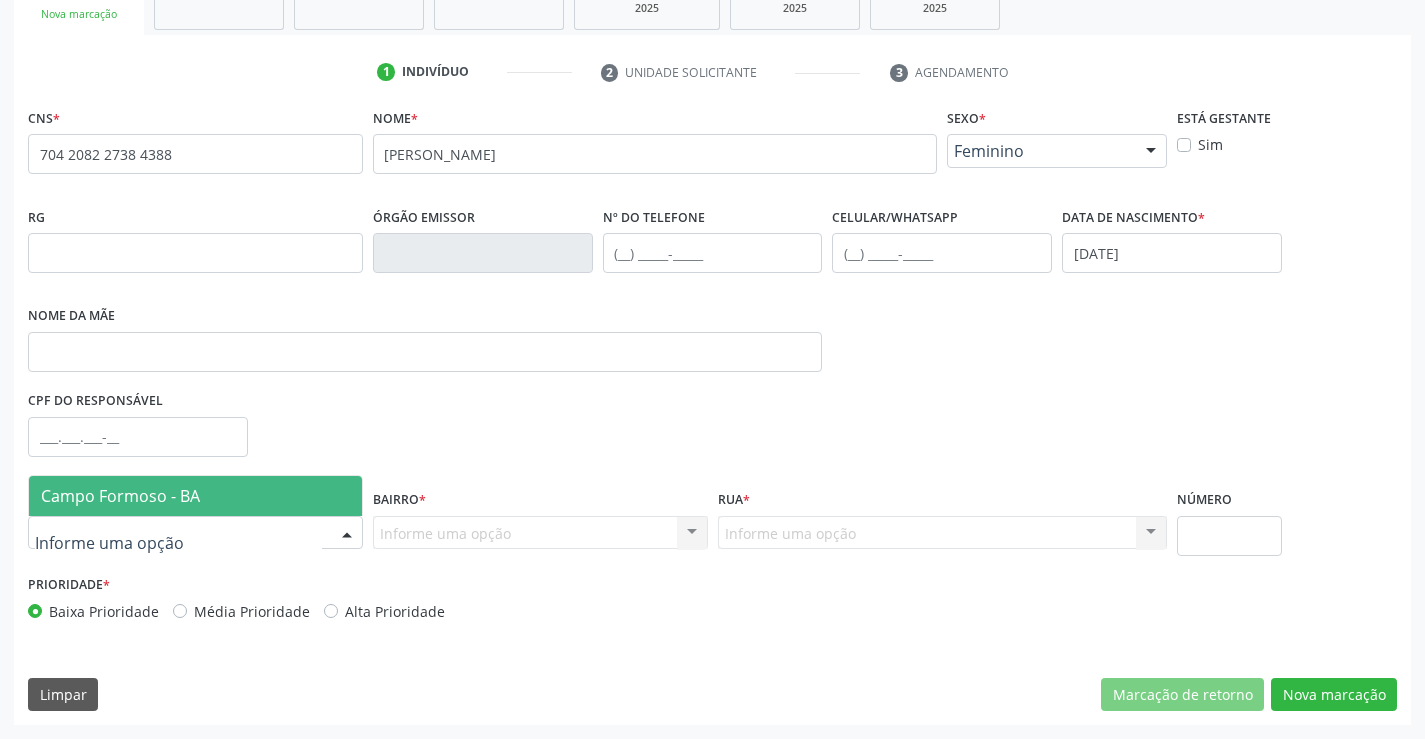 click on "Campo Formoso - BA" at bounding box center [195, 496] 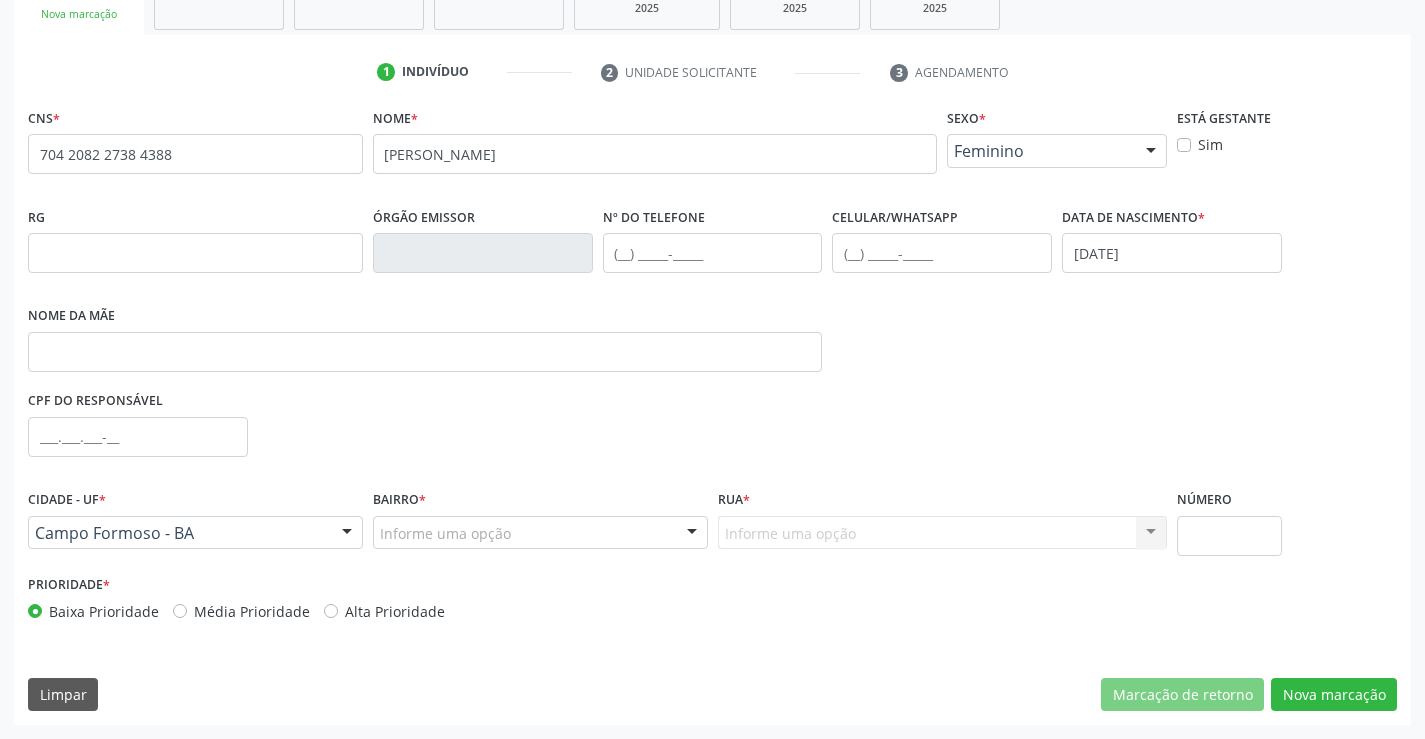 click on "Bairro
*
Informe uma opção
CENTRO   BAIRRO [GEOGRAPHIC_DATA]   zona rural   TRES BARRAS   [GEOGRAPHIC_DATA]   [GEOGRAPHIC_DATA]   [PERSON_NAME] D'AGUA   ESPLANADA   [GEOGRAPHIC_DATA] CULTURAL   MUTIRAO   [GEOGRAPHIC_DATA]   colina do sol   GUABIRABA   palha   POPULARES   VILA ENCANTADA   CURRAL DA [GEOGRAPHIC_DATA]   VANVANA   [GEOGRAPHIC_DATA]. DE [GEOGRAPHIC_DATA]   bairro [GEOGRAPHIC_DATA]. TUIUTIBA   VILA DAS ESMERALDAS   CAMPO DE AVIÃO   [PERSON_NAME][DEMOGRAPHIC_DATA]   CAMPO FRIO   ALAGADIÇO DE [GEOGRAPHIC_DATA]   POV VANVANA   POV VARZINHA   CANAVIEIRAS   [GEOGRAPHIC_DATA] DA 12   BAIRRO [GEOGRAPHIC_DATA]   FAZD [GEOGRAPHIC_DATA]. LAGOA DO PORCO   POVOADO DE MANDACARU   LAGE DOS NEGROS   ZONA RUAL   papagaio   GAMELEIRA DO BREJÃO DA CAATINGA   [PERSON_NAME][DEMOGRAPHIC_DATA]   POV. DE [GEOGRAPHIC_DATA]   MULTIRÃO   POV. DE ALVAÇÃ   POV. [PERSON_NAME]. [GEOGRAPHIC_DATA]. DE CURRAL DA [GEOGRAPHIC_DATA]. DE VANVANA   POV BREJO GRANDE" at bounding box center (540, 527) 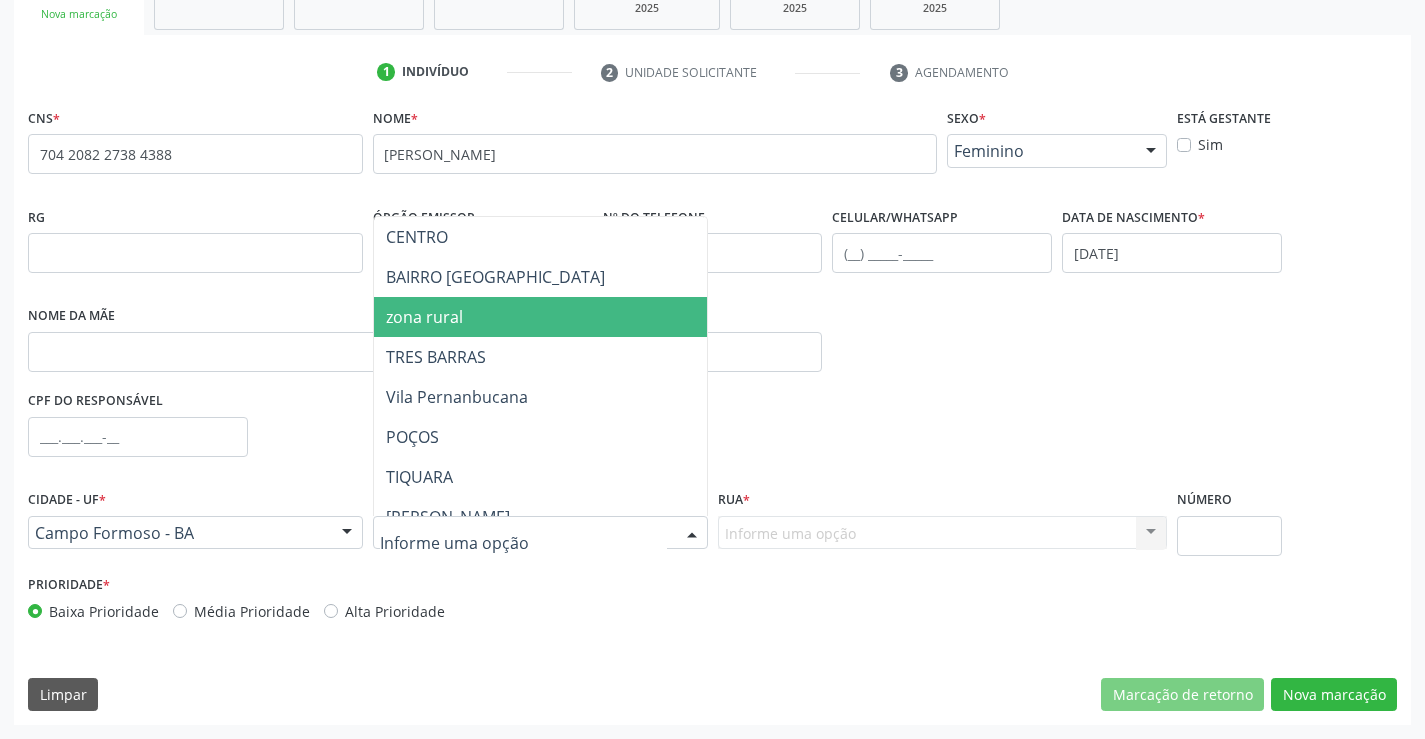 click on "zona rural" at bounding box center [590, 317] 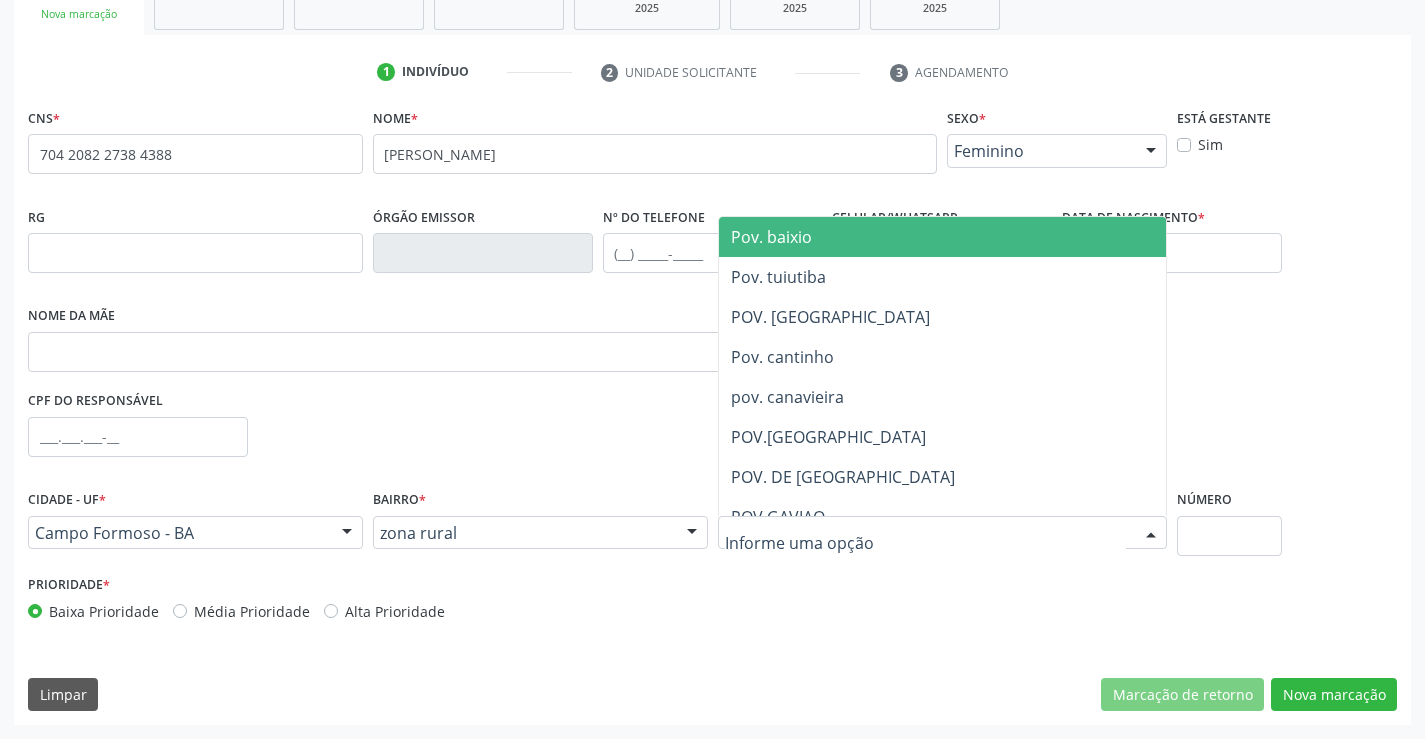 click at bounding box center [926, 543] 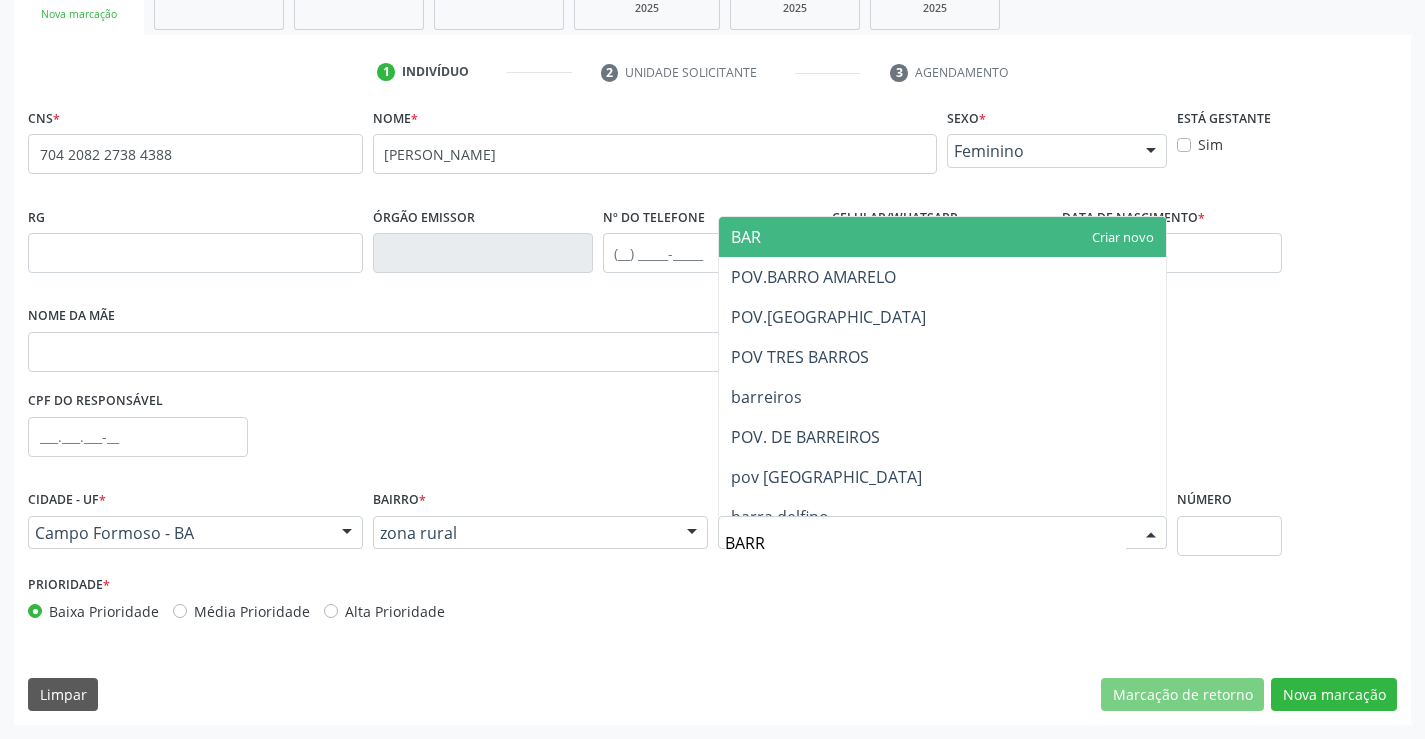 type on "BARRE" 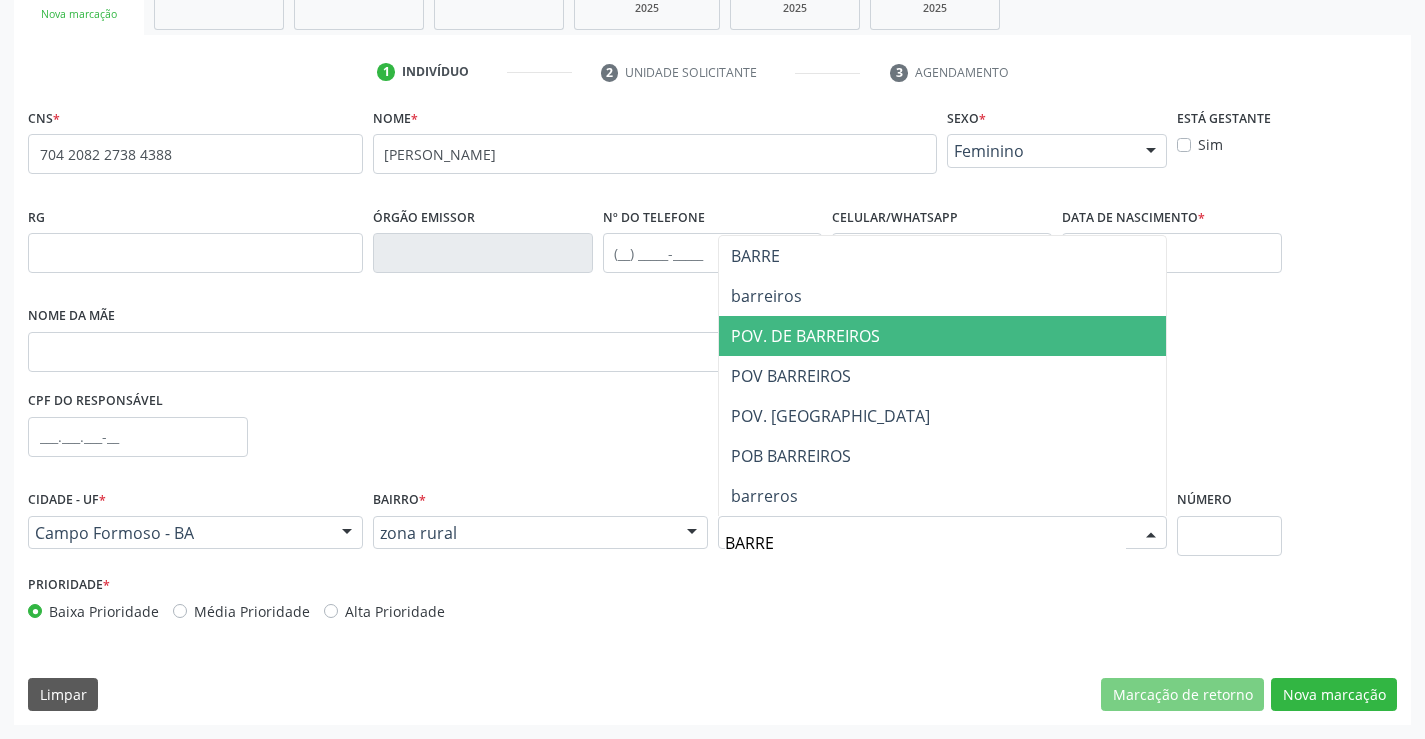 click on "POV. DE BARREIROS" at bounding box center [943, 336] 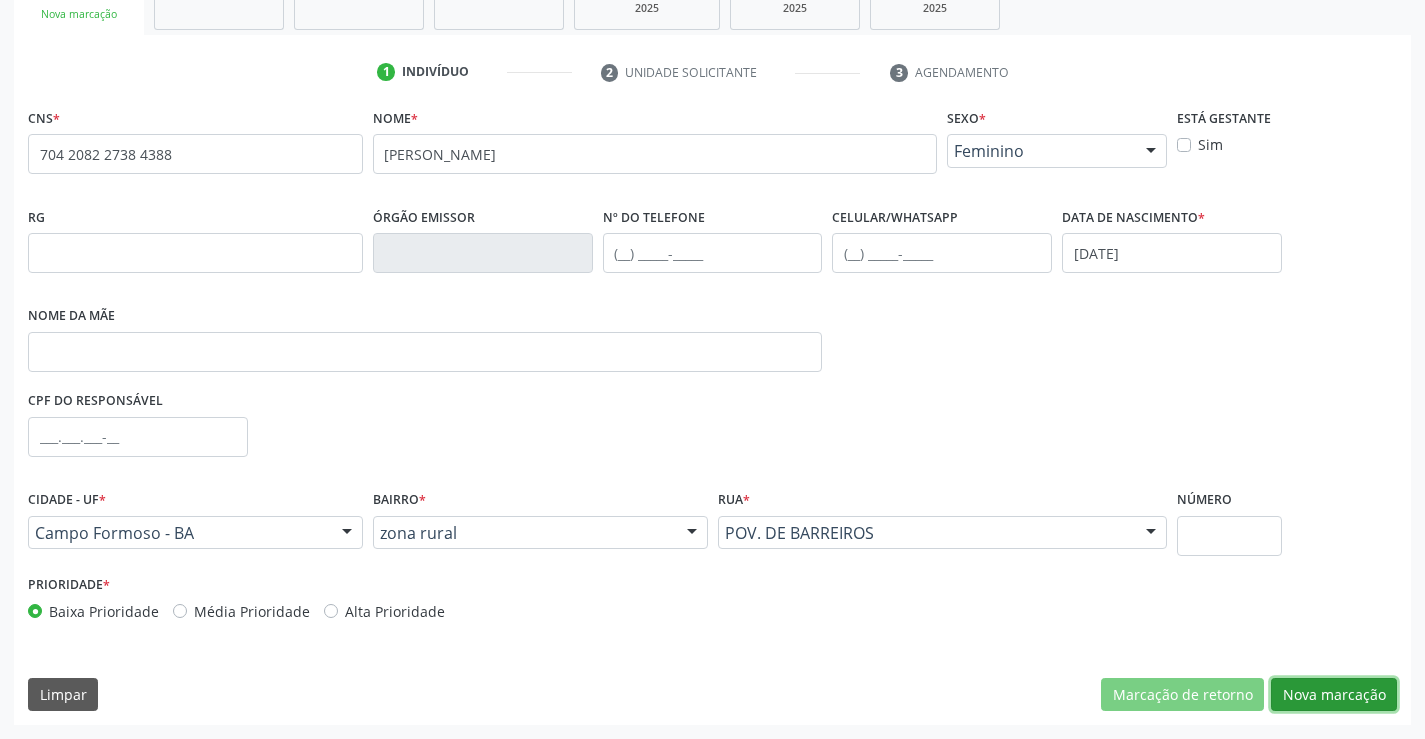 click on "Nova marcação" at bounding box center (1334, 695) 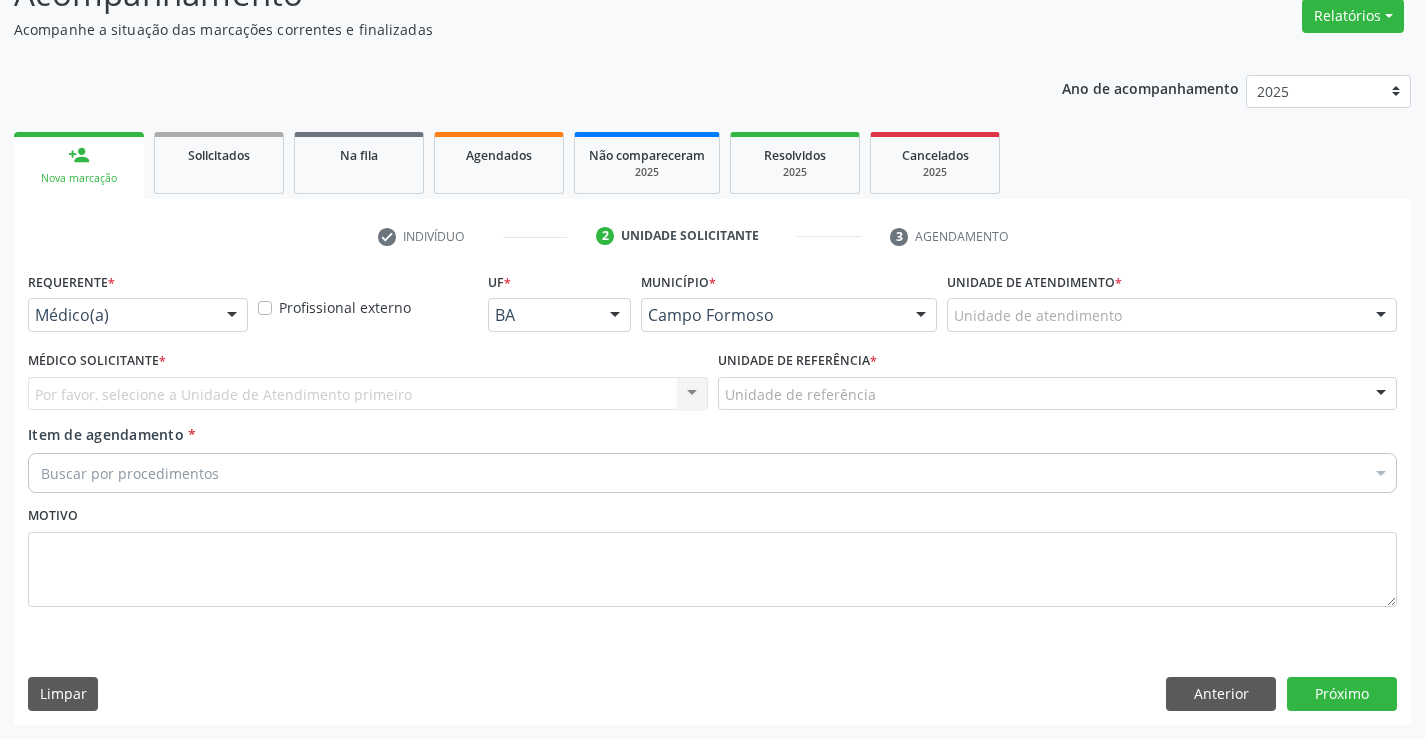 scroll, scrollTop: 167, scrollLeft: 0, axis: vertical 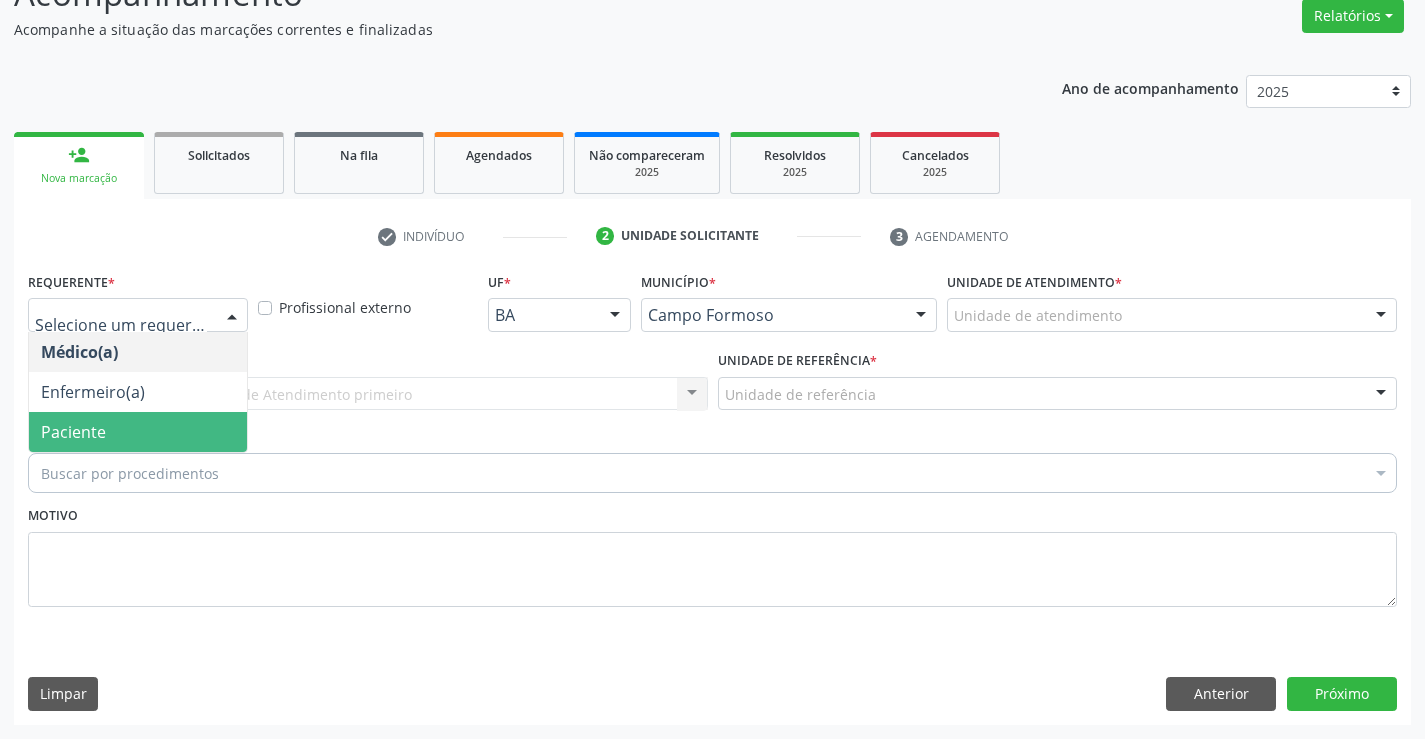 click on "Paciente" at bounding box center (138, 432) 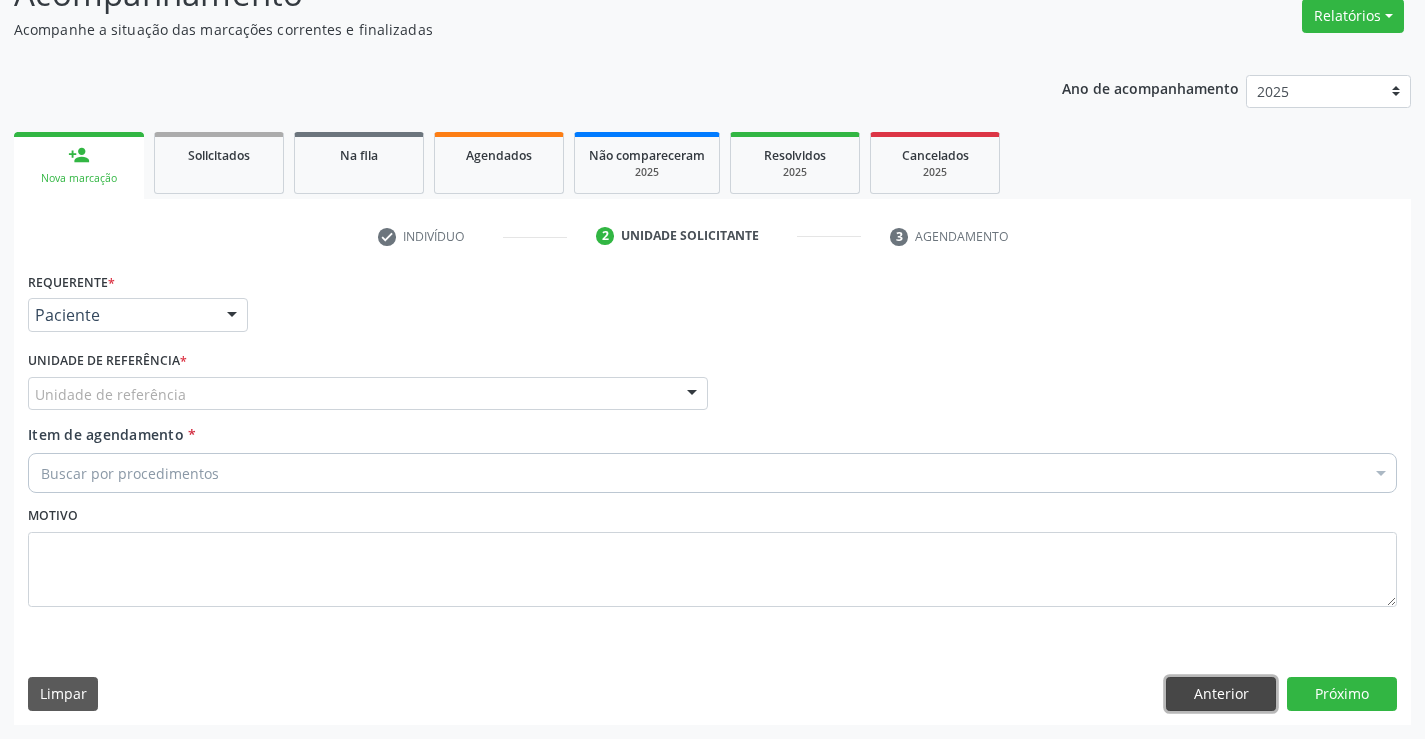 click on "Anterior" at bounding box center [1221, 694] 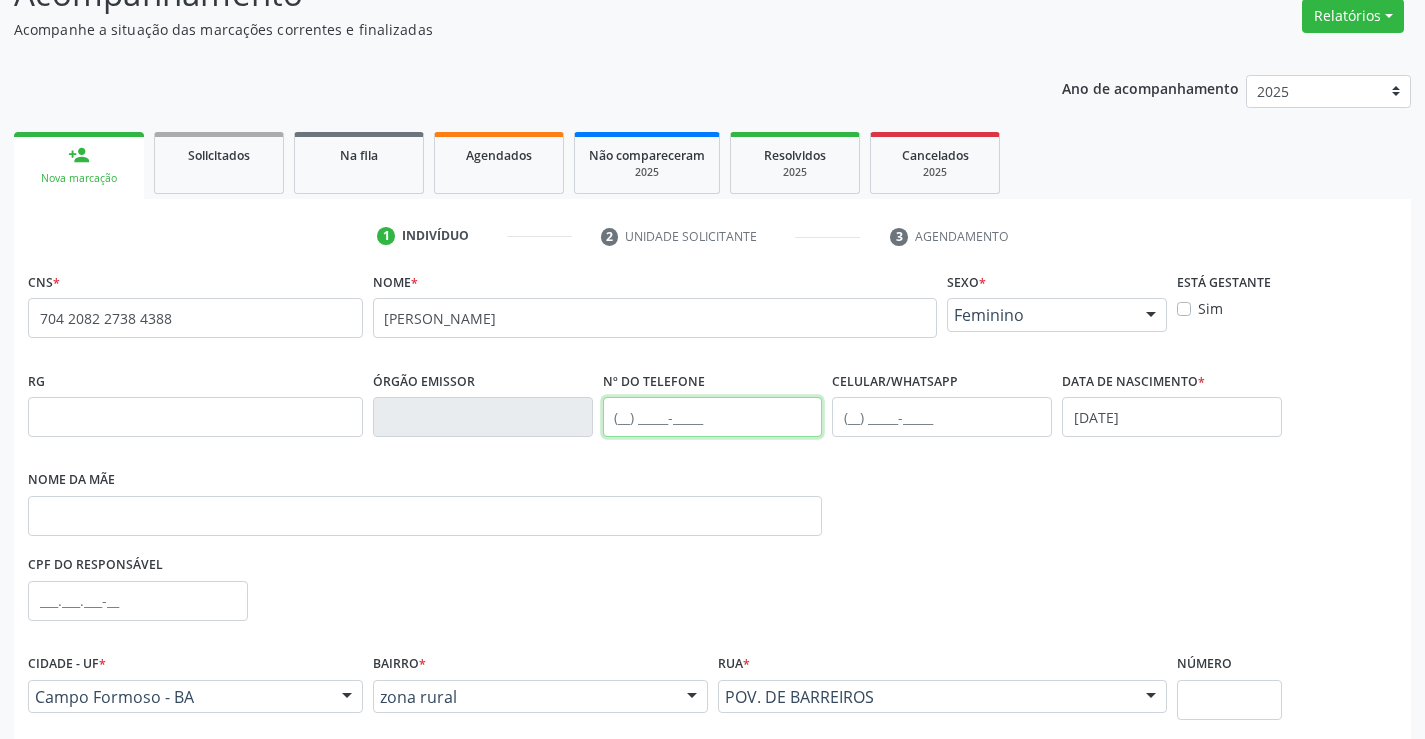drag, startPoint x: 702, startPoint y: 423, endPoint x: 977, endPoint y: 428, distance: 275.04544 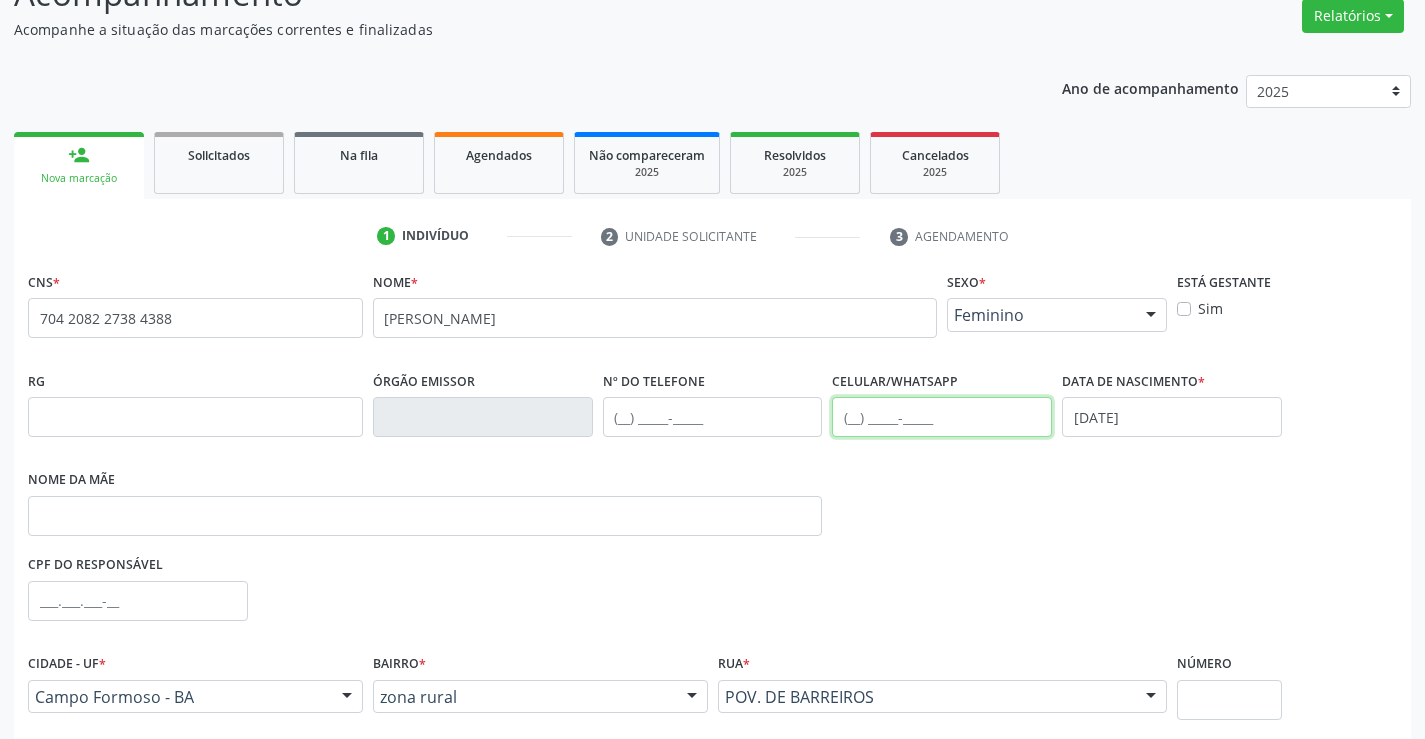 click at bounding box center [942, 417] 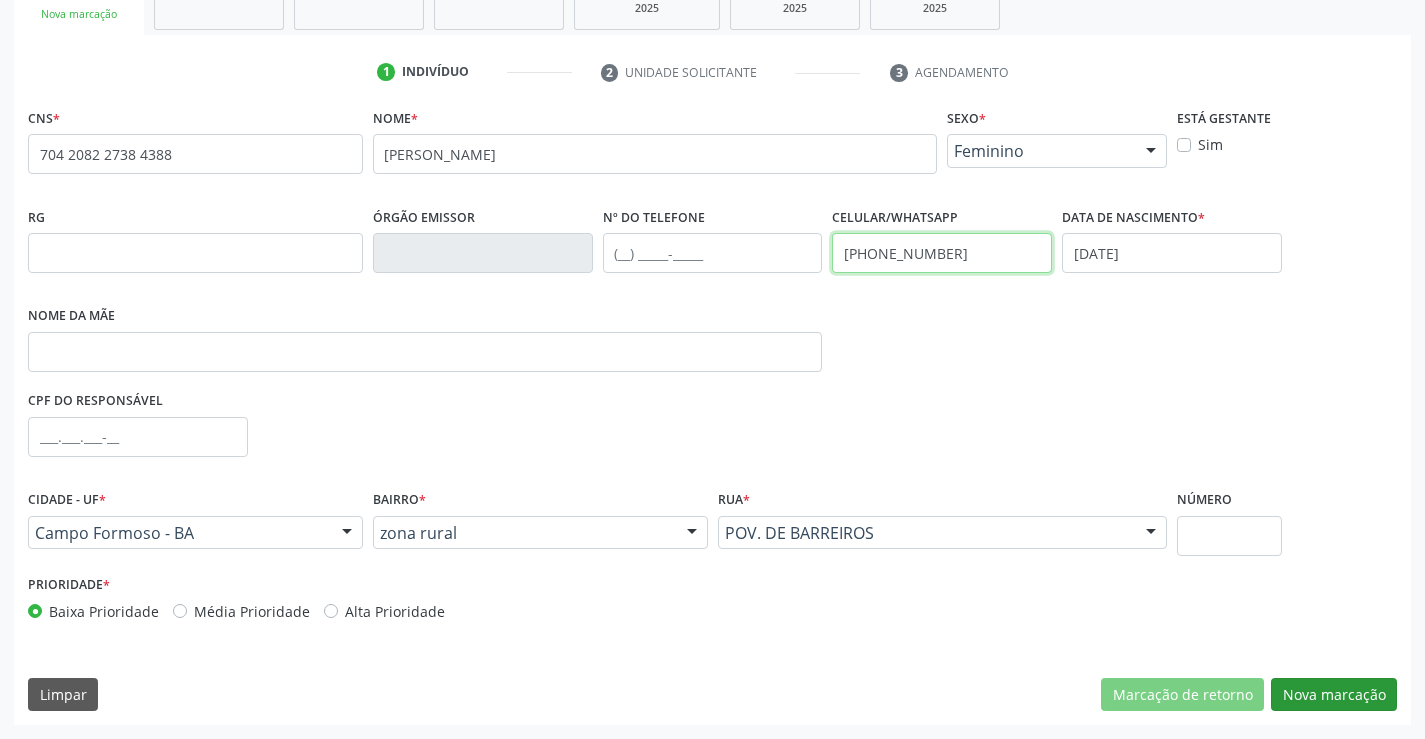 type on "[PHONE_NUMBER]" 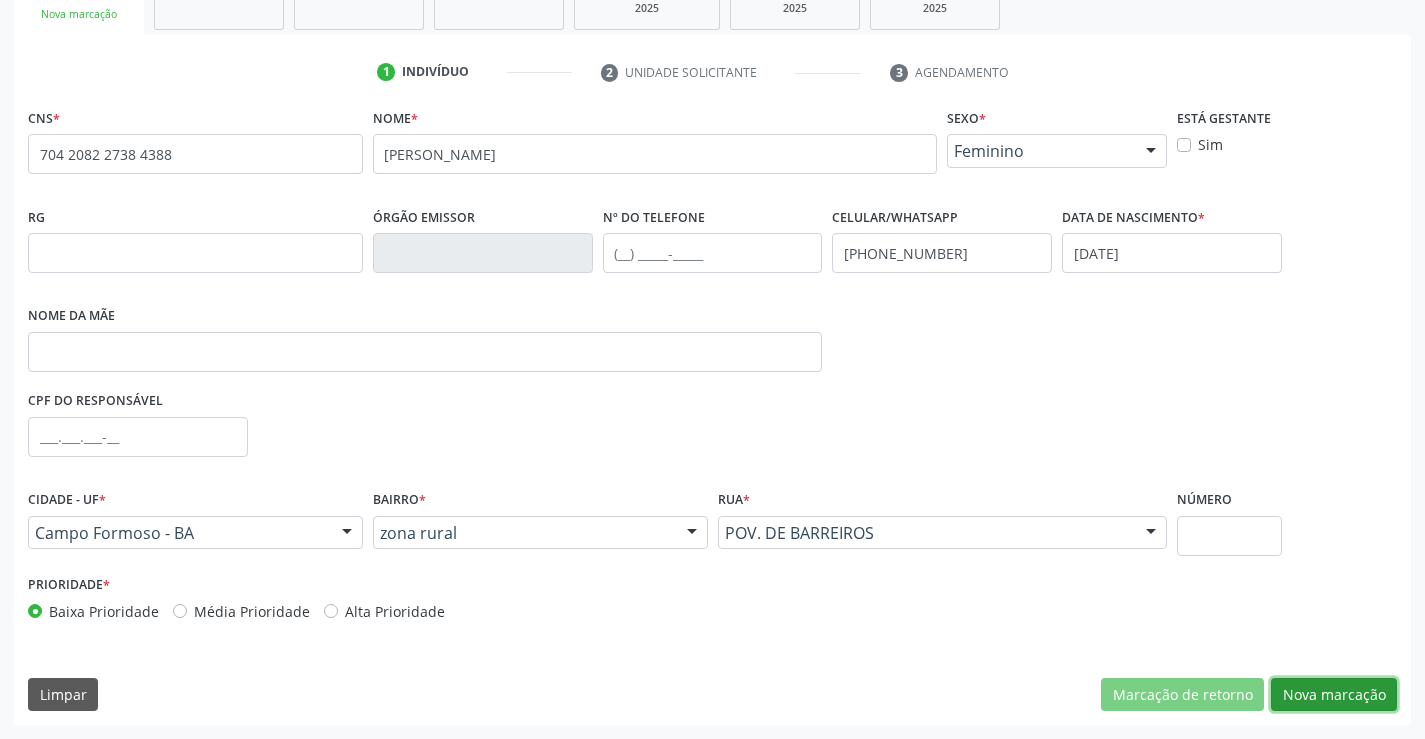 click on "Nova marcação" at bounding box center [1334, 695] 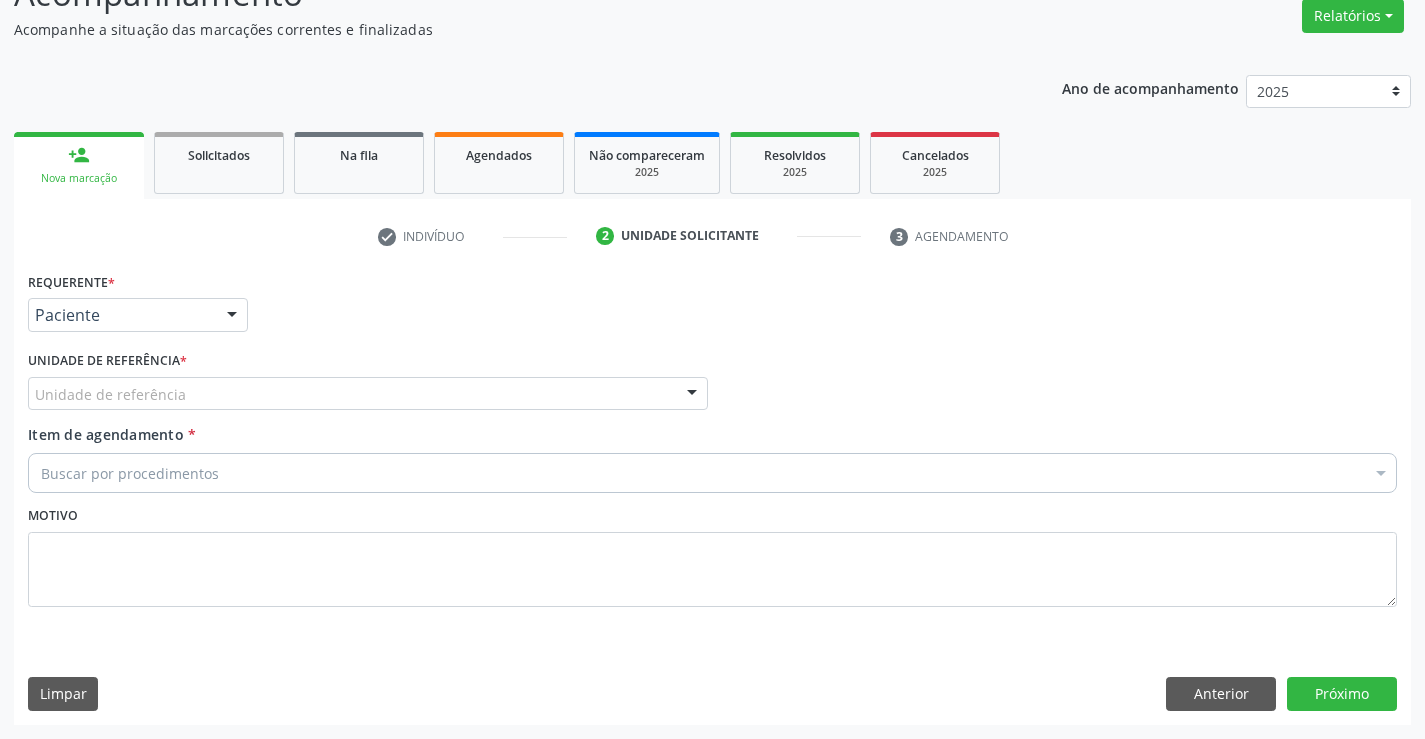 scroll, scrollTop: 167, scrollLeft: 0, axis: vertical 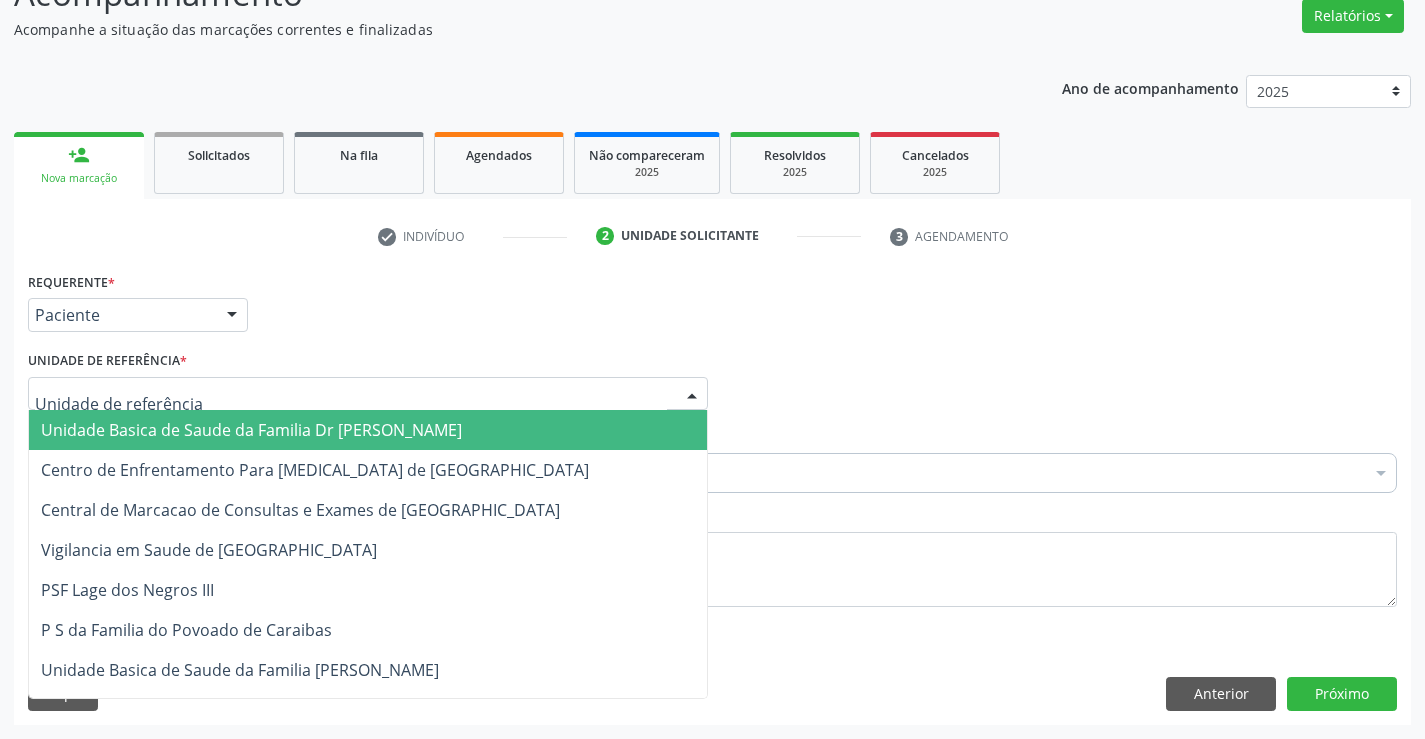 drag, startPoint x: 219, startPoint y: 396, endPoint x: 252, endPoint y: 466, distance: 77.388626 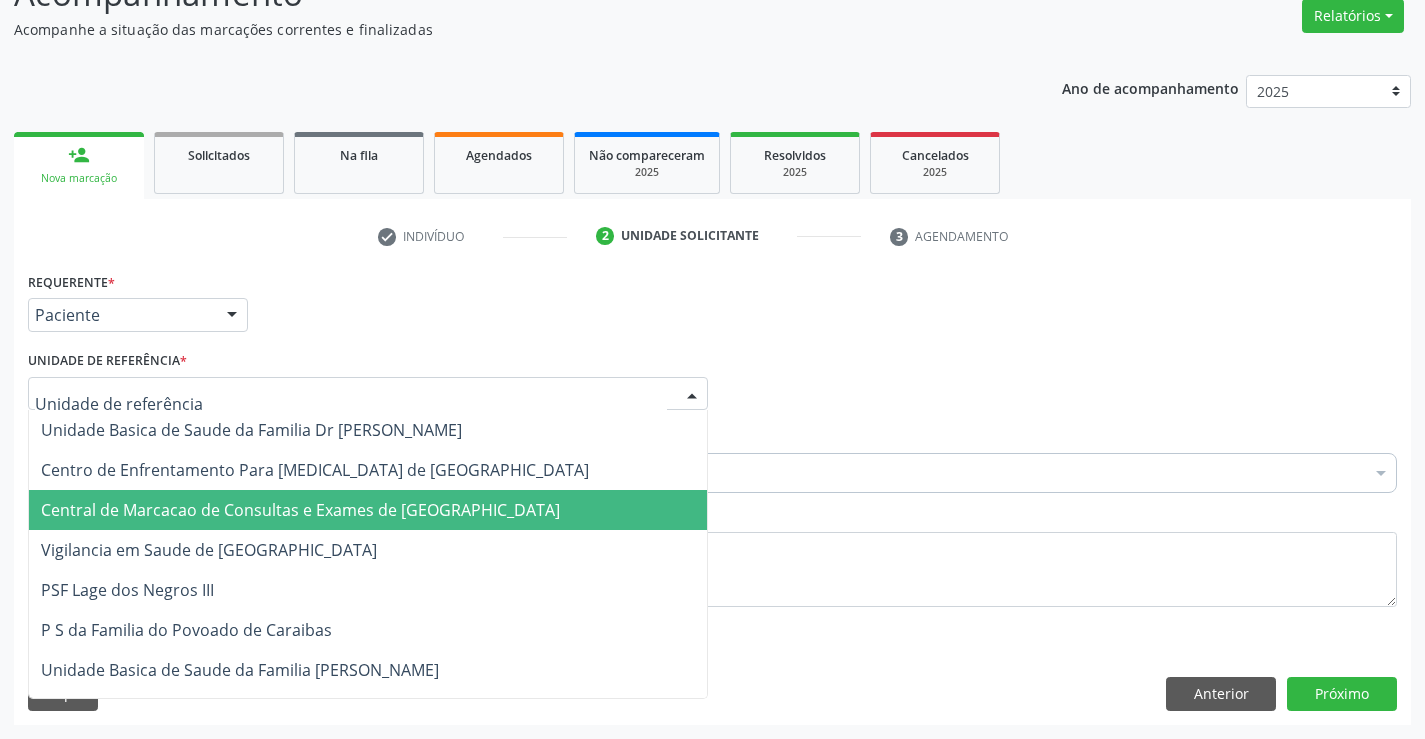 click on "Central de Marcacao de Consultas e Exames de [GEOGRAPHIC_DATA]" at bounding box center (300, 510) 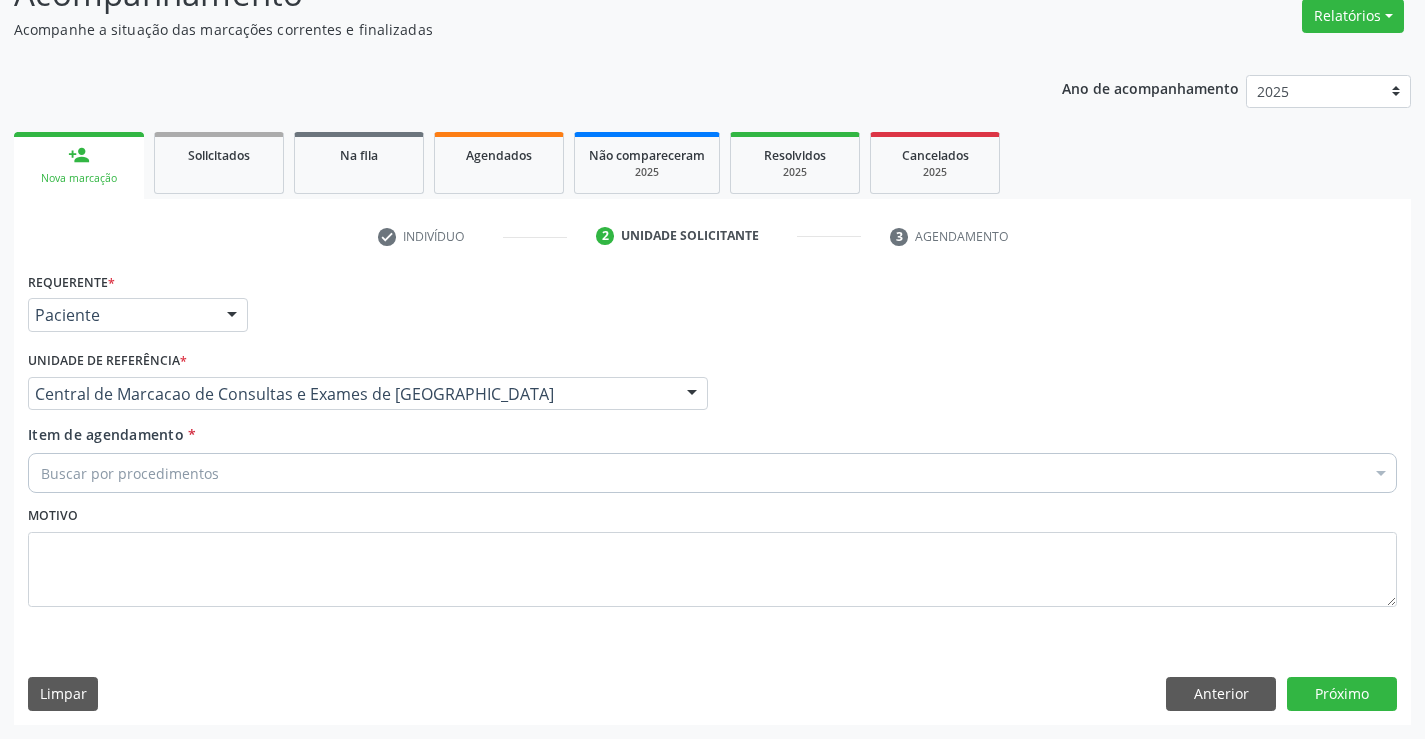 click on "Buscar por procedimentos" at bounding box center [712, 473] 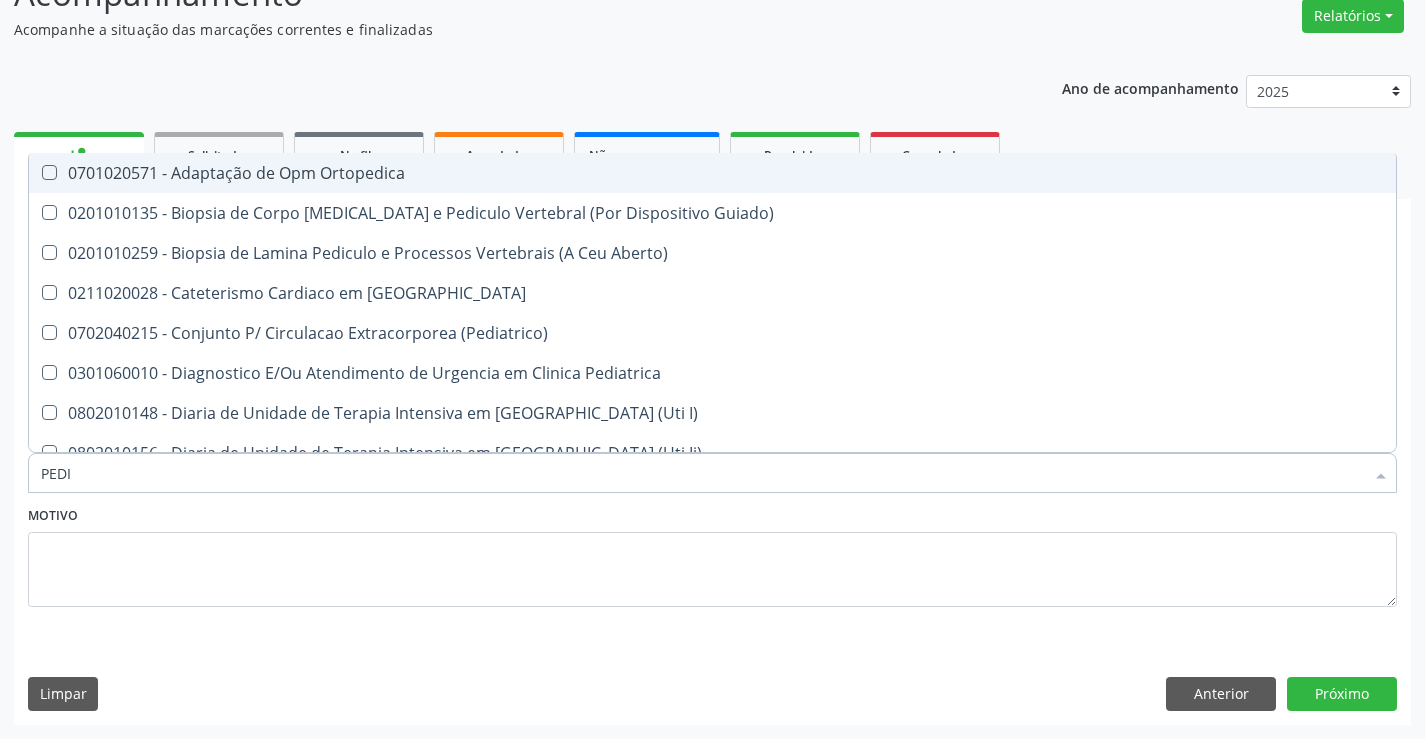 type on "PEDIA" 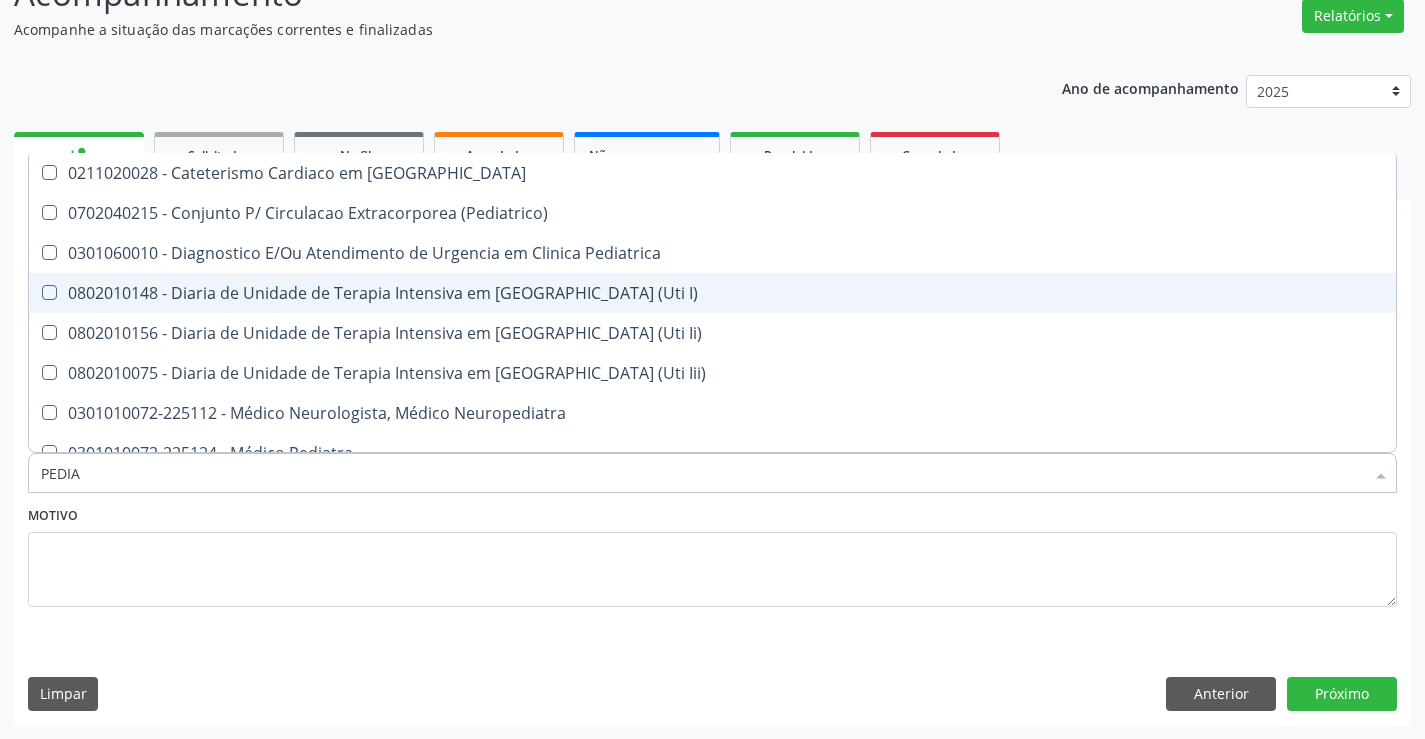scroll, scrollTop: 100, scrollLeft: 0, axis: vertical 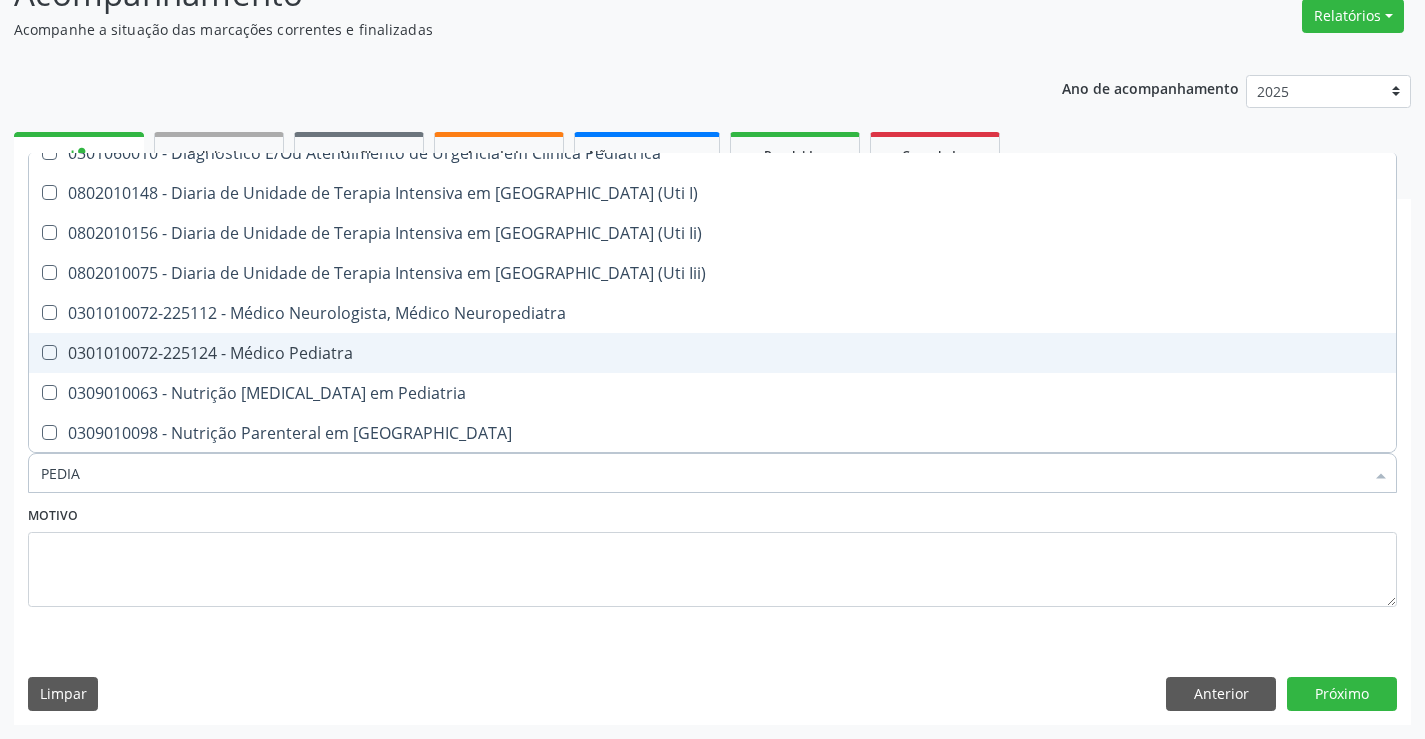 click on "0301010072-225124 - Médico Pediatra" at bounding box center (712, 353) 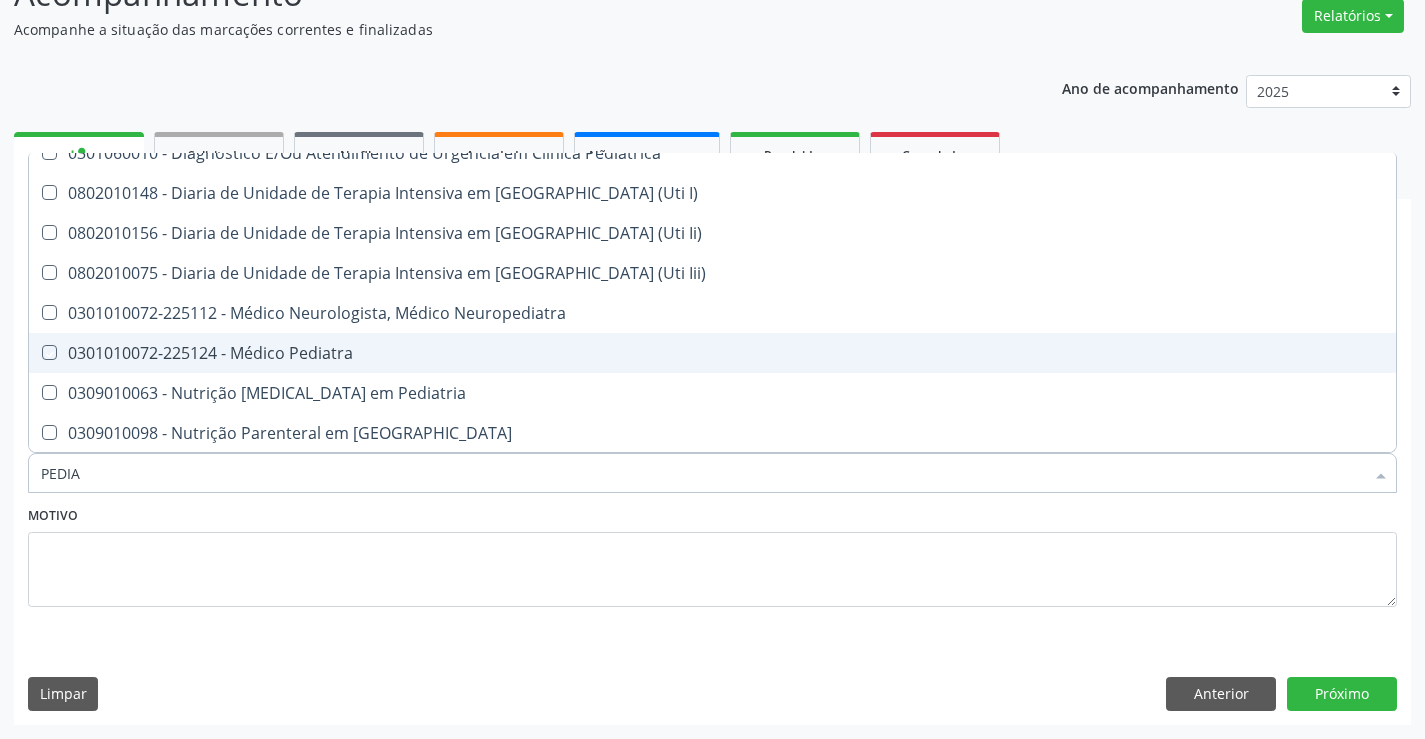 checkbox on "true" 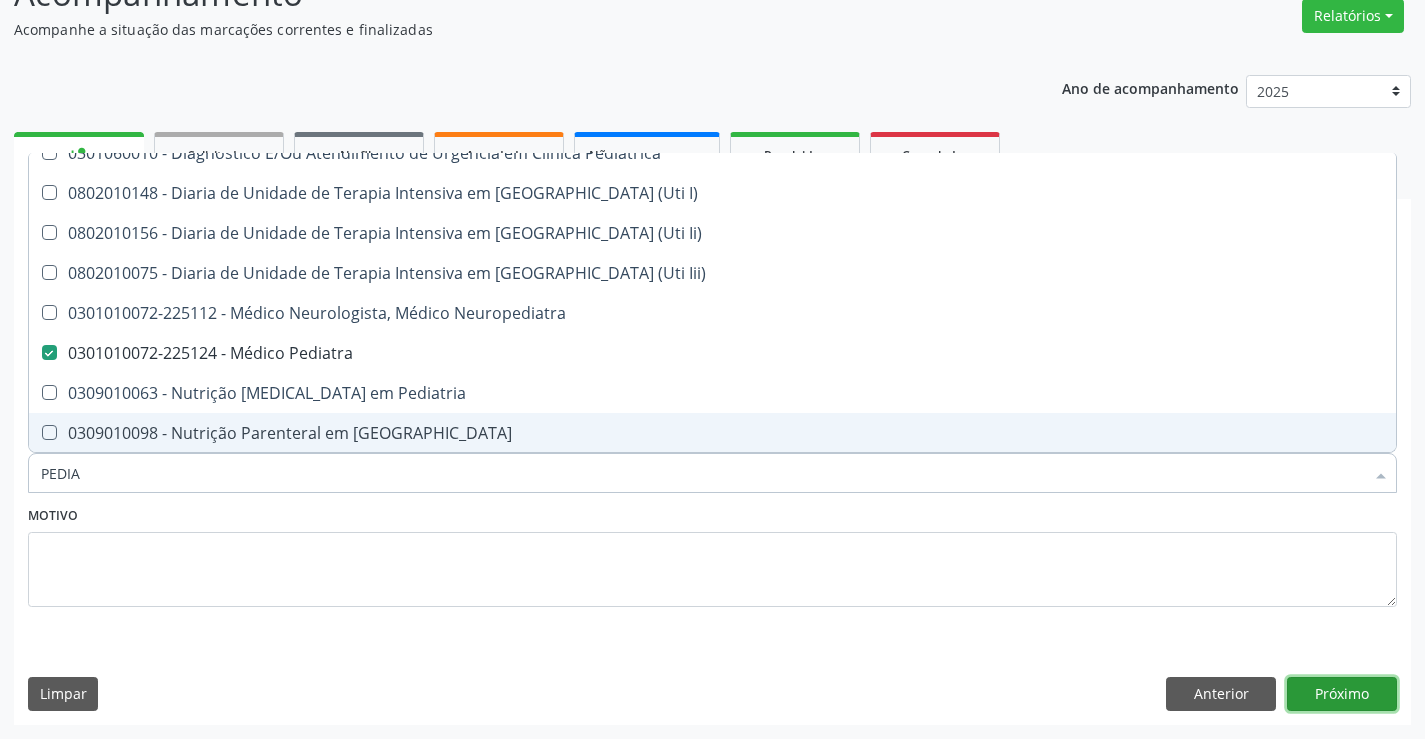 click on "Próximo" at bounding box center [1342, 694] 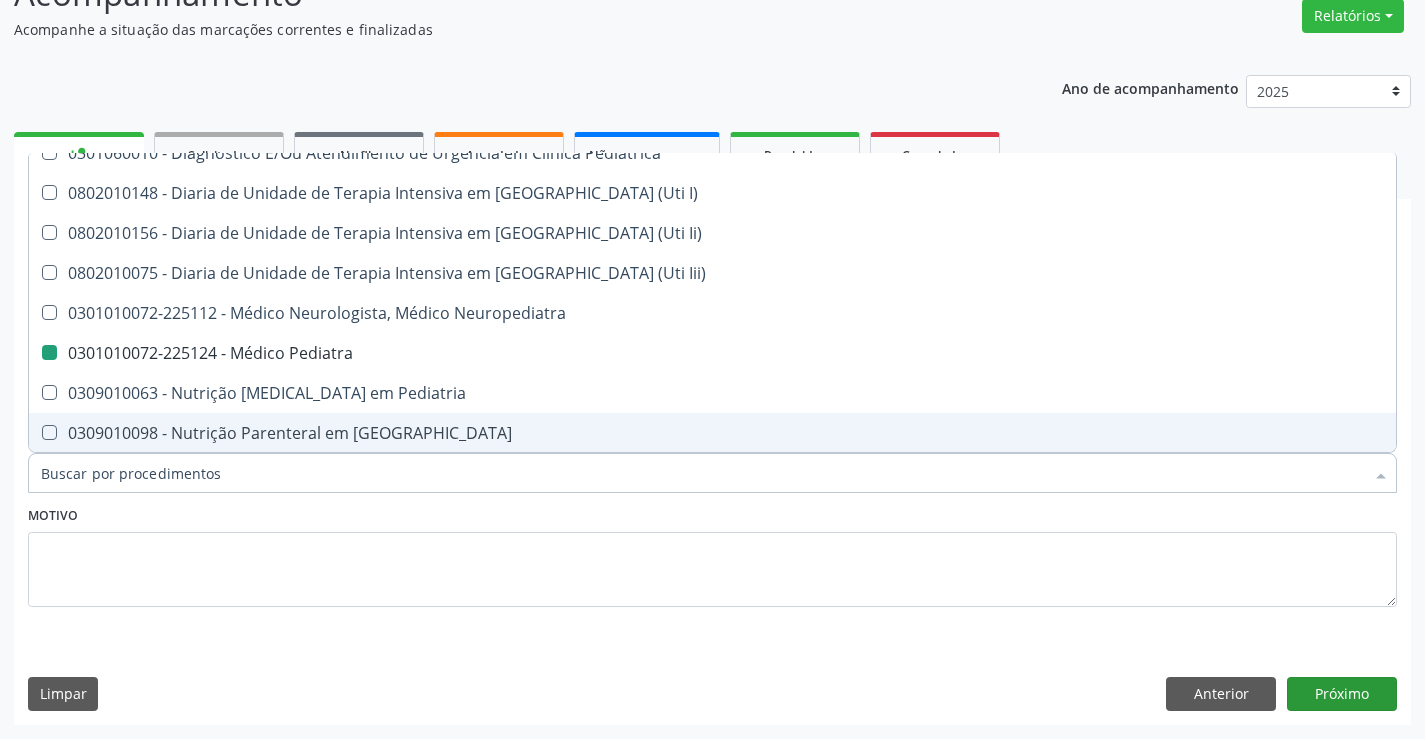 scroll, scrollTop: 131, scrollLeft: 0, axis: vertical 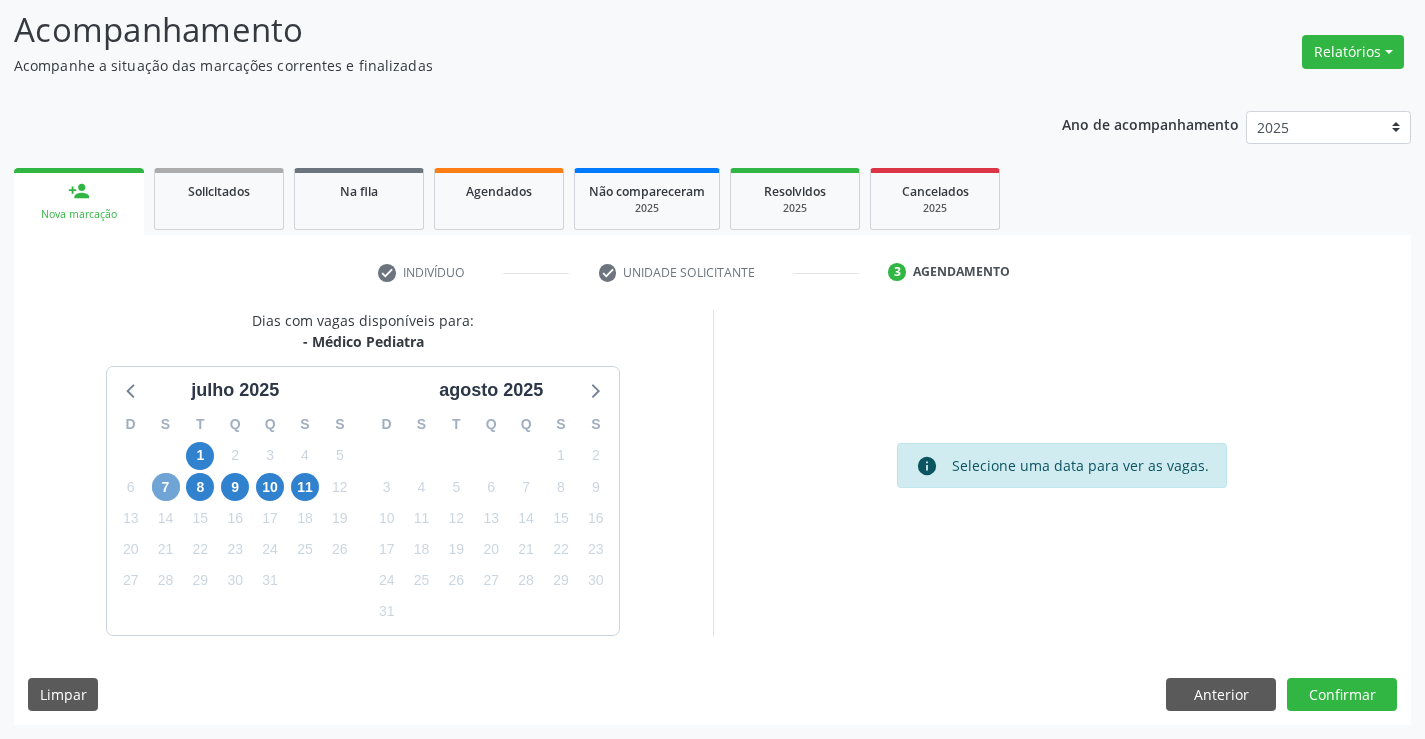 click on "7" at bounding box center [166, 487] 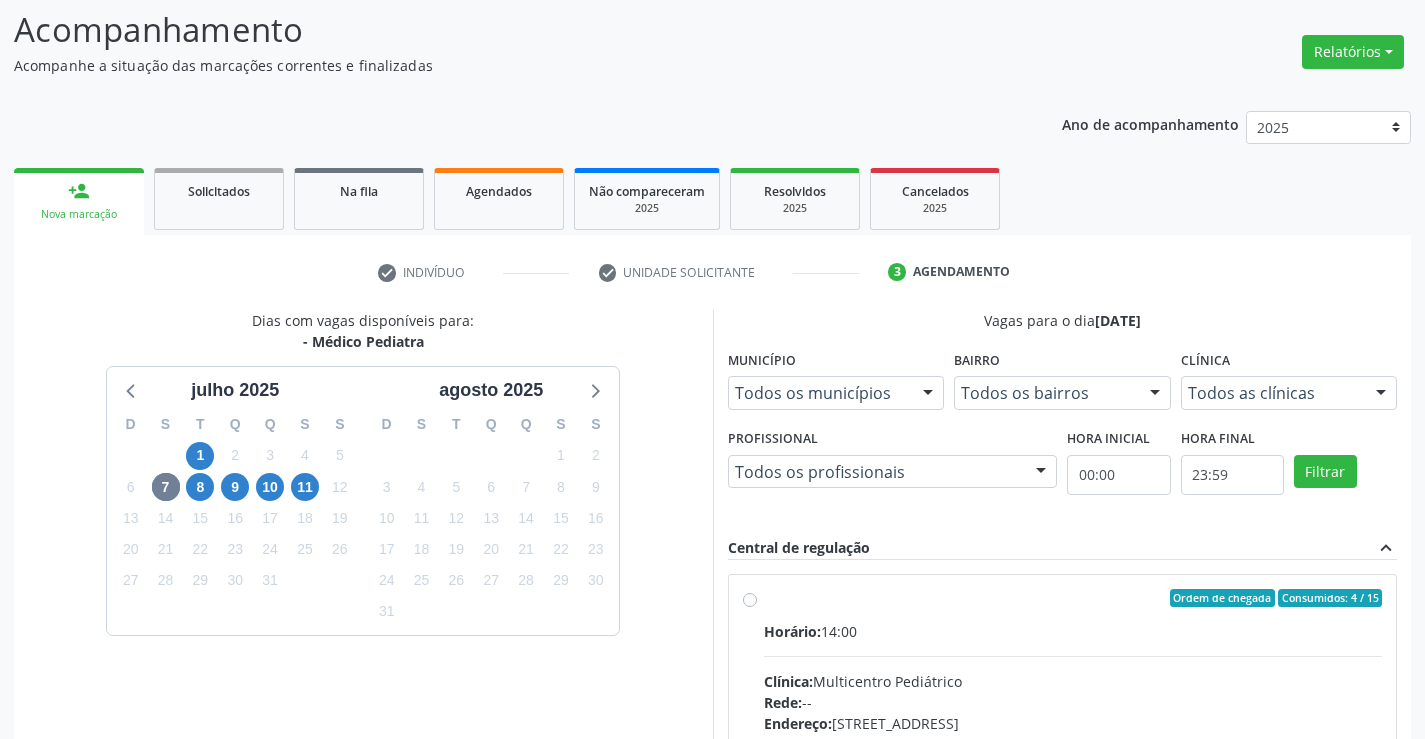 click on "Horário:   14:00" at bounding box center [1073, 631] 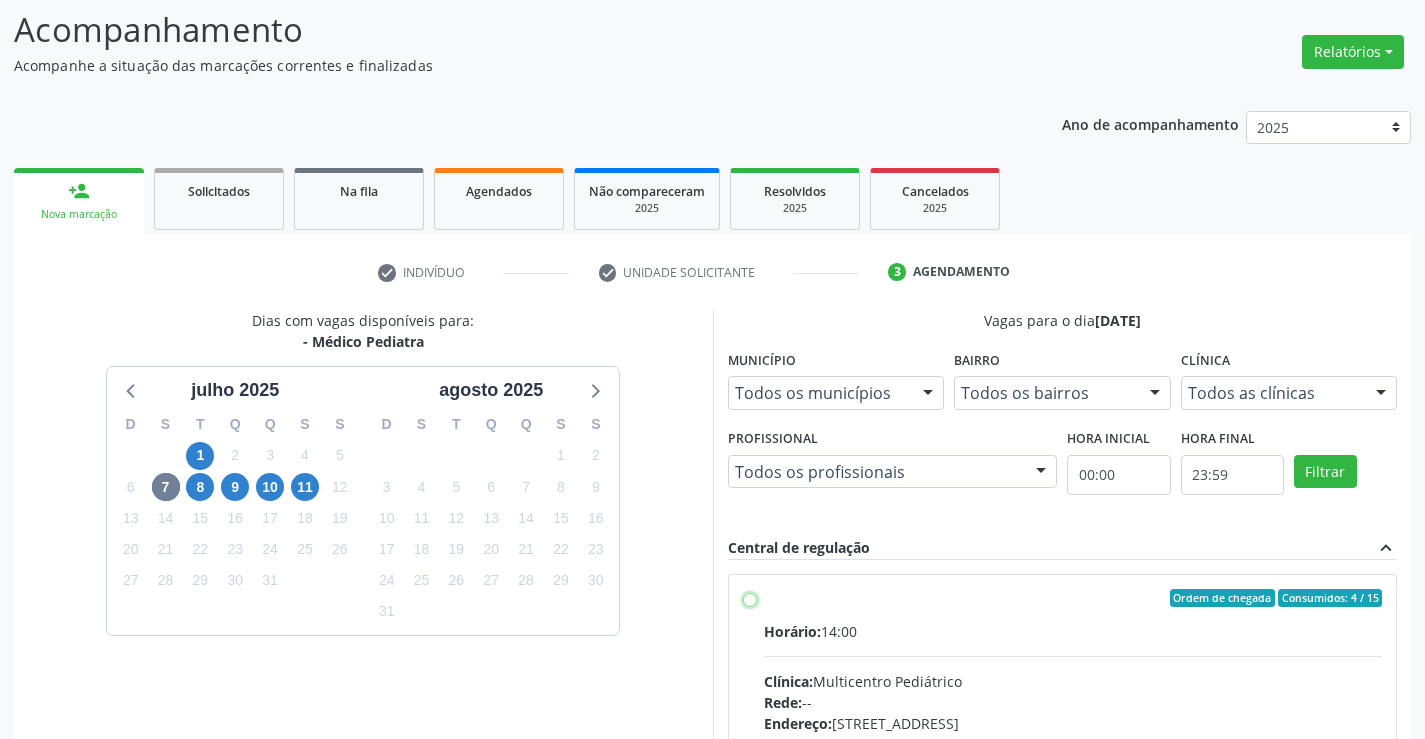 click on "Ordem de chegada
Consumidos: 4 / 15
Horário:   14:00
Clínica:  Multicentro Pediátrico
Rede:
--
Endereço:   [STREET_ADDRESS]
Telefone:   --
Profissional:
[PERSON_NAME]
Informações adicionais sobre o atendimento
Idade de atendimento:
de 0 a 11 anos
Gênero(s) atendido(s):
Masculino e Feminino
Informações adicionais:
--" at bounding box center [750, 598] 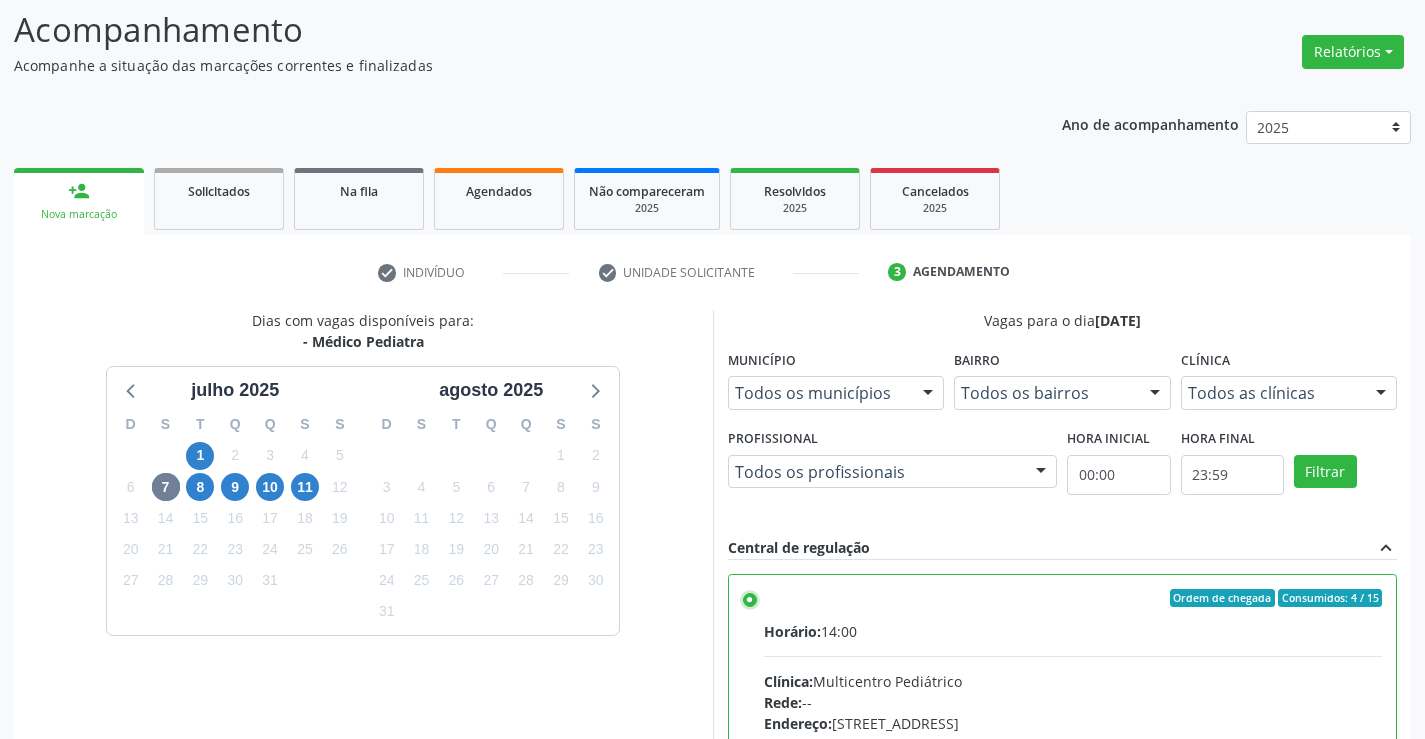 scroll, scrollTop: 456, scrollLeft: 0, axis: vertical 